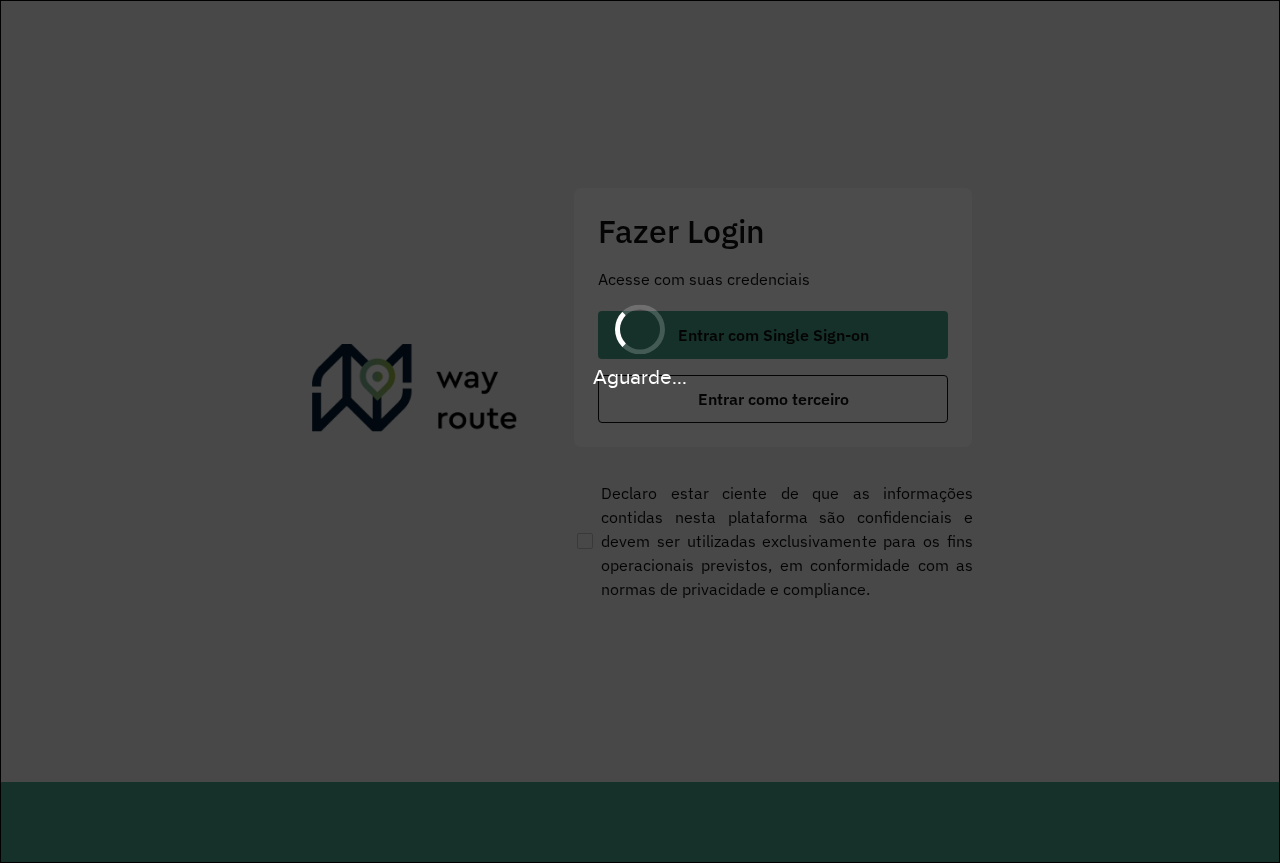 scroll, scrollTop: 0, scrollLeft: 0, axis: both 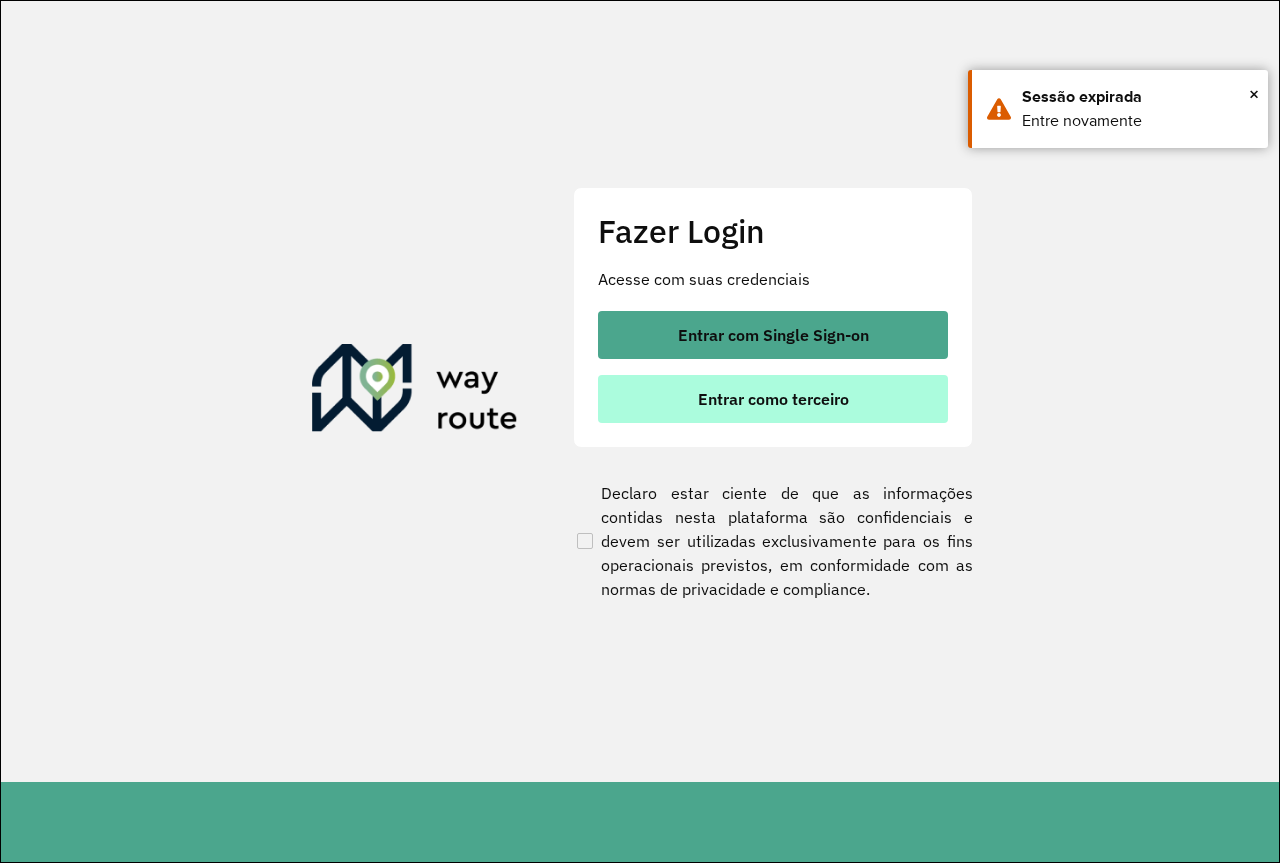 click on "Entrar como terceiro" at bounding box center (773, 399) 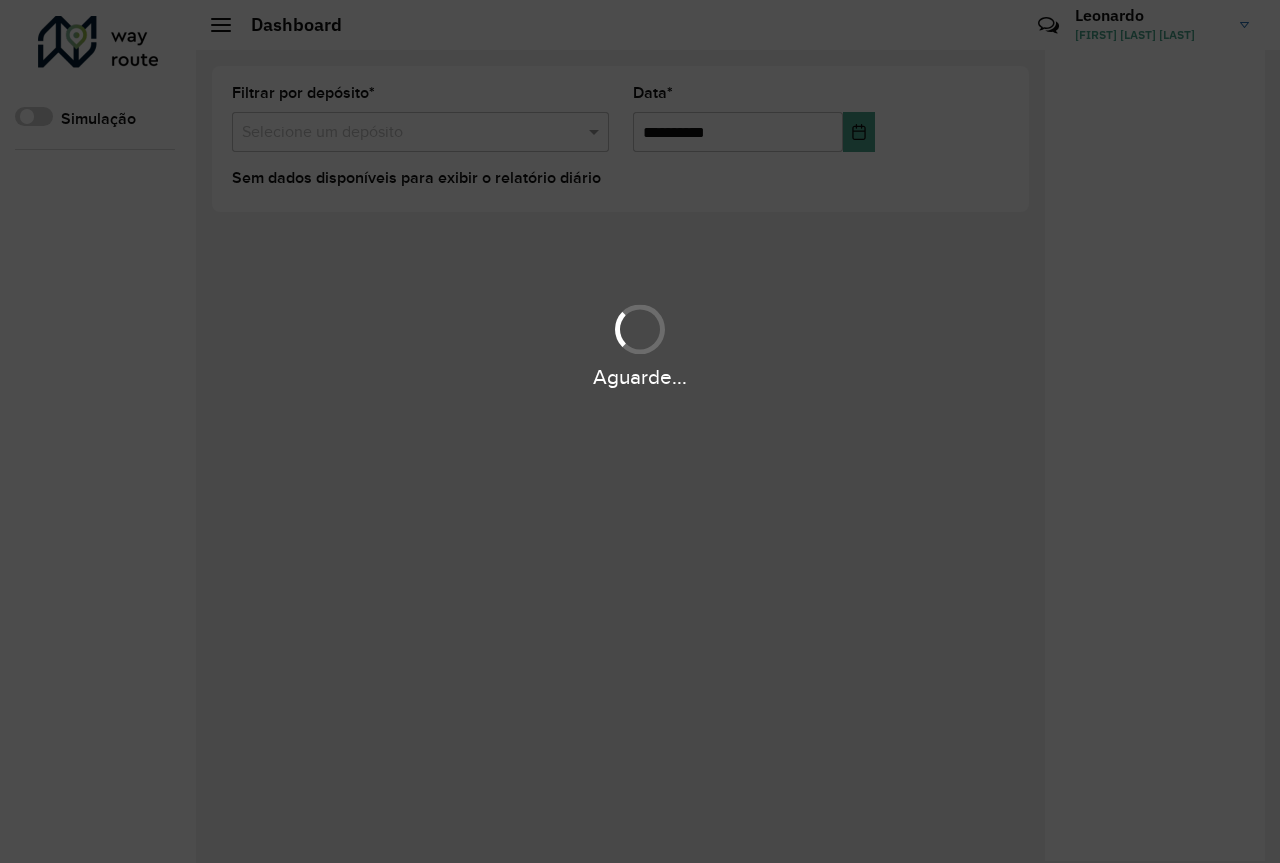scroll, scrollTop: 0, scrollLeft: 0, axis: both 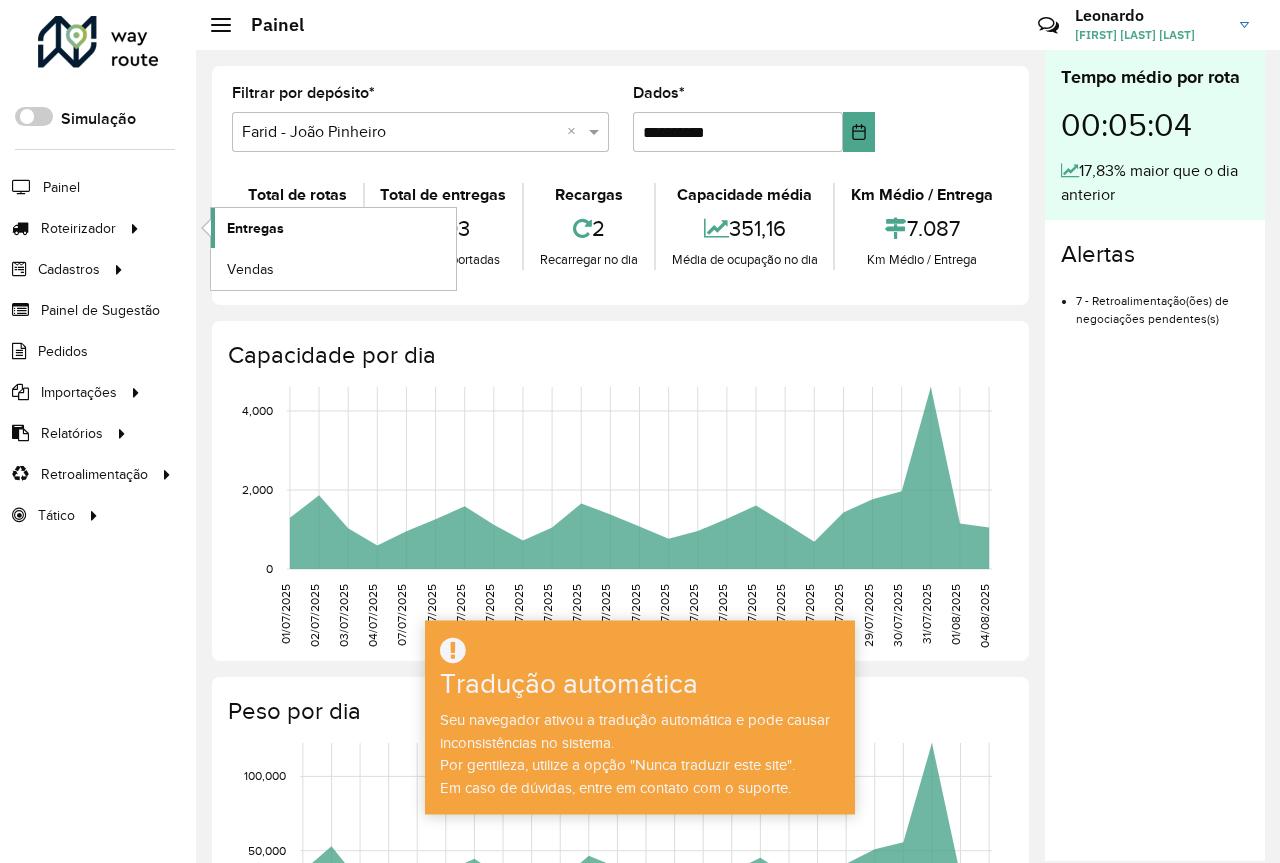 click on "Entregas" 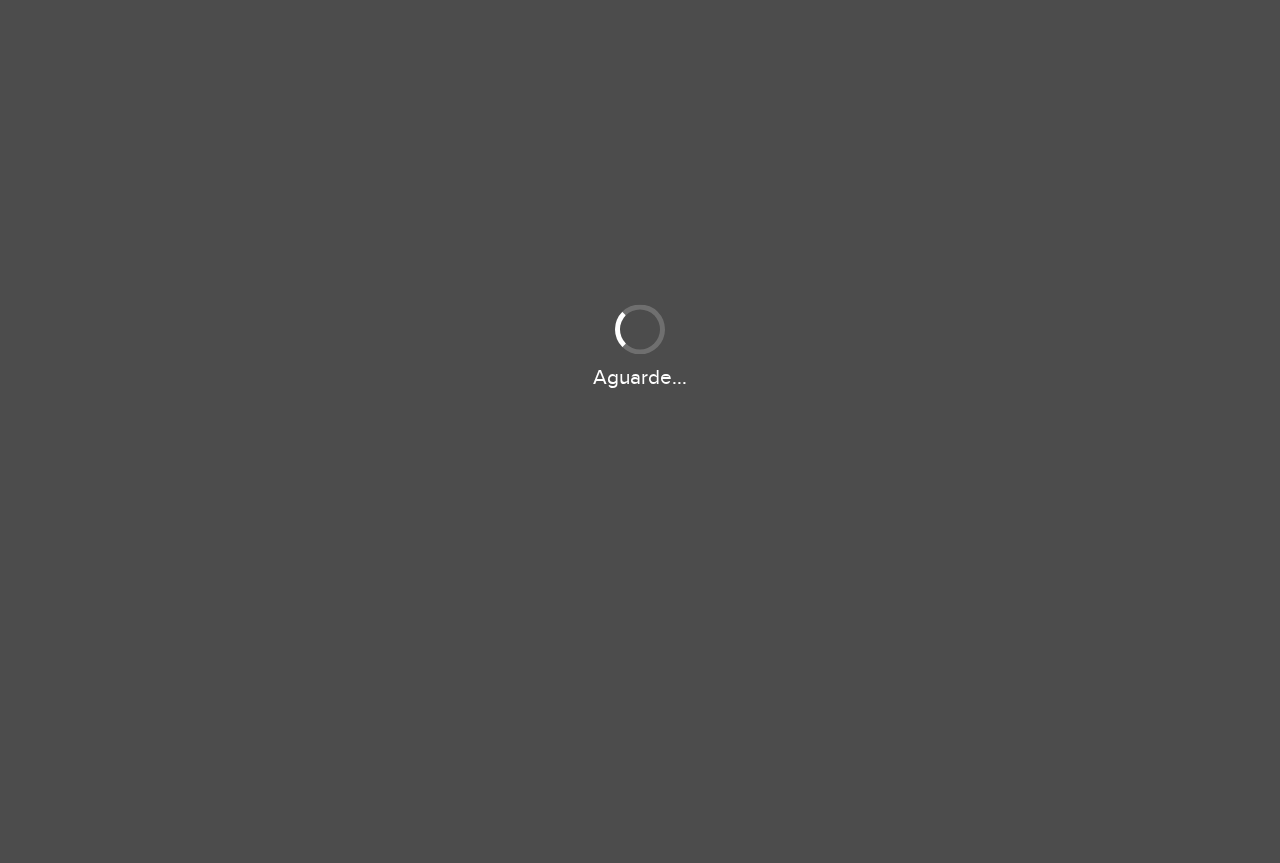 scroll, scrollTop: 0, scrollLeft: 0, axis: both 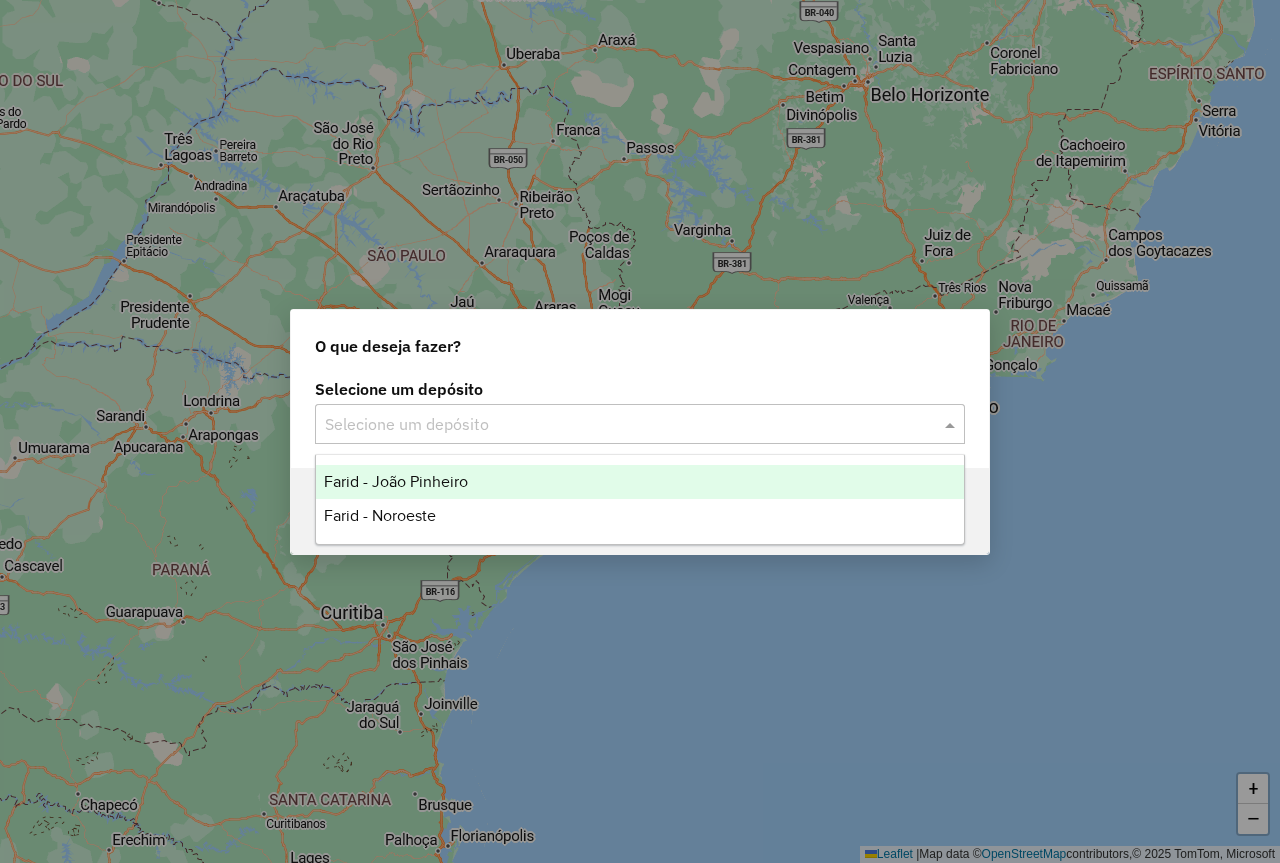click on "Selecione um depósito" 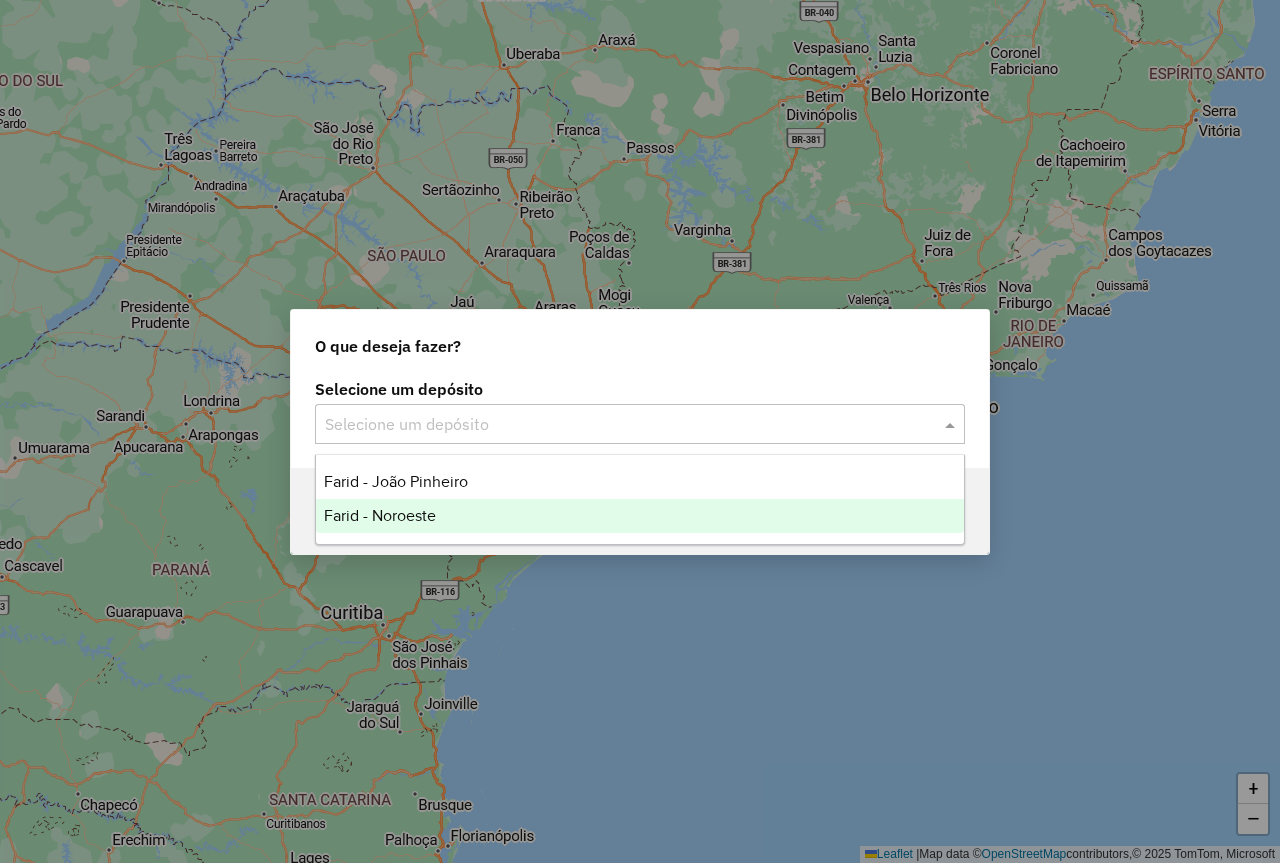 click on "Farid - Noroeste" at bounding box center [640, 516] 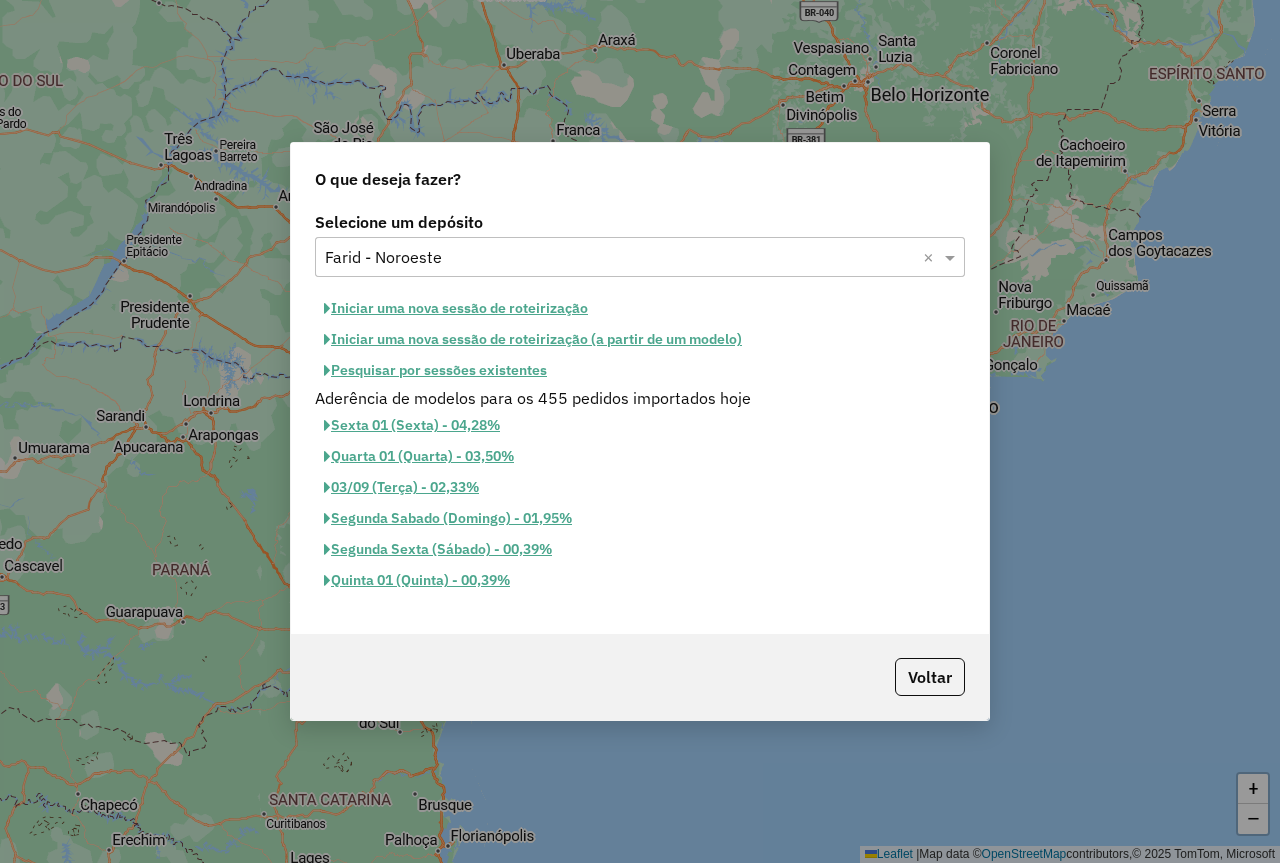 click on "Iniciar uma nova sessão de roteirização" 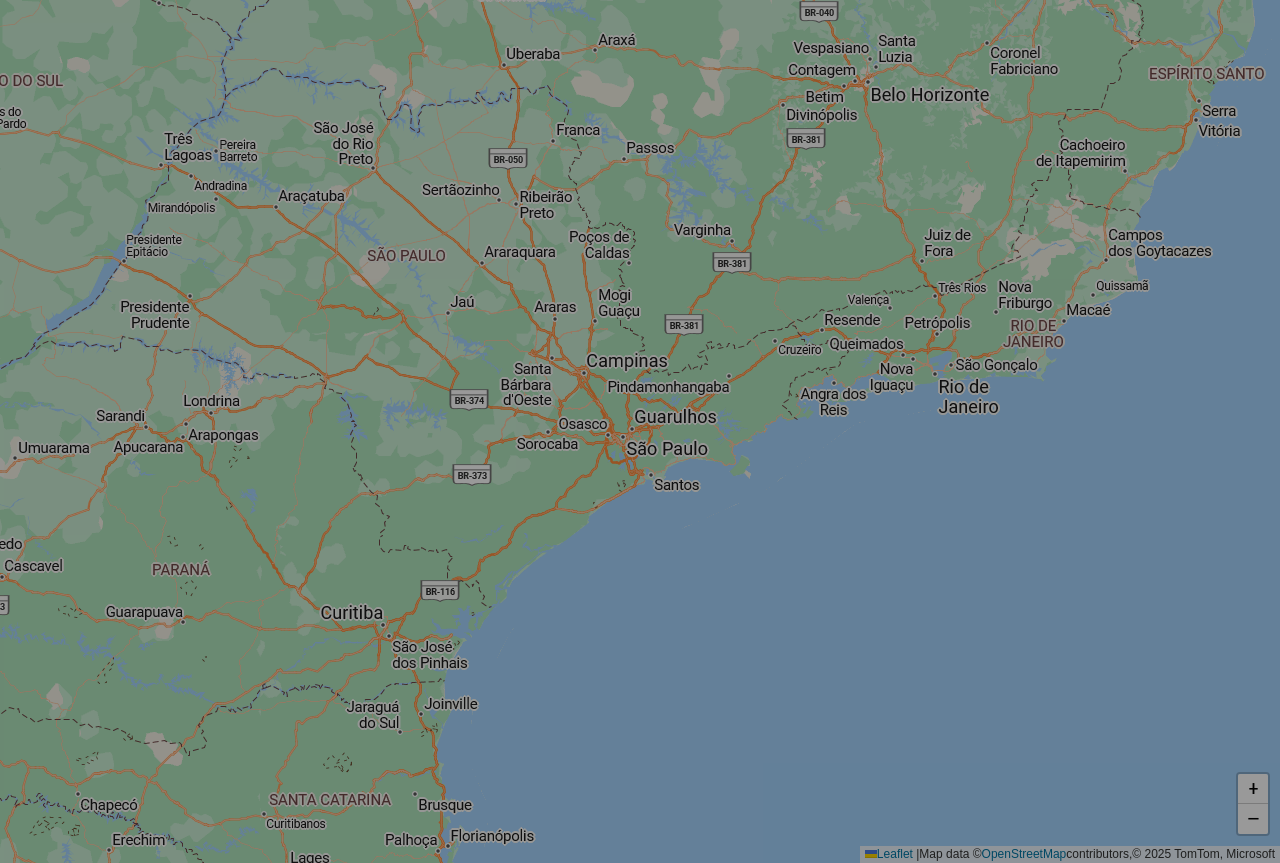 select on "*" 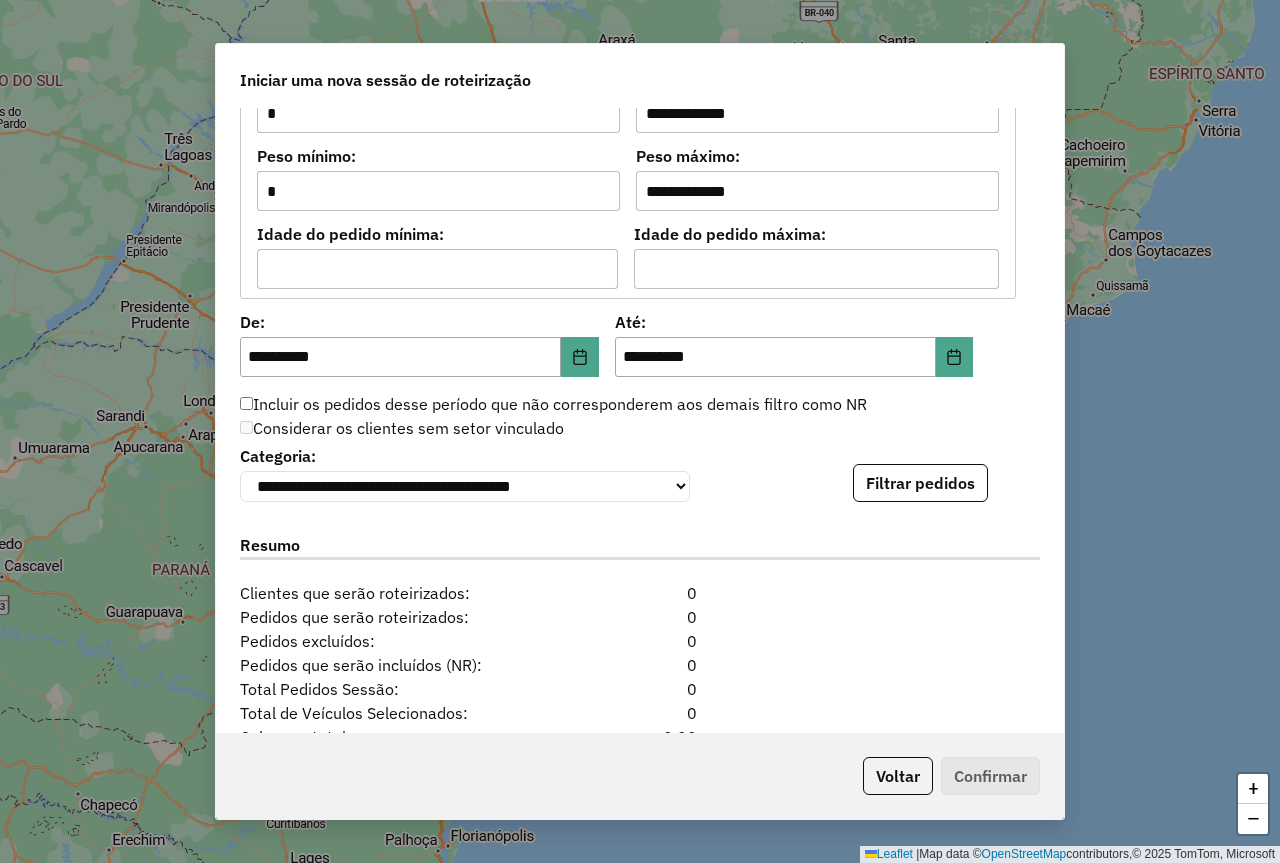 scroll, scrollTop: 1900, scrollLeft: 0, axis: vertical 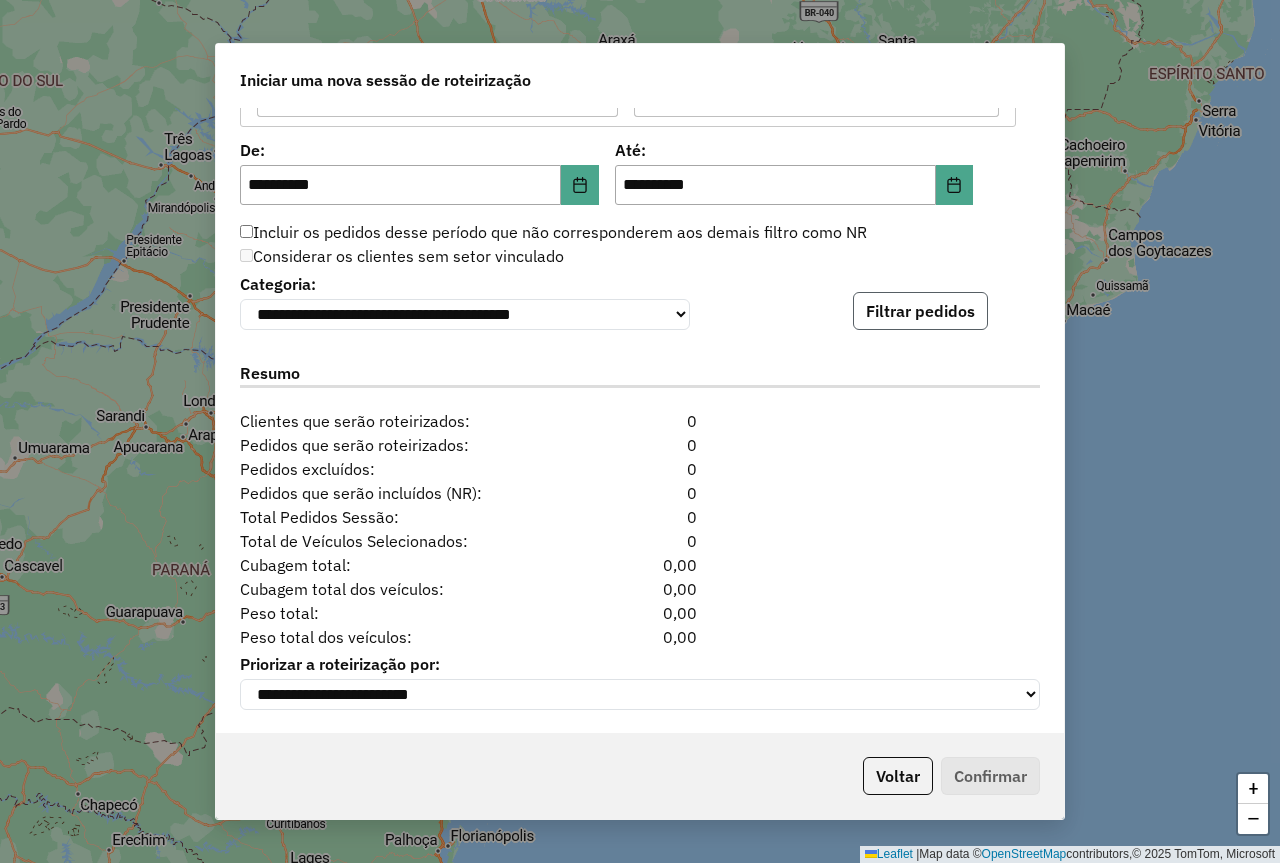 click on "Filtrar pedidos" 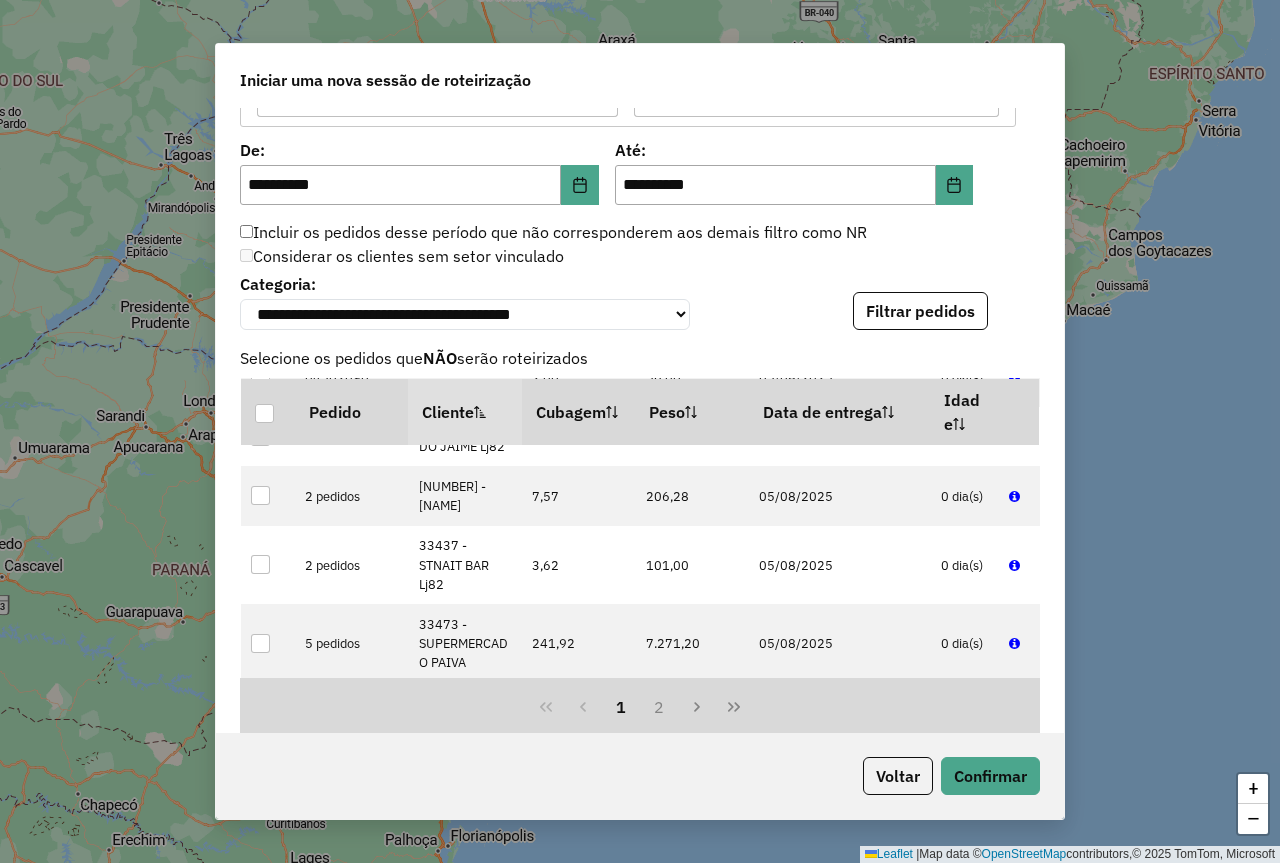 scroll, scrollTop: 500, scrollLeft: 0, axis: vertical 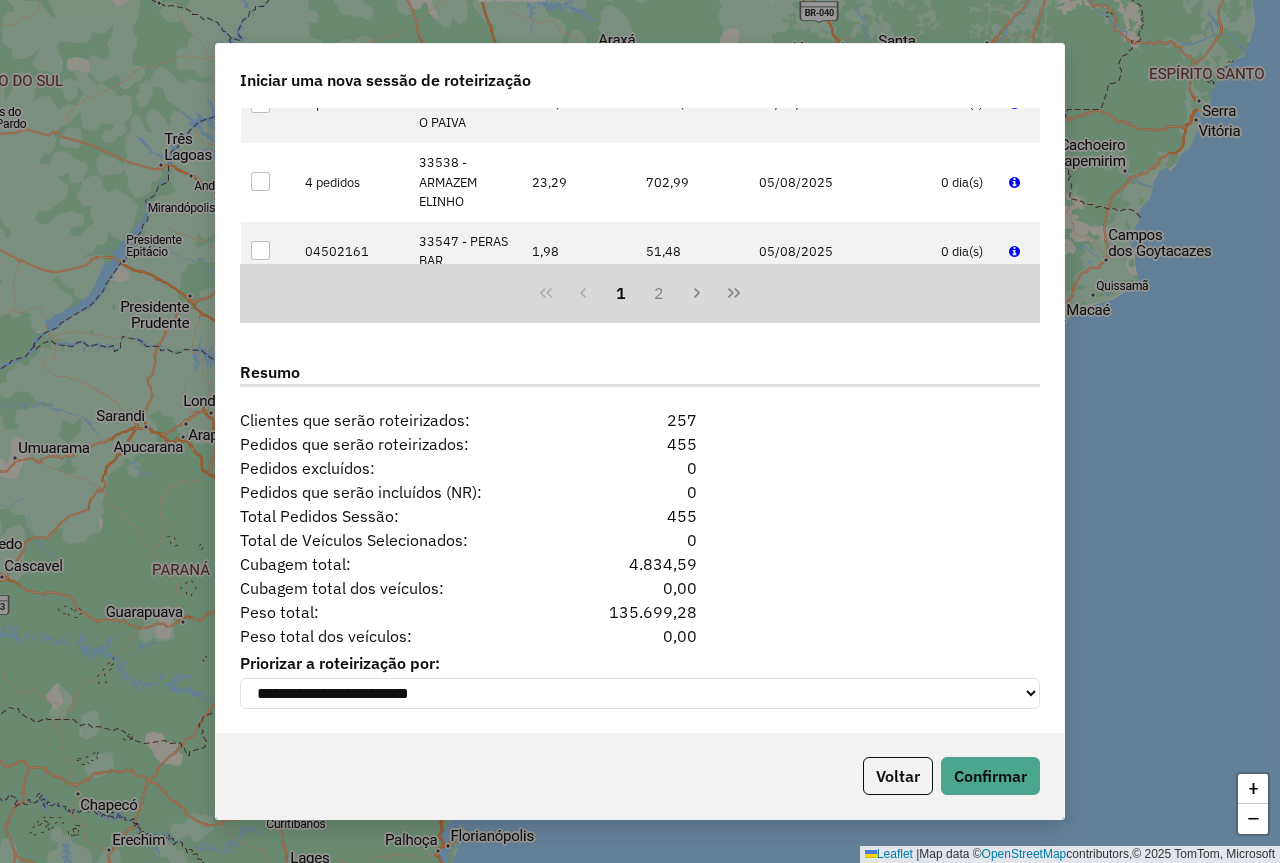 click on "**********" 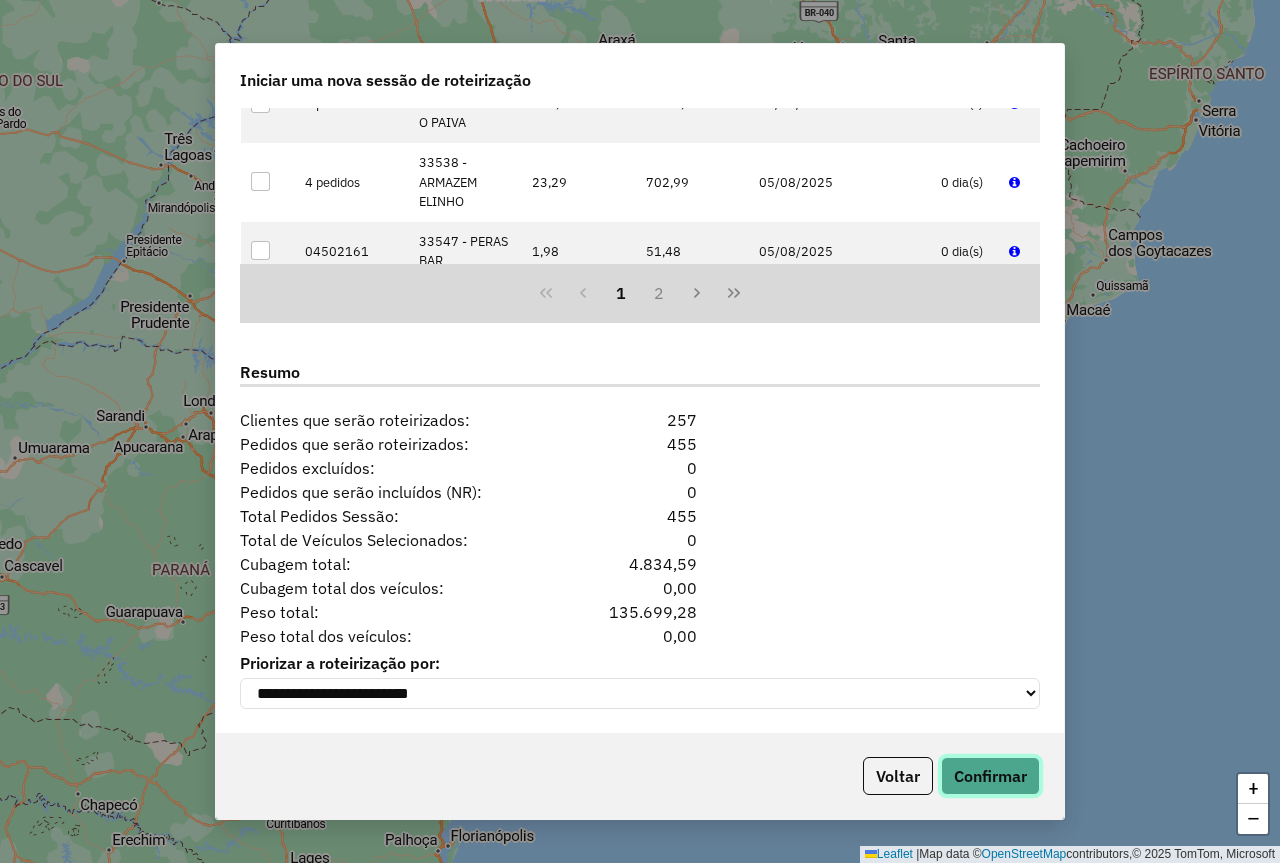 click on "Confirmar" 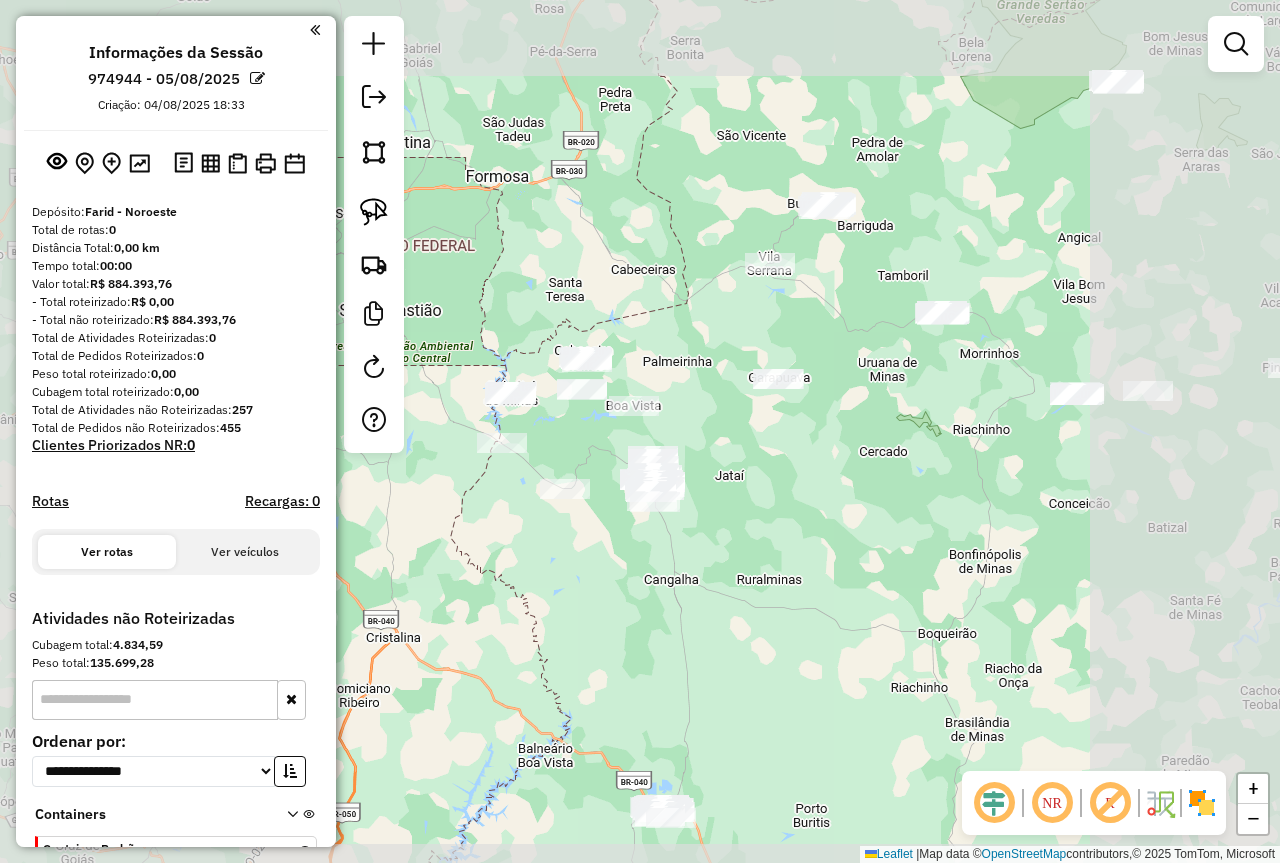 drag, startPoint x: 882, startPoint y: 490, endPoint x: 886, endPoint y: 545, distance: 55.145264 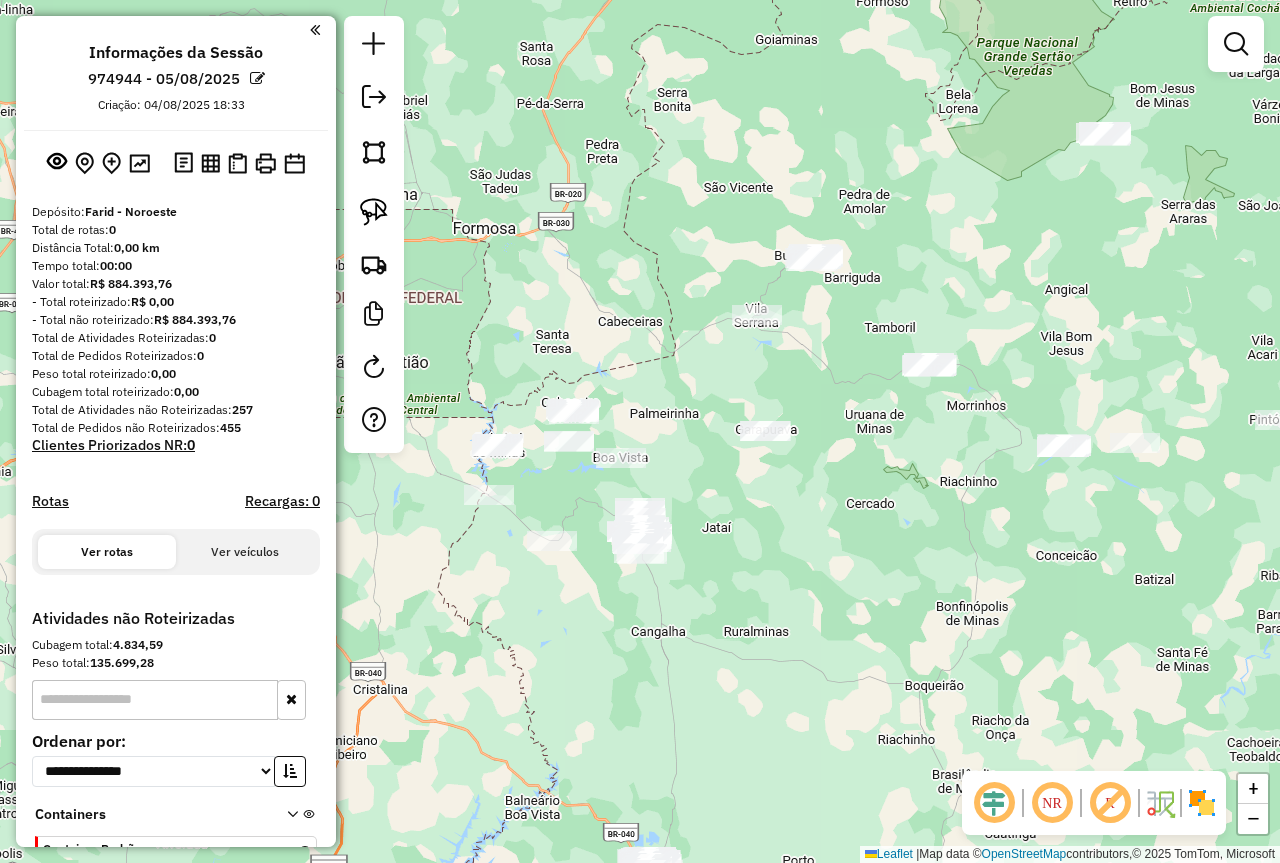 drag, startPoint x: 901, startPoint y: 464, endPoint x: 612, endPoint y: 399, distance: 296.2195 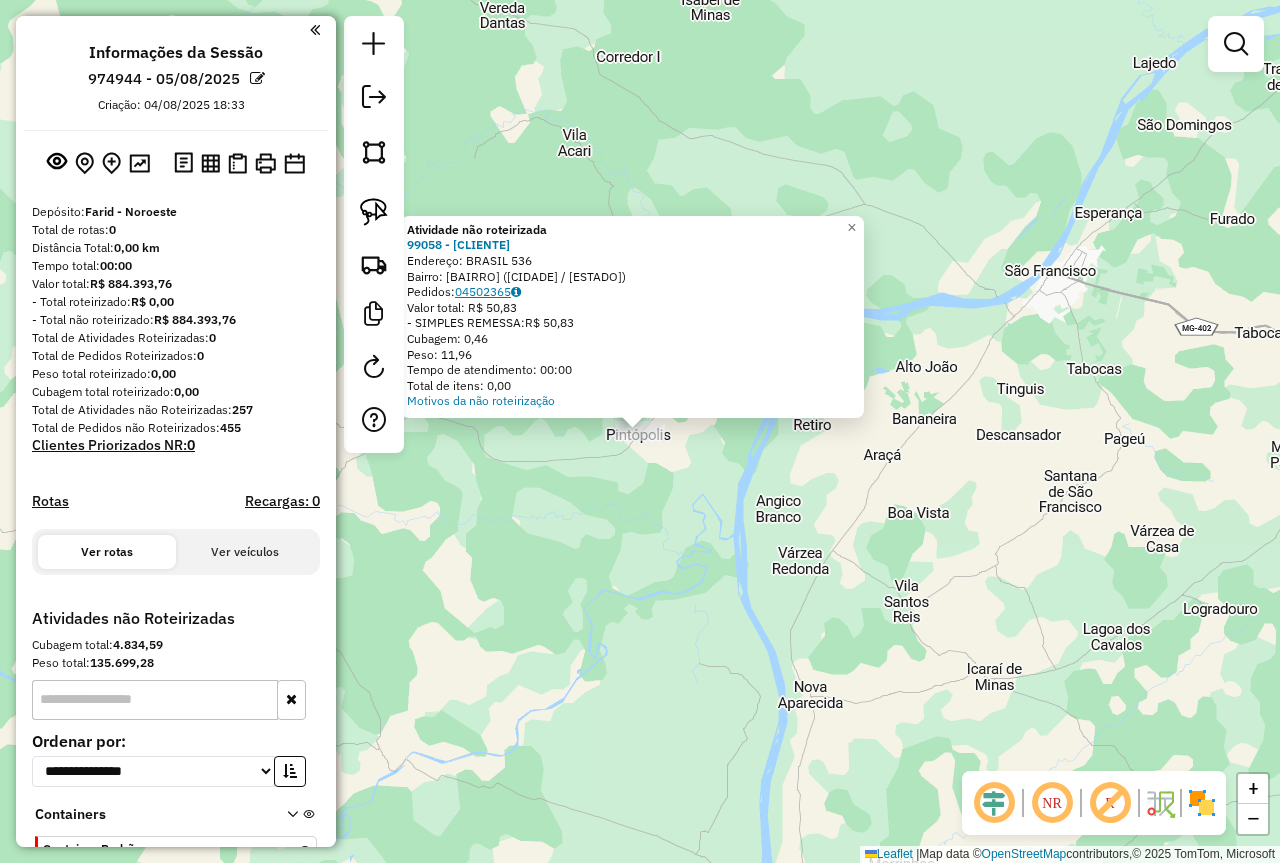 click on "04502365" 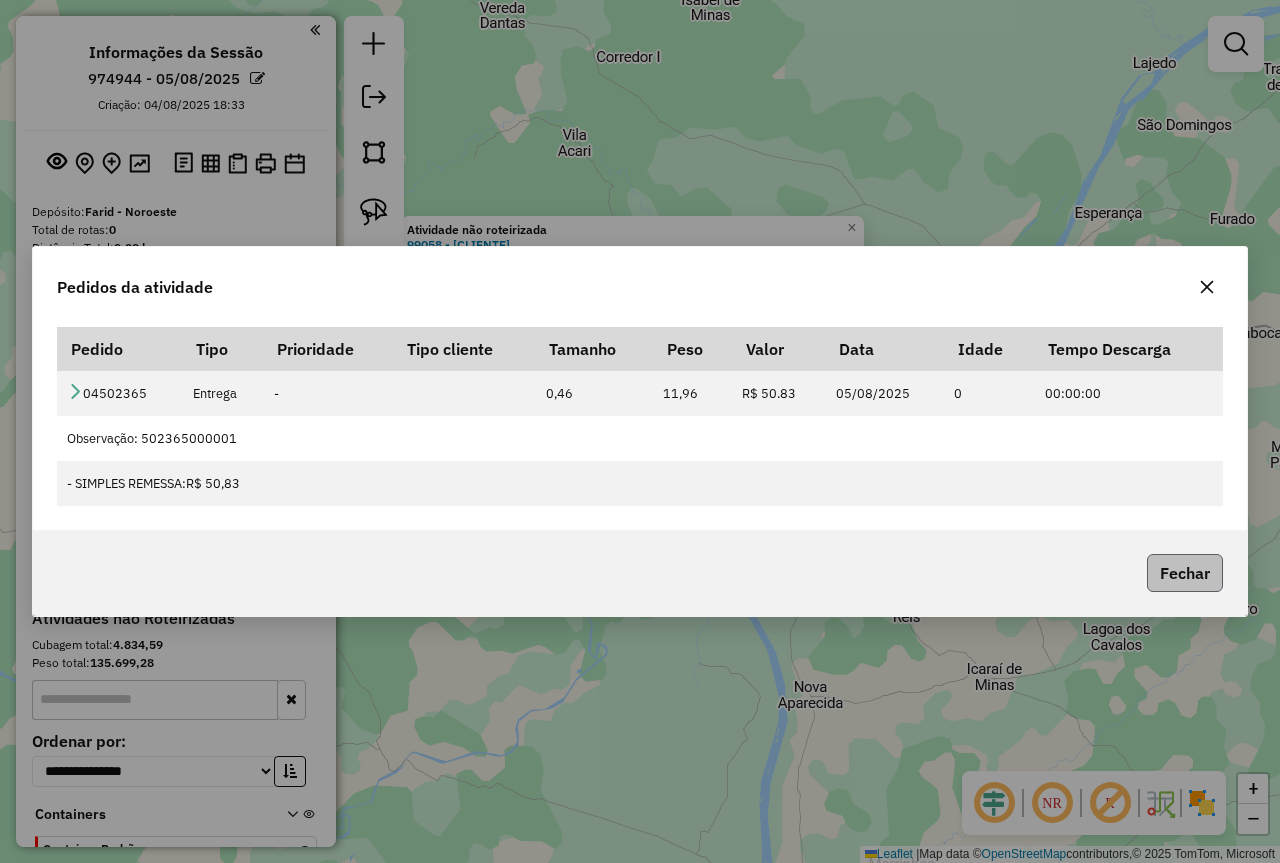 click on "Fechar" 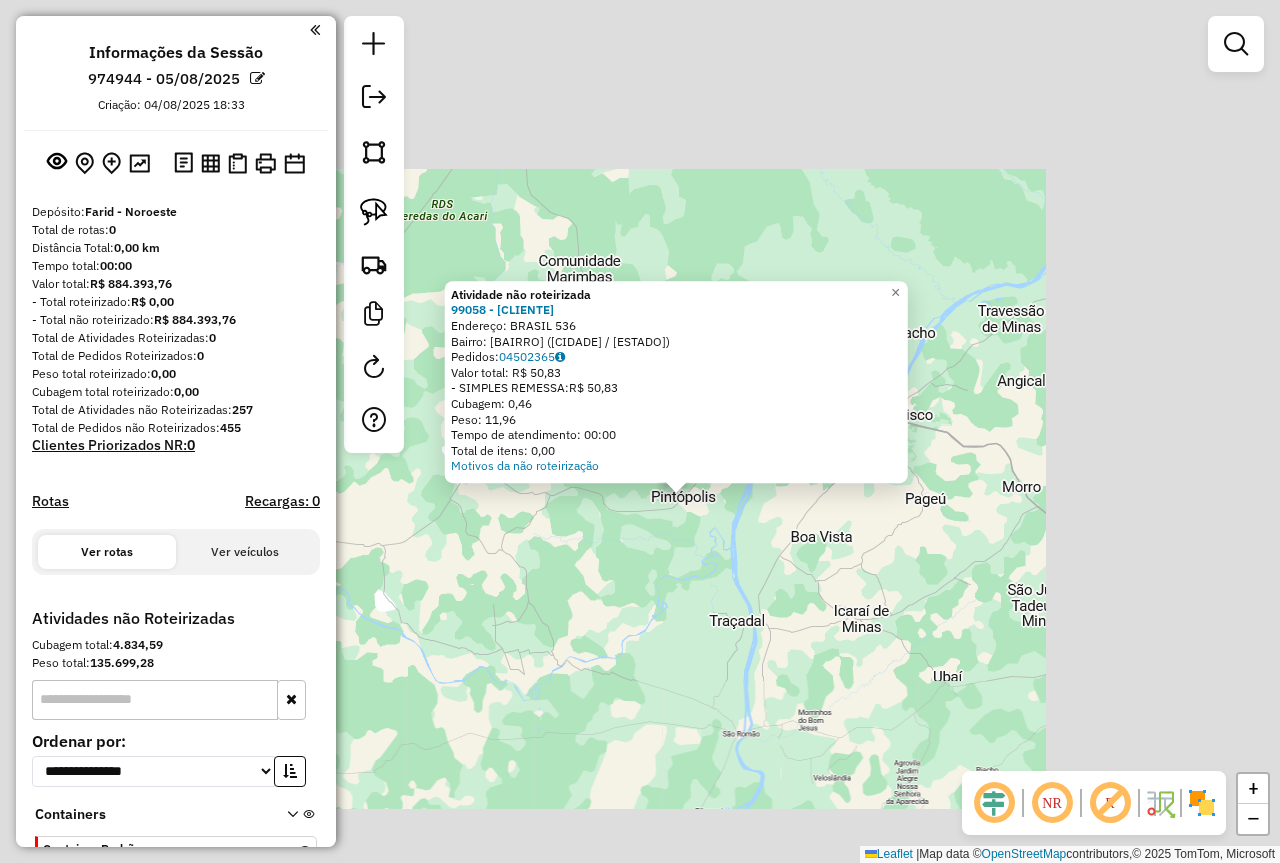 click on "Atividade não roteirizada 99058 - DIST PINHEIRO  Endereço:  BRASIL 536   Bairro: SANTA LUZIA (PINTOPOLIS / MG)   Pedidos:  04502365   Valor total: R$ 50,83   - SIMPLES REMESSA:  R$ 50,83   Cubagem: 0,46   Peso: 11,96   Tempo de atendimento: 00:00   Total de itens: 0,00  Motivos da não roteirização × Janela de atendimento Grade de atendimento Capacidade Transportadoras Veículos Cliente Pedidos  Rotas Selecione os dias de semana para filtrar as janelas de atendimento  Seg   Ter   Qua   Qui   Sex   Sáb   Dom  Informe o período da janela de atendimento: De: Até:  Filtrar exatamente a janela do cliente  Considerar janela de atendimento padrão  Selecione os dias de semana para filtrar as grades de atendimento  Seg   Ter   Qua   Qui   Sex   Sáb   Dom   Considerar clientes sem dia de atendimento cadastrado  Clientes fora do dia de atendimento selecionado Filtrar as atividades entre os valores definidos abaixo:  Peso mínimo:   Peso máximo:   Cubagem mínima:   Cubagem máxima:   De:   Até:   De:  Nome:" 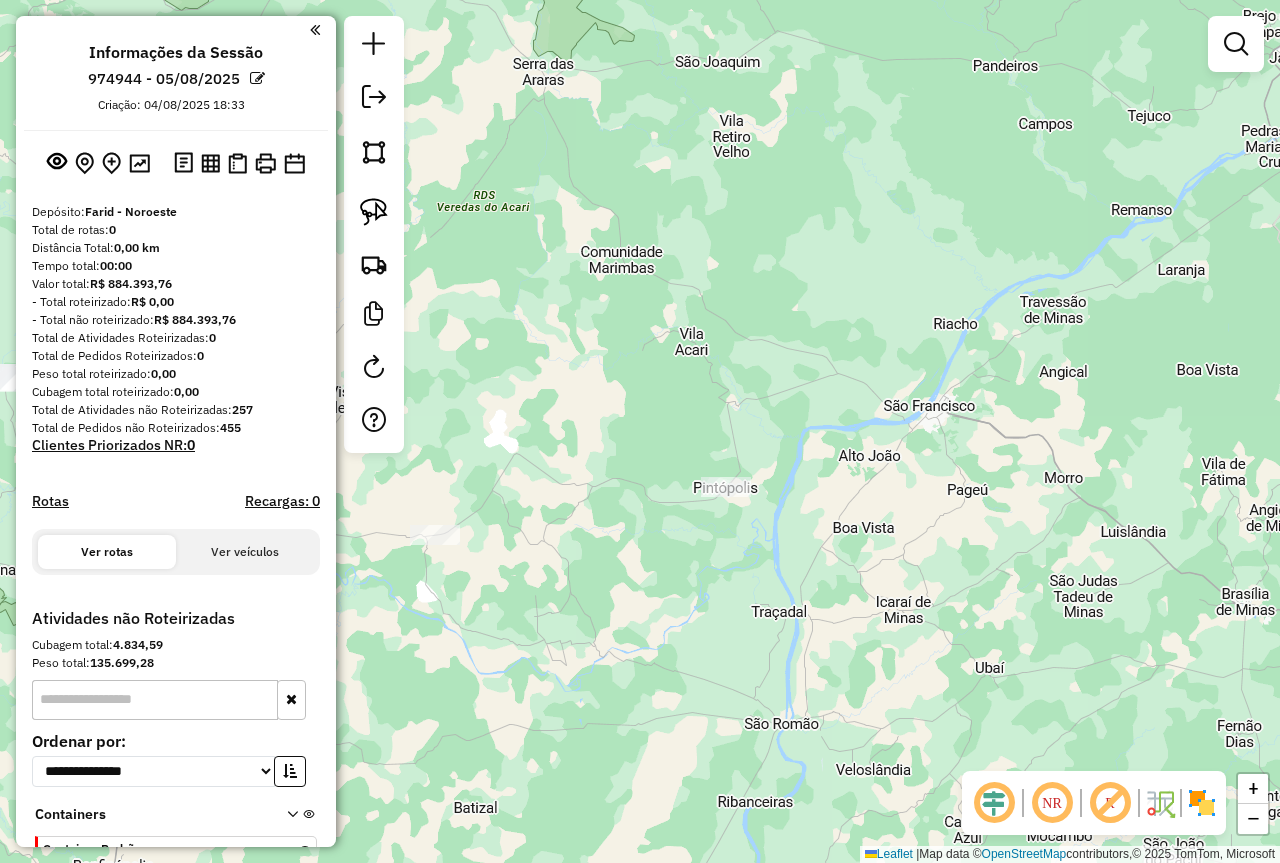 drag, startPoint x: 586, startPoint y: 565, endPoint x: 745, endPoint y: 509, distance: 168.57343 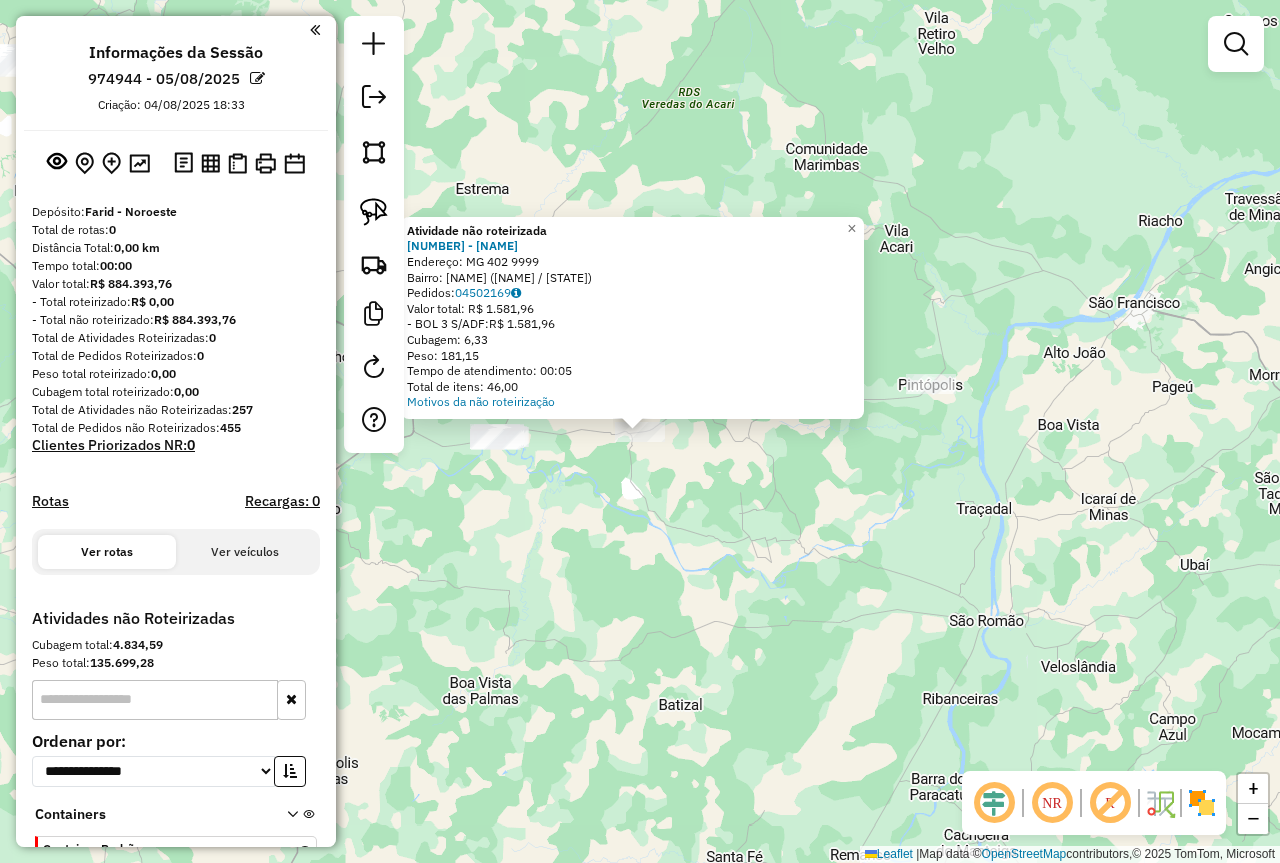 click on "Atividade não roteirizada 53801 - MERCEARIA IM  Endereço:  MG 402 9999   Bairro: AREA RURAL (URUCUIA / MG)   Pedidos:  04502169   Valor total: R$ 1.581,96   - BOL 3 S/ADF:  R$ 1.581,96   Cubagem: 6,33   Peso: 181,15   Tempo de atendimento: 00:05   Total de itens: 46,00  Motivos da não roteirização × Janela de atendimento Grade de atendimento Capacidade Transportadoras Veículos Cliente Pedidos  Rotas Selecione os dias de semana para filtrar as janelas de atendimento  Seg   Ter   Qua   Qui   Sex   Sáb   Dom  Informe o período da janela de atendimento: De: Até:  Filtrar exatamente a janela do cliente  Considerar janela de atendimento padrão  Selecione os dias de semana para filtrar as grades de atendimento  Seg   Ter   Qua   Qui   Sex   Sáb   Dom   Considerar clientes sem dia de atendimento cadastrado  Clientes fora do dia de atendimento selecionado Filtrar as atividades entre os valores definidos abaixo:  Peso mínimo:   Peso máximo:   Cubagem mínima:   Cubagem máxima:   De:   Até:   De:  Nome:" 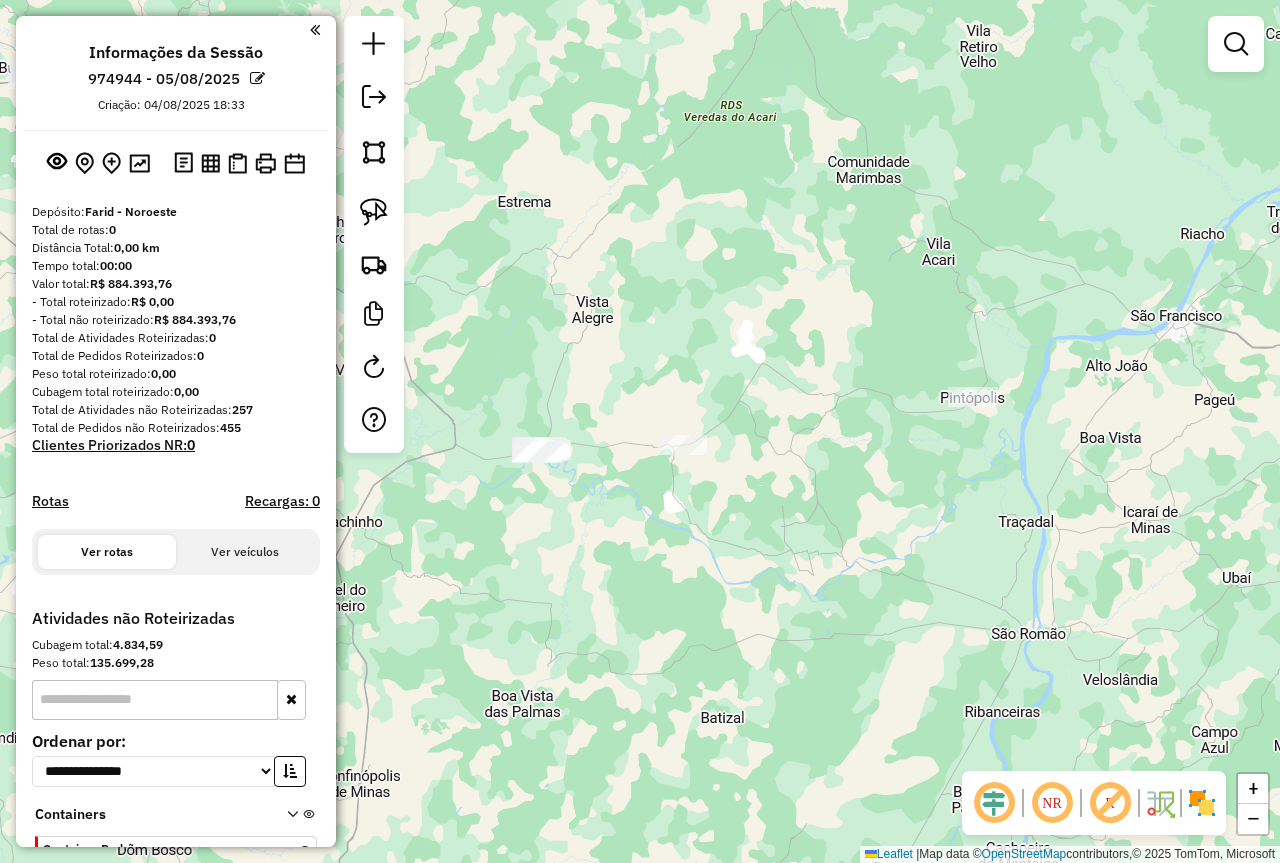 drag, startPoint x: 579, startPoint y: 548, endPoint x: 725, endPoint y: 563, distance: 146.76852 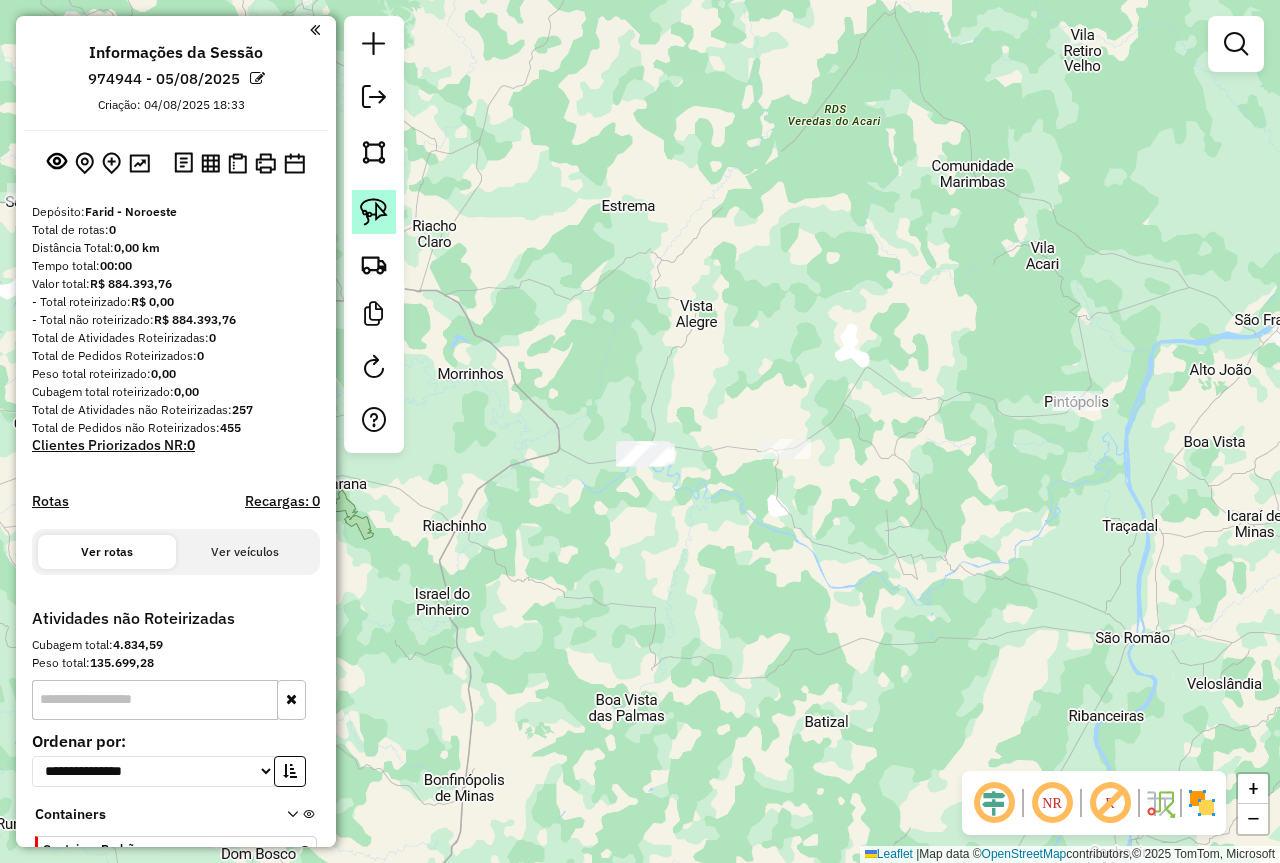click 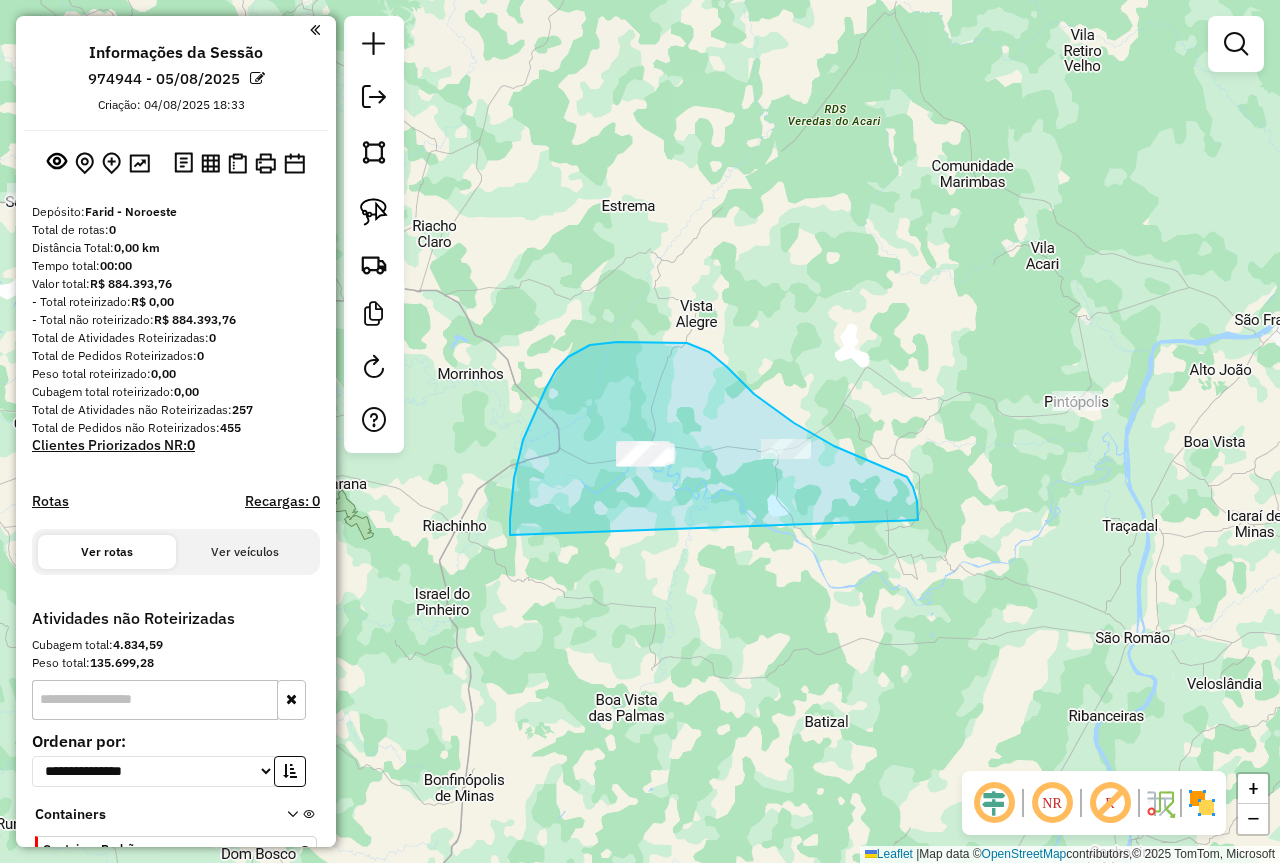 drag, startPoint x: 510, startPoint y: 535, endPoint x: 918, endPoint y: 529, distance: 408.04413 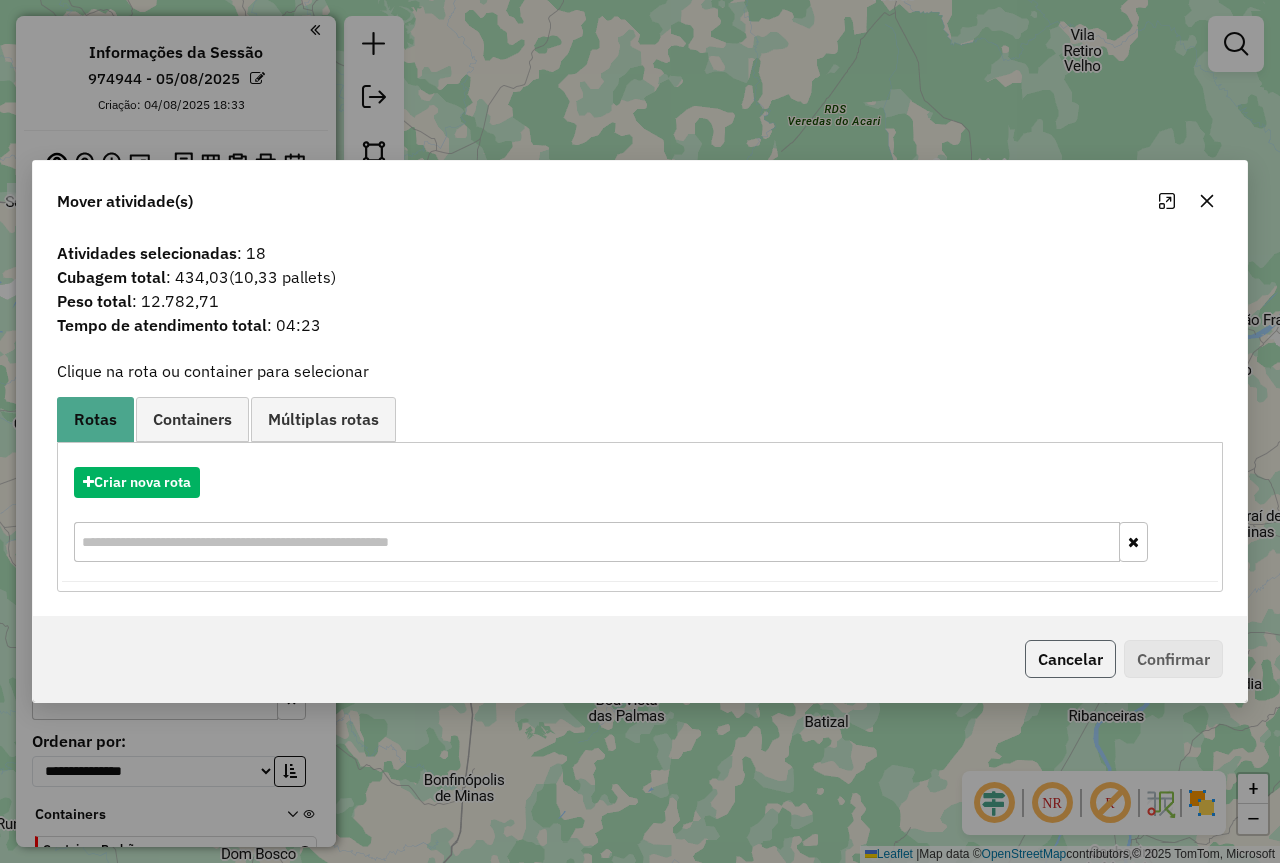 click on "Cancelar" 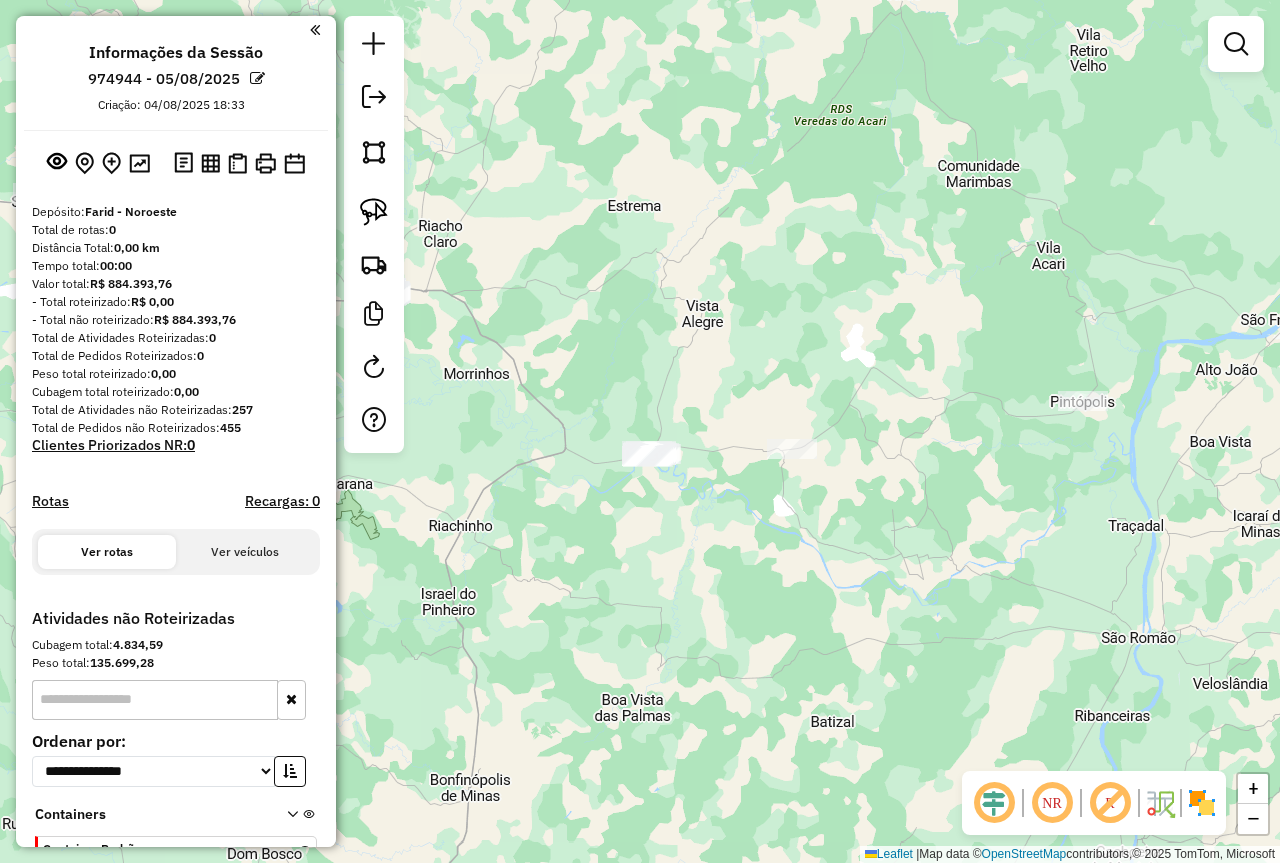 drag, startPoint x: 694, startPoint y: 541, endPoint x: 845, endPoint y: 521, distance: 152.31874 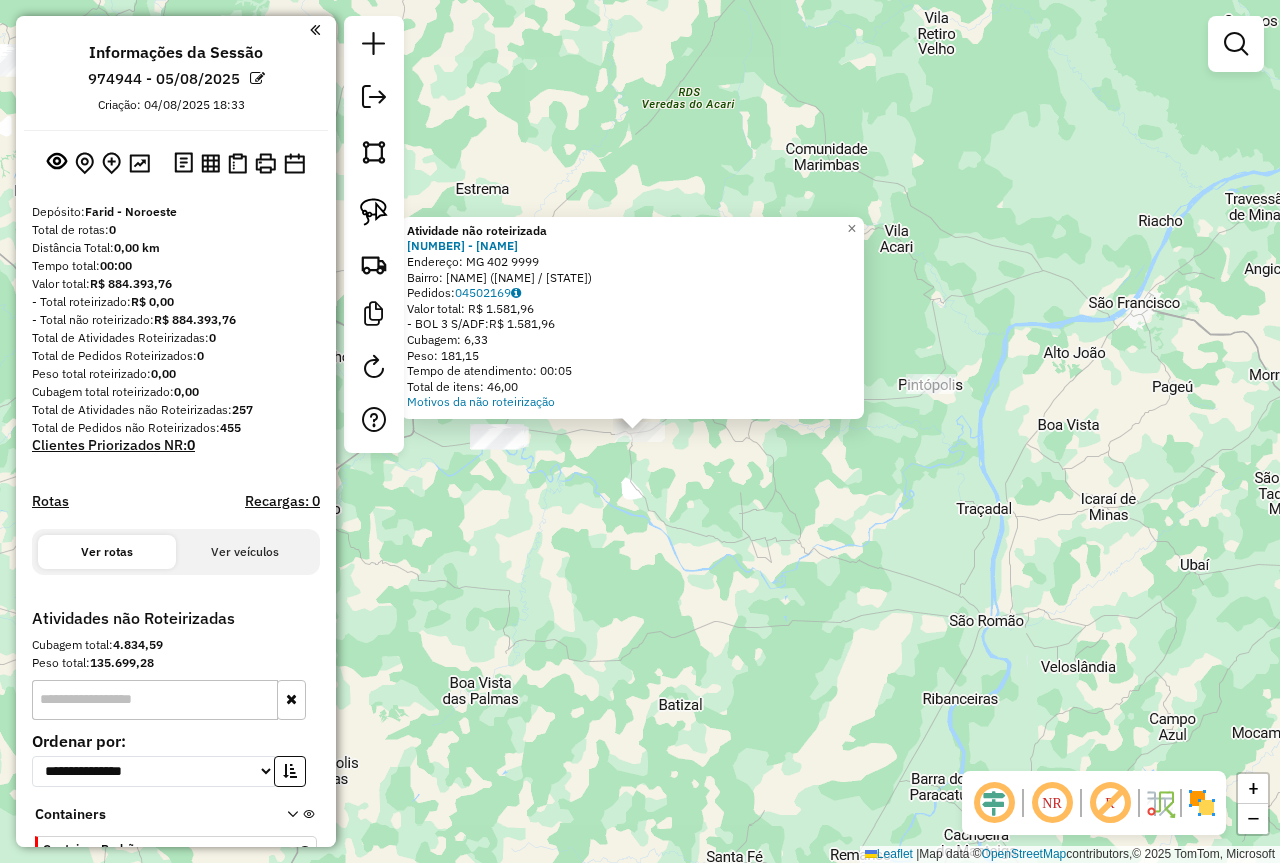 click on "Atividade não roteirizada 53801 - MERCEARIA IM  Endereço:  MG 402 9999   Bairro: AREA RURAL (URUCUIA / MG)   Pedidos:  04502169   Valor total: R$ 1.581,96   - BOL 3 S/ADF:  R$ 1.581,96   Cubagem: 6,33   Peso: 181,15   Tempo de atendimento: 00:05   Total de itens: 46,00  Motivos da não roteirização × Janela de atendimento Grade de atendimento Capacidade Transportadoras Veículos Cliente Pedidos  Rotas Selecione os dias de semana para filtrar as janelas de atendimento  Seg   Ter   Qua   Qui   Sex   Sáb   Dom  Informe o período da janela de atendimento: De: Até:  Filtrar exatamente a janela do cliente  Considerar janela de atendimento padrão  Selecione os dias de semana para filtrar as grades de atendimento  Seg   Ter   Qua   Qui   Sex   Sáb   Dom   Considerar clientes sem dia de atendimento cadastrado  Clientes fora do dia de atendimento selecionado Filtrar as atividades entre os valores definidos abaixo:  Peso mínimo:   Peso máximo:   Cubagem mínima:   Cubagem máxima:   De:   Até:   De:  Nome:" 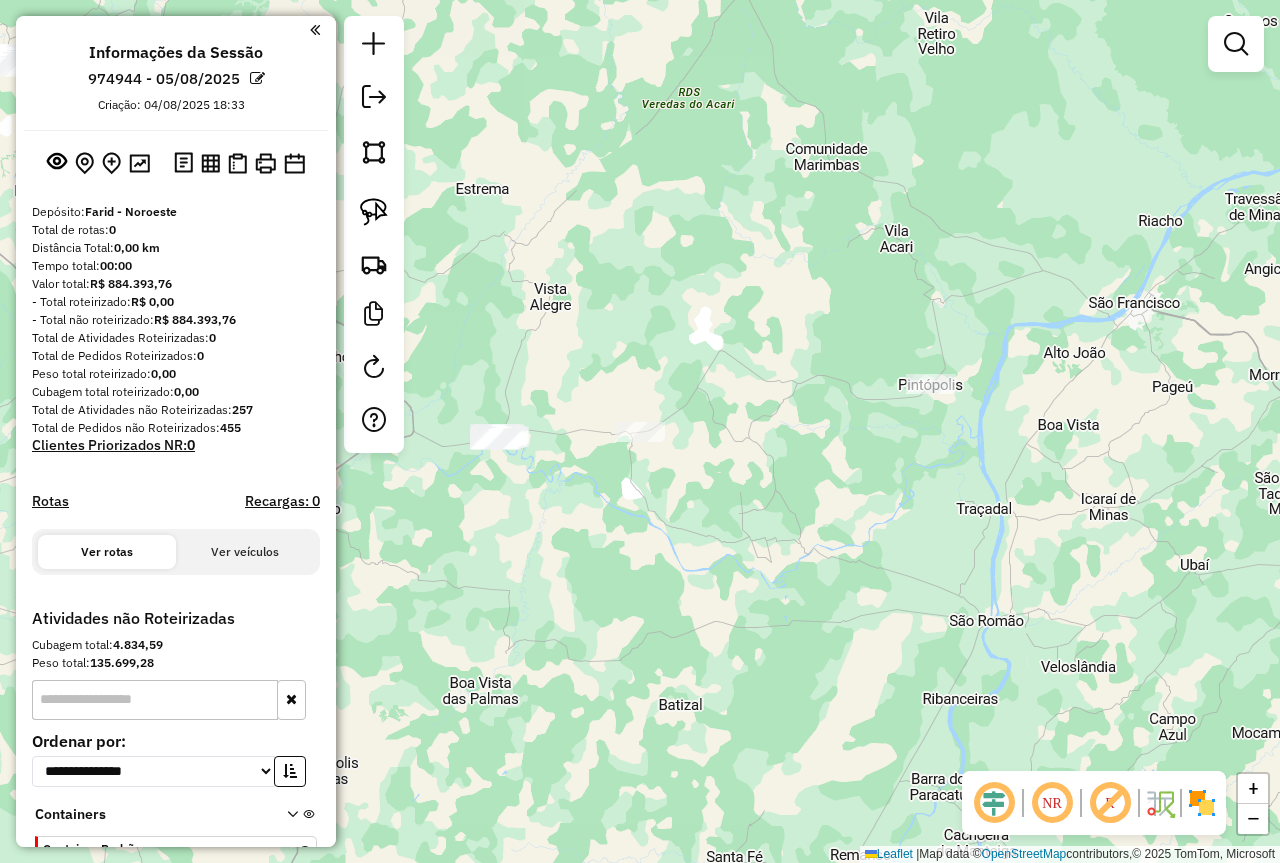 drag, startPoint x: 582, startPoint y: 527, endPoint x: 792, endPoint y: 539, distance: 210.34258 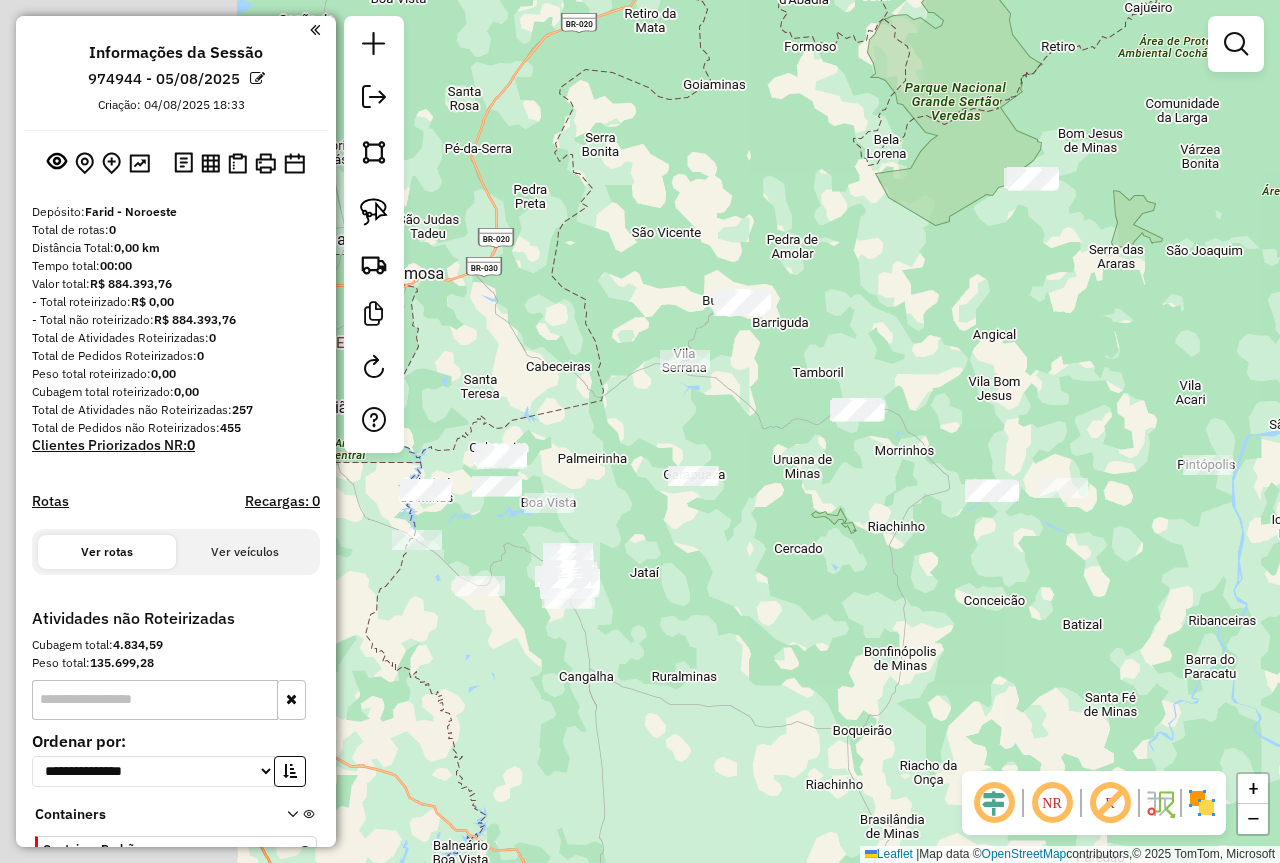 drag, startPoint x: 680, startPoint y: 543, endPoint x: 997, endPoint y: 554, distance: 317.1908 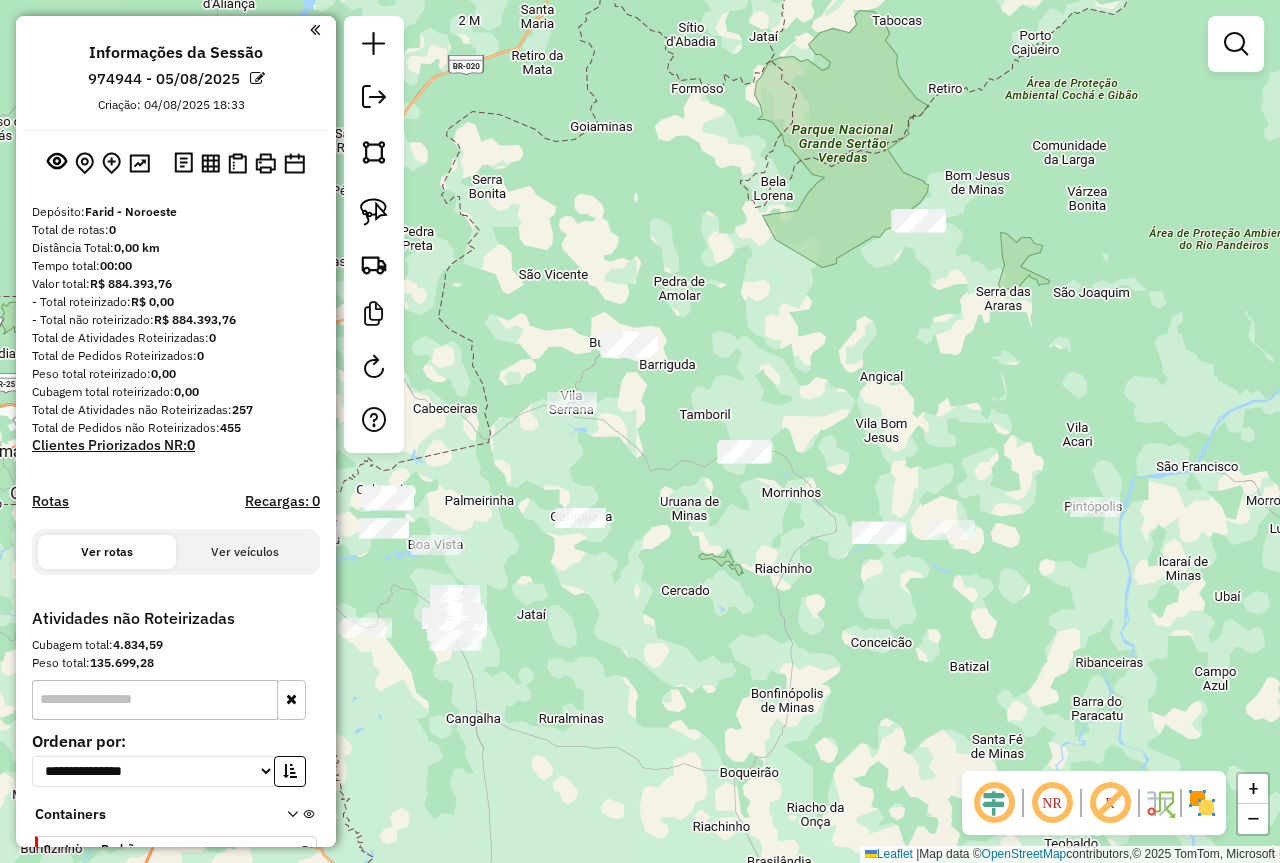 drag, startPoint x: 1006, startPoint y: 301, endPoint x: 766, endPoint y: 368, distance: 249.17665 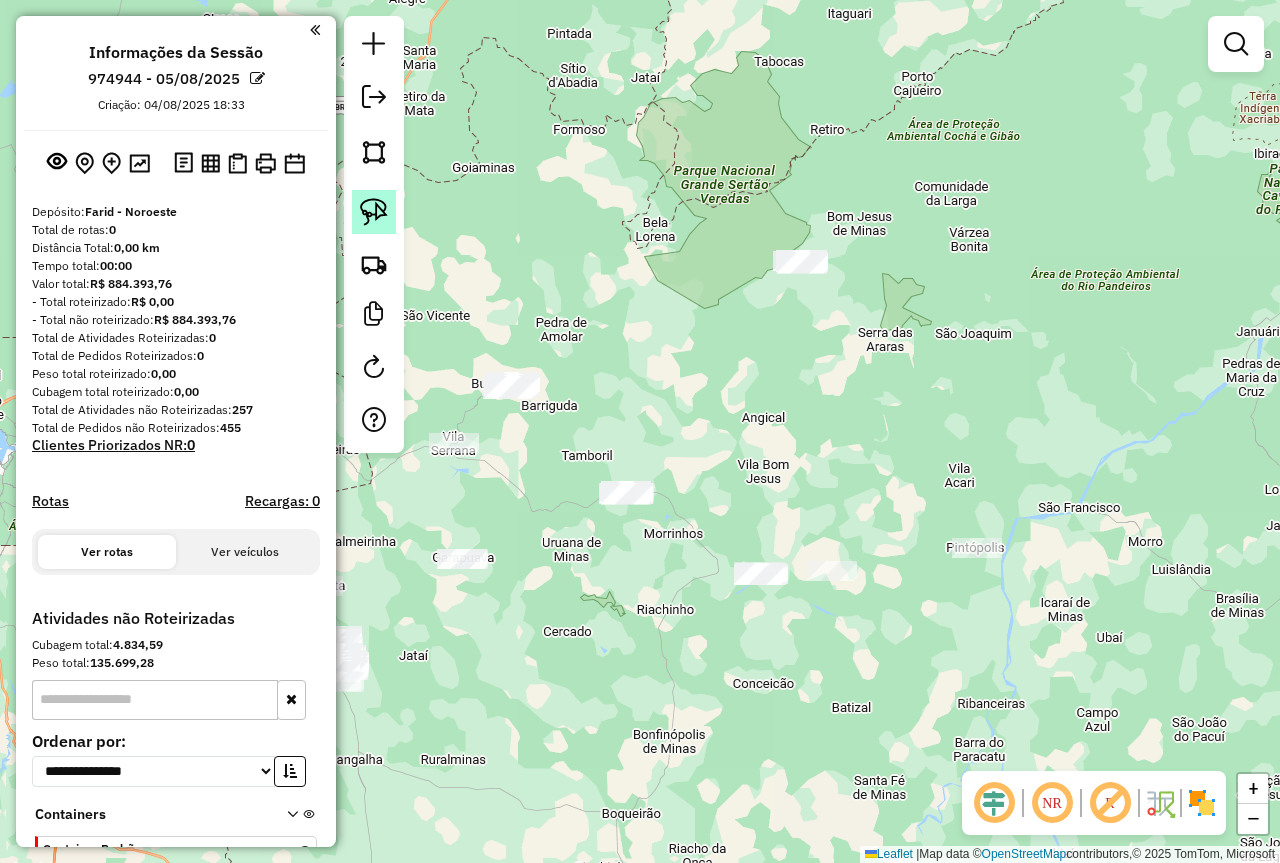 click 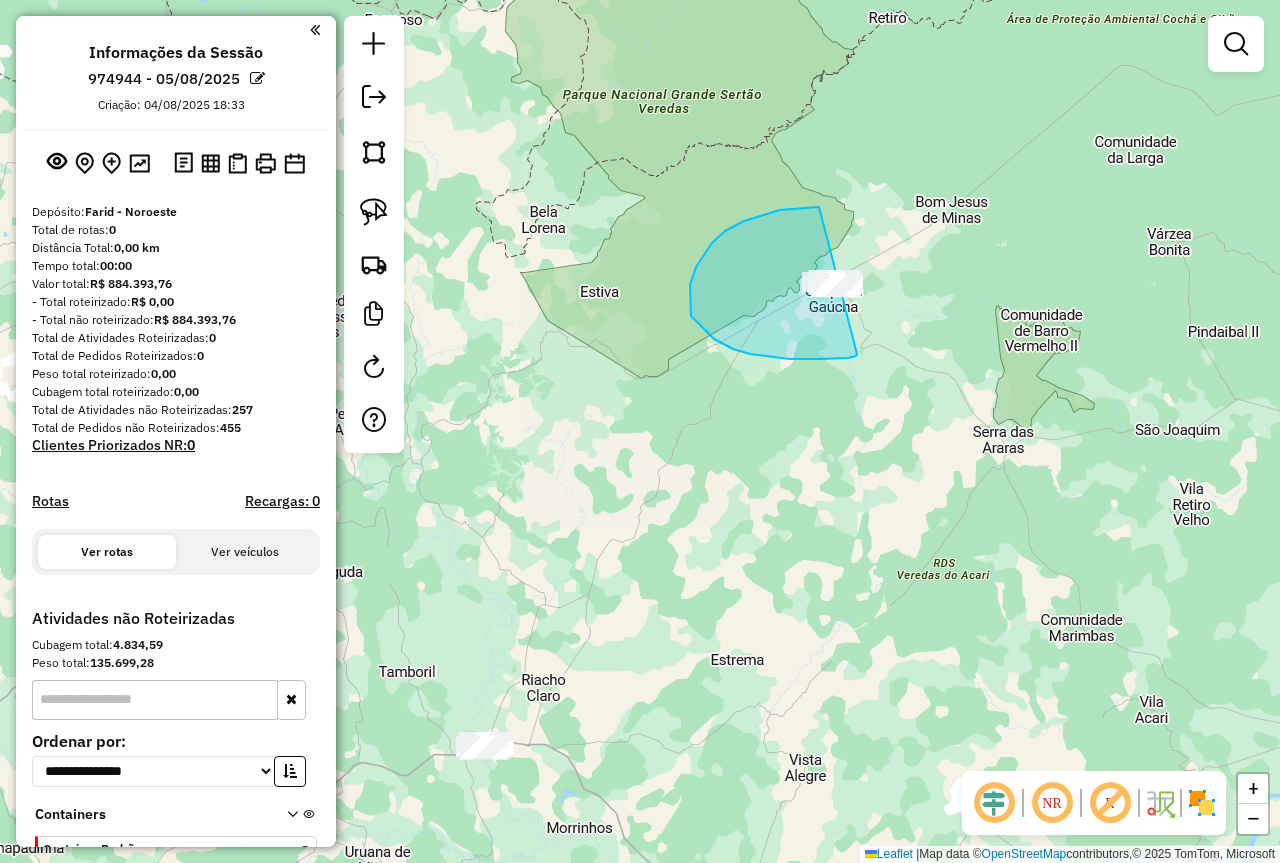 drag, startPoint x: 816, startPoint y: 359, endPoint x: 989, endPoint y: 239, distance: 210.54453 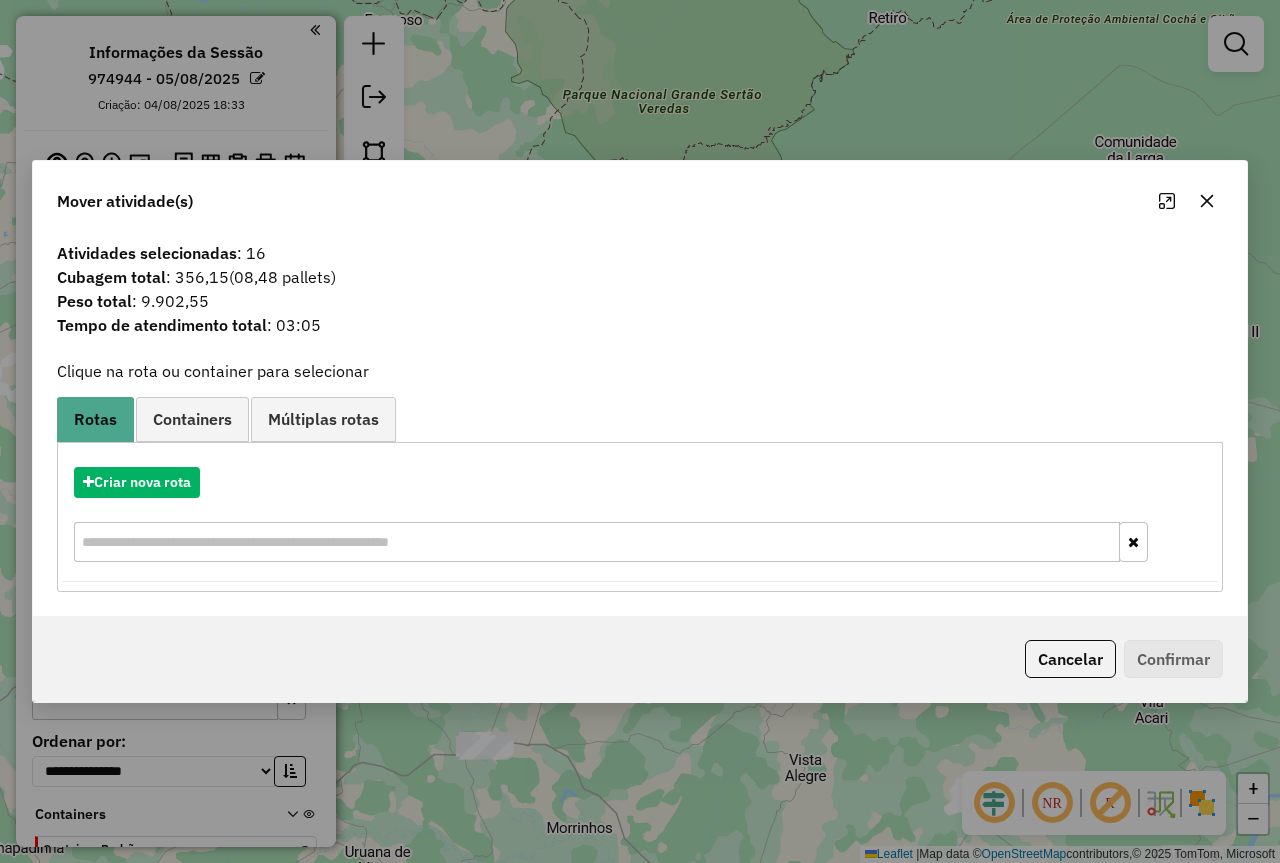 click on "Mover atividade(s)" 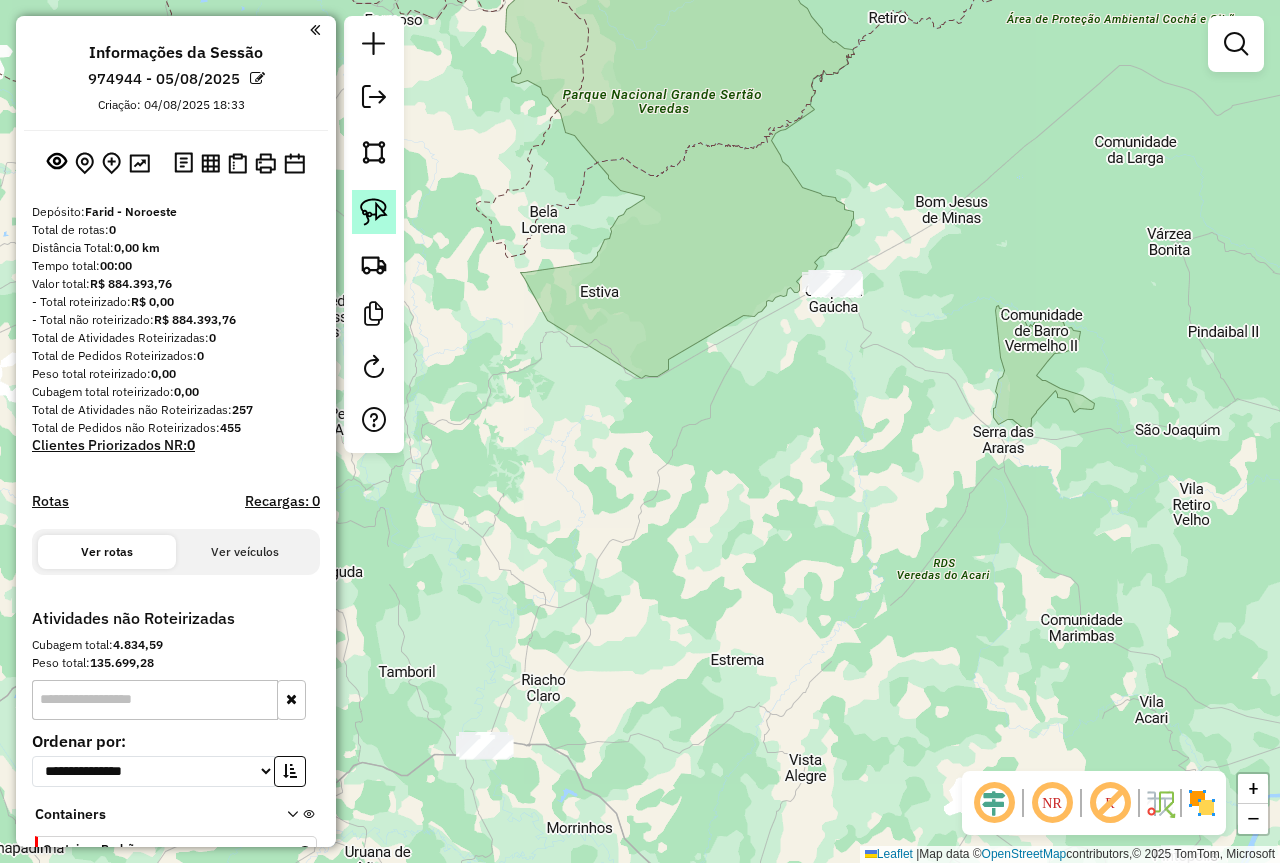 click 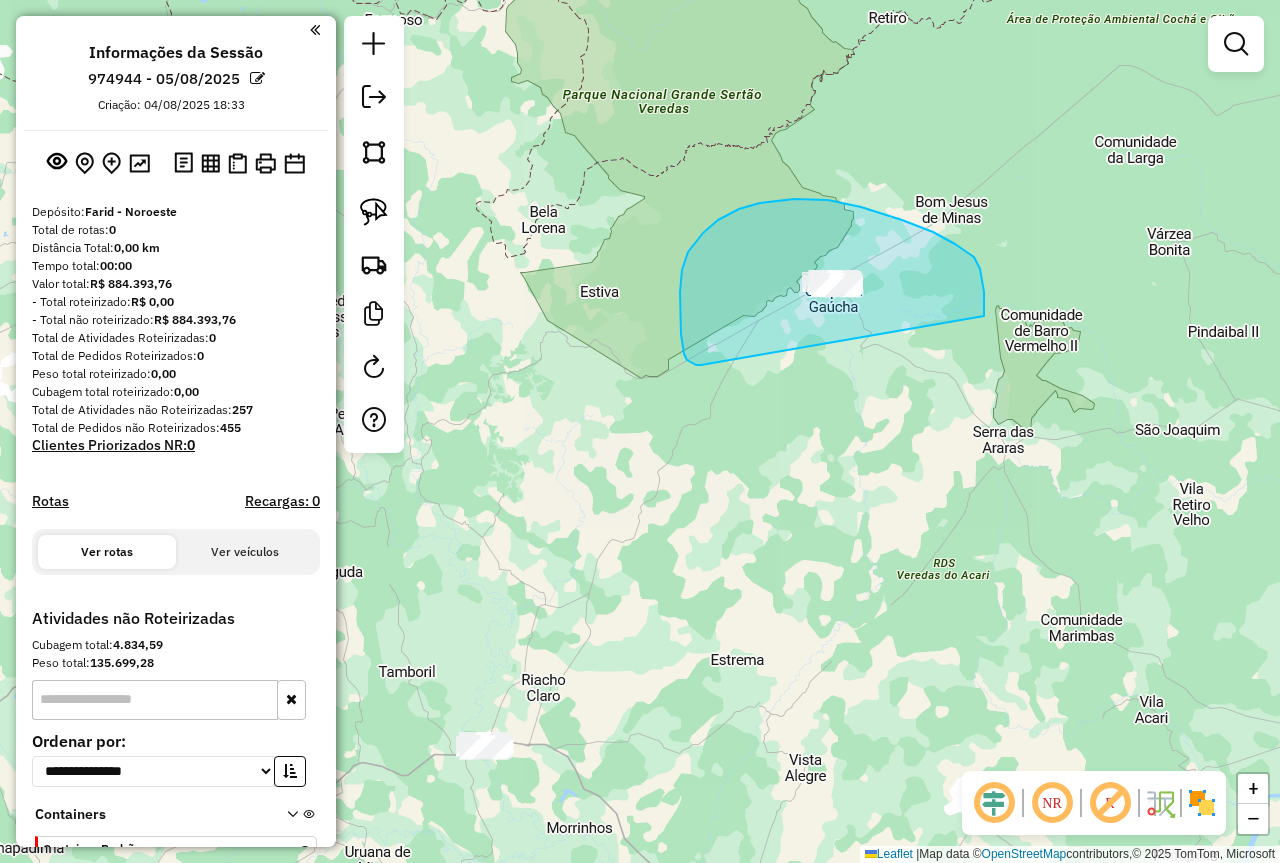 drag, startPoint x: 701, startPoint y: 365, endPoint x: 938, endPoint y: 405, distance: 240.35182 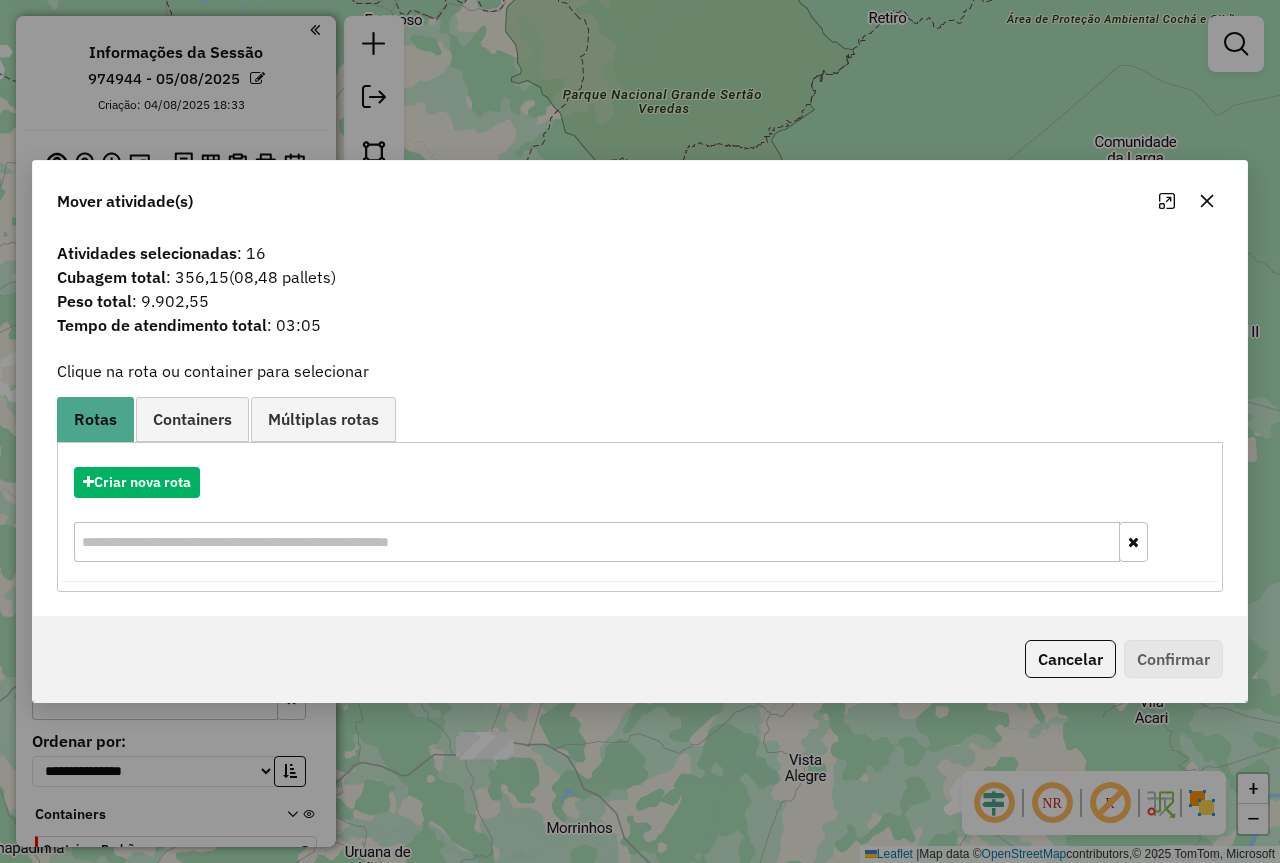 click on "Cancelar" 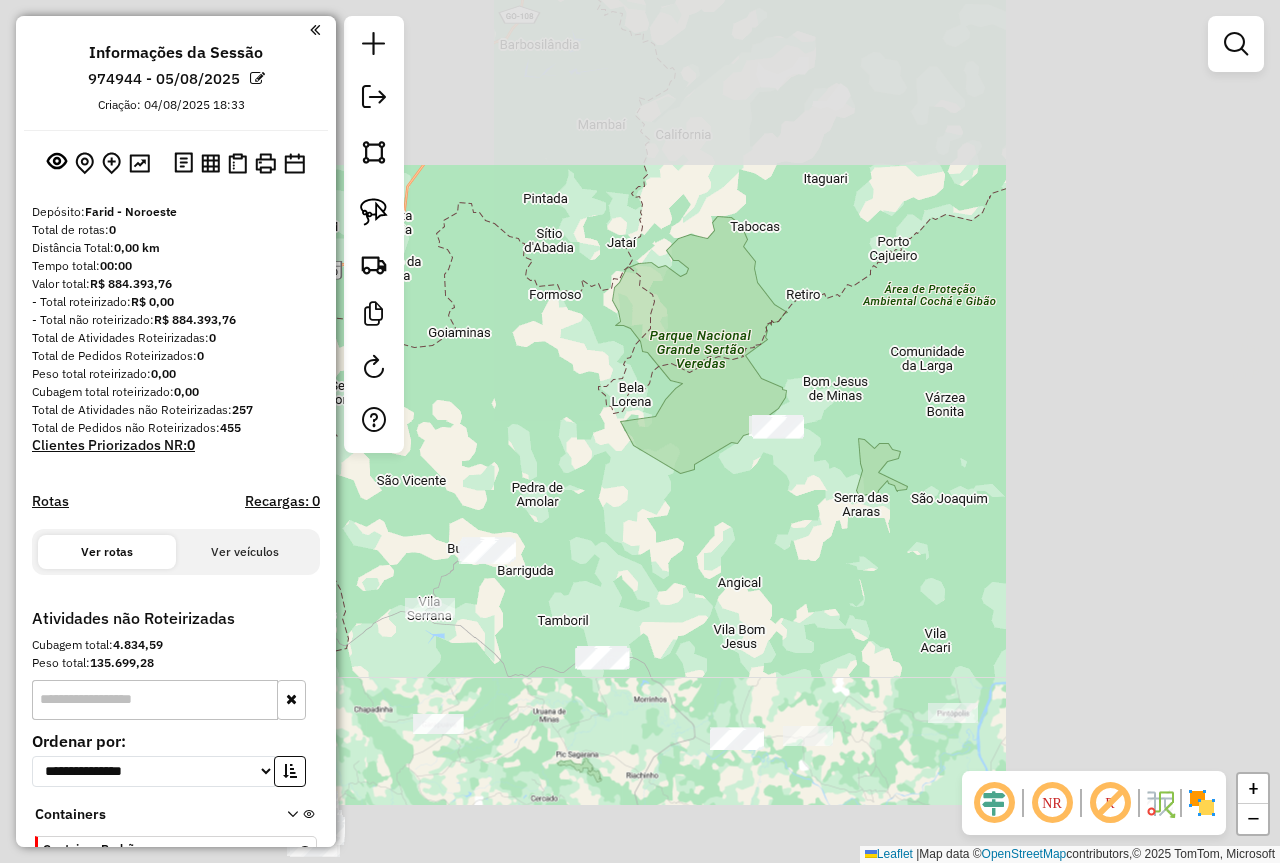drag, startPoint x: 701, startPoint y: 592, endPoint x: 778, endPoint y: 475, distance: 140.06427 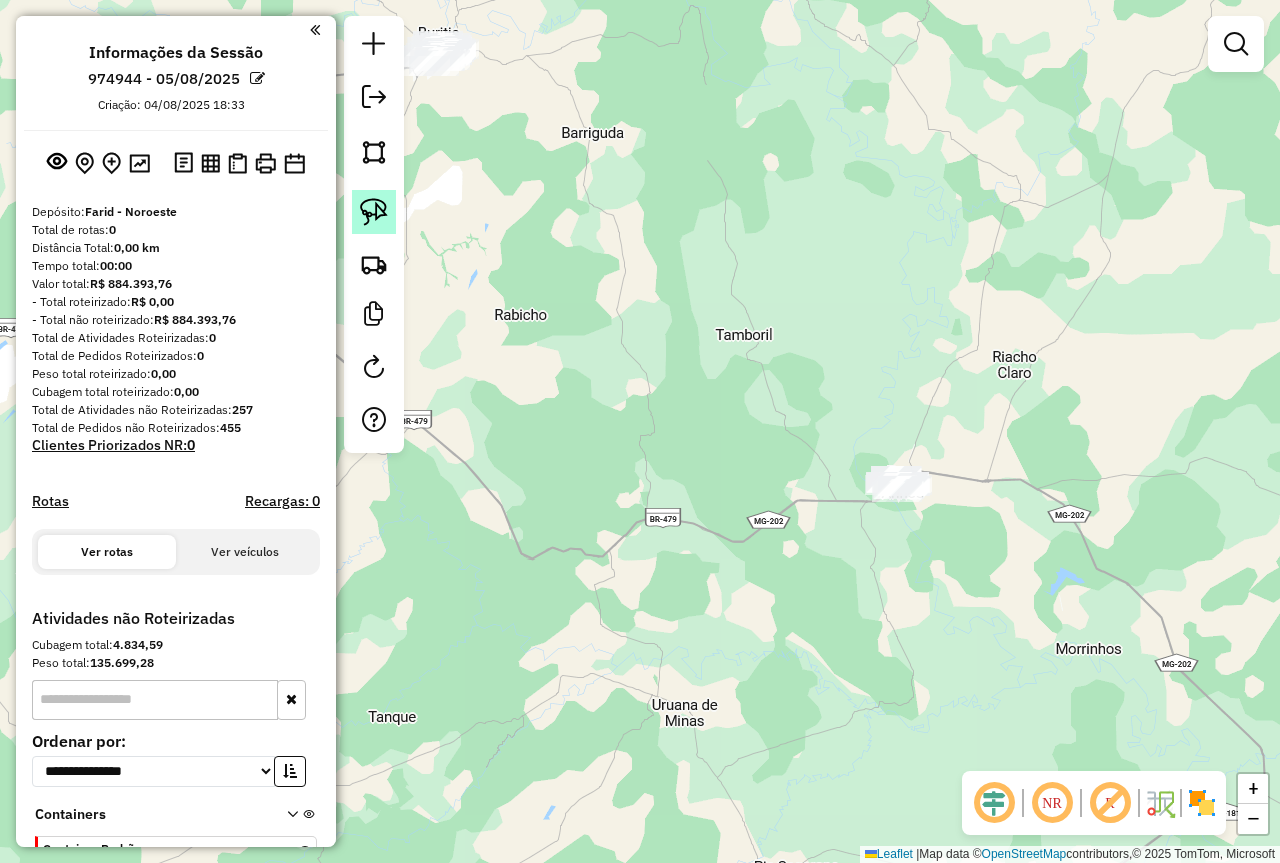 click 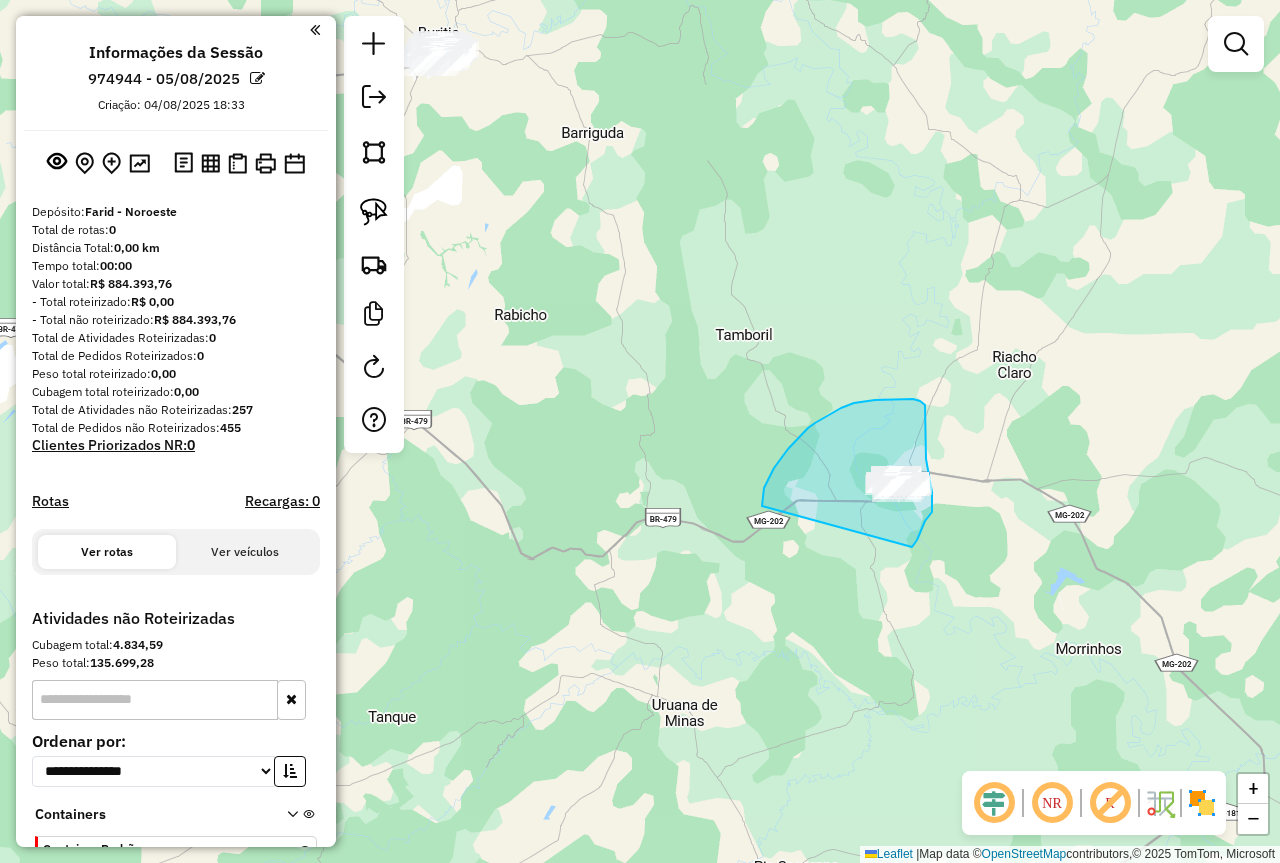 drag, startPoint x: 762, startPoint y: 506, endPoint x: 912, endPoint y: 547, distance: 155.50241 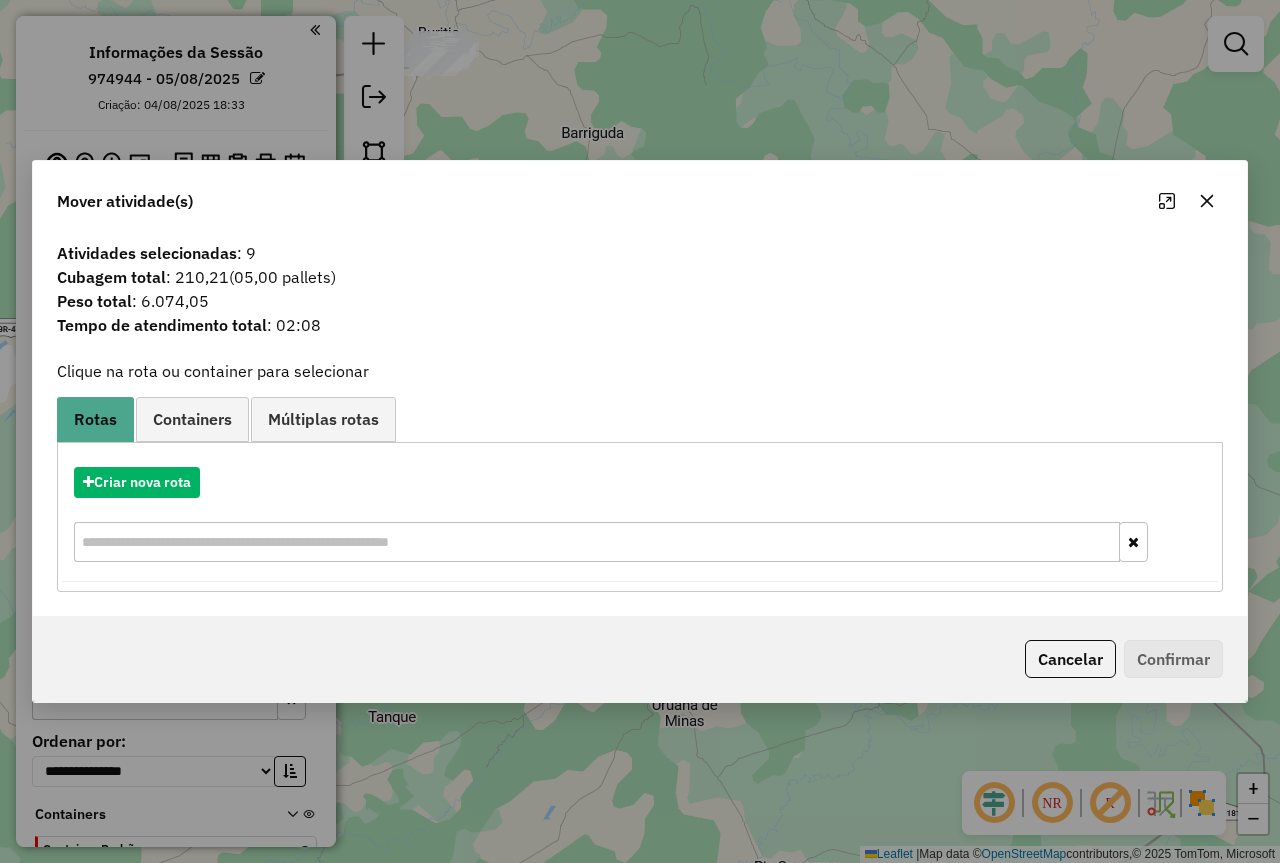 click on "Cancelar" 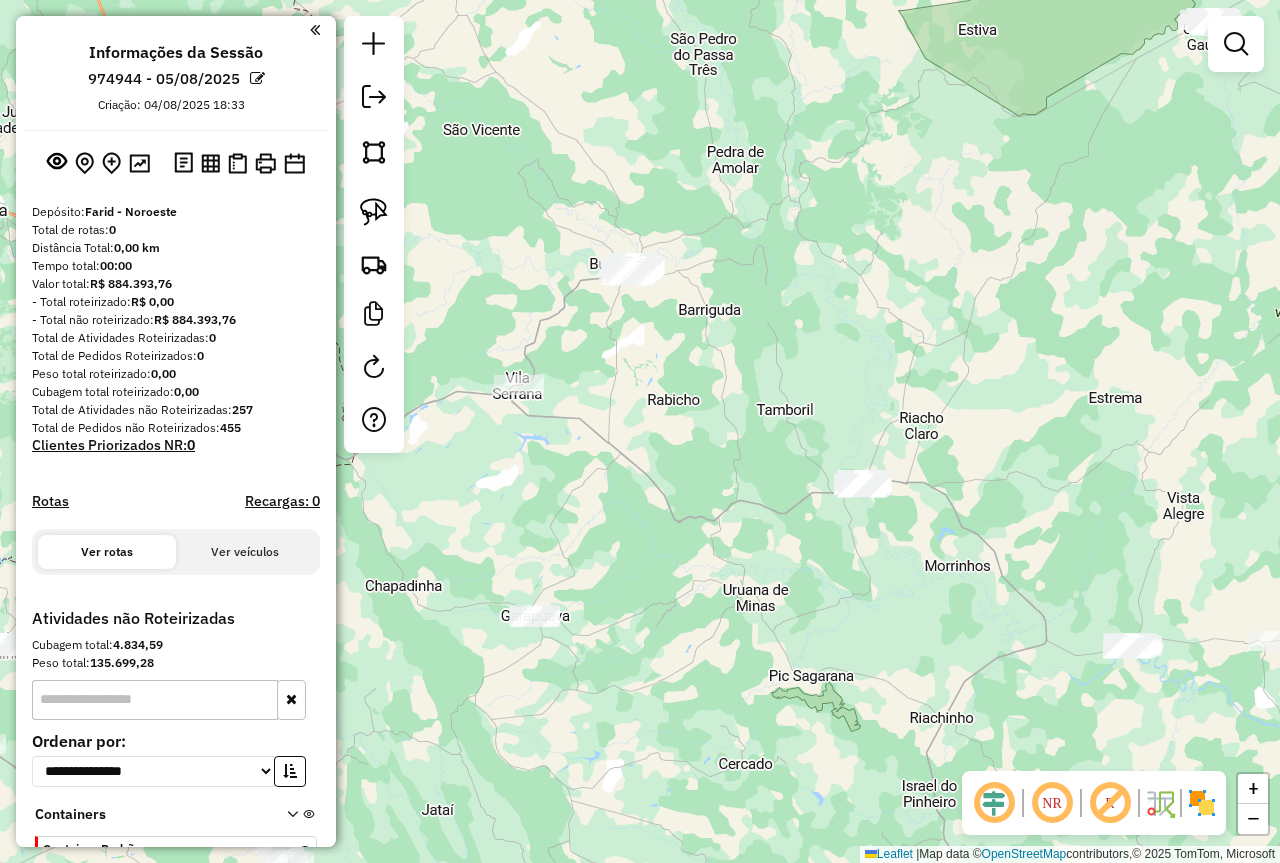 drag, startPoint x: 919, startPoint y: 480, endPoint x: 876, endPoint y: 485, distance: 43.289722 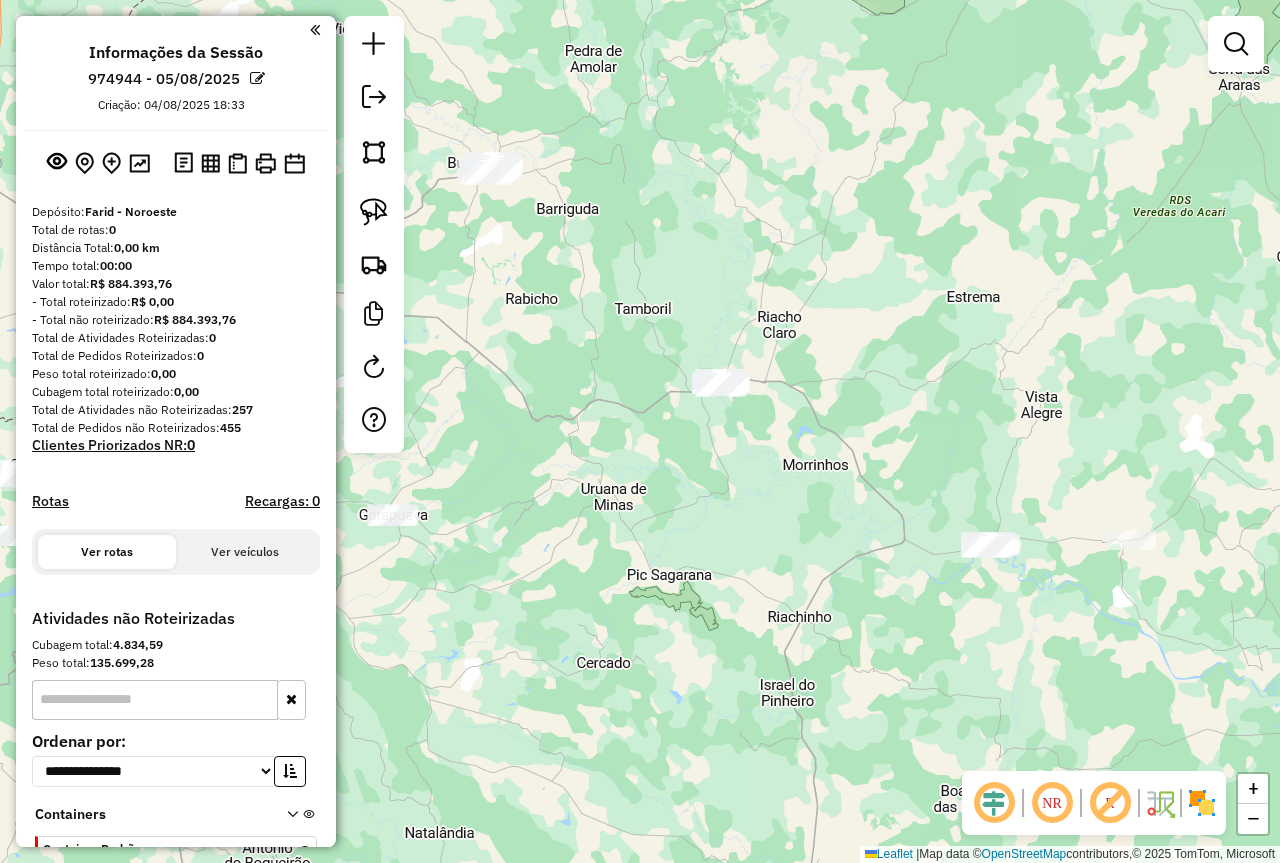 drag, startPoint x: 700, startPoint y: 543, endPoint x: 879, endPoint y: 518, distance: 180.73738 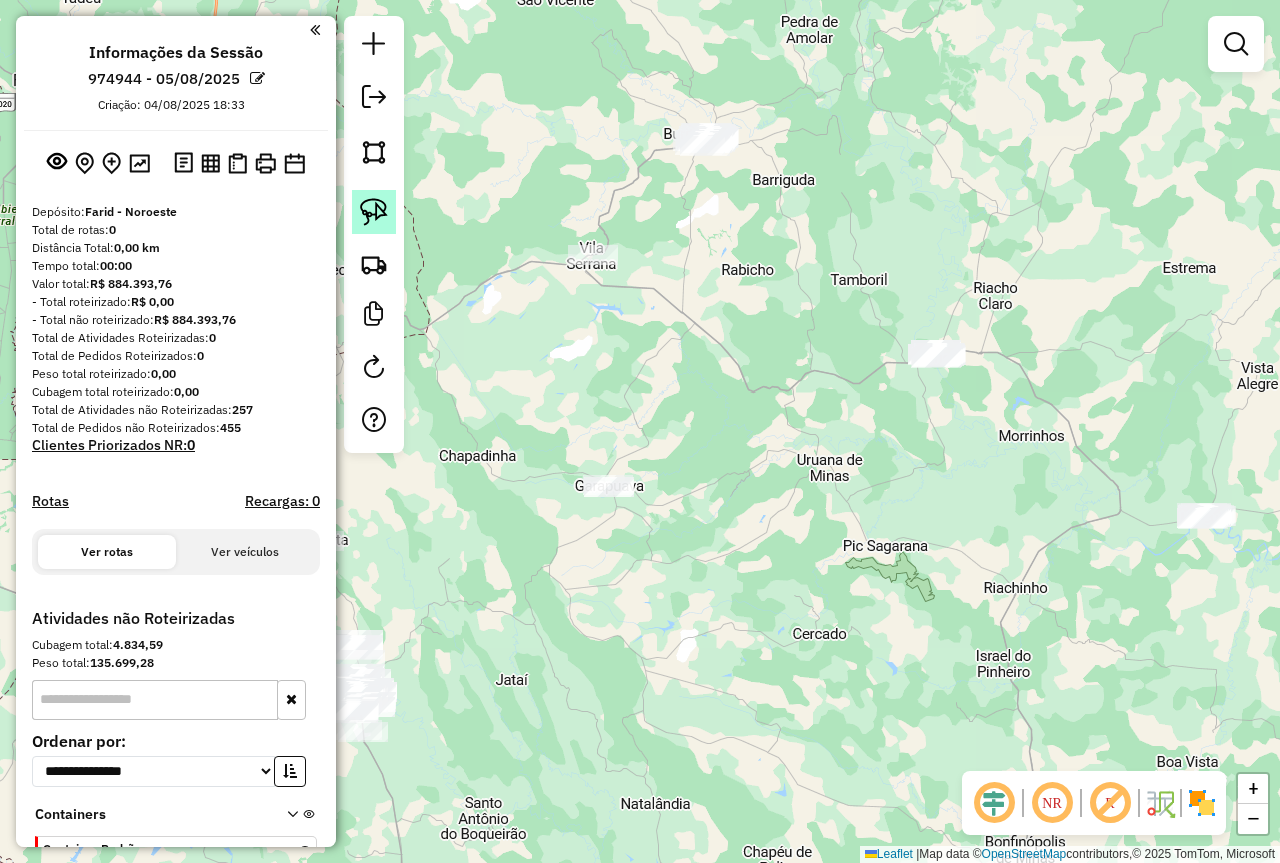 click 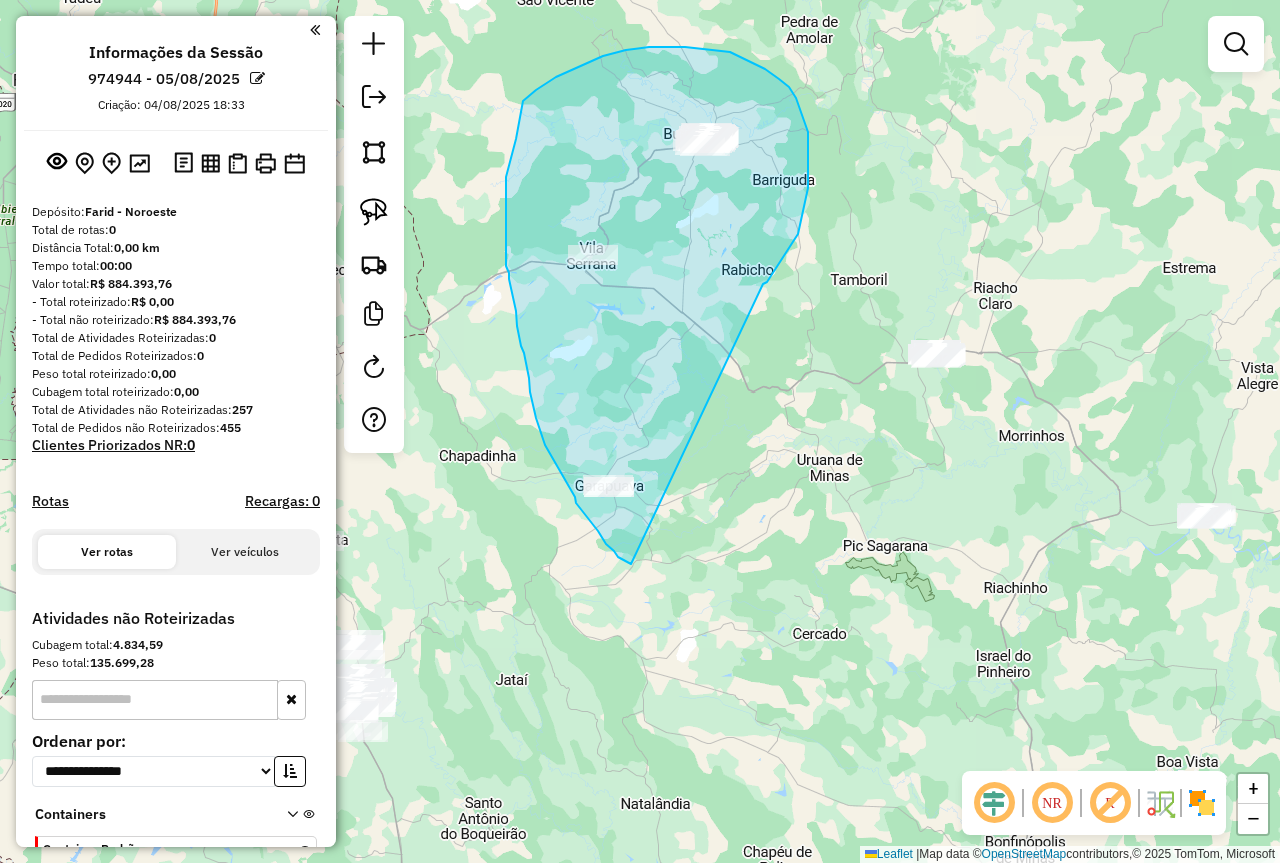 drag, startPoint x: 763, startPoint y: 284, endPoint x: 631, endPoint y: 564, distance: 309.5545 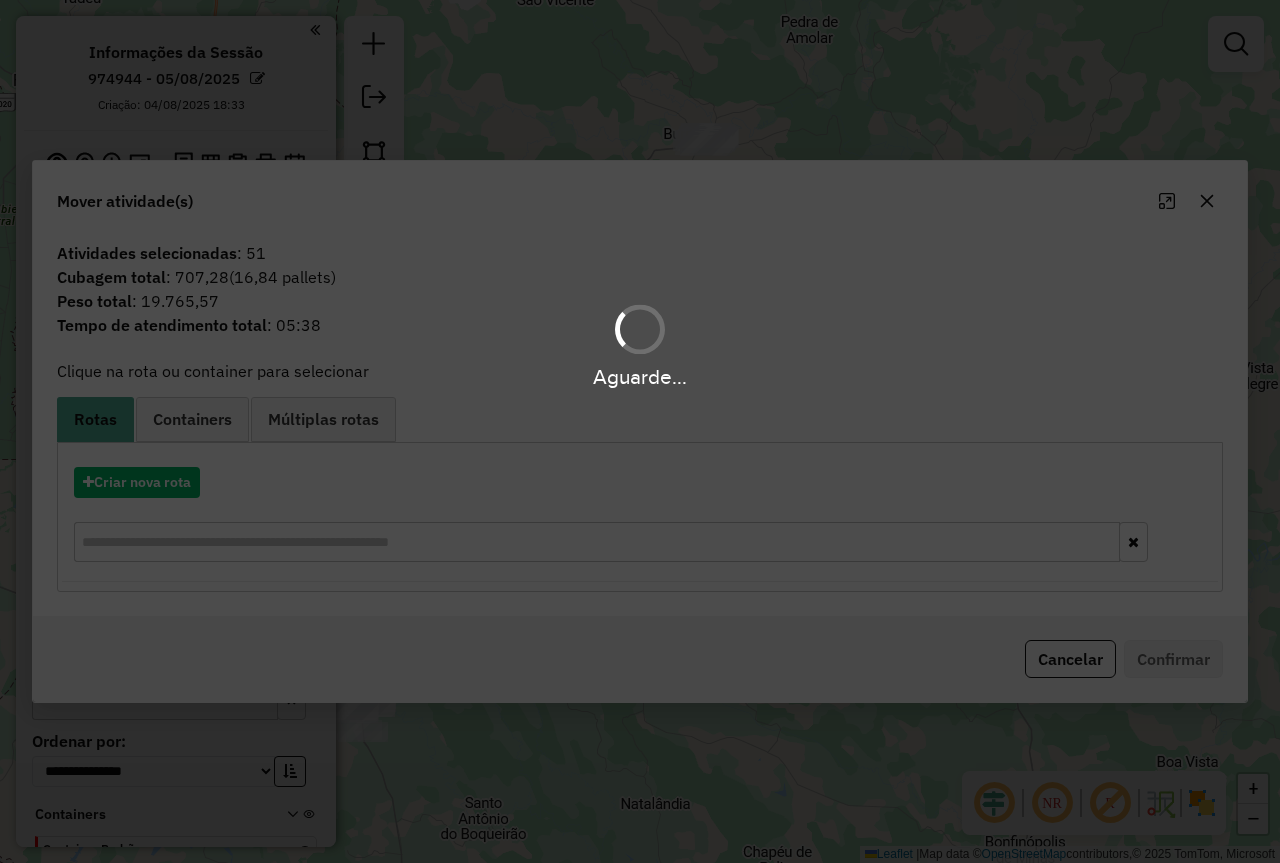 click on "Aguarde..." at bounding box center (640, 431) 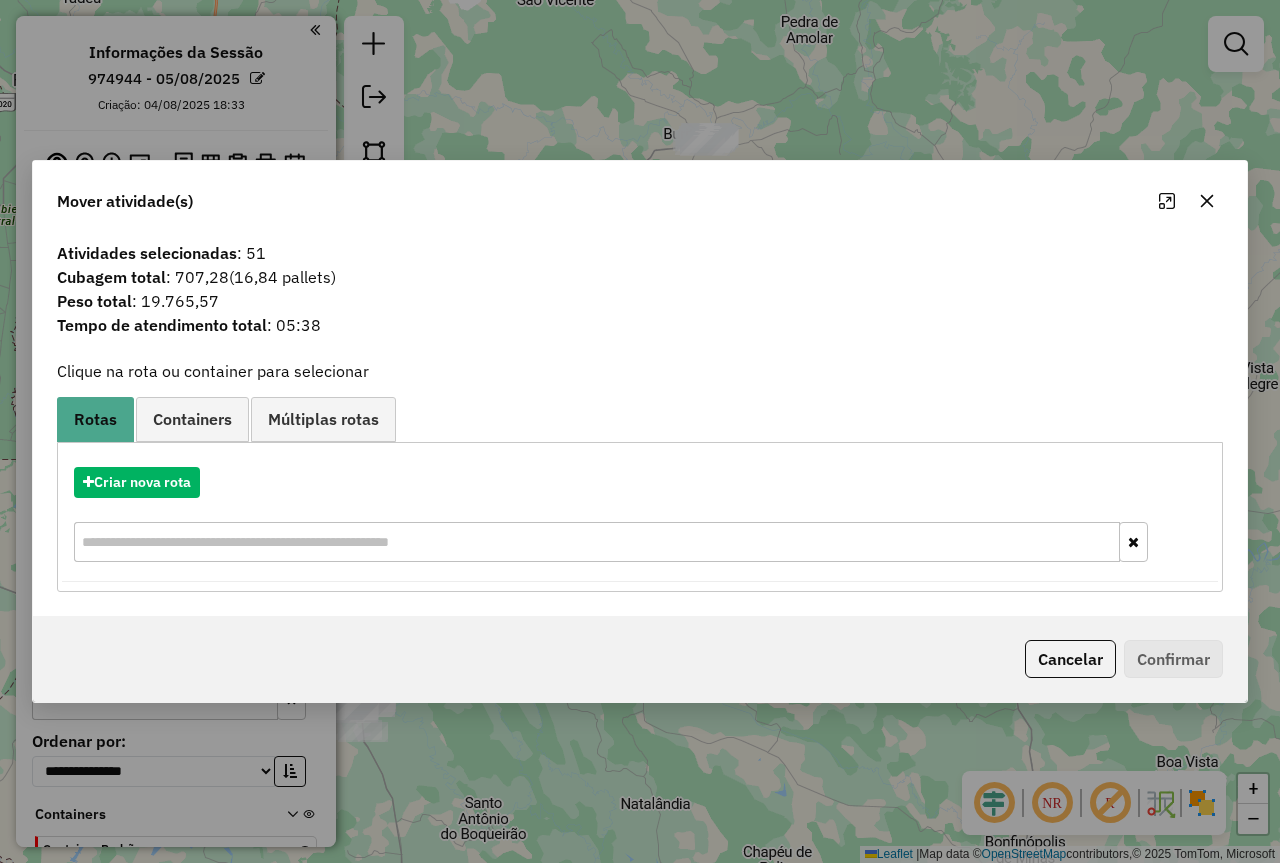 click on "Cancelar" 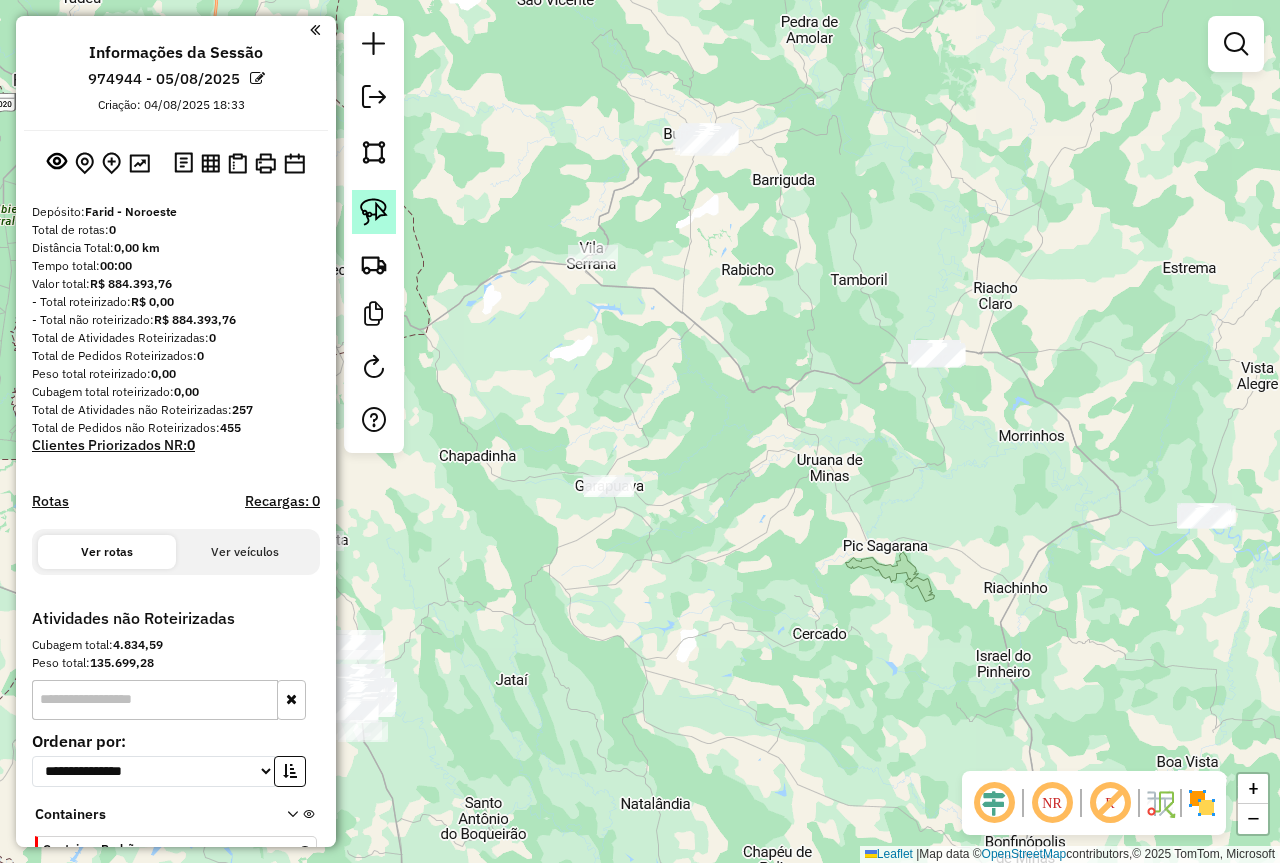 click 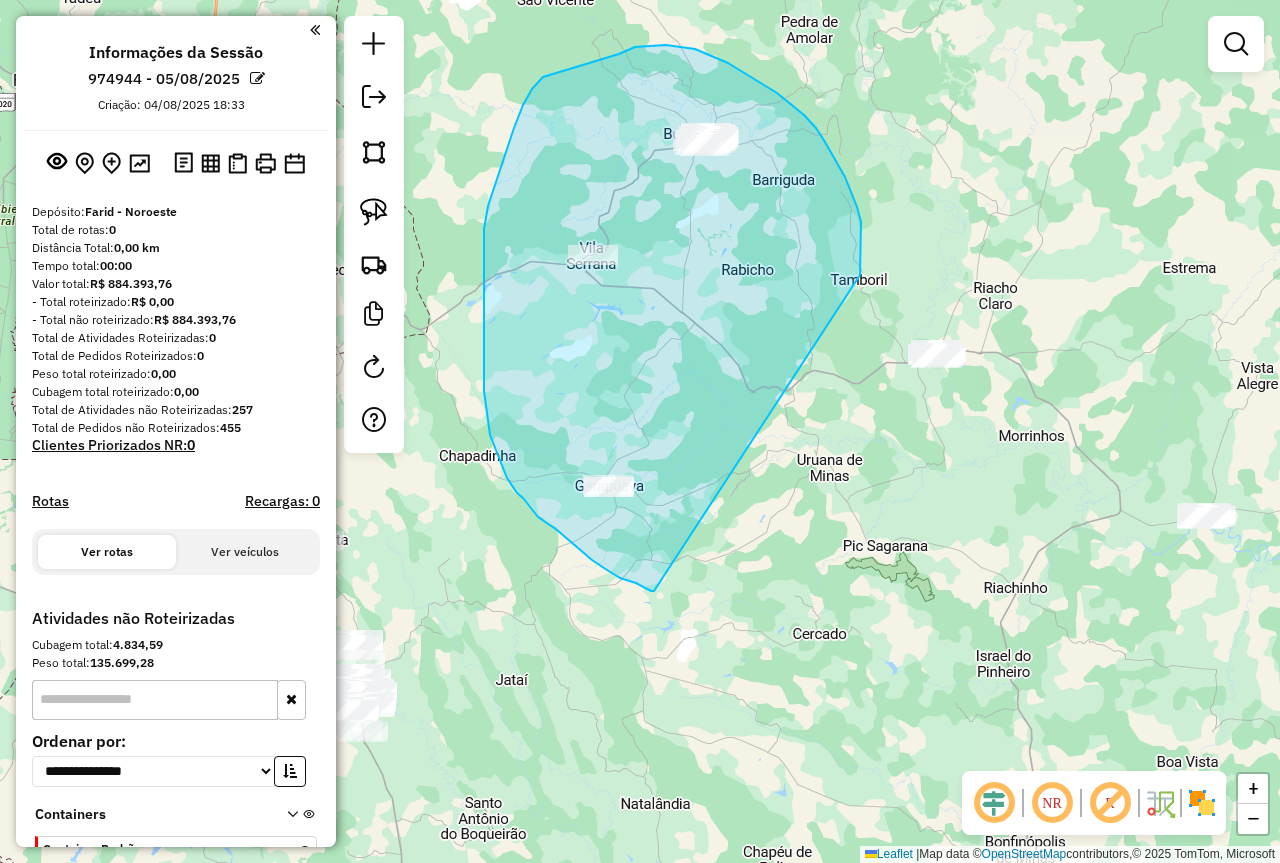 drag, startPoint x: 861, startPoint y: 258, endPoint x: 657, endPoint y: 591, distance: 390.5189 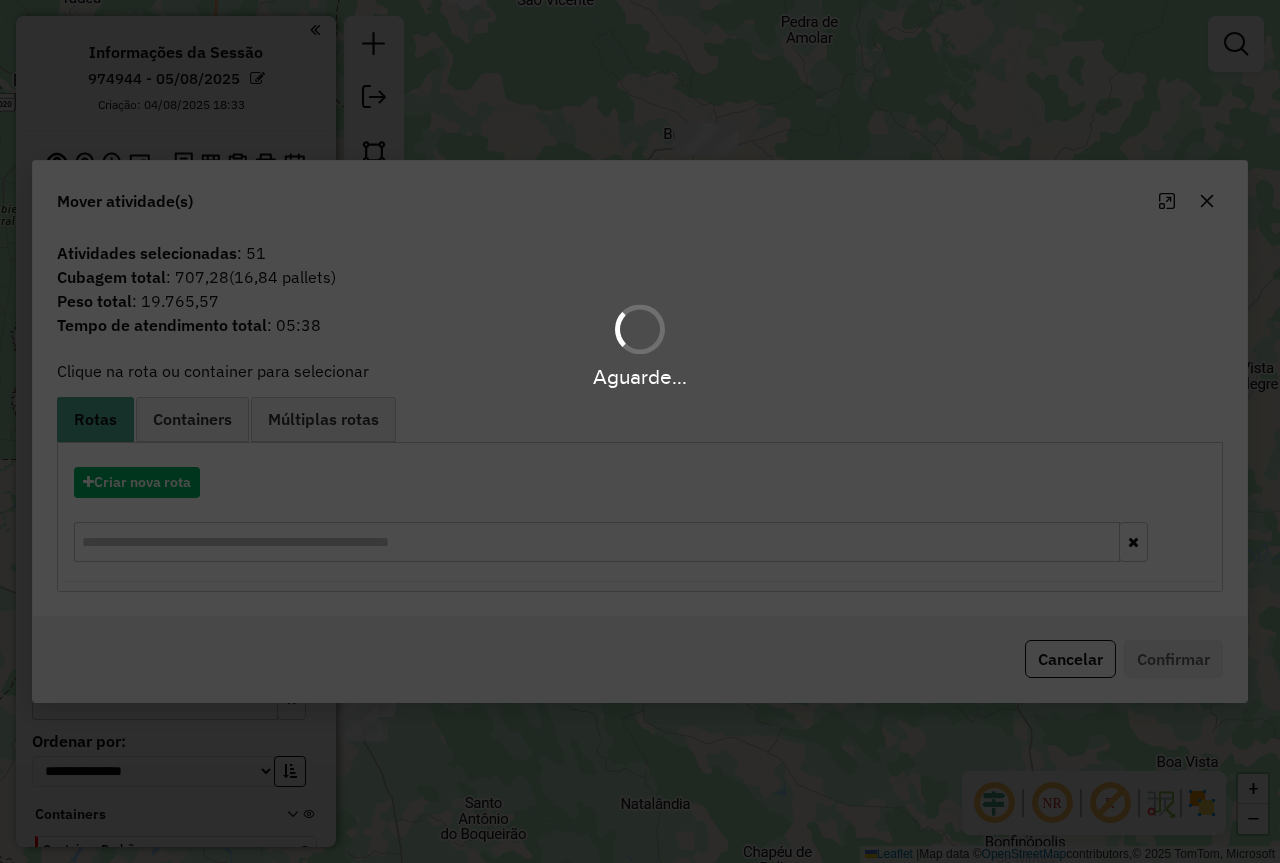 click on "Aguarde..." at bounding box center (640, 431) 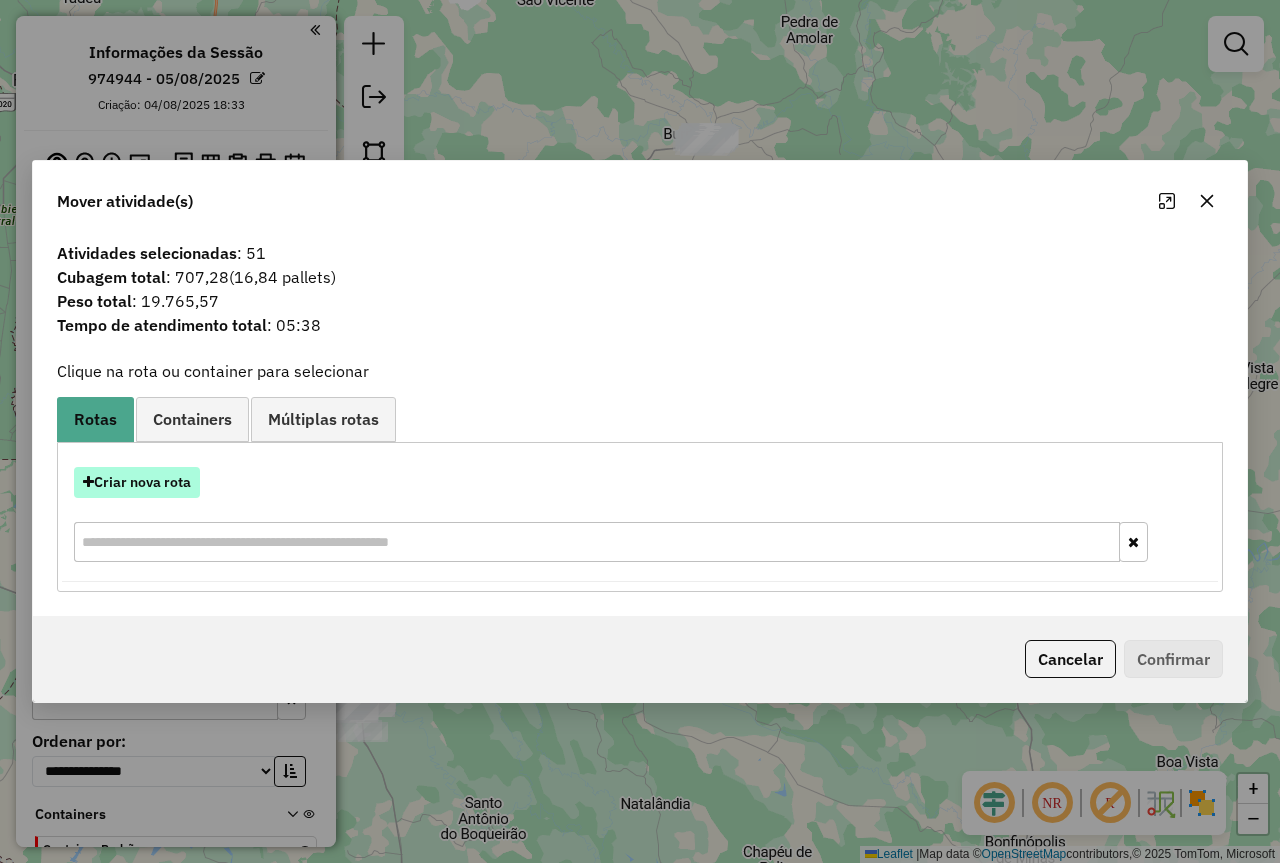 click on "Criar nova rota" at bounding box center [137, 482] 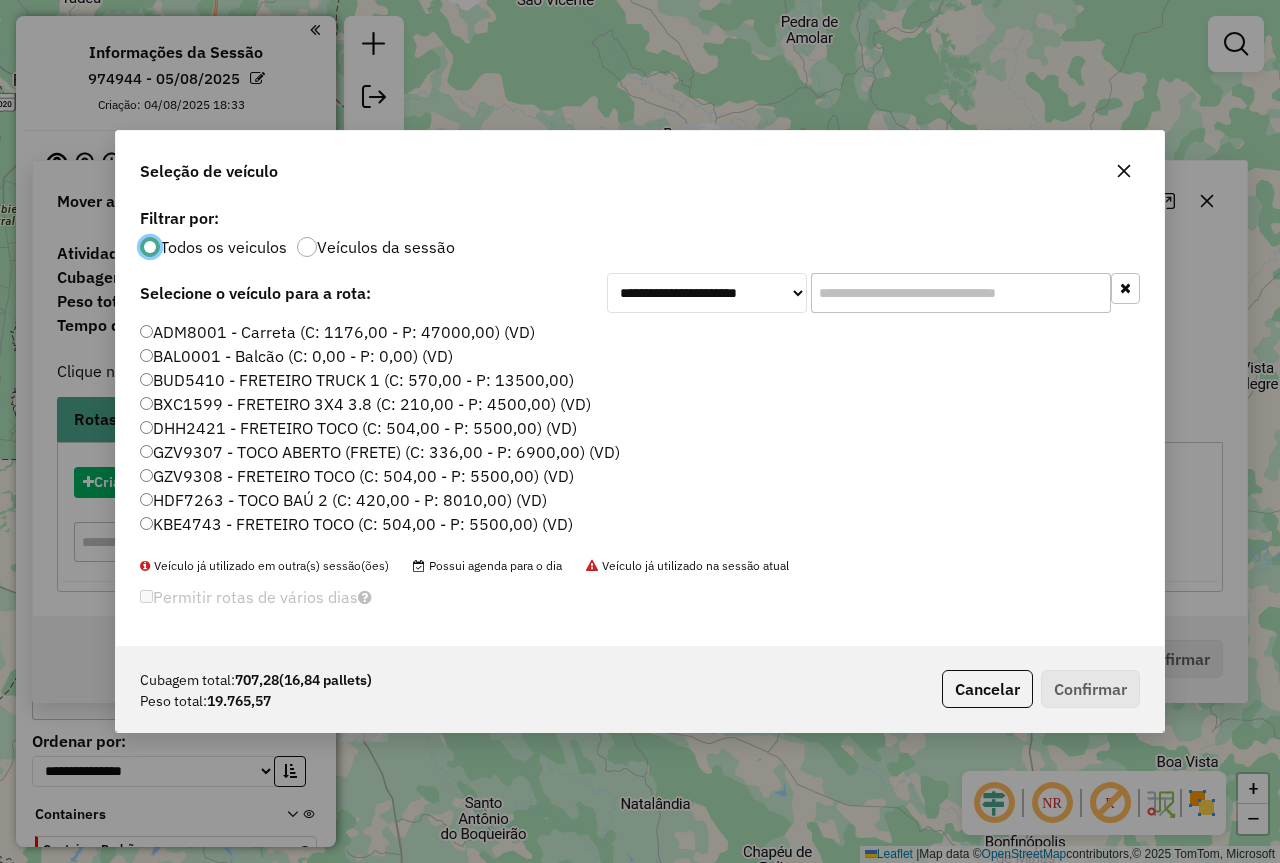 scroll, scrollTop: 11, scrollLeft: 6, axis: both 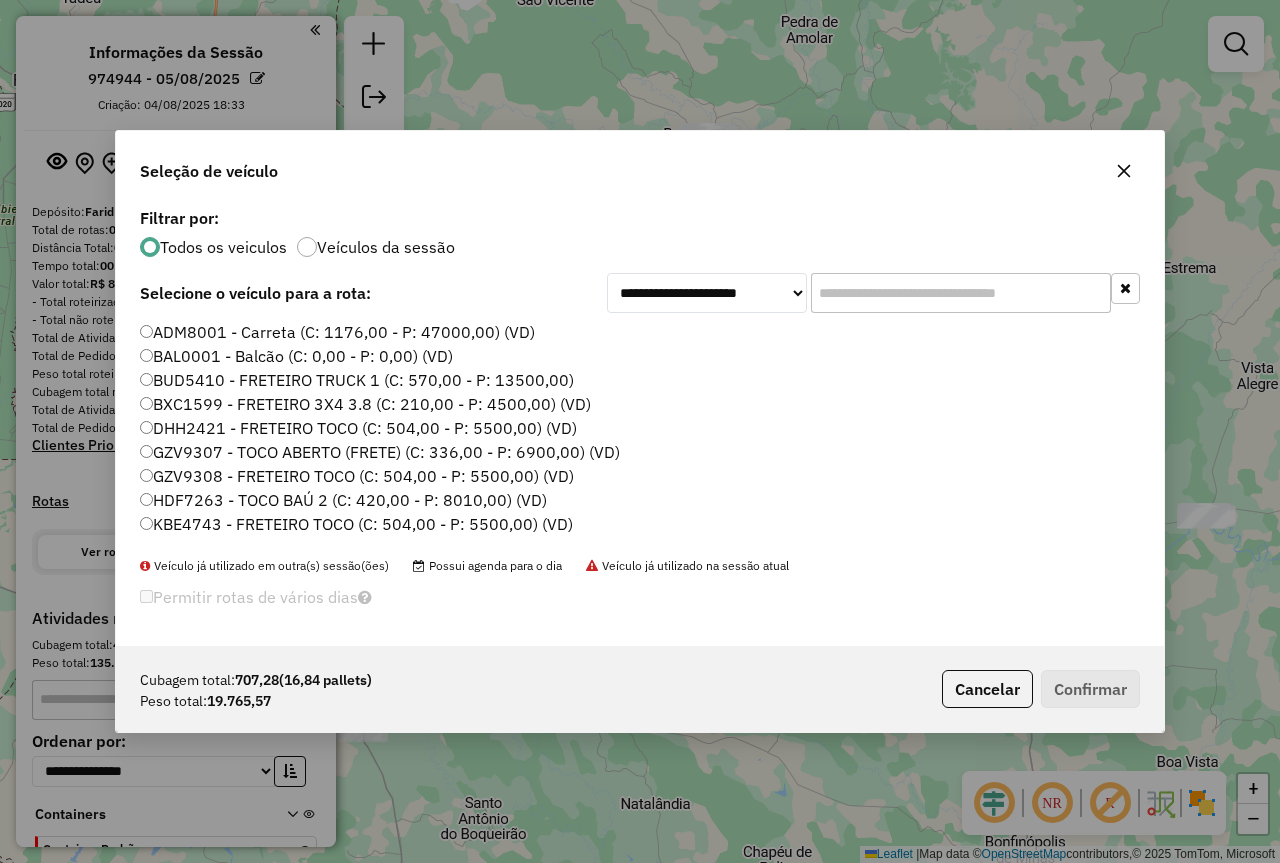 drag, startPoint x: 838, startPoint y: 286, endPoint x: 877, endPoint y: 272, distance: 41.4367 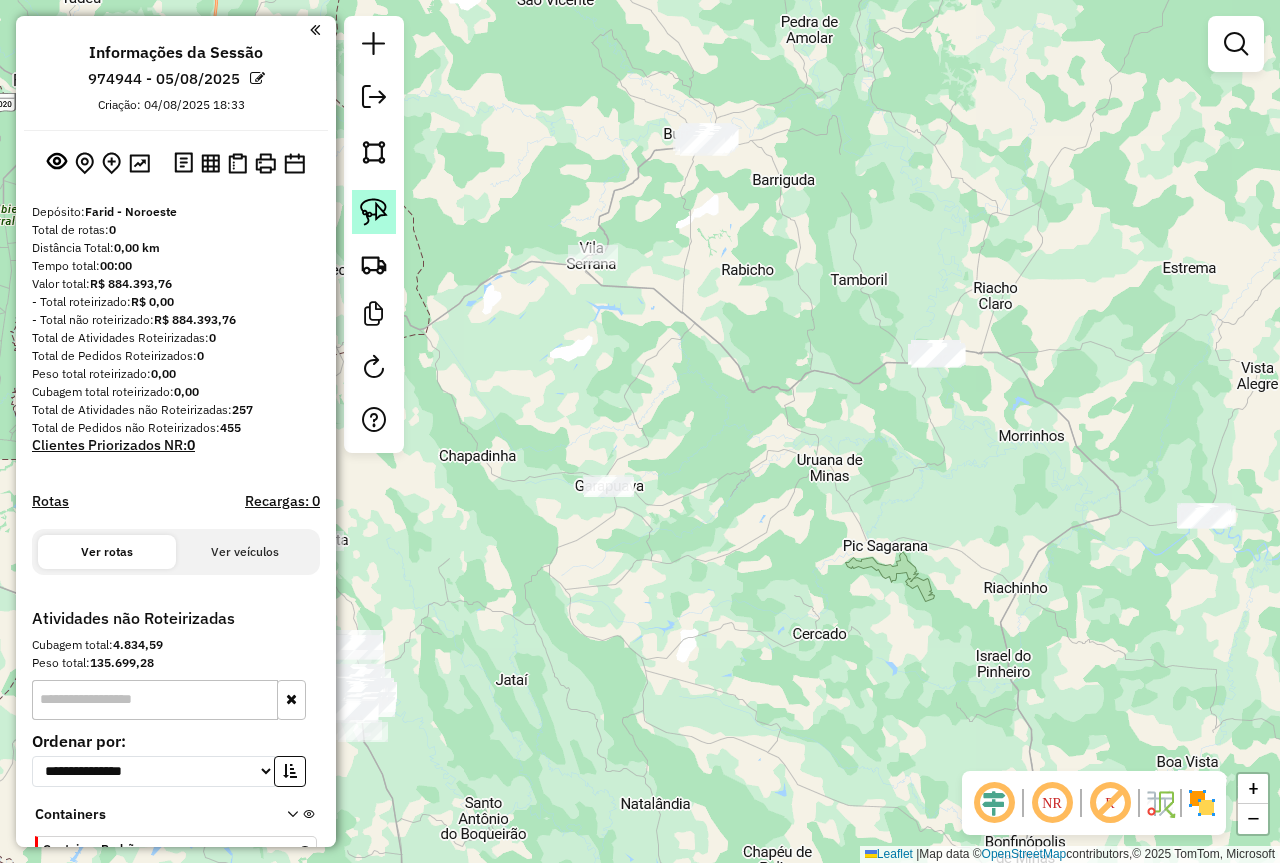 click 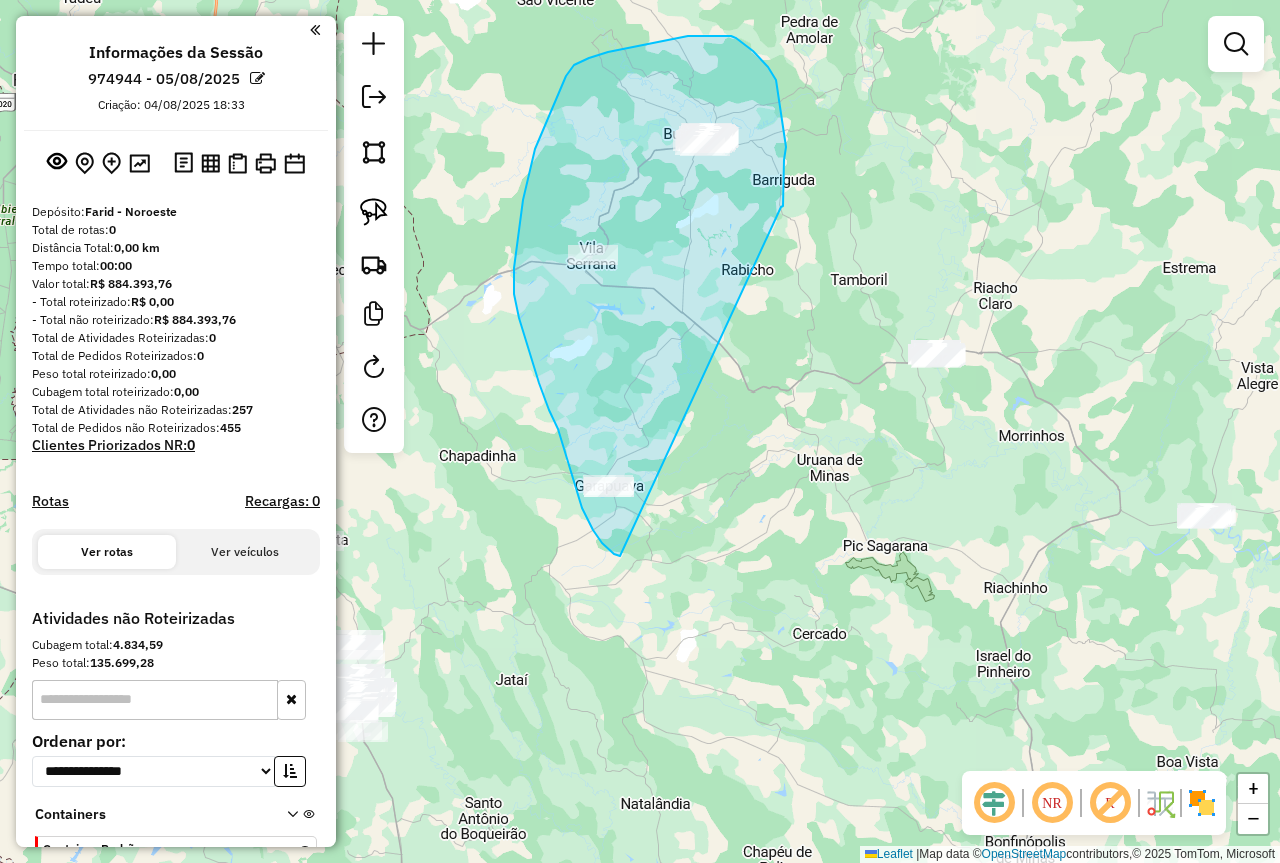 drag, startPoint x: 781, startPoint y: 207, endPoint x: 650, endPoint y: 567, distance: 383.094 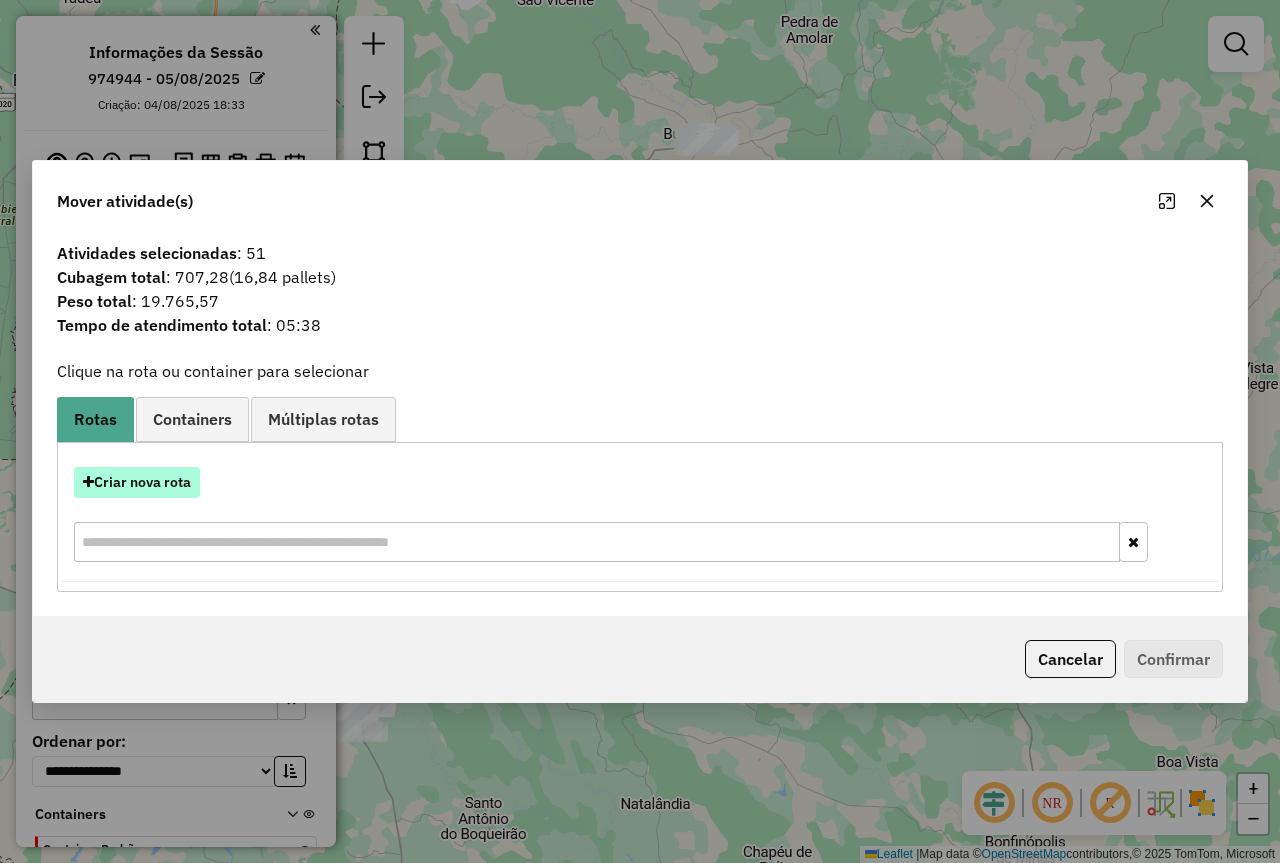 click on "Criar nova rota" at bounding box center (137, 482) 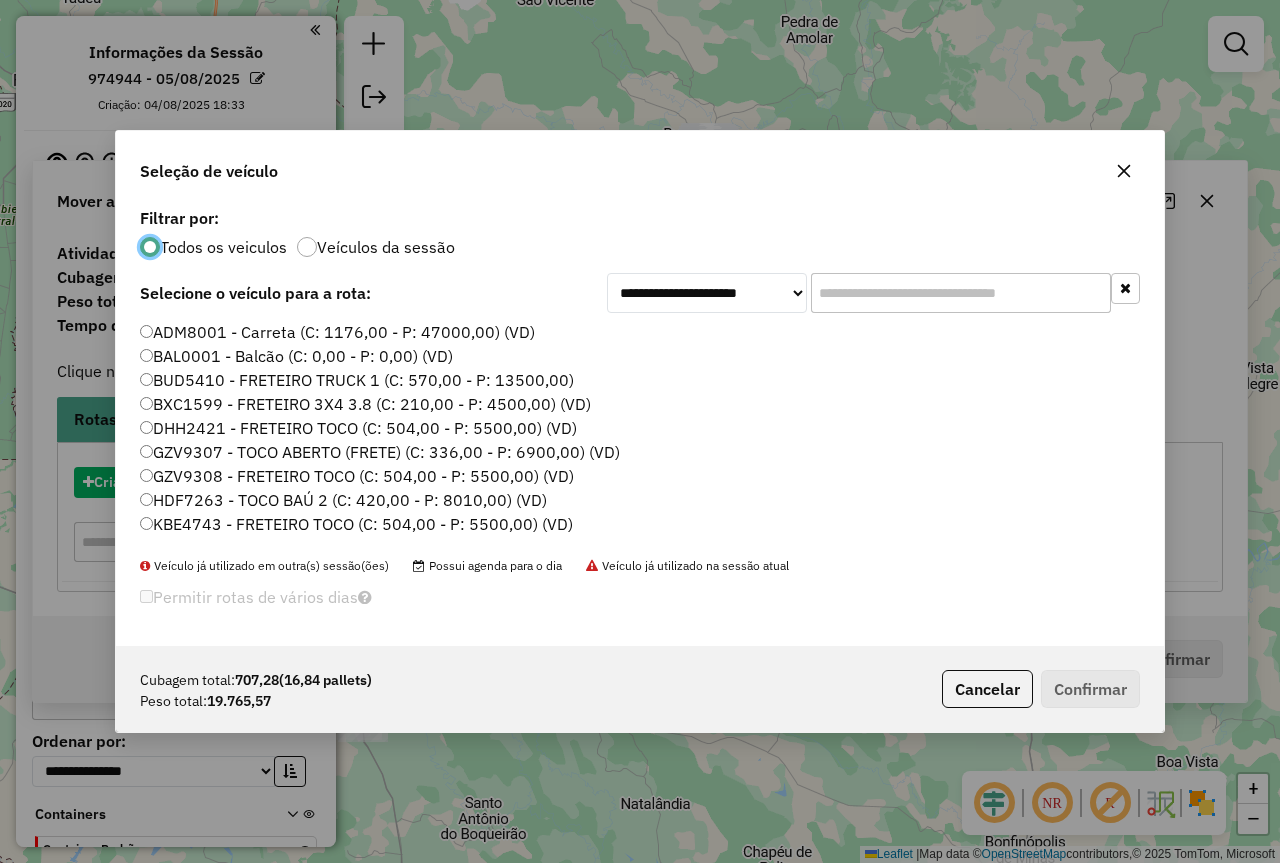 scroll, scrollTop: 11, scrollLeft: 6, axis: both 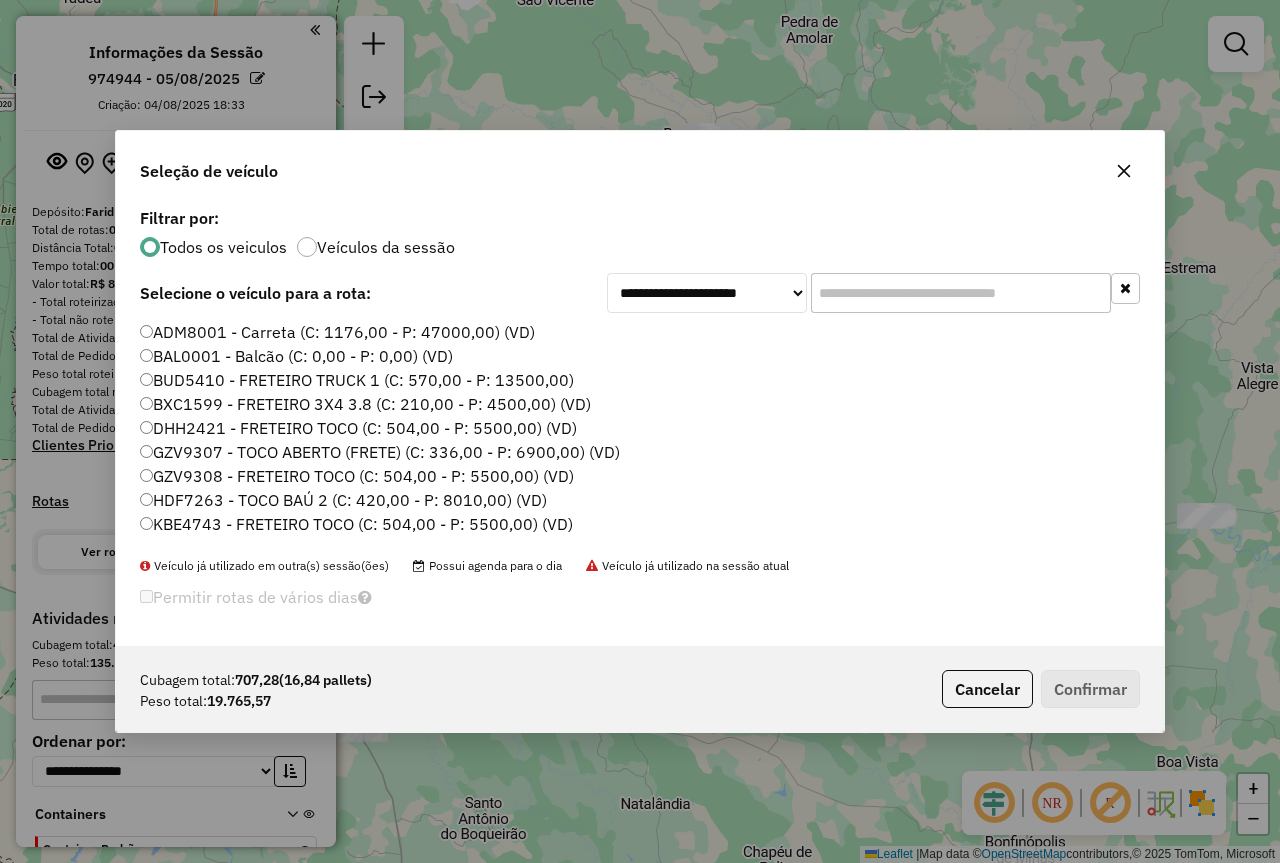 click on "ADM8001 - Carreta (C: 1176,00 - P: 47000,00) (VD)" 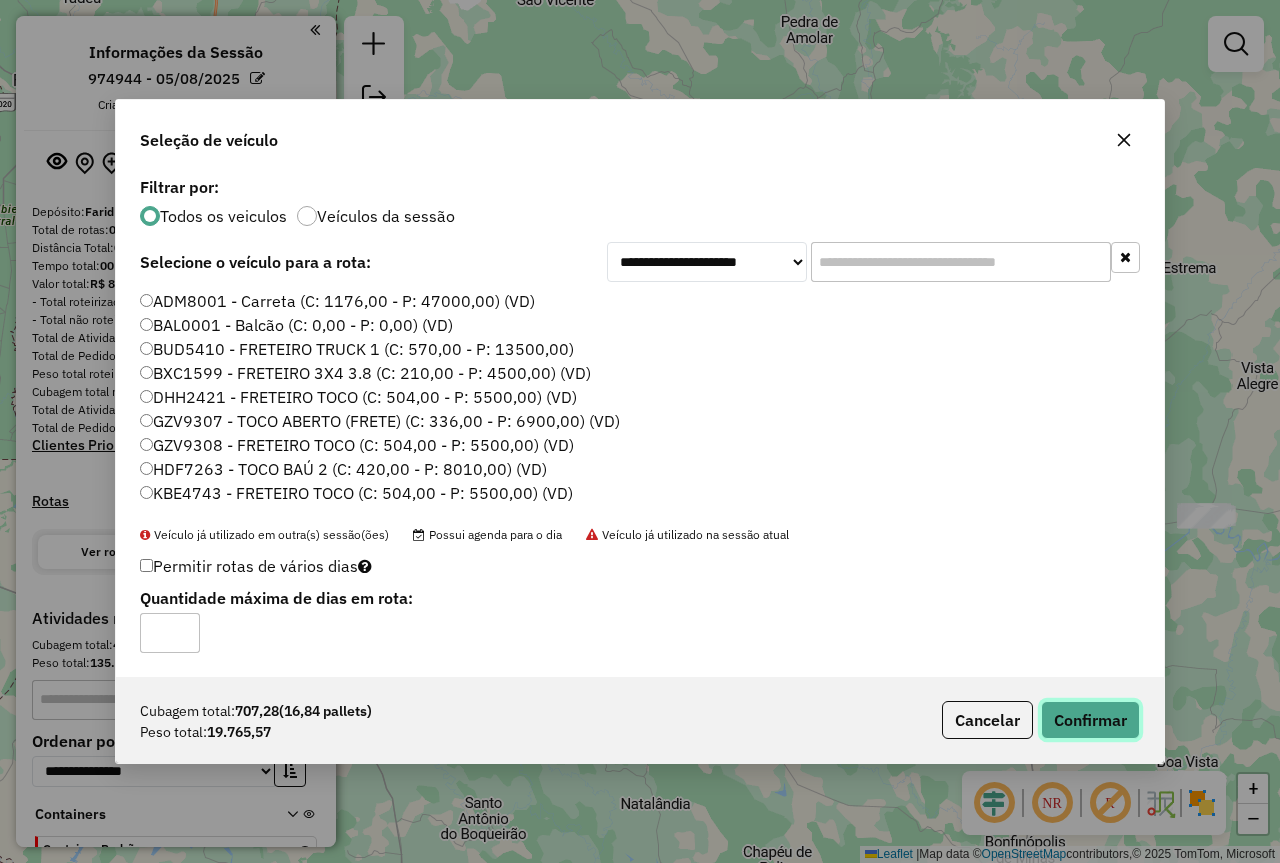click on "Confirmar" 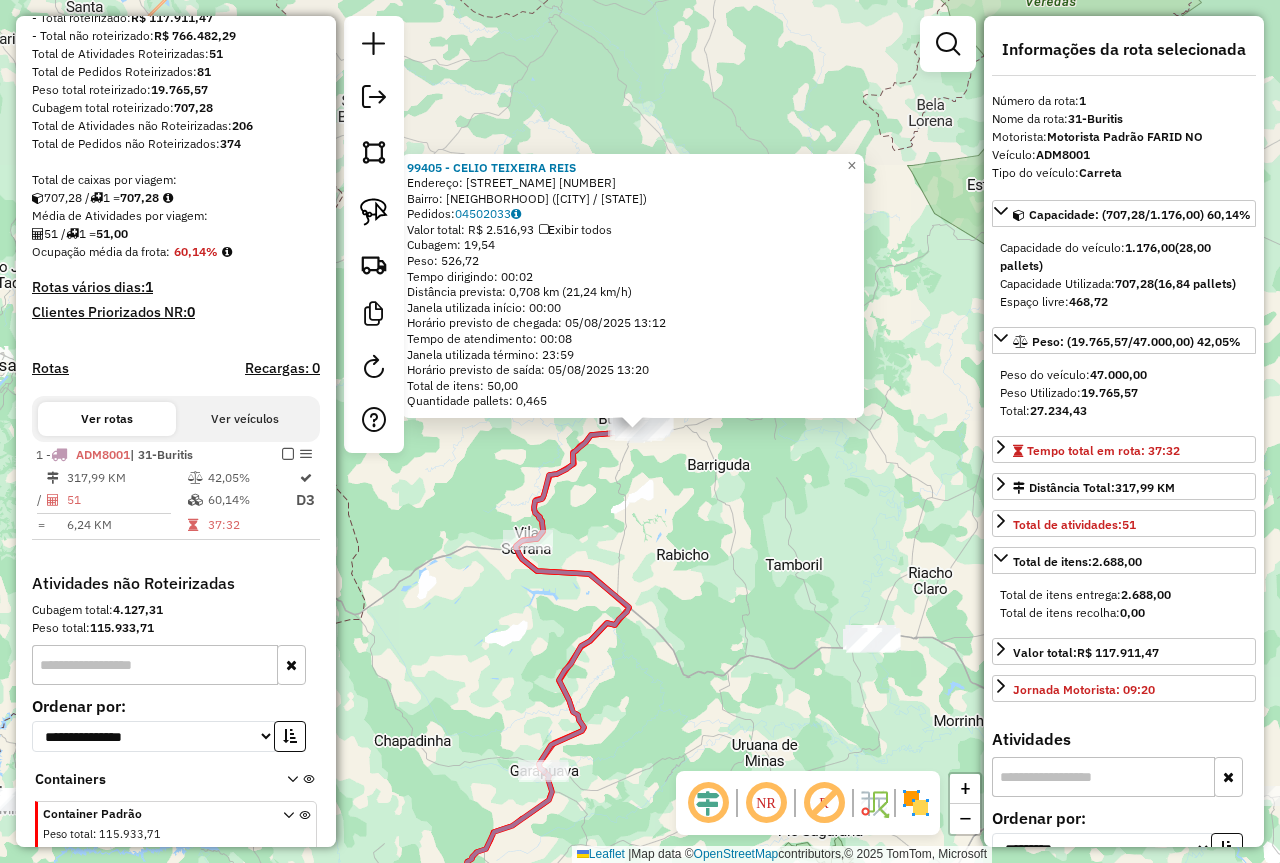 scroll, scrollTop: 371, scrollLeft: 0, axis: vertical 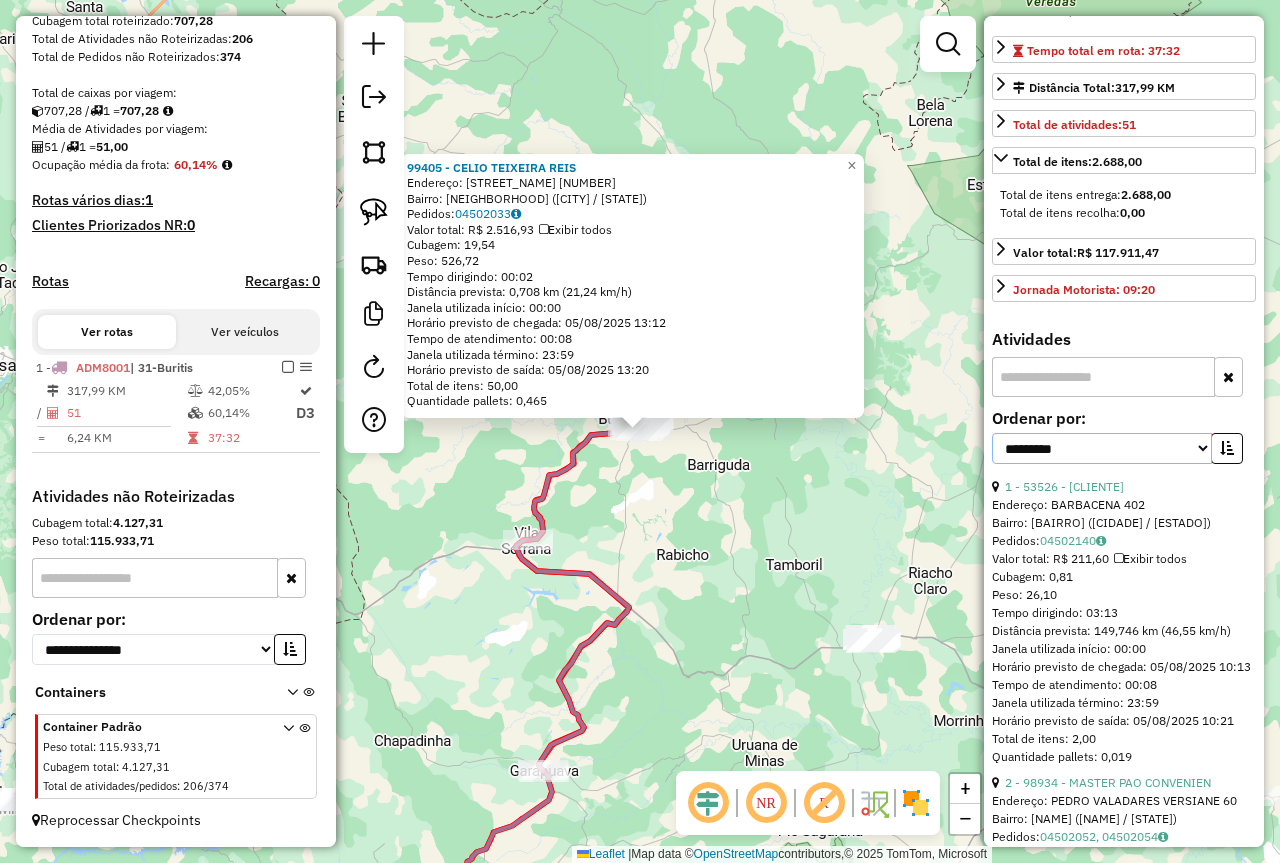 click on "**********" at bounding box center (1102, 448) 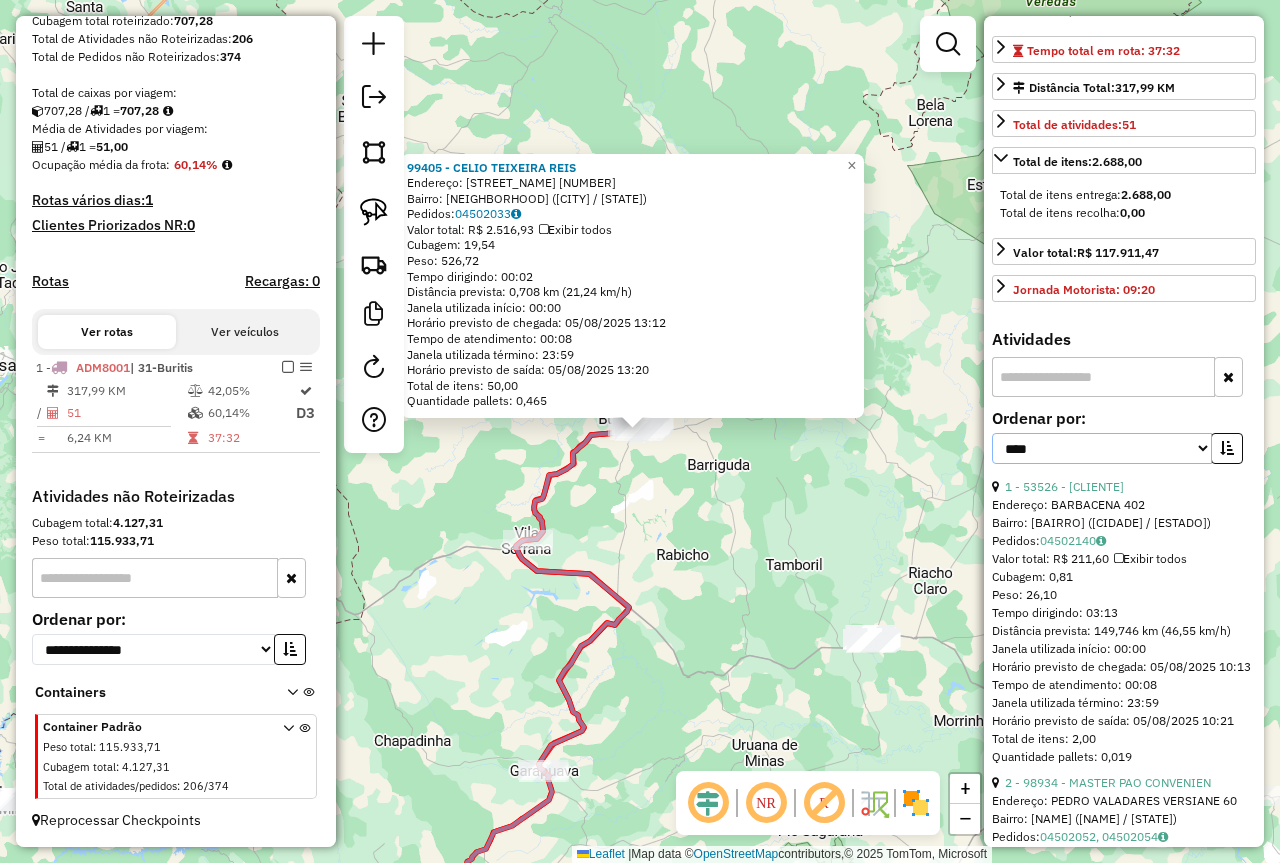 click on "**********" at bounding box center (1102, 448) 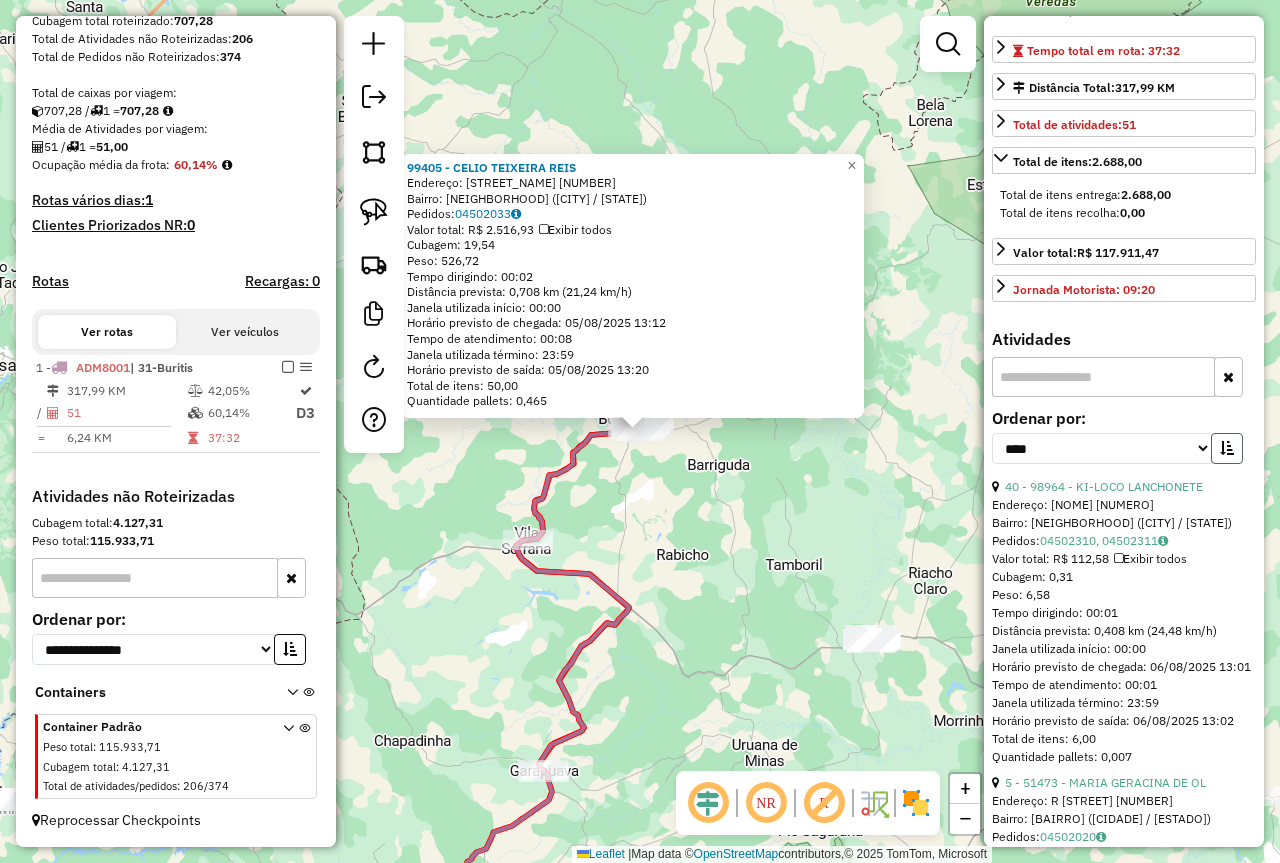 click at bounding box center [1227, 448] 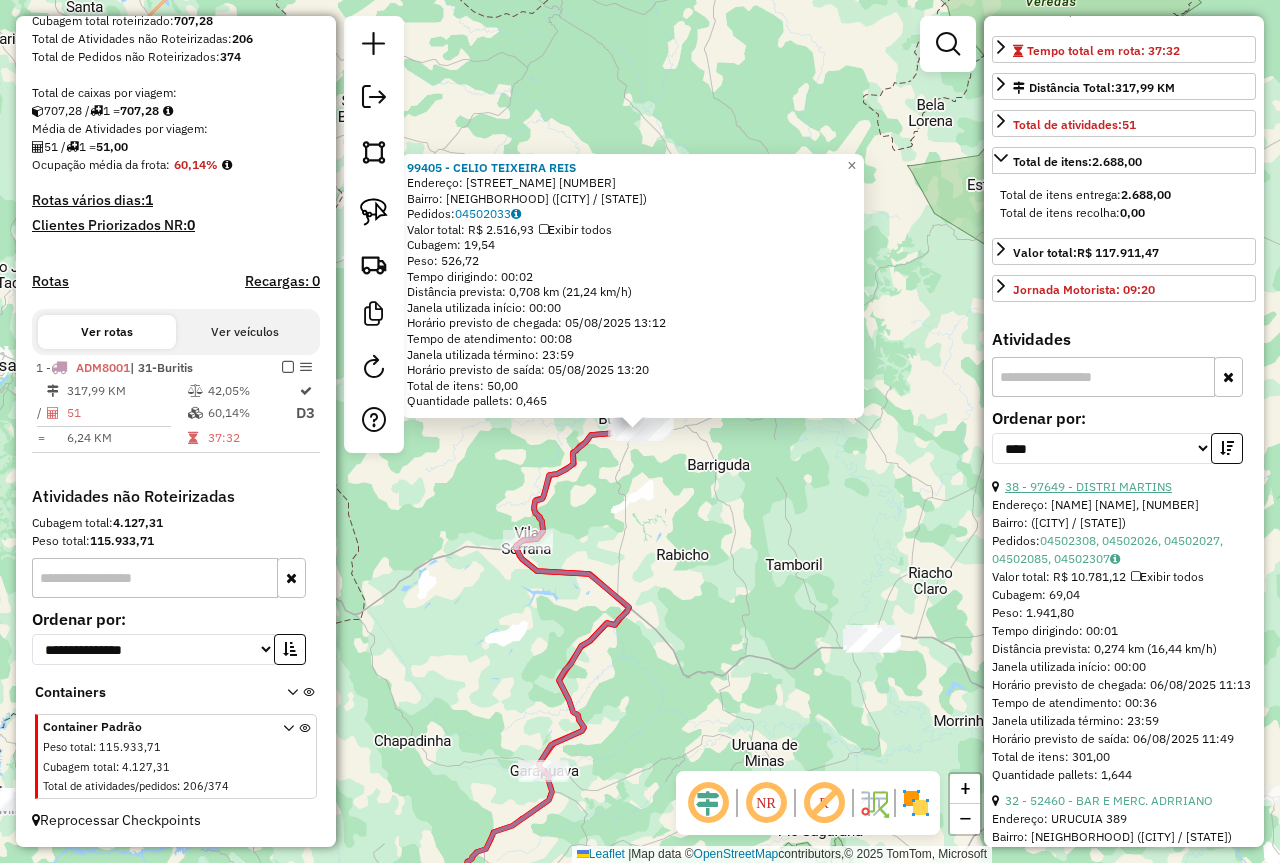 click on "38 - 97649 - DISTRI MARTINS" at bounding box center [1088, 486] 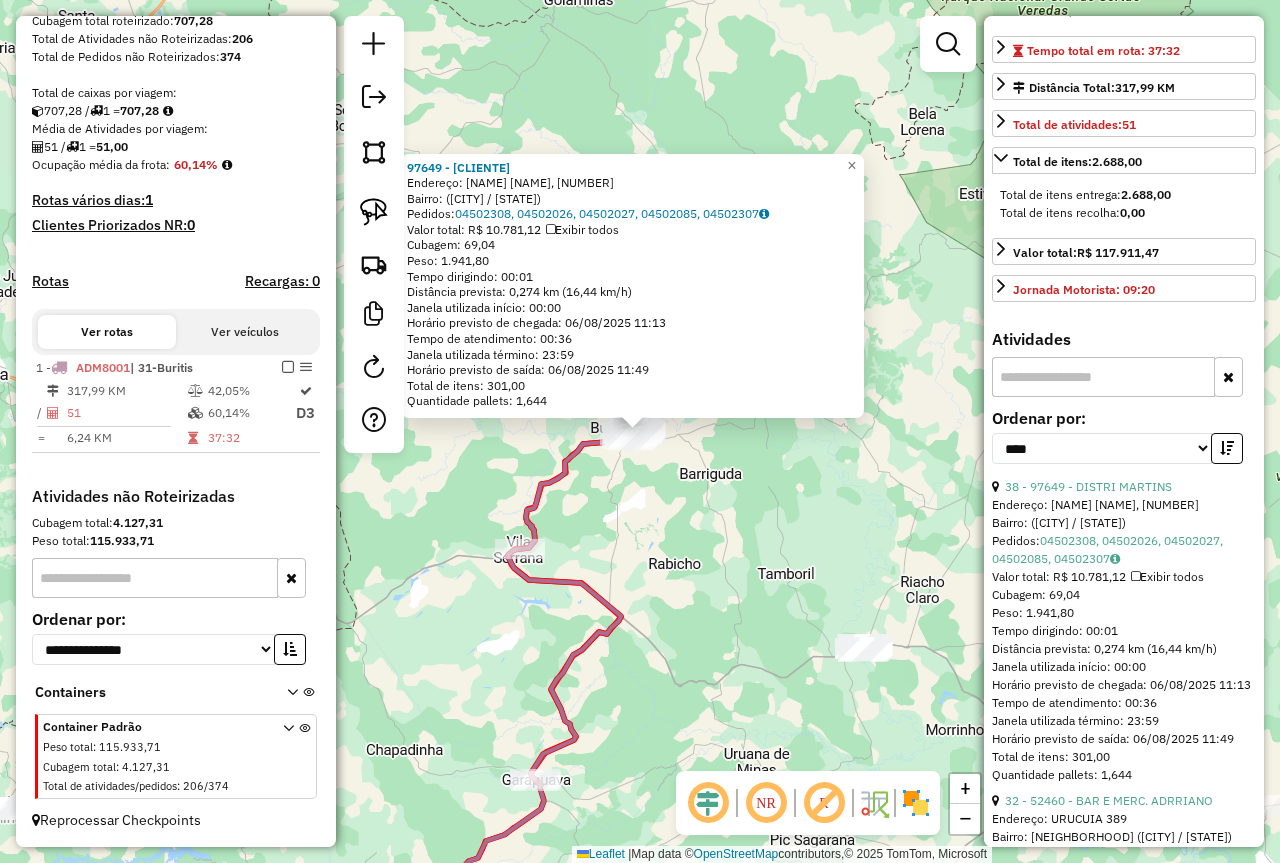 scroll, scrollTop: 700, scrollLeft: 0, axis: vertical 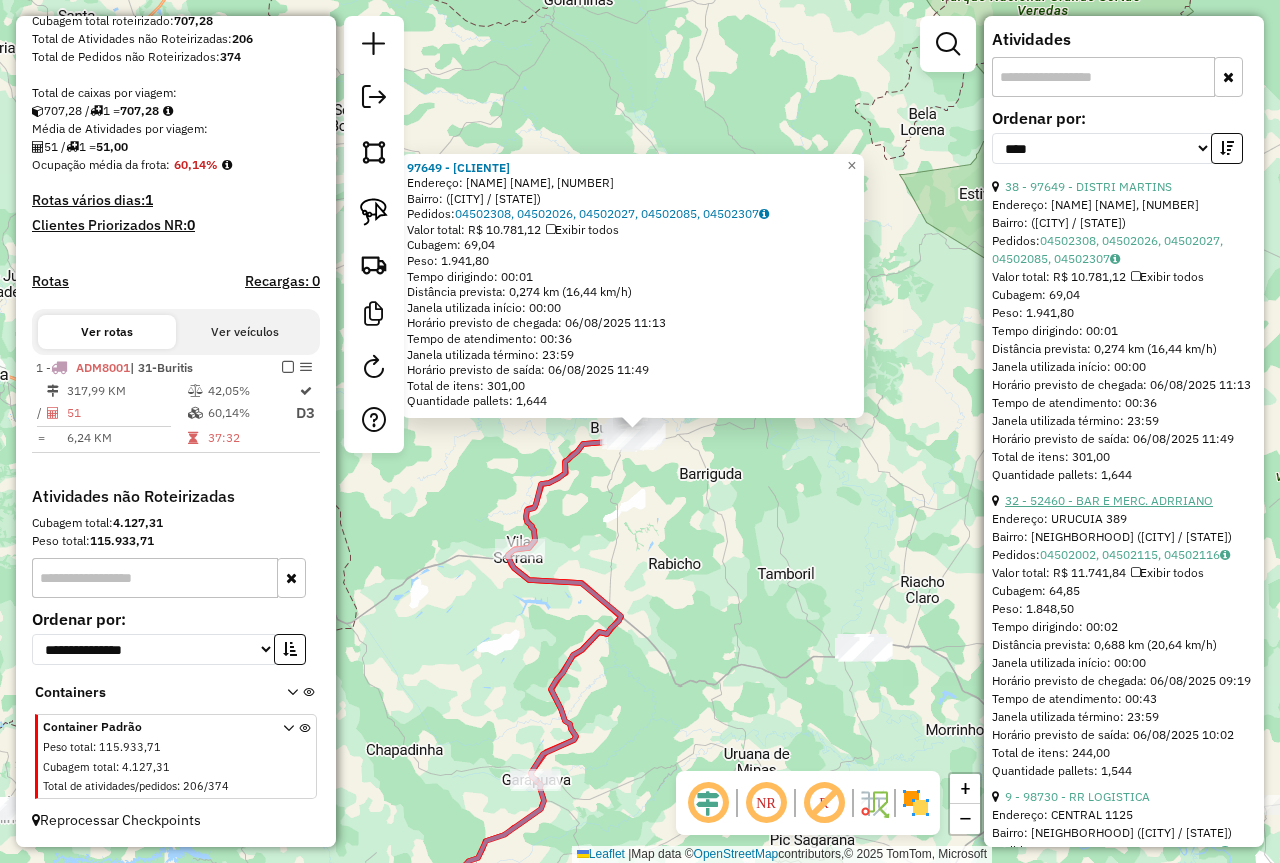 click on "32 - 52460 - BAR E MERC. ADRRIANO" at bounding box center (1109, 500) 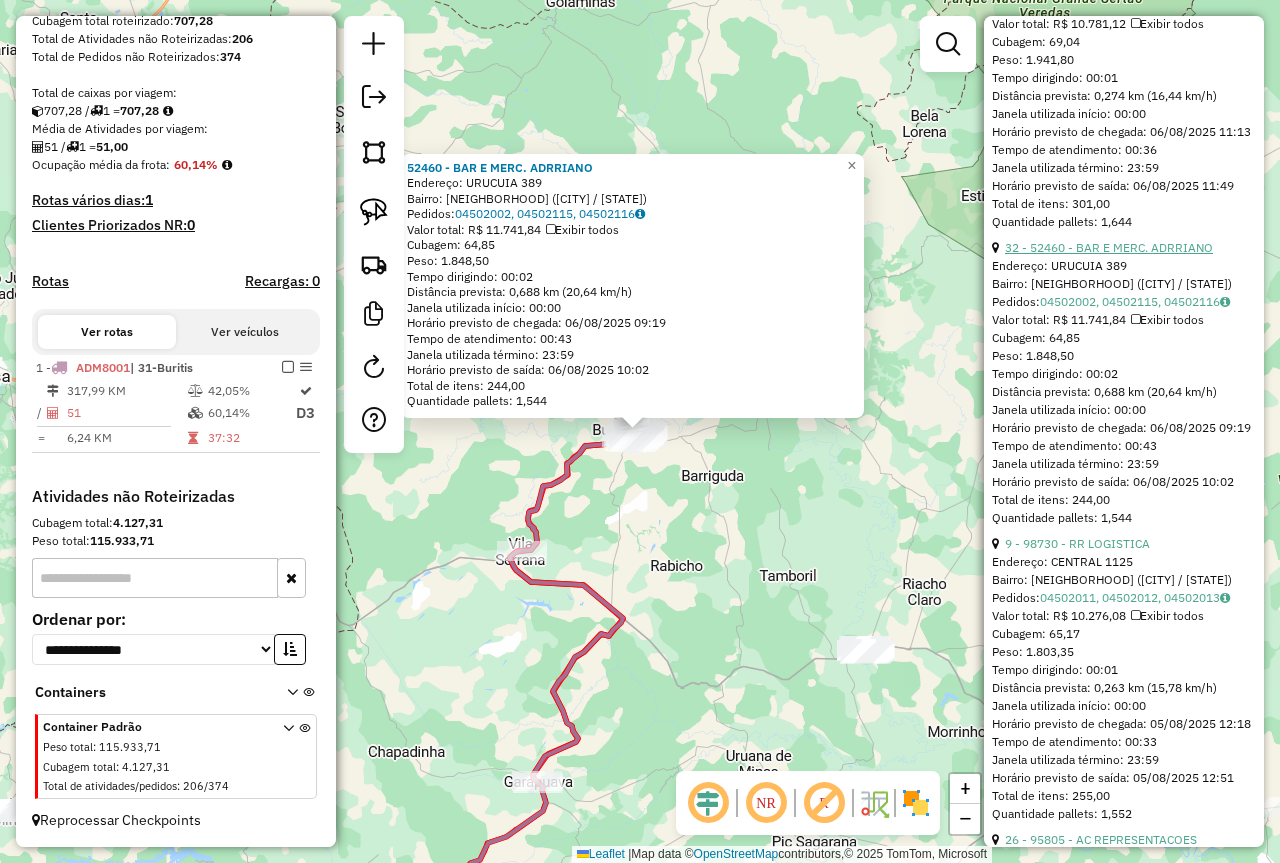 scroll, scrollTop: 1000, scrollLeft: 0, axis: vertical 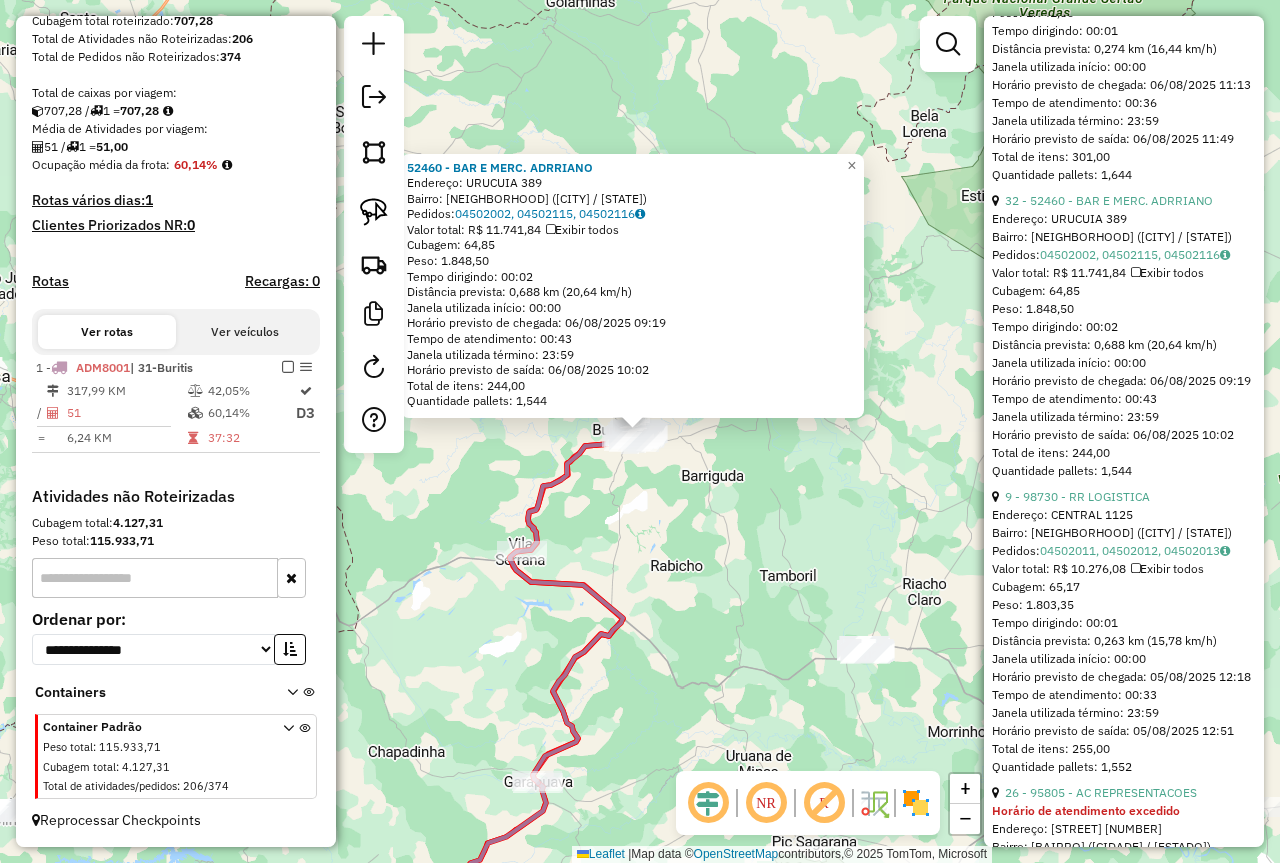 click on "52460 - BAR E MERC. ADRRIANO  Endereço:  URUCUIA 389   Bairro: CENTRO (BURITIS / MG)   Pedidos:  04502002, 04502115, 04502116   Valor total: R$ 11.741,84   Exibir todos   Cubagem: 64,85  Peso: 1.848,50  Tempo dirigindo: 00:02   Distância prevista: 0,688 km (20,64 km/h)   Janela utilizada início: 00:00   Horário previsto de chegada: 06/08/2025 09:19   Tempo de atendimento: 00:43   Janela utilizada término: 23:59   Horário previsto de saída: 06/08/2025 10:02   Total de itens: 244,00   Quantidade pallets: 1,544  × Janela de atendimento Grade de atendimento Capacidade Transportadoras Veículos Cliente Pedidos  Rotas Selecione os dias de semana para filtrar as janelas de atendimento  Seg   Ter   Qua   Qui   Sex   Sáb   Dom  Informe o período da janela de atendimento: De: Até:  Filtrar exatamente a janela do cliente  Considerar janela de atendimento padrão  Selecione os dias de semana para filtrar as grades de atendimento  Seg   Ter   Qua   Qui   Sex   Sáb   Dom   Peso mínimo:   Peso máximo:   De:  +" 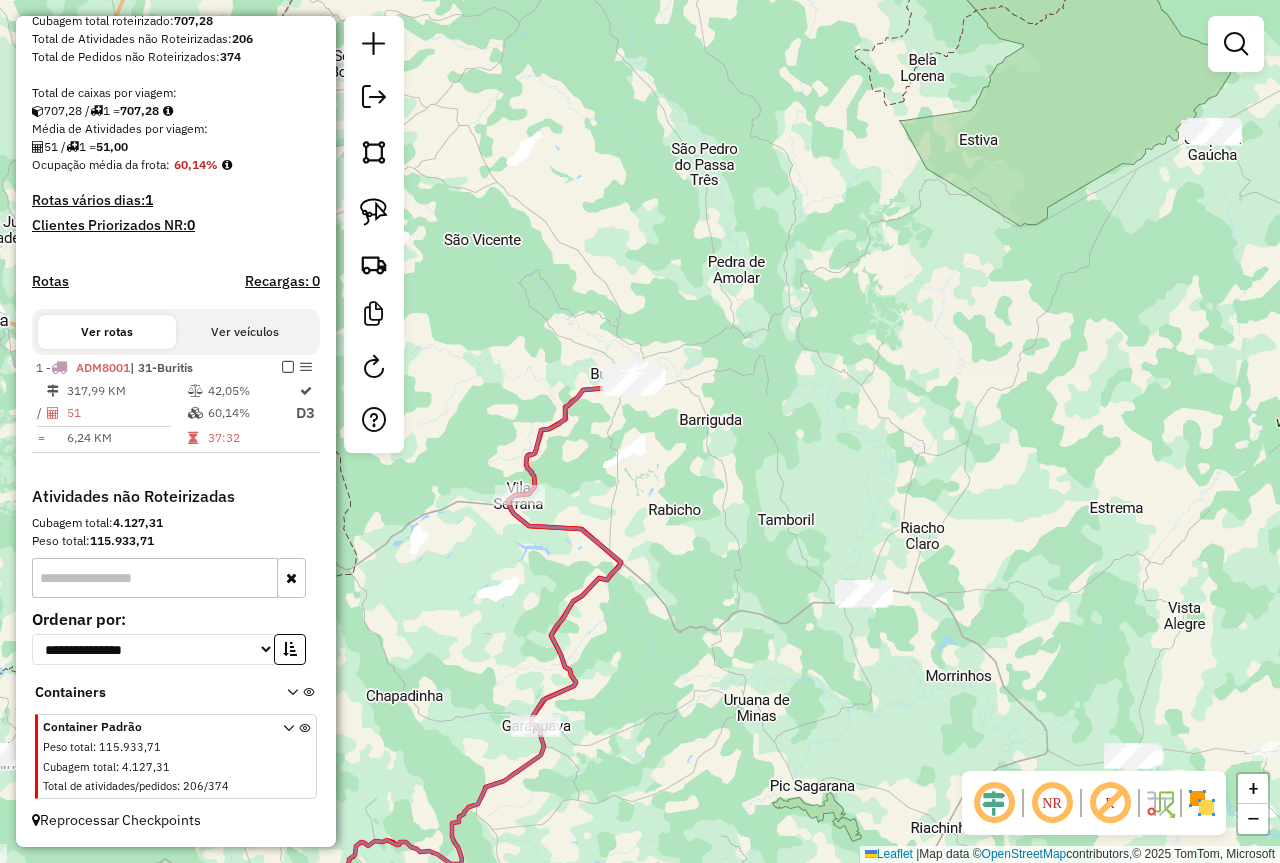 drag, startPoint x: 862, startPoint y: 545, endPoint x: 828, endPoint y: 414, distance: 135.34032 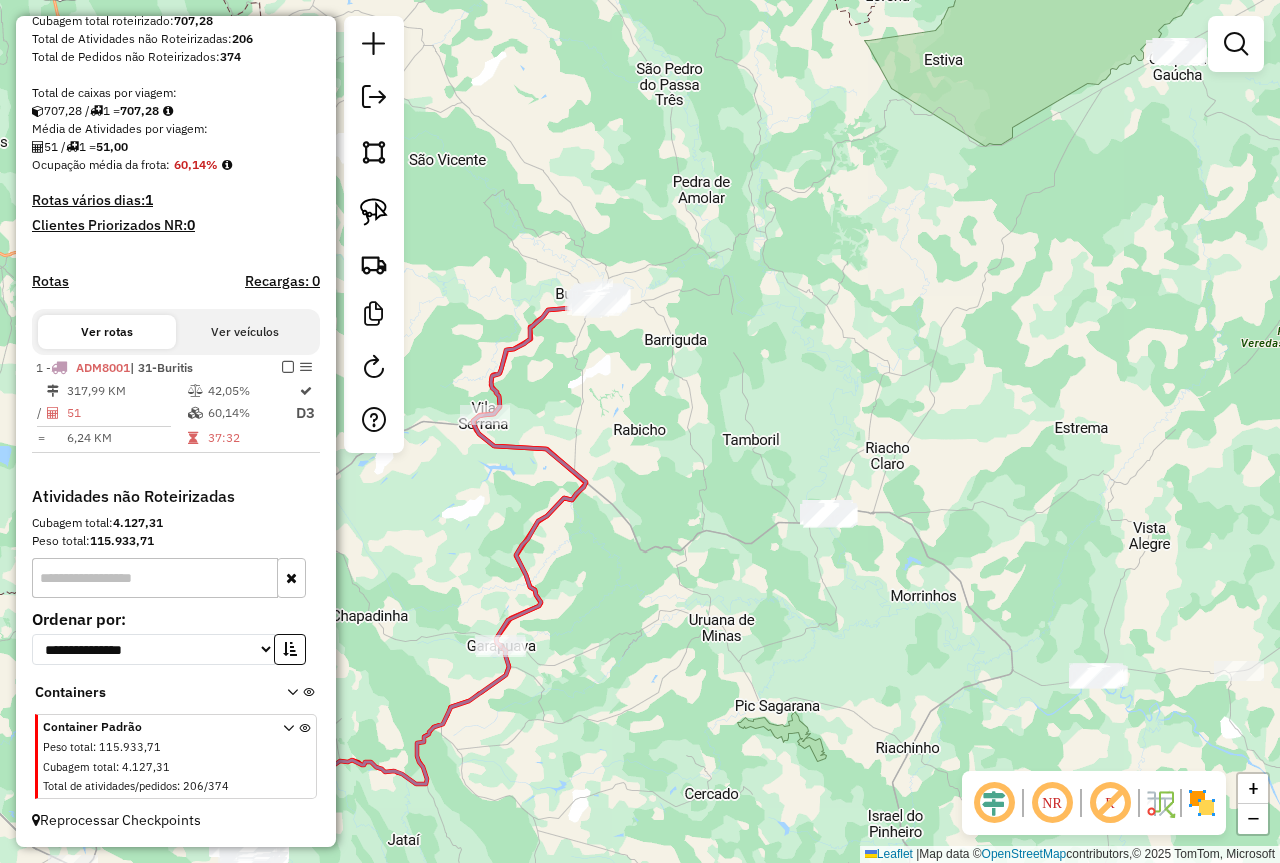 drag, startPoint x: 991, startPoint y: 529, endPoint x: 765, endPoint y: 281, distance: 335.52942 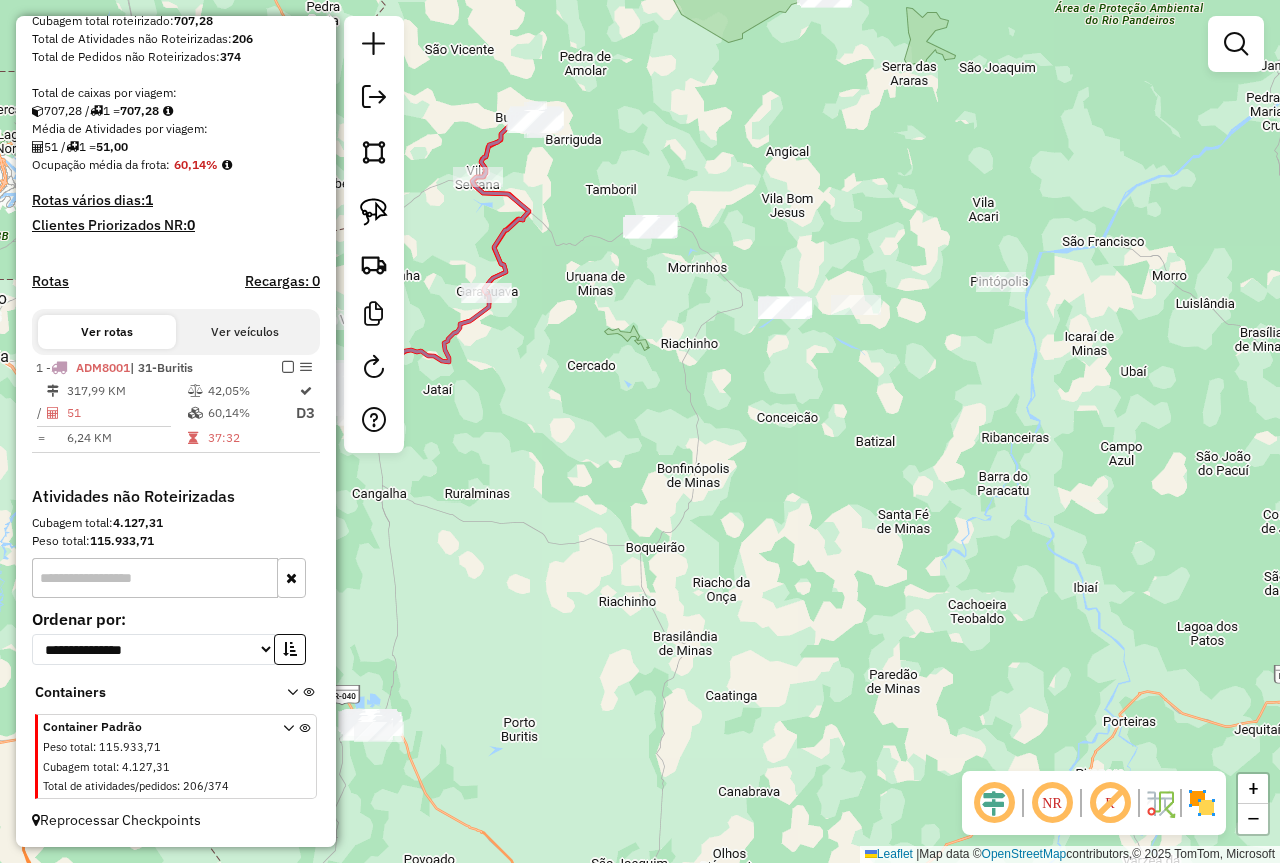 drag, startPoint x: 756, startPoint y: 339, endPoint x: 825, endPoint y: 454, distance: 134.1119 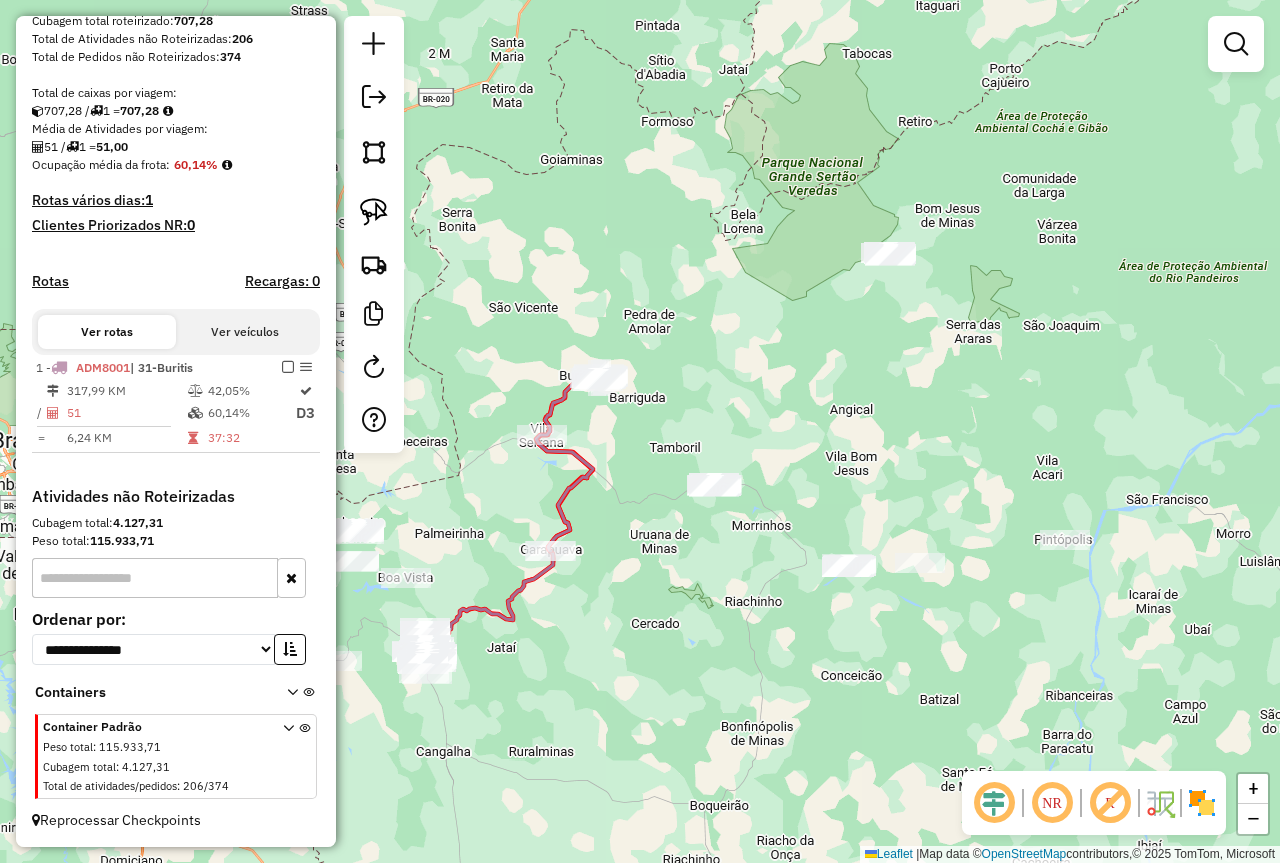 drag, startPoint x: 887, startPoint y: 212, endPoint x: 925, endPoint y: 286, distance: 83.18654 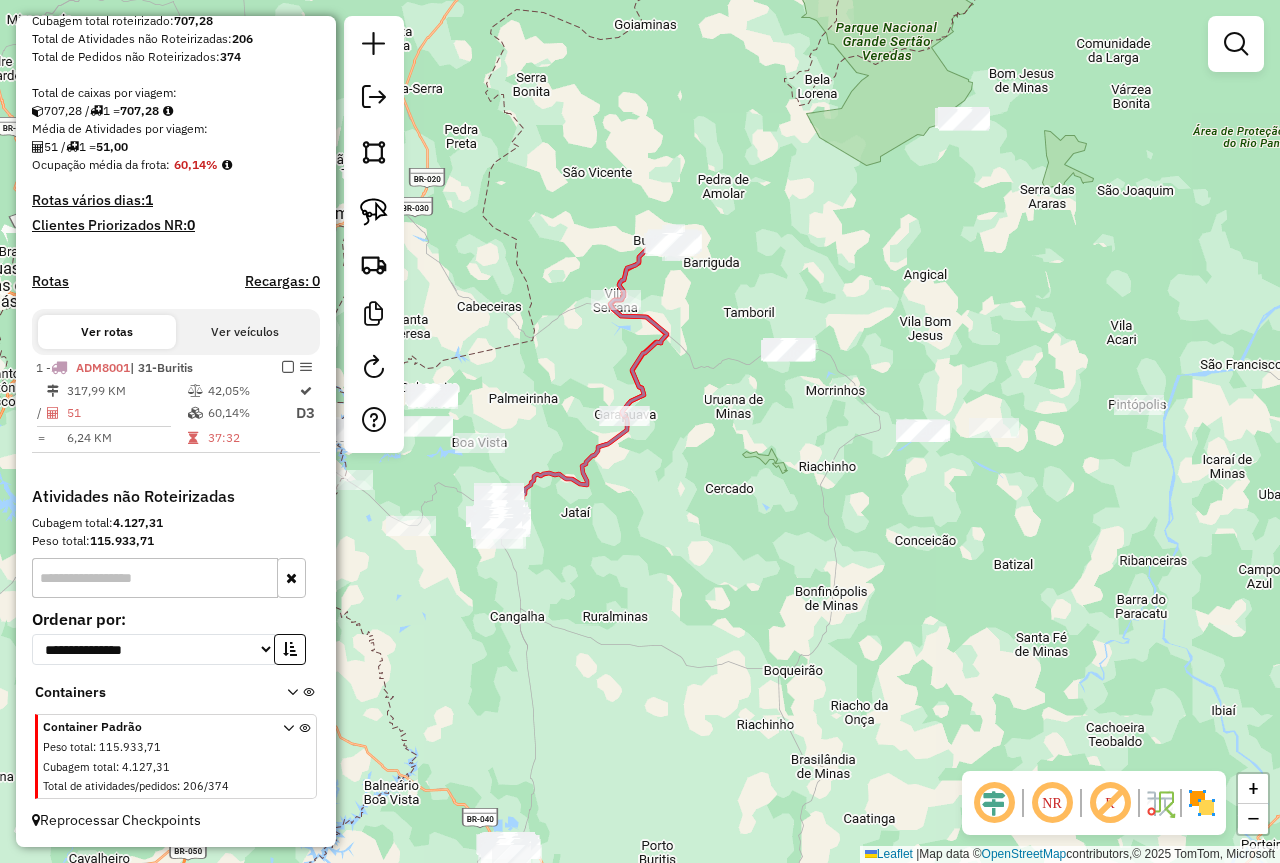 drag, startPoint x: 688, startPoint y: 475, endPoint x: 832, endPoint y: 361, distance: 183.66273 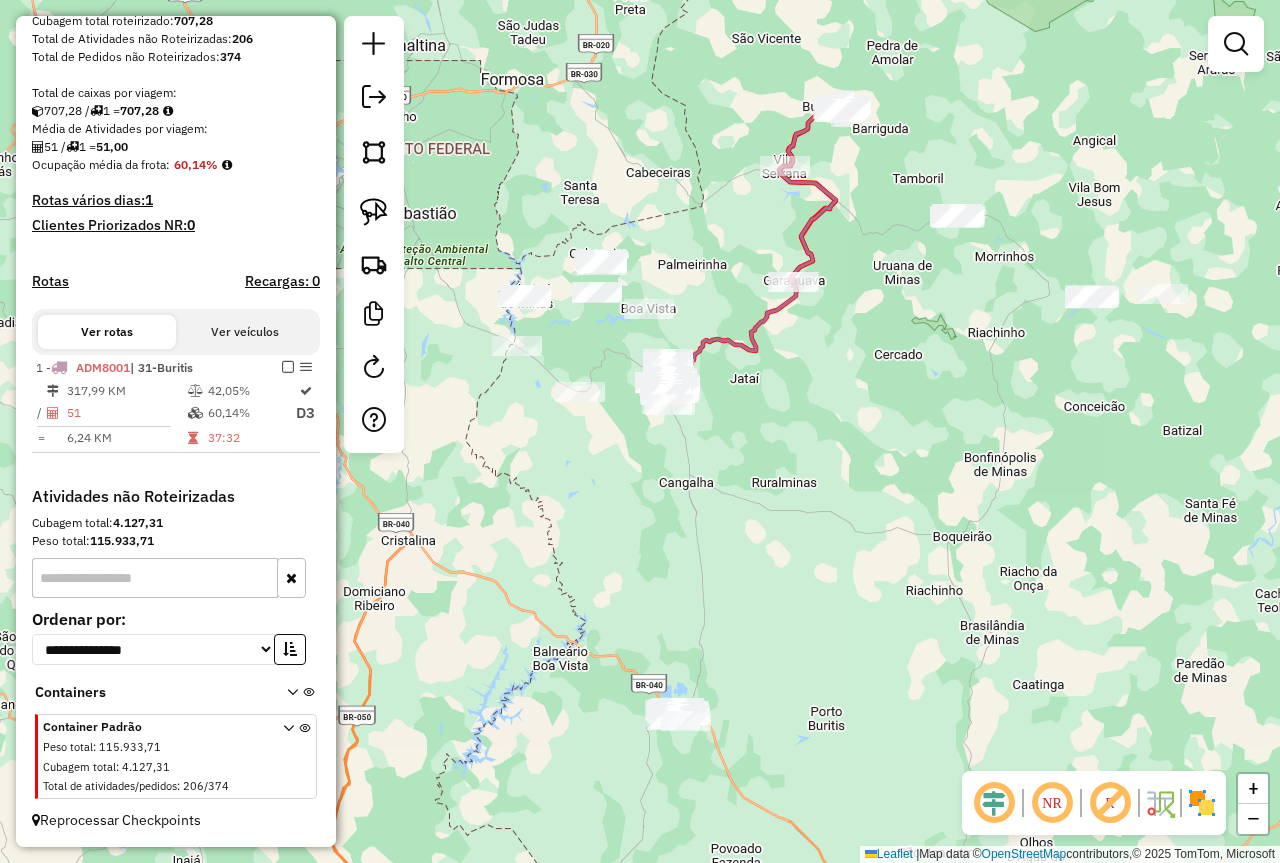 drag, startPoint x: 848, startPoint y: 339, endPoint x: 778, endPoint y: 371, distance: 76.96753 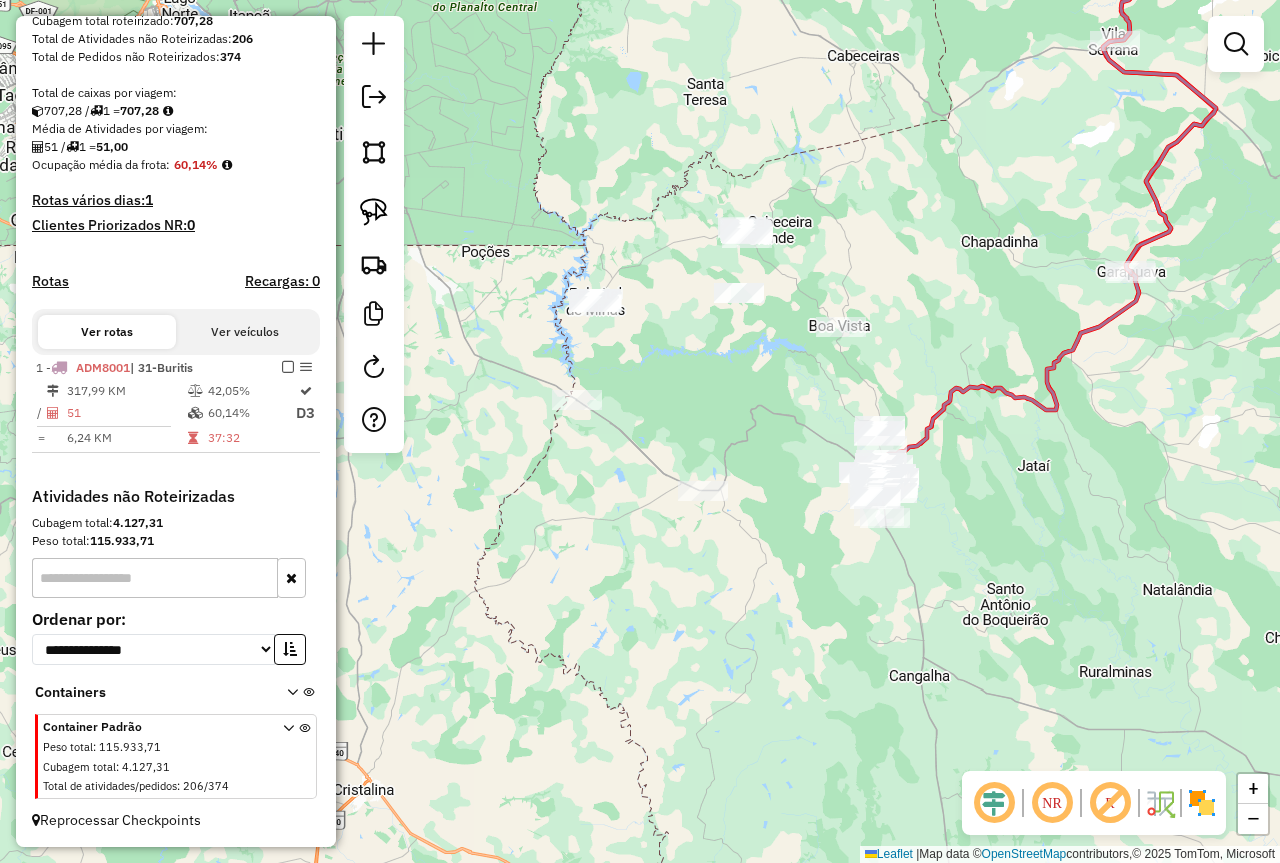 drag, startPoint x: 538, startPoint y: 382, endPoint x: 756, endPoint y: 378, distance: 218.0367 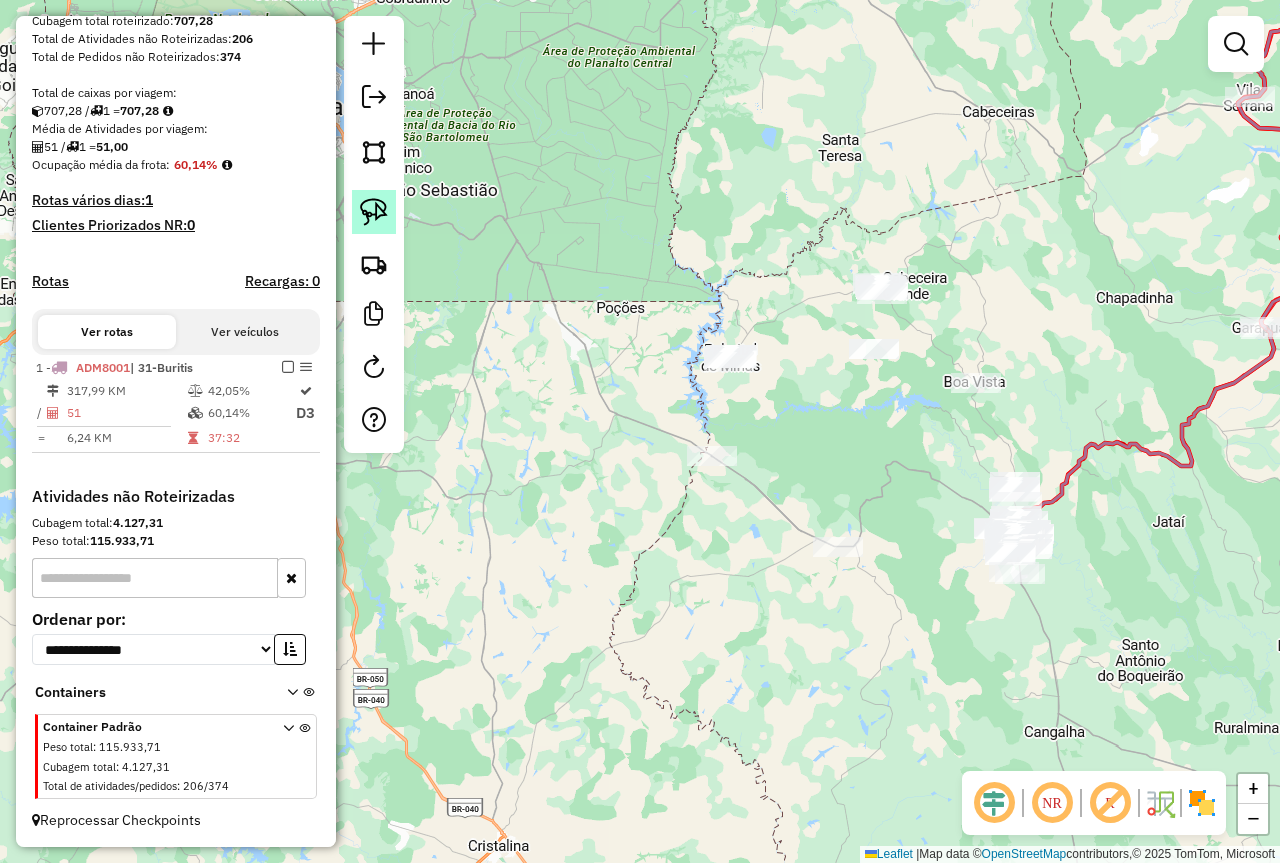 click 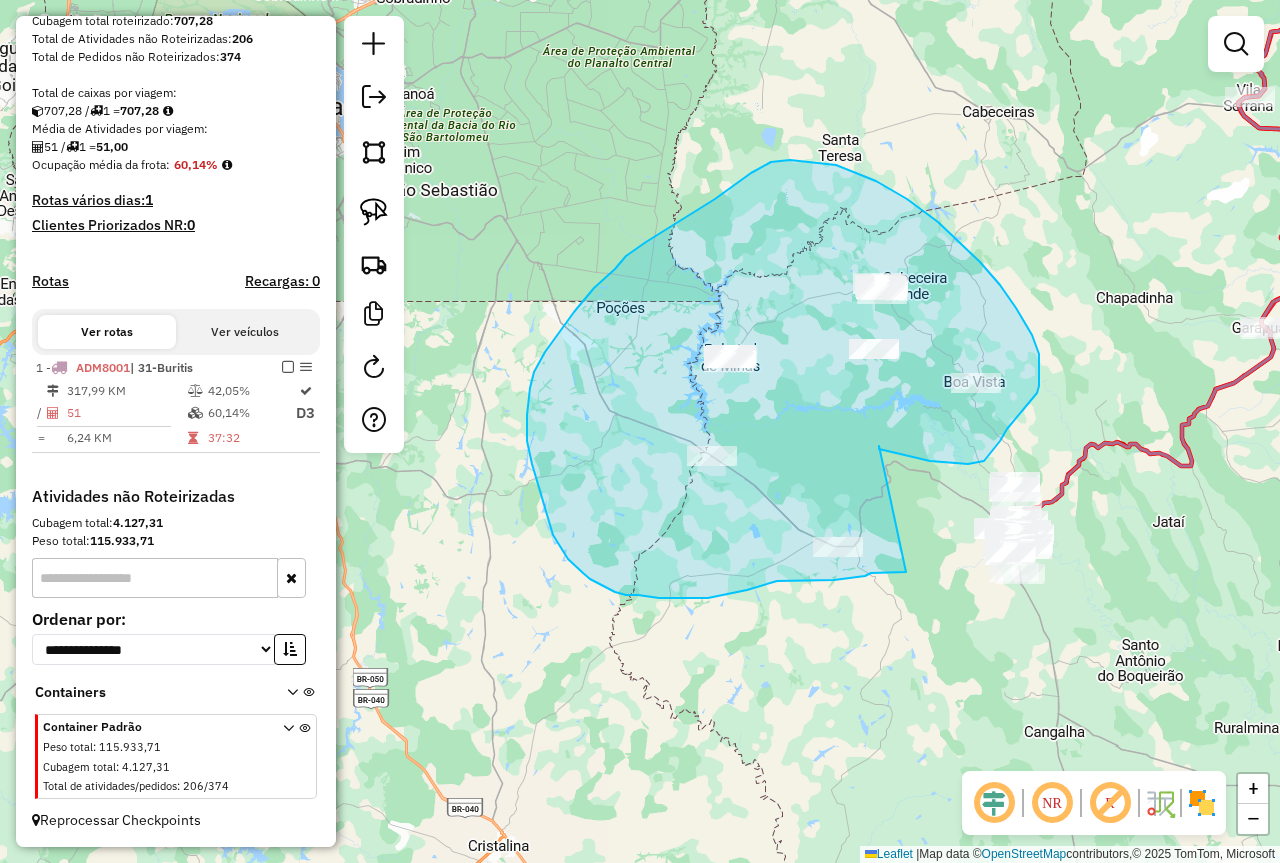 drag, startPoint x: 879, startPoint y: 449, endPoint x: 906, endPoint y: 572, distance: 125.92855 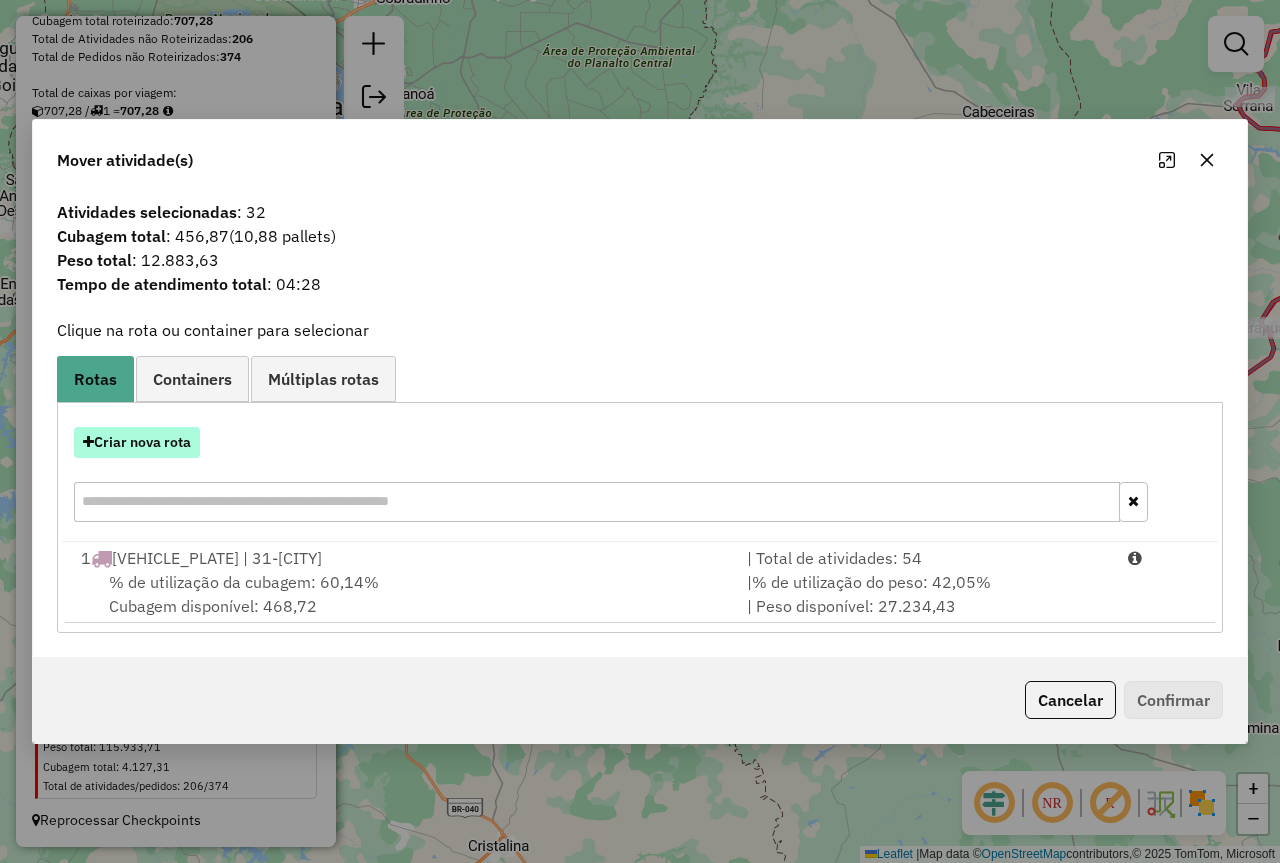 click on "Criar nova rota" at bounding box center (137, 442) 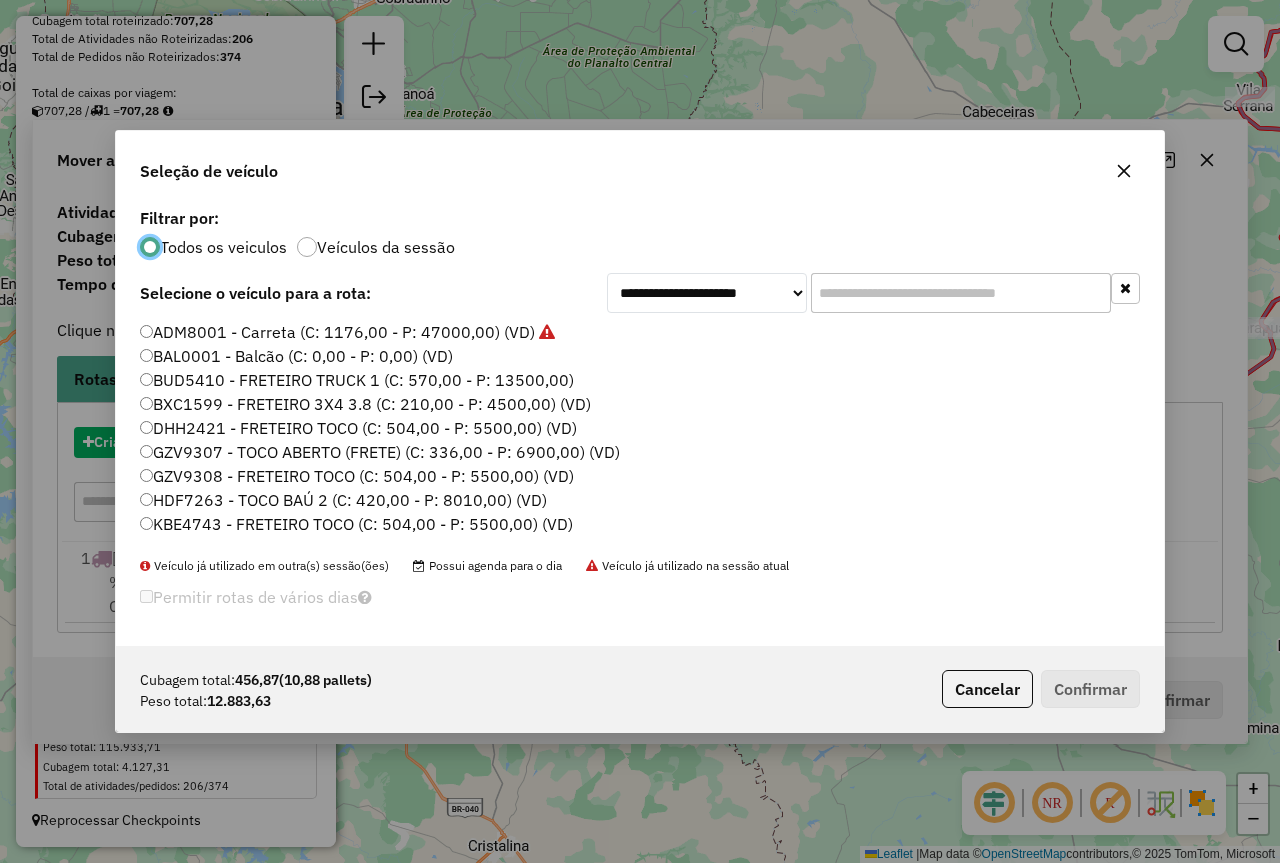 scroll, scrollTop: 11, scrollLeft: 6, axis: both 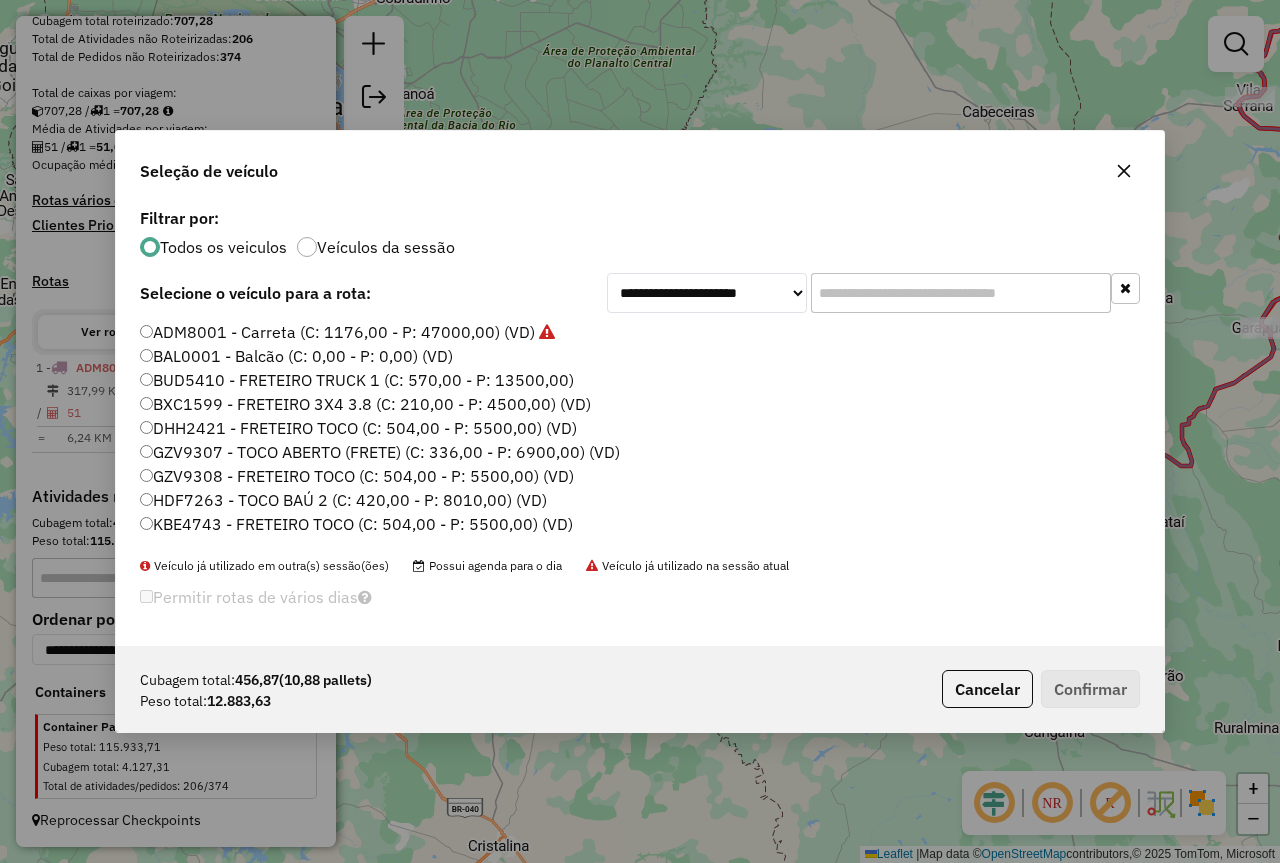 click 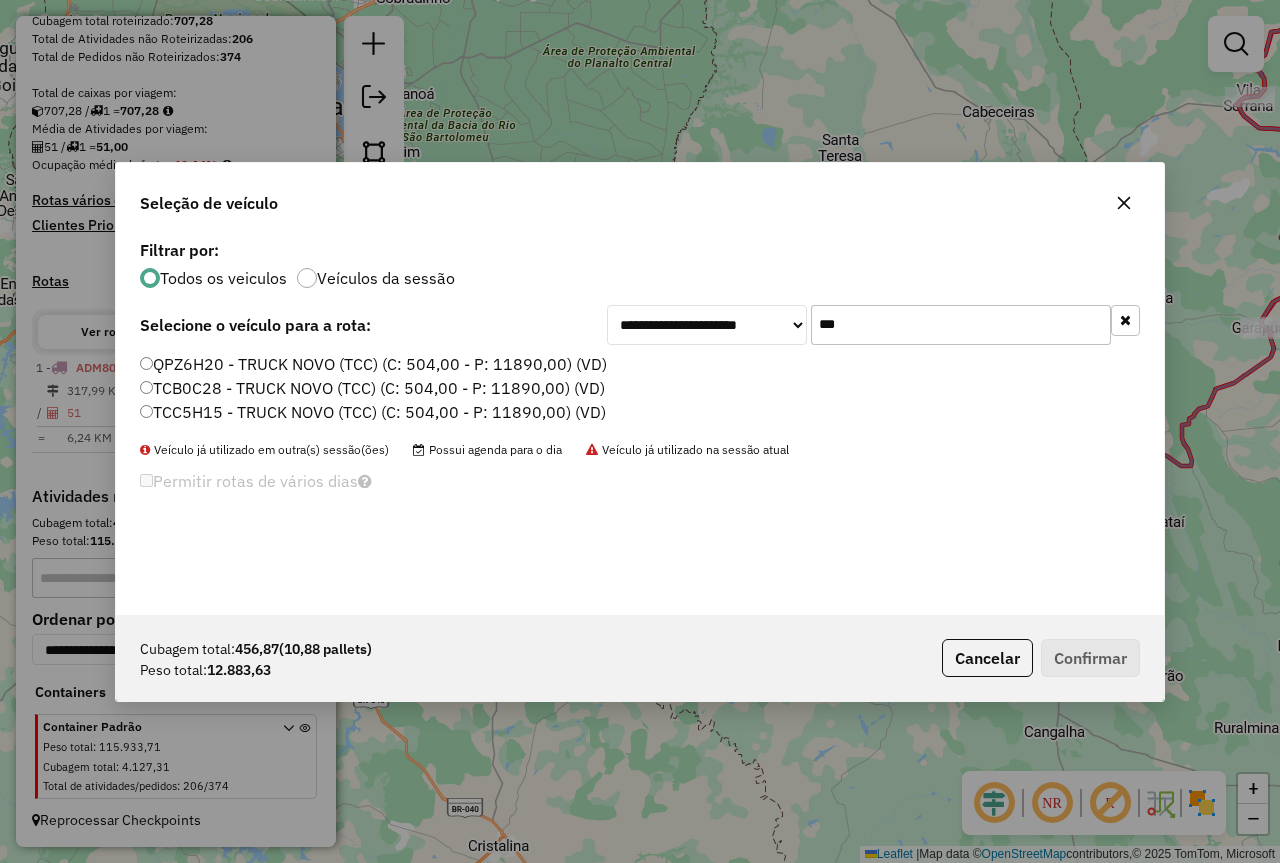 type on "***" 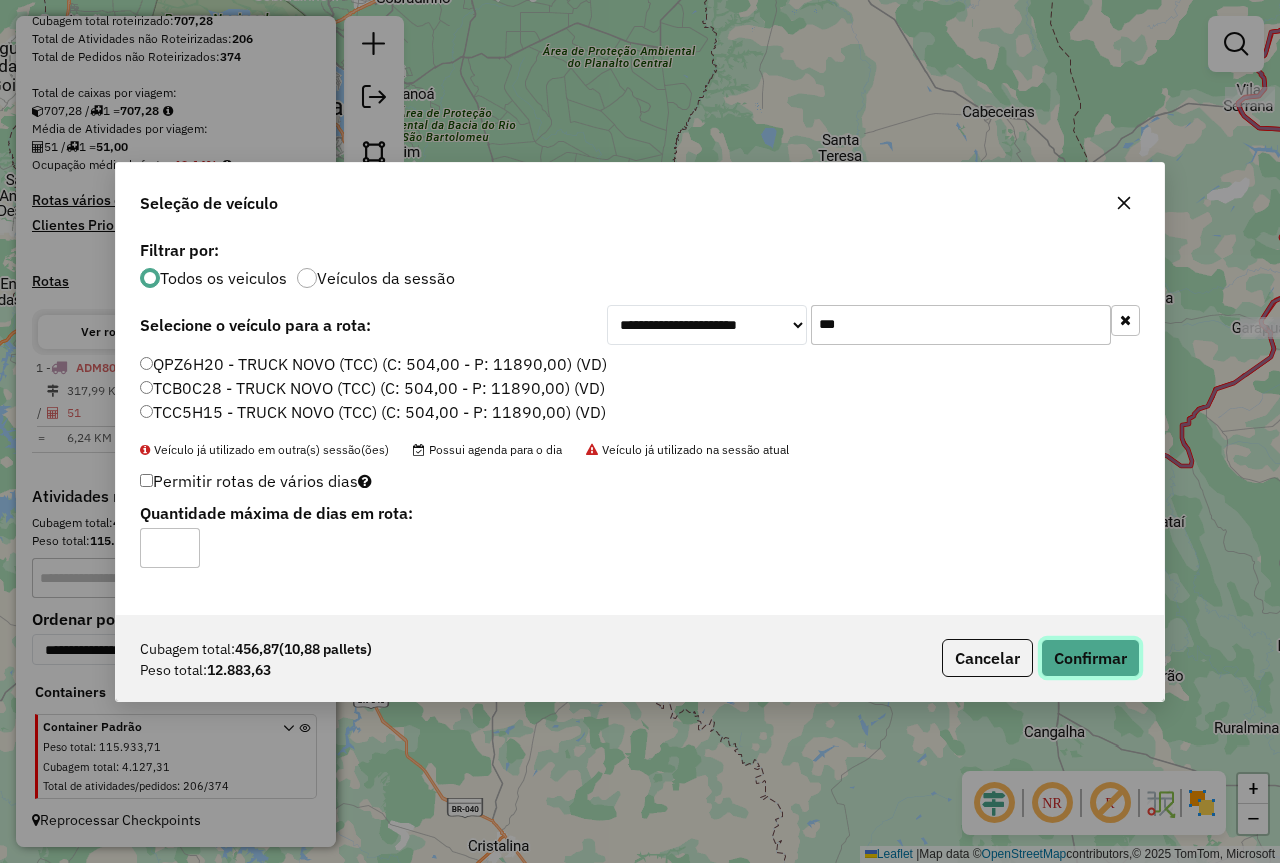 click on "Confirmar" 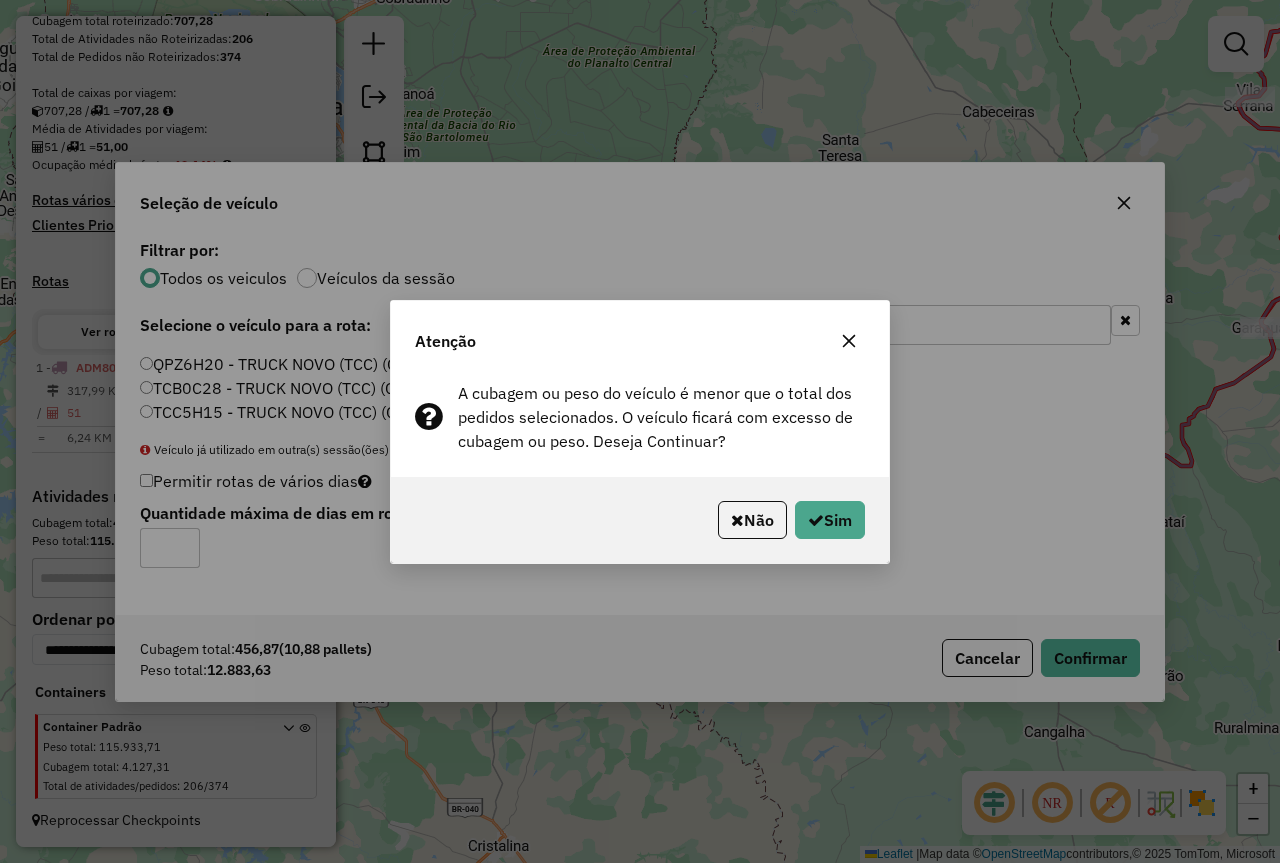 click on "Atenção" 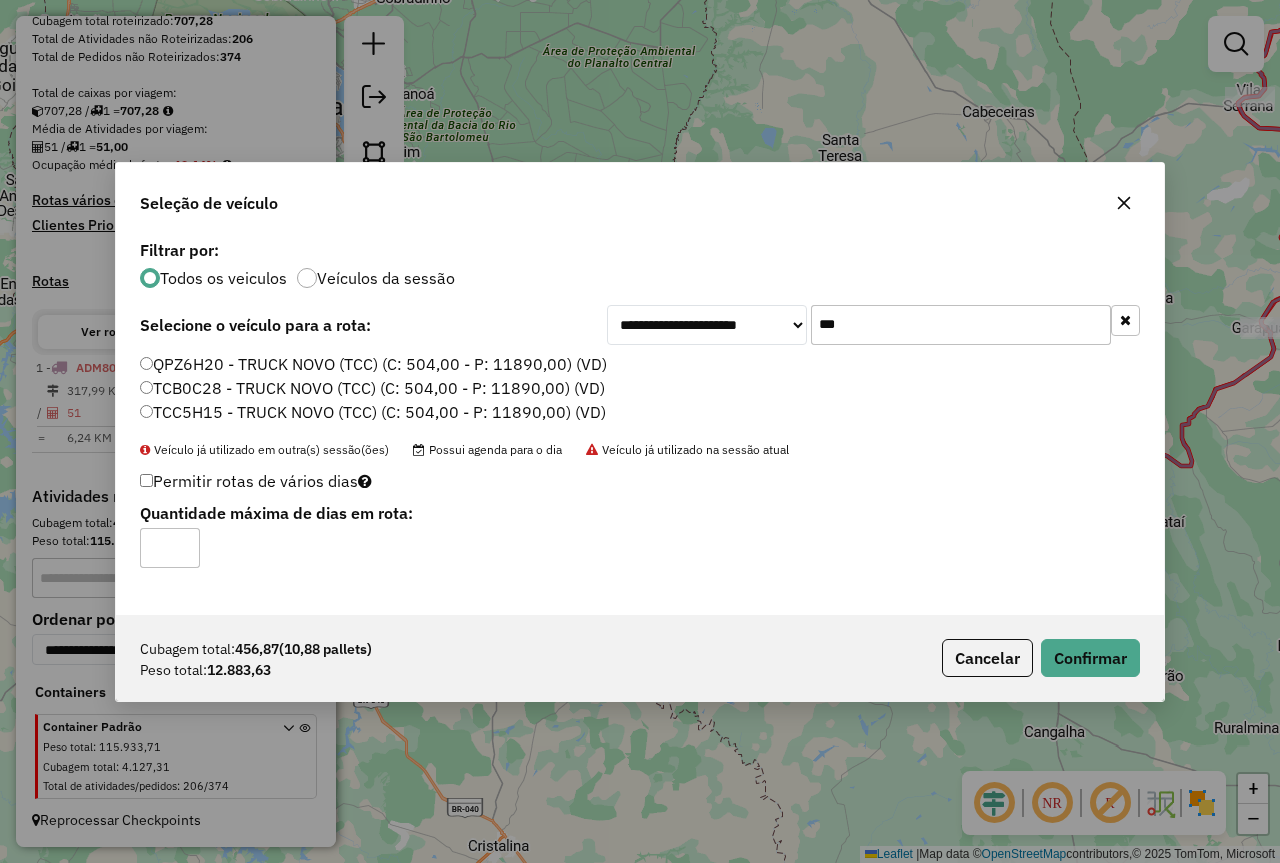 click 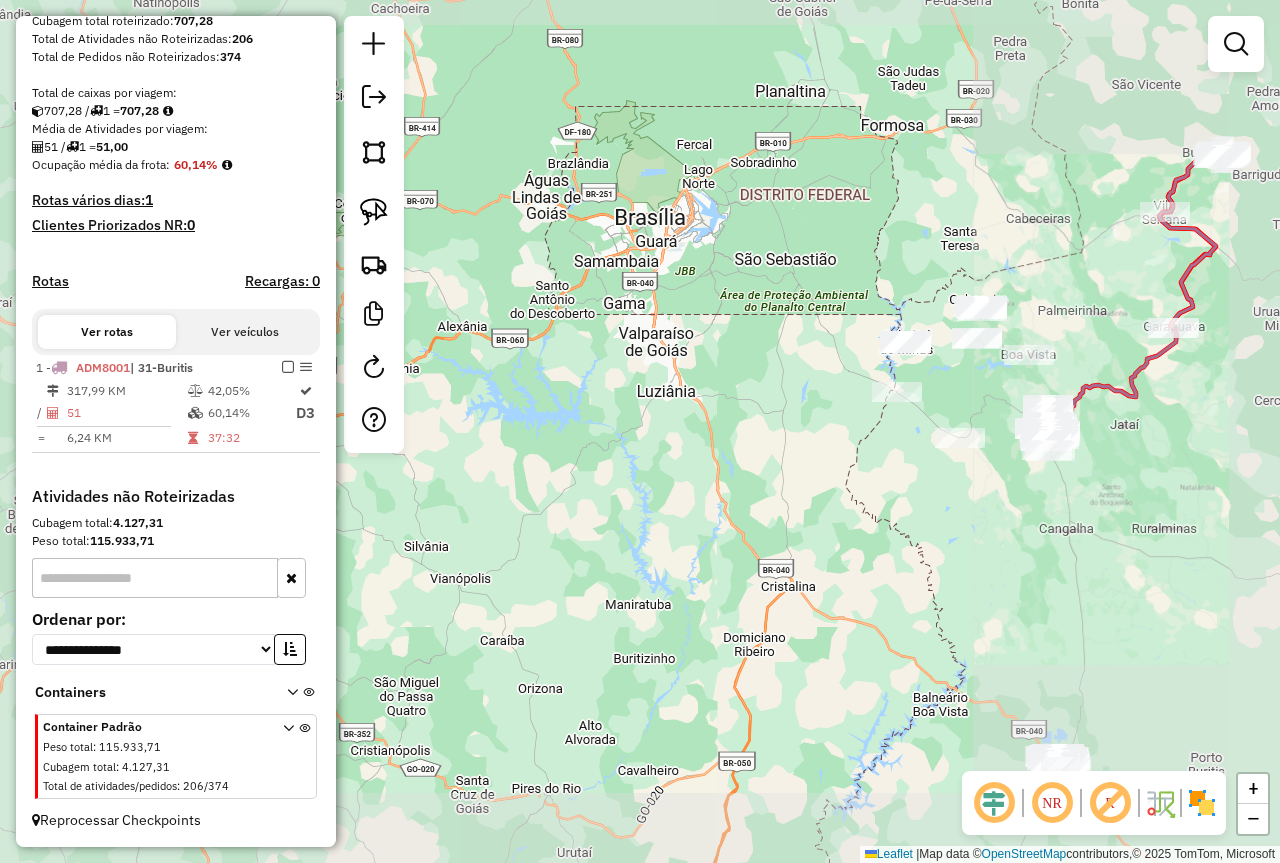 drag, startPoint x: 1229, startPoint y: 526, endPoint x: 1017, endPoint y: 469, distance: 219.52904 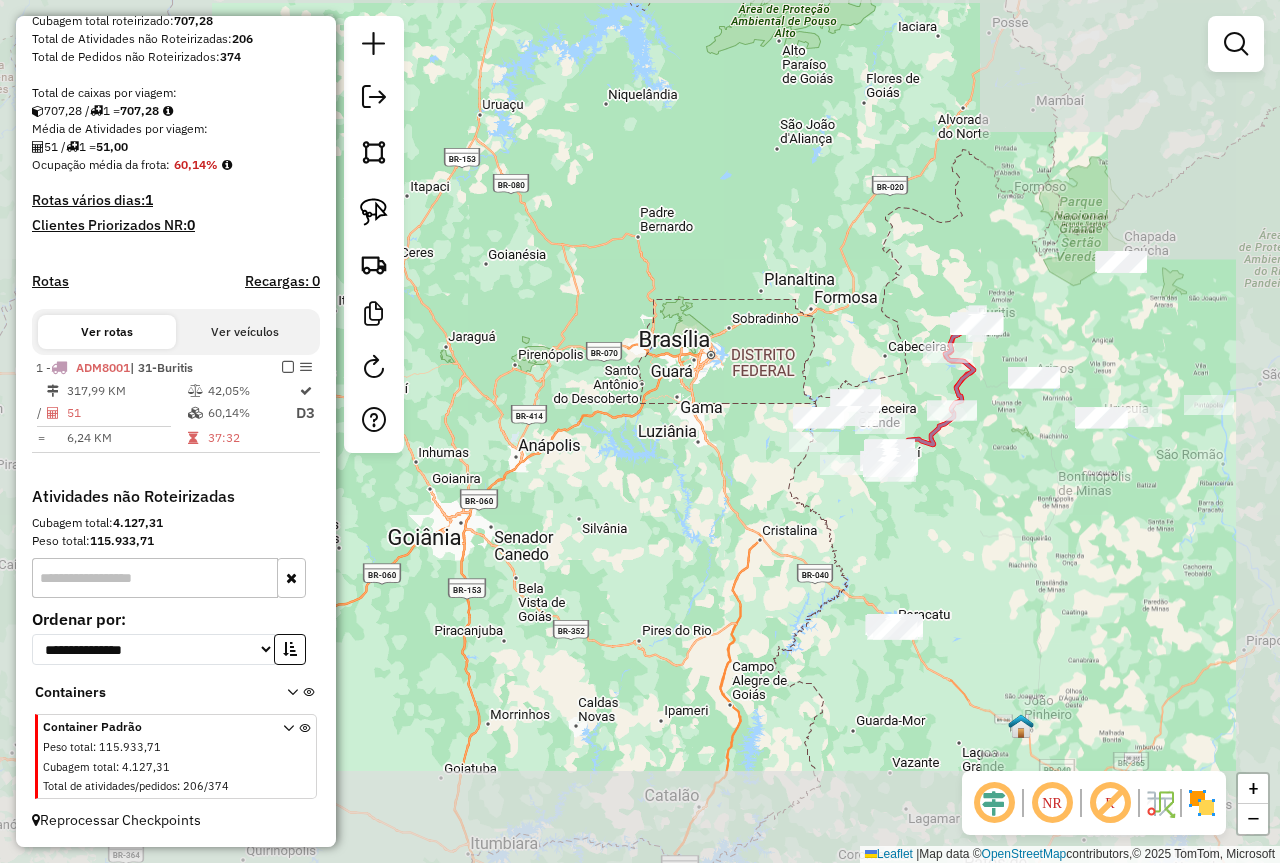 drag, startPoint x: 965, startPoint y: 556, endPoint x: 801, endPoint y: 605, distance: 171.16367 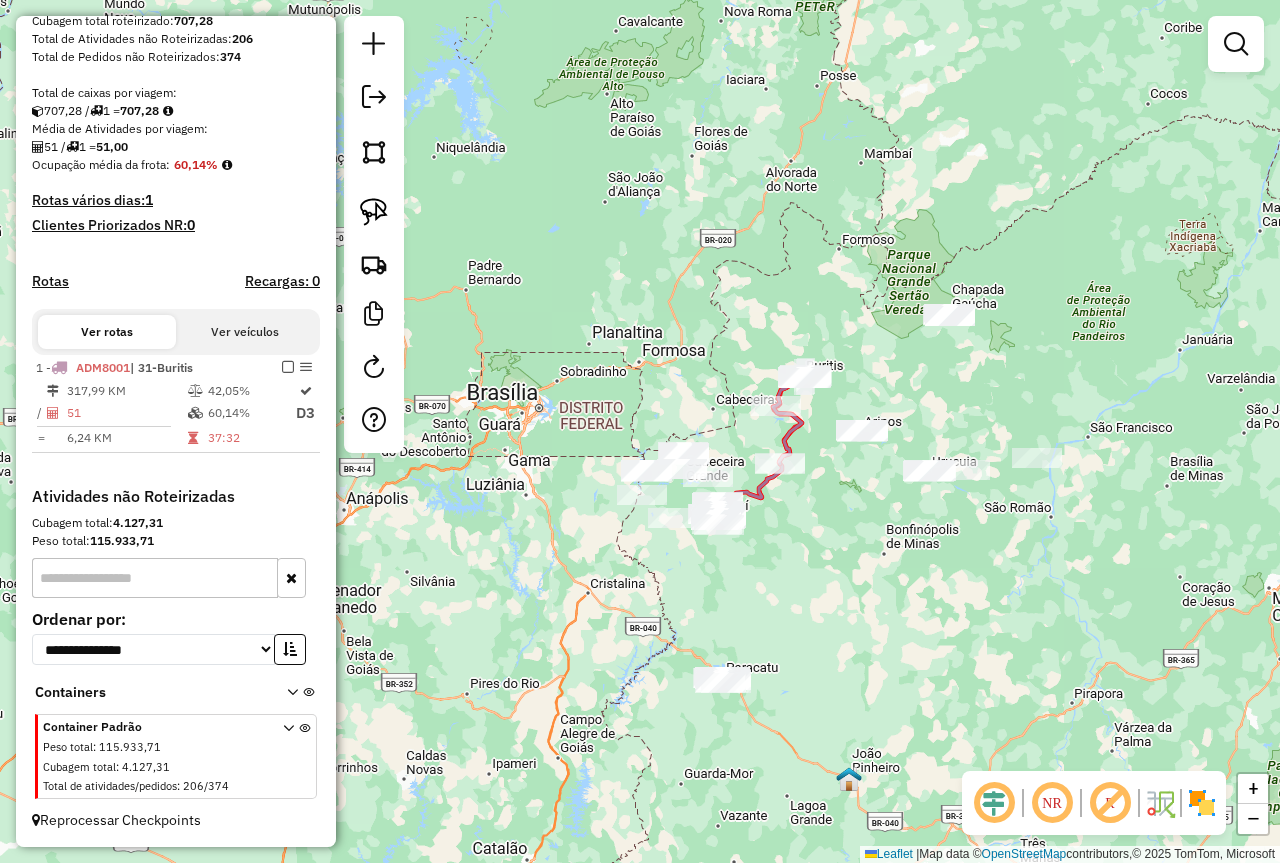 drag, startPoint x: 864, startPoint y: 528, endPoint x: 834, endPoint y: 596, distance: 74.323616 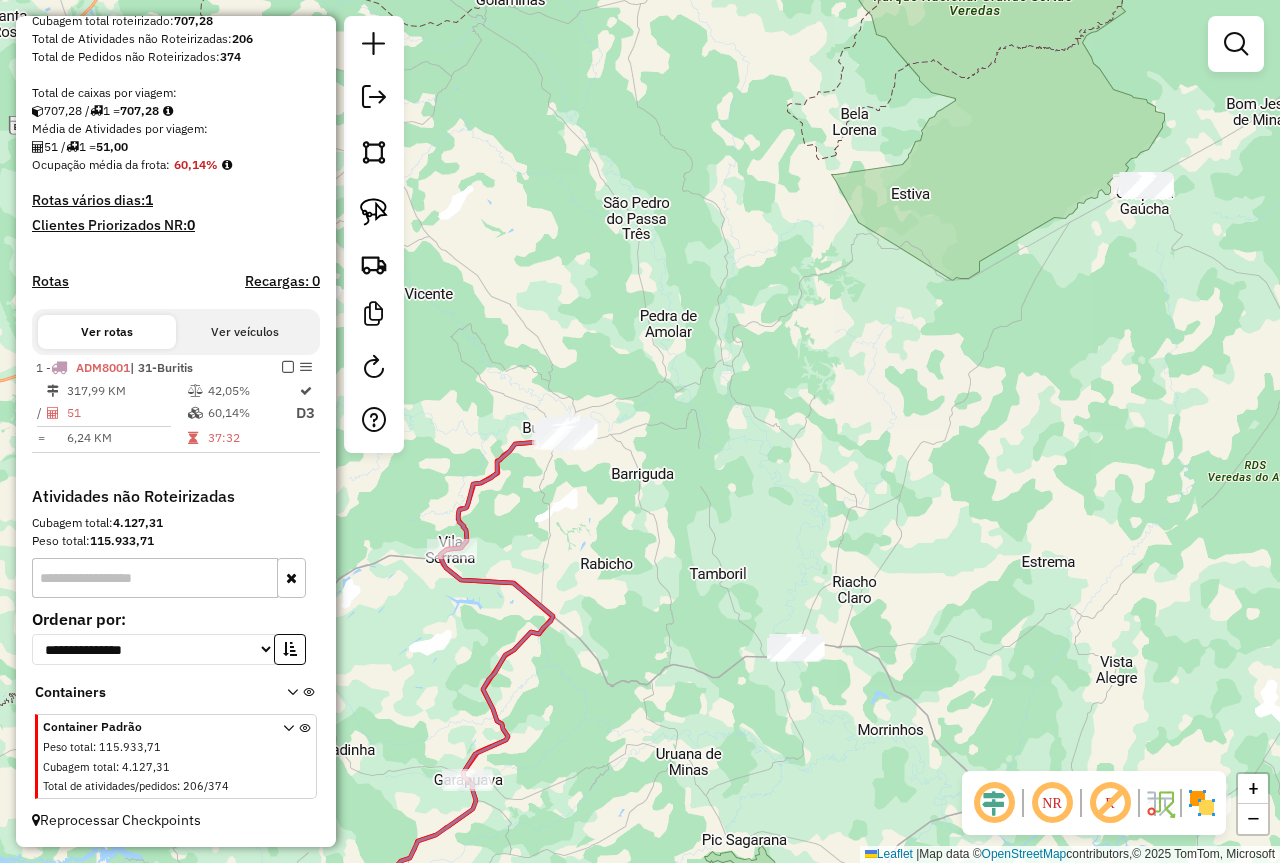 drag, startPoint x: 1052, startPoint y: 475, endPoint x: 877, endPoint y: 269, distance: 270.29797 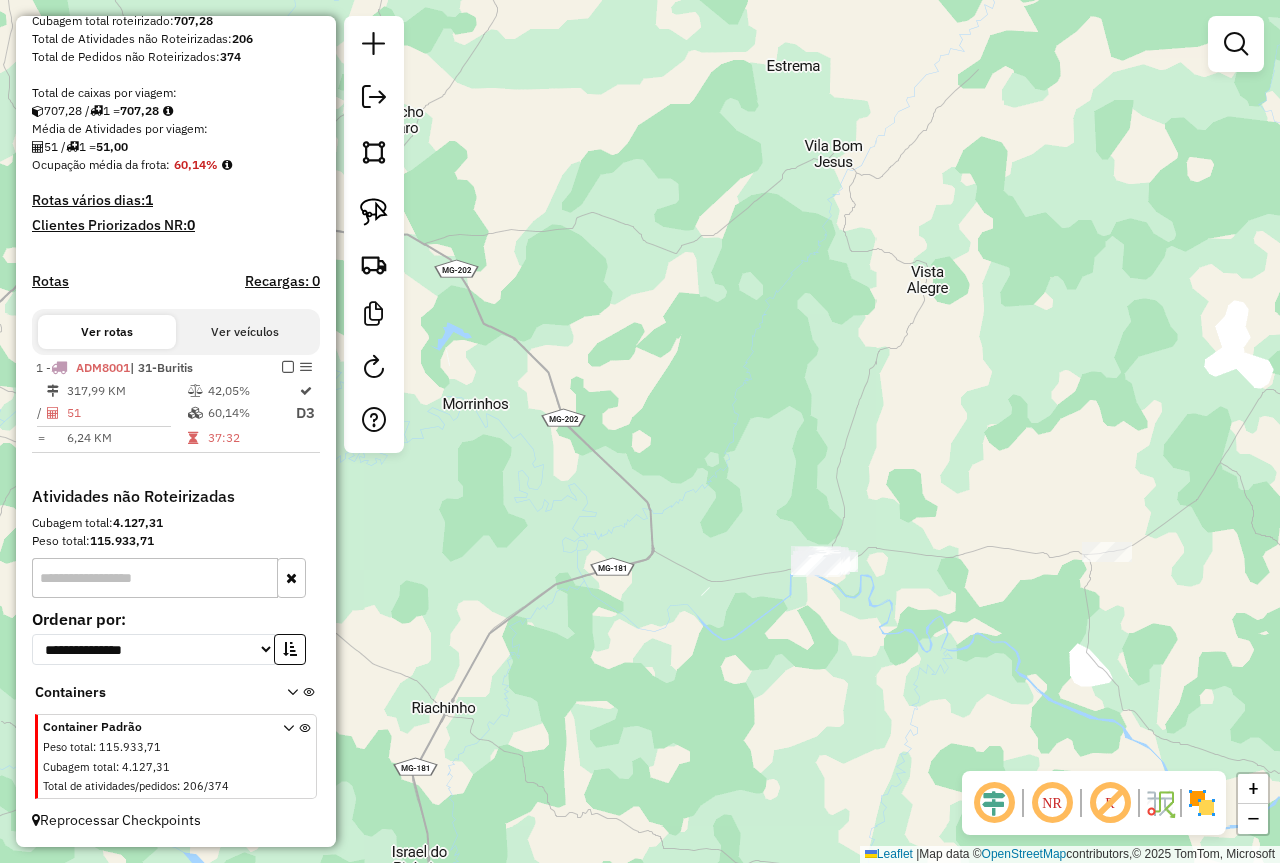 drag, startPoint x: 940, startPoint y: 630, endPoint x: 905, endPoint y: 450, distance: 183.37122 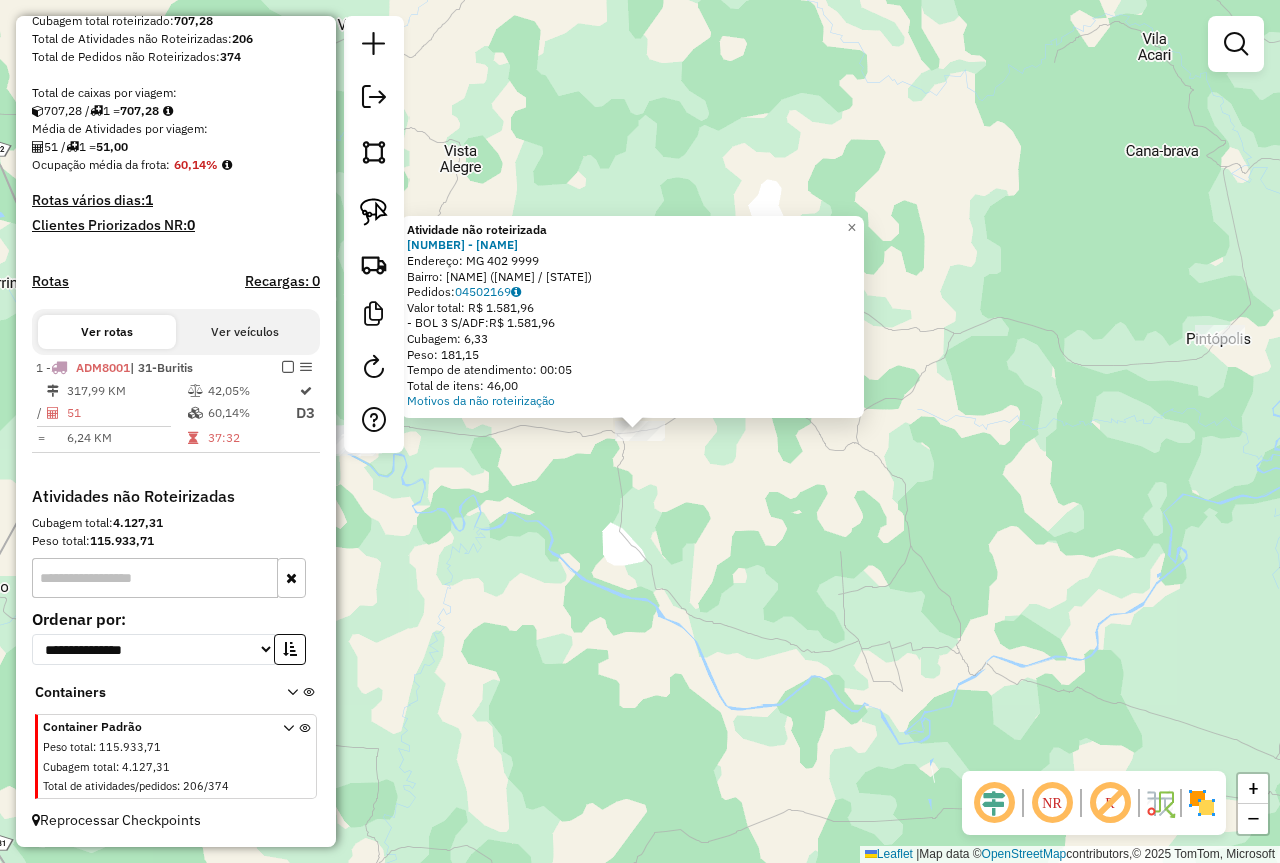 click on "Atividade não roteirizada 53801 - MERCEARIA IM  Endereço:  MG 402 9999   Bairro: AREA RURAL (URUCUIA / MG)   Pedidos:  04502169   Valor total: R$ 1.581,96   - BOL 3 S/ADF:  R$ 1.581,96   Cubagem: 6,33   Peso: 181,15   Tempo de atendimento: 00:05   Total de itens: 46,00  Motivos da não roteirização" 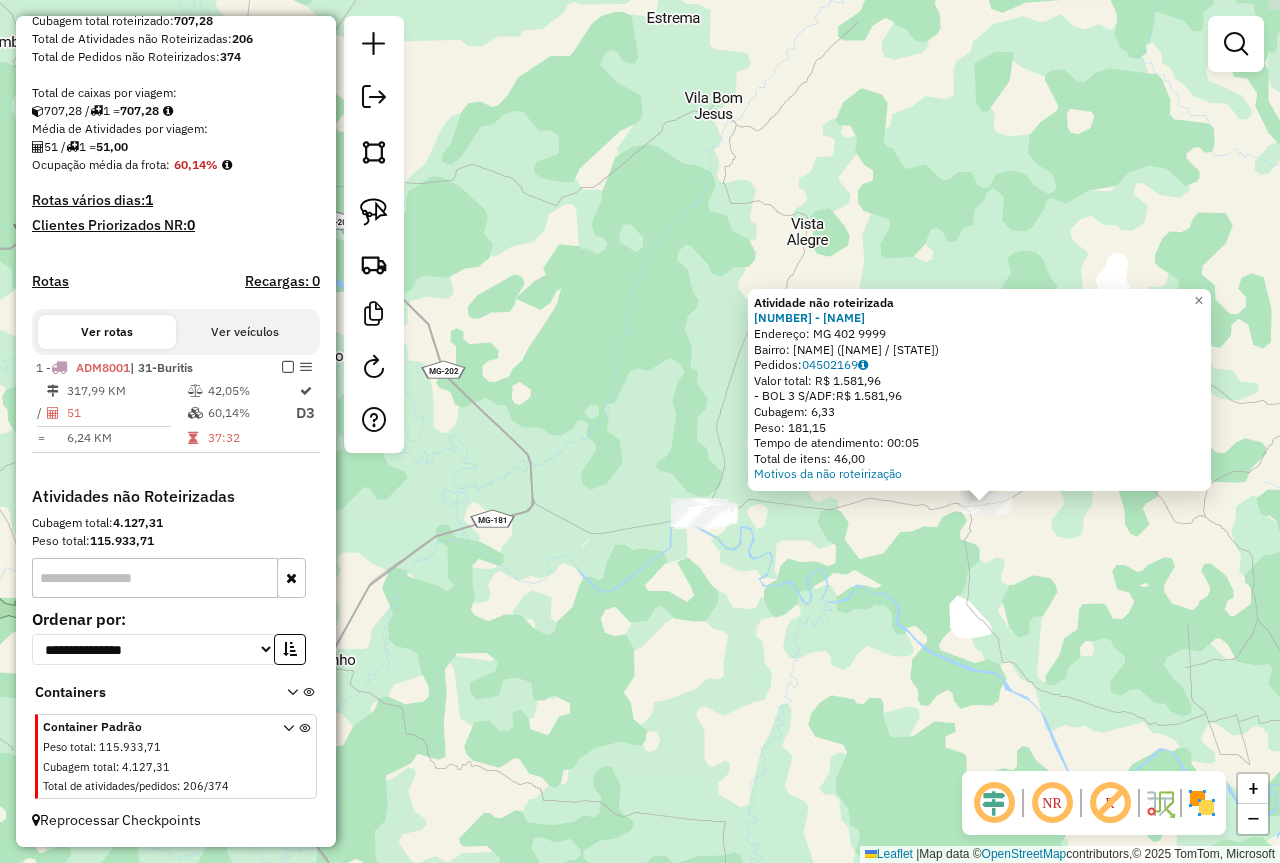 drag, startPoint x: 485, startPoint y: 442, endPoint x: 832, endPoint y: 515, distance: 354.59555 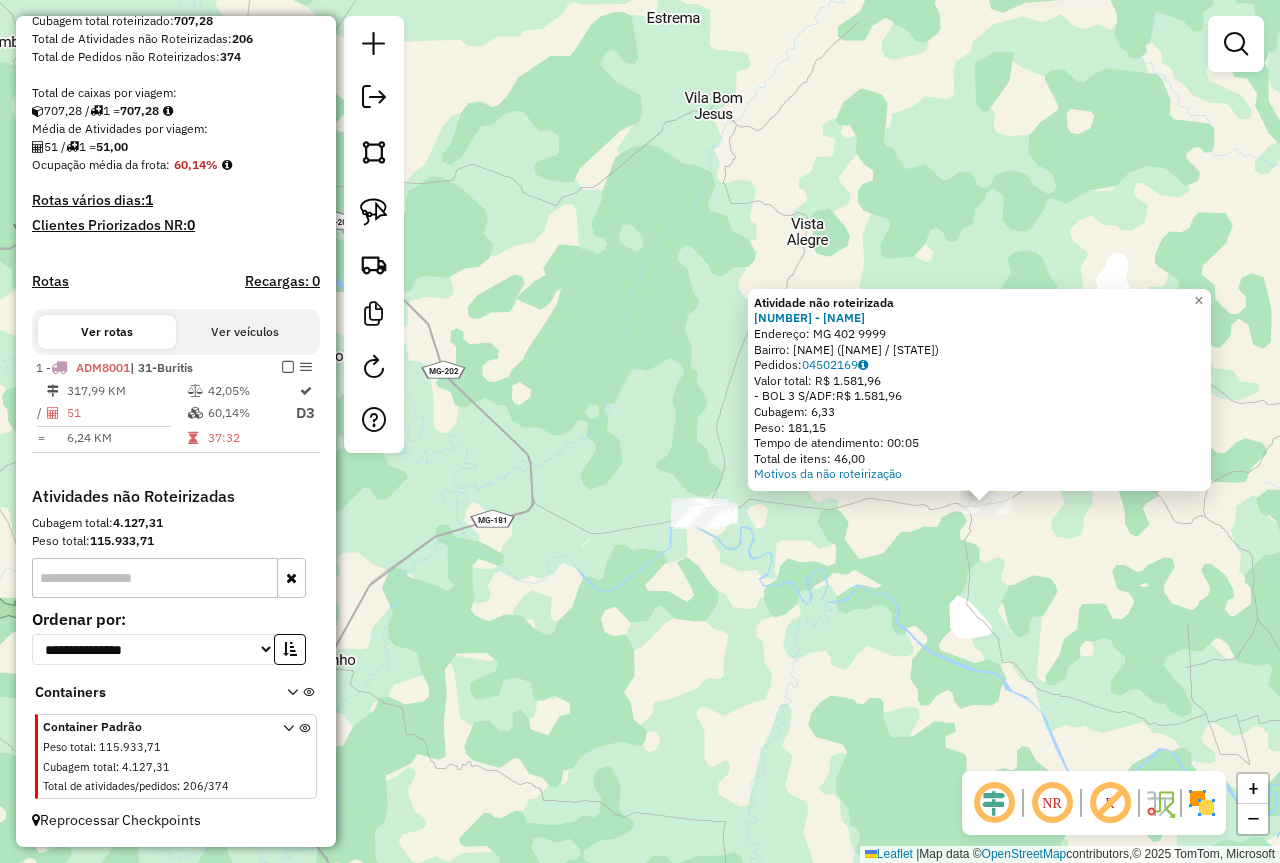 click on "Atividade não roteirizada 53801 - MERCEARIA IM  Endereço:  MG 402 9999   Bairro: AREA RURAL (URUCUIA / MG)   Pedidos:  04502169   Valor total: R$ 1.581,96   - BOL 3 S/ADF:  R$ 1.581,96   Cubagem: 6,33   Peso: 181,15   Tempo de atendimento: 00:05   Total de itens: 46,00  Motivos da não roteirização × Janela de atendimento Grade de atendimento Capacidade Transportadoras Veículos Cliente Pedidos  Rotas Selecione os dias de semana para filtrar as janelas de atendimento  Seg   Ter   Qua   Qui   Sex   Sáb   Dom  Informe o período da janela de atendimento: De: Até:  Filtrar exatamente a janela do cliente  Considerar janela de atendimento padrão  Selecione os dias de semana para filtrar as grades de atendimento  Seg   Ter   Qua   Qui   Sex   Sáb   Dom   Considerar clientes sem dia de atendimento cadastrado  Clientes fora do dia de atendimento selecionado Filtrar as atividades entre os valores definidos abaixo:  Peso mínimo:   Peso máximo:   Cubagem mínima:   Cubagem máxima:   De:   Até:   De:  Nome:" 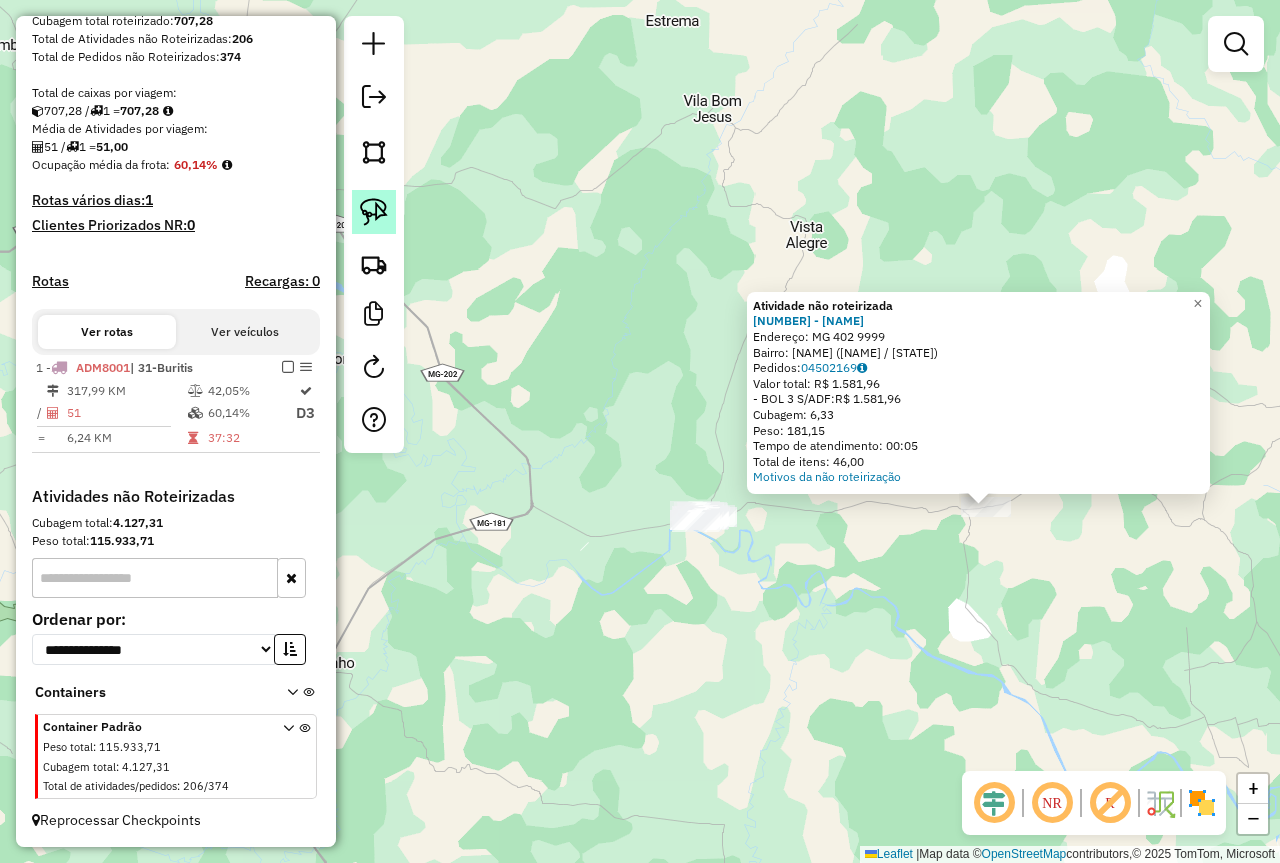 click 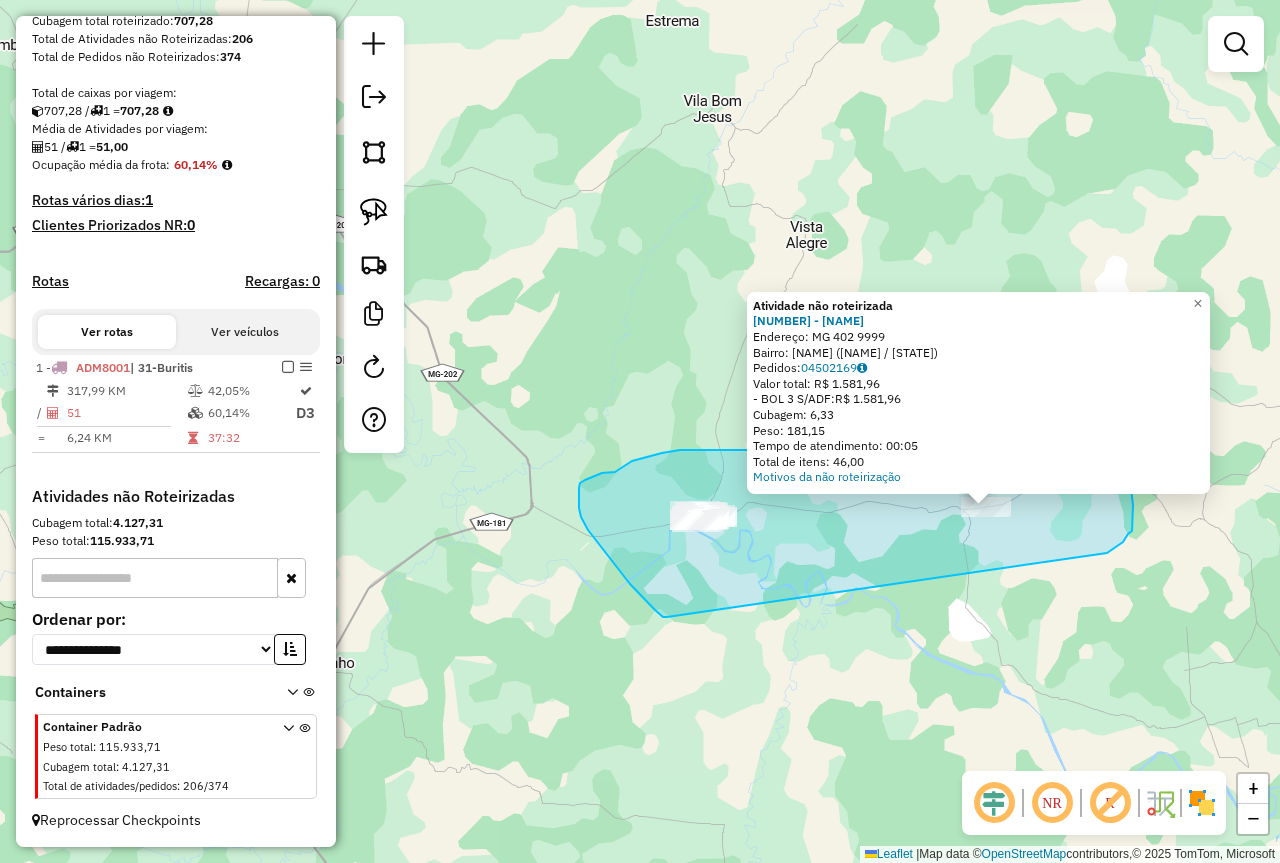 drag, startPoint x: 667, startPoint y: 617, endPoint x: 1104, endPoint y: 557, distance: 441.09976 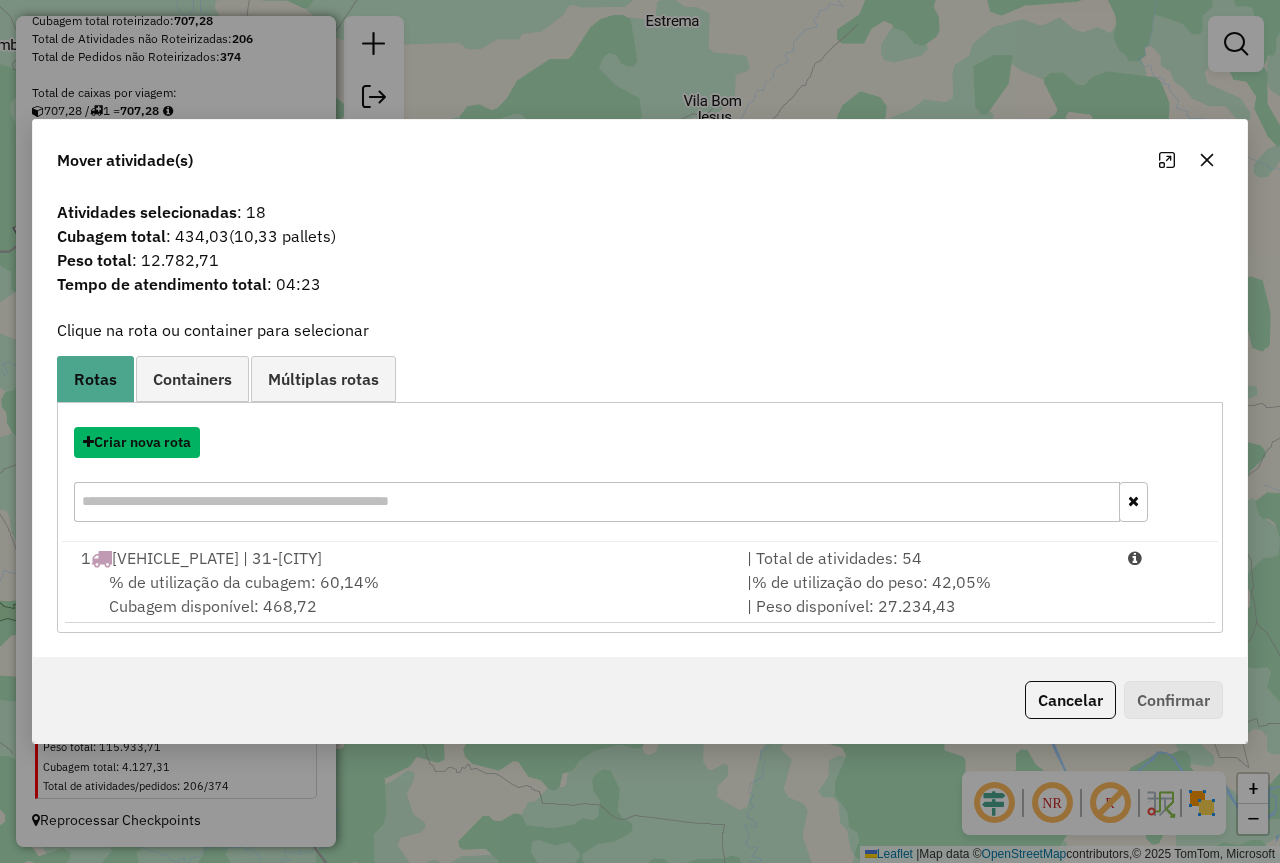 click at bounding box center (88, 442) 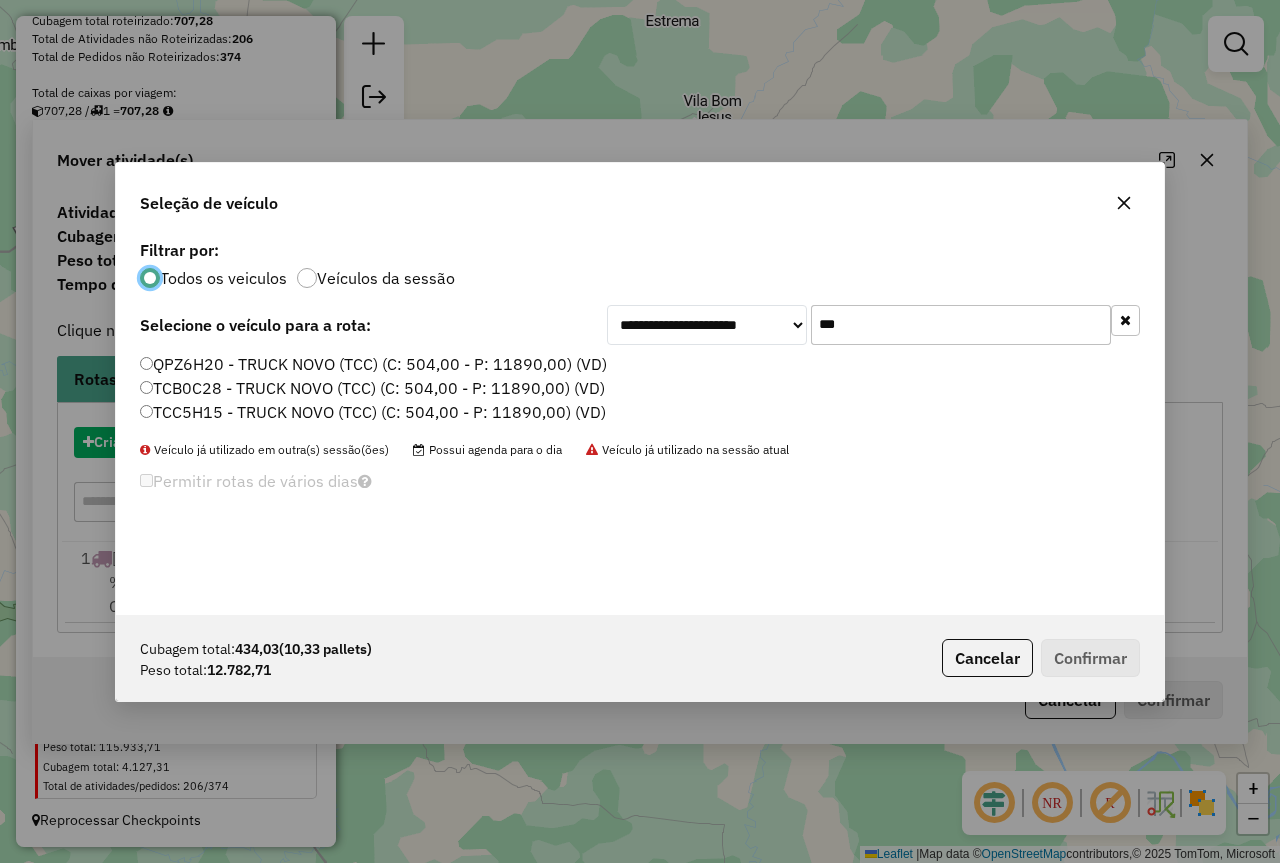 scroll, scrollTop: 11, scrollLeft: 6, axis: both 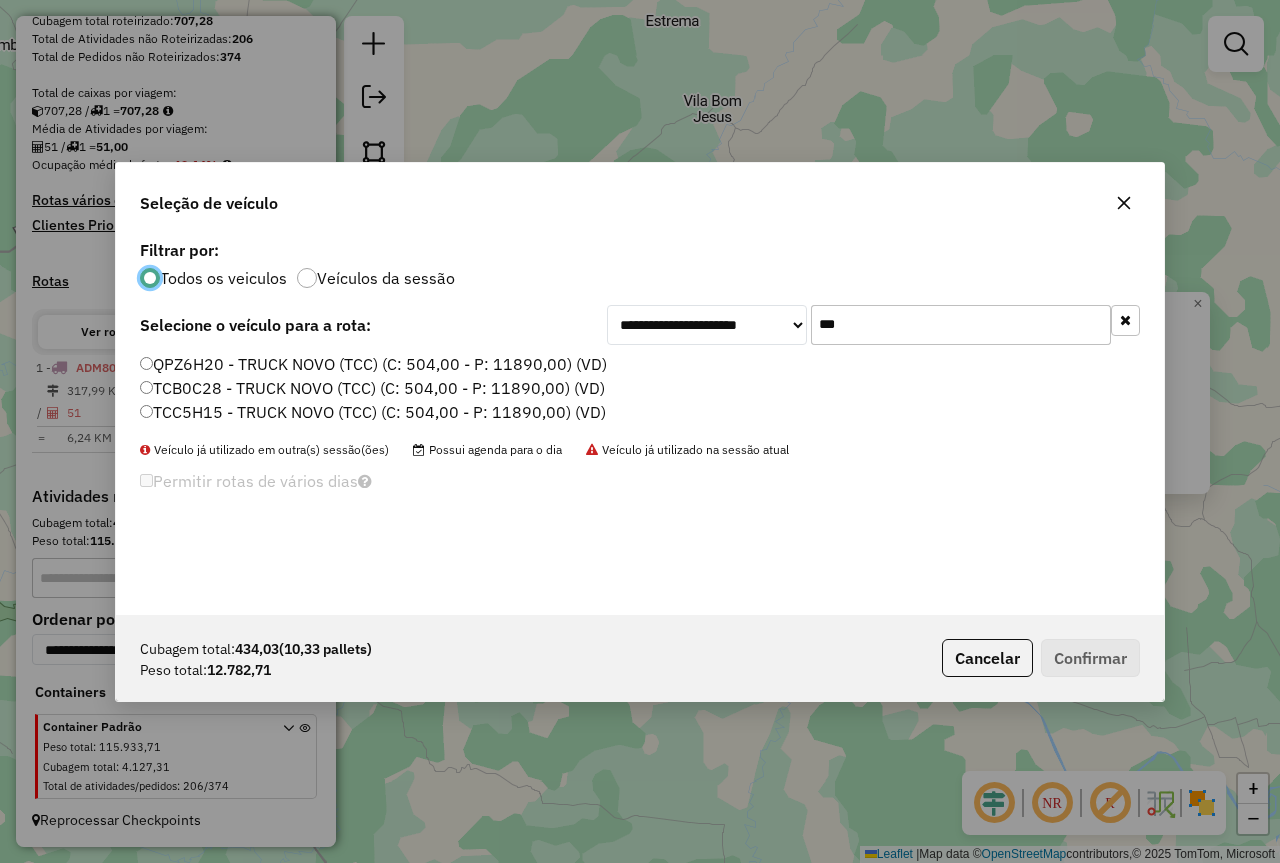 click on "***" 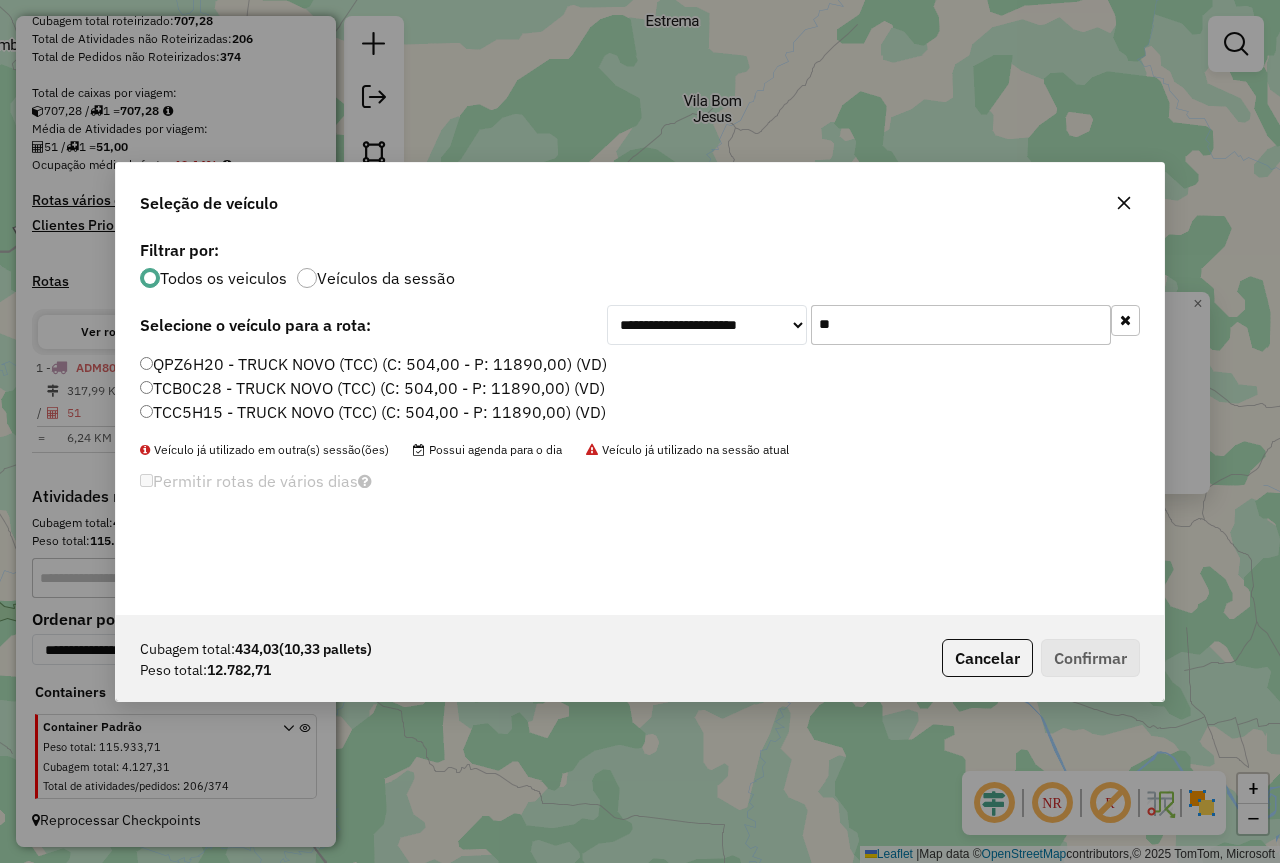 type on "**" 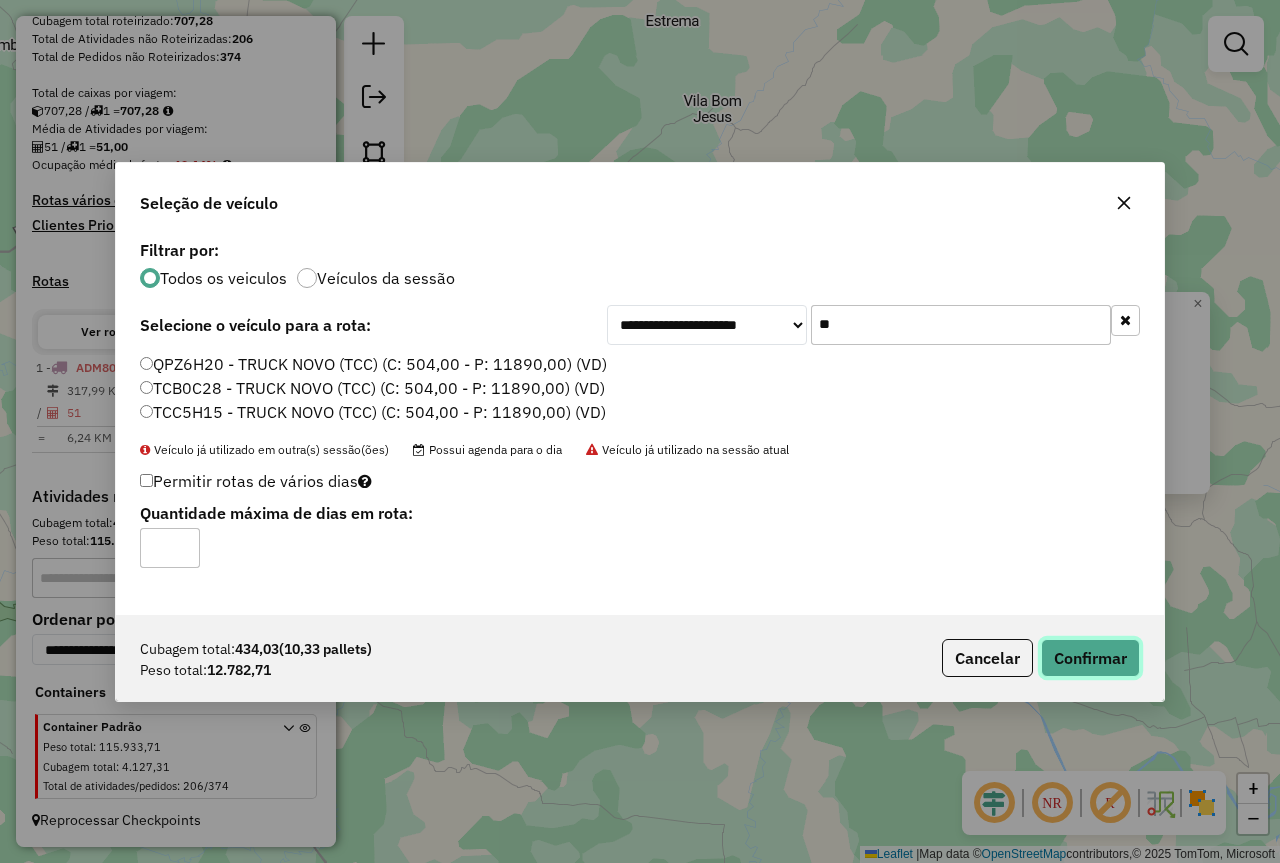 click on "Confirmar" 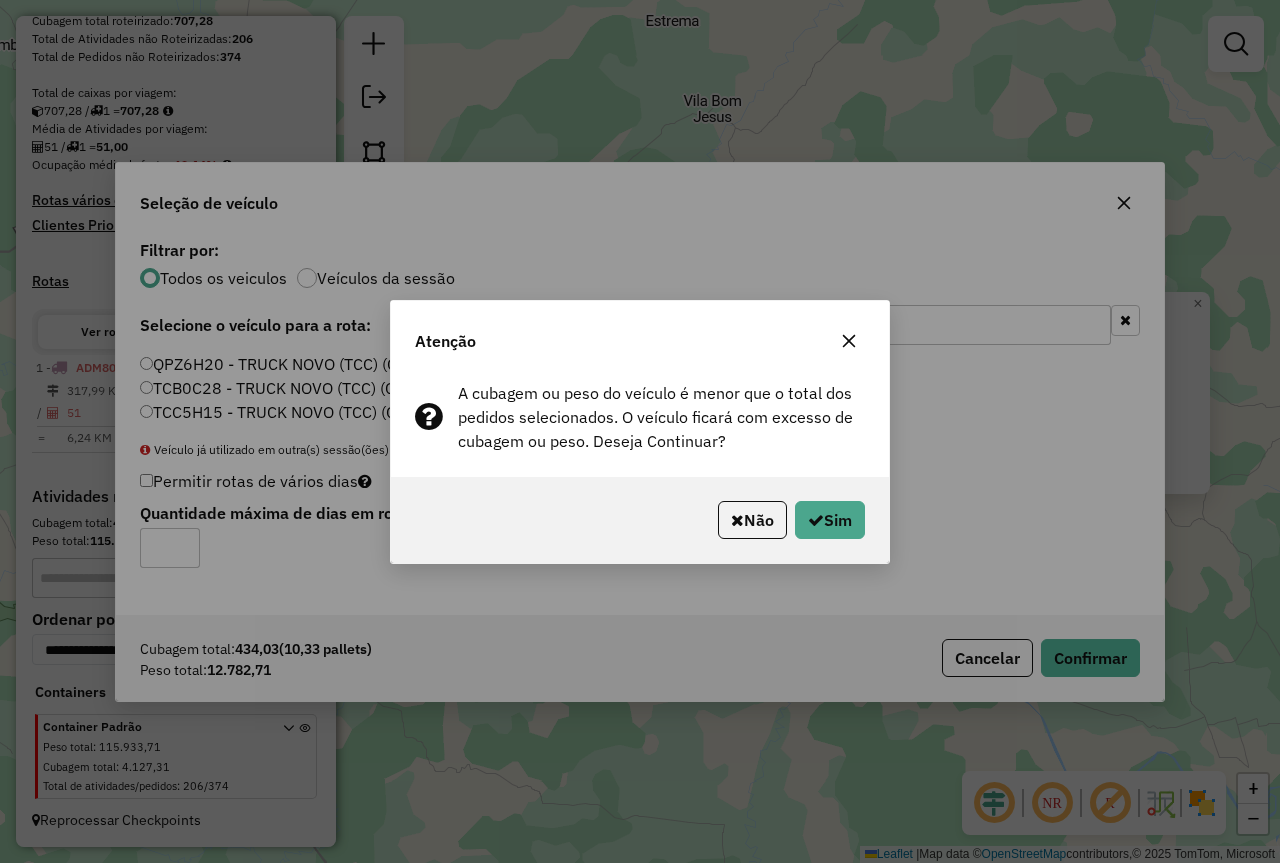 click on "Não   Sim" 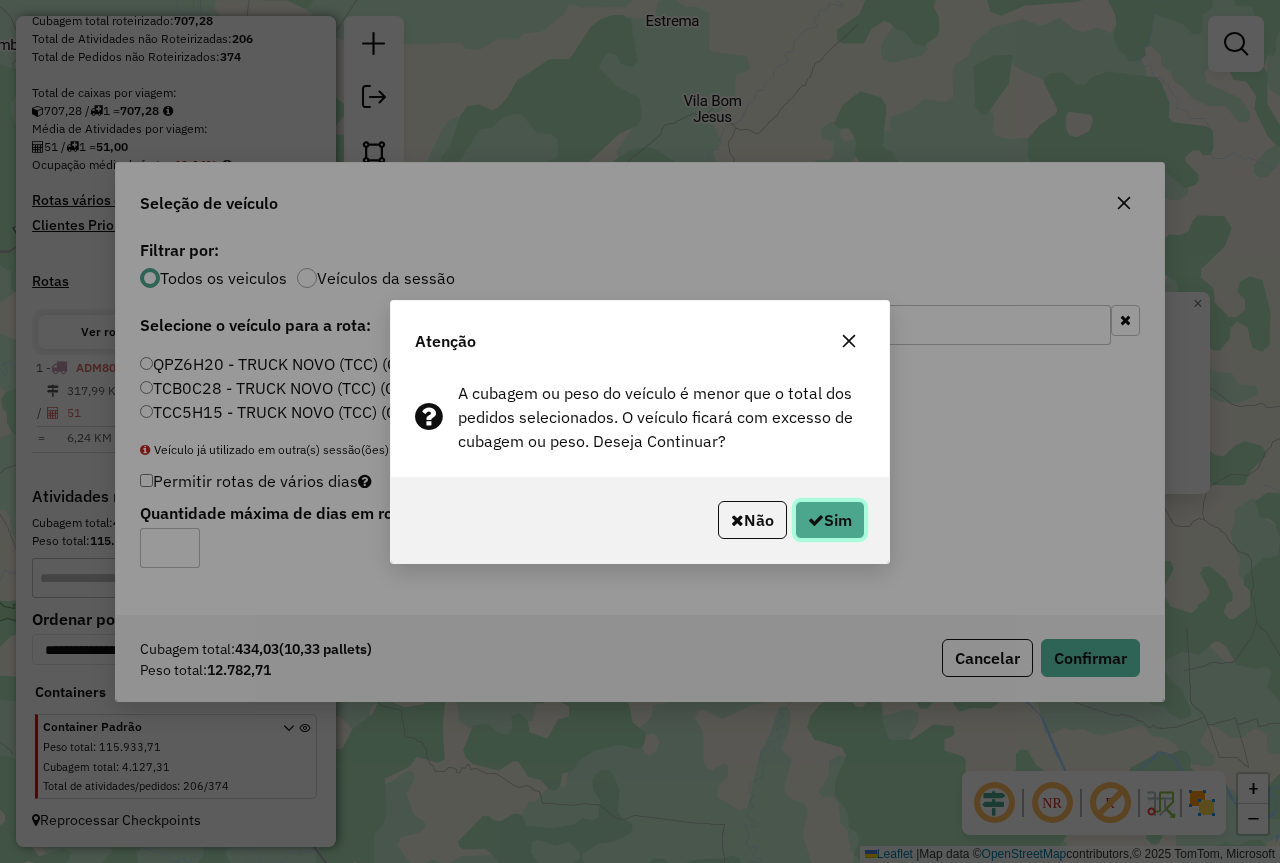 click on "Sim" 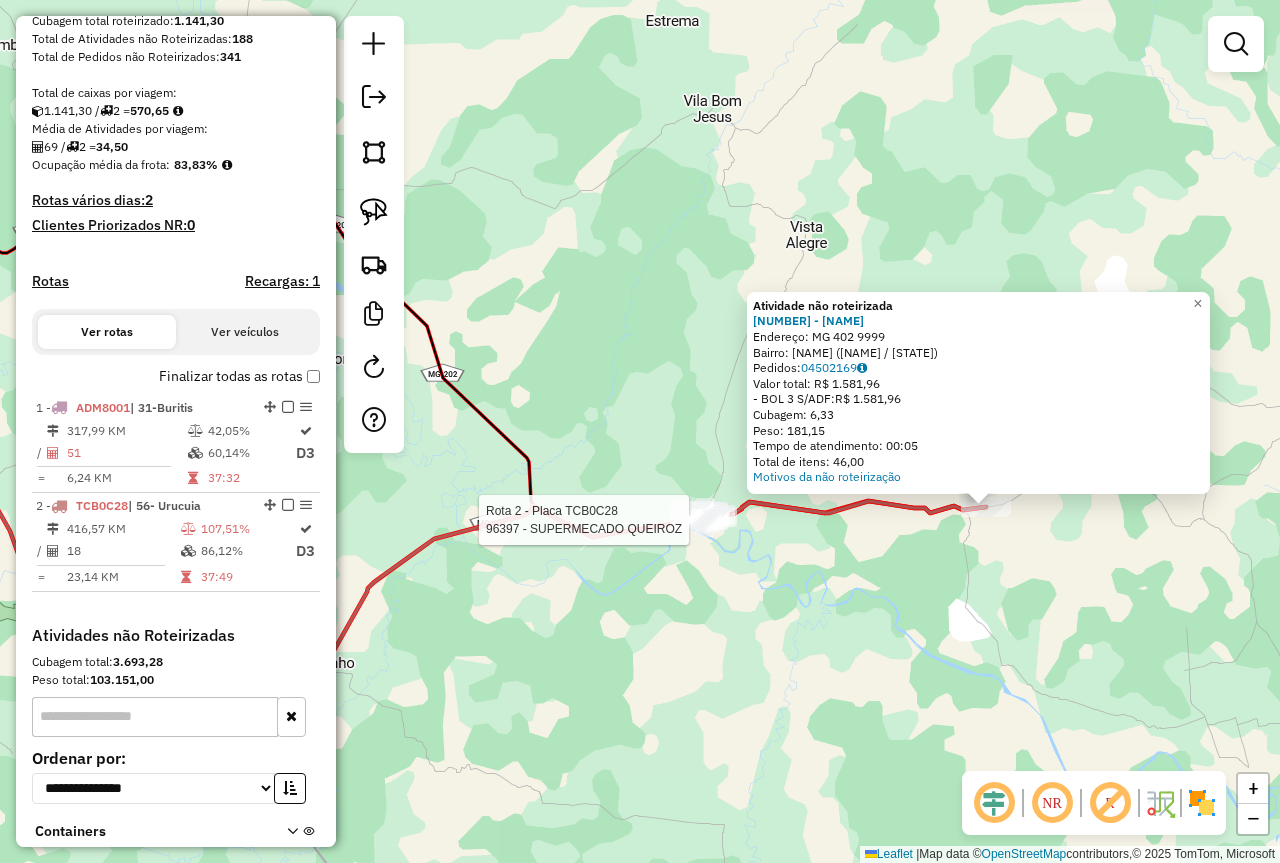 select on "*********" 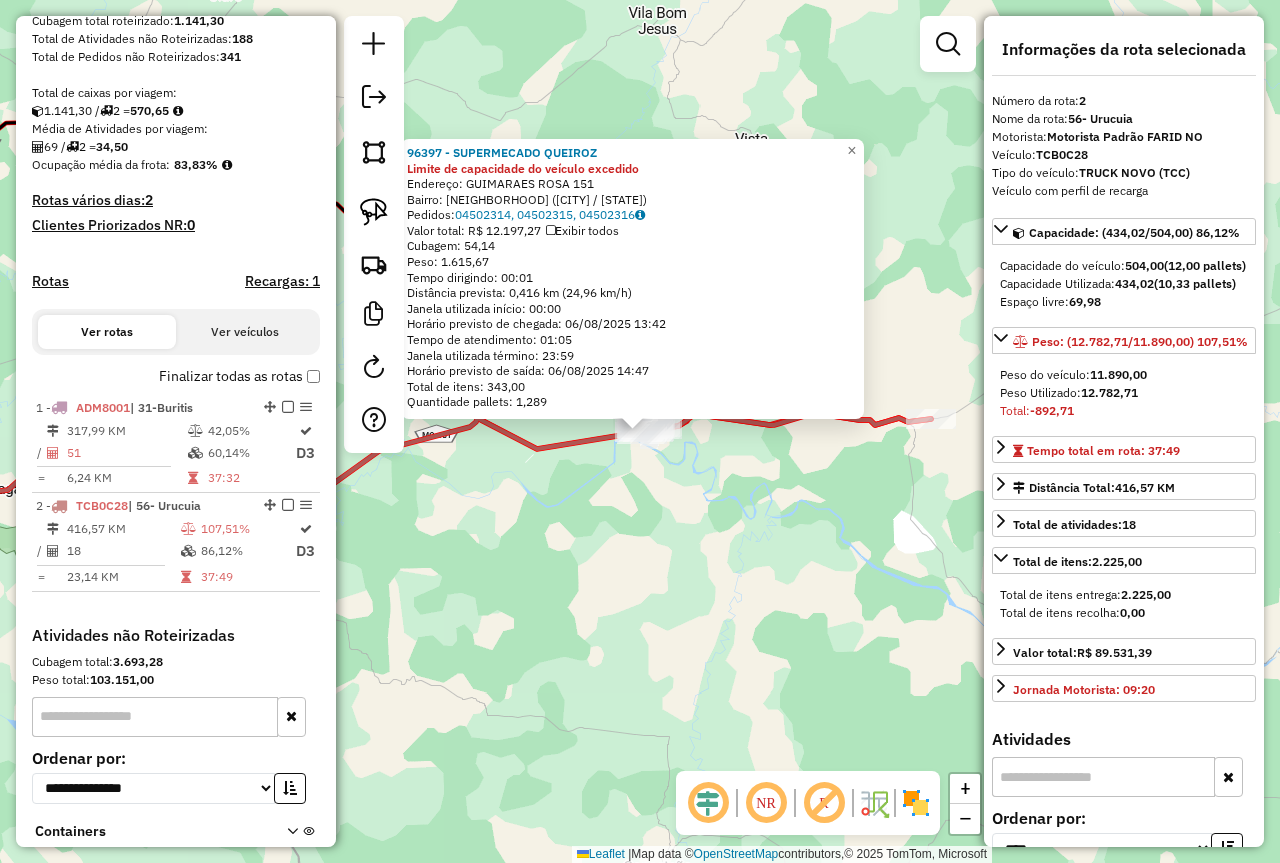 scroll, scrollTop: 509, scrollLeft: 0, axis: vertical 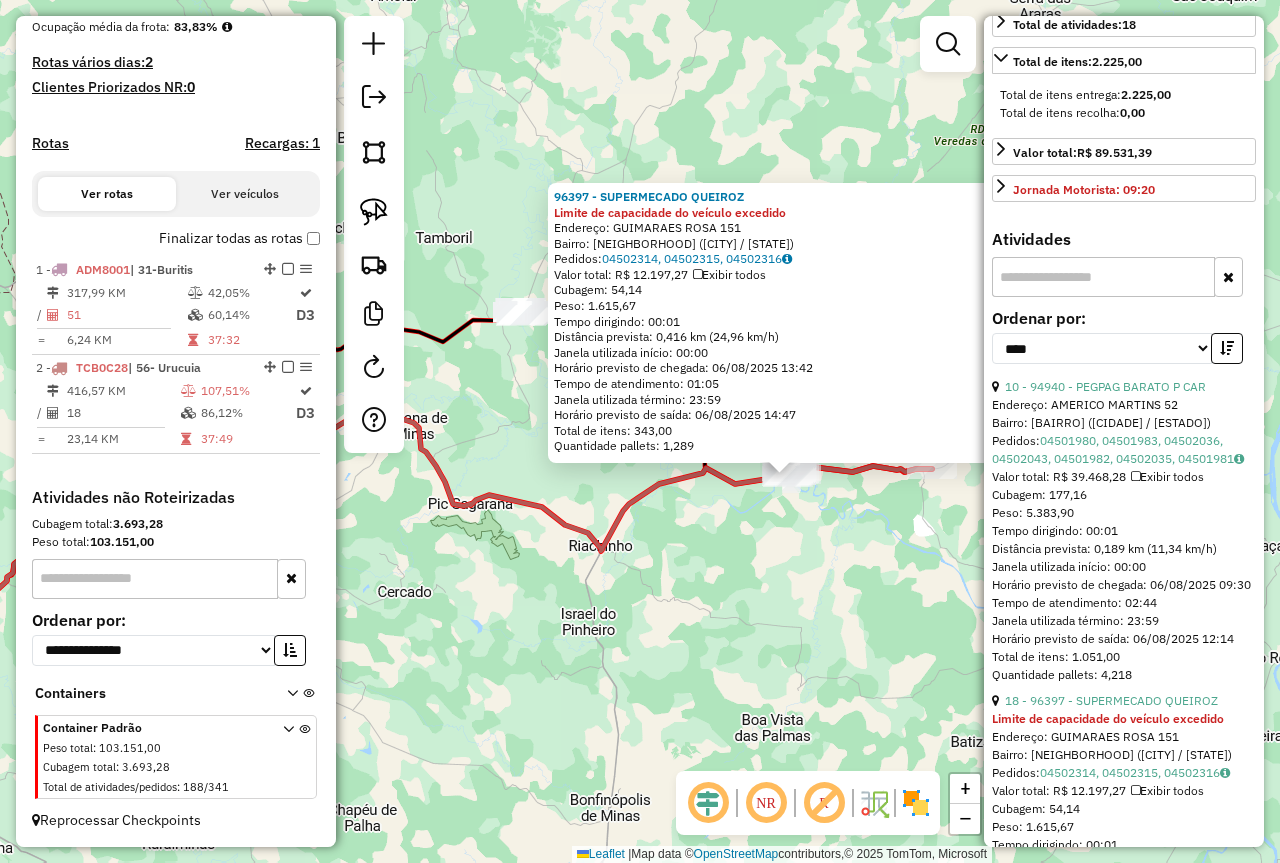 click on "Endereço:  AMERICO MARTINS 52" at bounding box center (1124, 405) 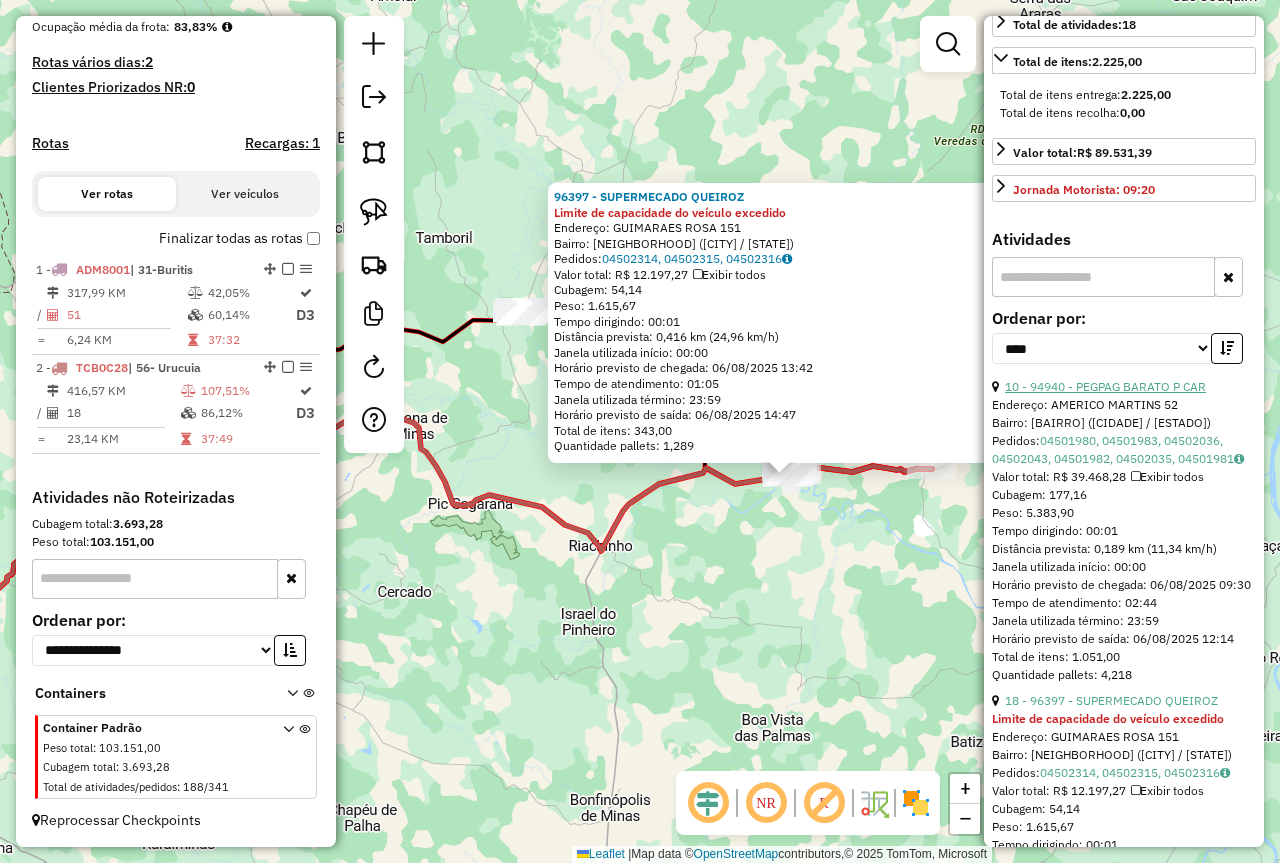 click on "10 - 94940 - PEGPAG BARATO P  CAR" at bounding box center [1105, 386] 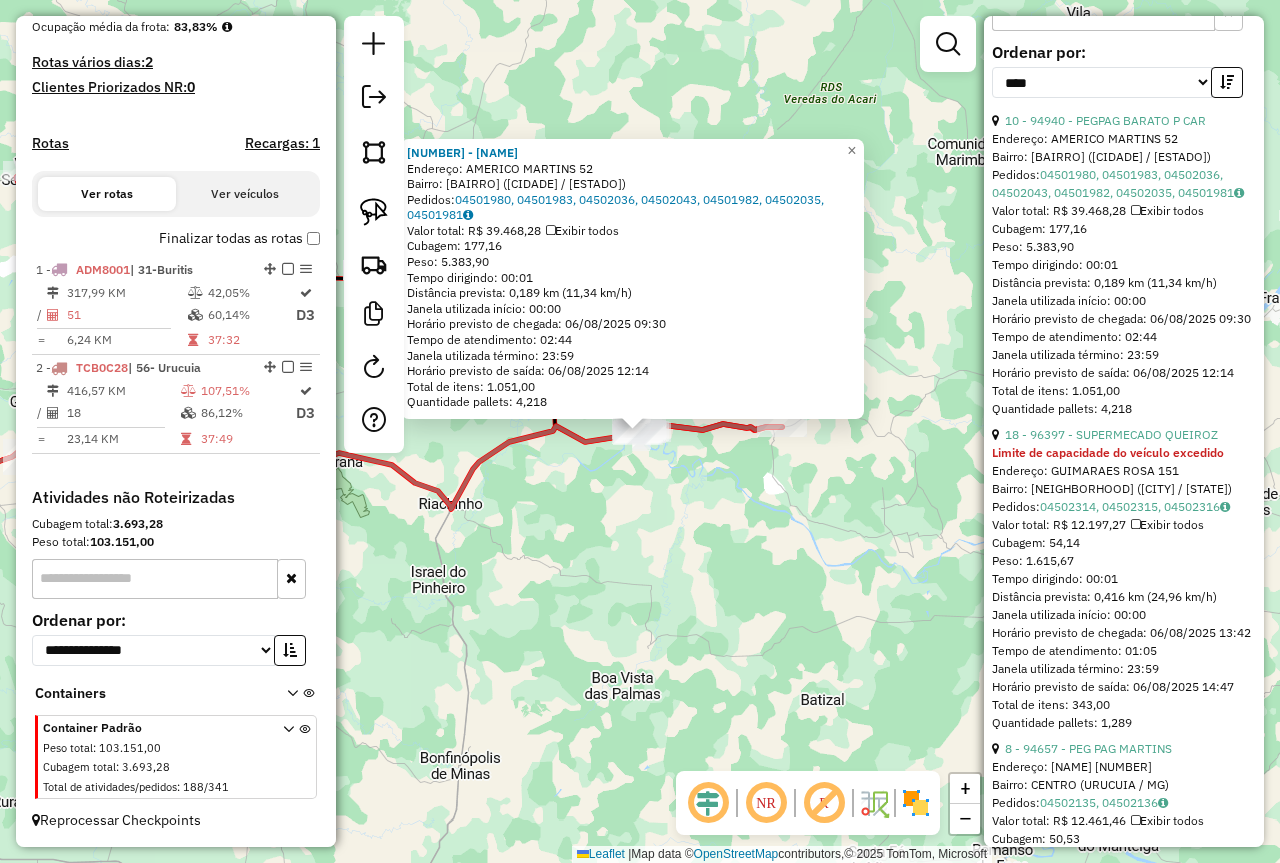 scroll, scrollTop: 800, scrollLeft: 0, axis: vertical 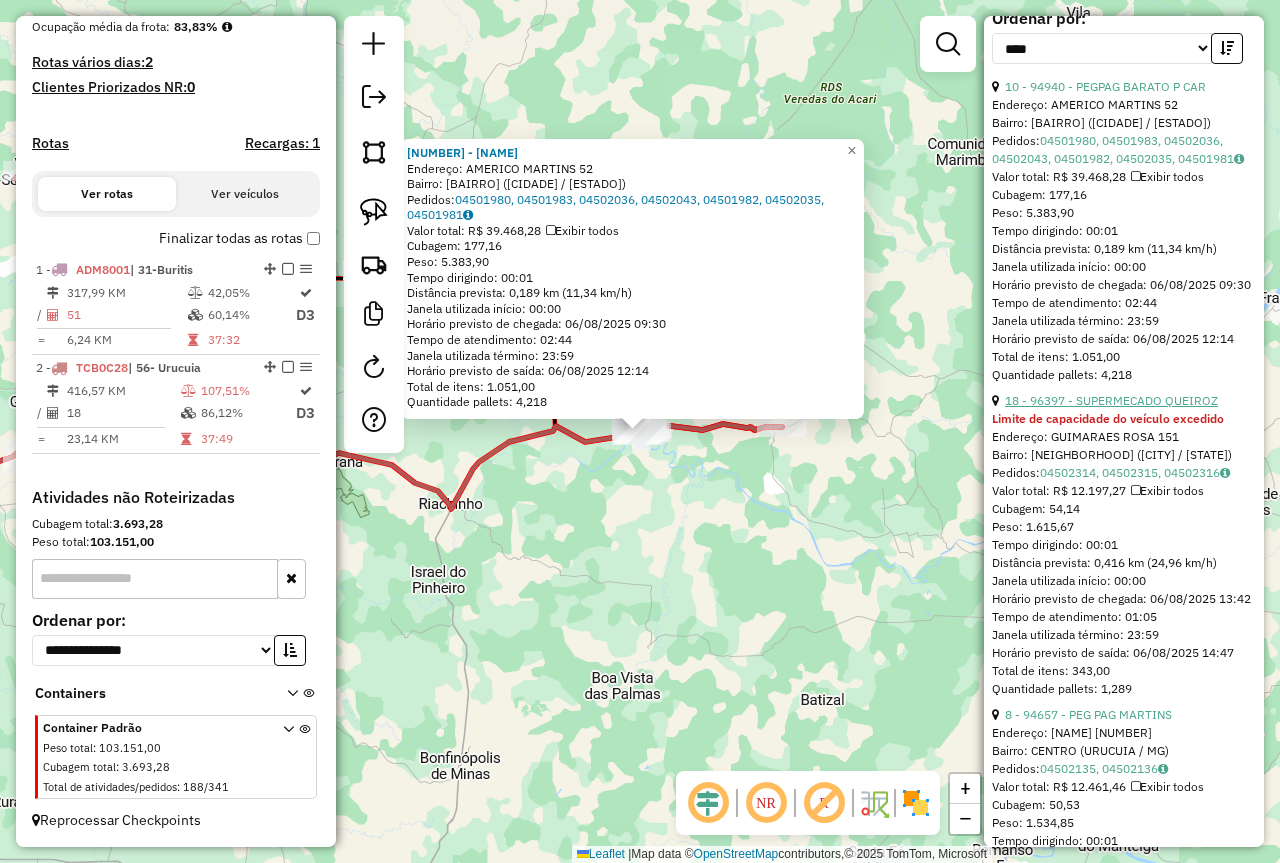 click on "18 - 96397 - SUPERMECADO QUEIROZ" at bounding box center (1111, 400) 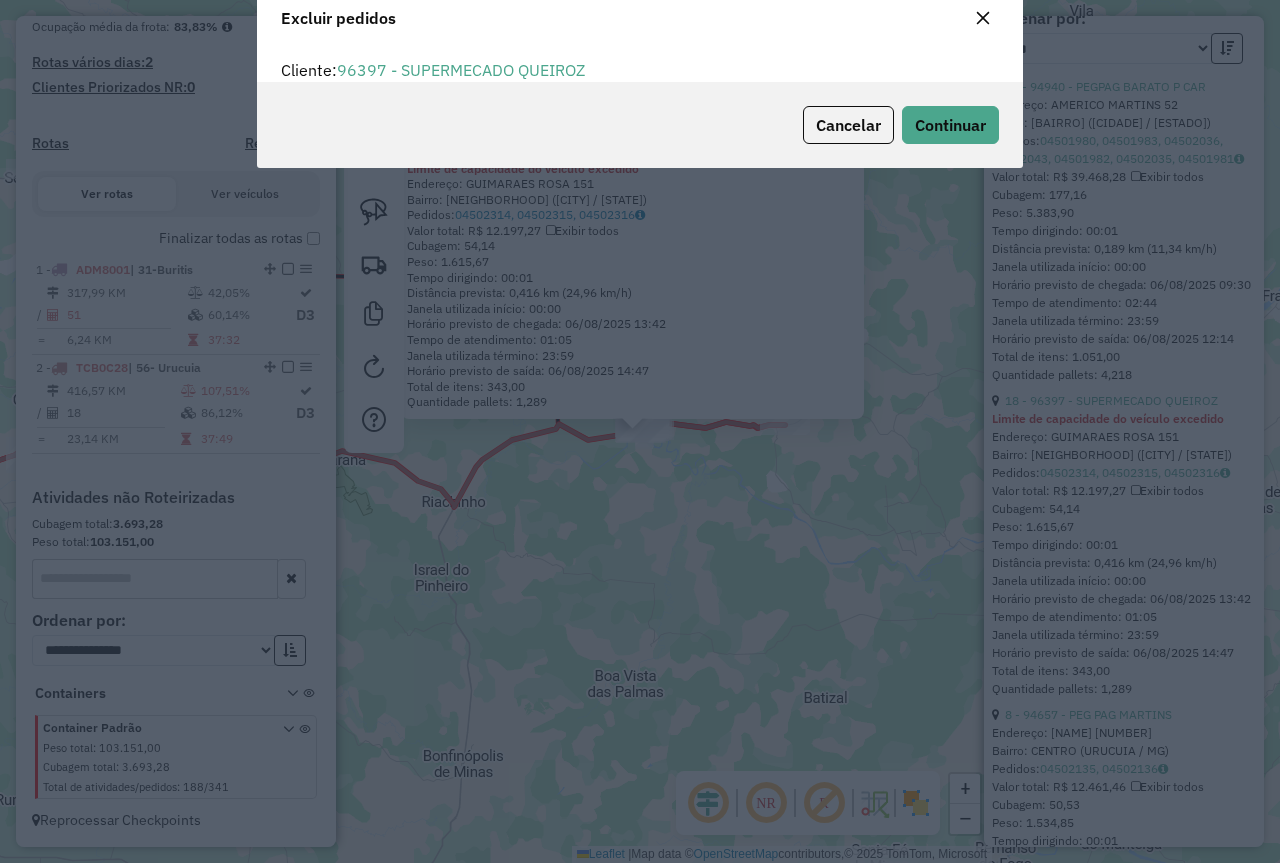 scroll, scrollTop: 82, scrollLeft: 0, axis: vertical 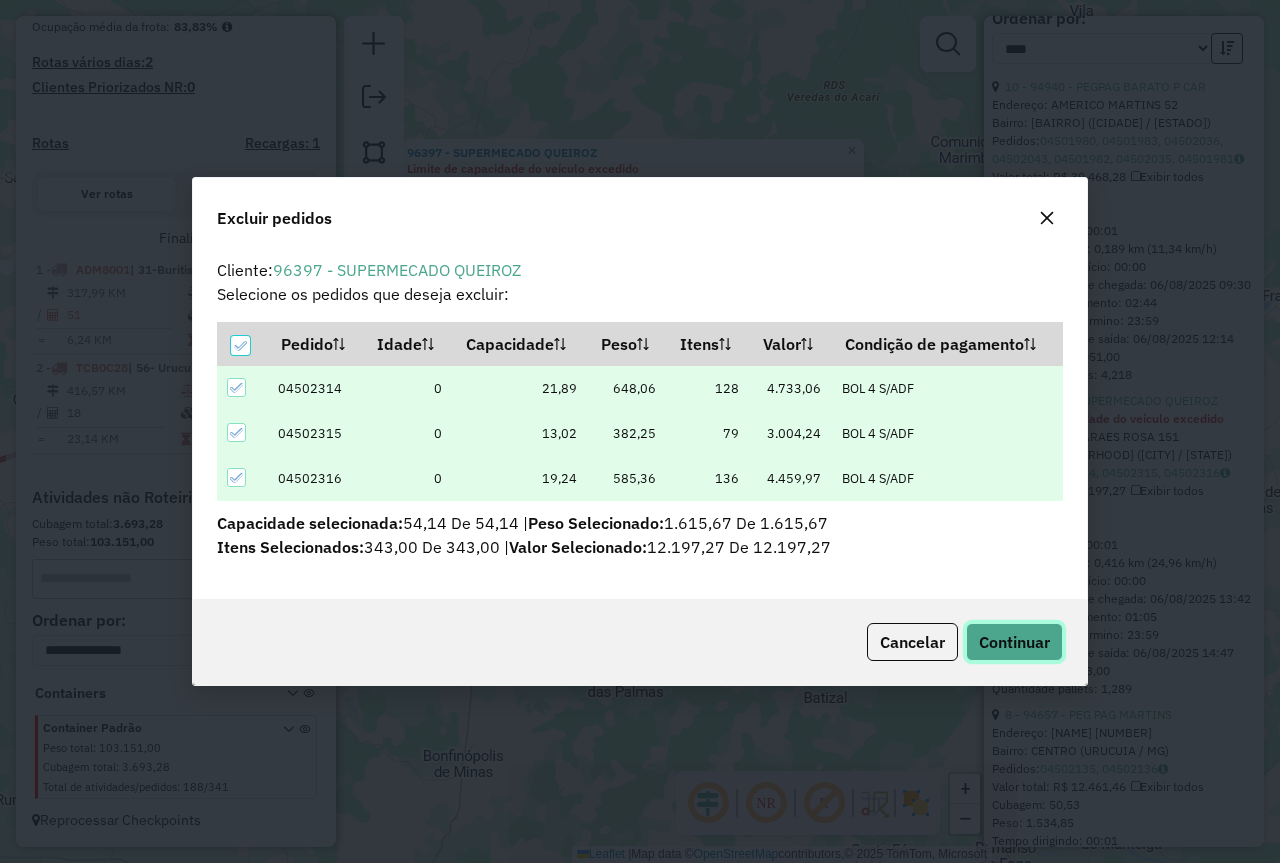 click on "Continuar" 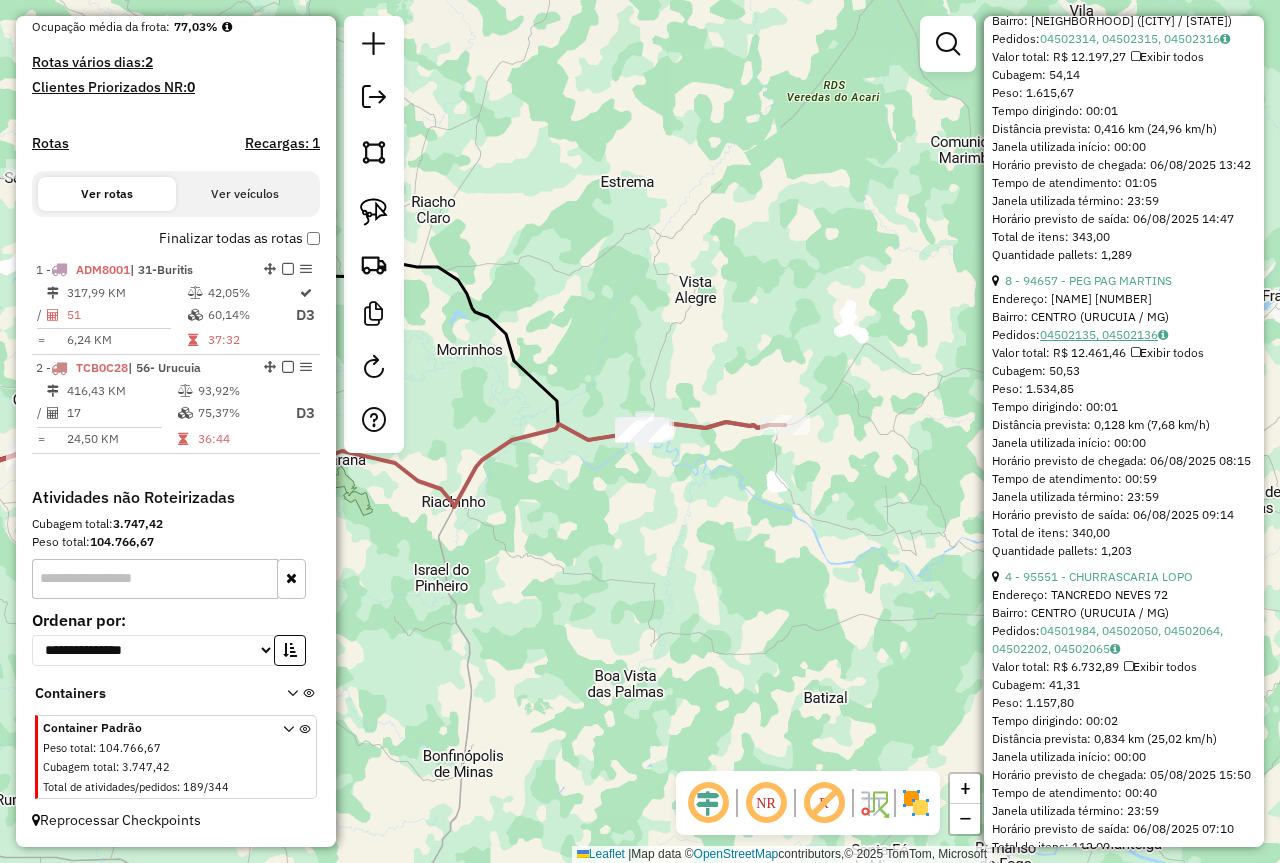 scroll, scrollTop: 1382, scrollLeft: 0, axis: vertical 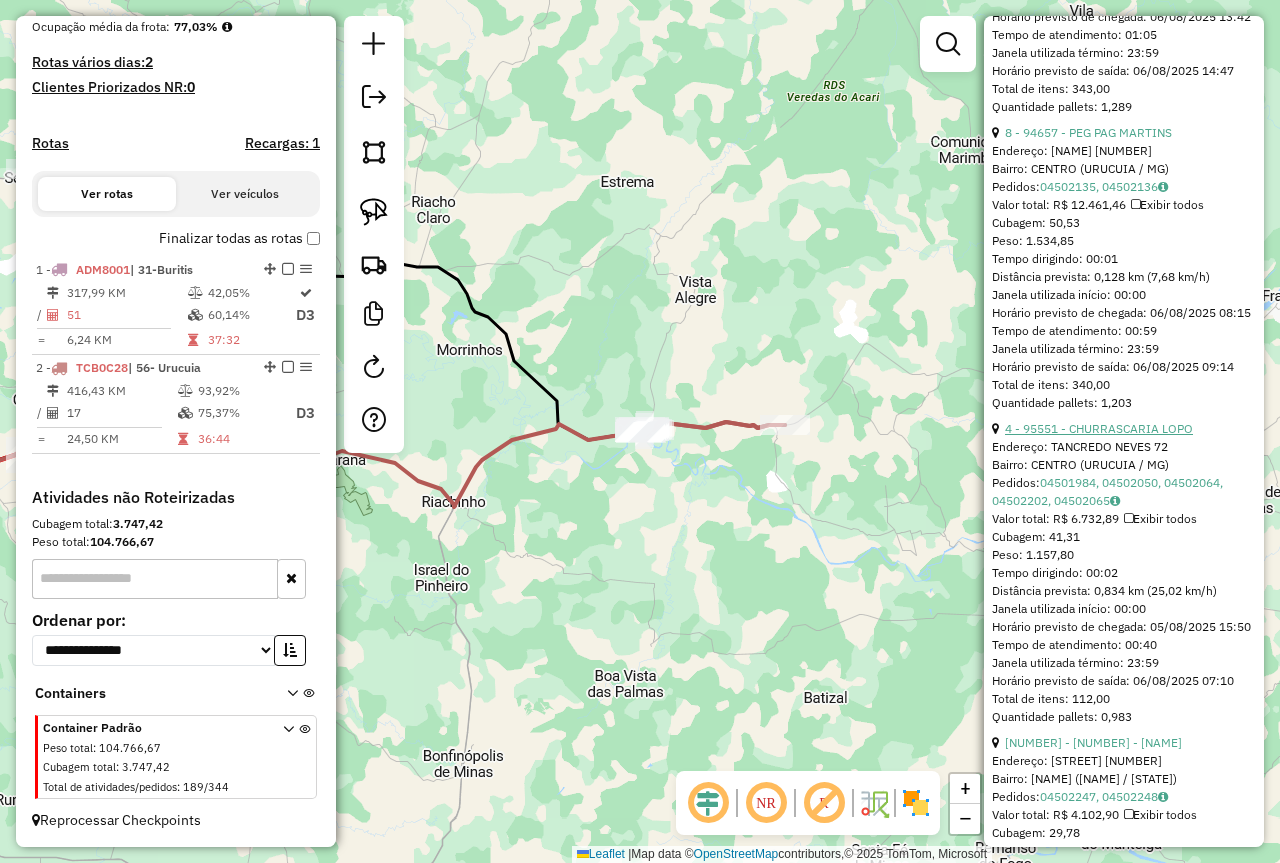 click on "4 - 95551 - CHURRASCARIA LOPO" at bounding box center [1099, 428] 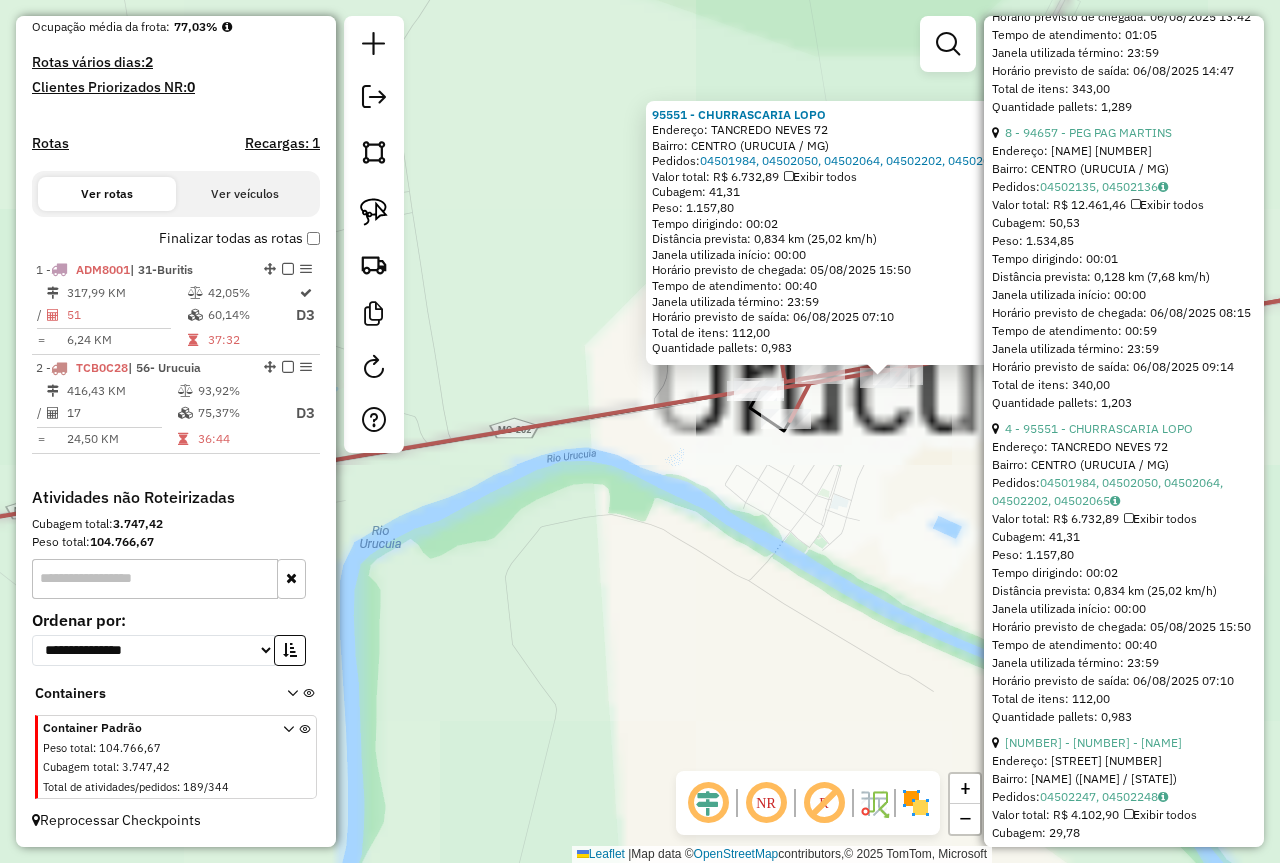 click on "95551 - CHURRASCARIA LOPO  Endereço:  TANCREDO NEVES 72   Bairro: CENTRO (URUCUIA / MG)   Pedidos:  04501984, 04502050, 04502064, 04502202, 04502065   Valor total: R$ 6.732,89   Exibir todos   Cubagem: 41,31  Peso: 1.157,80  Tempo dirigindo: 00:02   Distância prevista: 0,834 km (25,02 km/h)   Janela utilizada início: 00:00   Horário previsto de chegada: 05/08/2025 15:50   Tempo de atendimento: 00:40   Janela utilizada término: 23:59   Horário previsto de saída: 06/08/2025 07:10   Total de itens: 112,00   Quantidade pallets: 0,983  × Janela de atendimento Grade de atendimento Capacidade Transportadoras Veículos Cliente Pedidos  Rotas Selecione os dias de semana para filtrar as janelas de atendimento  Seg   Ter   Qua   Qui   Sex   Sáb   Dom  Informe o período da janela de atendimento: De: Até:  Filtrar exatamente a janela do cliente  Considerar janela de atendimento padrão  Selecione os dias de semana para filtrar as grades de atendimento  Seg   Ter   Qua   Qui   Sex   Sáb   Dom   Peso mínimo:  +" 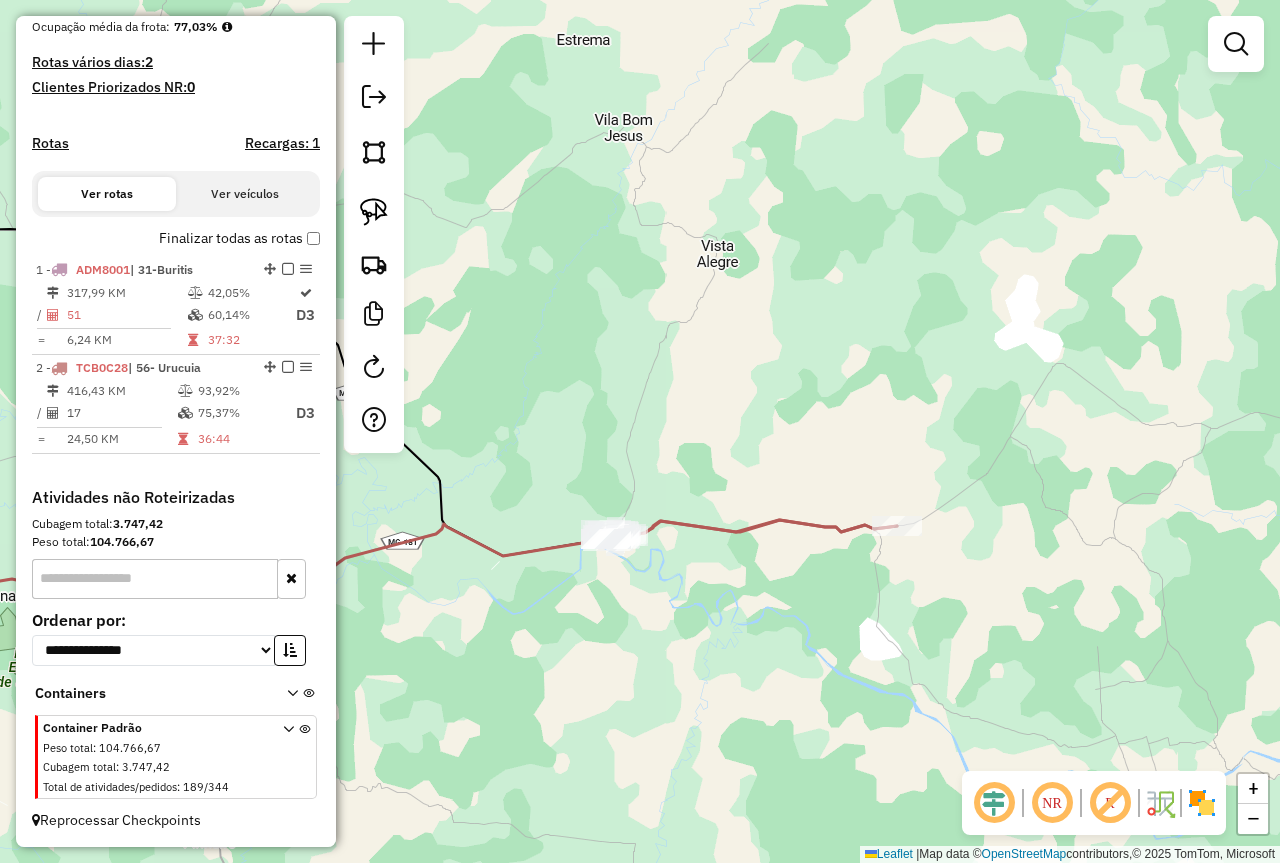 drag, startPoint x: 530, startPoint y: 611, endPoint x: 876, endPoint y: 452, distance: 380.78473 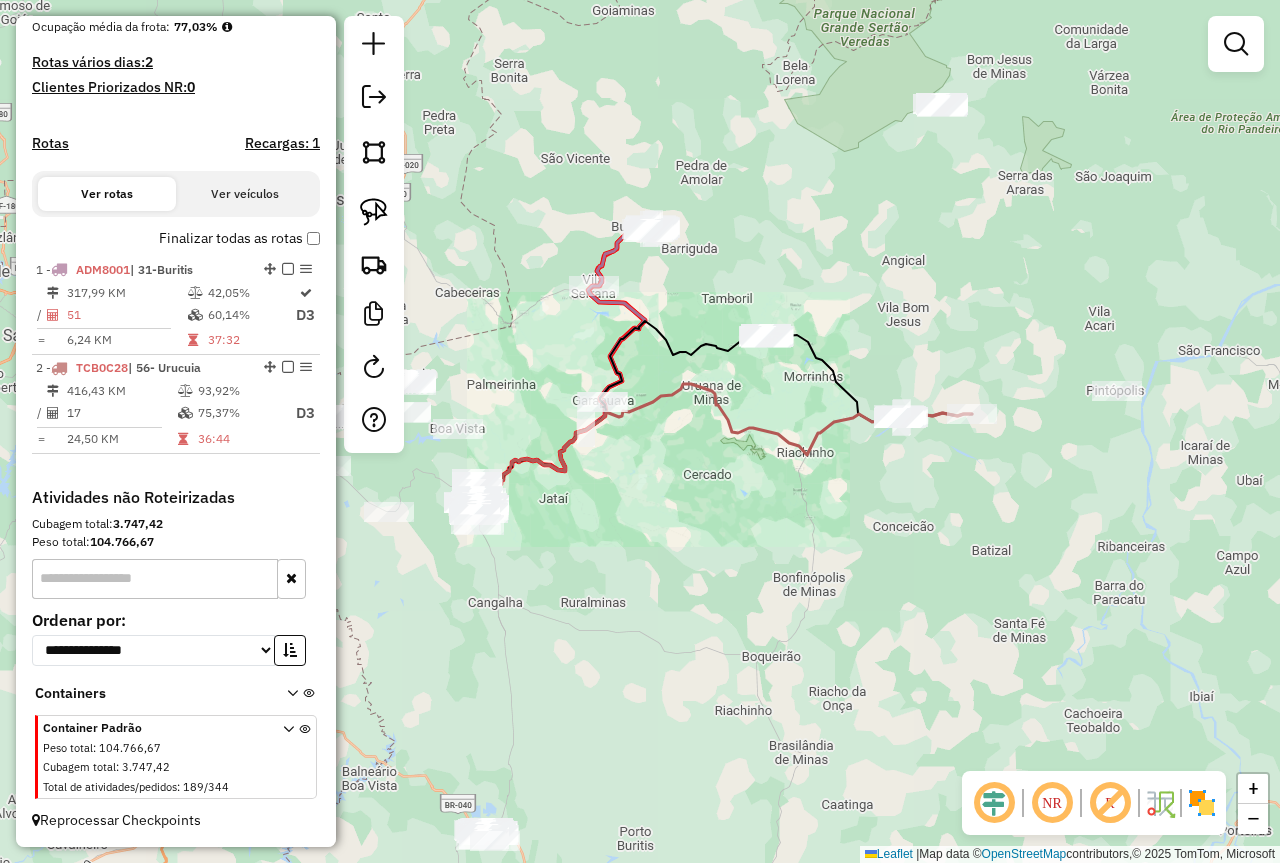 drag, startPoint x: 820, startPoint y: 436, endPoint x: 747, endPoint y: 459, distance: 76.537575 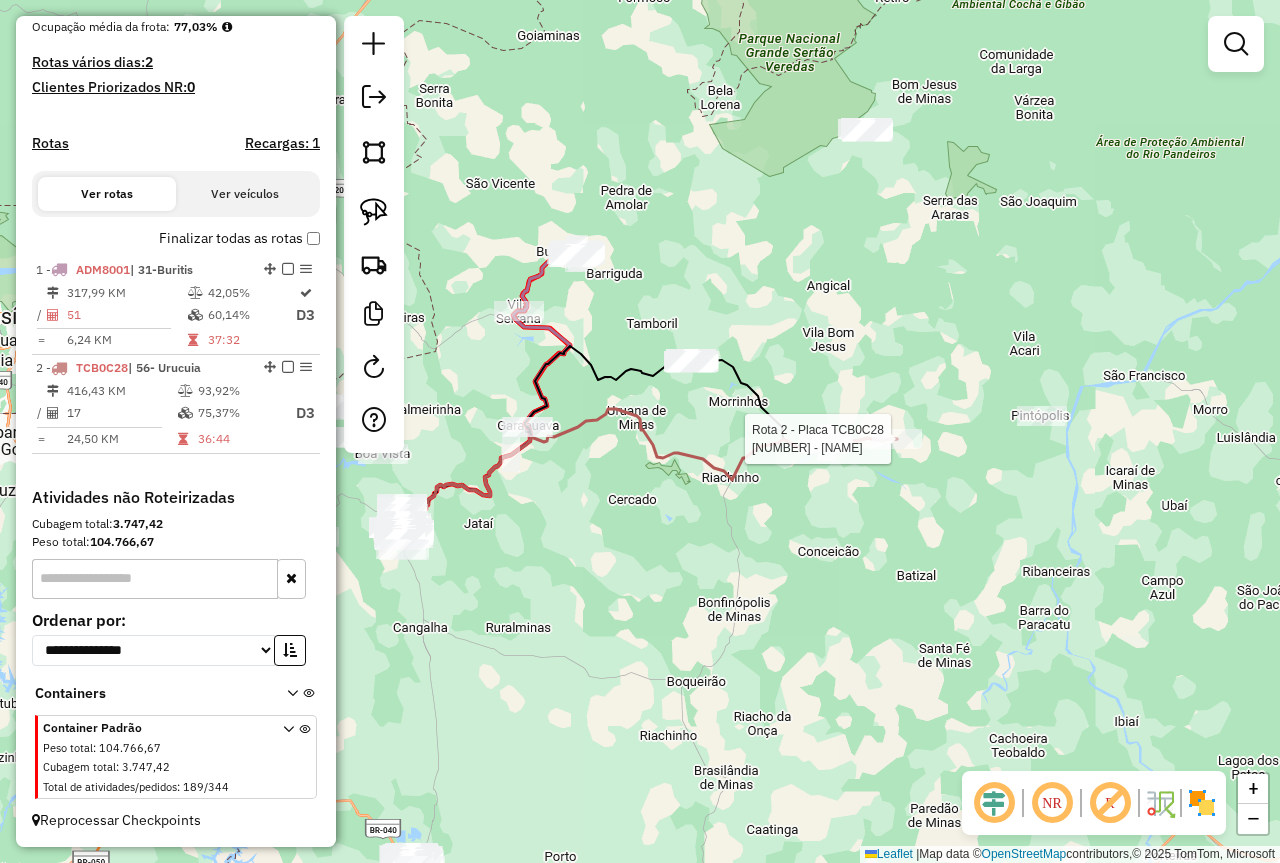 select on "*********" 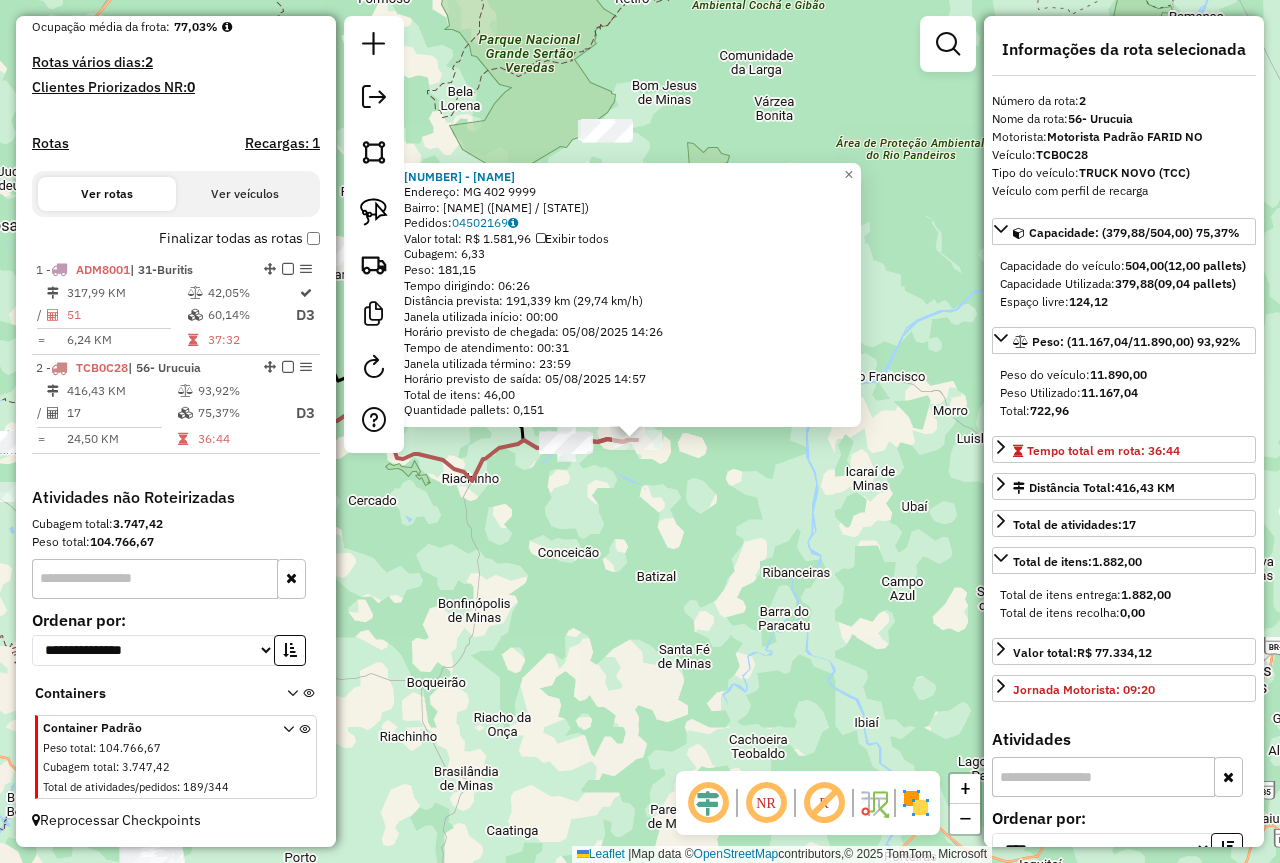 click on "53801 - MERCEARIA IM  Endereço:  MG 402 9999   Bairro: AREA RURAL (URUCUIA / MG)   Pedidos:  04502169   Valor total: R$ 1.581,96   Exibir todos   Cubagem: 6,33  Peso: 181,15  Tempo dirigindo: 06:26   Distância prevista: 191,339 km (29,74 km/h)   Janela utilizada início: 00:00   Horário previsto de chegada: 05/08/2025 14:26   Tempo de atendimento: 00:31   Janela utilizada término: 23:59   Horário previsto de saída: 05/08/2025 14:57   Total de itens: 46,00   Quantidade pallets: 0,151  × Janela de atendimento Grade de atendimento Capacidade Transportadoras Veículos Cliente Pedidos  Rotas Selecione os dias de semana para filtrar as janelas de atendimento  Seg   Ter   Qua   Qui   Sex   Sáb   Dom  Informe o período da janela de atendimento: De: Até:  Filtrar exatamente a janela do cliente  Considerar janela de atendimento padrão  Selecione os dias de semana para filtrar as grades de atendimento  Seg   Ter   Qua   Qui   Sex   Sáb   Dom   Considerar clientes sem dia de atendimento cadastrado  De:   De:" 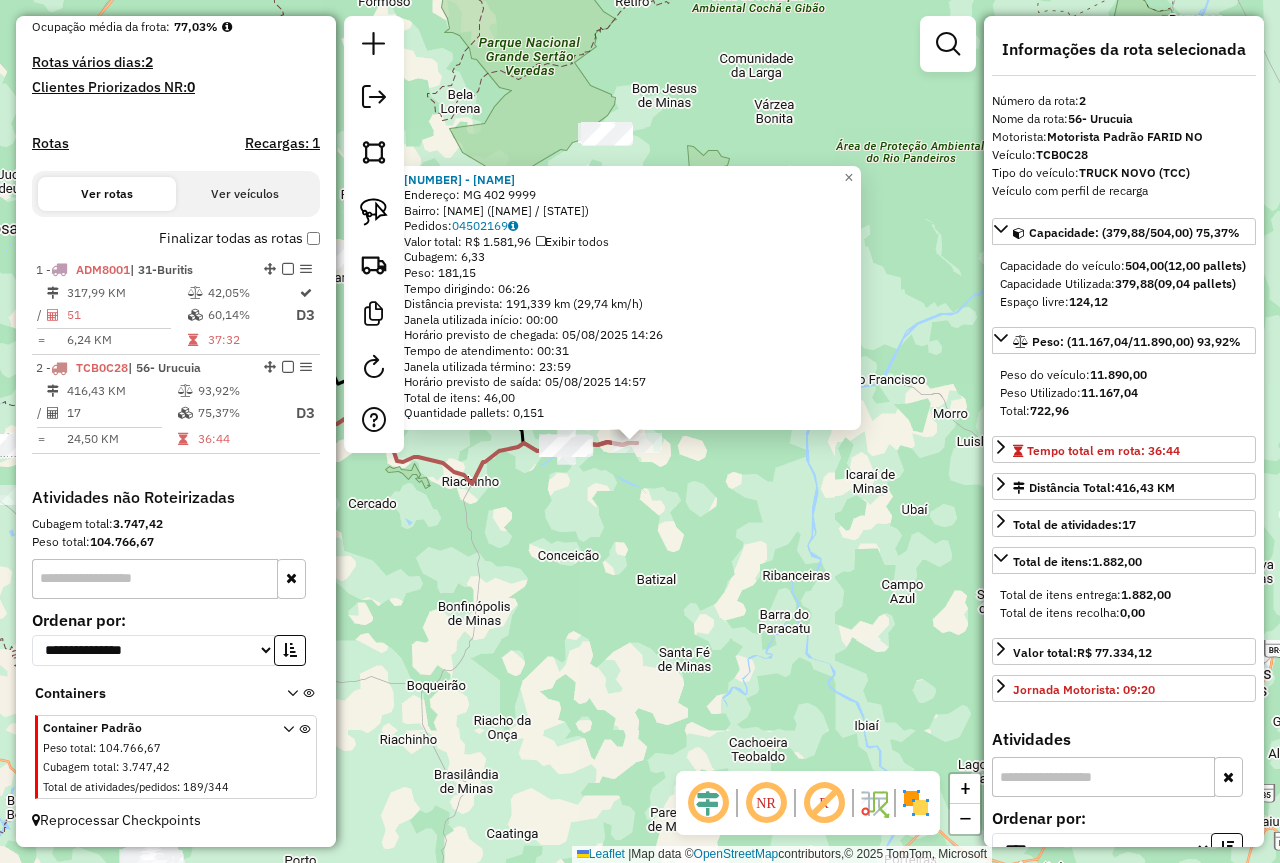 drag, startPoint x: 681, startPoint y: 590, endPoint x: 831, endPoint y: 587, distance: 150.03 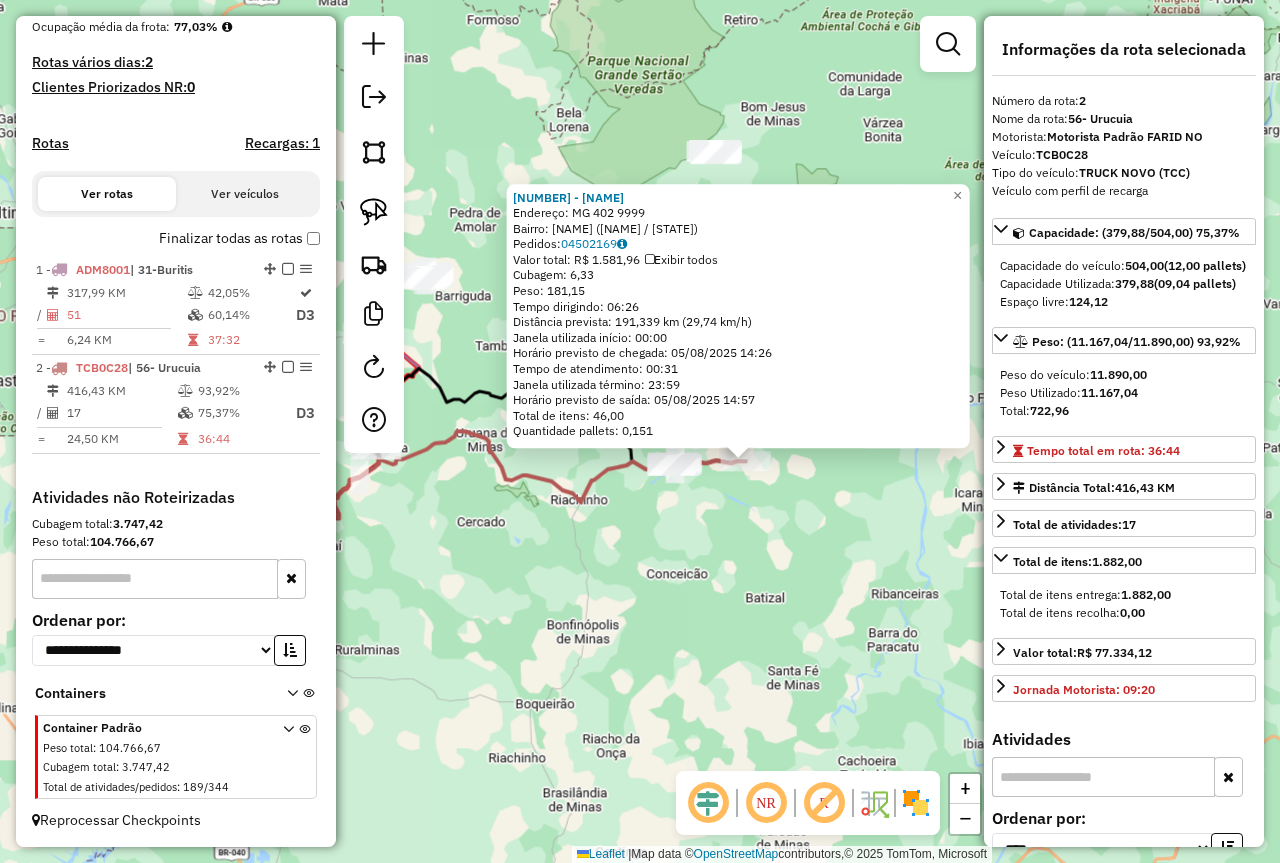 click on "53801 - MERCEARIA IM  Endereço:  MG 402 9999   Bairro: AREA RURAL (URUCUIA / MG)   Pedidos:  04502169   Valor total: R$ 1.581,96   Exibir todos   Cubagem: 6,33  Peso: 181,15  Tempo dirigindo: 06:26   Distância prevista: 191,339 km (29,74 km/h)   Janela utilizada início: 00:00   Horário previsto de chegada: 05/08/2025 14:26   Tempo de atendimento: 00:31   Janela utilizada término: 23:59   Horário previsto de saída: 05/08/2025 14:57   Total de itens: 46,00   Quantidade pallets: 0,151  × Janela de atendimento Grade de atendimento Capacidade Transportadoras Veículos Cliente Pedidos  Rotas Selecione os dias de semana para filtrar as janelas de atendimento  Seg   Ter   Qua   Qui   Sex   Sáb   Dom  Informe o período da janela de atendimento: De: Até:  Filtrar exatamente a janela do cliente  Considerar janela de atendimento padrão  Selecione os dias de semana para filtrar as grades de atendimento  Seg   Ter   Qua   Qui   Sex   Sáb   Dom   Considerar clientes sem dia de atendimento cadastrado  De:   De:" 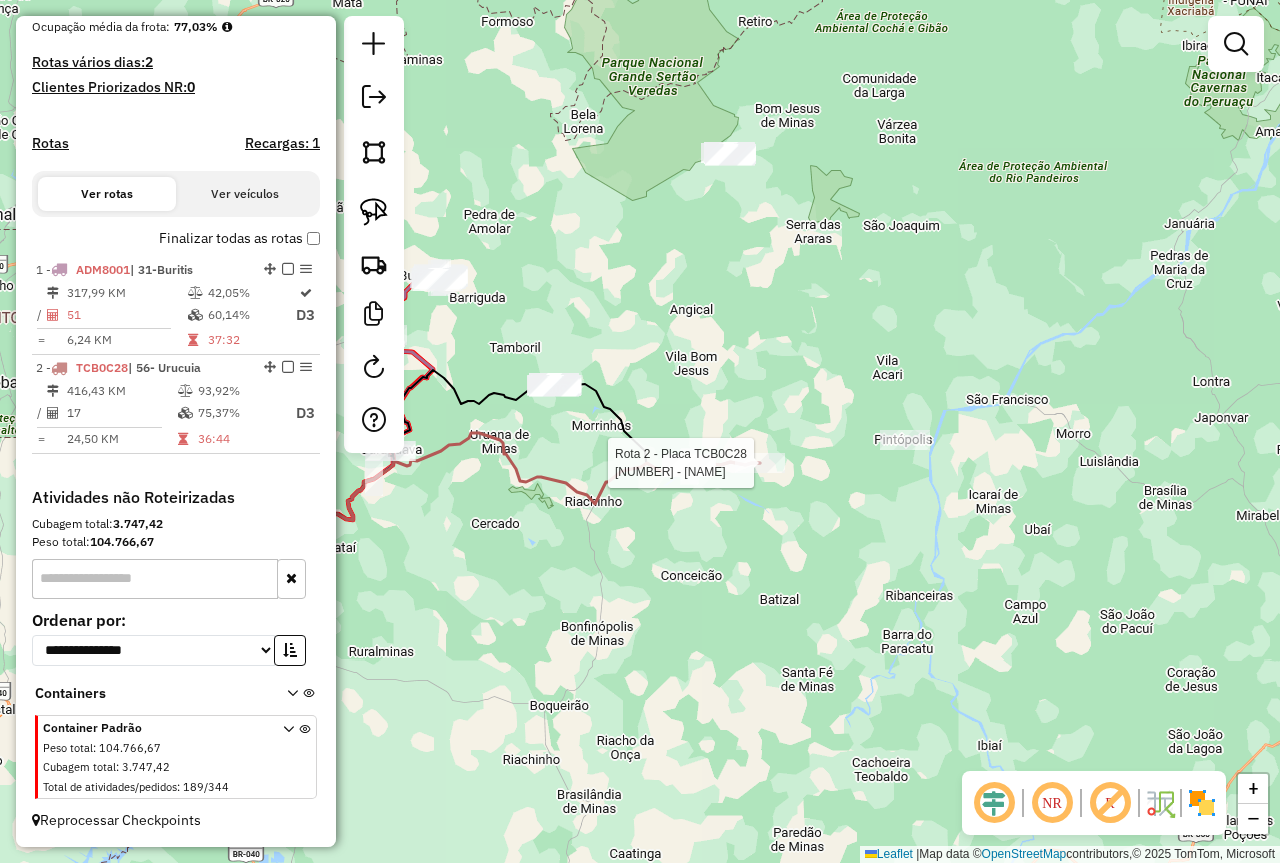 click 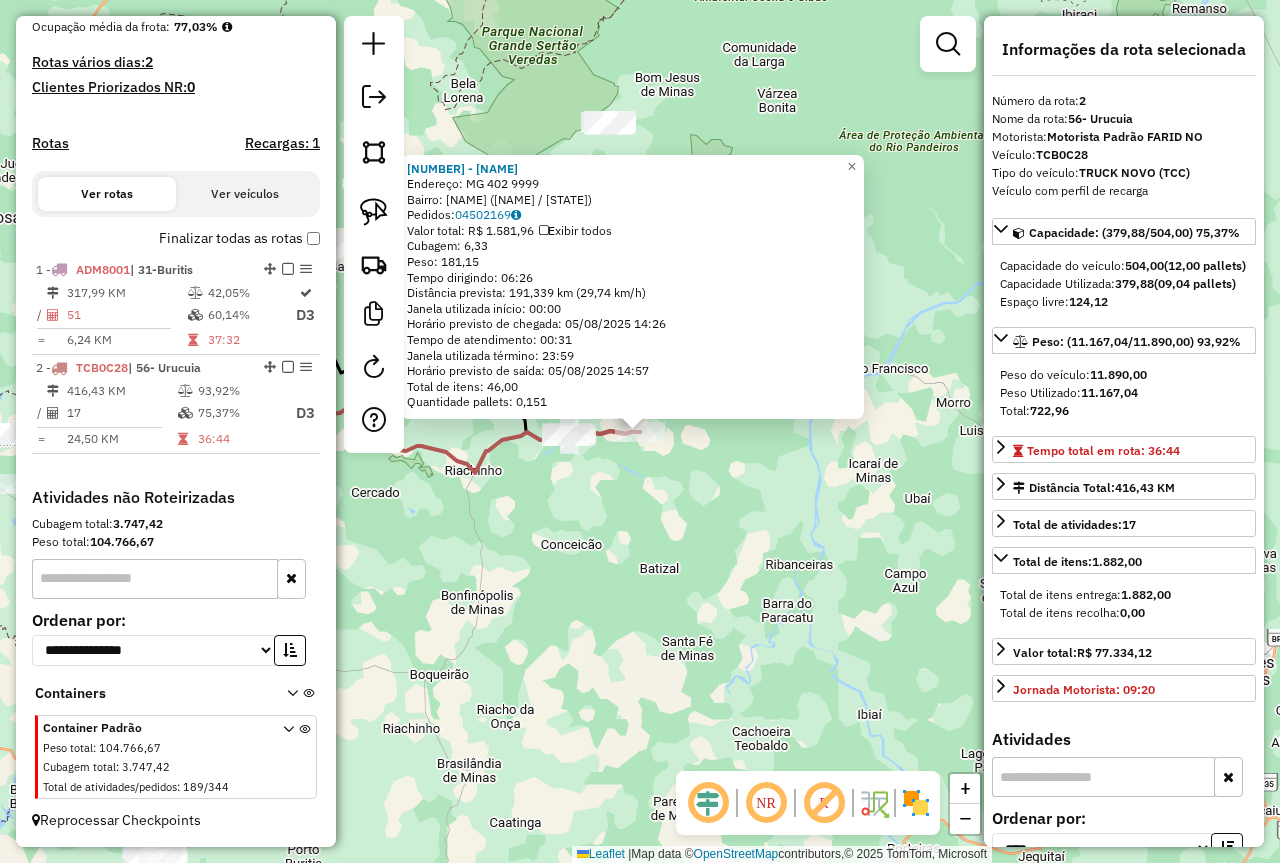 drag, startPoint x: 1121, startPoint y: 305, endPoint x: 1162, endPoint y: 307, distance: 41.04875 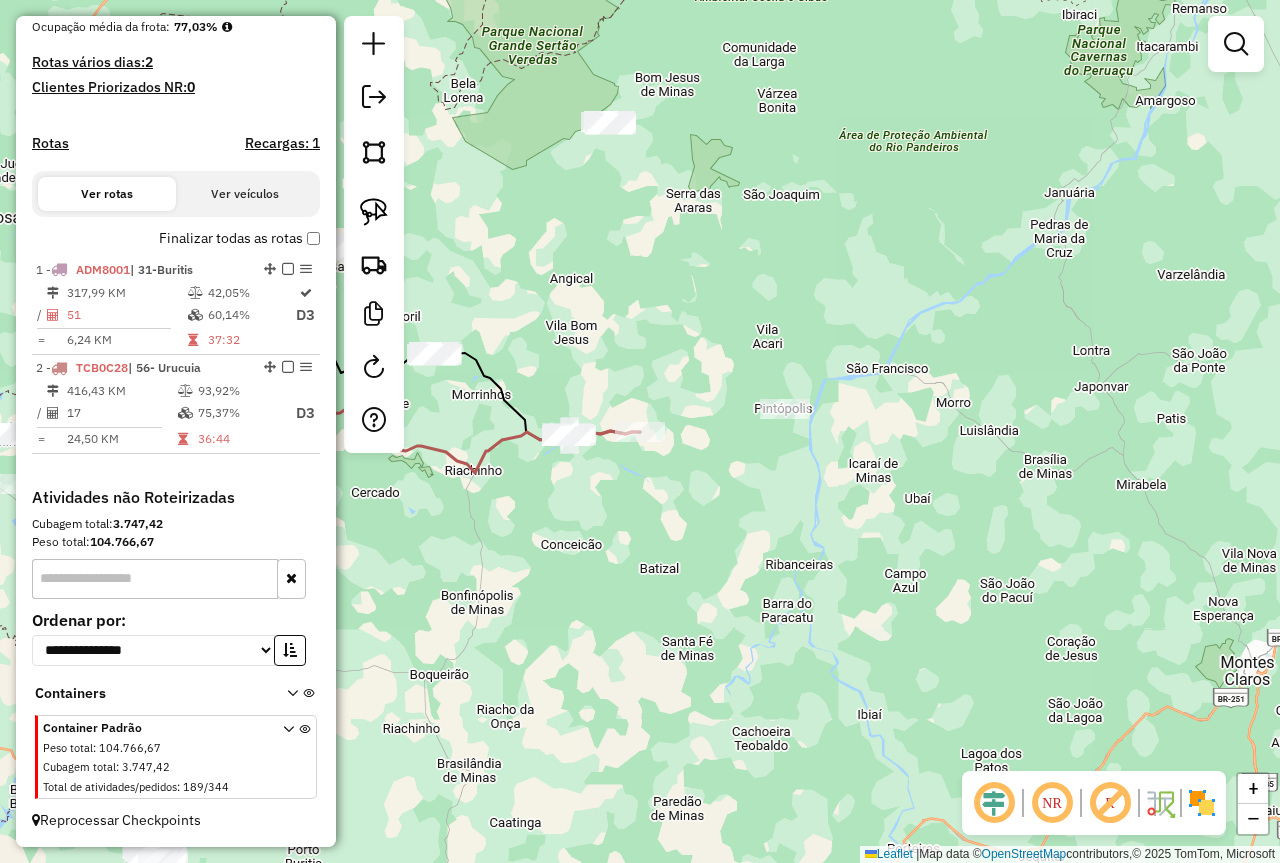 drag, startPoint x: 593, startPoint y: 468, endPoint x: 861, endPoint y: 510, distance: 271.2711 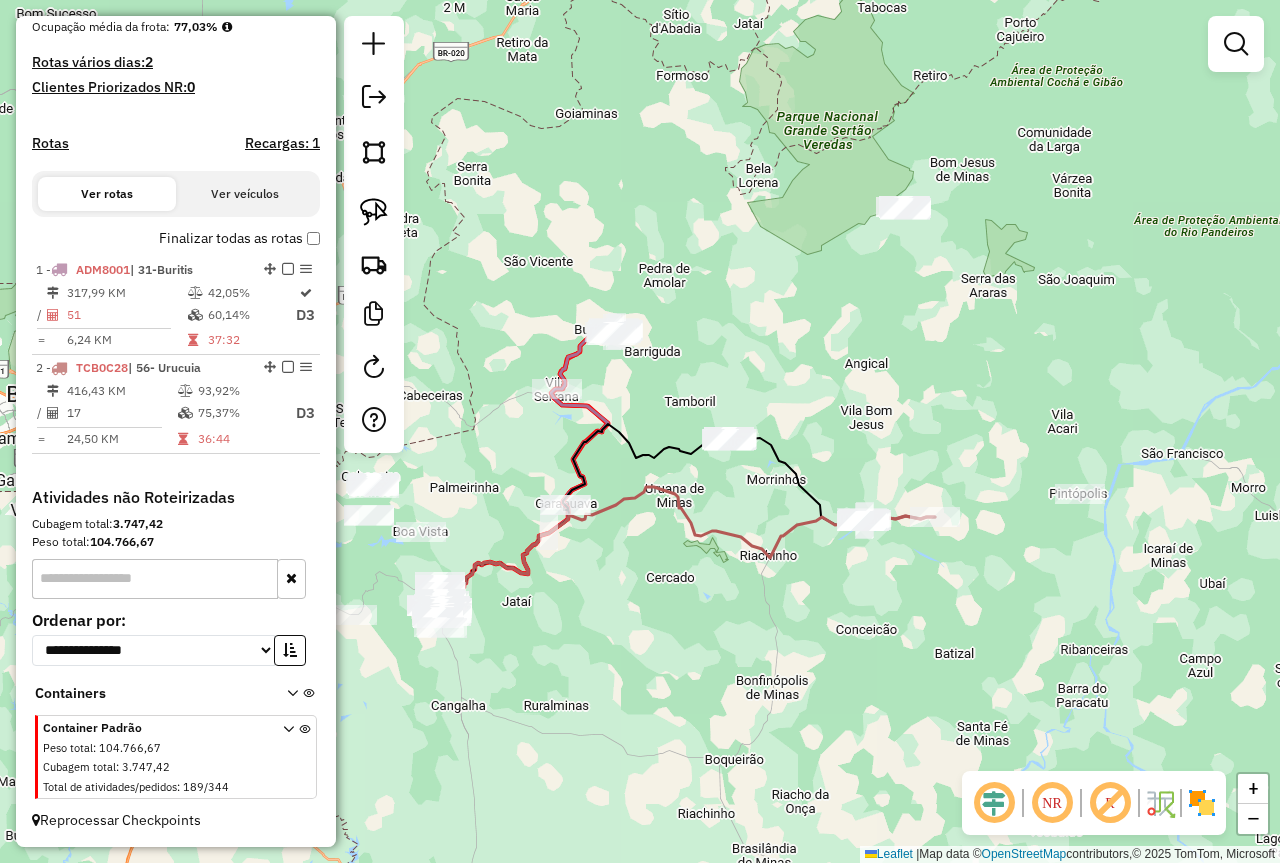 drag, startPoint x: 866, startPoint y: 346, endPoint x: 827, endPoint y: 417, distance: 81.00617 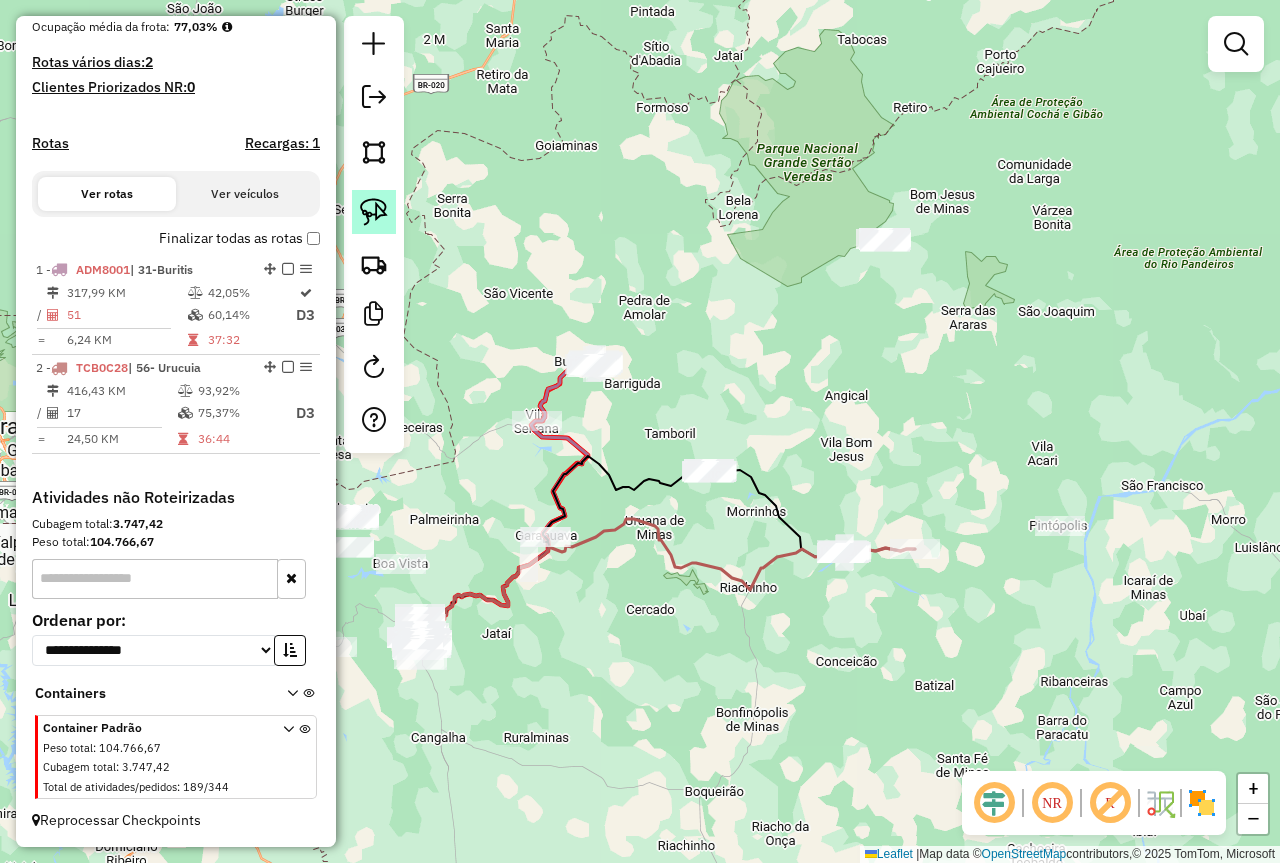 click 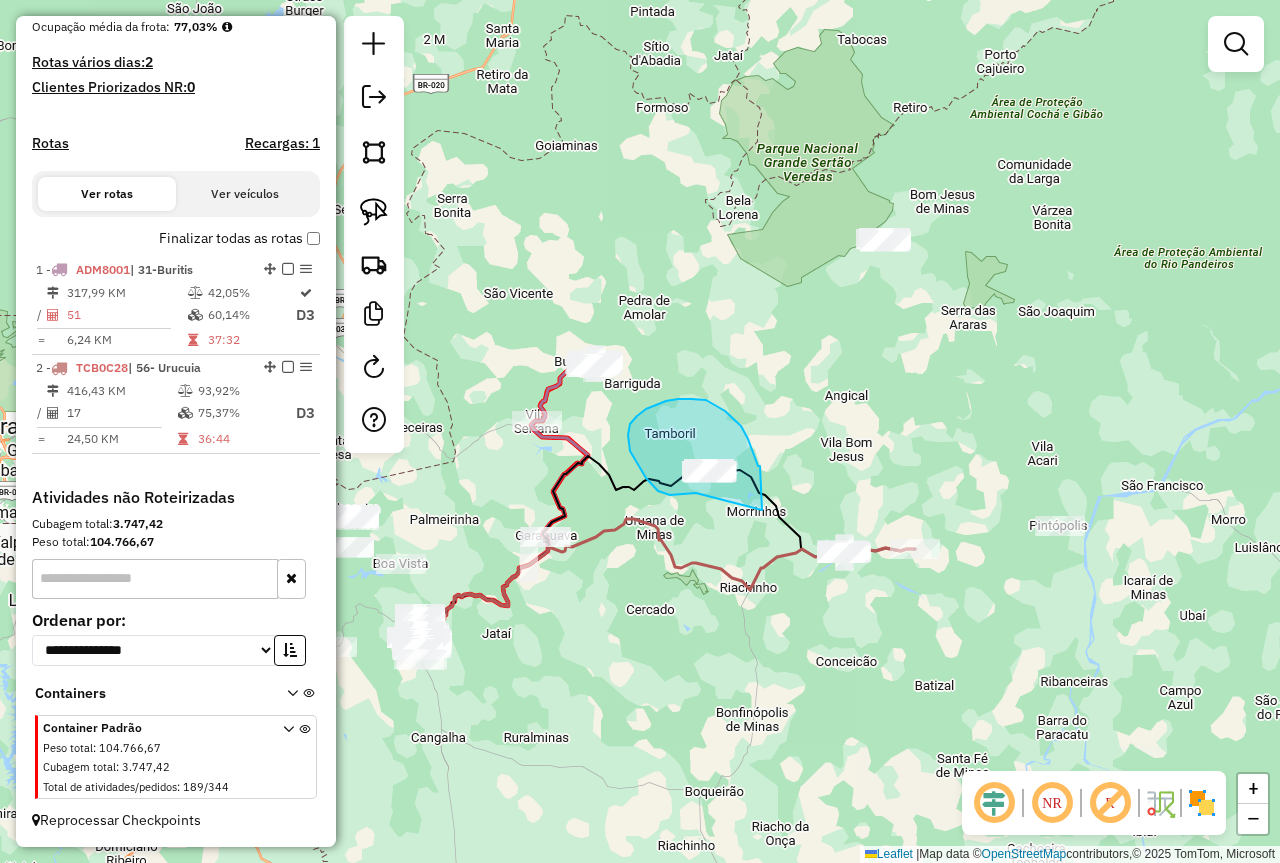 drag, startPoint x: 675, startPoint y: 495, endPoint x: 762, endPoint y: 512, distance: 88.64536 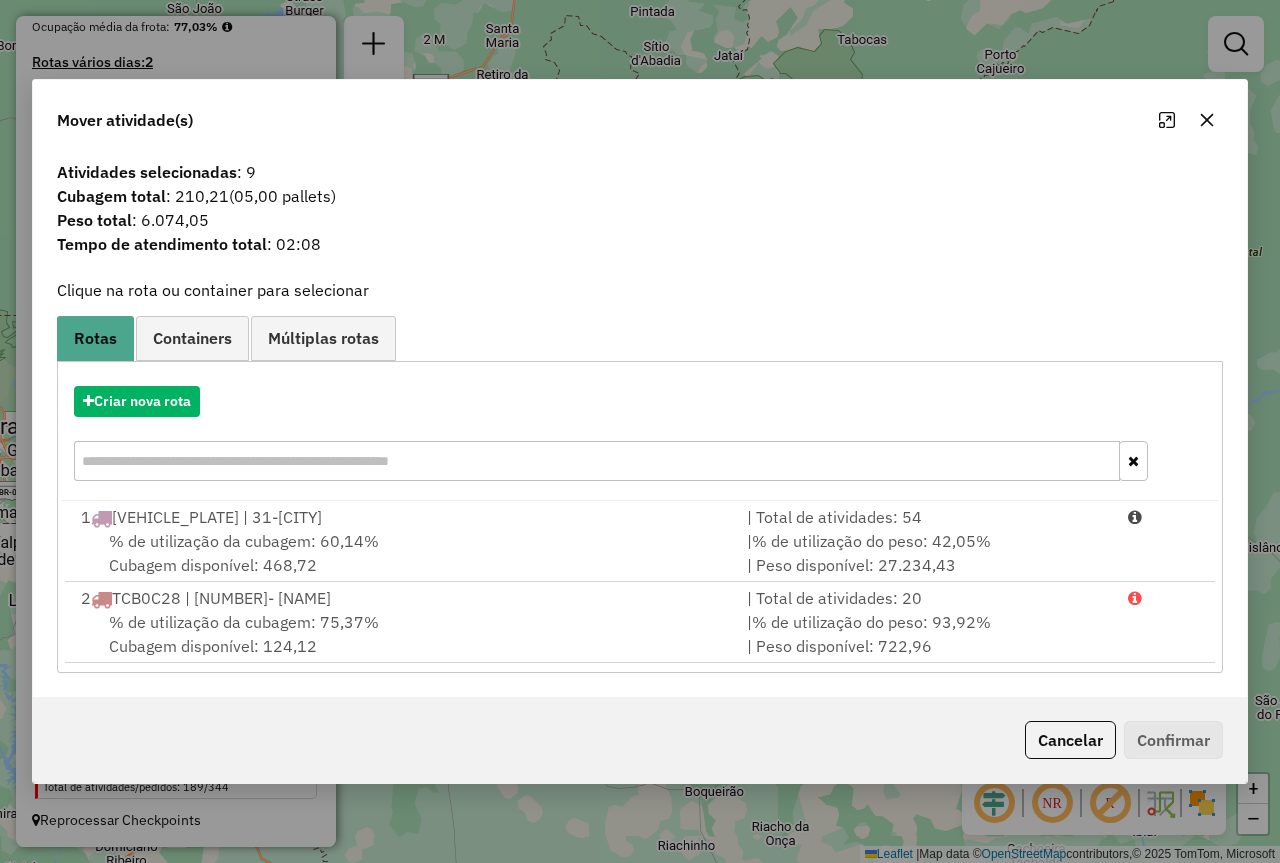 click on "Cancelar" 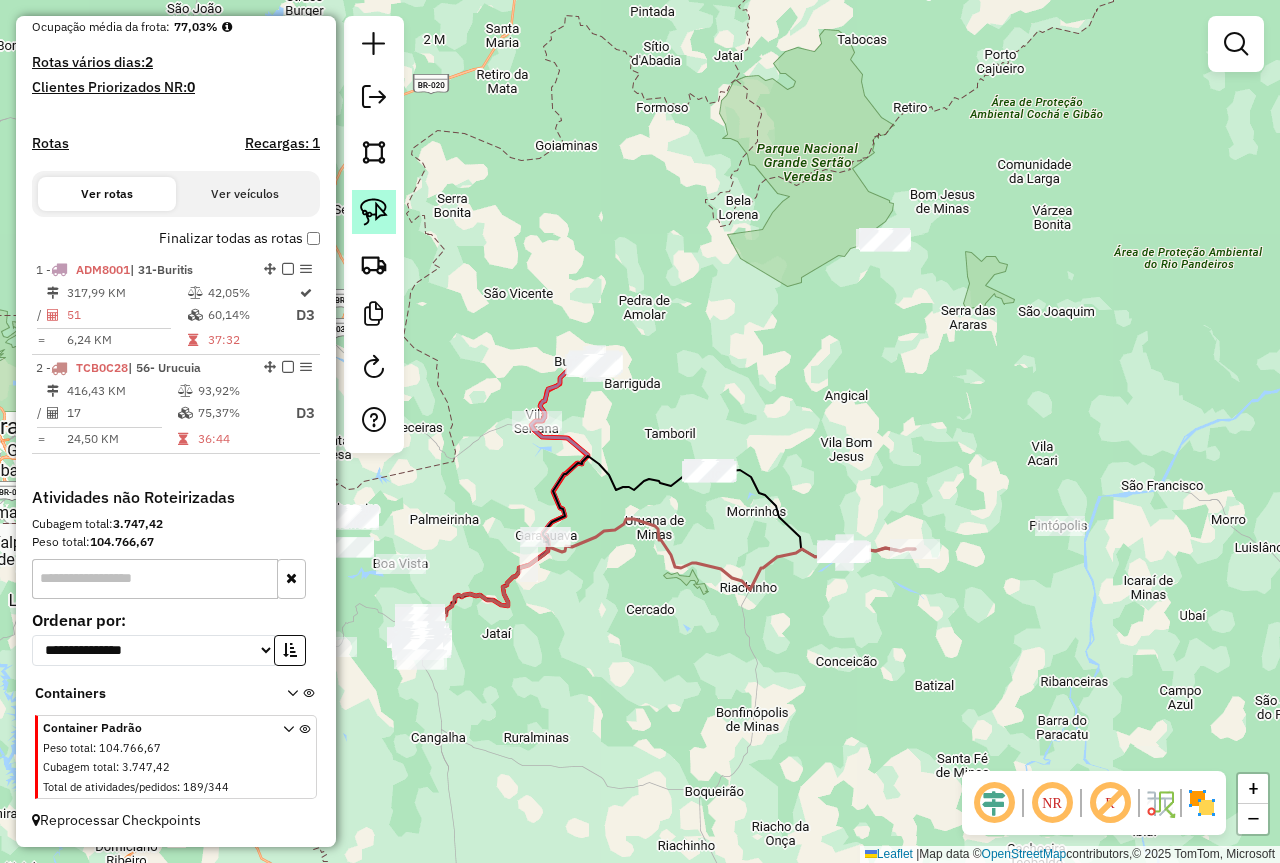 click 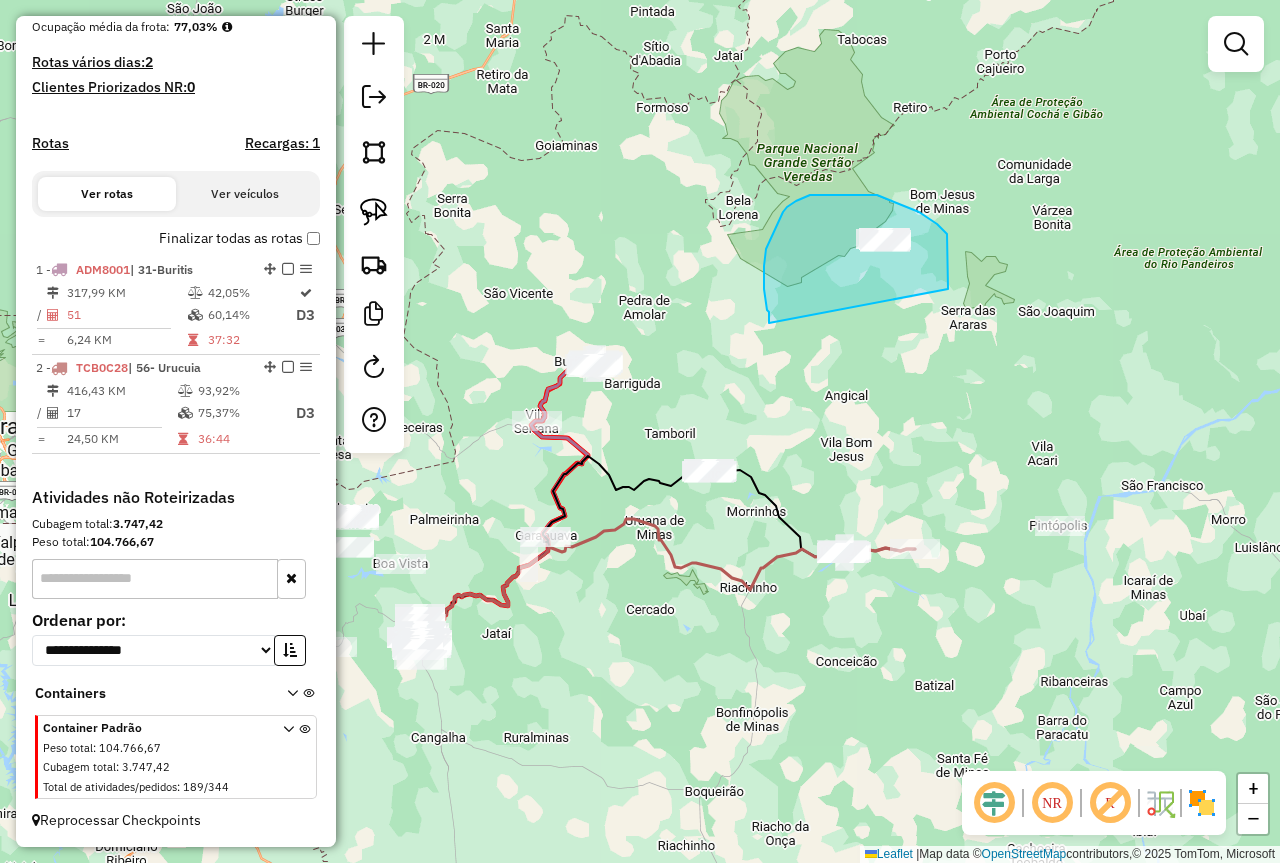 drag, startPoint x: 767, startPoint y: 310, endPoint x: 947, endPoint y: 292, distance: 180.89777 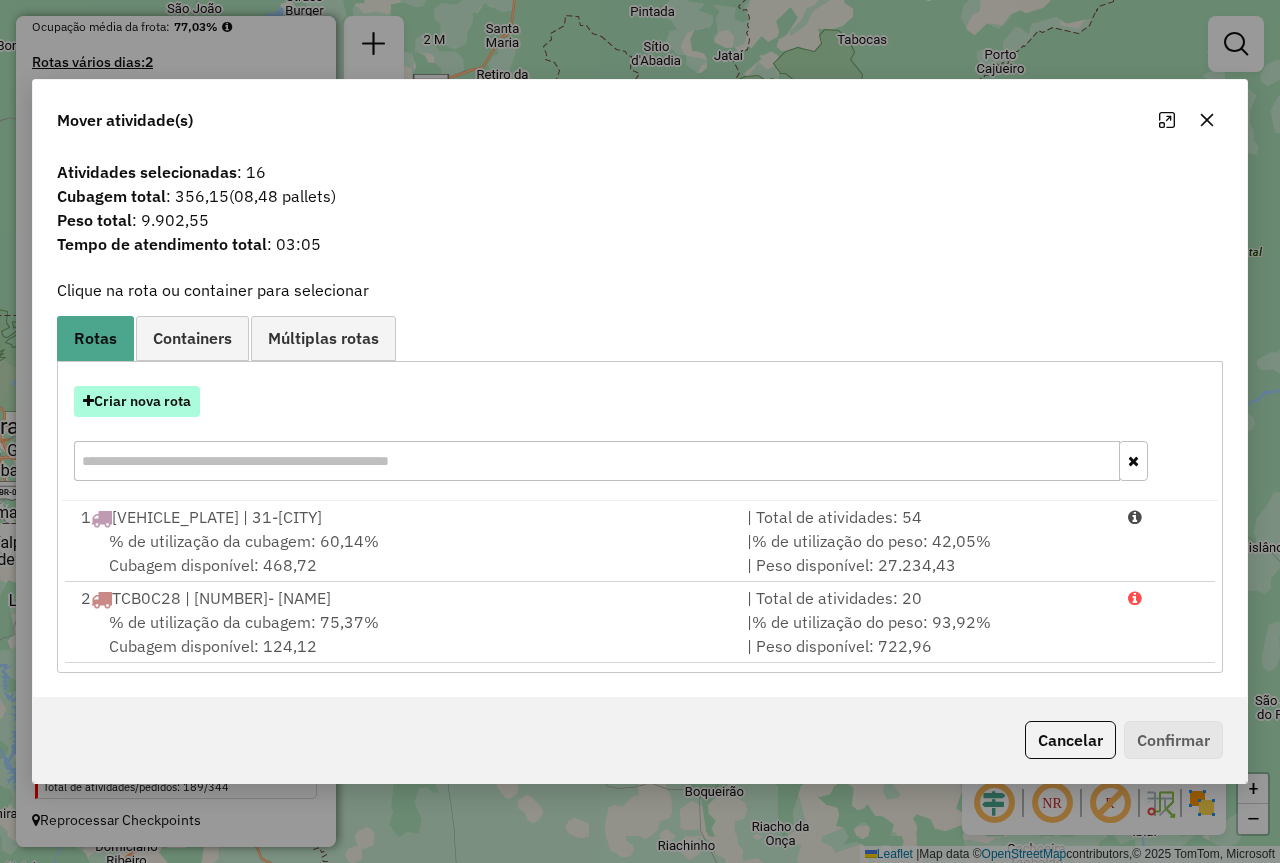 click at bounding box center (88, 401) 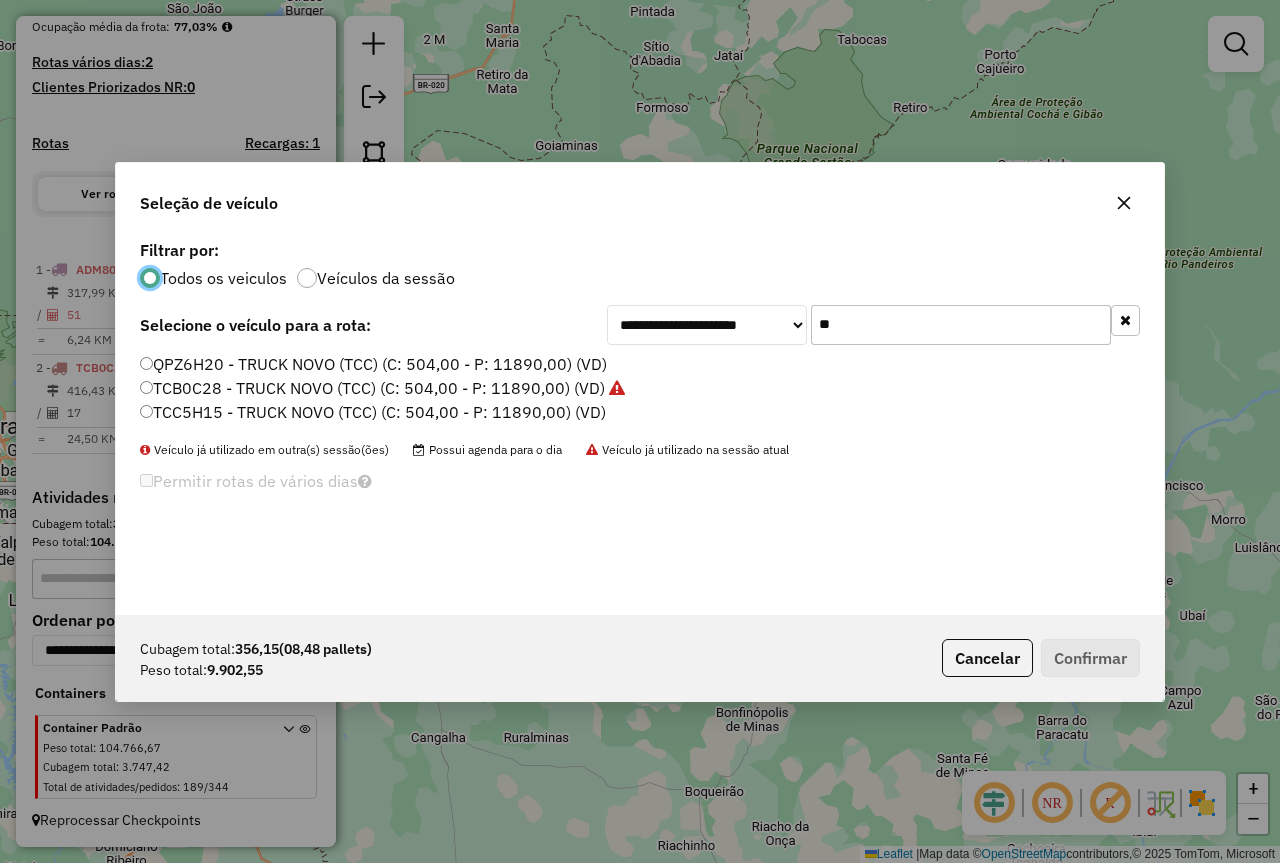scroll, scrollTop: 11, scrollLeft: 6, axis: both 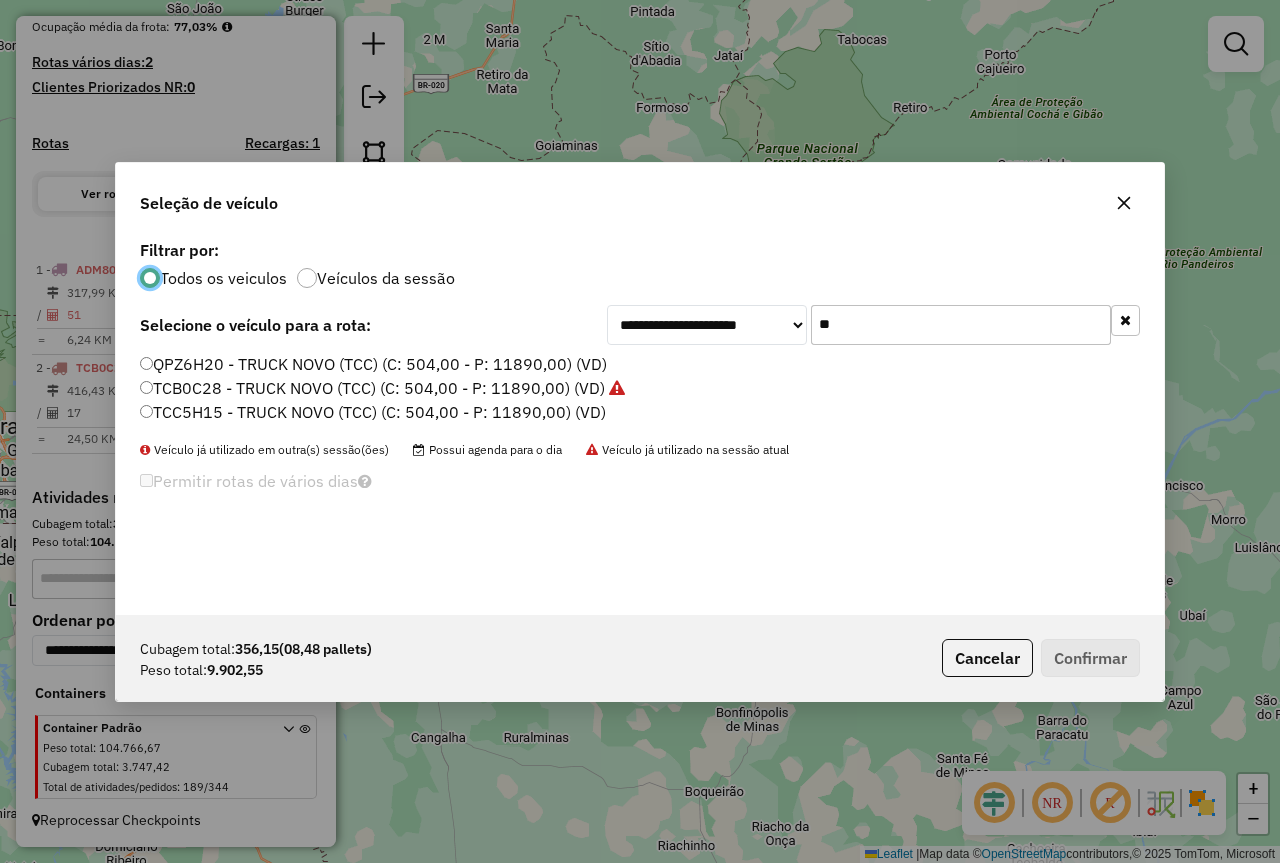 click on "**" 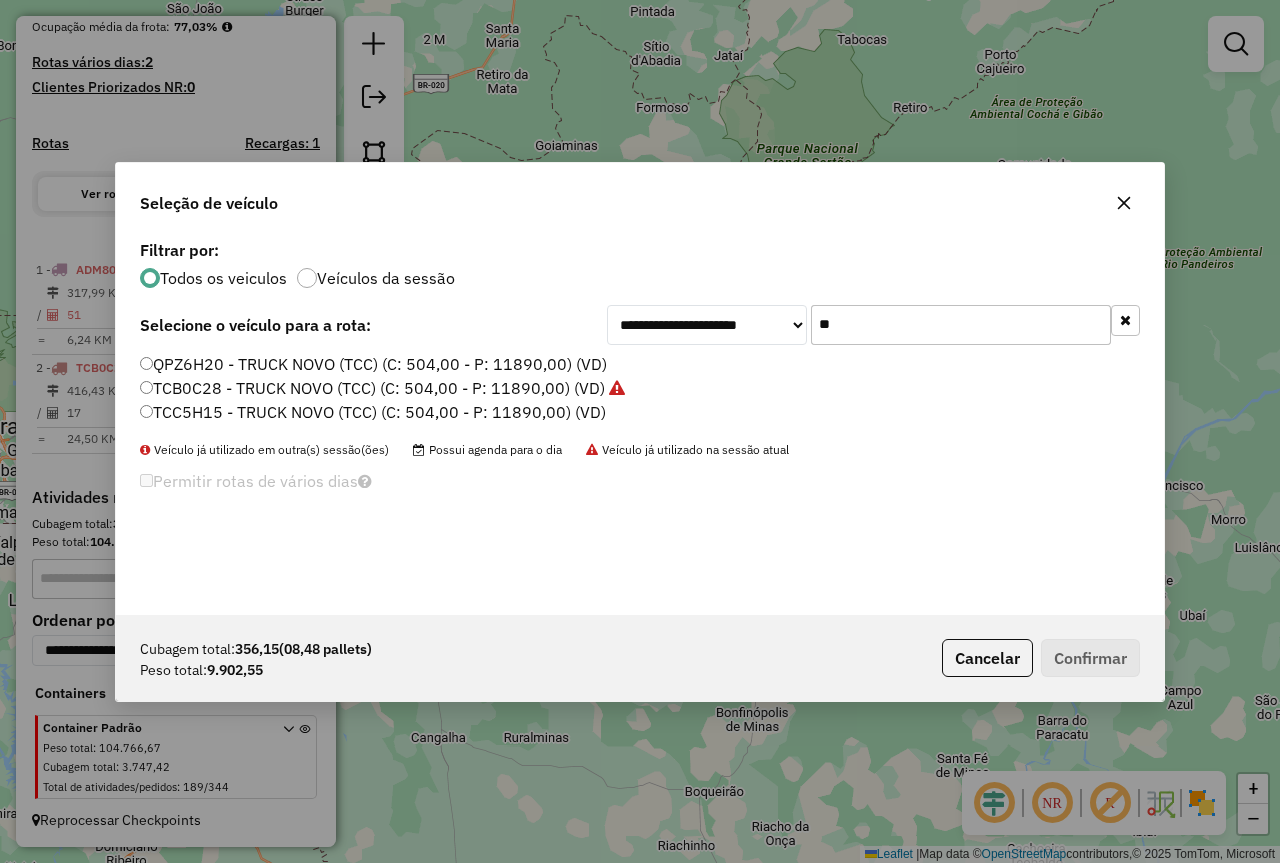 click on "**" 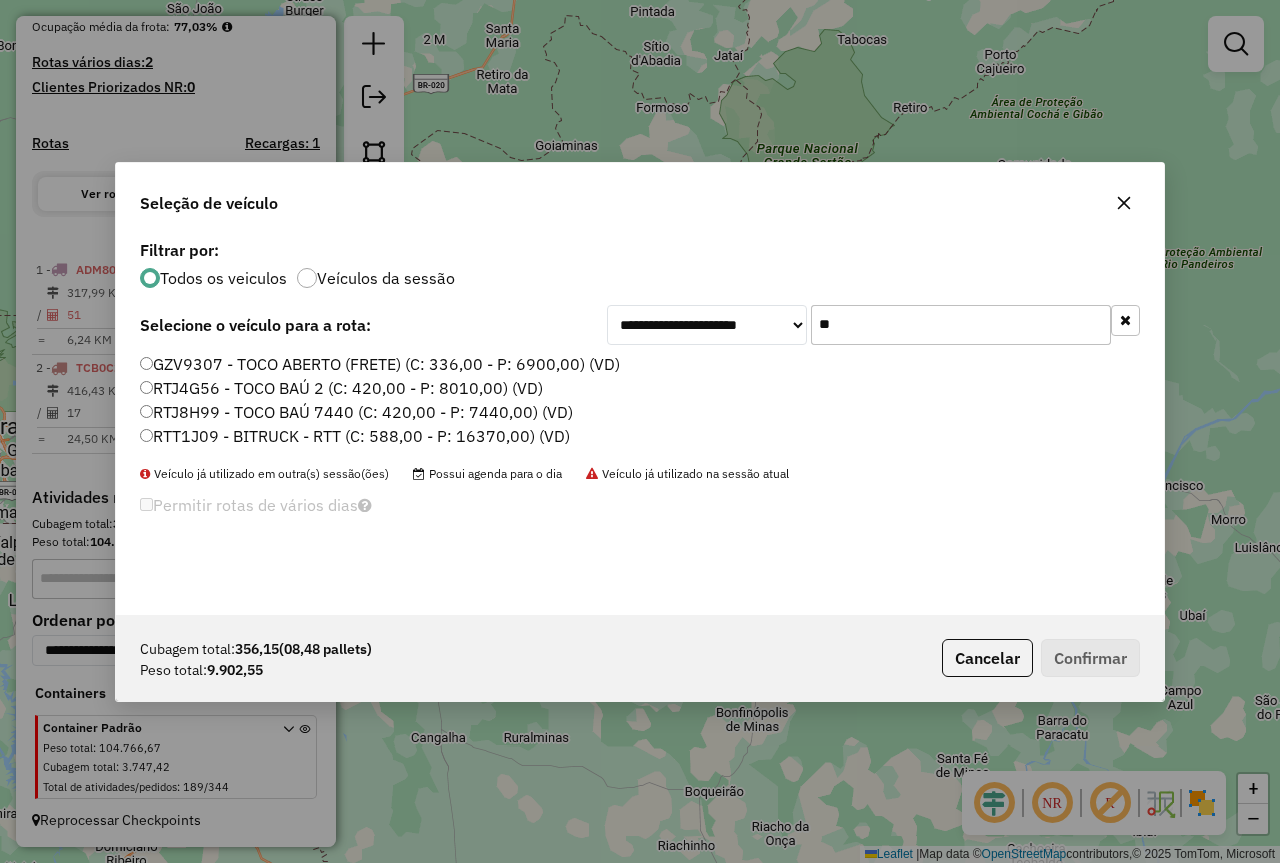 type on "**" 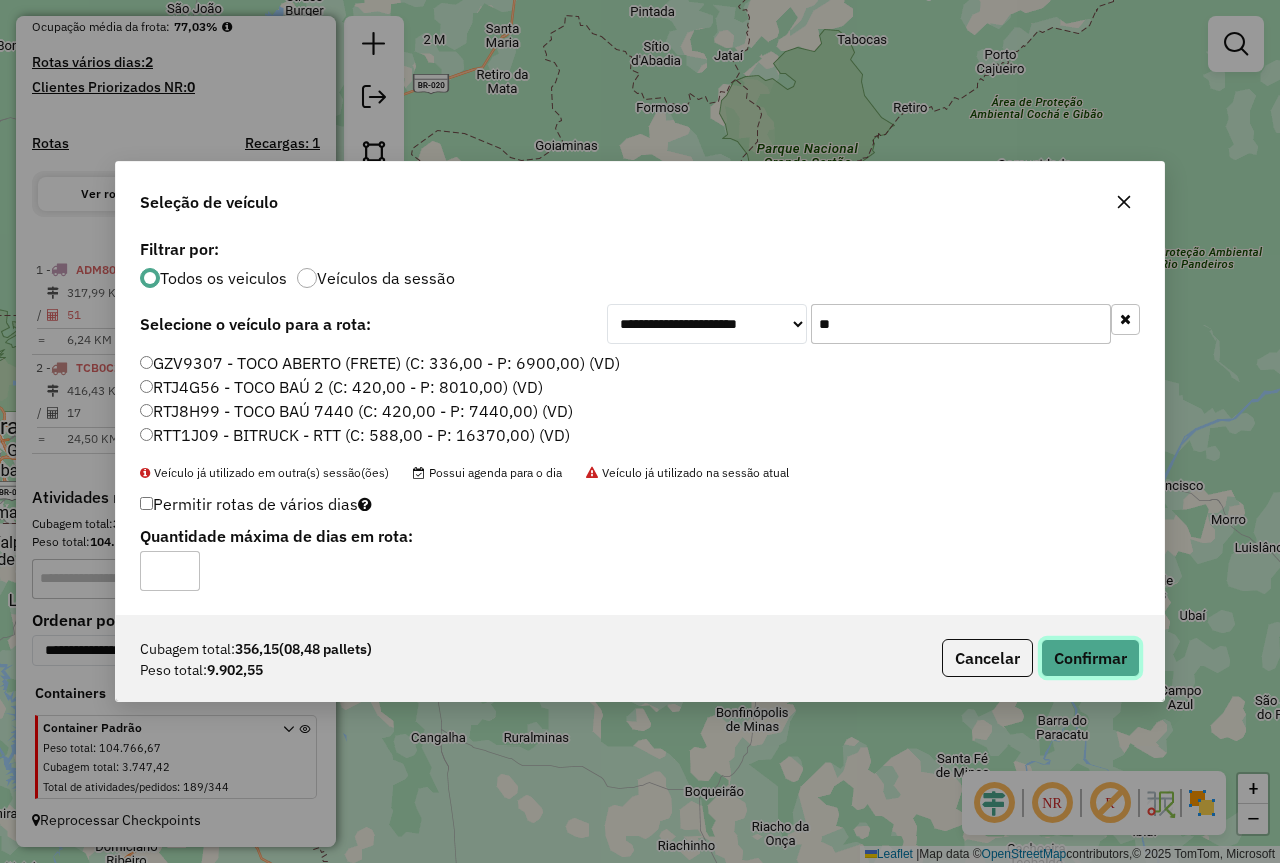 click on "Confirmar" 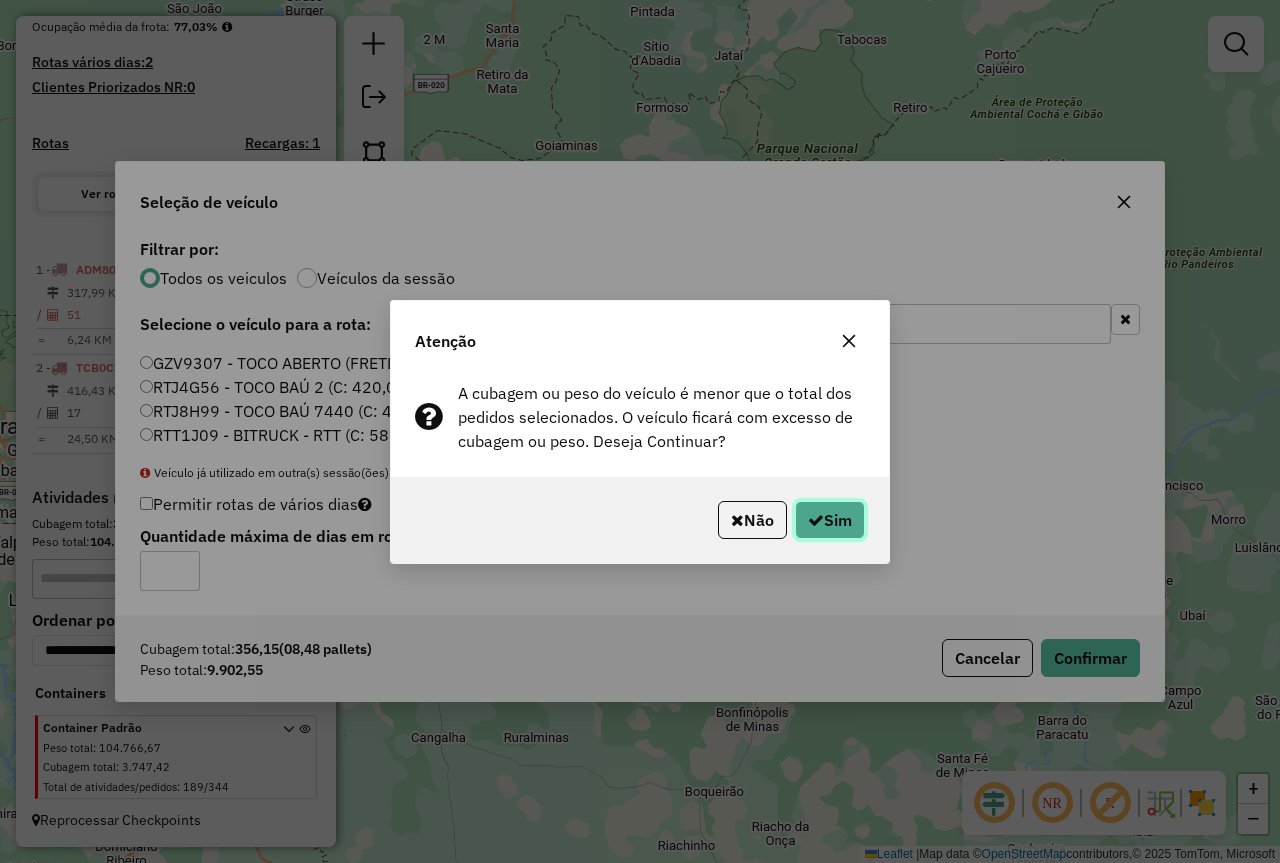 click on "Sim" 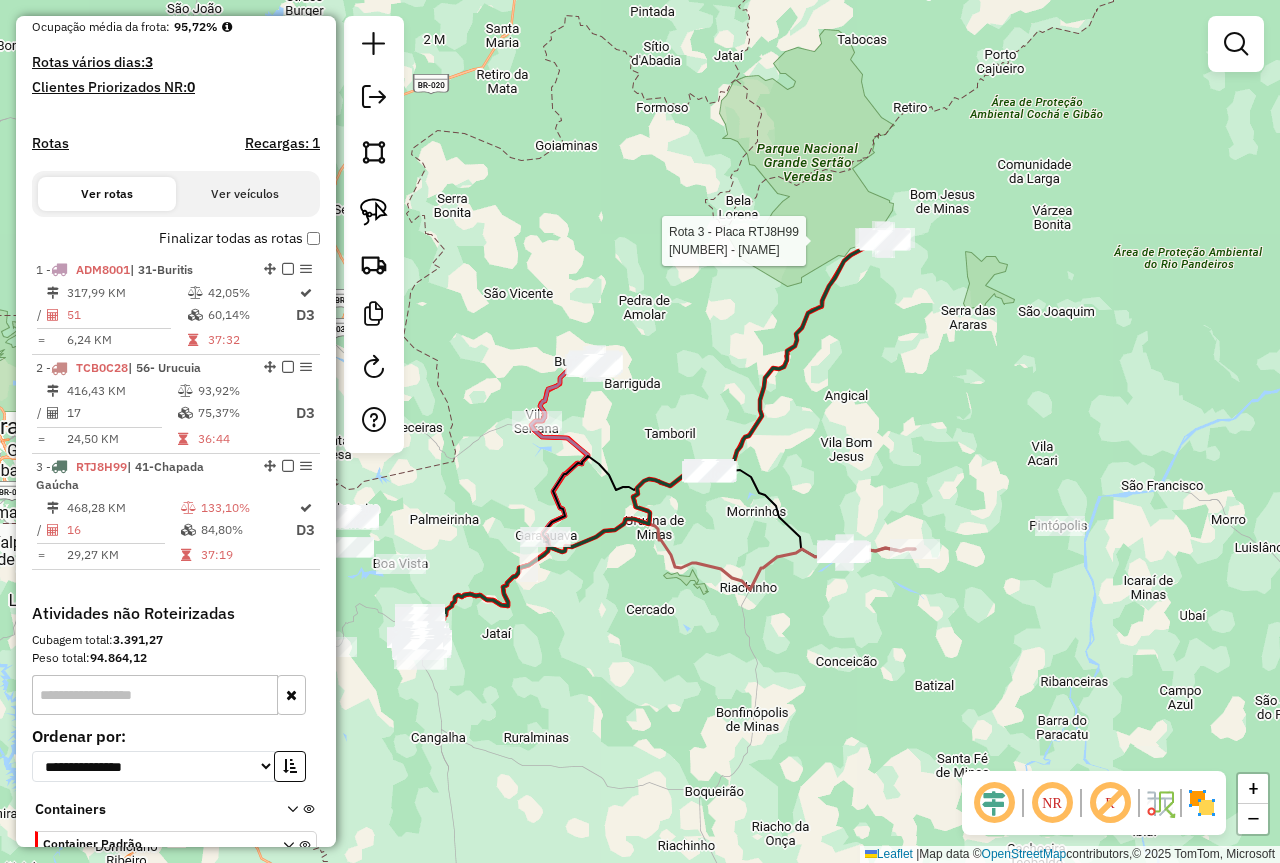 click 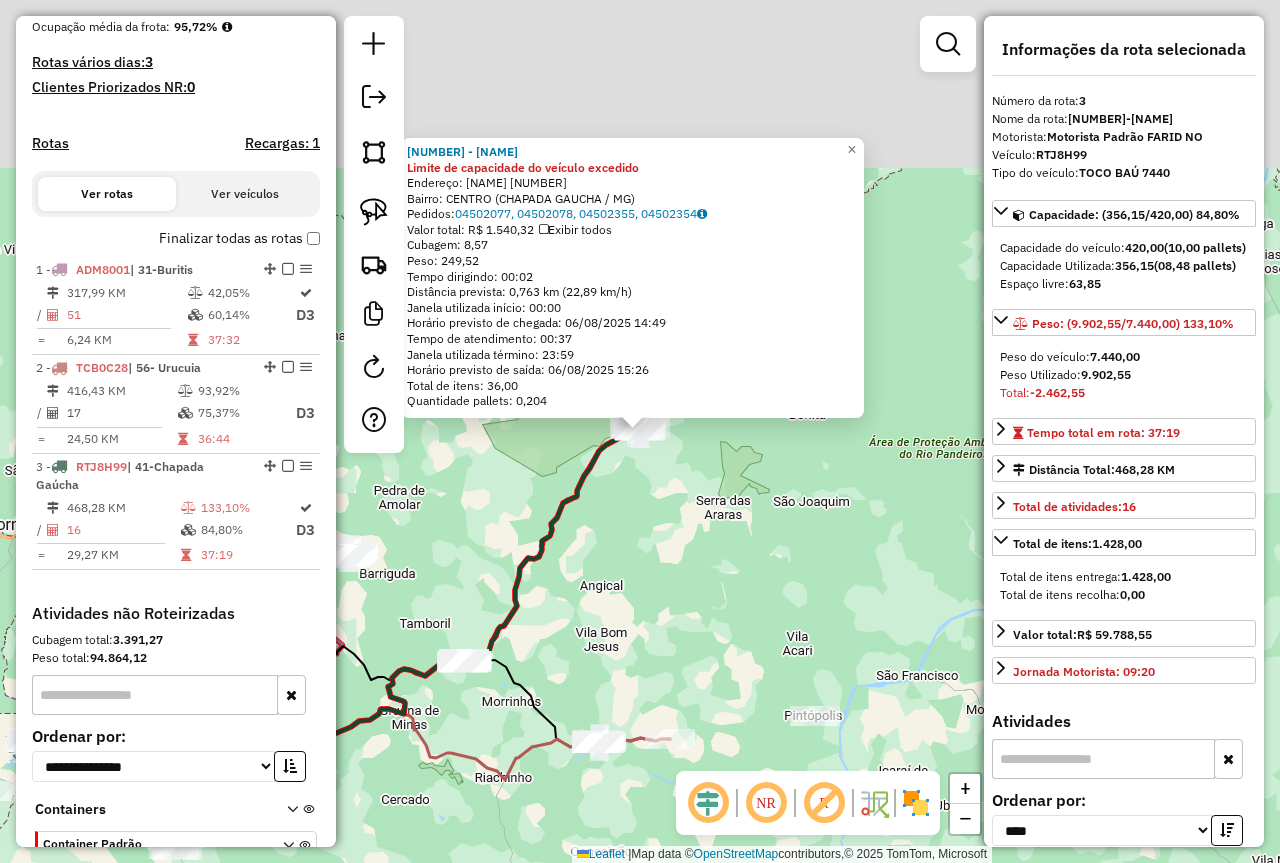 scroll, scrollTop: 626, scrollLeft: 0, axis: vertical 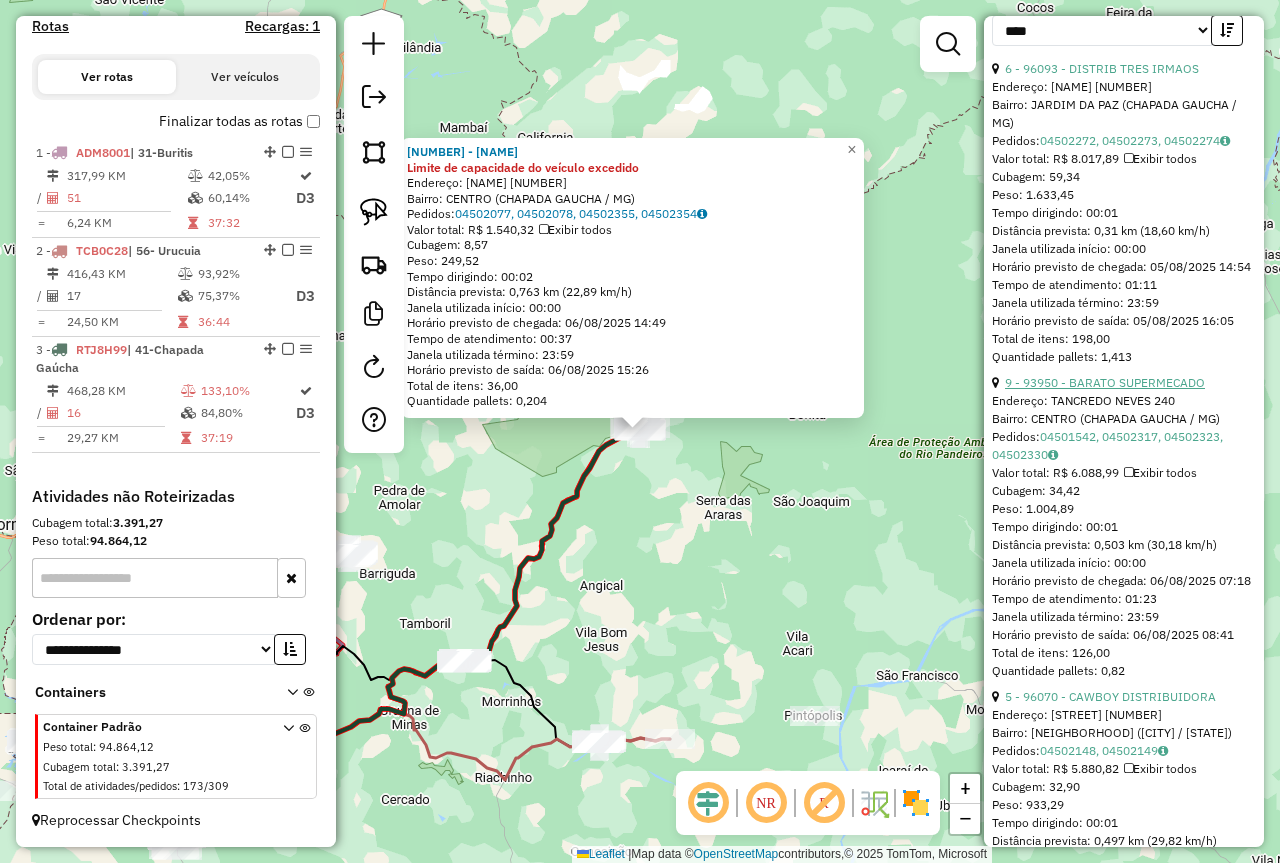 click on "9 - 93950 - BARATO SUPERMECADO" at bounding box center (1105, 382) 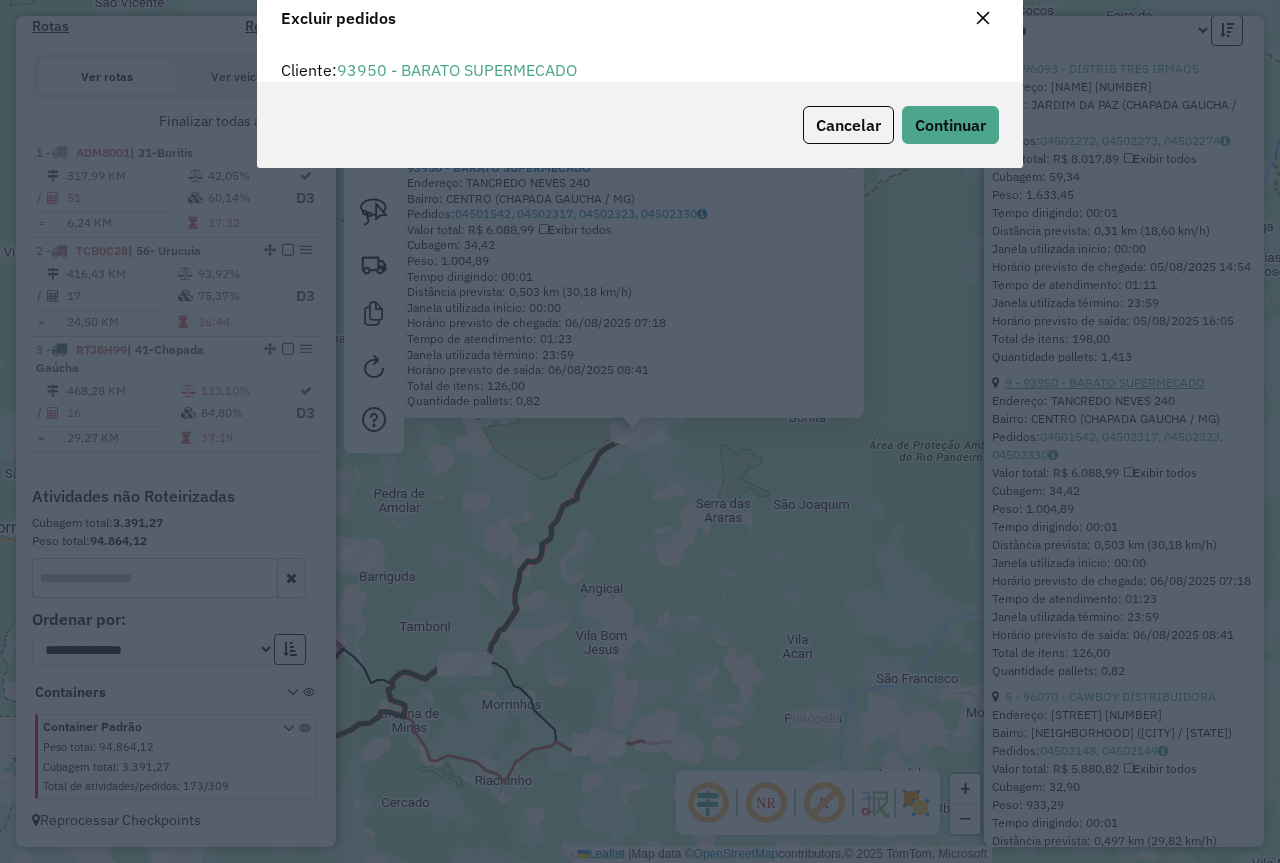 scroll, scrollTop: 82, scrollLeft: 0, axis: vertical 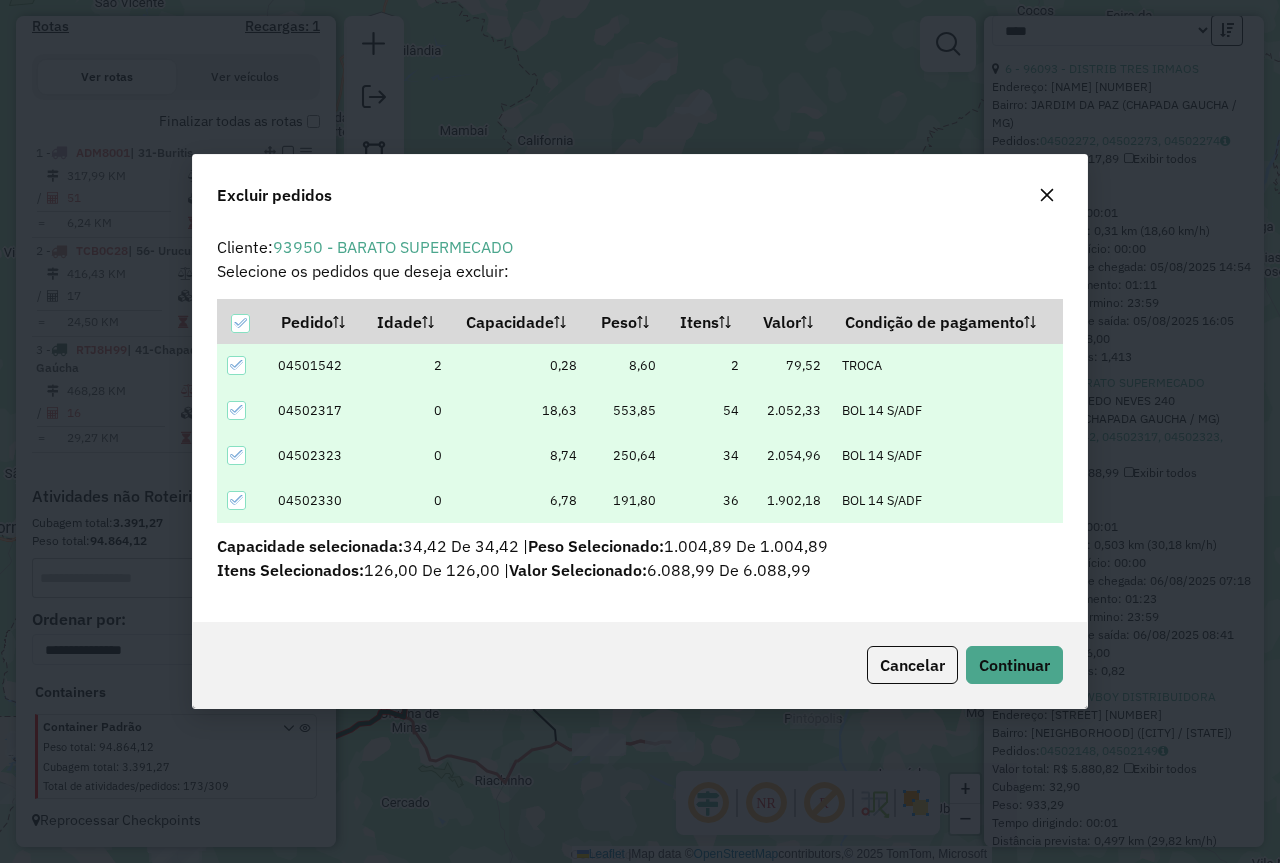 click on "Cancelar  Continuar" 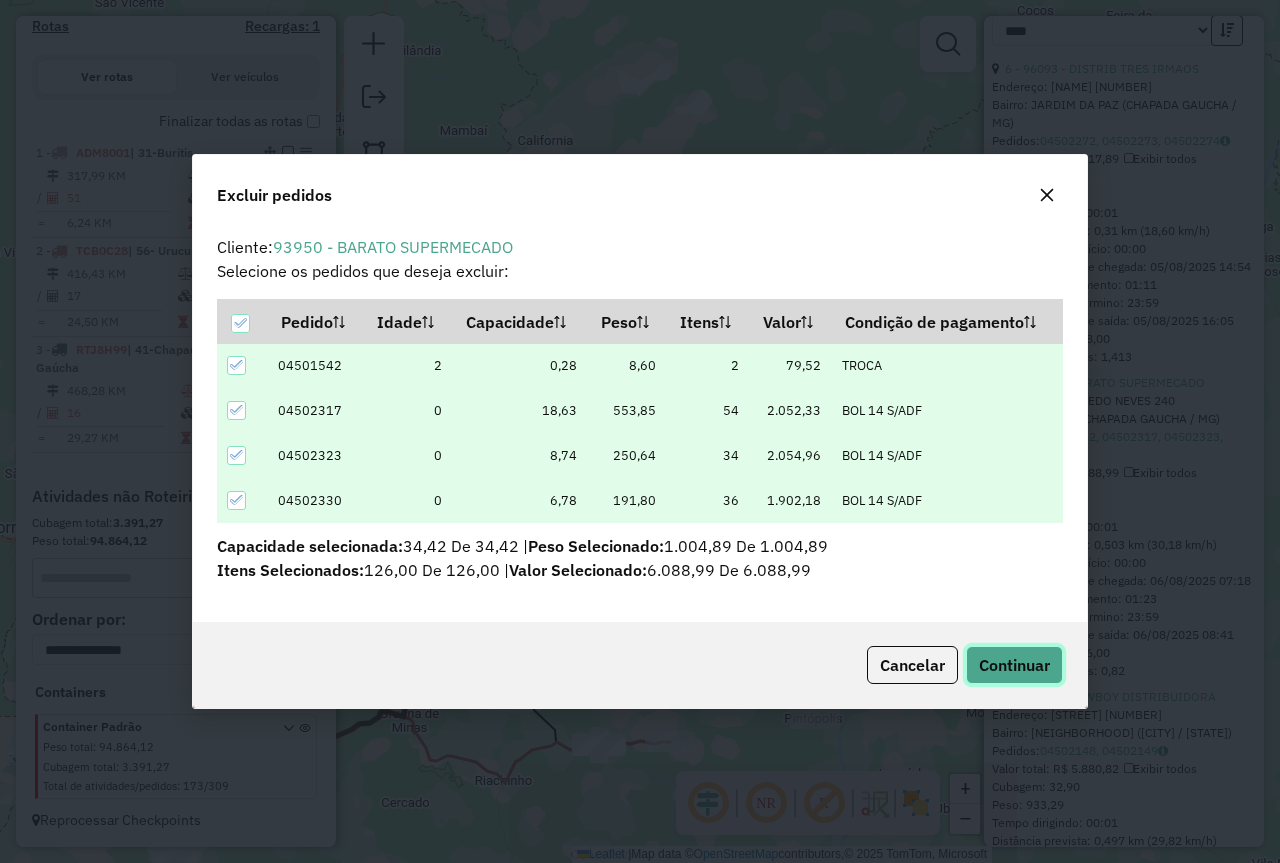 click on "Continuar" 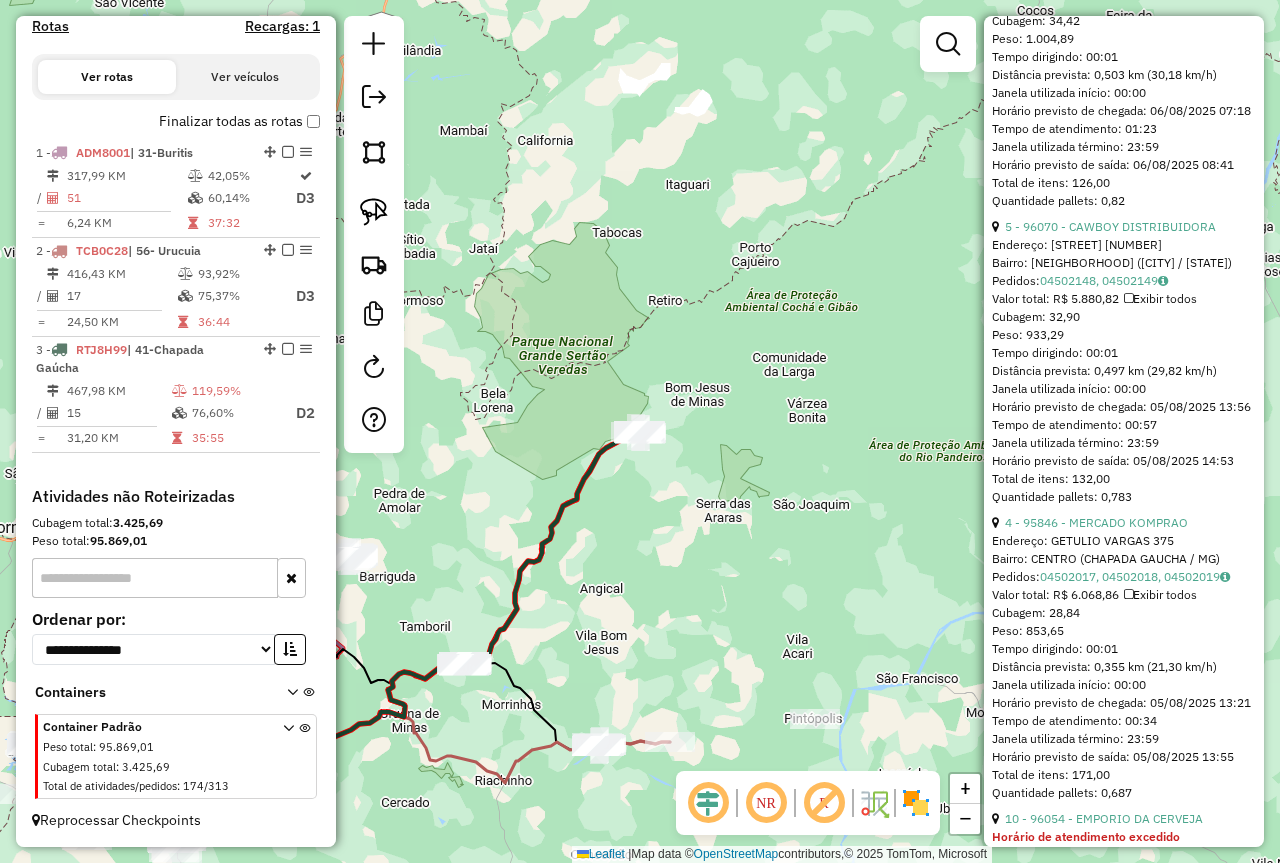 scroll, scrollTop: 1300, scrollLeft: 0, axis: vertical 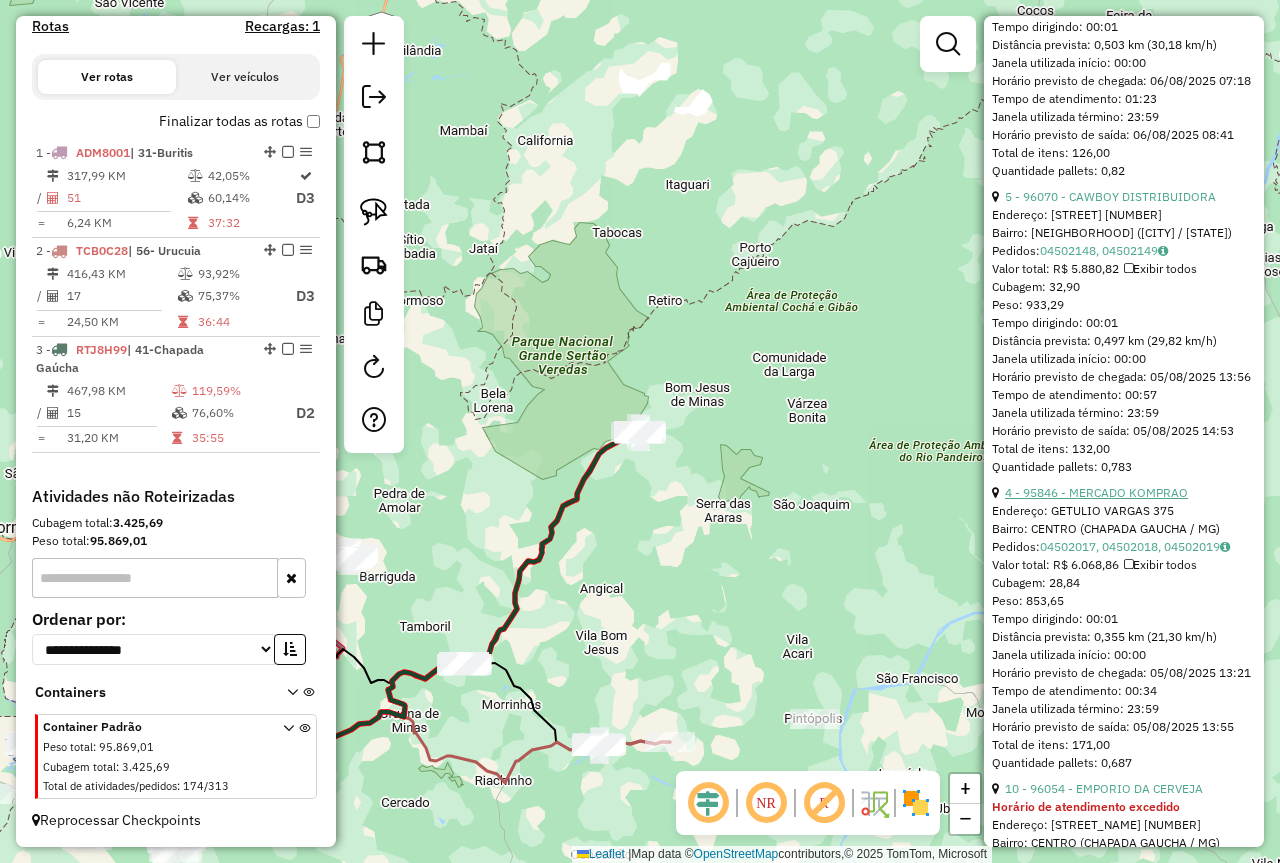 click on "4 - 95846 - MERCADO KOMPRAO" at bounding box center [1096, 492] 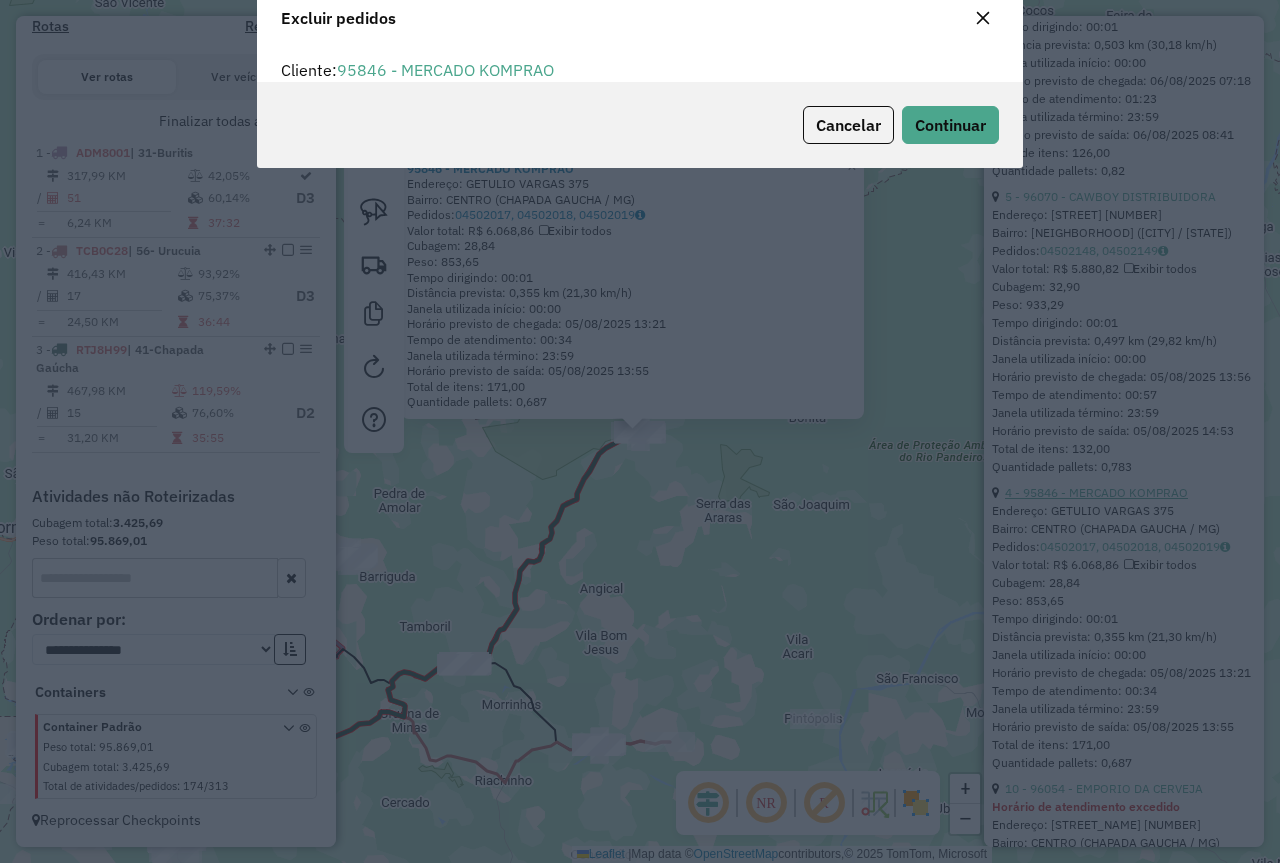 scroll, scrollTop: 82, scrollLeft: 0, axis: vertical 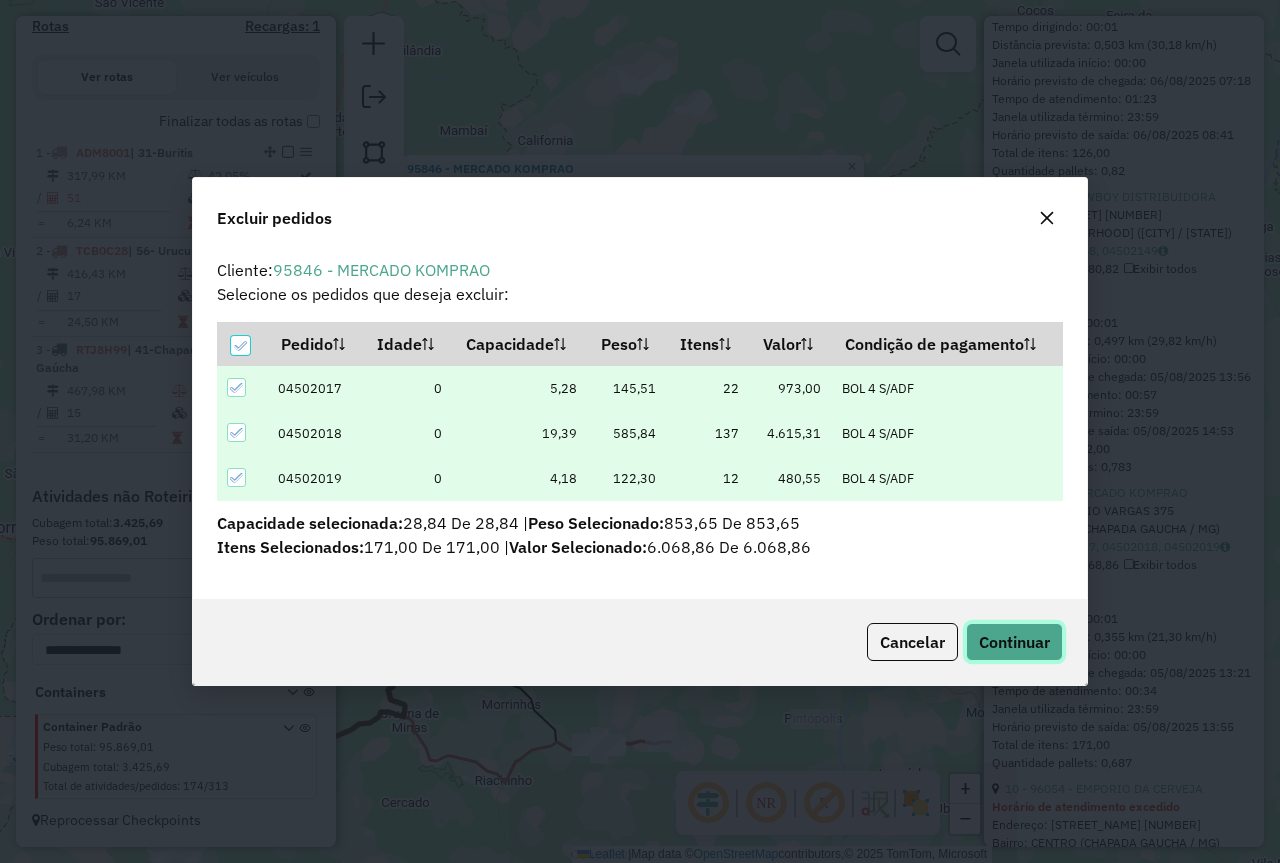 click on "Continuar" 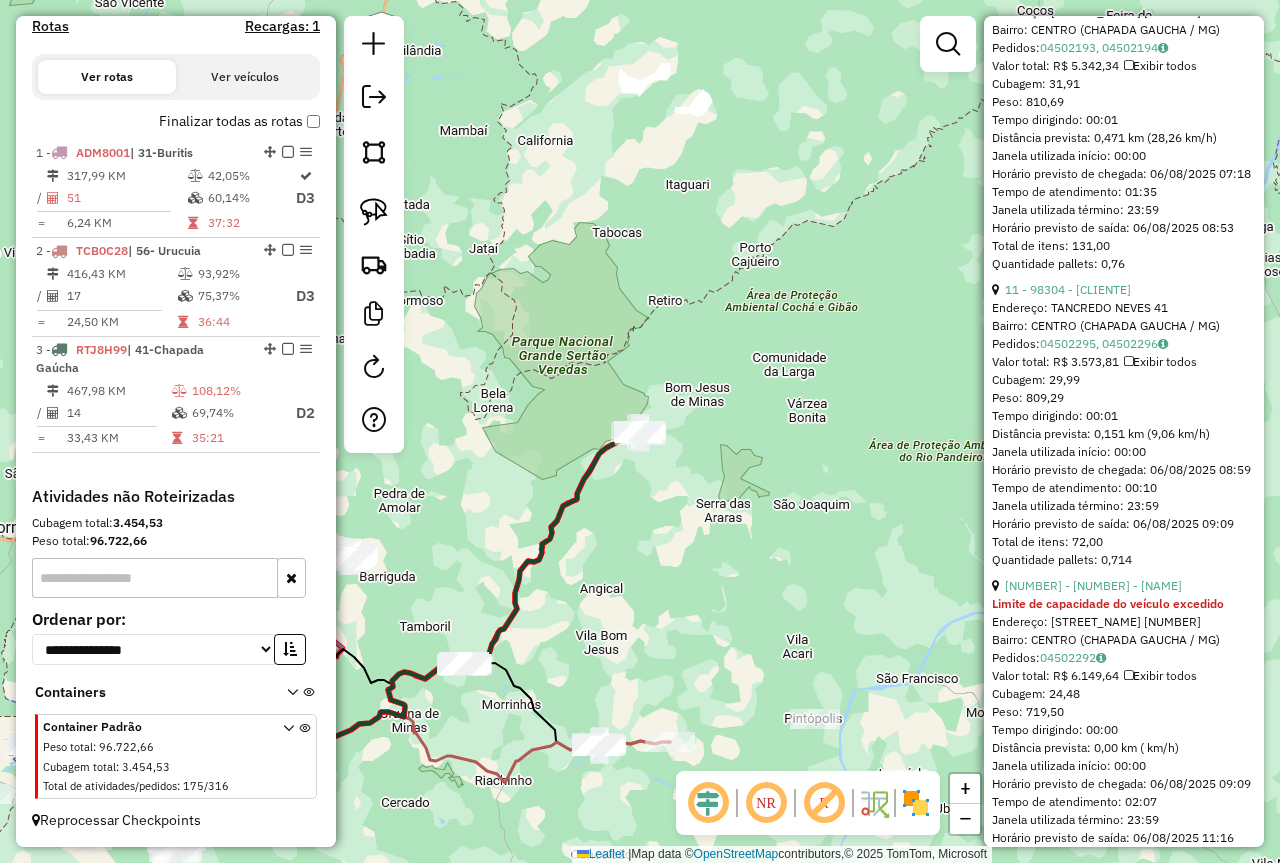scroll, scrollTop: 1804, scrollLeft: 0, axis: vertical 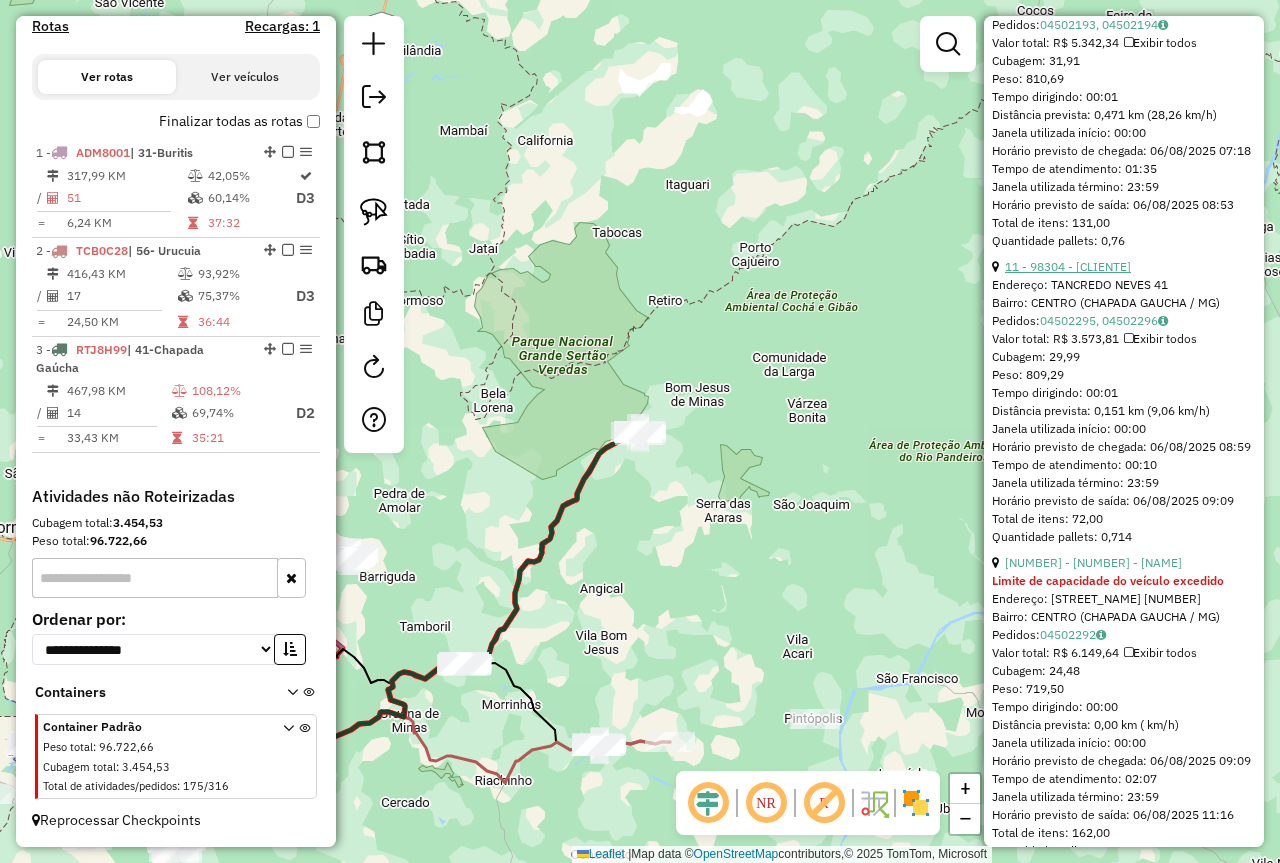 click on "11 - 98304 - MERCEARIA PABLO" at bounding box center (1068, 266) 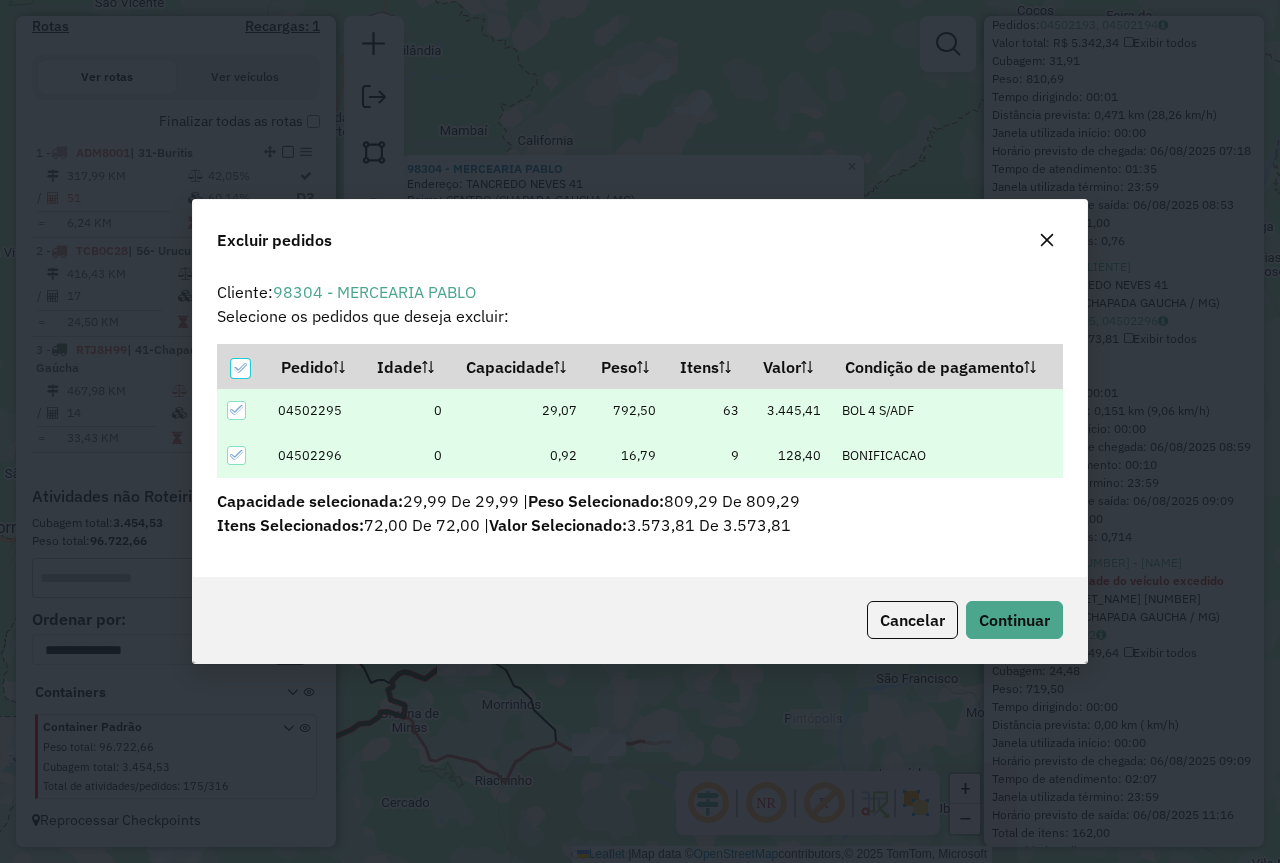 scroll, scrollTop: 82, scrollLeft: 0, axis: vertical 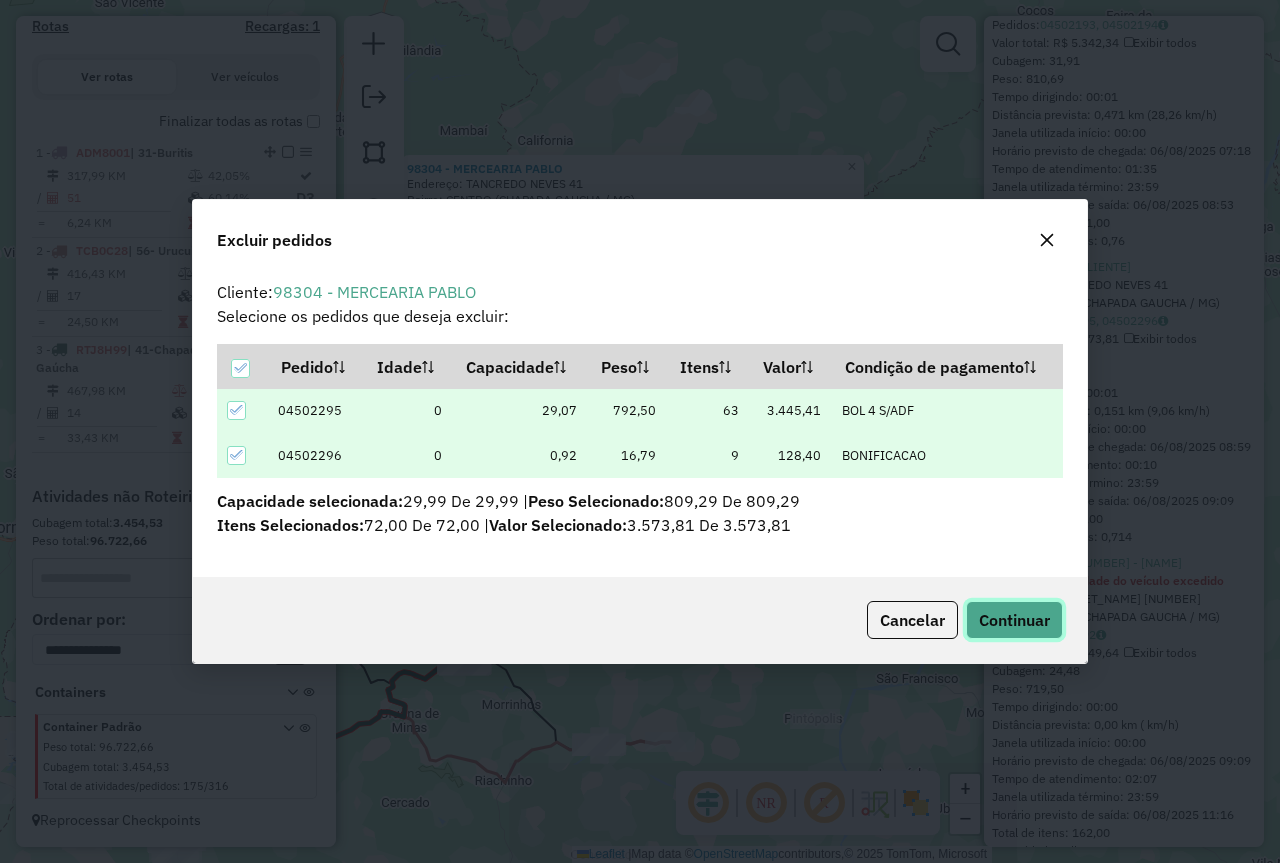 click on "Continuar" 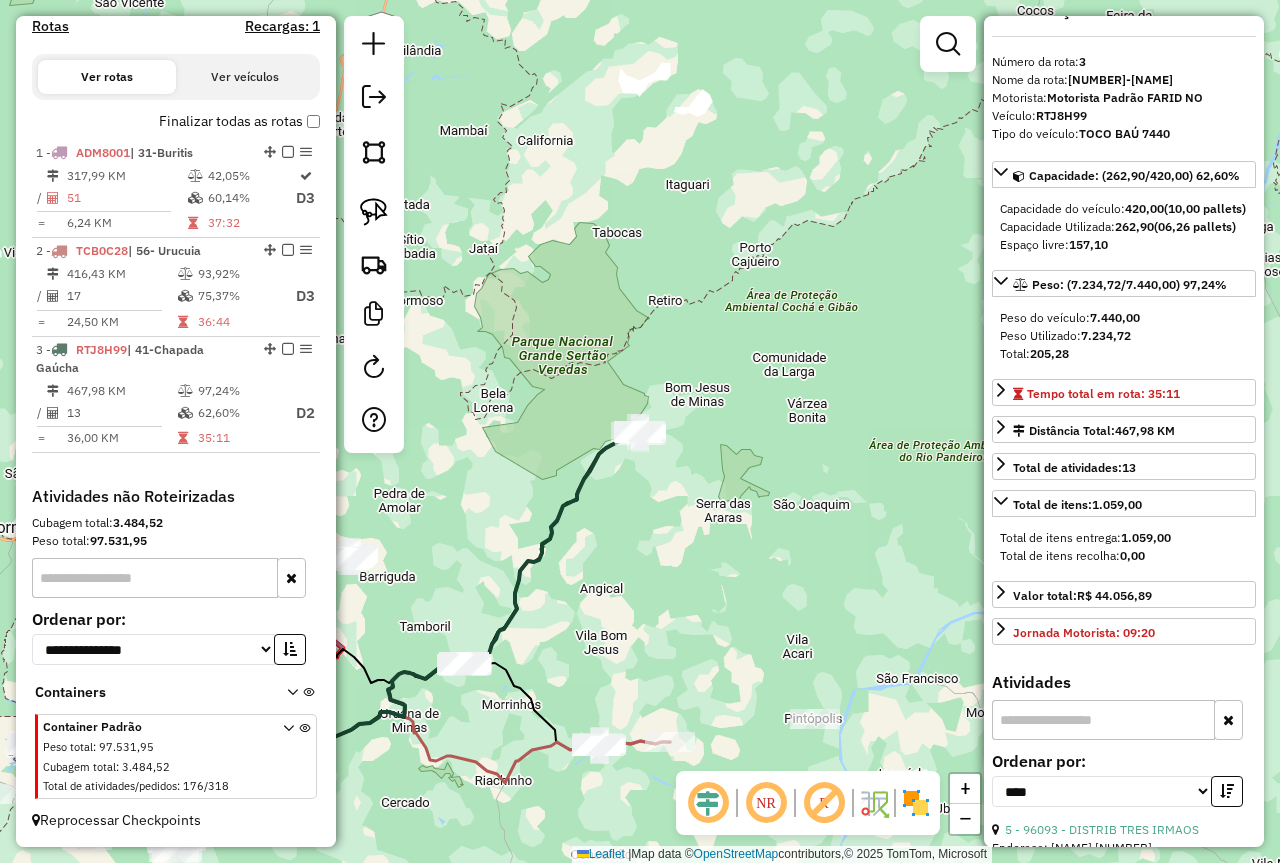scroll, scrollTop: 0, scrollLeft: 0, axis: both 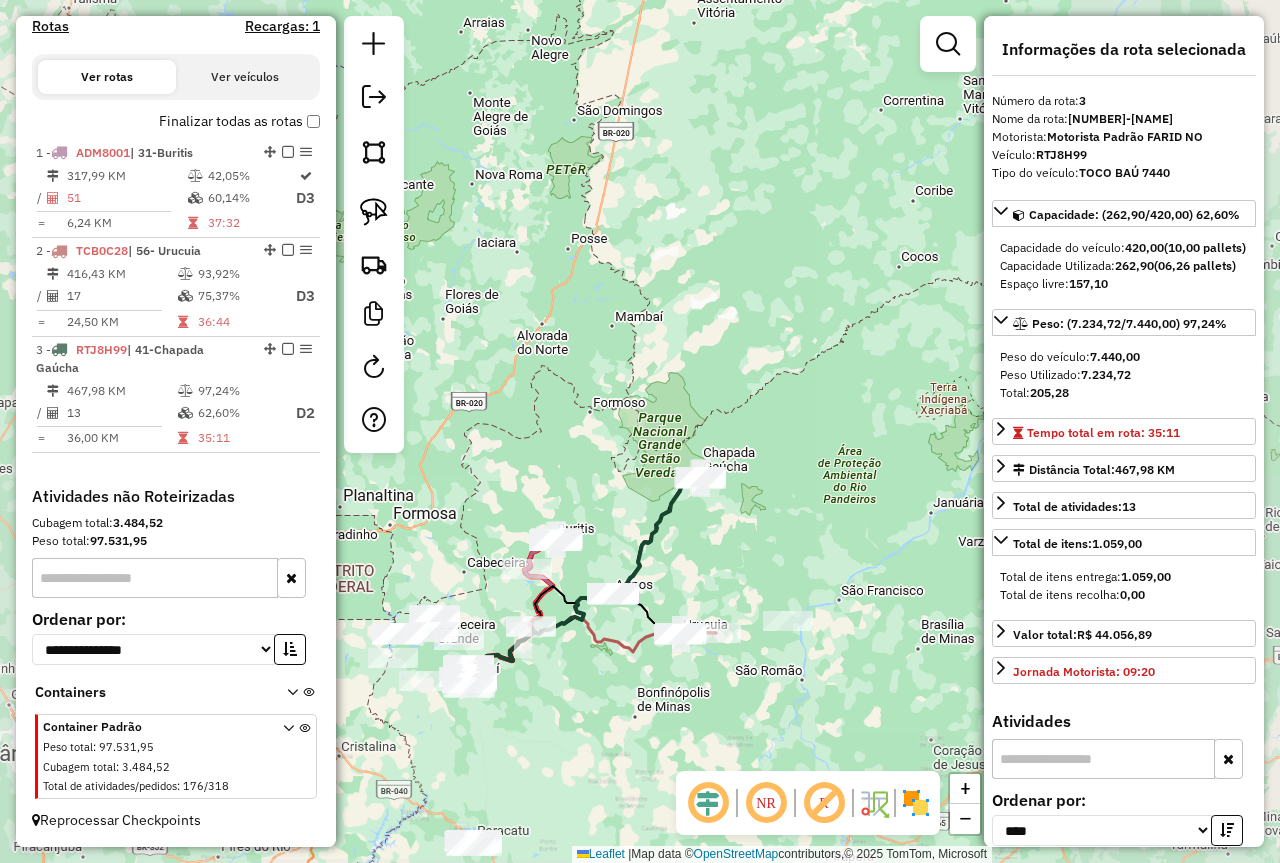drag, startPoint x: 666, startPoint y: 563, endPoint x: 699, endPoint y: 364, distance: 201.71762 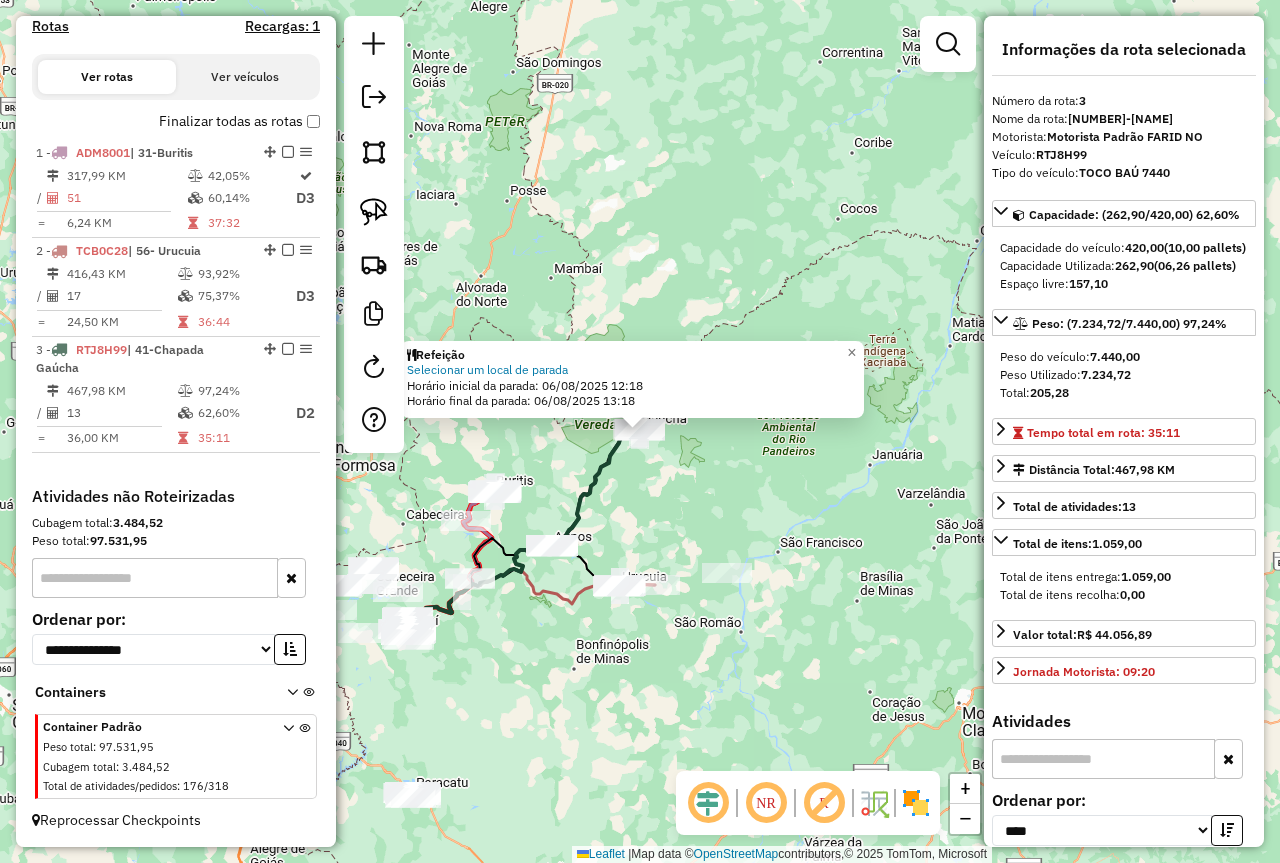 click on "Refeição Selecionar um local de parada  Horário inicial da parada: 06/08/2025 12:18   Horário final da parada: 06/08/2025 13:18  × Janela de atendimento Grade de atendimento Capacidade Transportadoras Veículos Cliente Pedidos  Rotas Selecione os dias de semana para filtrar as janelas de atendimento  Seg   Ter   Qua   Qui   Sex   Sáb   Dom  Informe o período da janela de atendimento: De: Até:  Filtrar exatamente a janela do cliente  Considerar janela de atendimento padrão  Selecione os dias de semana para filtrar as grades de atendimento  Seg   Ter   Qua   Qui   Sex   Sáb   Dom   Considerar clientes sem dia de atendimento cadastrado  Clientes fora do dia de atendimento selecionado Filtrar as atividades entre os valores definidos abaixo:  Peso mínimo:   Peso máximo:   Cubagem mínima:   Cubagem máxima:   De:   Até:  Filtrar as atividades entre o tempo de atendimento definido abaixo:  De:   Até:   Considerar capacidade total dos clientes não roteirizados Transportadora: Tipo de veículo: Nome:" 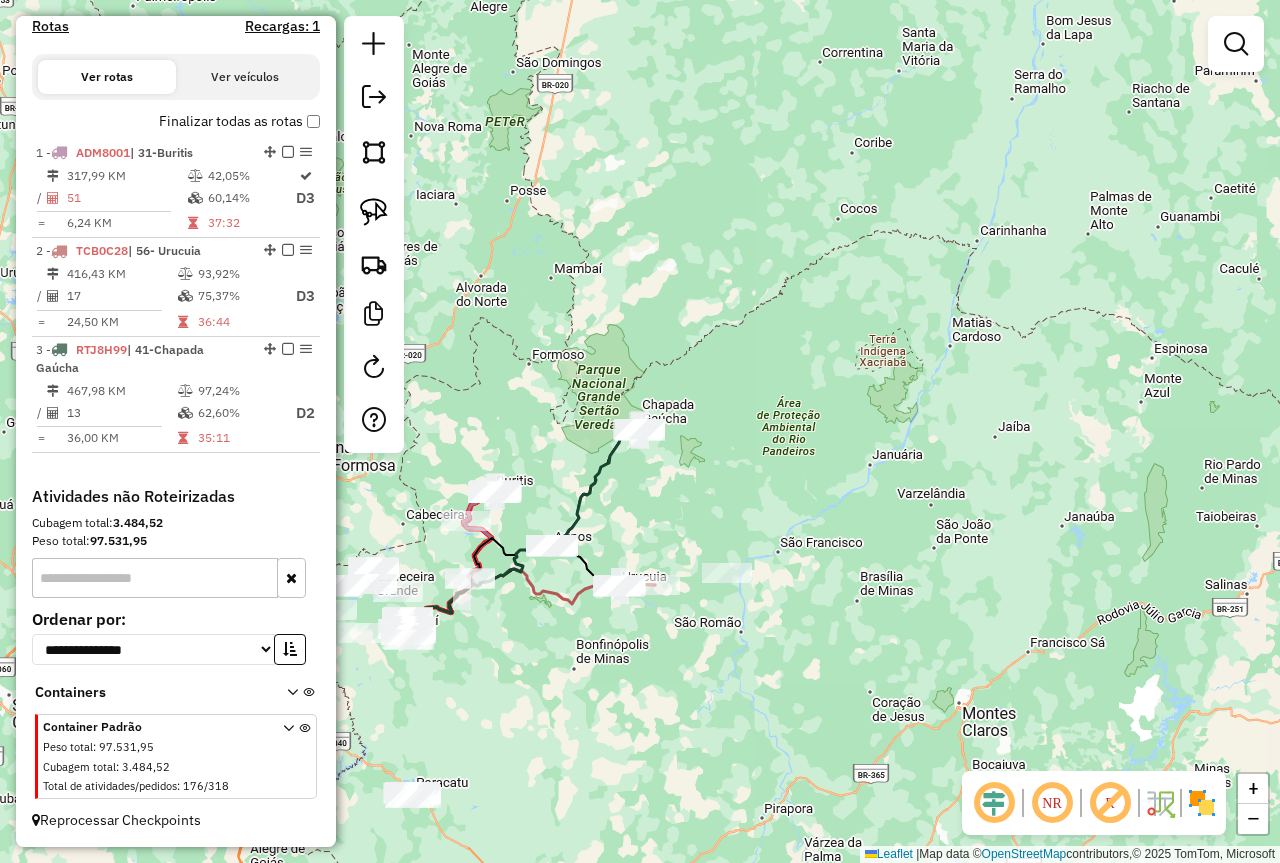 drag, startPoint x: 625, startPoint y: 479, endPoint x: 734, endPoint y: 320, distance: 192.77448 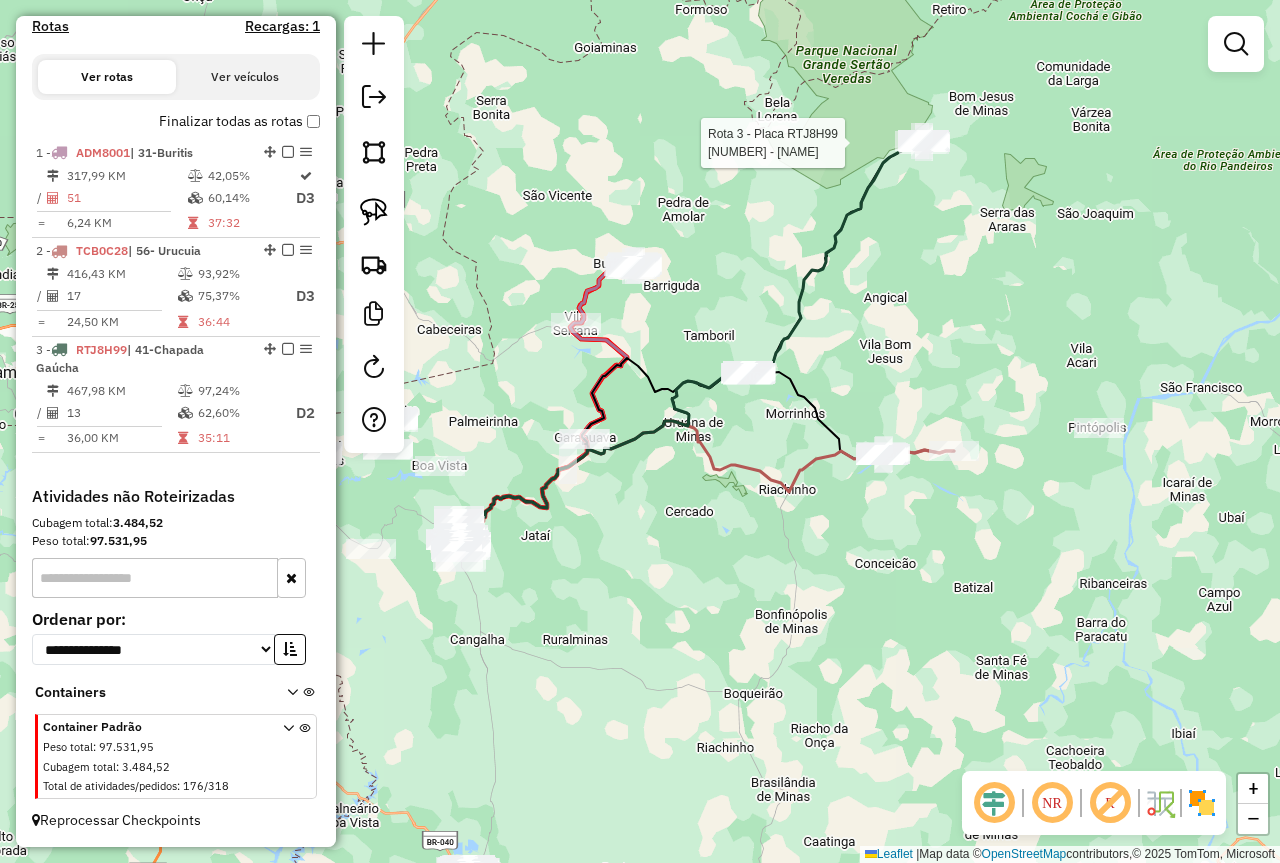 drag, startPoint x: 902, startPoint y: 359, endPoint x: 954, endPoint y: 302, distance: 77.155685 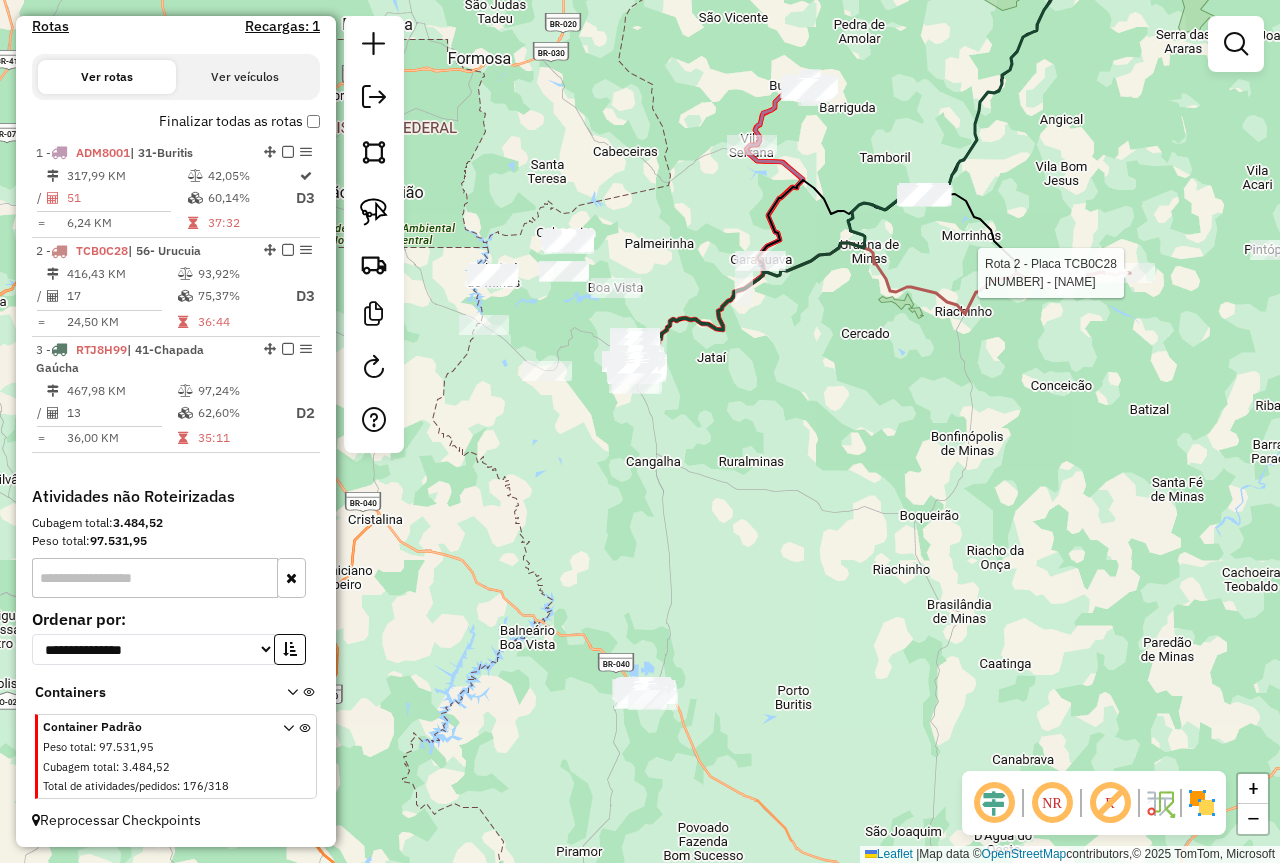 select on "*********" 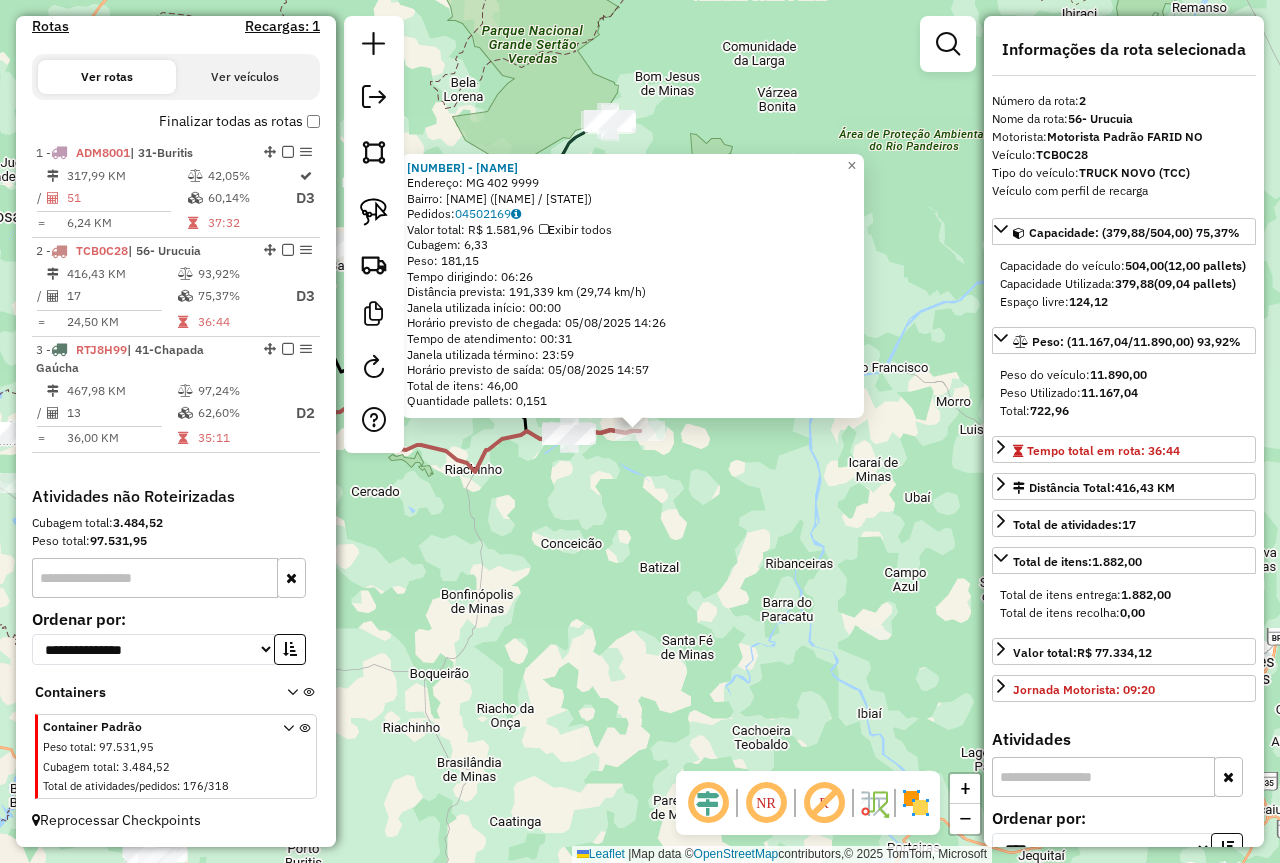 click on "53801 - MERCEARIA IM  Endereço:  MG 402 9999   Bairro: AREA RURAL (URUCUIA / MG)   Pedidos:  04502169   Valor total: R$ 1.581,96   Exibir todos   Cubagem: 6,33  Peso: 181,15  Tempo dirigindo: 06:26   Distância prevista: 191,339 km (29,74 km/h)   Janela utilizada início: 00:00   Horário previsto de chegada: 05/08/2025 14:26   Tempo de atendimento: 00:31   Janela utilizada término: 23:59   Horário previsto de saída: 05/08/2025 14:57   Total de itens: 46,00   Quantidade pallets: 0,151  × Janela de atendimento Grade de atendimento Capacidade Transportadoras Veículos Cliente Pedidos  Rotas Selecione os dias de semana para filtrar as janelas de atendimento  Seg   Ter   Qua   Qui   Sex   Sáb   Dom  Informe o período da janela de atendimento: De: Até:  Filtrar exatamente a janela do cliente  Considerar janela de atendimento padrão  Selecione os dias de semana para filtrar as grades de atendimento  Seg   Ter   Qua   Qui   Sex   Sáb   Dom   Considerar clientes sem dia de atendimento cadastrado  De:   De:" 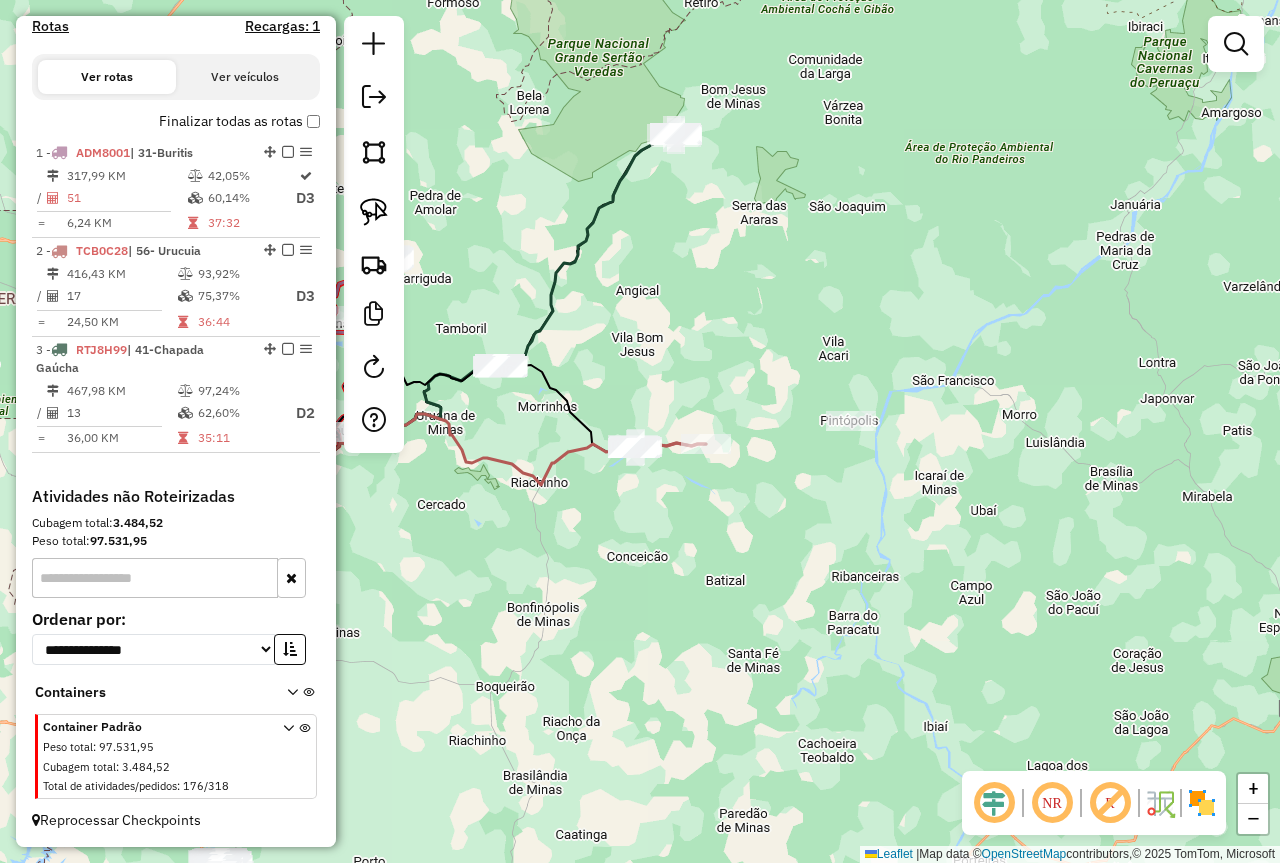drag, startPoint x: 542, startPoint y: 551, endPoint x: 796, endPoint y: 542, distance: 254.1594 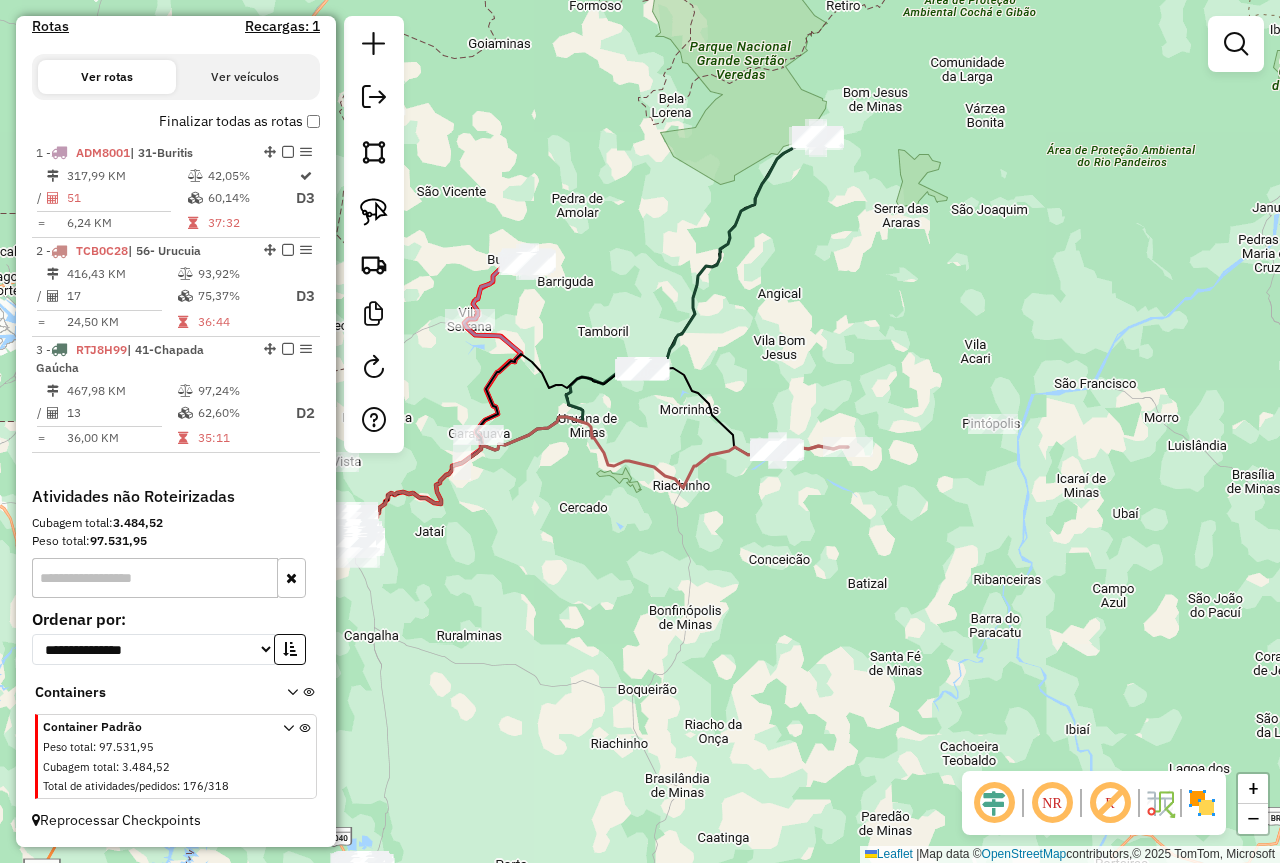 drag, startPoint x: 753, startPoint y: 318, endPoint x: 787, endPoint y: 335, distance: 38.013157 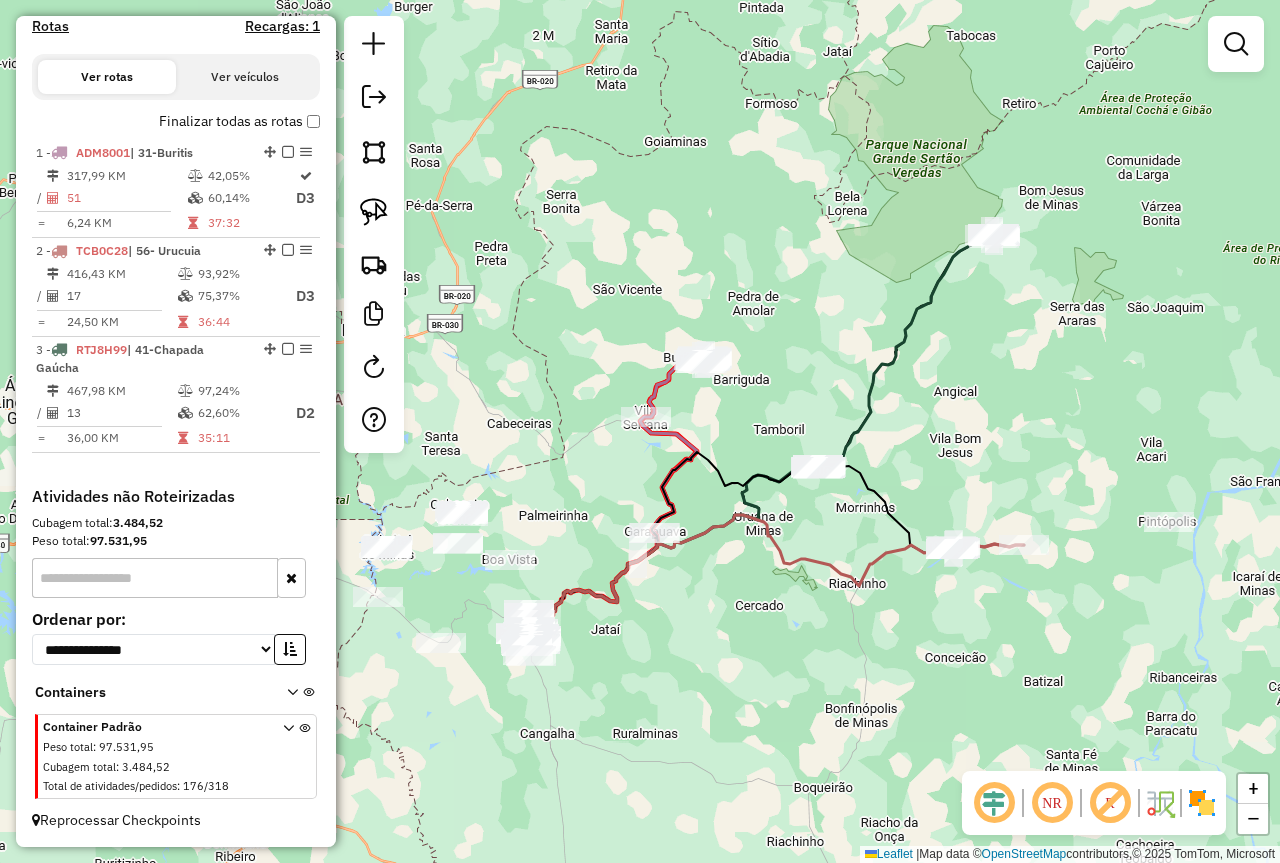 drag, startPoint x: 769, startPoint y: 691, endPoint x: 804, endPoint y: 697, distance: 35.510563 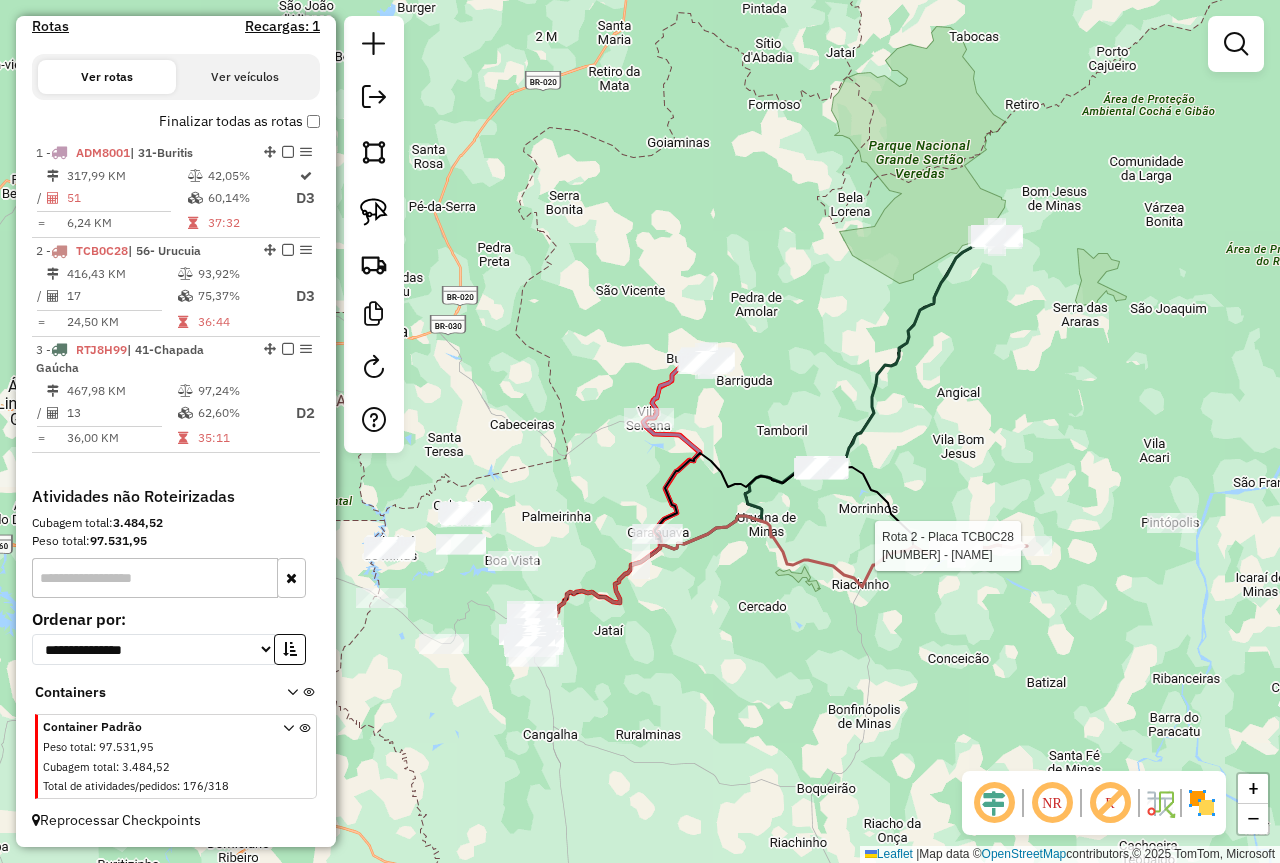 select on "*********" 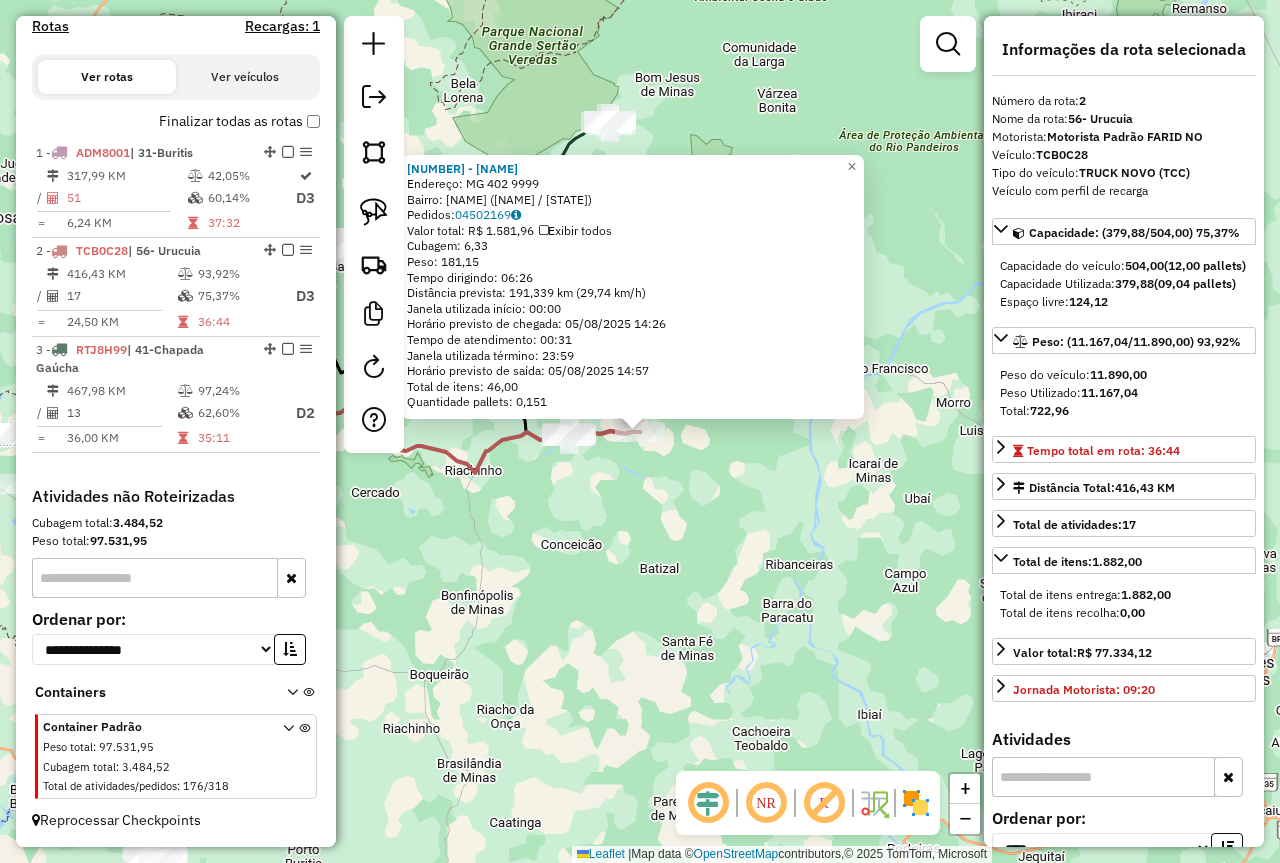 click on "53801 - MERCEARIA IM  Endereço:  MG 402 9999   Bairro: AREA RURAL (URUCUIA / MG)   Pedidos:  04502169   Valor total: R$ 1.581,96   Exibir todos   Cubagem: 6,33  Peso: 181,15  Tempo dirigindo: 06:26   Distância prevista: 191,339 km (29,74 km/h)   Janela utilizada início: 00:00   Horário previsto de chegada: 05/08/2025 14:26   Tempo de atendimento: 00:31   Janela utilizada término: 23:59   Horário previsto de saída: 05/08/2025 14:57   Total de itens: 46,00   Quantidade pallets: 0,151  × Janela de atendimento Grade de atendimento Capacidade Transportadoras Veículos Cliente Pedidos  Rotas Selecione os dias de semana para filtrar as janelas de atendimento  Seg   Ter   Qua   Qui   Sex   Sáb   Dom  Informe o período da janela de atendimento: De: Até:  Filtrar exatamente a janela do cliente  Considerar janela de atendimento padrão  Selecione os dias de semana para filtrar as grades de atendimento  Seg   Ter   Qua   Qui   Sex   Sáb   Dom   Considerar clientes sem dia de atendimento cadastrado  De:   De:" 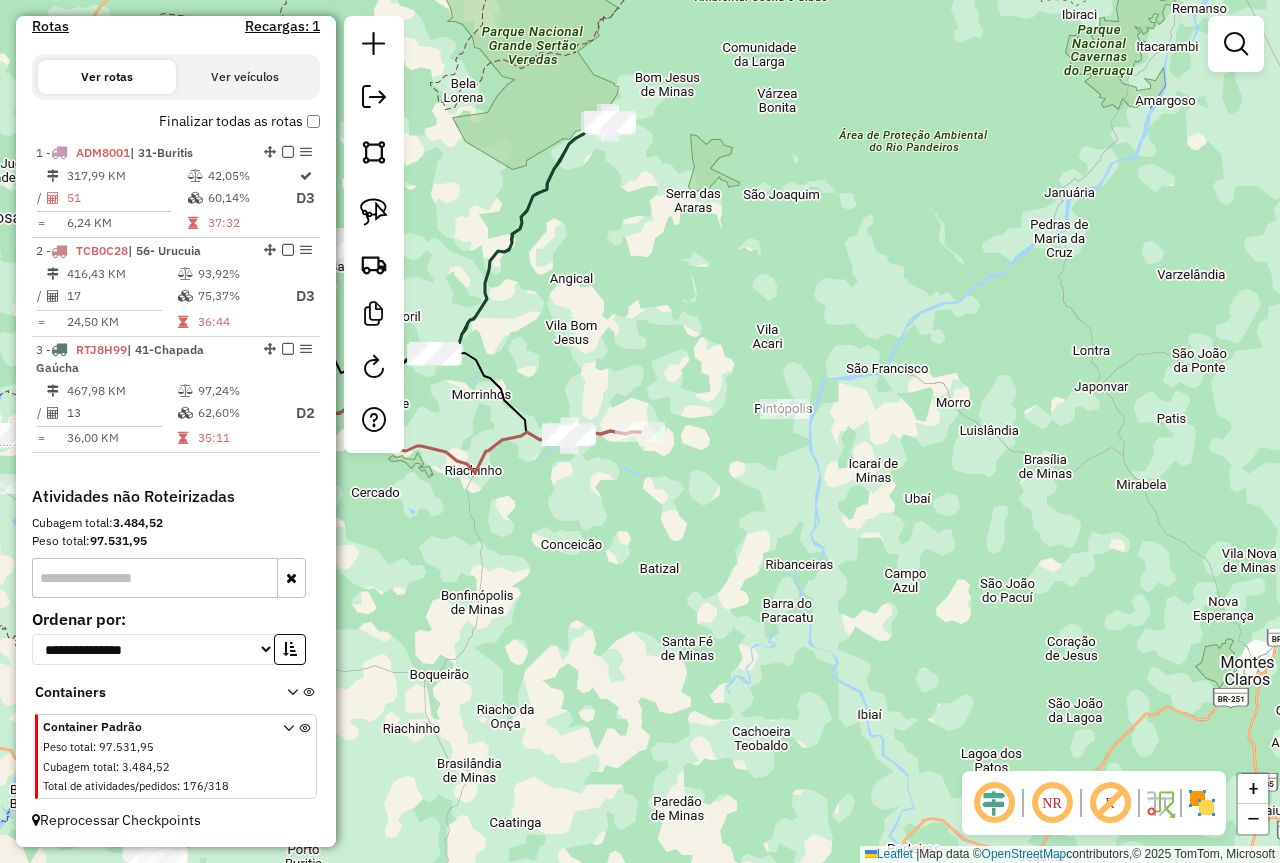 drag, startPoint x: 699, startPoint y: 555, endPoint x: 1024, endPoint y: 665, distance: 343.11078 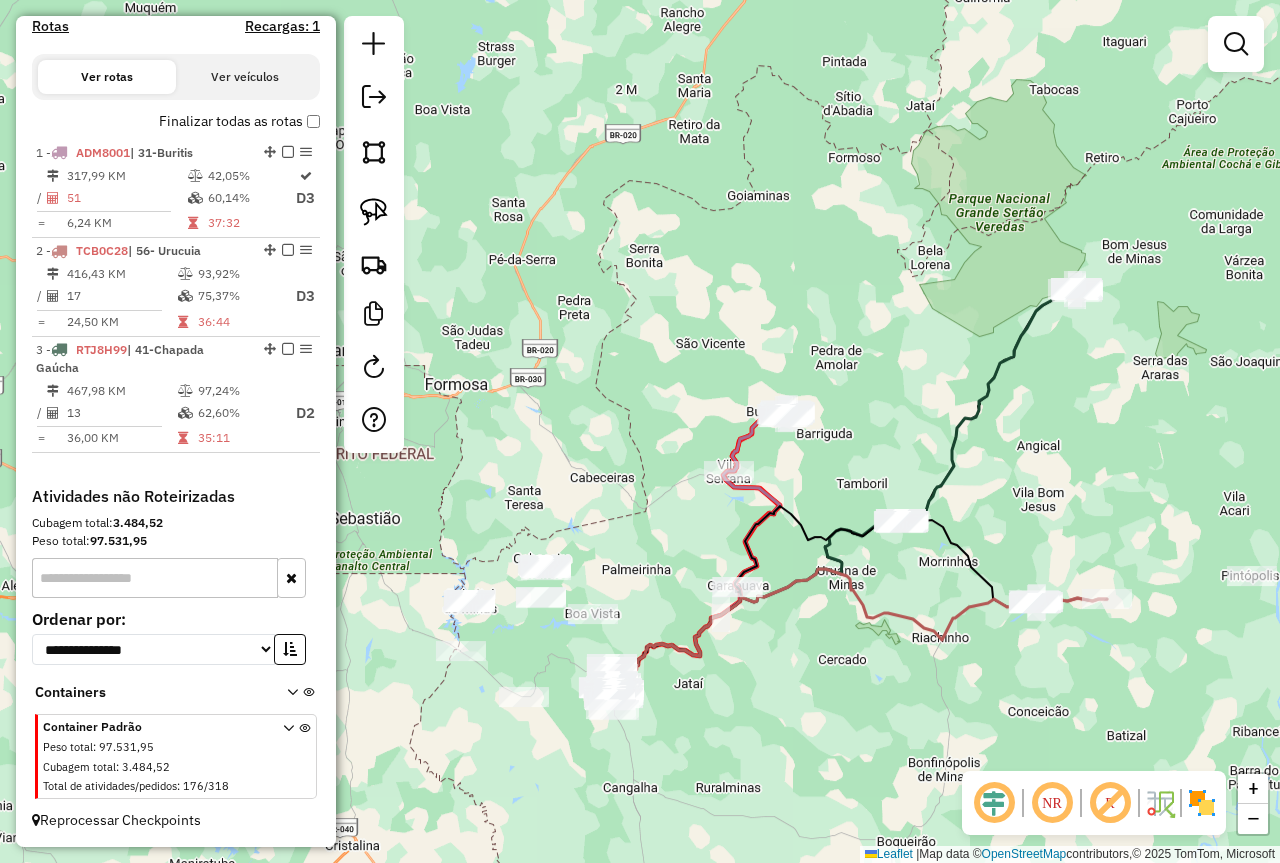 drag, startPoint x: 1039, startPoint y: 535, endPoint x: 956, endPoint y: 424, distance: 138.60014 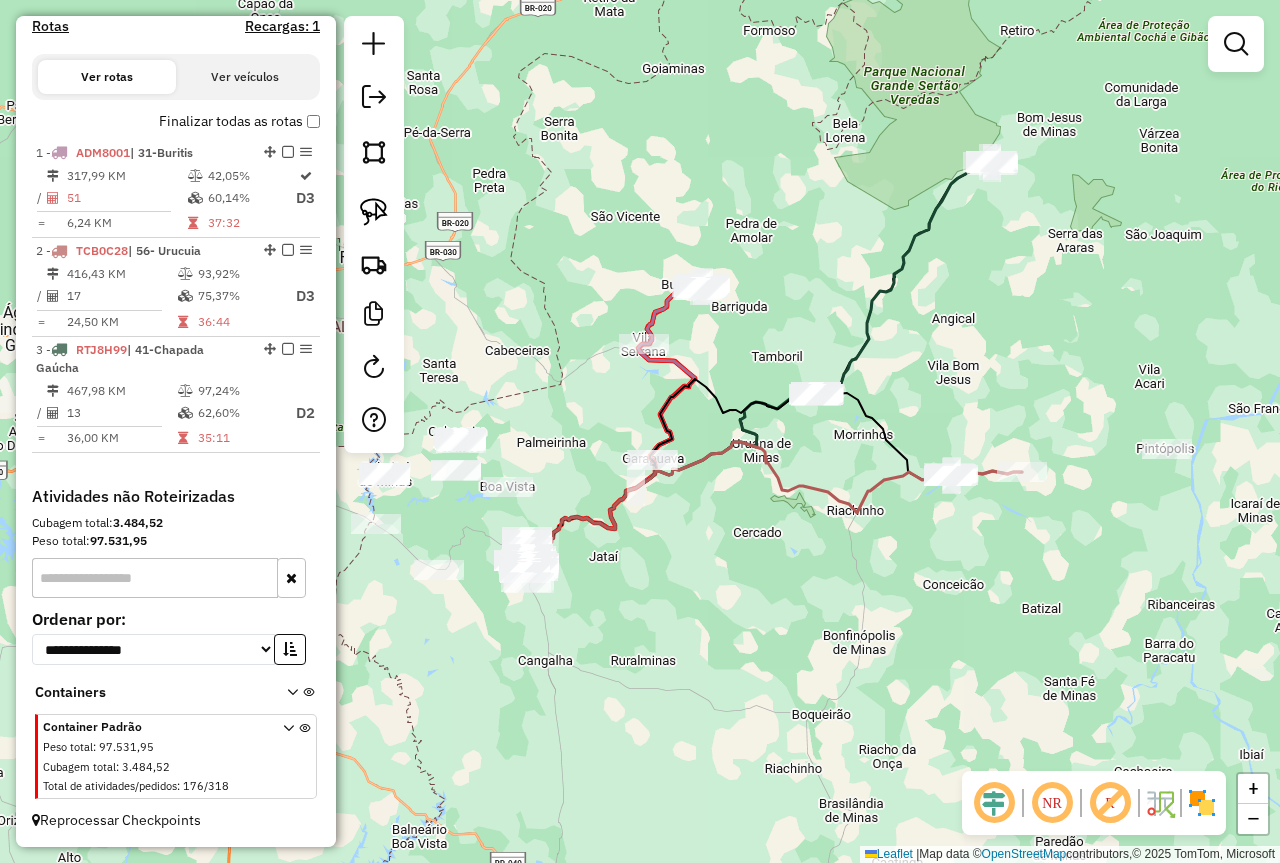 click on "Rota 2 - Placa TCB0C28  53801 - MERCEARIA IM Rota 1 - Placa ADM8001  99203 - MERCADO GARAPA Janela de atendimento Grade de atendimento Capacidade Transportadoras Veículos Cliente Pedidos  Rotas Selecione os dias de semana para filtrar as janelas de atendimento  Seg   Ter   Qua   Qui   Sex   Sáb   Dom  Informe o período da janela de atendimento: De: Até:  Filtrar exatamente a janela do cliente  Considerar janela de atendimento padrão  Selecione os dias de semana para filtrar as grades de atendimento  Seg   Ter   Qua   Qui   Sex   Sáb   Dom   Considerar clientes sem dia de atendimento cadastrado  Clientes fora do dia de atendimento selecionado Filtrar as atividades entre os valores definidos abaixo:  Peso mínimo:   Peso máximo:   Cubagem mínima:   Cubagem máxima:   De:   Até:  Filtrar as atividades entre o tempo de atendimento definido abaixo:  De:   Até:   Considerar capacidade total dos clientes não roteirizados Transportadora: Selecione um ou mais itens Tipo de veículo: Veículo: Motorista: De:" 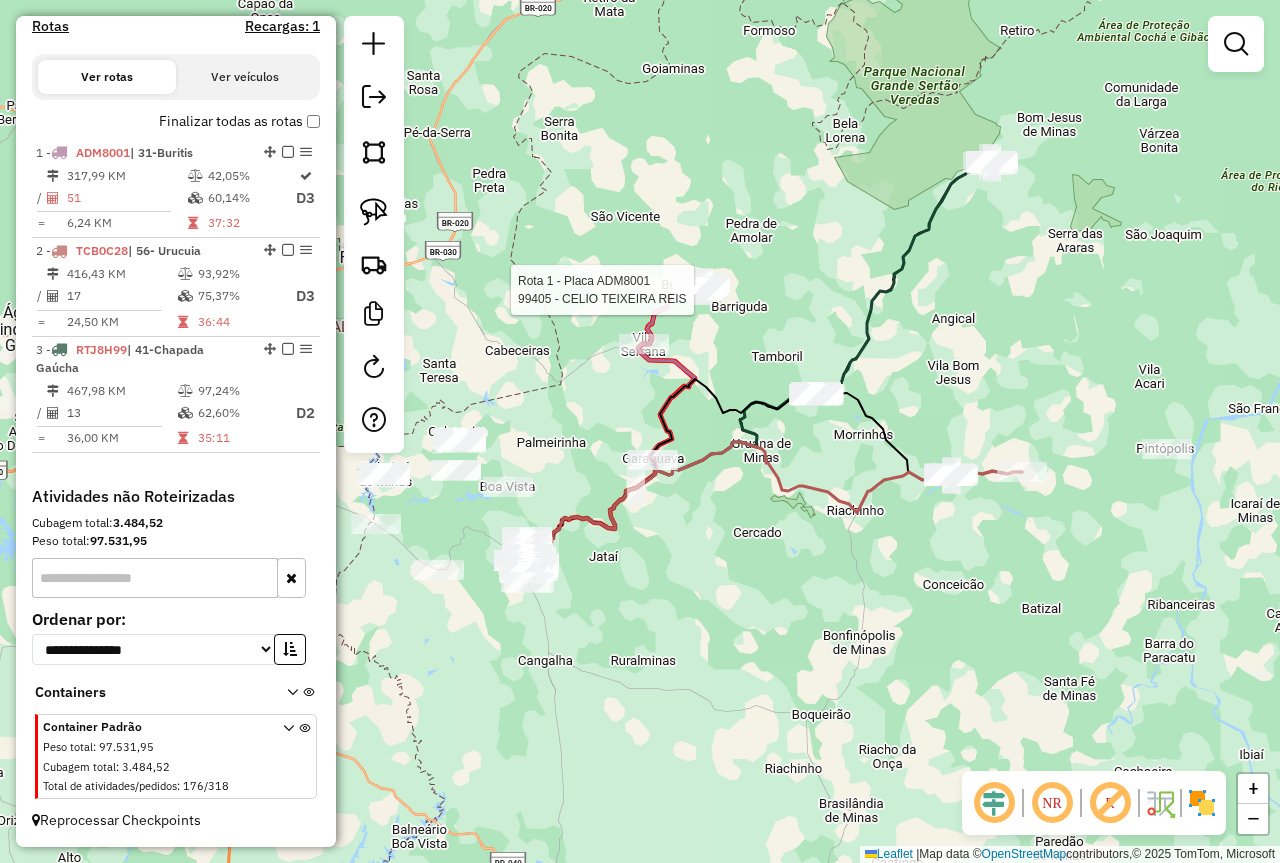 click on "Rota 1 - Placa ADM8001  99405 - CELIO TEIXEIRA REIS Janela de atendimento Grade de atendimento Capacidade Transportadoras Veículos Cliente Pedidos  Rotas Selecione os dias de semana para filtrar as janelas de atendimento  Seg   Ter   Qua   Qui   Sex   Sáb   Dom  Informe o período da janela de atendimento: De: Até:  Filtrar exatamente a janela do cliente  Considerar janela de atendimento padrão  Selecione os dias de semana para filtrar as grades de atendimento  Seg   Ter   Qua   Qui   Sex   Sáb   Dom   Considerar clientes sem dia de atendimento cadastrado  Clientes fora do dia de atendimento selecionado Filtrar as atividades entre os valores definidos abaixo:  Peso mínimo:   Peso máximo:   Cubagem mínima:   Cubagem máxima:   De:   Até:  Filtrar as atividades entre o tempo de atendimento definido abaixo:  De:   Até:   Considerar capacidade total dos clientes não roteirizados Transportadora: Selecione um ou mais itens Tipo de veículo: Selecione um ou mais itens Veículo: Selecione um ou mais itens" 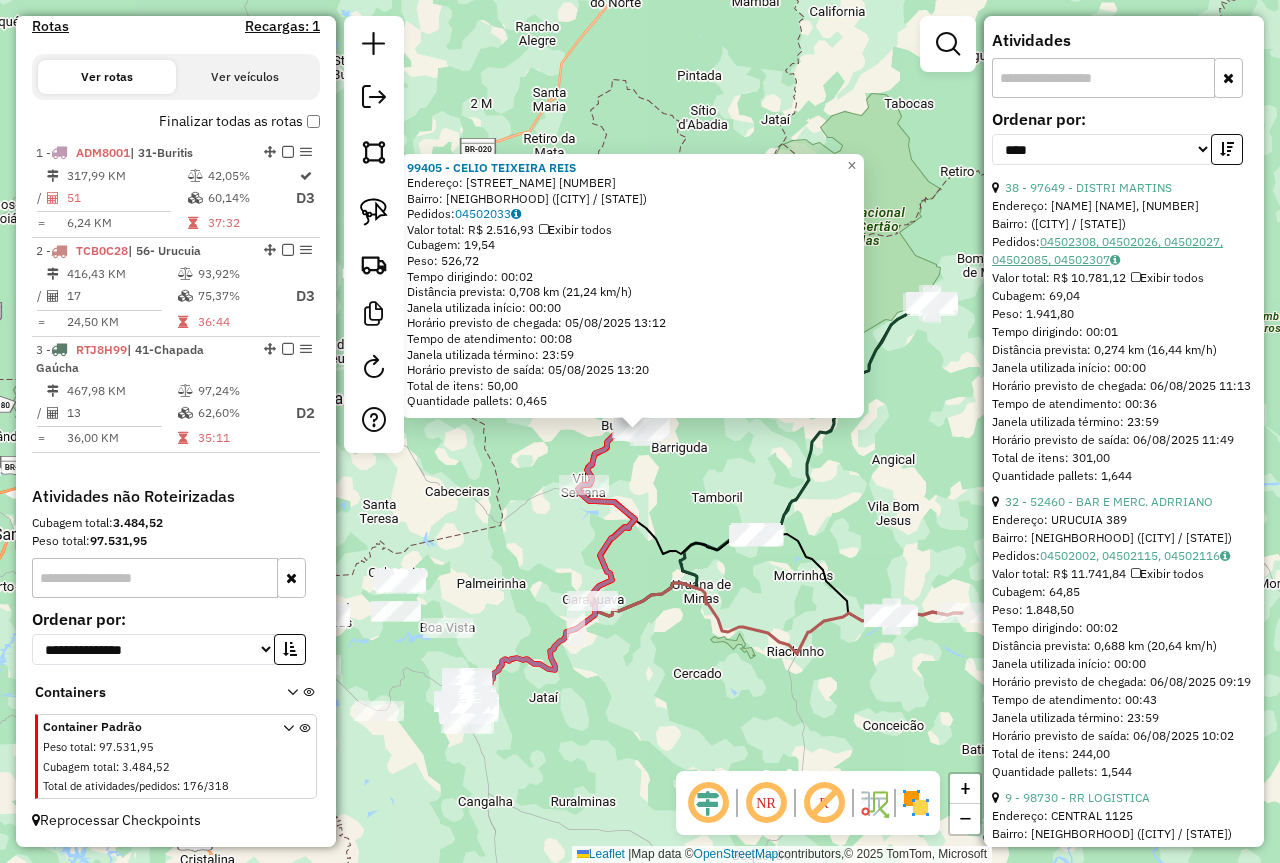 scroll, scrollTop: 700, scrollLeft: 0, axis: vertical 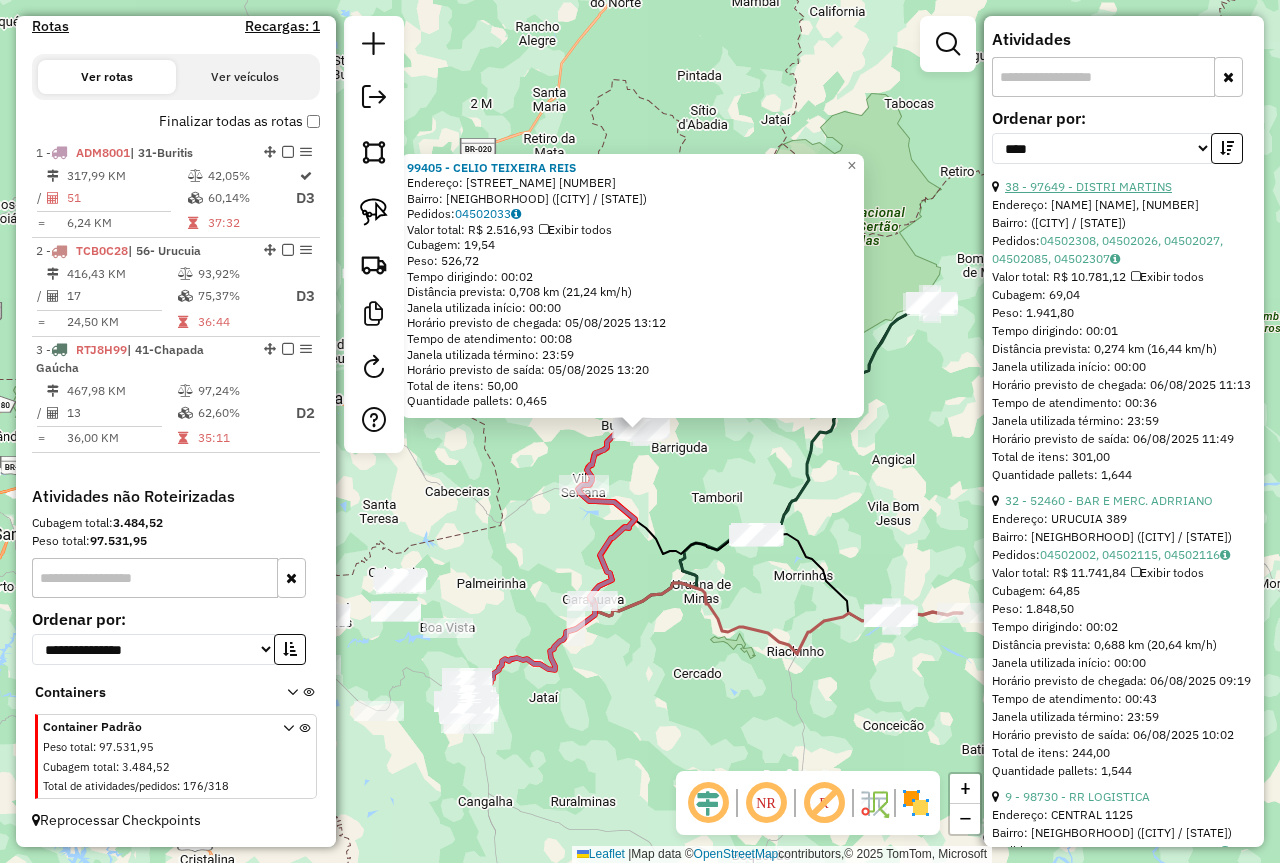 click on "38 - 97649 - DISTRI MARTINS" at bounding box center [1088, 186] 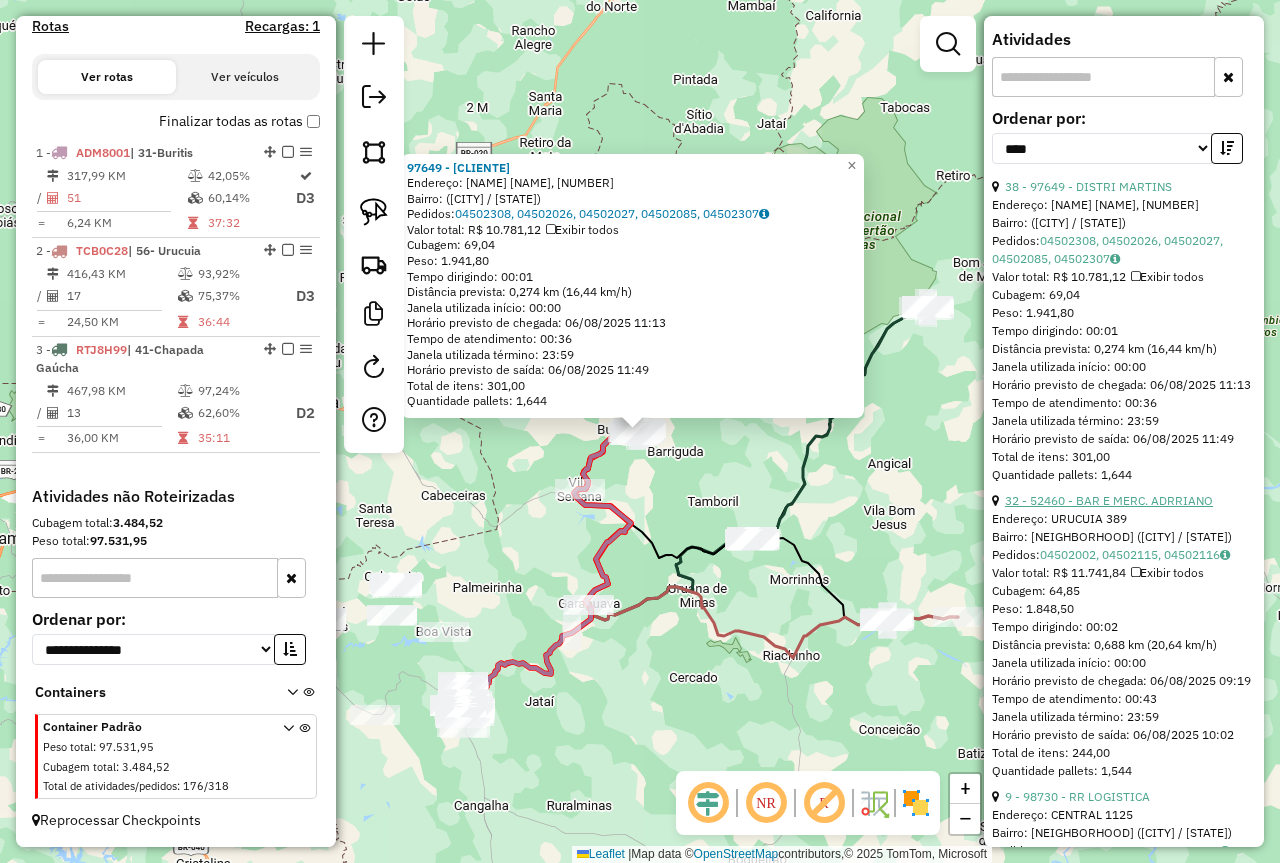 click on "32 - 52460 - BAR E MERC. ADRRIANO" at bounding box center (1109, 500) 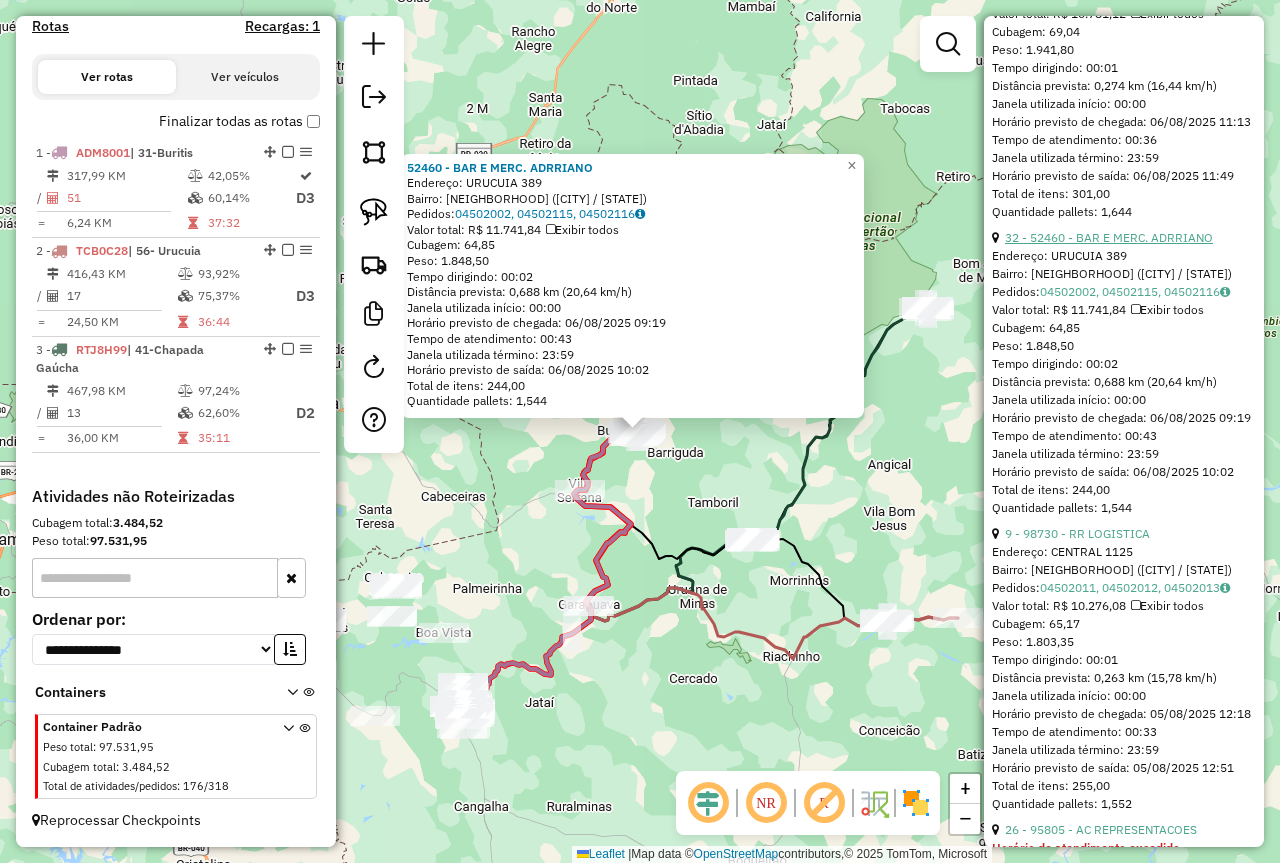 scroll, scrollTop: 1000, scrollLeft: 0, axis: vertical 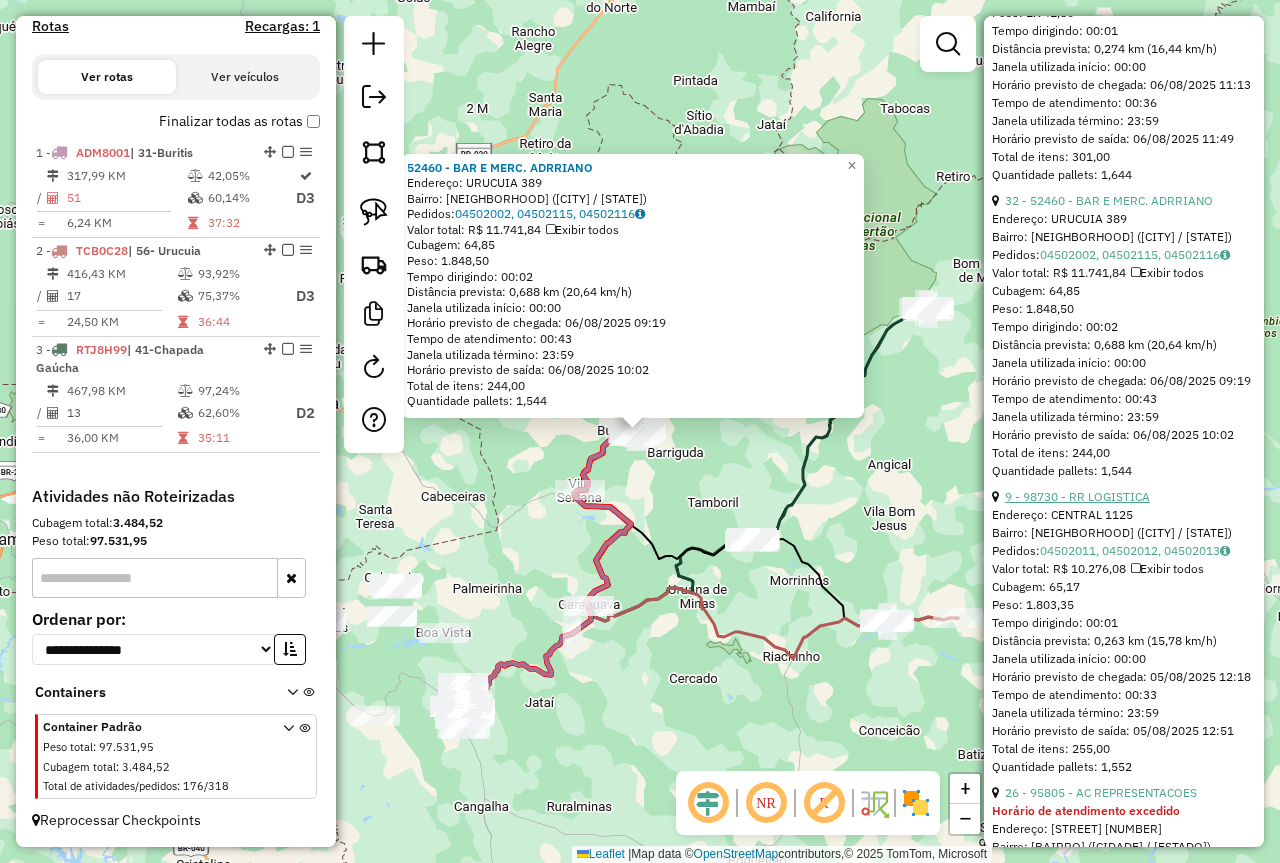 click on "9 - 98730 - RR LOGISTICA" at bounding box center (1077, 496) 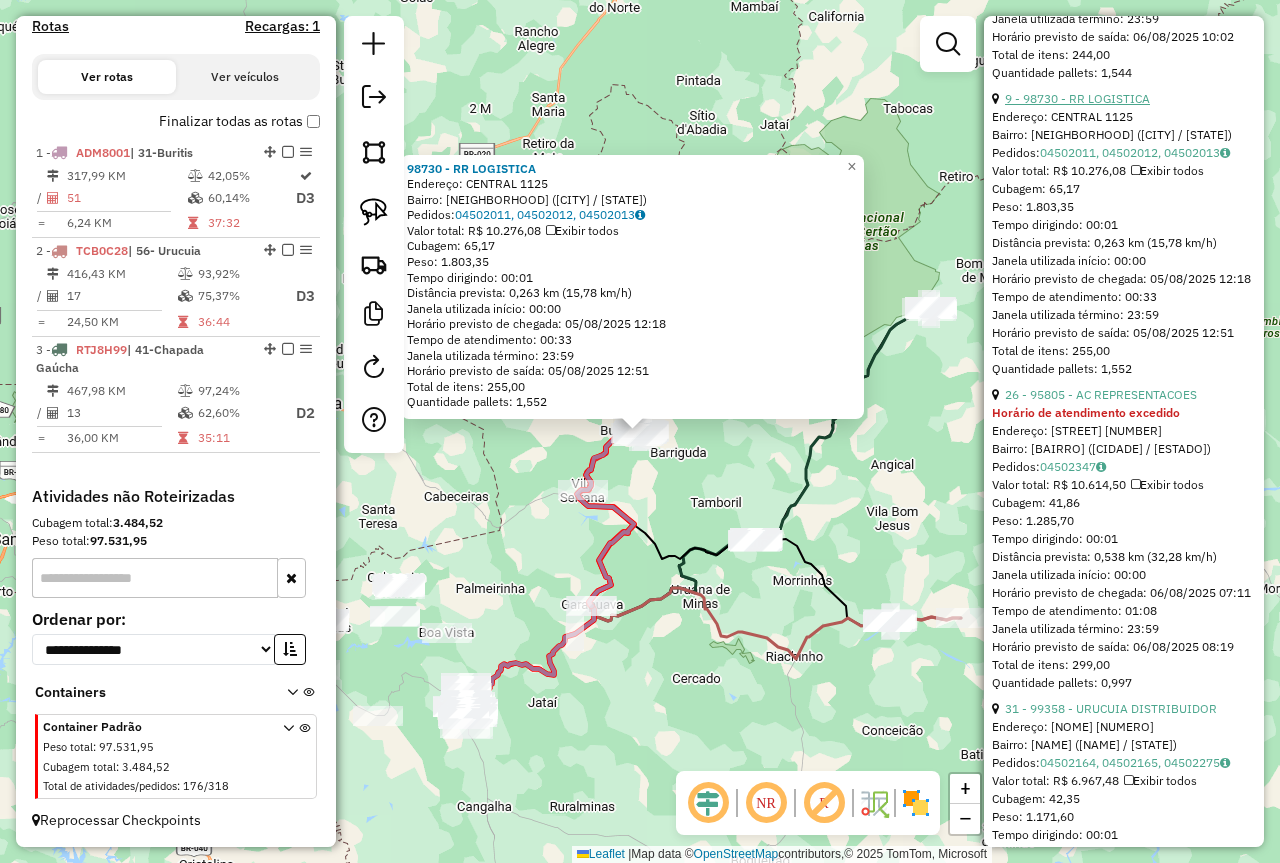scroll, scrollTop: 1400, scrollLeft: 0, axis: vertical 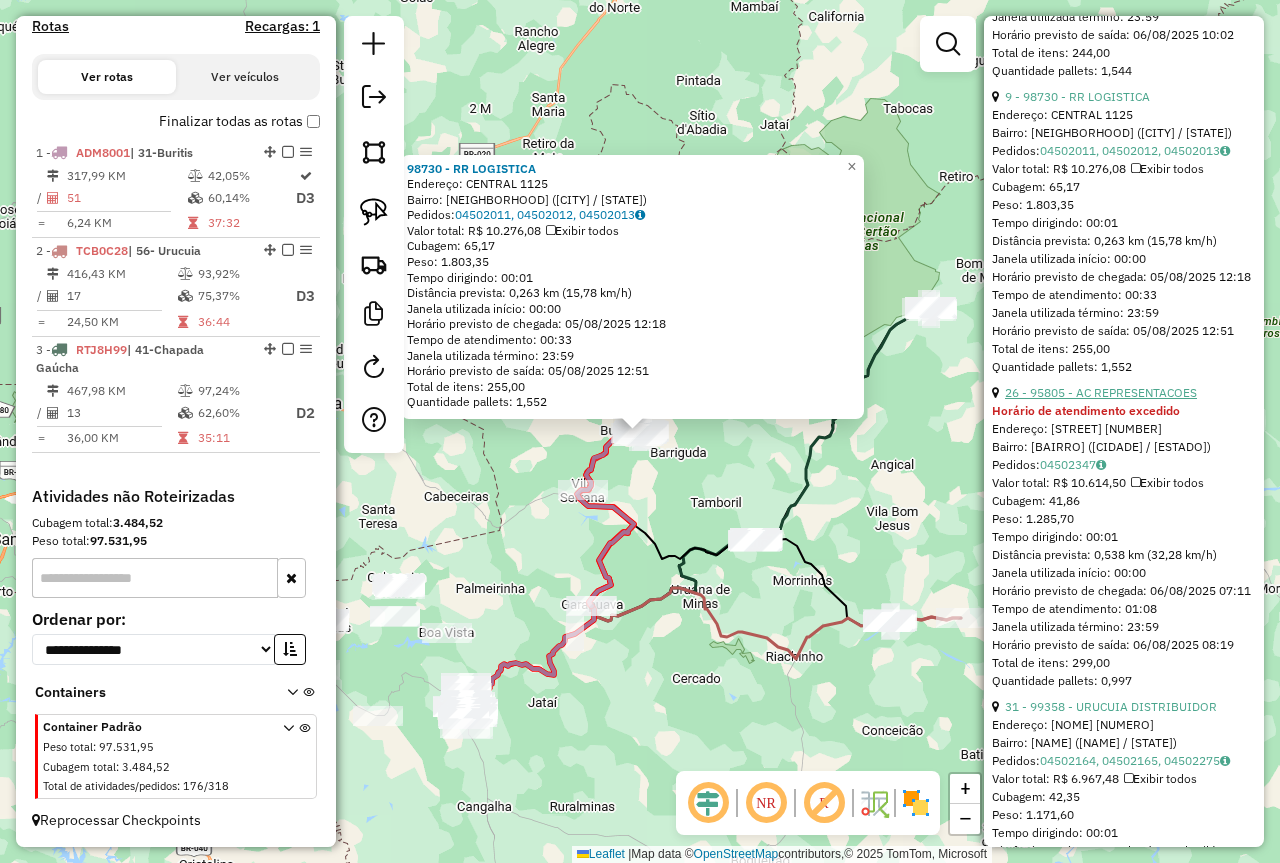 click on "26 - 95805 - AC REPRESENTACOES" at bounding box center (1101, 392) 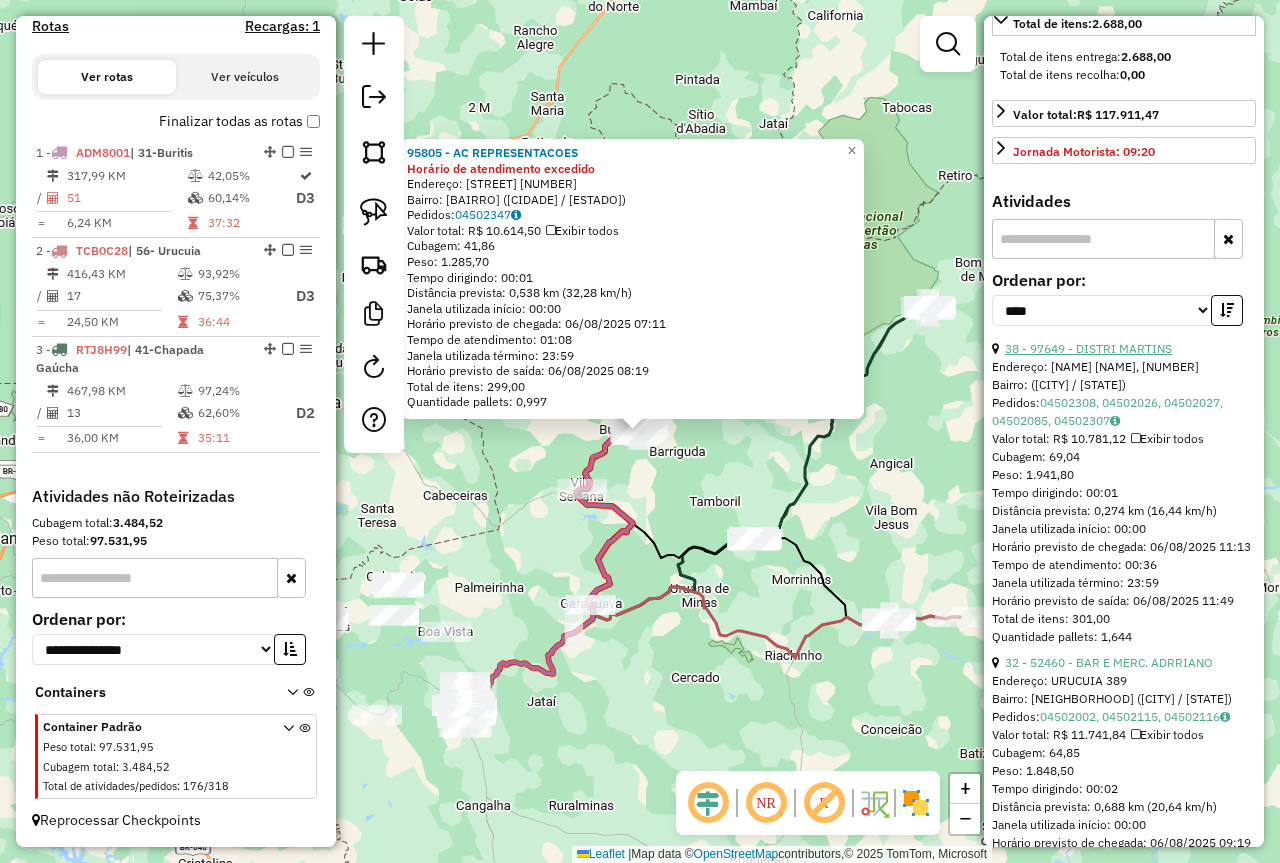 scroll, scrollTop: 600, scrollLeft: 0, axis: vertical 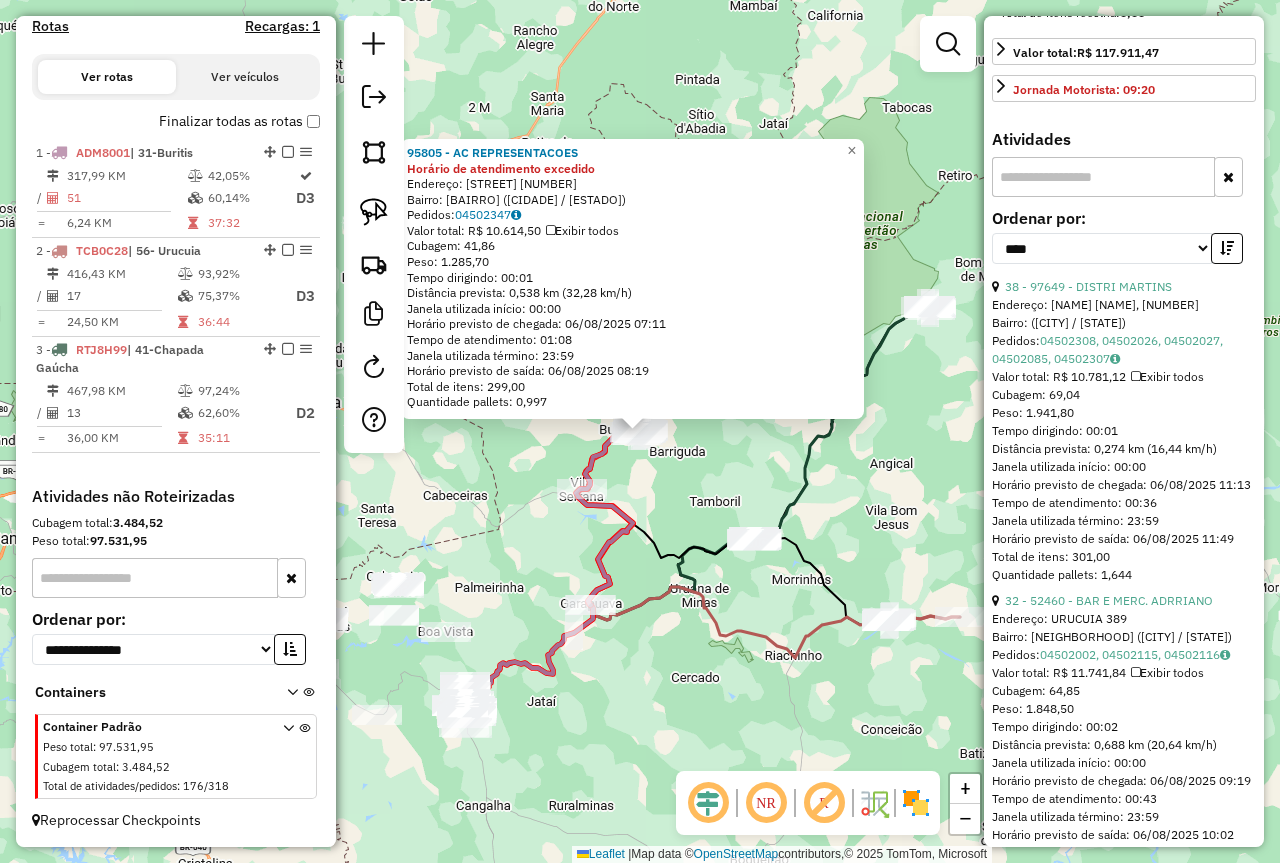 click on "95805 - AC REPRESENTACOES Horário de atendimento excedido  Endereço:  PEDRO VALADARES VERSIANE 1360   Bairro: CANAA (BURITIS / MG)   Pedidos:  04502347   Valor total: R$ 10.614,50   Exibir todos   Cubagem: 41,86  Peso: 1.285,70  Tempo dirigindo: 00:01   Distância prevista: 0,538 km (32,28 km/h)   Janela utilizada início: 00:00   Horário previsto de chegada: 06/08/2025 07:11   Tempo de atendimento: 01:08   Janela utilizada término: 23:59   Horário previsto de saída: 06/08/2025 08:19   Total de itens: 299,00   Quantidade pallets: 0,997  × Janela de atendimento Grade de atendimento Capacidade Transportadoras Veículos Cliente Pedidos  Rotas Selecione os dias de semana para filtrar as janelas de atendimento  Seg   Ter   Qua   Qui   Sex   Sáb   Dom  Informe o período da janela de atendimento: De: Até:  Filtrar exatamente a janela do cliente  Considerar janela de atendimento padrão  Selecione os dias de semana para filtrar as grades de atendimento  Seg   Ter   Qua   Qui   Sex   Sáb   Dom   De:   De:" 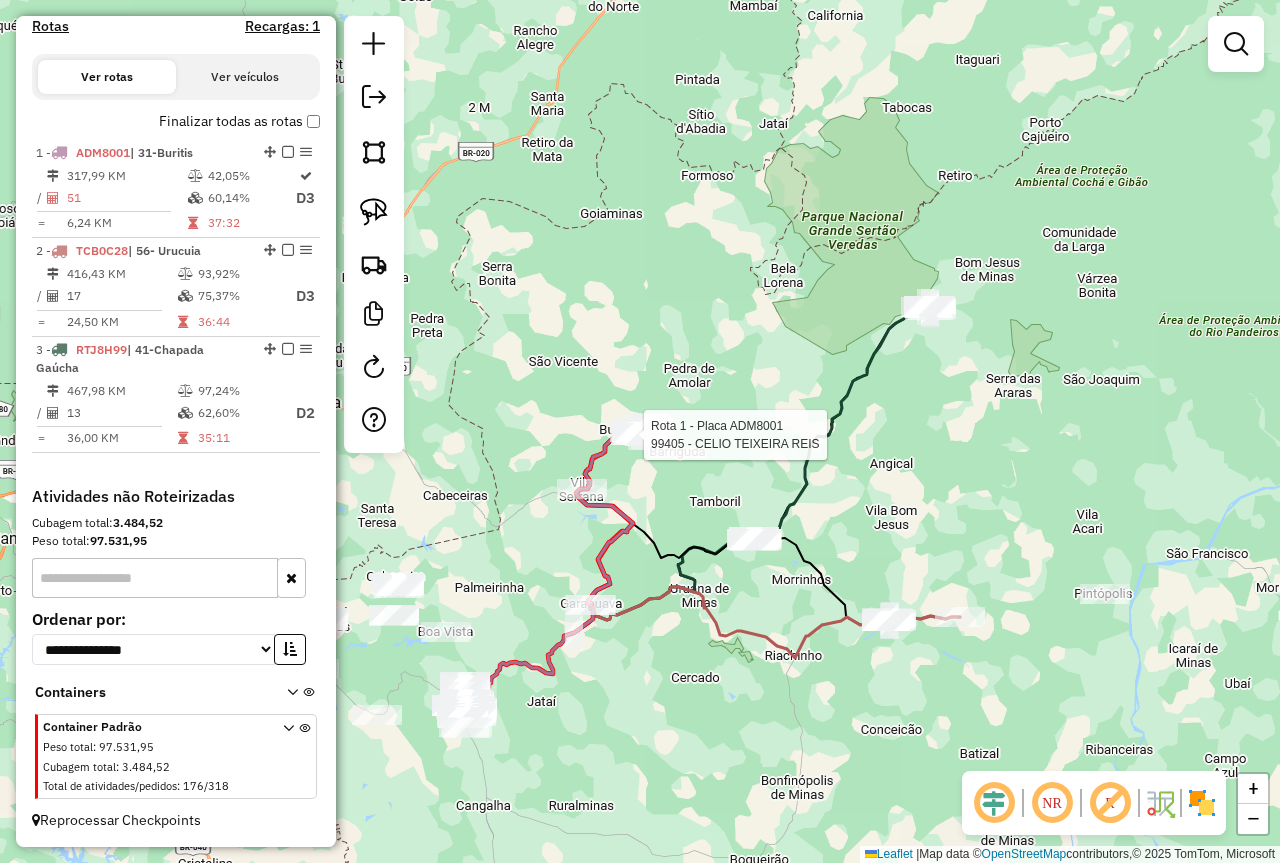 select on "*********" 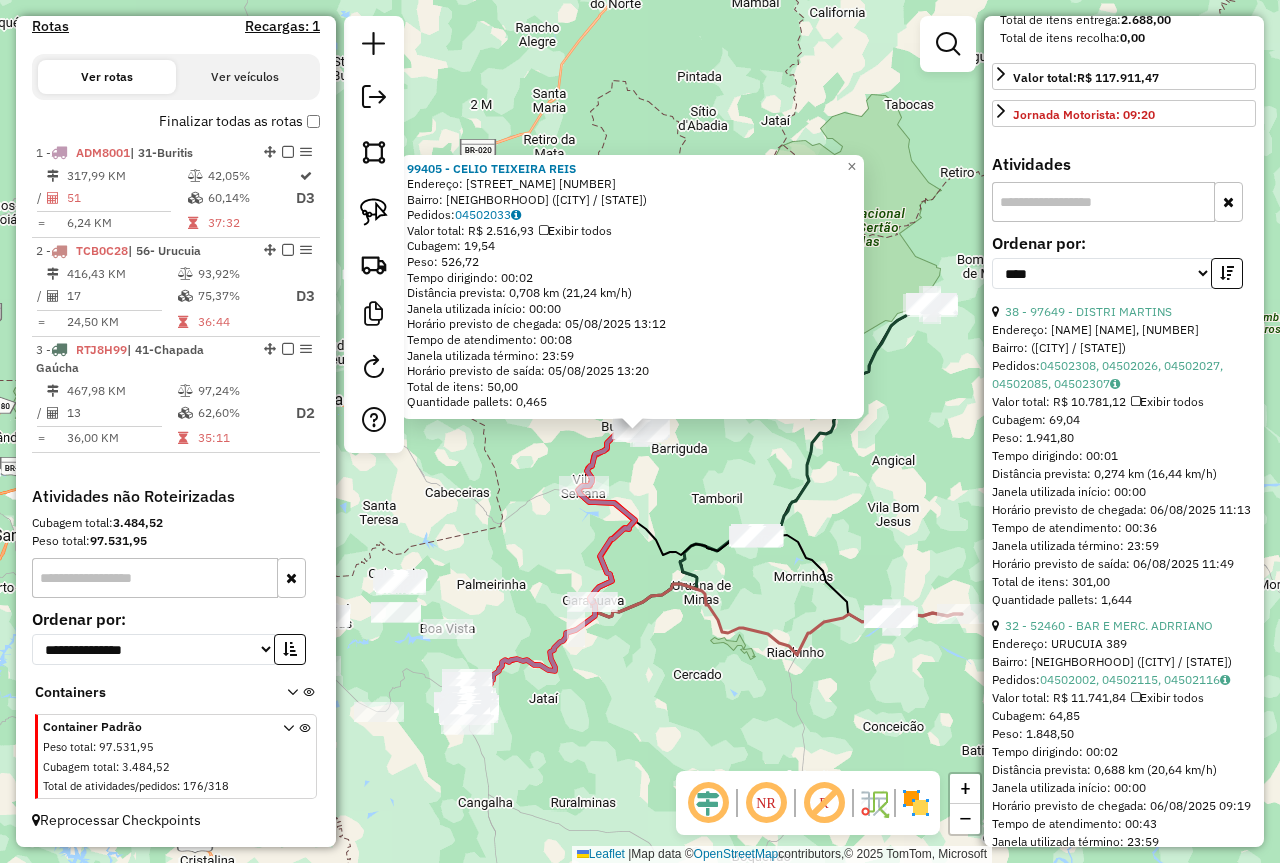 scroll, scrollTop: 600, scrollLeft: 0, axis: vertical 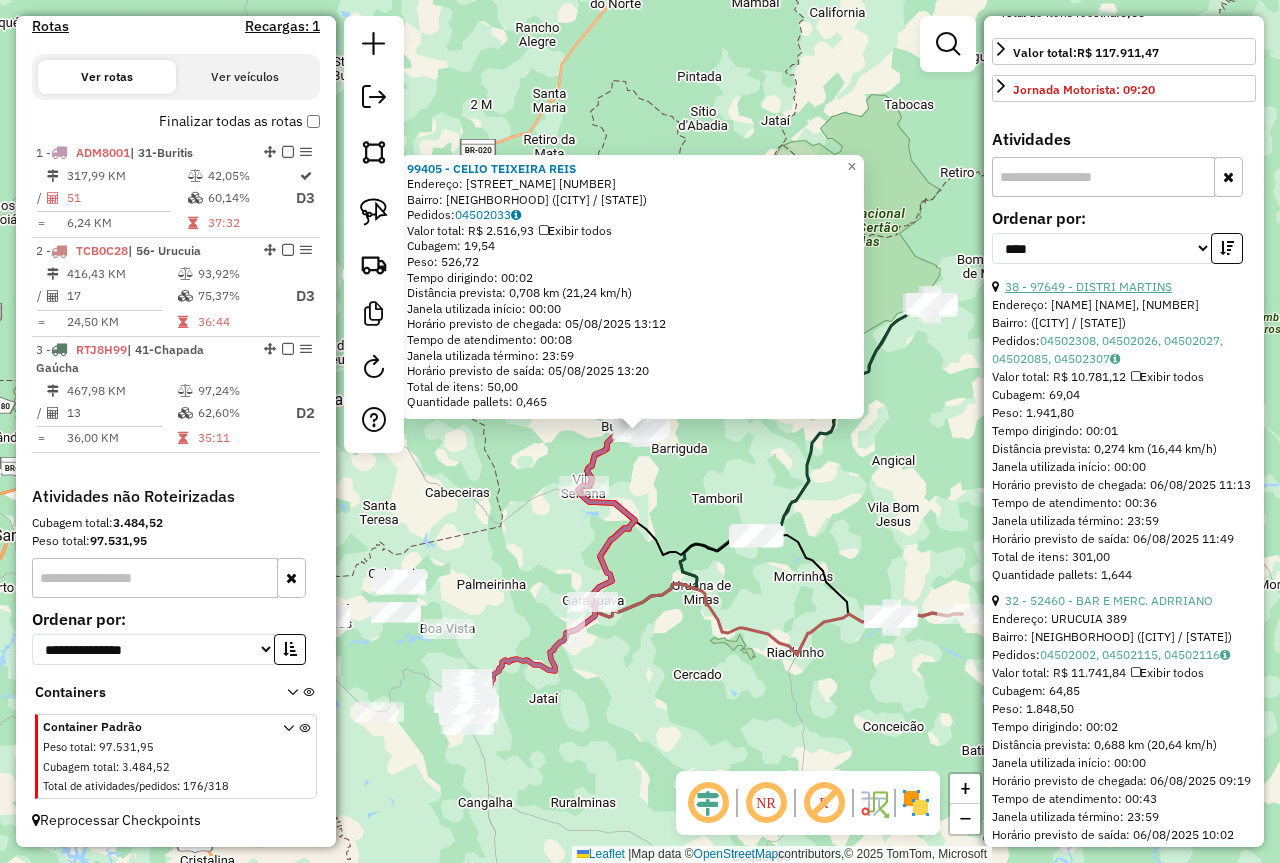 click on "38 - 97649 - DISTRI MARTINS" at bounding box center [1088, 286] 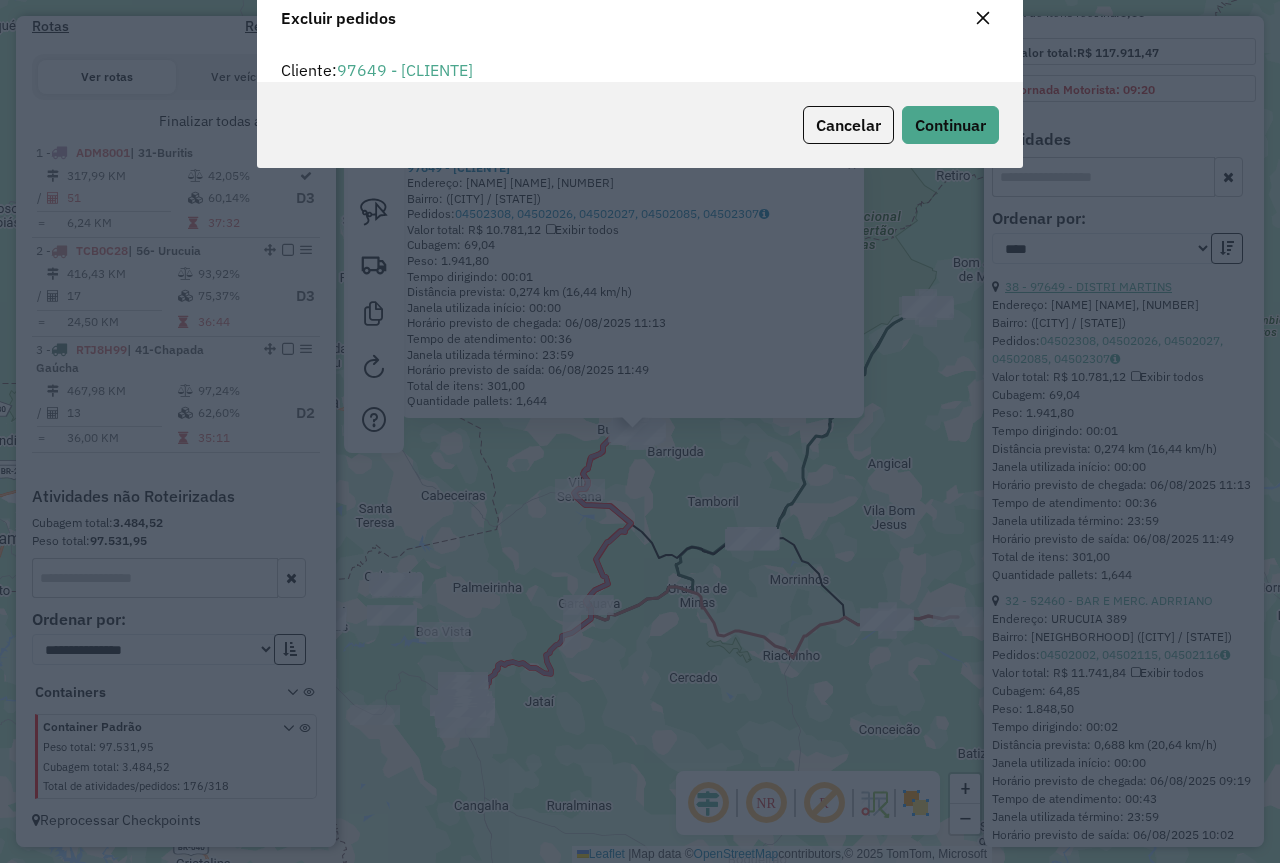 scroll, scrollTop: 12, scrollLeft: 6, axis: both 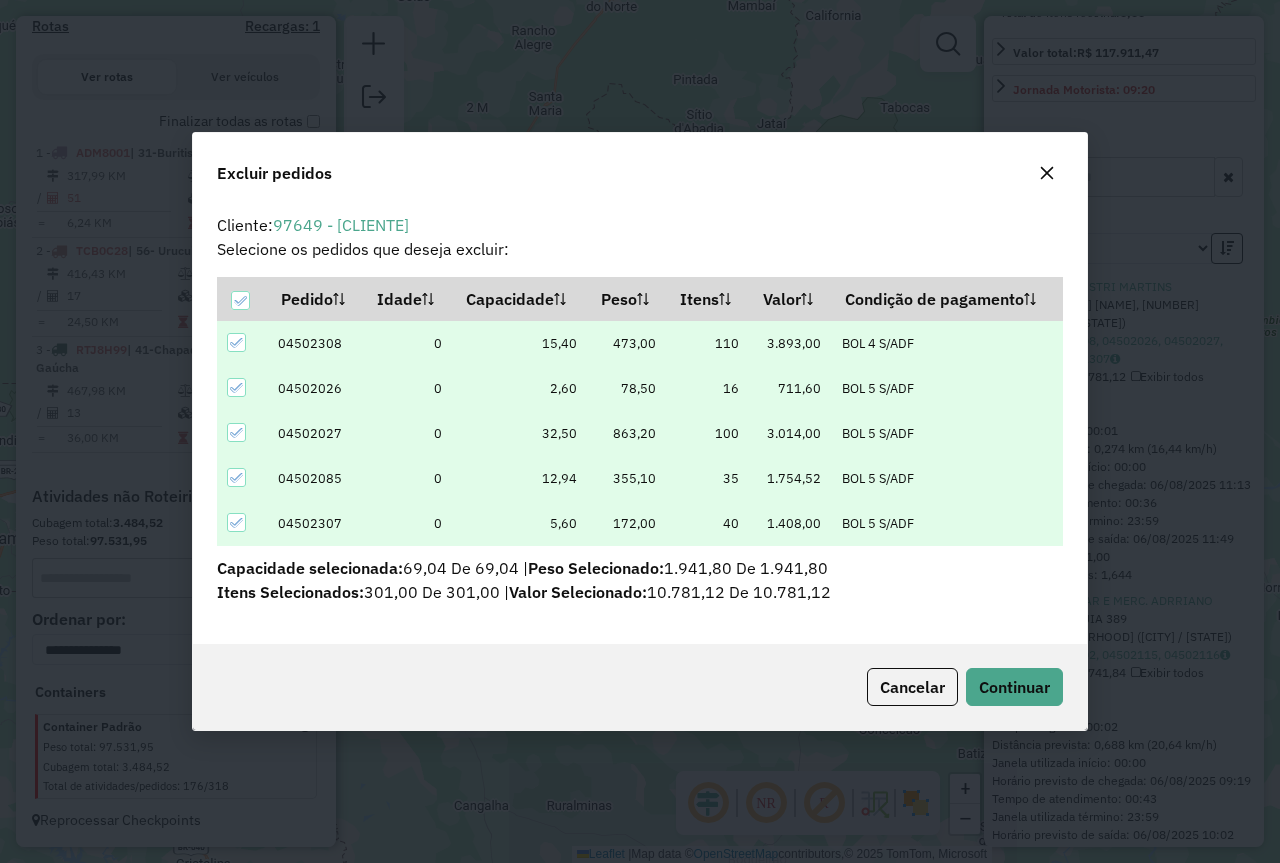 drag, startPoint x: 1070, startPoint y: 682, endPoint x: 1083, endPoint y: 675, distance: 14.764823 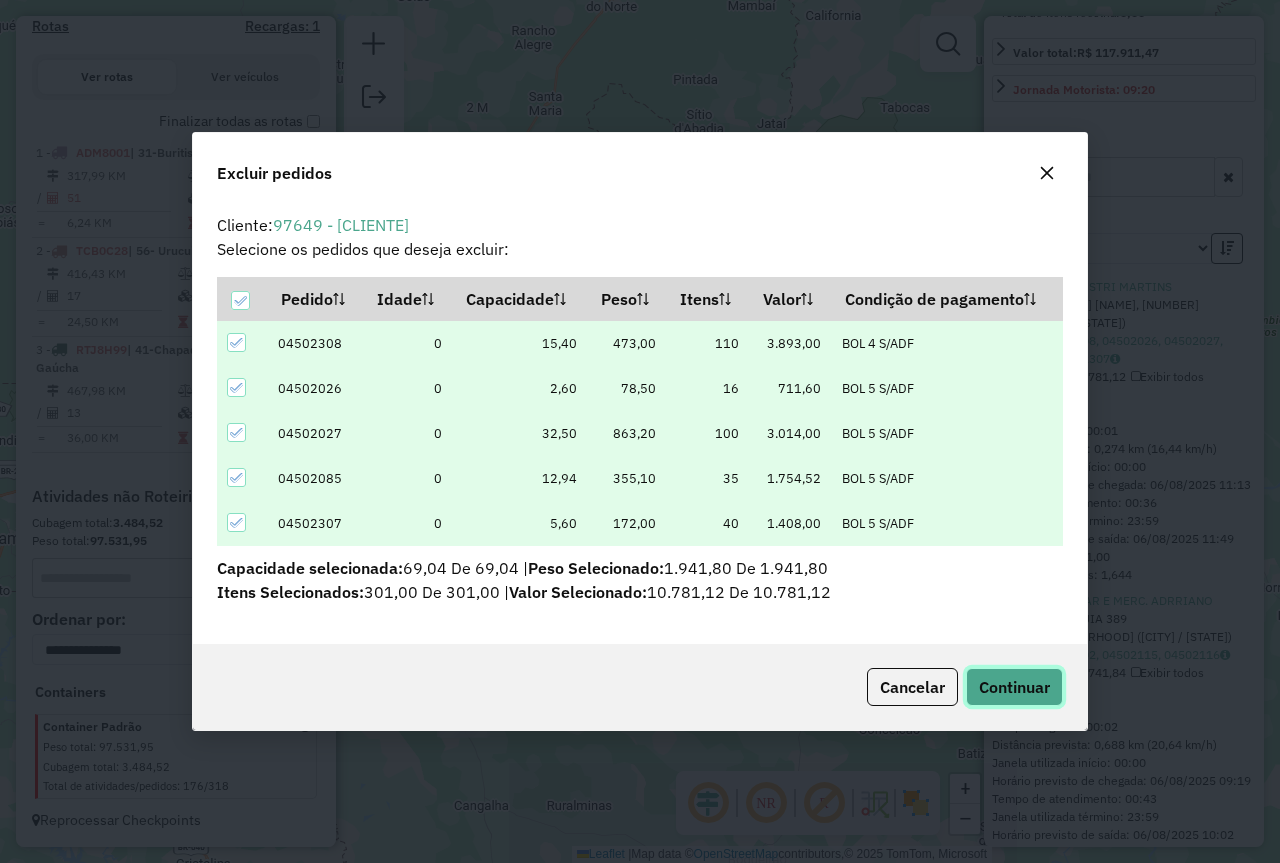 click on "Continuar" 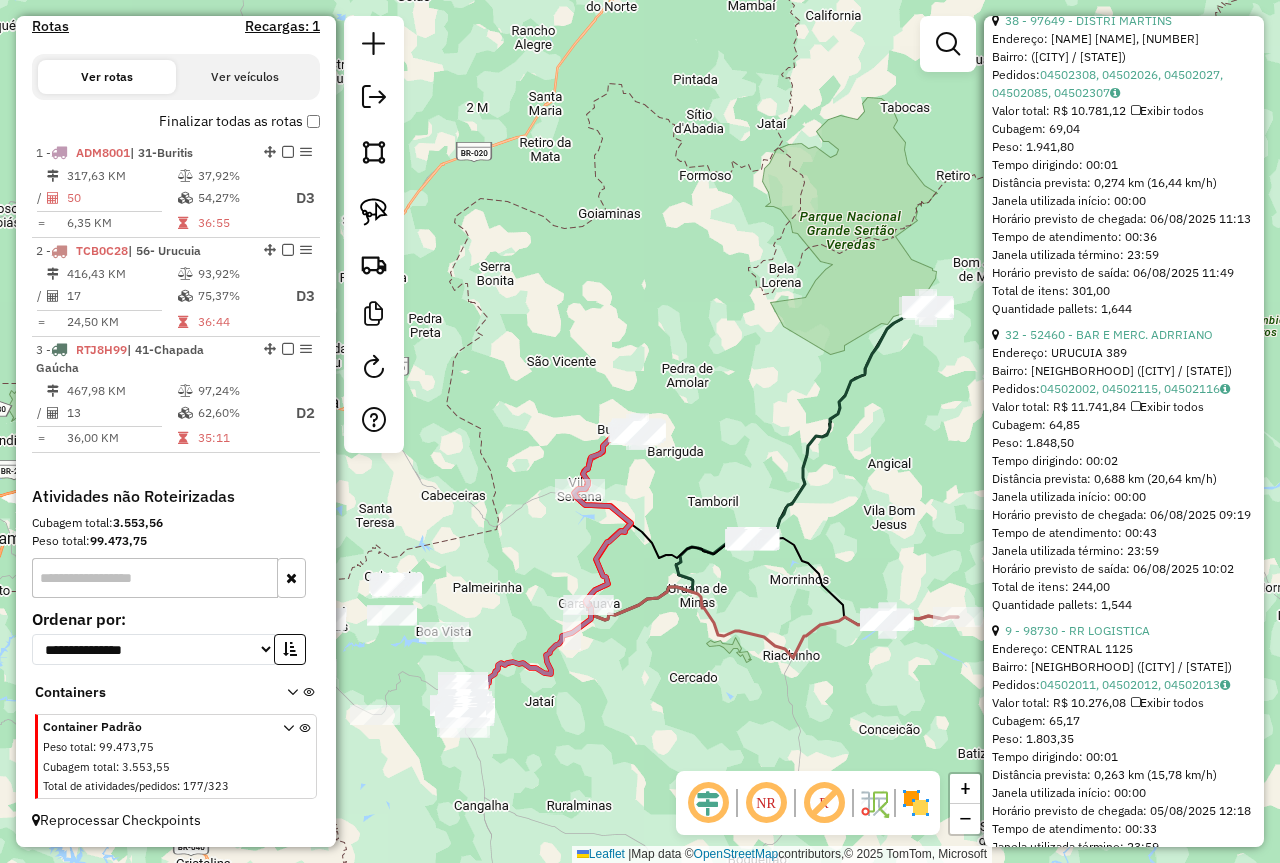 scroll, scrollTop: 900, scrollLeft: 0, axis: vertical 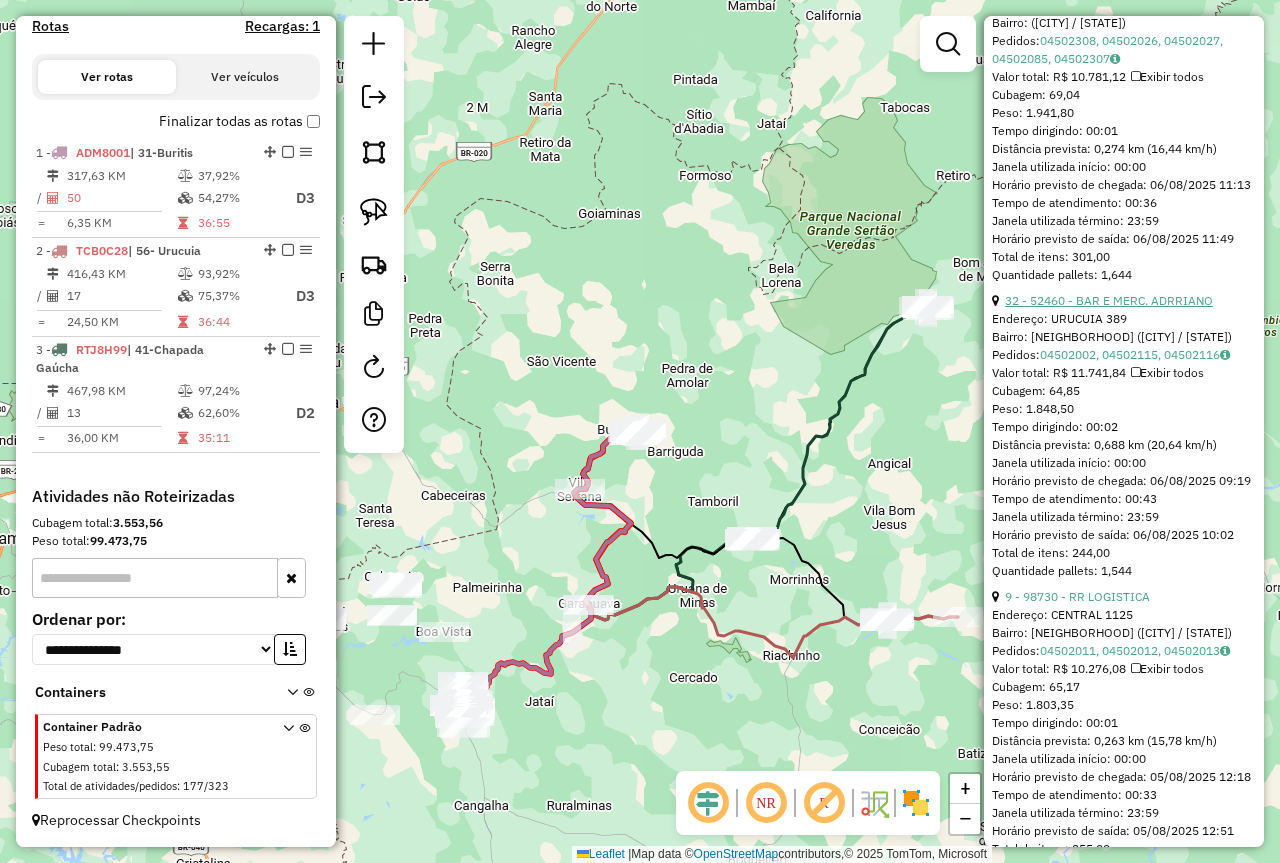 click on "32 - 52460 - BAR E MERC. ADRRIANO" at bounding box center (1109, 300) 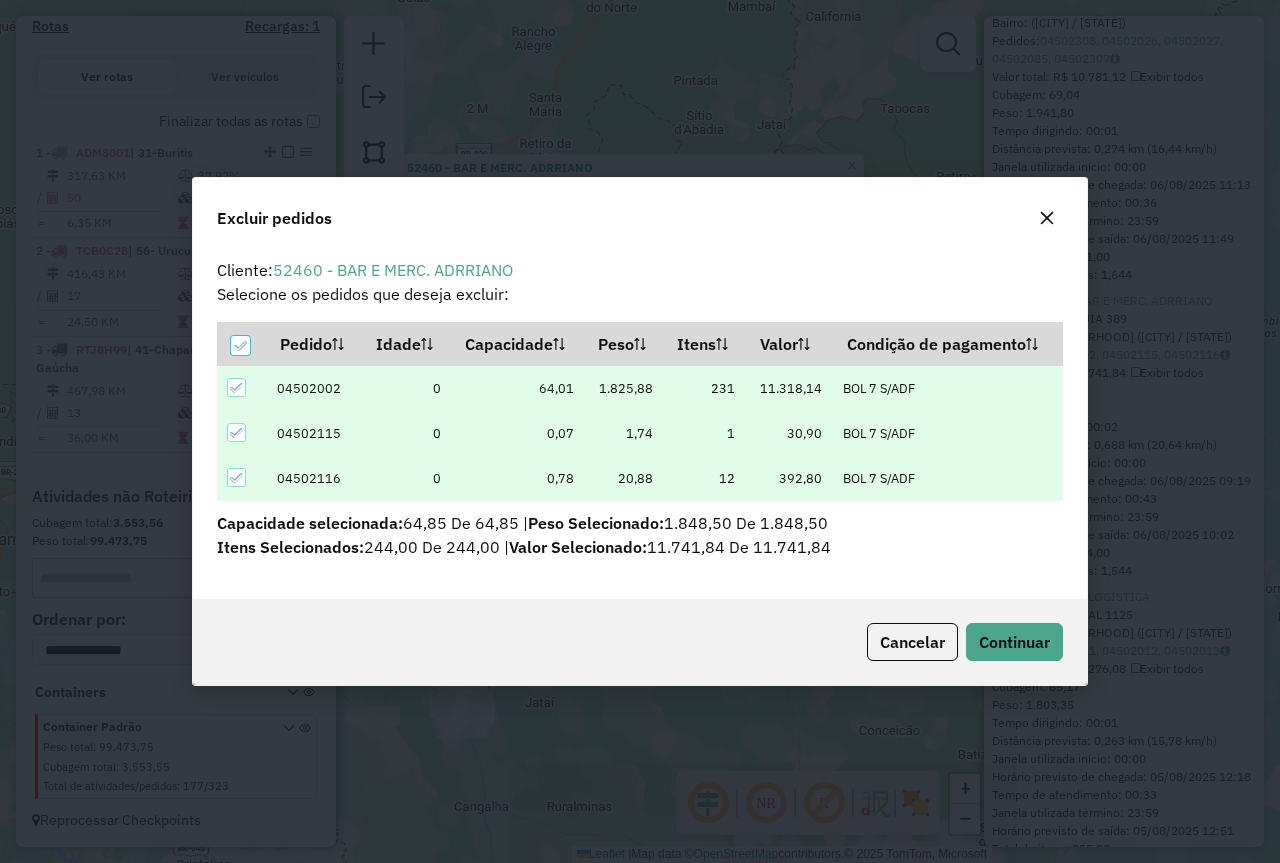scroll, scrollTop: 0, scrollLeft: 0, axis: both 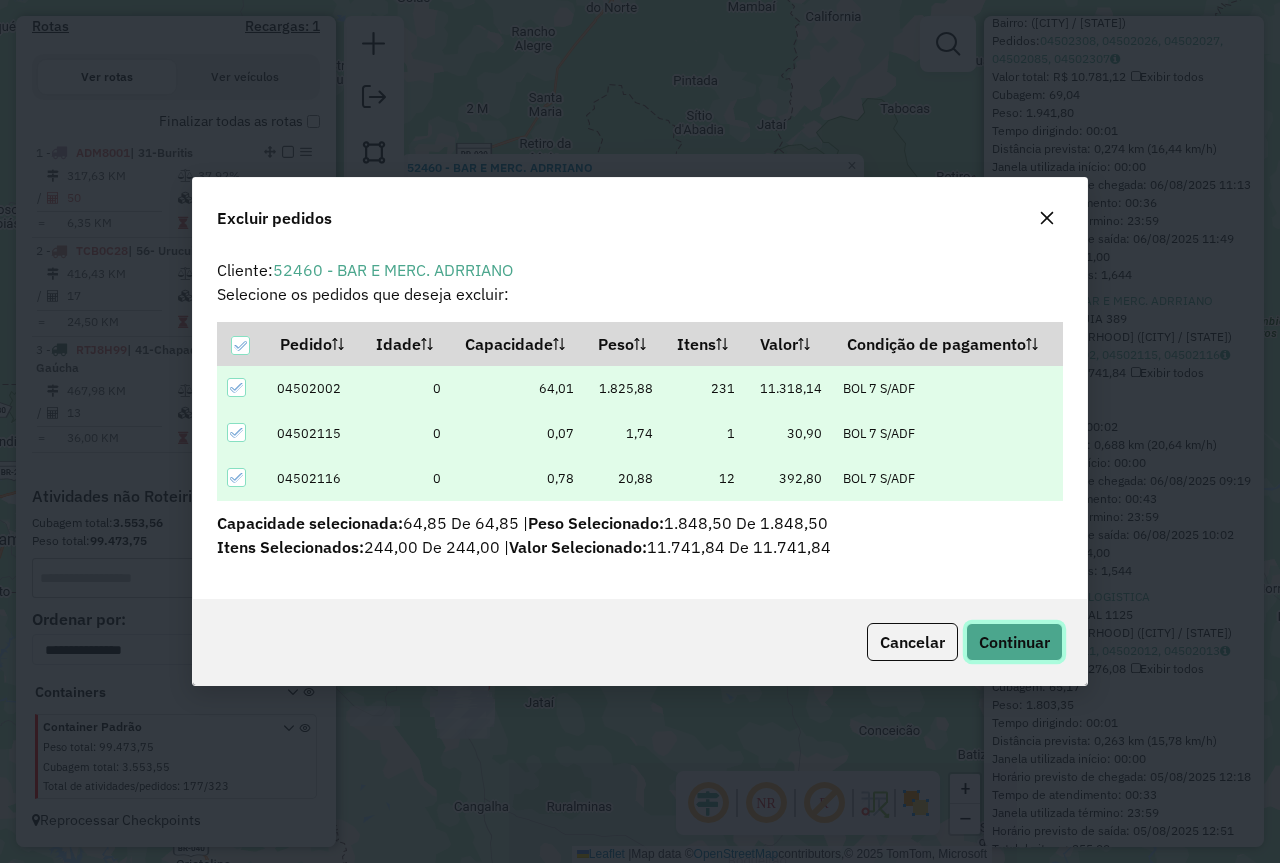 click on "Continuar" 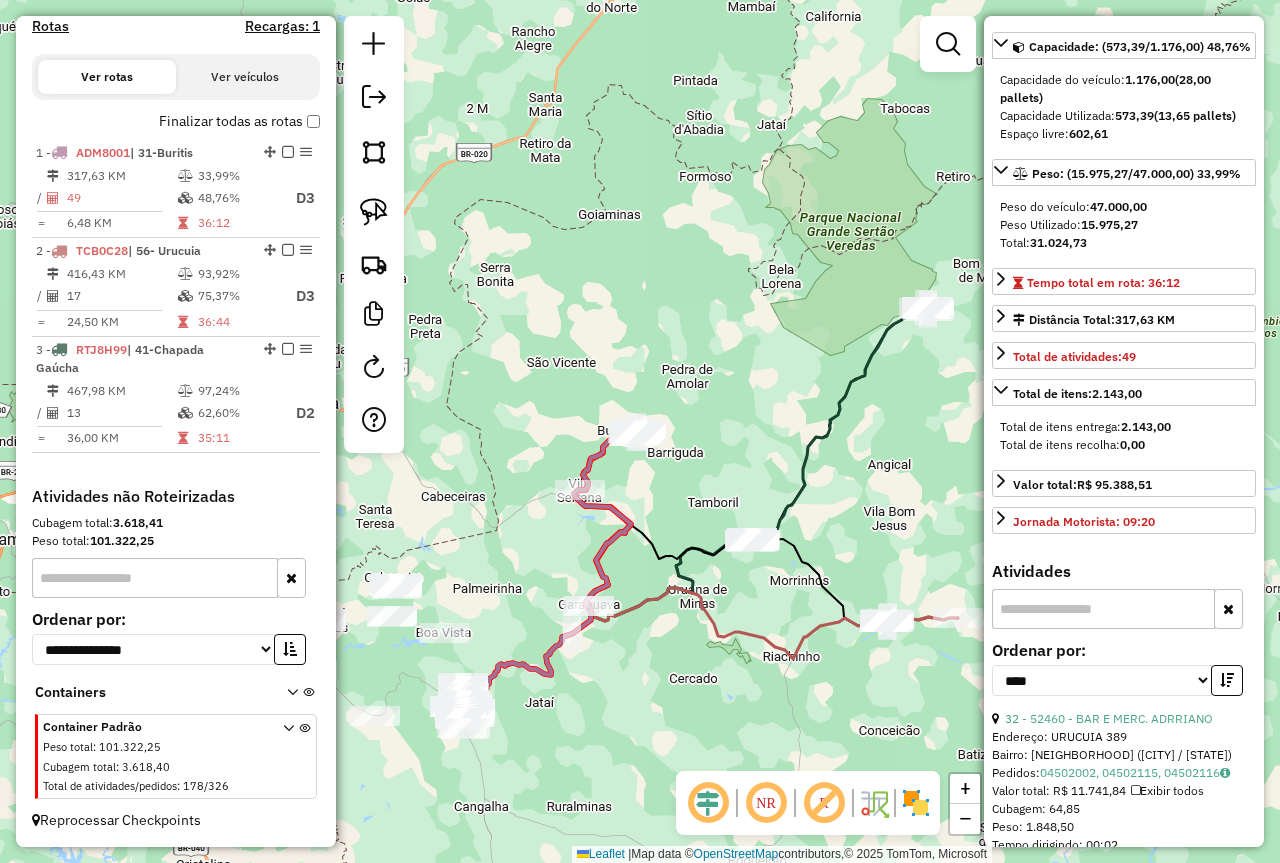 scroll, scrollTop: 268, scrollLeft: 0, axis: vertical 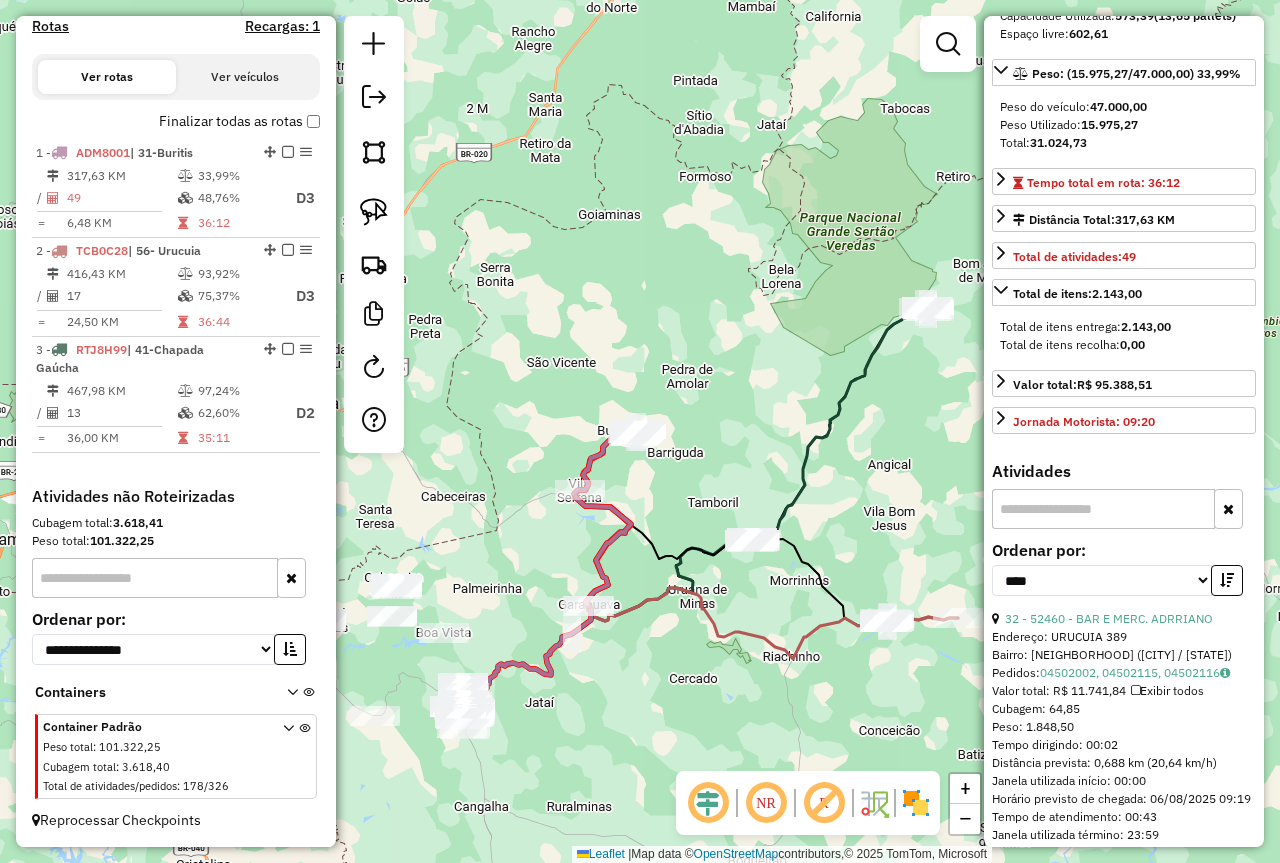click on "Janela de atendimento Grade de atendimento Capacidade Transportadoras Veículos Cliente Pedidos  Rotas Selecione os dias de semana para filtrar as janelas de atendimento  Seg   Ter   Qua   Qui   Sex   Sáb   Dom  Informe o período da janela de atendimento: De: Até:  Filtrar exatamente a janela do cliente  Considerar janela de atendimento padrão  Selecione os dias de semana para filtrar as grades de atendimento  Seg   Ter   Qua   Qui   Sex   Sáb   Dom   Considerar clientes sem dia de atendimento cadastrado  Clientes fora do dia de atendimento selecionado Filtrar as atividades entre os valores definidos abaixo:  Peso mínimo:   Peso máximo:   Cubagem mínima:   Cubagem máxima:   De:   Até:  Filtrar as atividades entre o tempo de atendimento definido abaixo:  De:   Até:   Considerar capacidade total dos clientes não roteirizados Transportadora: Selecione um ou mais itens Tipo de veículo: Selecione um ou mais itens Veículo: Selecione um ou mais itens Motorista: Selecione um ou mais itens Nome: Rótulo:" 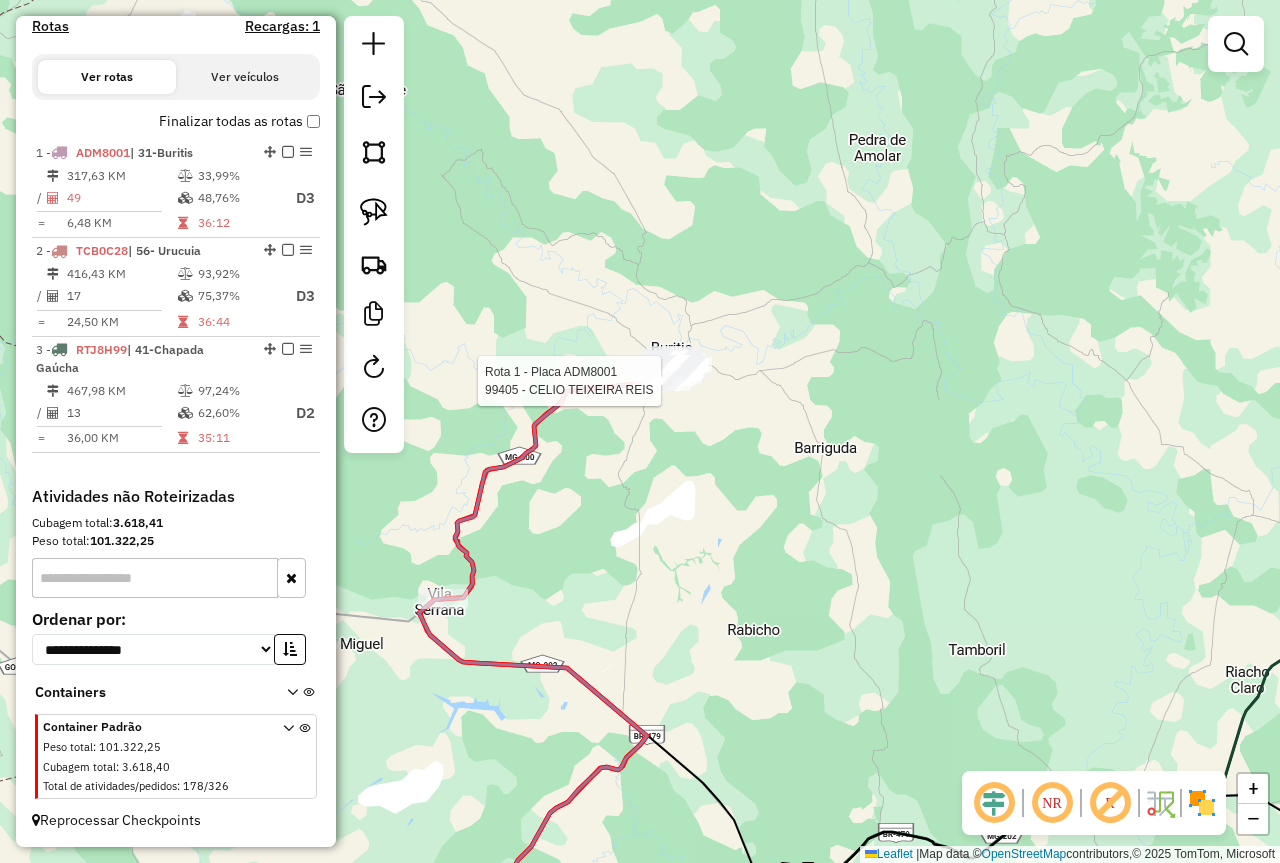 select on "*********" 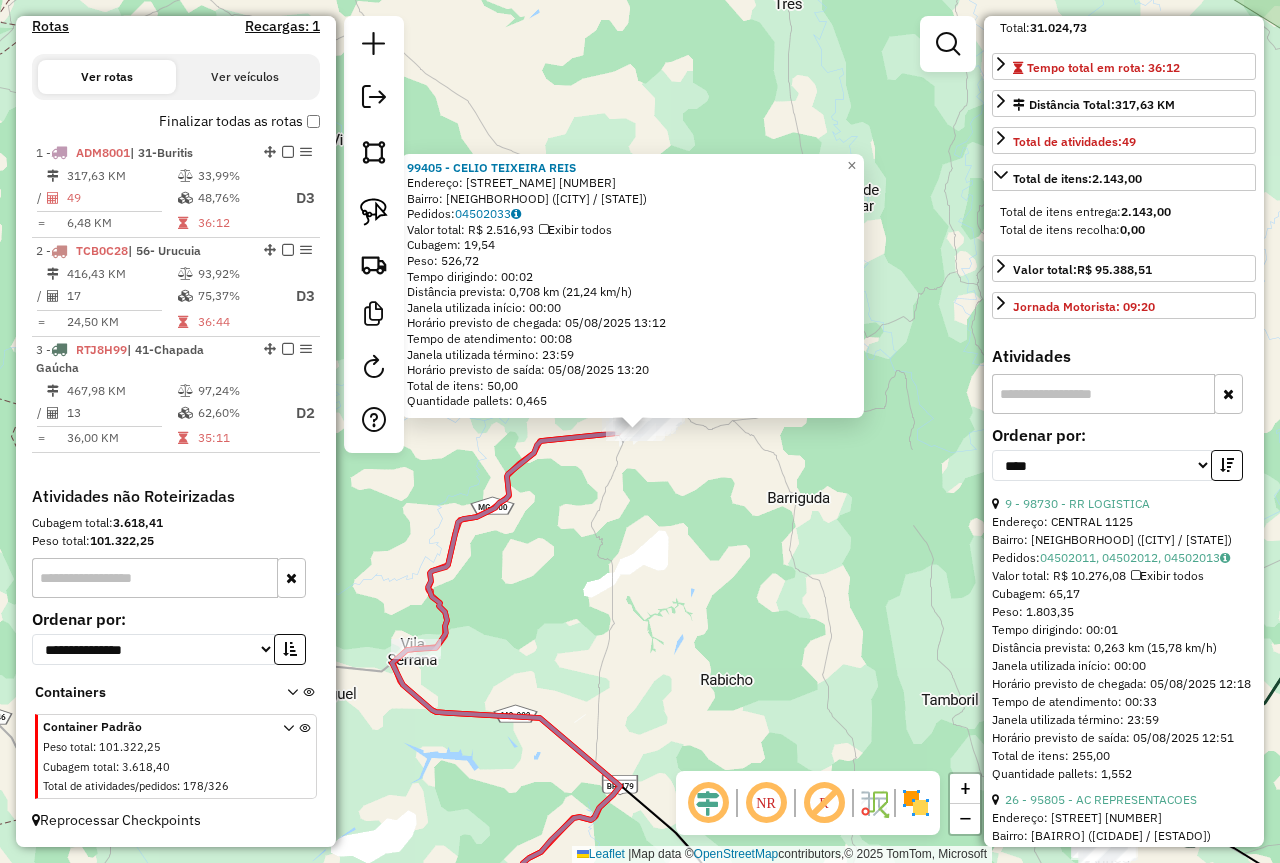 scroll, scrollTop: 400, scrollLeft: 0, axis: vertical 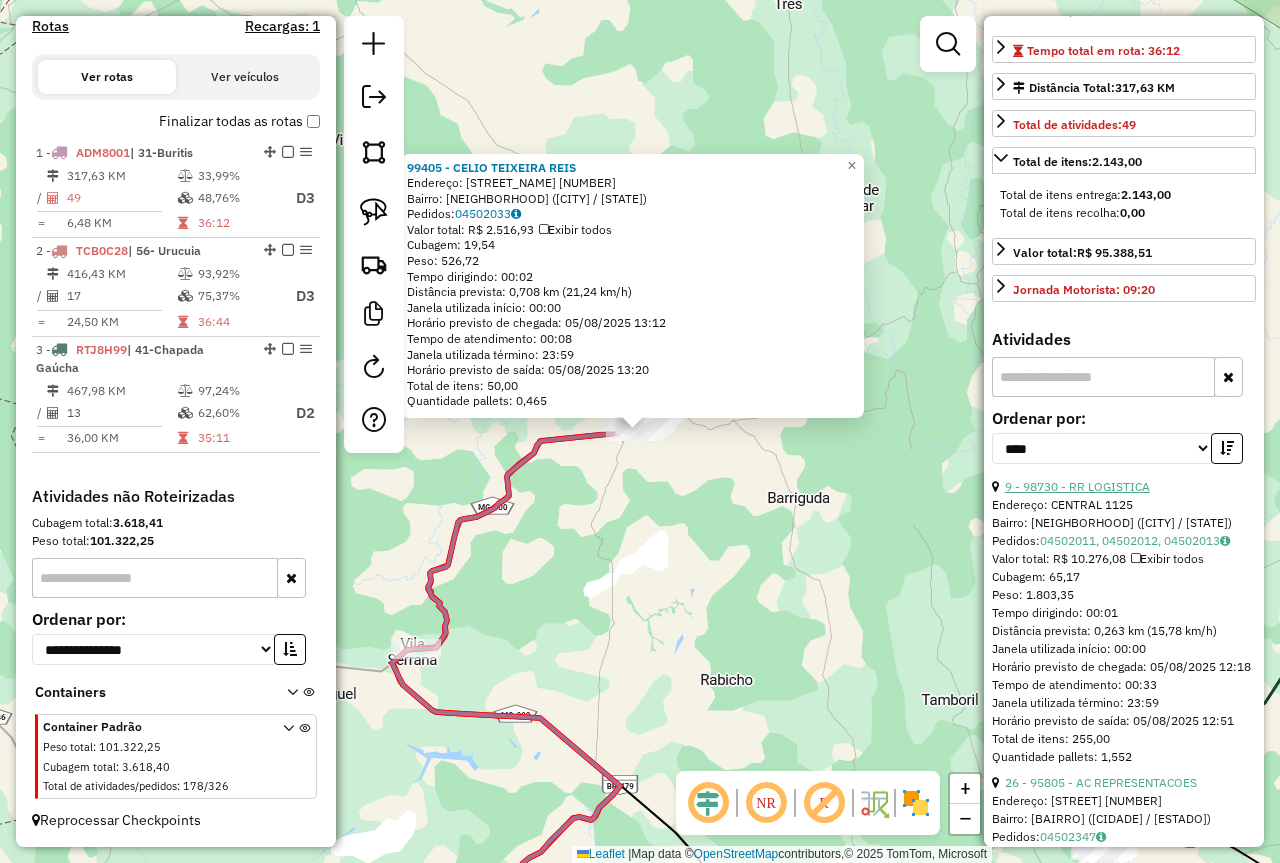 click on "9 - 98730 - RR LOGISTICA" at bounding box center (1077, 486) 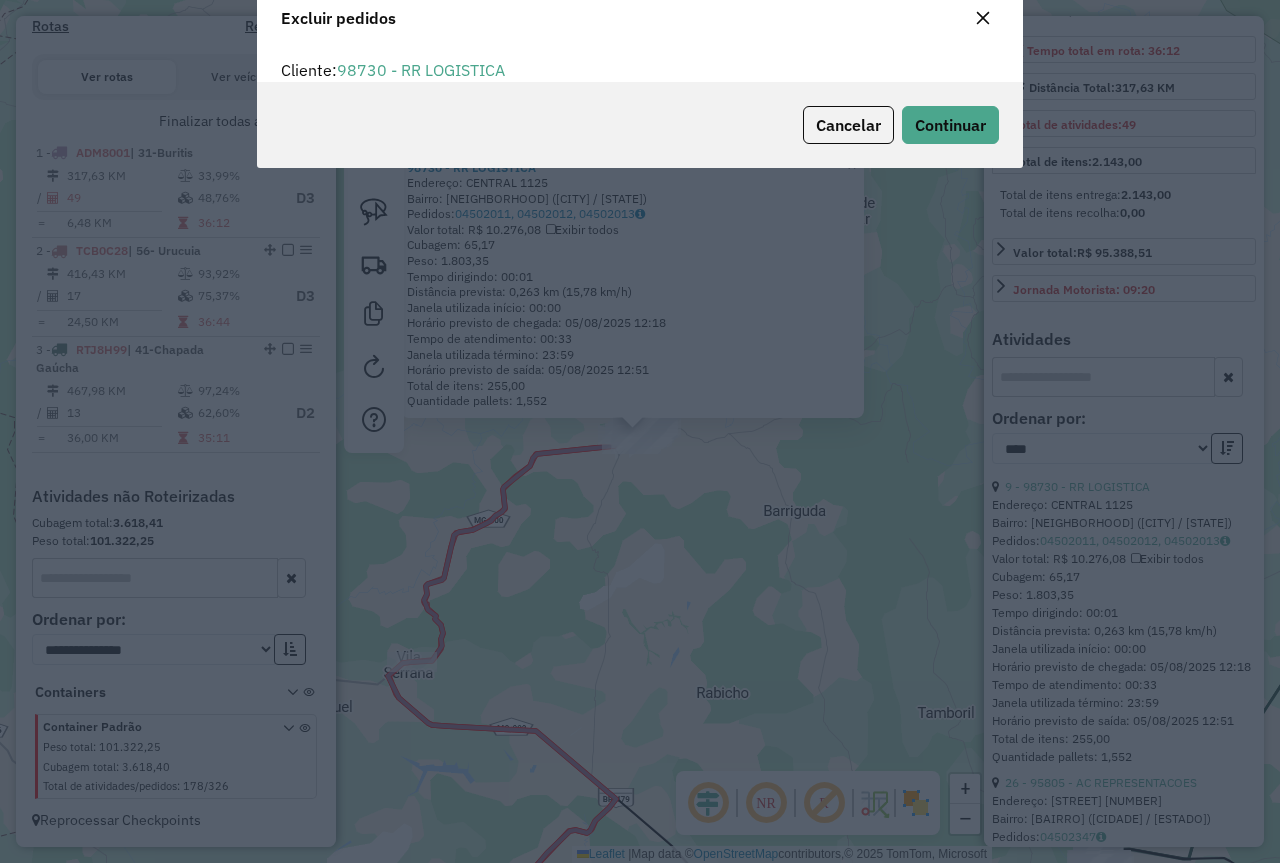 scroll, scrollTop: 12, scrollLeft: 6, axis: both 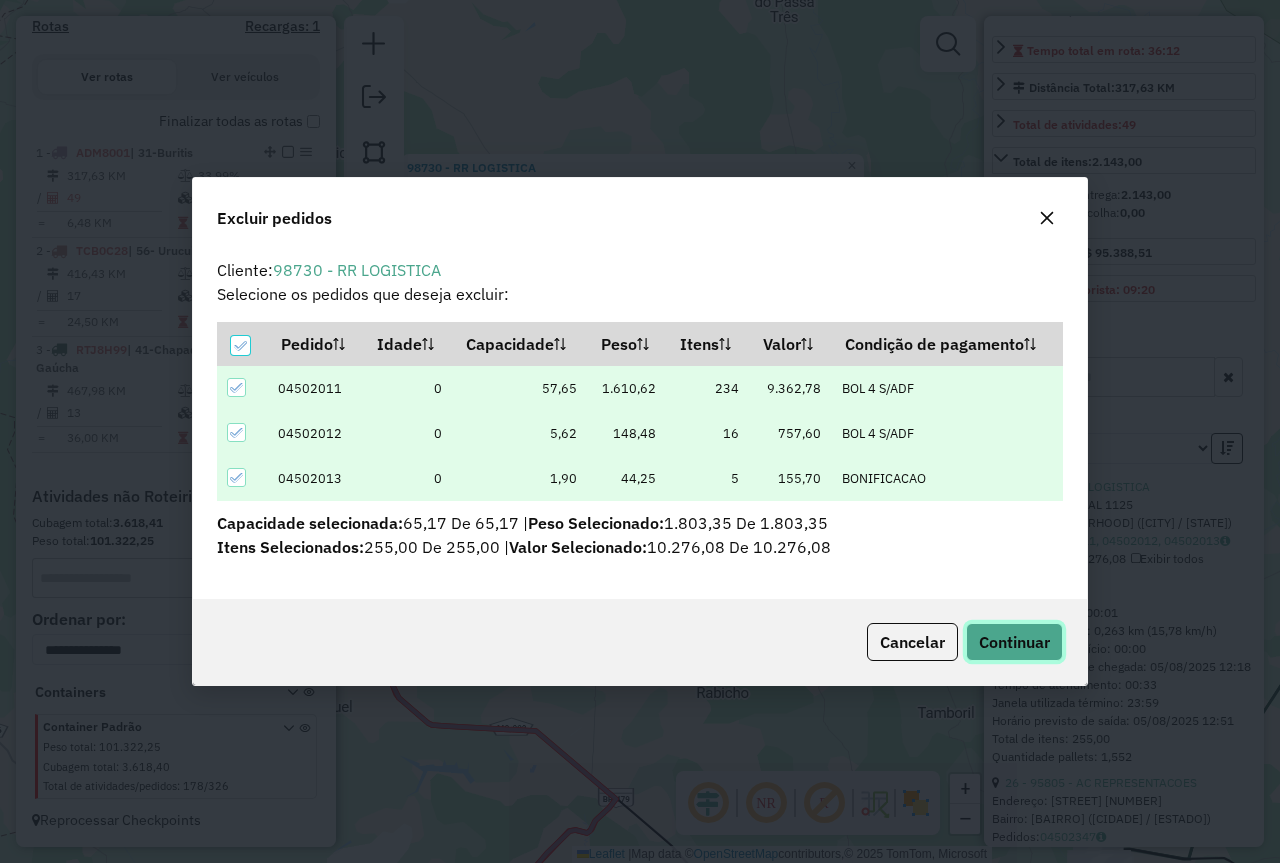 click on "Continuar" 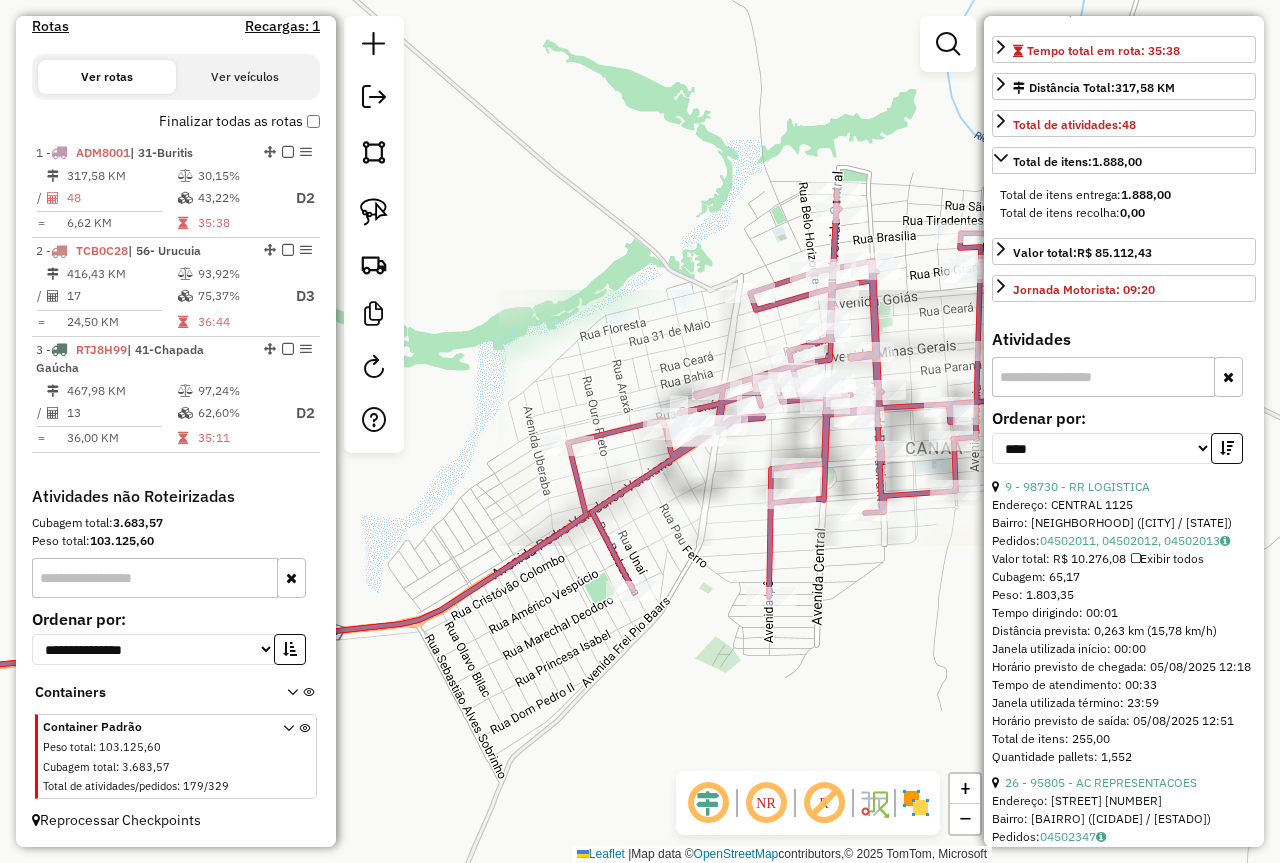 click on "Rota 1 - Placa ADM8001  30981 - REI DOS SABORES Rota 1 - Placa ADM8001  97996 - PADARIA MARANATTA Janela de atendimento Grade de atendimento Capacidade Transportadoras Veículos Cliente Pedidos  Rotas Selecione os dias de semana para filtrar as janelas de atendimento  Seg   Ter   Qua   Qui   Sex   Sáb   Dom  Informe o período da janela de atendimento: De: Até:  Filtrar exatamente a janela do cliente  Considerar janela de atendimento padrão  Selecione os dias de semana para filtrar as grades de atendimento  Seg   Ter   Qua   Qui   Sex   Sáb   Dom   Considerar clientes sem dia de atendimento cadastrado  Clientes fora do dia de atendimento selecionado Filtrar as atividades entre os valores definidos abaixo:  Peso mínimo:   Peso máximo:   Cubagem mínima:   Cubagem máxima:   De:   Até:  Filtrar as atividades entre o tempo de atendimento definido abaixo:  De:   Até:   Considerar capacidade total dos clientes não roteirizados Transportadora: Selecione um ou mais itens Tipo de veículo: Veículo: Nome: +" 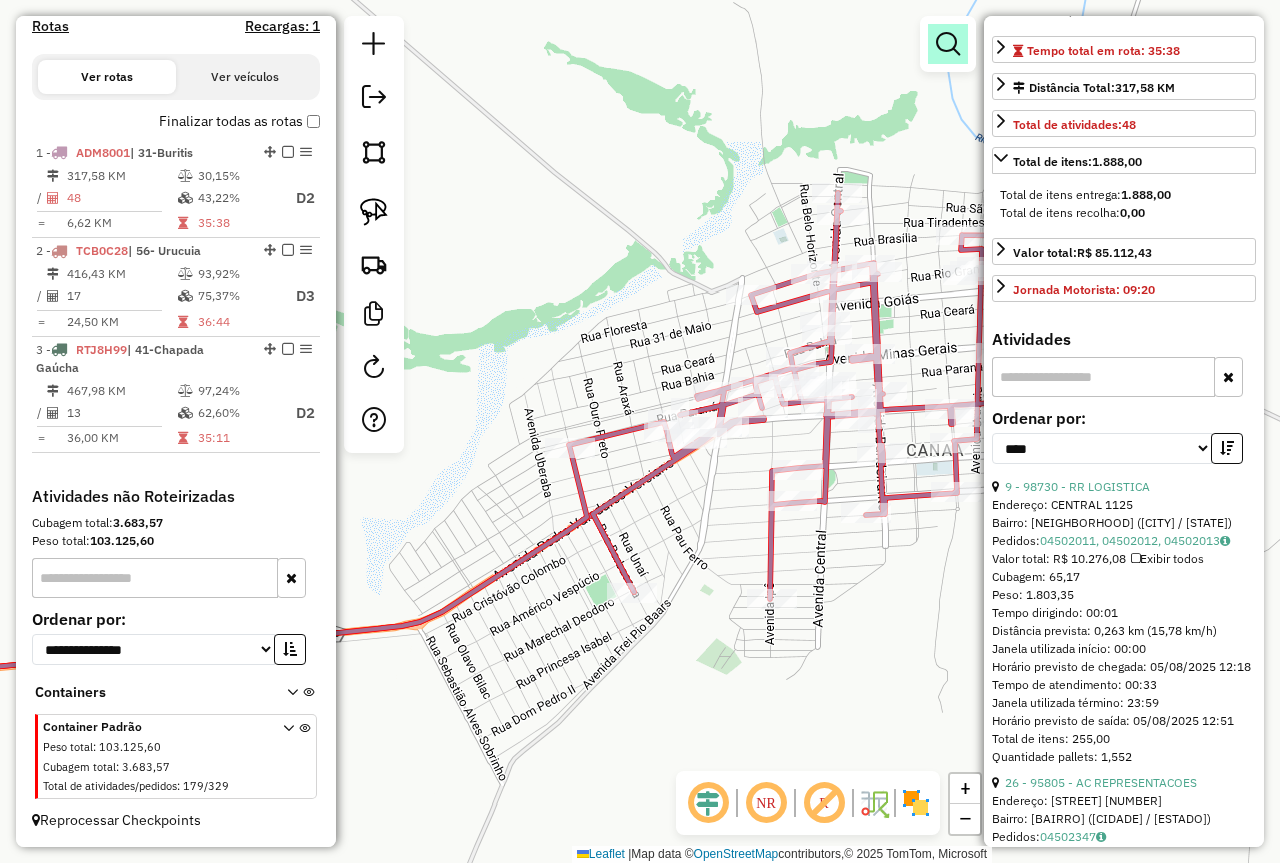 click at bounding box center [948, 44] 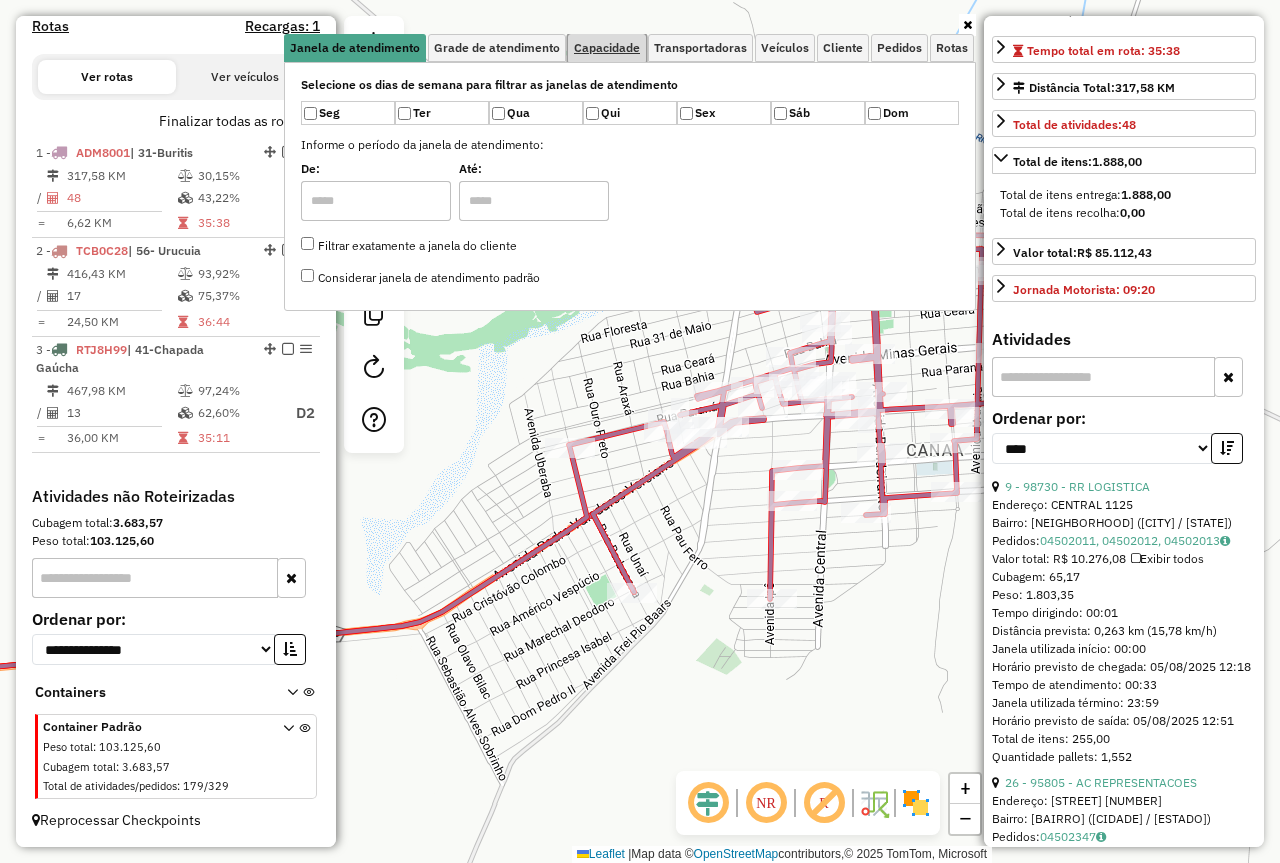 click on "Capacidade" at bounding box center [607, 48] 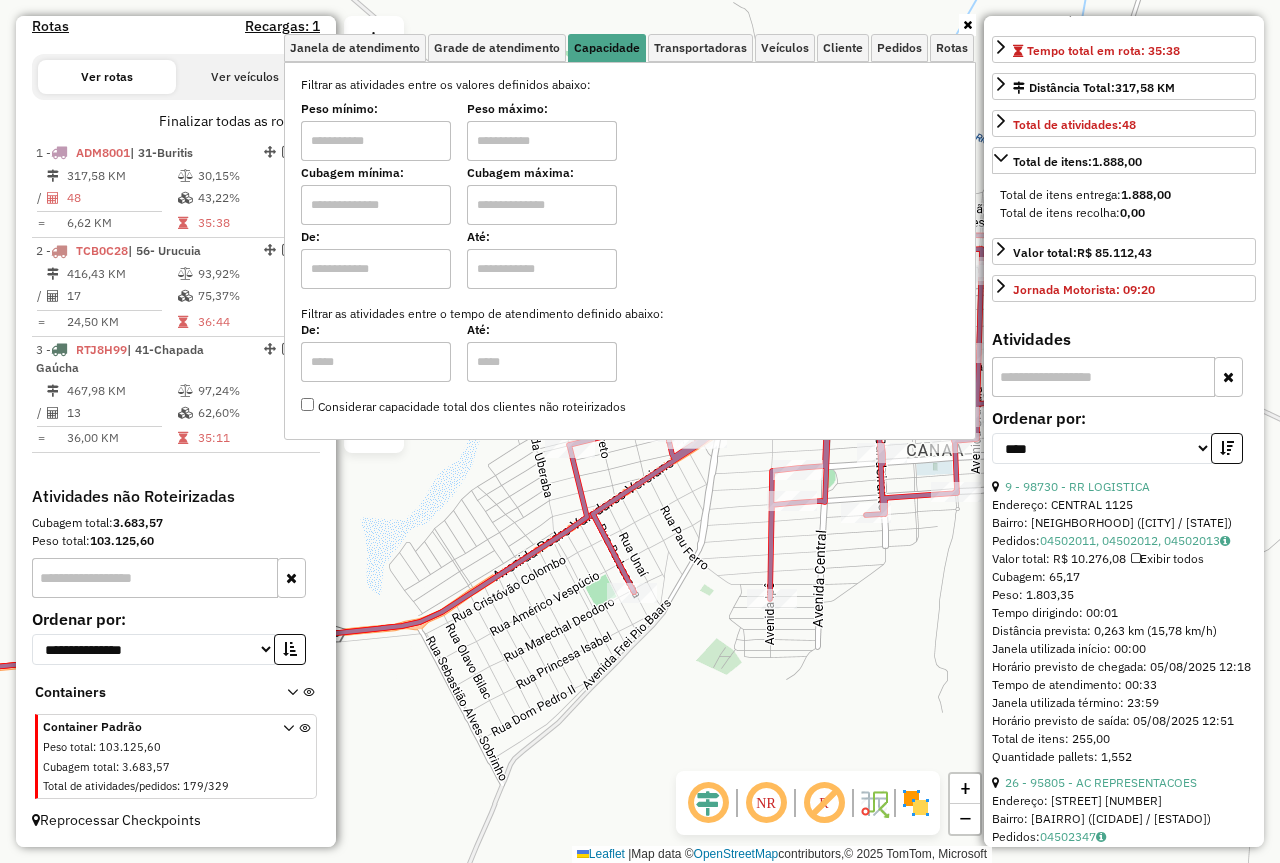 click at bounding box center [376, 141] 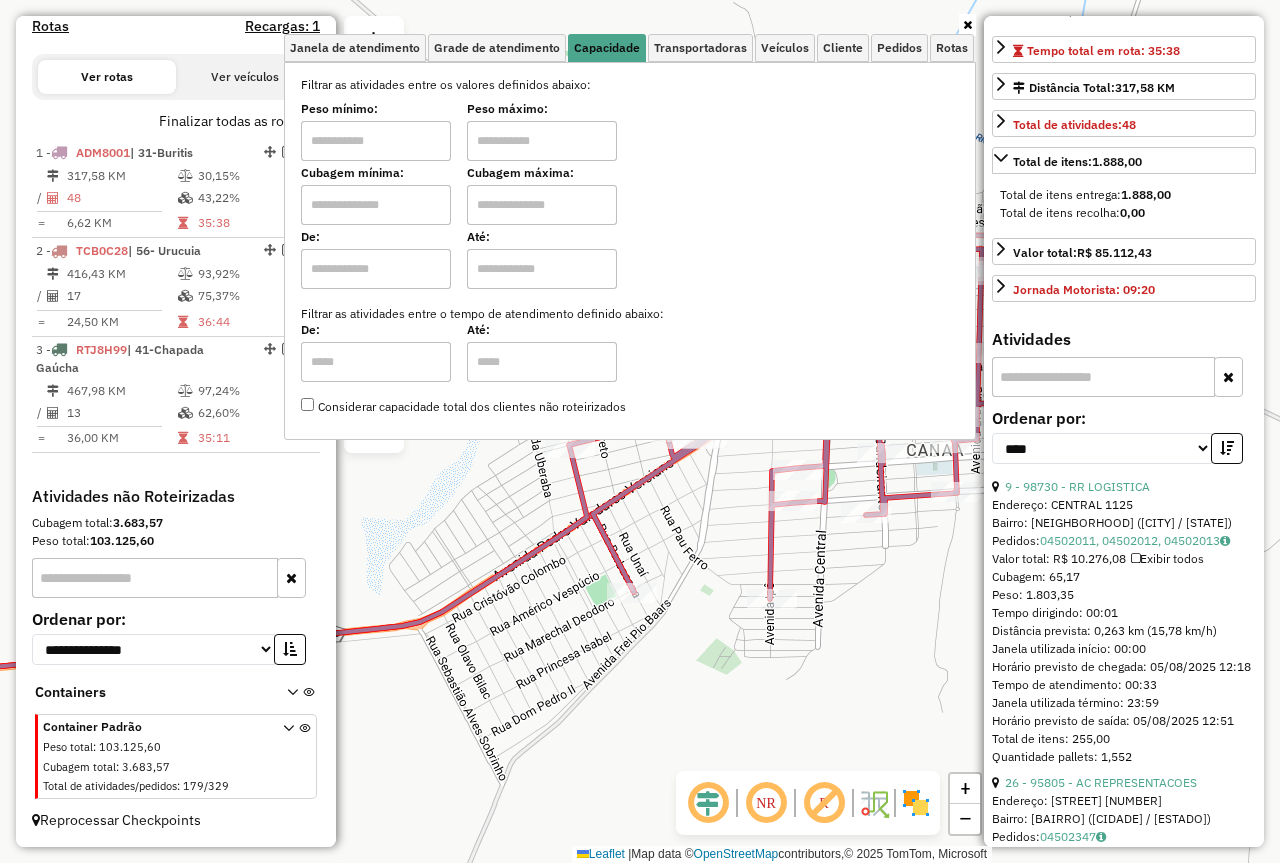 type on "******" 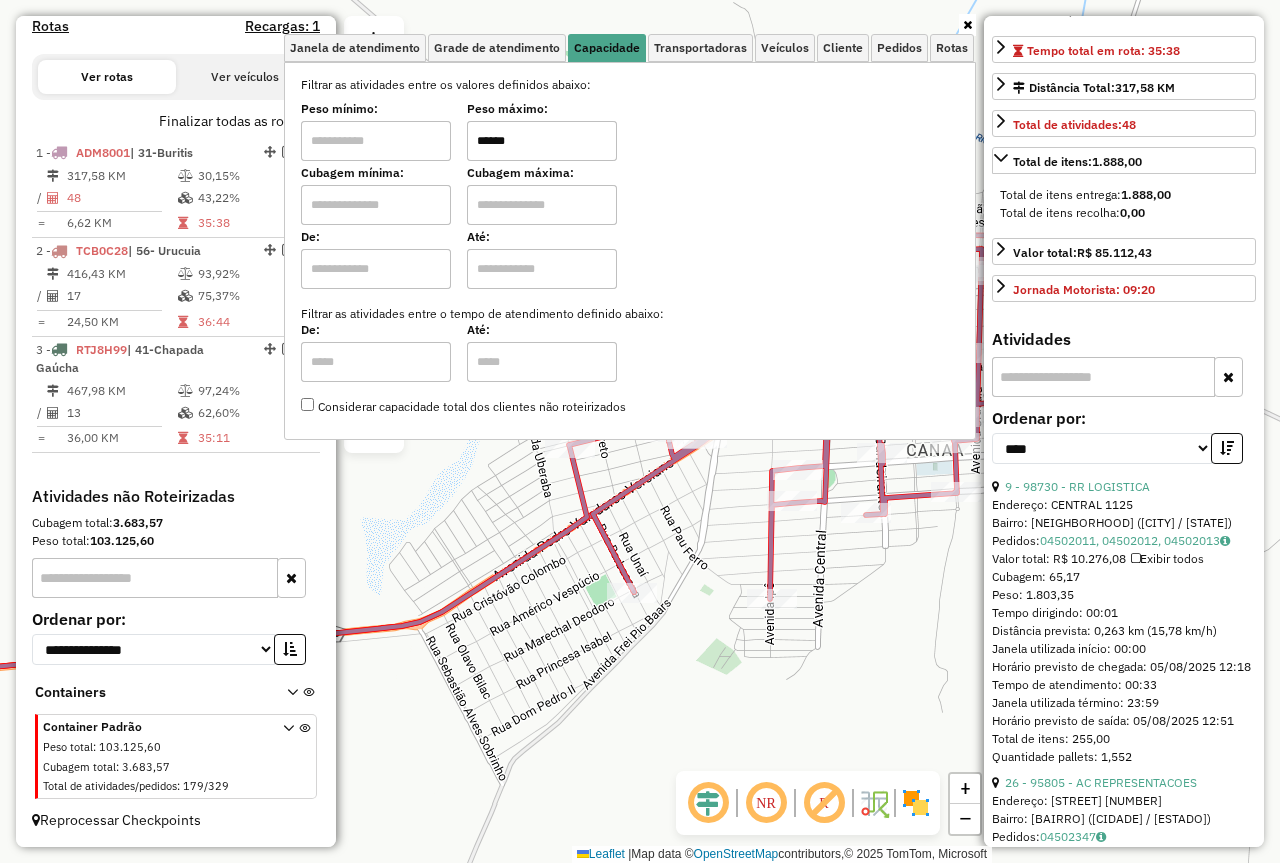 click on "Janela de atendimento Grade de atendimento Capacidade Transportadoras Veículos Cliente Pedidos  Rotas Selecione os dias de semana para filtrar as janelas de atendimento  Seg   Ter   Qua   Qui   Sex   Sáb   Dom  Informe o período da janela de atendimento: De: Até:  Filtrar exatamente a janela do cliente  Considerar janela de atendimento padrão  Selecione os dias de semana para filtrar as grades de atendimento  Seg   Ter   Qua   Qui   Sex   Sáb   Dom   Considerar clientes sem dia de atendimento cadastrado  Clientes fora do dia de atendimento selecionado Filtrar as atividades entre os valores definidos abaixo:  Peso mínimo:   Peso máximo:  ******  Cubagem mínima:   Cubagem máxima:   De:   Até:  Filtrar as atividades entre o tempo de atendimento definido abaixo:  De:   Até:   Considerar capacidade total dos clientes não roteirizados Transportadora: Selecione um ou mais itens Tipo de veículo: Selecione um ou mais itens Veículo: Selecione um ou mais itens Motorista: Selecione um ou mais itens Nome: +" 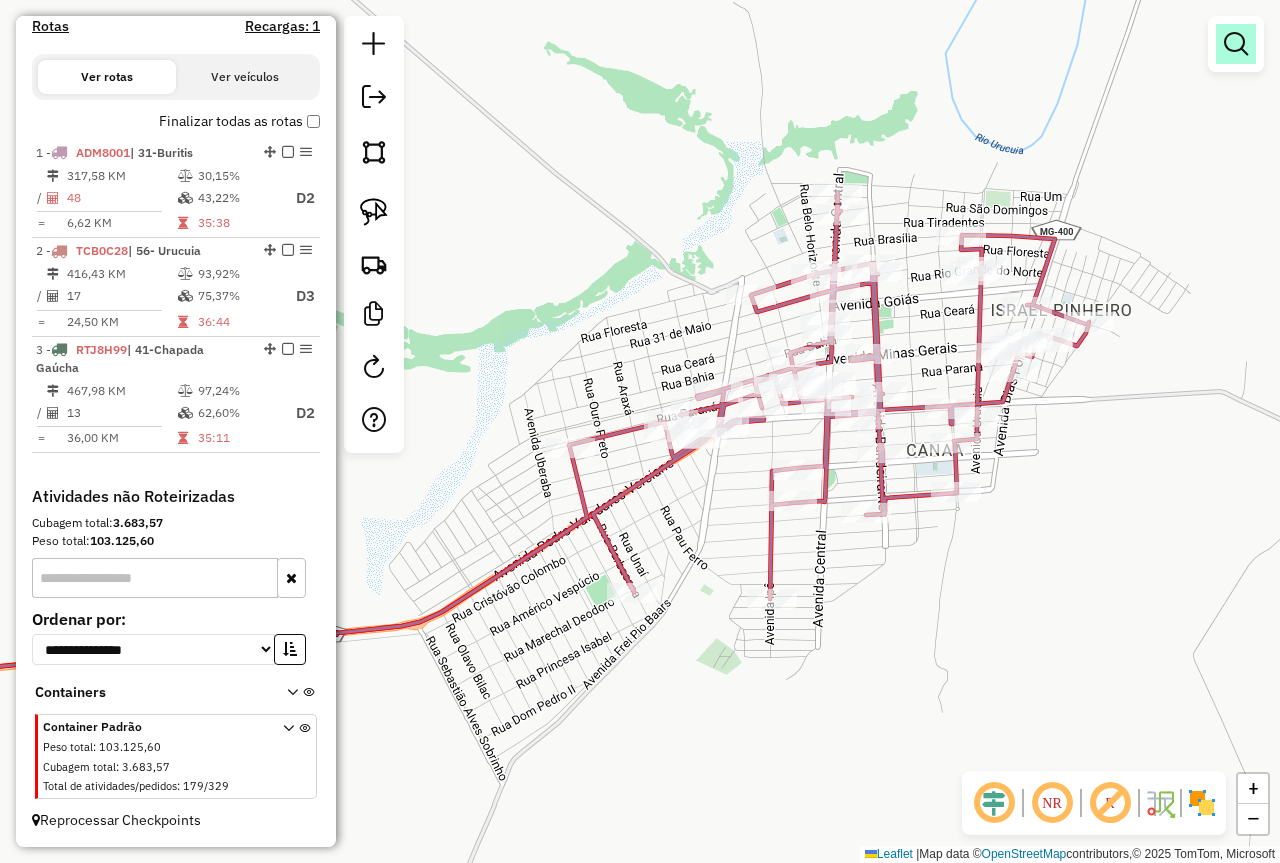 click at bounding box center (1236, 44) 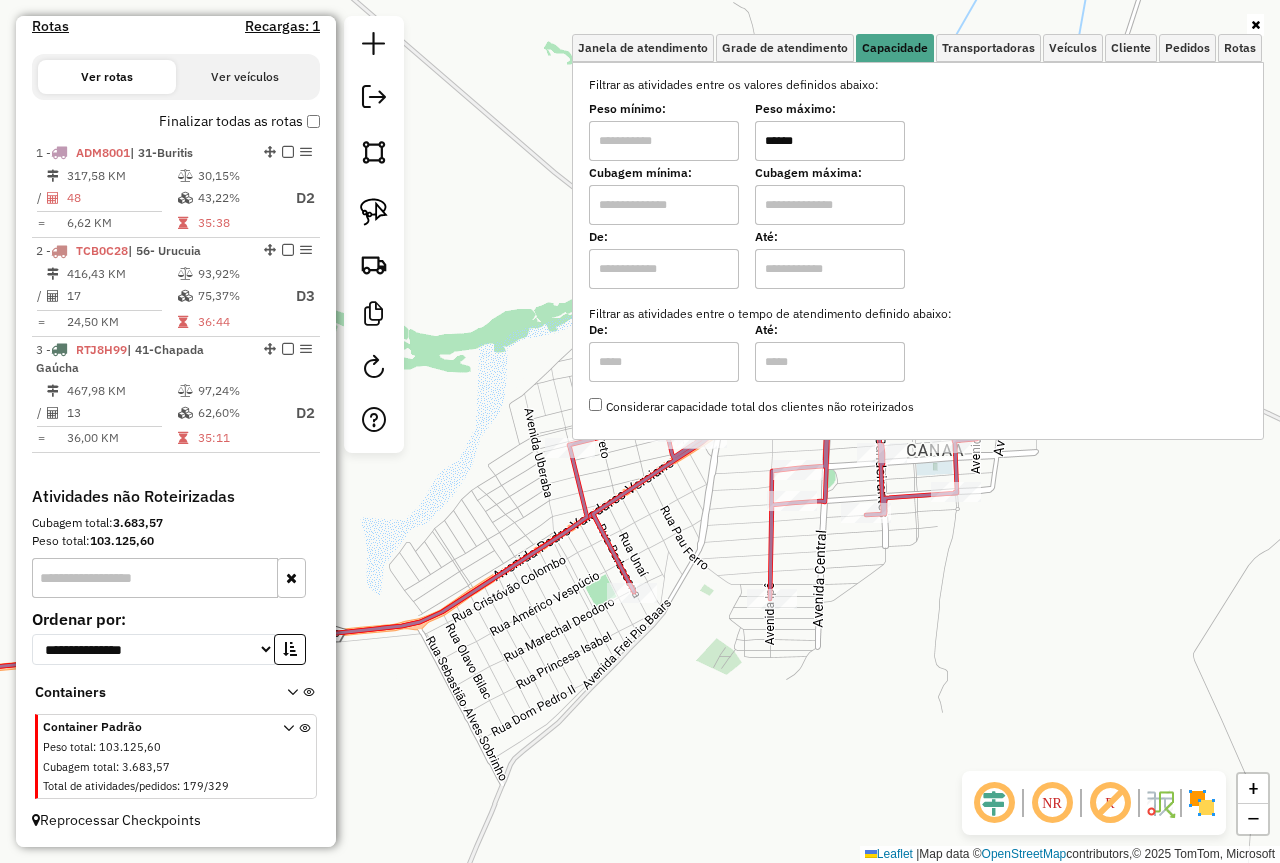 click at bounding box center [664, 141] 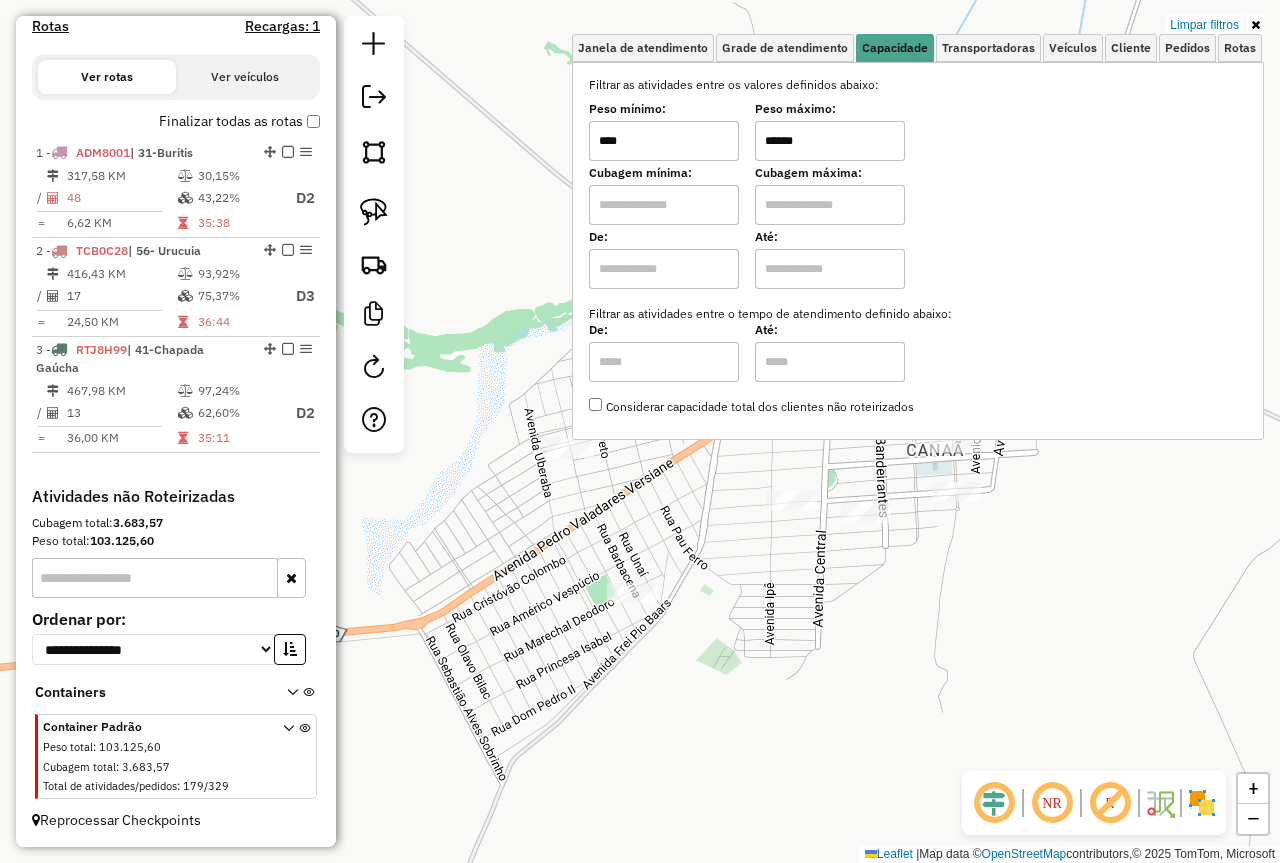 click on "Limpar filtros Janela de atendimento Grade de atendimento Capacidade Transportadoras Veículos Cliente Pedidos  Rotas Selecione os dias de semana para filtrar as janelas de atendimento  Seg   Ter   Qua   Qui   Sex   Sáb   Dom  Informe o período da janela de atendimento: De: Até:  Filtrar exatamente a janela do cliente  Considerar janela de atendimento padrão  Selecione os dias de semana para filtrar as grades de atendimento  Seg   Ter   Qua   Qui   Sex   Sáb   Dom   Considerar clientes sem dia de atendimento cadastrado  Clientes fora do dia de atendimento selecionado Filtrar as atividades entre os valores definidos abaixo:  Peso mínimo:  ****  Peso máximo:  ******  Cubagem mínima:   Cubagem máxima:   De:   Até:  Filtrar as atividades entre o tempo de atendimento definido abaixo:  De:   Até:   Considerar capacidade total dos clientes não roteirizados Transportadora: Selecione um ou mais itens Tipo de veículo: Selecione um ou mais itens Veículo: Selecione um ou mais itens Motorista: Nome: Rótulo:" 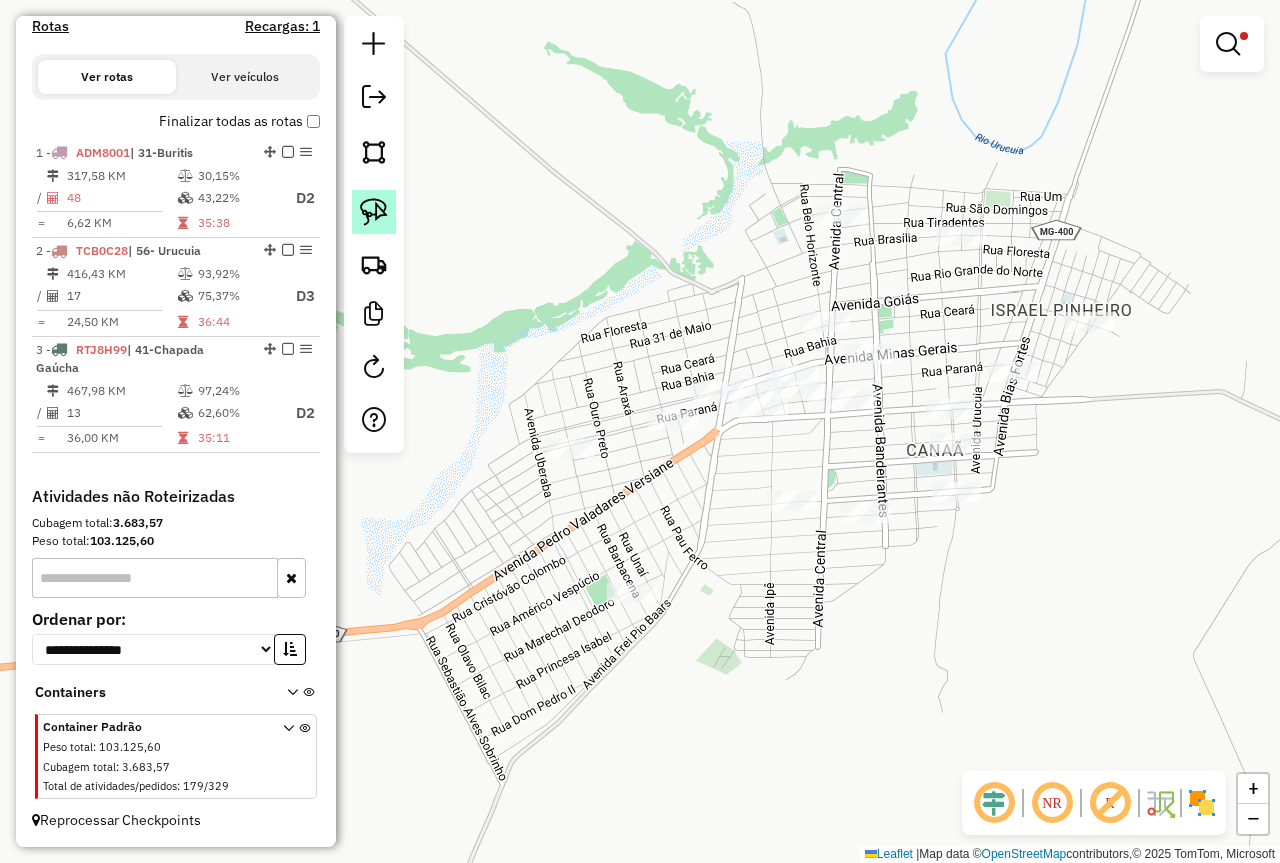 click 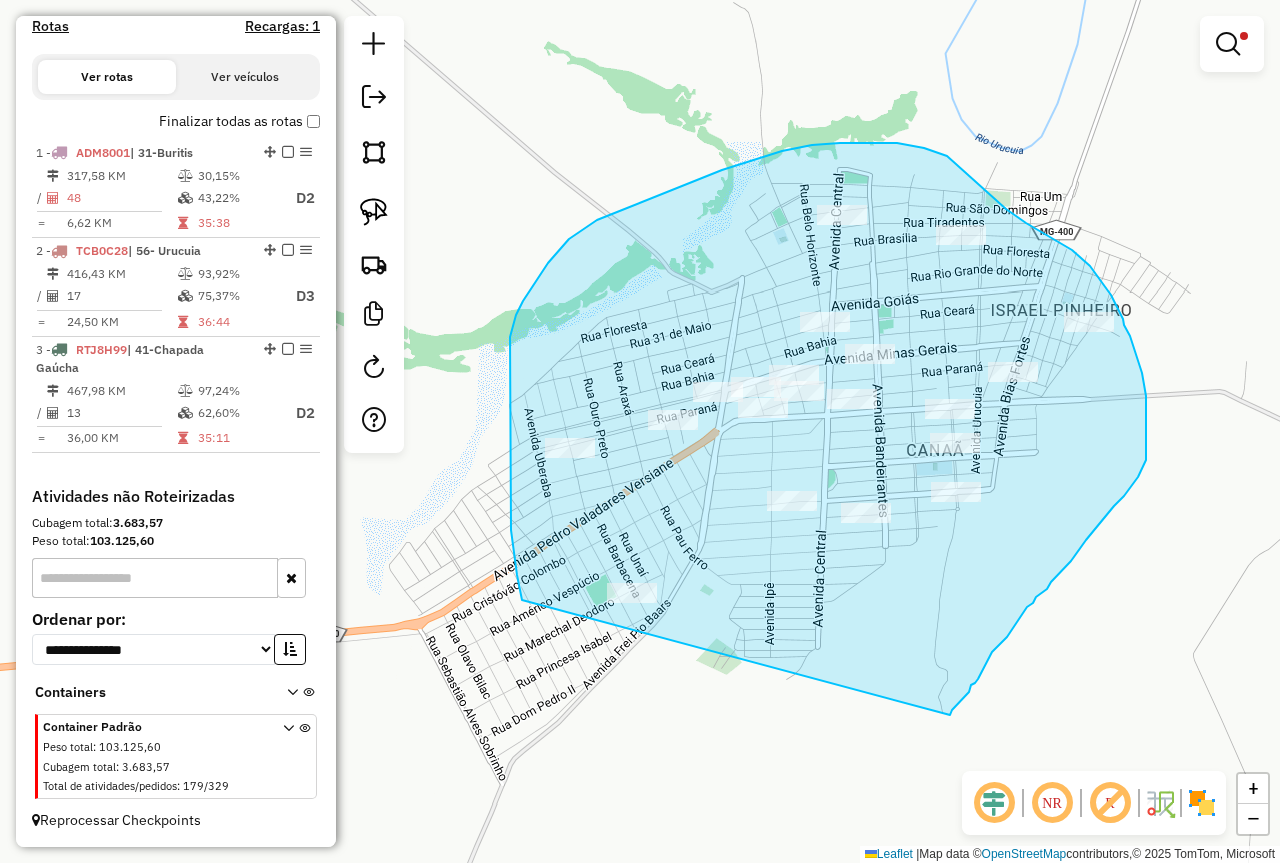 drag, startPoint x: 522, startPoint y: 600, endPoint x: 950, endPoint y: 715, distance: 443.18054 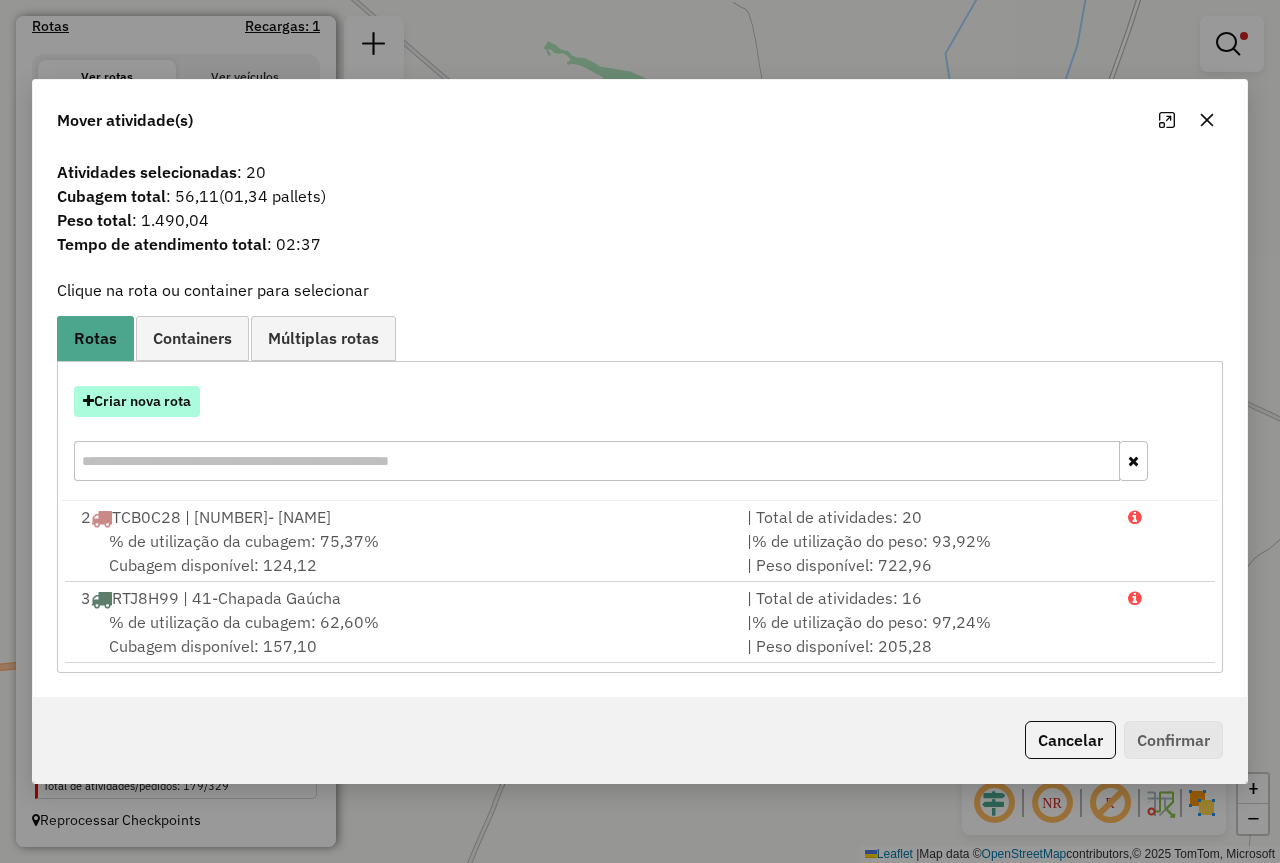 click on "Criar nova rota" at bounding box center (137, 401) 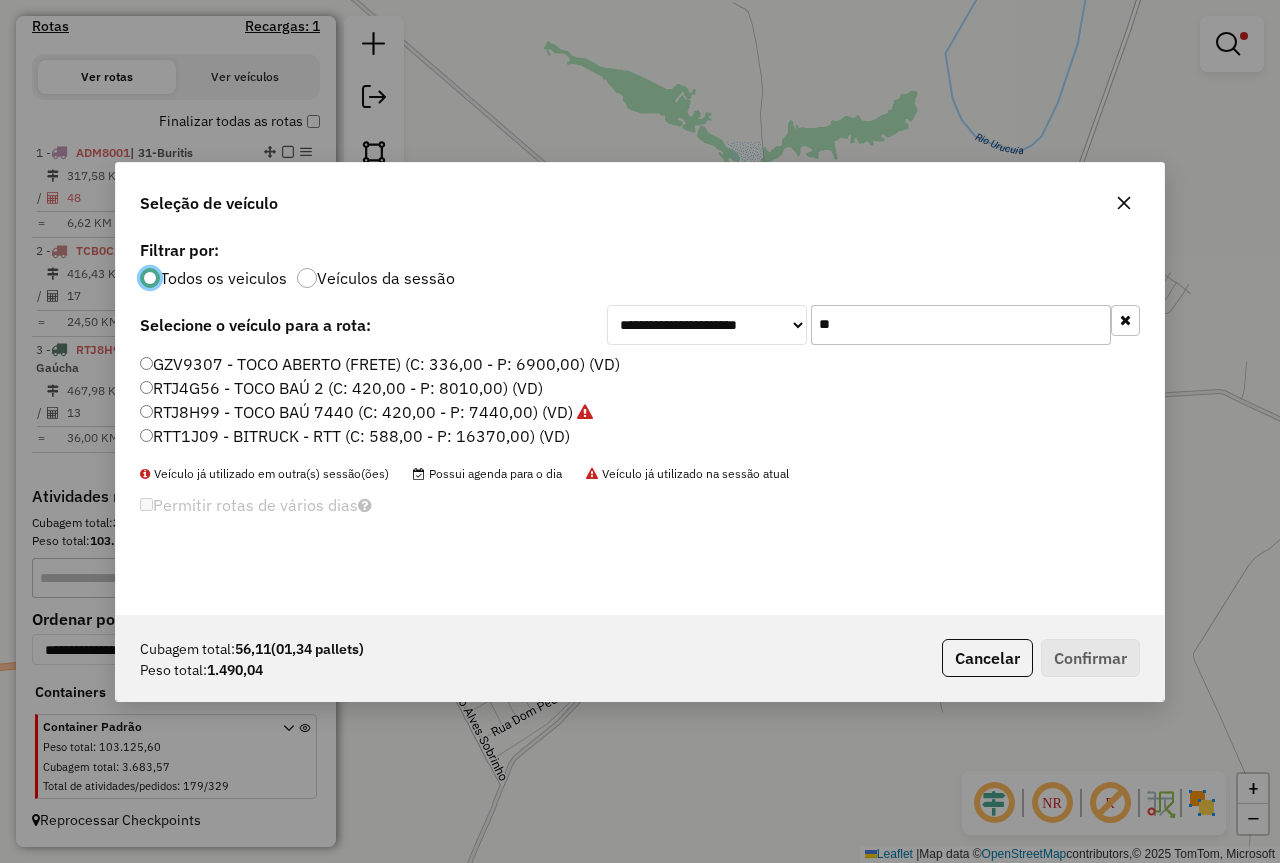 scroll, scrollTop: 11, scrollLeft: 6, axis: both 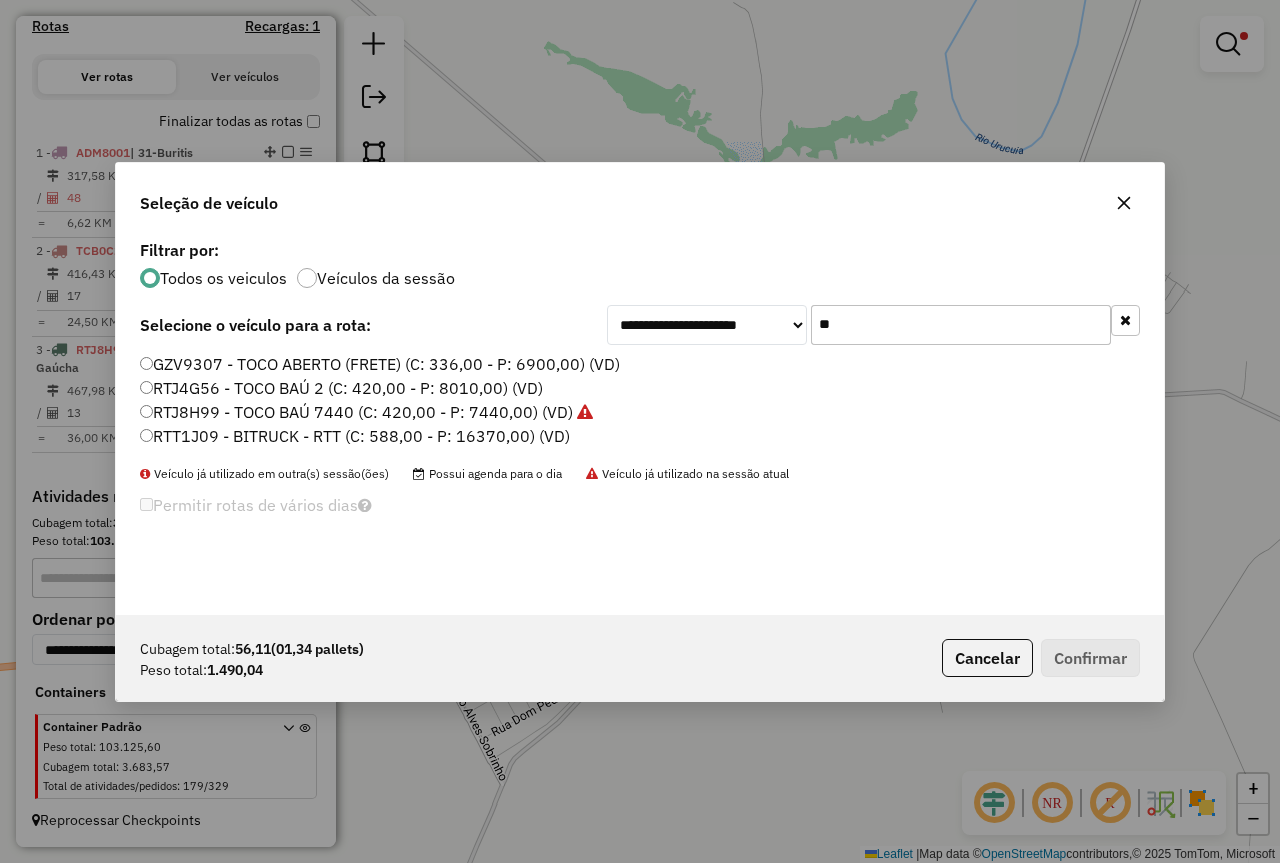 click on "**" 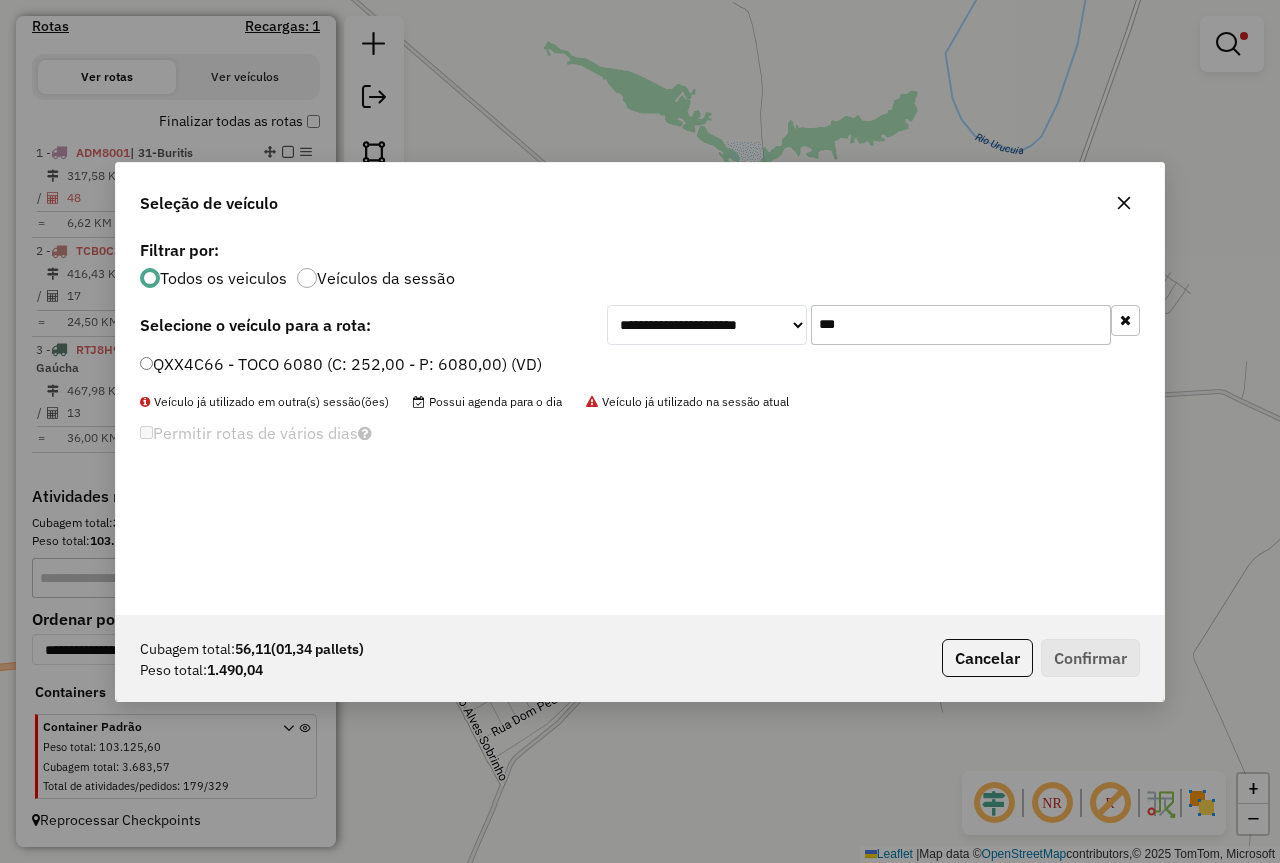 type on "***" 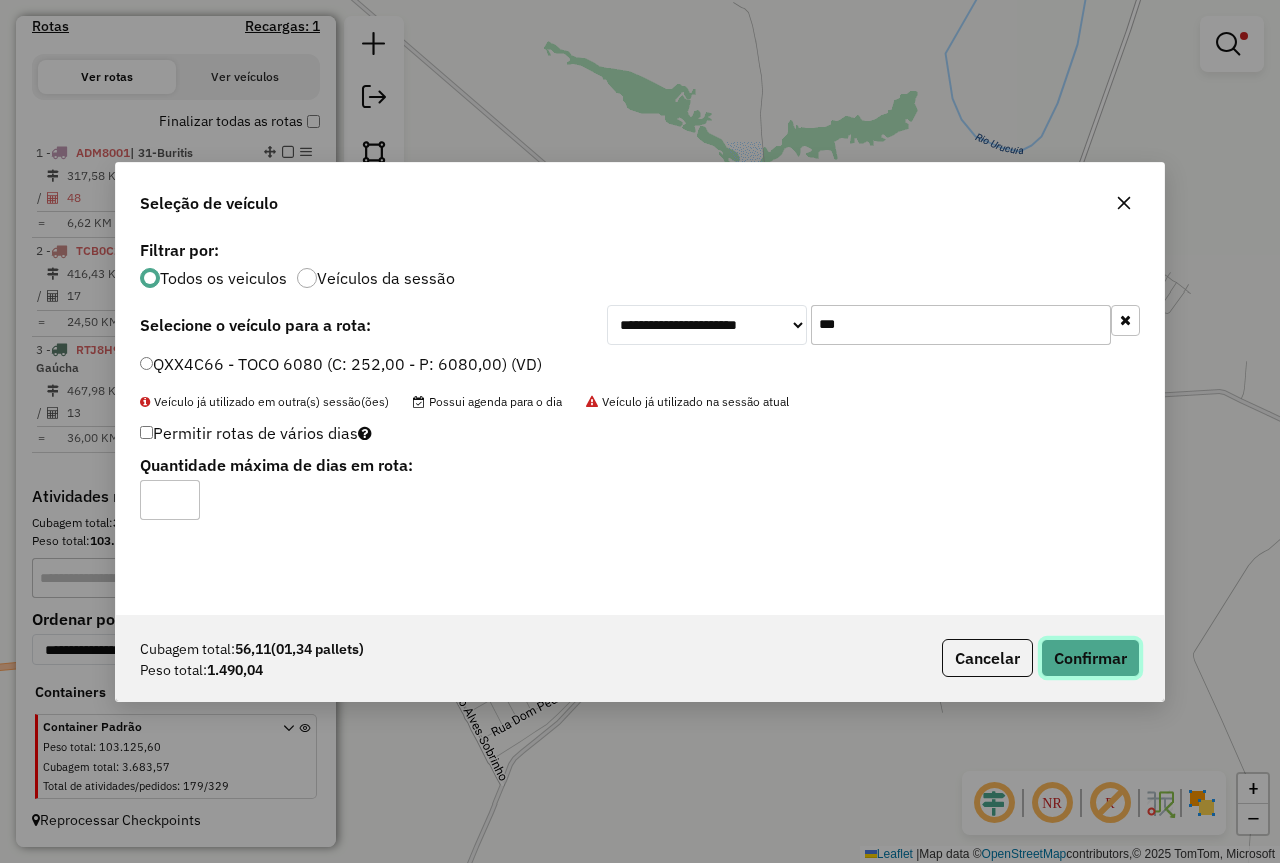click on "Confirmar" 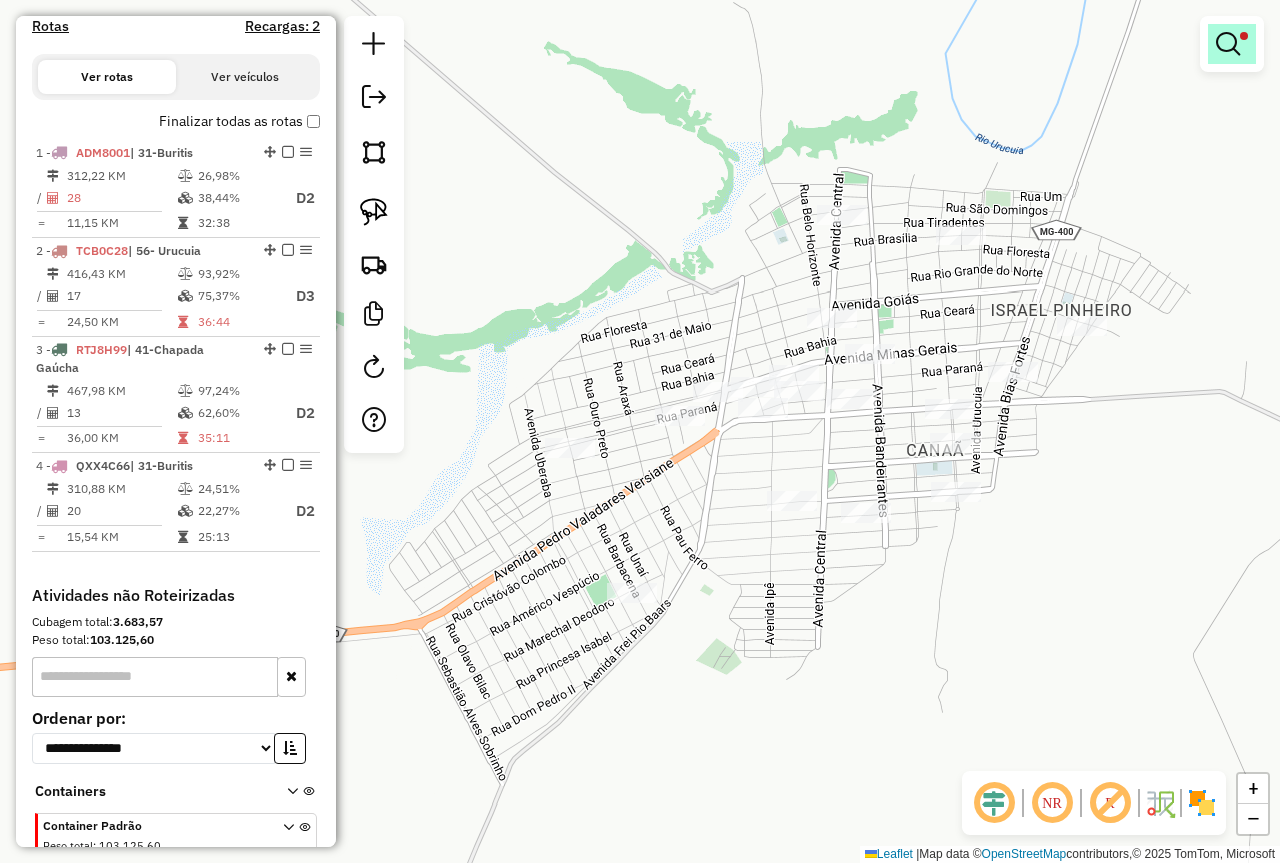 click at bounding box center (1228, 44) 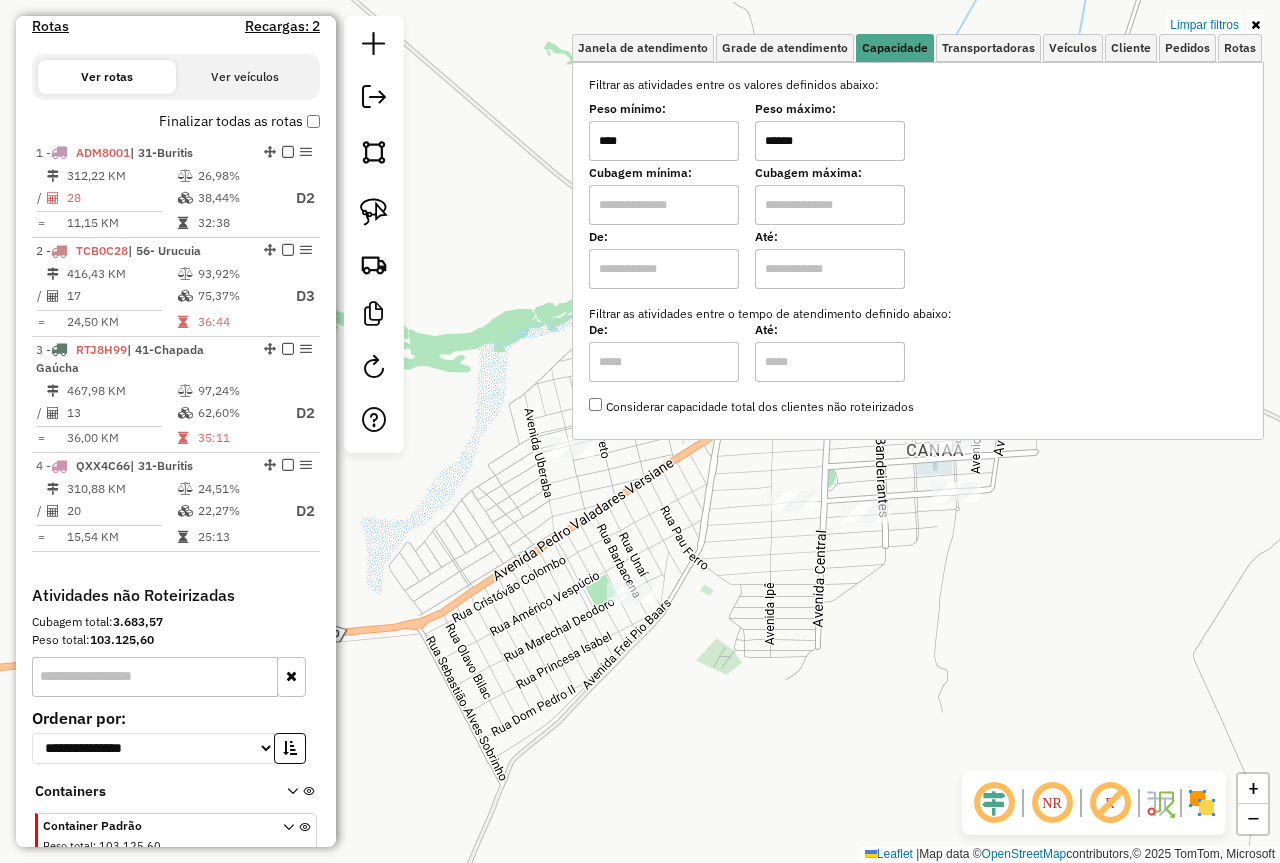 click on "******" at bounding box center [830, 141] 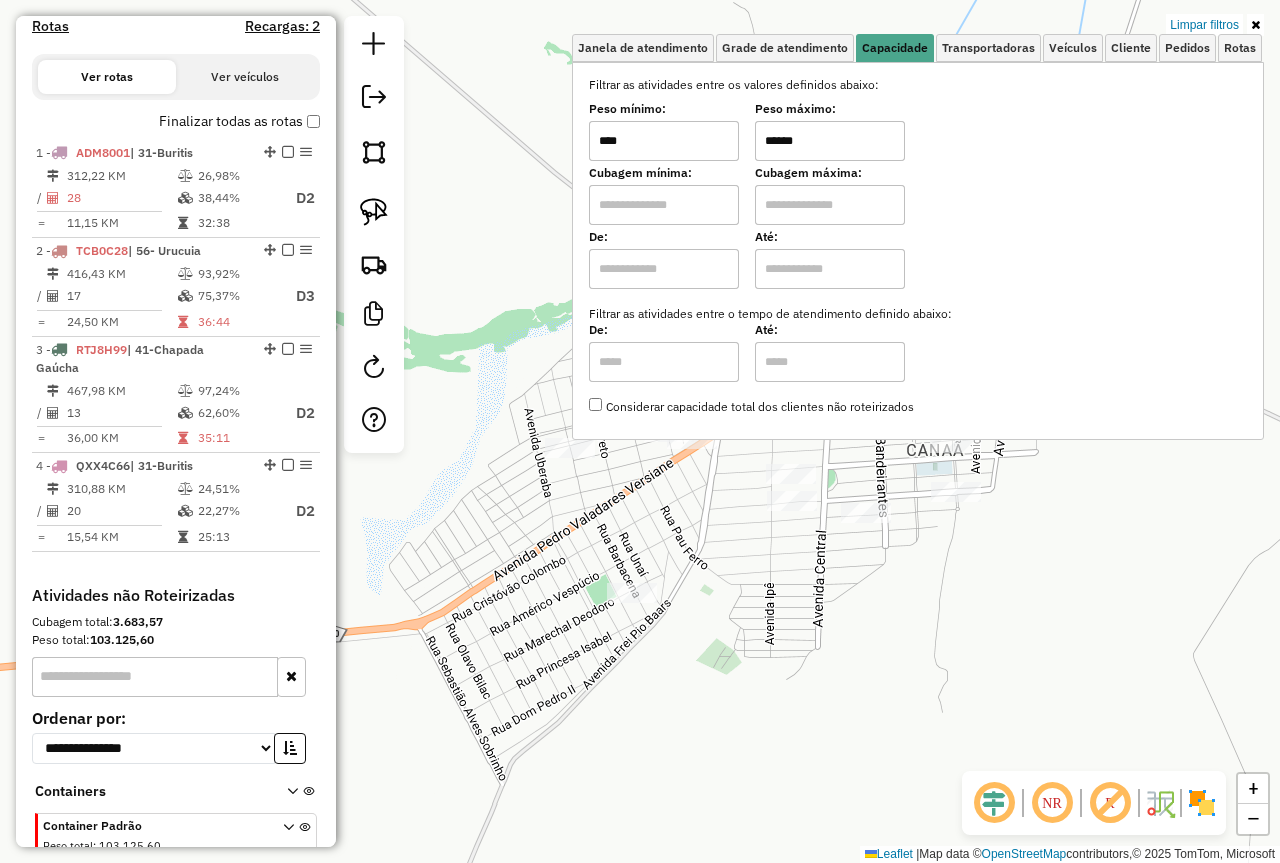 type on "******" 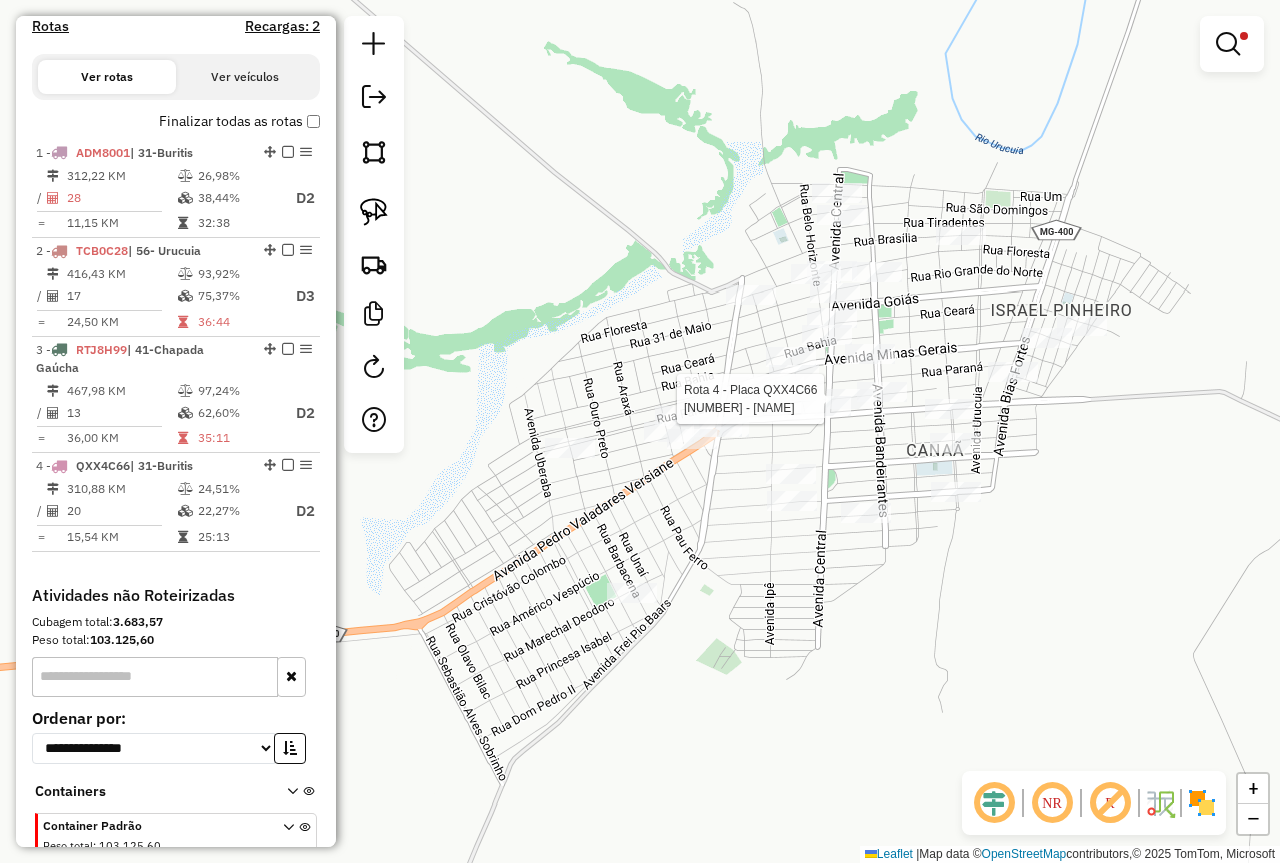 select on "*********" 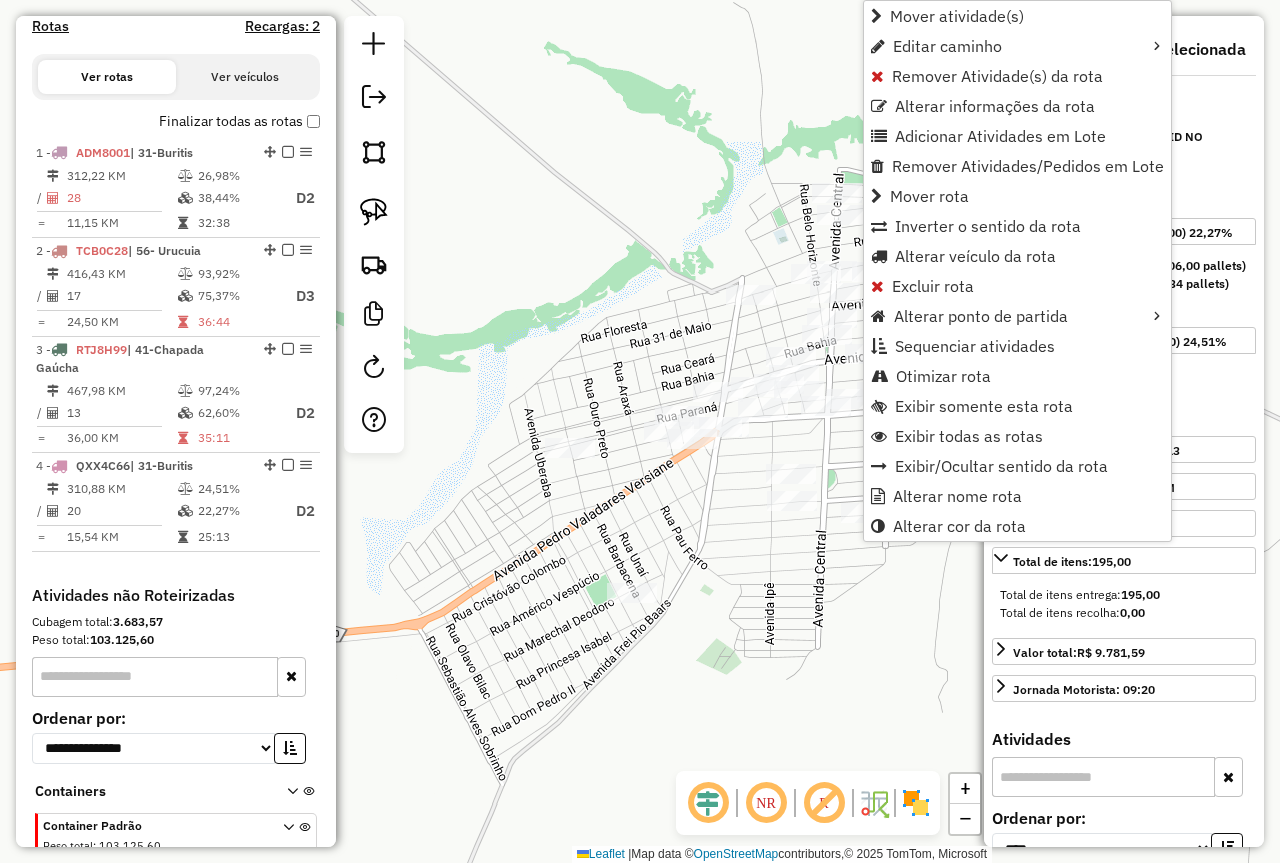 scroll, scrollTop: 724, scrollLeft: 0, axis: vertical 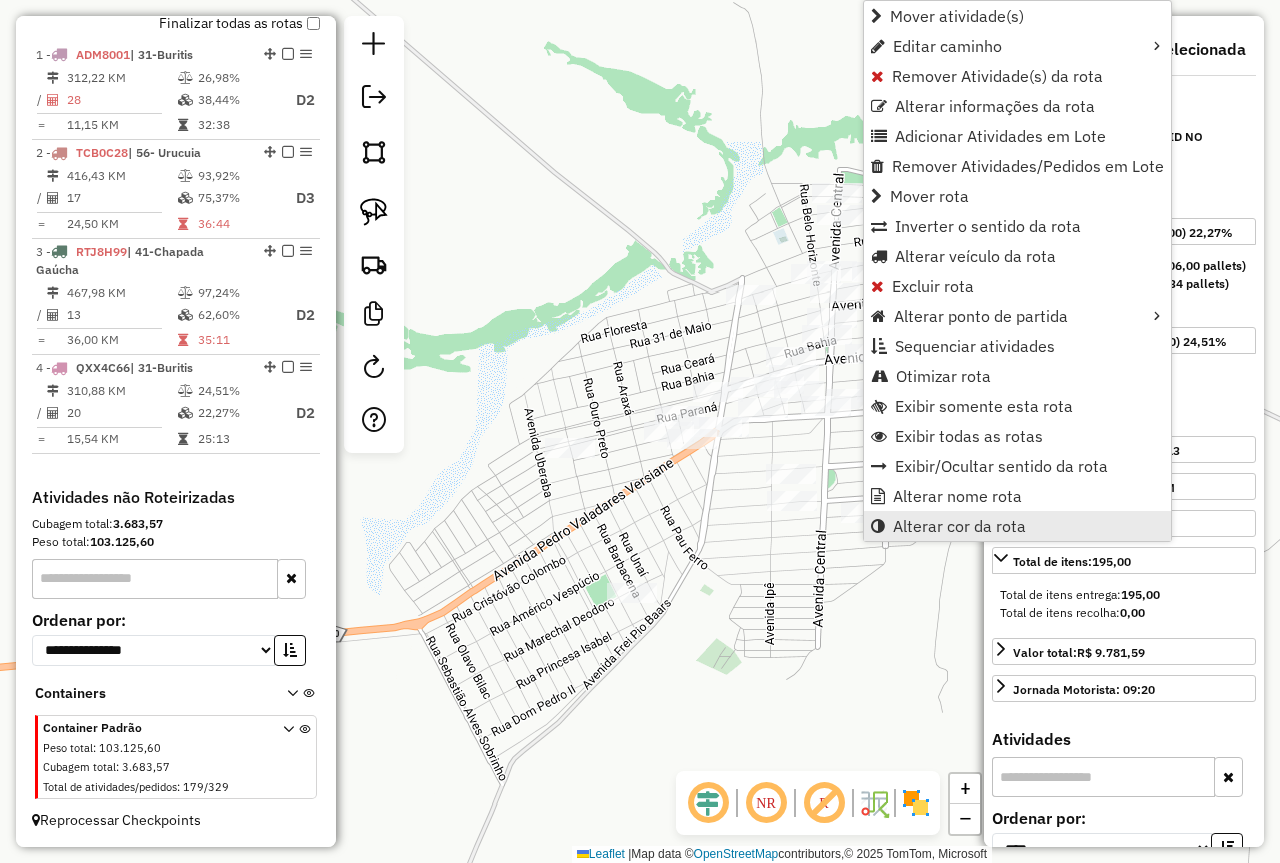 click on "Alterar cor da rota" at bounding box center [959, 526] 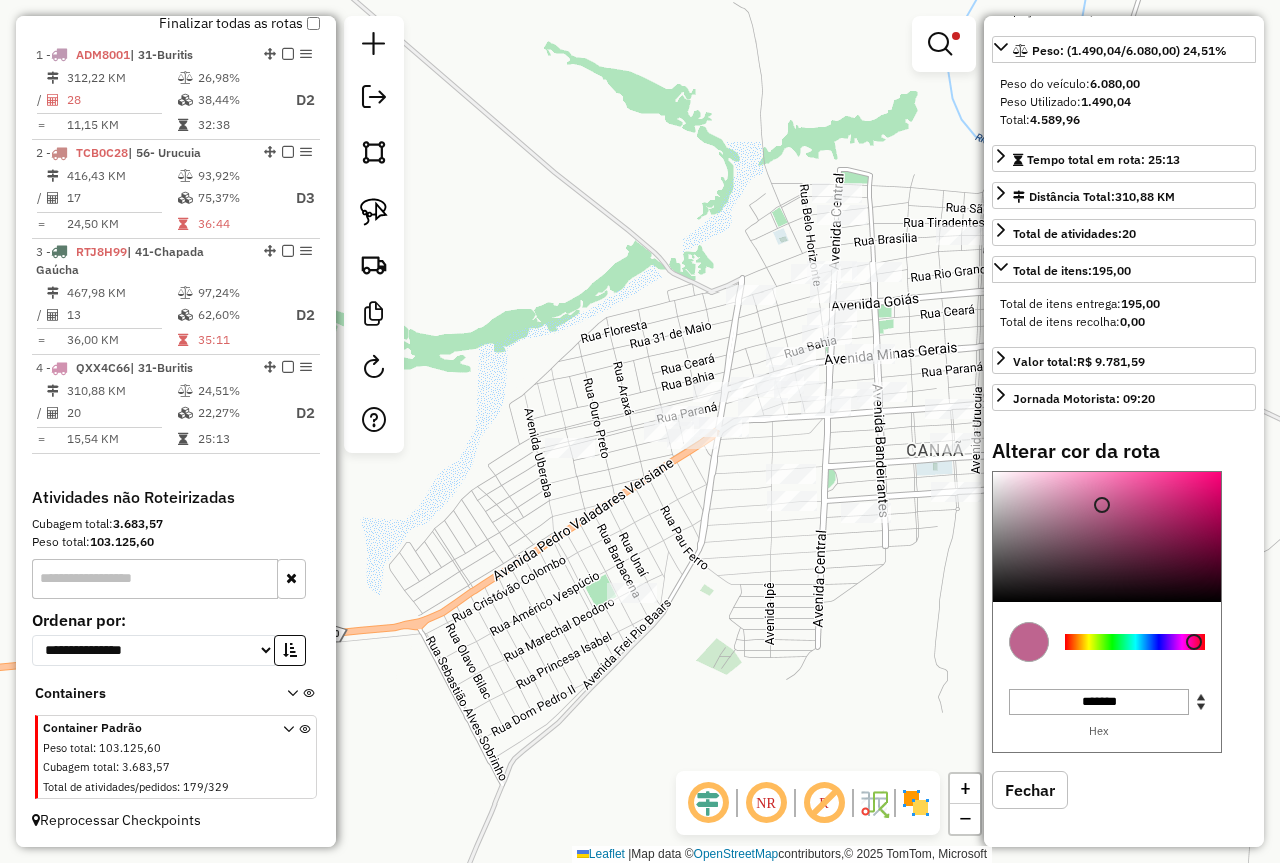 scroll, scrollTop: 309, scrollLeft: 0, axis: vertical 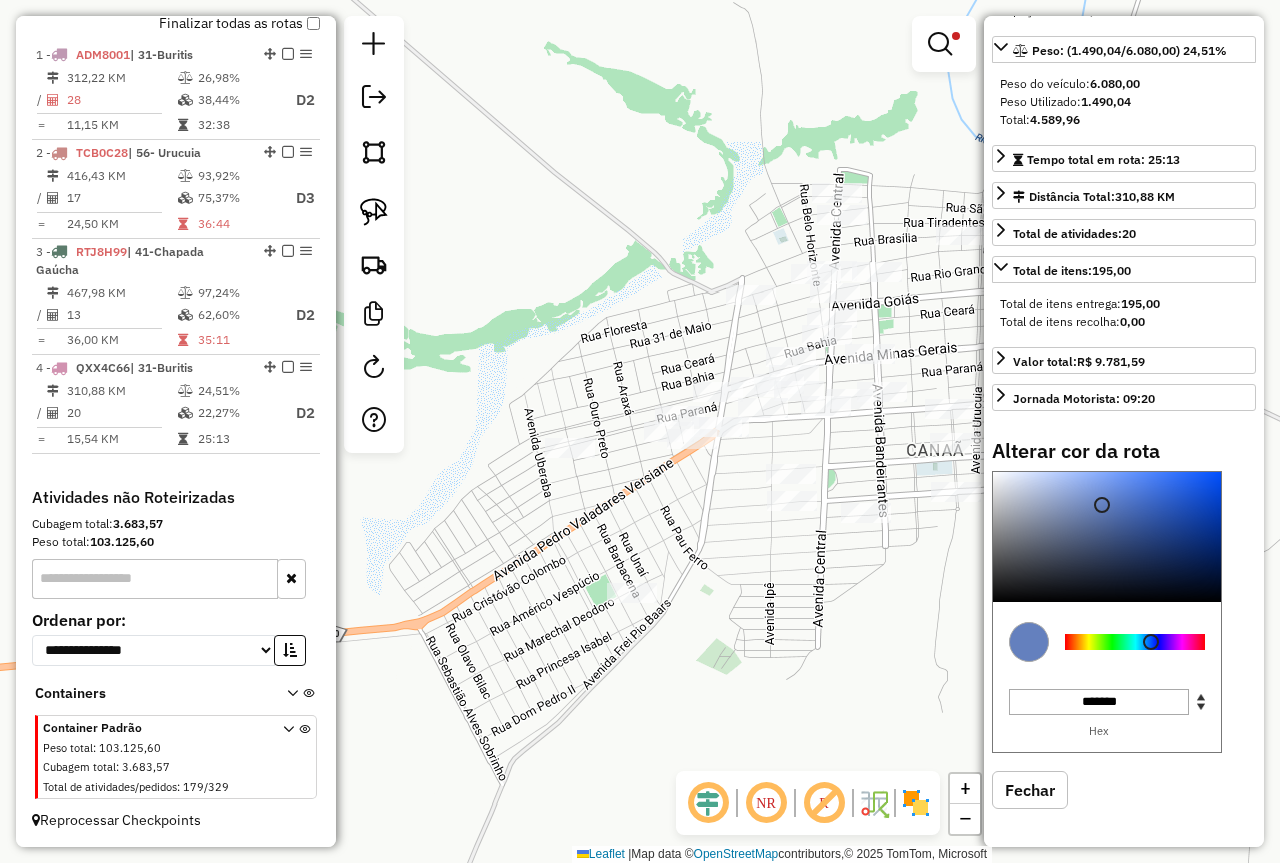 click at bounding box center (1135, 642) 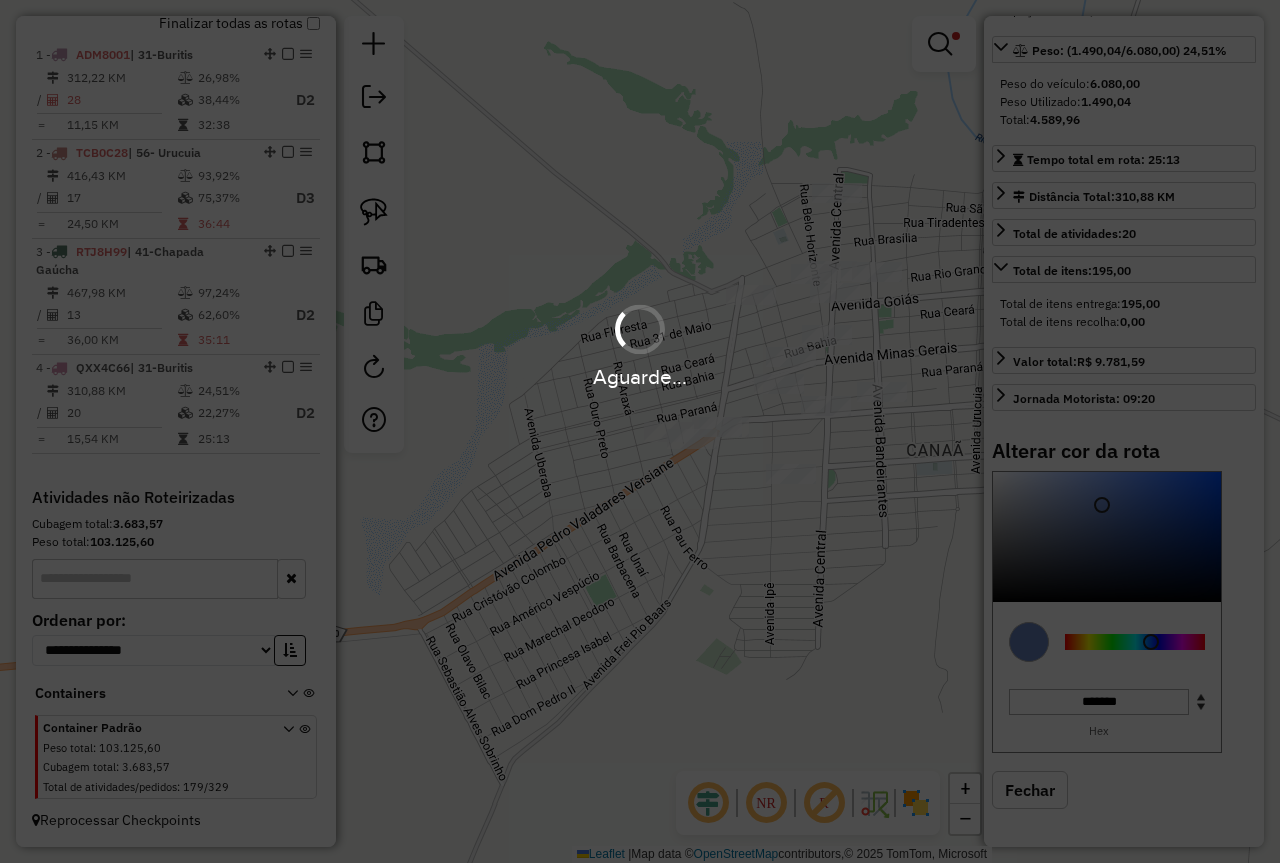 drag, startPoint x: 1093, startPoint y: 503, endPoint x: 1116, endPoint y: 503, distance: 23 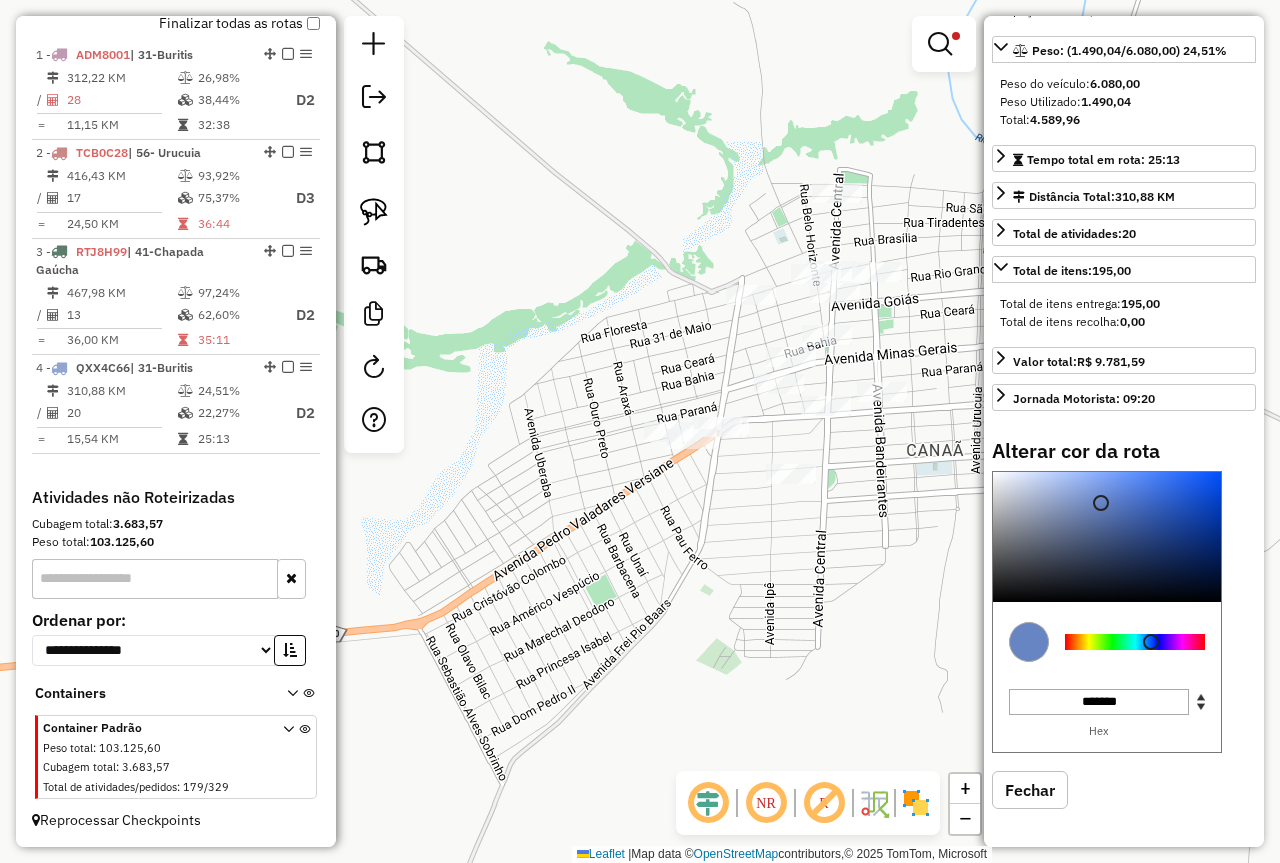 type on "*******" 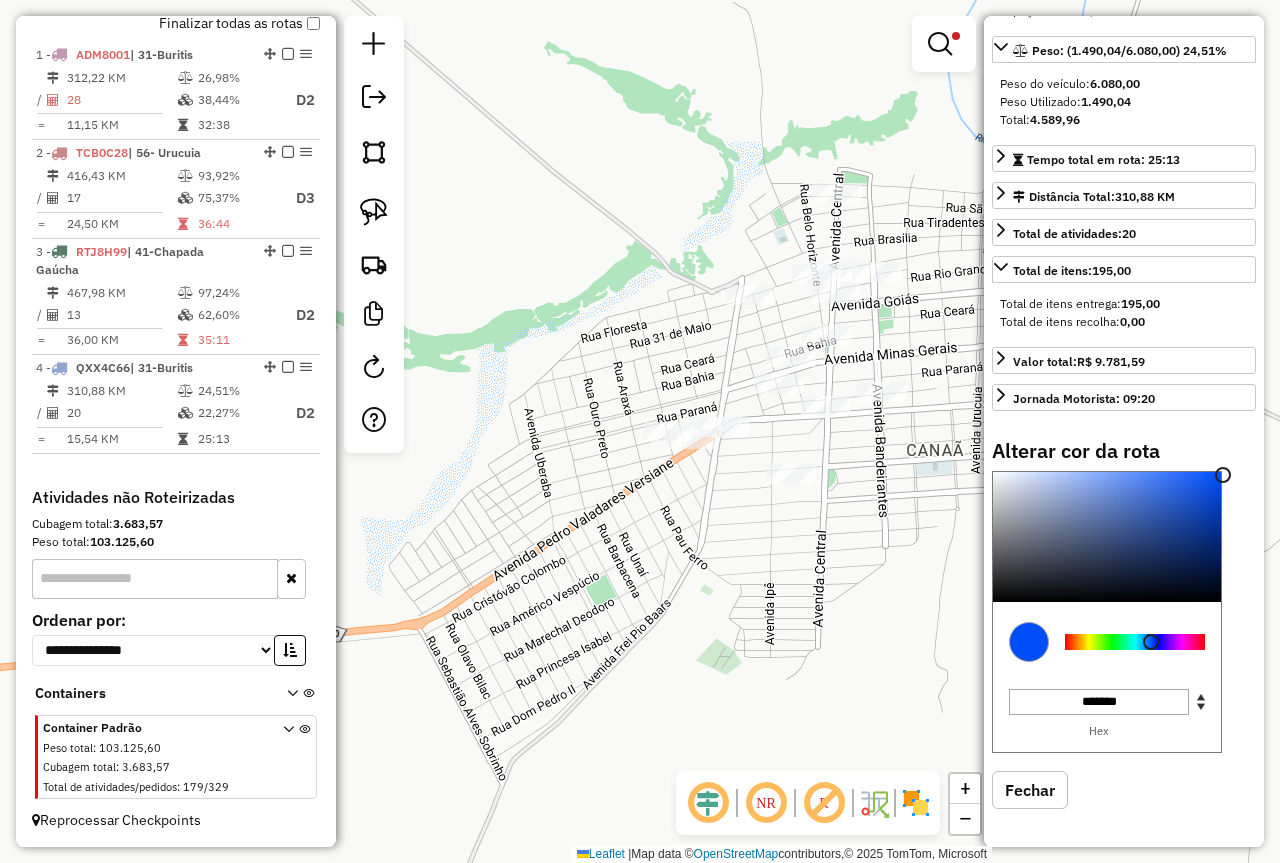 click on "Limpar filtros Janela de atendimento Grade de atendimento Capacidade Transportadoras Veículos Cliente Pedidos  Rotas Selecione os dias de semana para filtrar as janelas de atendimento  Seg   Ter   Qua   Qui   Sex   Sáb   Dom  Informe o período da janela de atendimento: De: Até:  Filtrar exatamente a janela do cliente  Considerar janela de atendimento padrão  Selecione os dias de semana para filtrar as grades de atendimento  Seg   Ter   Qua   Qui   Sex   Sáb   Dom   Considerar clientes sem dia de atendimento cadastrado  Clientes fora do dia de atendimento selecionado Filtrar as atividades entre os valores definidos abaixo:  Peso mínimo:  ****  Peso máximo:  ******  Cubagem mínima:   Cubagem máxima:   De:   Até:  Filtrar as atividades entre o tempo de atendimento definido abaixo:  De:   Até:   Considerar capacidade total dos clientes não roteirizados Transportadora: Selecione um ou mais itens Tipo de veículo: Selecione um ou mais itens Veículo: Selecione um ou mais itens Motorista: Nome: Rótulo:" 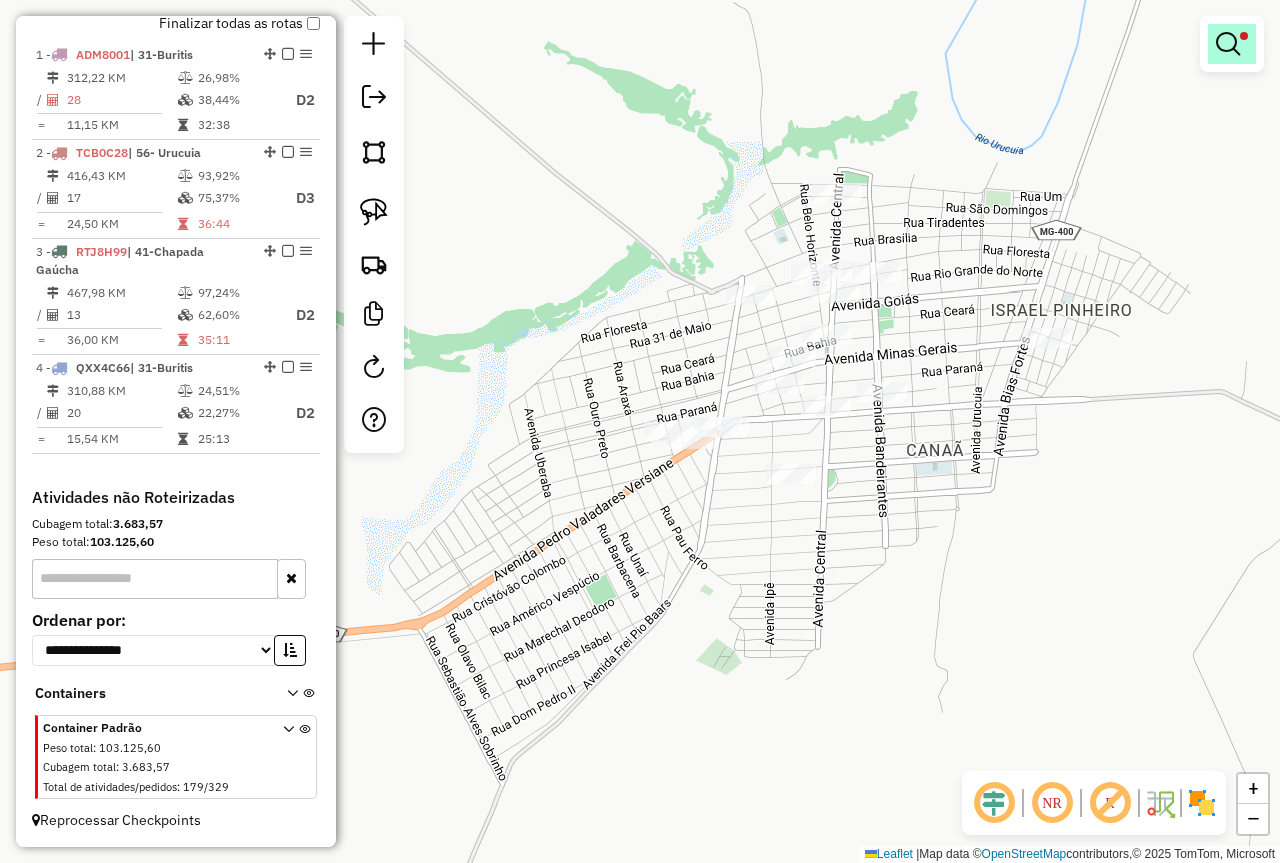 click at bounding box center (1228, 44) 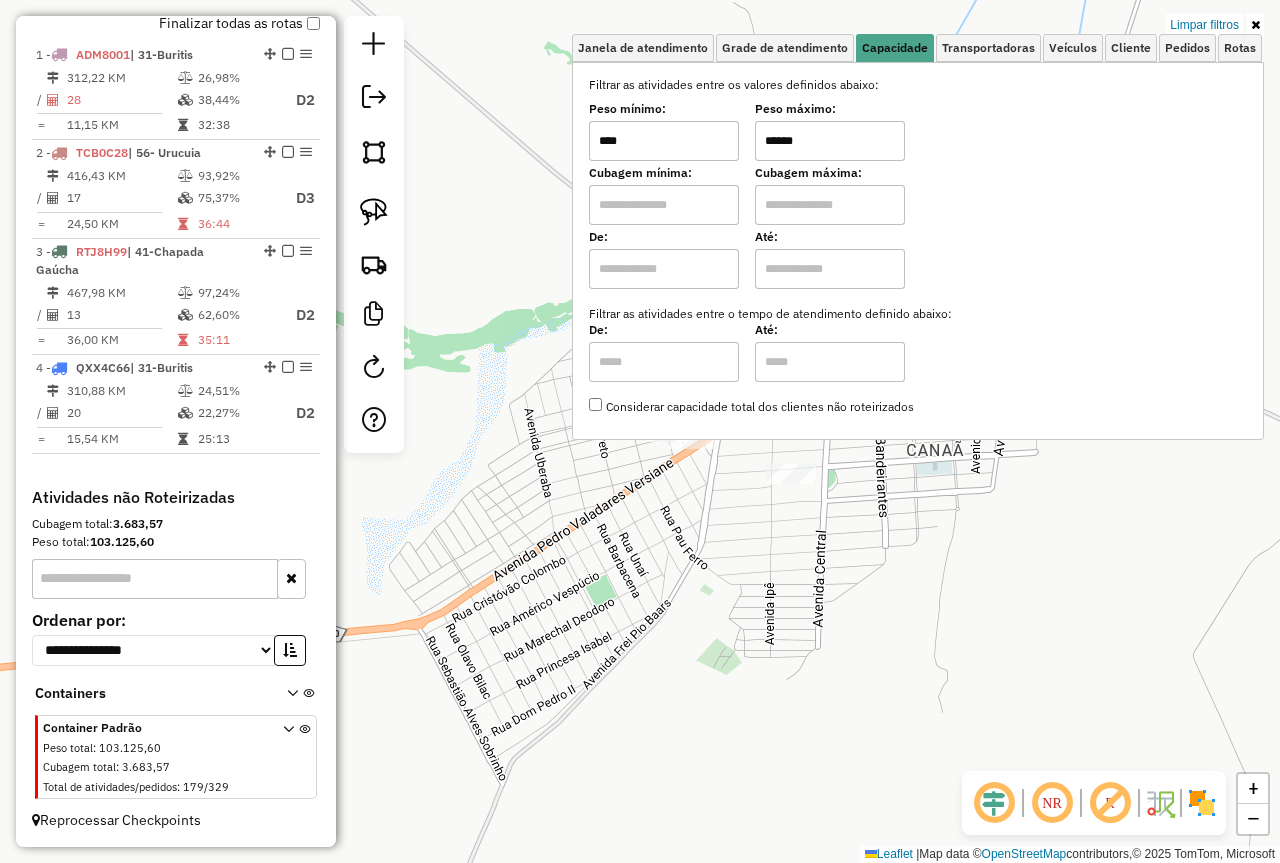 click on "Limpar filtros Janela de atendimento Grade de atendimento Capacidade Transportadoras Veículos Cliente Pedidos  Rotas Selecione os dias de semana para filtrar as janelas de atendimento  Seg   Ter   Qua   Qui   Sex   Sáb   Dom  Informe o período da janela de atendimento: De: Até:  Filtrar exatamente a janela do cliente  Considerar janela de atendimento padrão  Selecione os dias de semana para filtrar as grades de atendimento  Seg   Ter   Qua   Qui   Sex   Sáb   Dom   Considerar clientes sem dia de atendimento cadastrado  Clientes fora do dia de atendimento selecionado Filtrar as atividades entre os valores definidos abaixo:  Peso mínimo:  ****  Peso máximo:  ******  Cubagem mínima:   Cubagem máxima:   De:   Até:  Filtrar as atividades entre o tempo de atendimento definido abaixo:  De:   Até:   Considerar capacidade total dos clientes não roteirizados Transportadora: Selecione um ou mais itens Tipo de veículo: Selecione um ou mais itens Veículo: Selecione um ou mais itens Motorista: Nome: Rótulo:" 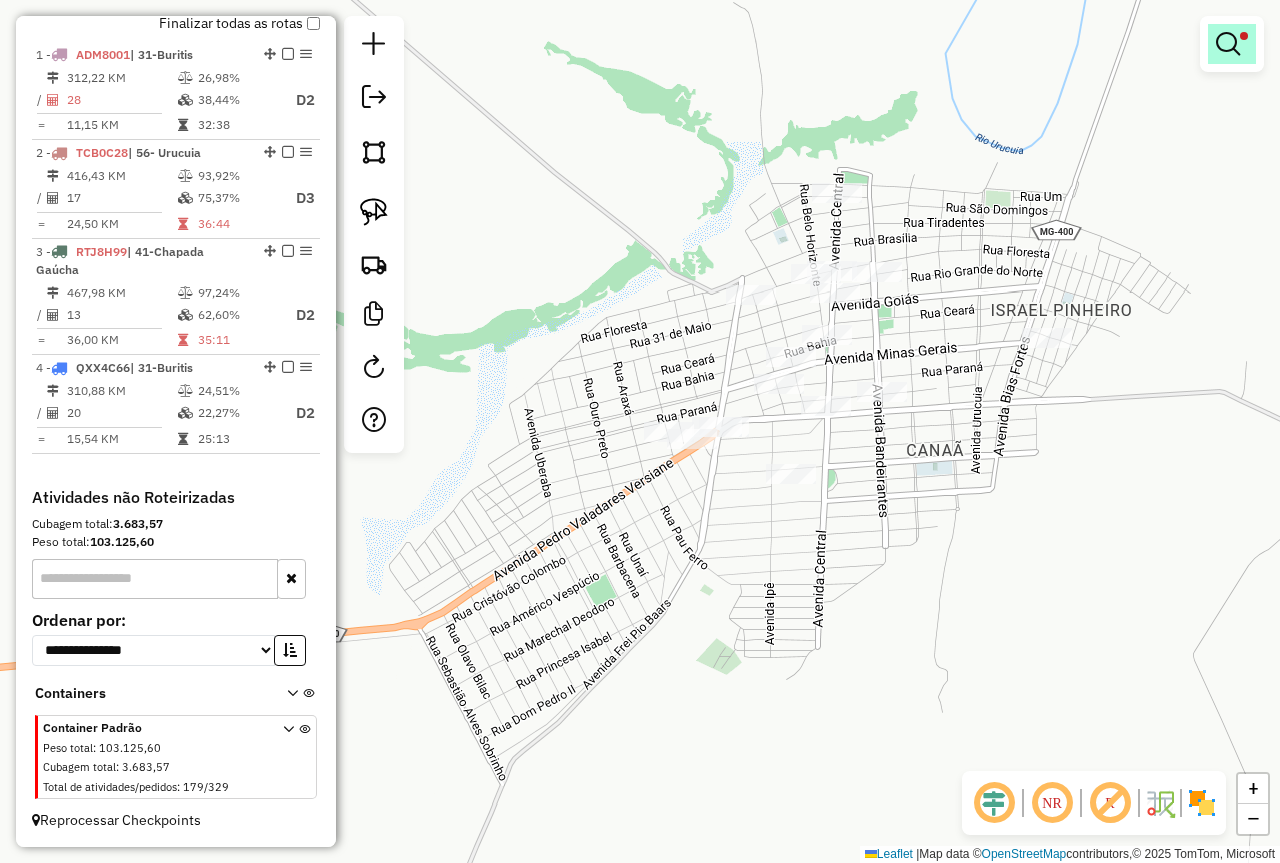 click at bounding box center (1228, 44) 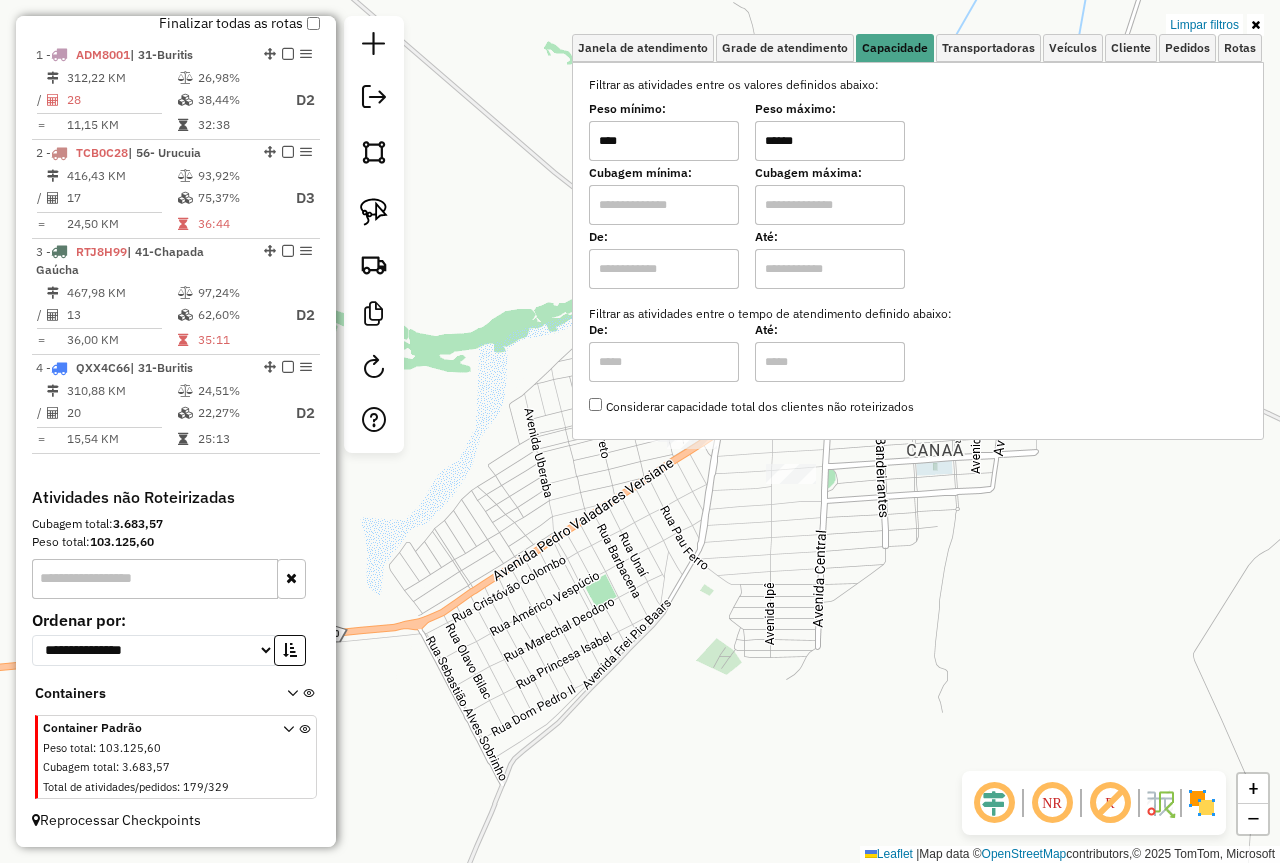 click on "****" at bounding box center [664, 141] 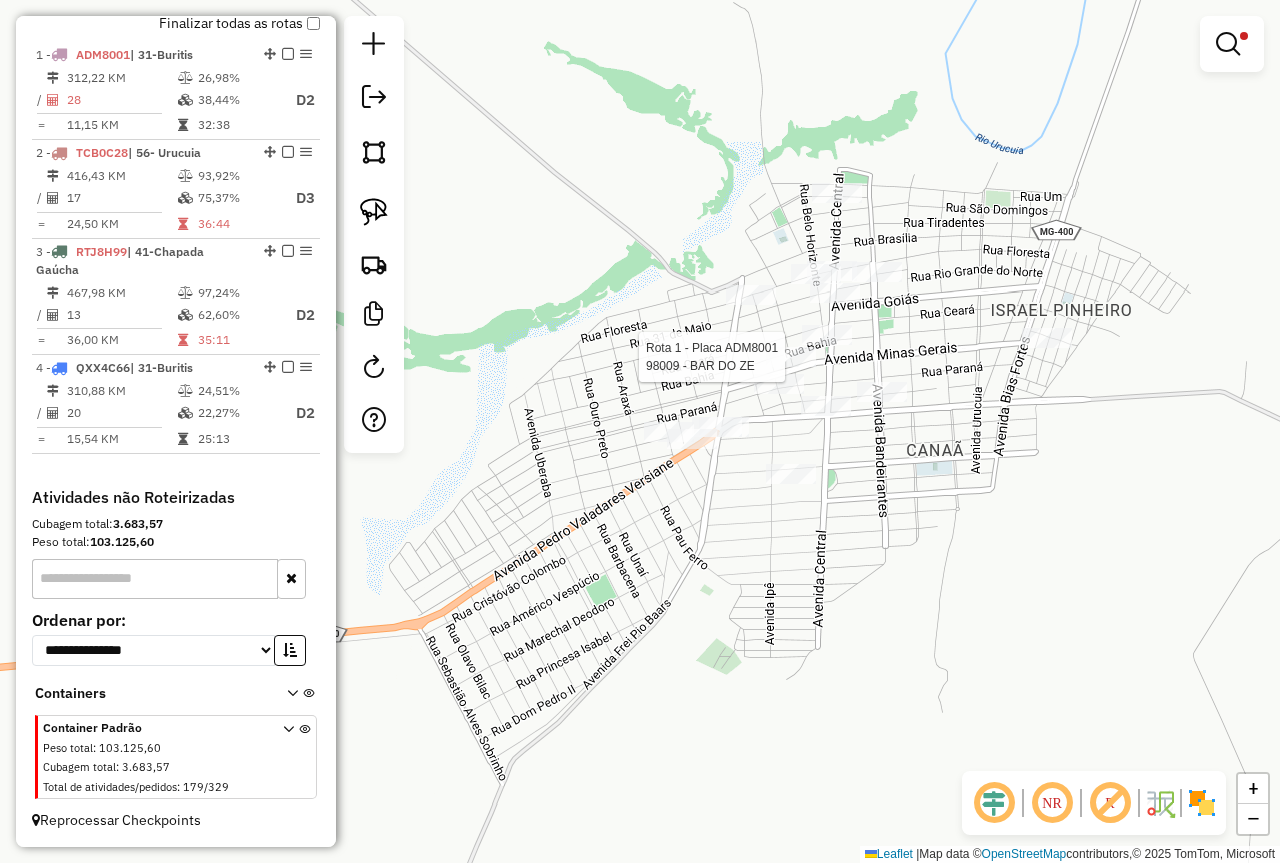 select on "*********" 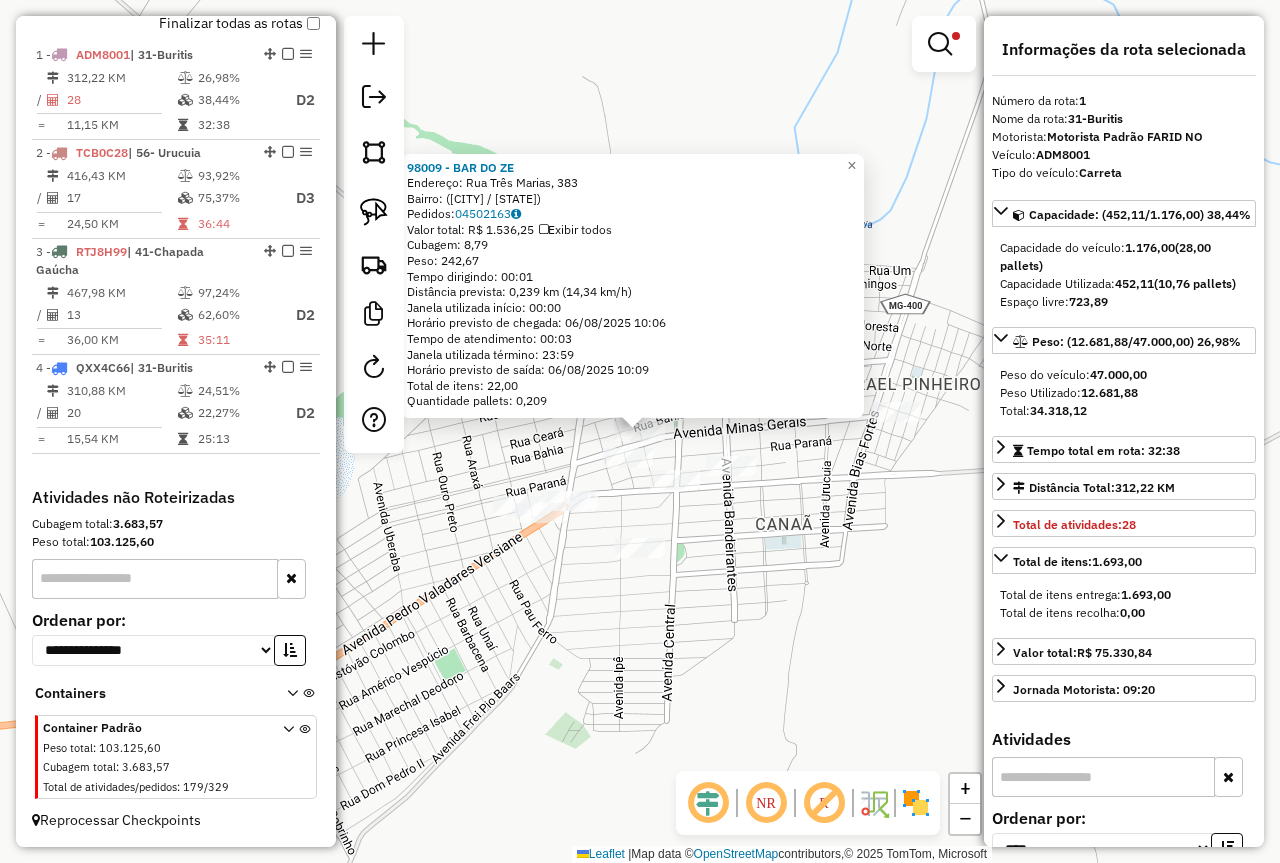 click on "98009 - BAR DO ZE  Endereço: Rua Três Marias, 383   Bairro:  (Buritis / MG)   Pedidos:  04502163   Valor total: R$ 1.536,25   Exibir todos   Cubagem: 8,79  Peso: 242,67  Tempo dirigindo: 00:01   Distância prevista: 0,239 km (14,34 km/h)   Janela utilizada início: 00:00   Horário previsto de chegada: 06/08/2025 10:06   Tempo de atendimento: 00:03   Janela utilizada término: 23:59   Horário previsto de saída: 06/08/2025 10:09   Total de itens: 22,00   Quantidade pallets: 0,209  × Limpar filtros Janela de atendimento Grade de atendimento Capacidade Transportadoras Veículos Cliente Pedidos  Rotas Selecione os dias de semana para filtrar as janelas de atendimento  Seg   Ter   Qua   Qui   Sex   Sáb   Dom  Informe o período da janela de atendimento: De: Até:  Filtrar exatamente a janela do cliente  Considerar janela de atendimento padrão  Selecione os dias de semana para filtrar as grades de atendimento  Seg   Ter   Qua   Qui   Sex   Sáb   Dom   Considerar clientes sem dia de atendimento cadastrado +" 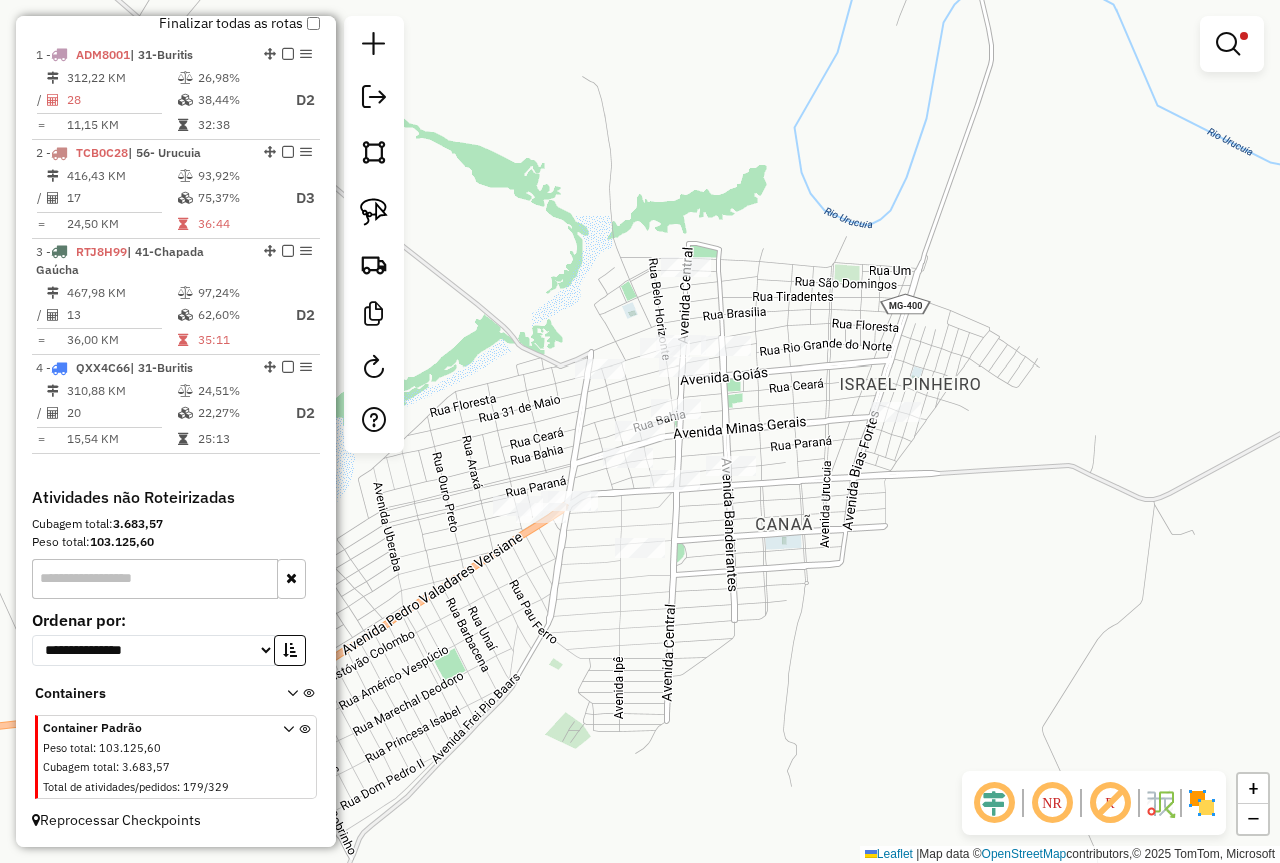 drag, startPoint x: 776, startPoint y: 584, endPoint x: 871, endPoint y: 523, distance: 112.898186 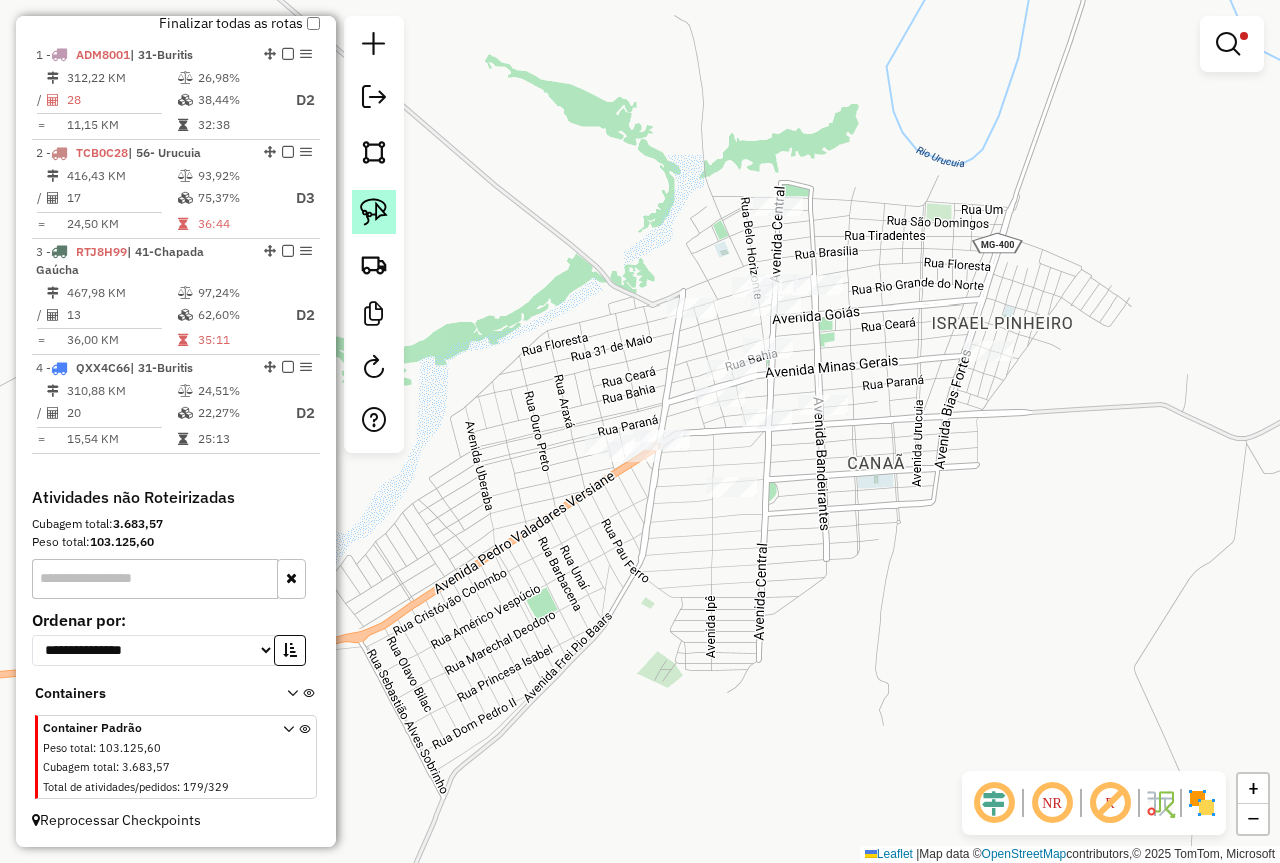 click 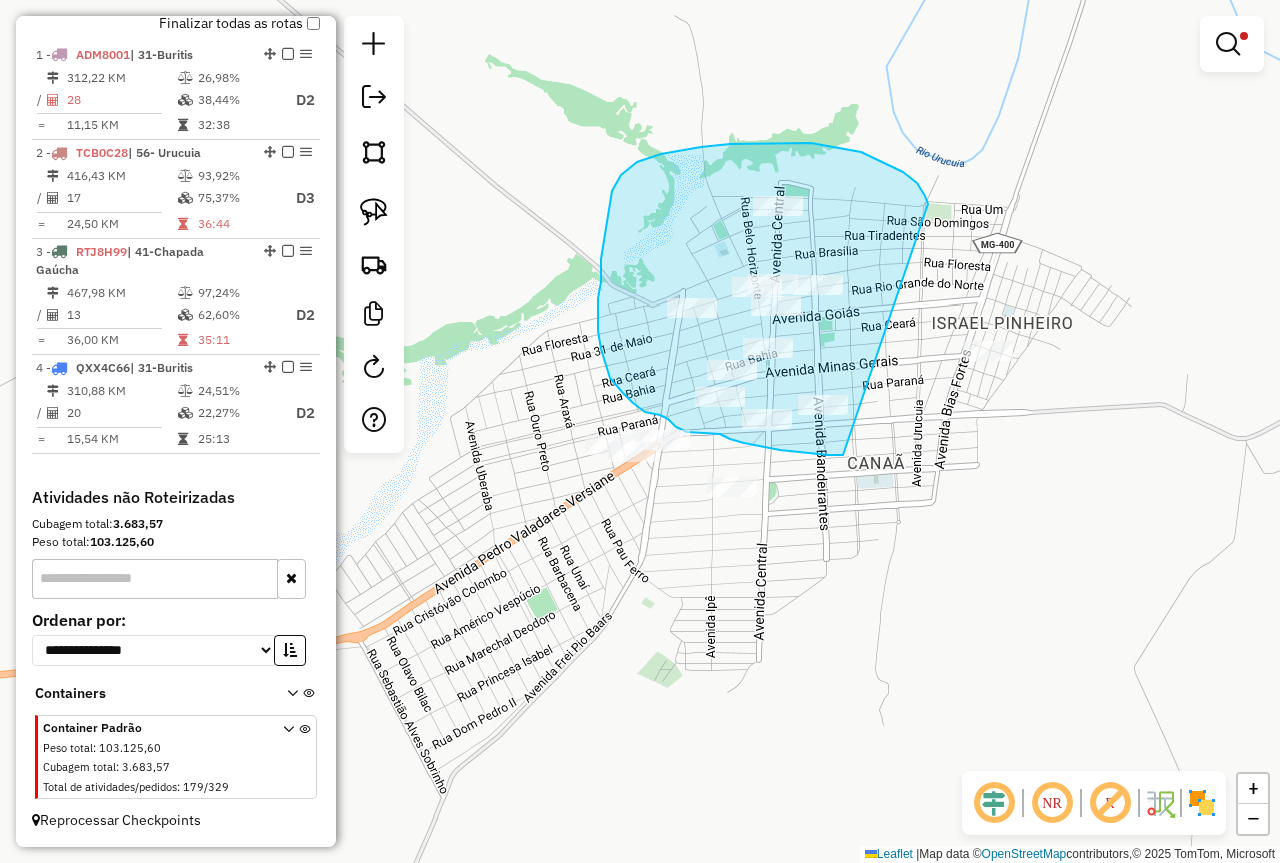 drag, startPoint x: 928, startPoint y: 204, endPoint x: 916, endPoint y: 431, distance: 227.31696 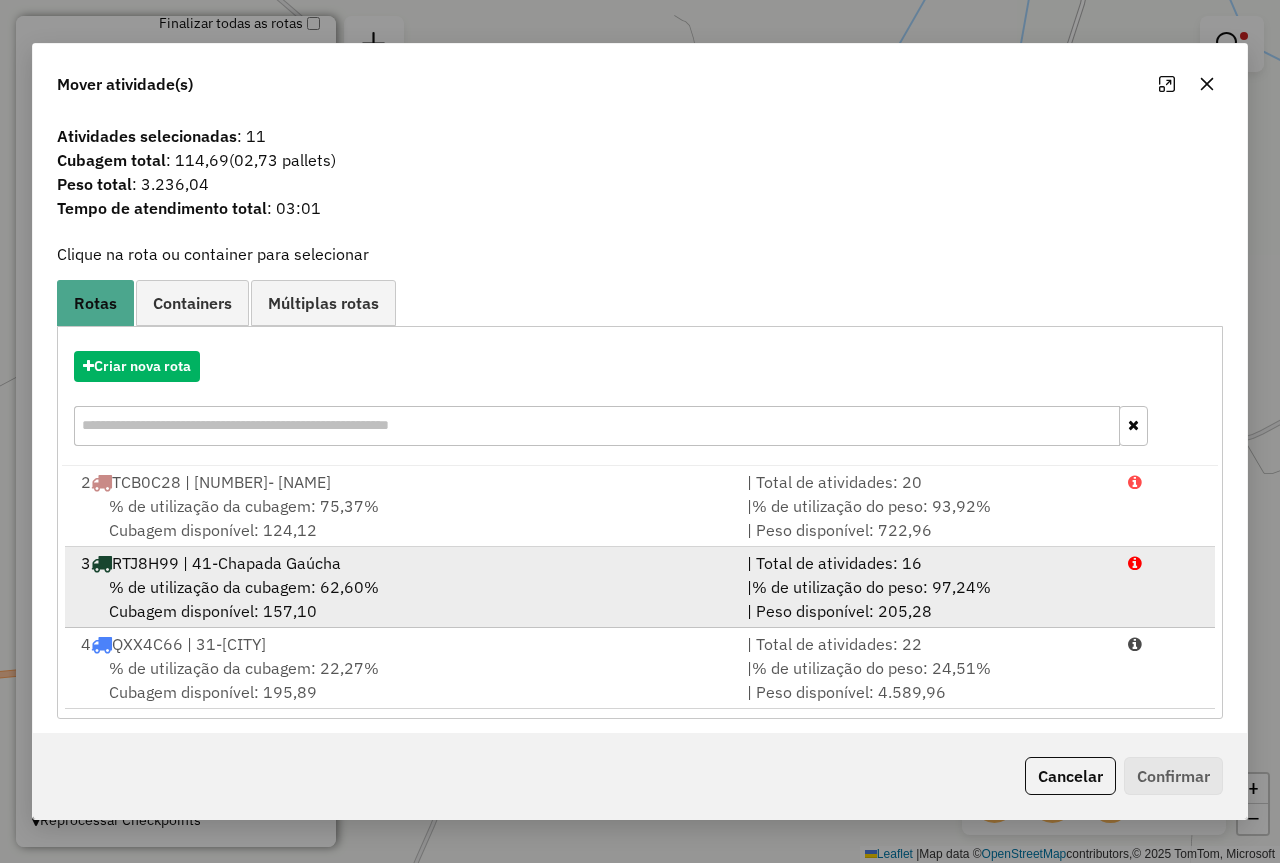 click on "% de utilização da cubagem: 62,60%  Cubagem disponível: 157,10" at bounding box center [402, 599] 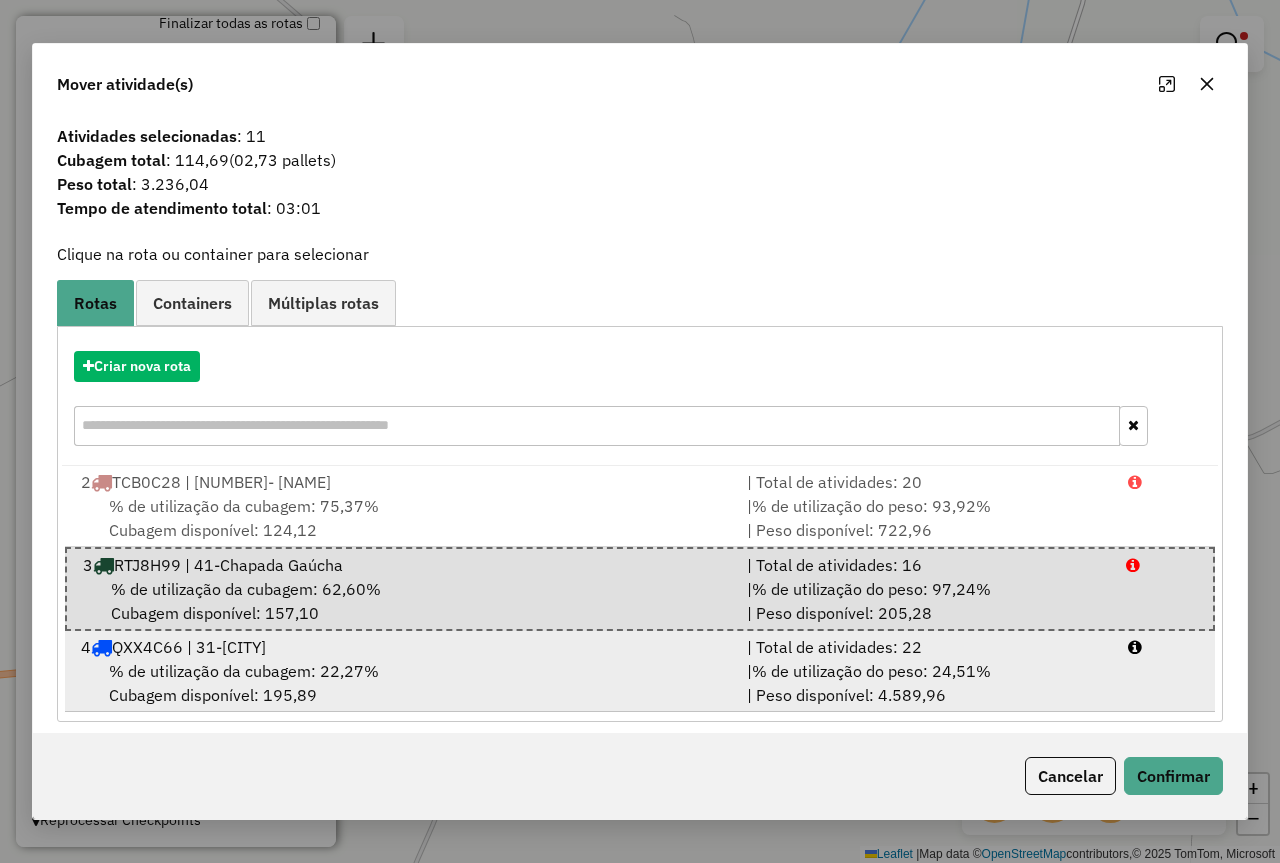 click on "4  QXX4C66 | 31-Buritis" at bounding box center (402, 647) 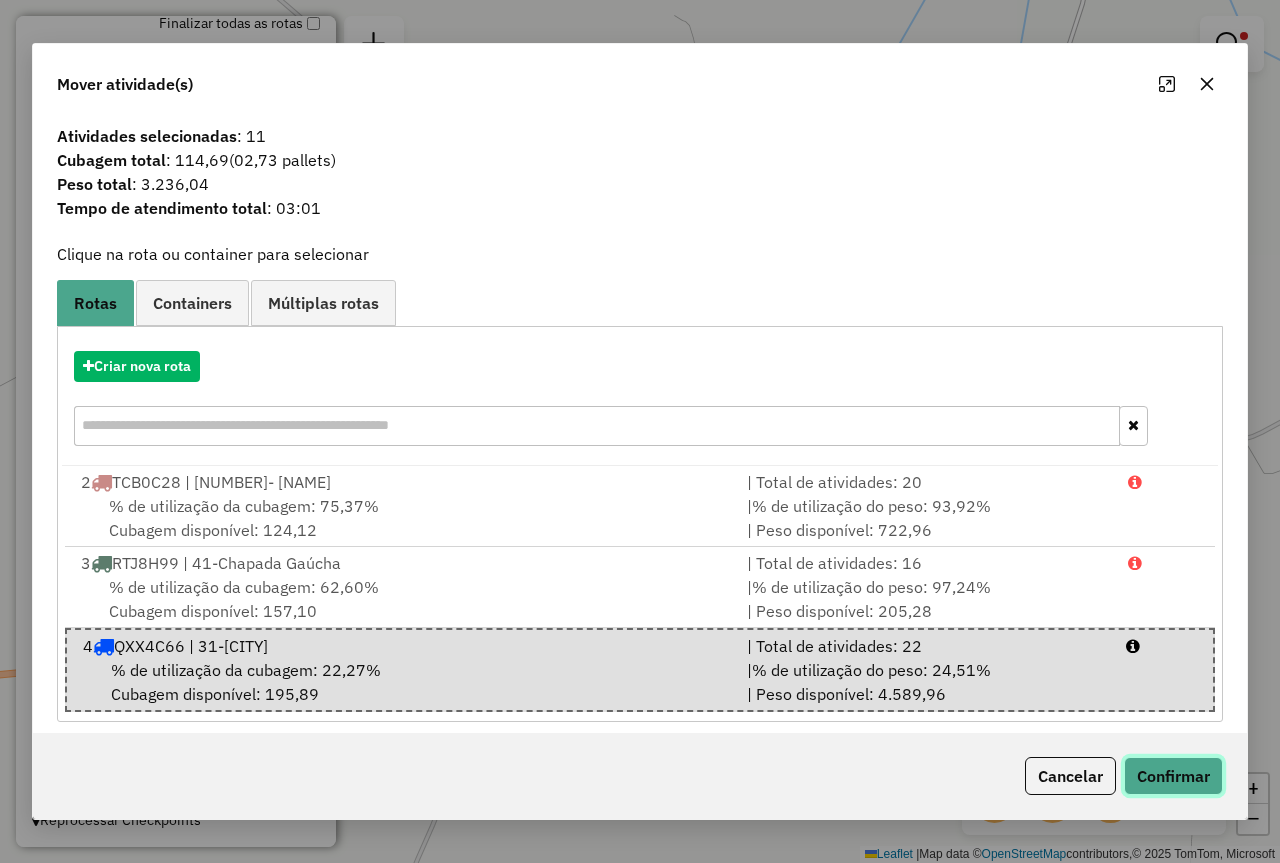 click on "Confirmar" 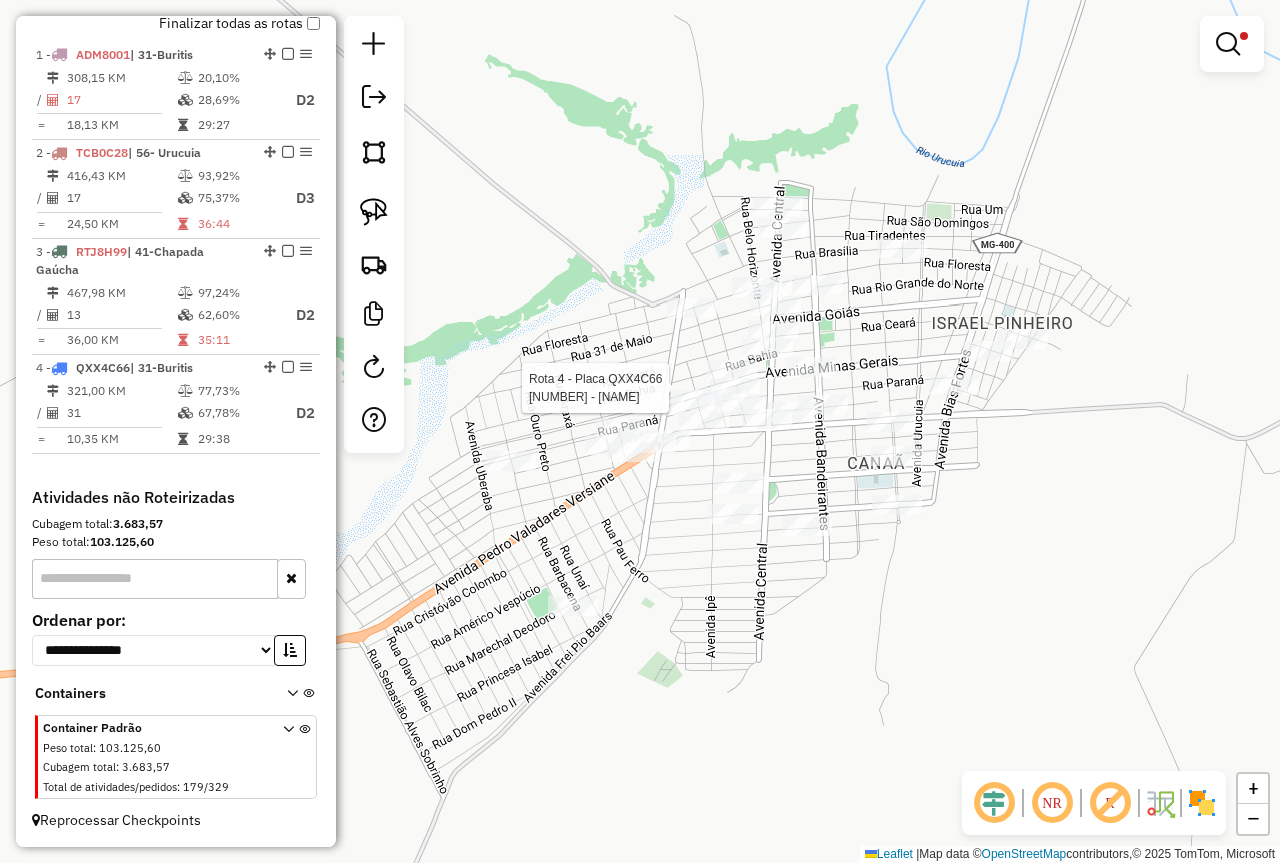 select on "*********" 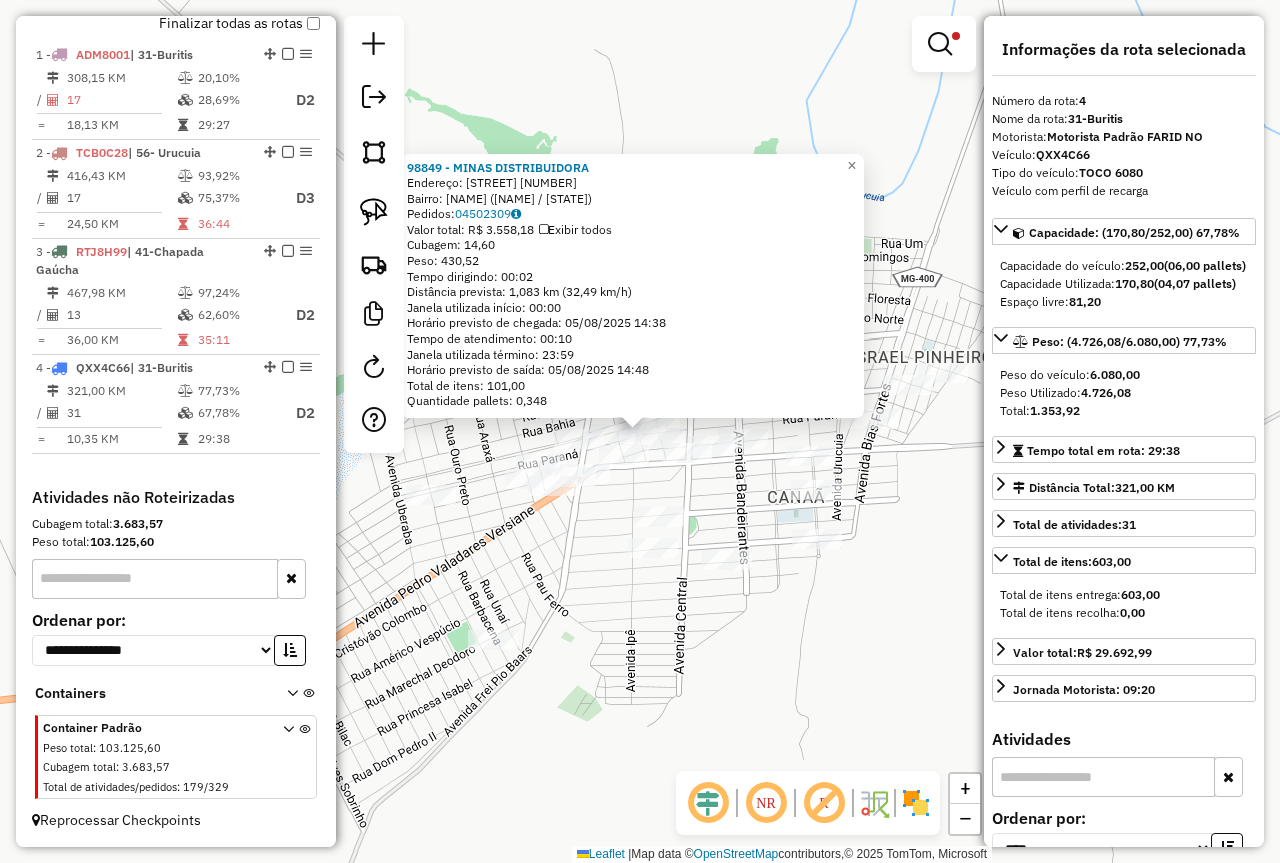 click on "98849 - MINAS DISTRIBUIDORA  Endereço:  ADALECIO ANTONIO DA SILVA 1015   Bairro: VILA SERRANA (BURITIS / MG)   Pedidos:  04502309   Valor total: R$ 3.558,18   Exibir todos   Cubagem: 14,60  Peso: 430,52  Tempo dirigindo: 00:02   Distância prevista: 1,083 km (32,49 km/h)   Janela utilizada início: 00:00   Horário previsto de chegada: 05/08/2025 14:38   Tempo de atendimento: 00:10   Janela utilizada término: 23:59   Horário previsto de saída: 05/08/2025 14:48   Total de itens: 101,00   Quantidade pallets: 0,348  × Limpar filtros Janela de atendimento Grade de atendimento Capacidade Transportadoras Veículos Cliente Pedidos  Rotas Selecione os dias de semana para filtrar as janelas de atendimento  Seg   Ter   Qua   Qui   Sex   Sáb   Dom  Informe o período da janela de atendimento: De: Até:  Filtrar exatamente a janela do cliente  Considerar janela de atendimento padrão  Selecione os dias de semana para filtrar as grades de atendimento  Seg   Ter   Qua   Qui   Sex   Sáb   Dom   Peso mínimo:  **** +" 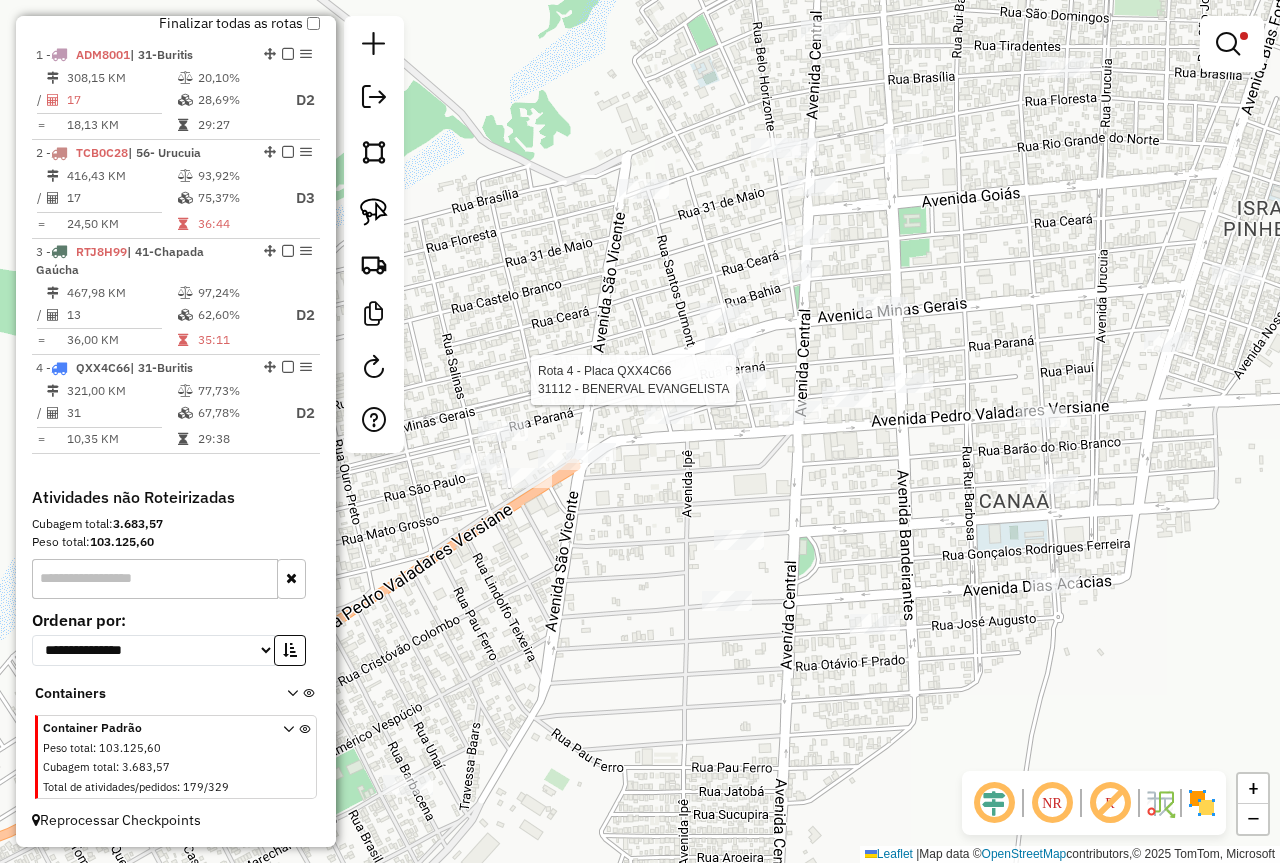 select on "*********" 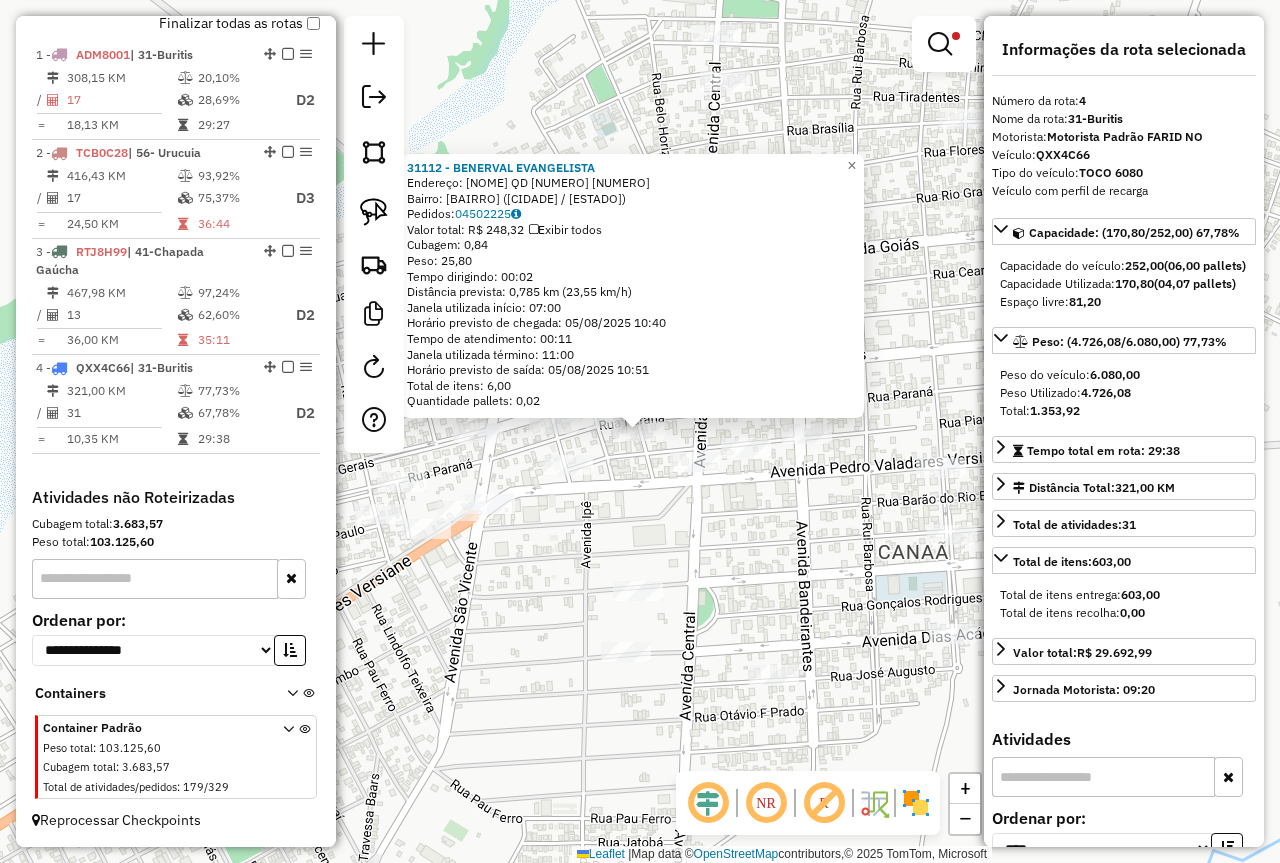 click on "31112 - BENERVAL EVANGELISTA  Endereço:  PADRE ANCHIETA QD 351 12   Bairro: TABOQUINHA (BURITIS / MG)   Pedidos:  04502225   Valor total: R$ 248,32   Exibir todos   Cubagem: 0,84  Peso: 25,80  Tempo dirigindo: 00:02   Distância prevista: 0,785 km (23,55 km/h)   Janela utilizada início: 07:00   Horário previsto de chegada: 05/08/2025 10:40   Tempo de atendimento: 00:11   Janela utilizada término: 11:00   Horário previsto de saída: 05/08/2025 10:51   Total de itens: 6,00   Quantidade pallets: 0,02  × Limpar filtros Janela de atendimento Grade de atendimento Capacidade Transportadoras Veículos Cliente Pedidos  Rotas Selecione os dias de semana para filtrar as janelas de atendimento  Seg   Ter   Qua   Qui   Sex   Sáb   Dom  Informe o período da janela de atendimento: De: Até:  Filtrar exatamente a janela do cliente  Considerar janela de atendimento padrão  Selecione os dias de semana para filtrar as grades de atendimento  Seg   Ter   Qua   Qui   Sex   Sáb   Dom   Peso mínimo:  ****  Peso máximo:" 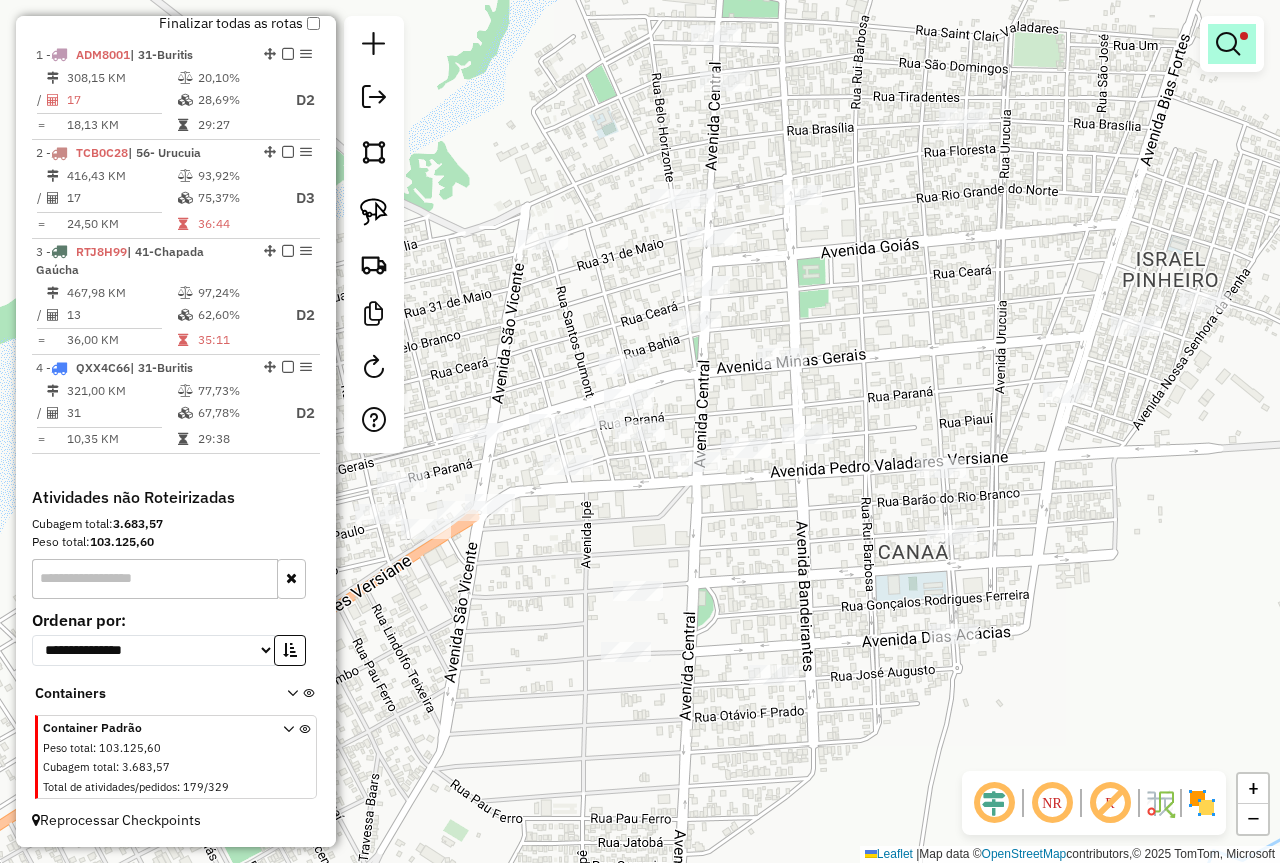click at bounding box center [1232, 44] 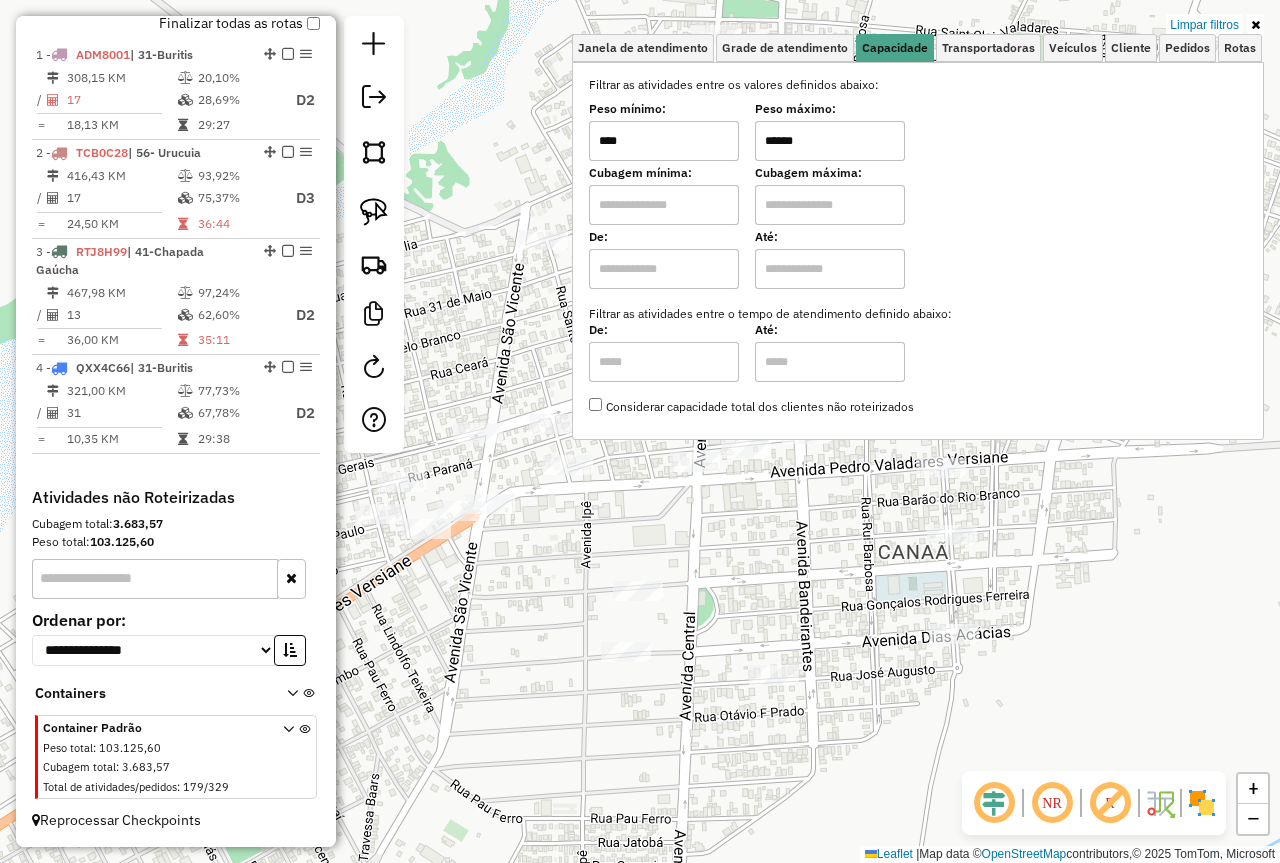 click on "******" at bounding box center [830, 141] 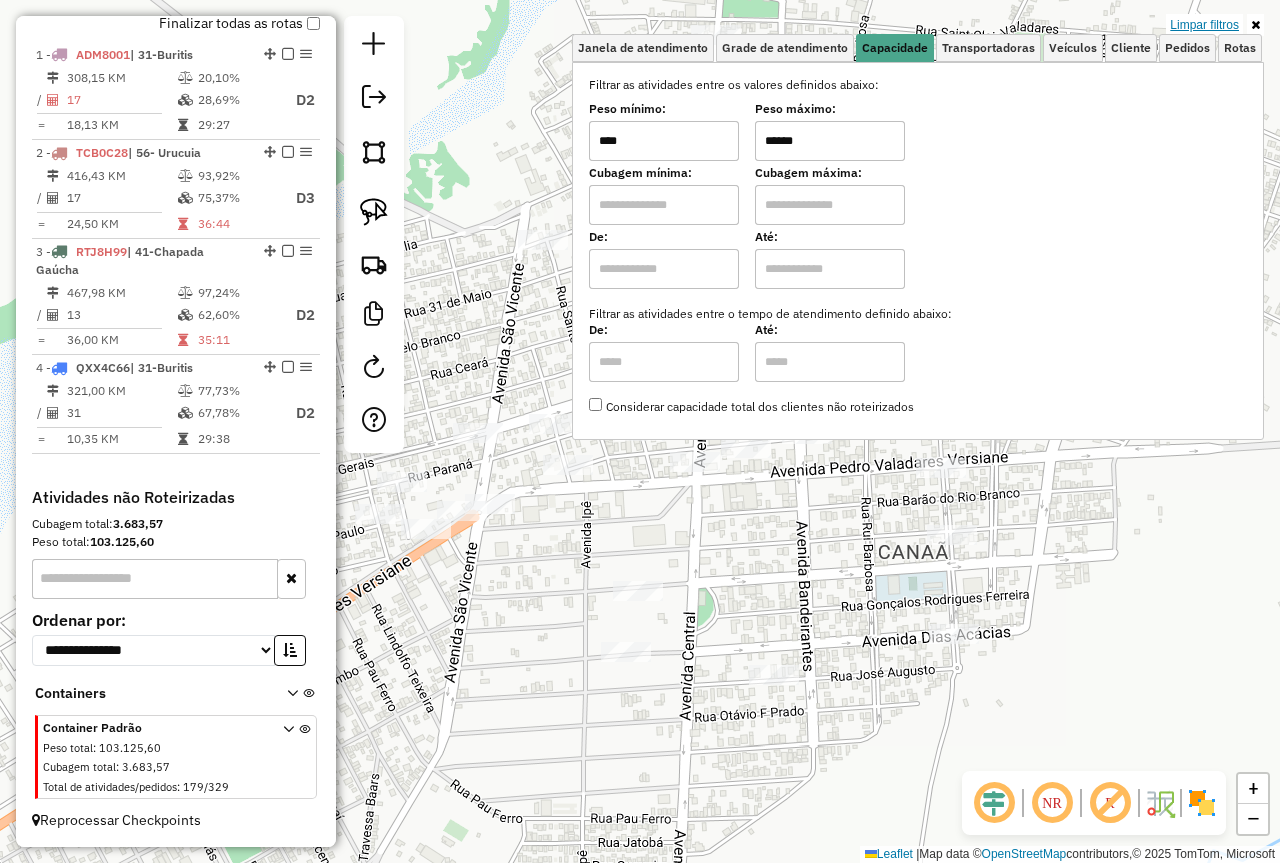 click on "Limpar filtros" at bounding box center [1204, 25] 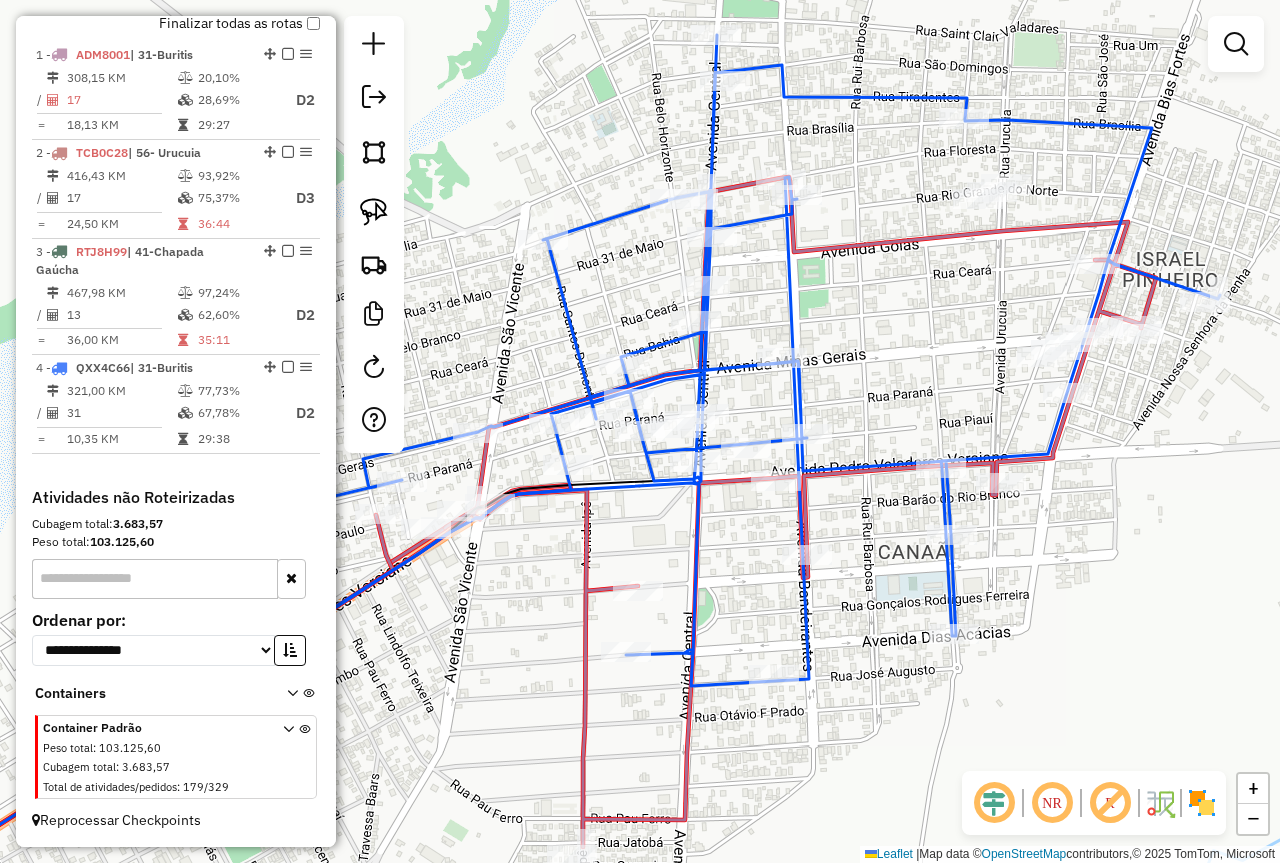 click on "Janela de atendimento Grade de atendimento Capacidade Transportadoras Veículos Cliente Pedidos  Rotas Selecione os dias de semana para filtrar as janelas de atendimento  Seg   Ter   Qua   Qui   Sex   Sáb   Dom  Informe o período da janela de atendimento: De: Até:  Filtrar exatamente a janela do cliente  Considerar janela de atendimento padrão  Selecione os dias de semana para filtrar as grades de atendimento  Seg   Ter   Qua   Qui   Sex   Sáb   Dom   Considerar clientes sem dia de atendimento cadastrado  Clientes fora do dia de atendimento selecionado Filtrar as atividades entre os valores definidos abaixo:  Peso mínimo:   Peso máximo:   Cubagem mínima:   Cubagem máxima:   De:   Até:  Filtrar as atividades entre o tempo de atendimento definido abaixo:  De:   Até:   Considerar capacidade total dos clientes não roteirizados Transportadora: Selecione um ou mais itens Tipo de veículo: Selecione um ou mais itens Veículo: Selecione um ou mais itens Motorista: Selecione um ou mais itens Nome: Rótulo:" 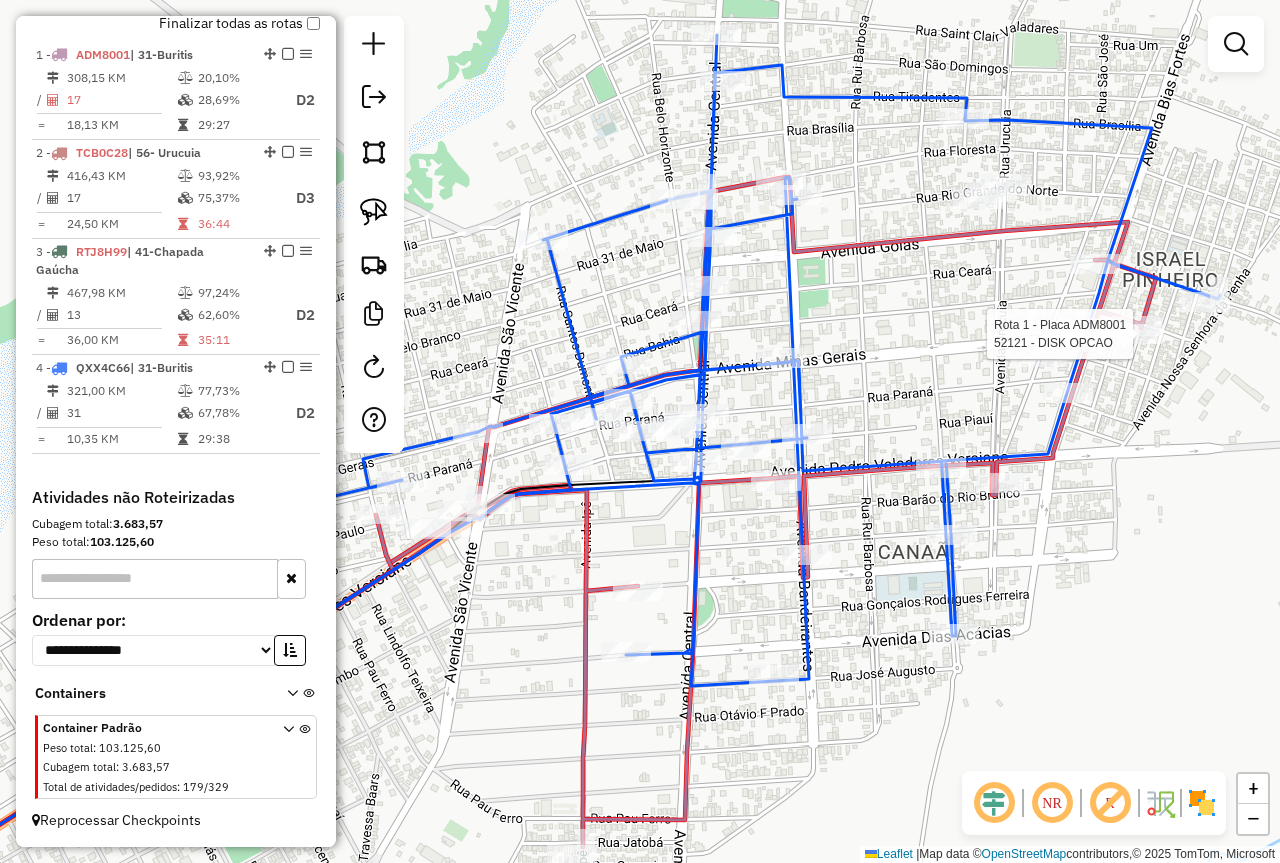select on "*********" 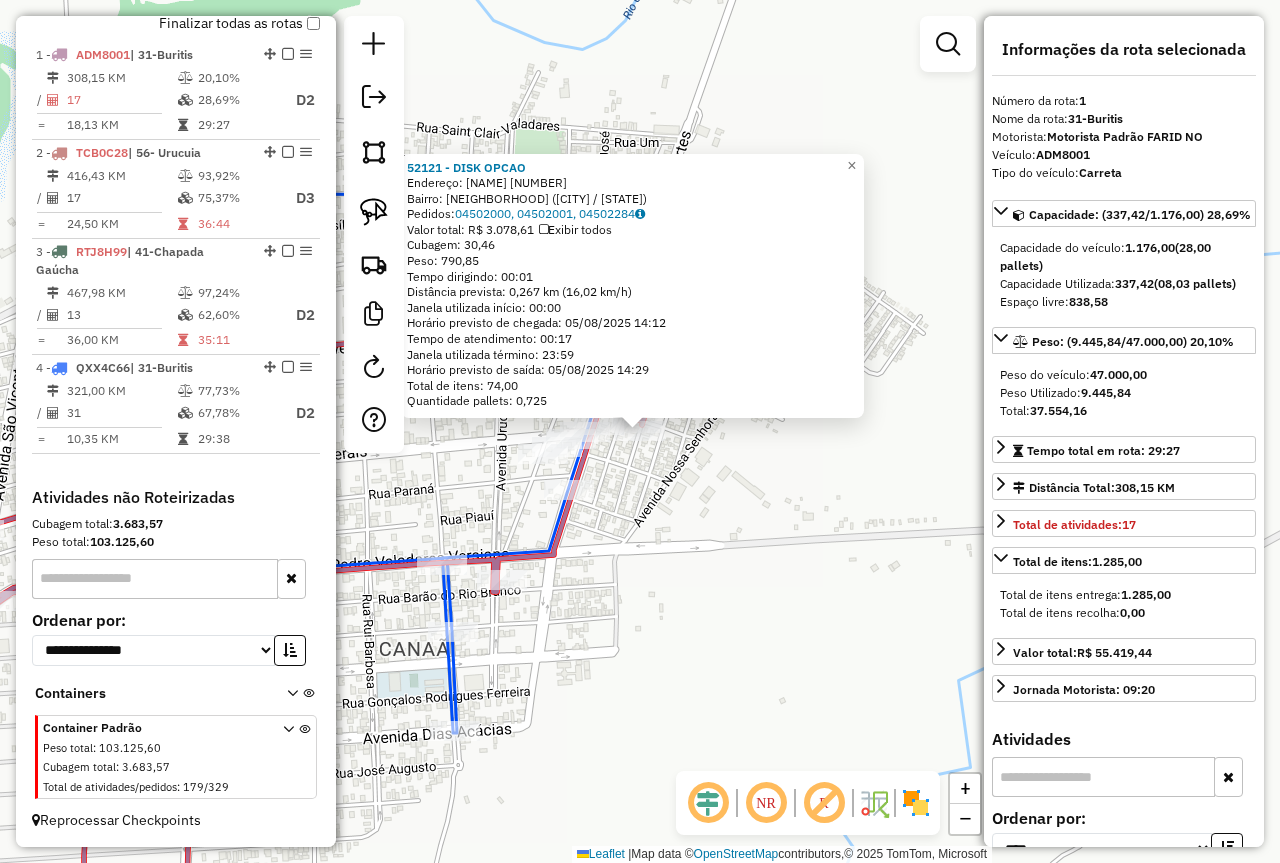 click on "52121 - DISK OPCAO  Endereço:  OLEGARIO BATISTA SILVA 76   Bairro: ISRAEL PINHEIRO (BURITIS / MG)   Pedidos:  04502000, 04502001, 04502284   Valor total: R$ 3.078,61   Exibir todos   Cubagem: 30,46  Peso: 790,85  Tempo dirigindo: 00:01   Distância prevista: 0,267 km (16,02 km/h)   Janela utilizada início: 00:00   Horário previsto de chegada: 05/08/2025 14:12   Tempo de atendimento: 00:17   Janela utilizada término: 23:59   Horário previsto de saída: 05/08/2025 14:29   Total de itens: 74,00   Quantidade pallets: 0,725  × Janela de atendimento Grade de atendimento Capacidade Transportadoras Veículos Cliente Pedidos  Rotas Selecione os dias de semana para filtrar as janelas de atendimento  Seg   Ter   Qua   Qui   Sex   Sáb   Dom  Informe o período da janela de atendimento: De: Até:  Filtrar exatamente a janela do cliente  Considerar janela de atendimento padrão  Selecione os dias de semana para filtrar as grades de atendimento  Seg   Ter   Qua   Qui   Sex   Sáb   Dom   Peso mínimo:   De:   Até:" 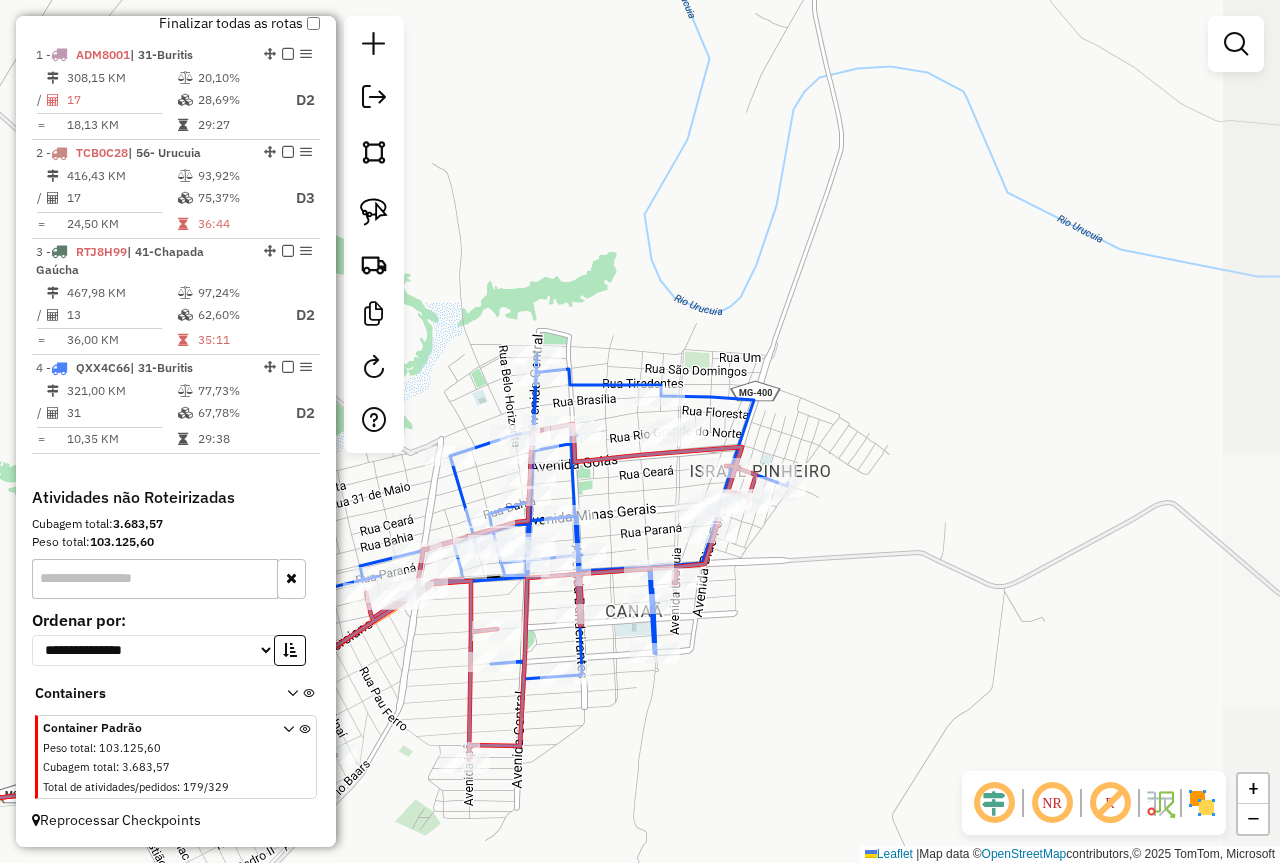 drag, startPoint x: 858, startPoint y: 570, endPoint x: 905, endPoint y: 525, distance: 65.06919 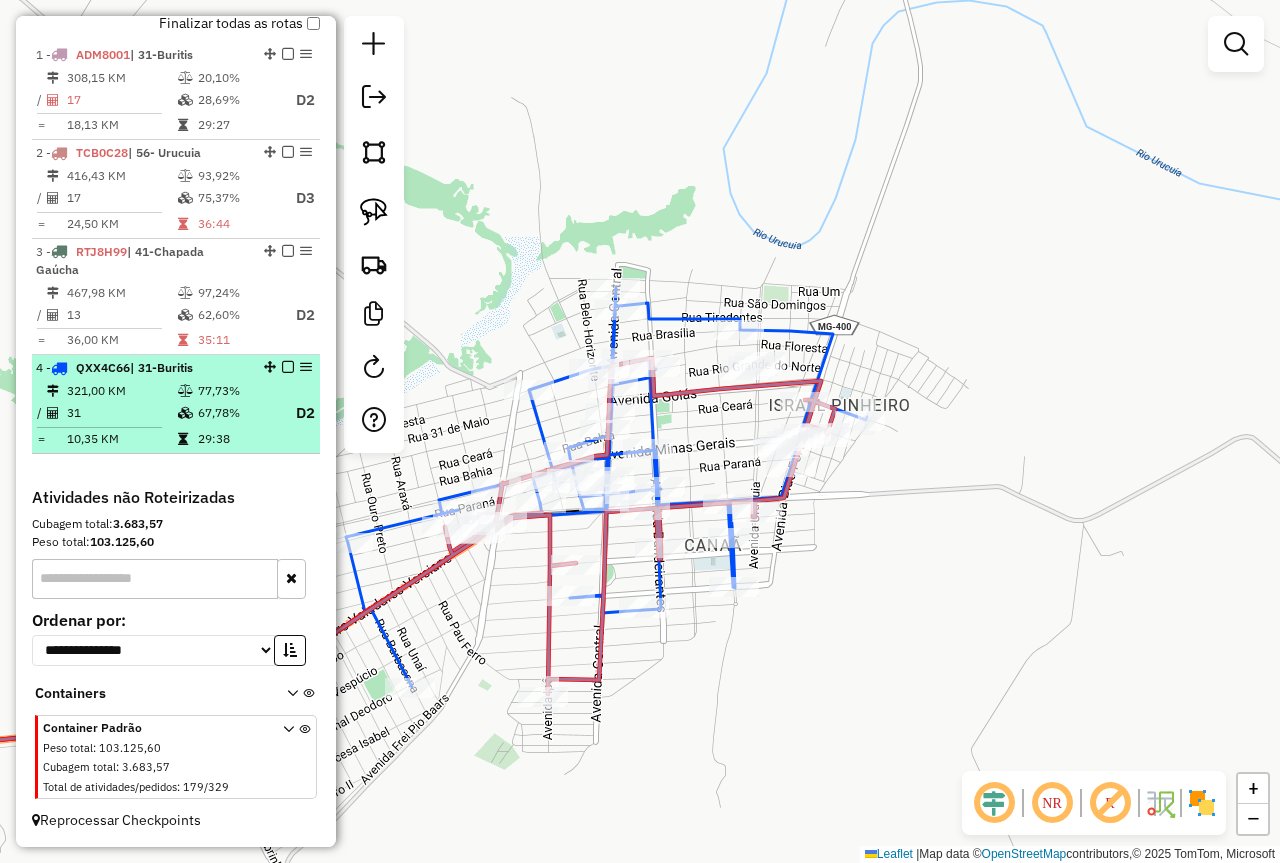 click at bounding box center (288, 367) 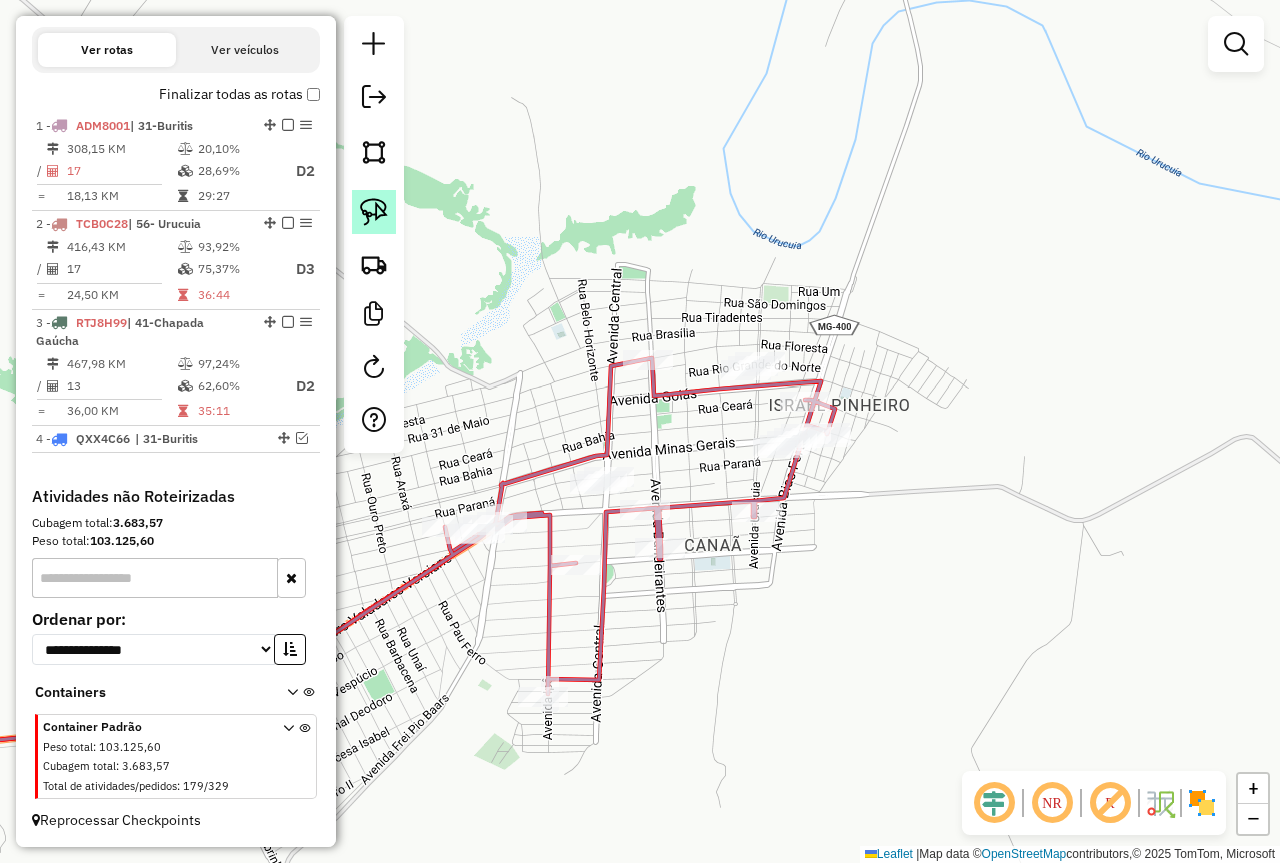 click 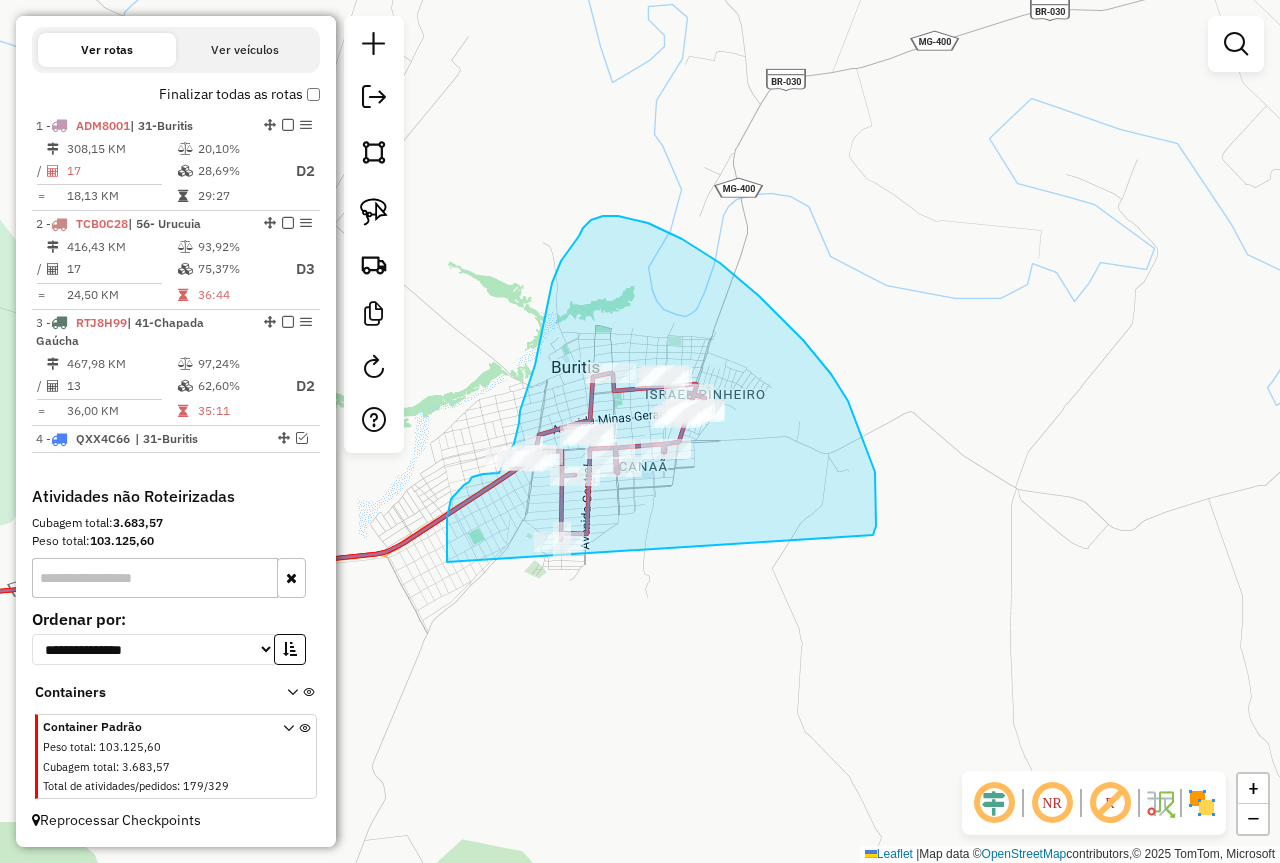 drag, startPoint x: 876, startPoint y: 526, endPoint x: 473, endPoint y: 624, distance: 414.7445 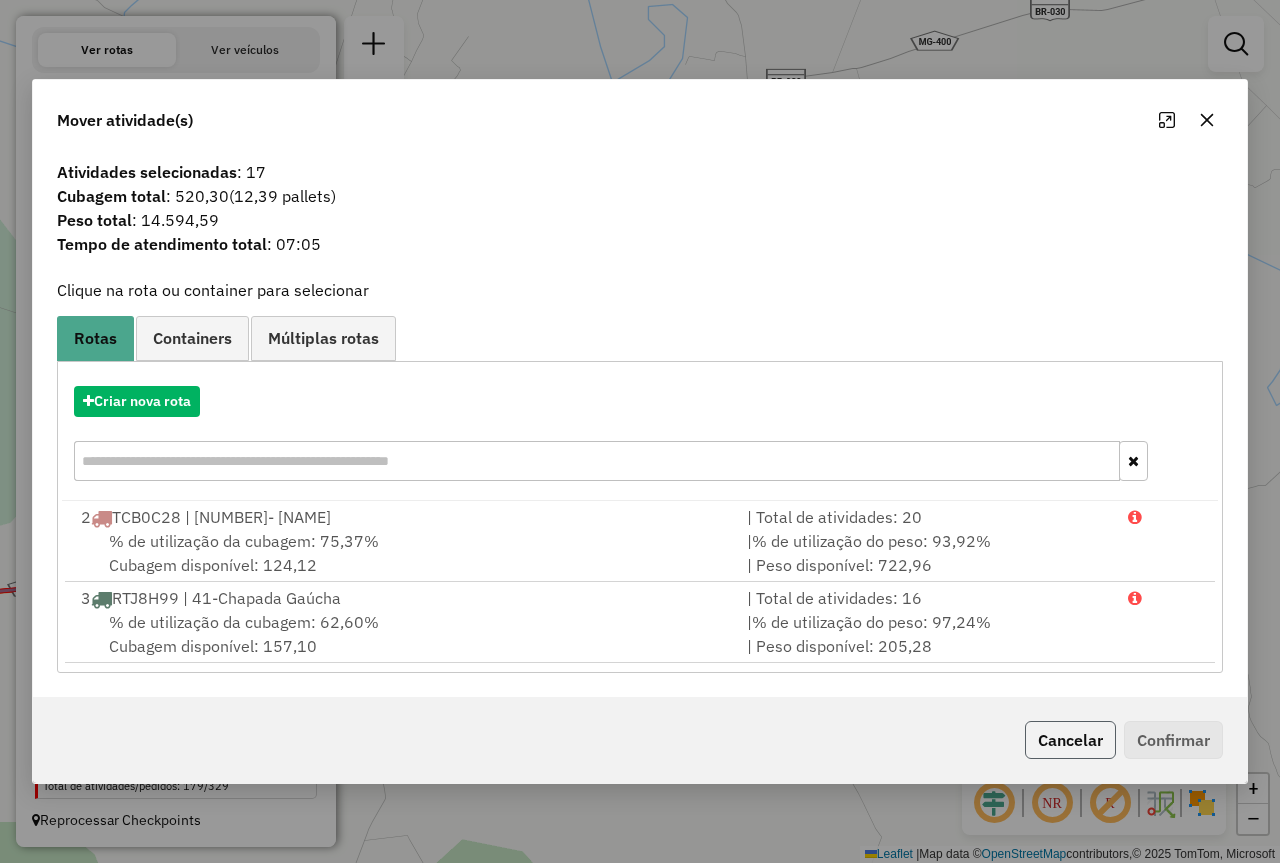 click on "Cancelar" 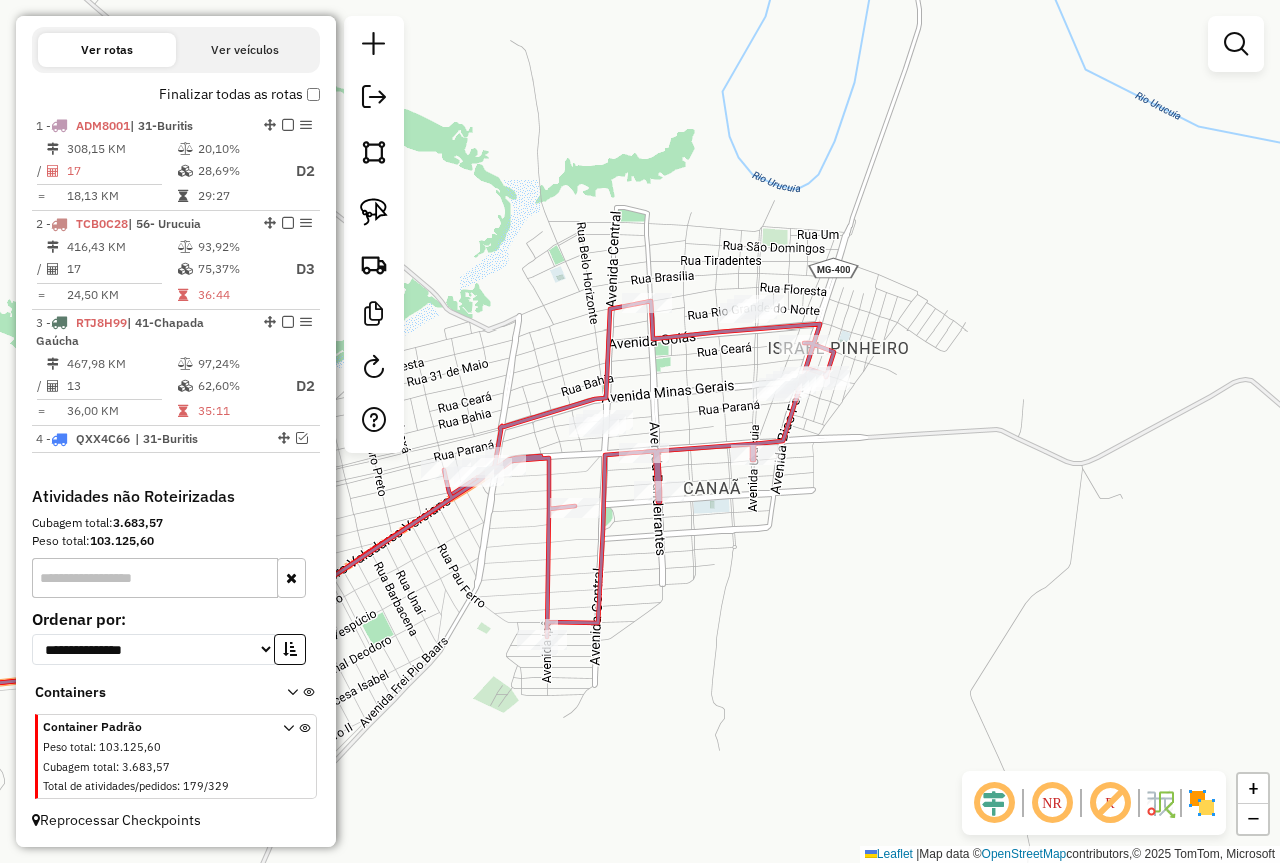 drag, startPoint x: 753, startPoint y: 528, endPoint x: 854, endPoint y: 506, distance: 103.36827 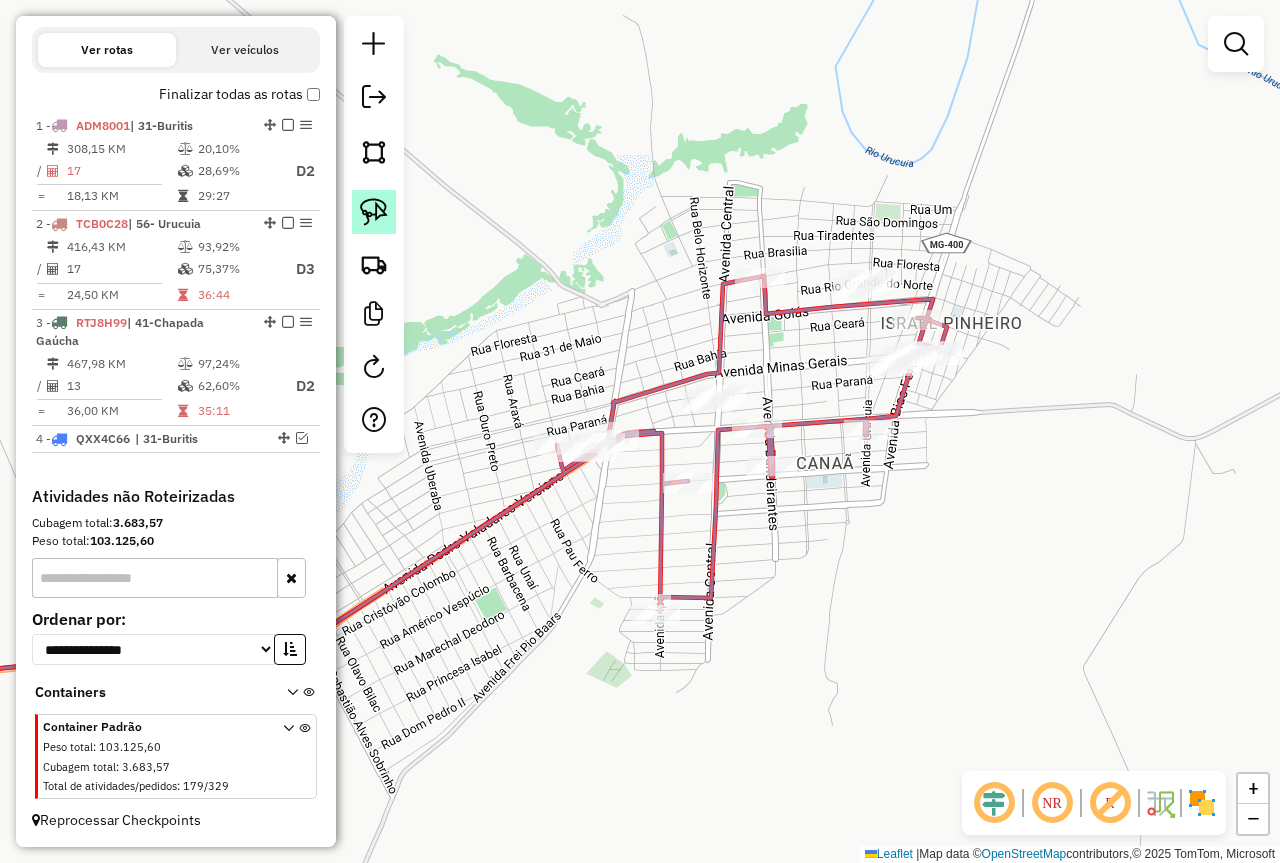 click 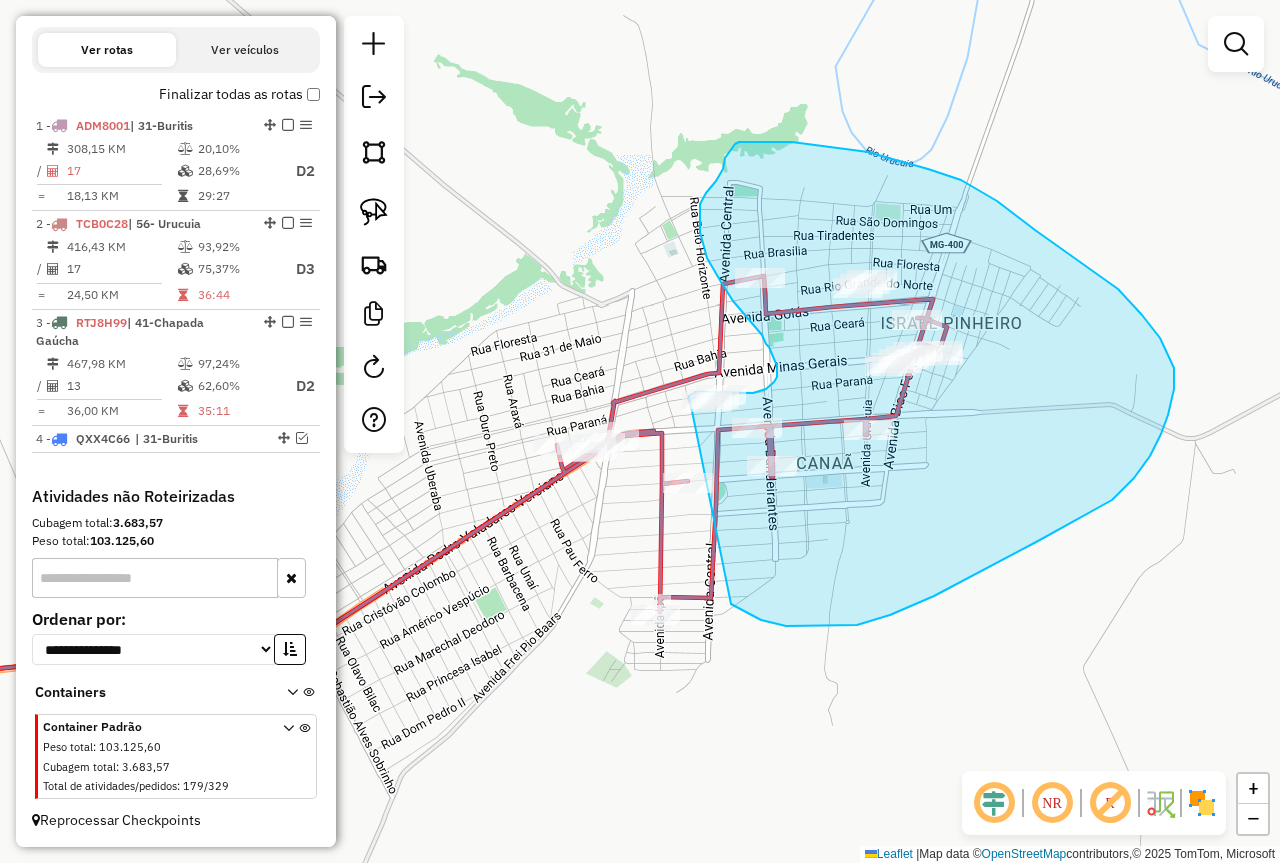 click on "Janela de atendimento Grade de atendimento Capacidade Transportadoras Veículos Cliente Pedidos  Rotas Selecione os dias de semana para filtrar as janelas de atendimento  Seg   Ter   Qua   Qui   Sex   Sáb   Dom  Informe o período da janela de atendimento: De: Até:  Filtrar exatamente a janela do cliente  Considerar janela de atendimento padrão  Selecione os dias de semana para filtrar as grades de atendimento  Seg   Ter   Qua   Qui   Sex   Sáb   Dom   Considerar clientes sem dia de atendimento cadastrado  Clientes fora do dia de atendimento selecionado Filtrar as atividades entre os valores definidos abaixo:  Peso mínimo:   Peso máximo:   Cubagem mínima:   Cubagem máxima:   De:   Até:  Filtrar as atividades entre o tempo de atendimento definido abaixo:  De:   Até:   Considerar capacidade total dos clientes não roteirizados Transportadora: Selecione um ou mais itens Tipo de veículo: Selecione um ou mais itens Veículo: Selecione um ou mais itens Motorista: Selecione um ou mais itens Nome: Rótulo:" 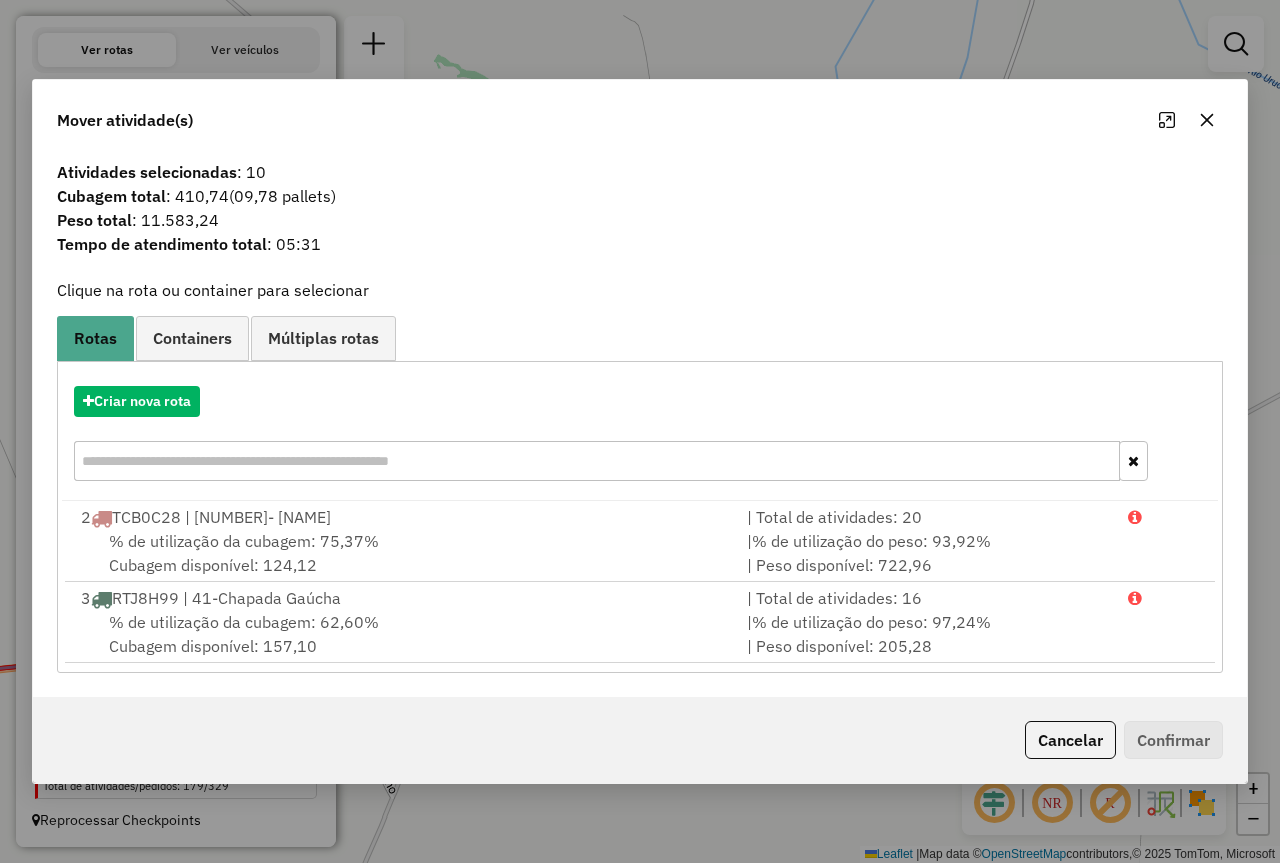 click 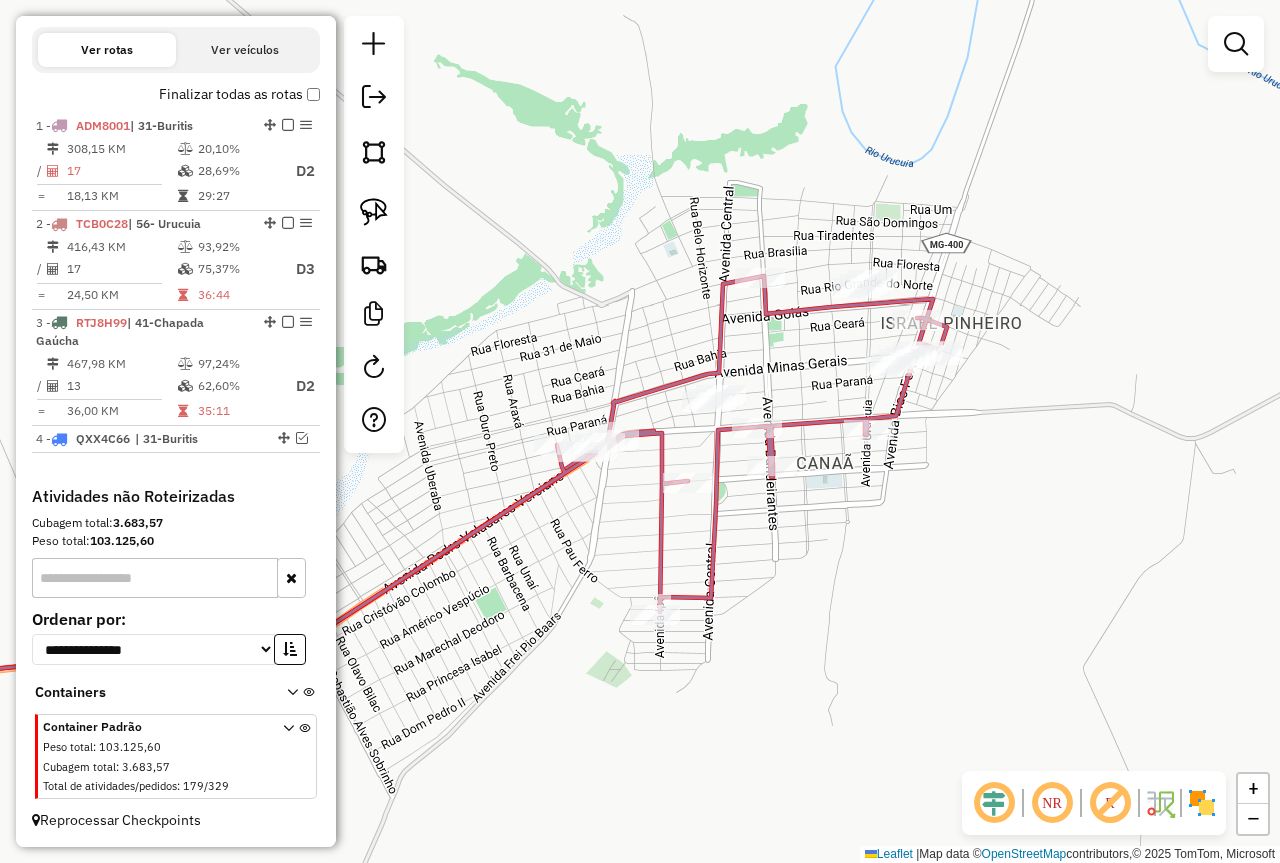 click 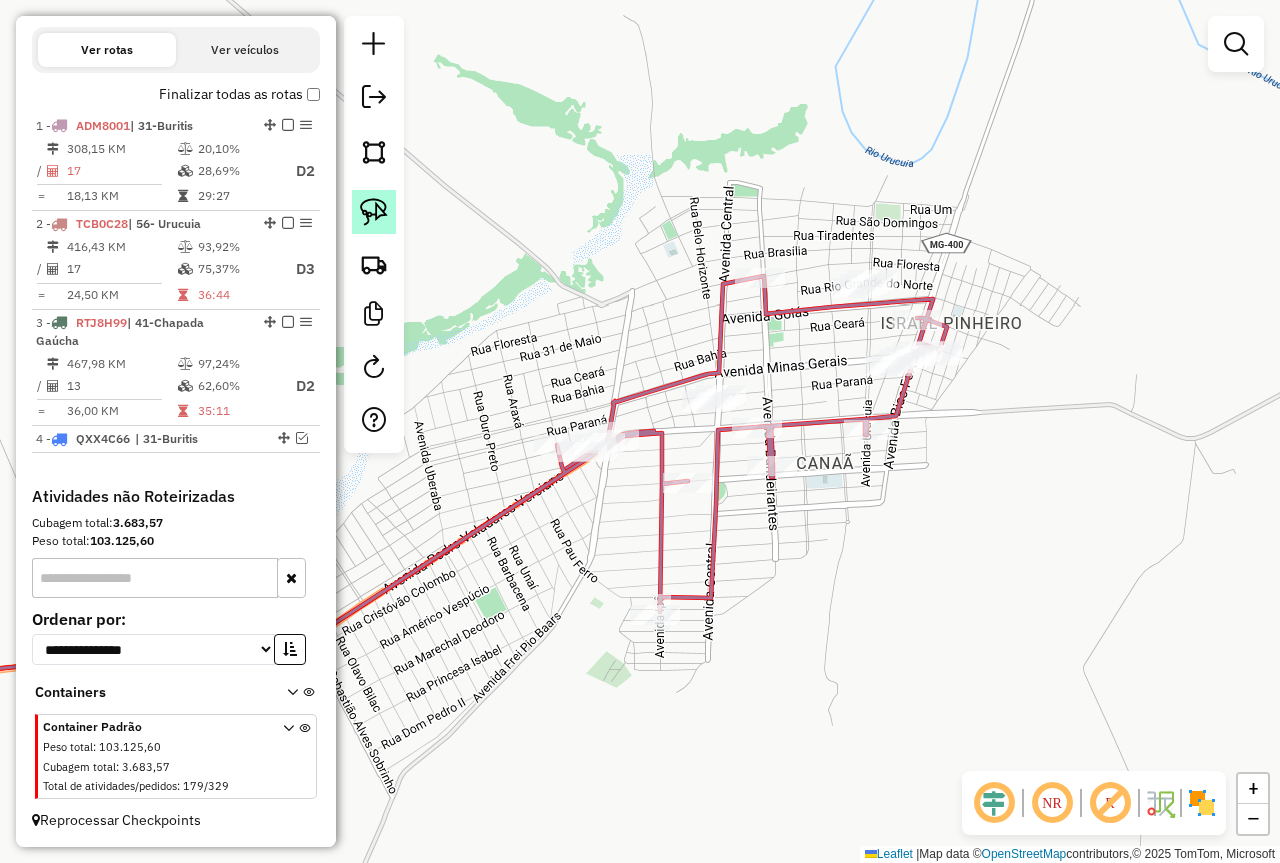 click 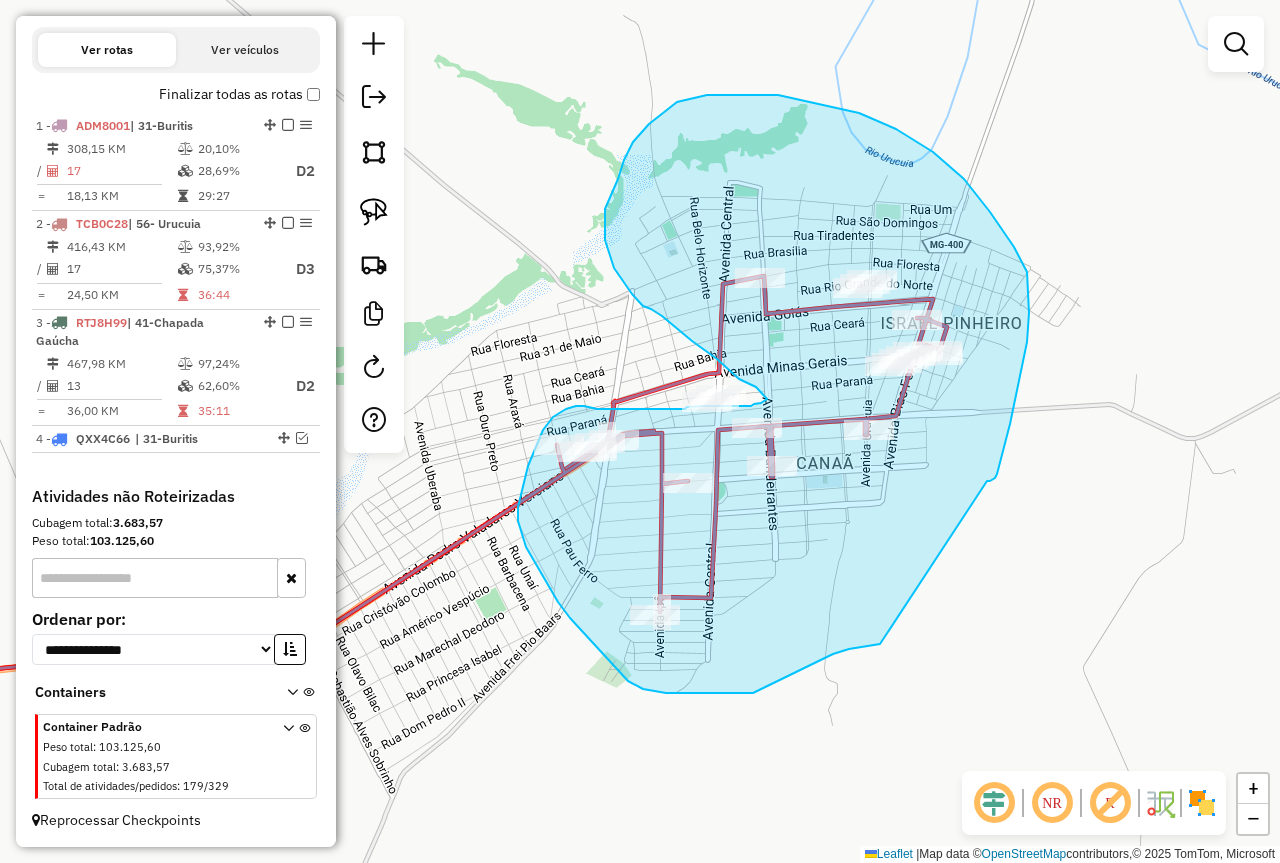 drag, startPoint x: 997, startPoint y: 474, endPoint x: 930, endPoint y: 640, distance: 179.01117 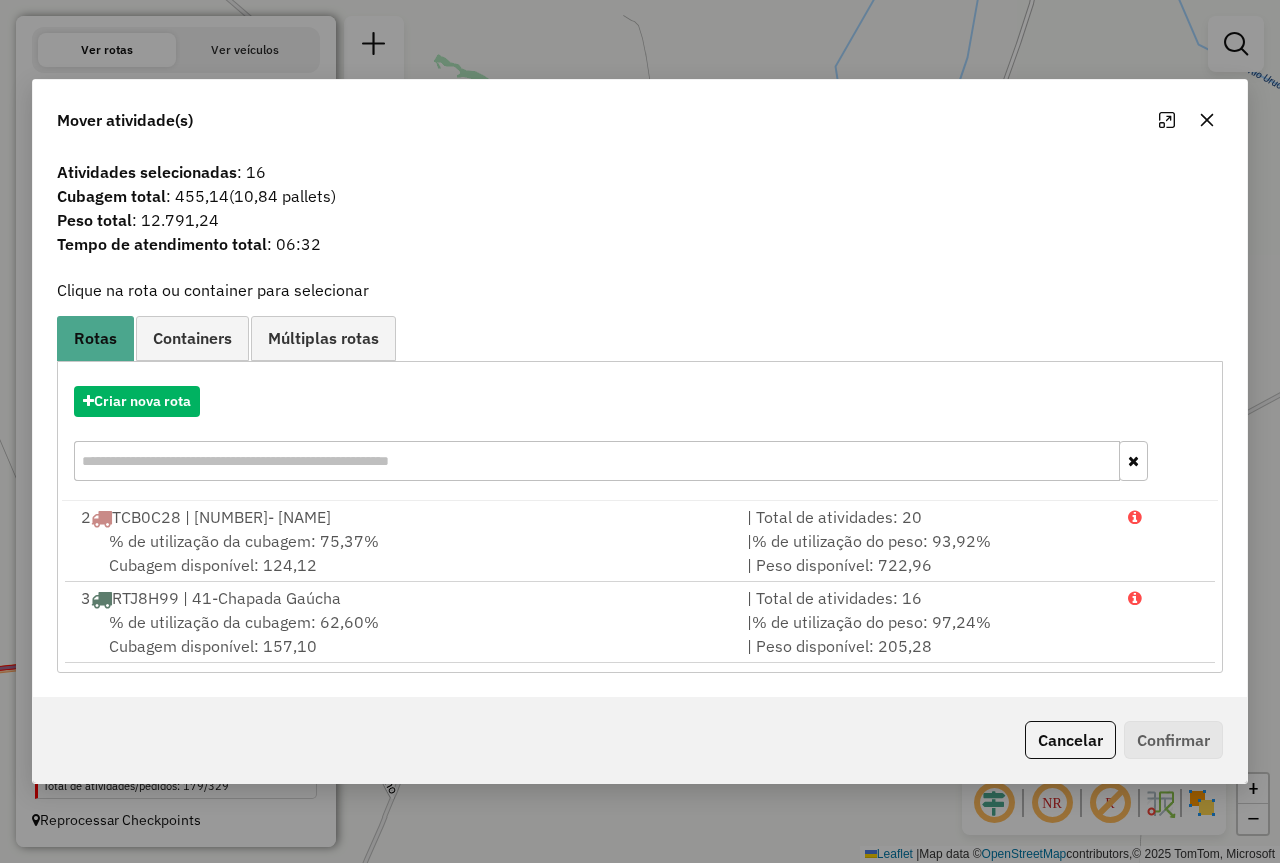 click on "Atividades selecionadas : 16 Cubagem total  : 455,14   (10,84 pallets)  Peso total : 12.791,24 Tempo de atendimento total : 06:32  Clique na rota ou container para selecionar   Rotas Containers Múltiplas rotas  Criar nova rota   2  TCB0C28 | 56- Urucuia  | Total de atividades: 20  % de utilização da cubagem: 75,37%  Cubagem disponível: 124,12   |  % de utilização do peso: 93,92%  | Peso disponível: 722,96   3  RTJ8H99 | 41-Chapada Gaúcha  | Total de atividades: 16  % de utilização da cubagem: 62,60%  Cubagem disponível: 157,10   |  % de utilização do peso: 97,24%  | Peso disponível: 205,28   Criar novo container  Container Padrão  Peso total: 103.125,60   Cubagem total: 3.683,57   Total de atividades/pedidos: 329  Selecione os Veículos  (é necessário selecionar ao menos 1 veículo) : Disponíveis: 77  ADM8001 - Carreta (C: 1176,00 - P: 47000,00) (VD)   AMX0154 - Frete Truck 2 (C: 588,00 - P: 15000,00)    BAL0001 - Balcão (C: 0,00 - P: 0,00) (VD)   PXI0736 - MOTO (C: 200,00 - P: 2000,00)" 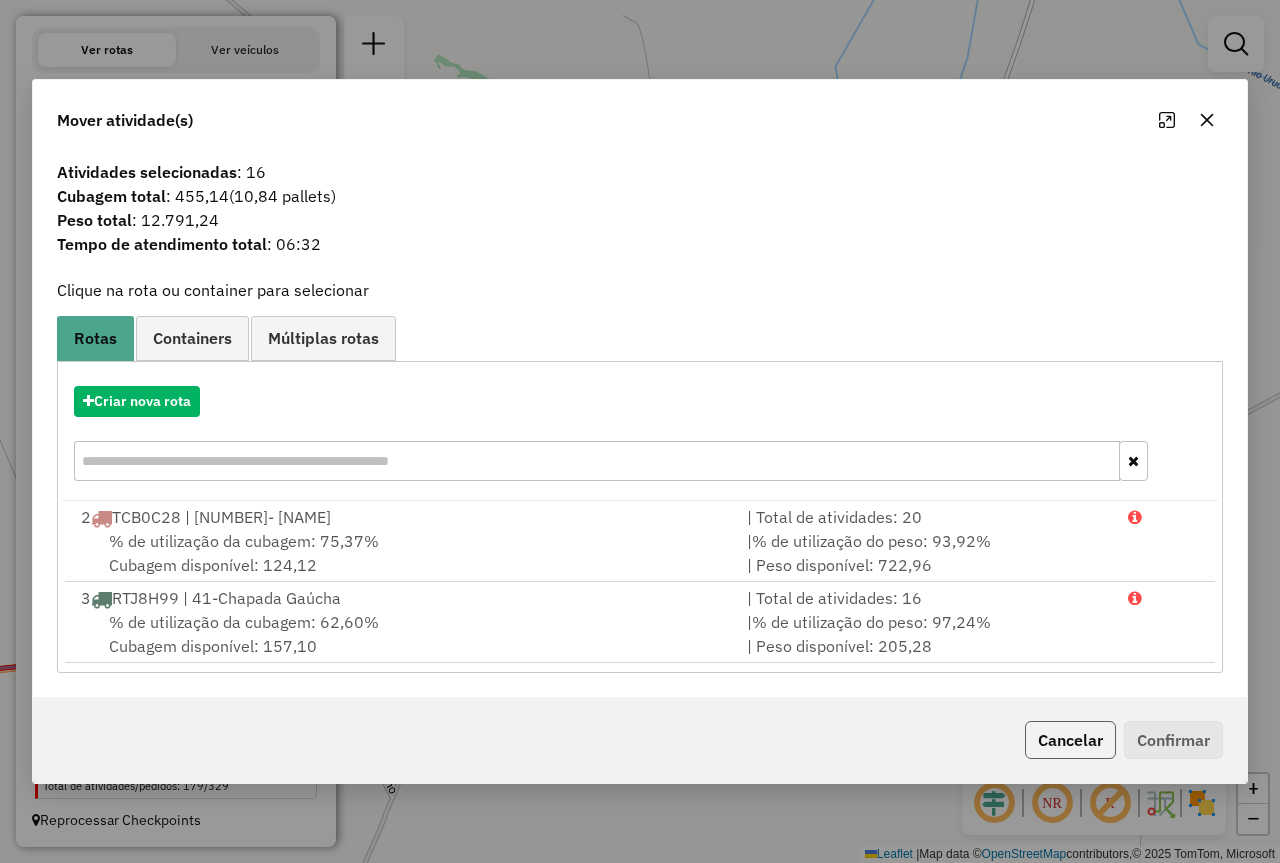 click on "Cancelar" 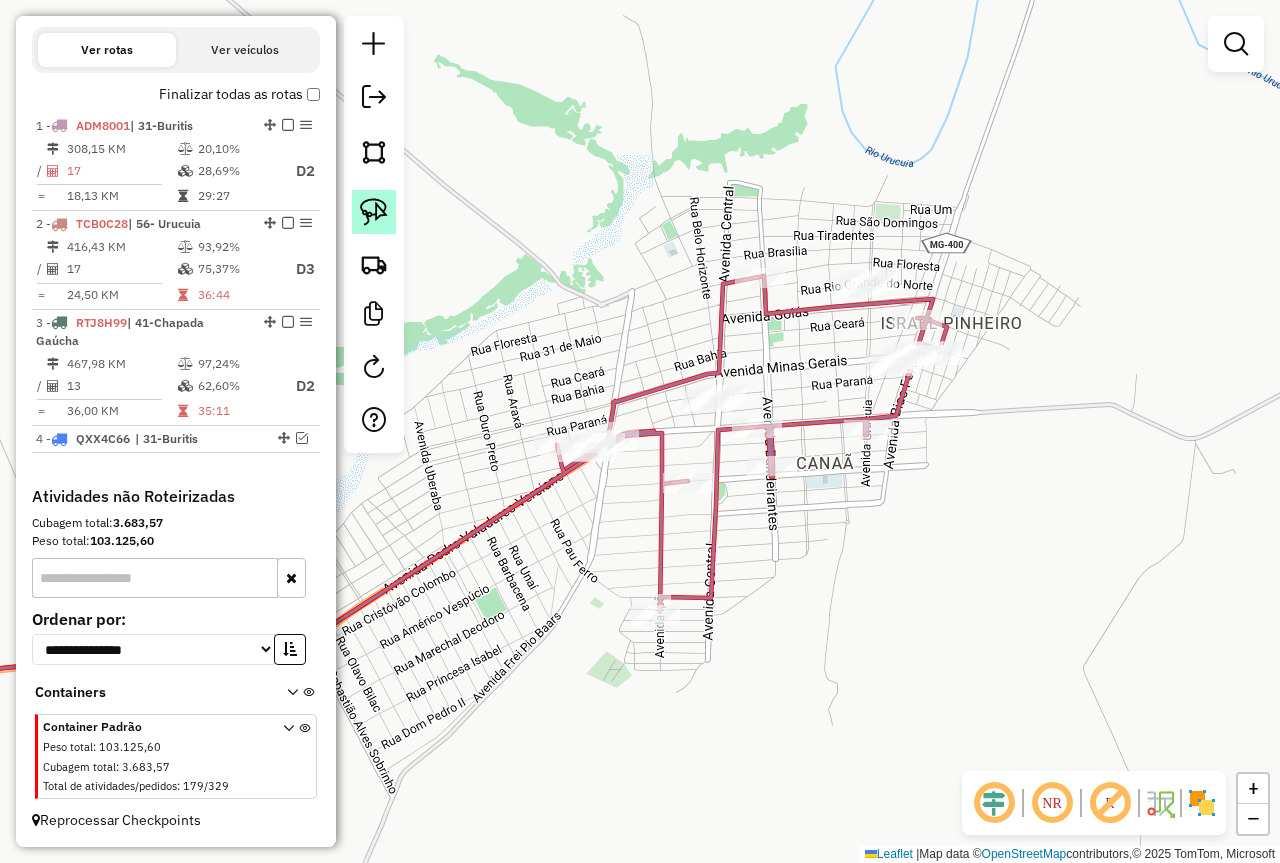 click 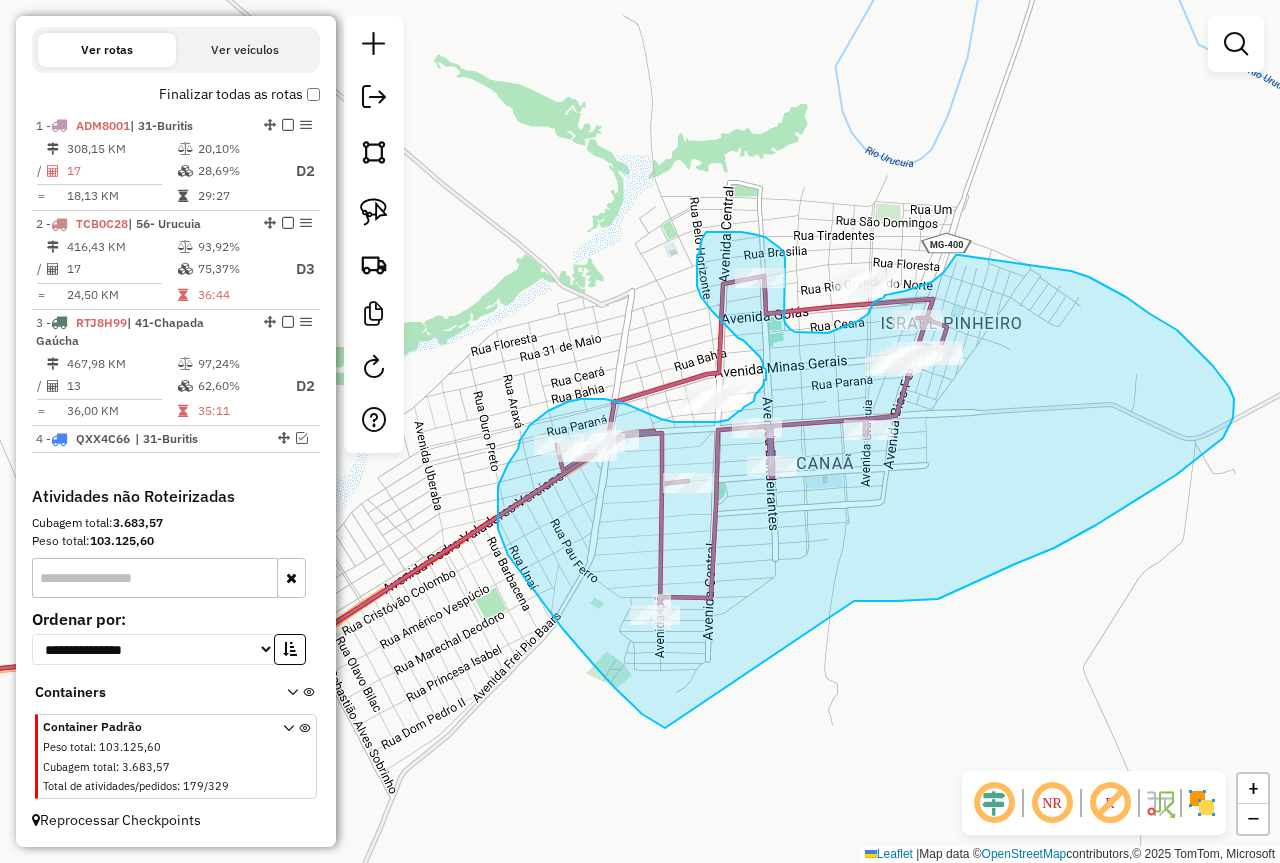 drag, startPoint x: 854, startPoint y: 601, endPoint x: 682, endPoint y: 740, distance: 221.14474 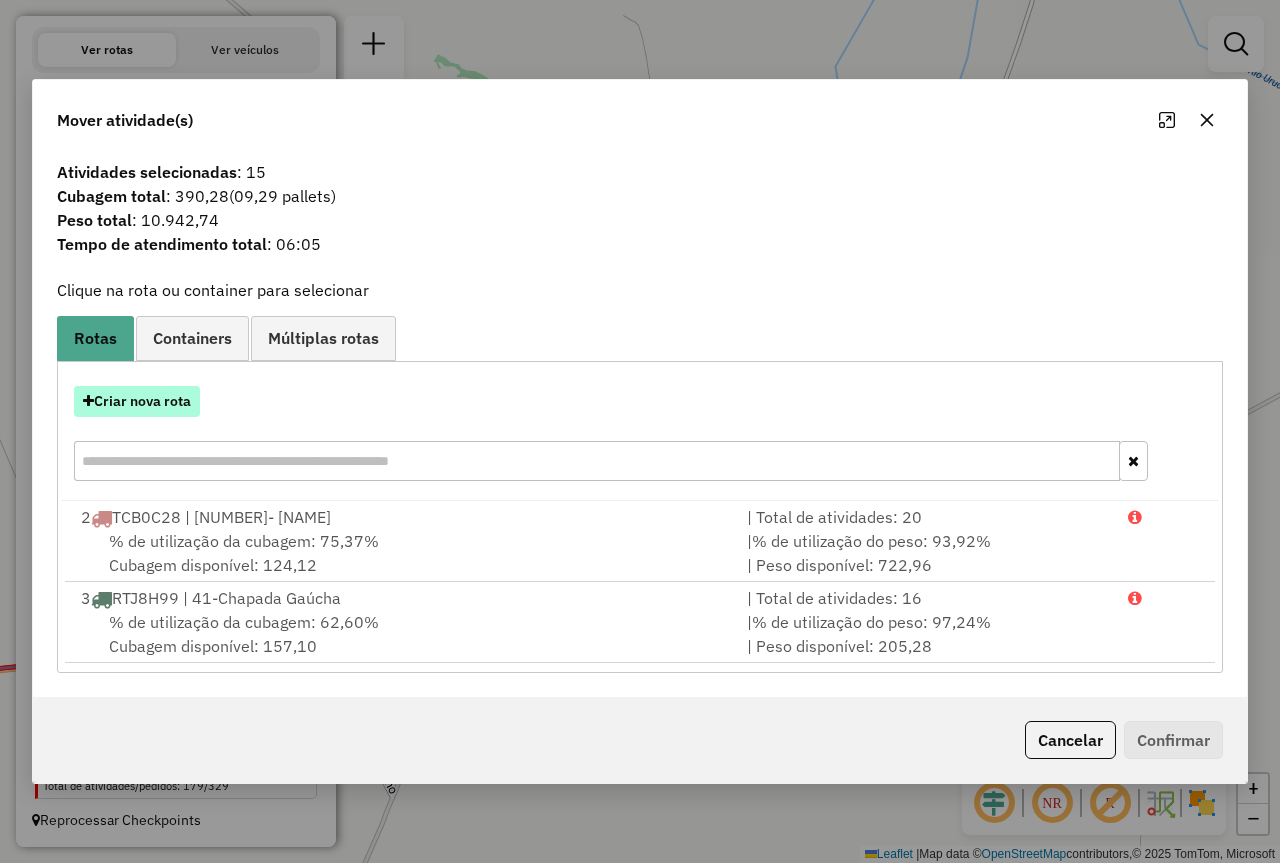 click on "Criar nova rota" at bounding box center [137, 401] 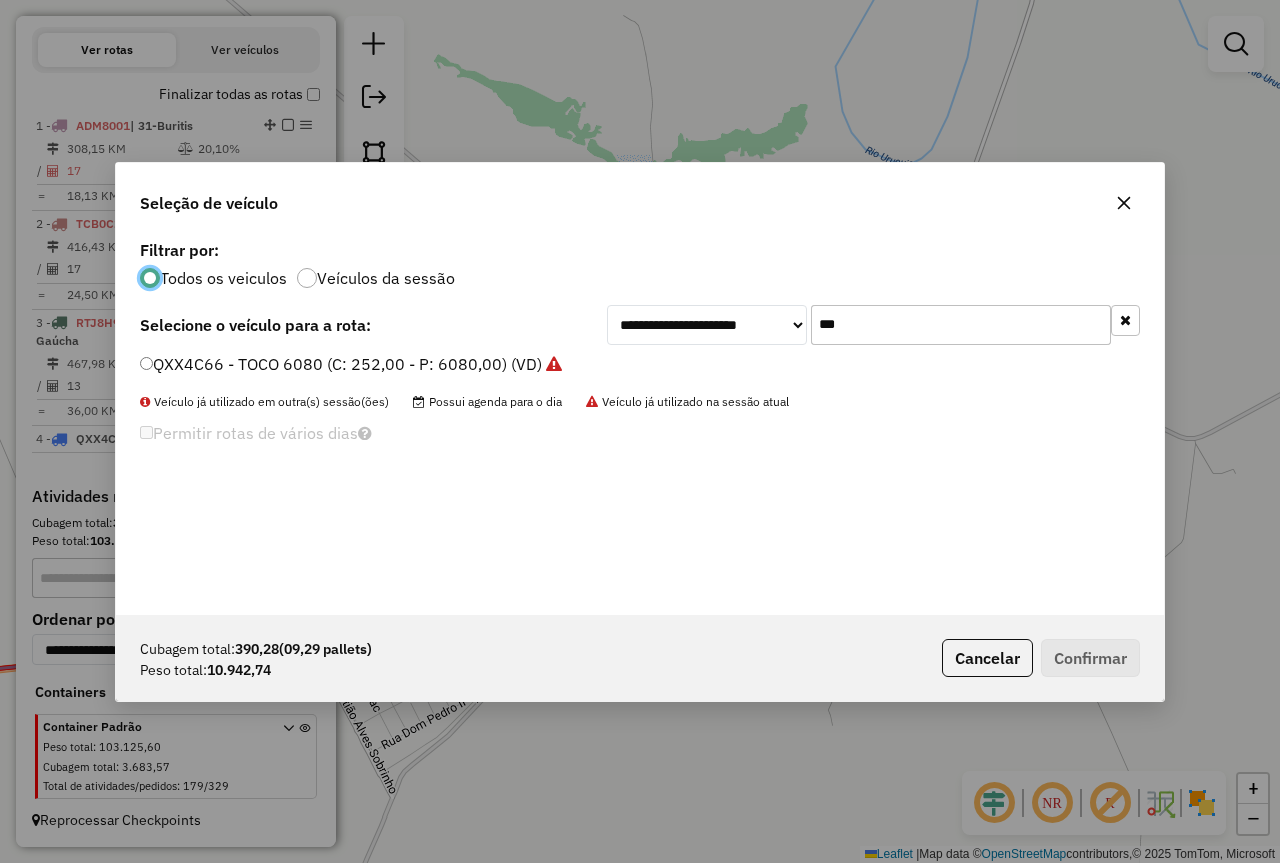 scroll, scrollTop: 11, scrollLeft: 6, axis: both 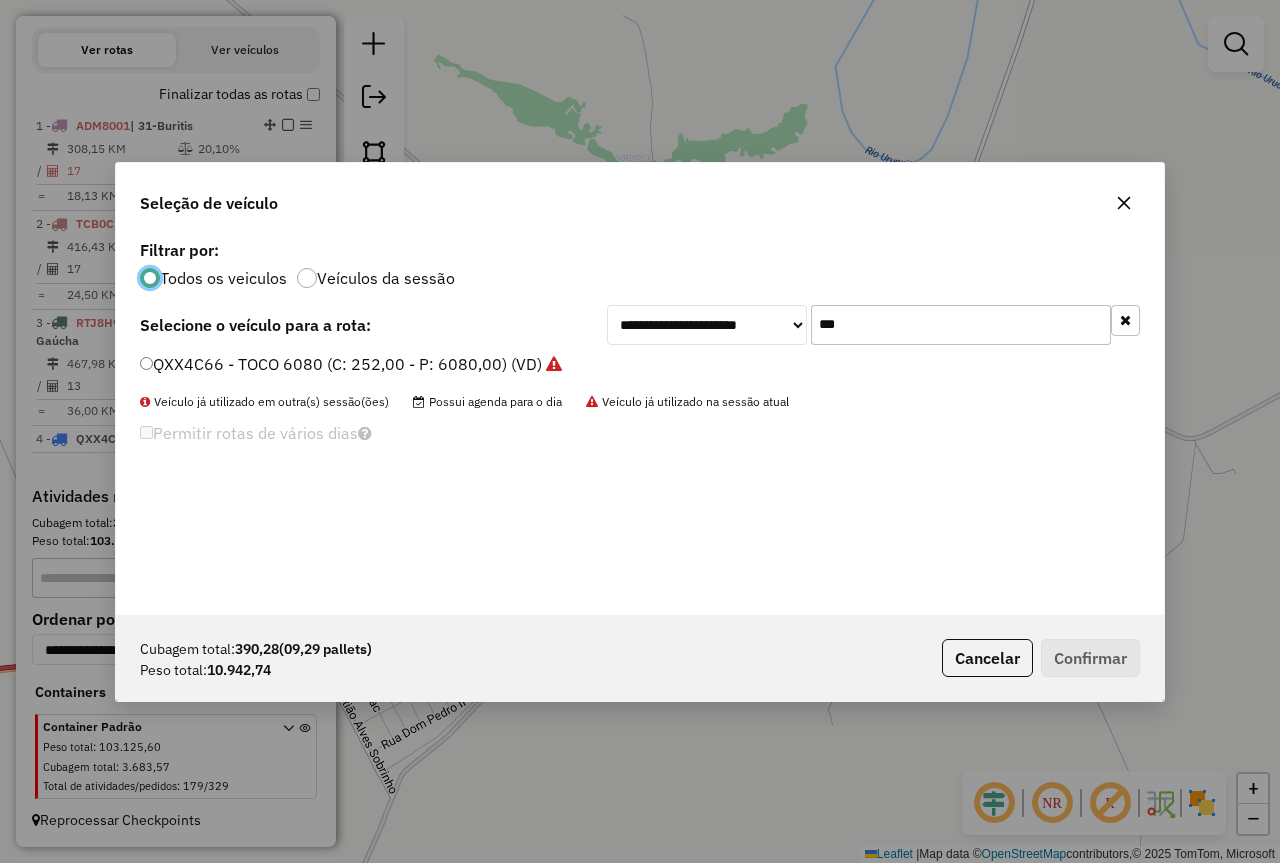 click on "***" 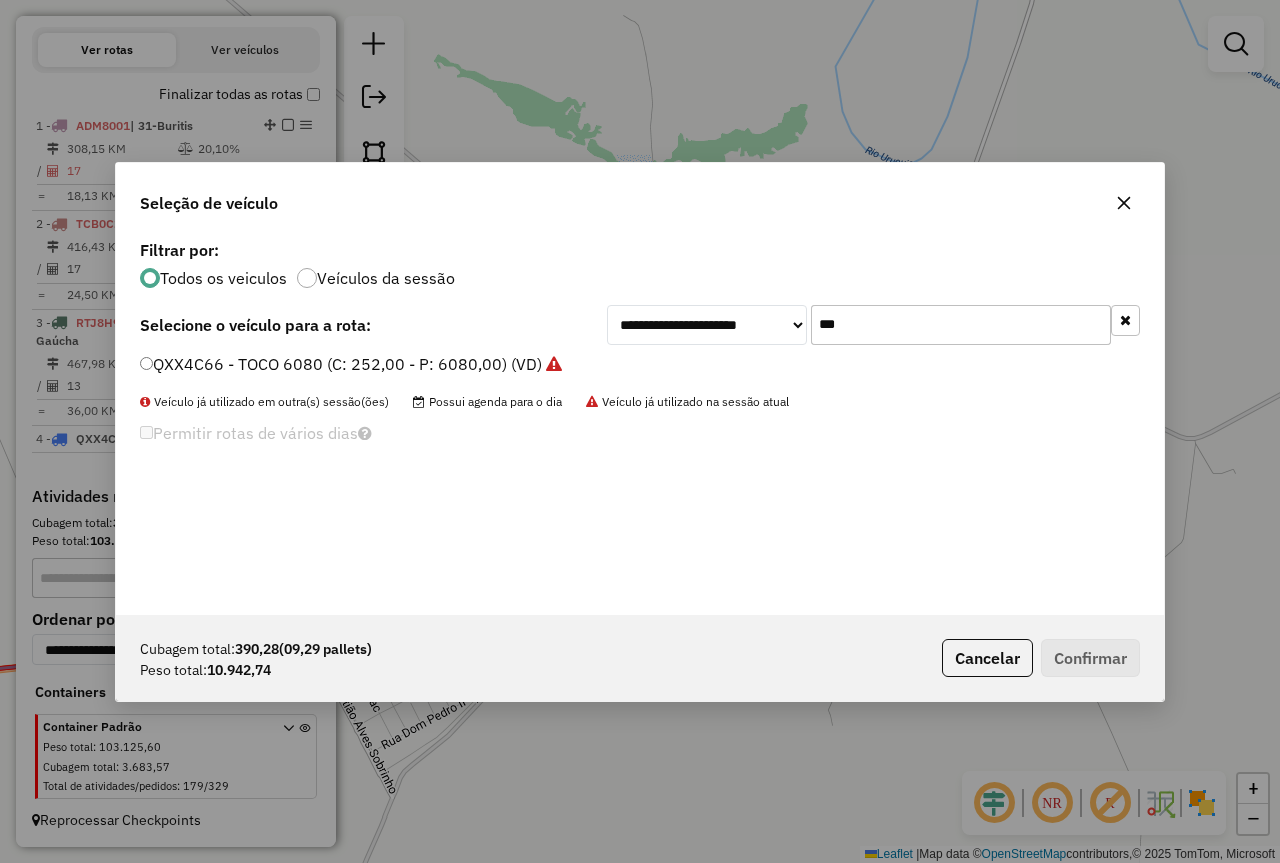 click on "***" 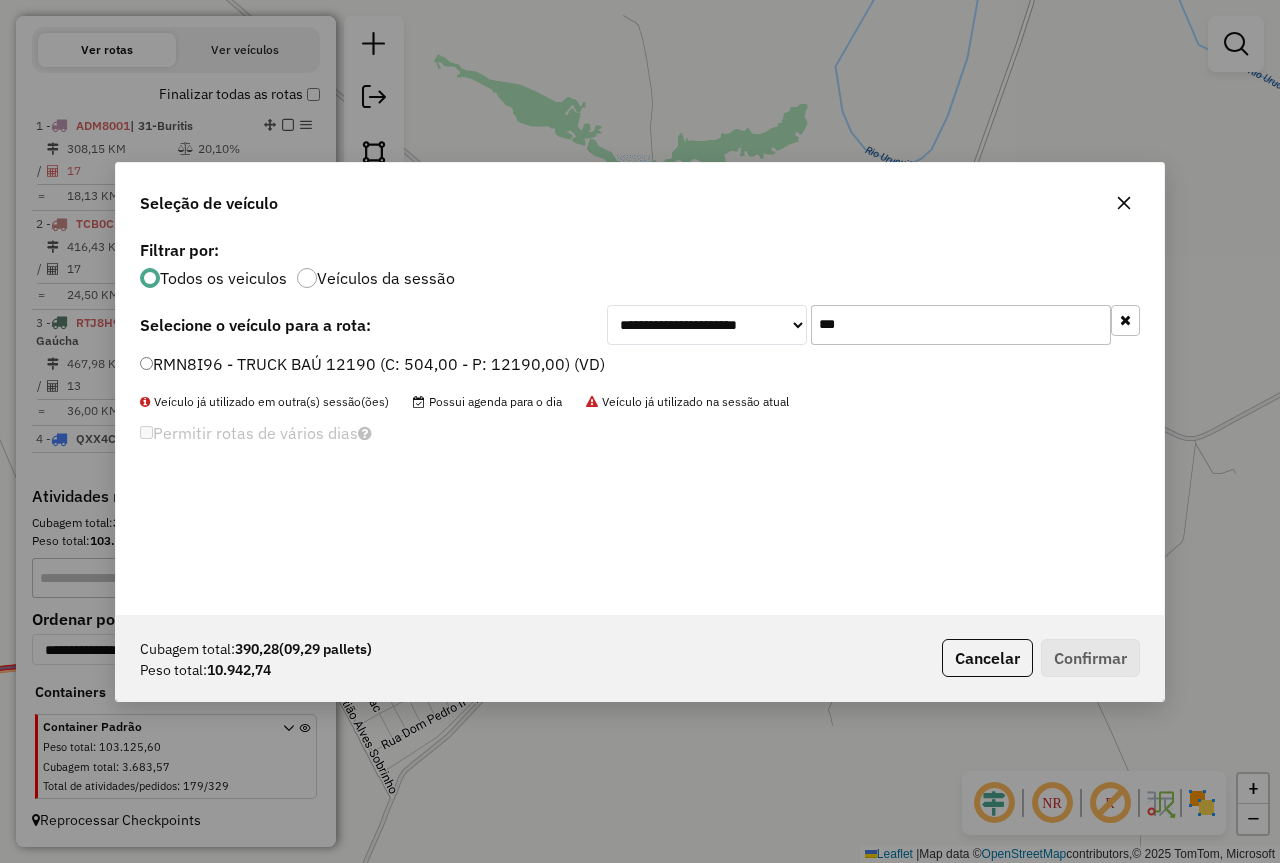 type on "***" 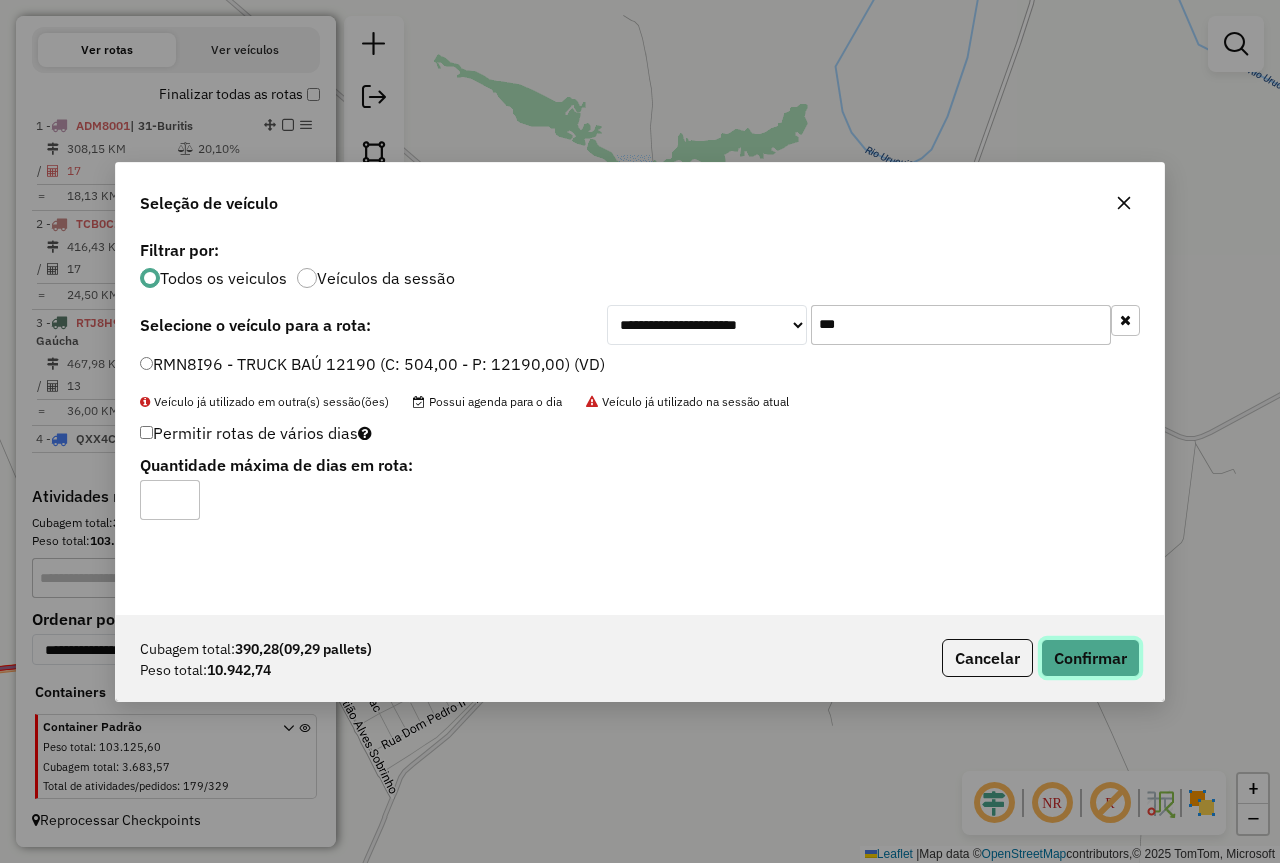 click on "Confirmar" 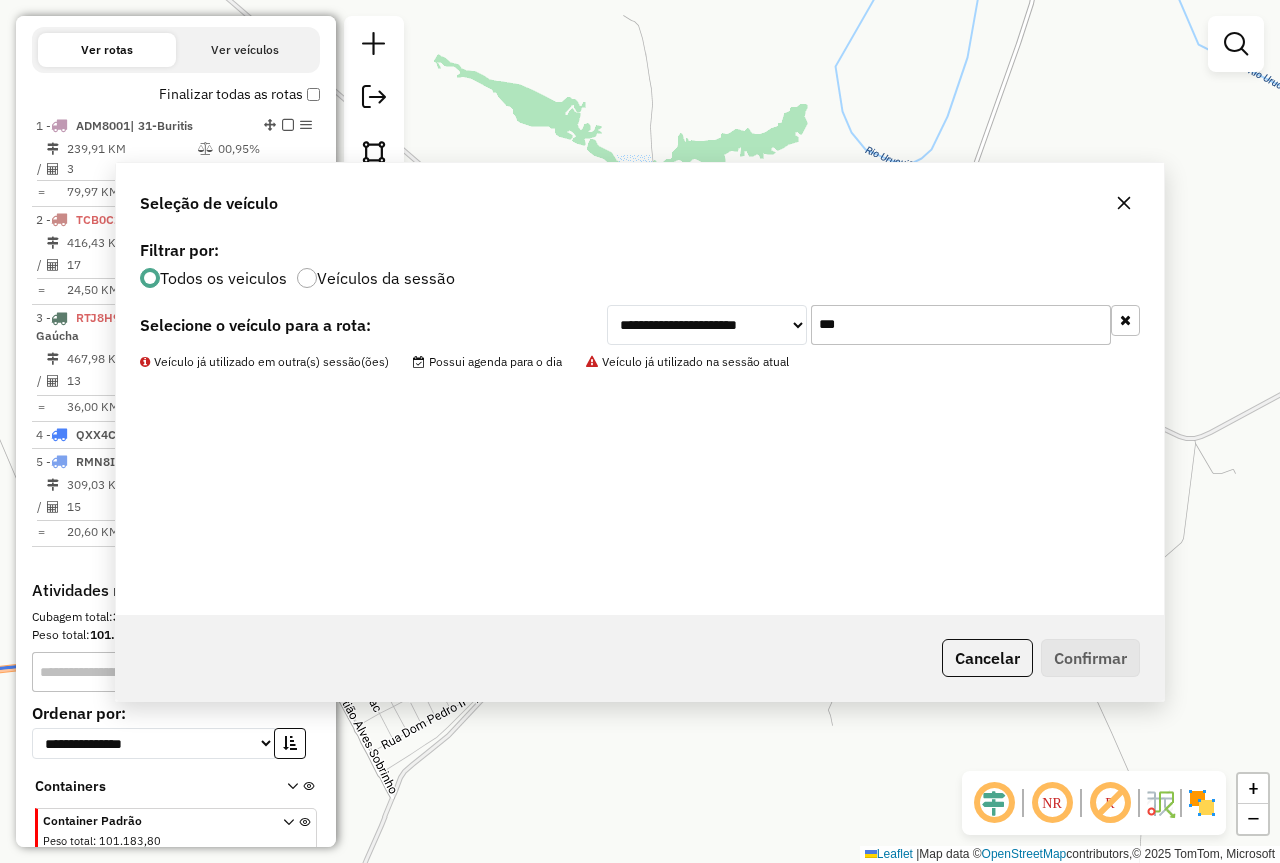 scroll, scrollTop: 724, scrollLeft: 0, axis: vertical 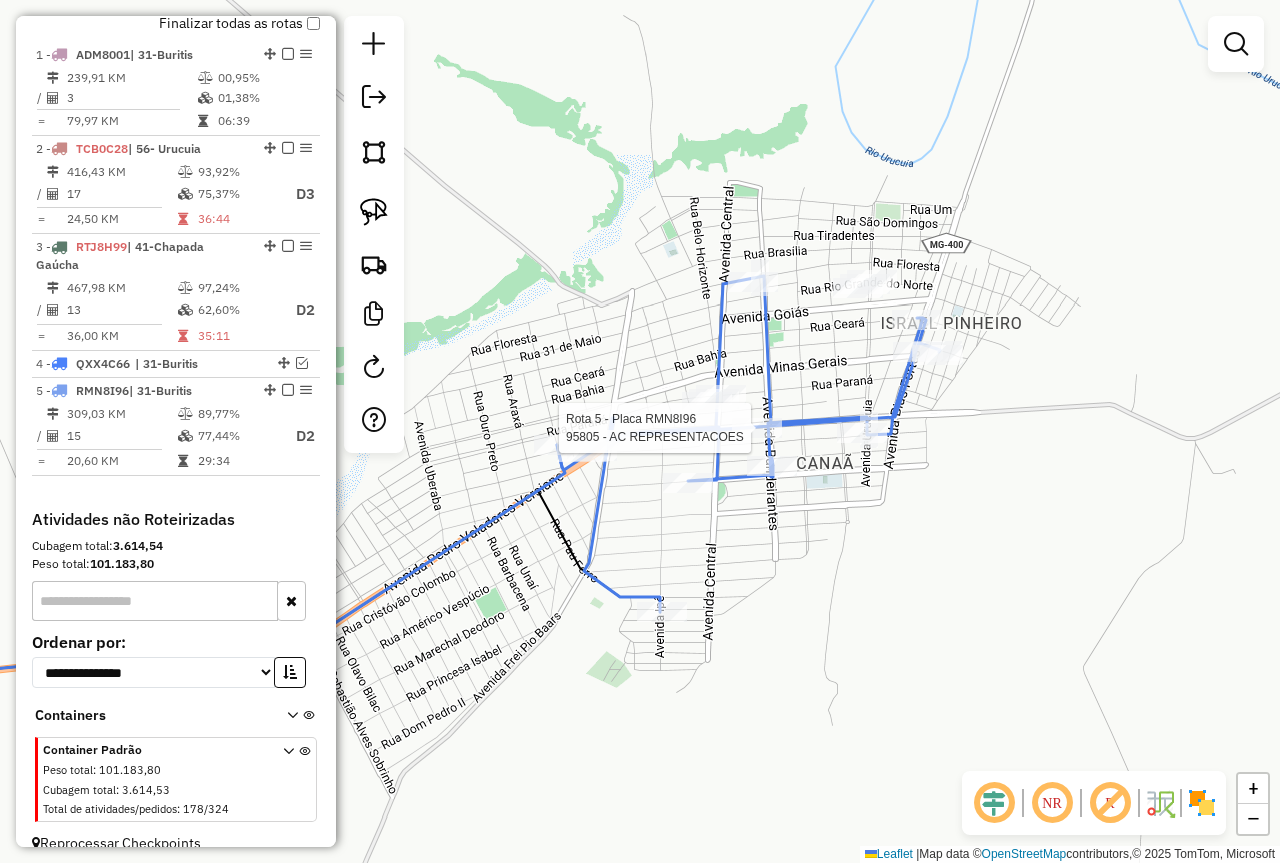 select on "*********" 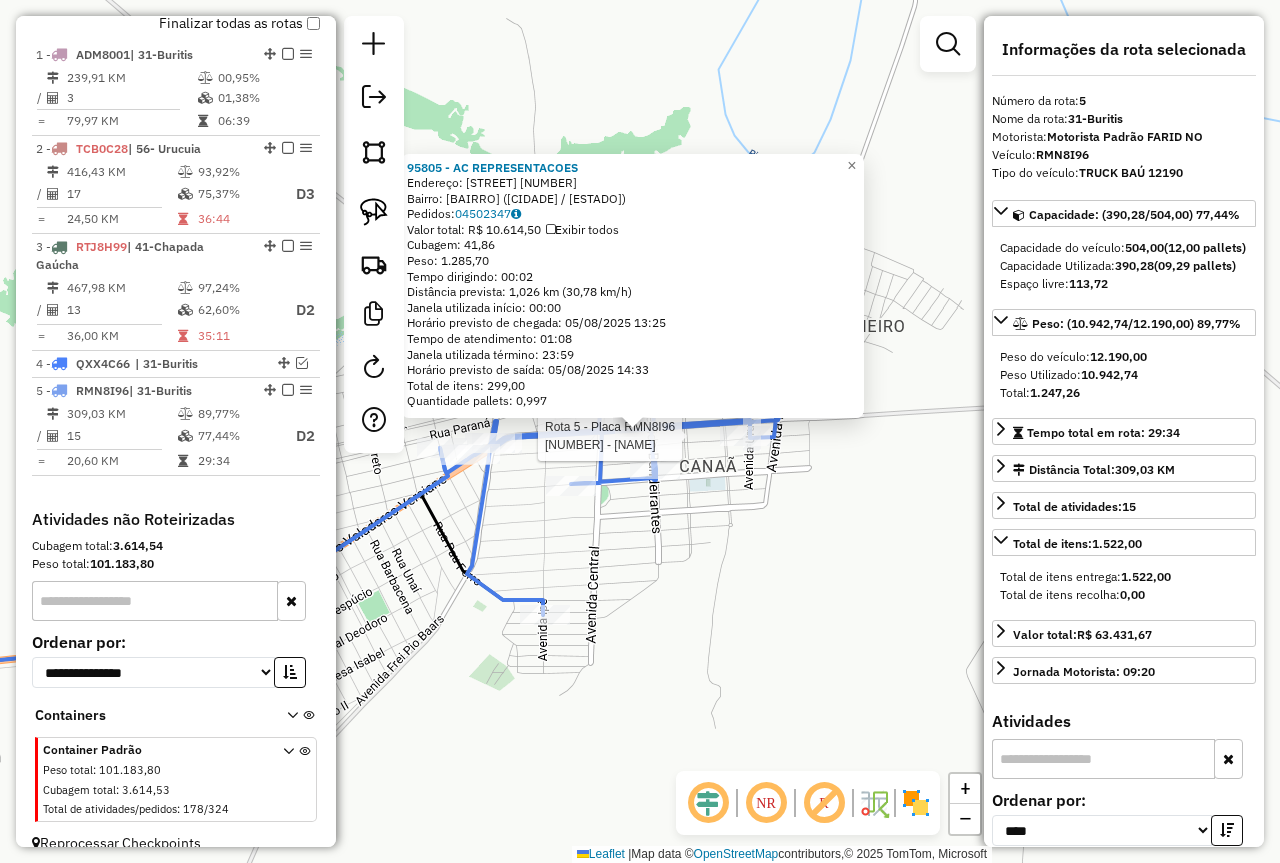 scroll, scrollTop: 747, scrollLeft: 0, axis: vertical 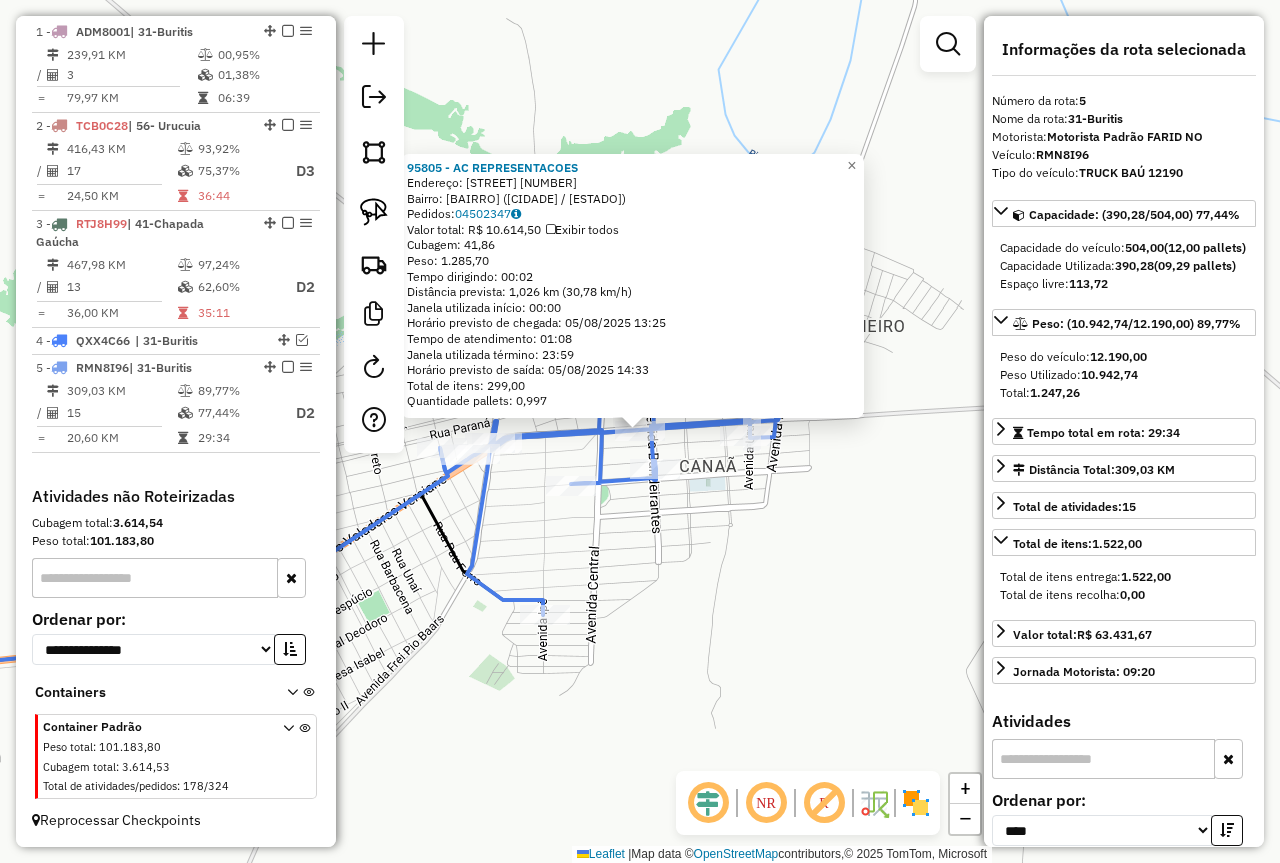 click on "95805 - AC REPRESENTACOES  Endereço:  PEDRO VALADARES VERSIANE 1360   Bairro: CANAA (BURITIS / MG)   Pedidos:  04502347   Valor total: R$ 10.614,50   Exibir todos   Cubagem: 41,86  Peso: 1.285,70  Tempo dirigindo: 00:02   Distância prevista: 1,026 km (30,78 km/h)   Janela utilizada início: 00:00   Horário previsto de chegada: 05/08/2025 13:25   Tempo de atendimento: 01:08   Janela utilizada término: 23:59   Horário previsto de saída: 05/08/2025 14:33   Total de itens: 299,00   Quantidade pallets: 0,997  × Janela de atendimento Grade de atendimento Capacidade Transportadoras Veículos Cliente Pedidos  Rotas Selecione os dias de semana para filtrar as janelas de atendimento  Seg   Ter   Qua   Qui   Sex   Sáb   Dom  Informe o período da janela de atendimento: De: Até:  Filtrar exatamente a janela do cliente  Considerar janela de atendimento padrão  Selecione os dias de semana para filtrar as grades de atendimento  Seg   Ter   Qua   Qui   Sex   Sáb   Dom   Peso mínimo:   Peso máximo:   De:   Até:" 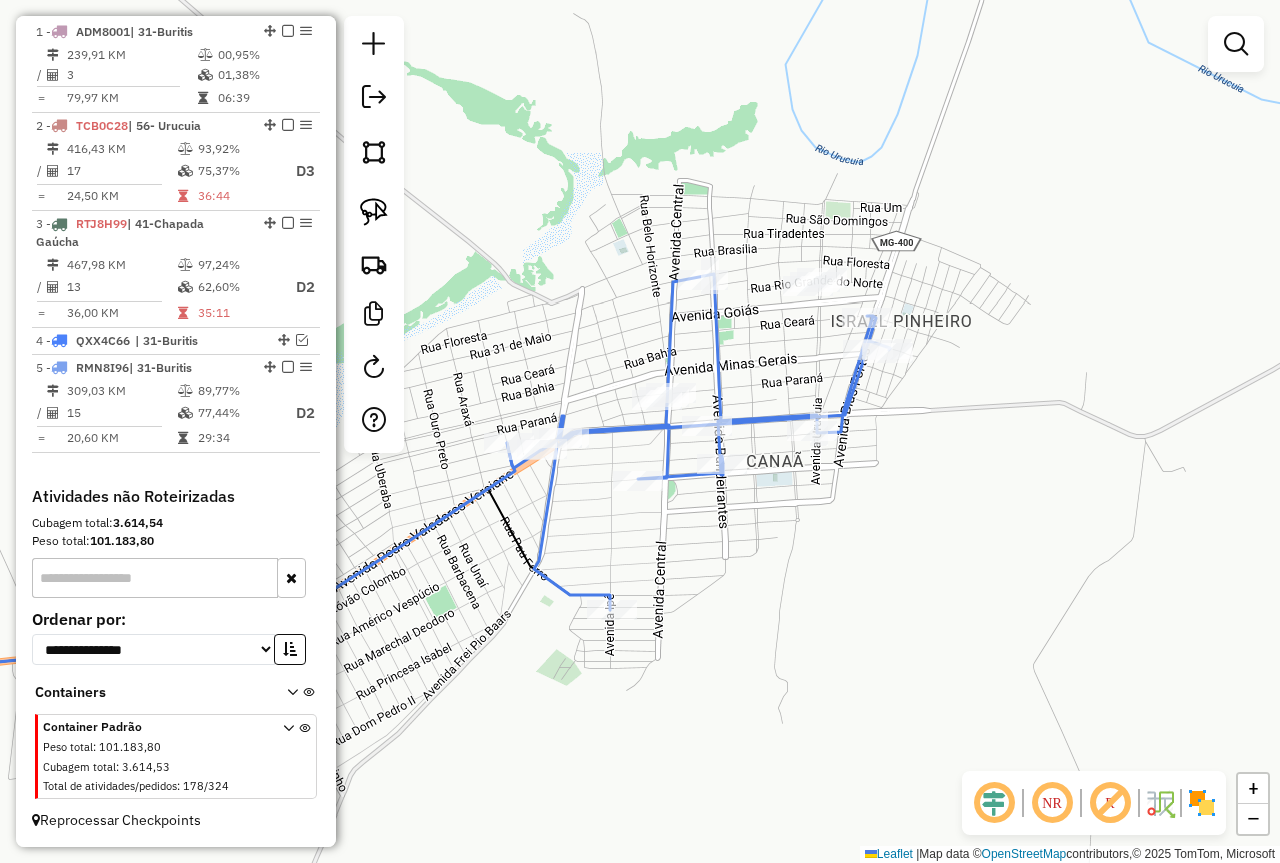 drag, startPoint x: 736, startPoint y: 535, endPoint x: 820, endPoint y: 522, distance: 85 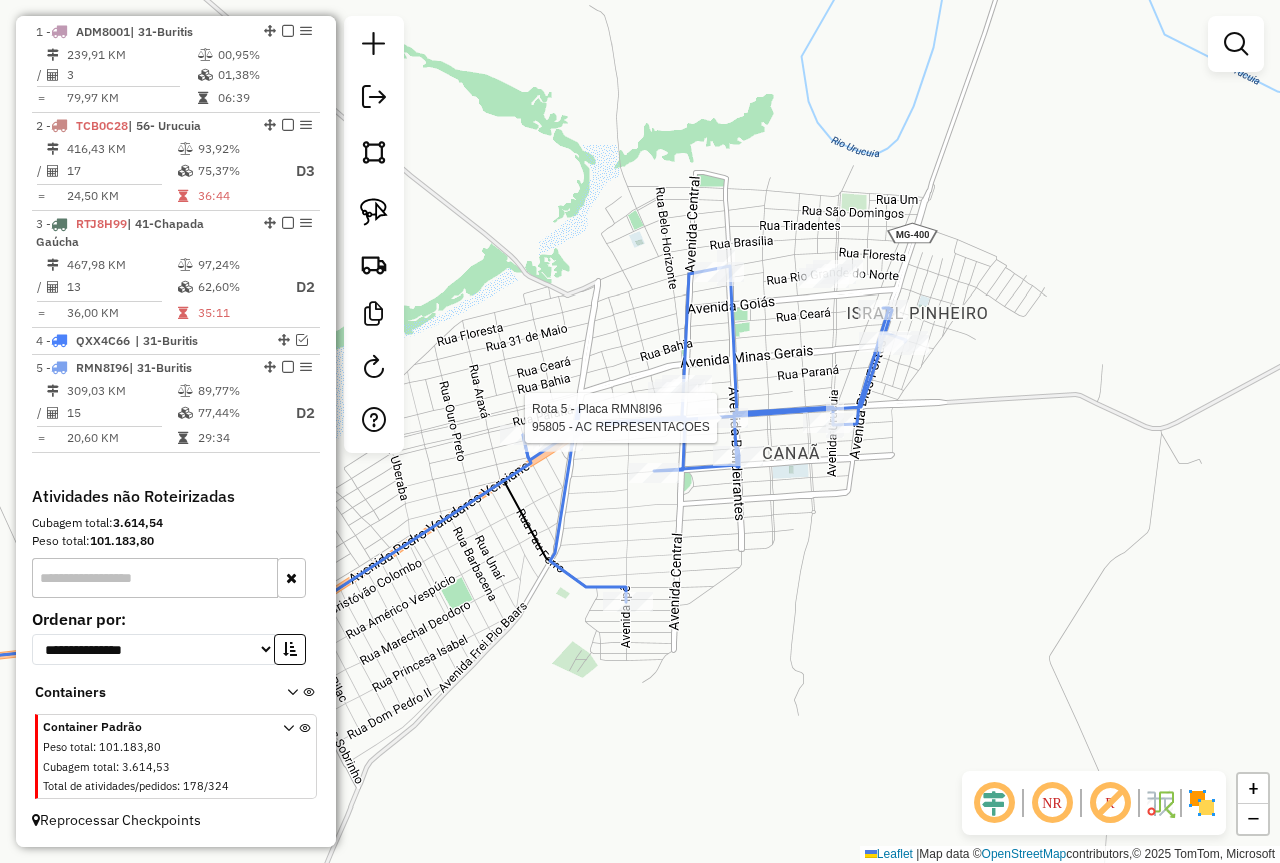 select on "*********" 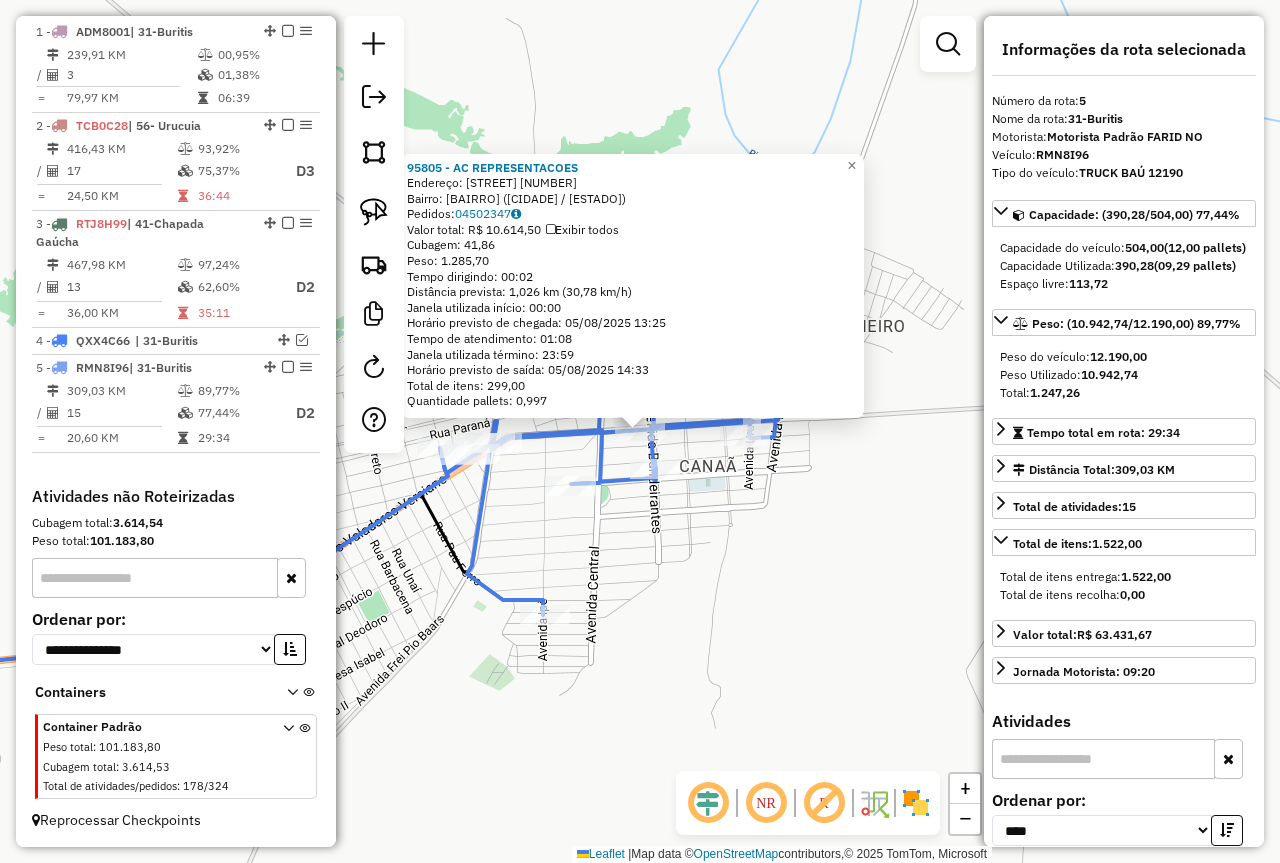 click on "95805 - AC REPRESENTACOES  Endereço:  PEDRO VALADARES VERSIANE 1360   Bairro: CANAA (BURITIS / MG)   Pedidos:  04502347   Valor total: R$ 10.614,50   Exibir todos   Cubagem: 41,86  Peso: 1.285,70  Tempo dirigindo: 00:02   Distância prevista: 1,026 km (30,78 km/h)   Janela utilizada início: 00:00   Horário previsto de chegada: 05/08/2025 13:25   Tempo de atendimento: 01:08   Janela utilizada término: 23:59   Horário previsto de saída: 05/08/2025 14:33   Total de itens: 299,00   Quantidade pallets: 0,997  × Janela de atendimento Grade de atendimento Capacidade Transportadoras Veículos Cliente Pedidos  Rotas Selecione os dias de semana para filtrar as janelas de atendimento  Seg   Ter   Qua   Qui   Sex   Sáb   Dom  Informe o período da janela de atendimento: De: Até:  Filtrar exatamente a janela do cliente  Considerar janela de atendimento padrão  Selecione os dias de semana para filtrar as grades de atendimento  Seg   Ter   Qua   Qui   Sex   Sáb   Dom   Peso mínimo:   Peso máximo:   De:   Até:" 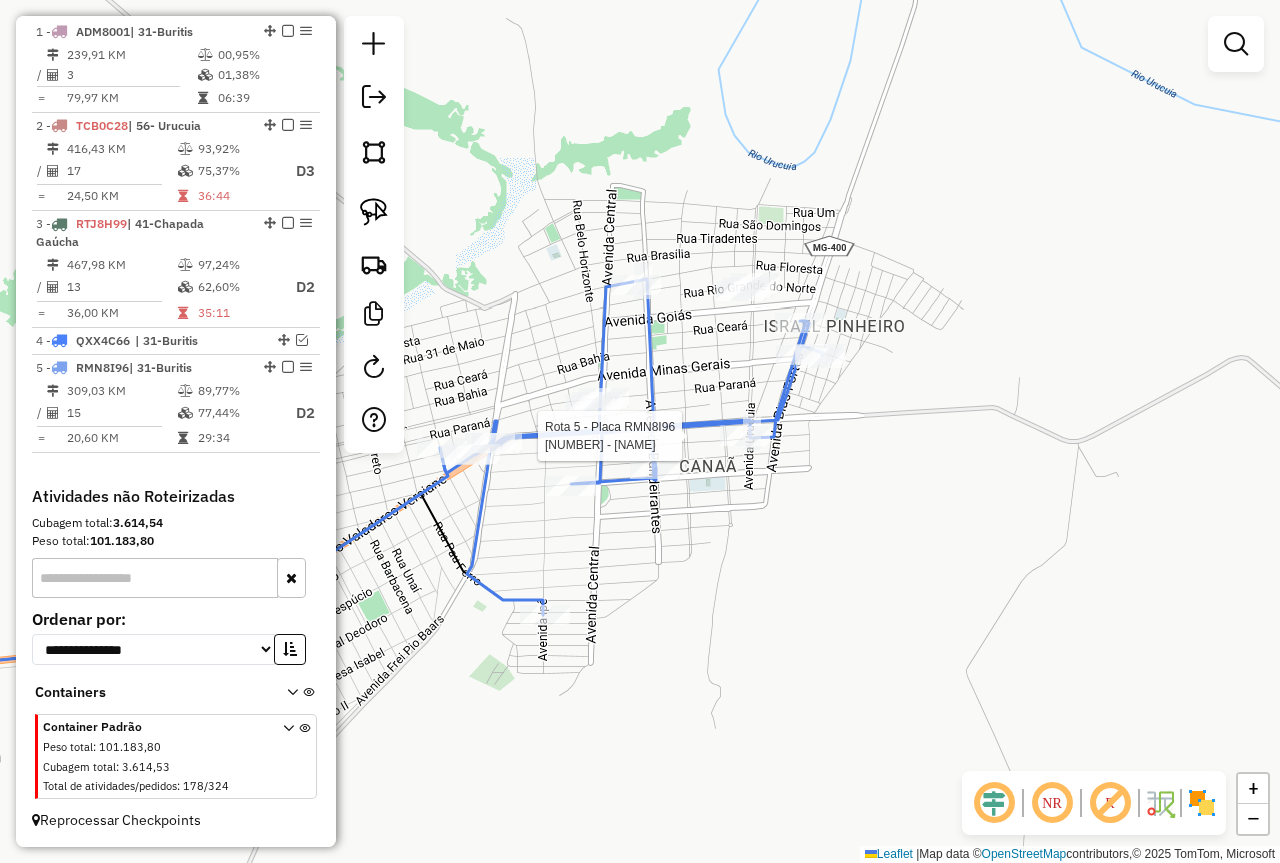 select on "*********" 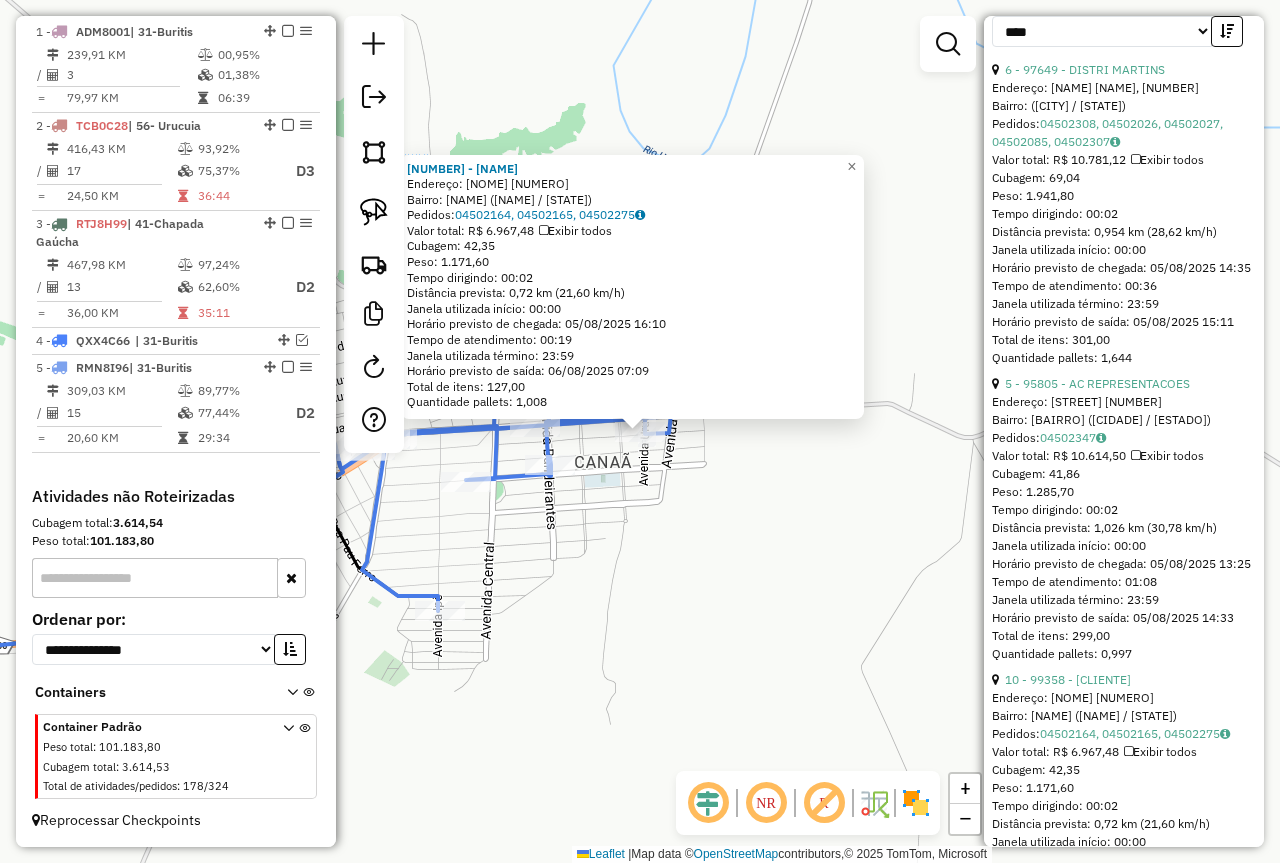 scroll, scrollTop: 800, scrollLeft: 0, axis: vertical 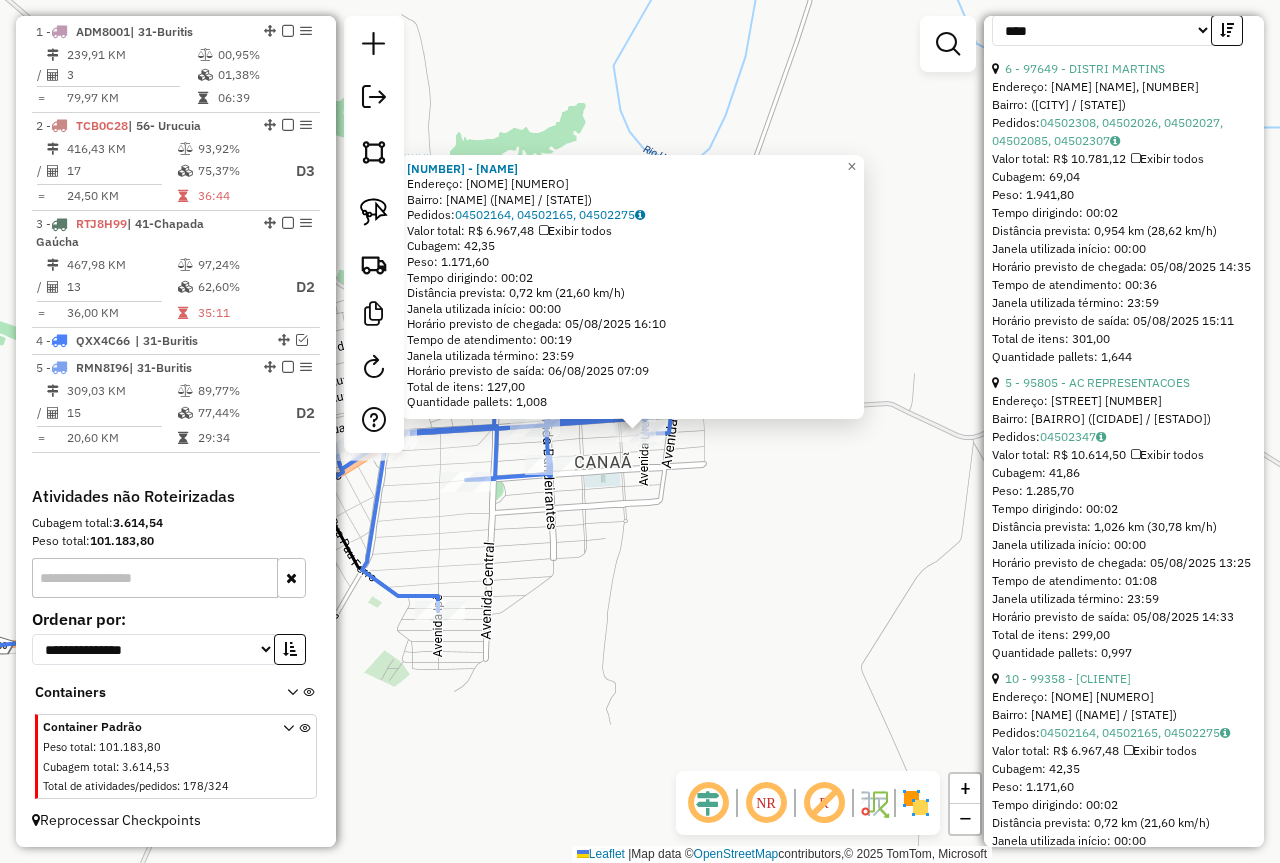 click on "99358 - URUCUIA DISTRIBUIDOR  Endereço:  PEDRO VALADARES VERSIANE 844   Bairro: PLANALTO (BURITIS / MG)   Pedidos:  04502164, 04502165, 04502275   Valor total: R$ 6.967,48   Exibir todos   Cubagem: 42,35  Peso: 1.171,60  Tempo dirigindo: 00:02   Distância prevista: 0,72 km (21,60 km/h)   Janela utilizada início: 00:00   Horário previsto de chegada: 05/08/2025 16:10   Tempo de atendimento: 00:19   Janela utilizada término: 23:59   Horário previsto de saída: 06/08/2025 07:09   Total de itens: 127,00   Quantidade pallets: 1,008  × Janela de atendimento Grade de atendimento Capacidade Transportadoras Veículos Cliente Pedidos  Rotas Selecione os dias de semana para filtrar as janelas de atendimento  Seg   Ter   Qua   Qui   Sex   Sáb   Dom  Informe o período da janela de atendimento: De: Até:  Filtrar exatamente a janela do cliente  Considerar janela de atendimento padrão  Selecione os dias de semana para filtrar as grades de atendimento  Seg   Ter   Qua   Qui   Sex   Sáb   Dom   Peso mínimo:   De:" 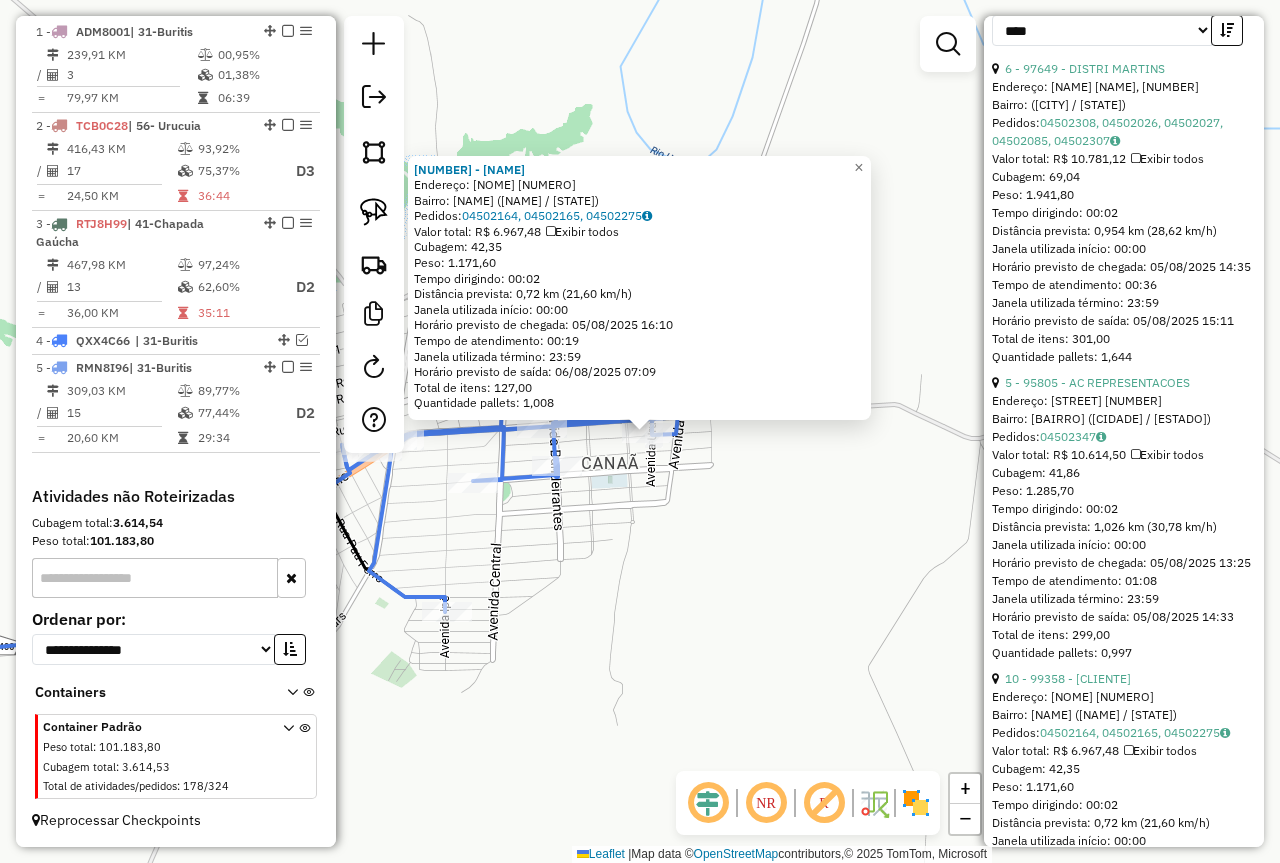 drag, startPoint x: 742, startPoint y: 554, endPoint x: 952, endPoint y: 511, distance: 214.35718 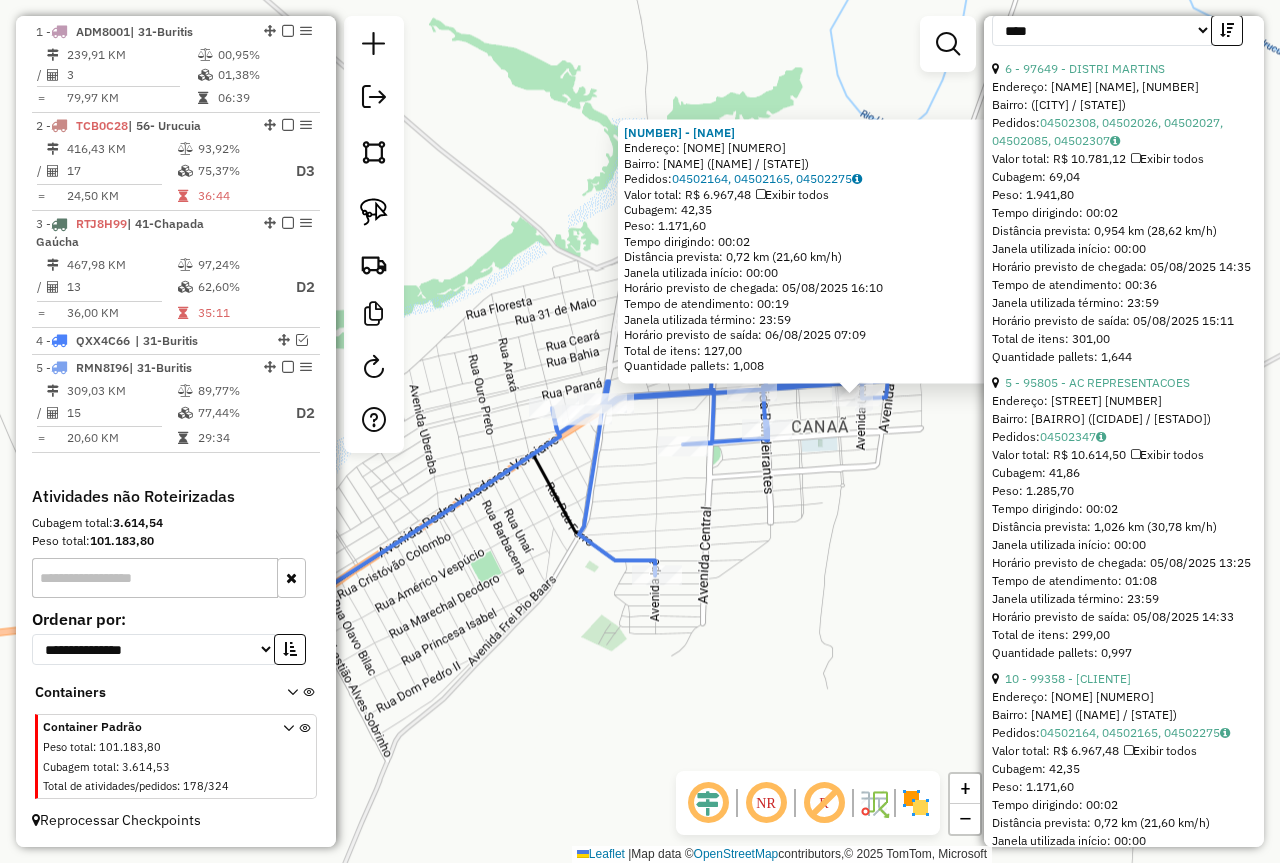 click on "99358 - URUCUIA DISTRIBUIDOR  Endereço:  PEDRO VALADARES VERSIANE 844   Bairro: PLANALTO (BURITIS / MG)   Pedidos:  04502164, 04502165, 04502275   Valor total: R$ 6.967,48   Exibir todos   Cubagem: 42,35  Peso: 1.171,60  Tempo dirigindo: 00:02   Distância prevista: 0,72 km (21,60 km/h)   Janela utilizada início: 00:00   Horário previsto de chegada: 05/08/2025 16:10   Tempo de atendimento: 00:19   Janela utilizada término: 23:59   Horário previsto de saída: 06/08/2025 07:09   Total de itens: 127,00   Quantidade pallets: 1,008  × Janela de atendimento Grade de atendimento Capacidade Transportadoras Veículos Cliente Pedidos  Rotas Selecione os dias de semana para filtrar as janelas de atendimento  Seg   Ter   Qua   Qui   Sex   Sáb   Dom  Informe o período da janela de atendimento: De: Até:  Filtrar exatamente a janela do cliente  Considerar janela de atendimento padrão  Selecione os dias de semana para filtrar as grades de atendimento  Seg   Ter   Qua   Qui   Sex   Sáb   Dom   Peso mínimo:   De:" 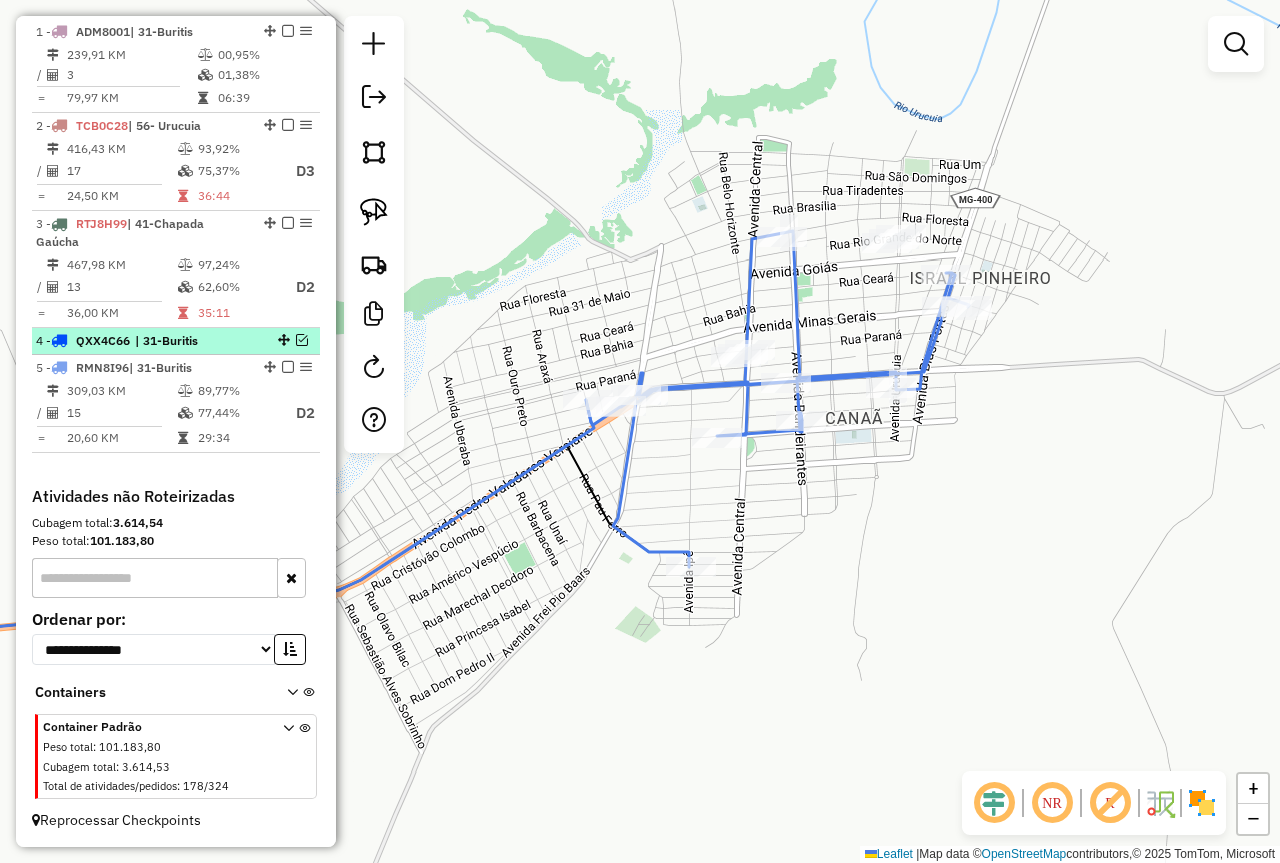 click at bounding box center [302, 340] 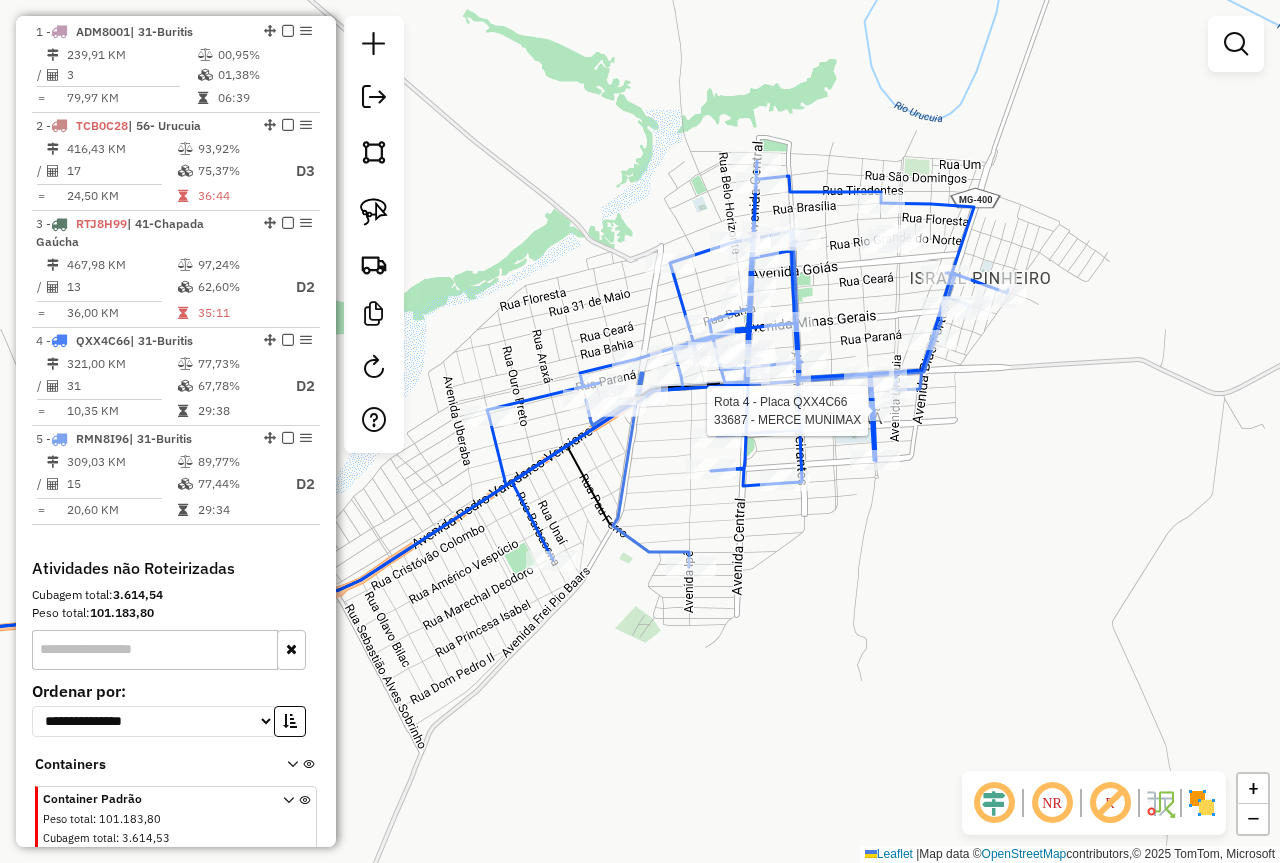select on "*********" 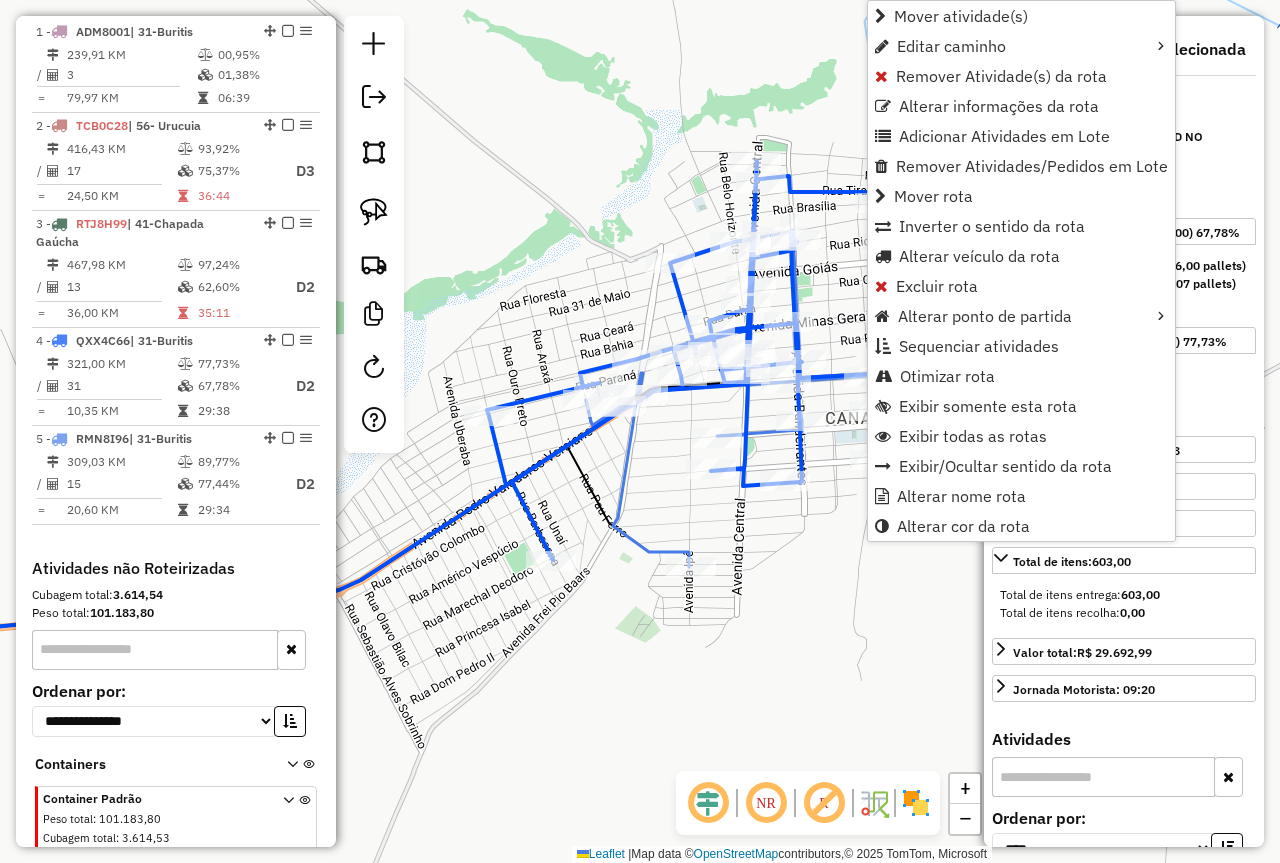 scroll, scrollTop: 818, scrollLeft: 0, axis: vertical 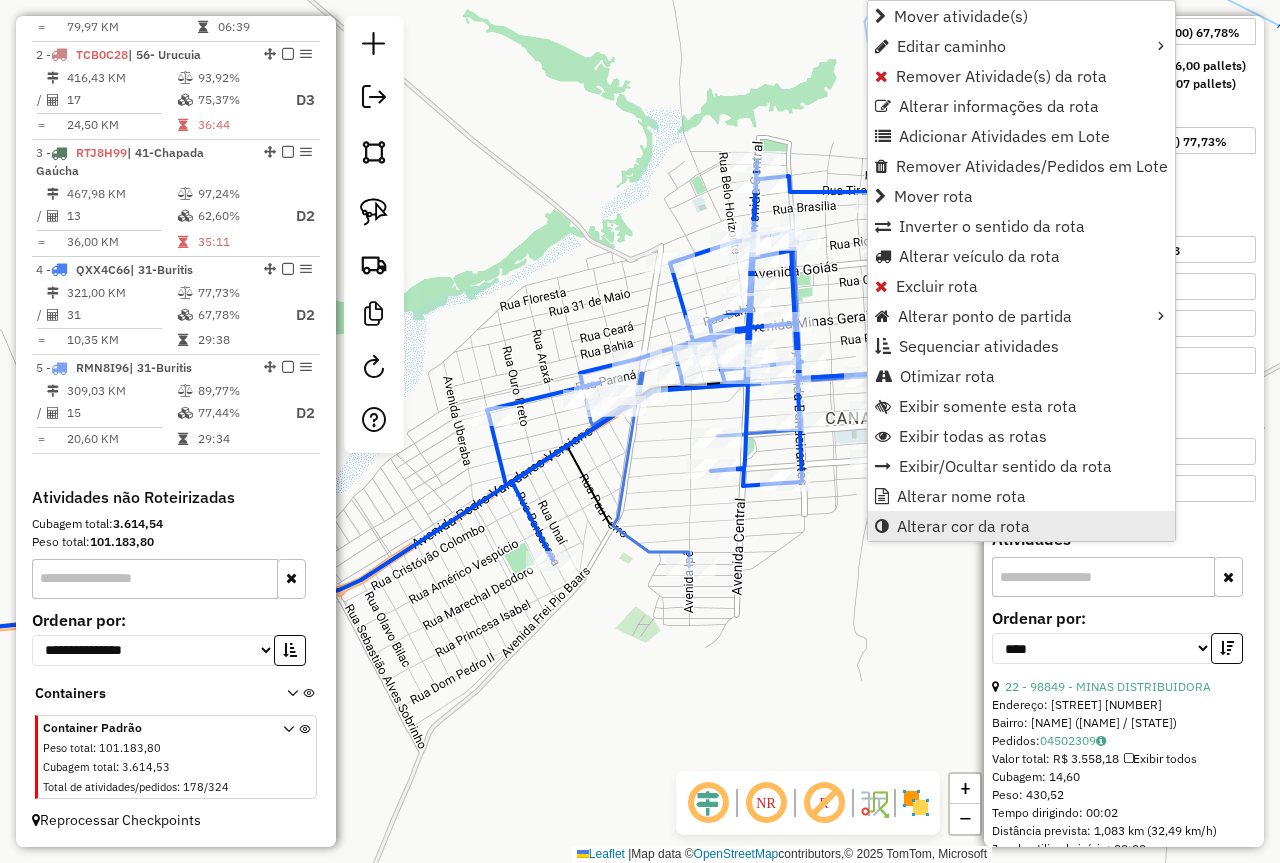 click on "Alterar cor da rota" at bounding box center (963, 526) 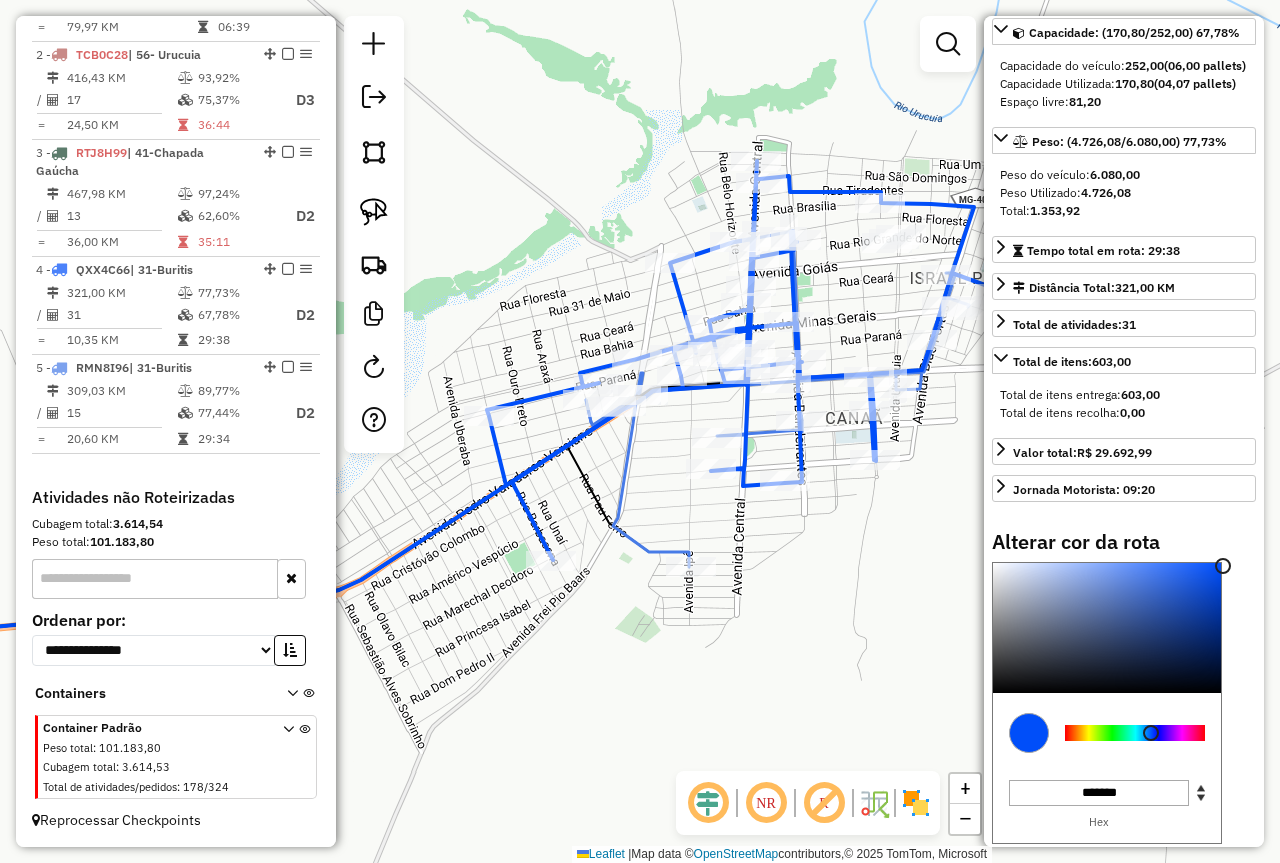 type on "*******" 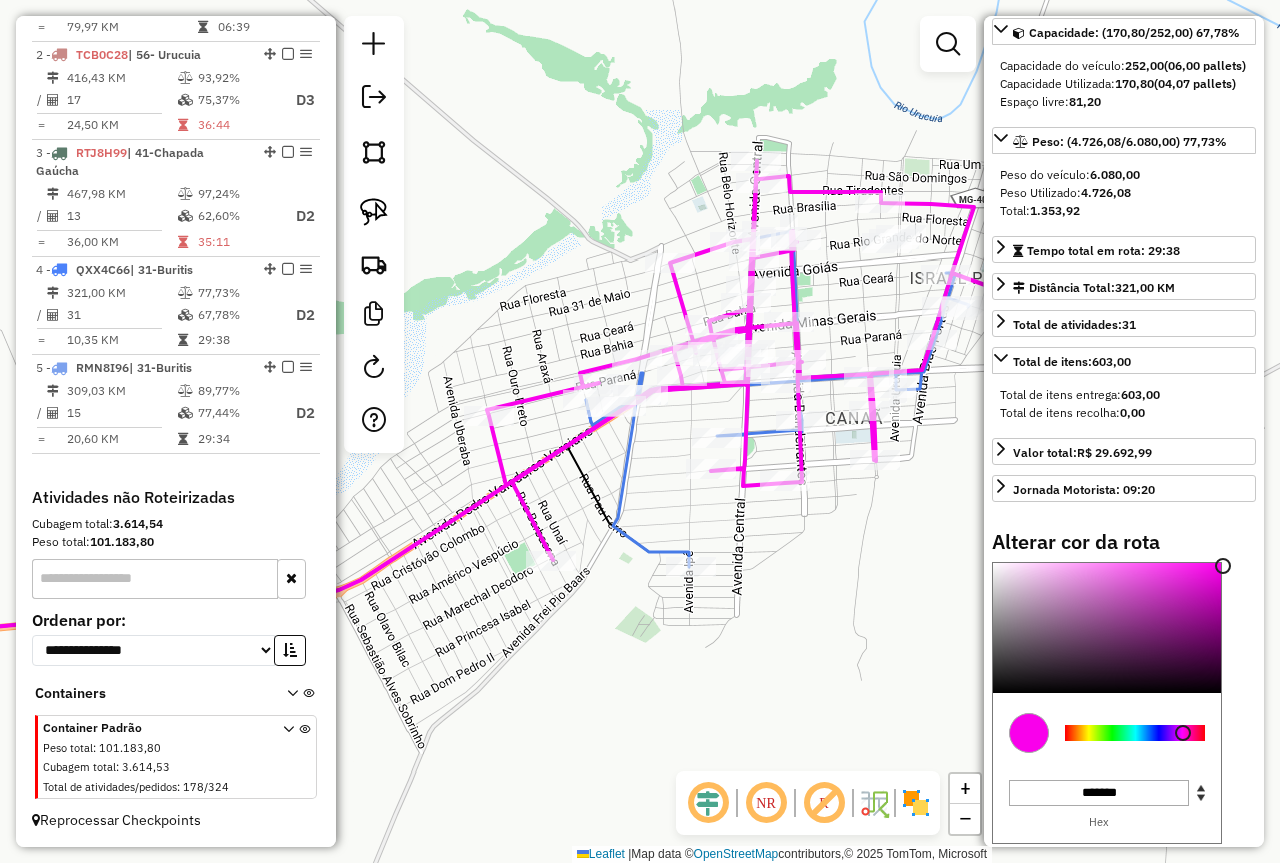 click on "Janela de atendimento Grade de atendimento Capacidade Transportadoras Veículos Cliente Pedidos  Rotas Selecione os dias de semana para filtrar as janelas de atendimento  Seg   Ter   Qua   Qui   Sex   Sáb   Dom  Informe o período da janela de atendimento: De: Até:  Filtrar exatamente a janela do cliente  Considerar janela de atendimento padrão  Selecione os dias de semana para filtrar as grades de atendimento  Seg   Ter   Qua   Qui   Sex   Sáb   Dom   Considerar clientes sem dia de atendimento cadastrado  Clientes fora do dia de atendimento selecionado Filtrar as atividades entre os valores definidos abaixo:  Peso mínimo:   Peso máximo:   Cubagem mínima:   Cubagem máxima:   De:   Até:  Filtrar as atividades entre o tempo de atendimento definido abaixo:  De:   Até:   Considerar capacidade total dos clientes não roteirizados Transportadora: Selecione um ou mais itens Tipo de veículo: Selecione um ou mais itens Veículo: Selecione um ou mais itens Motorista: Selecione um ou mais itens Nome: Rótulo:" 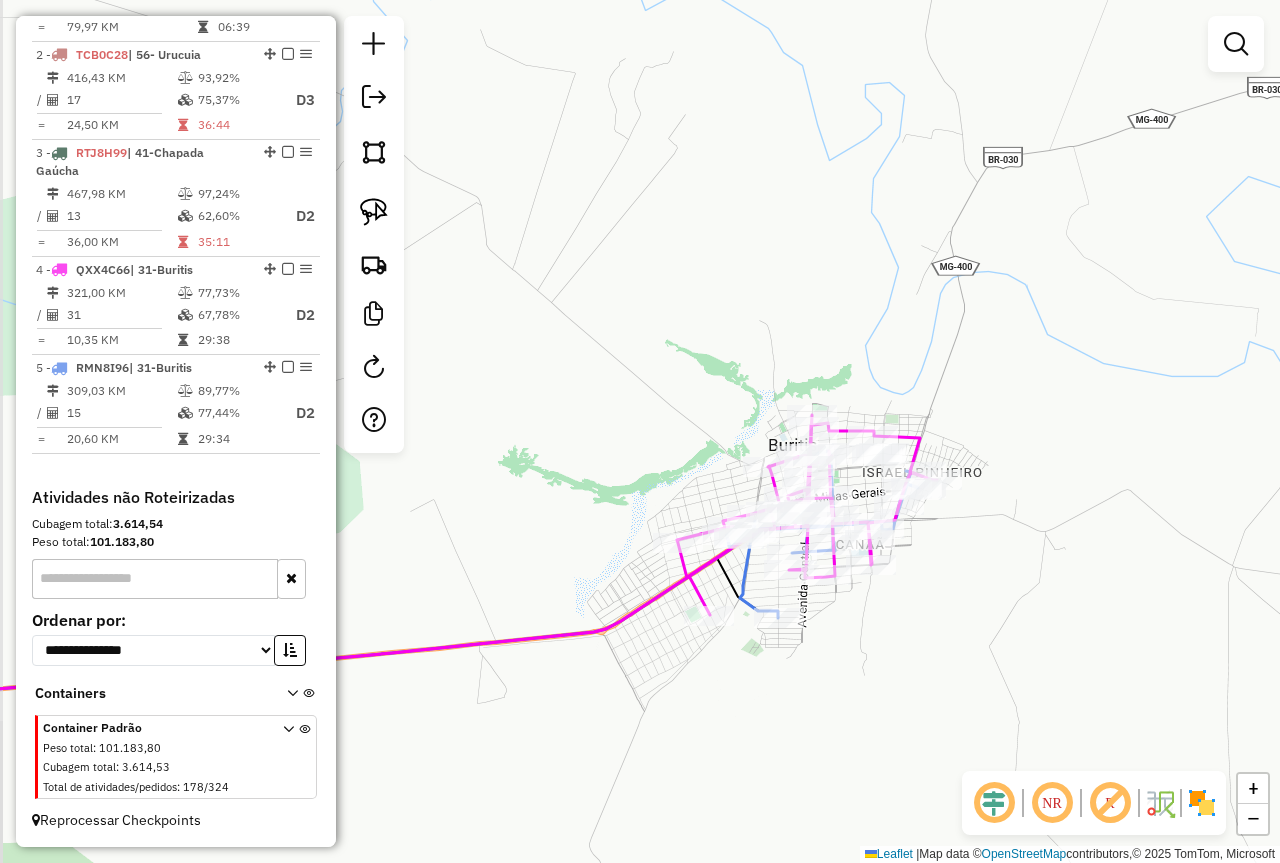 drag, startPoint x: 866, startPoint y: 627, endPoint x: 889, endPoint y: 586, distance: 47.010635 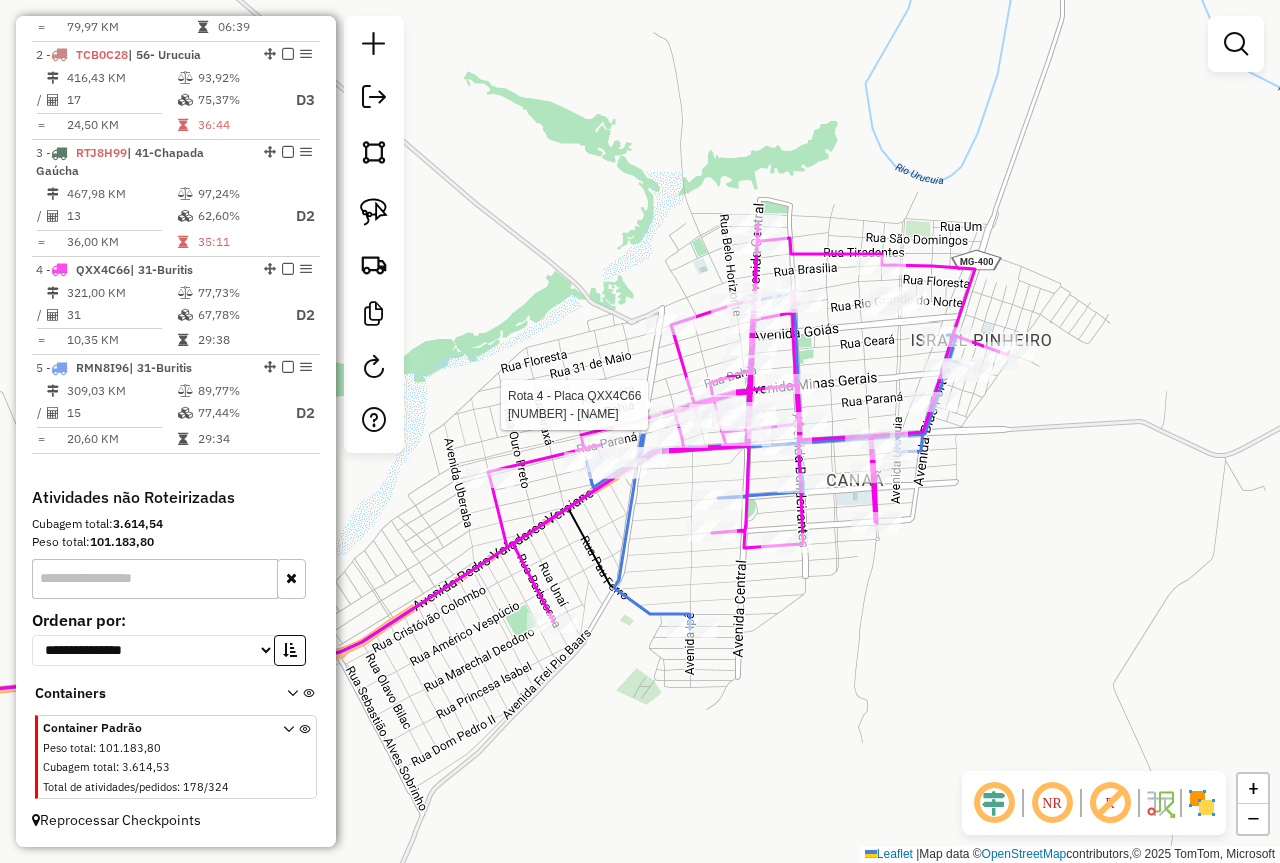 select on "*********" 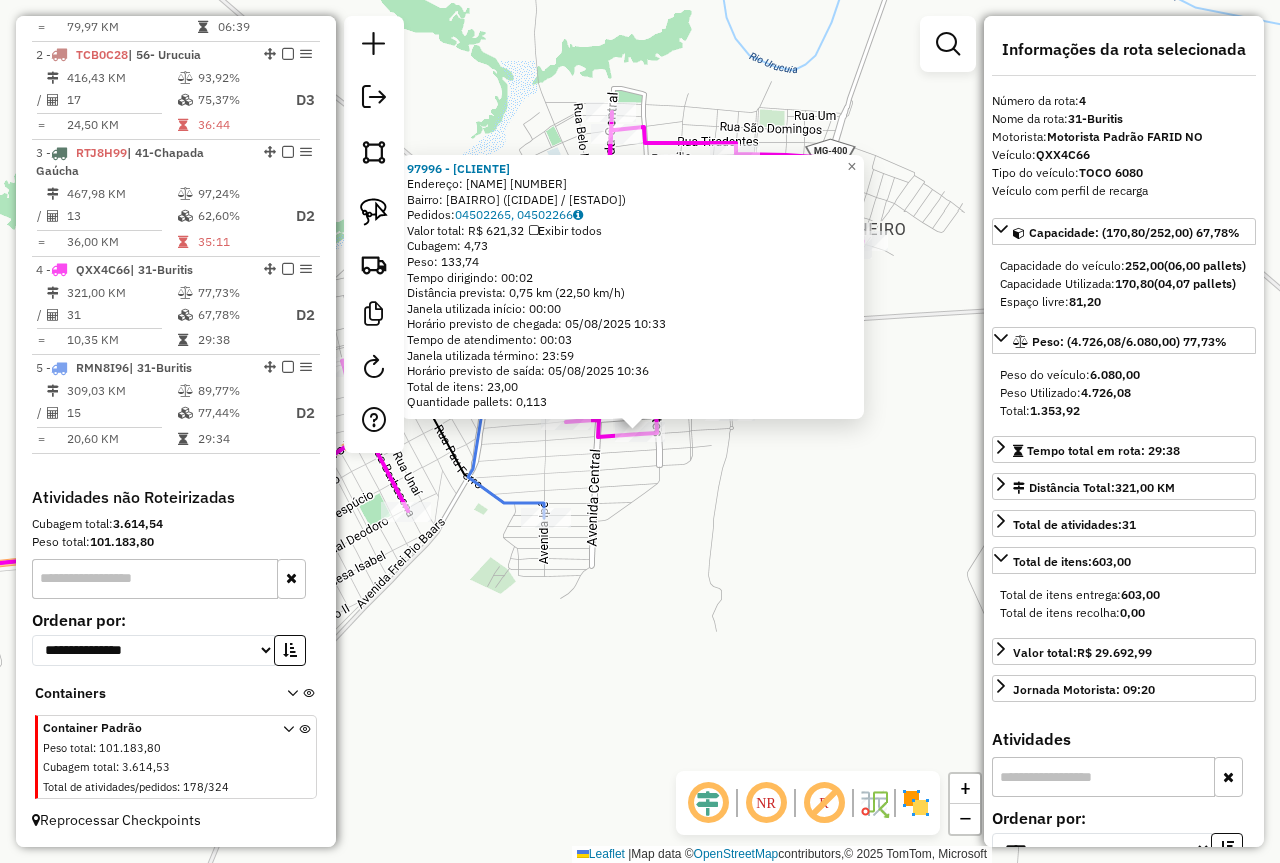 click on "97996 - PADARIA MARANATTA  Endereço:  JOSE AUGUSTO 460   Bairro: CANAA (BURITIS / MG)   Pedidos:  04502265, 04502266   Valor total: R$ 621,32   Exibir todos   Cubagem: 4,73  Peso: 133,74  Tempo dirigindo: 00:02   Distância prevista: 0,75 km (22,50 km/h)   Janela utilizada início: 00:00   Horário previsto de chegada: 05/08/2025 10:33   Tempo de atendimento: 00:03   Janela utilizada término: 23:59   Horário previsto de saída: 05/08/2025 10:36   Total de itens: 23,00   Quantidade pallets: 0,113  × Janela de atendimento Grade de atendimento Capacidade Transportadoras Veículos Cliente Pedidos  Rotas Selecione os dias de semana para filtrar as janelas de atendimento  Seg   Ter   Qua   Qui   Sex   Sáb   Dom  Informe o período da janela de atendimento: De: Até:  Filtrar exatamente a janela do cliente  Considerar janela de atendimento padrão  Selecione os dias de semana para filtrar as grades de atendimento  Seg   Ter   Qua   Qui   Sex   Sáb   Dom   Considerar clientes sem dia de atendimento cadastrado +" 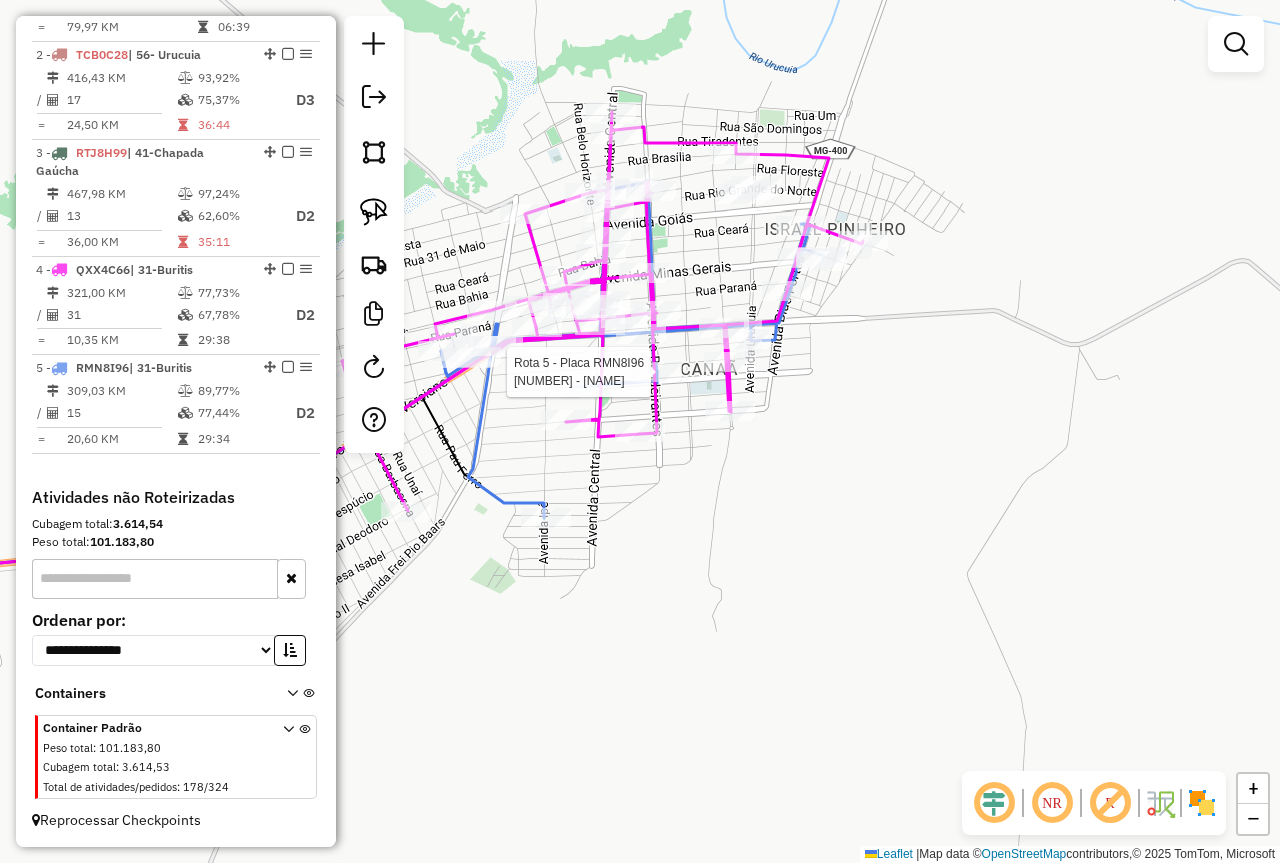 select on "*********" 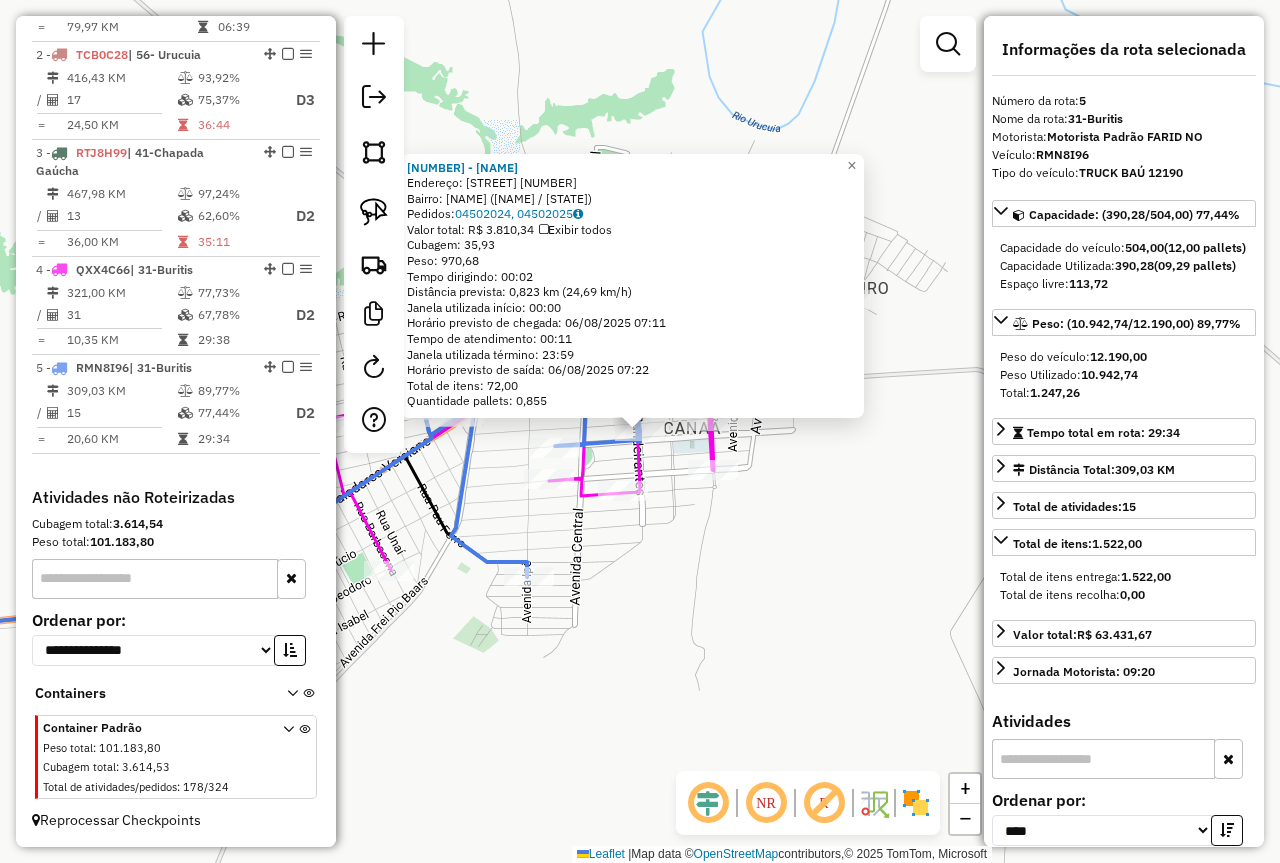 drag, startPoint x: 1120, startPoint y: 277, endPoint x: 1147, endPoint y: 283, distance: 27.658634 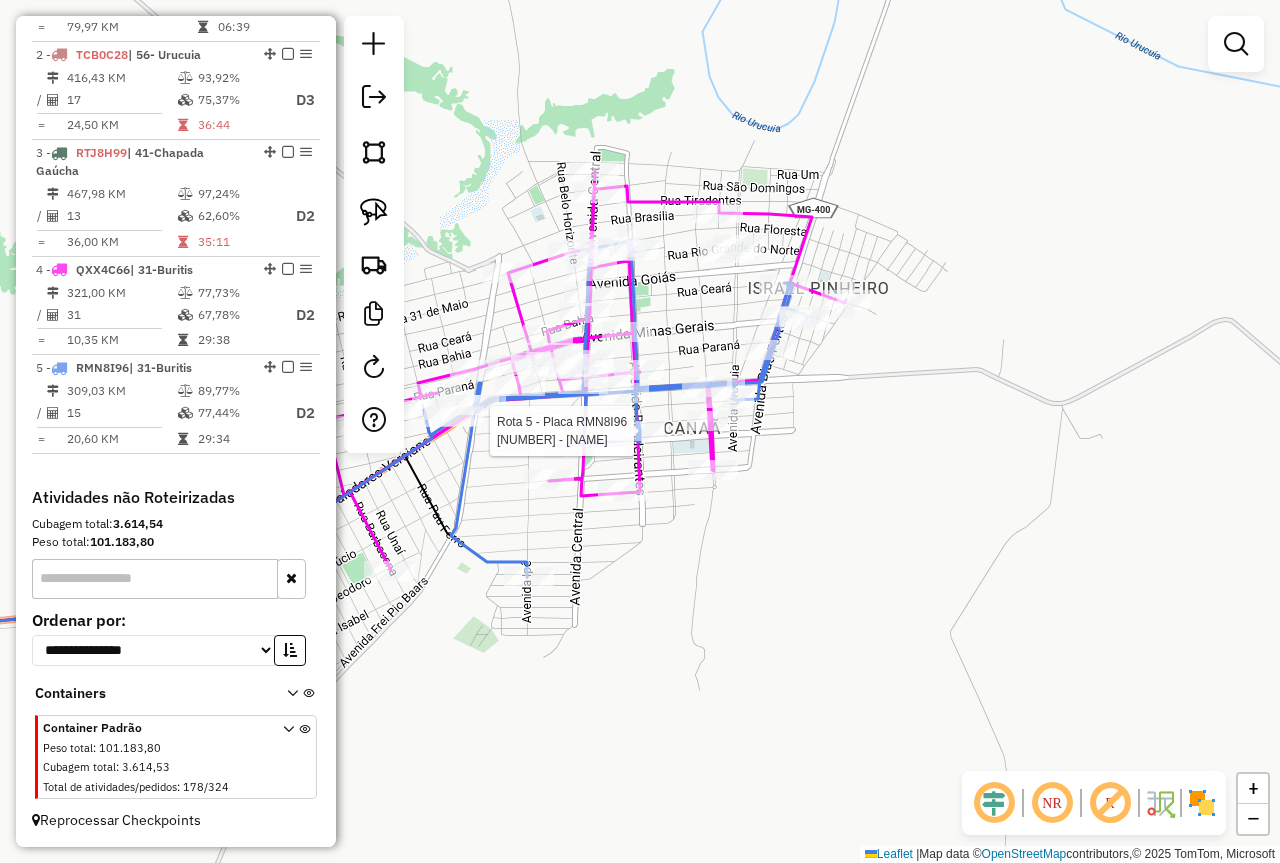 select on "*********" 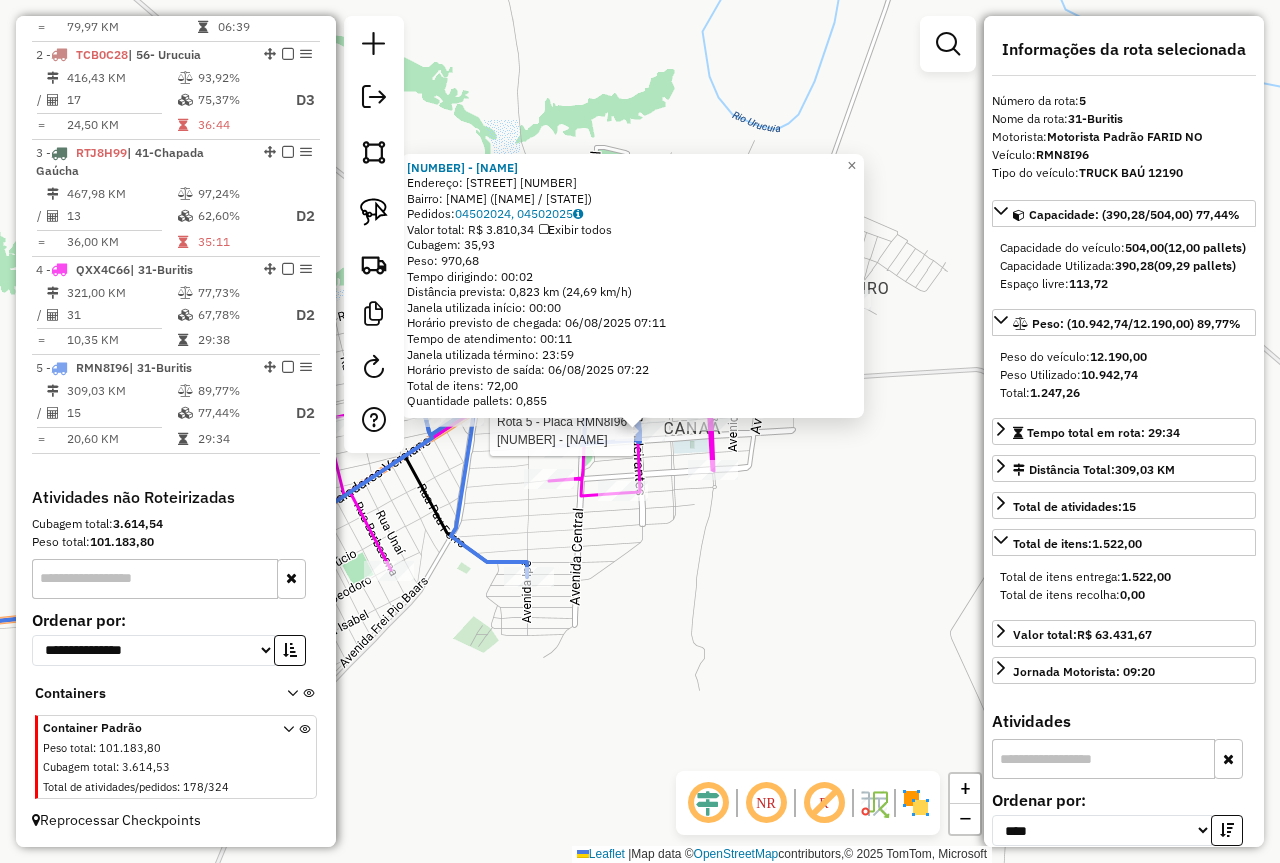 click on "Rota 5 - Placa RMN8I96  96483 - JUNIOR BAR 96483 - JUNIOR BAR  Endereço:  AROEIRA 18   Bairro: PLANALTO (BURITIS / MG)   Pedidos:  04502024, 04502025   Valor total: R$ 3.810,34   Exibir todos   Cubagem: 35,93  Peso: 970,68  Tempo dirigindo: 00:02   Distância prevista: 0,823 km (24,69 km/h)   Janela utilizada início: 00:00   Horário previsto de chegada: 06/08/2025 07:11   Tempo de atendimento: 00:11   Janela utilizada término: 23:59   Horário previsto de saída: 06/08/2025 07:22   Total de itens: 72,00   Quantidade pallets: 0,855  × Janela de atendimento Grade de atendimento Capacidade Transportadoras Veículos Cliente Pedidos  Rotas Selecione os dias de semana para filtrar as janelas de atendimento  Seg   Ter   Qua   Qui   Sex   Sáb   Dom  Informe o período da janela de atendimento: De: Até:  Filtrar exatamente a janela do cliente  Considerar janela de atendimento padrão  Selecione os dias de semana para filtrar as grades de atendimento  Seg   Ter   Qua   Qui   Sex   Sáb   Dom   Peso mínimo:  De:" 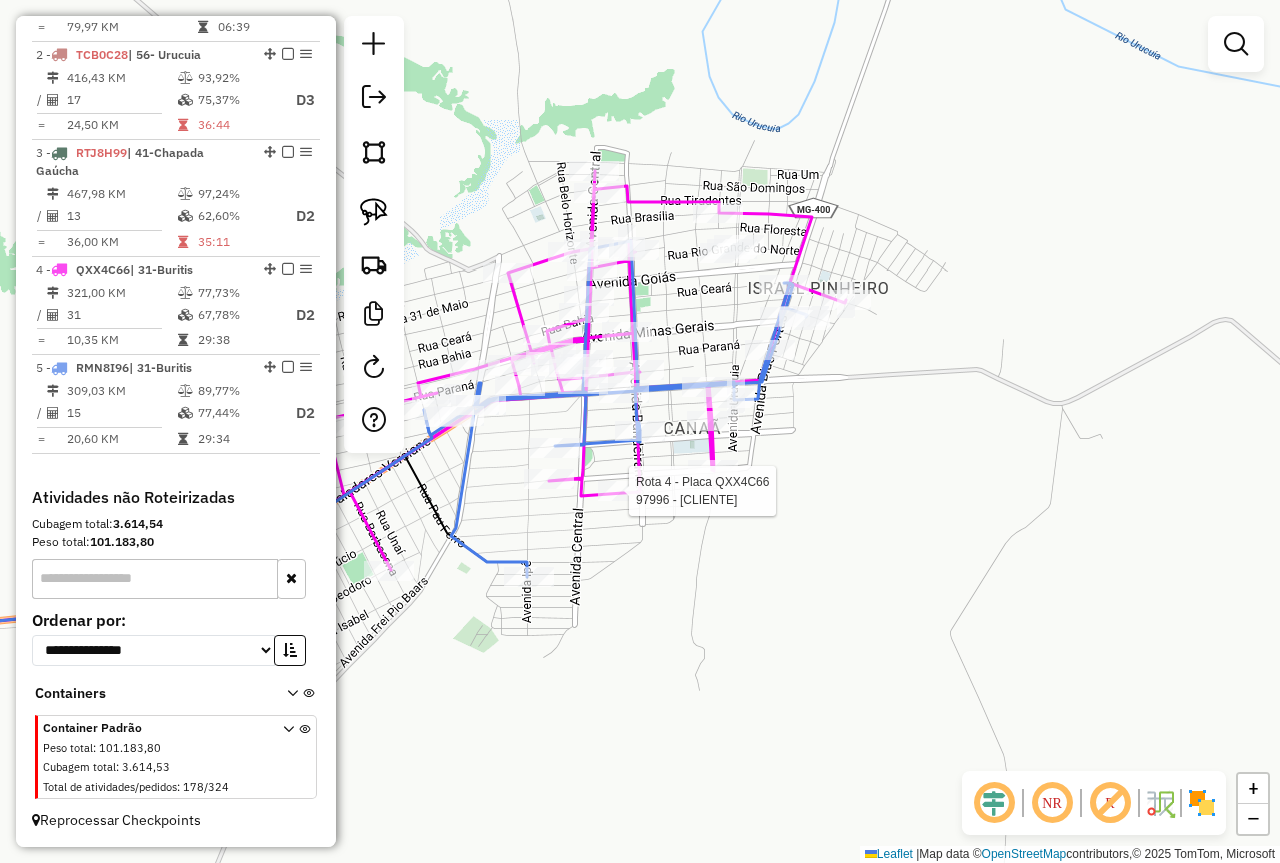 select on "*********" 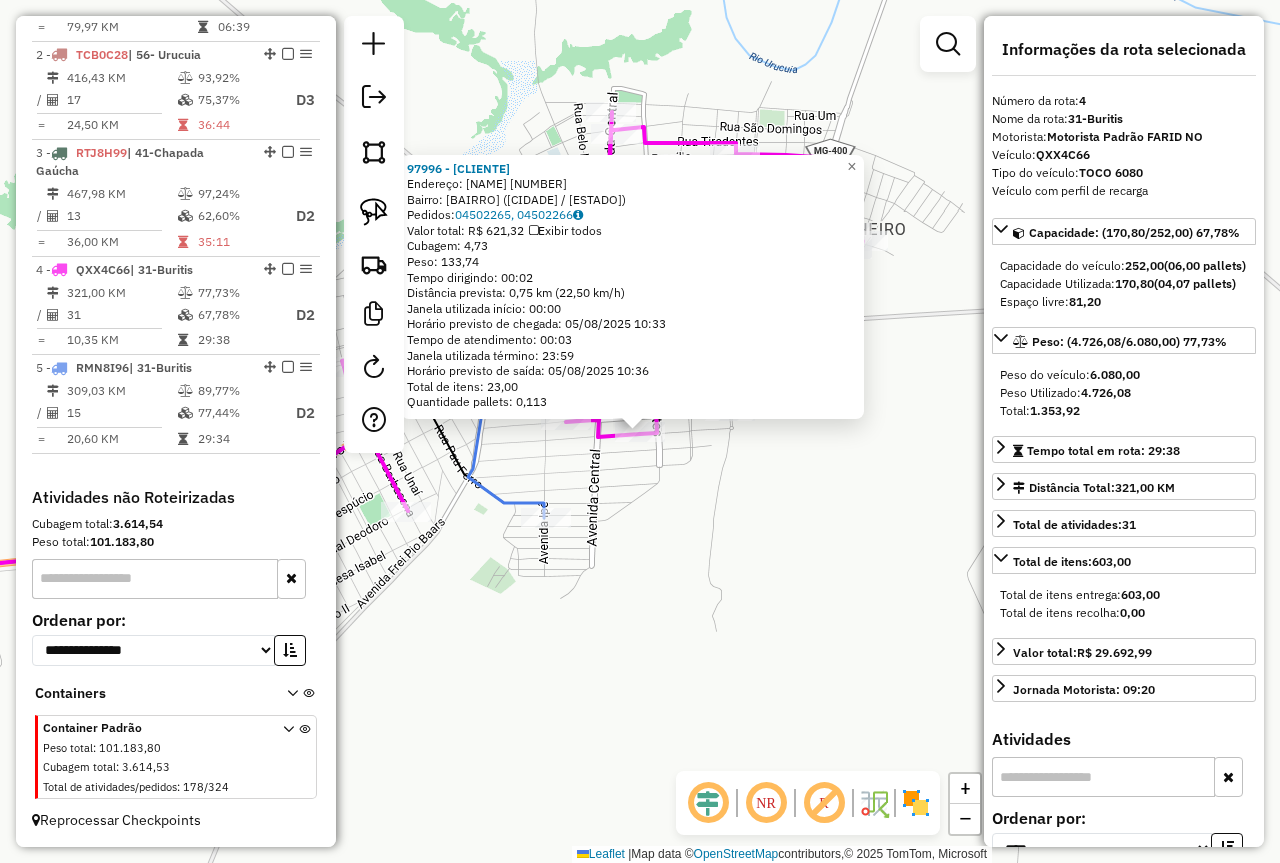 click on "97996 - PADARIA MARANATTA  Endereço:  JOSE AUGUSTO 460   Bairro: CANAA (BURITIS / MG)   Pedidos:  04502265, 04502266   Valor total: R$ 621,32   Exibir todos   Cubagem: 4,73  Peso: 133,74  Tempo dirigindo: 00:02   Distância prevista: 0,75 km (22,50 km/h)   Janela utilizada início: 00:00   Horário previsto de chegada: 05/08/2025 10:33   Tempo de atendimento: 00:03   Janela utilizada término: 23:59   Horário previsto de saída: 05/08/2025 10:36   Total de itens: 23,00   Quantidade pallets: 0,113  × Janela de atendimento Grade de atendimento Capacidade Transportadoras Veículos Cliente Pedidos  Rotas Selecione os dias de semana para filtrar as janelas de atendimento  Seg   Ter   Qua   Qui   Sex   Sáb   Dom  Informe o período da janela de atendimento: De: Até:  Filtrar exatamente a janela do cliente  Considerar janela de atendimento padrão  Selecione os dias de semana para filtrar as grades de atendimento  Seg   Ter   Qua   Qui   Sex   Sáb   Dom   Considerar clientes sem dia de atendimento cadastrado +" 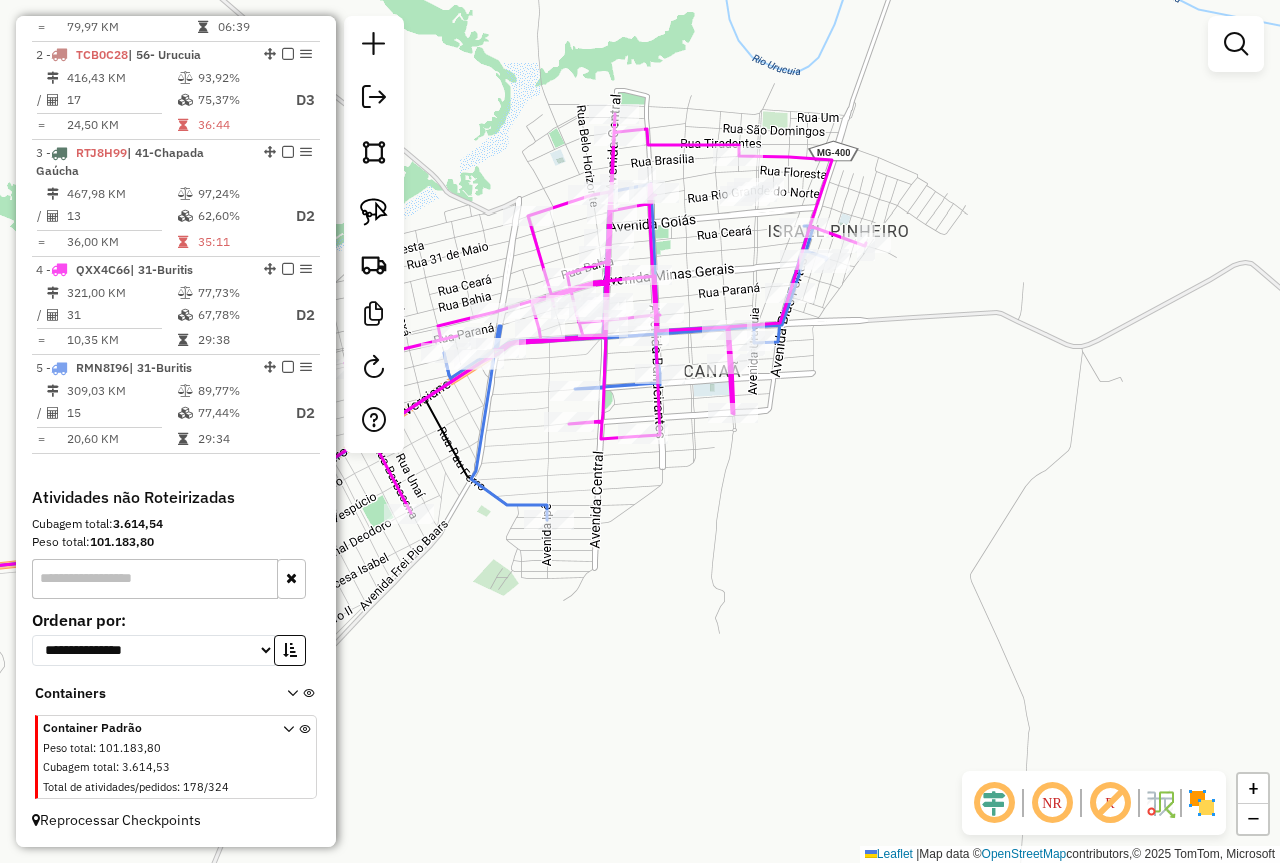 drag, startPoint x: 711, startPoint y: 552, endPoint x: 945, endPoint y: 435, distance: 261.61996 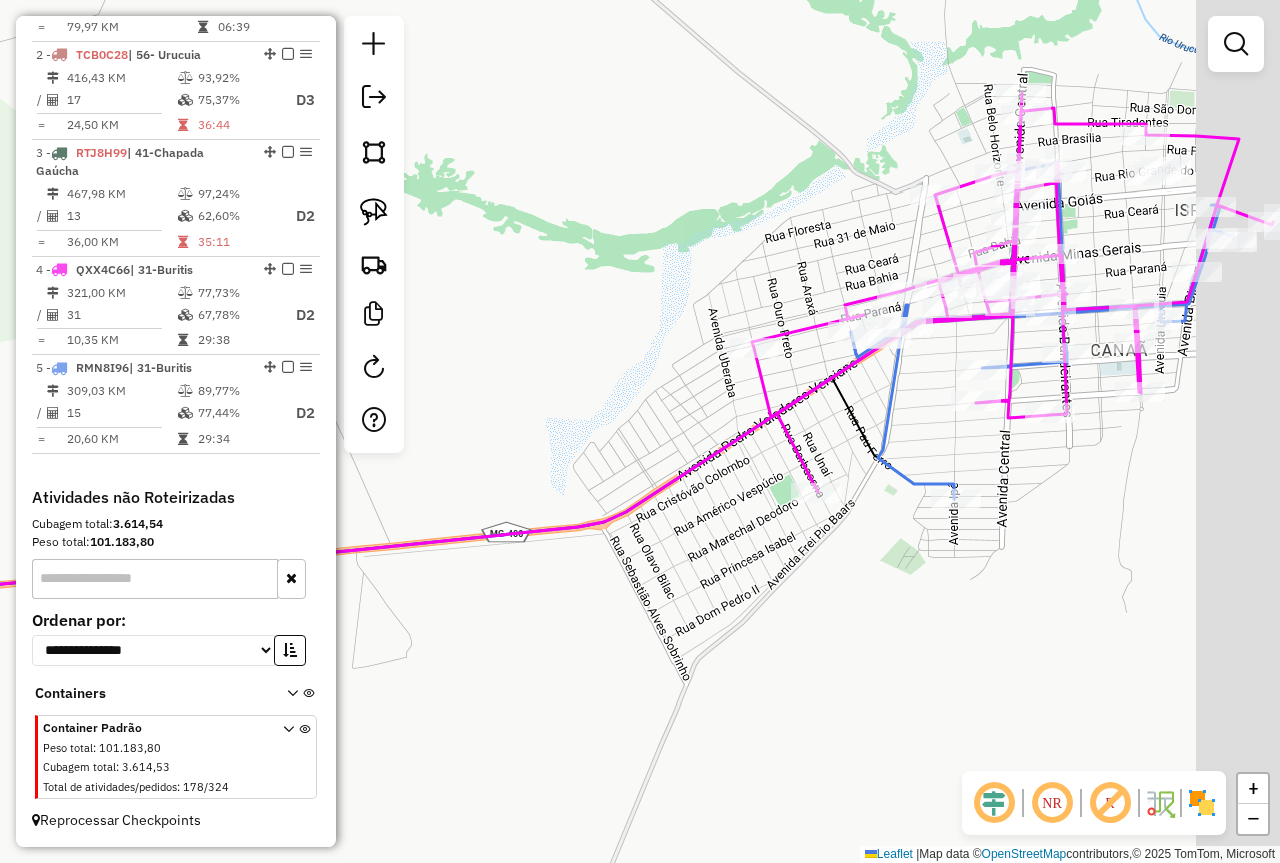 drag, startPoint x: 1033, startPoint y: 495, endPoint x: 899, endPoint y: 424, distance: 151.64761 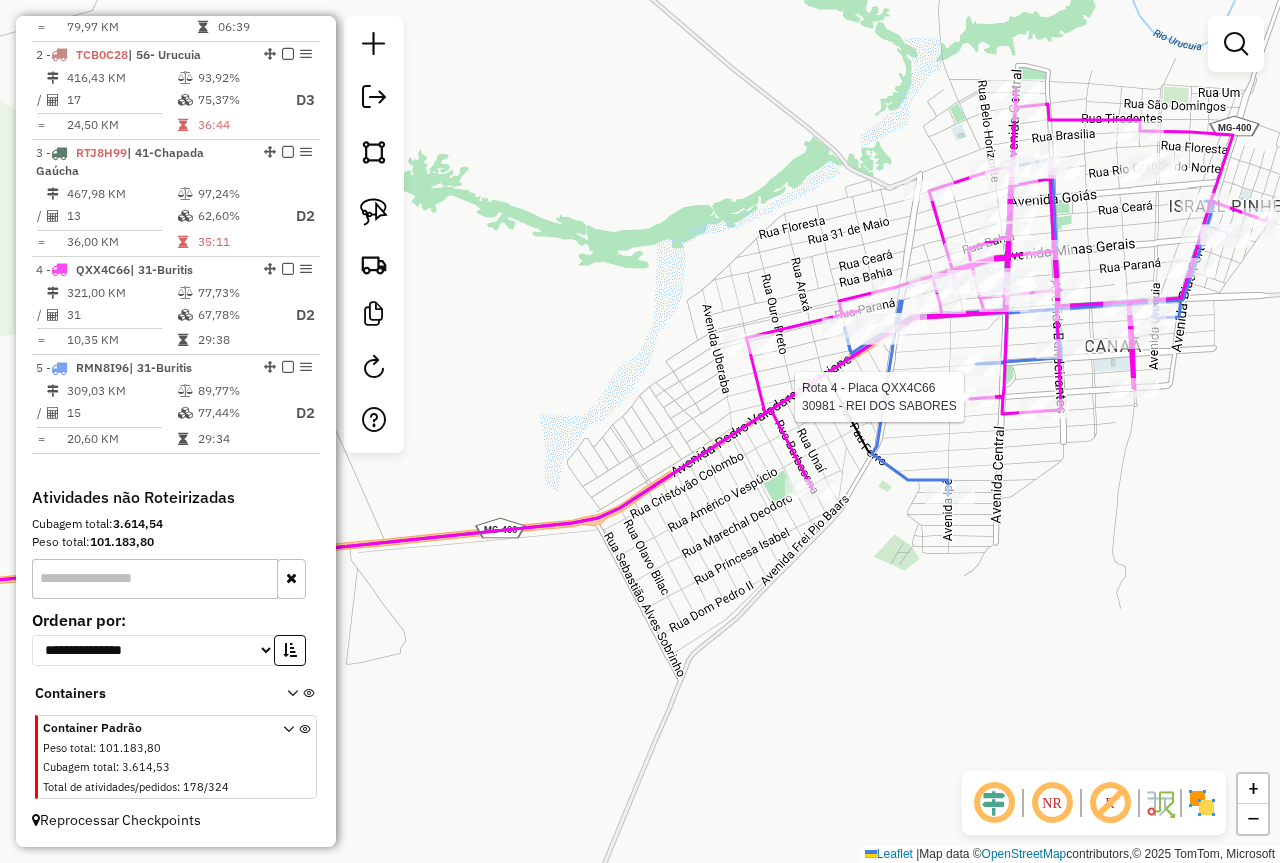 select on "*********" 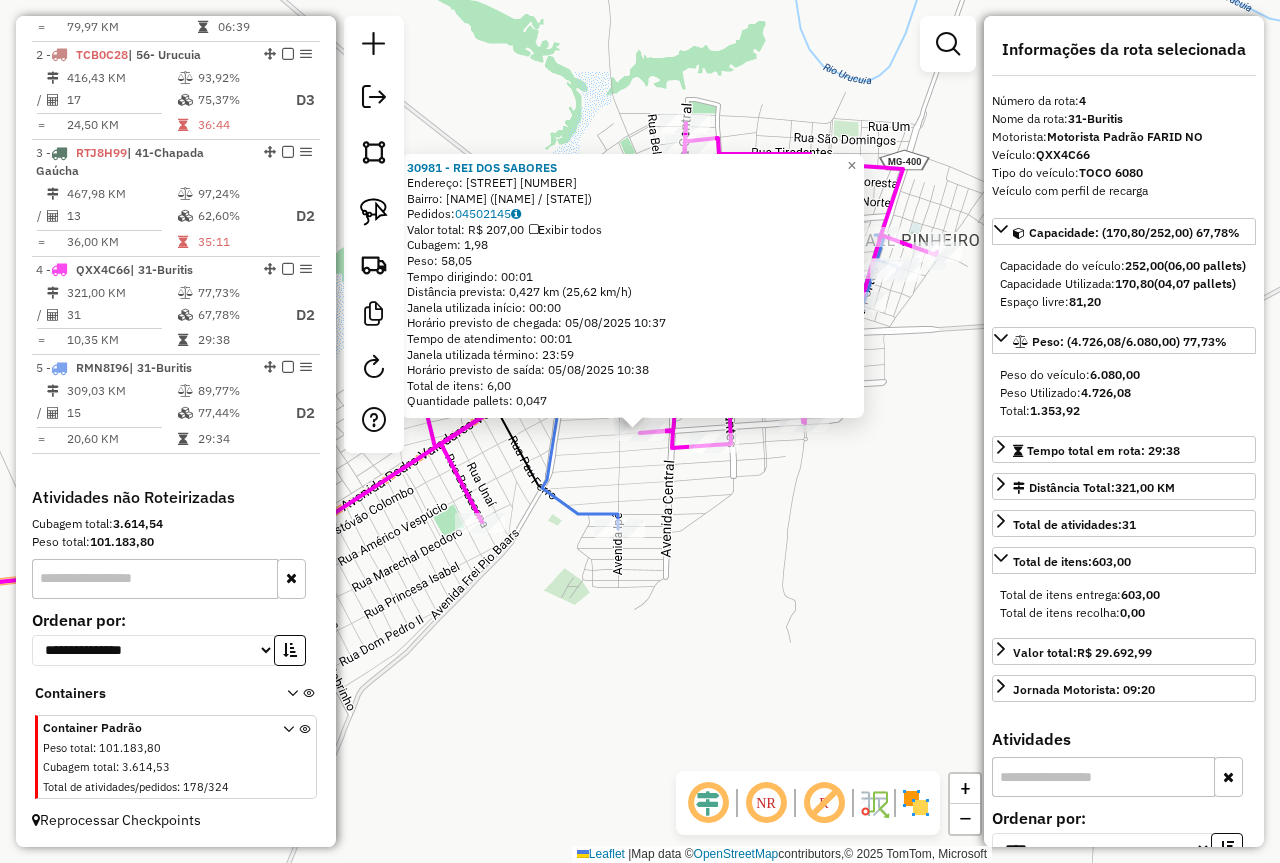 click on "30981 - REI DOS SABORES  Endereço:  DAS ACACIAS 854   Bairro: PLANALTO (BURITIS / MG)   Pedidos:  04502145   Valor total: R$ 207,00   Exibir todos   Cubagem: 1,98  Peso: 58,05  Tempo dirigindo: 00:01   Distância prevista: 0,427 km (25,62 km/h)   Janela utilizada início: 00:00   Horário previsto de chegada: 05/08/2025 10:37   Tempo de atendimento: 00:01   Janela utilizada término: 23:59   Horário previsto de saída: 05/08/2025 10:38   Total de itens: 6,00   Quantidade pallets: 0,047  × Janela de atendimento Grade de atendimento Capacidade Transportadoras Veículos Cliente Pedidos  Rotas Selecione os dias de semana para filtrar as janelas de atendimento  Seg   Ter   Qua   Qui   Sex   Sáb   Dom  Informe o período da janela de atendimento: De: Até:  Filtrar exatamente a janela do cliente  Considerar janela de atendimento padrão  Selecione os dias de semana para filtrar as grades de atendimento  Seg   Ter   Qua   Qui   Sex   Sáb   Dom   Considerar clientes sem dia de atendimento cadastrado  De:   De:" 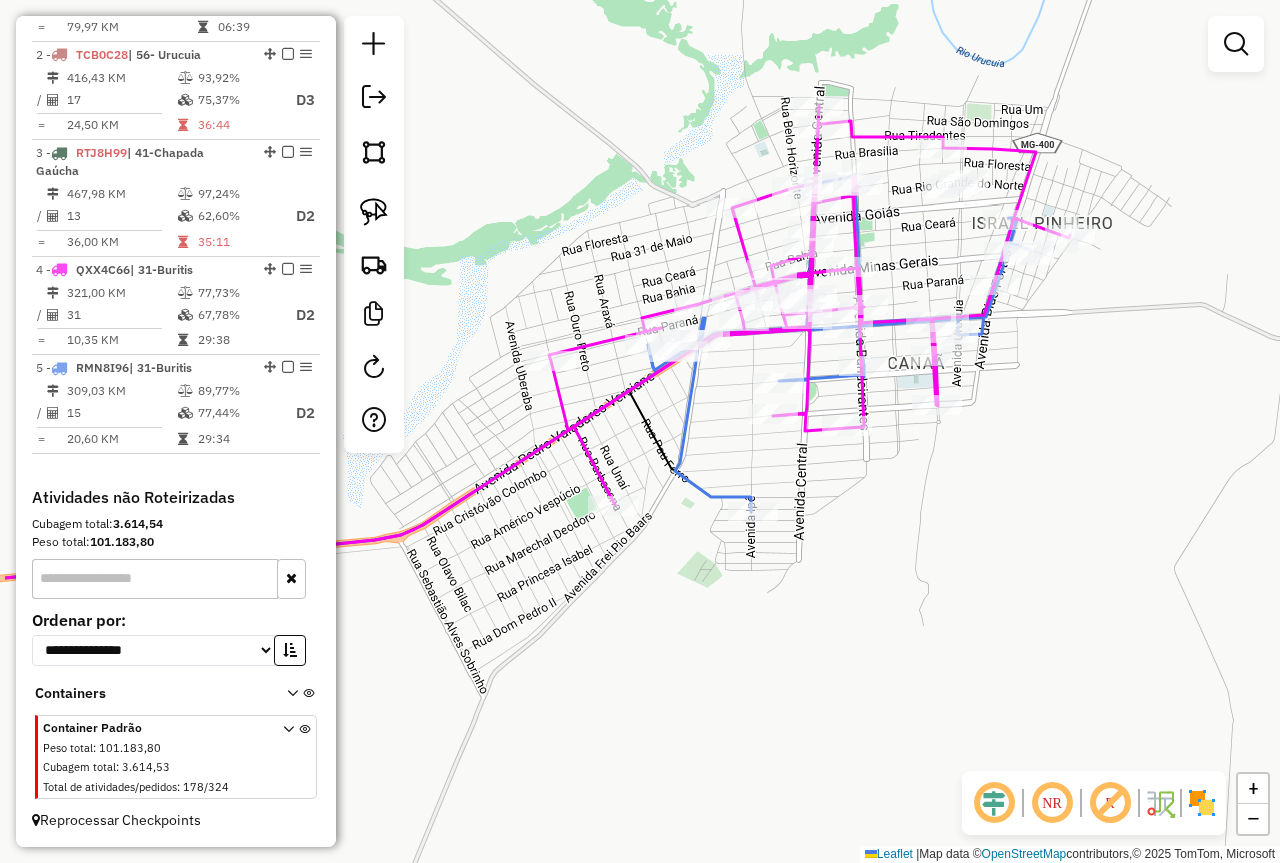 drag, startPoint x: 722, startPoint y: 573, endPoint x: 861, endPoint y: 561, distance: 139.51703 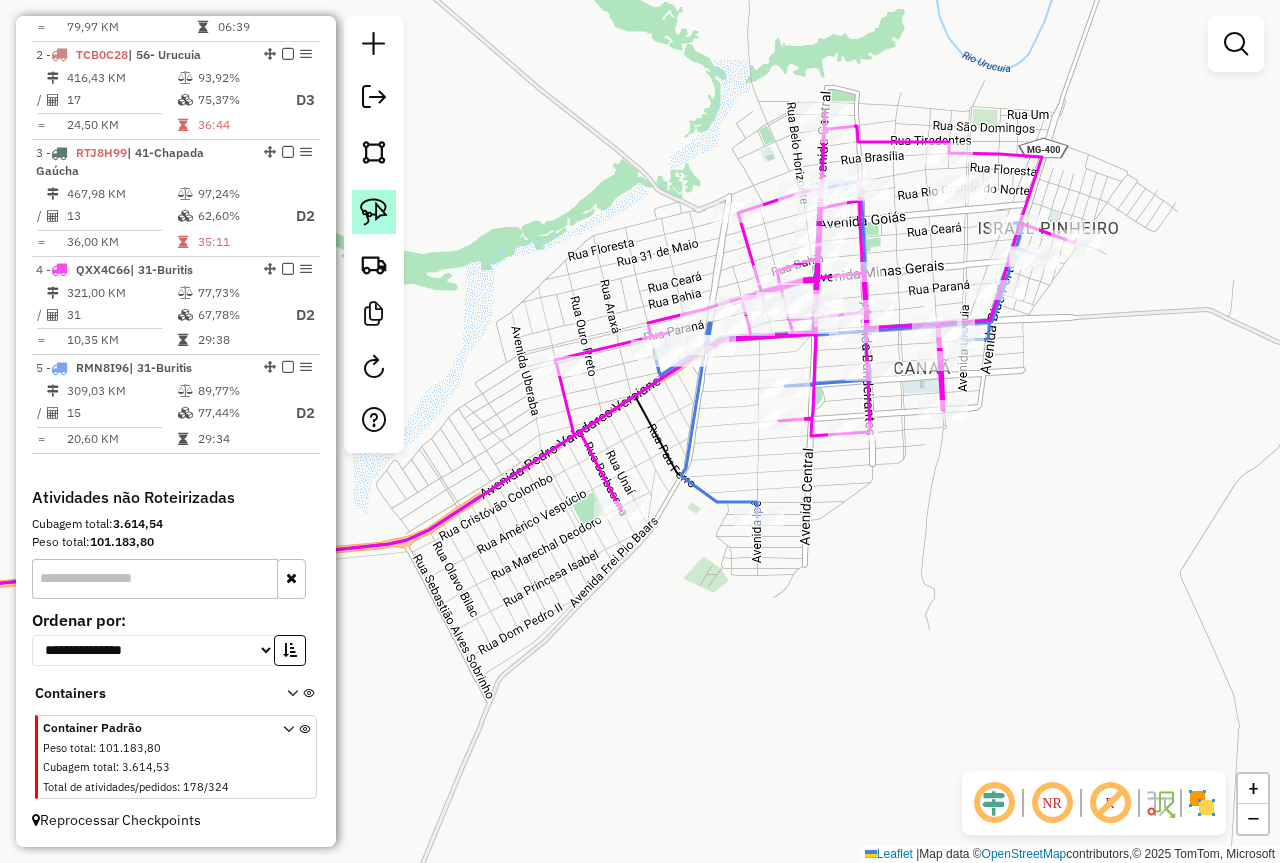 click 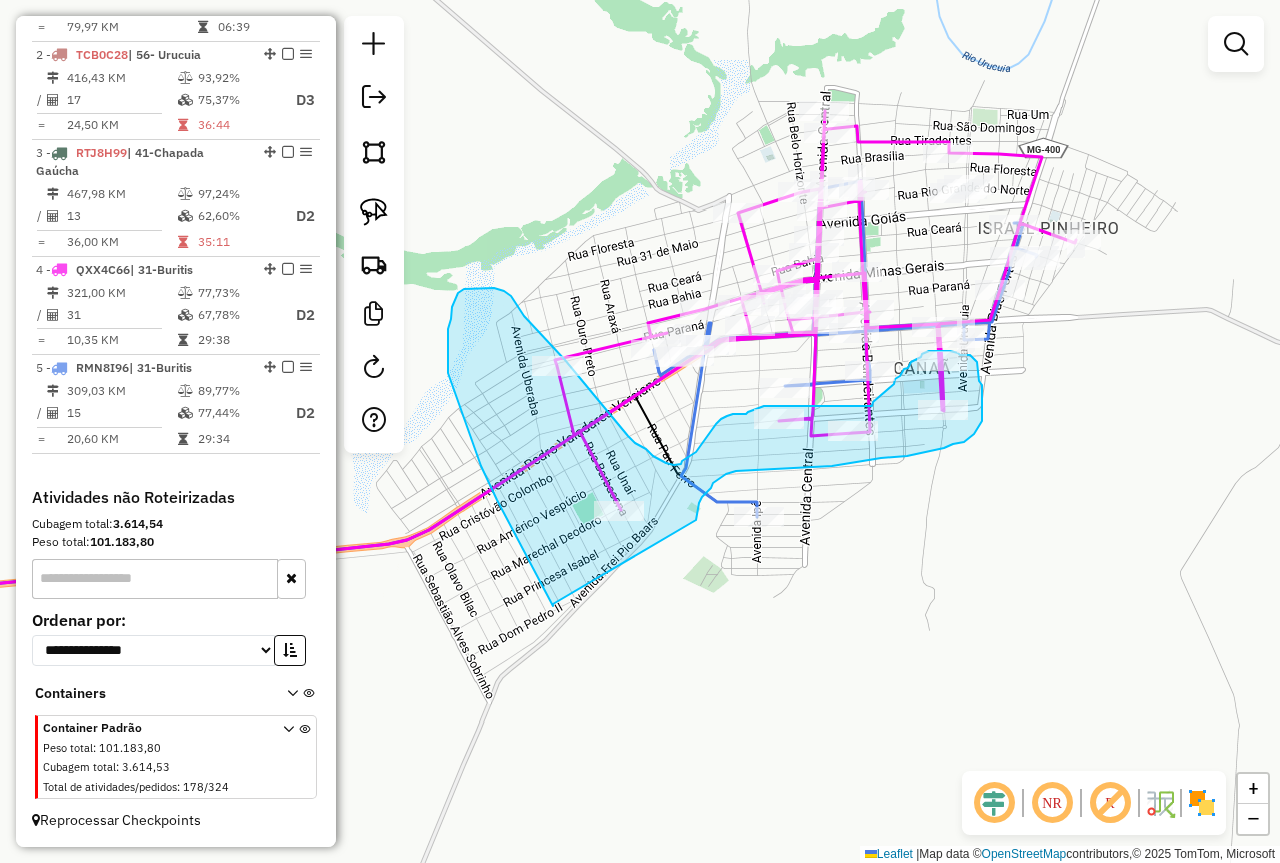 drag, startPoint x: 553, startPoint y: 604, endPoint x: 696, endPoint y: 520, distance: 165.84631 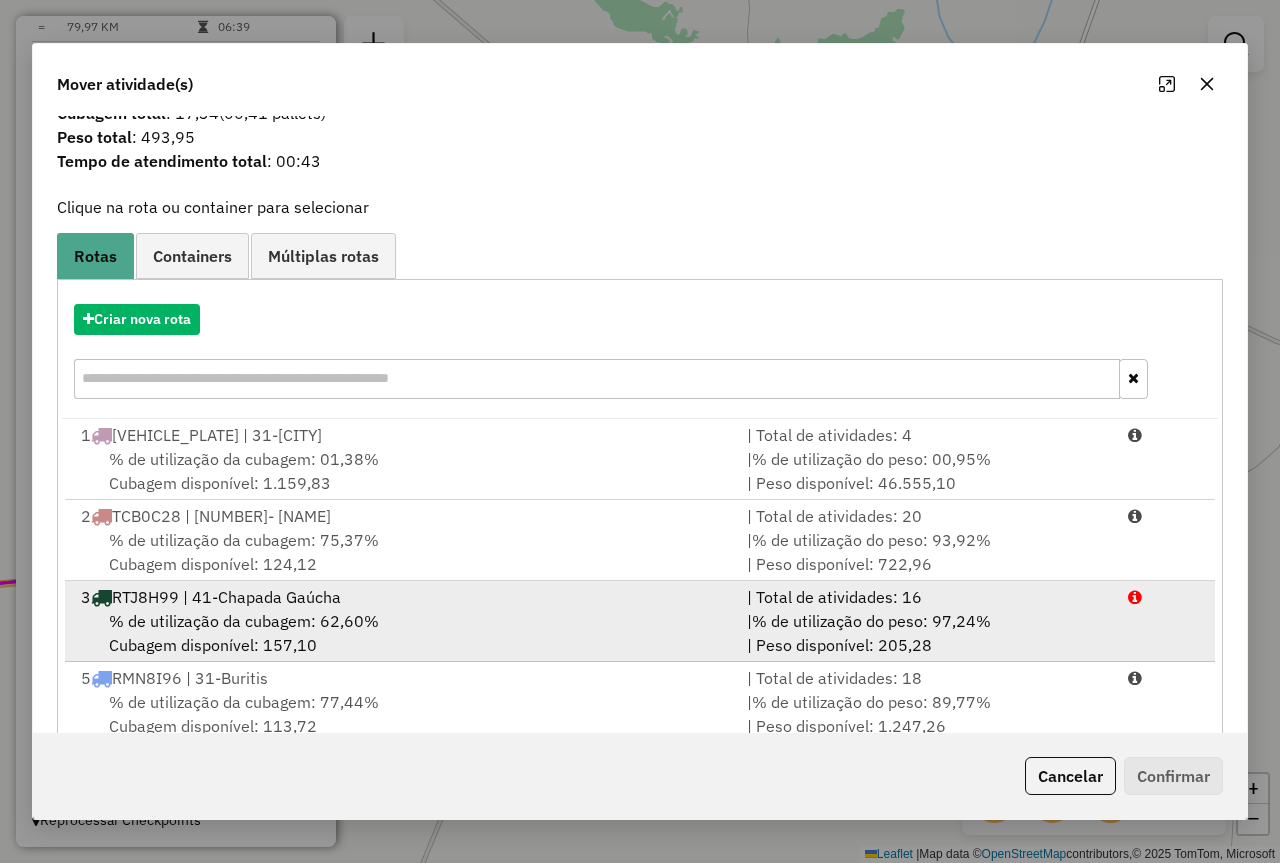 scroll, scrollTop: 91, scrollLeft: 0, axis: vertical 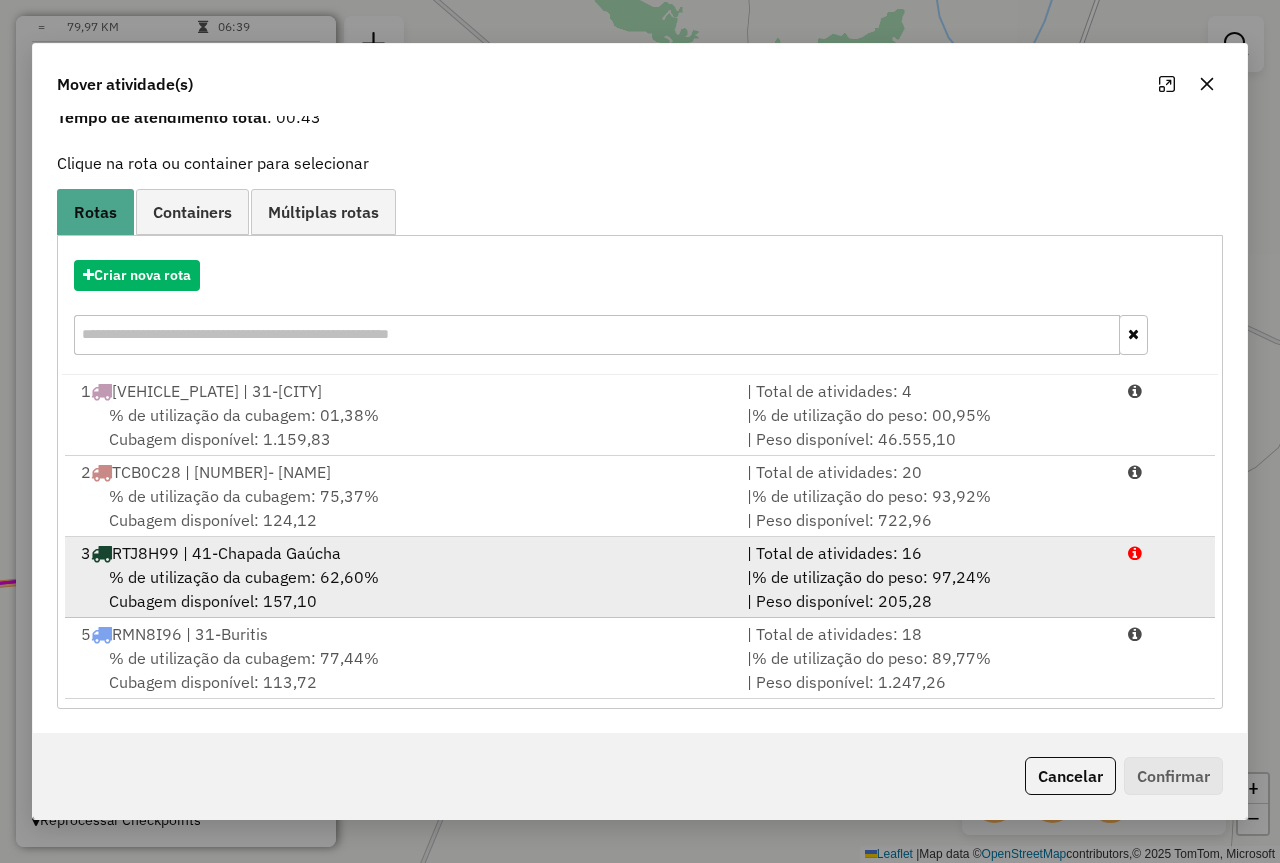 click on "5  RMN8I96 | 31-Buritis" at bounding box center (402, 634) 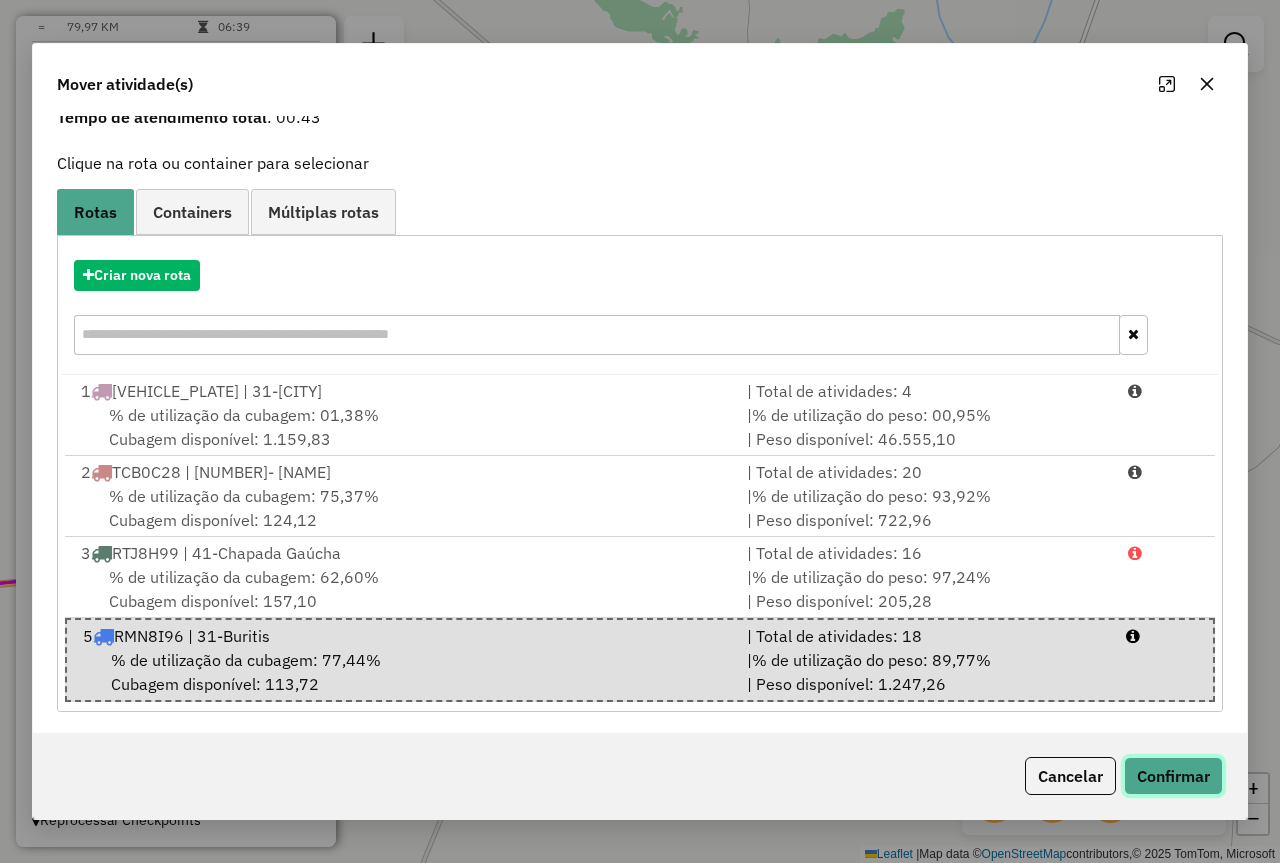 click on "Confirmar" 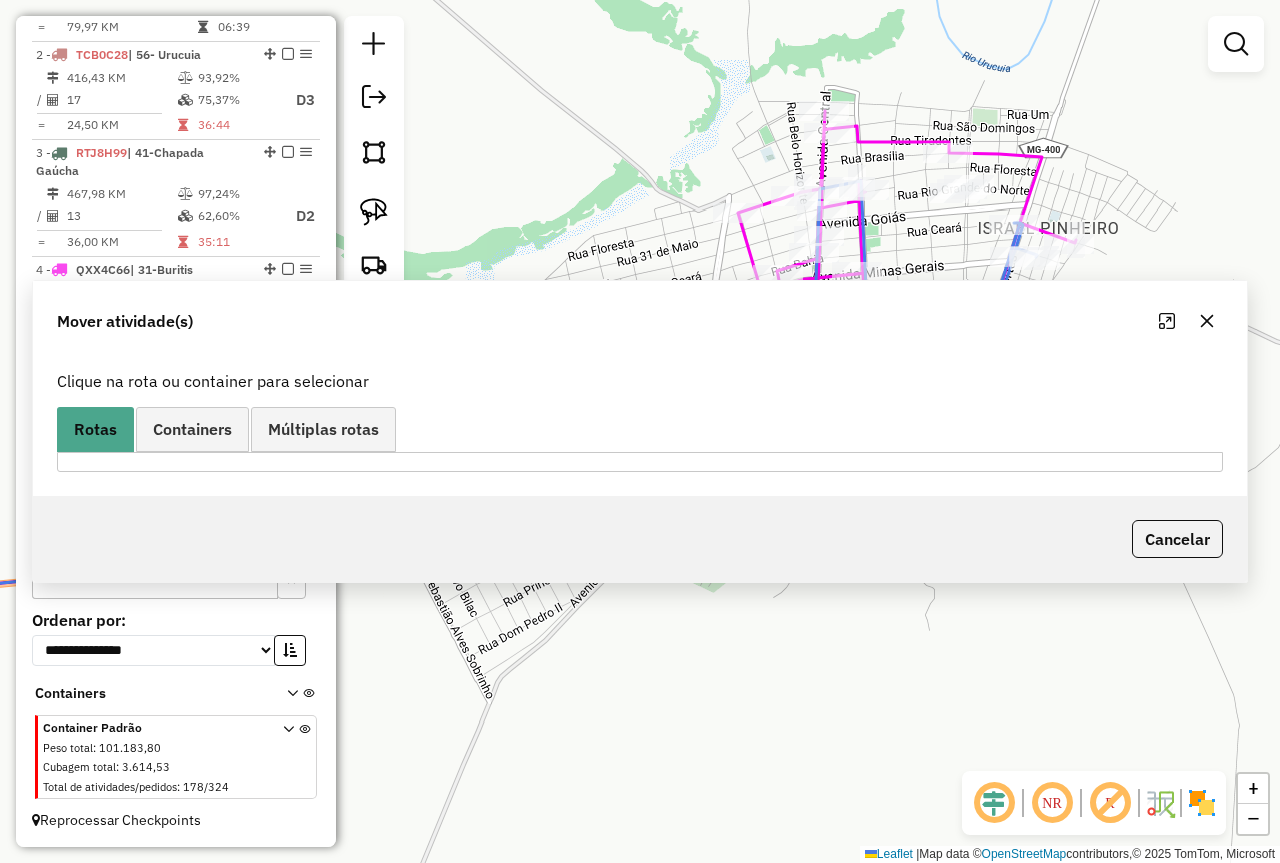 scroll, scrollTop: 0, scrollLeft: 0, axis: both 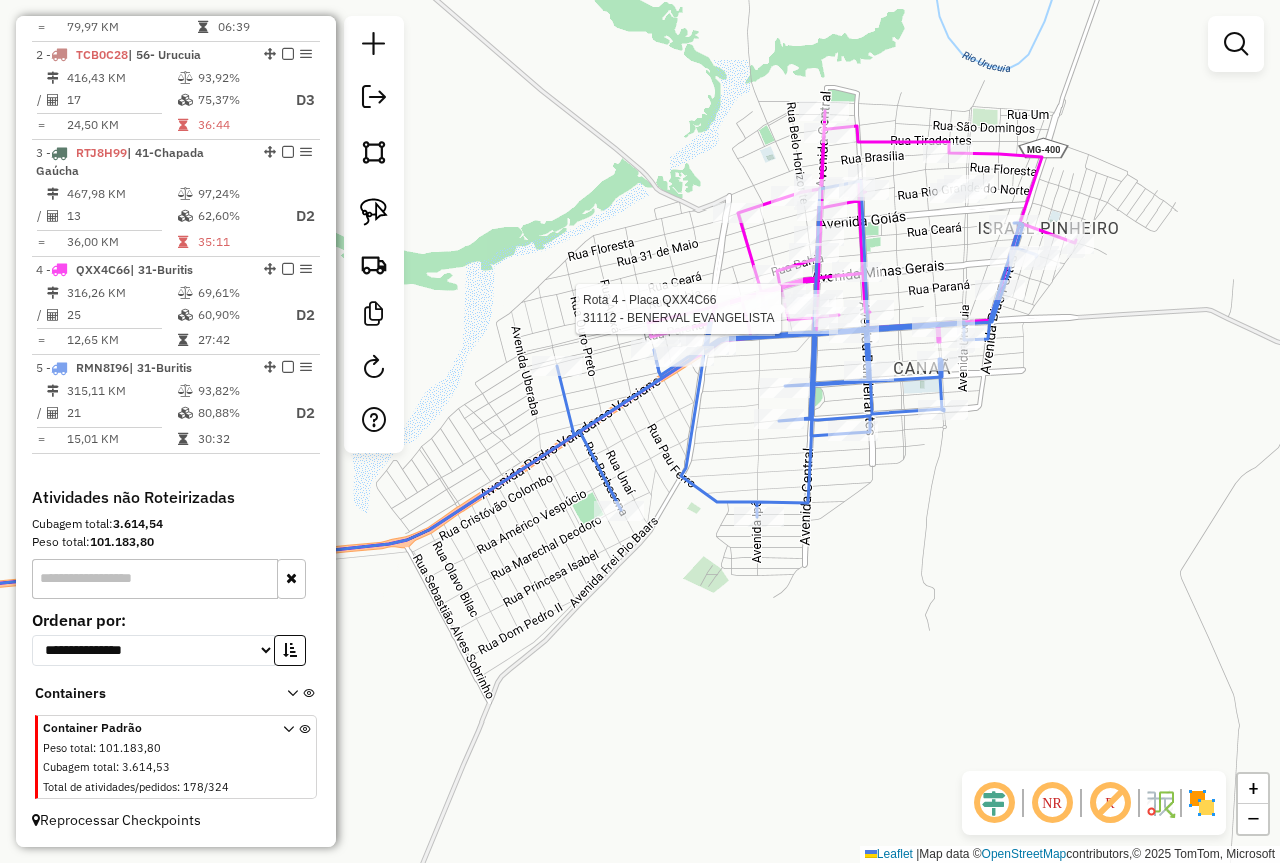 select on "*********" 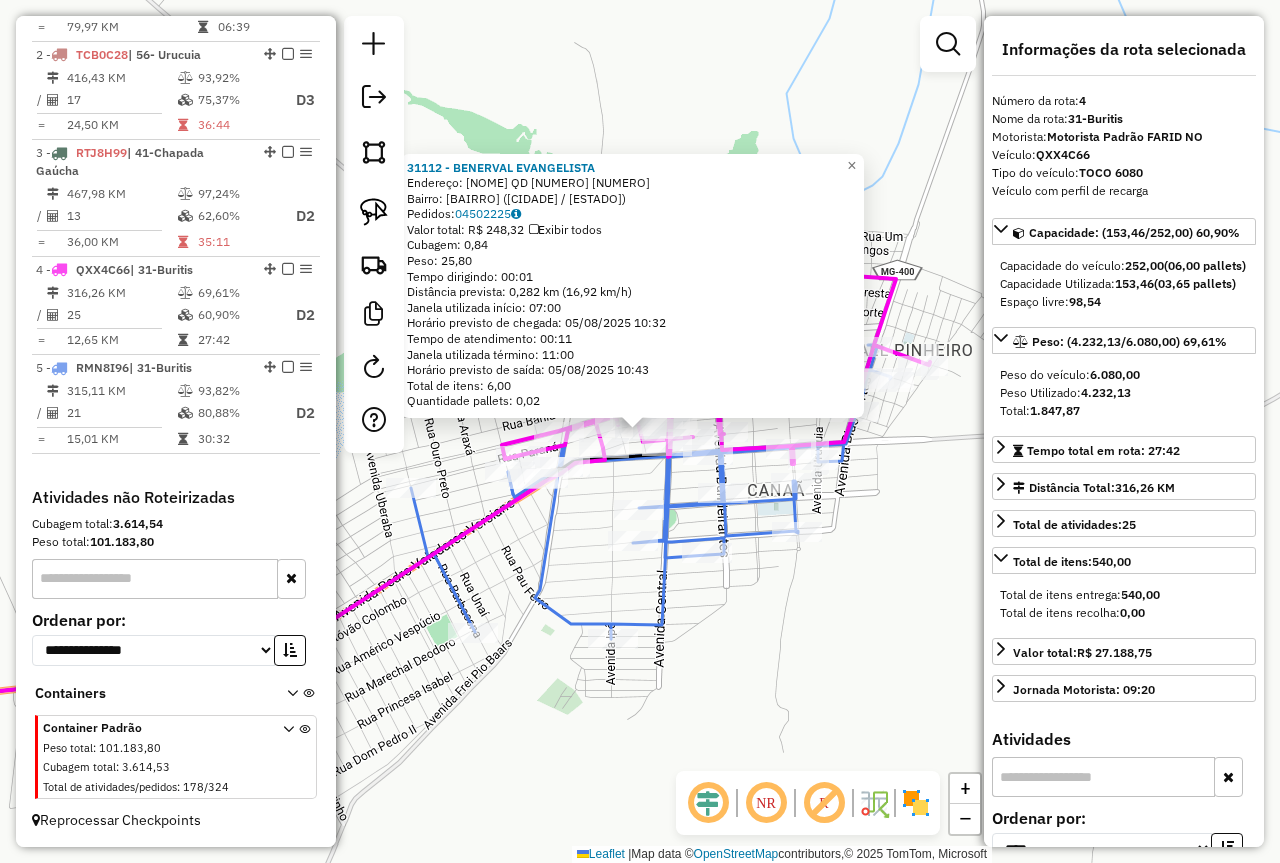 click on "31112 - BENERVAL EVANGELISTA  Endereço:  PADRE ANCHIETA QD 351 12   Bairro: TABOQUINHA (BURITIS / MG)   Pedidos:  04502225   Valor total: R$ 248,32   Exibir todos   Cubagem: 0,84  Peso: 25,80  Tempo dirigindo: 00:01   Distância prevista: 0,282 km (16,92 km/h)   Janela utilizada início: 07:00   Horário previsto de chegada: 05/08/2025 10:32   Tempo de atendimento: 00:11   Janela utilizada término: 11:00   Horário previsto de saída: 05/08/2025 10:43   Total de itens: 6,00   Quantidade pallets: 0,02  × Janela de atendimento Grade de atendimento Capacidade Transportadoras Veículos Cliente Pedidos  Rotas Selecione os dias de semana para filtrar as janelas de atendimento  Seg   Ter   Qua   Qui   Sex   Sáb   Dom  Informe o período da janela de atendimento: De: Até:  Filtrar exatamente a janela do cliente  Considerar janela de atendimento padrão  Selecione os dias de semana para filtrar as grades de atendimento  Seg   Ter   Qua   Qui   Sex   Sáb   Dom   Clientes fora do dia de atendimento selecionado De:" 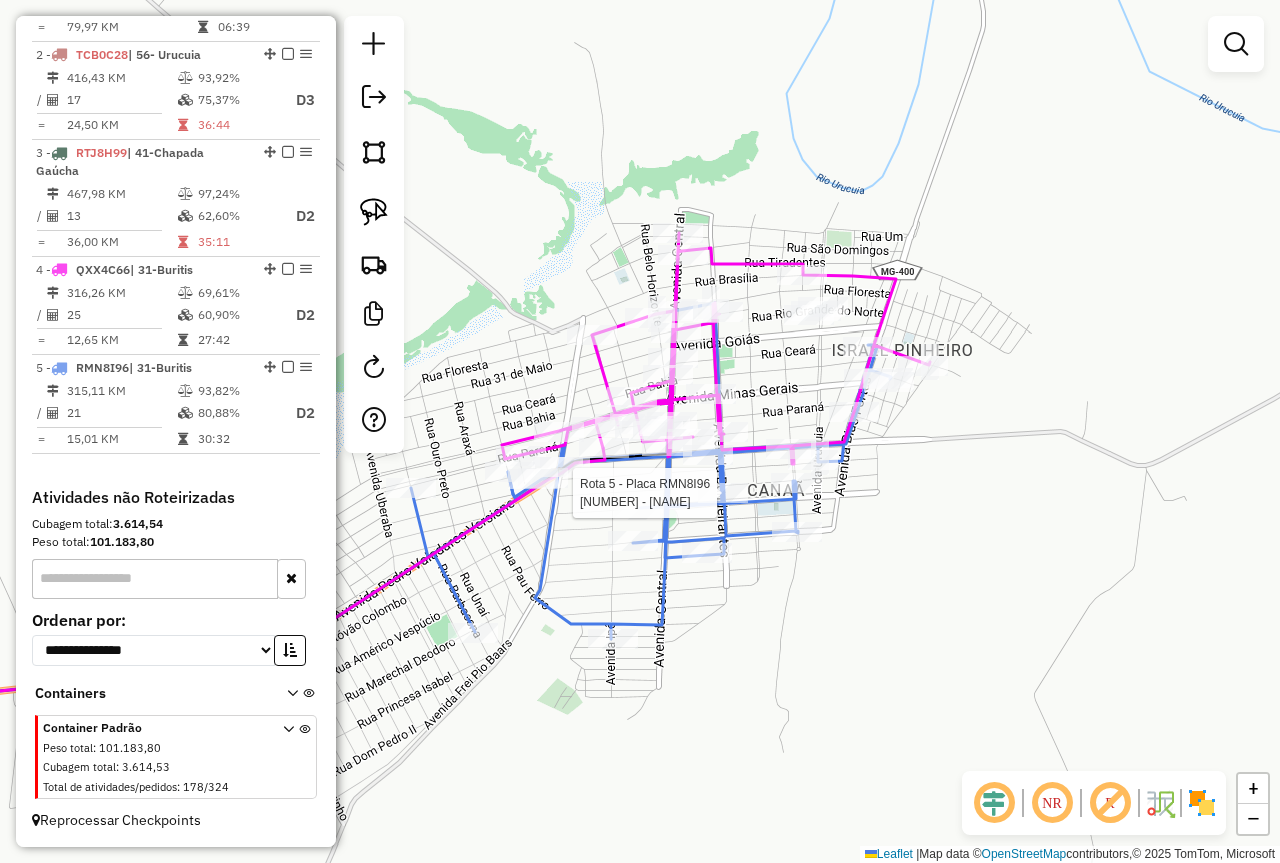 select on "*********" 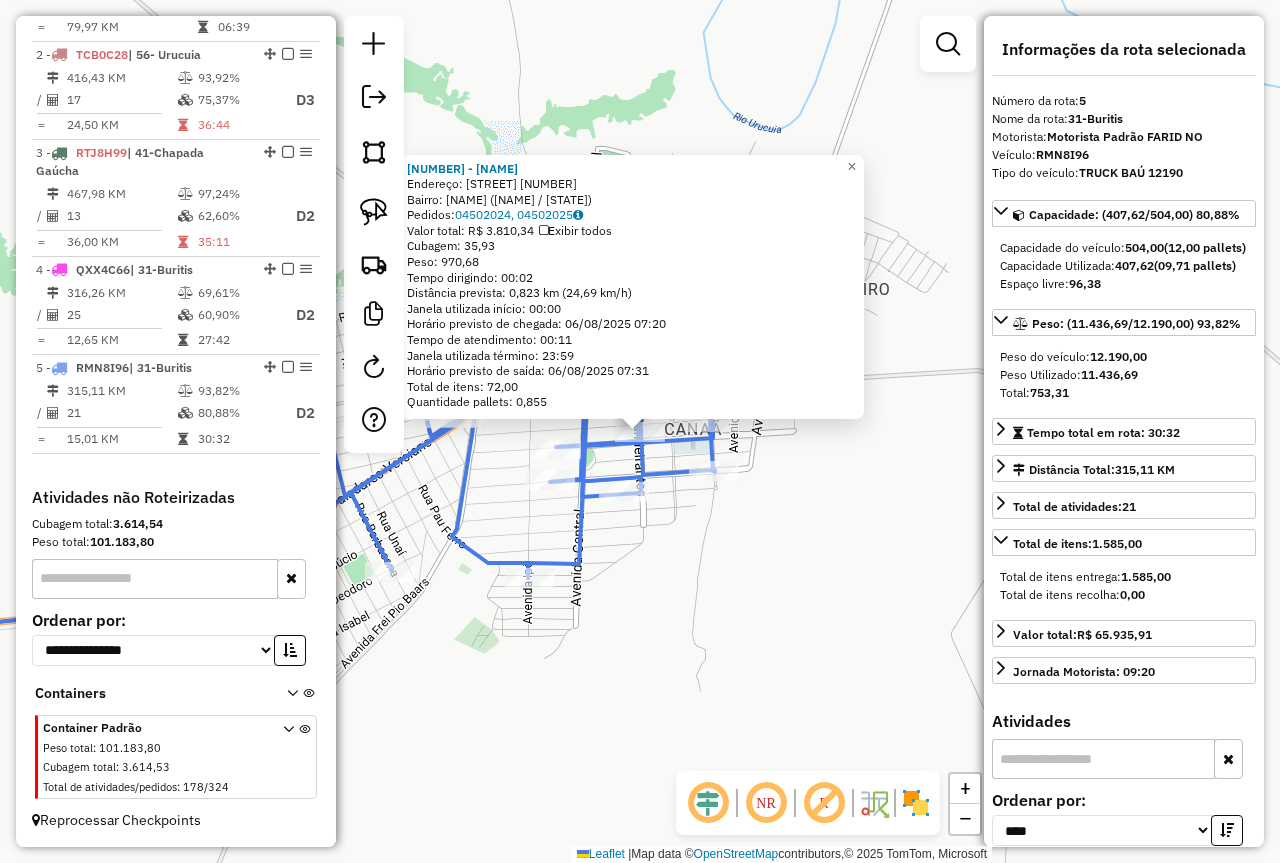 click on "96483 - JUNIOR BAR  Endereço:  AROEIRA 18   Bairro: PLANALTO (BURITIS / MG)   Pedidos:  04502024, 04502025   Valor total: R$ 3.810,34   Exibir todos   Cubagem: 35,93  Peso: 970,68  Tempo dirigindo: 00:02   Distância prevista: 0,823 km (24,69 km/h)   Janela utilizada início: 00:00   Horário previsto de chegada: 06/08/2025 07:20   Tempo de atendimento: 00:11   Janela utilizada término: 23:59   Horário previsto de saída: 06/08/2025 07:31   Total de itens: 72,00   Quantidade pallets: 0,855  × Janela de atendimento Grade de atendimento Capacidade Transportadoras Veículos Cliente Pedidos  Rotas Selecione os dias de semana para filtrar as janelas de atendimento  Seg   Ter   Qua   Qui   Sex   Sáb   Dom  Informe o período da janela de atendimento: De: Até:  Filtrar exatamente a janela do cliente  Considerar janela de atendimento padrão  Selecione os dias de semana para filtrar as grades de atendimento  Seg   Ter   Qua   Qui   Sex   Sáb   Dom   Considerar clientes sem dia de atendimento cadastrado  De:  +" 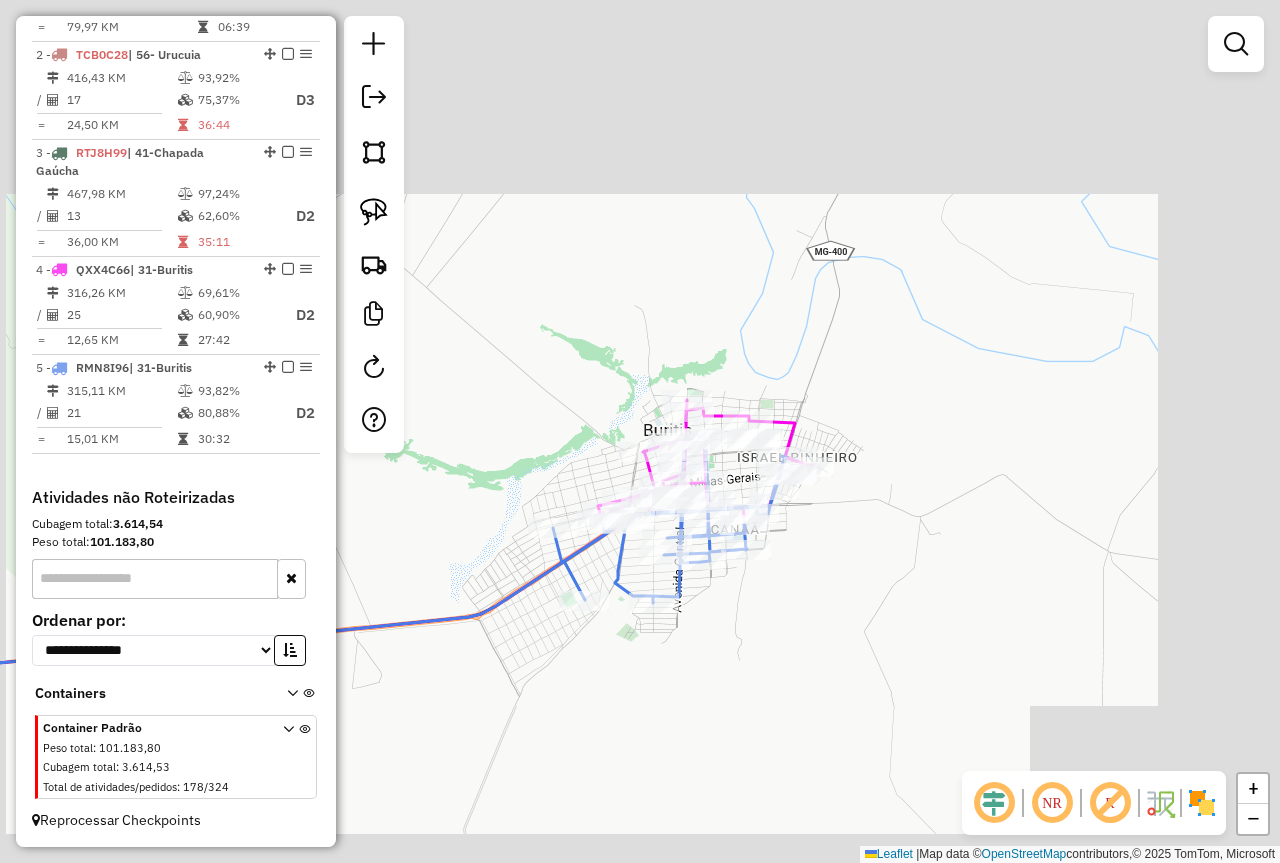 drag, startPoint x: 748, startPoint y: 631, endPoint x: 922, endPoint y: 482, distance: 229.07858 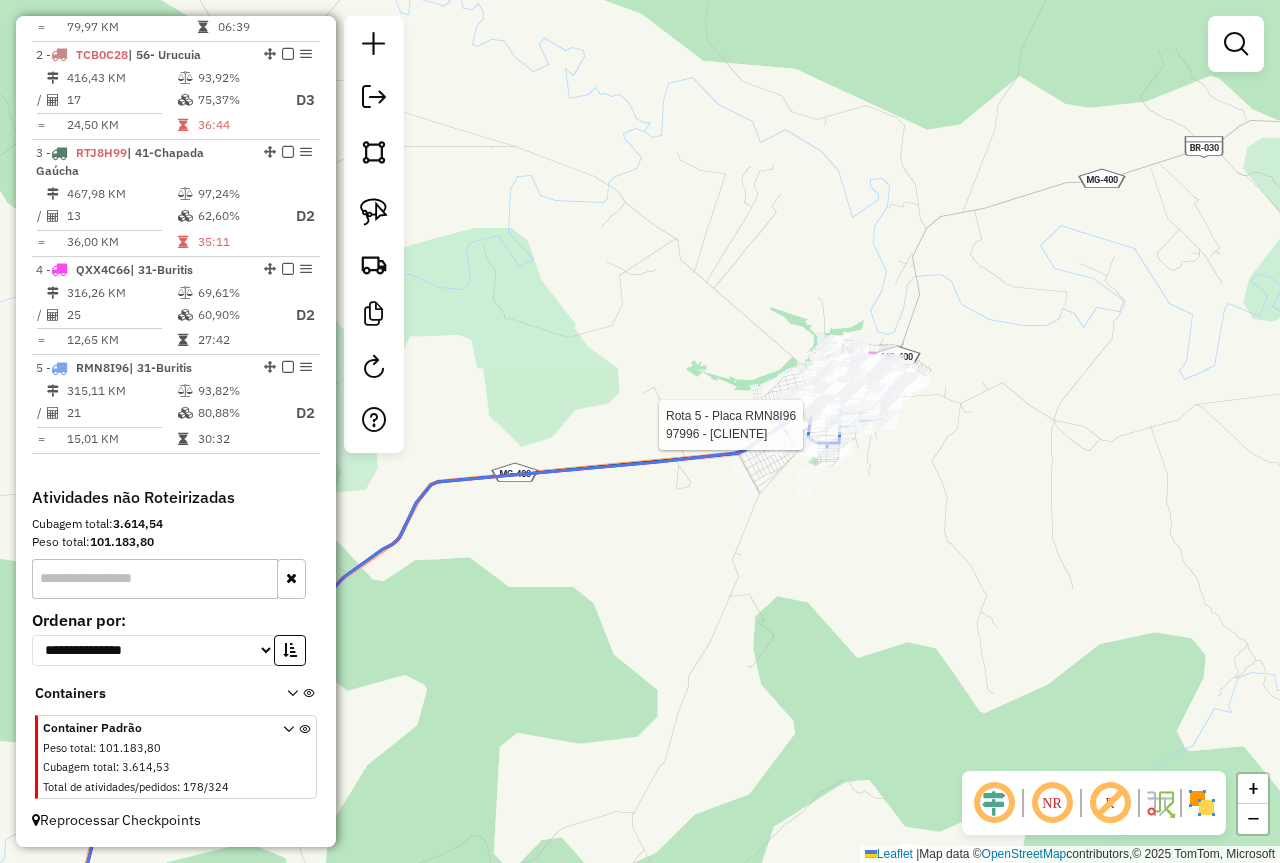 select on "*********" 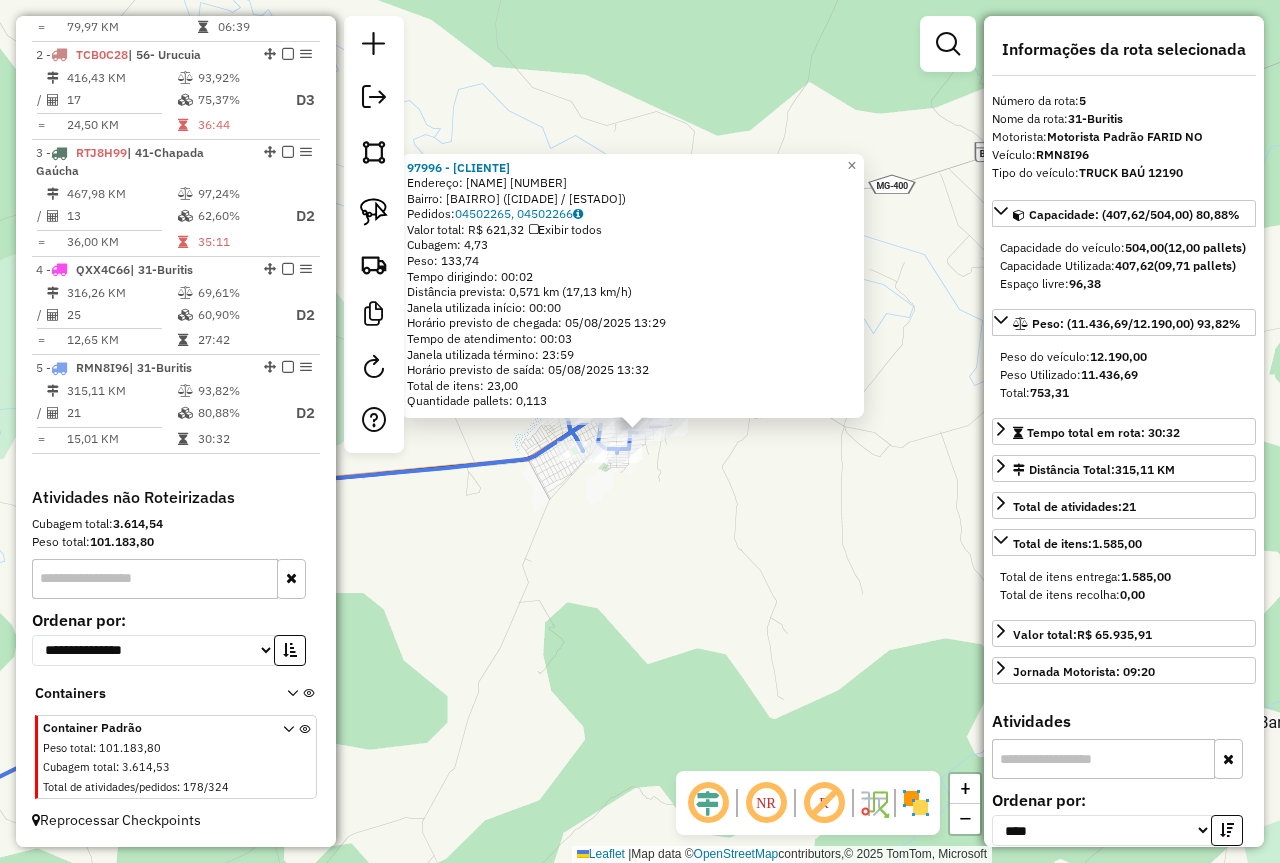 click on "407,62" at bounding box center [1134, 265] 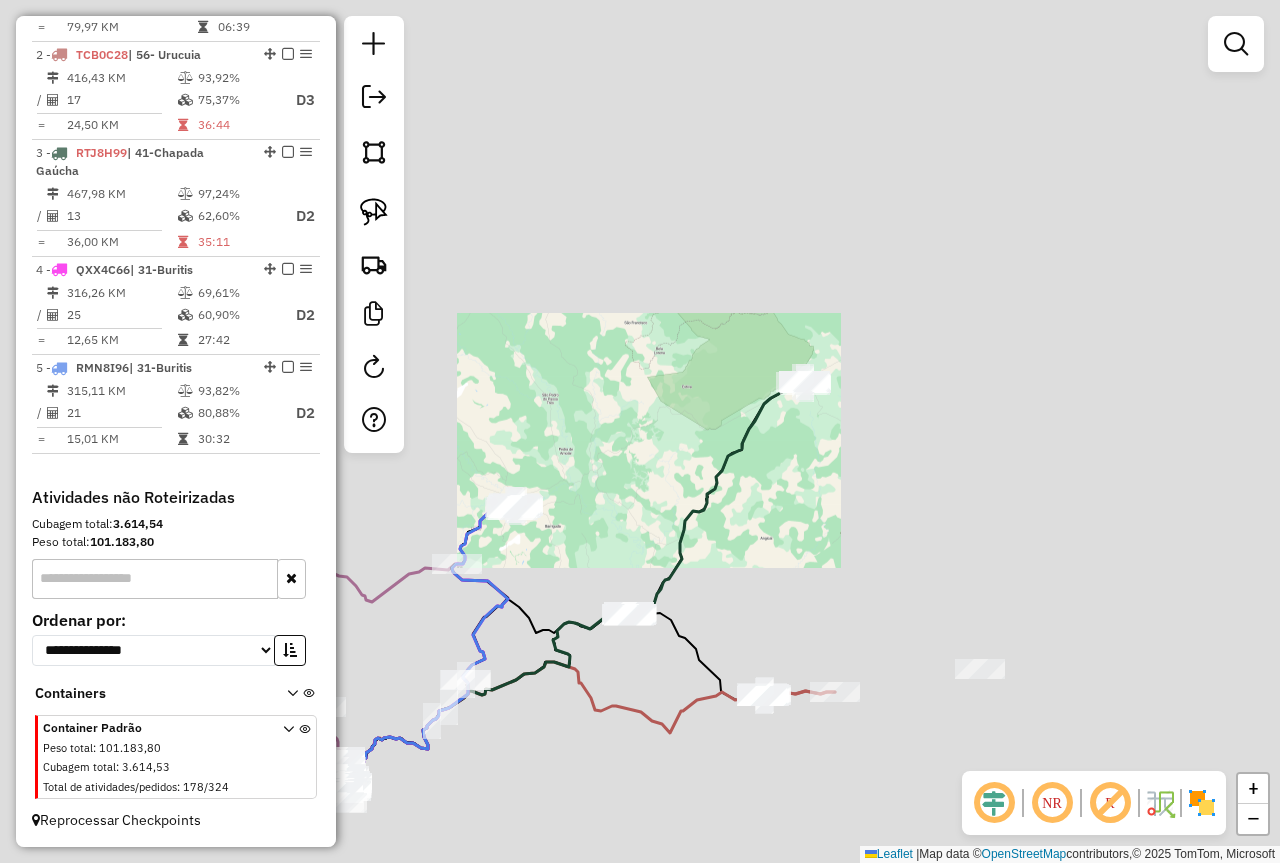 drag, startPoint x: 658, startPoint y: 638, endPoint x: 776, endPoint y: 466, distance: 208.58571 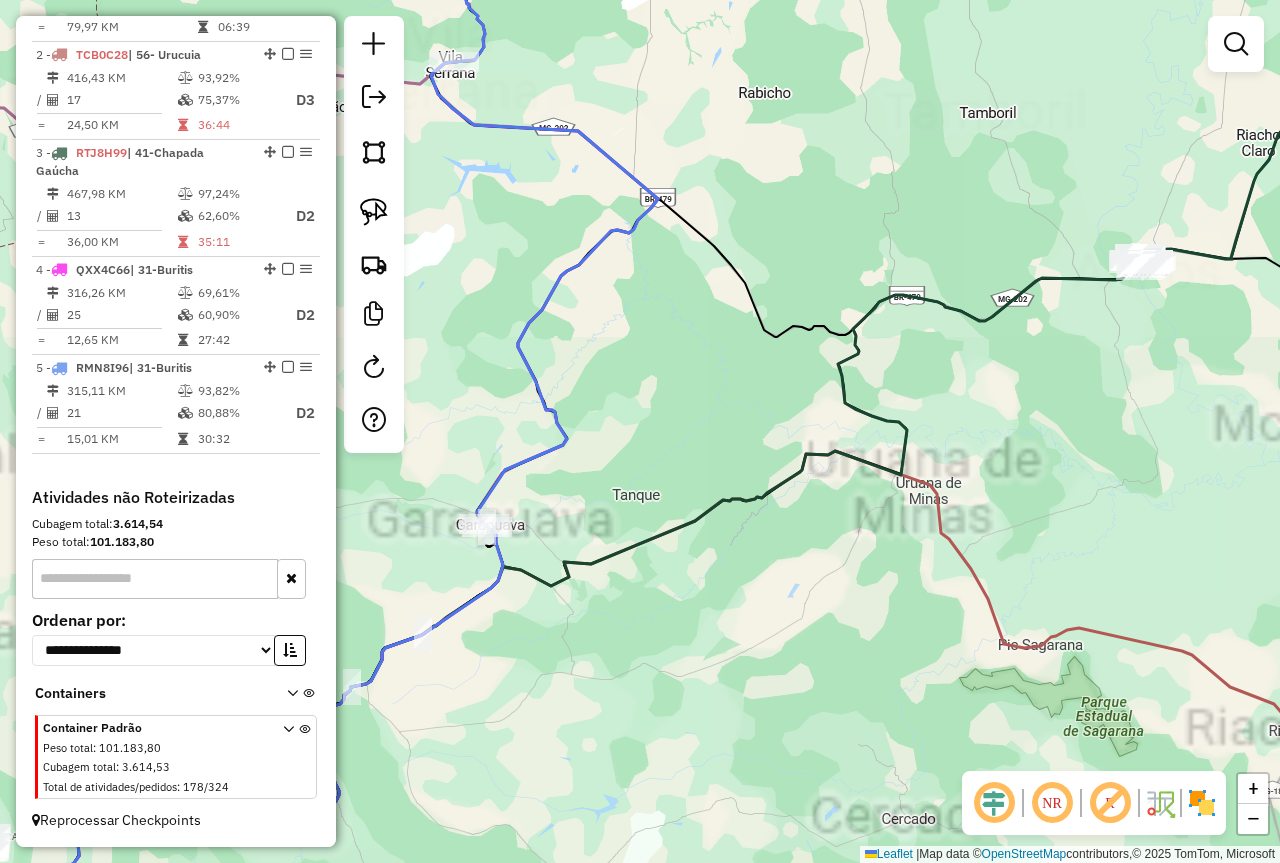drag, startPoint x: 657, startPoint y: 468, endPoint x: 888, endPoint y: 644, distance: 290.40833 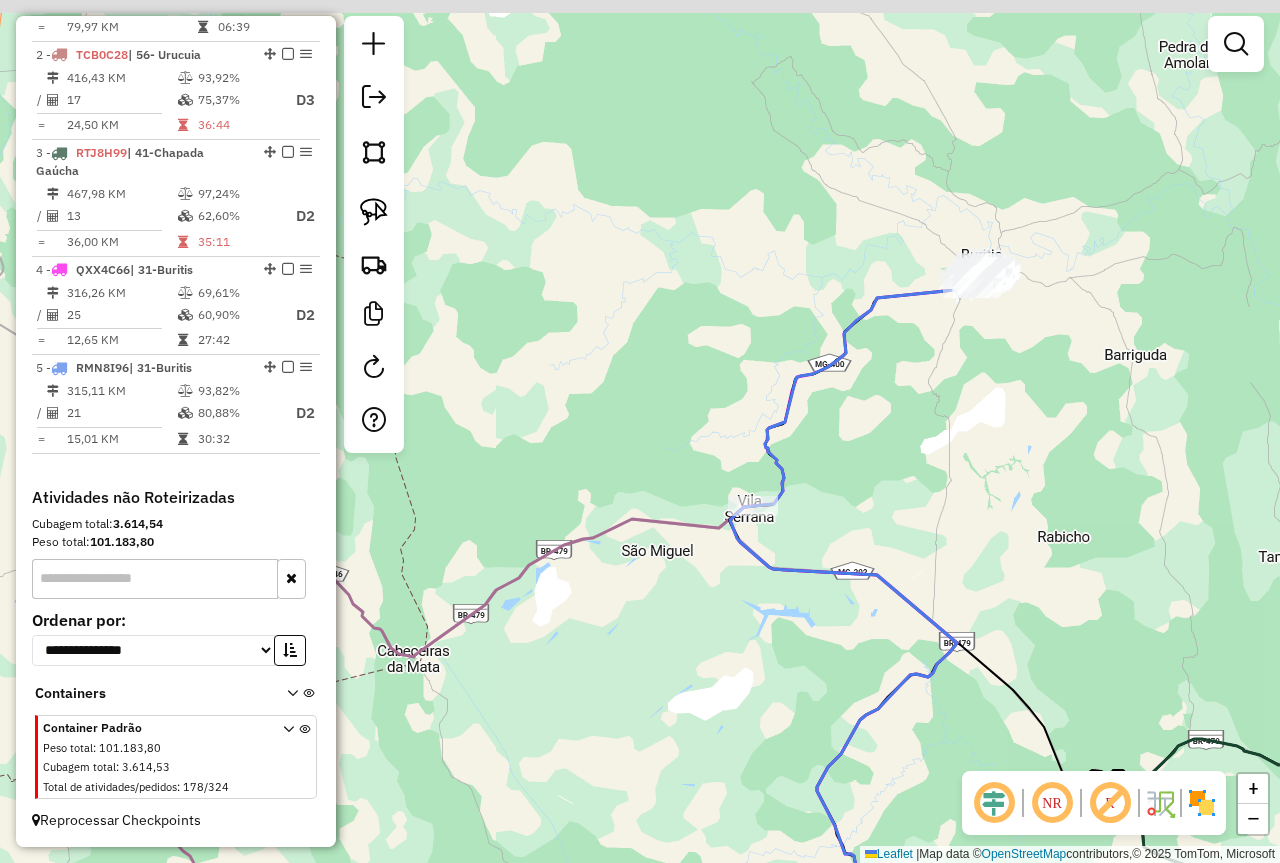 drag, startPoint x: 847, startPoint y: 416, endPoint x: 839, endPoint y: 480, distance: 64.49806 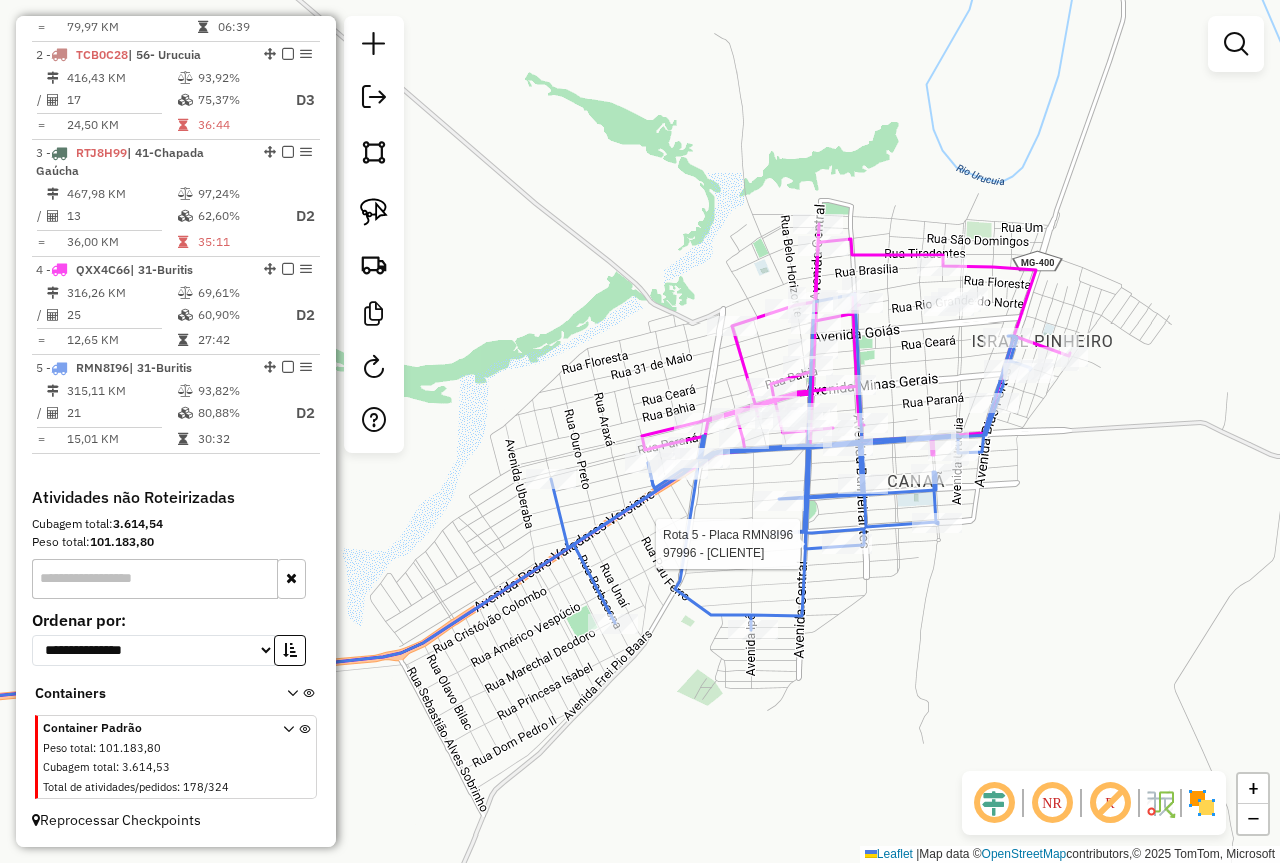 select on "*********" 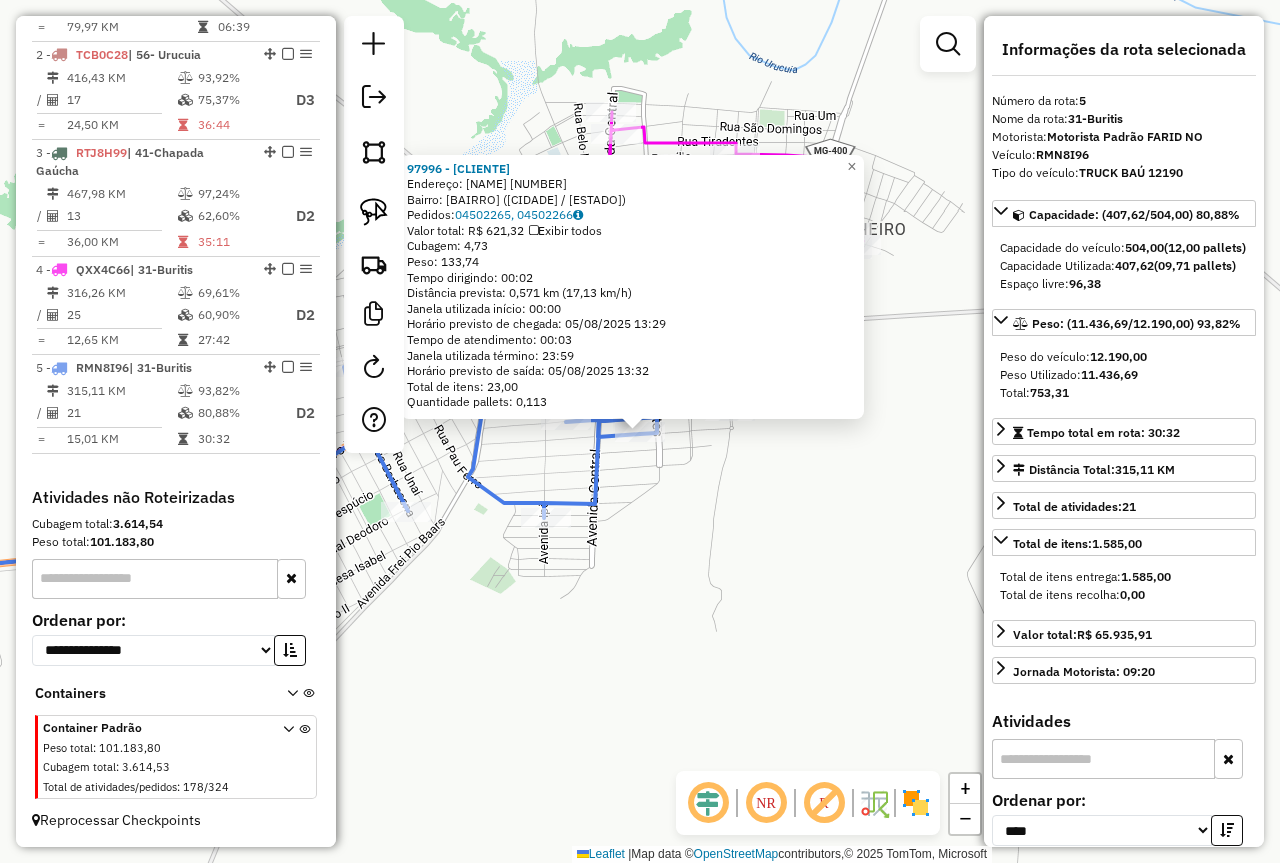 click on "97996 - PADARIA MARANATTA  Endereço:  JOSE AUGUSTO 460   Bairro: CANAA (BURITIS / MG)   Pedidos:  04502265, 04502266   Valor total: R$ 621,32   Exibir todos   Cubagem: 4,73  Peso: 133,74  Tempo dirigindo: 00:02   Distância prevista: 0,571 km (17,13 km/h)   Janela utilizada início: 00:00   Horário previsto de chegada: 05/08/2025 13:29   Tempo de atendimento: 00:03   Janela utilizada término: 23:59   Horário previsto de saída: 05/08/2025 13:32   Total de itens: 23,00   Quantidade pallets: 0,113  × Janela de atendimento Grade de atendimento Capacidade Transportadoras Veículos Cliente Pedidos  Rotas Selecione os dias de semana para filtrar as janelas de atendimento  Seg   Ter   Qua   Qui   Sex   Sáb   Dom  Informe o período da janela de atendimento: De: Até:  Filtrar exatamente a janela do cliente  Considerar janela de atendimento padrão  Selecione os dias de semana para filtrar as grades de atendimento  Seg   Ter   Qua   Qui   Sex   Sáb   Dom   Considerar clientes sem dia de atendimento cadastrado" 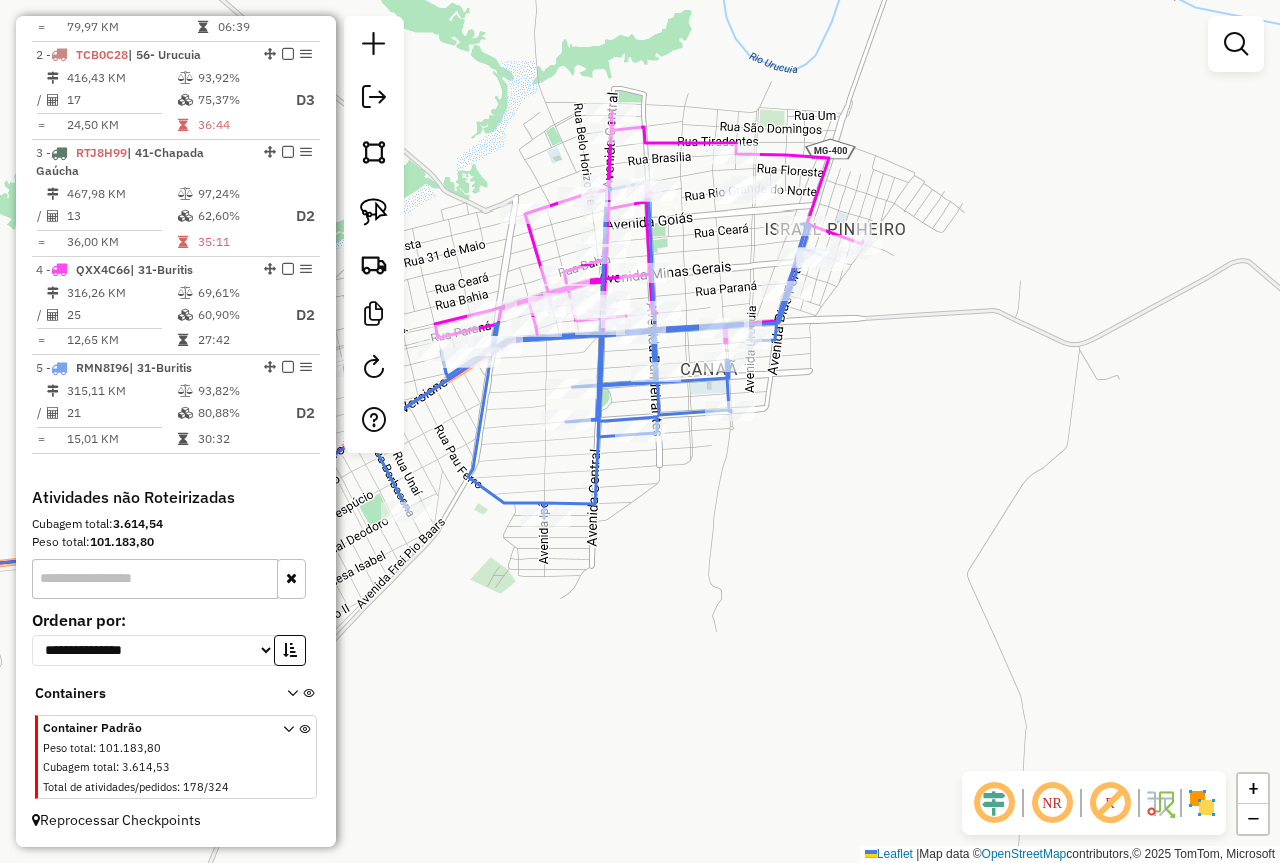 drag, startPoint x: 752, startPoint y: 701, endPoint x: 946, endPoint y: 549, distance: 246.45486 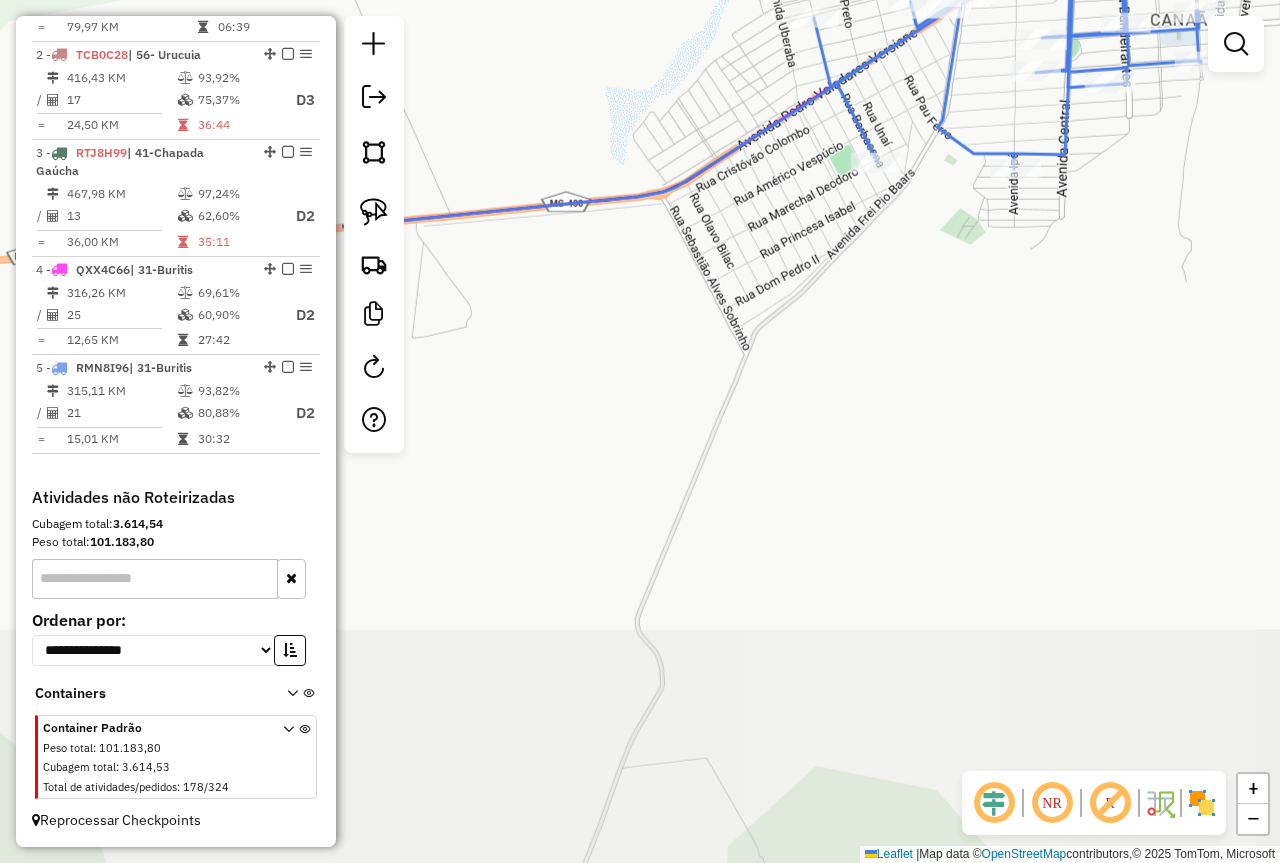 drag, startPoint x: 817, startPoint y: 530, endPoint x: 982, endPoint y: 380, distance: 222.99103 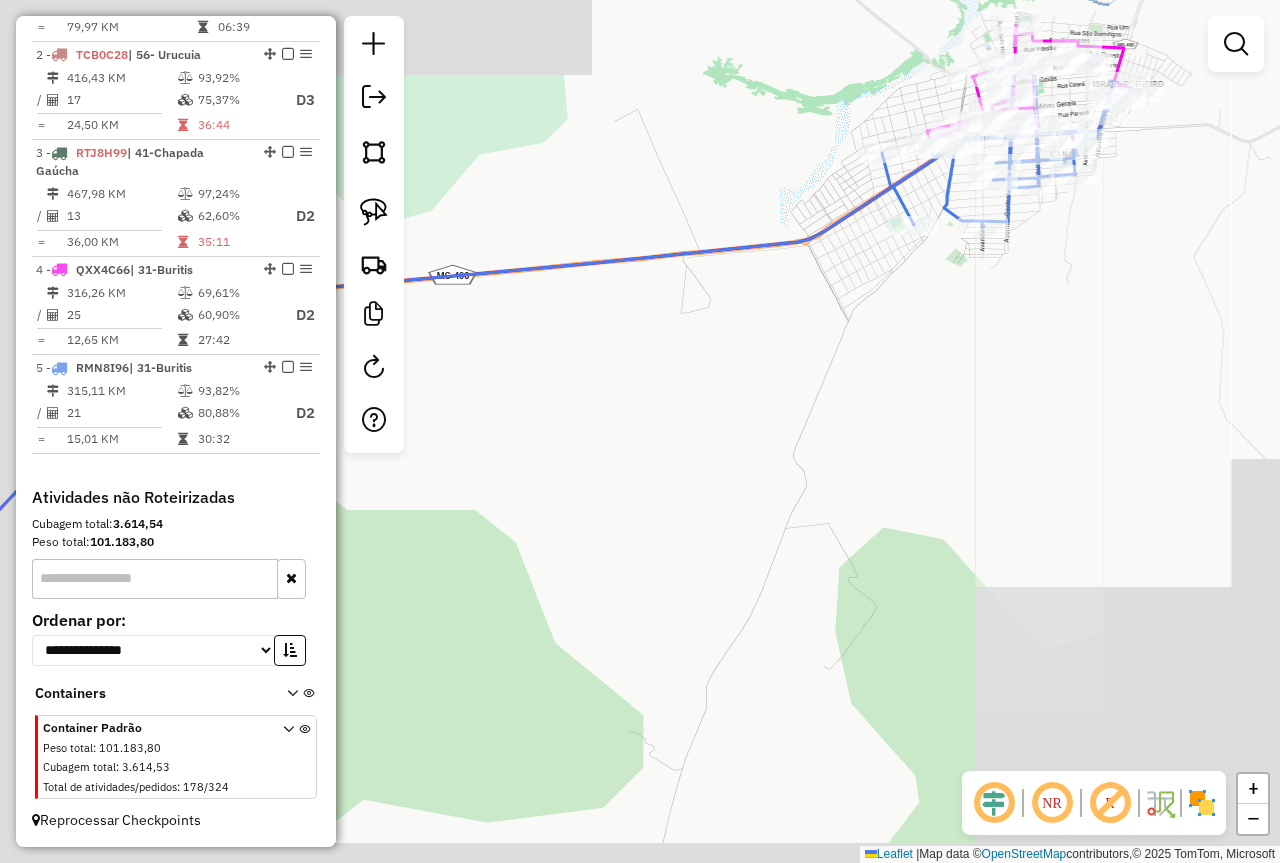 drag, startPoint x: 699, startPoint y: 521, endPoint x: 917, endPoint y: 325, distance: 293.15524 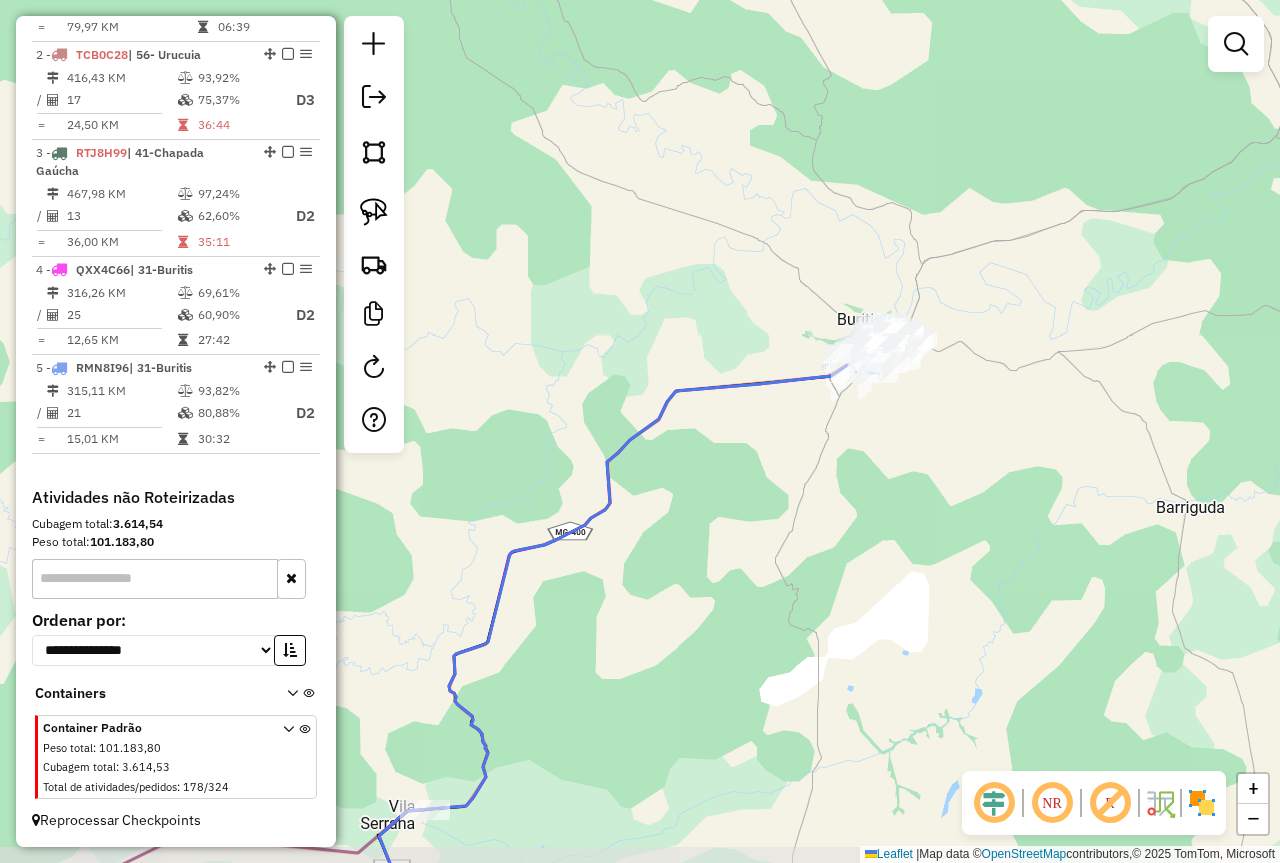 drag, startPoint x: 772, startPoint y: 604, endPoint x: 879, endPoint y: 465, distance: 175.4138 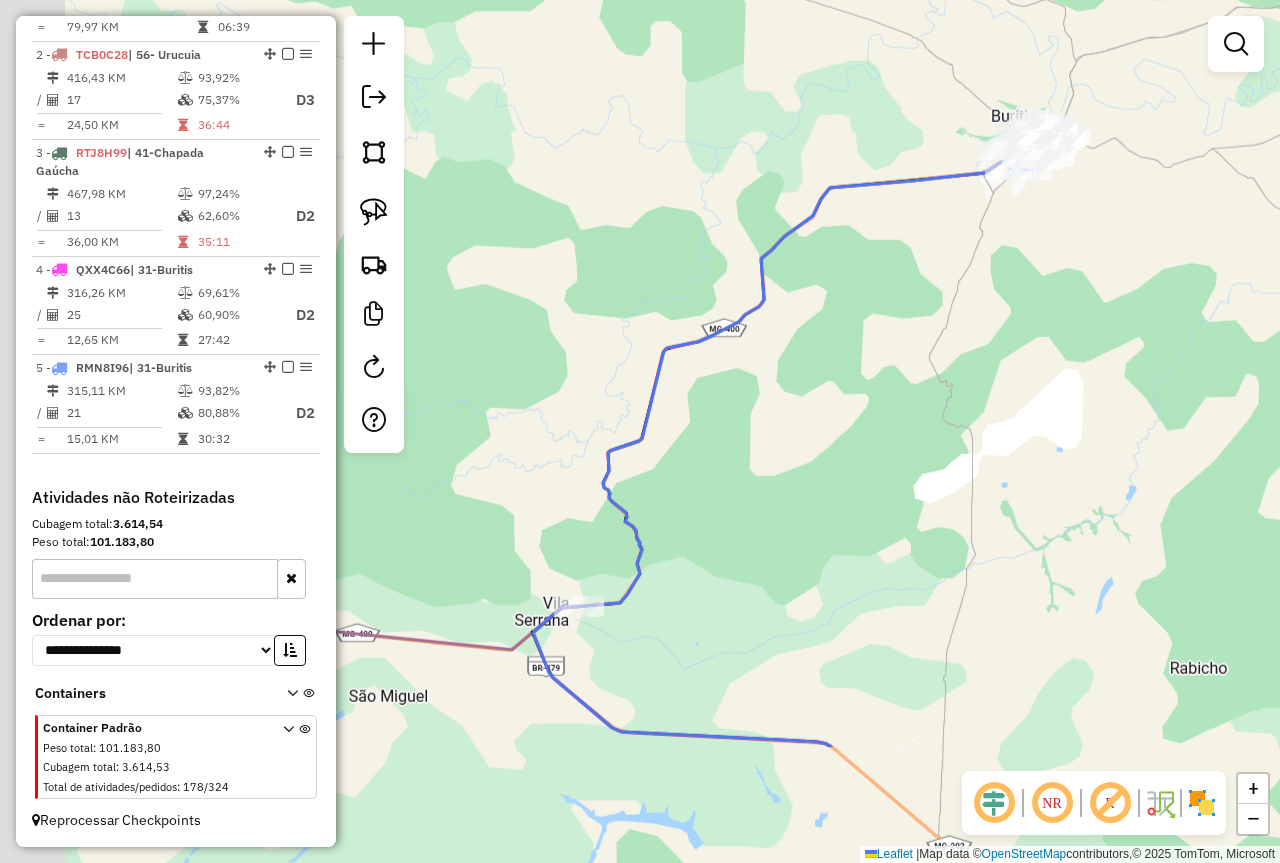 drag, startPoint x: 643, startPoint y: 601, endPoint x: 748, endPoint y: 412, distance: 216.20824 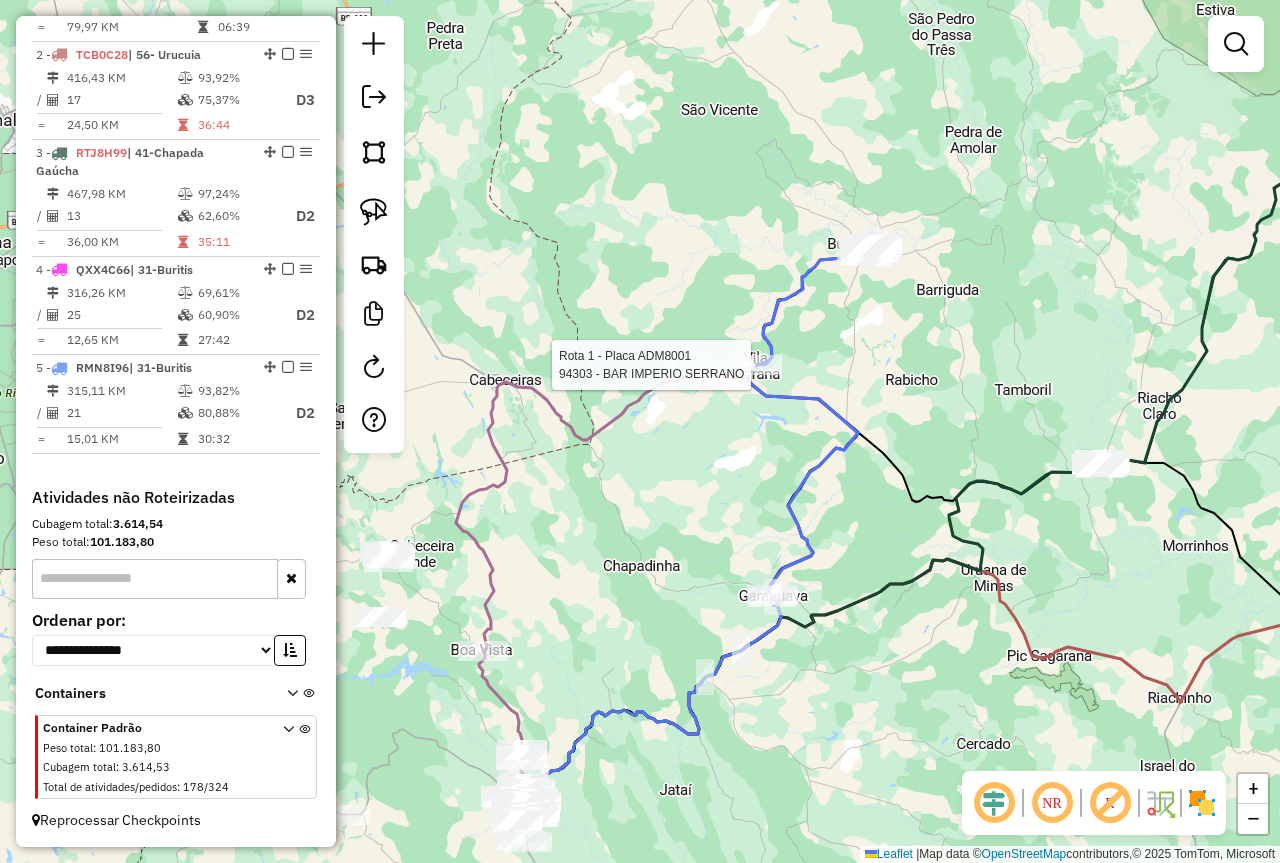 click 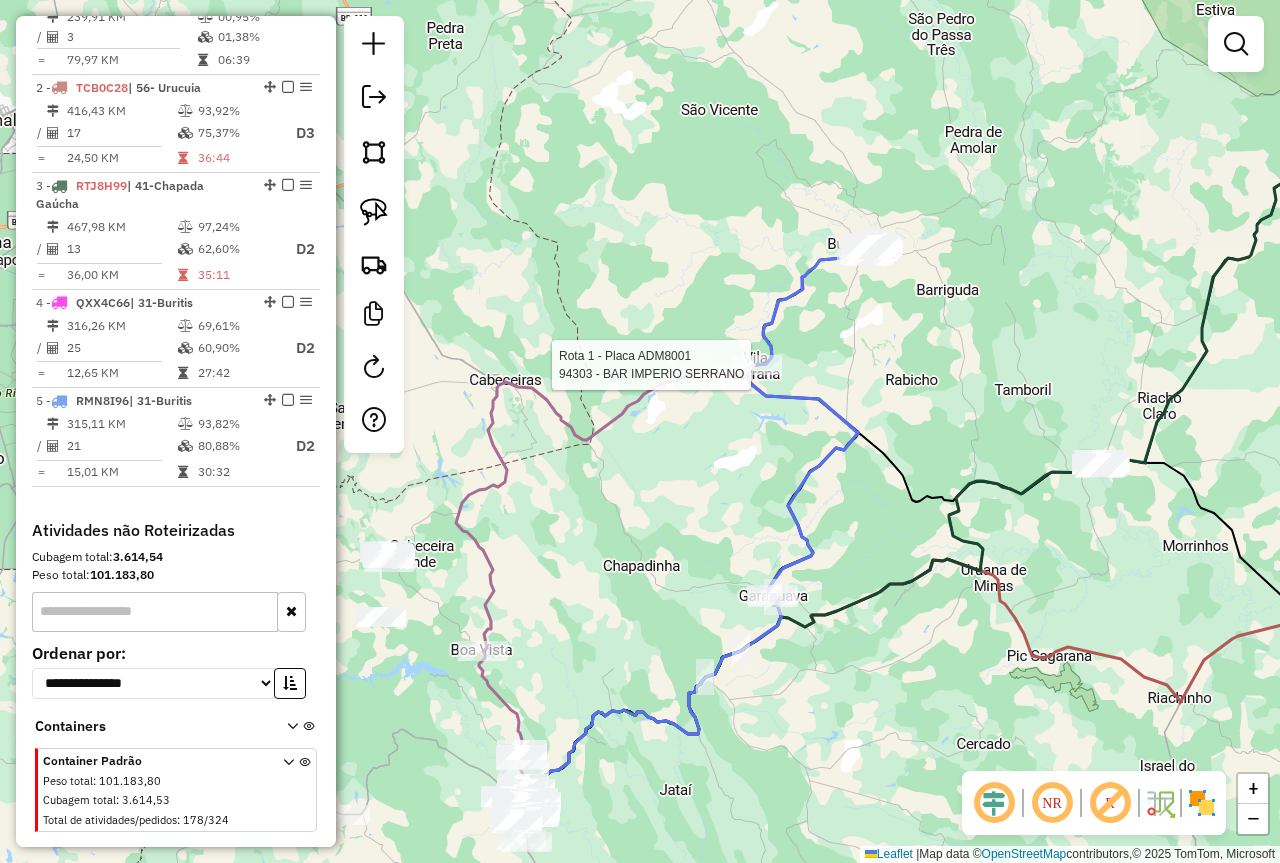 select on "*********" 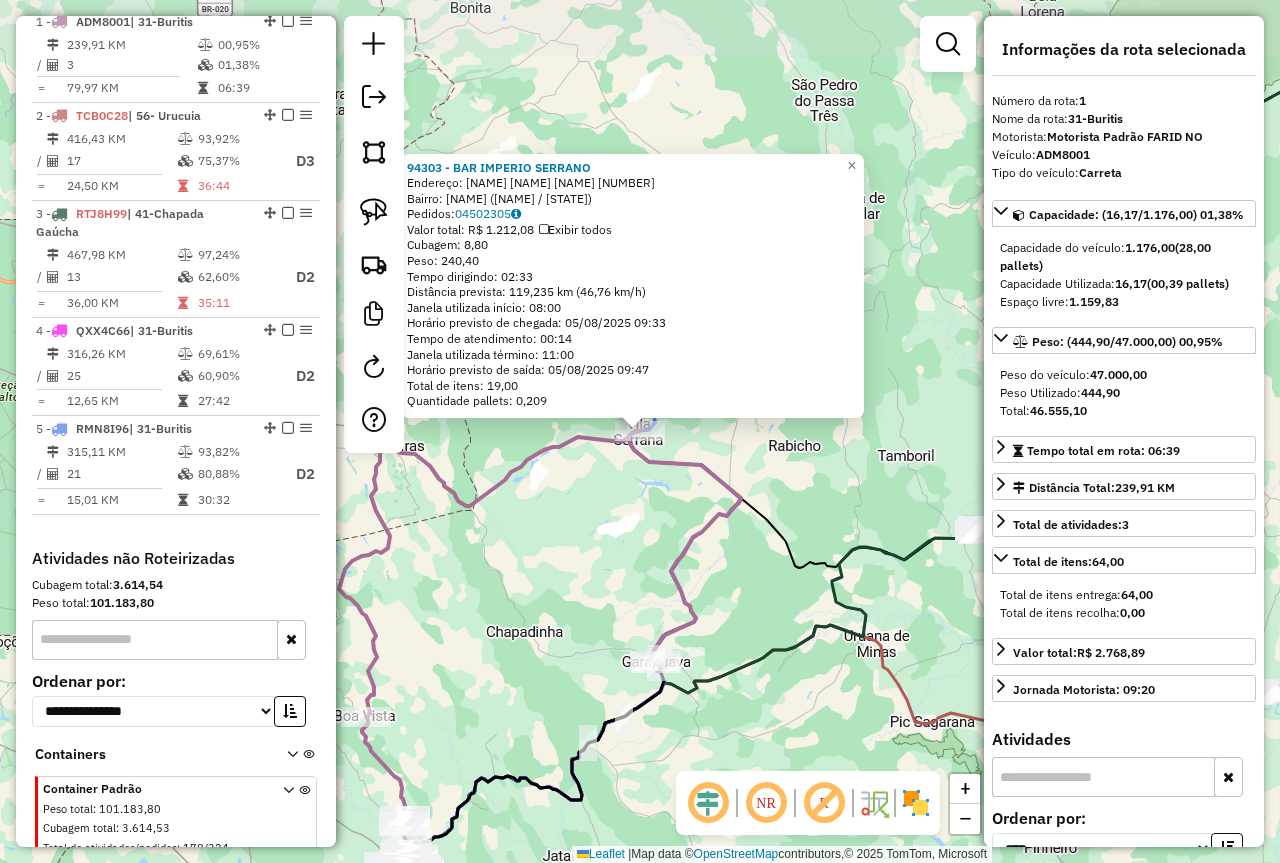 scroll, scrollTop: 750, scrollLeft: 0, axis: vertical 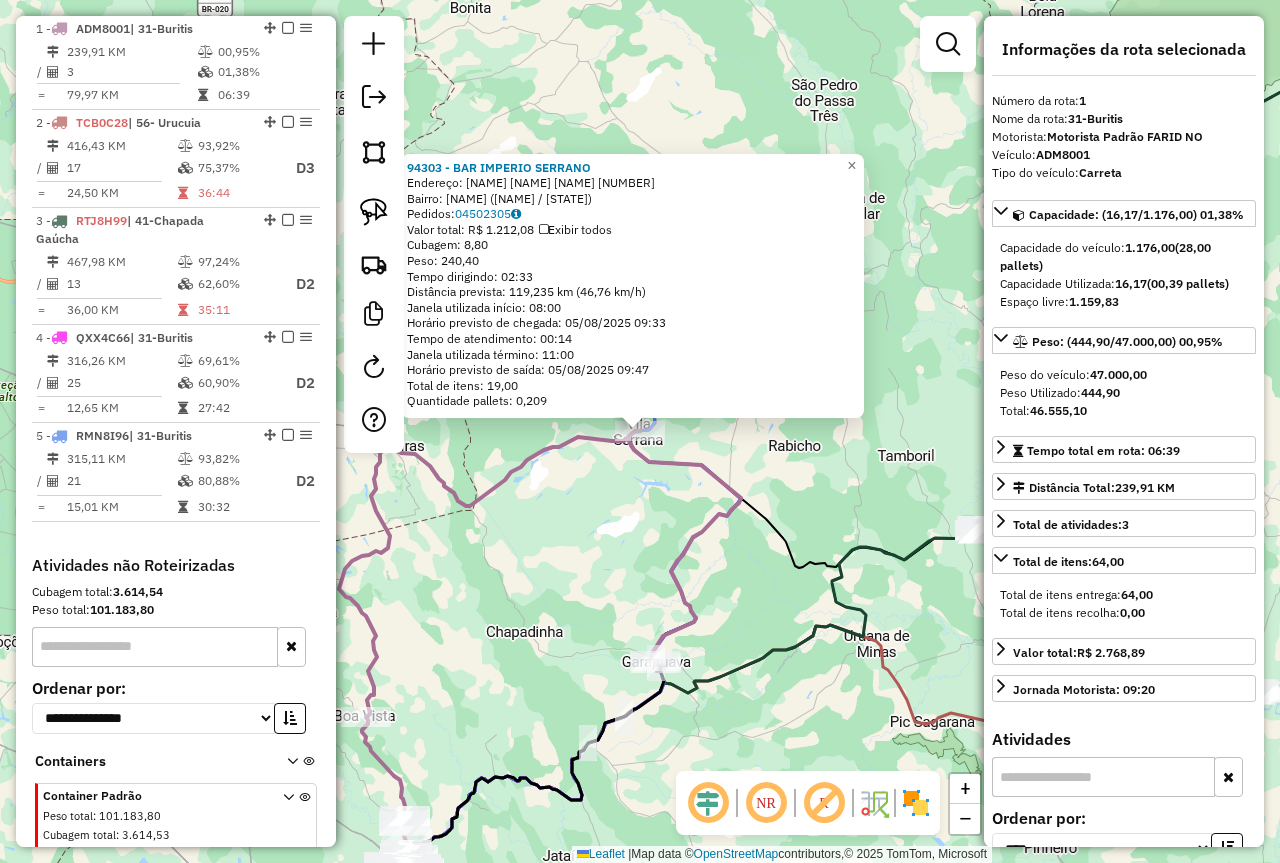 click on "94303 - BAR IMPERIO SERRANO  Endereço:  ANTONIO RODRIGUES DE SOUZA 125   Bairro: VILA SERRANA (BURITIS / MG)   Pedidos:  04502305   Valor total: R$ 1.212,08   Exibir todos   Cubagem: 8,80  Peso: 240,40  Tempo dirigindo: 02:33   Distância prevista: 119,235 km (46,76 km/h)   Janela utilizada início: 08:00   Horário previsto de chegada: 05/08/2025 09:33   Tempo de atendimento: 00:14   Janela utilizada término: 11:00   Horário previsto de saída: 05/08/2025 09:47   Total de itens: 19,00   Quantidade pallets: 0,209  × Janela de atendimento Grade de atendimento Capacidade Transportadoras Veículos Cliente Pedidos  Rotas Selecione os dias de semana para filtrar as janelas de atendimento  Seg   Ter   Qua   Qui   Sex   Sáb   Dom  Informe o período da janela de atendimento: De: Até:  Filtrar exatamente a janela do cliente  Considerar janela de atendimento padrão  Selecione os dias de semana para filtrar as grades de atendimento  Seg   Ter   Qua   Qui   Sex   Sáb   Dom   Peso mínimo:   Peso máximo:   De:" 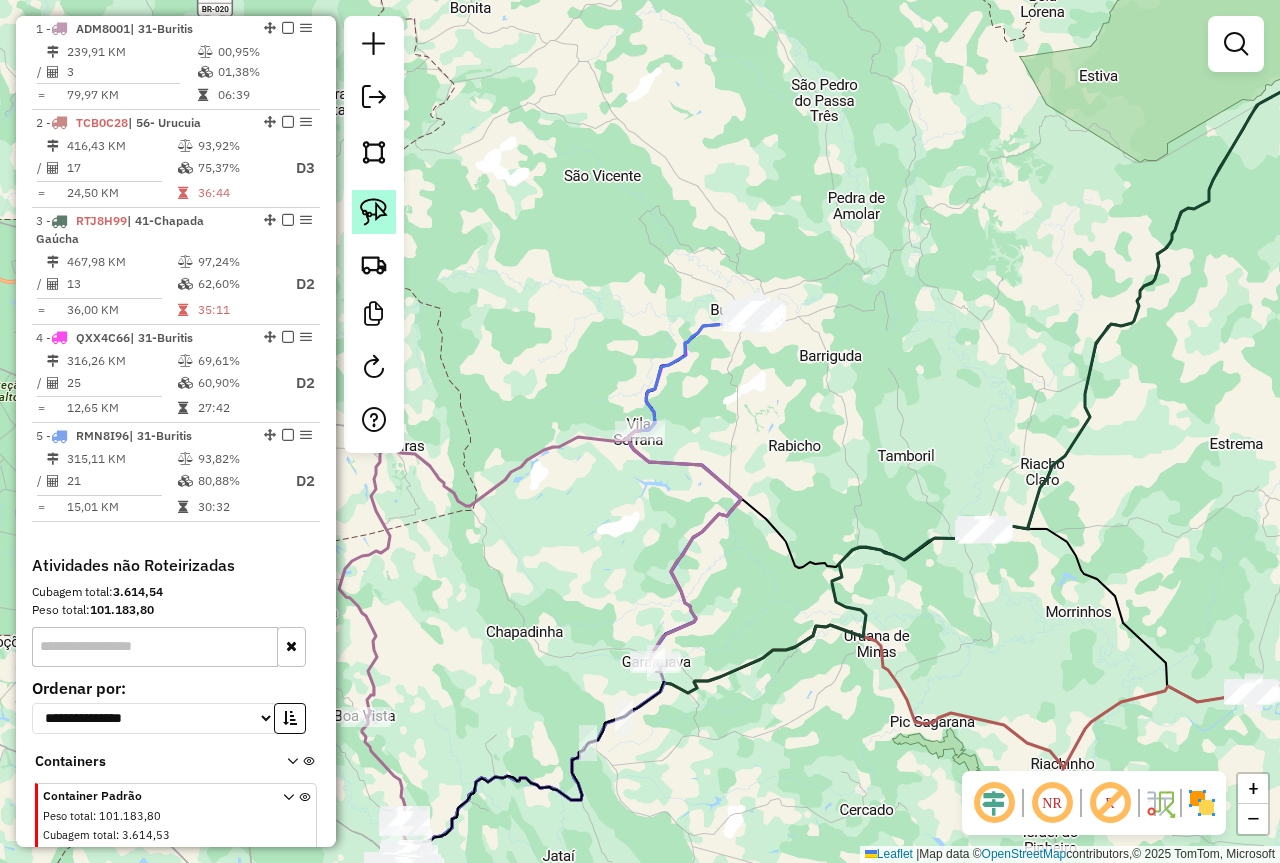 click 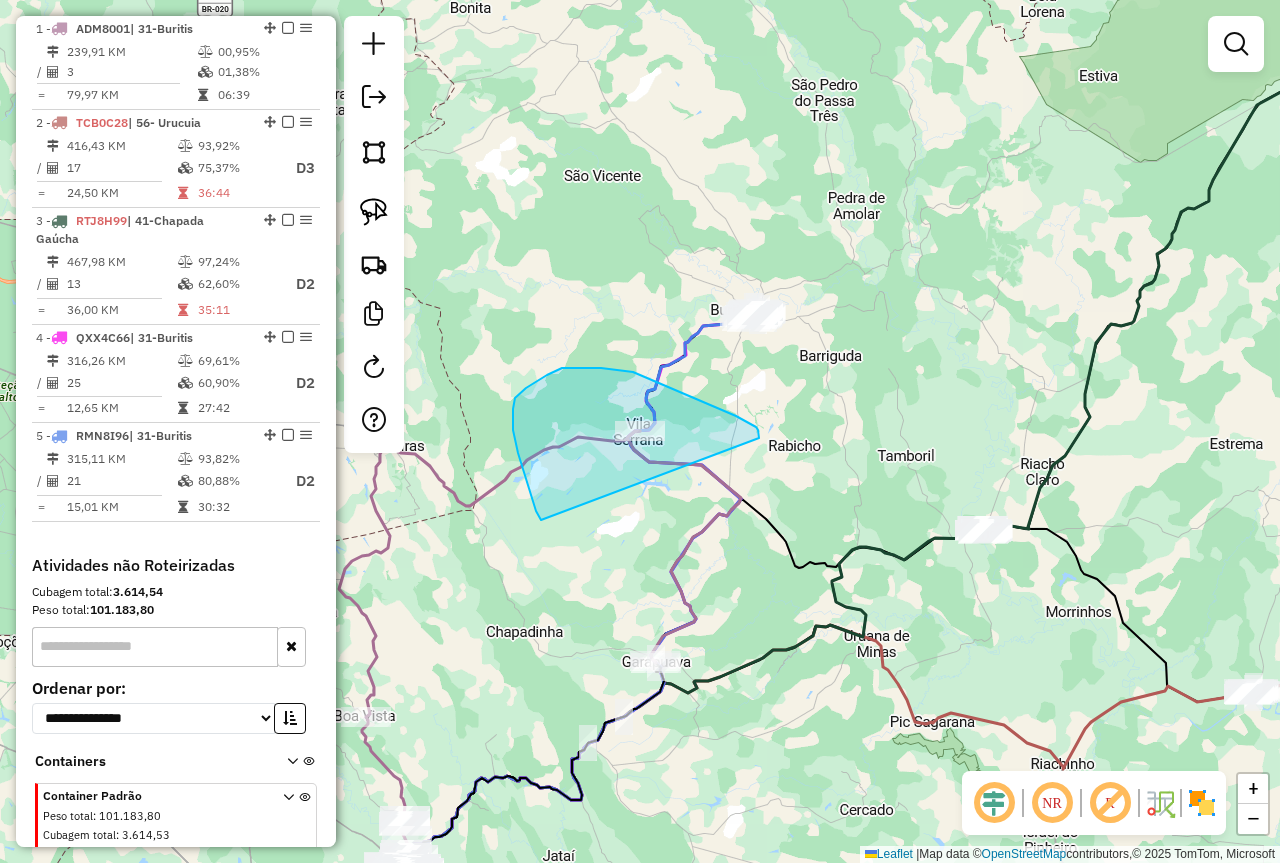 drag, startPoint x: 541, startPoint y: 520, endPoint x: 762, endPoint y: 450, distance: 231.82104 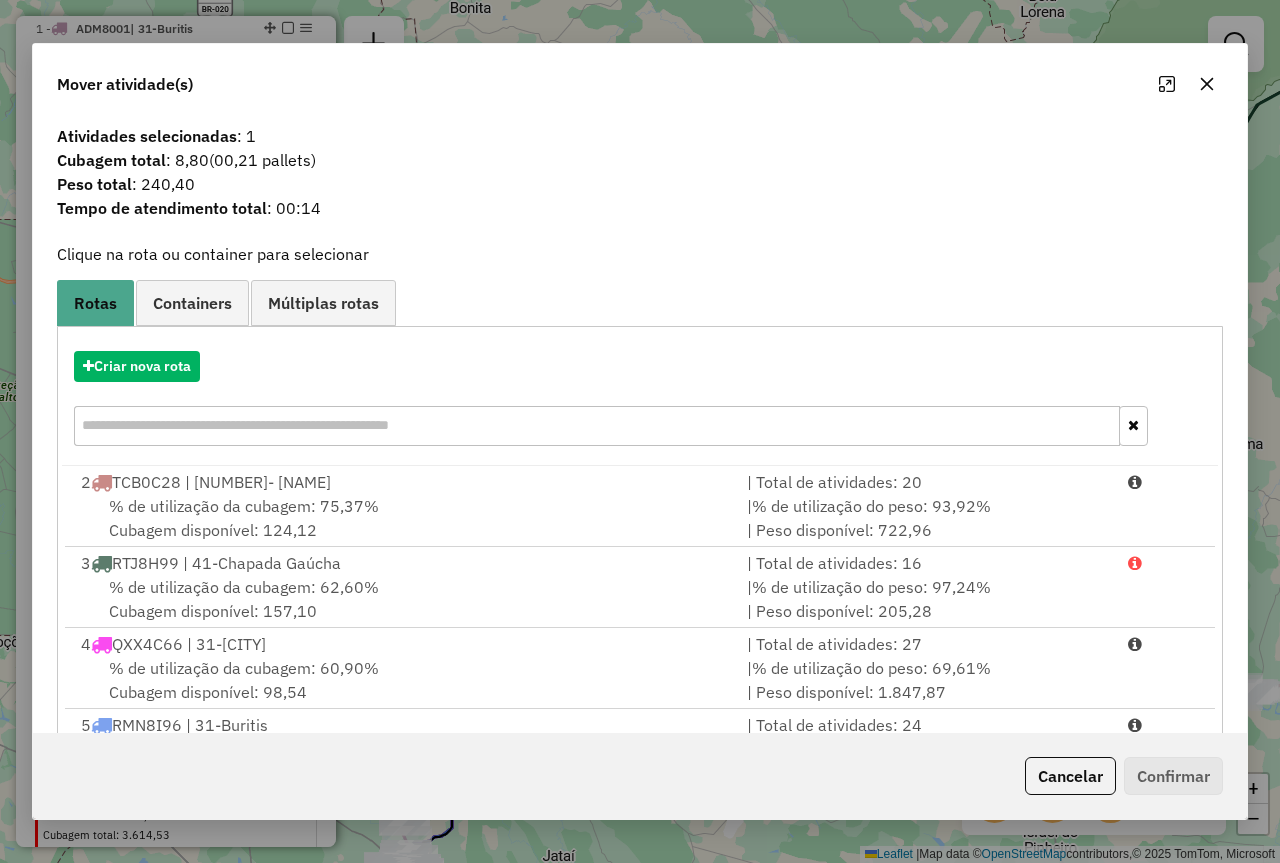 click on "4  QXX4C66 | 31-Buritis" at bounding box center (402, 644) 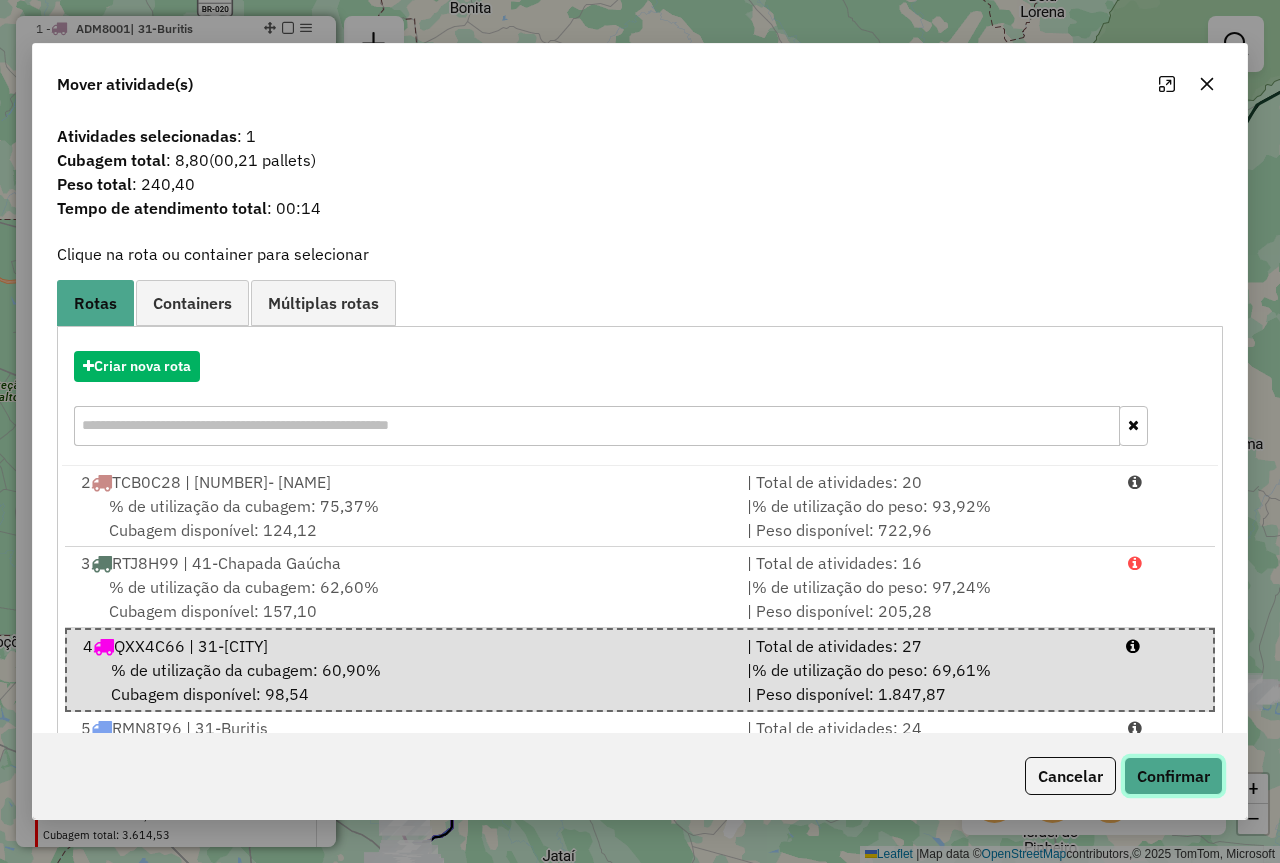 drag, startPoint x: 1163, startPoint y: 766, endPoint x: 1153, endPoint y: 764, distance: 10.198039 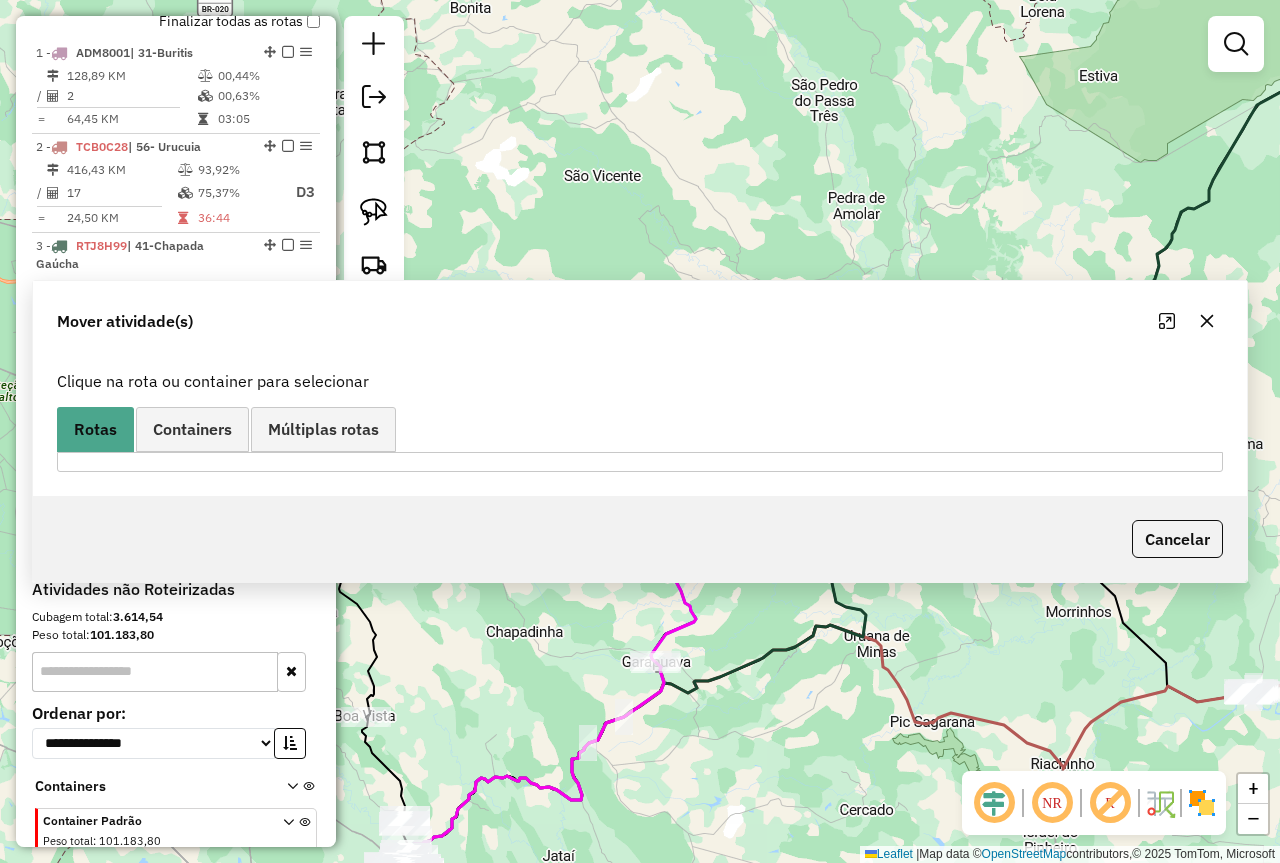 scroll, scrollTop: 774, scrollLeft: 0, axis: vertical 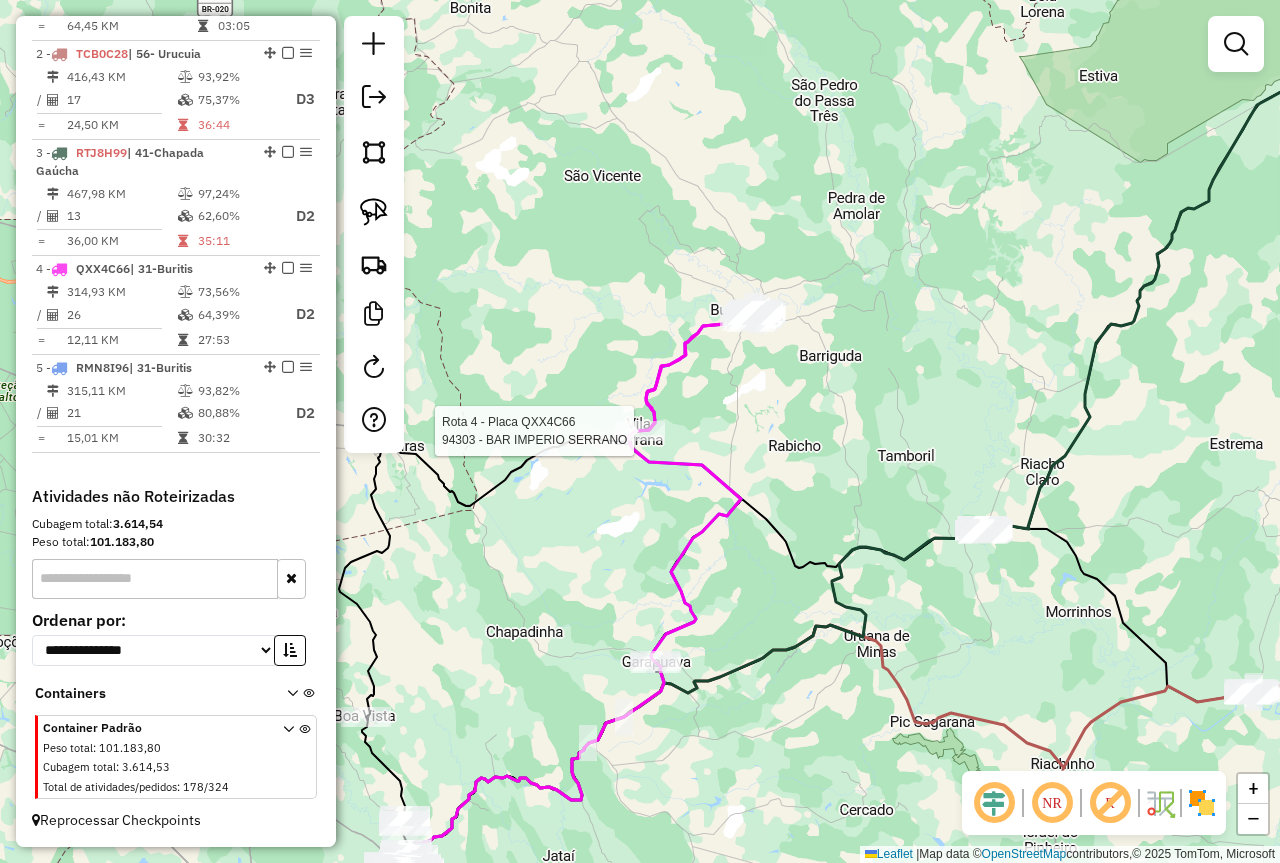 select on "*********" 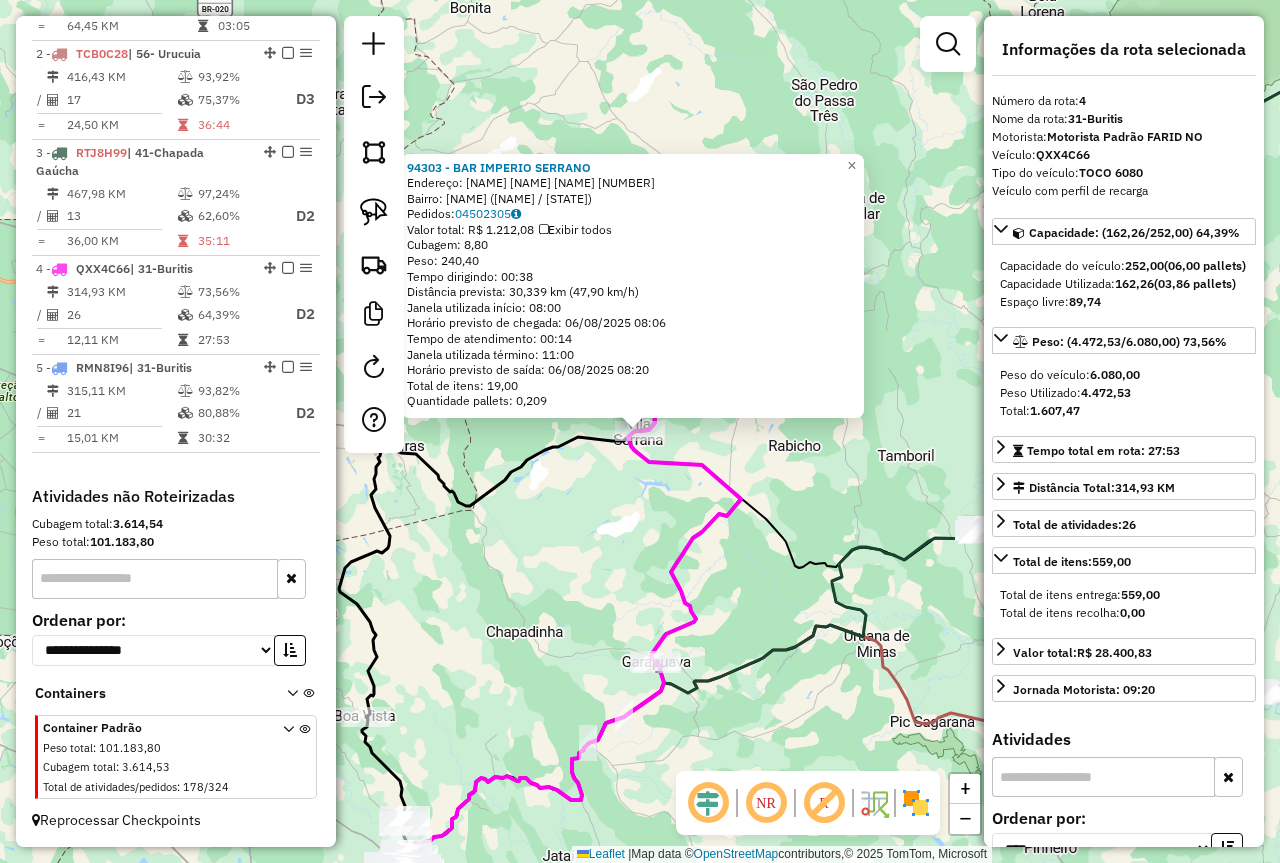 click on "94303 - BAR IMPERIO SERRANO  Endereço:  ANTONIO RODRIGUES DE SOUZA 125   Bairro: VILA SERRANA (BURITIS / MG)   Pedidos:  04502305   Valor total: R$ 1.212,08   Exibir todos   Cubagem: 8,80  Peso: 240,40  Tempo dirigindo: 00:38   Distância prevista: 30,339 km (47,90 km/h)   Janela utilizada início: 08:00   Horário previsto de chegada: 06/08/2025 08:06   Tempo de atendimento: 00:14   Janela utilizada término: 11:00   Horário previsto de saída: 06/08/2025 08:20   Total de itens: 19,00   Quantidade pallets: 0,209  × Janela de atendimento Grade de atendimento Capacidade Transportadoras Veículos Cliente Pedidos  Rotas Selecione os dias de semana para filtrar as janelas de atendimento  Seg   Ter   Qua   Qui   Sex   Sáb   Dom  Informe o período da janela de atendimento: De: Até:  Filtrar exatamente a janela do cliente  Considerar janela de atendimento padrão  Selecione os dias de semana para filtrar as grades de atendimento  Seg   Ter   Qua   Qui   Sex   Sáb   Dom   Peso mínimo:   Peso máximo:   De:  +" 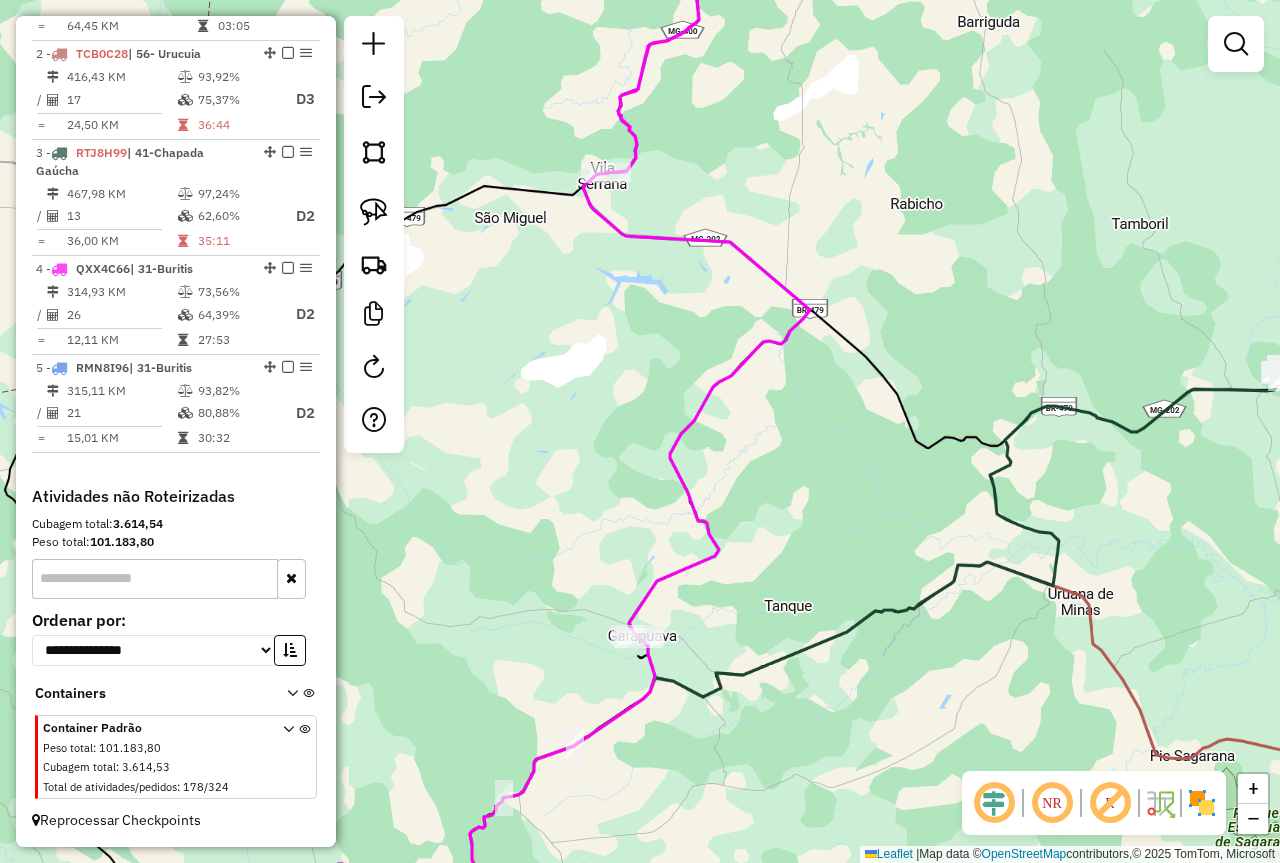 drag, startPoint x: 673, startPoint y: 688, endPoint x: 717, endPoint y: 566, distance: 129.69194 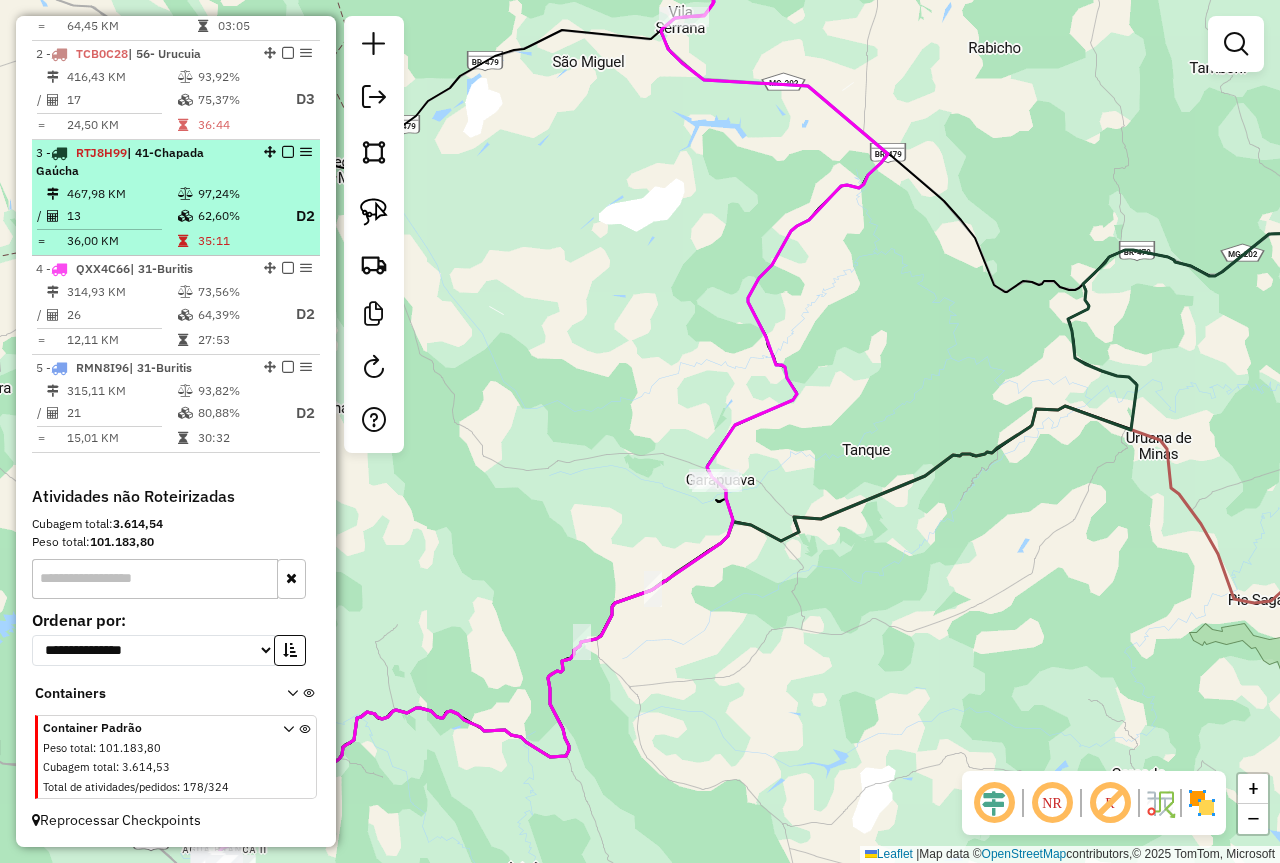 click at bounding box center (187, 216) 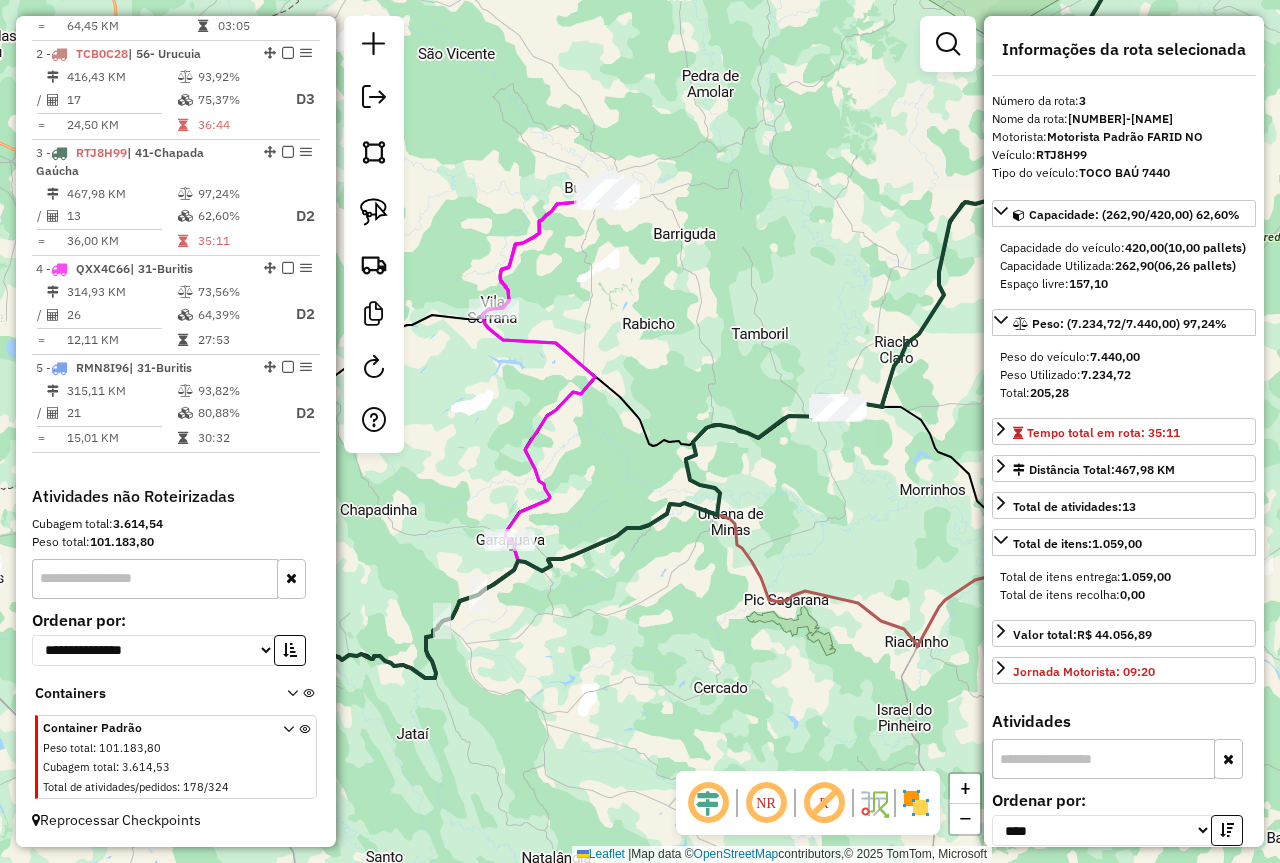 drag, startPoint x: 691, startPoint y: 639, endPoint x: 848, endPoint y: 428, distance: 263.0019 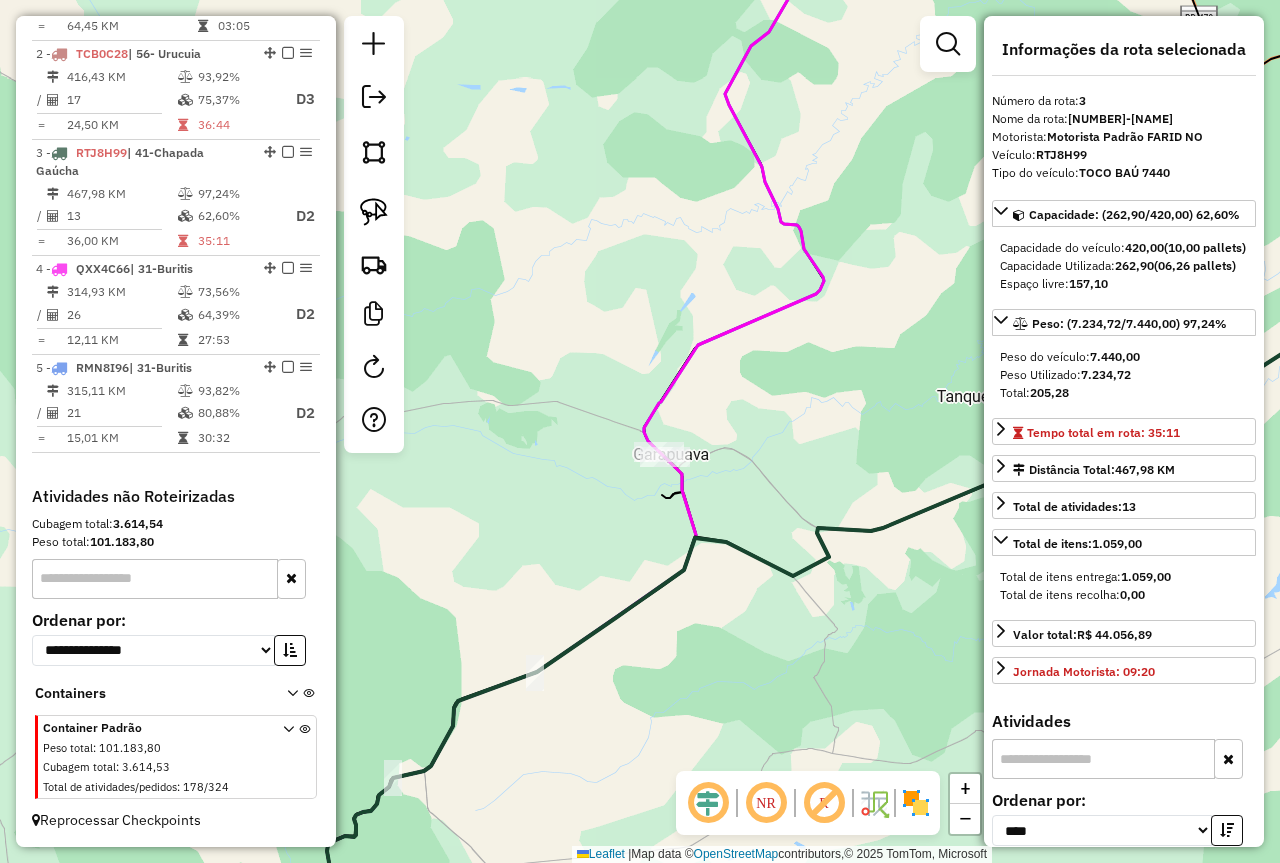 click on "Janela de atendimento Grade de atendimento Capacidade Transportadoras Veículos Cliente Pedidos  Rotas Selecione os dias de semana para filtrar as janelas de atendimento  Seg   Ter   Qua   Qui   Sex   Sáb   Dom  Informe o período da janela de atendimento: De: Até:  Filtrar exatamente a janela do cliente  Considerar janela de atendimento padrão  Selecione os dias de semana para filtrar as grades de atendimento  Seg   Ter   Qua   Qui   Sex   Sáb   Dom   Considerar clientes sem dia de atendimento cadastrado  Clientes fora do dia de atendimento selecionado Filtrar as atividades entre os valores definidos abaixo:  Peso mínimo:   Peso máximo:   Cubagem mínima:   Cubagem máxima:   De:   Até:  Filtrar as atividades entre o tempo de atendimento definido abaixo:  De:   Até:   Considerar capacidade total dos clientes não roteirizados Transportadora: Selecione um ou mais itens Tipo de veículo: Selecione um ou mais itens Veículo: Selecione um ou mais itens Motorista: Selecione um ou mais itens Nome: Rótulo:" 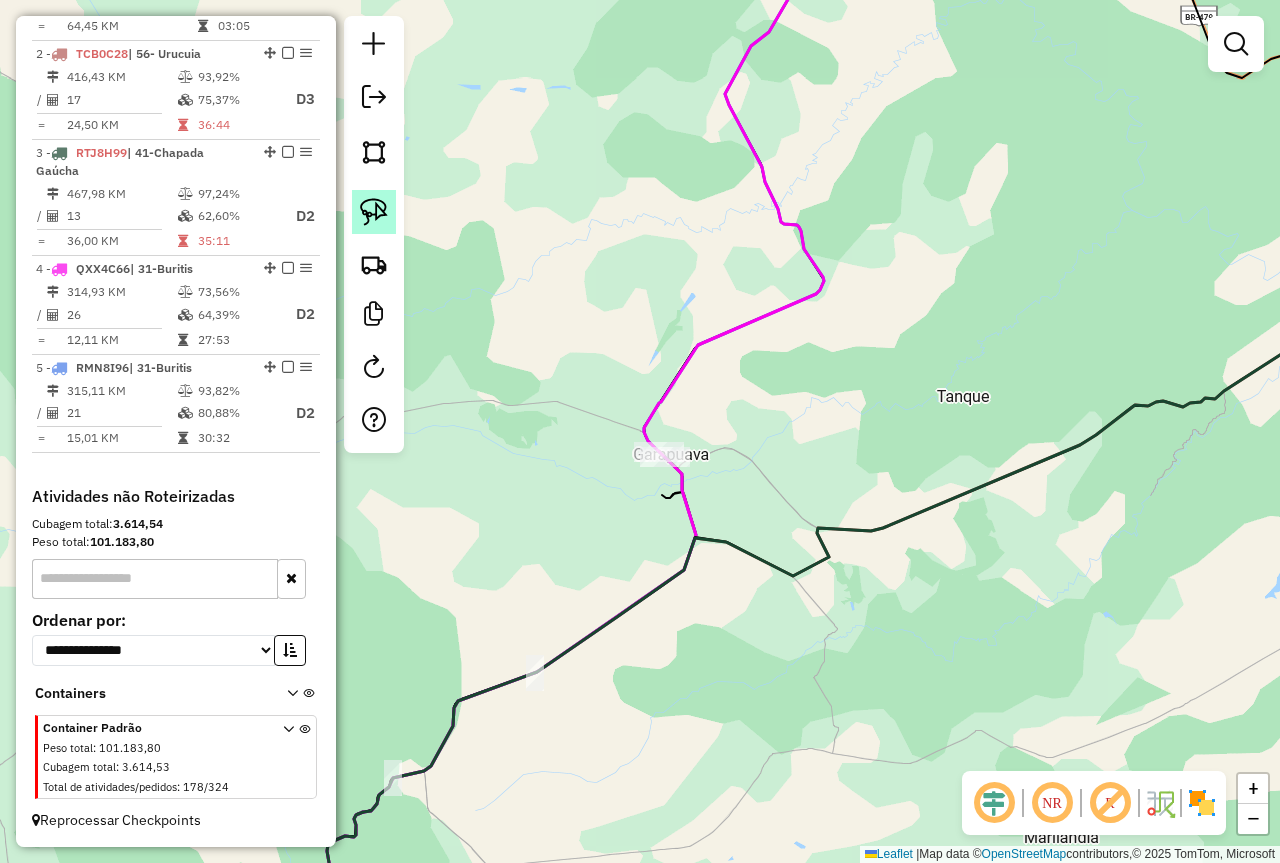click 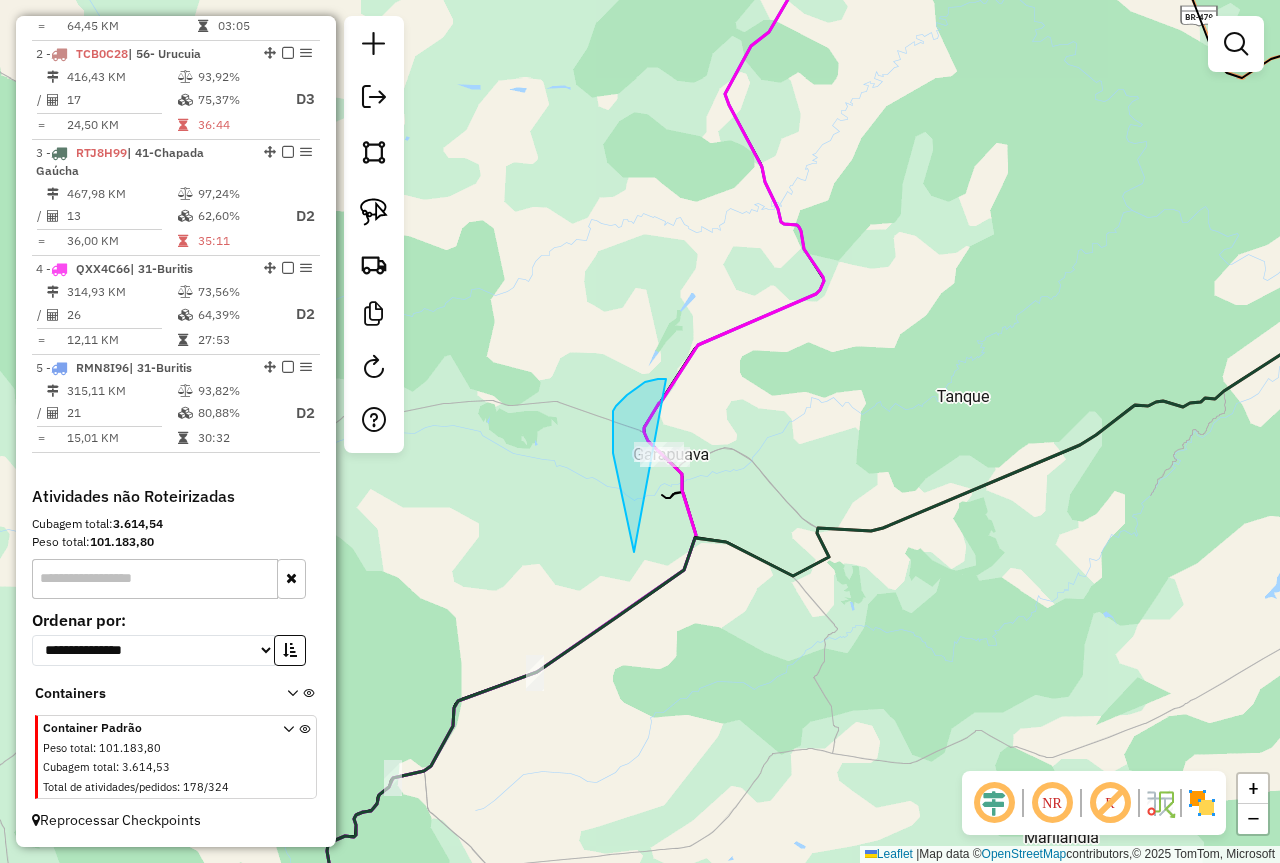 drag, startPoint x: 634, startPoint y: 552, endPoint x: 713, endPoint y: 420, distance: 153.83432 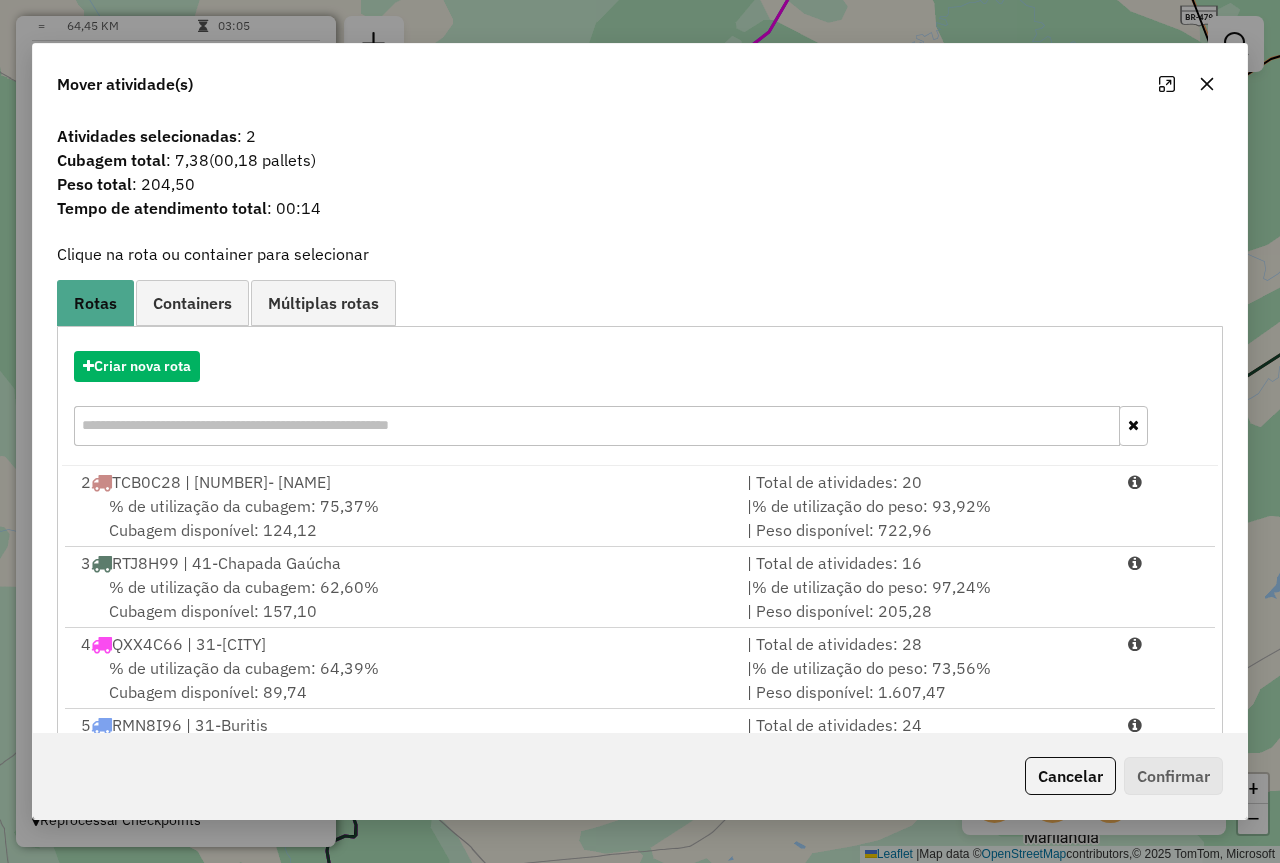 click on "|  % de utilização do peso: 97,24%  | Peso disponível: 205,28" at bounding box center (925, 599) 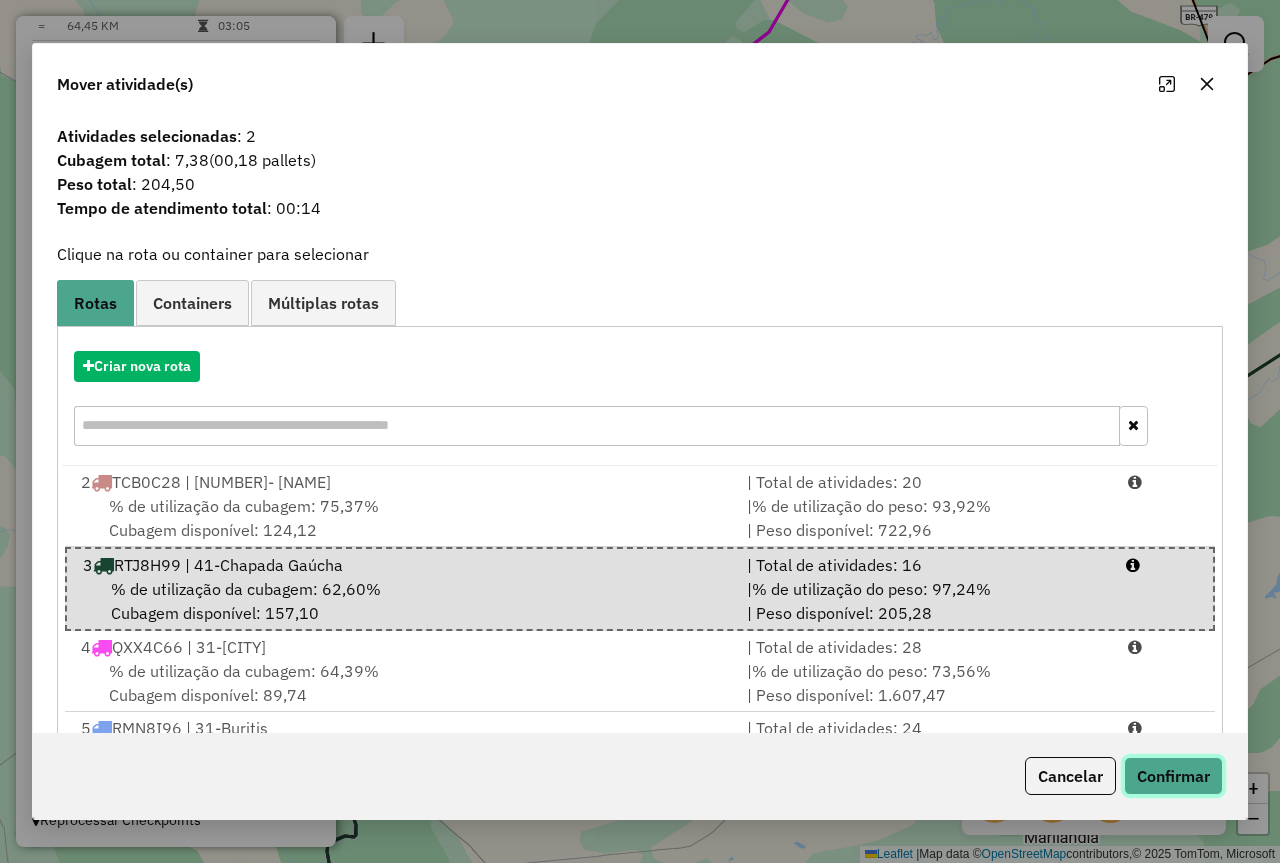 click on "Confirmar" 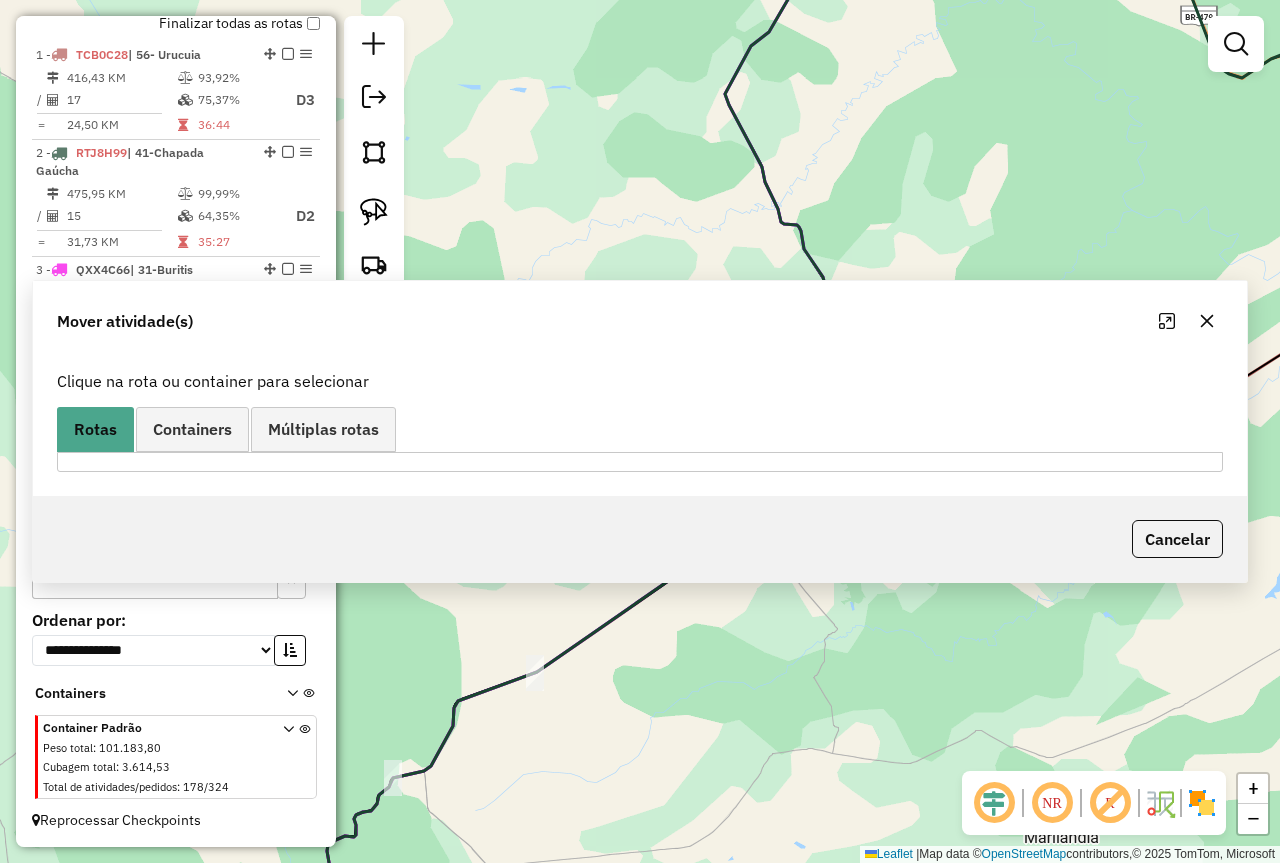 scroll, scrollTop: 724, scrollLeft: 0, axis: vertical 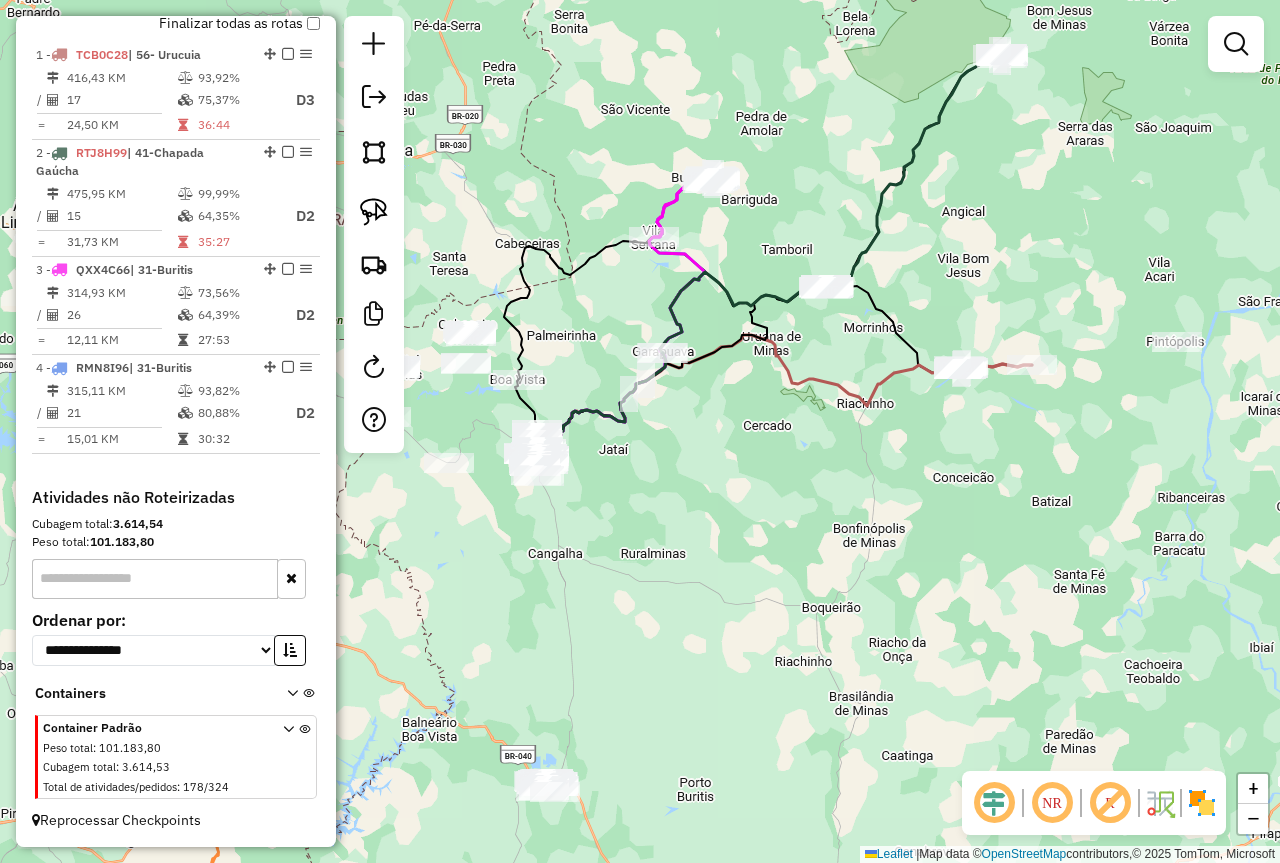 drag, startPoint x: 678, startPoint y: 400, endPoint x: 821, endPoint y: 408, distance: 143.2236 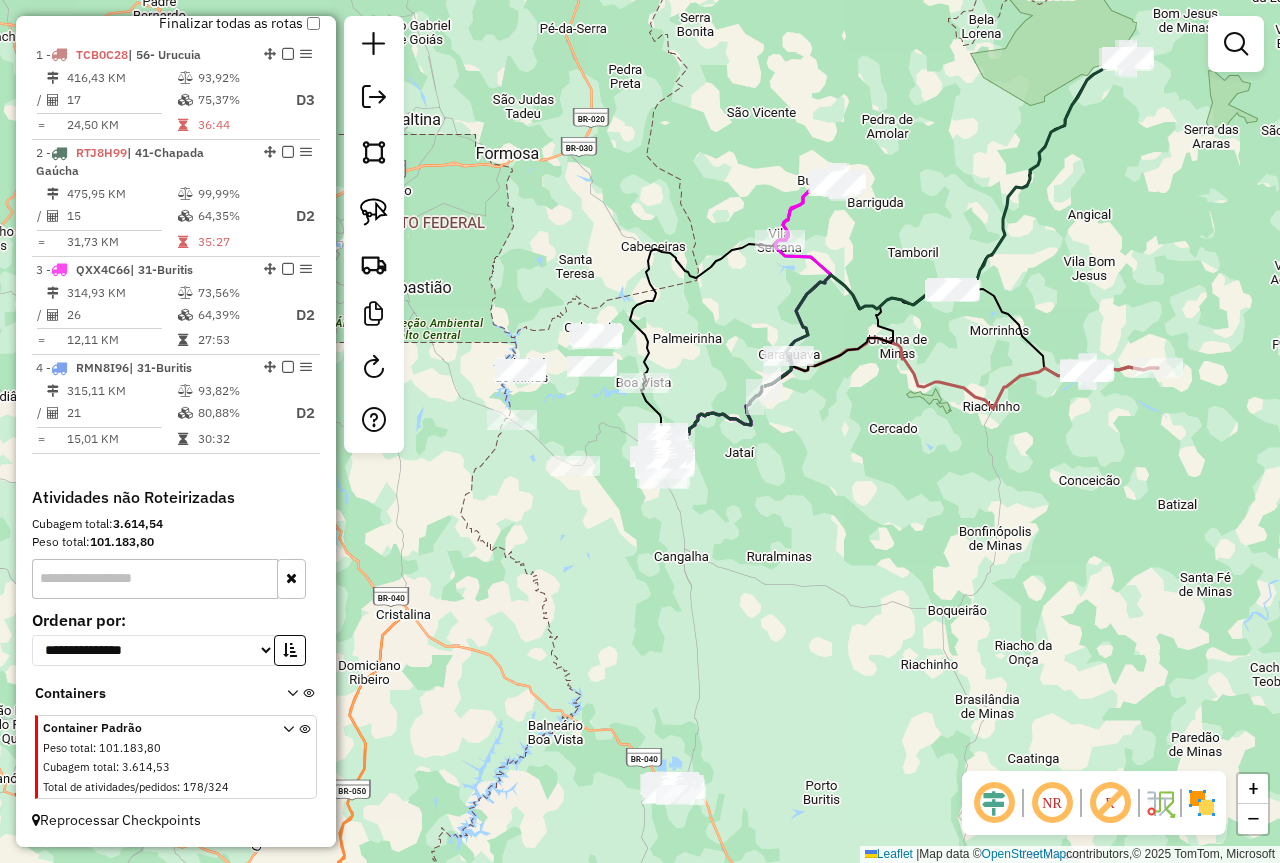 drag, startPoint x: 772, startPoint y: 490, endPoint x: 810, endPoint y: 406, distance: 92.19544 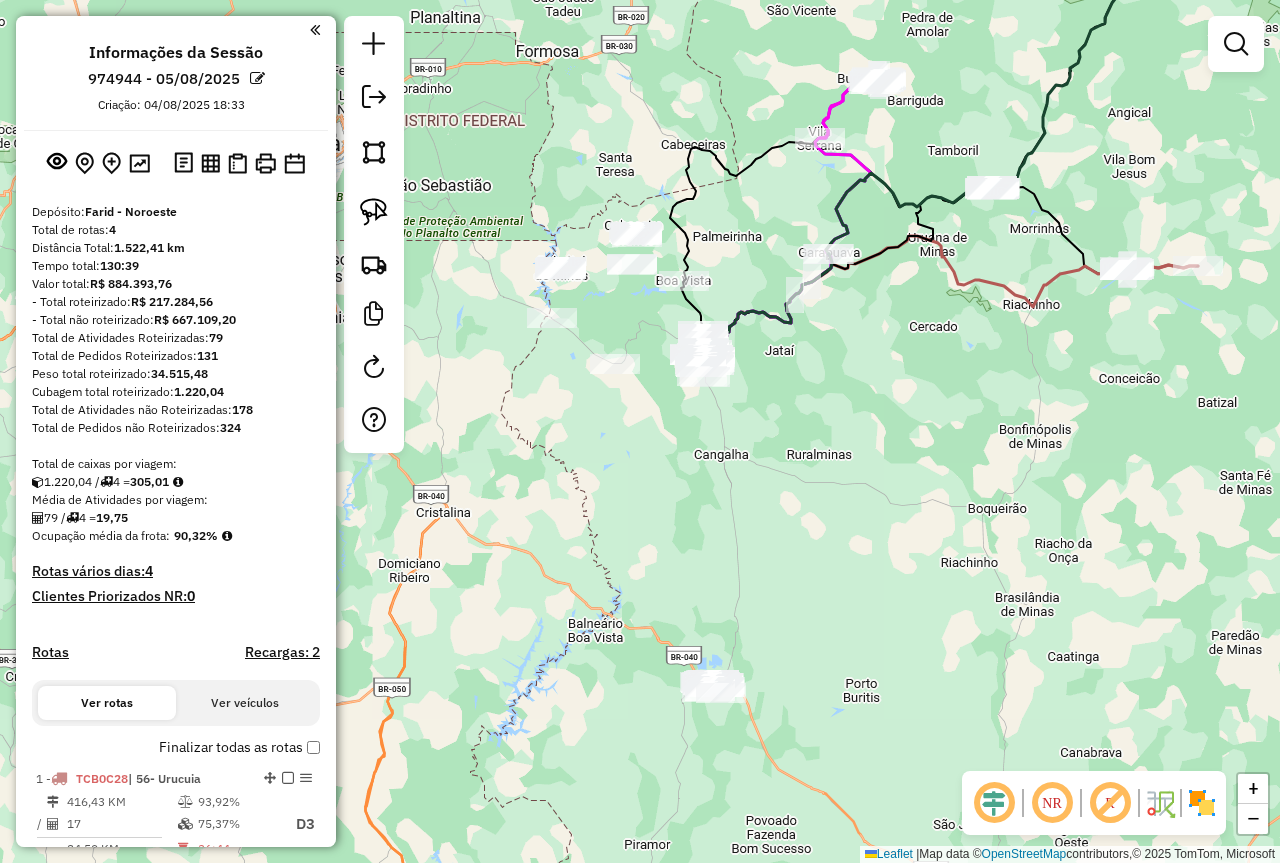 scroll, scrollTop: 0, scrollLeft: 0, axis: both 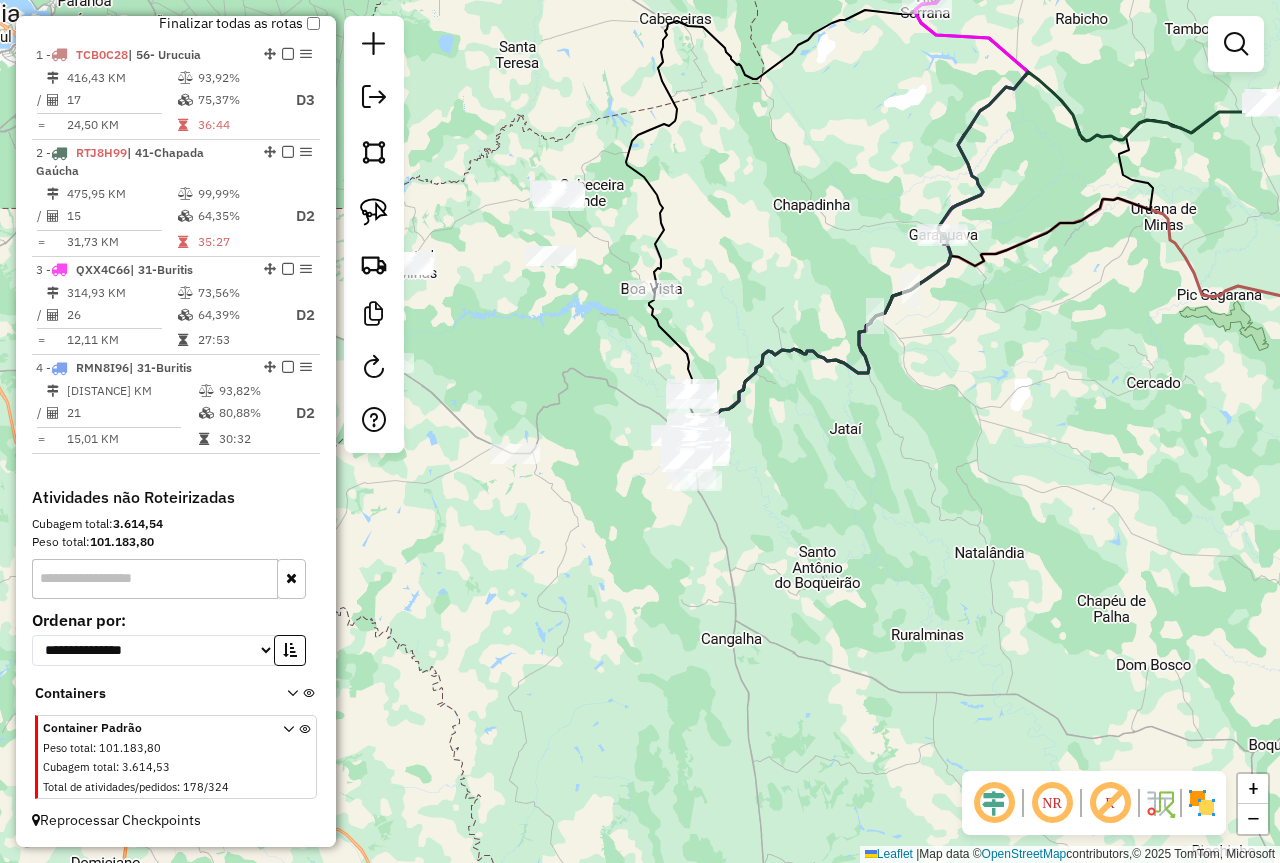 drag, startPoint x: 998, startPoint y: 445, endPoint x: 872, endPoint y: 336, distance: 166.60432 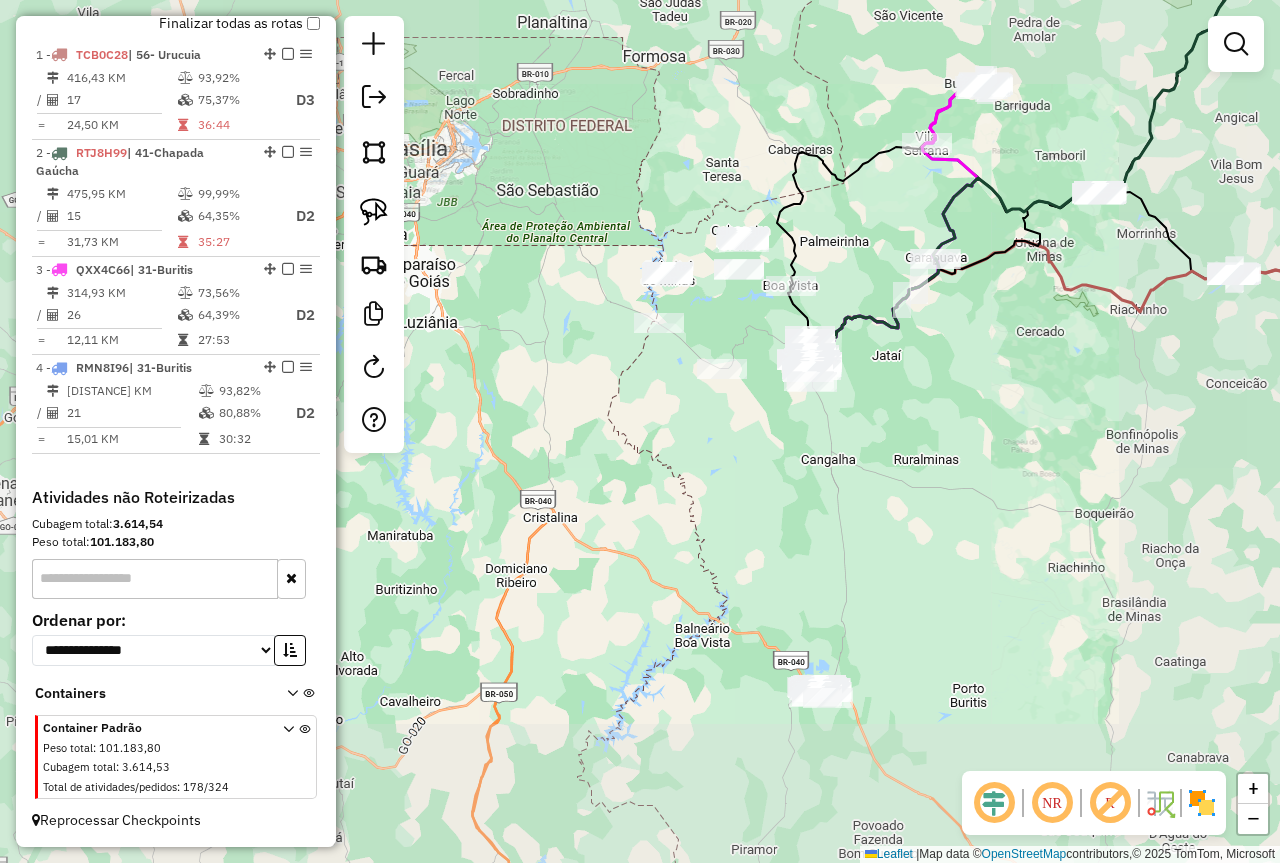 drag, startPoint x: 970, startPoint y: 453, endPoint x: 811, endPoint y: 435, distance: 160.01562 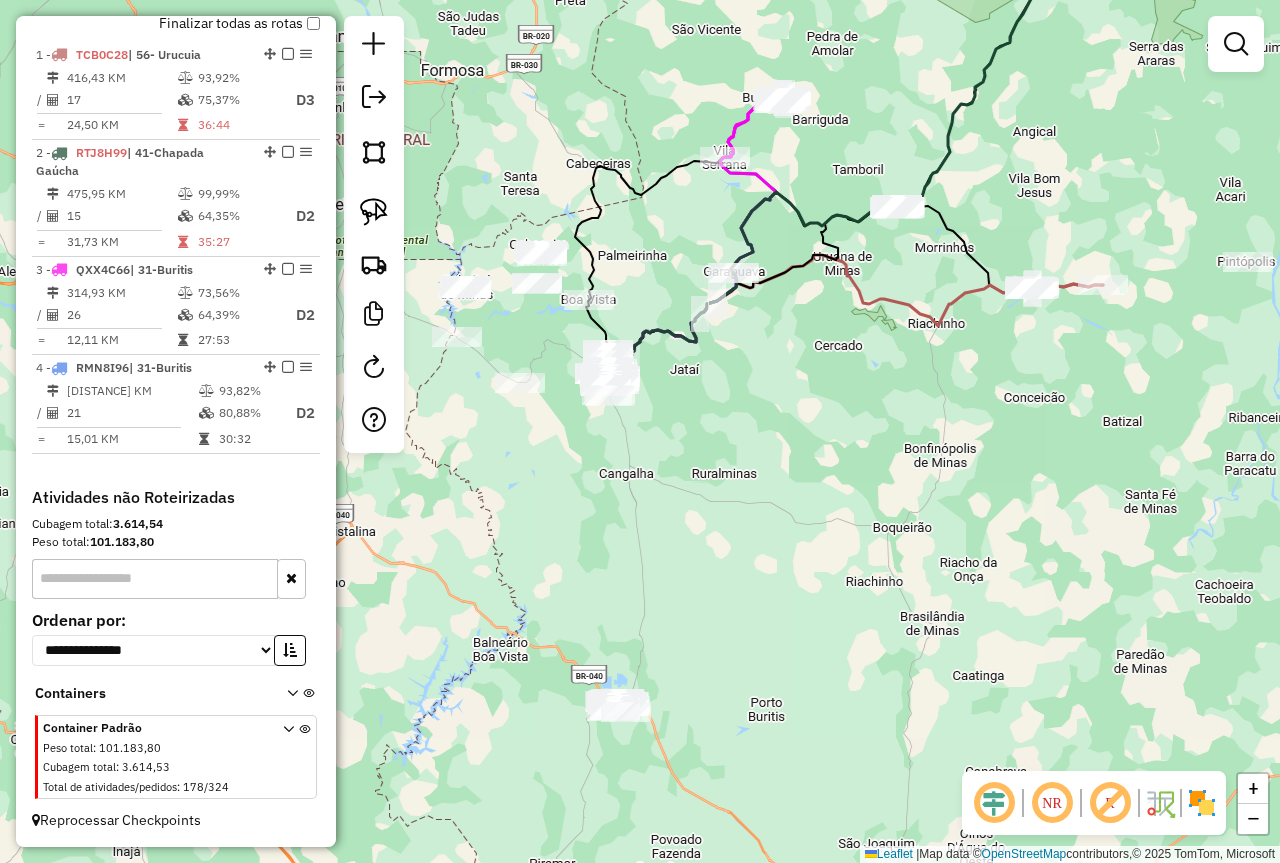 drag, startPoint x: 977, startPoint y: 337, endPoint x: 921, endPoint y: 363, distance: 61.741398 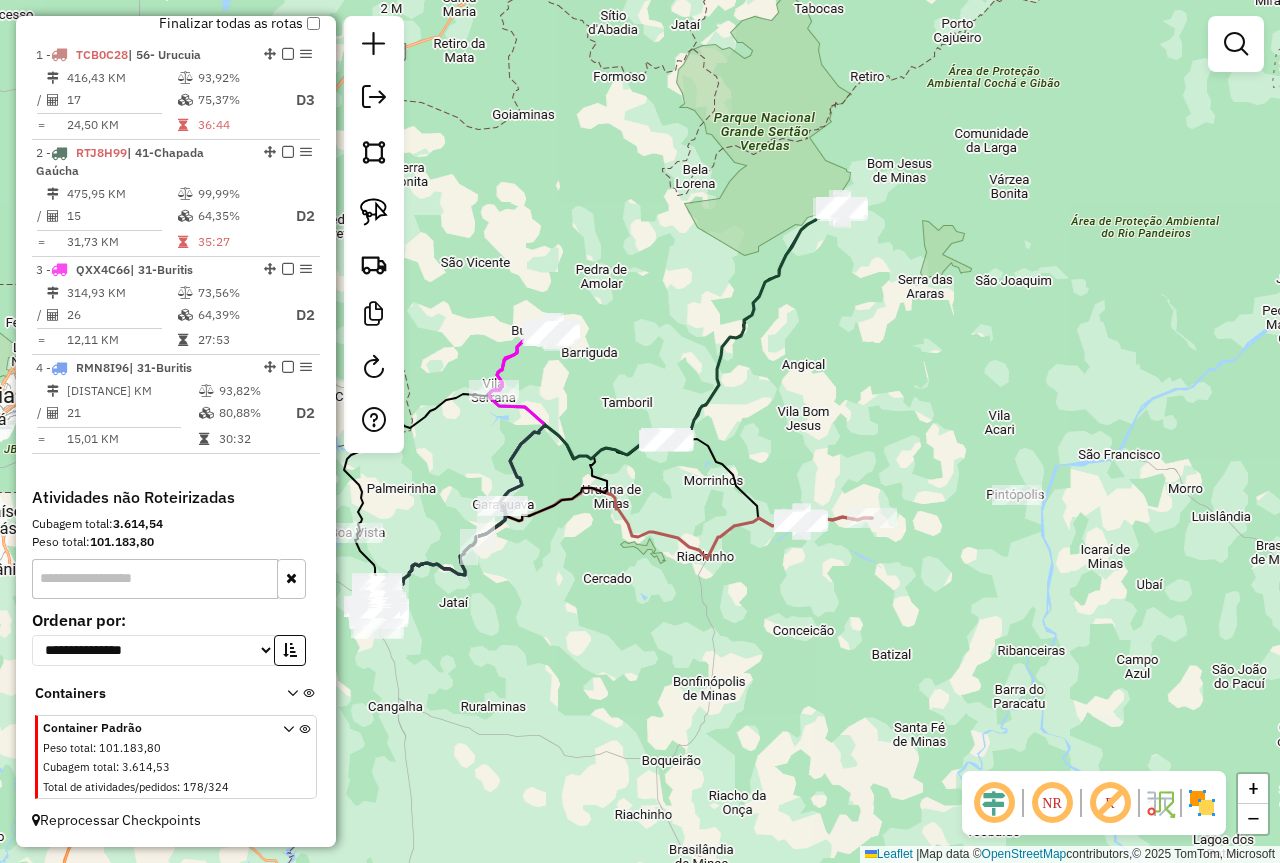 drag, startPoint x: 1246, startPoint y: 375, endPoint x: 1050, endPoint y: 506, distance: 235.74774 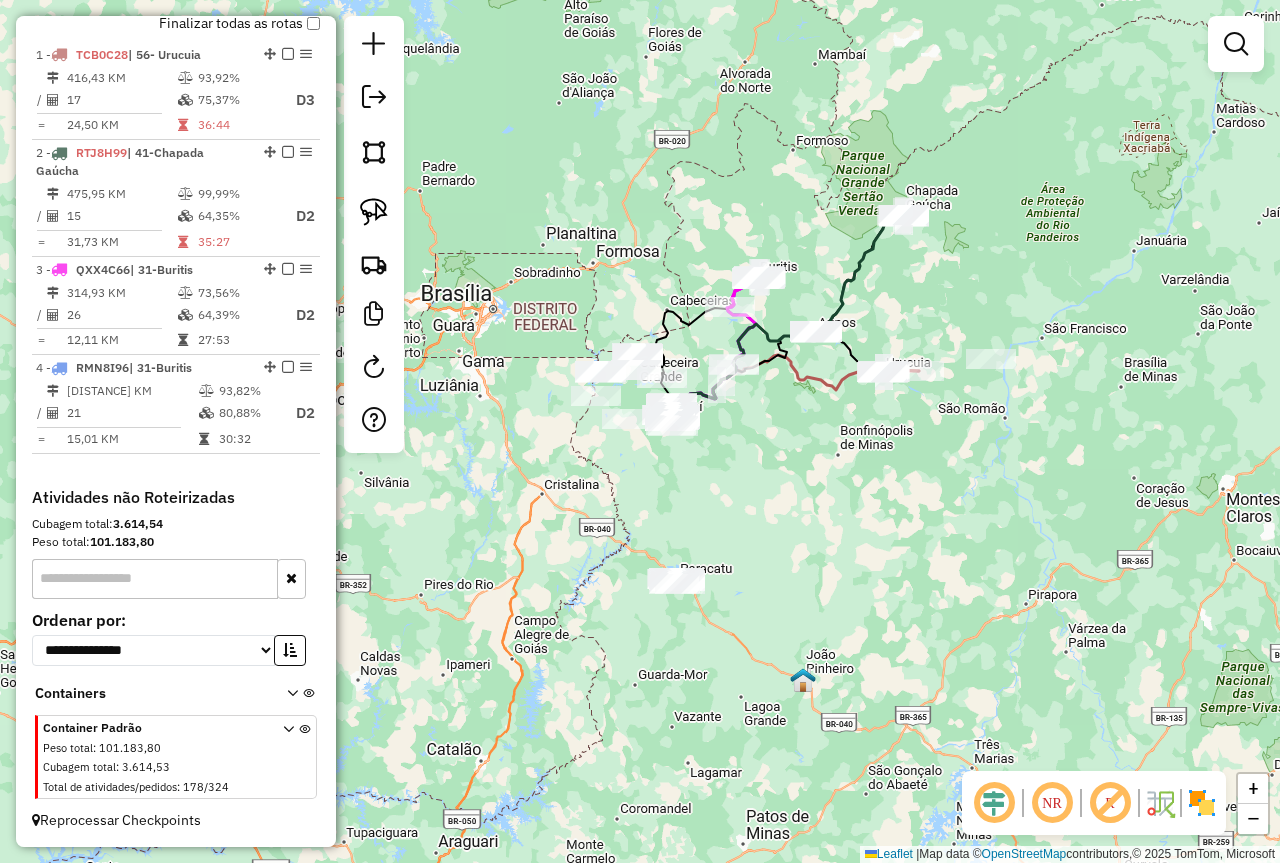 drag, startPoint x: 732, startPoint y: 594, endPoint x: 856, endPoint y: 321, distance: 299.8416 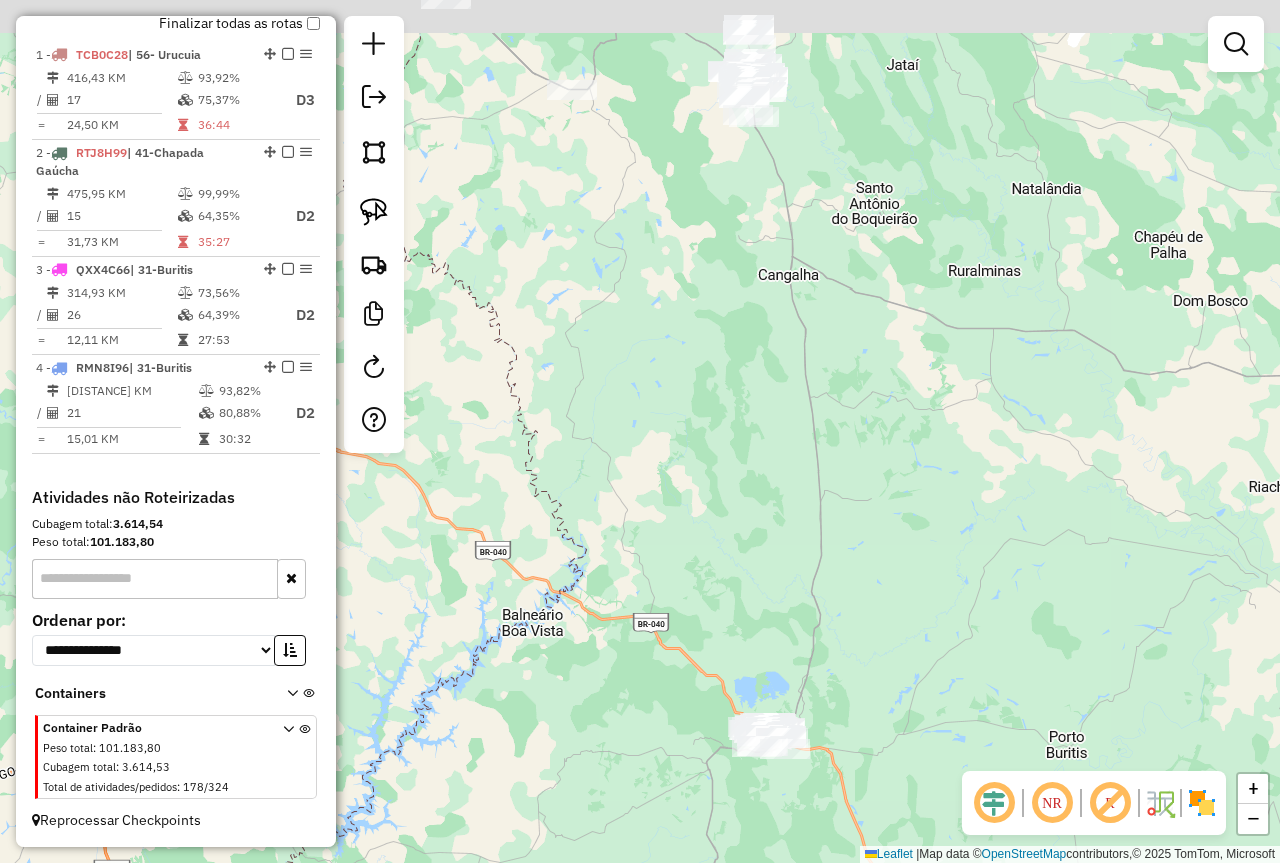 drag, startPoint x: 815, startPoint y: 358, endPoint x: 846, endPoint y: 429, distance: 77.47257 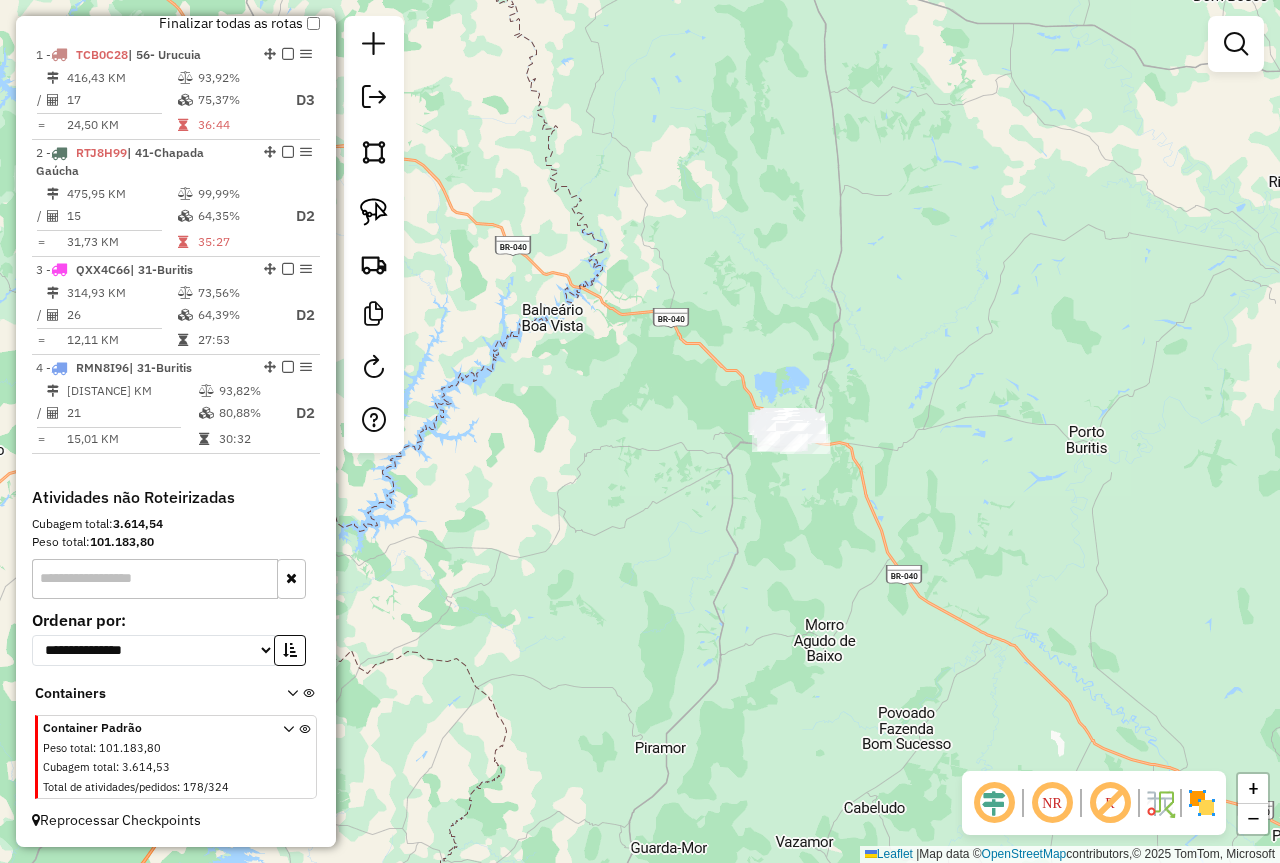 click 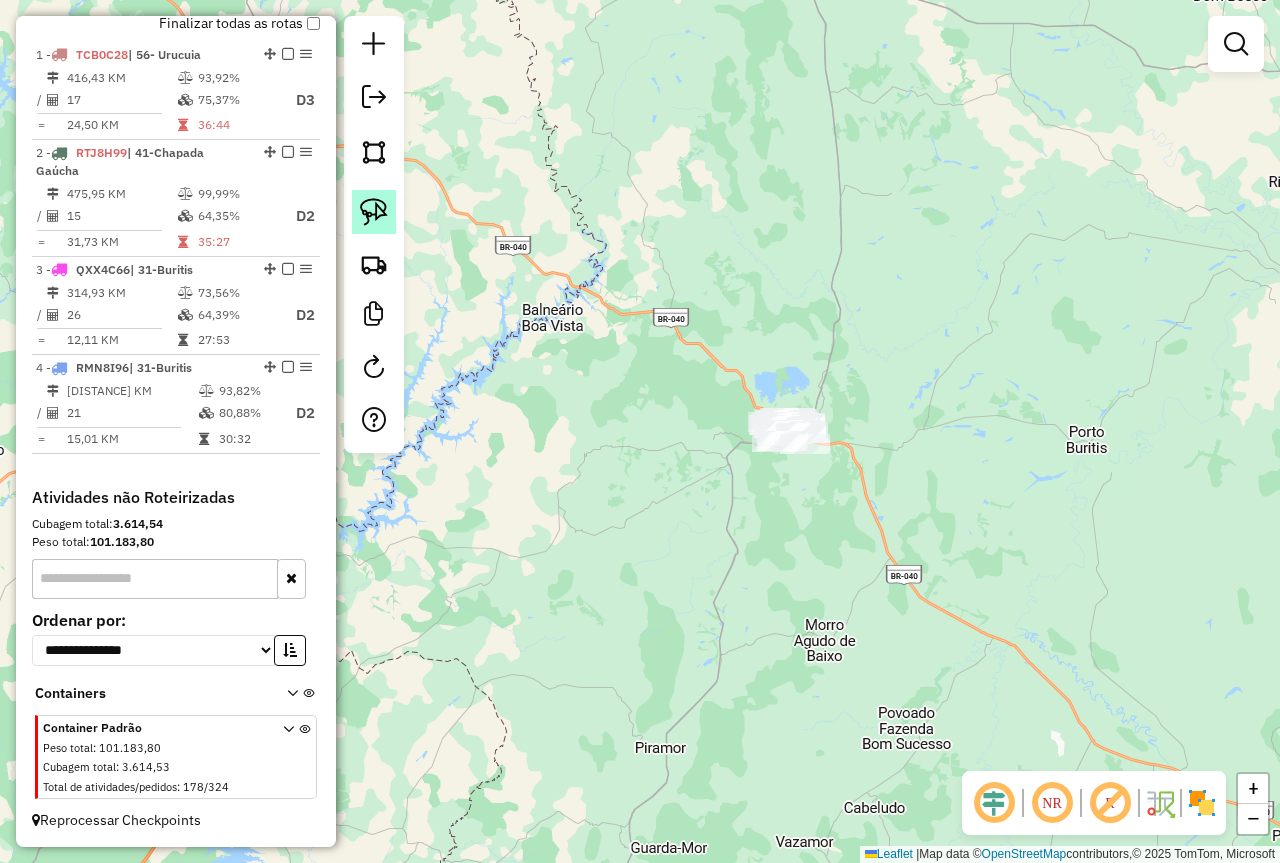 click 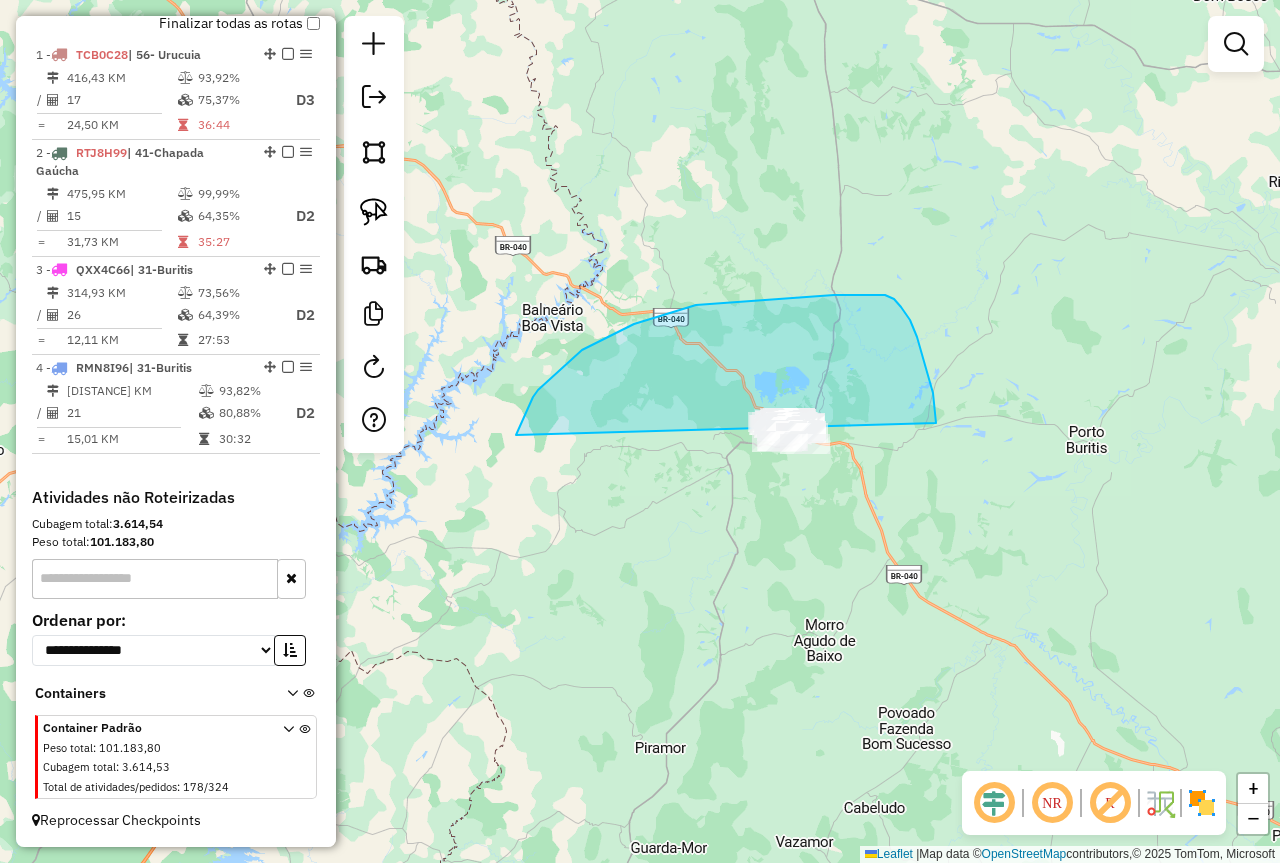 drag, startPoint x: 516, startPoint y: 435, endPoint x: 887, endPoint y: 545, distance: 386.96384 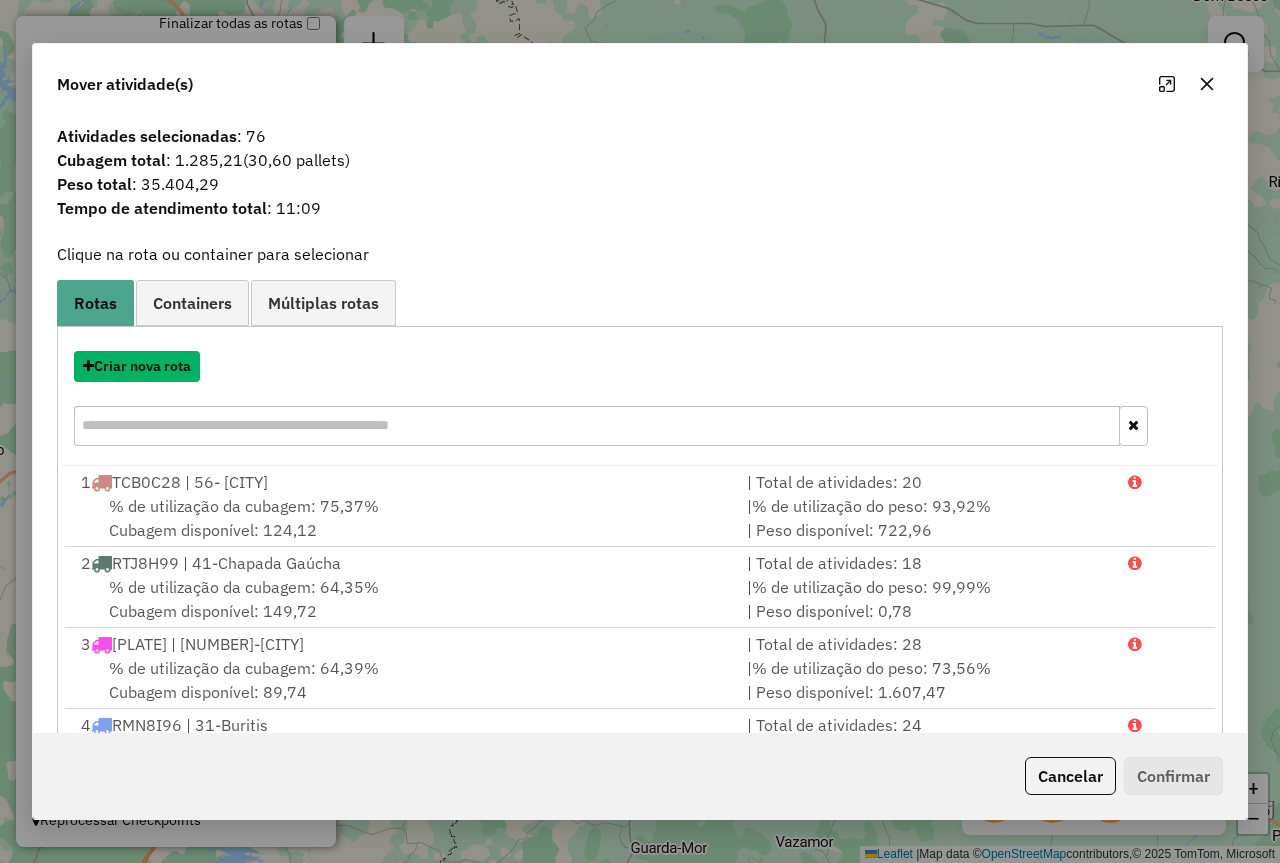 click on "Criar nova rota" at bounding box center (137, 366) 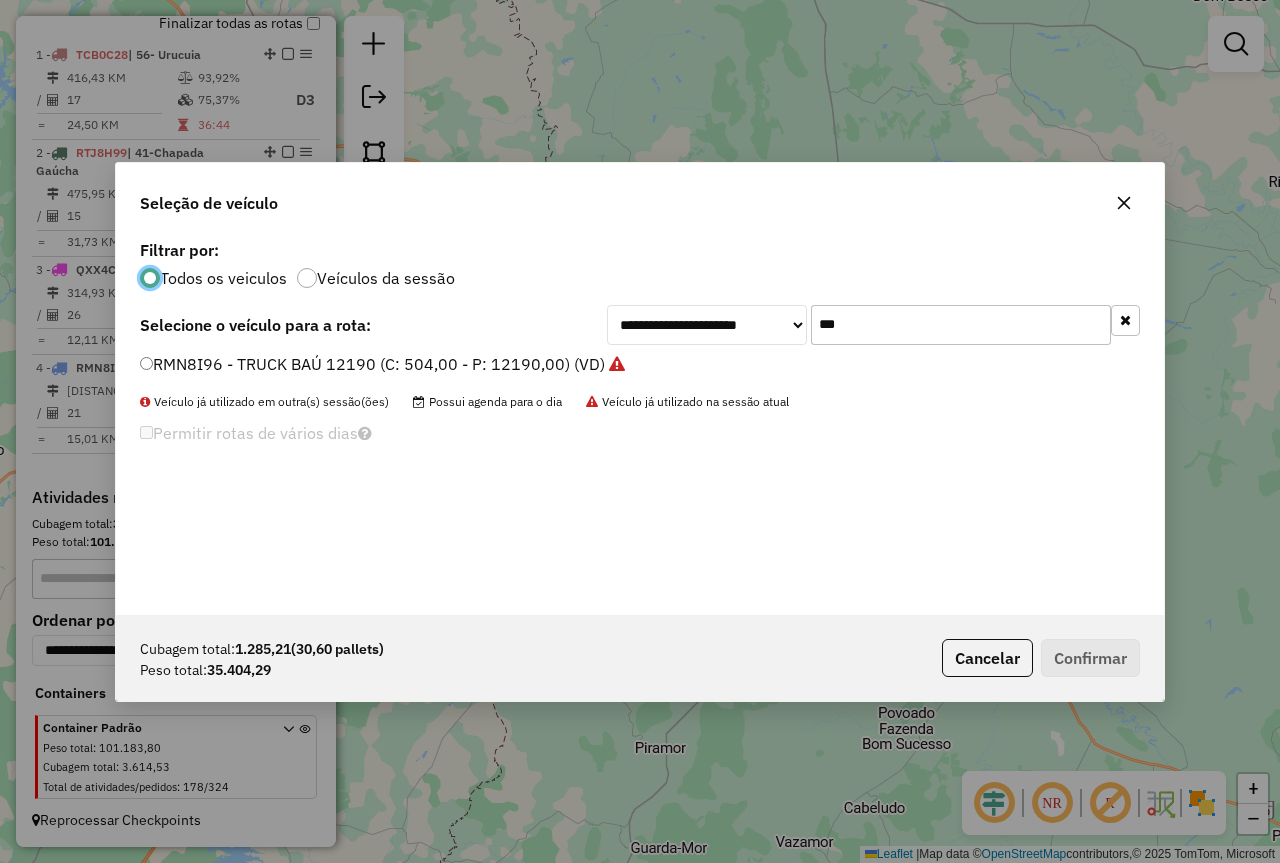 scroll, scrollTop: 11, scrollLeft: 6, axis: both 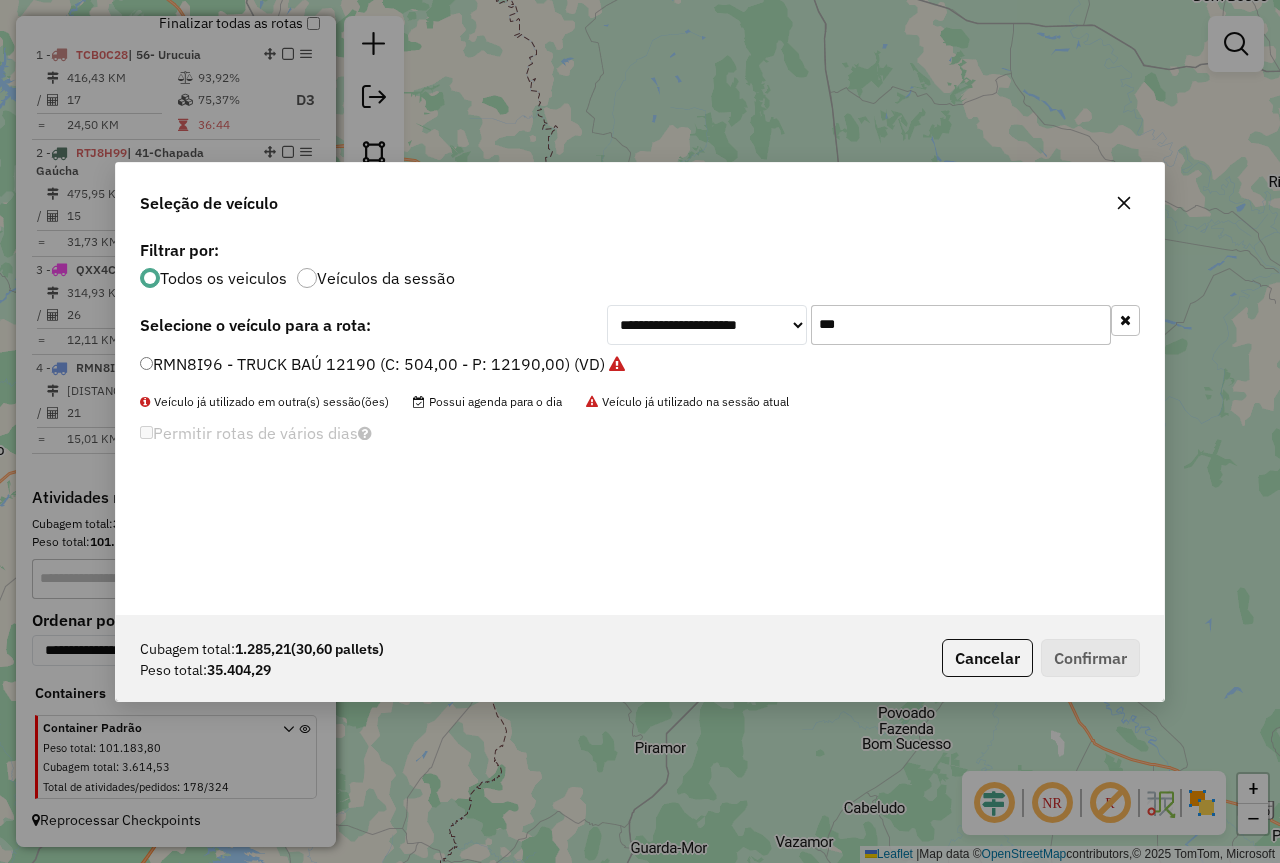 click on "***" 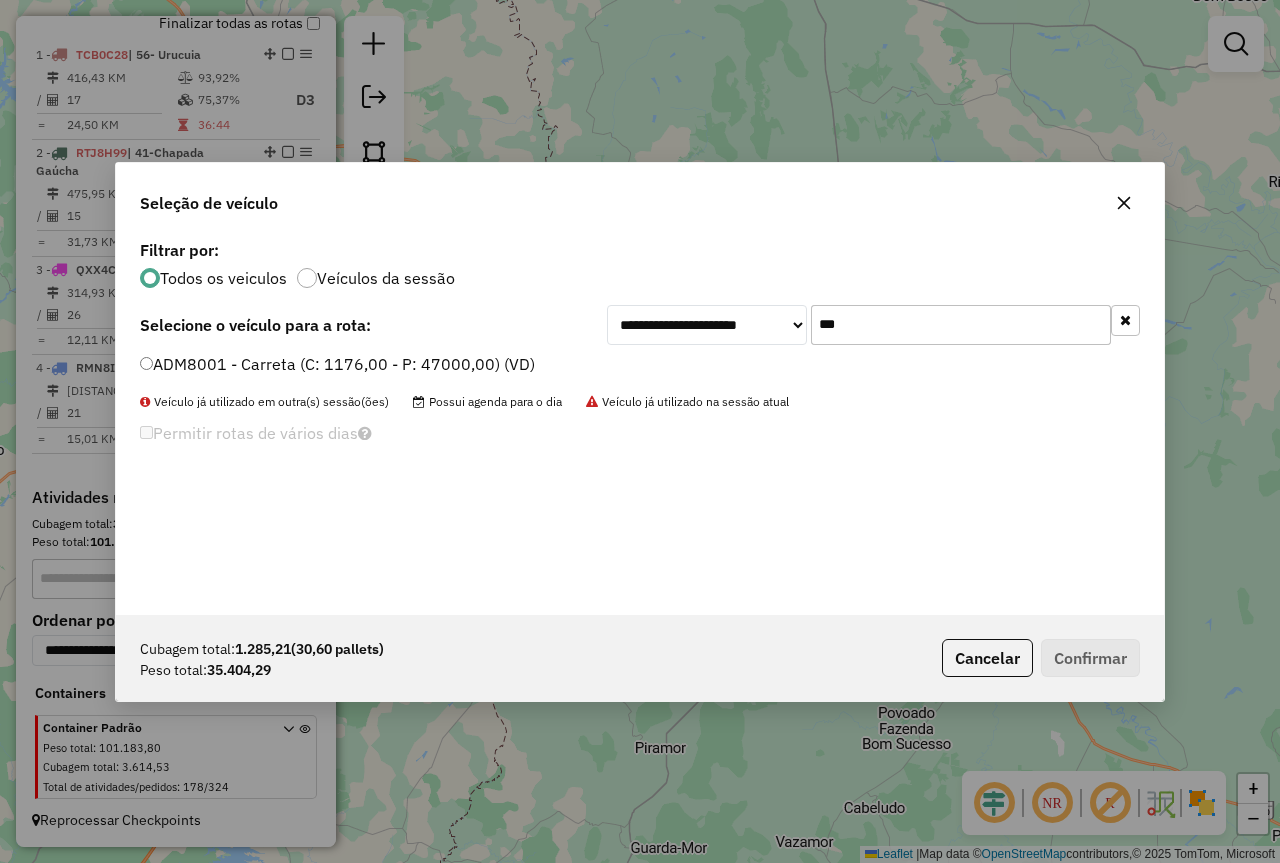 type on "***" 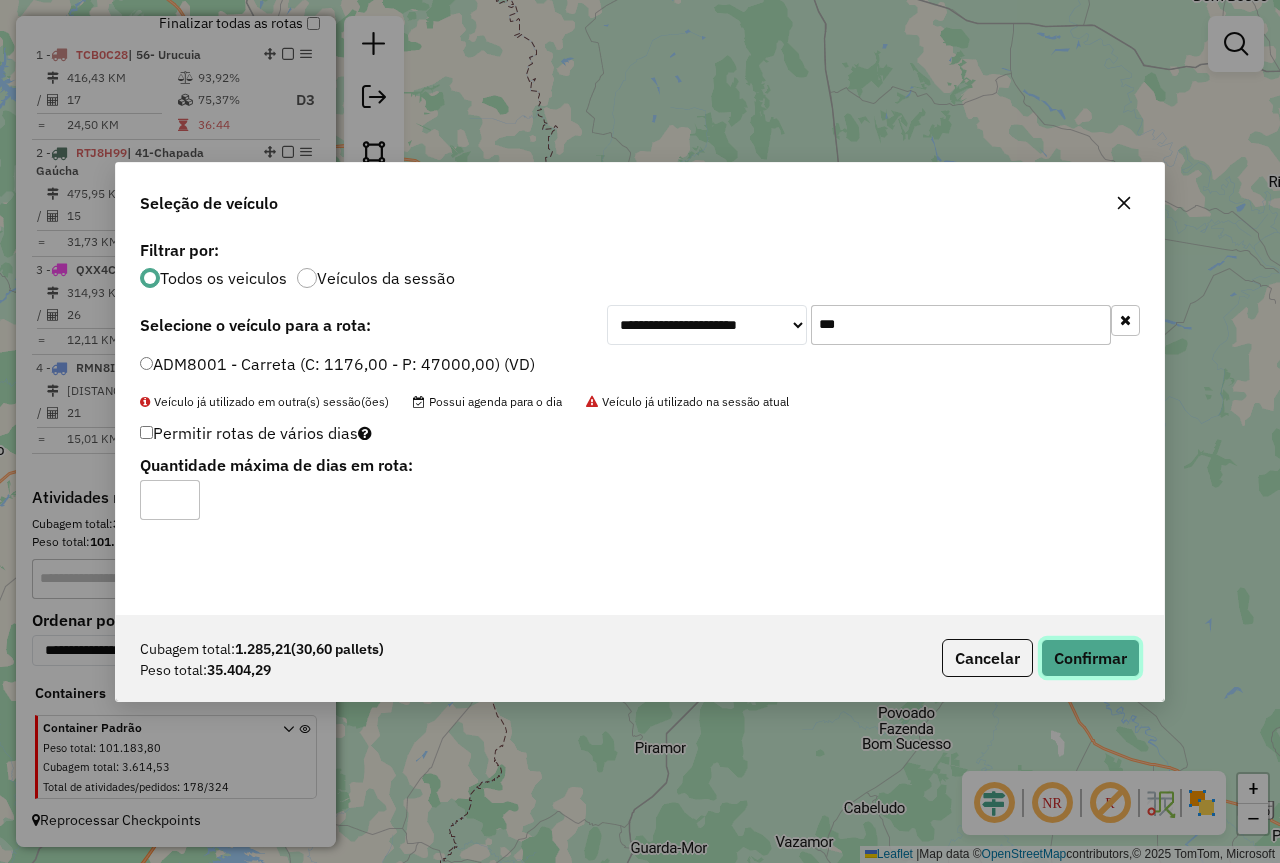 click on "Confirmar" 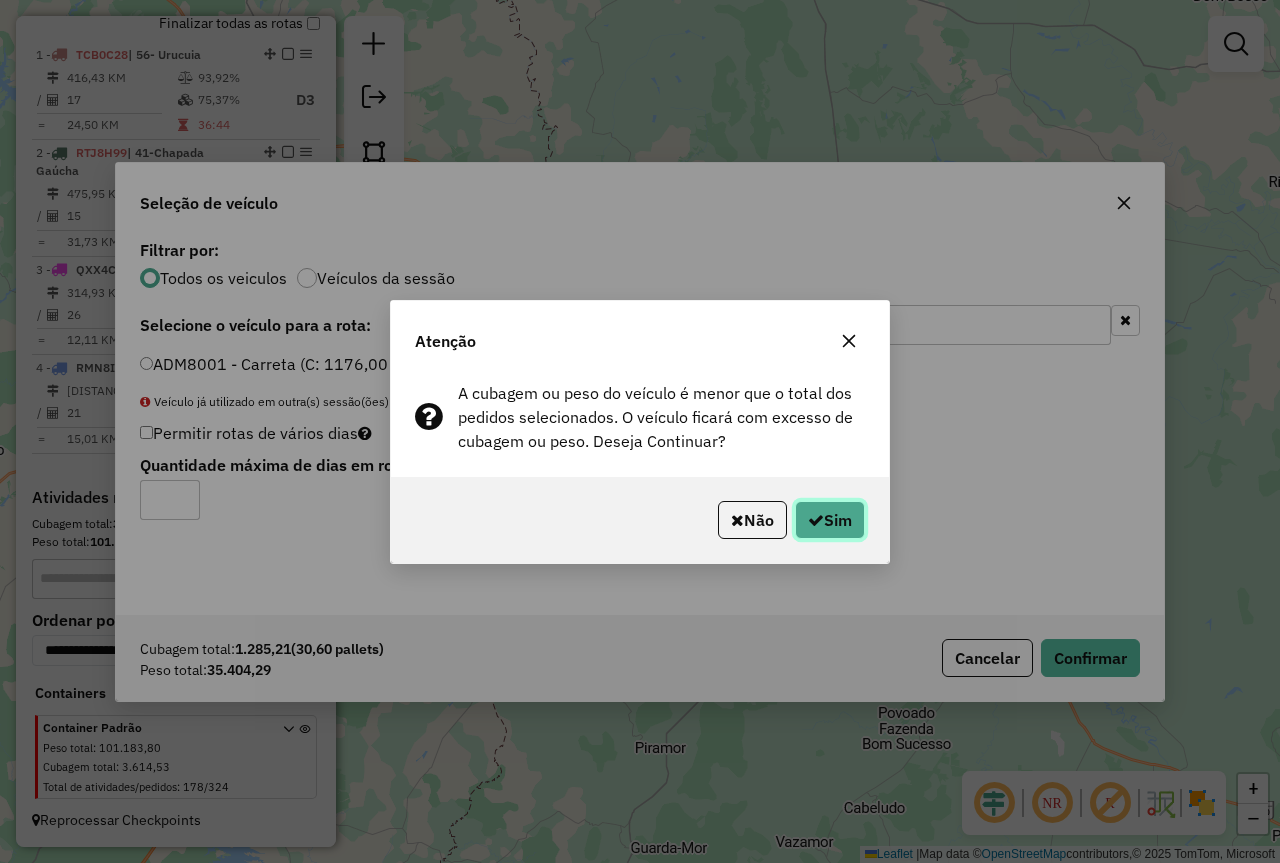 click 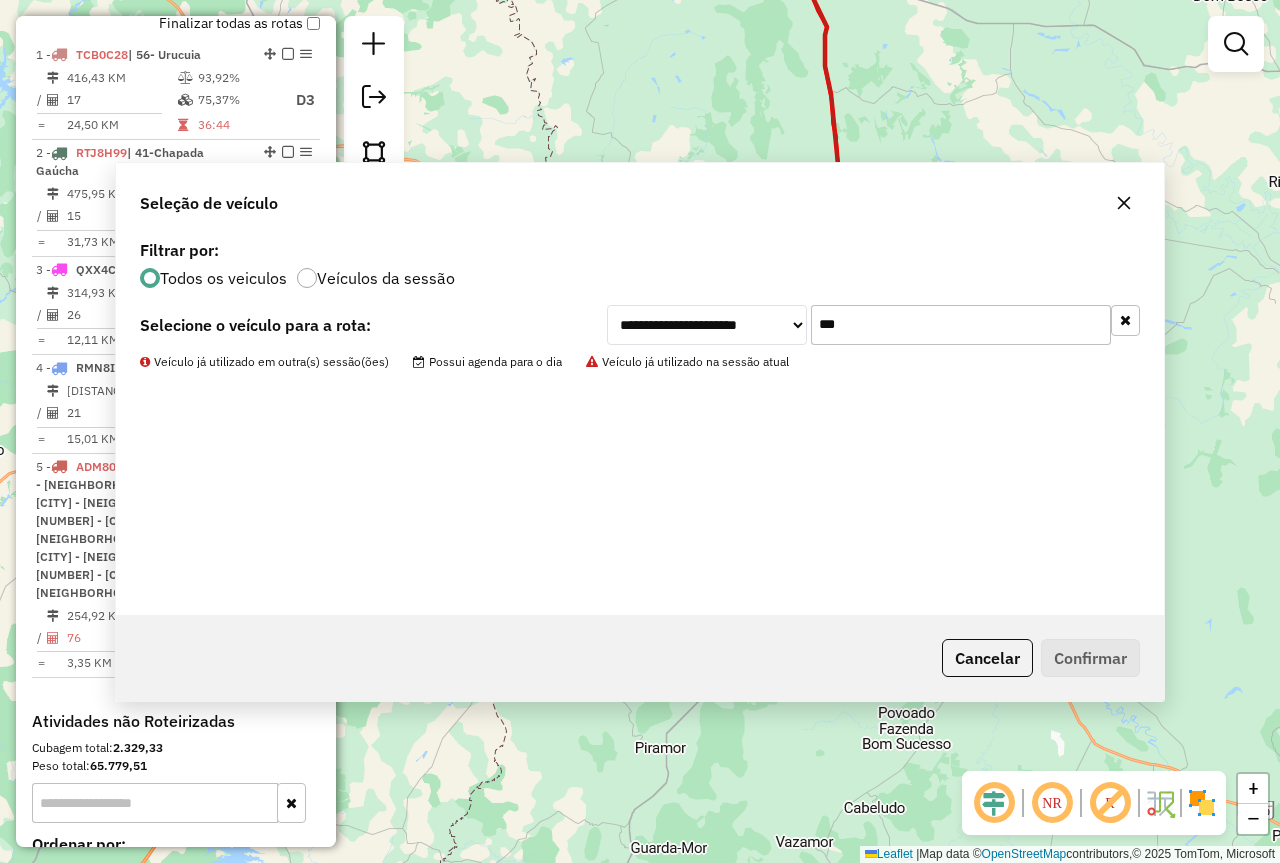 scroll, scrollTop: 725, scrollLeft: 0, axis: vertical 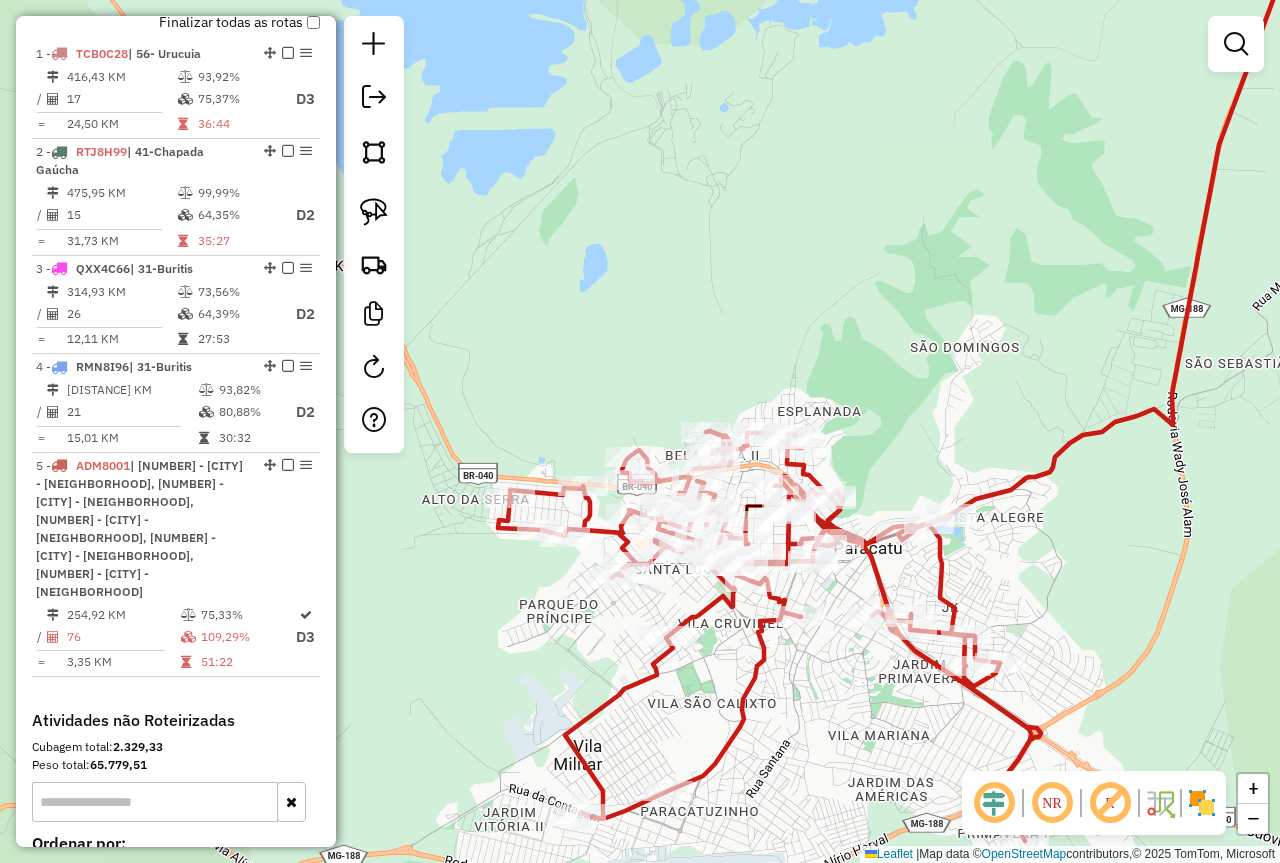 drag, startPoint x: 816, startPoint y: 597, endPoint x: 816, endPoint y: 468, distance: 129 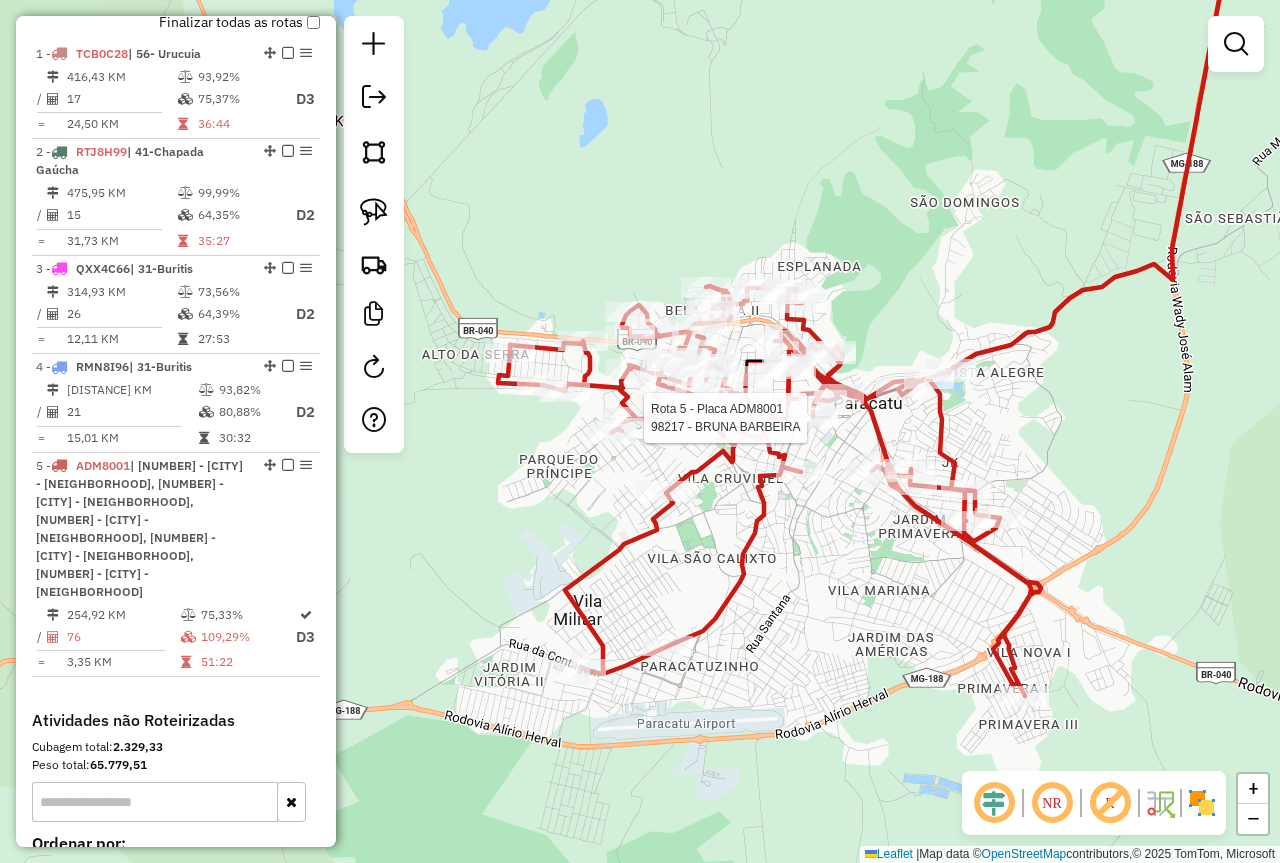 click 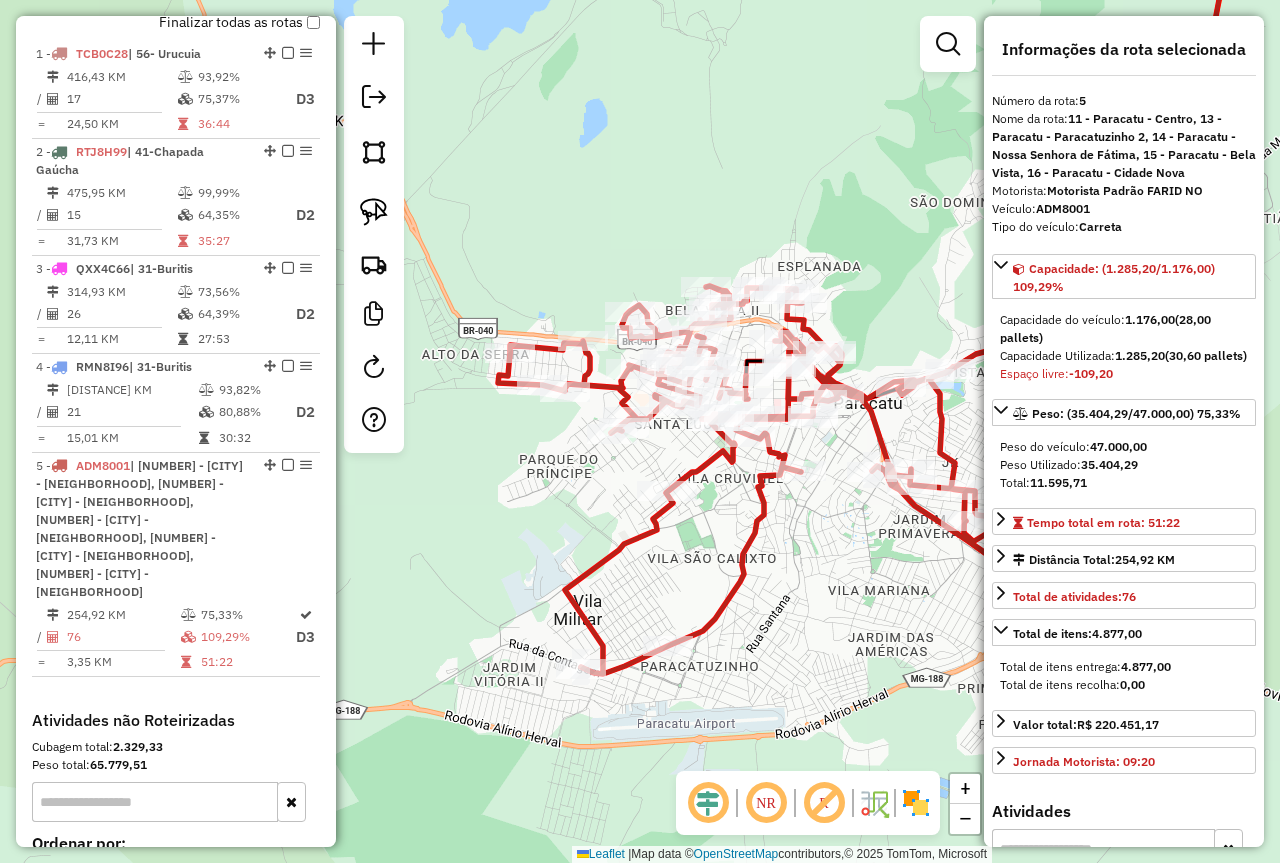 scroll, scrollTop: 913, scrollLeft: 0, axis: vertical 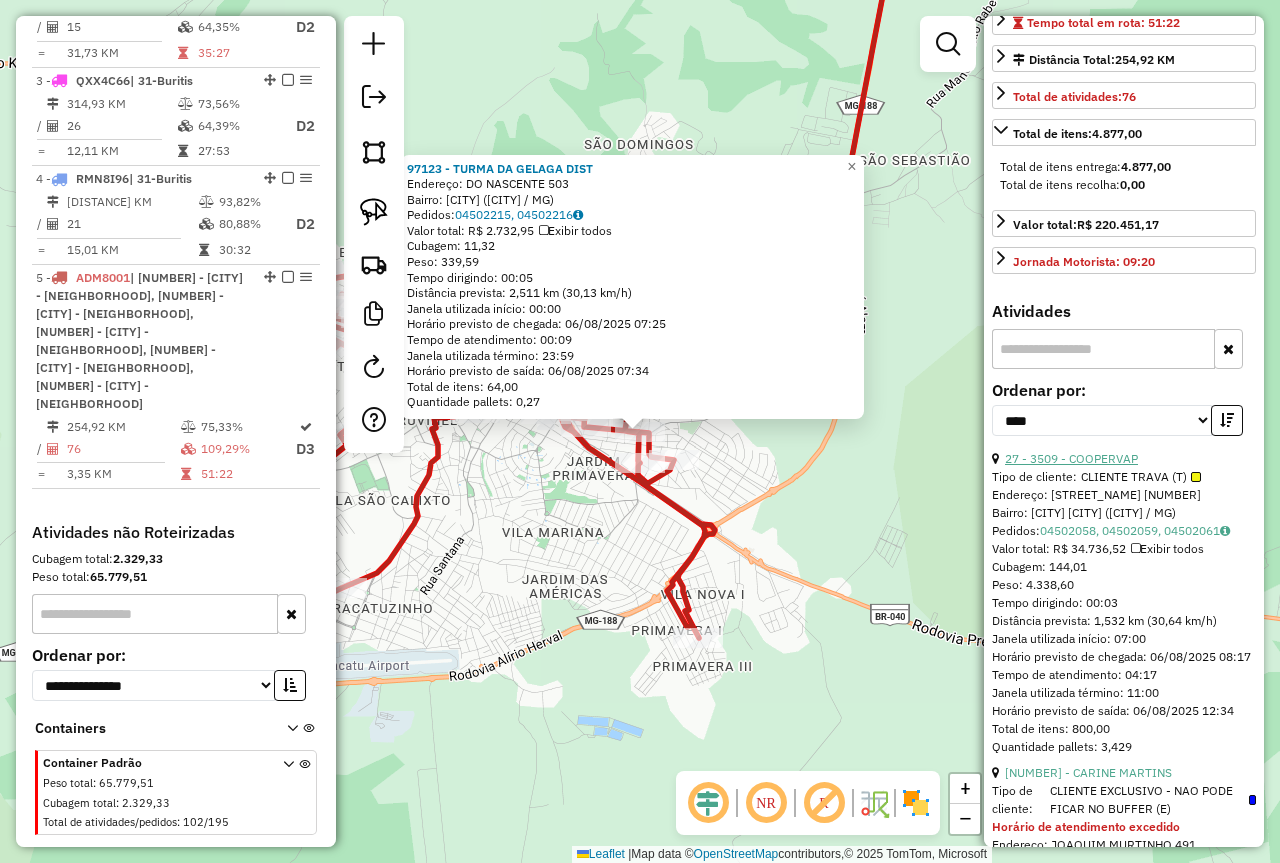 click on "27 - 3509 - COOPERVAP" at bounding box center [1071, 458] 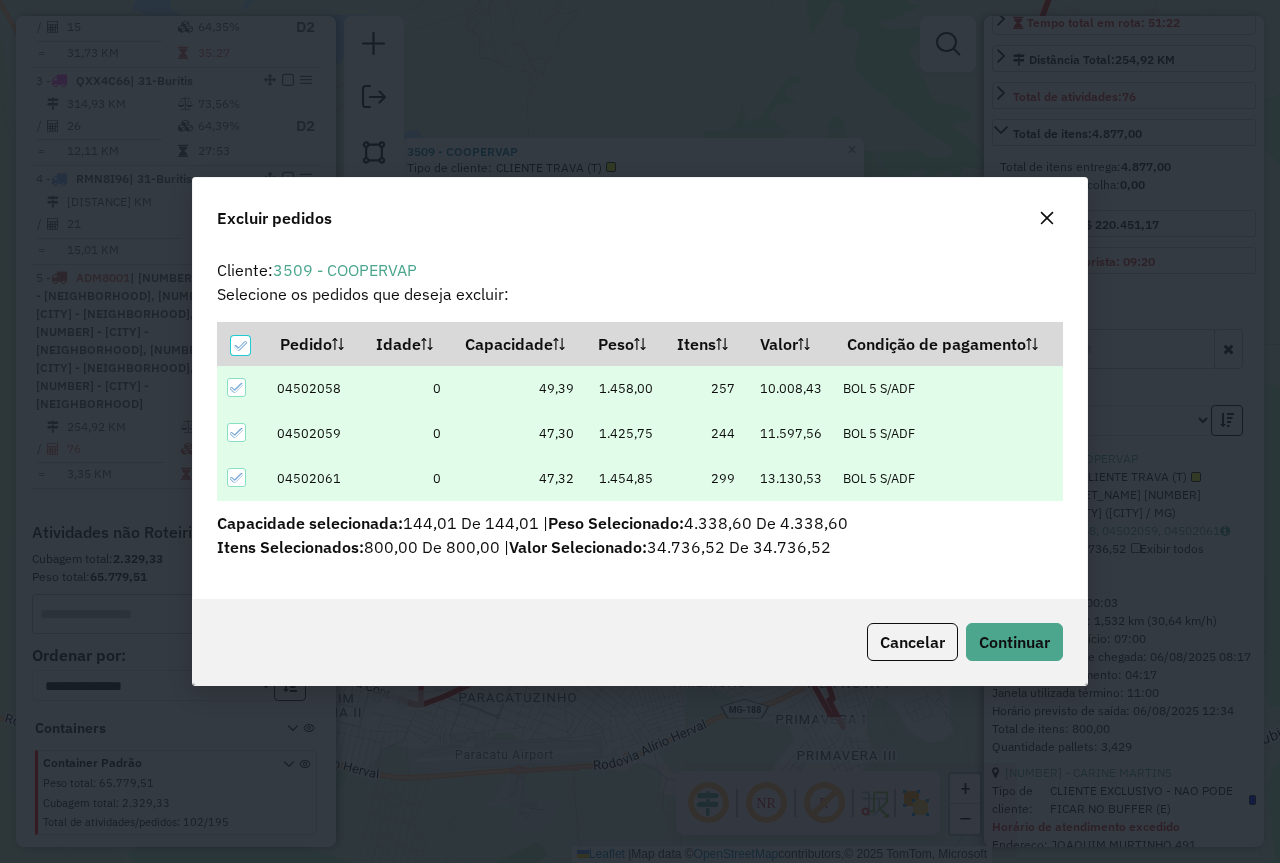 scroll, scrollTop: 82, scrollLeft: 0, axis: vertical 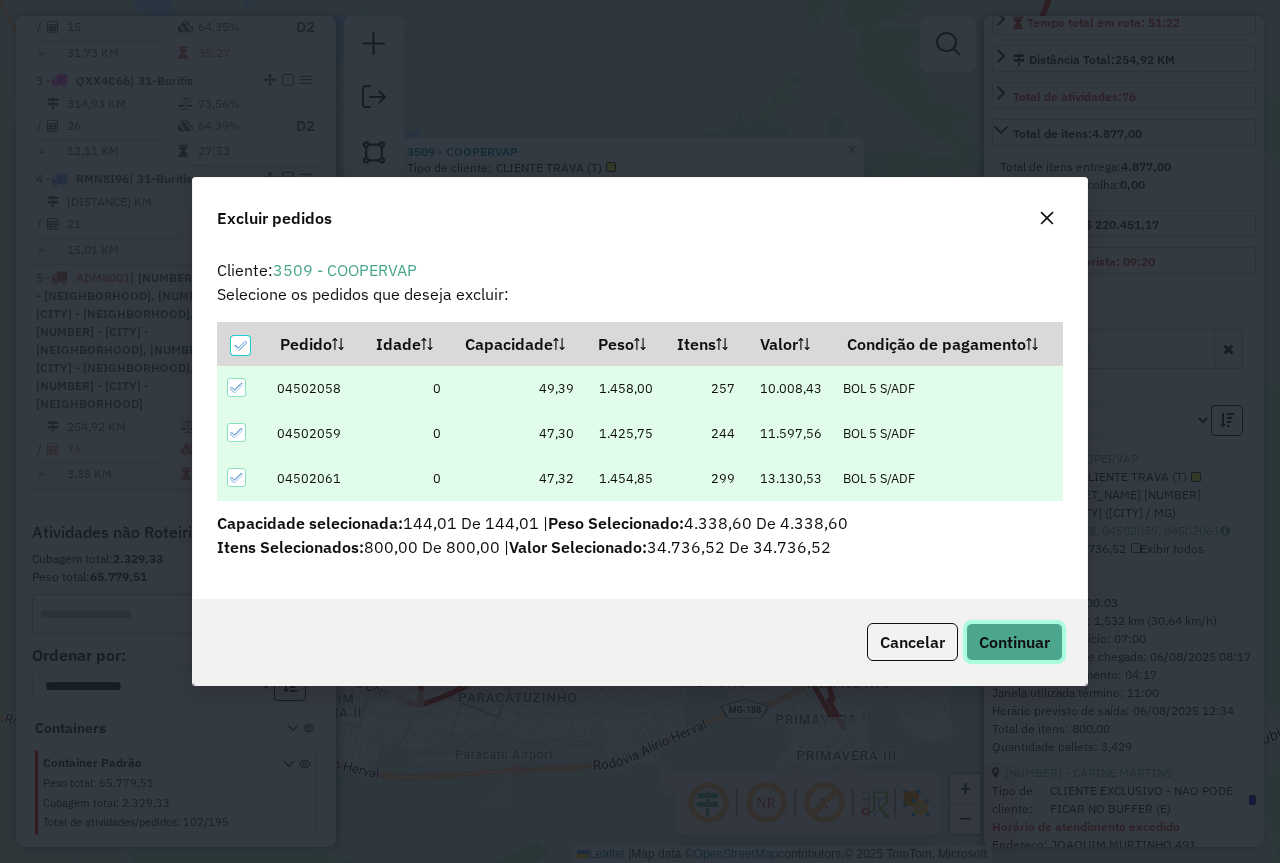 click on "Continuar" 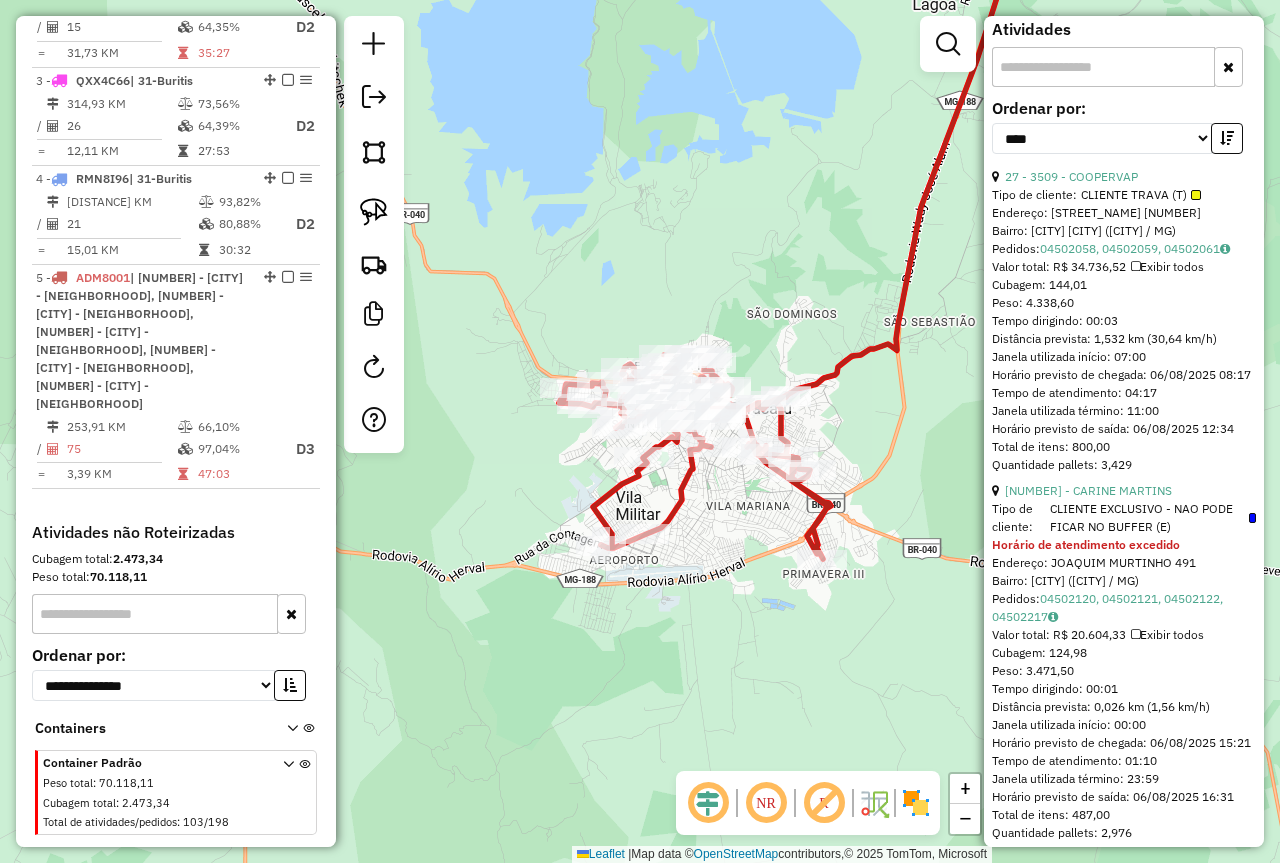 scroll, scrollTop: 800, scrollLeft: 0, axis: vertical 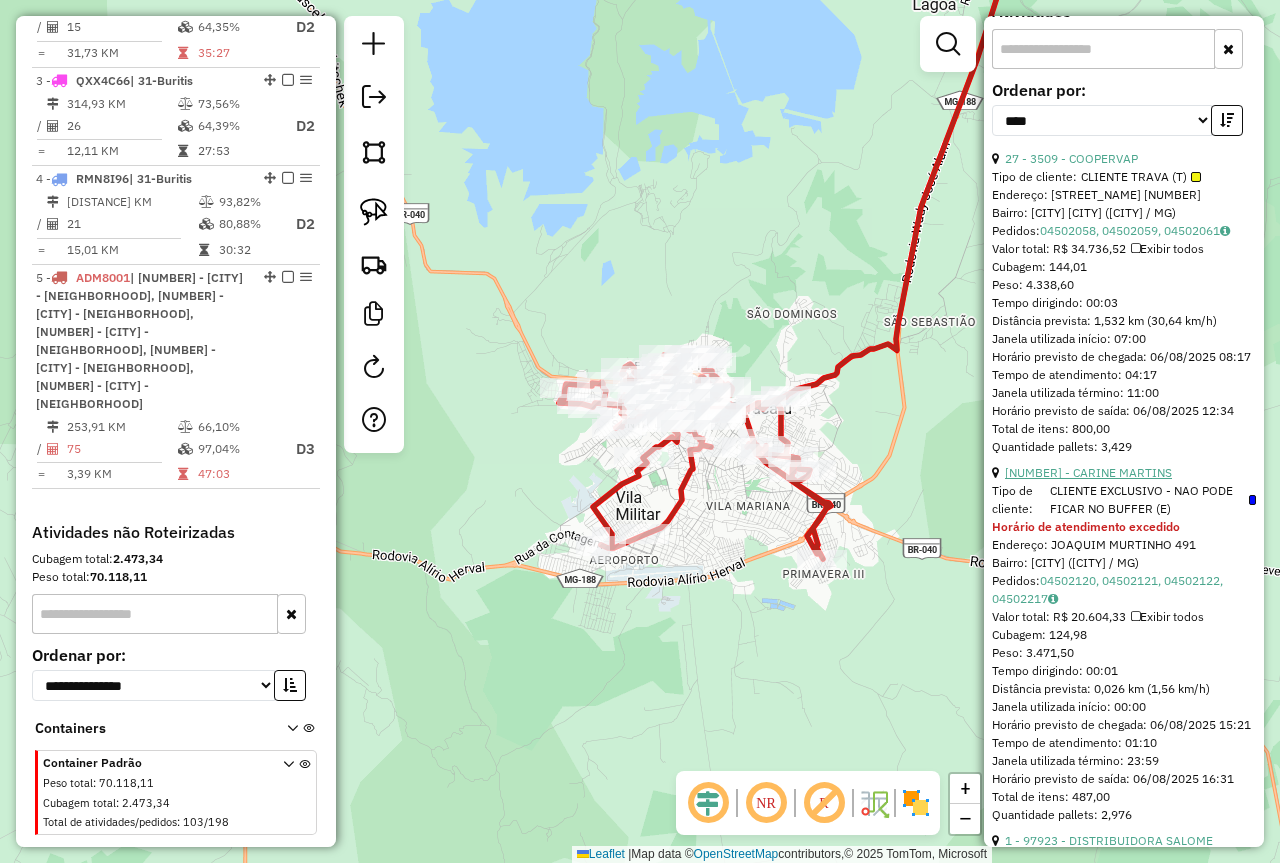 click on "32 - 97032 - CARINE MARTINS" at bounding box center [1088, 472] 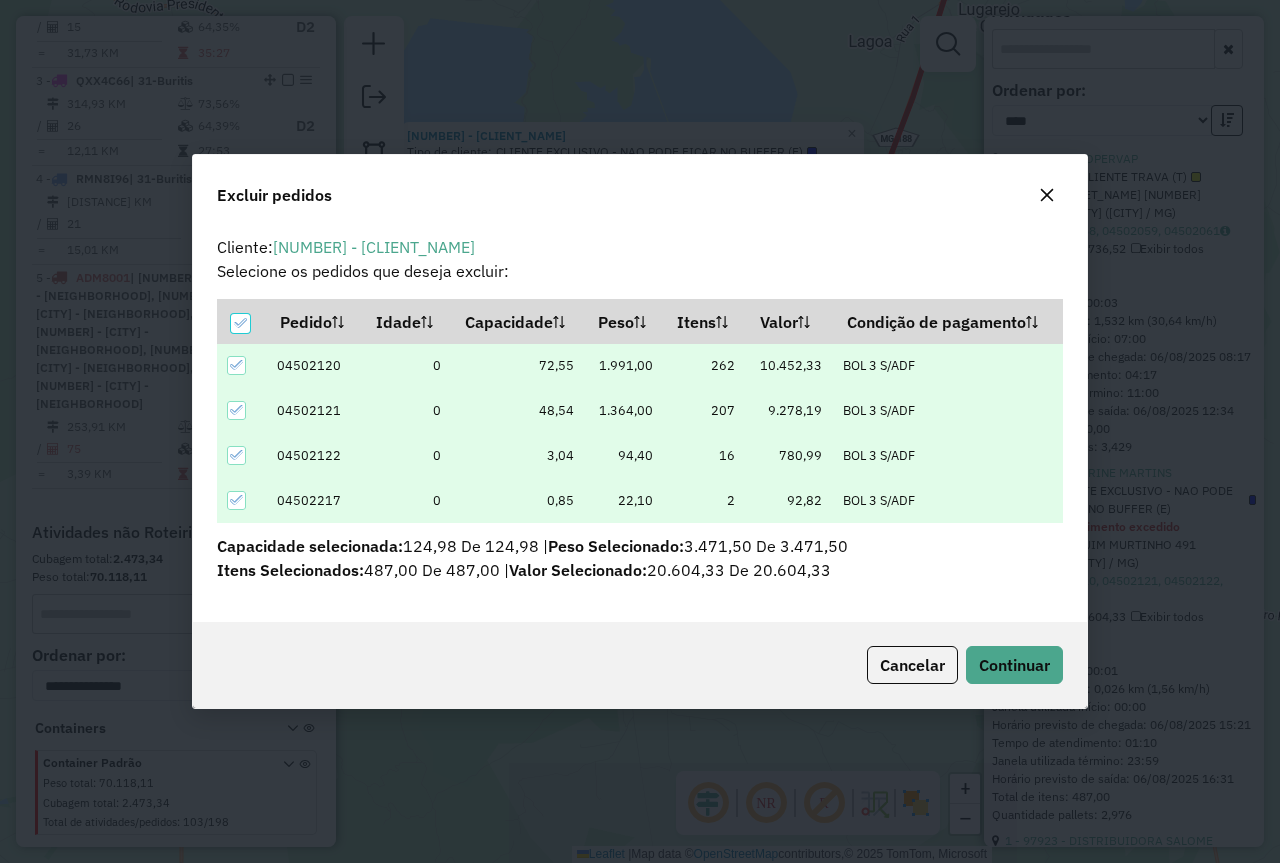 scroll, scrollTop: 82, scrollLeft: 0, axis: vertical 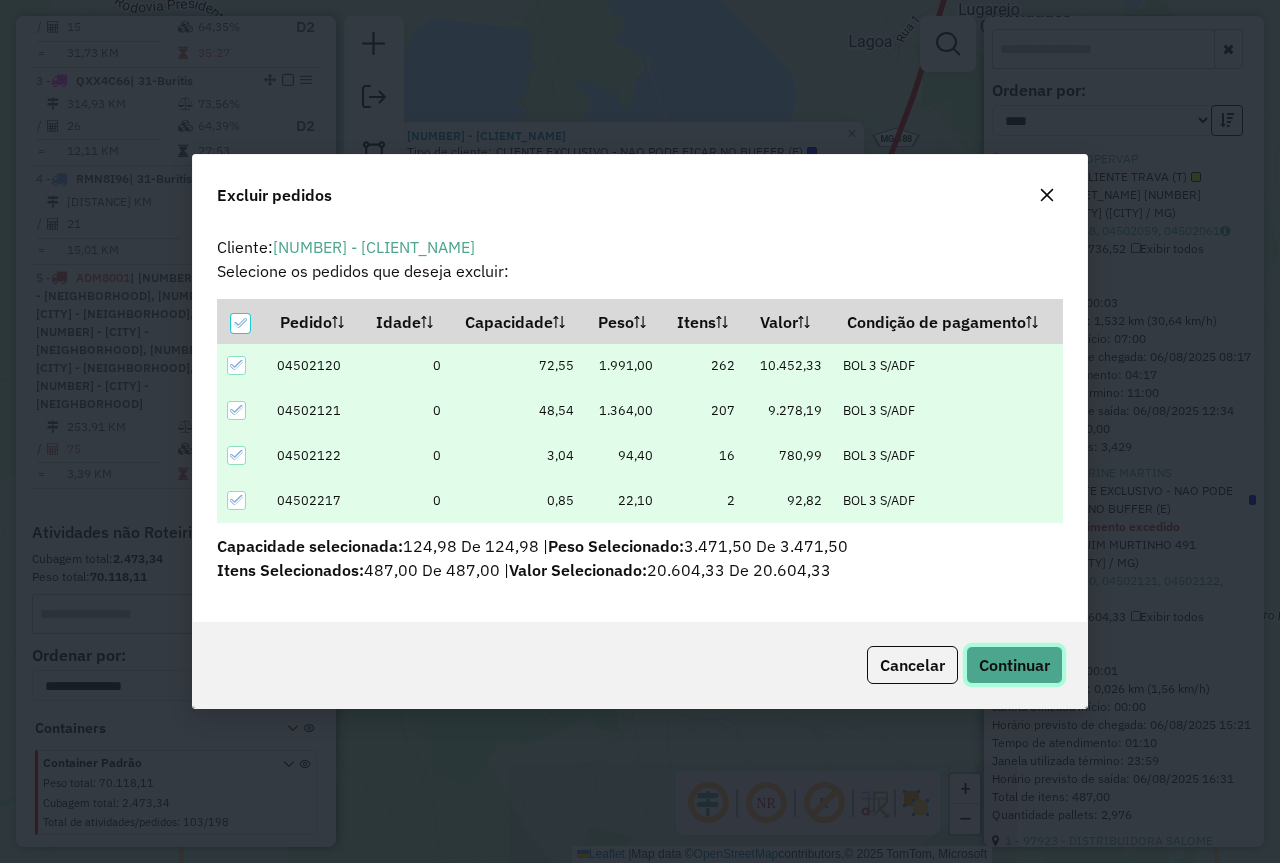 click on "Continuar" 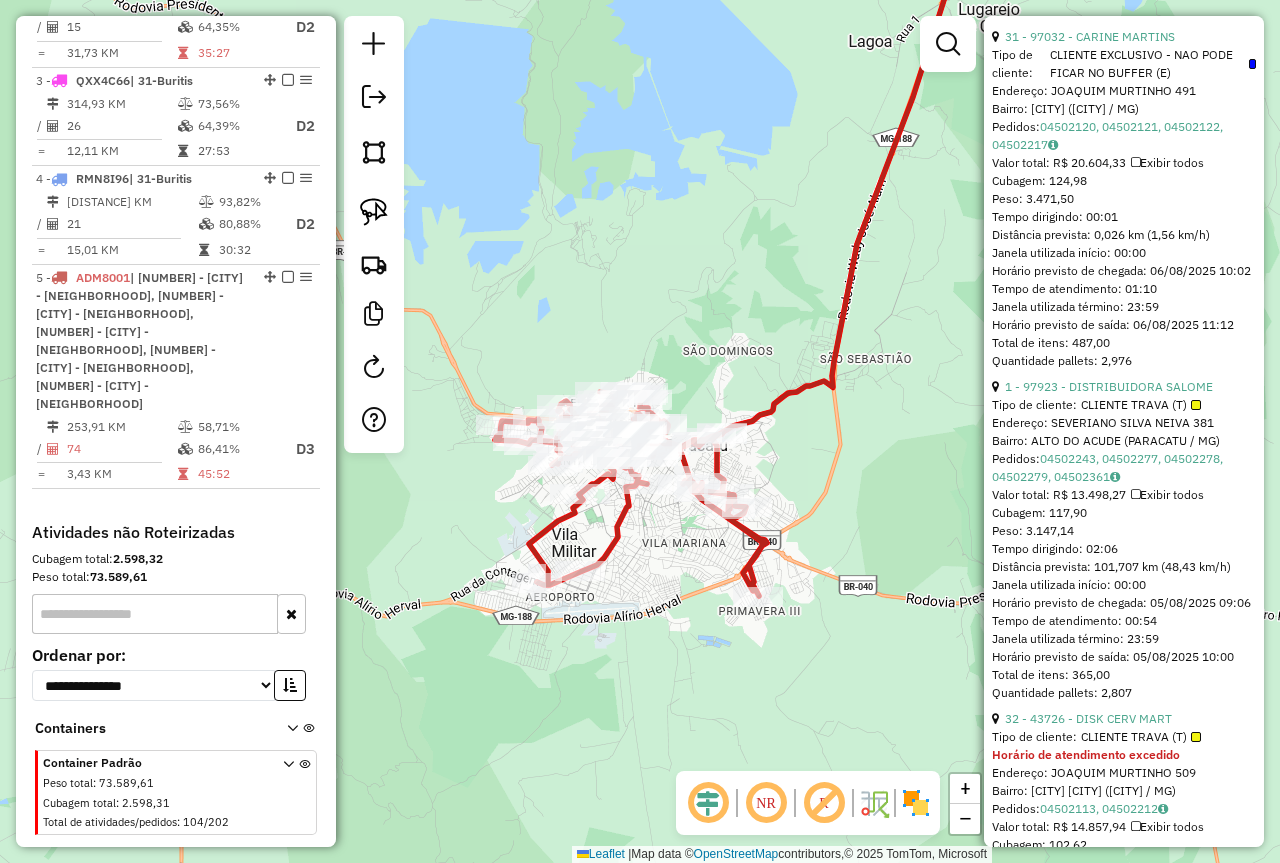 scroll, scrollTop: 800, scrollLeft: 0, axis: vertical 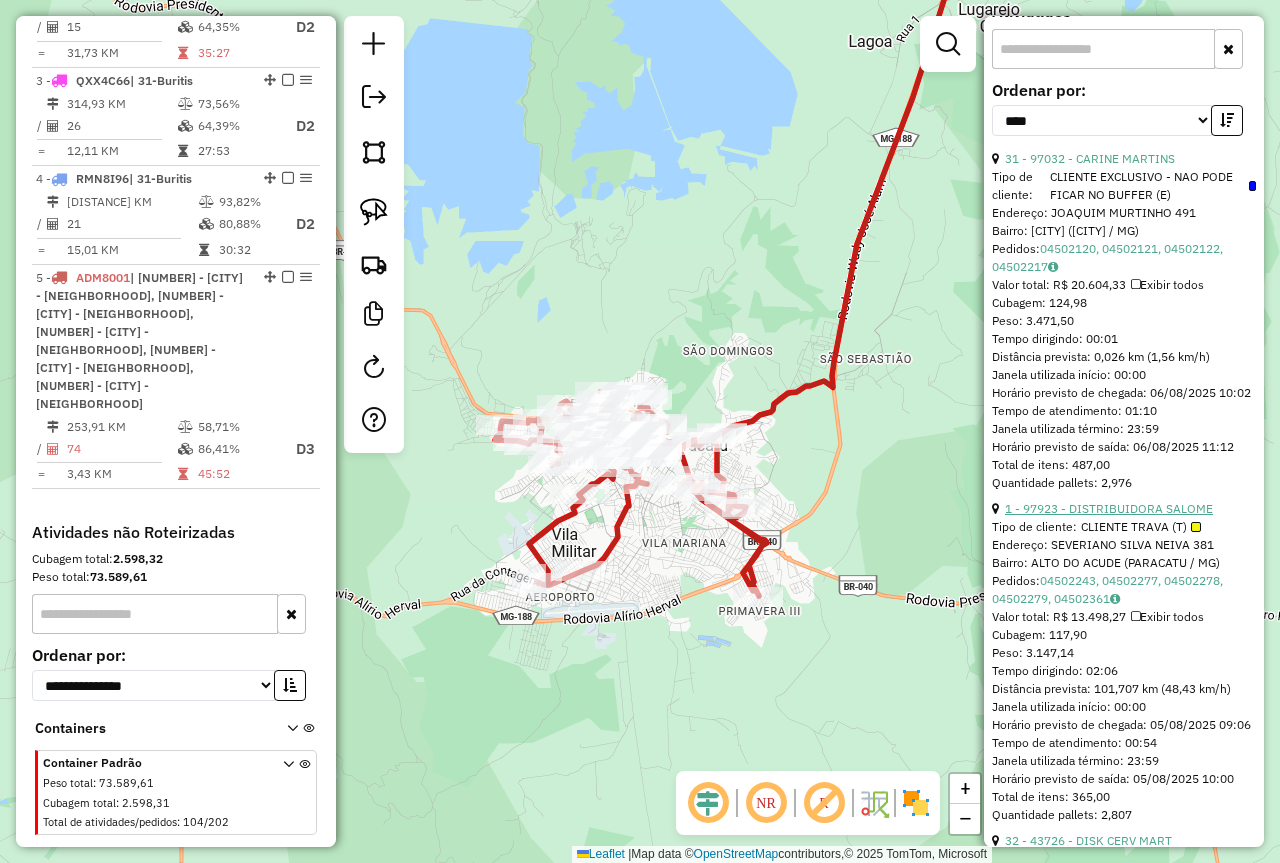 click on "1 - 97923 - DISTRIBUIDORA SALOME" at bounding box center [1109, 508] 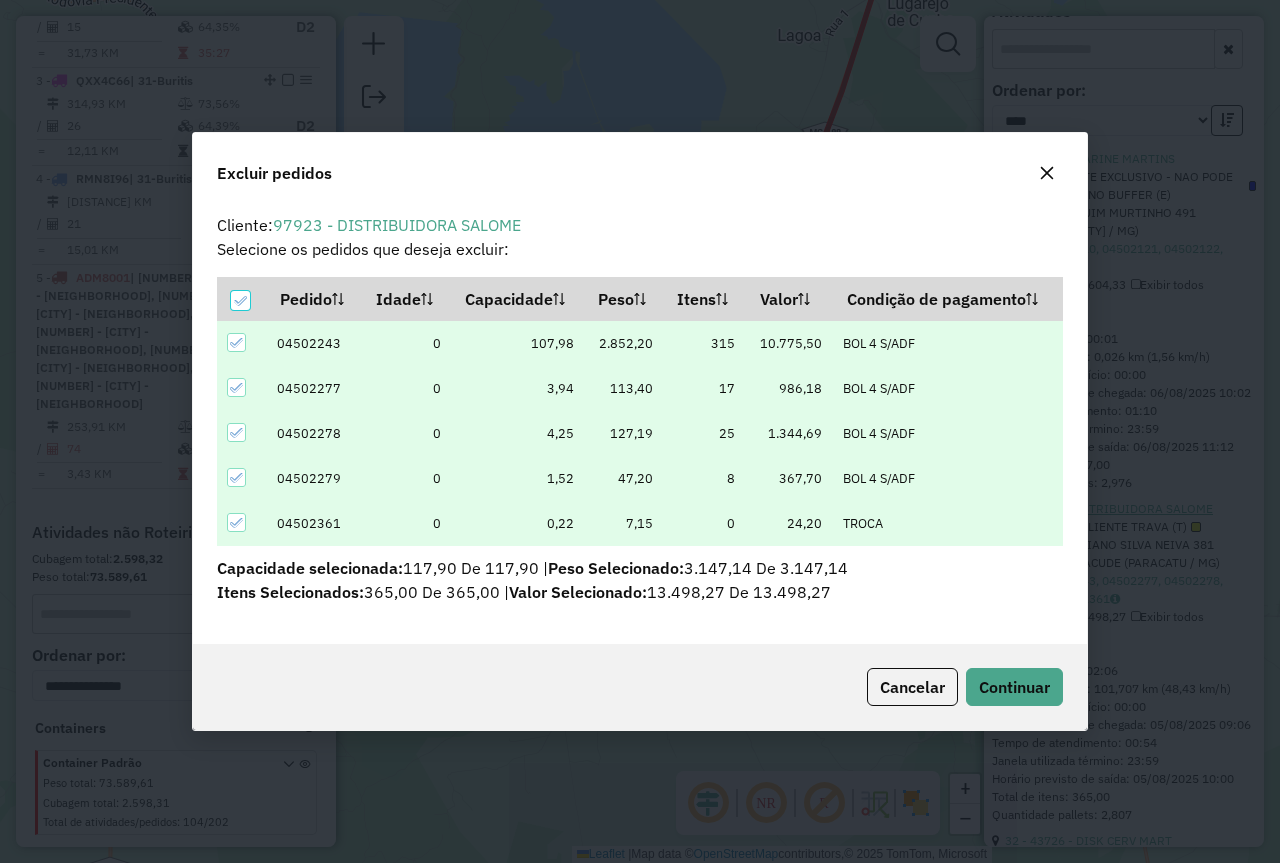 scroll, scrollTop: 0, scrollLeft: 0, axis: both 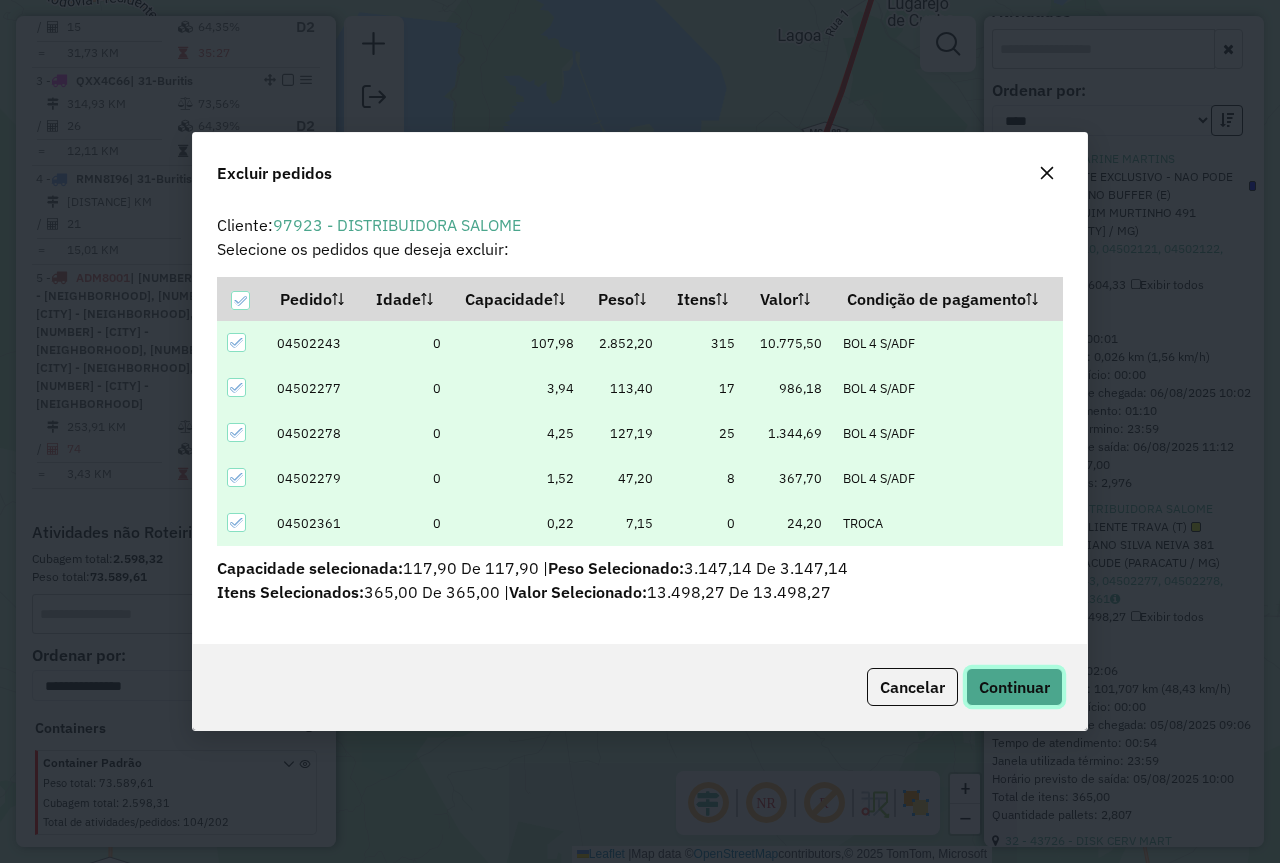 click on "Continuar" 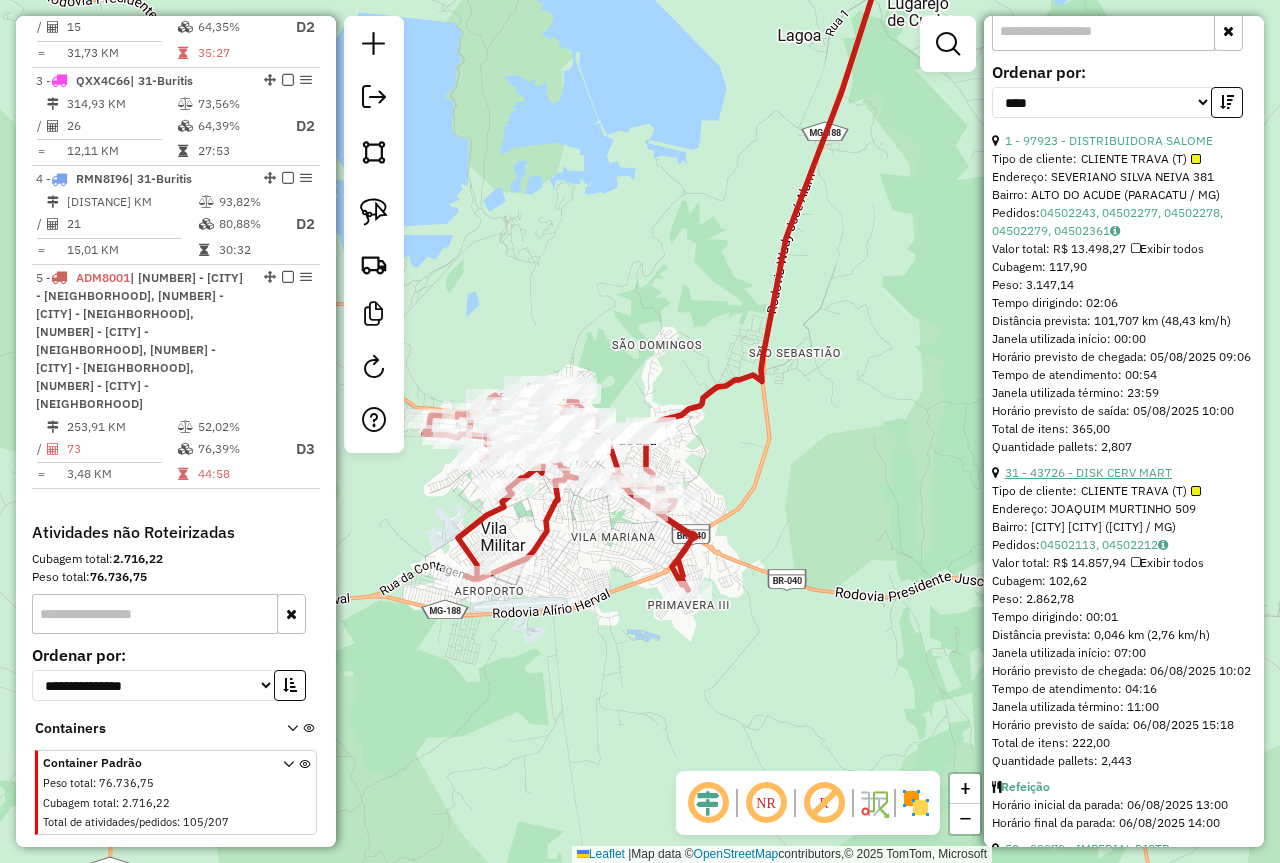 click on "31 - 43726 - DISK CERV MART" at bounding box center (1088, 472) 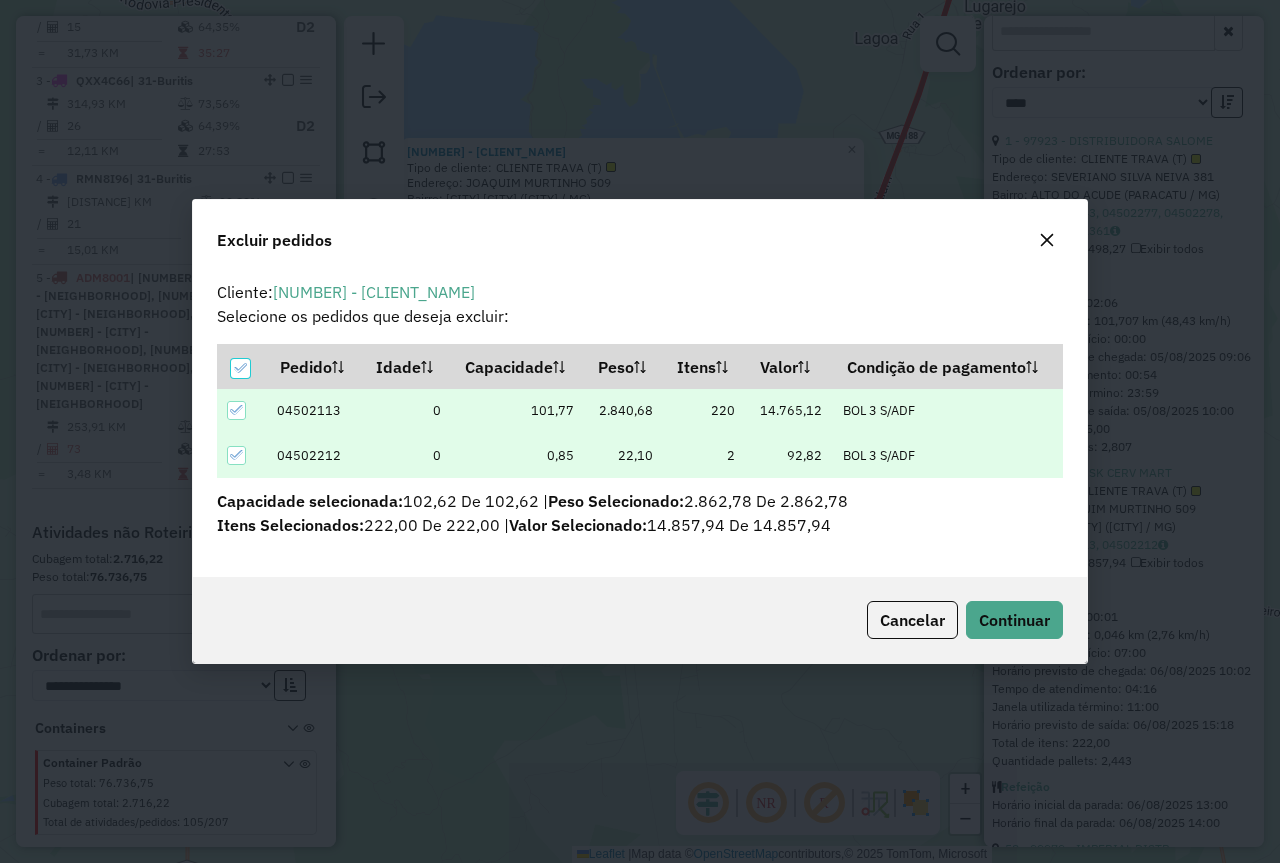 scroll, scrollTop: 82, scrollLeft: 0, axis: vertical 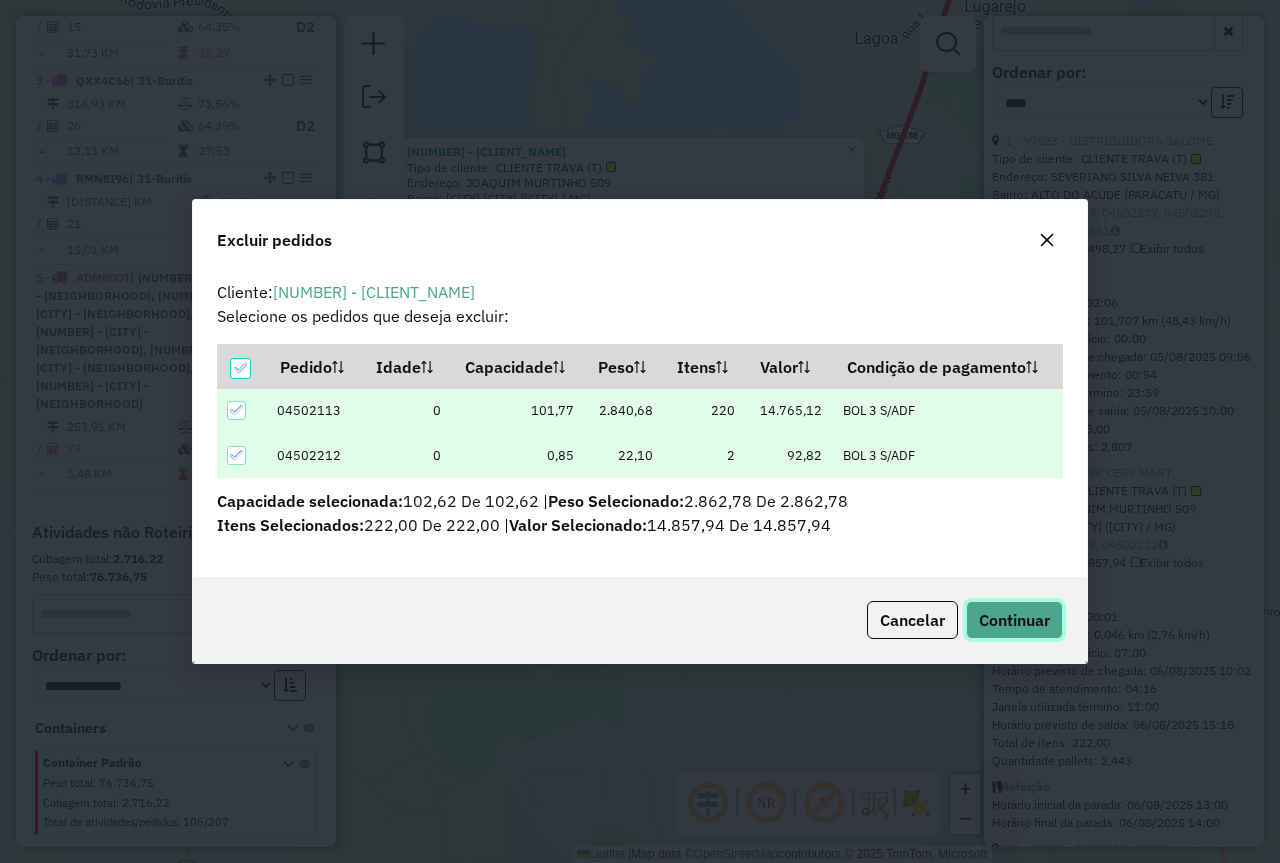 click on "Continuar" 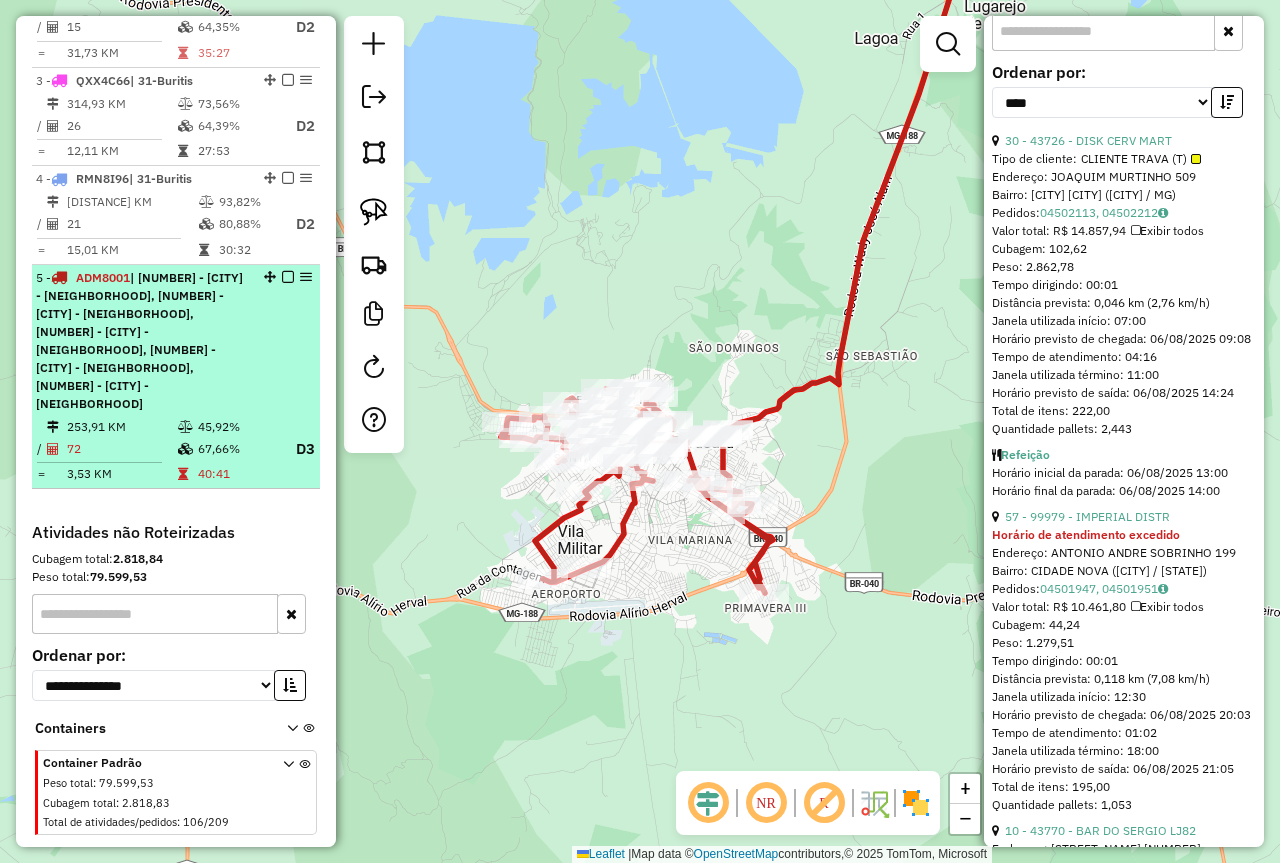 click at bounding box center [288, 277] 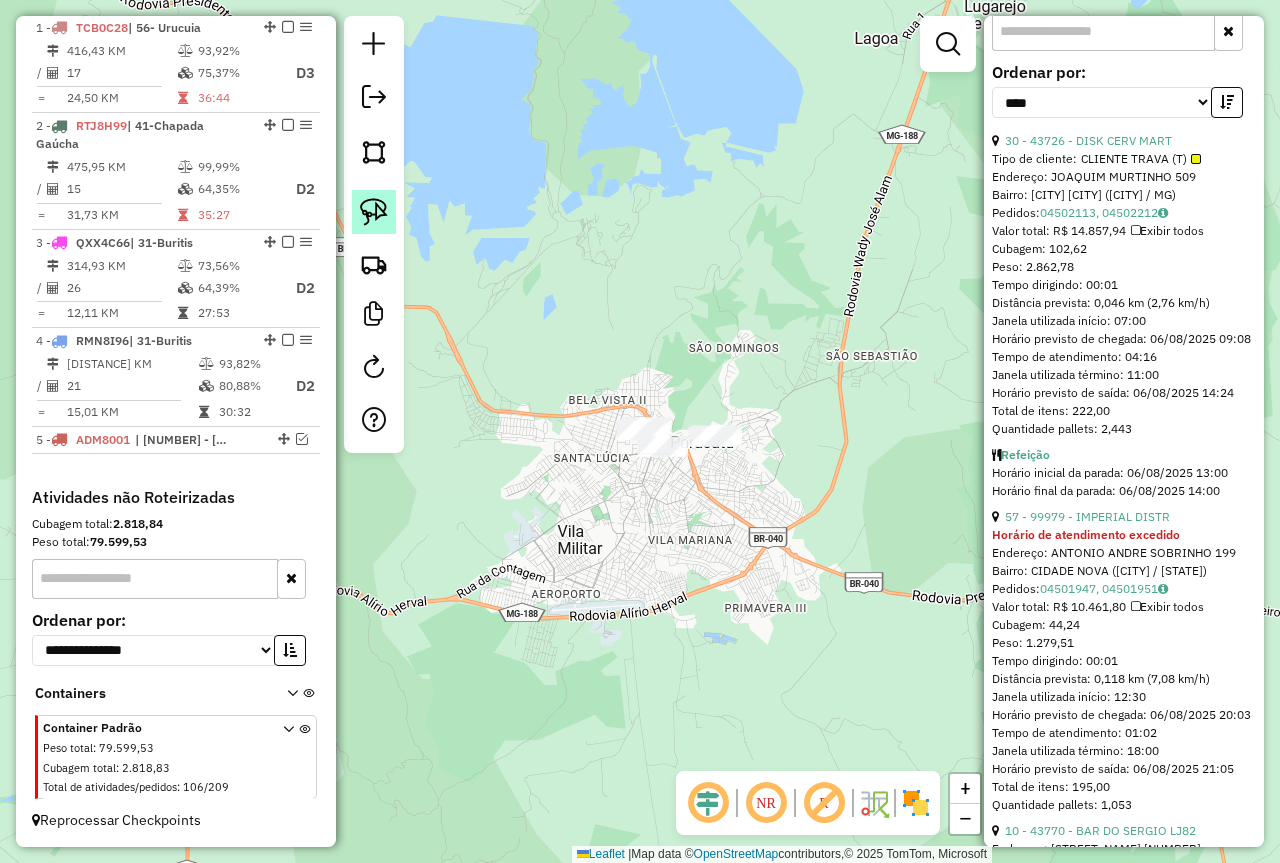 click 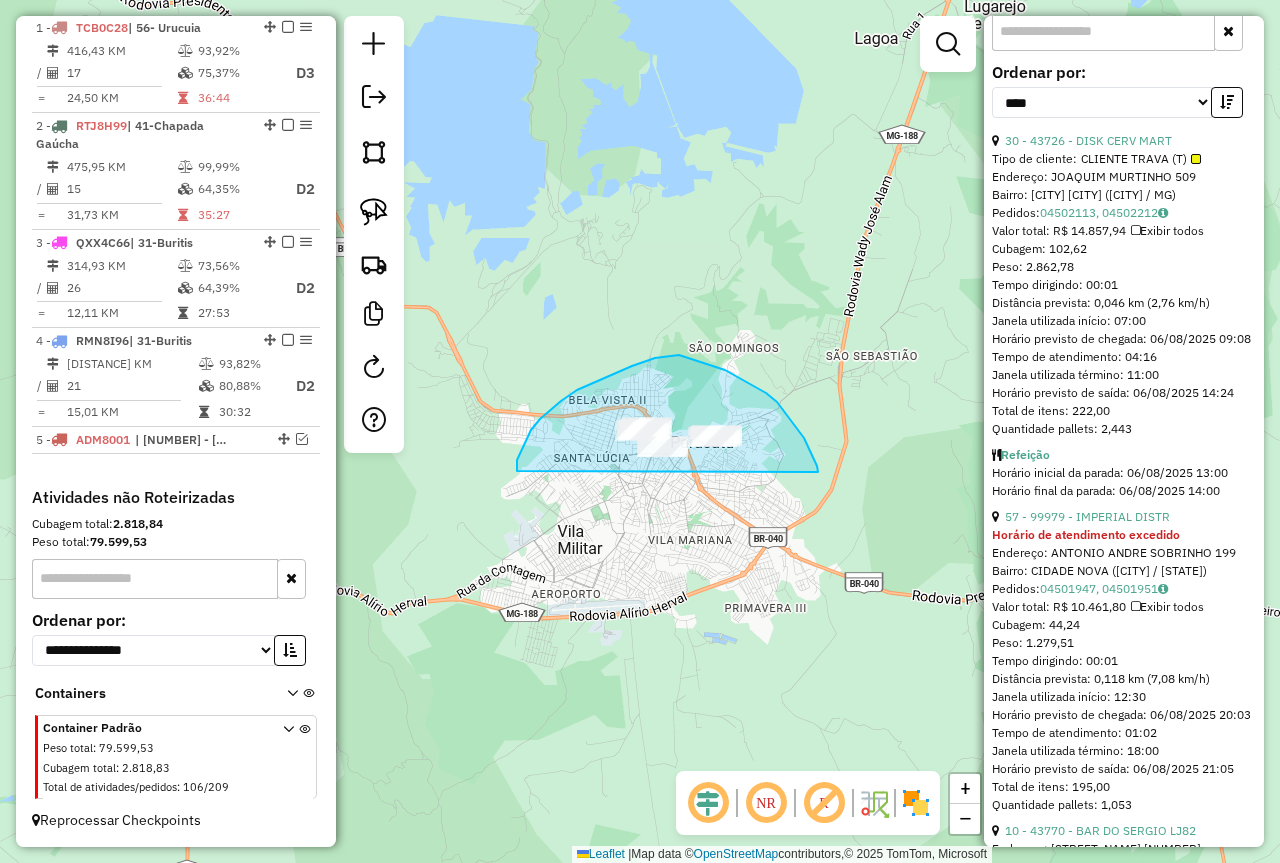 drag, startPoint x: 517, startPoint y: 471, endPoint x: 811, endPoint y: 492, distance: 294.74905 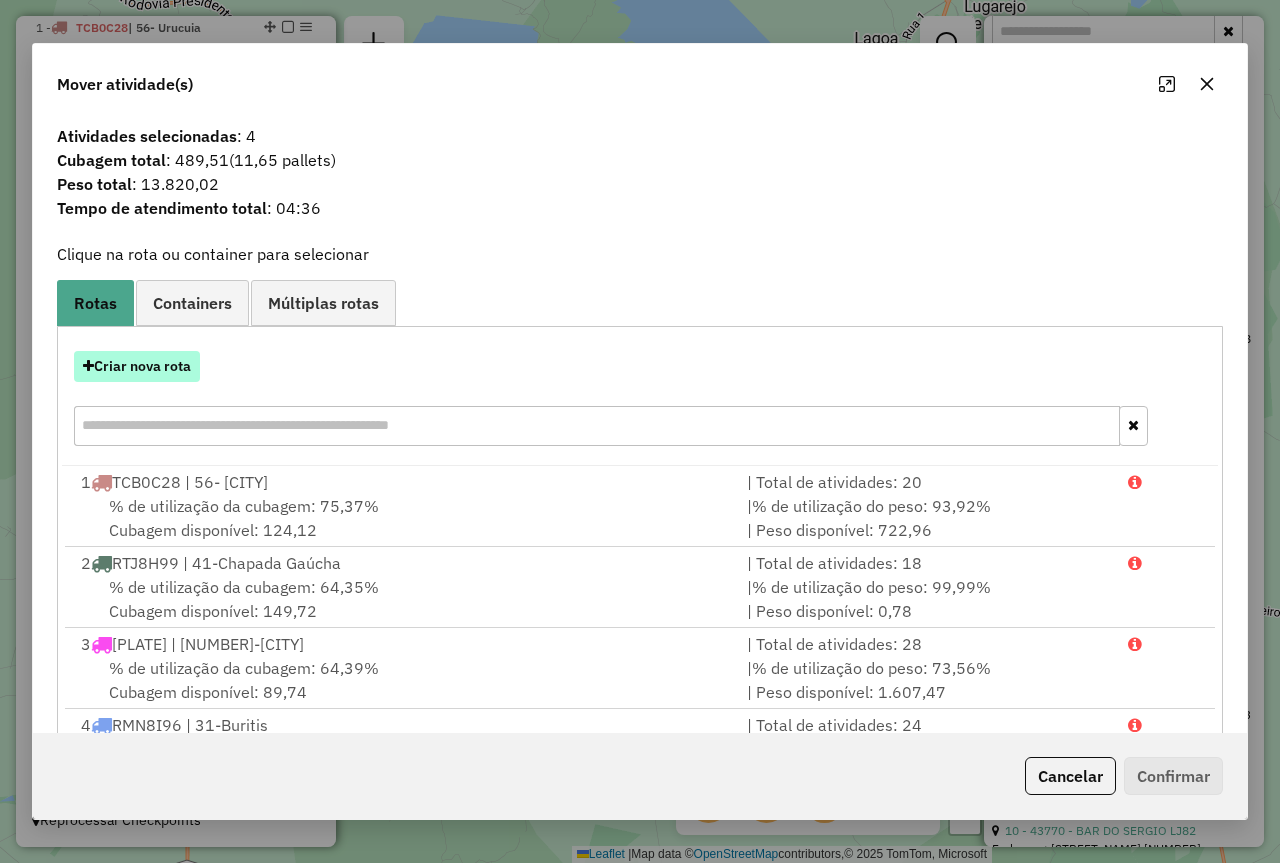 click on "Criar nova rota" at bounding box center [137, 366] 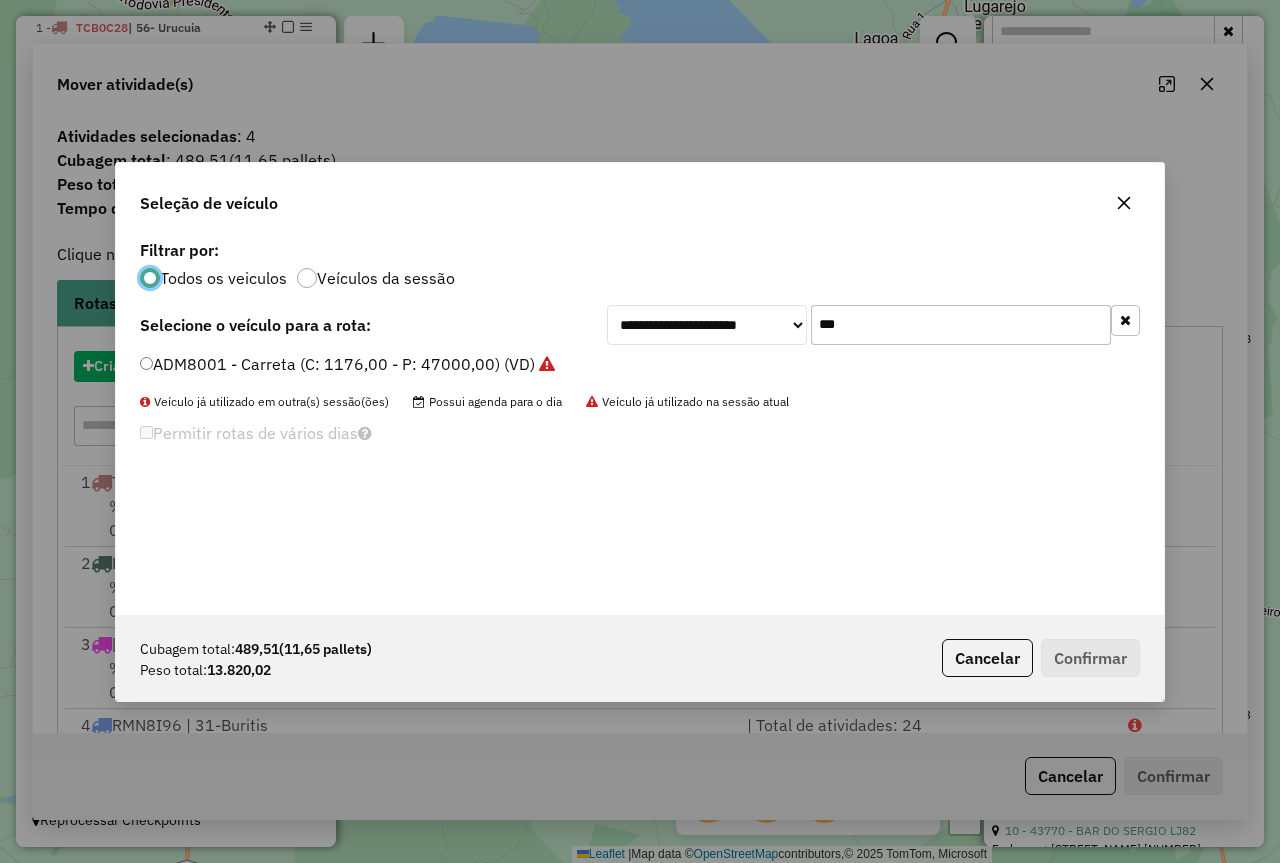 scroll, scrollTop: 11, scrollLeft: 6, axis: both 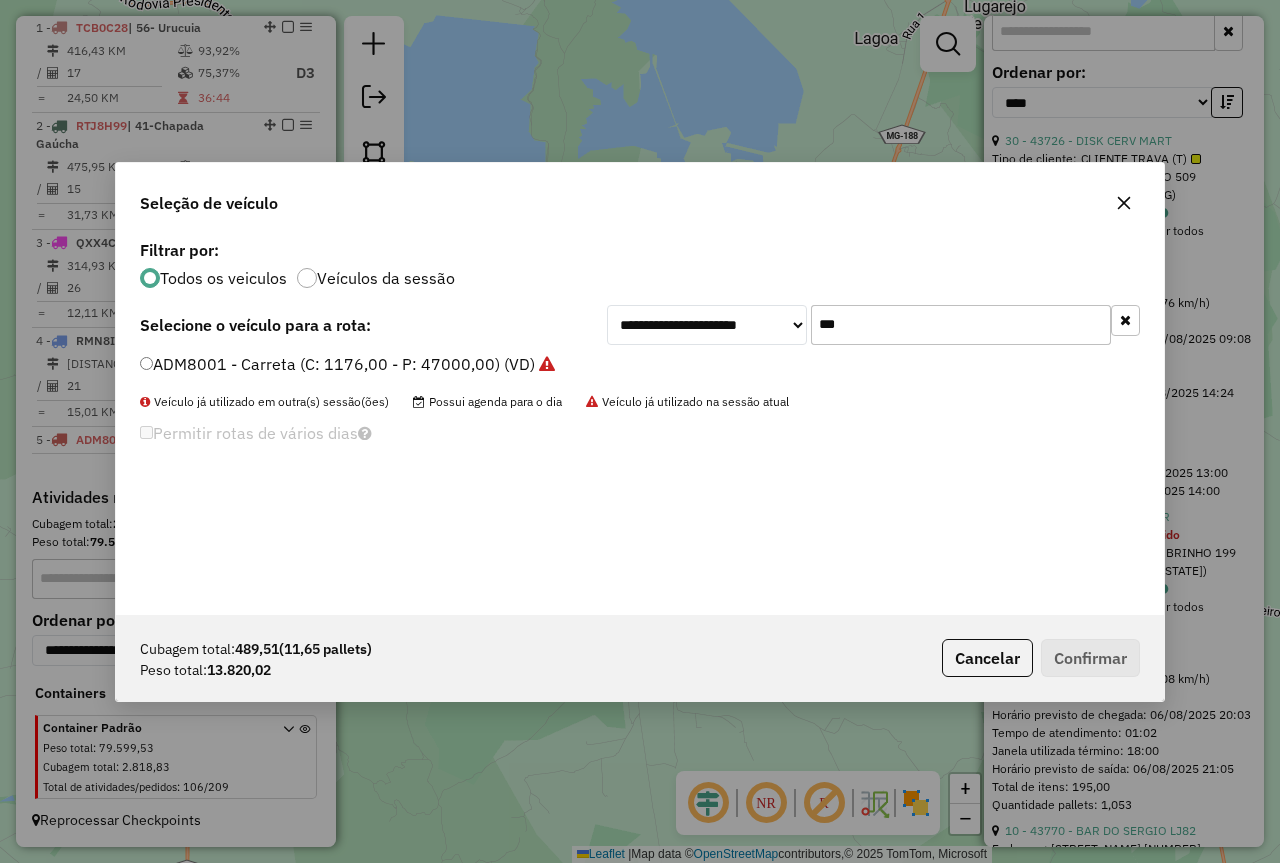 click on "***" 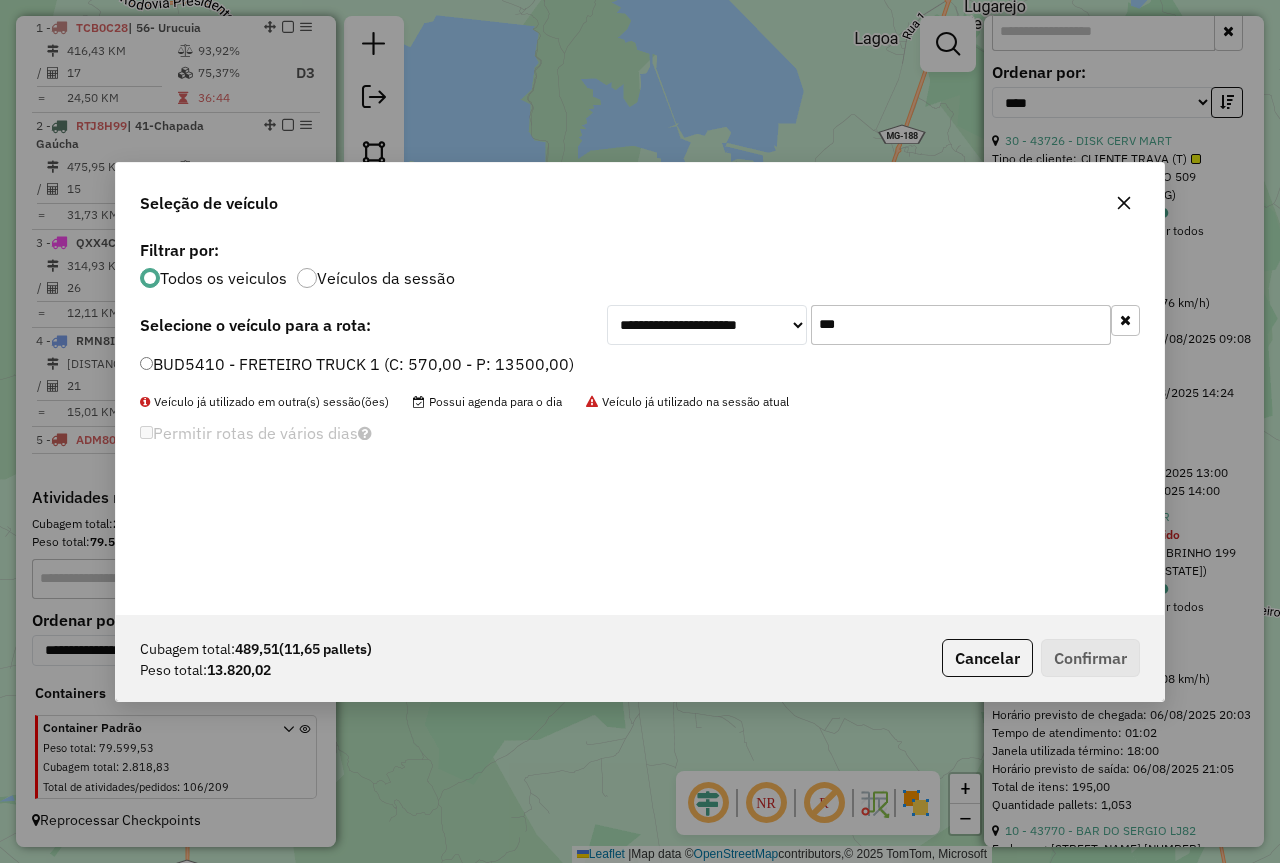 type on "***" 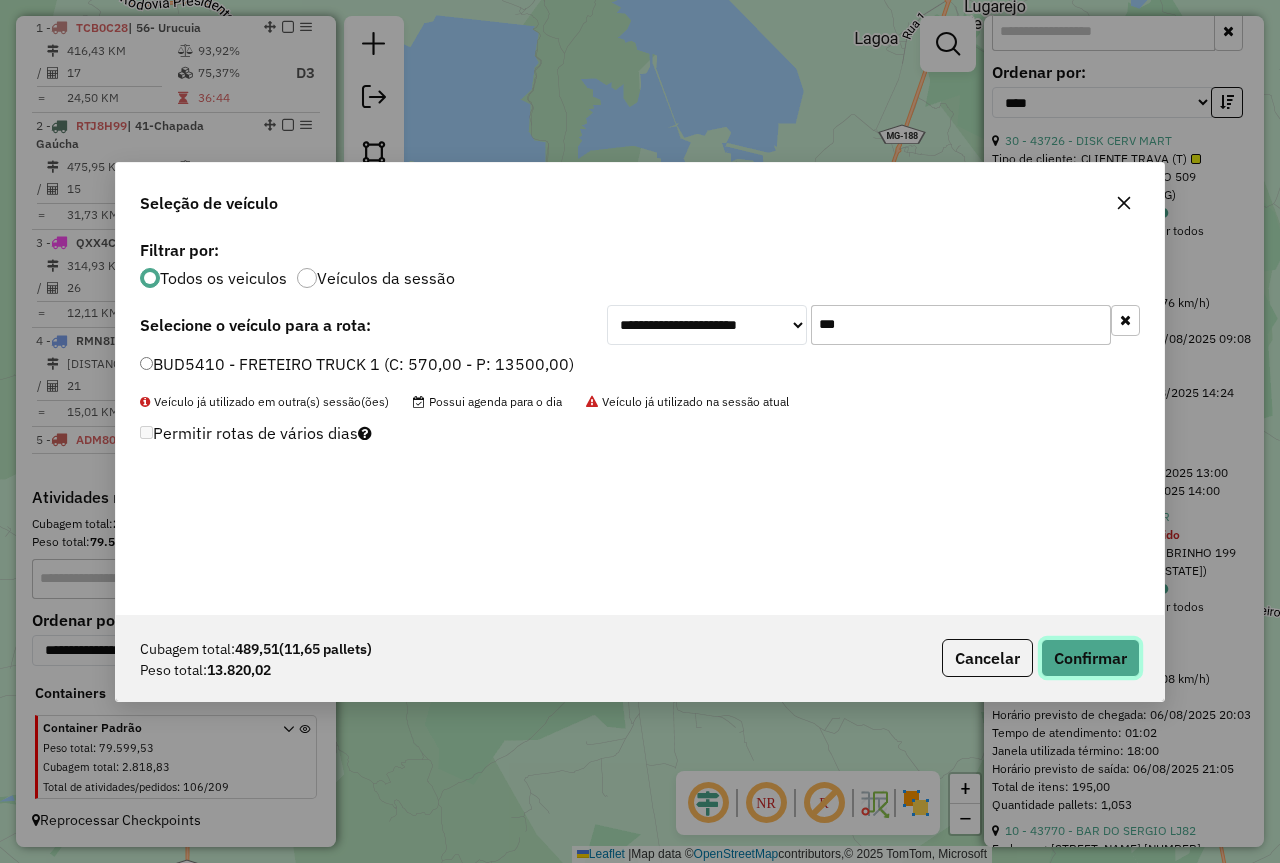 click on "Confirmar" 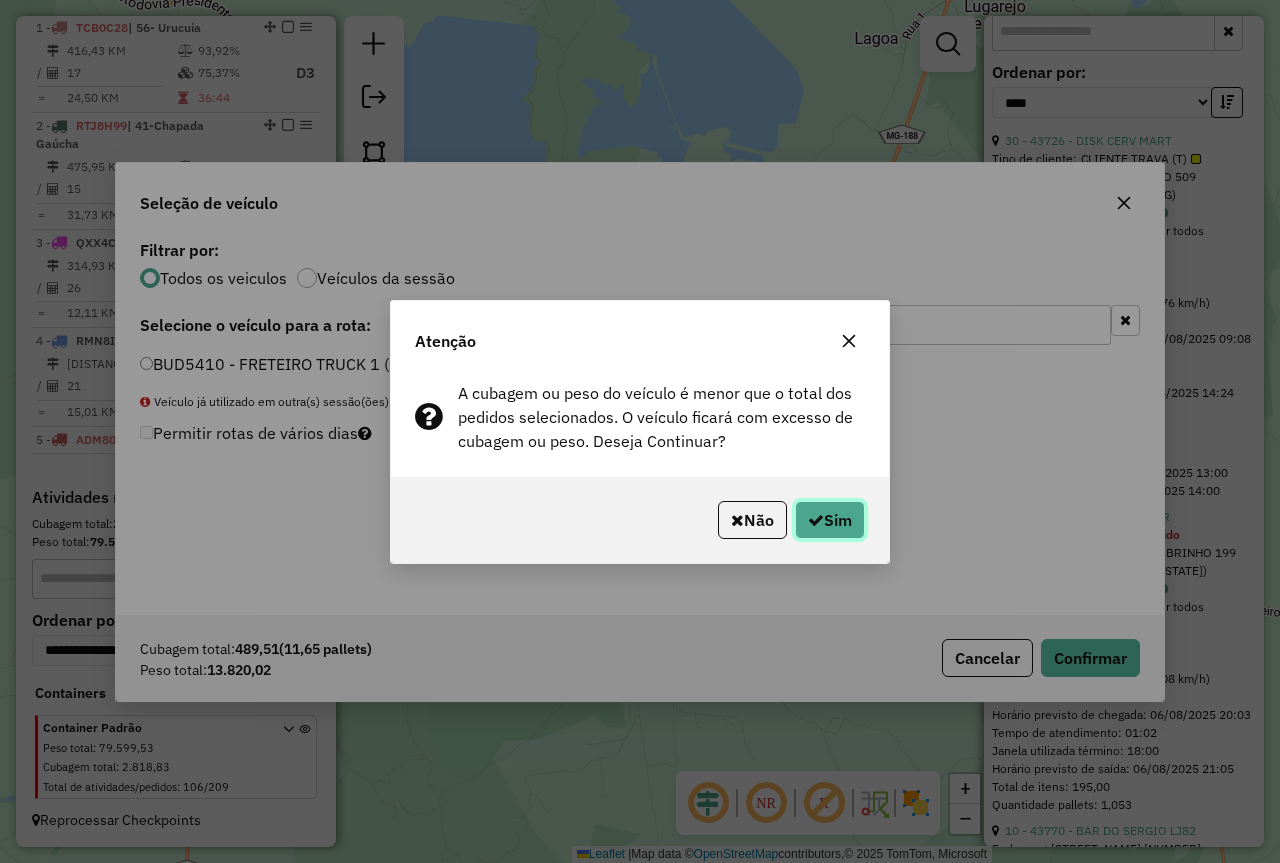 click on "Sim" 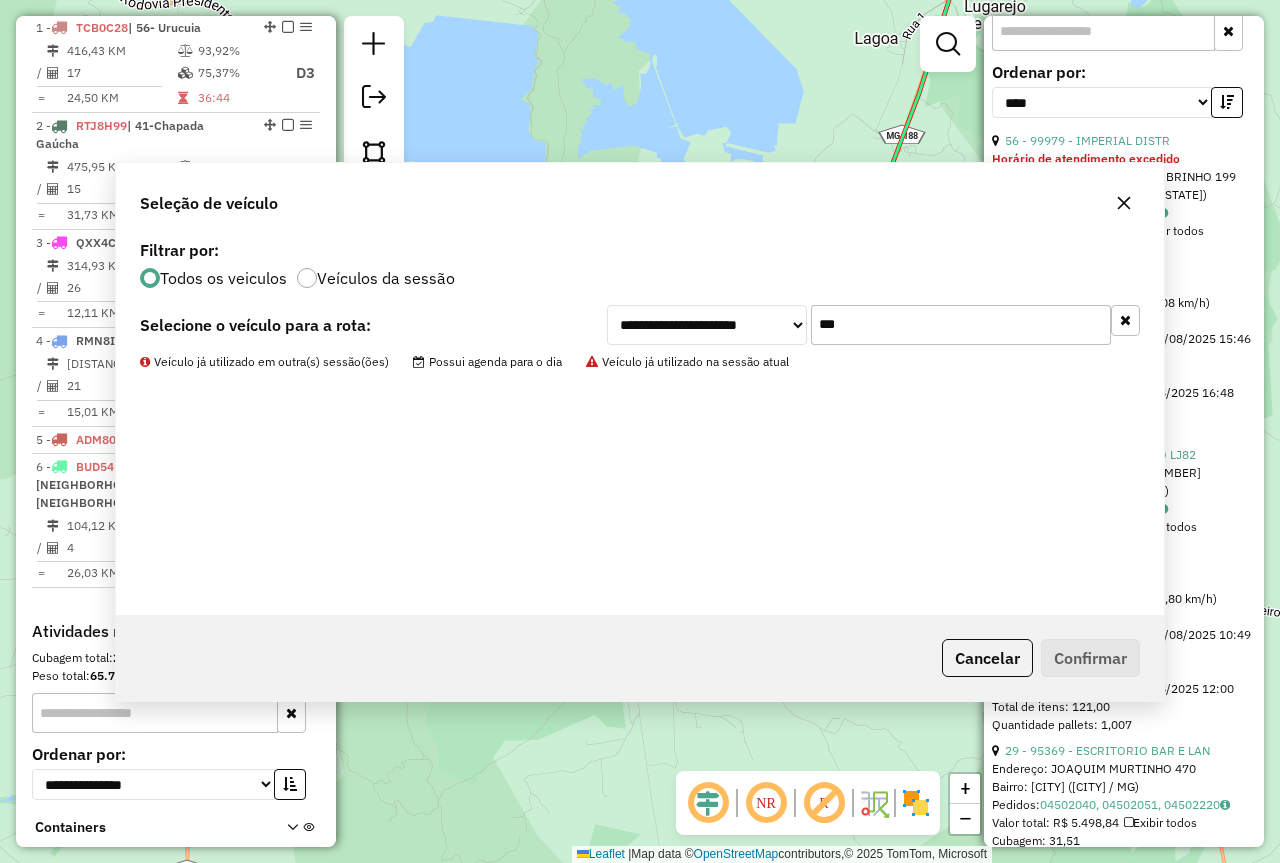scroll, scrollTop: 886, scrollLeft: 0, axis: vertical 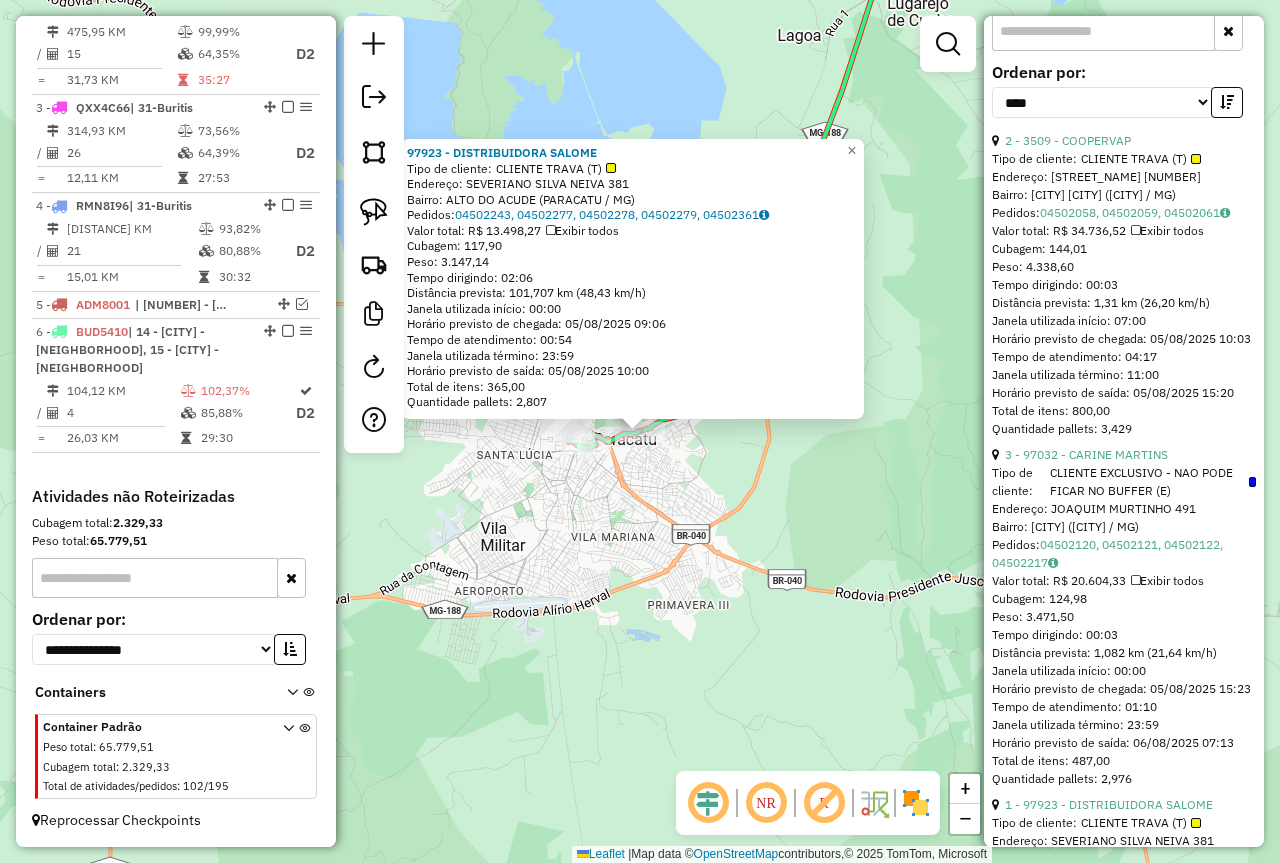click on "97923 - DISTRIBUIDORA SALOME  Tipo de cliente:   CLIENTE TRAVA (T)   Endereço:  SEVERIANO SILVA NEIVA 381   Bairro: ALTO DO ACUDE (PARACATU / MG)   Pedidos:  04502243, 04502277, 04502278, 04502279, 04502361   Valor total: R$ 13.498,27   Exibir todos   Cubagem: 117,90  Peso: 3.147,14  Tempo dirigindo: 02:06   Distância prevista: 101,707 km (48,43 km/h)   Janela utilizada início: 00:00   Horário previsto de chegada: 05/08/2025 09:06   Tempo de atendimento: 00:54   Janela utilizada término: 23:59   Horário previsto de saída: 05/08/2025 10:00   Total de itens: 365,00   Quantidade pallets: 2,807  × Janela de atendimento Grade de atendimento Capacidade Transportadoras Veículos Cliente Pedidos  Rotas Selecione os dias de semana para filtrar as janelas de atendimento  Seg   Ter   Qua   Qui   Sex   Sáb   Dom  Informe o período da janela de atendimento: De: Até:  Filtrar exatamente a janela do cliente  Considerar janela de atendimento padrão   Seg   Ter   Qua   Qui   Sex   Sáb   Dom   Peso mínimo:   De:" 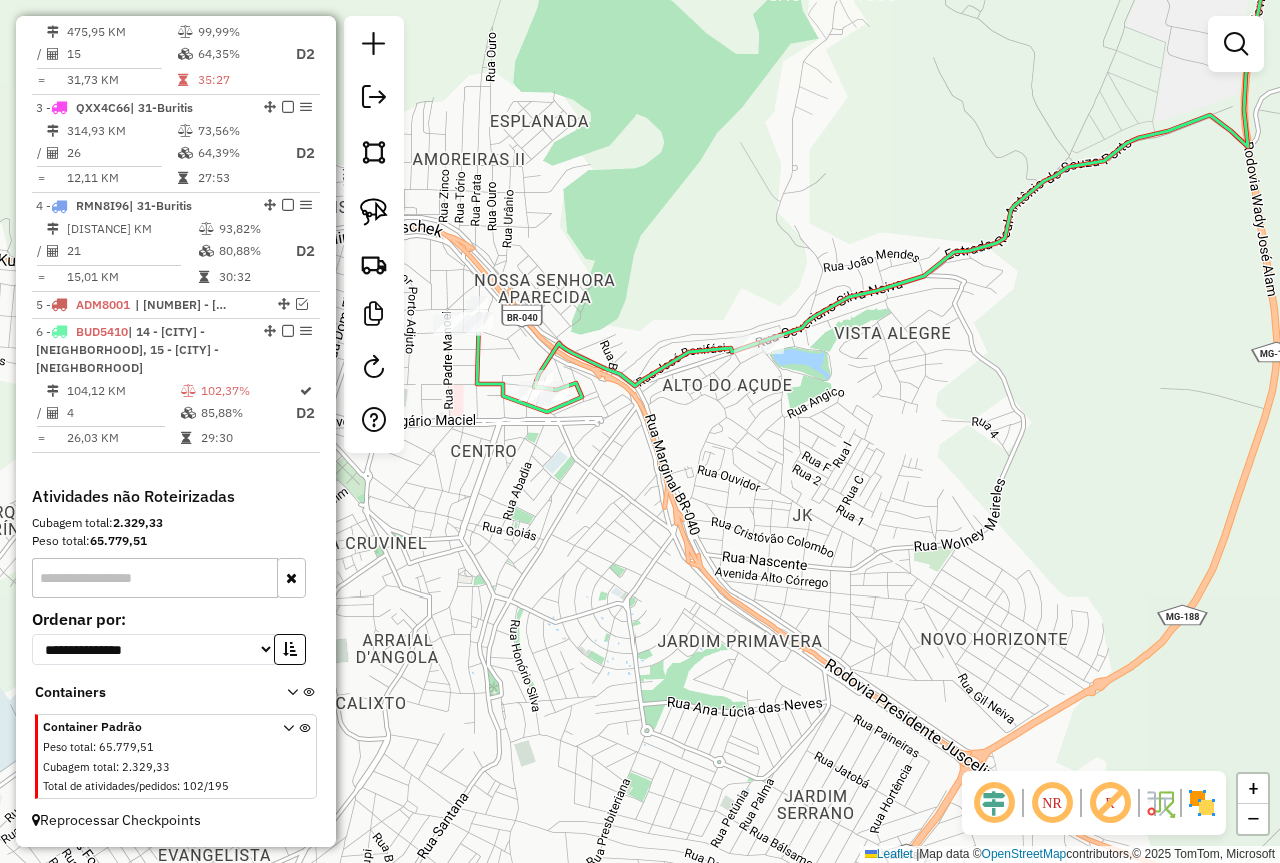 drag, startPoint x: 623, startPoint y: 437, endPoint x: 723, endPoint y: 460, distance: 102.610916 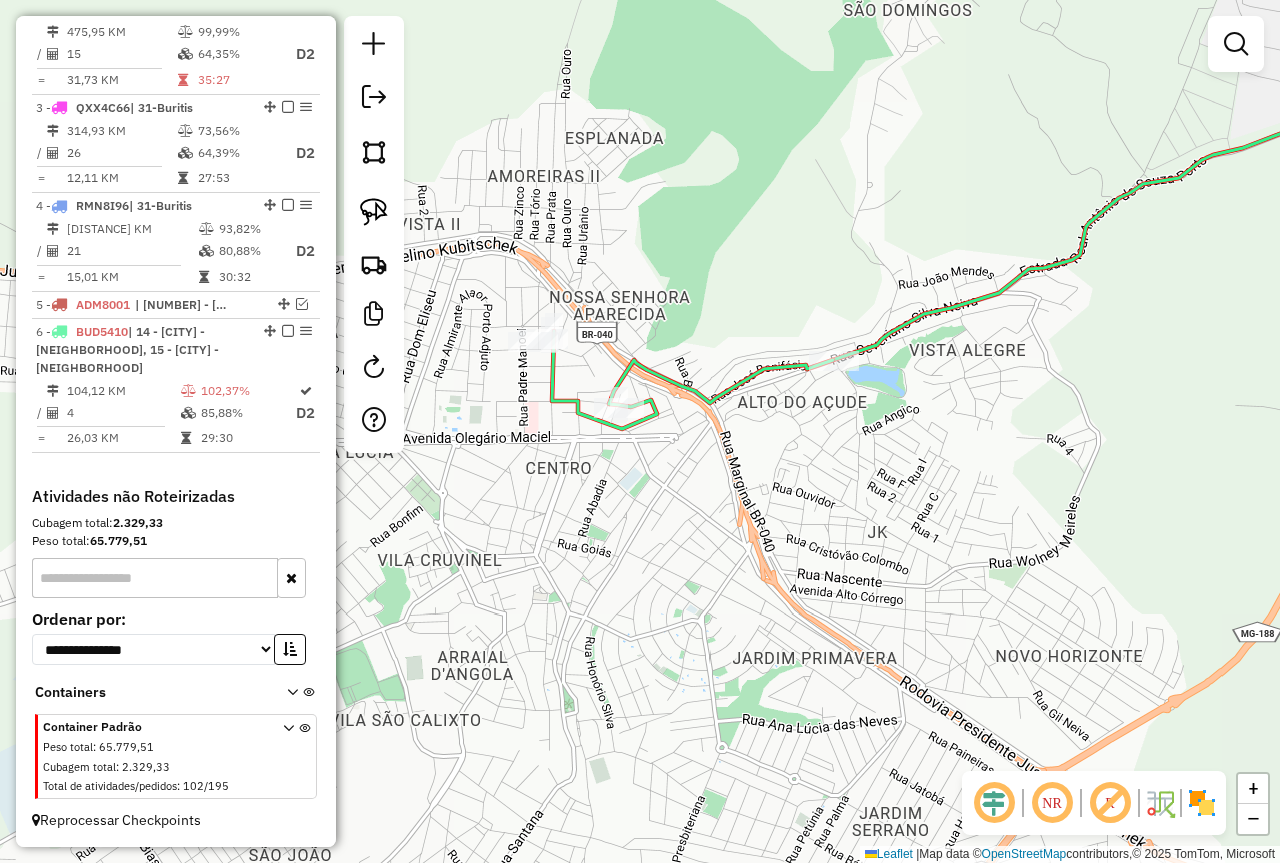 drag, startPoint x: 727, startPoint y: 409, endPoint x: 812, endPoint y: 403, distance: 85.2115 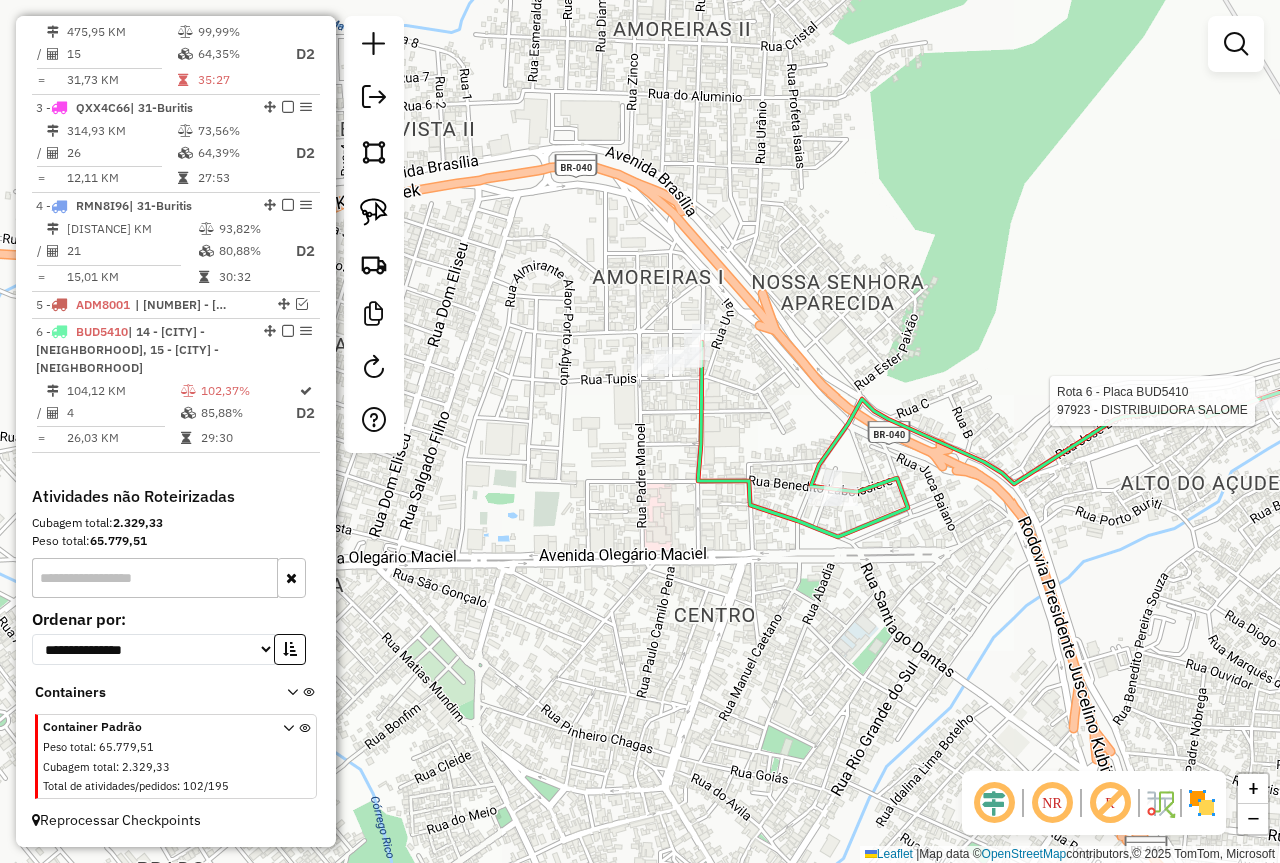 select on "*********" 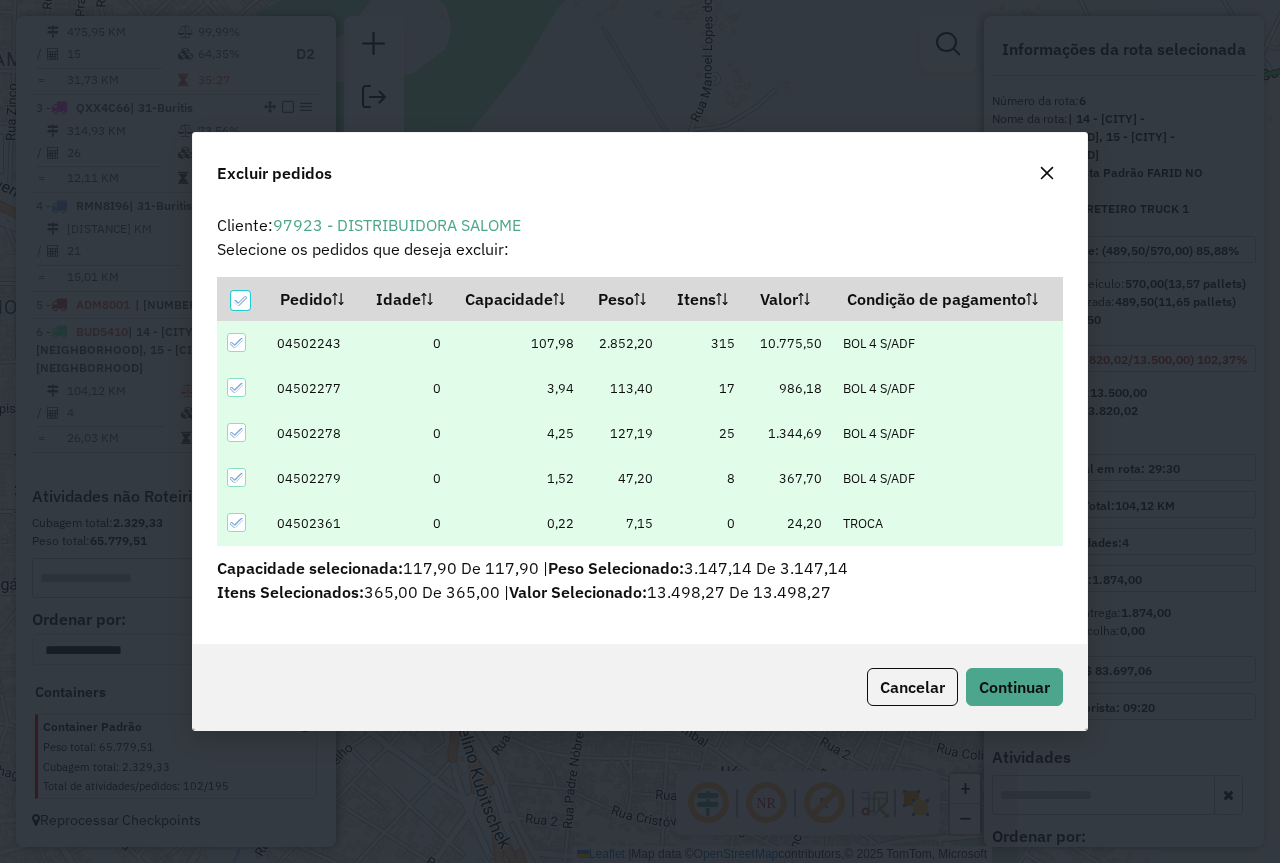 scroll, scrollTop: 0, scrollLeft: 0, axis: both 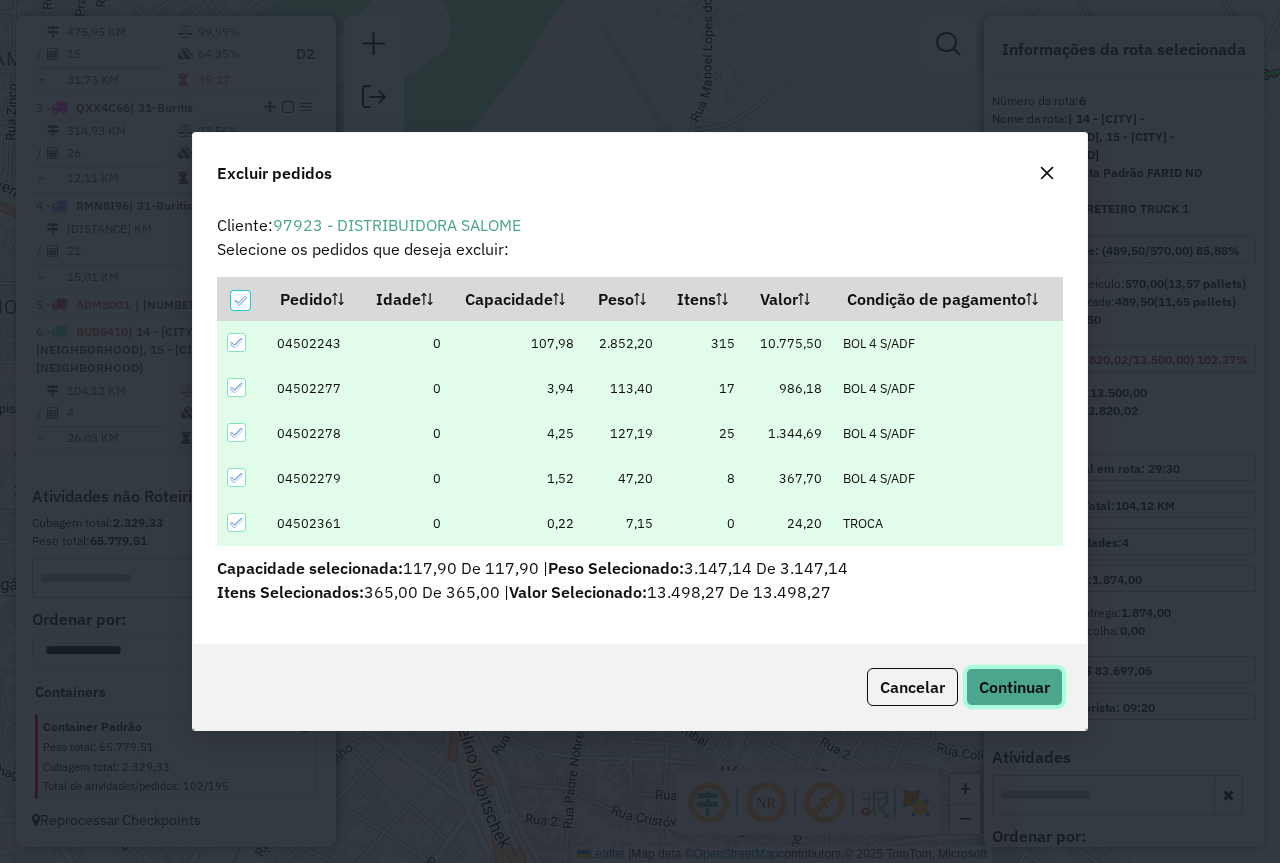 click on "Continuar" 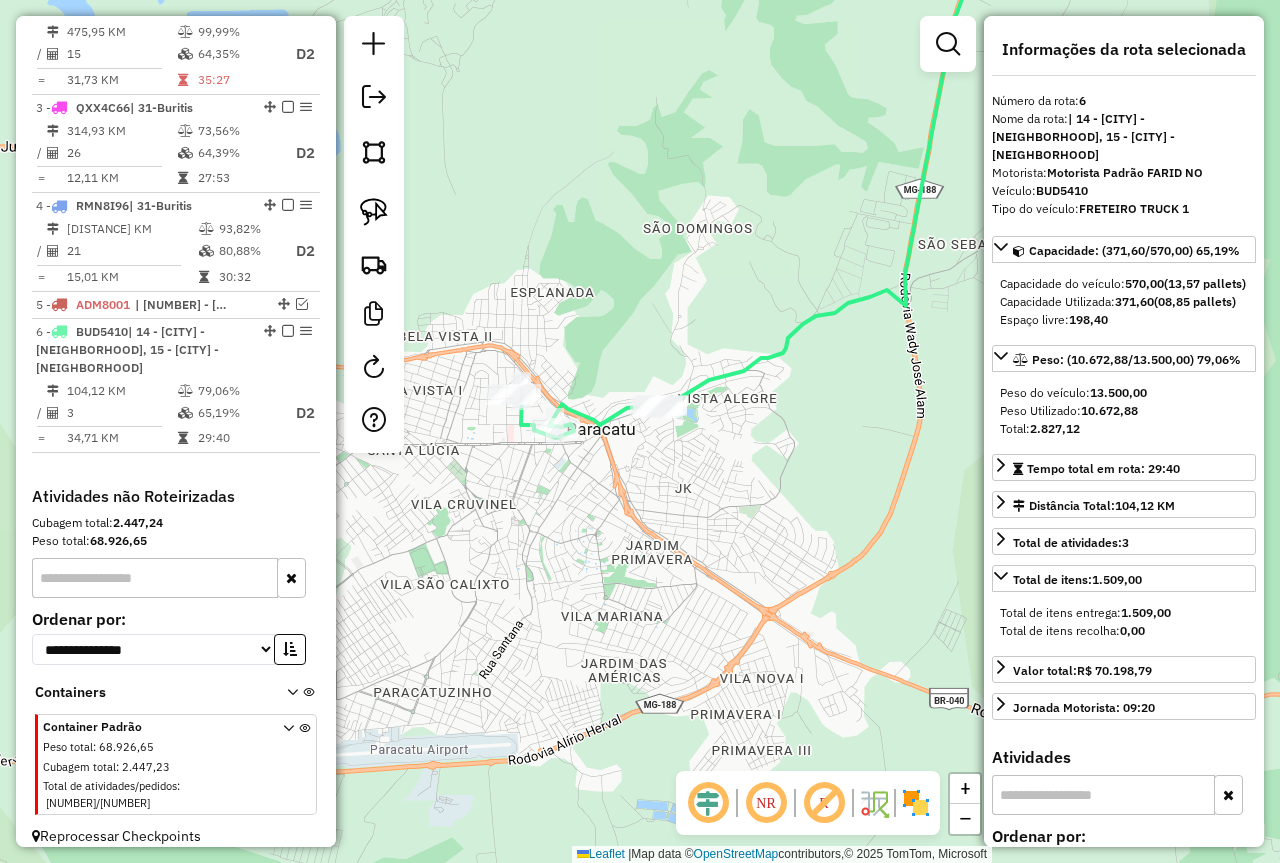 drag, startPoint x: 562, startPoint y: 479, endPoint x: 685, endPoint y: 413, distance: 139.58868 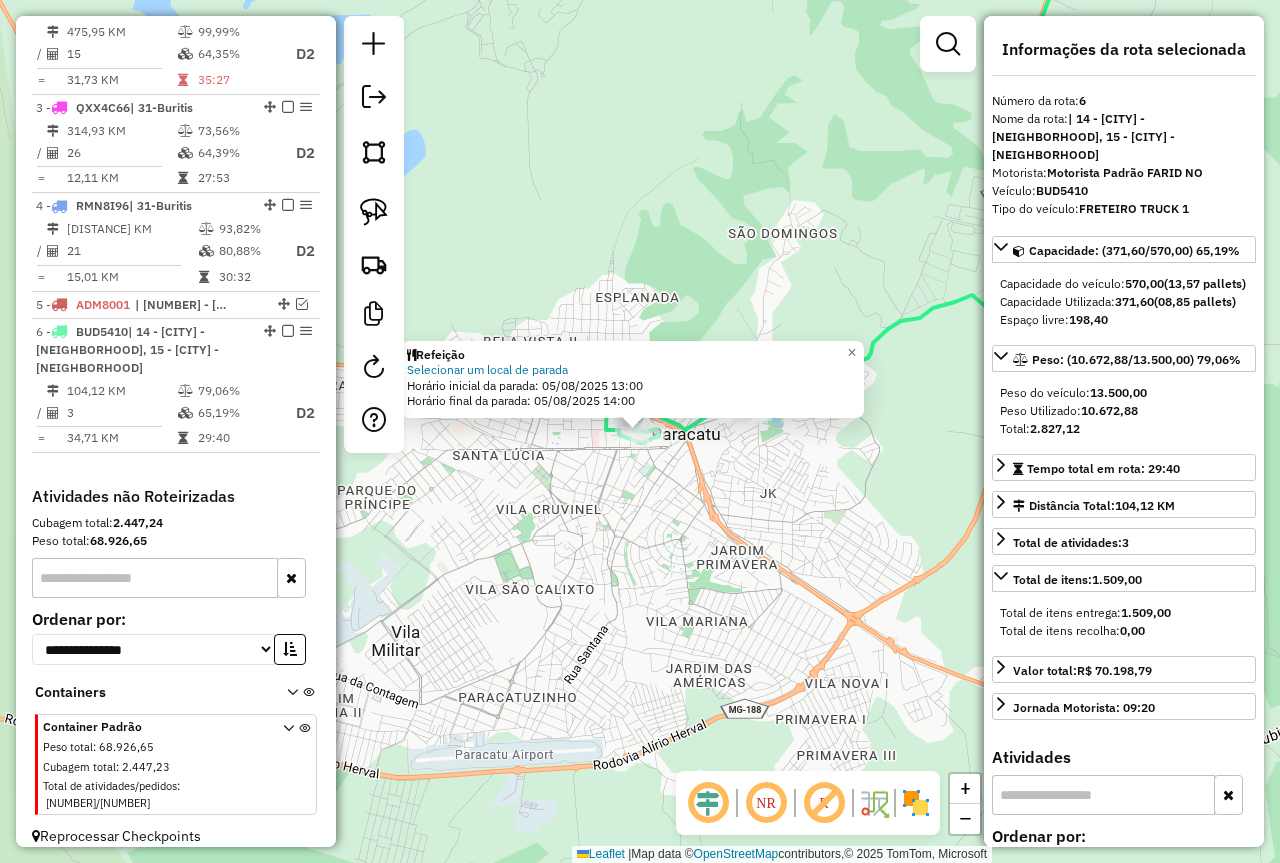 click on "Refeição Selecionar um local de parada  Horário inicial da parada: 05/08/2025 13:00   Horário final da parada: 05/08/2025 14:00  × Janela de atendimento Grade de atendimento Capacidade Transportadoras Veículos Cliente Pedidos  Rotas Selecione os dias de semana para filtrar as janelas de atendimento  Seg   Ter   Qua   Qui   Sex   Sáb   Dom  Informe o período da janela de atendimento: De: Até:  Filtrar exatamente a janela do cliente  Considerar janela de atendimento padrão  Selecione os dias de semana para filtrar as grades de atendimento  Seg   Ter   Qua   Qui   Sex   Sáb   Dom   Considerar clientes sem dia de atendimento cadastrado  Clientes fora do dia de atendimento selecionado Filtrar as atividades entre os valores definidos abaixo:  Peso mínimo:   Peso máximo:   Cubagem mínima:   Cubagem máxima:   De:   Até:  Filtrar as atividades entre o tempo de atendimento definido abaixo:  De:   Até:   Considerar capacidade total dos clientes não roteirizados Transportadora: Tipo de veículo: Nome:" 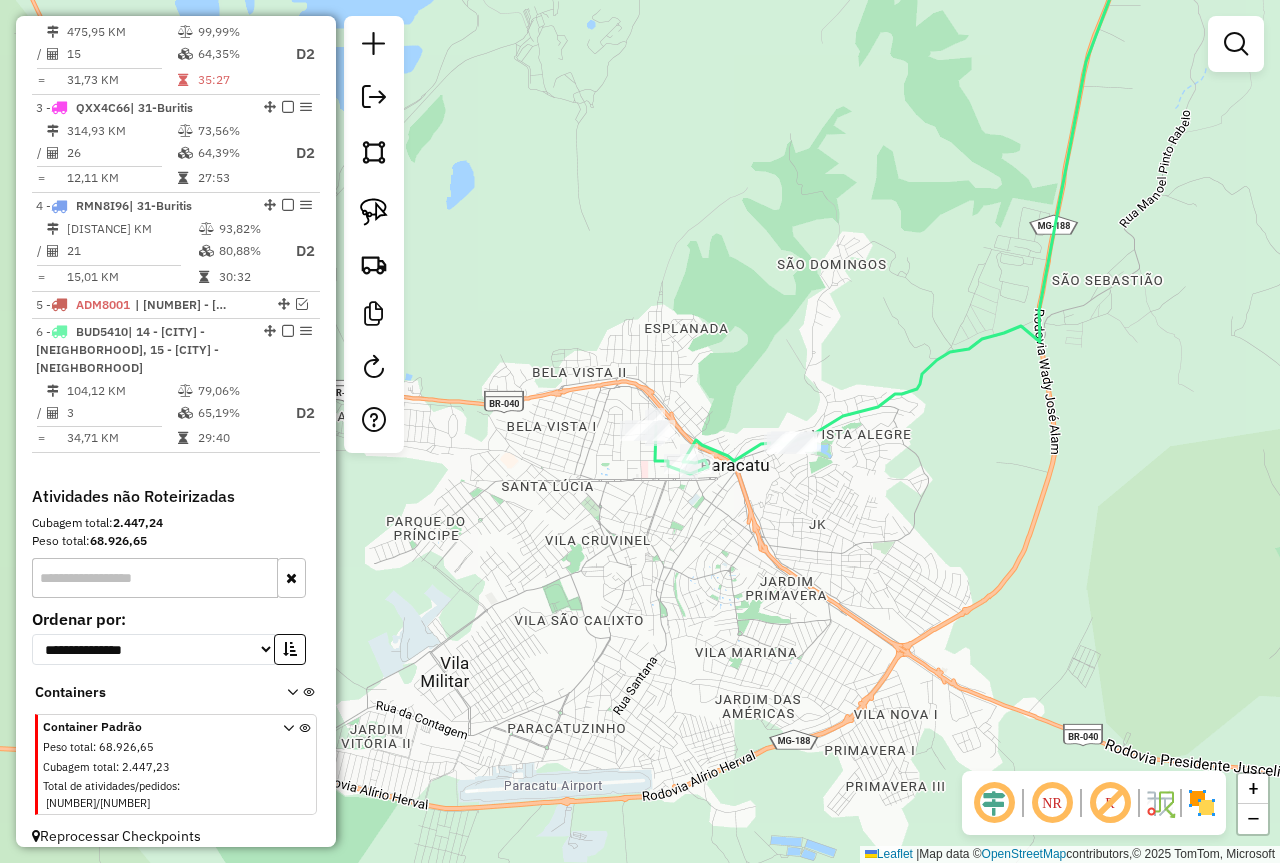 drag, startPoint x: 510, startPoint y: 518, endPoint x: 588, endPoint y: 565, distance: 91.06591 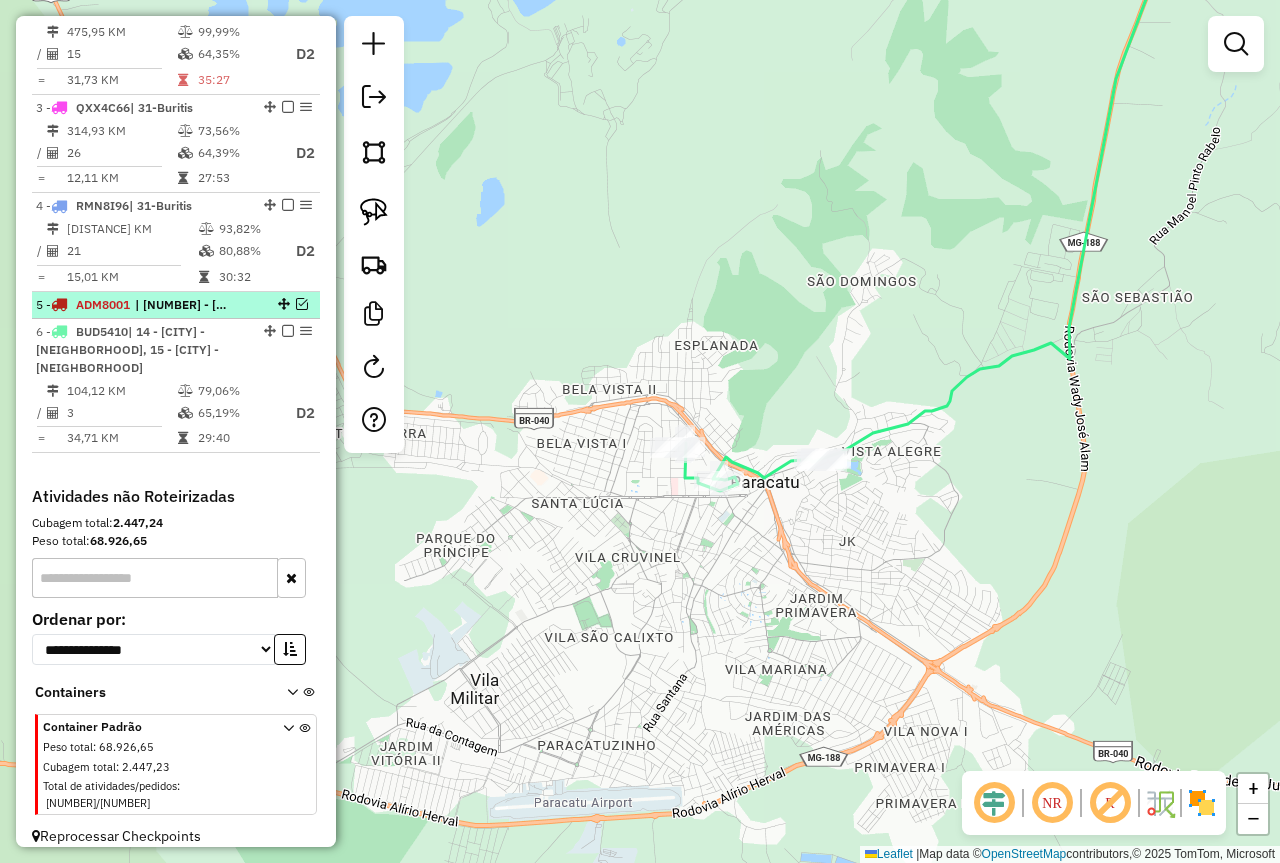 click at bounding box center [302, 304] 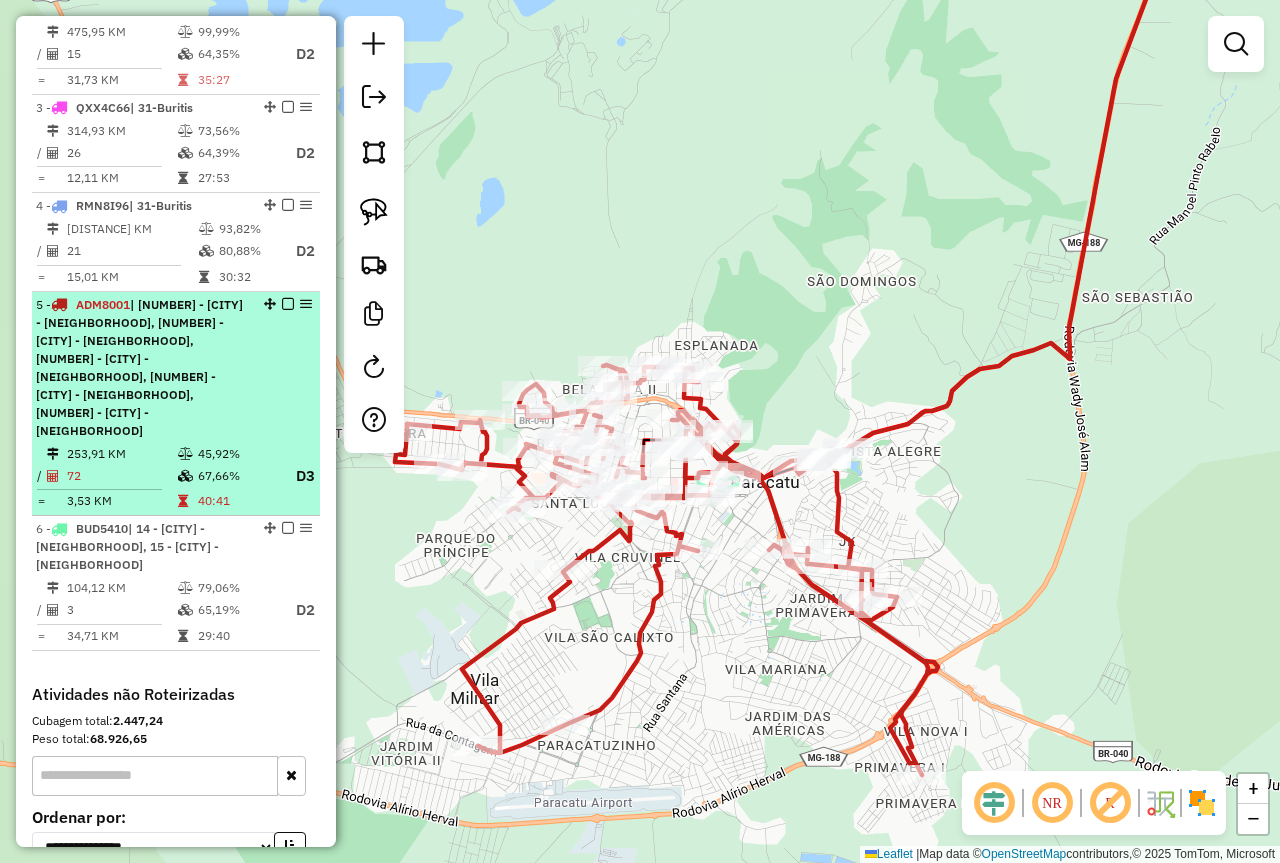 scroll, scrollTop: 913, scrollLeft: 0, axis: vertical 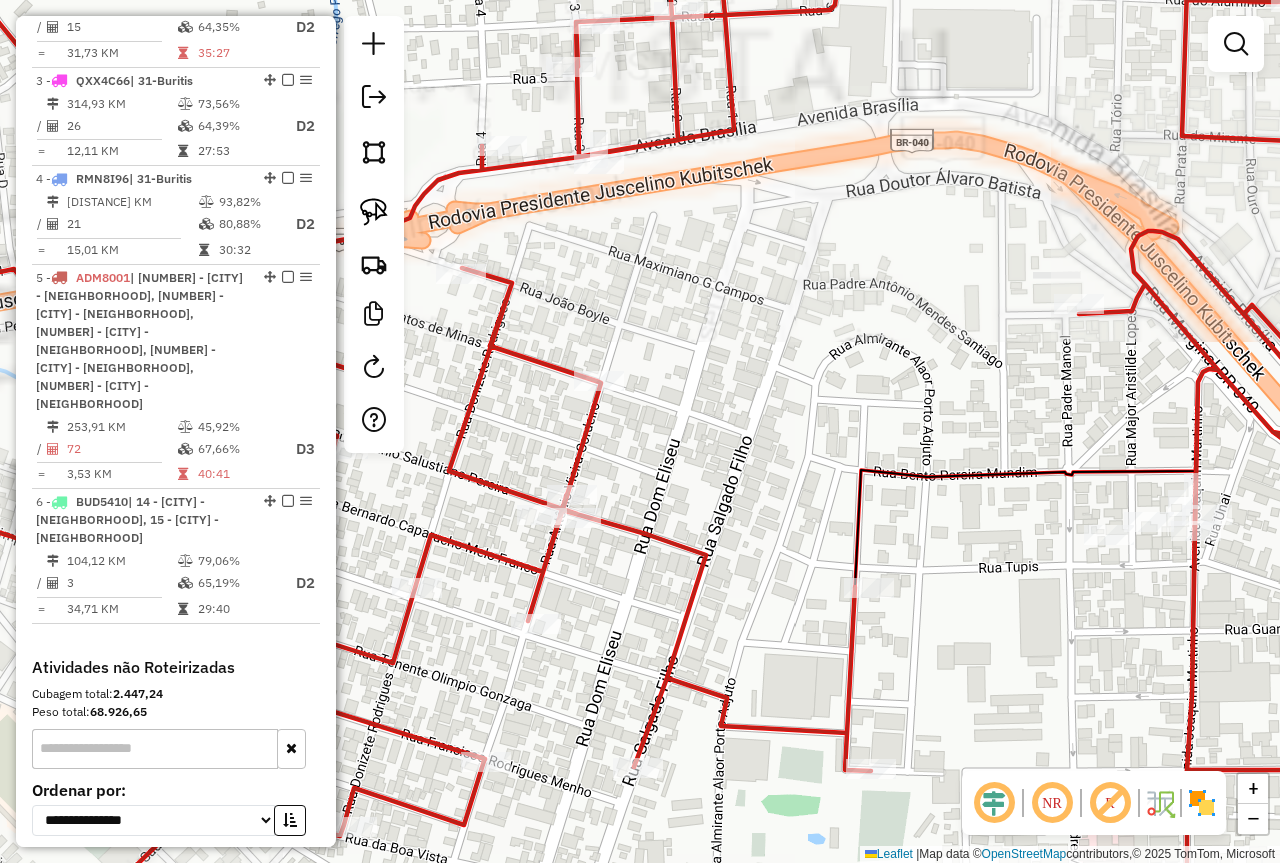 drag, startPoint x: 1023, startPoint y: 677, endPoint x: 745, endPoint y: 471, distance: 346.00577 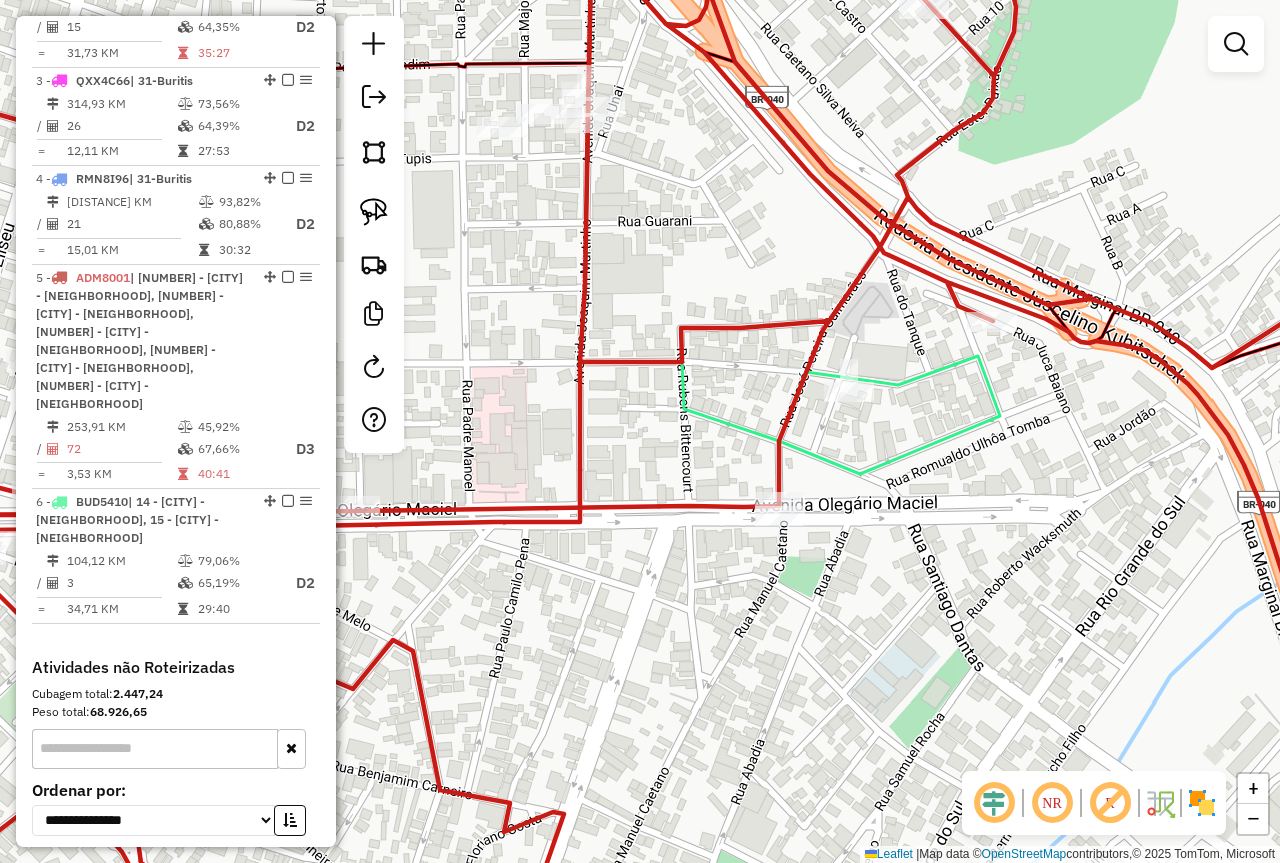 drag, startPoint x: 685, startPoint y: 363, endPoint x: 738, endPoint y: 451, distance: 102.7278 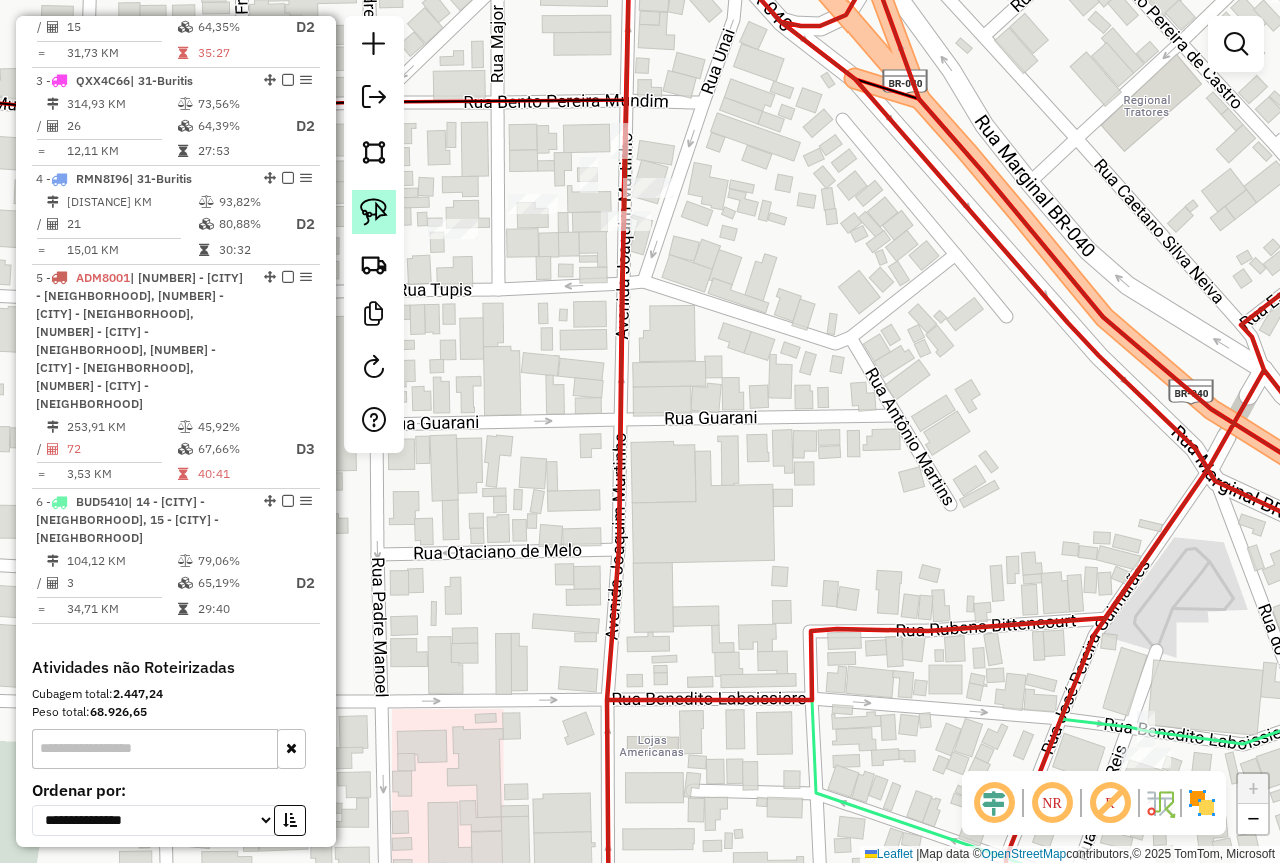 click 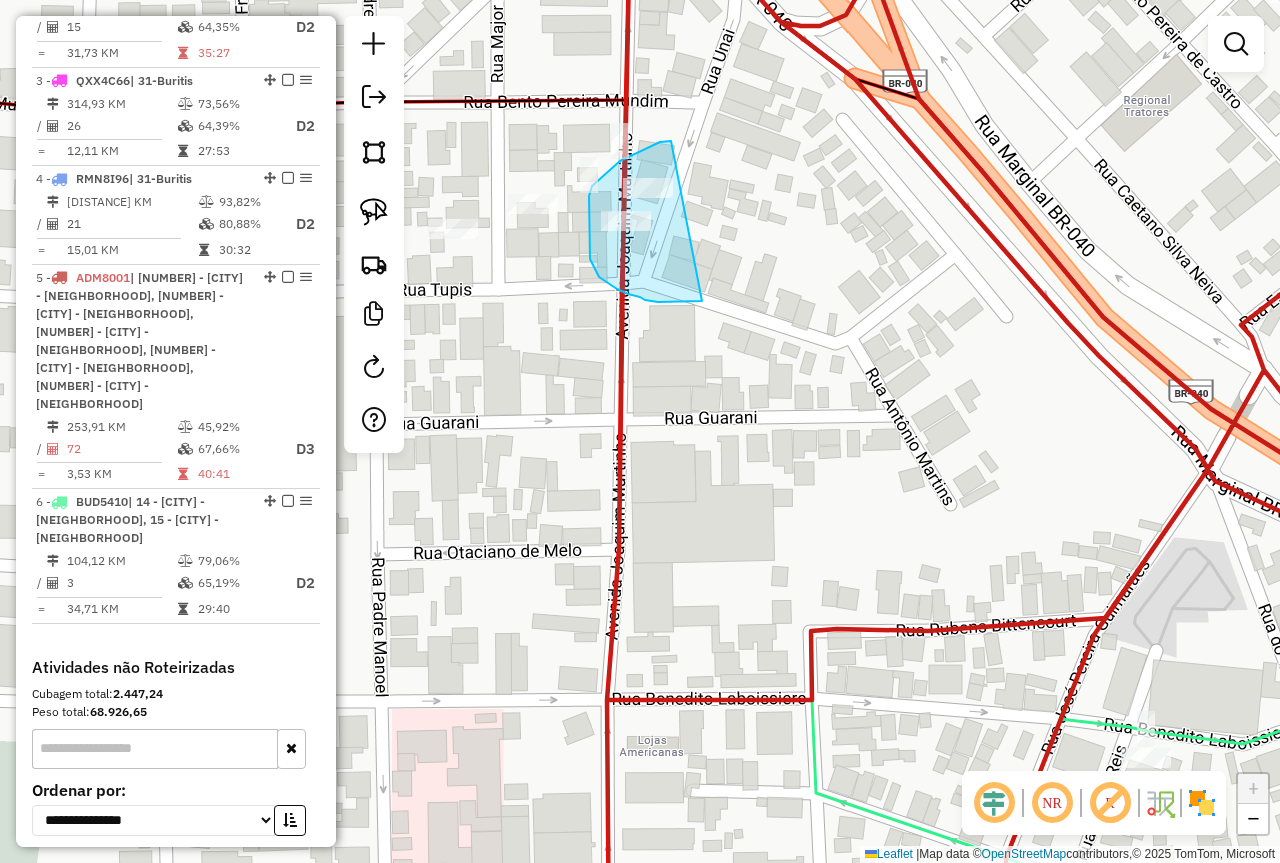 drag, startPoint x: 702, startPoint y: 301, endPoint x: 672, endPoint y: 141, distance: 162.78821 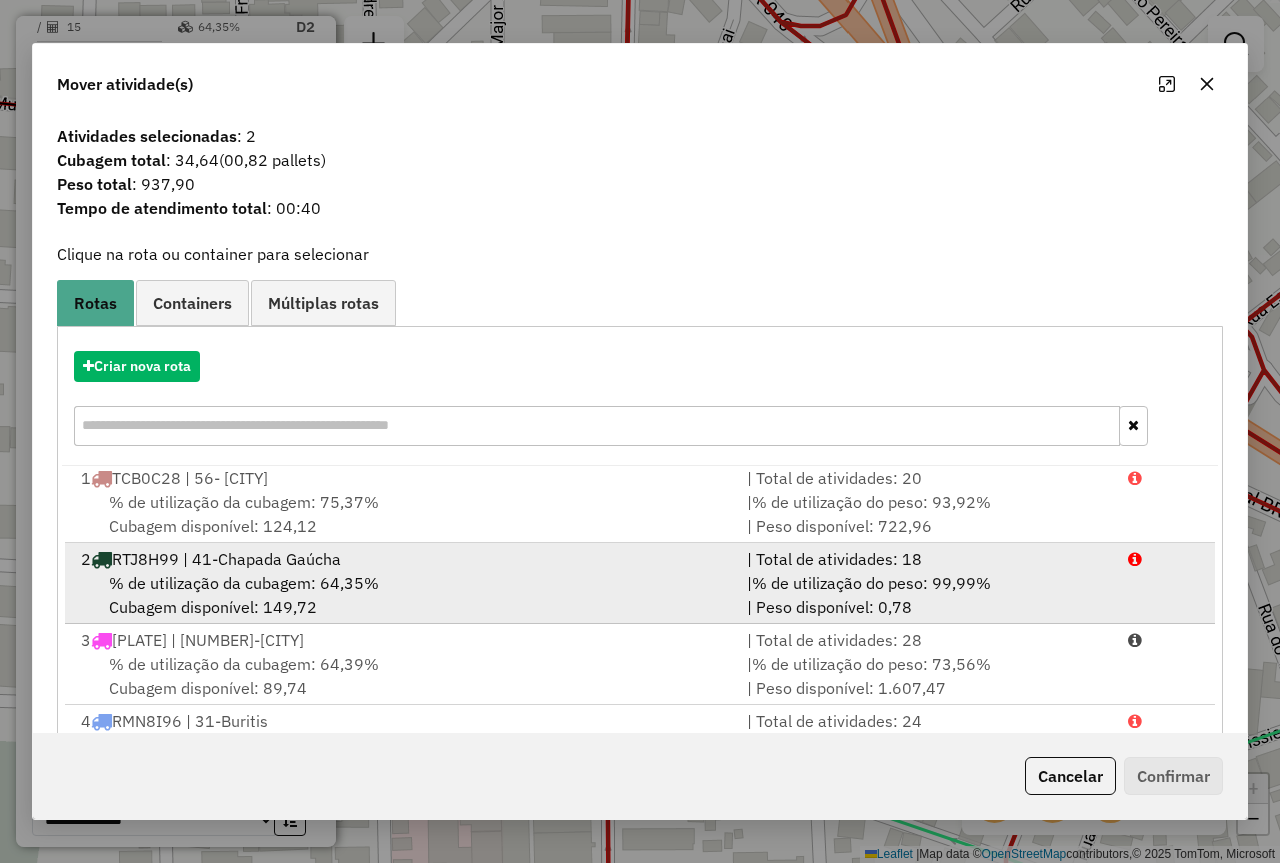 scroll, scrollTop: 5, scrollLeft: 0, axis: vertical 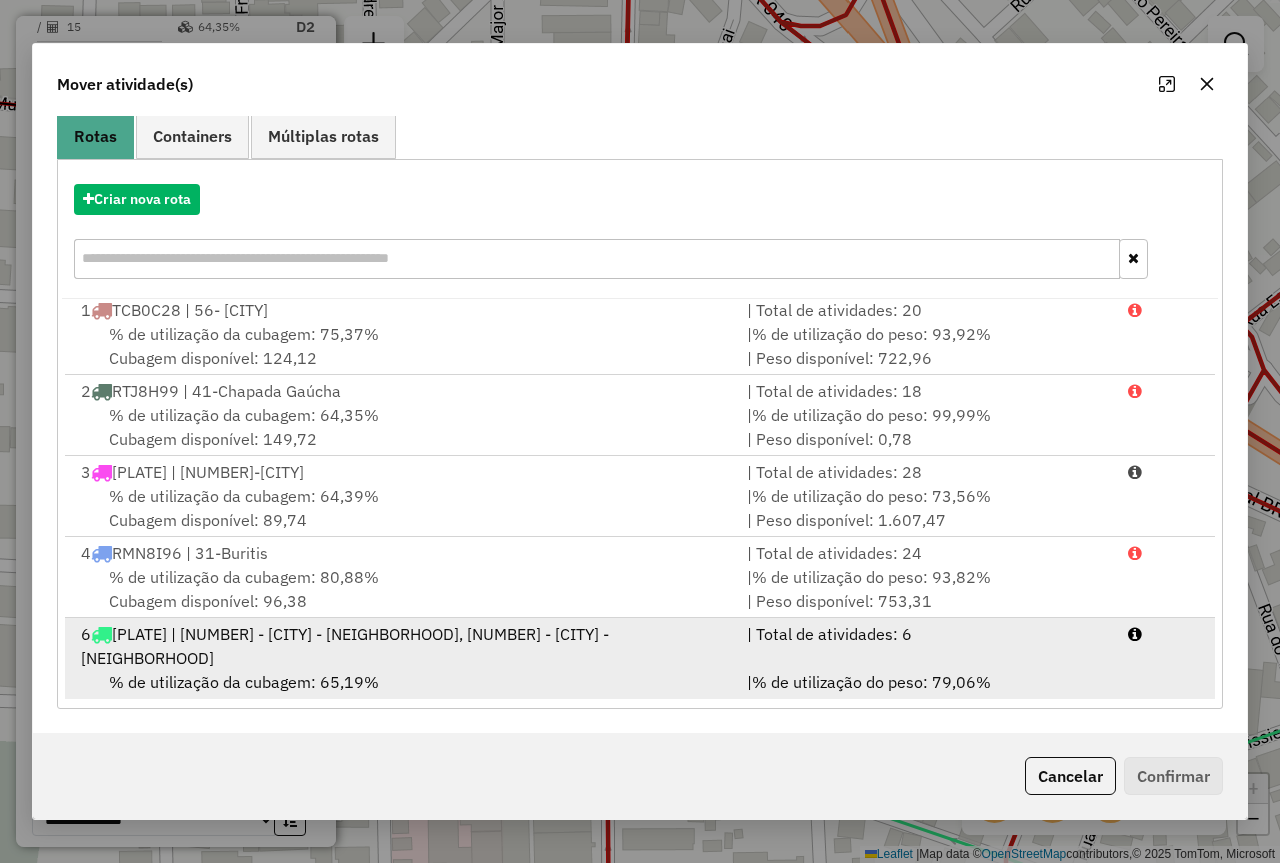 click on "6  BUD5410 | 14 - Paracatu - Nossa Senhora de Fátima, 15 - Paracatu - Bela Vista" at bounding box center (402, 646) 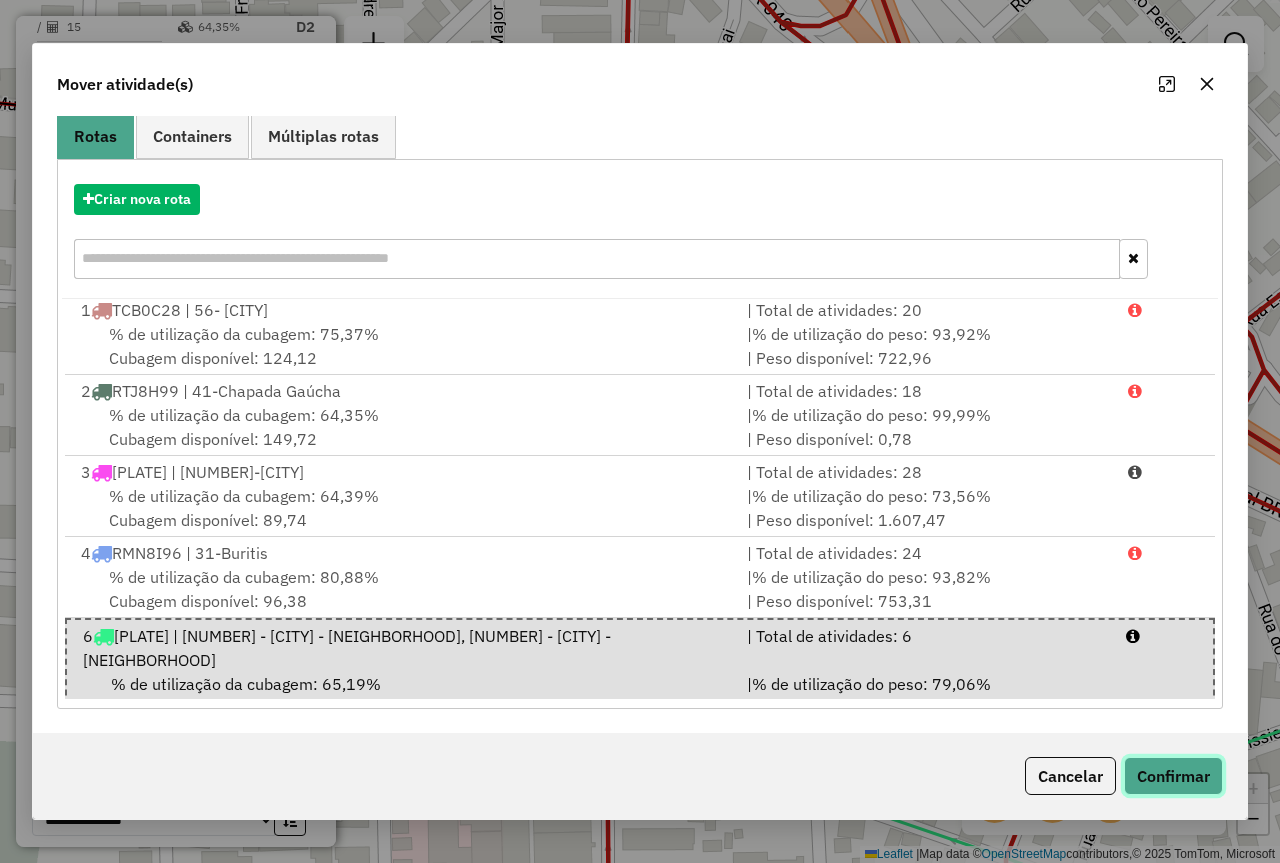 click on "Confirmar" 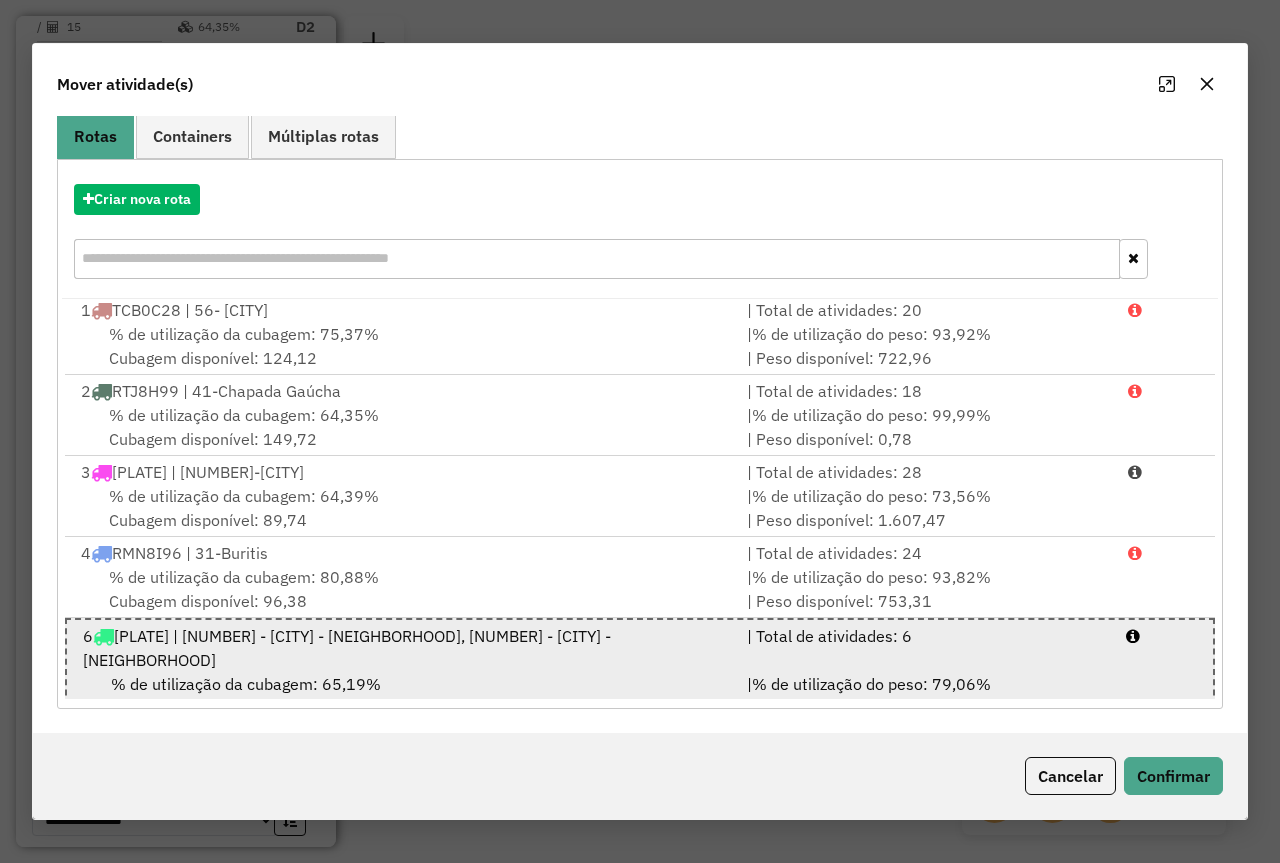 click on "| Total de atividades: 6" at bounding box center (924, 648) 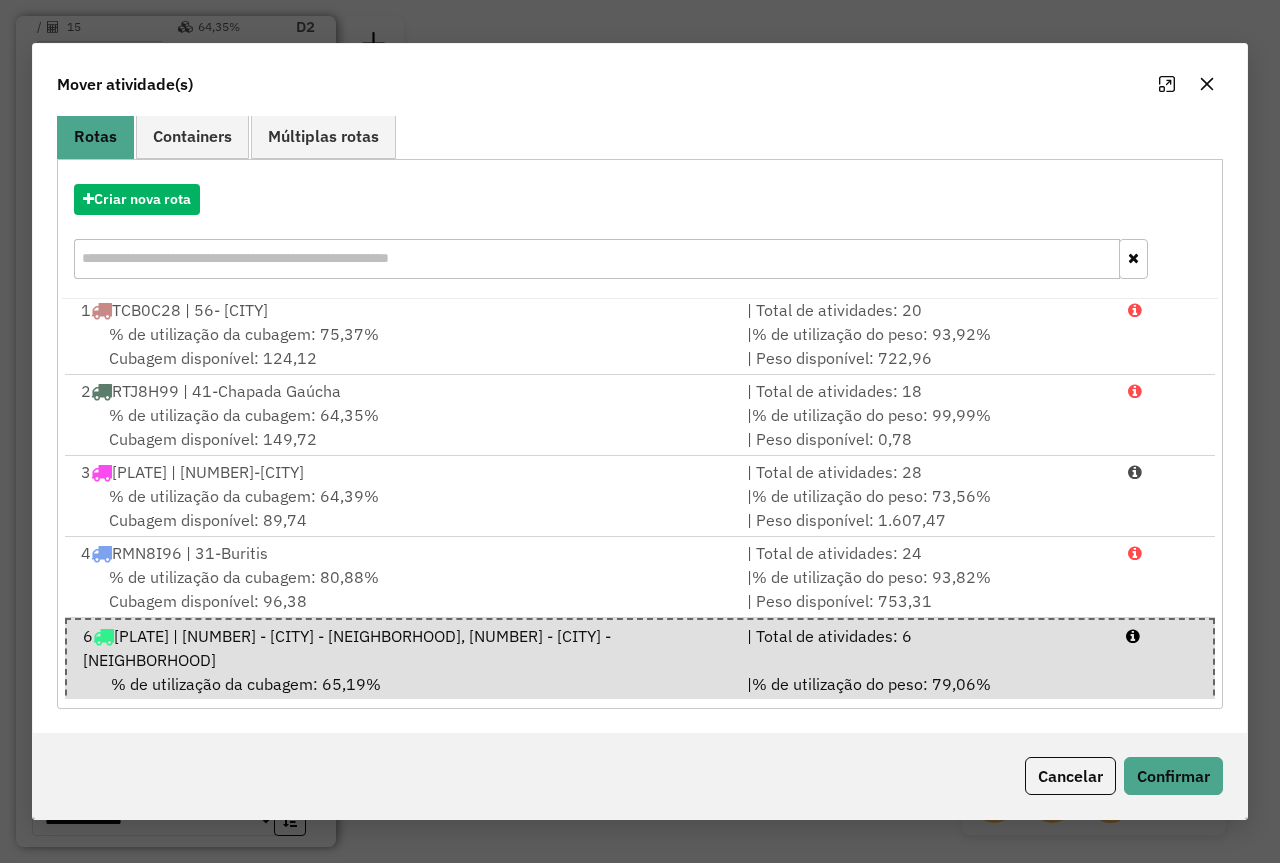 click on "Cancelar   Confirmar" 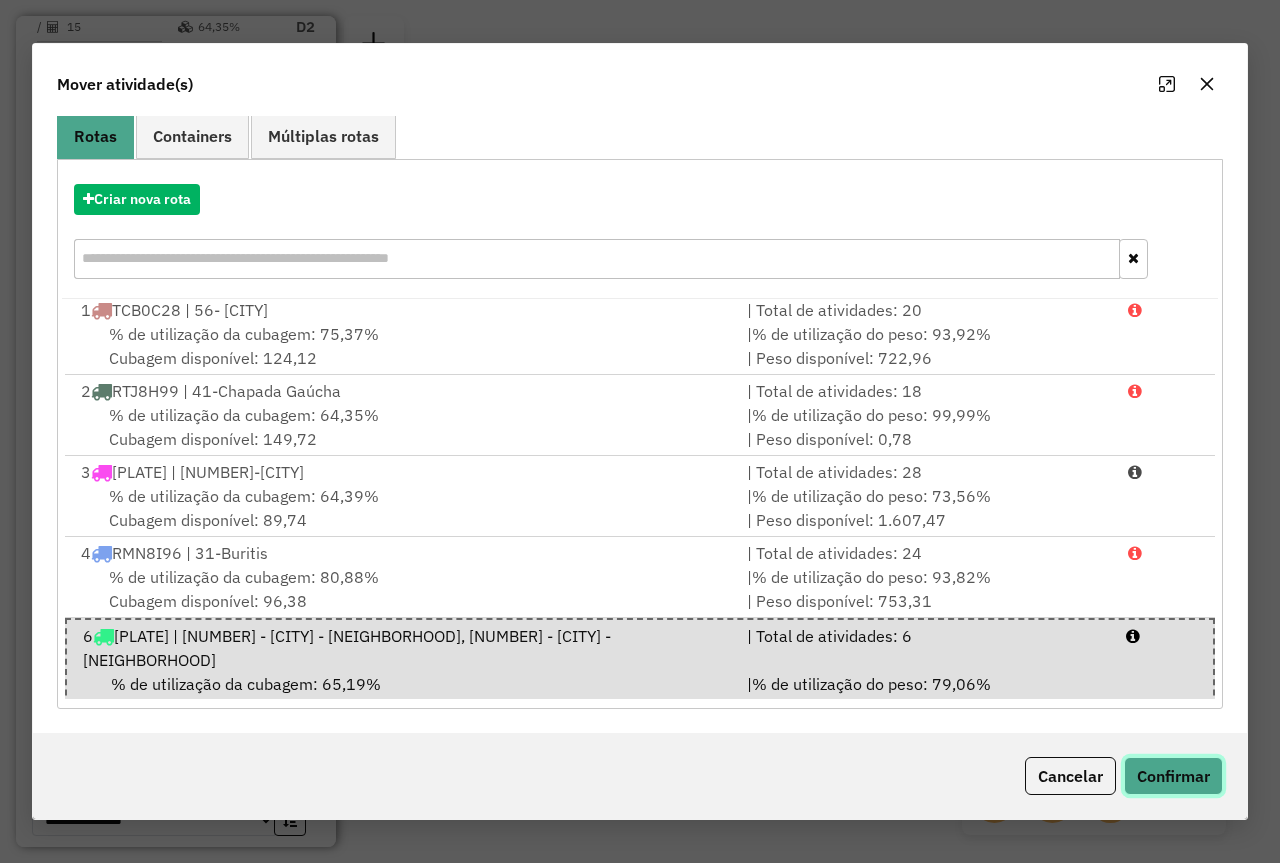 click on "Confirmar" 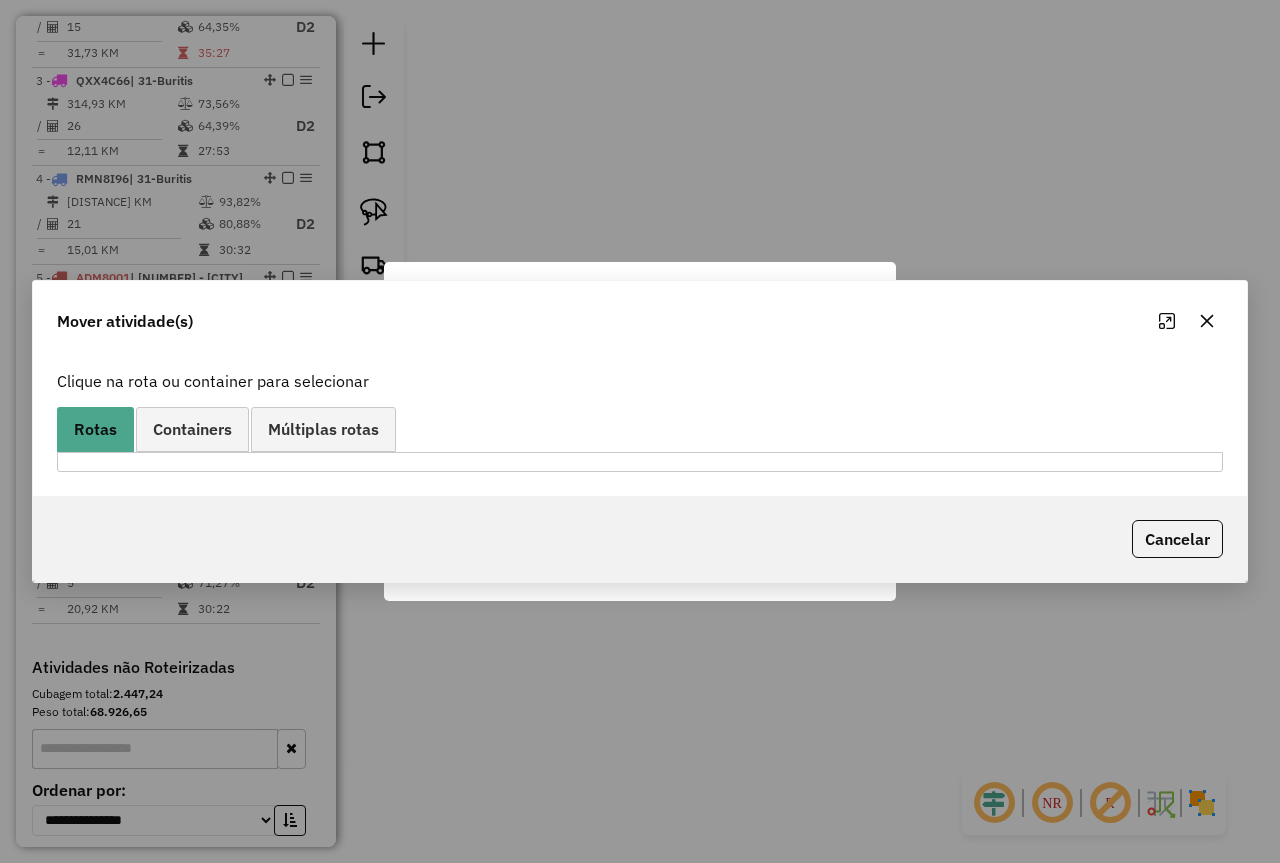 scroll, scrollTop: 0, scrollLeft: 0, axis: both 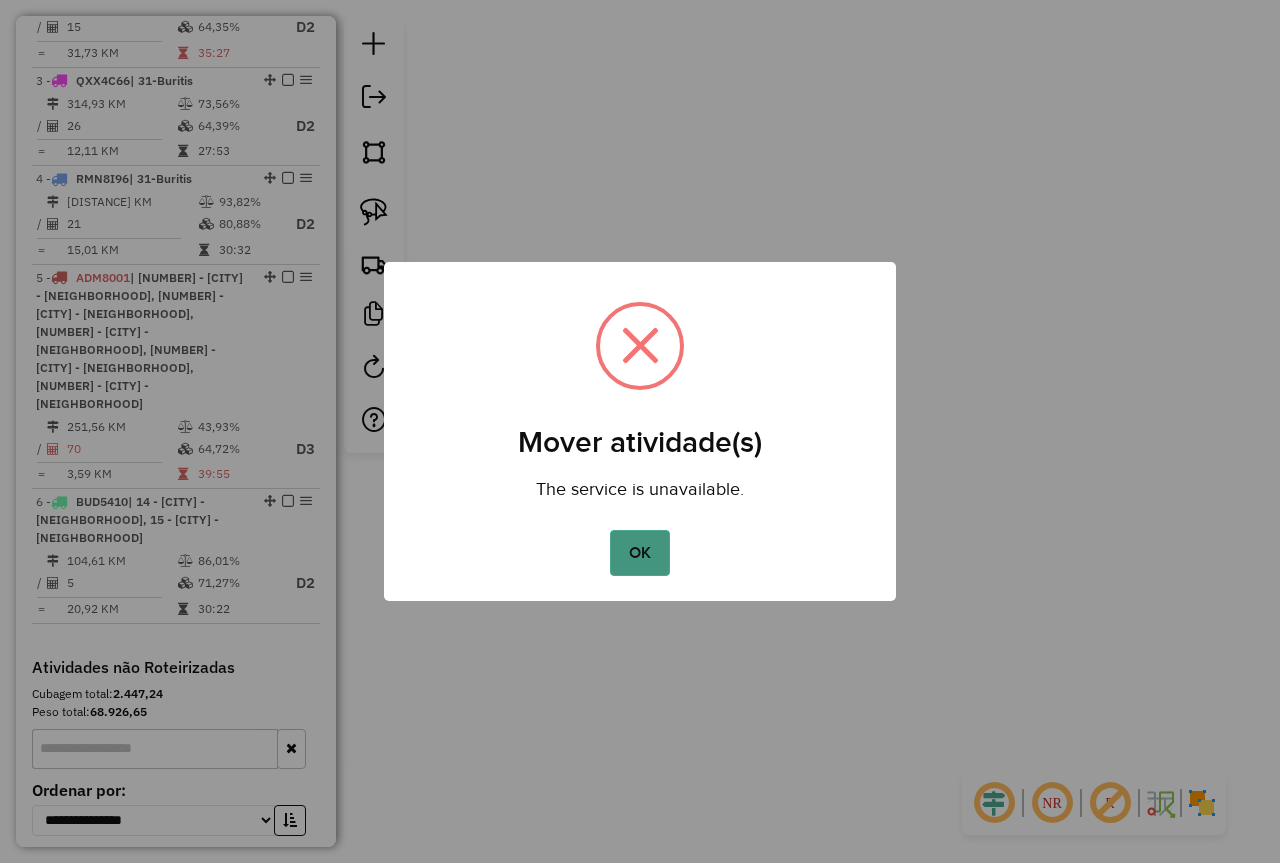 click on "OK" at bounding box center (639, 553) 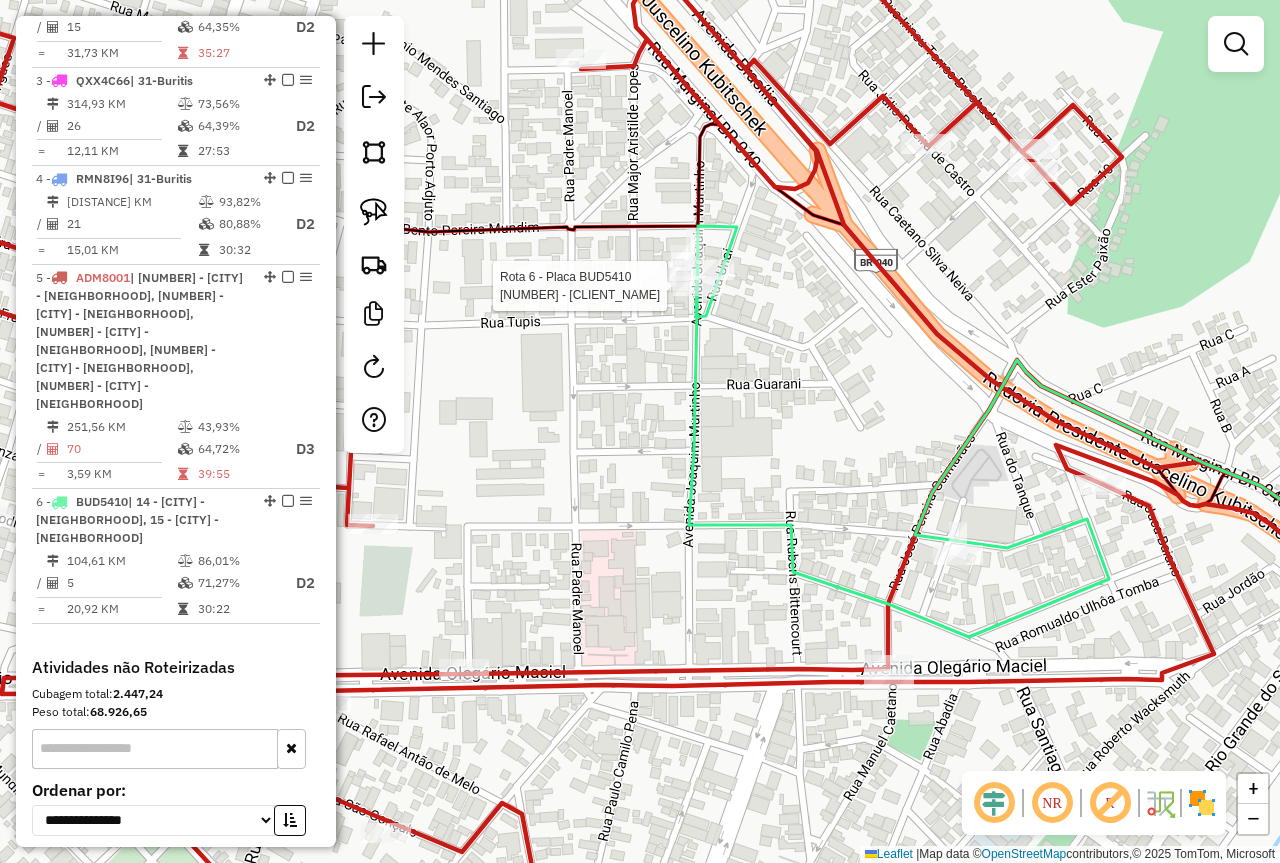 scroll, scrollTop: 1047, scrollLeft: 0, axis: vertical 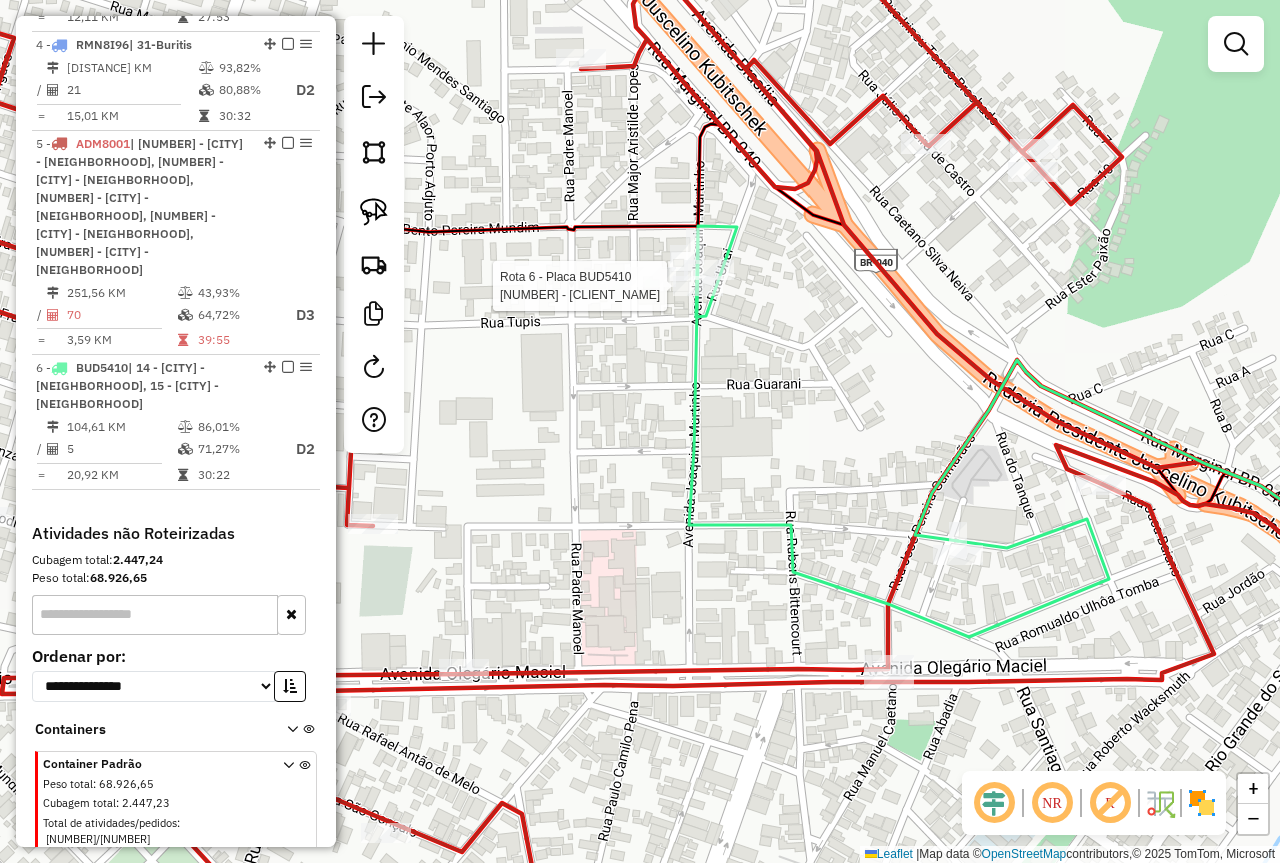 select on "*********" 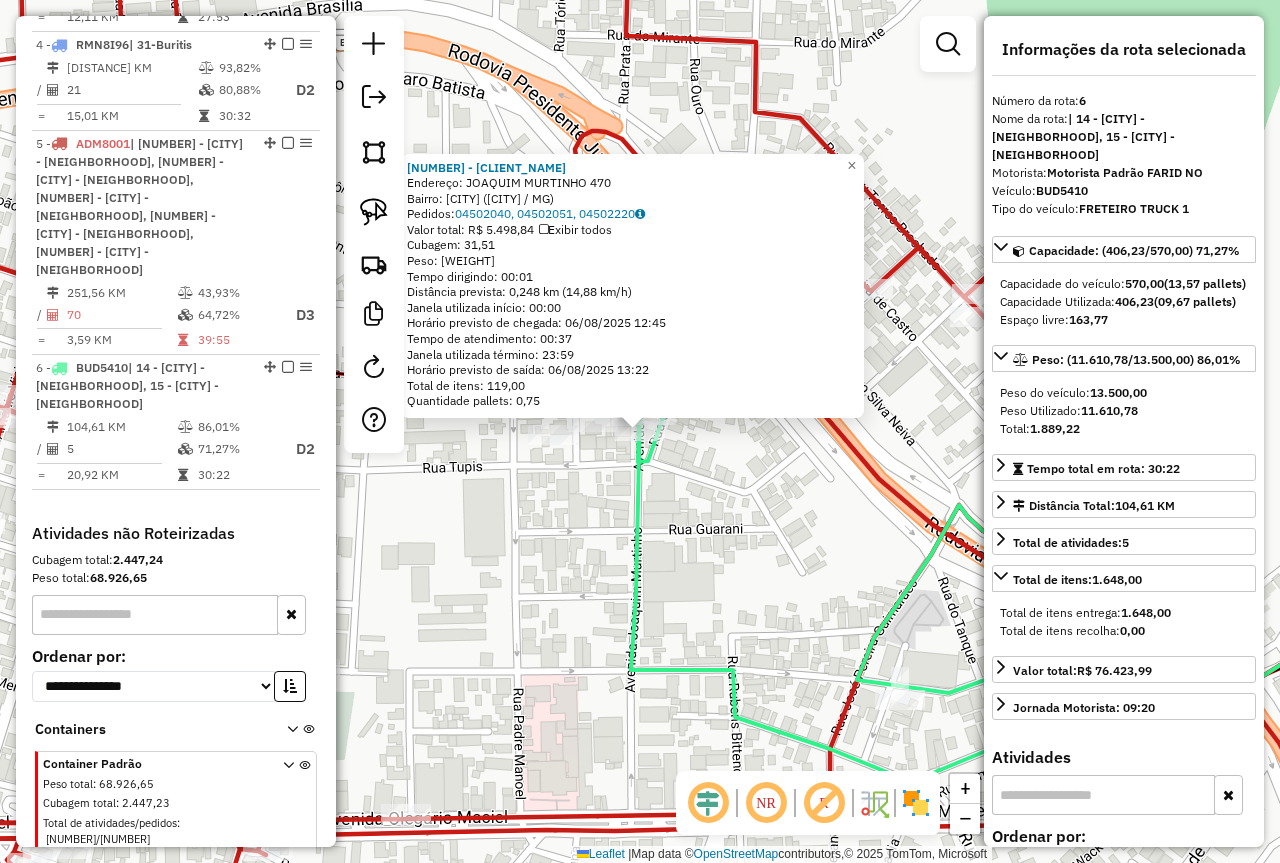 drag, startPoint x: 1116, startPoint y: 308, endPoint x: 1153, endPoint y: 310, distance: 37.054016 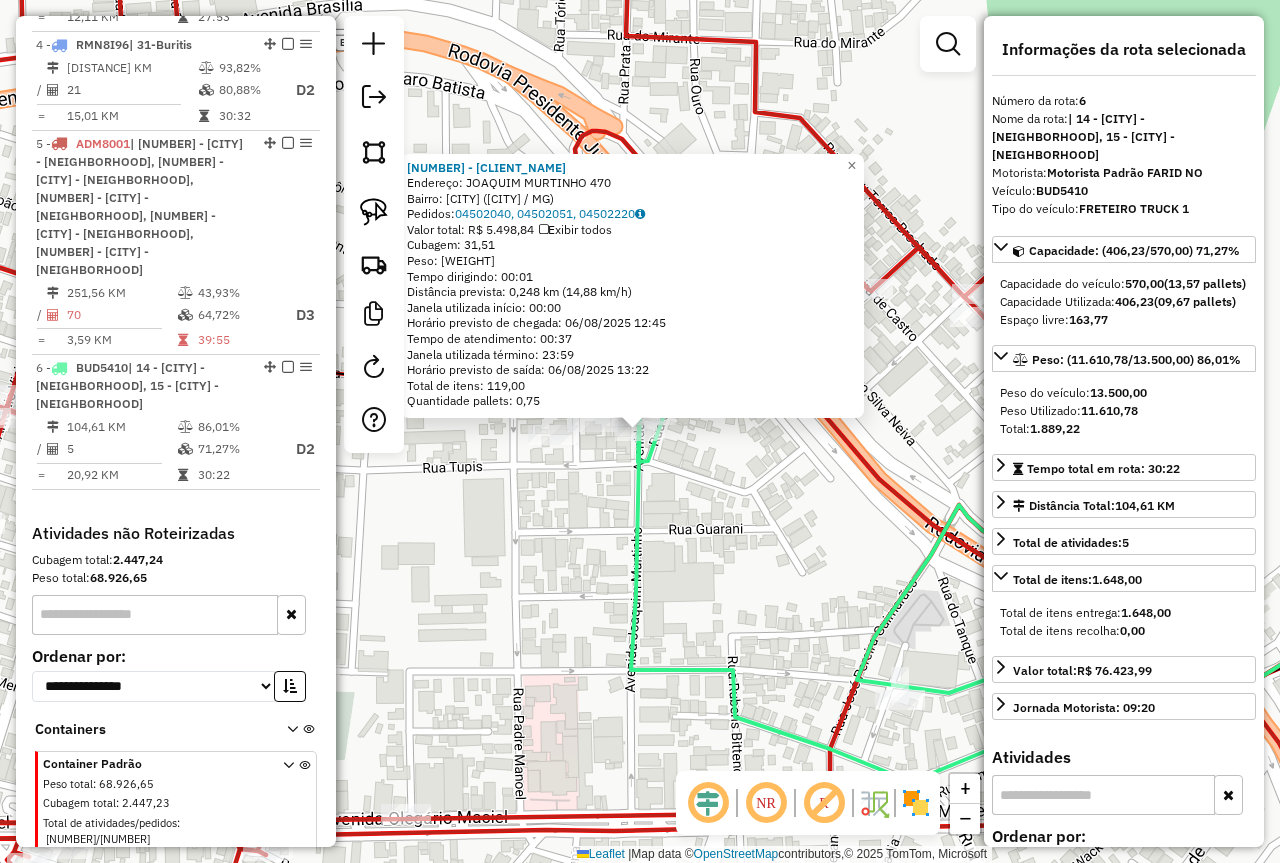 click on "95369 - ESCRITORIO BAR E LAN  Endereço:  JOAQUIM MURTINHO 470   Bairro: AMOREIRAS (PARACATU / MG)   Pedidos:  04502040, 04502051, 04502220   Valor total: R$ 5.498,84   Exibir todos   Cubagem: 31,51  Peso: 849,61  Tempo dirigindo: 00:01   Distância prevista: 0,248 km (14,88 km/h)   Janela utilizada início: 00:00   Horário previsto de chegada: 06/08/2025 12:45   Tempo de atendimento: 00:37   Janela utilizada término: 23:59   Horário previsto de saída: 06/08/2025 13:22   Total de itens: 119,00   Quantidade pallets: 0,75  × Janela de atendimento Grade de atendimento Capacidade Transportadoras Veículos Cliente Pedidos  Rotas Selecione os dias de semana para filtrar as janelas de atendimento  Seg   Ter   Qua   Qui   Sex   Sáb   Dom  Informe o período da janela de atendimento: De: Até:  Filtrar exatamente a janela do cliente  Considerar janela de atendimento padrão  Selecione os dias de semana para filtrar as grades de atendimento  Seg   Ter   Qua   Qui   Sex   Sáb   Dom   Peso mínimo:   De:   Até:" 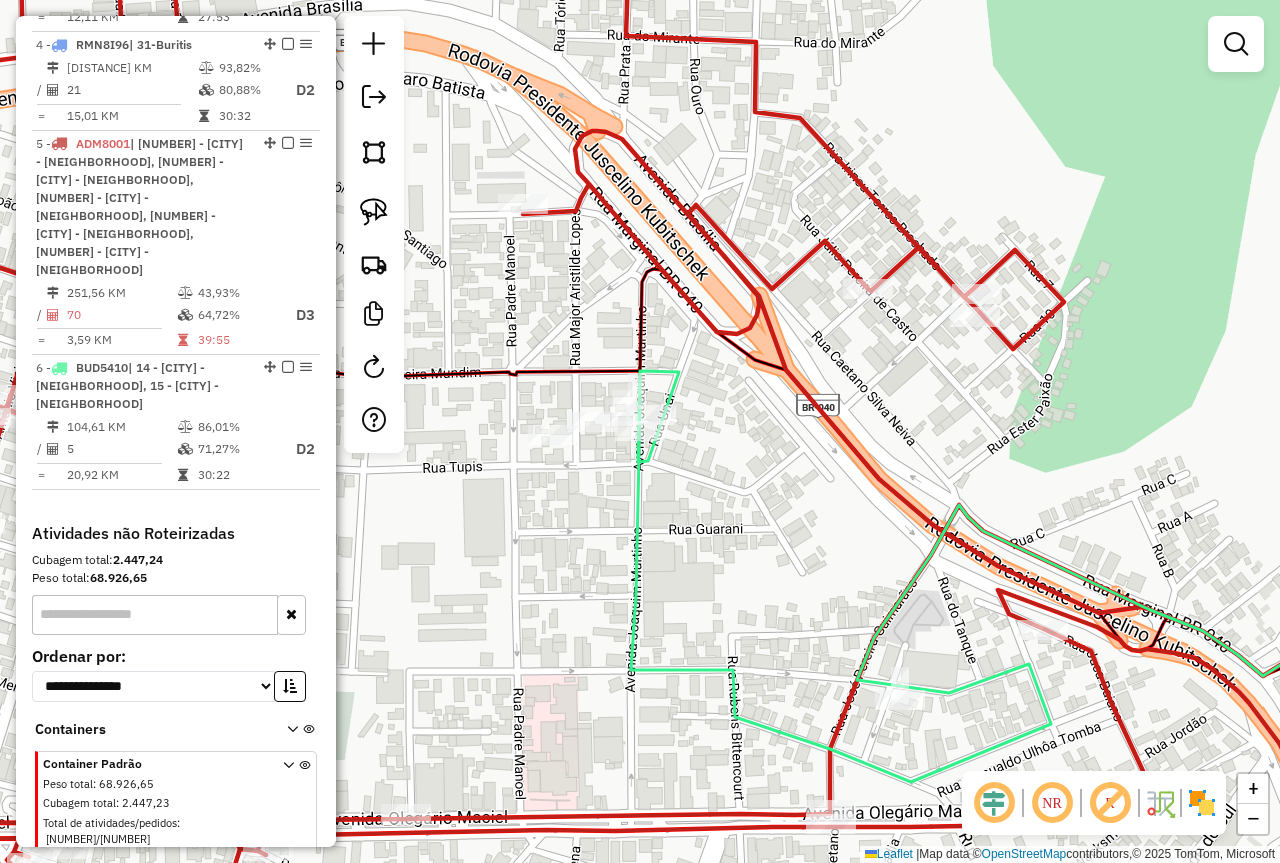 click on "Janela de atendimento Grade de atendimento Capacidade Transportadoras Veículos Cliente Pedidos  Rotas Selecione os dias de semana para filtrar as janelas de atendimento  Seg   Ter   Qua   Qui   Sex   Sáb   Dom  Informe o período da janela de atendimento: De: Até:  Filtrar exatamente a janela do cliente  Considerar janela de atendimento padrão  Selecione os dias de semana para filtrar as grades de atendimento  Seg   Ter   Qua   Qui   Sex   Sáb   Dom   Considerar clientes sem dia de atendimento cadastrado  Clientes fora do dia de atendimento selecionado Filtrar as atividades entre os valores definidos abaixo:  Peso mínimo:   Peso máximo:   Cubagem mínima:   Cubagem máxima:   De:   Até:  Filtrar as atividades entre o tempo de atendimento definido abaixo:  De:   Até:   Considerar capacidade total dos clientes não roteirizados Transportadora: Selecione um ou mais itens Tipo de veículo: Selecione um ou mais itens Veículo: Selecione um ou mais itens Motorista: Selecione um ou mais itens Nome: Rótulo:" 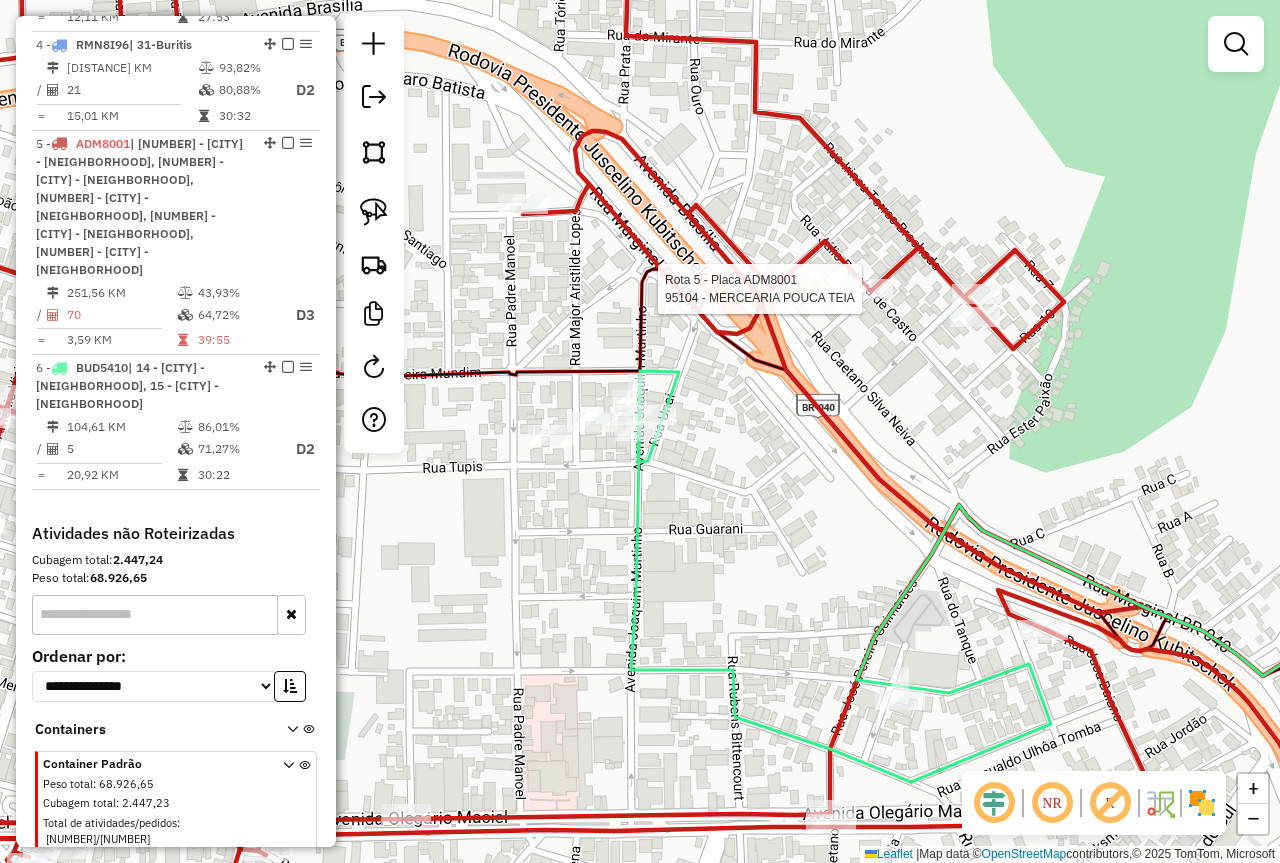 click 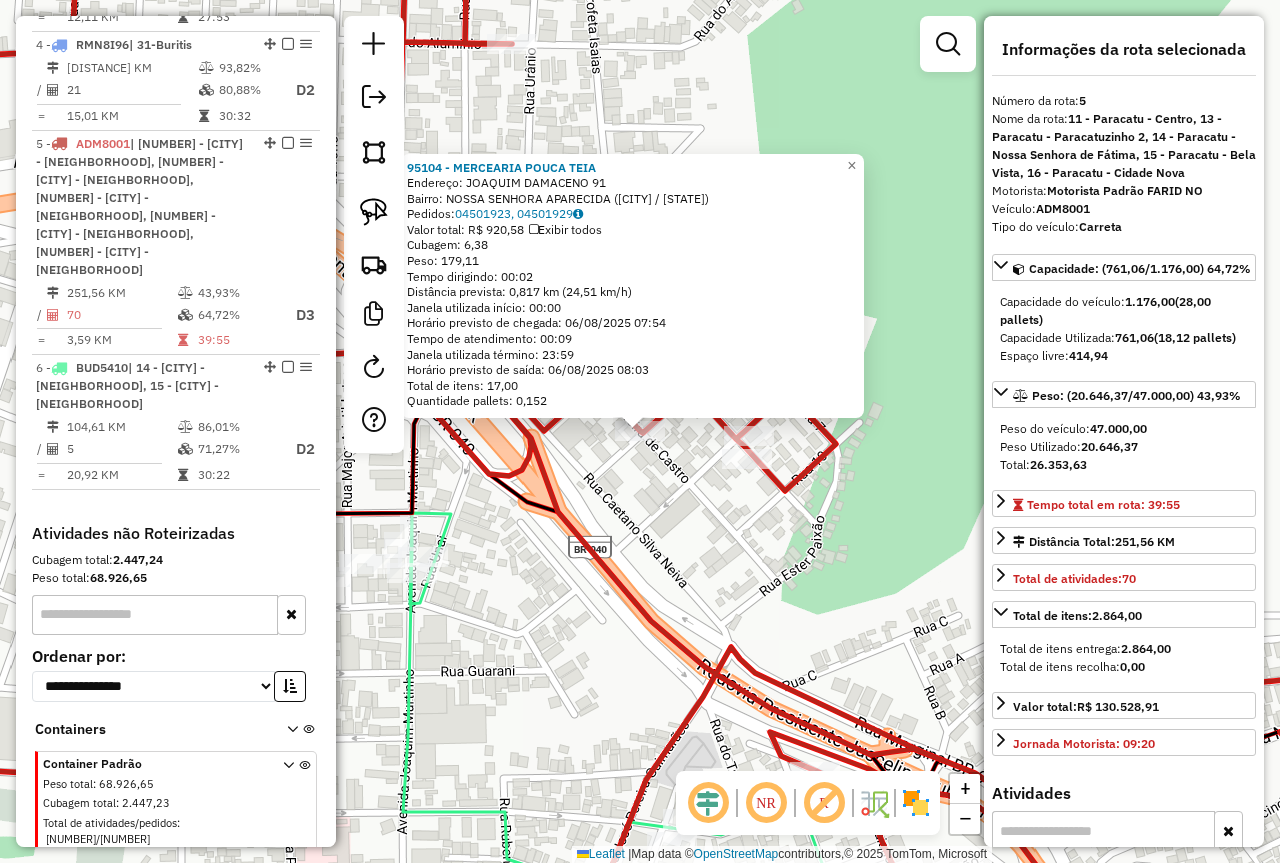 drag, startPoint x: 1120, startPoint y: 352, endPoint x: 1157, endPoint y: 355, distance: 37.12142 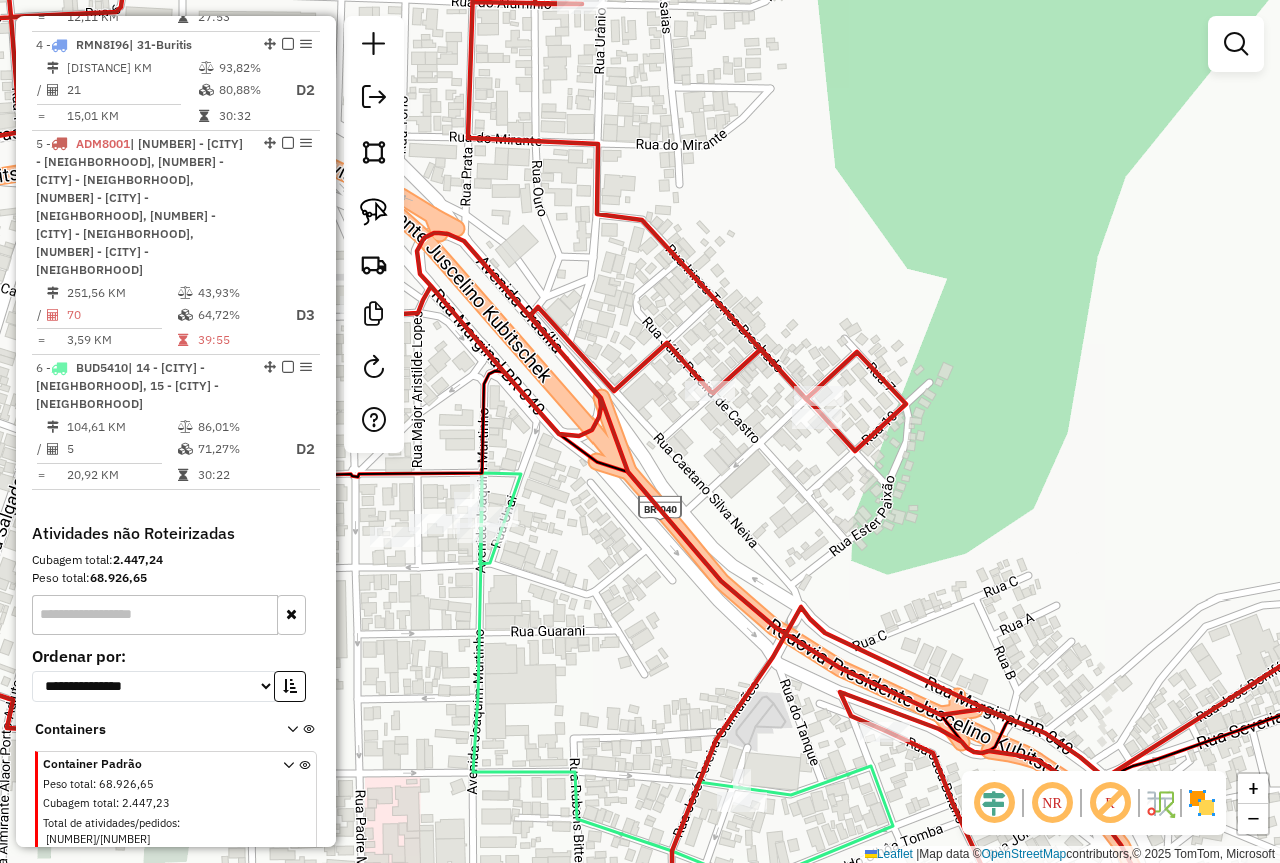 drag, startPoint x: 628, startPoint y: 541, endPoint x: 762, endPoint y: 413, distance: 185.31055 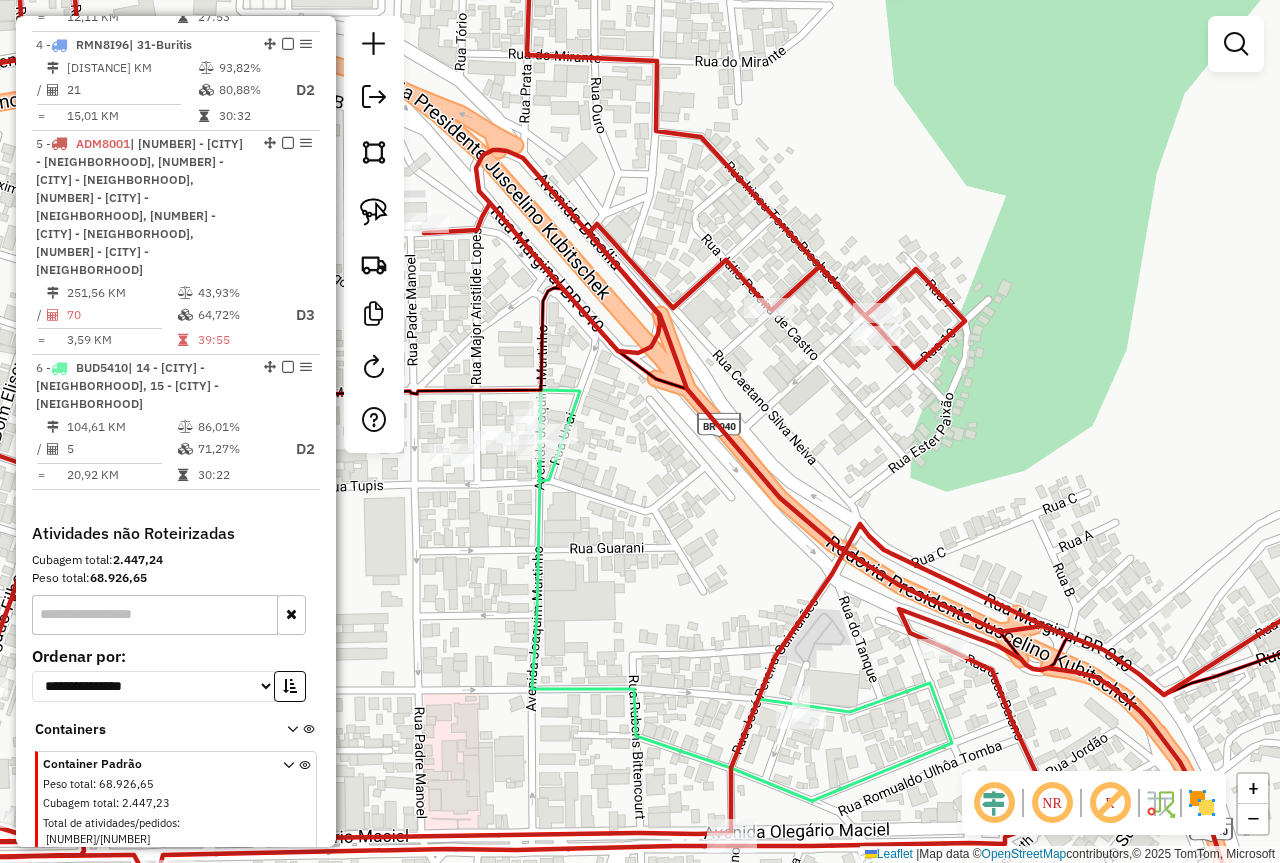 select on "*********" 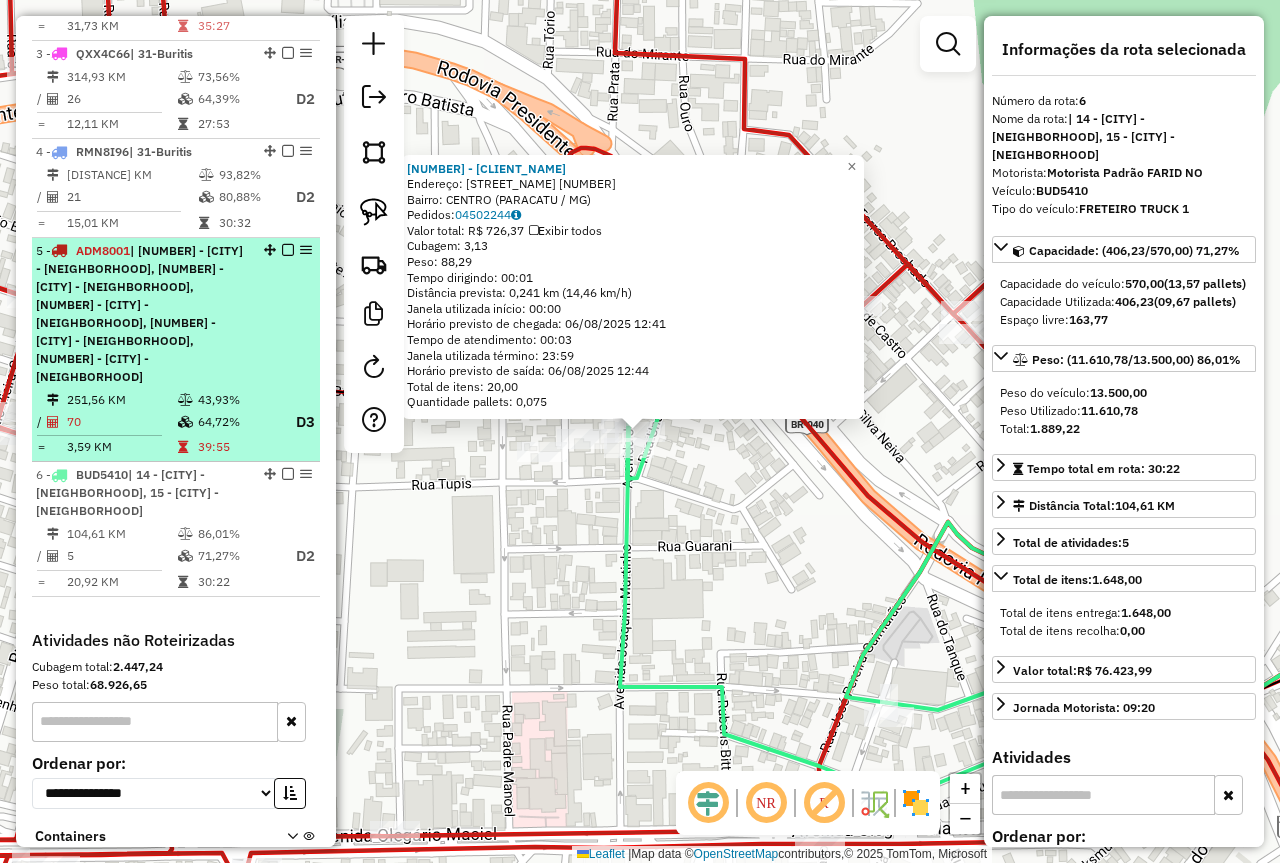 scroll, scrollTop: 847, scrollLeft: 0, axis: vertical 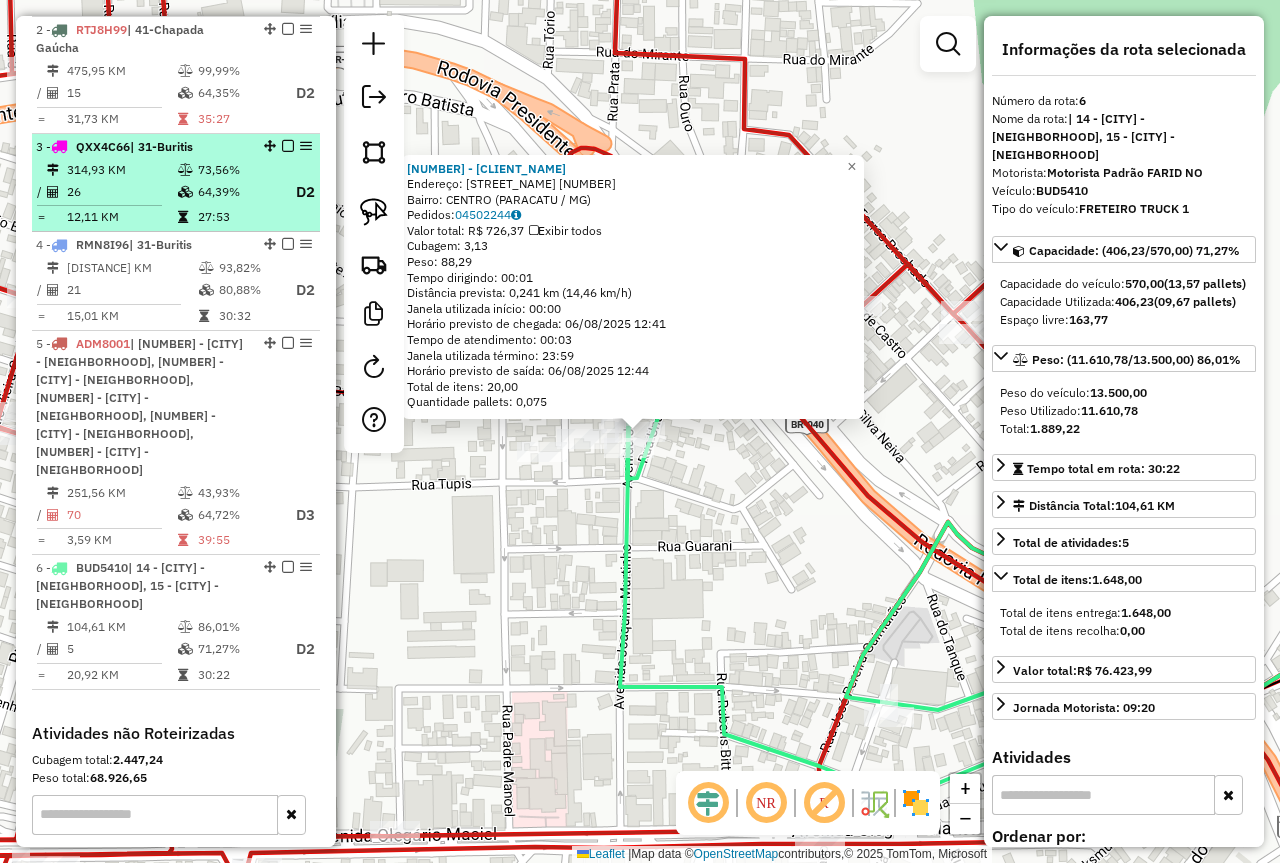 click on "314,93 KM" at bounding box center (121, 170) 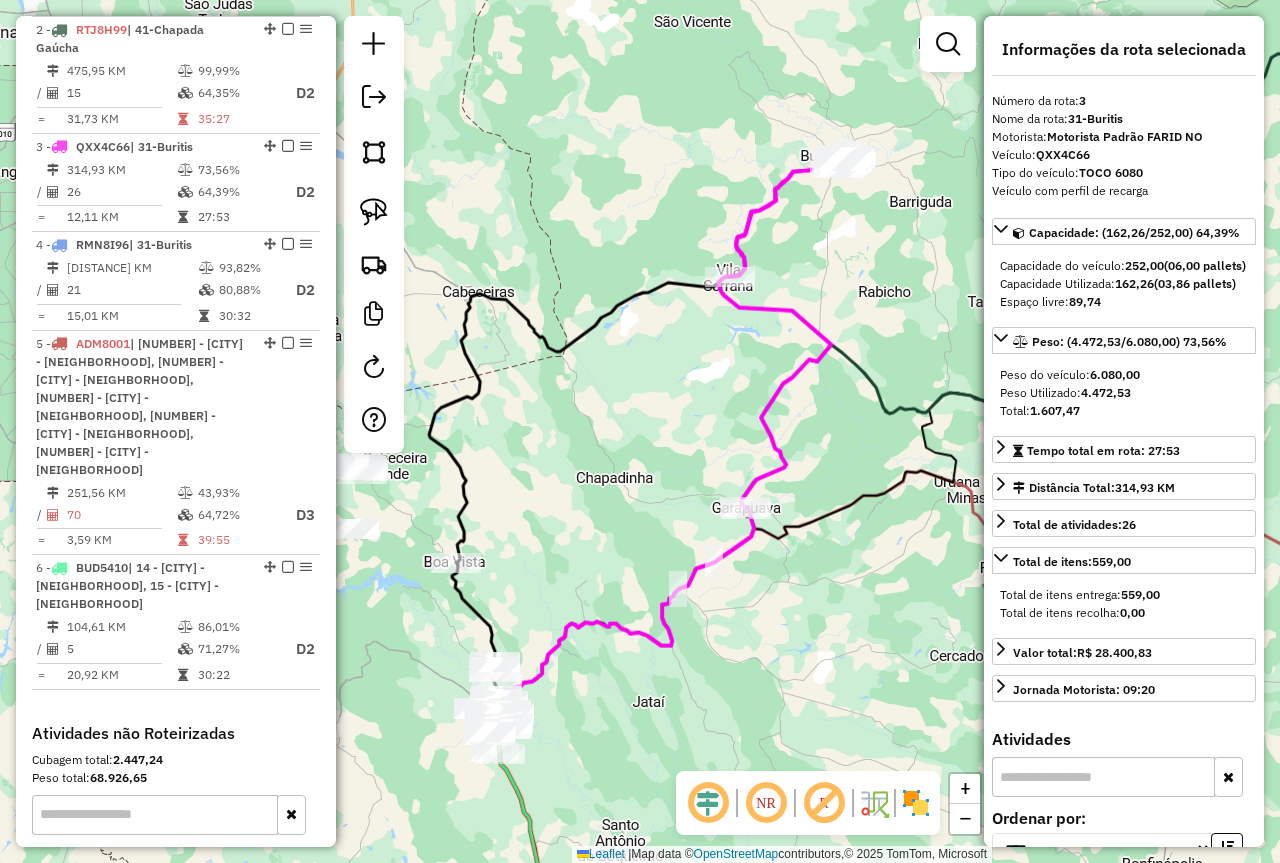 drag, startPoint x: 1127, startPoint y: 296, endPoint x: 1145, endPoint y: 297, distance: 18.027756 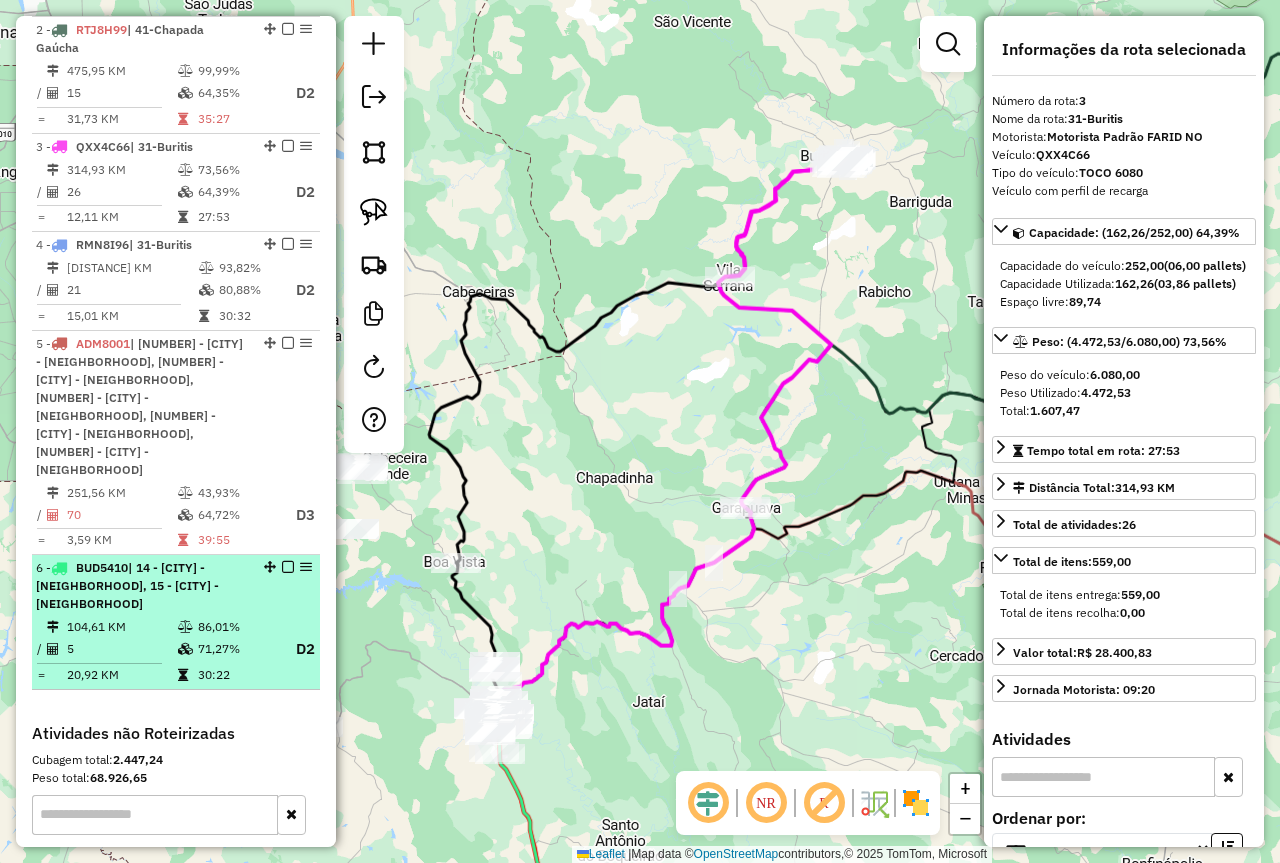 click on "| 14 - [CITY] - Nossa Senhora de Fátima, 15 - [CITY] - Bela Vista" at bounding box center [127, 585] 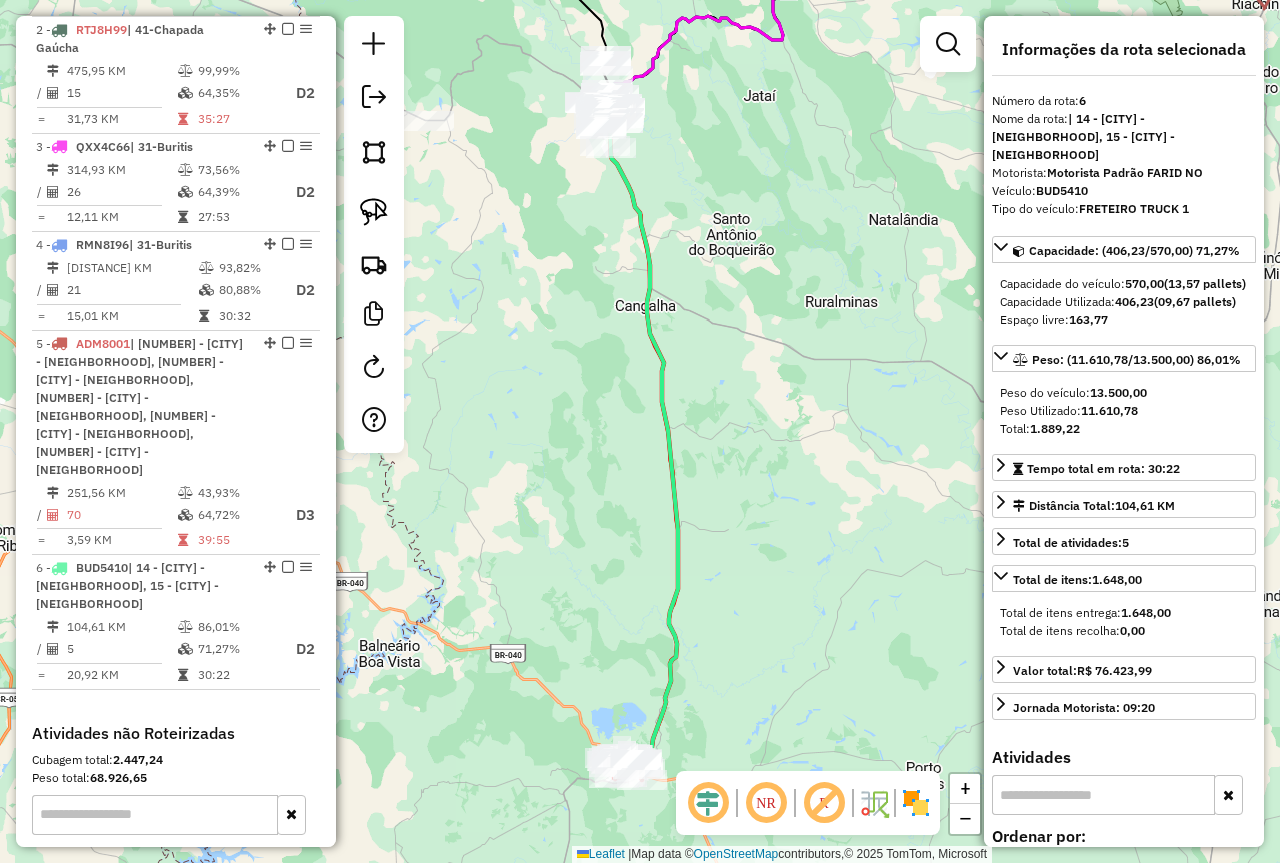 drag, startPoint x: 692, startPoint y: 700, endPoint x: 739, endPoint y: 541, distance: 165.80109 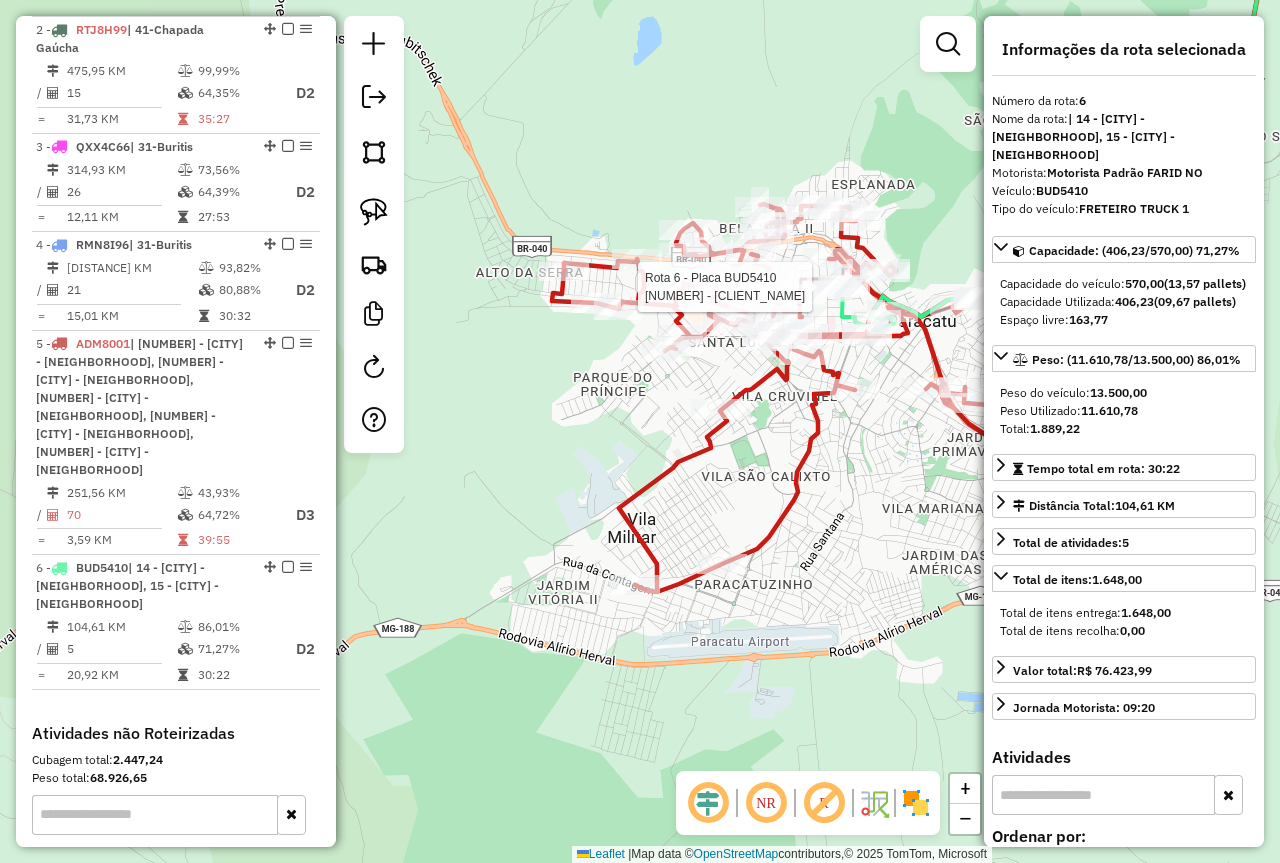 scroll, scrollTop: 1047, scrollLeft: 0, axis: vertical 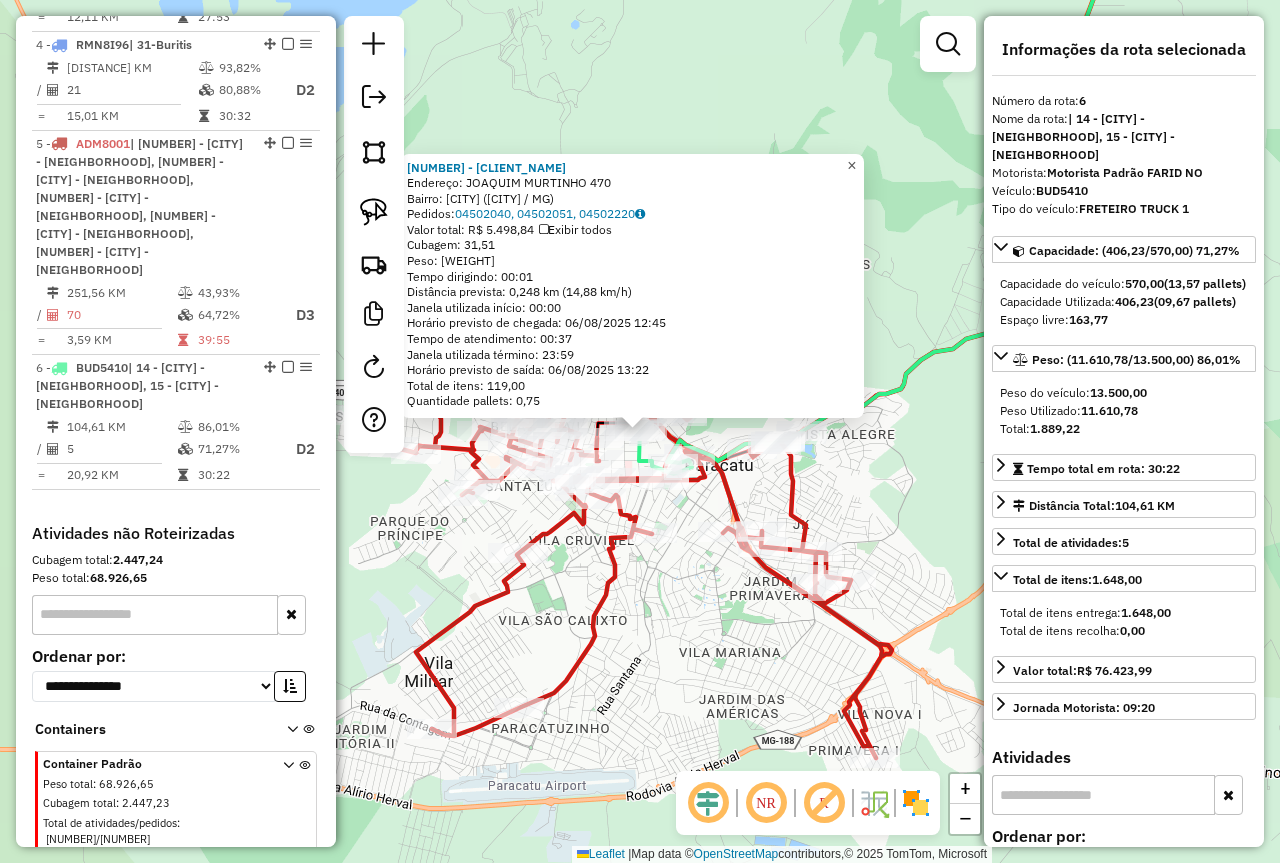 click on "×" 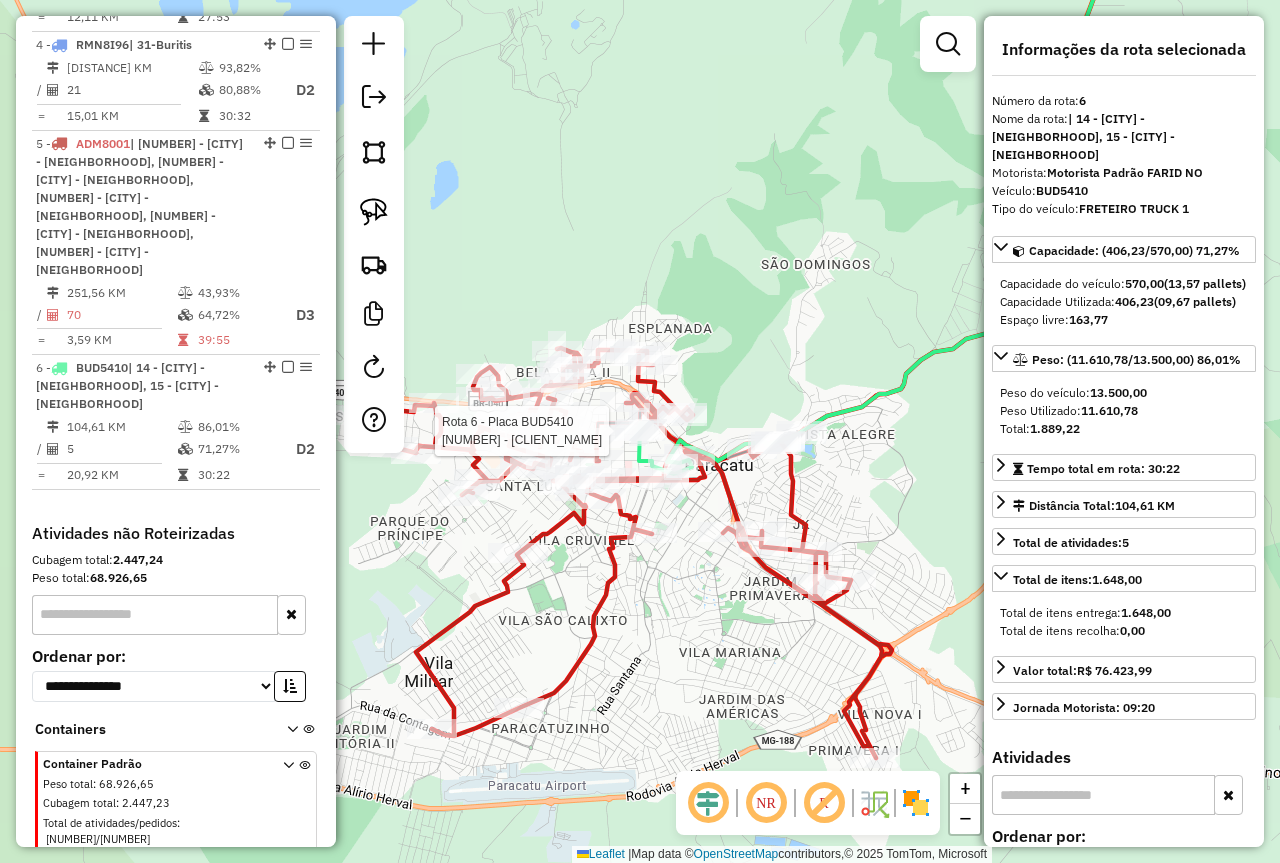 click 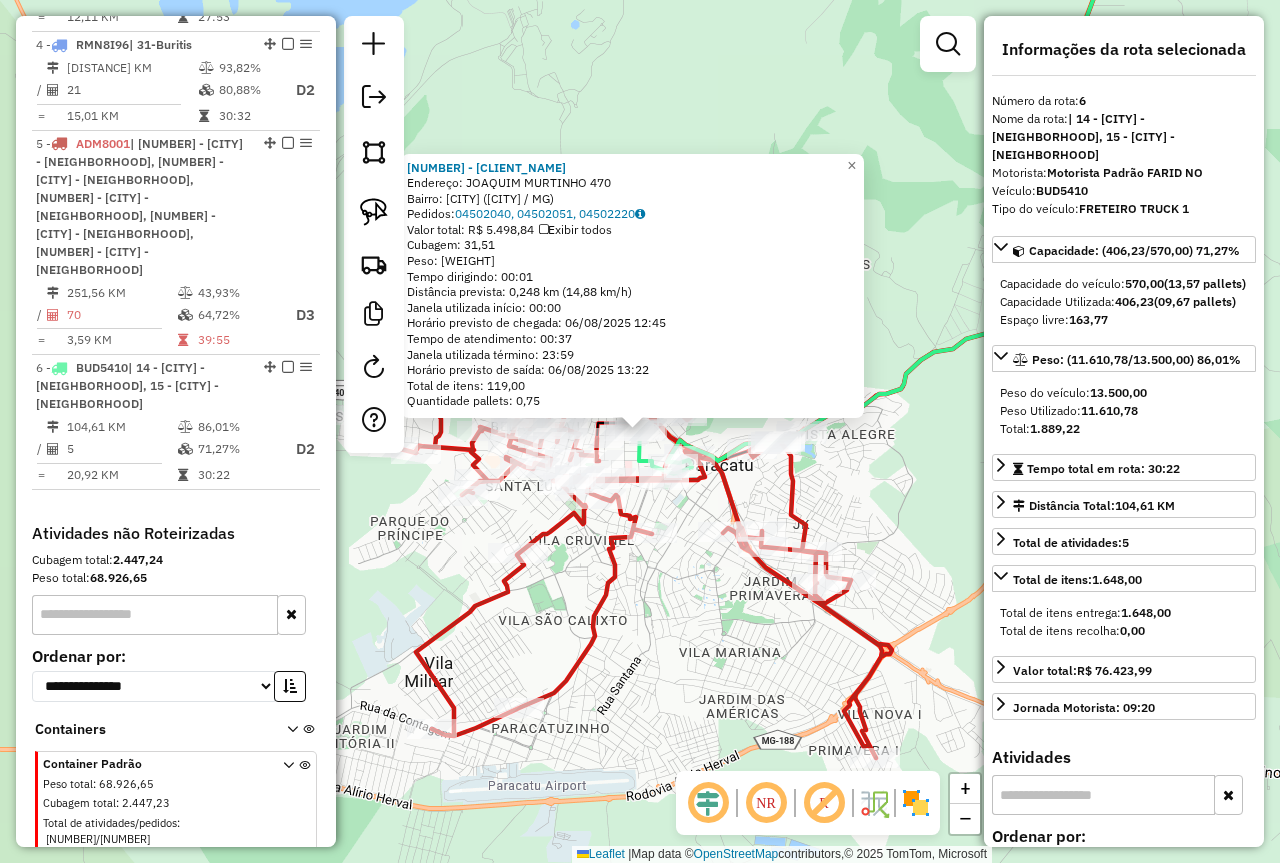 click on "95369 - ESCRITORIO BAR E LAN  Endereço:  JOAQUIM MURTINHO 470   Bairro: AMOREIRAS (PARACATU / MG)   Pedidos:  04502040, 04502051, 04502220   Valor total: R$ 5.498,84   Exibir todos   Cubagem: 31,51  Peso: 849,61  Tempo dirigindo: 00:01   Distância prevista: 0,248 km (14,88 km/h)   Janela utilizada início: 00:00   Horário previsto de chegada: 06/08/2025 12:45   Tempo de atendimento: 00:37   Janela utilizada término: 23:59   Horário previsto de saída: 06/08/2025 13:22   Total de itens: 119,00   Quantidade pallets: 0,75  × Janela de atendimento Grade de atendimento Capacidade Transportadoras Veículos Cliente Pedidos  Rotas Selecione os dias de semana para filtrar as janelas de atendimento  Seg   Ter   Qua   Qui   Sex   Sáb   Dom  Informe o período da janela de atendimento: De: Até:  Filtrar exatamente a janela do cliente  Considerar janela de atendimento padrão  Selecione os dias de semana para filtrar as grades de atendimento  Seg   Ter   Qua   Qui   Sex   Sáb   Dom   Peso mínimo:   De:   Até:" 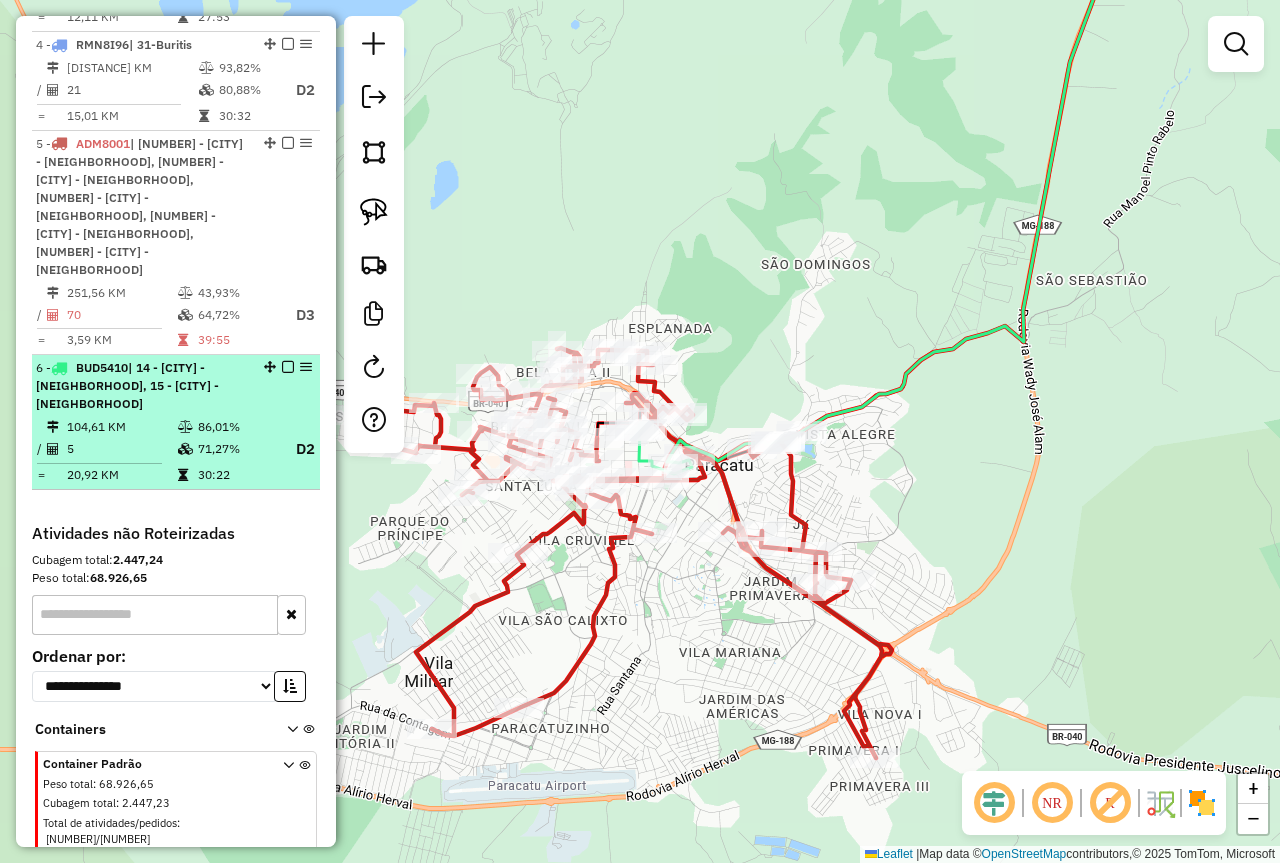click at bounding box center [288, 367] 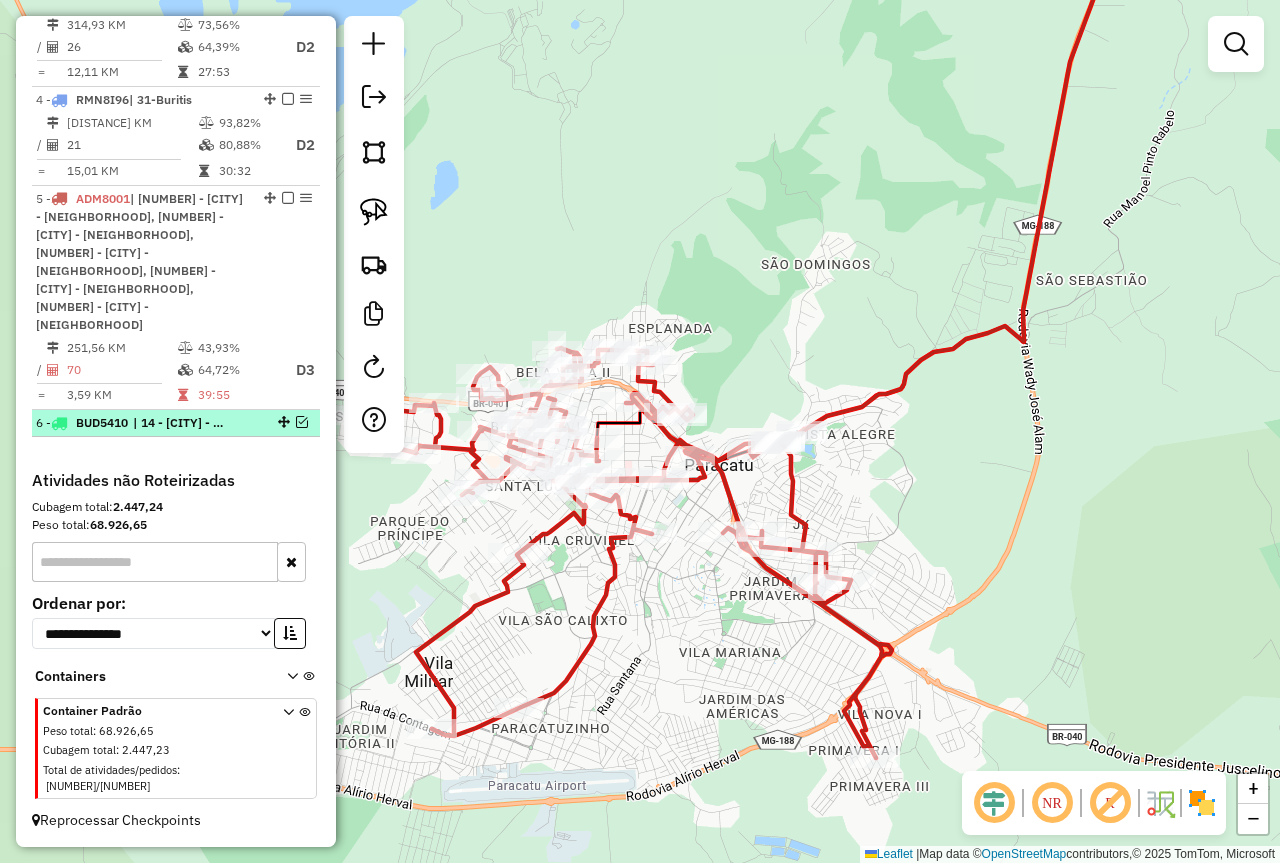 scroll, scrollTop: 940, scrollLeft: 0, axis: vertical 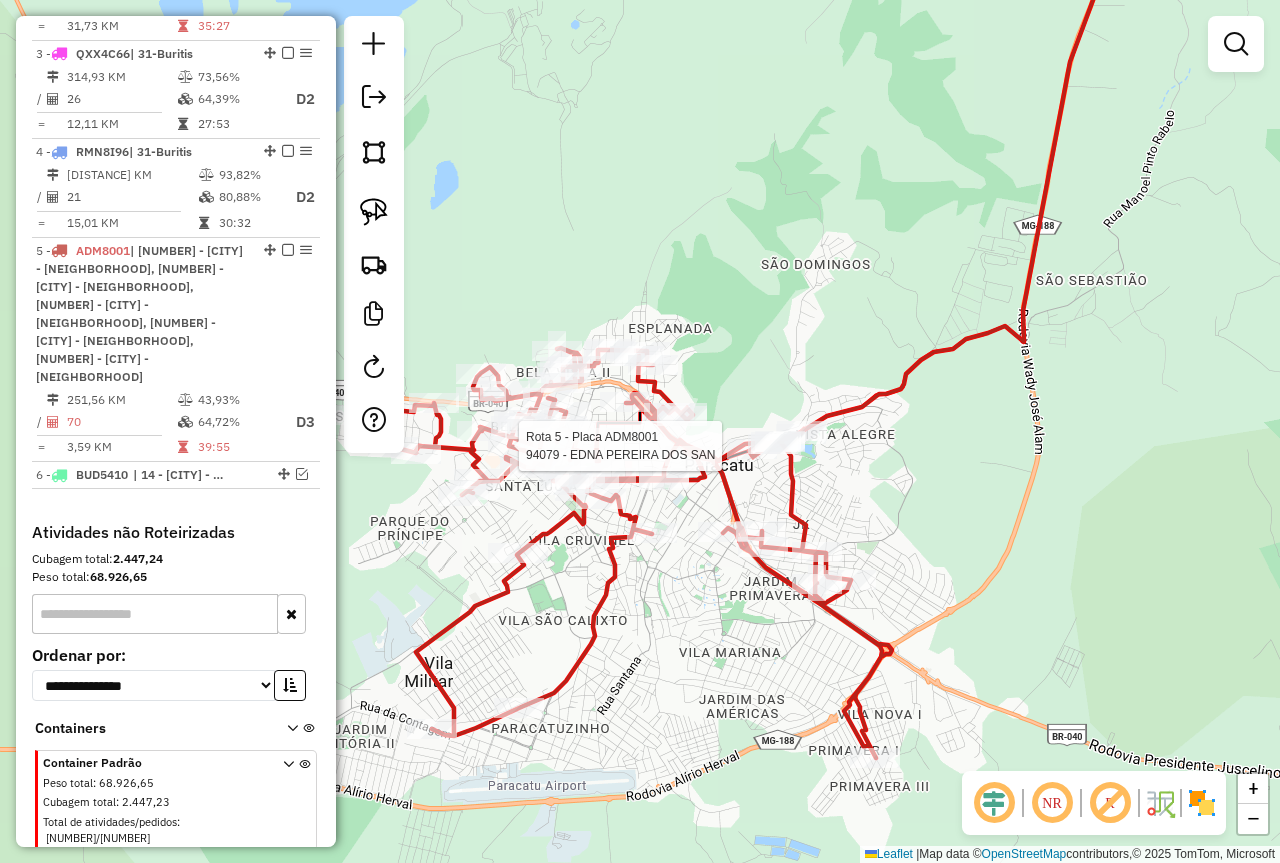 select on "*********" 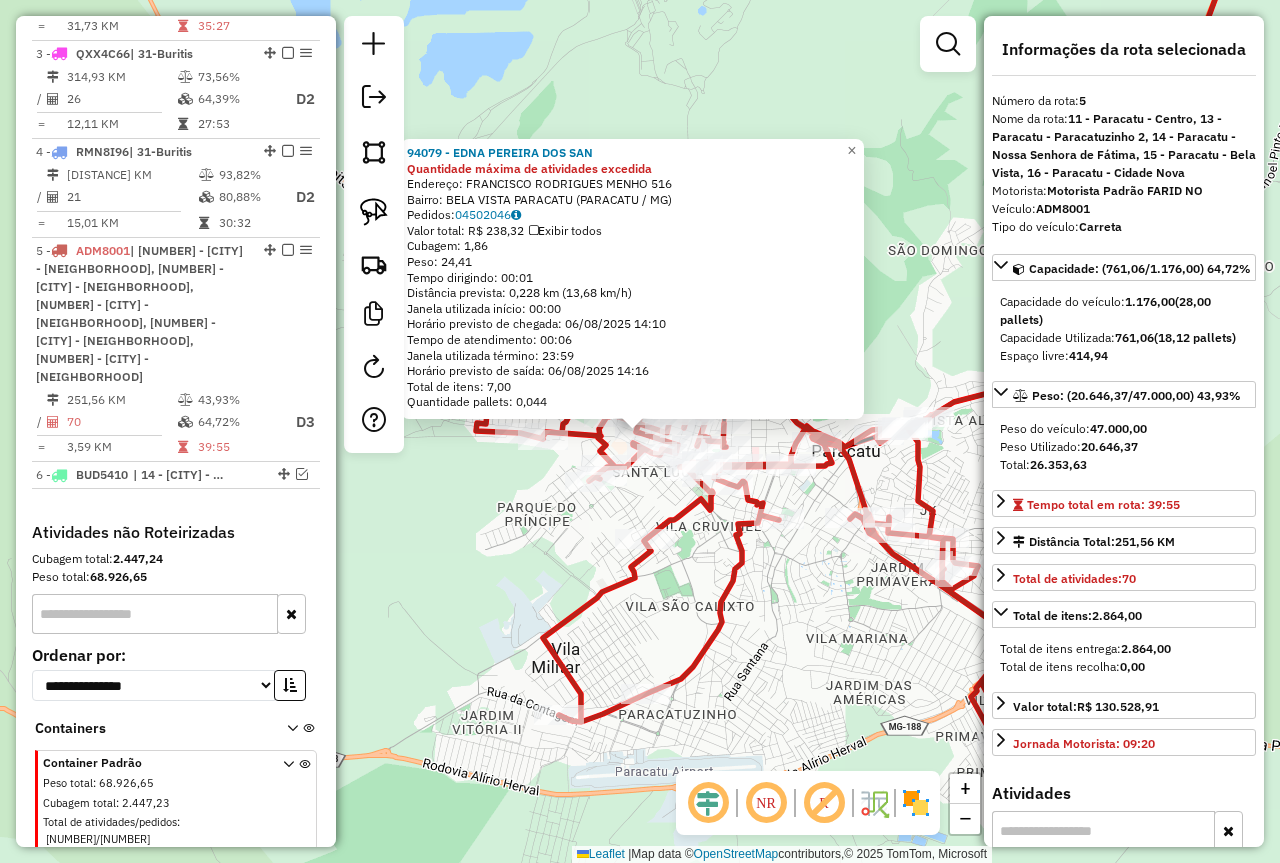 click on "94079 - EDNA PEREIRA DOS SAN Quantidade máxima de atividades excedida  Endereço:  FRANCISCO RODRIGUES MENHO 516   Bairro: BELA VISTA PARACATU (PARACATU / MG)   Pedidos:  04502046   Valor total: R$ 238,32   Exibir todos   Cubagem: 1,86  Peso: 24,41  Tempo dirigindo: 00:01   Distância prevista: 0,228 km (13,68 km/h)   Janela utilizada início: 00:00   Horário previsto de chegada: 06/08/2025 14:10   Tempo de atendimento: 00:06   Janela utilizada término: 23:59   Horário previsto de saída: 06/08/2025 14:16   Total de itens: 7,00   Quantidade pallets: 0,044  × Janela de atendimento Grade de atendimento Capacidade Transportadoras Veículos Cliente Pedidos  Rotas Selecione os dias de semana para filtrar as janelas de atendimento  Seg   Ter   Qua   Qui   Sex   Sáb   Dom  Informe o período da janela de atendimento: De: Até:  Filtrar exatamente a janela do cliente  Considerar janela de atendimento padrão  Selecione os dias de semana para filtrar as grades de atendimento  Seg   Ter   Qua   Qui   Sex   Sáb" 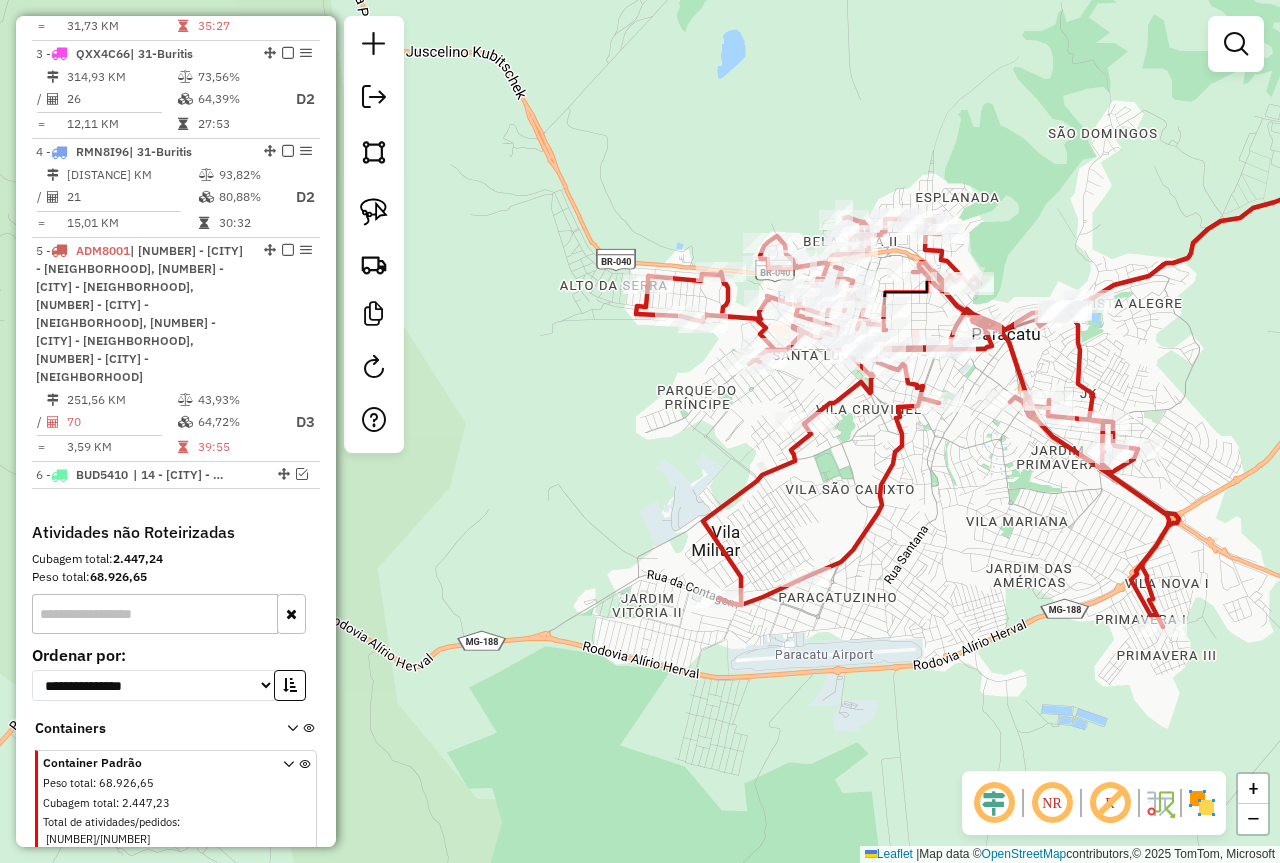 drag, startPoint x: 777, startPoint y: 611, endPoint x: 953, endPoint y: 441, distance: 244.69572 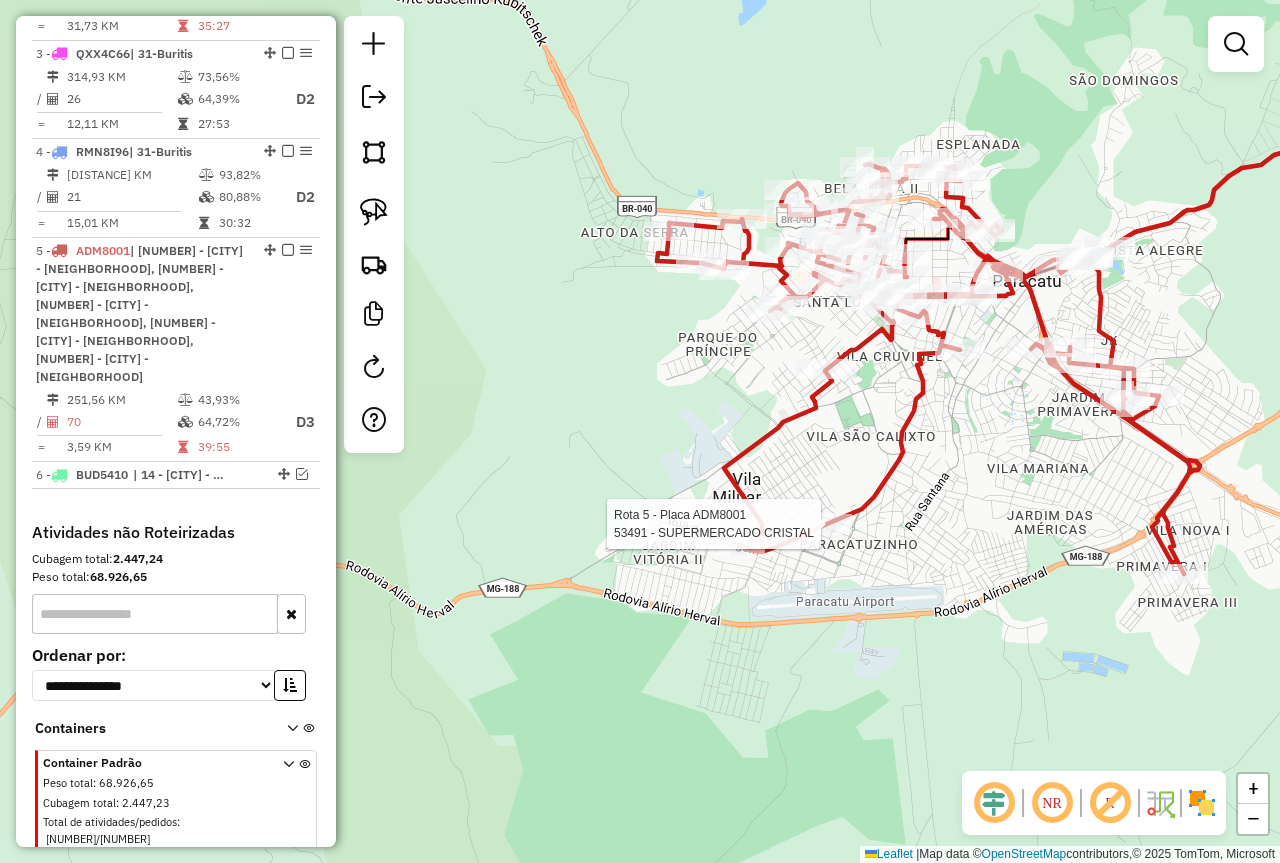select on "*********" 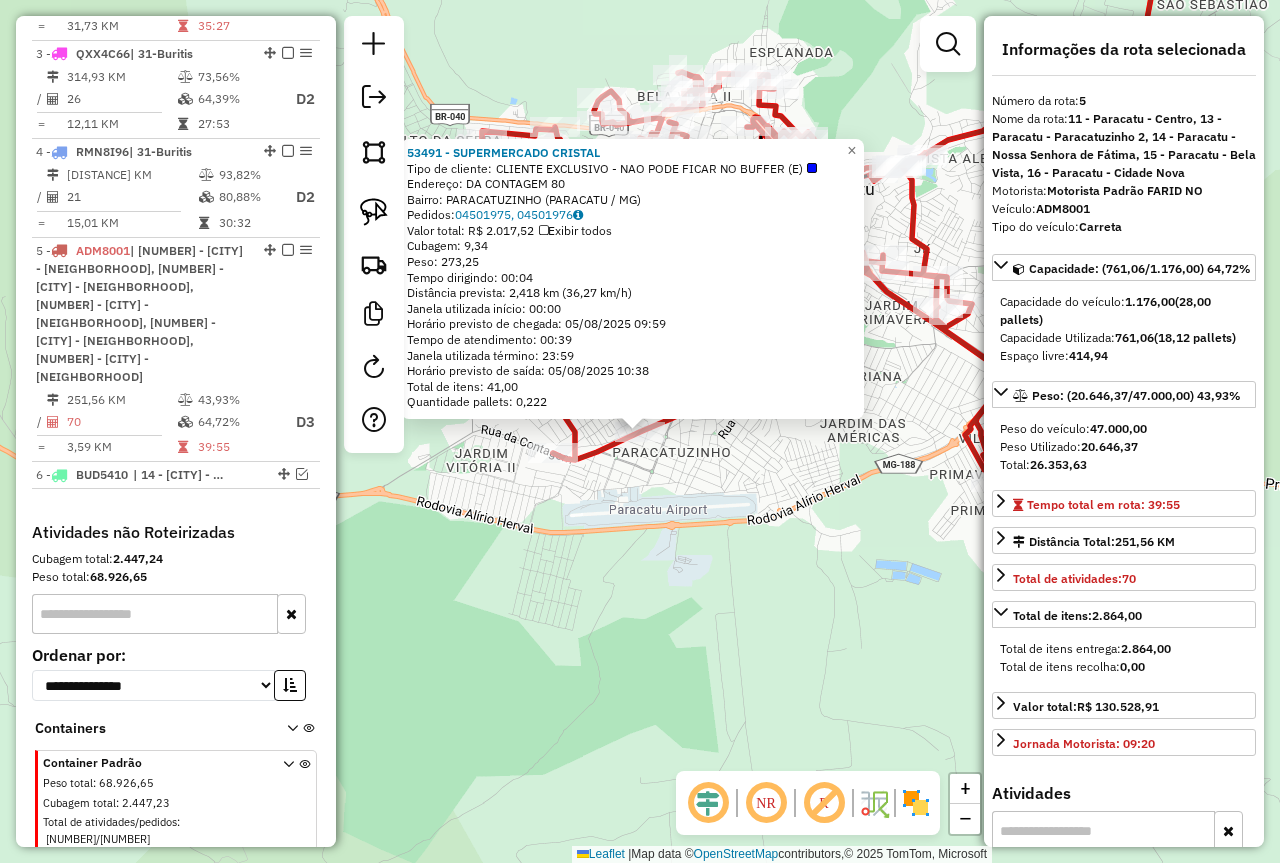 click on "53491 - SUPERMERCADO CRISTAL  Tipo de cliente:   CLIENTE EXCLUSIVO - NAO PODE FICAR NO BUFFER (E)   Endereço:  DA CONTAGEM 80   Bairro: PARACATUZINHO (PARACATU / MG)   Pedidos:  04501975, 04501976   Valor total: R$ 2.017,52   Exibir todos   Cubagem: 9,34  Peso: 273,25  Tempo dirigindo: 00:04   Distância prevista: 2,418 km (36,27 km/h)   Janela utilizada início: 00:00   Horário previsto de chegada: 05/08/2025 09:59   Tempo de atendimento: 00:39   Janela utilizada término: 23:59   Horário previsto de saída: 05/08/2025 10:38   Total de itens: 41,00   Quantidade pallets: 0,222  × Janela de atendimento Grade de atendimento Capacidade Transportadoras Veículos Cliente Pedidos  Rotas Selecione os dias de semana para filtrar as janelas de atendimento  Seg   Ter   Qua   Qui   Sex   Sáb   Dom  Informe o período da janela de atendimento: De: Até:  Filtrar exatamente a janela do cliente  Considerar janela de atendimento padrão  Selecione os dias de semana para filtrar as grades de atendimento  Seg   Ter  De:" 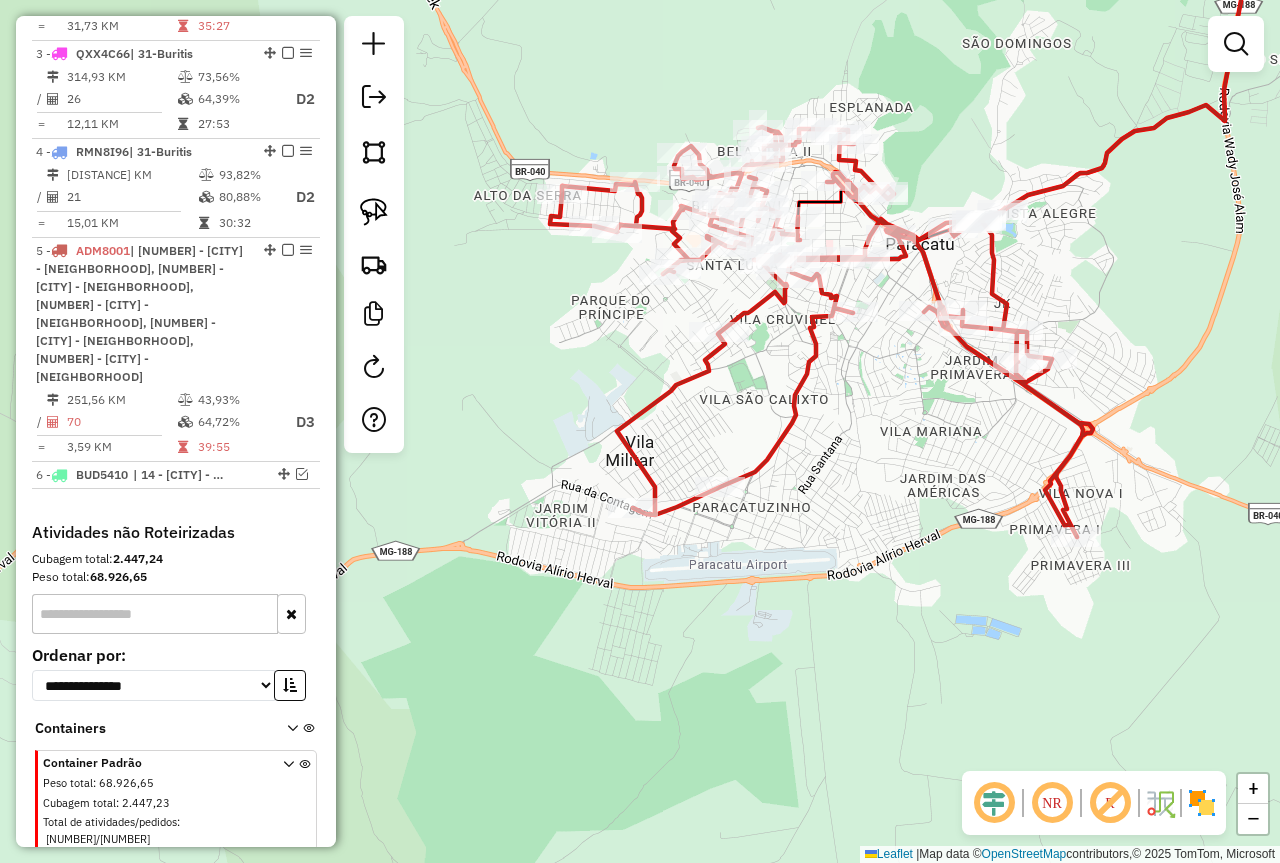 drag, startPoint x: 696, startPoint y: 473, endPoint x: 792, endPoint y: 531, distance: 112.1606 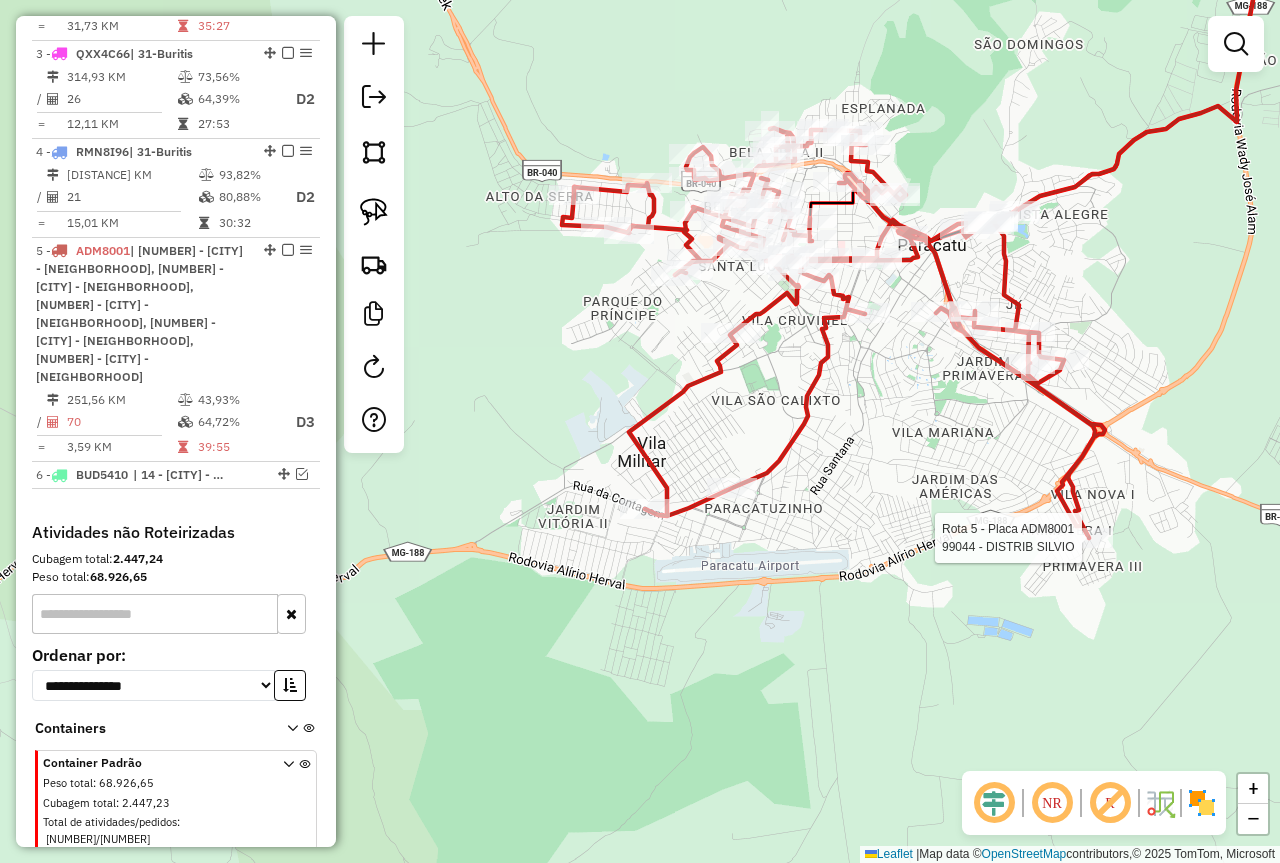 select on "*********" 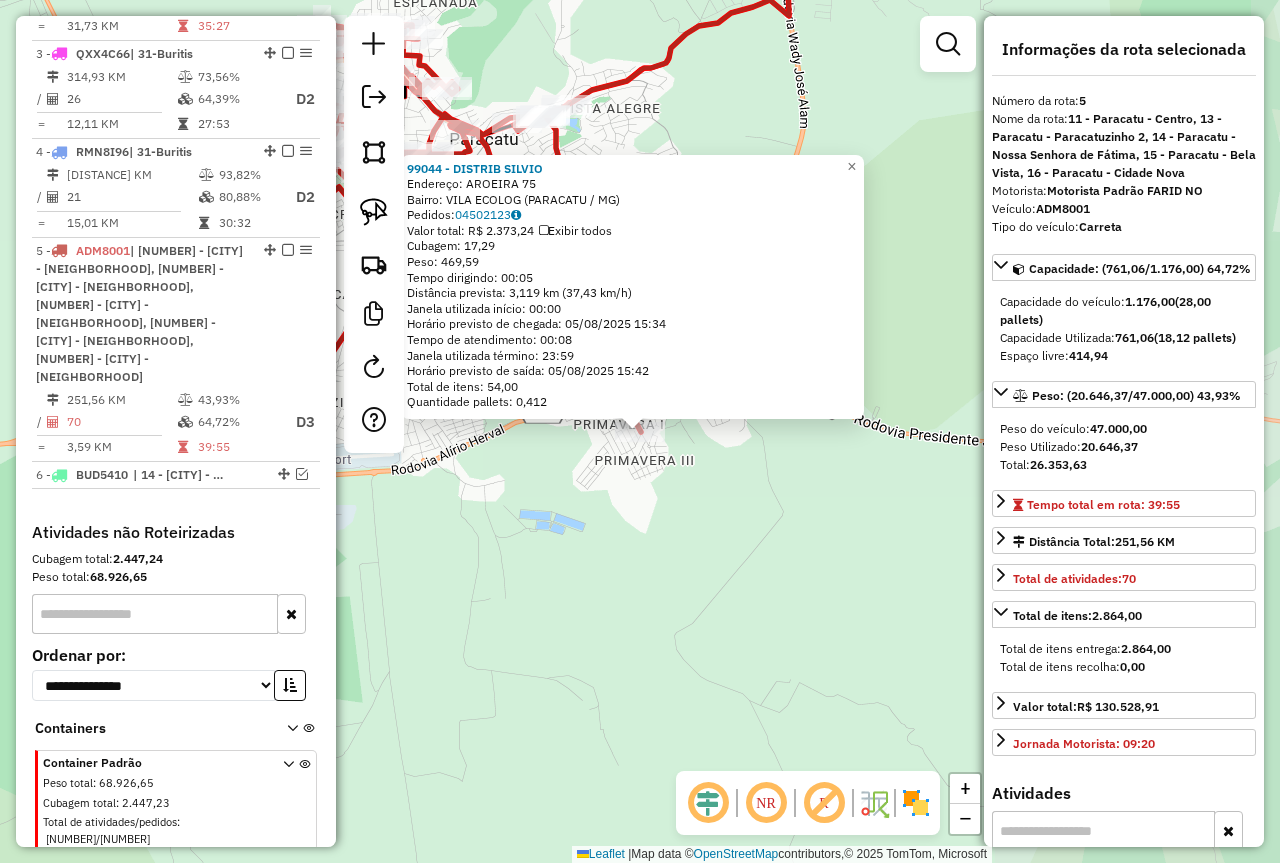 click on "99044 - DISTRIB SILVIO  Endereço:  AROEIRA 75   Bairro: VILA ECOLOG (PARACATU / MG)   Pedidos:  04502123   Valor total: R$ 2.373,24   Exibir todos   Cubagem: 17,29  Peso: 469,59  Tempo dirigindo: 00:05   Distância prevista: 3,119 km (37,43 km/h)   Janela utilizada início: 00:00   Horário previsto de chegada: 05/08/2025 15:34   Tempo de atendimento: 00:08   Janela utilizada término: 23:59   Horário previsto de saída: 05/08/2025 15:42   Total de itens: 54,00   Quantidade pallets: 0,412  × Janela de atendimento Grade de atendimento Capacidade Transportadoras Veículos Cliente Pedidos  Rotas Selecione os dias de semana para filtrar as janelas de atendimento  Seg   Ter   Qua   Qui   Sex   Sáb   Dom  Informe o período da janela de atendimento: De: Até:  Filtrar exatamente a janela do cliente  Considerar janela de atendimento padrão  Selecione os dias de semana para filtrar as grades de atendimento  Seg   Ter   Qua   Qui   Sex   Sáb   Dom   Considerar clientes sem dia de atendimento cadastrado  De:  De:" 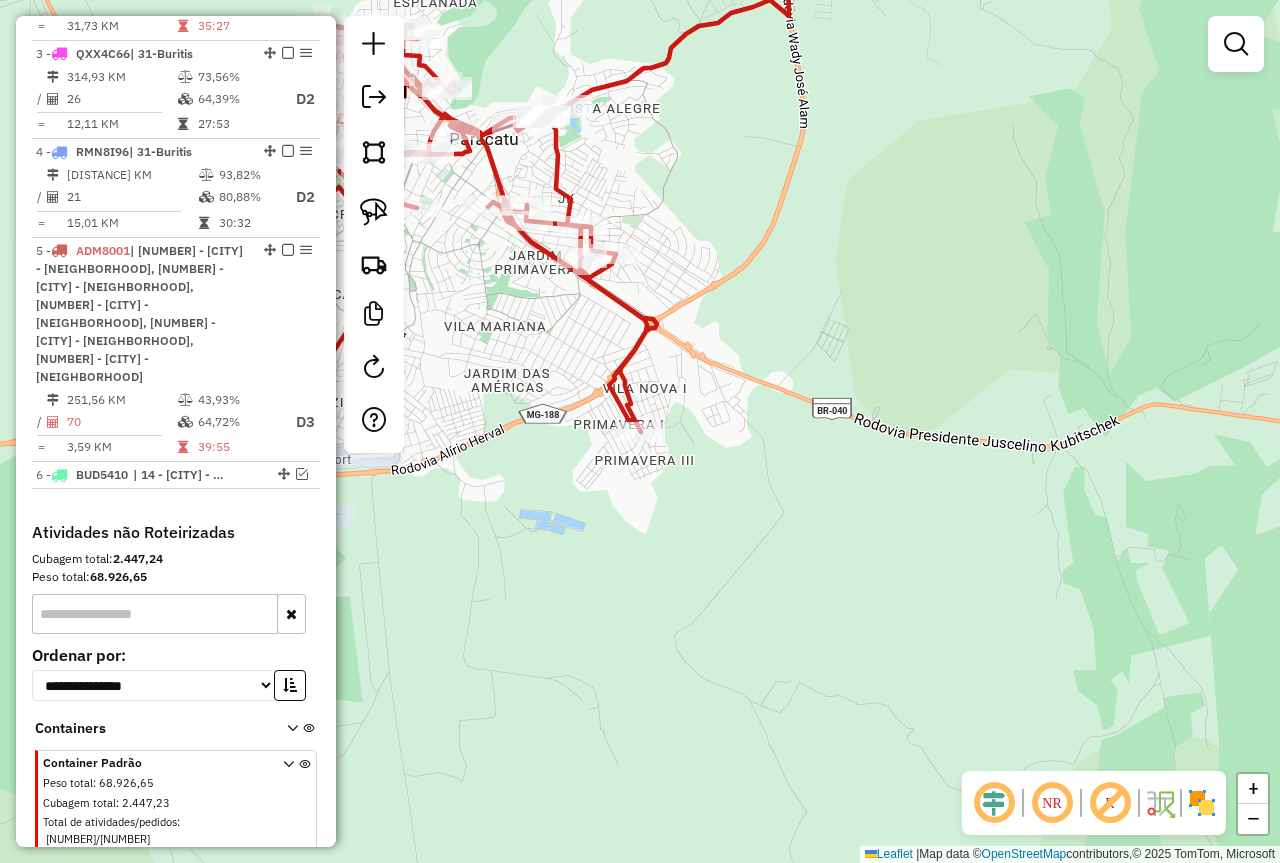 drag, startPoint x: 537, startPoint y: 455, endPoint x: 867, endPoint y: 532, distance: 338.8643 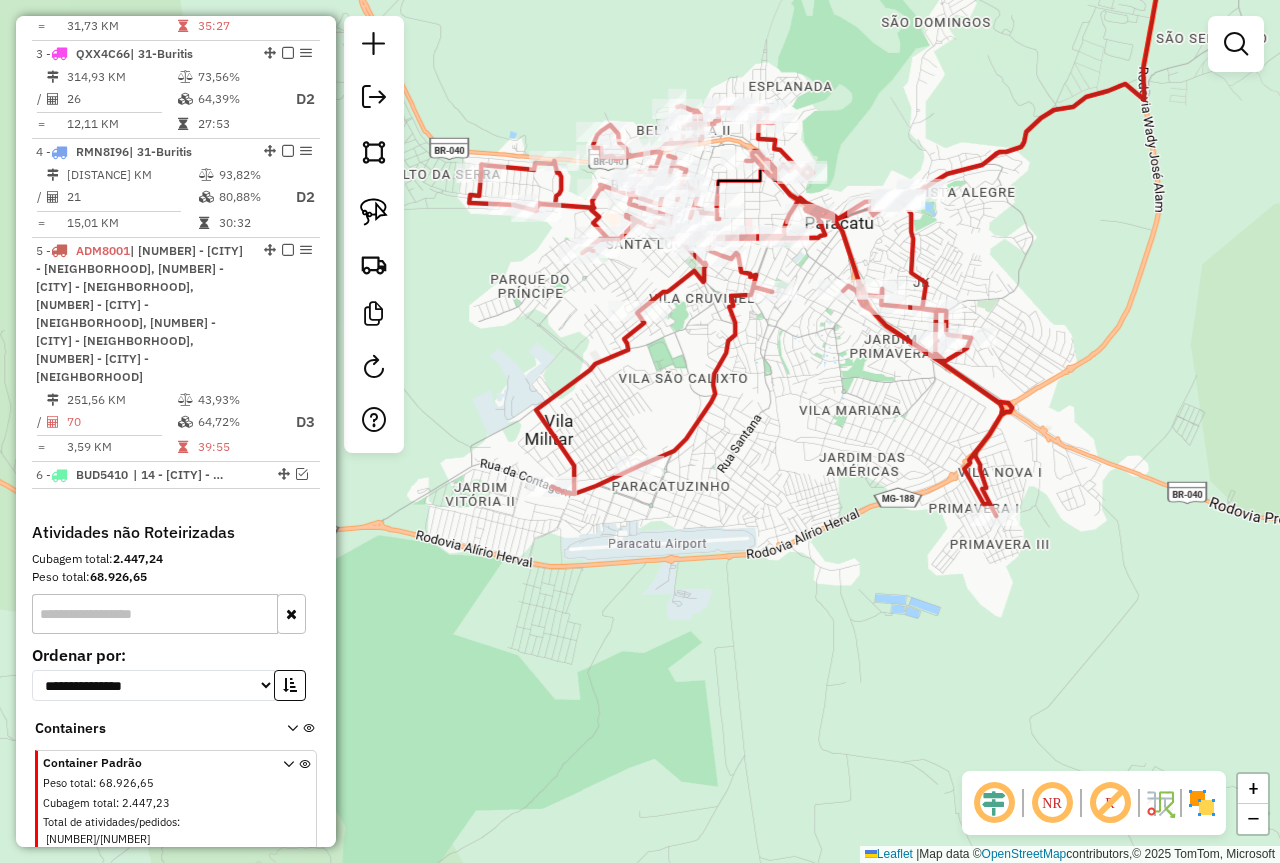 drag, startPoint x: 860, startPoint y: 467, endPoint x: 978, endPoint y: 536, distance: 136.69308 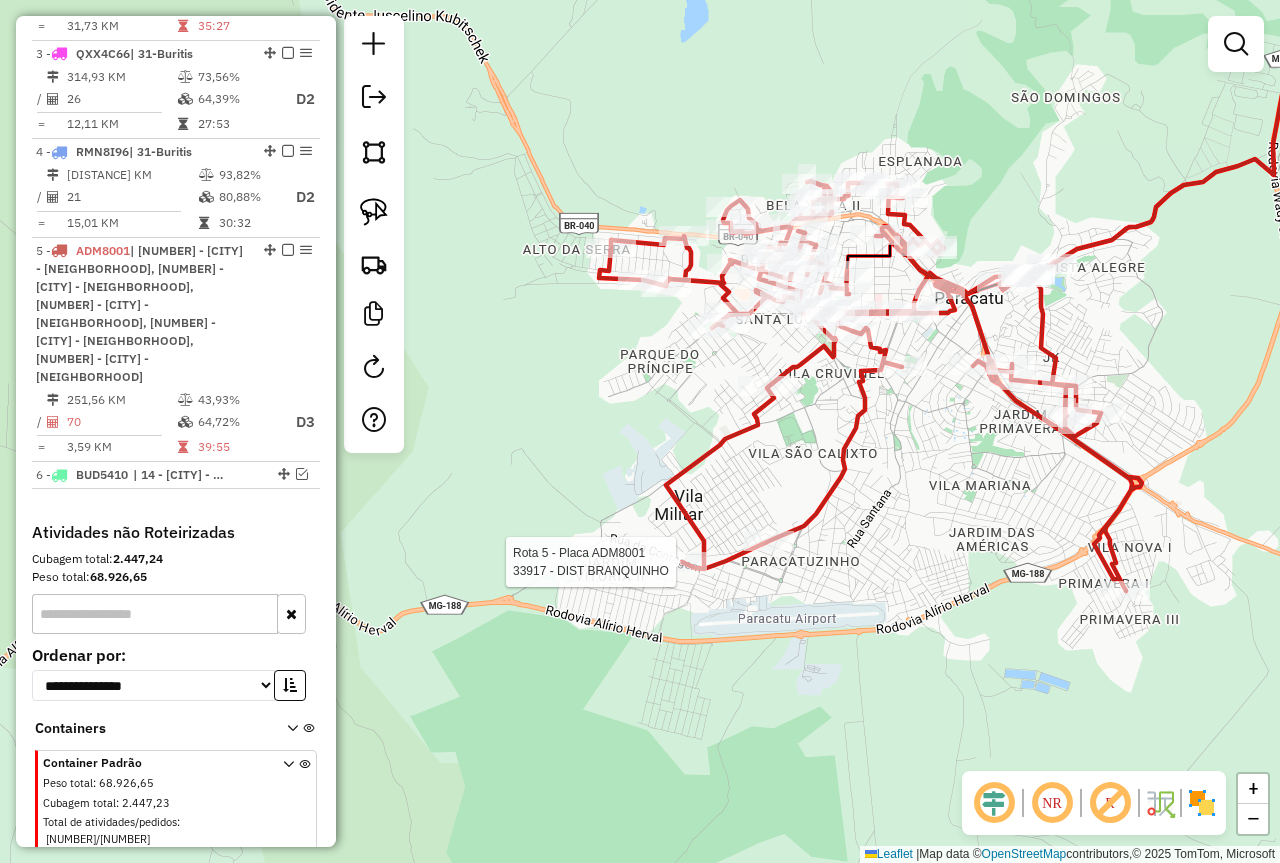 select on "*********" 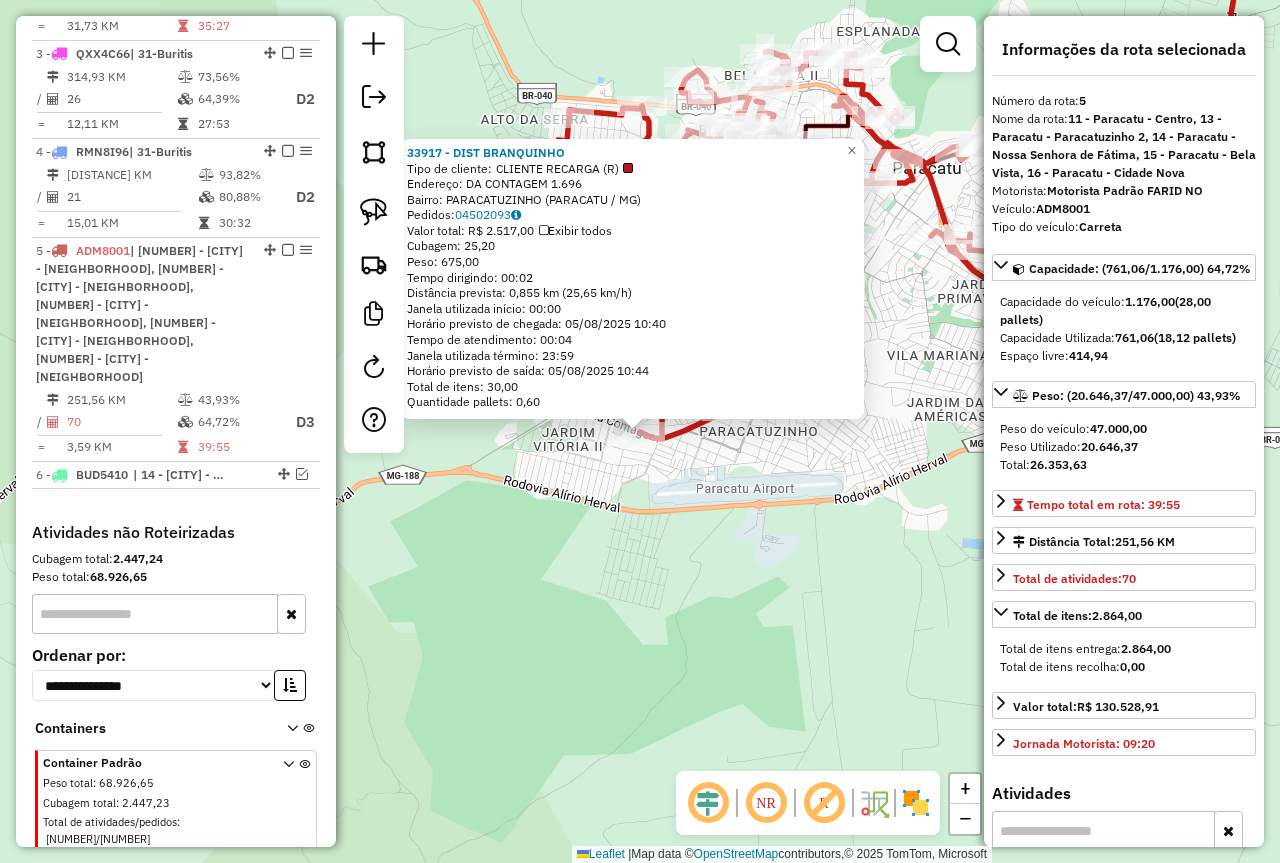 click on "33917 - DIST BRANQUINHO  Tipo de cliente:   CLIENTE RECARGA (R)   Endereço:  DA CONTAGEM 1.696   Bairro: PARACATUZINHO (PARACATU / MG)   Pedidos:  04502093   Valor total: R$ 2.517,00   Exibir todos   Cubagem: 25,20  Peso: 675,00  Tempo dirigindo: 00:02   Distância prevista: 0,855 km (25,65 km/h)   Janela utilizada início: 00:00   Horário previsto de chegada: 05/08/2025 10:40   Tempo de atendimento: 00:04   Janela utilizada término: 23:59   Horário previsto de saída: 05/08/2025 10:44   Total de itens: 30,00   Quantidade pallets: 0,60  × Janela de atendimento Grade de atendimento Capacidade Transportadoras Veículos Cliente Pedidos  Rotas Selecione os dias de semana para filtrar as janelas de atendimento  Seg   Ter   Qua   Qui   Sex   Sáb   Dom  Informe o período da janela de atendimento: De: Até:  Filtrar exatamente a janela do cliente  Considerar janela de atendimento padrão  Selecione os dias de semana para filtrar as grades de atendimento  Seg   Ter   Qua   Qui   Sex   Sáb   Dom   De:   Até:" 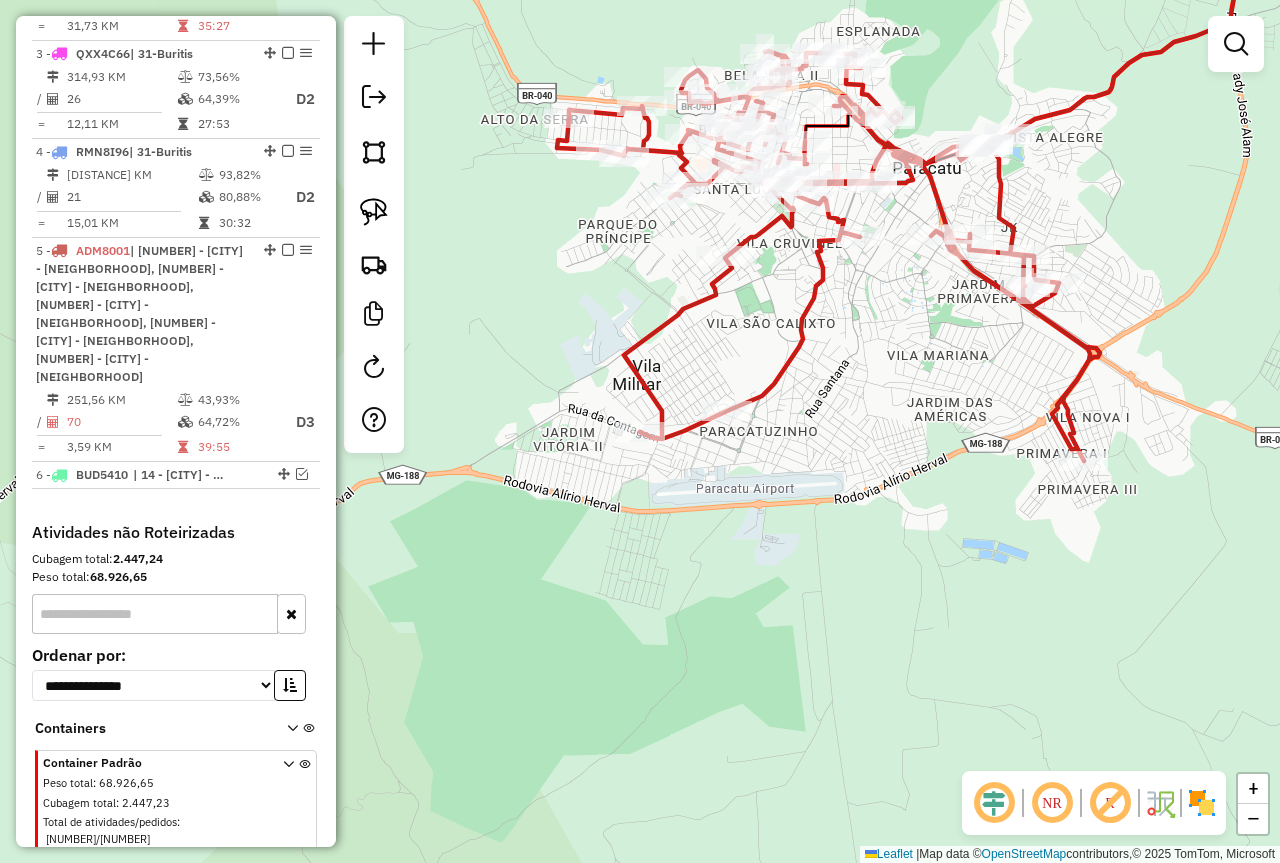drag, startPoint x: 755, startPoint y: 372, endPoint x: 747, endPoint y: 523, distance: 151.21178 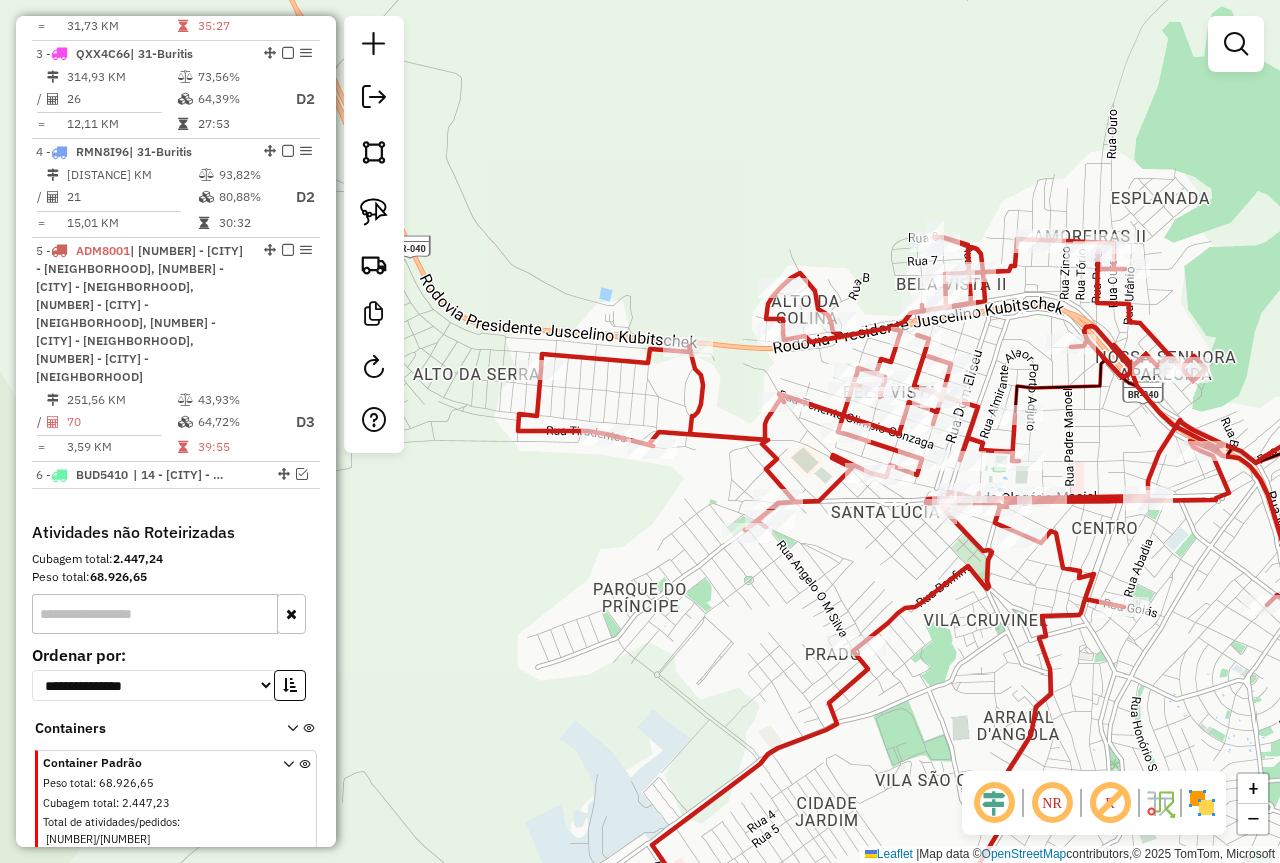 drag, startPoint x: 1124, startPoint y: 533, endPoint x: 1106, endPoint y: 448, distance: 86.88498 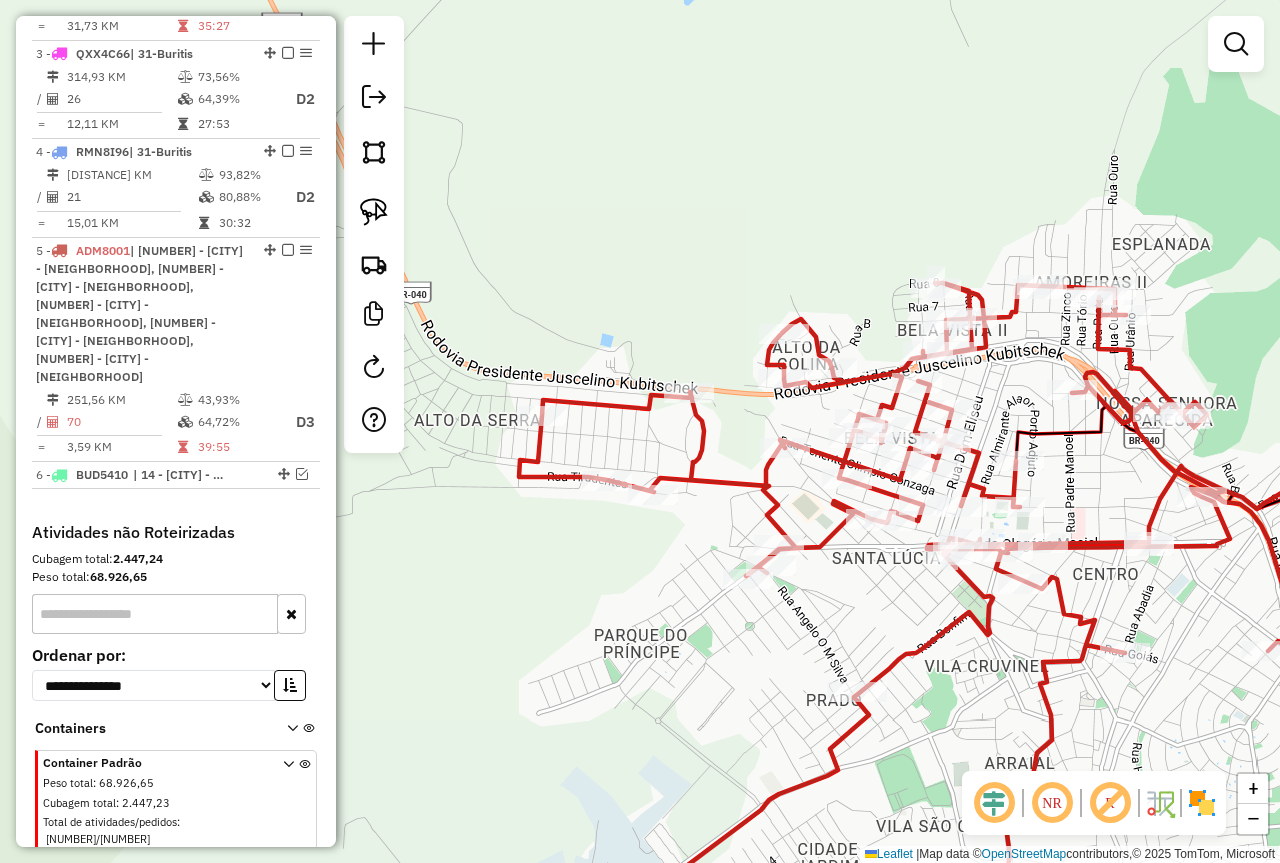 click on "Rota 5 - Placa ADM8001  53491 - SUPERMERCADO CRISTAL Janela de atendimento Grade de atendimento Capacidade Transportadoras Veículos Cliente Pedidos  Rotas Selecione os dias de semana para filtrar as janelas de atendimento  Seg   Ter   Qua   Qui   Sex   Sáb   Dom  Informe o período da janela de atendimento: De: Até:  Filtrar exatamente a janela do cliente  Considerar janela de atendimento padrão  Selecione os dias de semana para filtrar as grades de atendimento  Seg   Ter   Qua   Qui   Sex   Sáb   Dom   Considerar clientes sem dia de atendimento cadastrado  Clientes fora do dia de atendimento selecionado Filtrar as atividades entre os valores definidos abaixo:  Peso mínimo:   Peso máximo:   Cubagem mínima:   Cubagem máxima:   De:   Até:  Filtrar as atividades entre o tempo de atendimento definido abaixo:  De:   Até:   Considerar capacidade total dos clientes não roteirizados Transportadora: Selecione um ou mais itens Tipo de veículo: Selecione um ou mais itens Veículo: Selecione um ou mais itens" 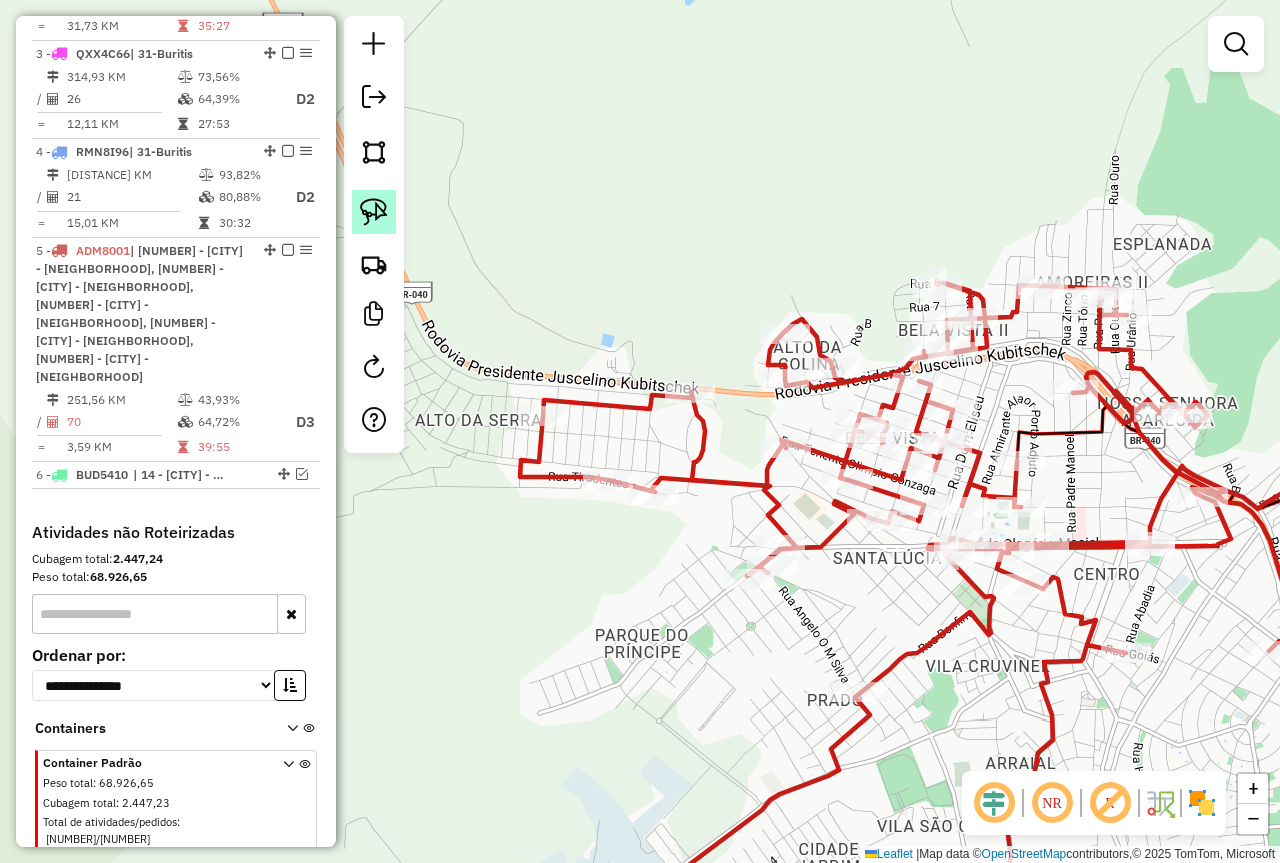 click 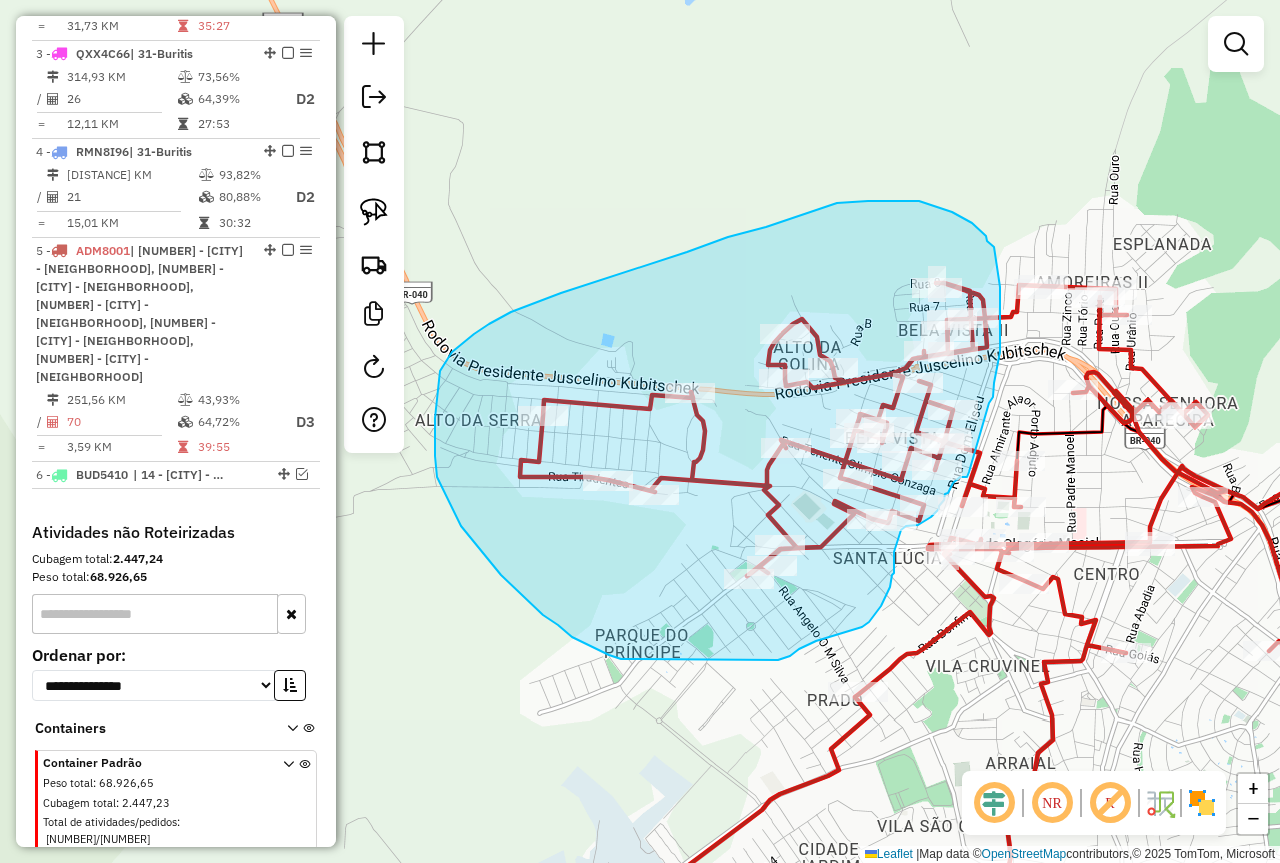 drag, startPoint x: 997, startPoint y: 369, endPoint x: 979, endPoint y: 463, distance: 95.707886 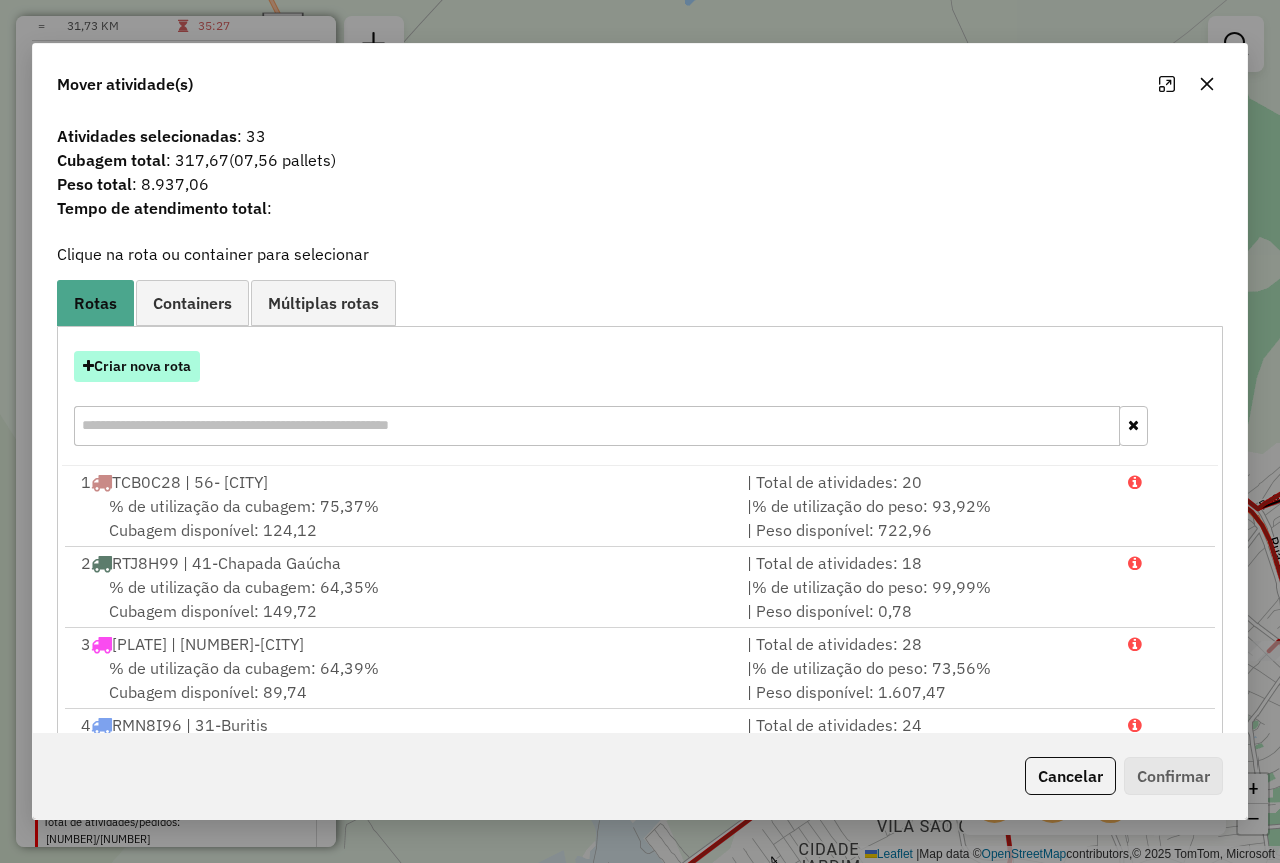 click on "Criar nova rota" at bounding box center (137, 366) 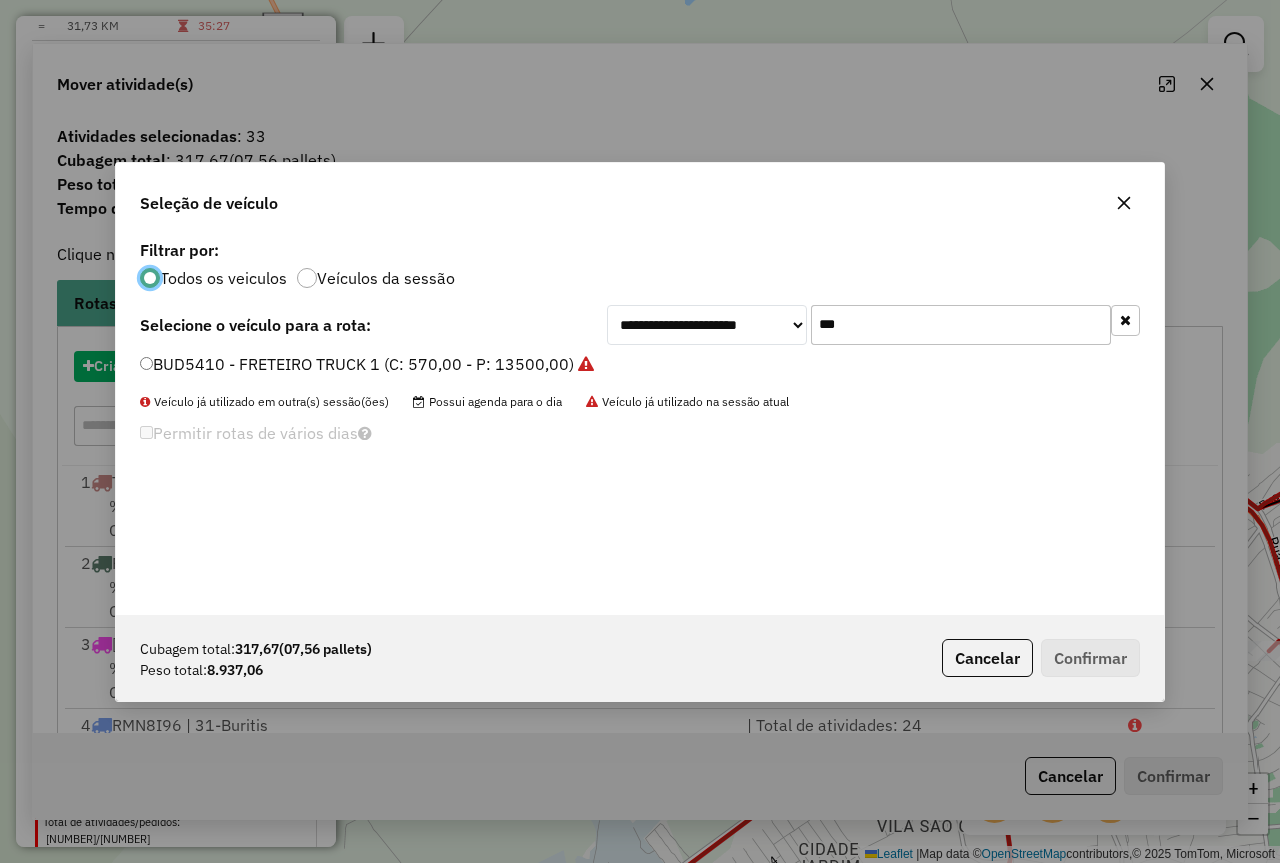 scroll, scrollTop: 11, scrollLeft: 6, axis: both 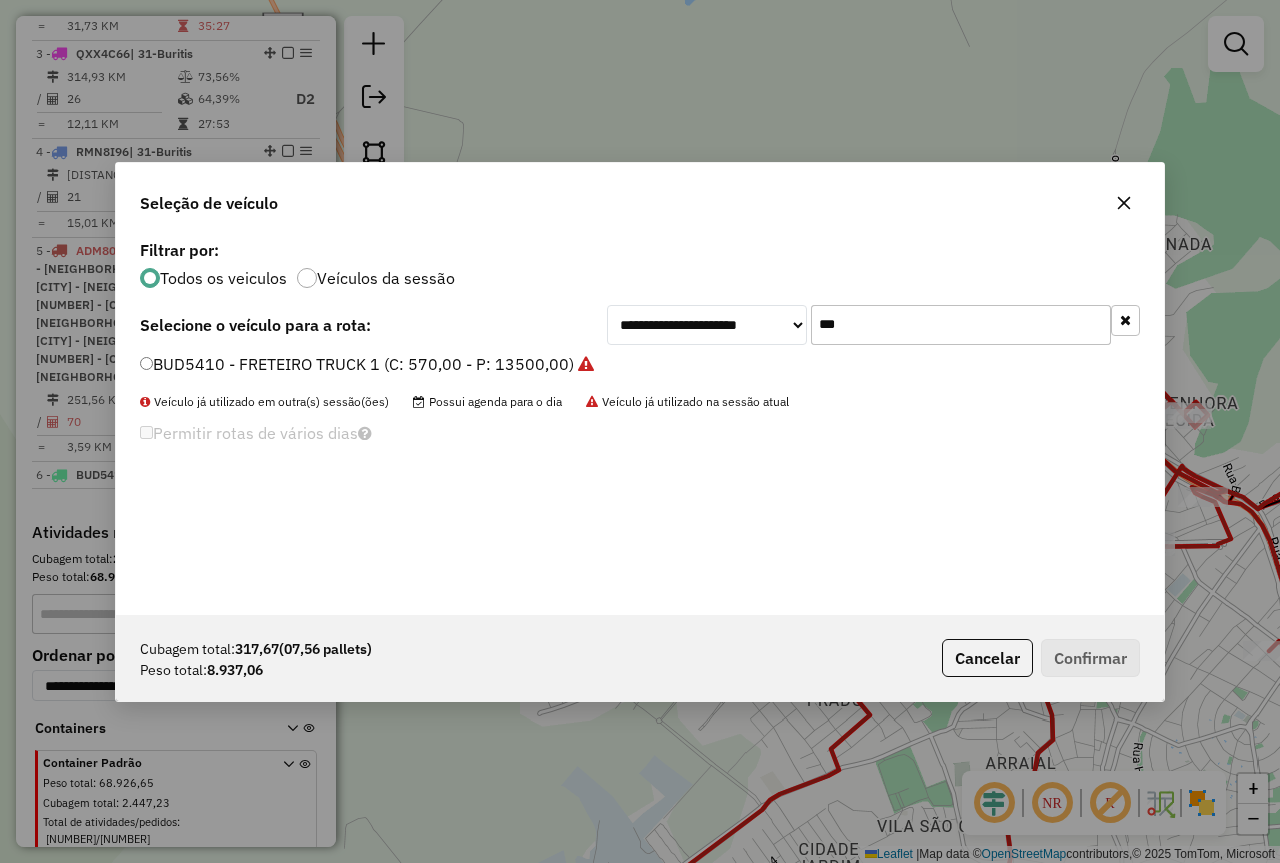 click on "**********" 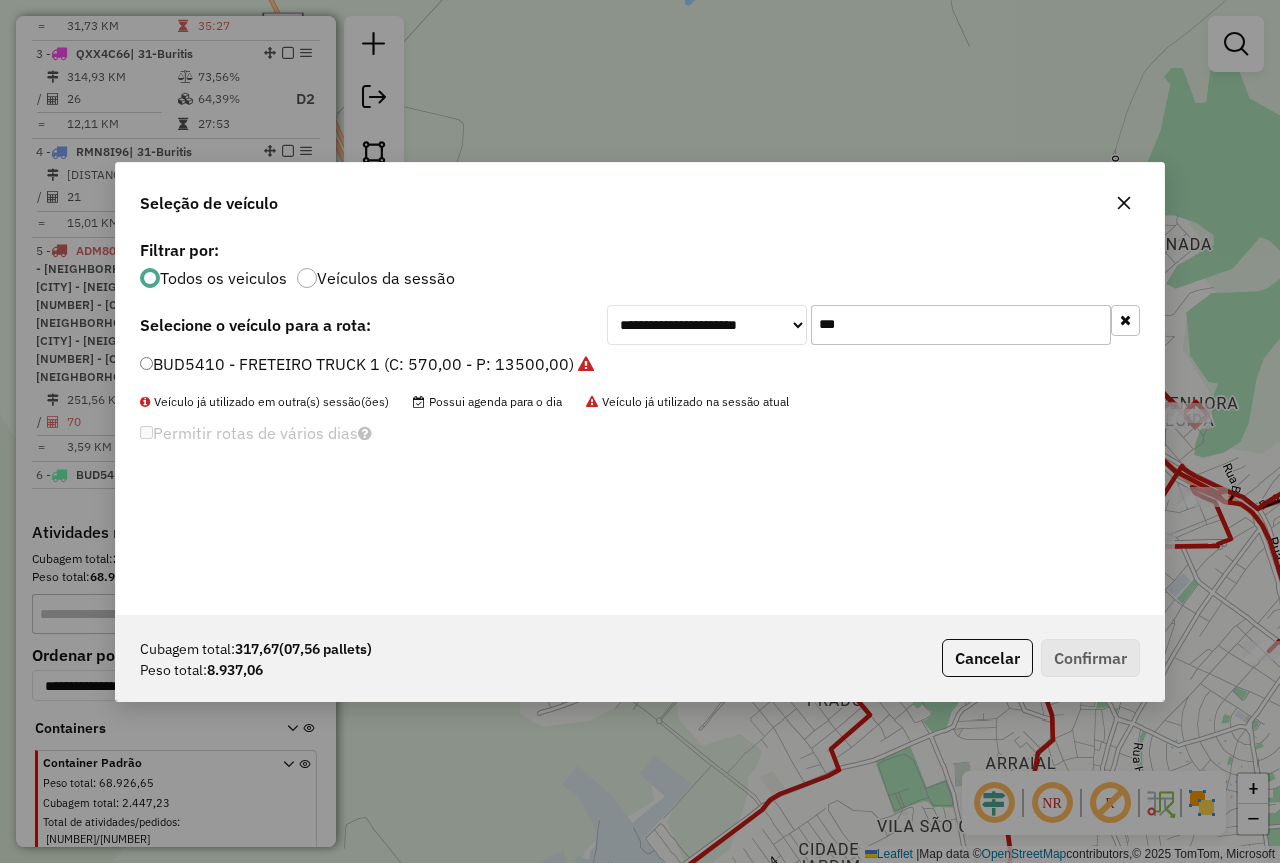click on "***" 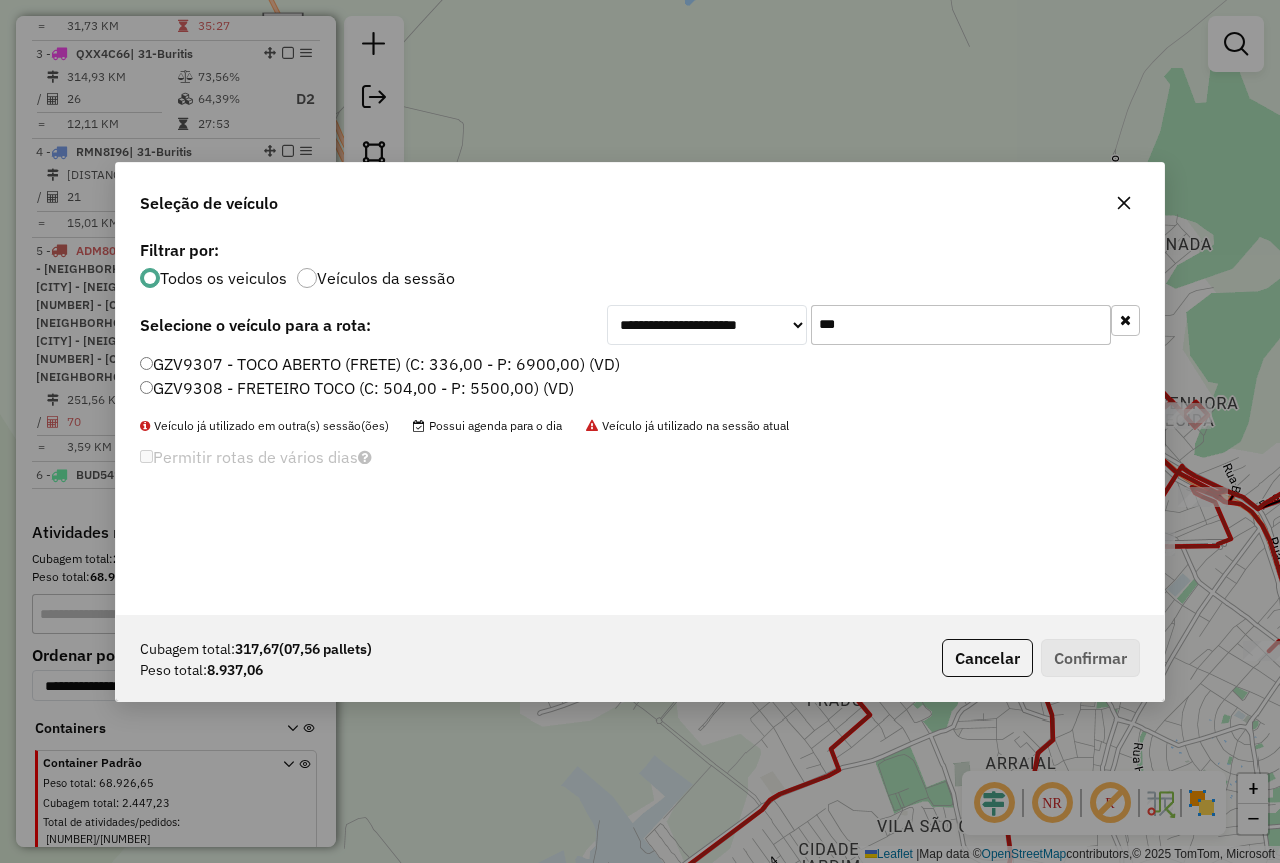 type on "***" 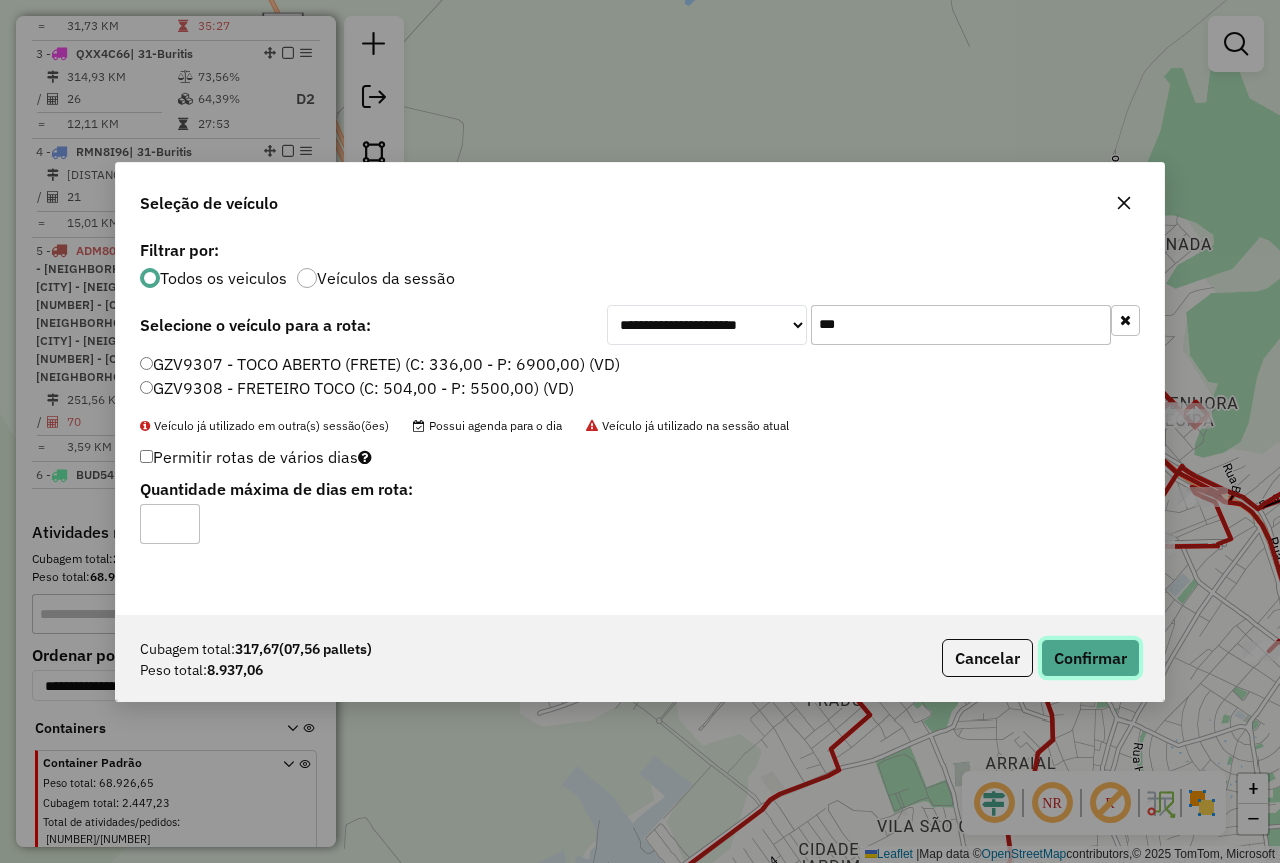 click on "Confirmar" 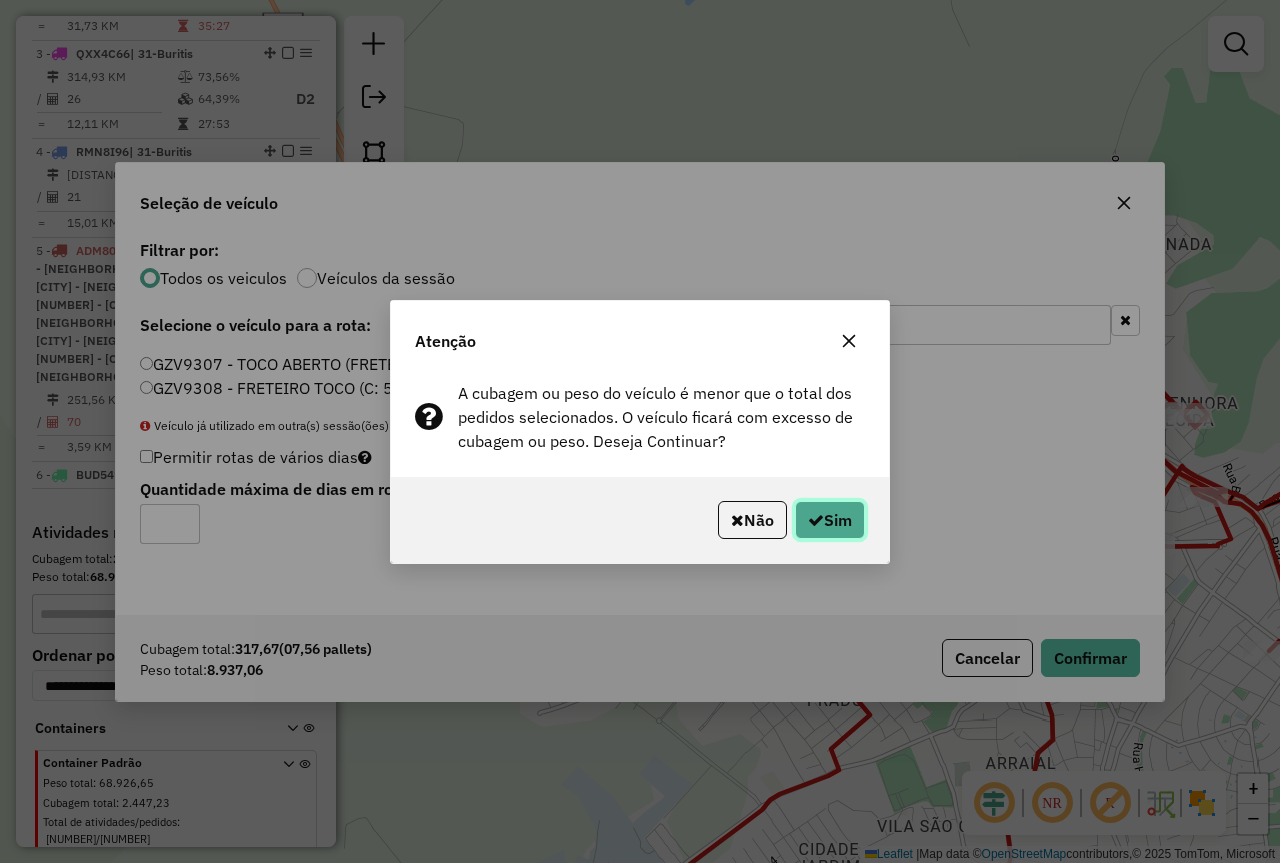 click on "Sim" 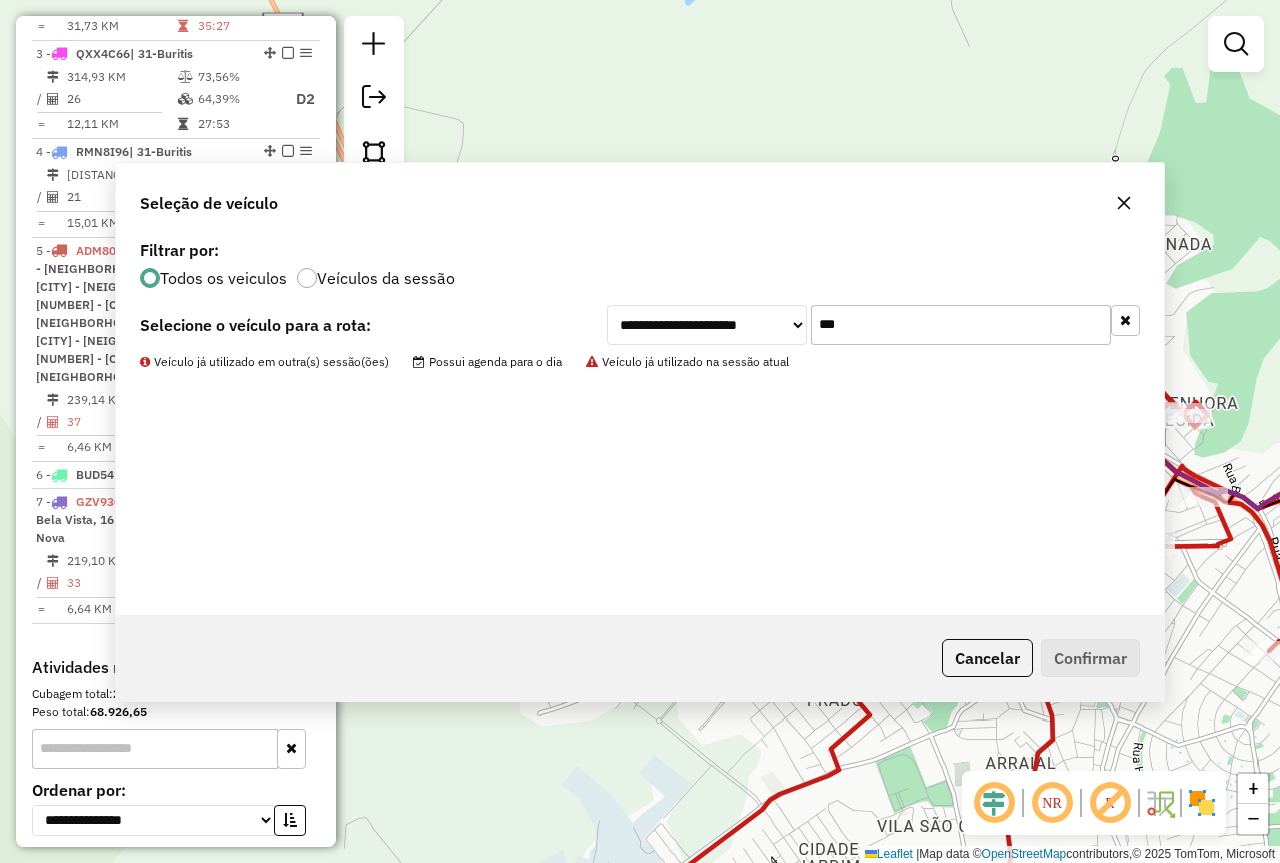 scroll, scrollTop: 1047, scrollLeft: 0, axis: vertical 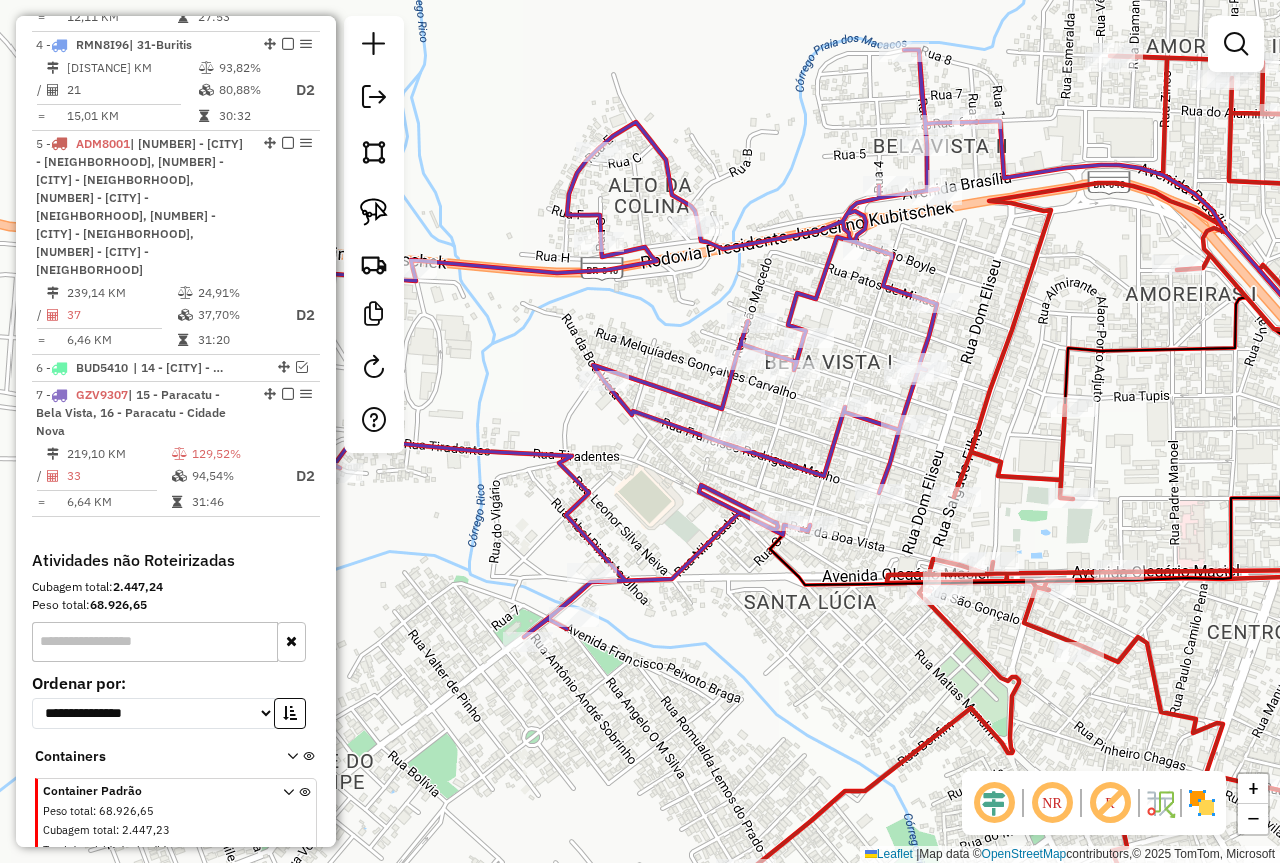 drag, startPoint x: 712, startPoint y: 475, endPoint x: 643, endPoint y: 488, distance: 70.21396 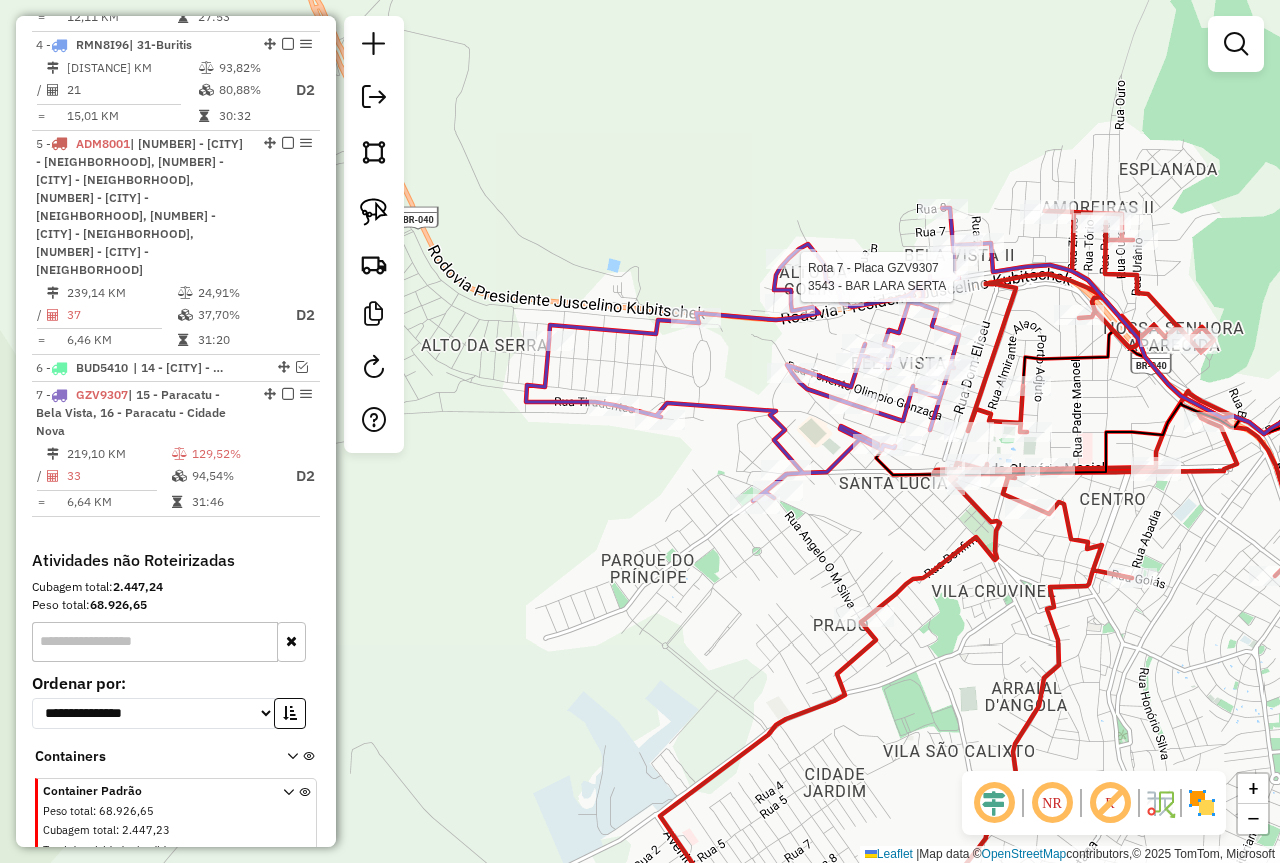 select on "*********" 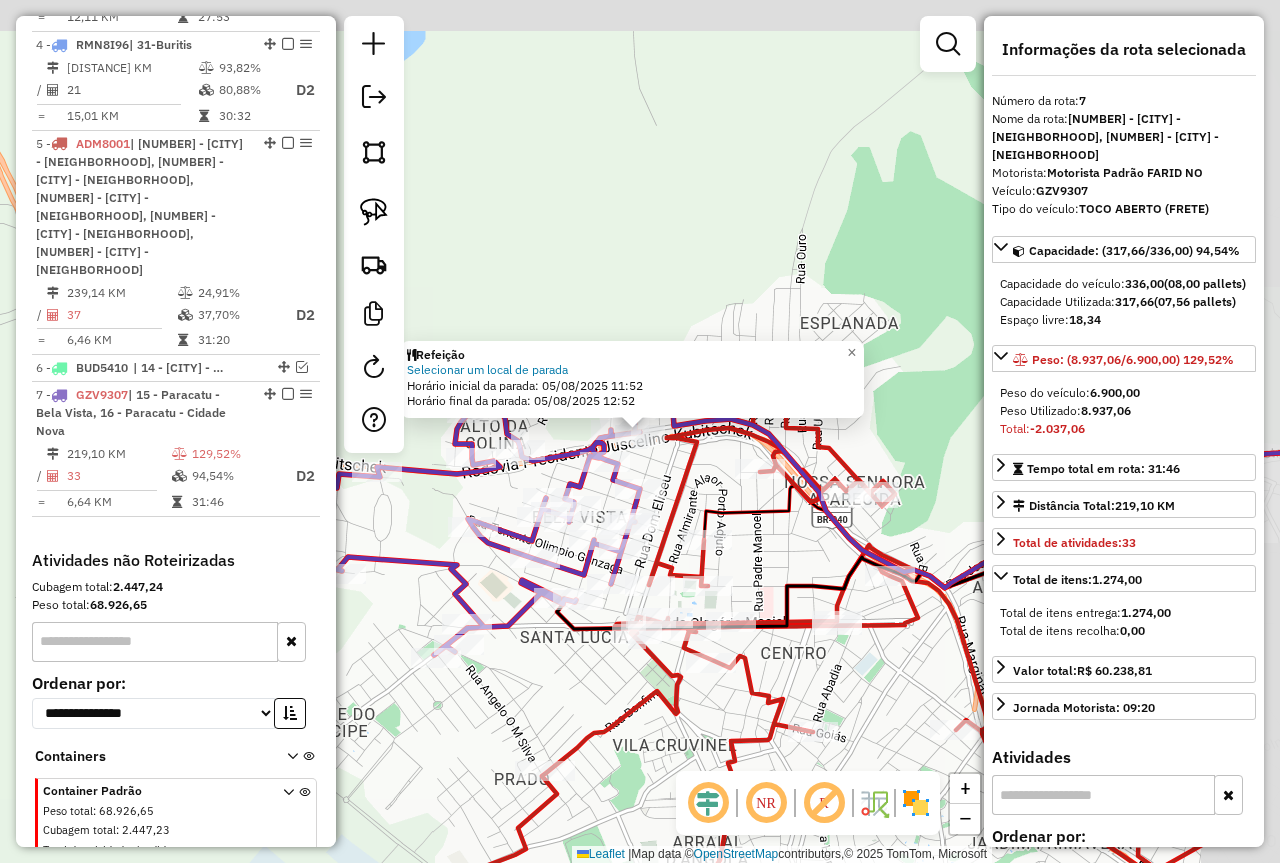 scroll, scrollTop: 1074, scrollLeft: 0, axis: vertical 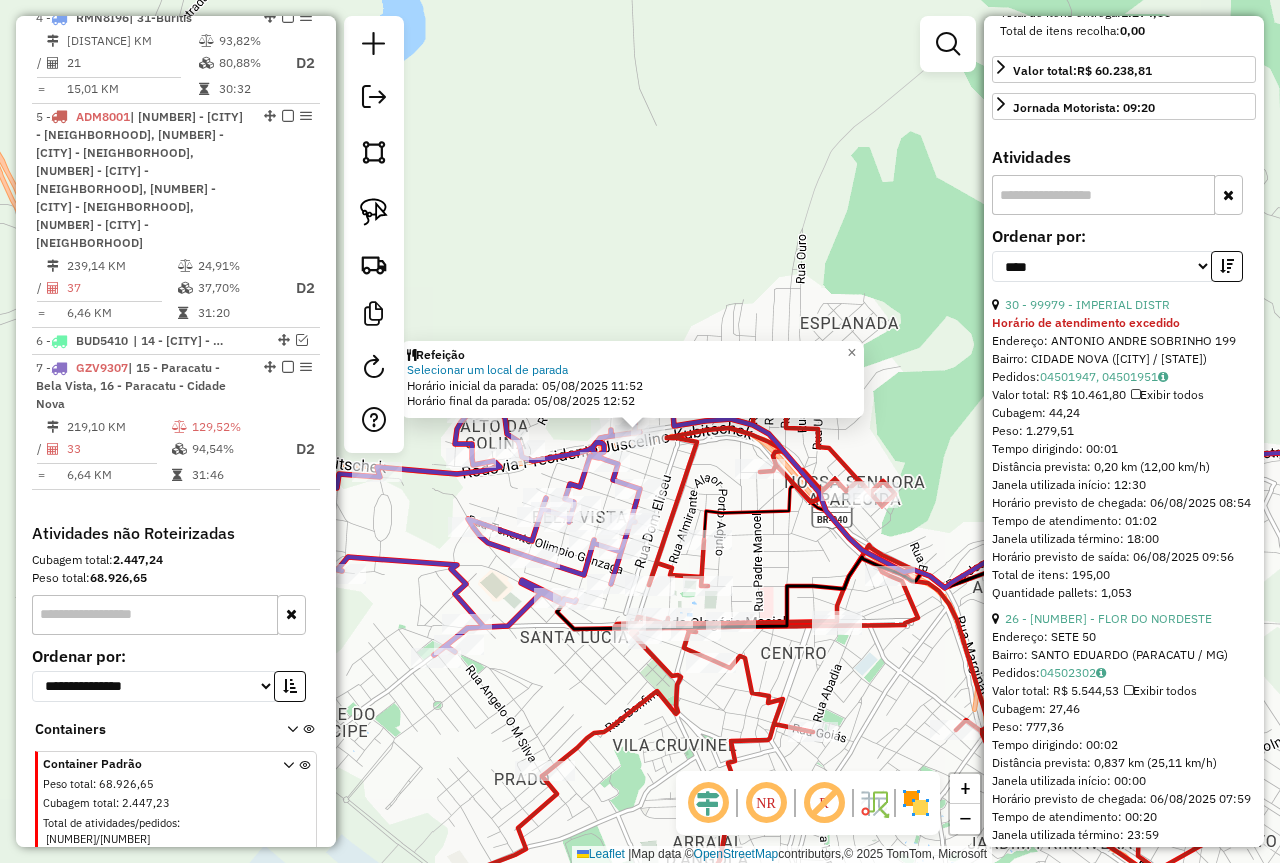 drag, startPoint x: 672, startPoint y: 690, endPoint x: 904, endPoint y: 527, distance: 283.5366 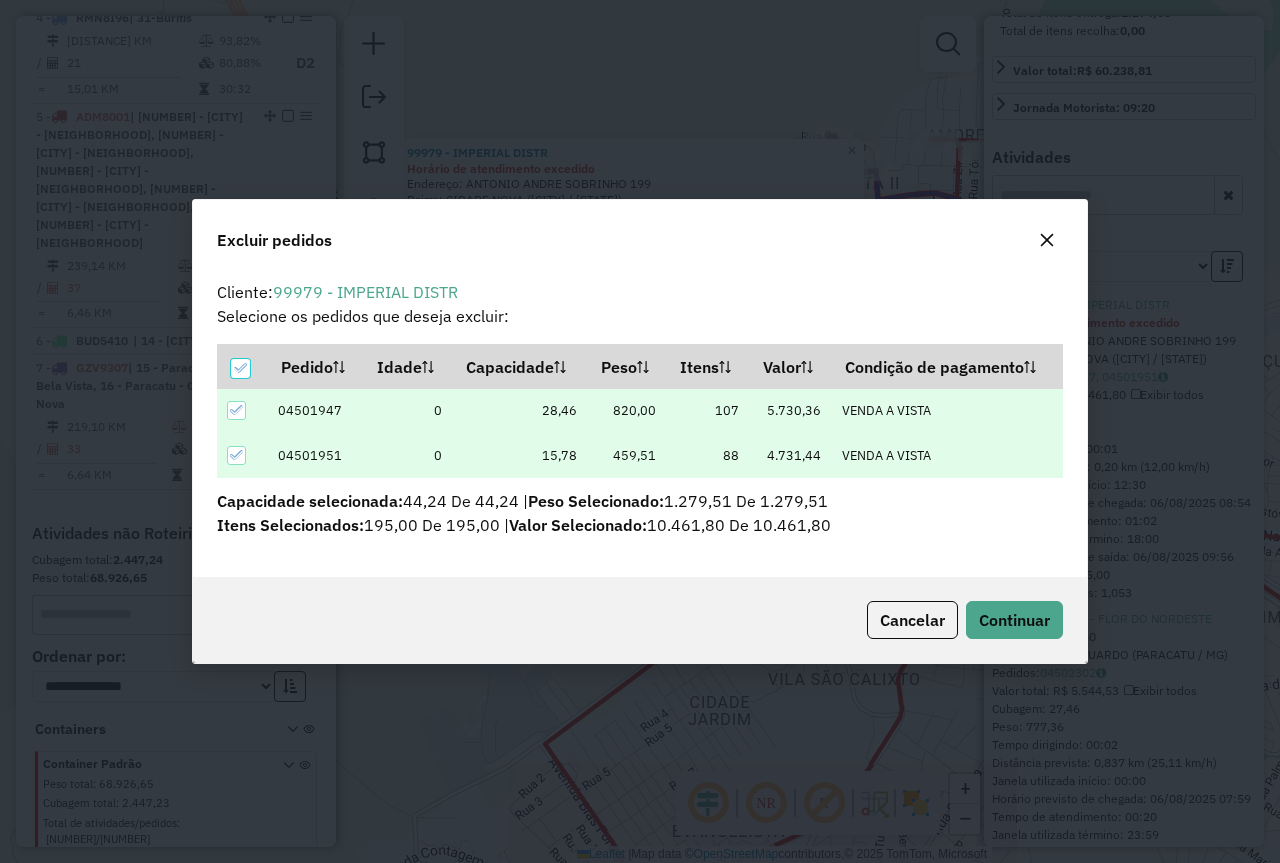 scroll, scrollTop: 82, scrollLeft: 0, axis: vertical 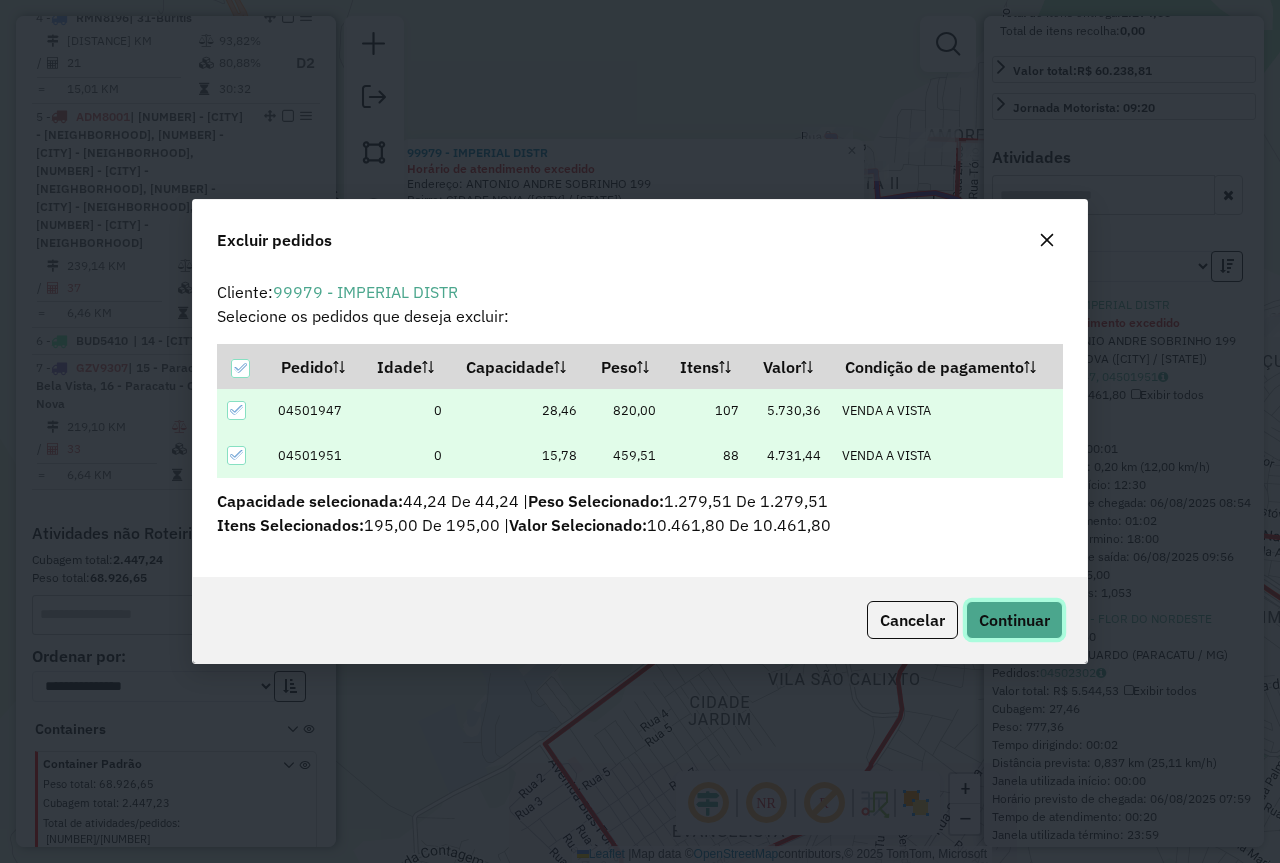 click on "Continuar" 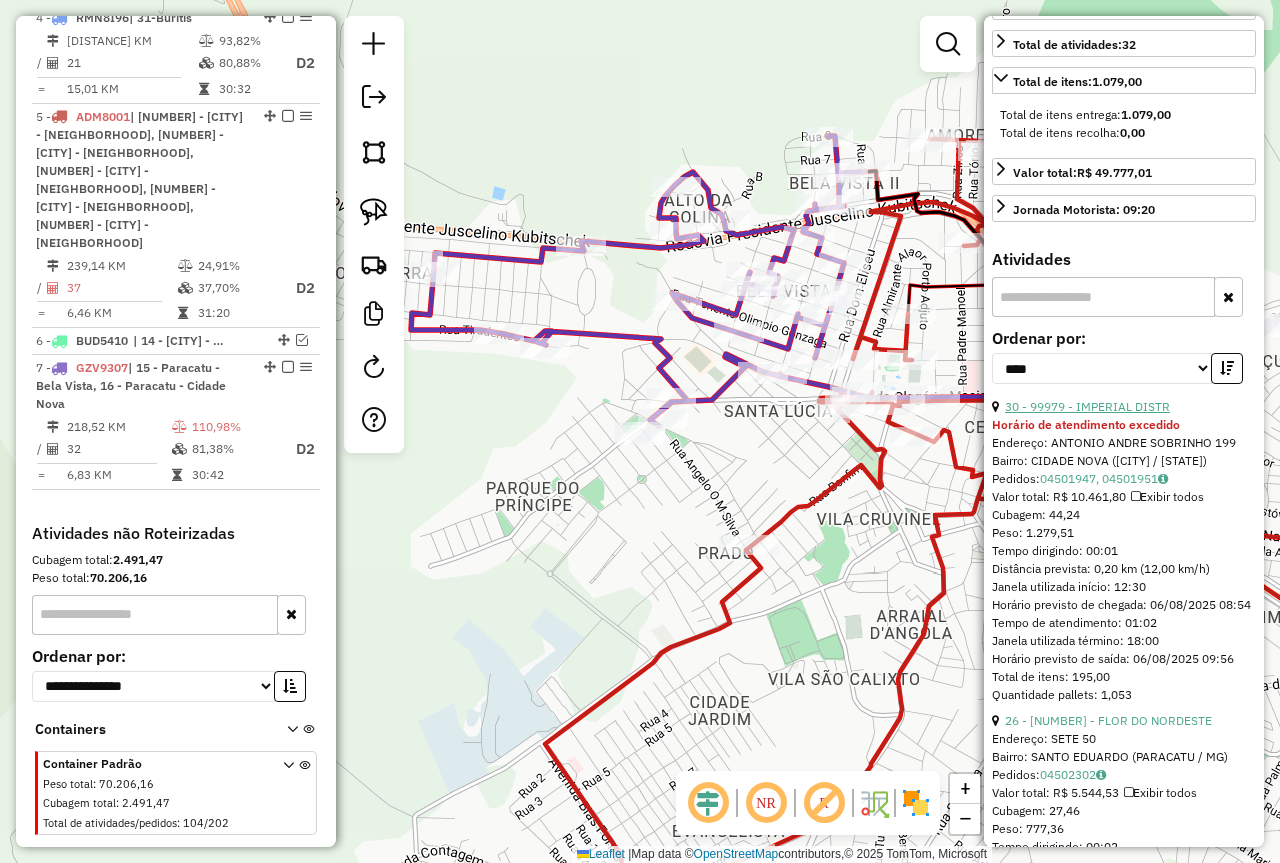 scroll, scrollTop: 800, scrollLeft: 0, axis: vertical 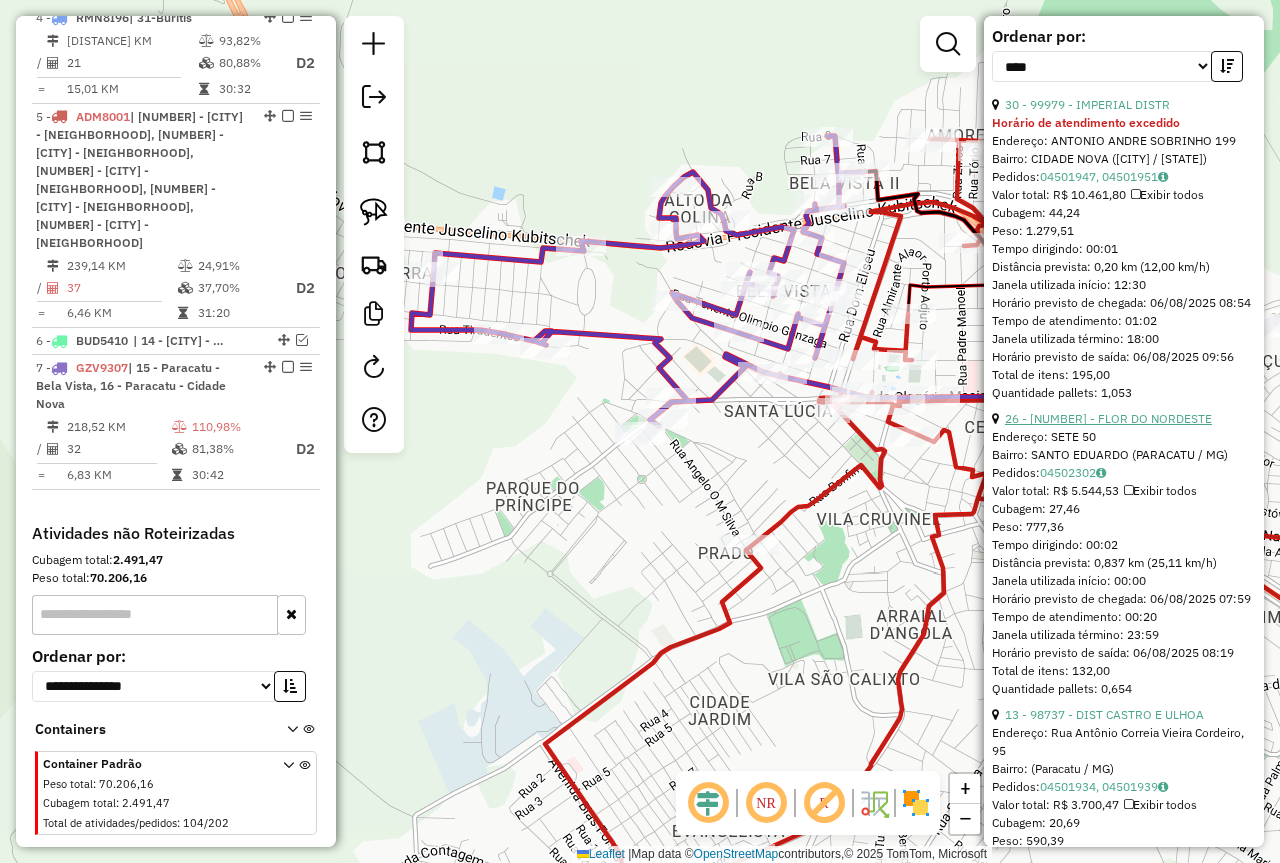 click on "26 - 99302 - FLOR DO NORDESTE" at bounding box center [1108, 418] 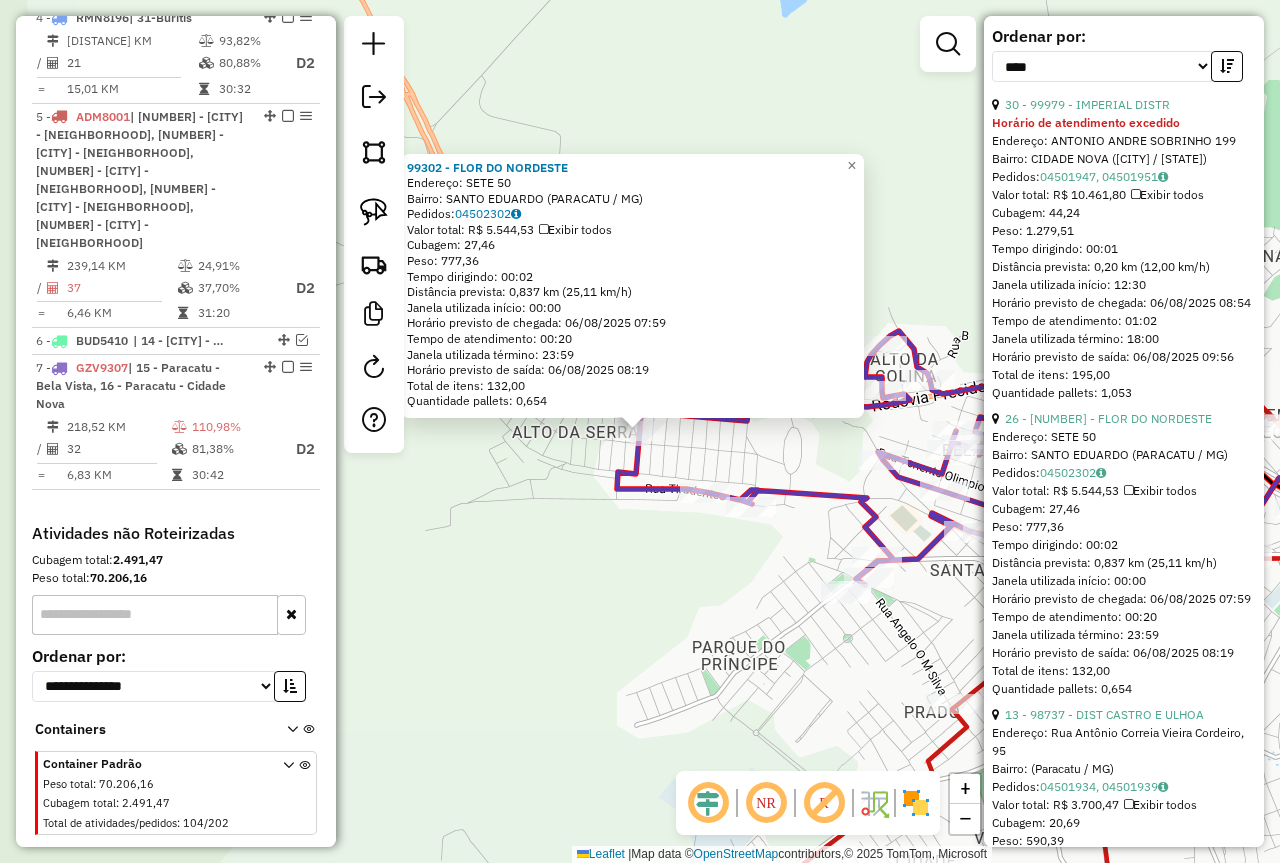 click on "Rota 7 - Placa GZV9307  53209 - ADAO 99302 - FLOR DO NORDESTE  Endereço:  SETE 50   Bairro: SANTO EDUARDO (PARACATU / MG)   Pedidos:  04502302   Valor total: R$ 5.544,53   Exibir todos   Cubagem: 27,46  Peso: 777,36  Tempo dirigindo: 00:02   Distância prevista: 0,837 km (25,11 km/h)   Janela utilizada início: 00:00   Horário previsto de chegada: 06/08/2025 07:59   Tempo de atendimento: 00:20   Janela utilizada término: 23:59   Horário previsto de saída: 06/08/2025 08:19   Total de itens: 132,00   Quantidade pallets: 0,654  × Janela de atendimento Grade de atendimento Capacidade Transportadoras Veículos Cliente Pedidos  Rotas Selecione os dias de semana para filtrar as janelas de atendimento  Seg   Ter   Qua   Qui   Sex   Sáb   Dom  Informe o período da janela de atendimento: De: Até:  Filtrar exatamente a janela do cliente  Considerar janela de atendimento padrão  Selecione os dias de semana para filtrar as grades de atendimento  Seg   Ter   Qua   Qui   Sex   Sáb   Dom   Peso mínimo:   De:  De:" 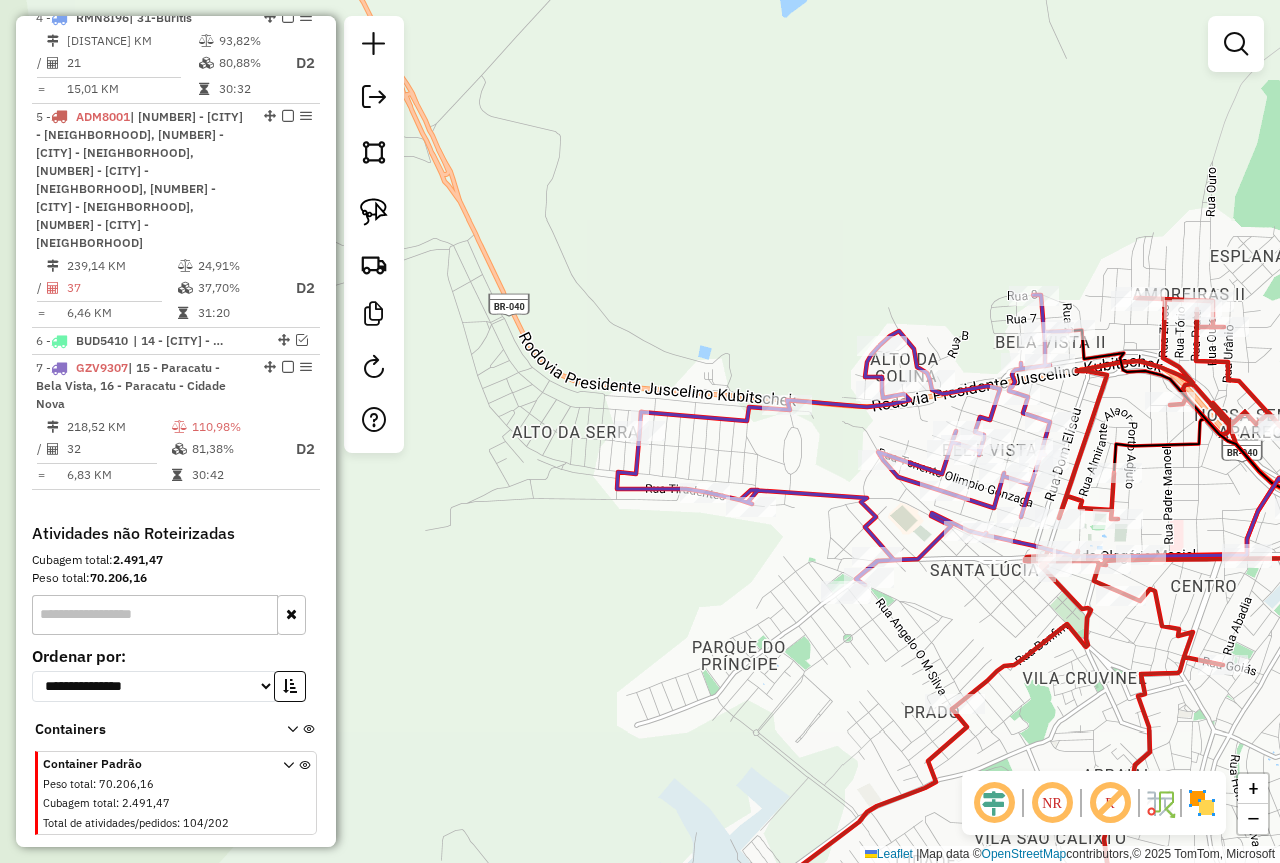 drag, startPoint x: 823, startPoint y: 524, endPoint x: 677, endPoint y: 372, distance: 210.76053 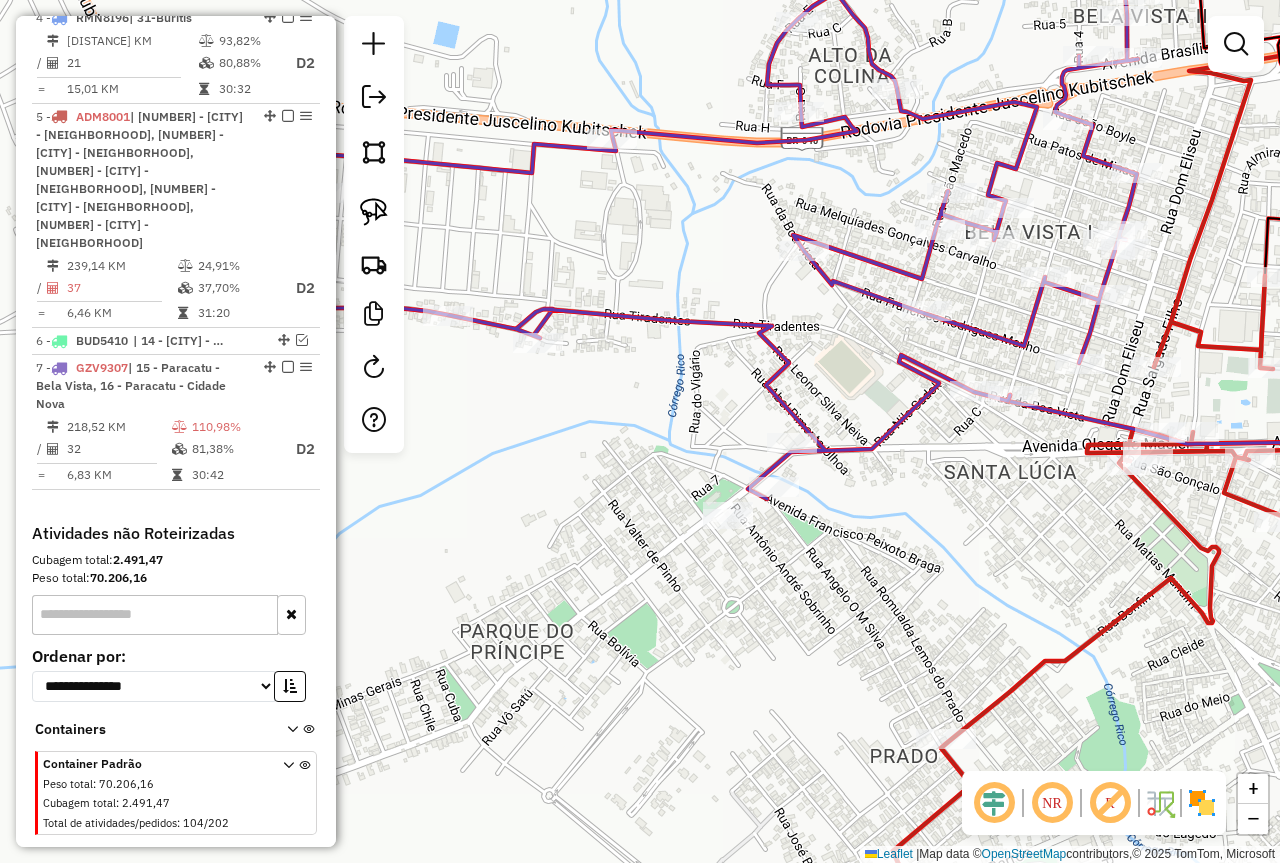 click on "Rota 7 - Placa GZV9307  96837 - ARMAZEM DO GUILI Janela de atendimento Grade de atendimento Capacidade Transportadoras Veículos Cliente Pedidos  Rotas Selecione os dias de semana para filtrar as janelas de atendimento  Seg   Ter   Qua   Qui   Sex   Sáb   Dom  Informe o período da janela de atendimento: De: Até:  Filtrar exatamente a janela do cliente  Considerar janela de atendimento padrão  Selecione os dias de semana para filtrar as grades de atendimento  Seg   Ter   Qua   Qui   Sex   Sáb   Dom   Considerar clientes sem dia de atendimento cadastrado  Clientes fora do dia de atendimento selecionado Filtrar as atividades entre os valores definidos abaixo:  Peso mínimo:   Peso máximo:   Cubagem mínima:   Cubagem máxima:   De:   Até:  Filtrar as atividades entre o tempo de atendimento definido abaixo:  De:   Até:   Considerar capacidade total dos clientes não roteirizados Transportadora: Selecione um ou mais itens Tipo de veículo: Selecione um ou mais itens Veículo: Selecione um ou mais itens De:" 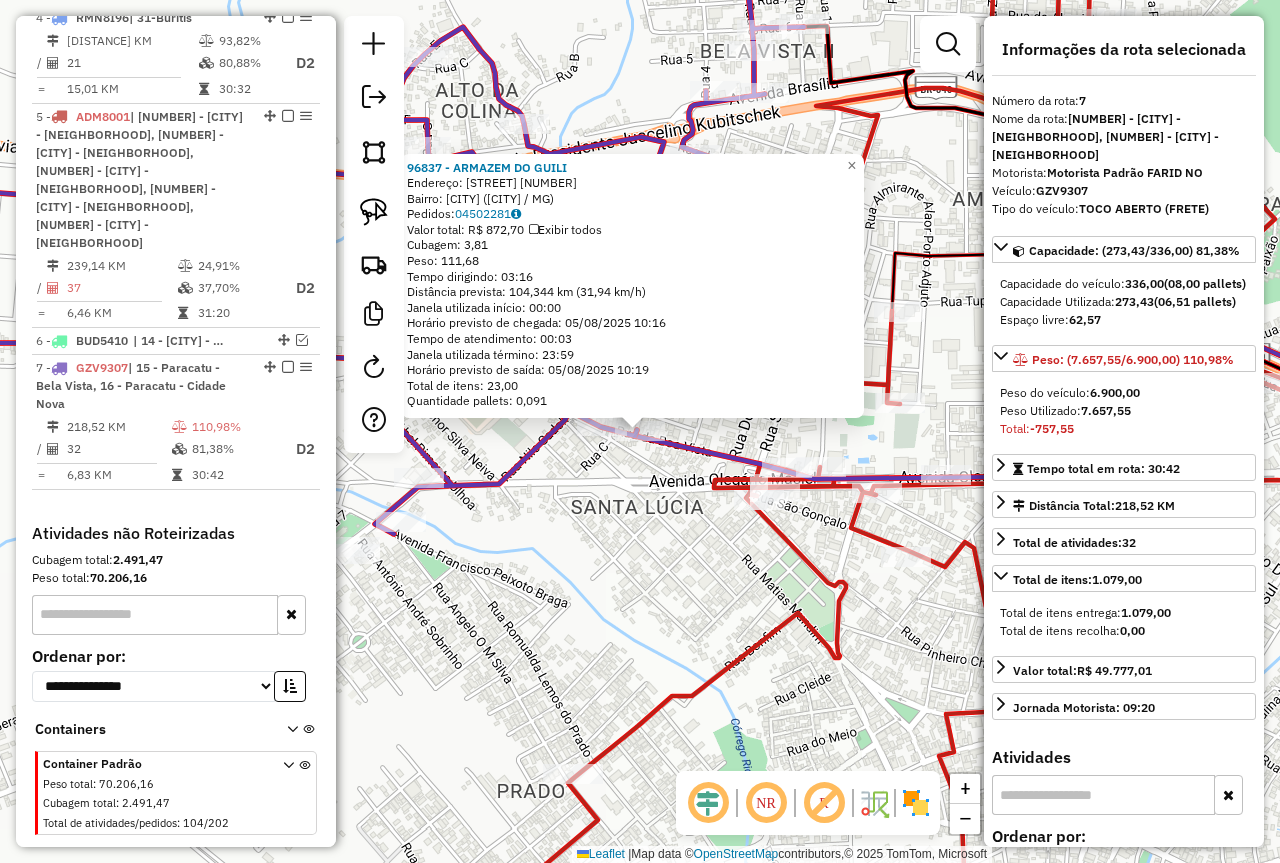 click on "Rota 5 - Placa ADM8001  94953 - LA MAGGIORE PIZZARIA Rota 5 - Placa ADM8001  52344 - HOTEL ELDORADO PARAC Rota 5 - Placa ADM8001  96680 - DEL CIAS DA NEIDE Rota 5 - Placa ADM8001  96680 - DEL CIAS DA NEIDE 96837 - ARMAZEM DO GUILI  Endereço:  OLEGARIO MACIEL 146   Bairro: BELA VISTA (PARACATU / MG)   Pedidos:  04502281   Valor total: R$ 872,70   Exibir todos   Cubagem: 3,81  Peso: 111,68  Tempo dirigindo: 03:16   Distância prevista: 104,344 km (31,94 km/h)   Janela utilizada início: 00:00   Horário previsto de chegada: 05/08/2025 10:16   Tempo de atendimento: 00:03   Janela utilizada término: 23:59   Horário previsto de saída: 05/08/2025 10:19   Total de itens: 23,00   Quantidade pallets: 0,091  × Janela de atendimento Grade de atendimento Capacidade Transportadoras Veículos Cliente Pedidos  Rotas Selecione os dias de semana para filtrar as janelas de atendimento  Seg   Ter   Qua   Qui   Sex   Sáb   Dom  Informe o período da janela de atendimento: De: Até:  Filtrar exatamente a janela do cliente +" 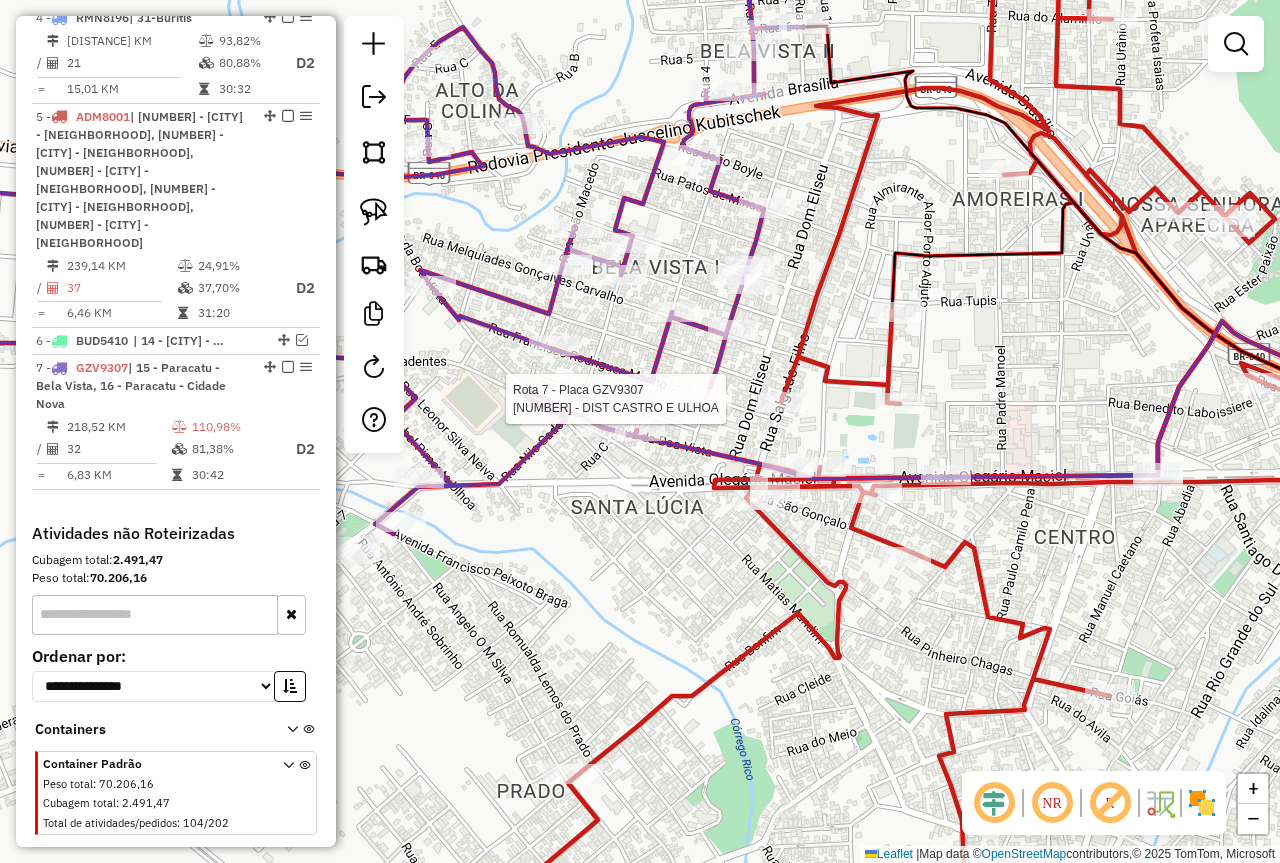 select on "*********" 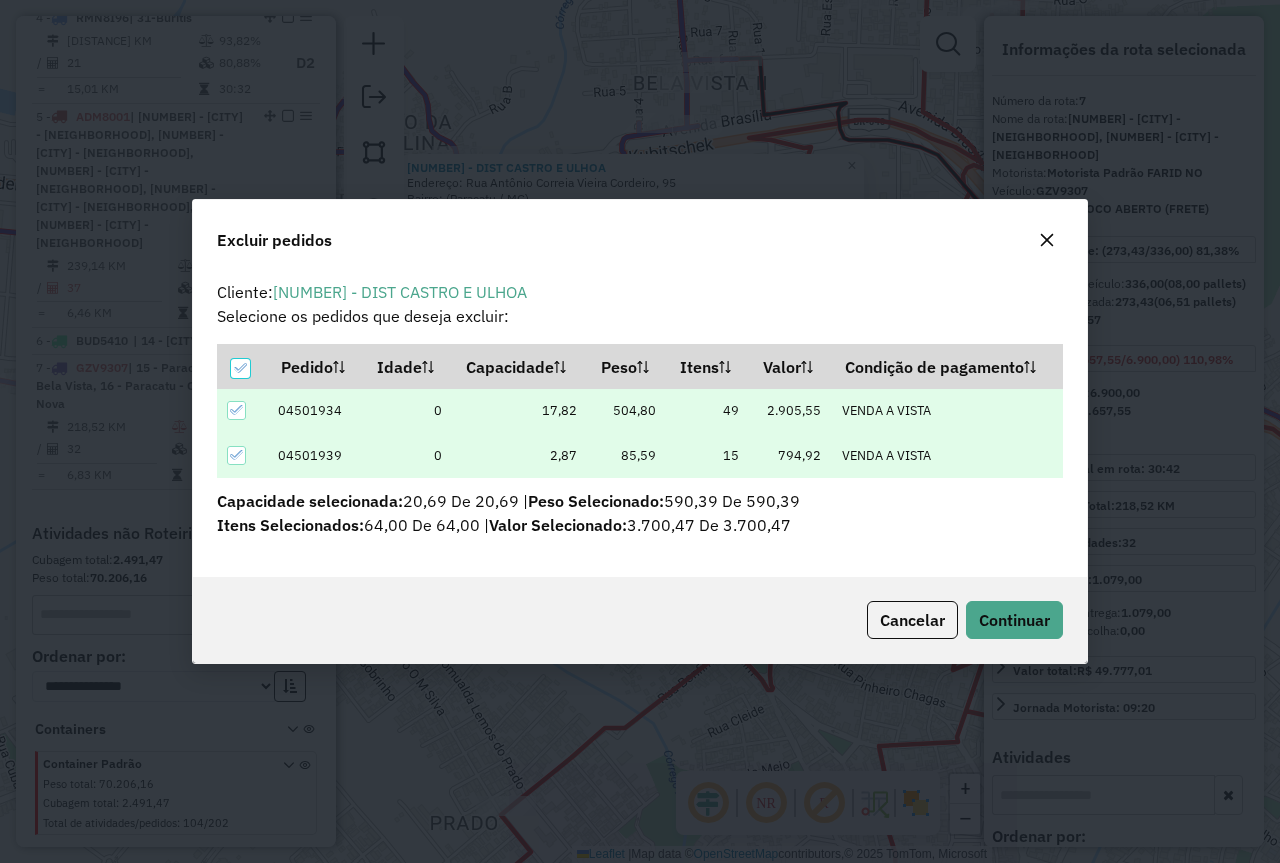 scroll, scrollTop: 82, scrollLeft: 0, axis: vertical 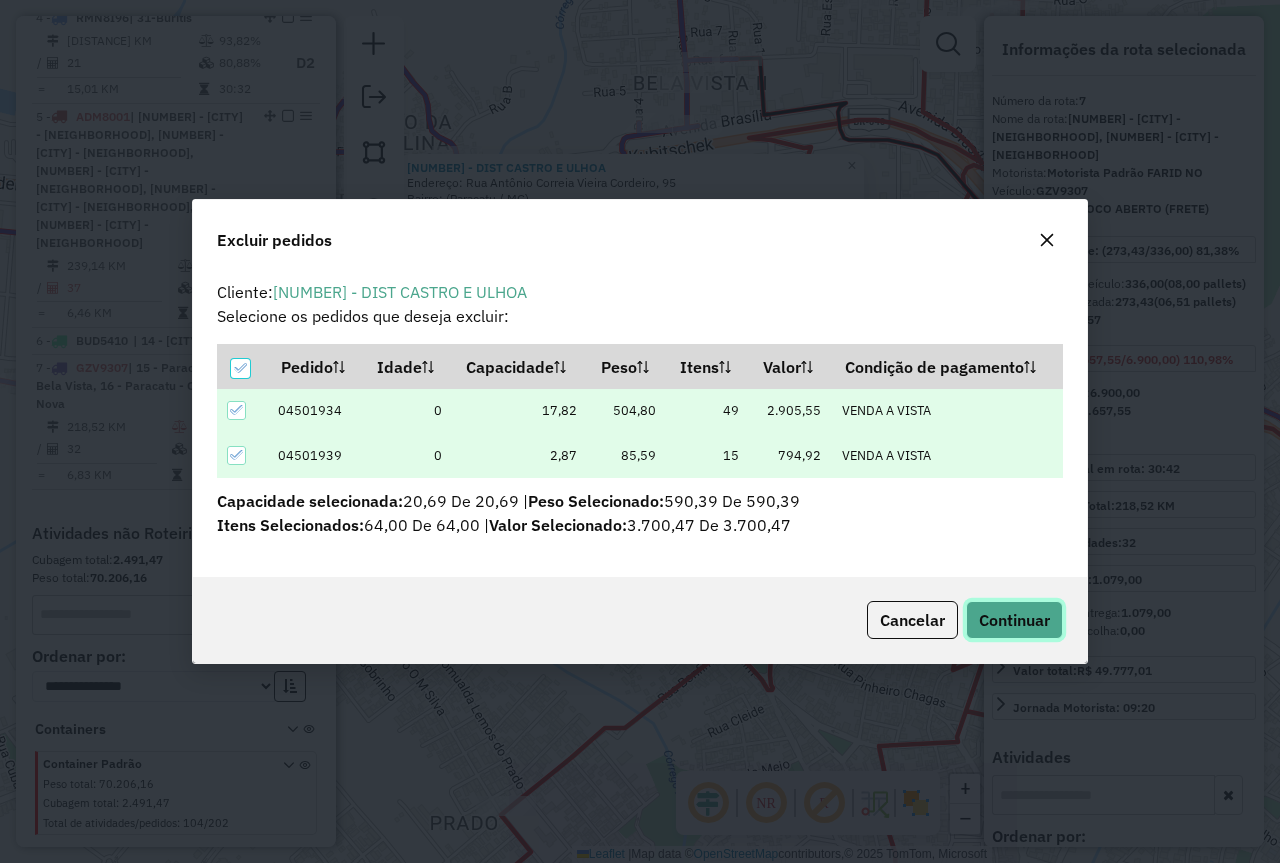 click on "Continuar" 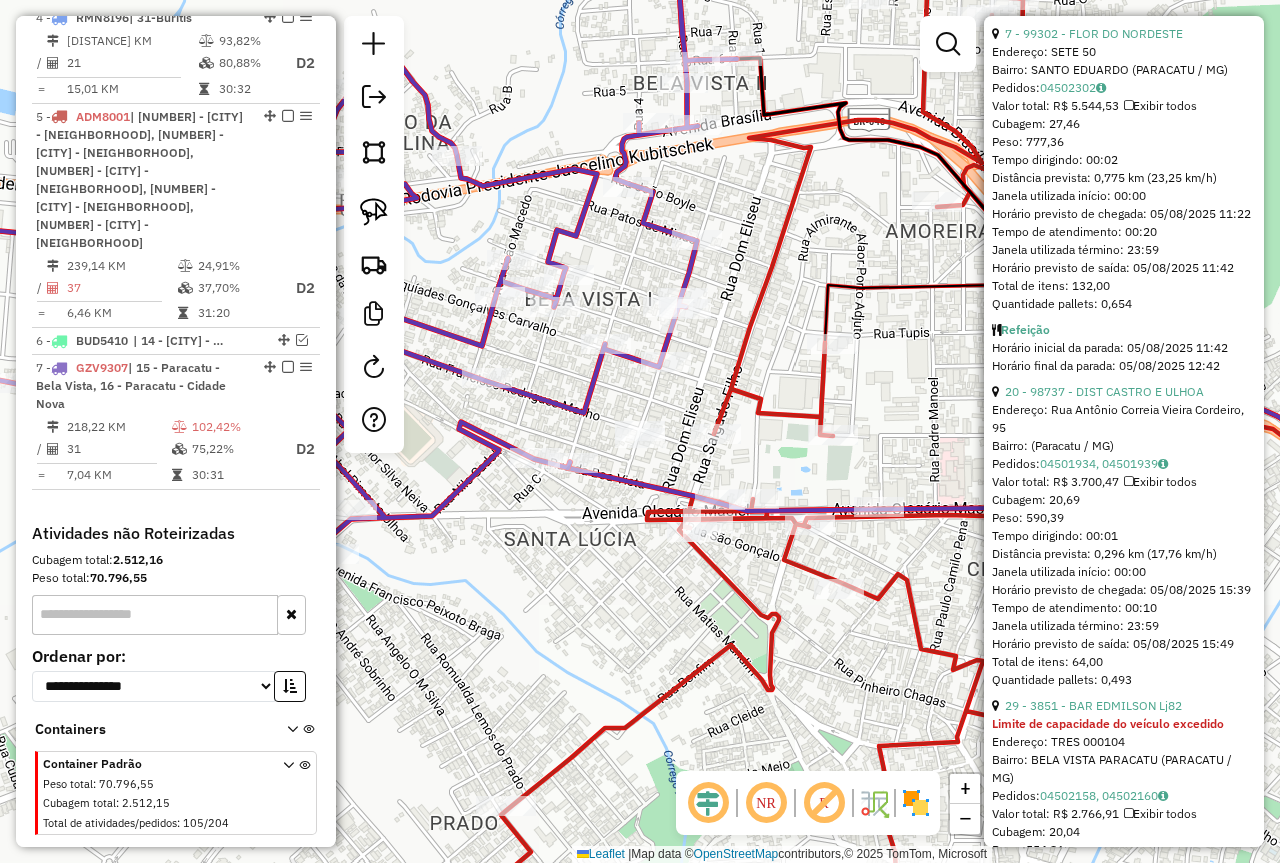 scroll, scrollTop: 1100, scrollLeft: 0, axis: vertical 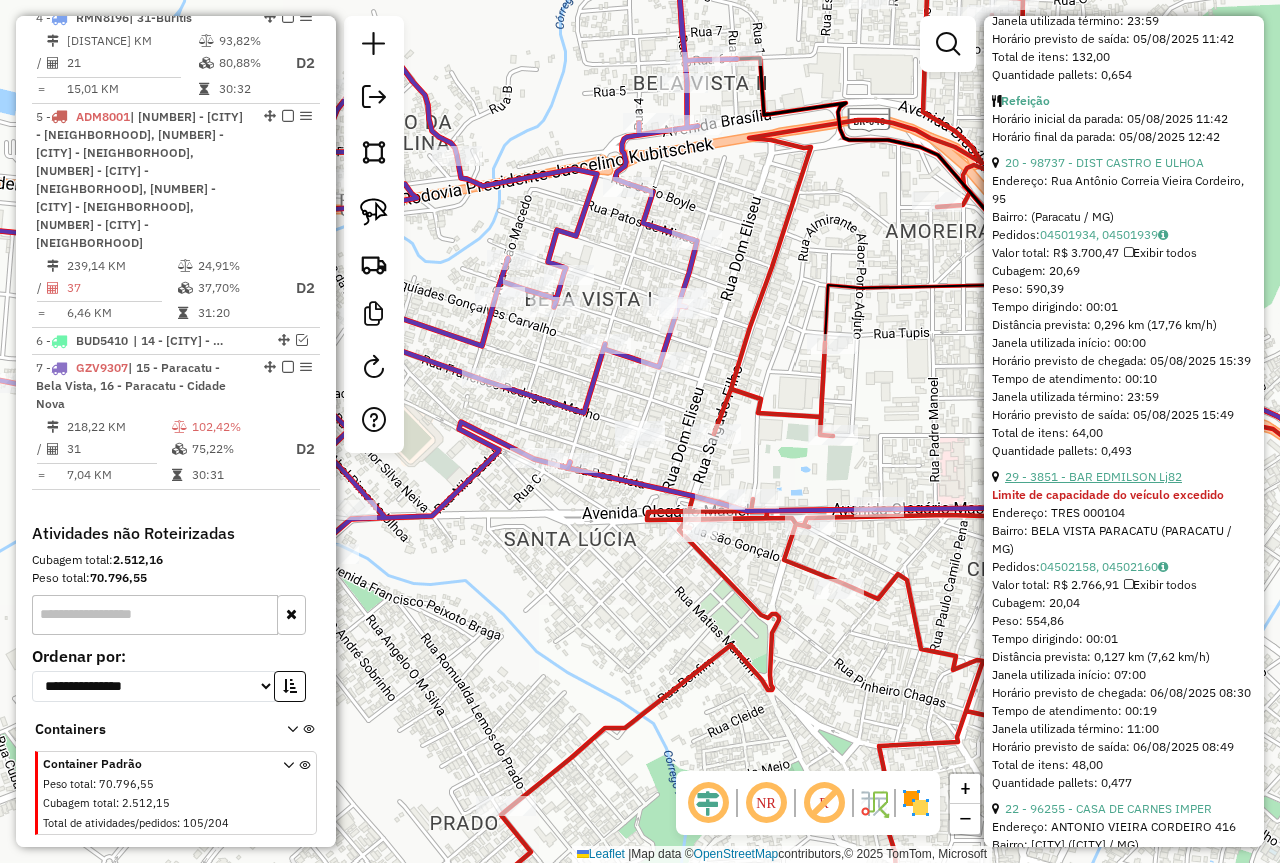 click on "29 - 3851 - BAR EDMILSON Lj82" at bounding box center [1093, 476] 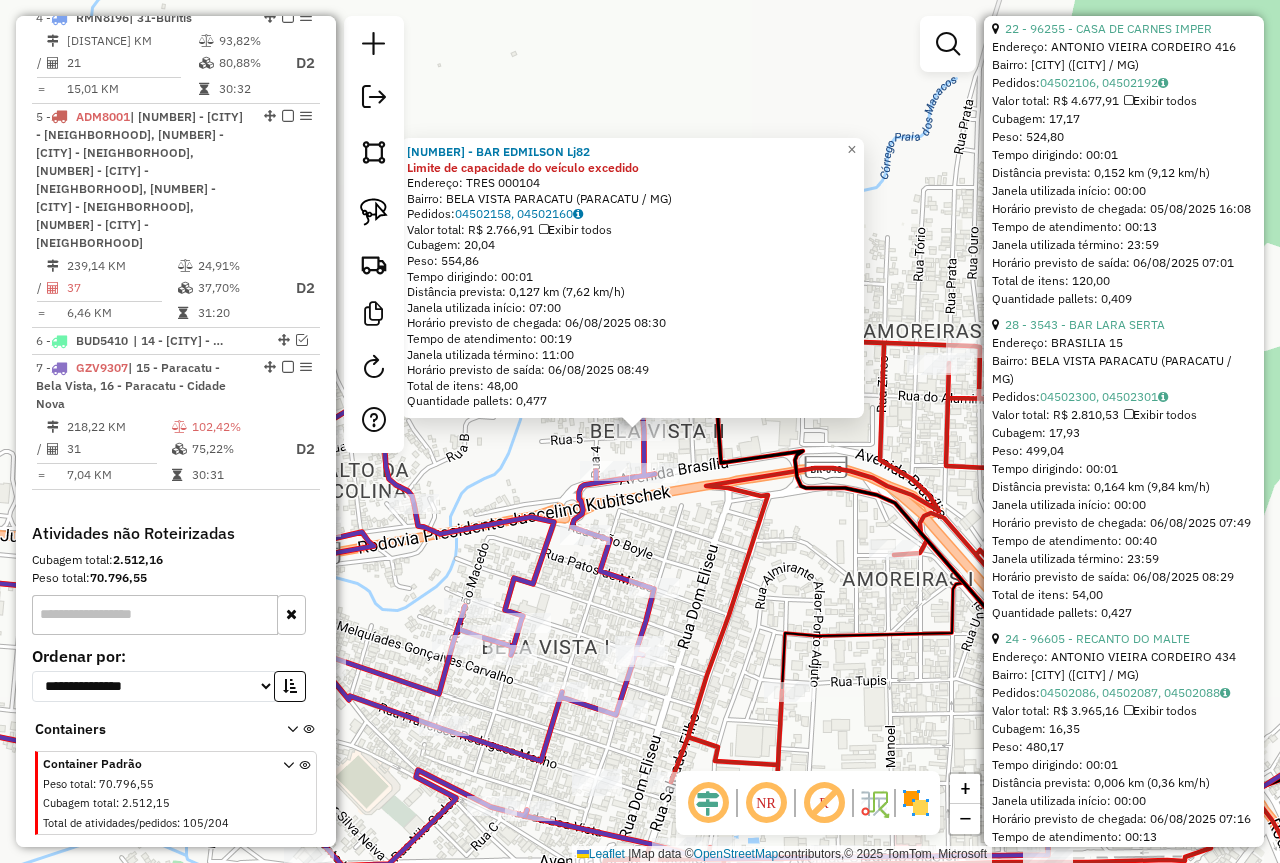 scroll, scrollTop: 2000, scrollLeft: 0, axis: vertical 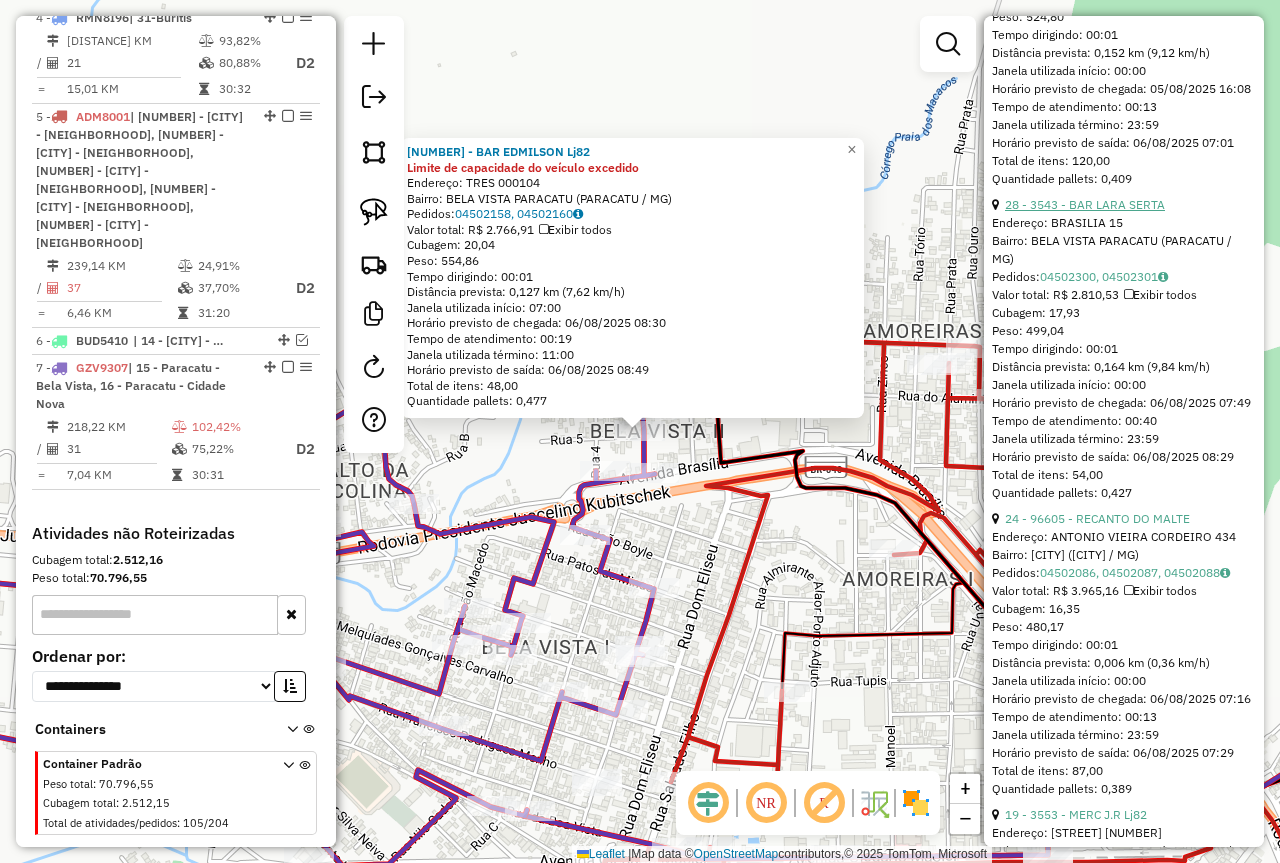 click on "28 - 3543 - BAR LARA SERTA" at bounding box center (1085, 204) 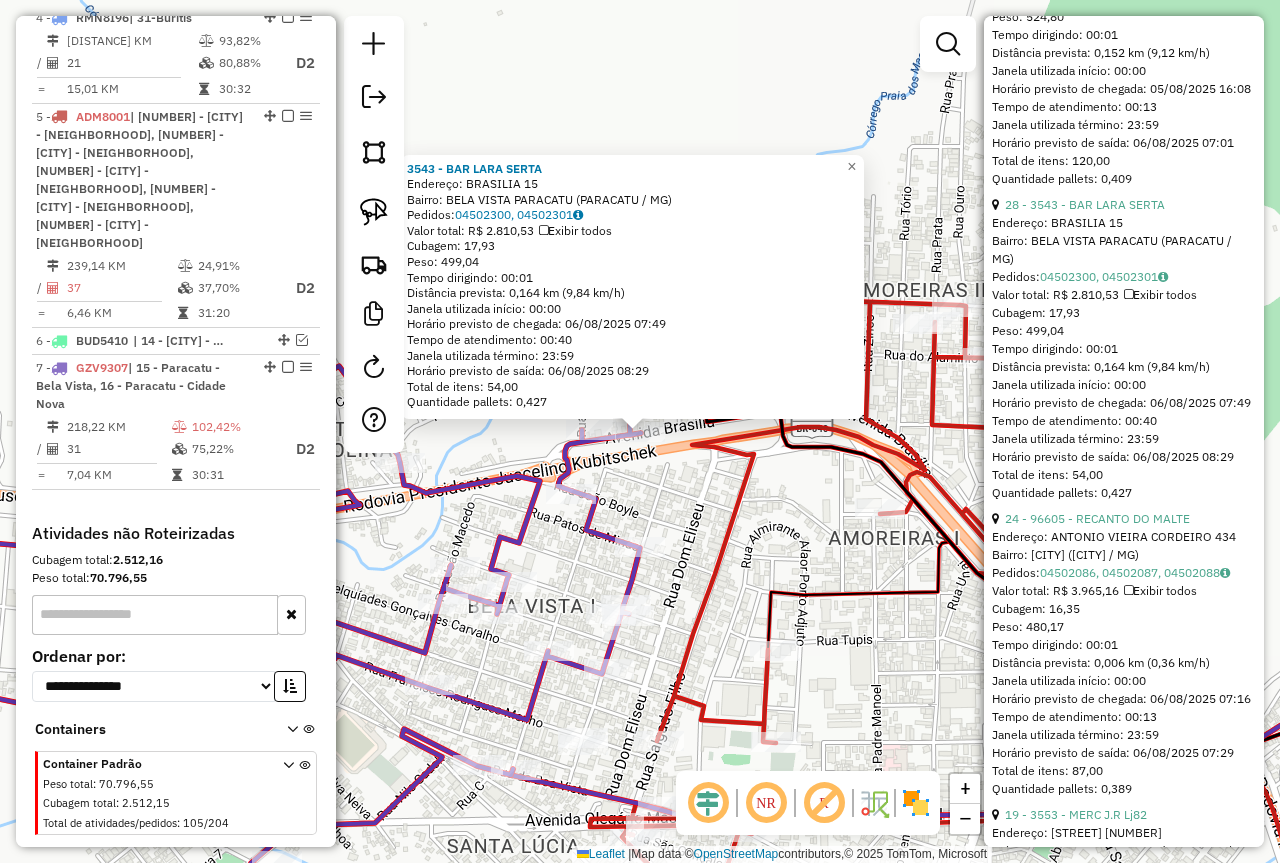 scroll, scrollTop: 2200, scrollLeft: 0, axis: vertical 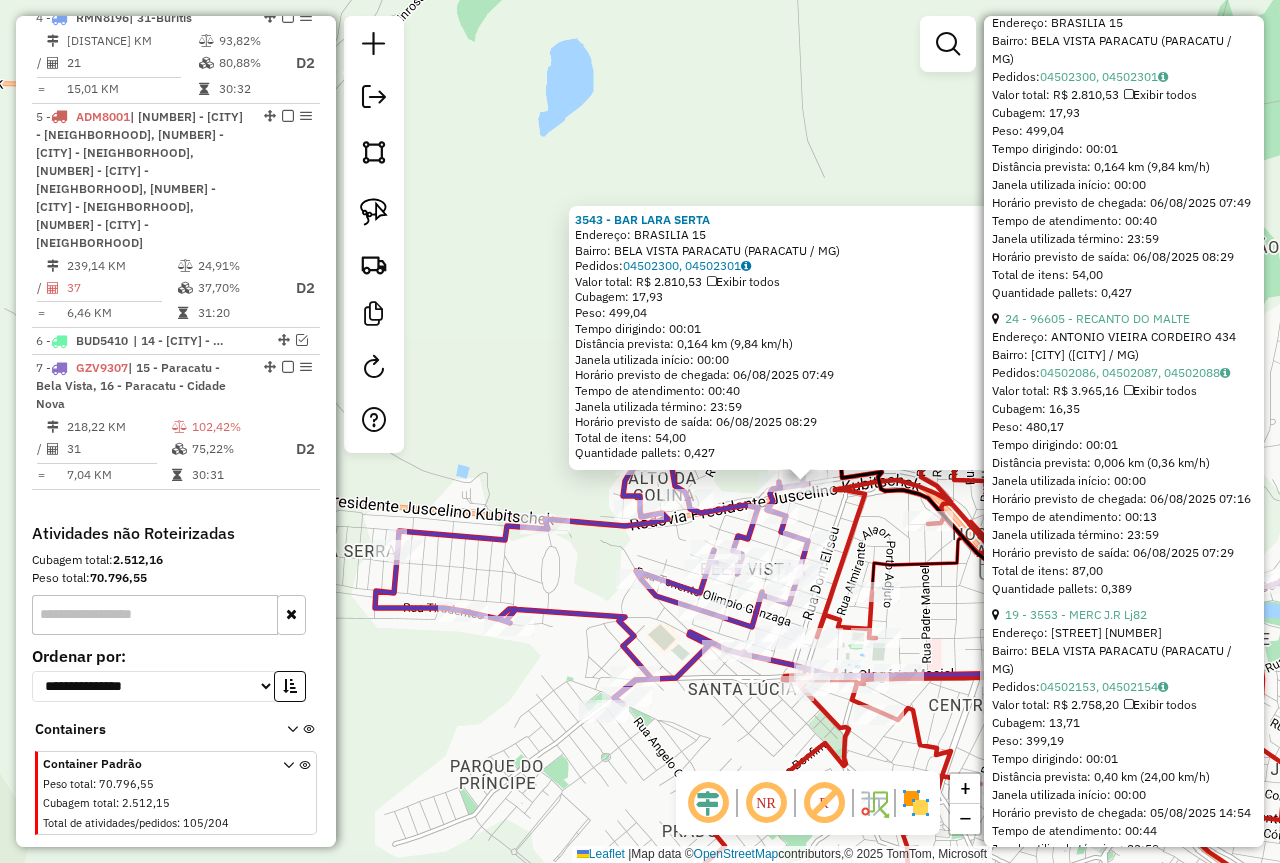 click on "7 - 99302 - FLOR DO NORDESTE  Endereço:  SETE 50   Bairro: SANTO EDUARDO (PARACATU / MG)   Pedidos:  04502302   Valor total: R$ 5.544,53   Exibir todos   Cubagem: 27,46  Peso: 777,36  Tempo dirigindo: 00:02   Distância prevista: 0,775 km (23,25 km/h)   Janela utilizada início: 00:00   Horário previsto de chegada: 05/08/2025 11:22   Tempo de atendimento: 00:20   Janela utilizada término: 23:59   Horário previsto de saída: 05/08/2025 11:42   Total de itens: 132,00   Quantidade pallets: 0,654   Refeição  Horário inicial da parada: 05/08/2025 11:42   Horário final da parada: 05/08/2025 12:42     20 - 98737 - DIST CASTRO E ULHOA  Endereço: Rua Antônio Correia Vieira Cordeiro, 95   Bairro:  (Paracatu / MG)   Pedidos:  04501934, 04501939   Valor total: R$ 3.700,47   Exibir todos   Cubagem: 20,69  Peso: 590,39  Tempo dirigindo: 00:01   Distância prevista: 0,296 km (17,76 km/h)   Janela utilizada início: 00:00   Horário previsto de chegada: 05/08/2025 15:39   Tempo de atendimento: 00:10" at bounding box center (1124, 3727) 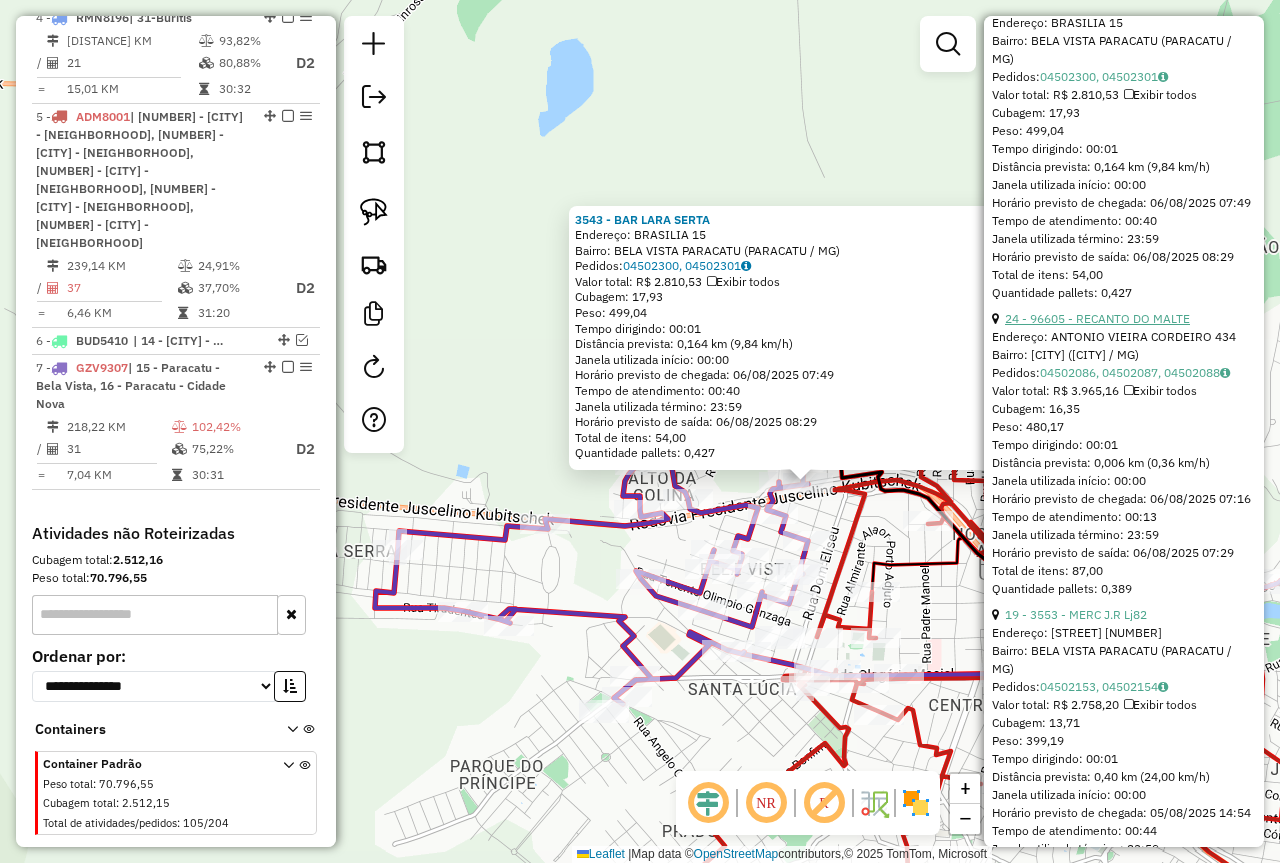 click on "24 - 96605 - RECANTO DO MALTE" at bounding box center (1097, 318) 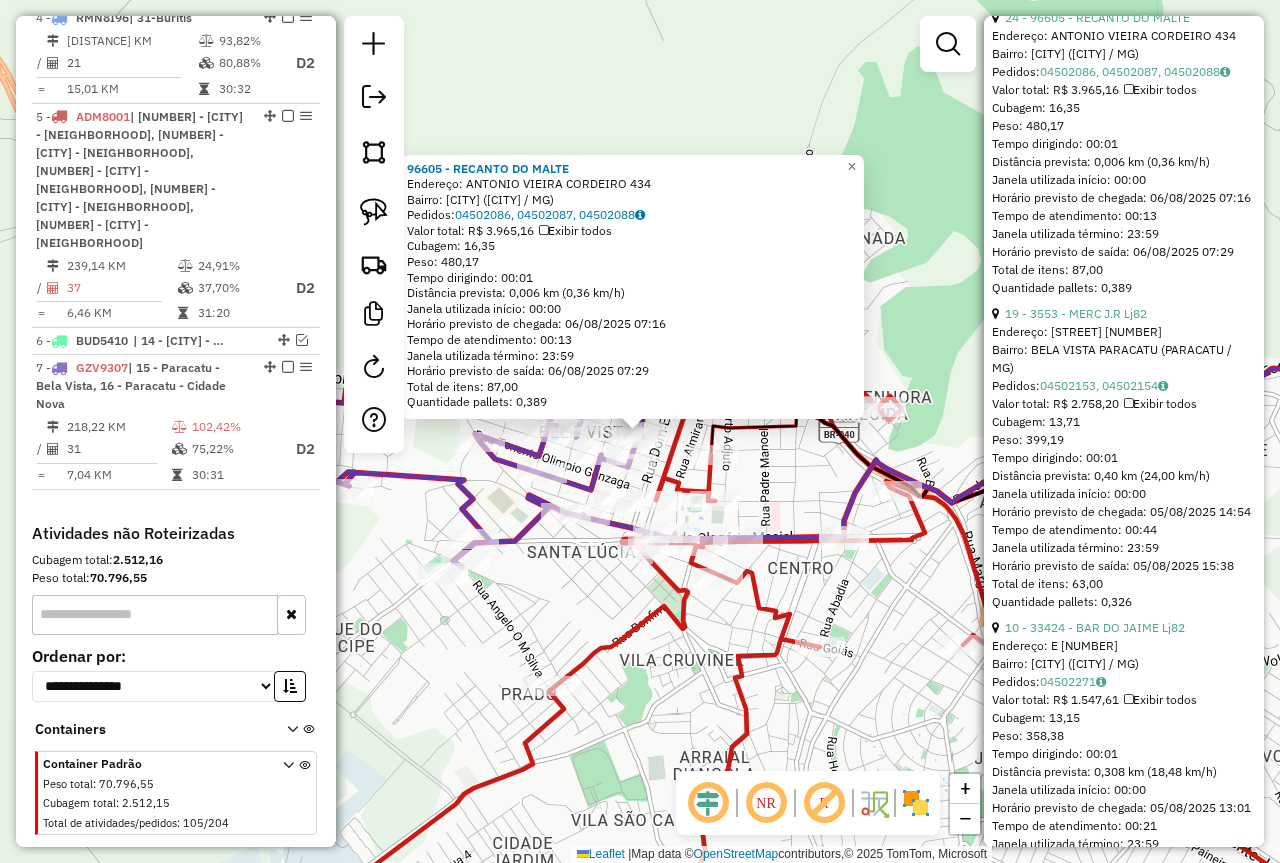 scroll, scrollTop: 2600, scrollLeft: 0, axis: vertical 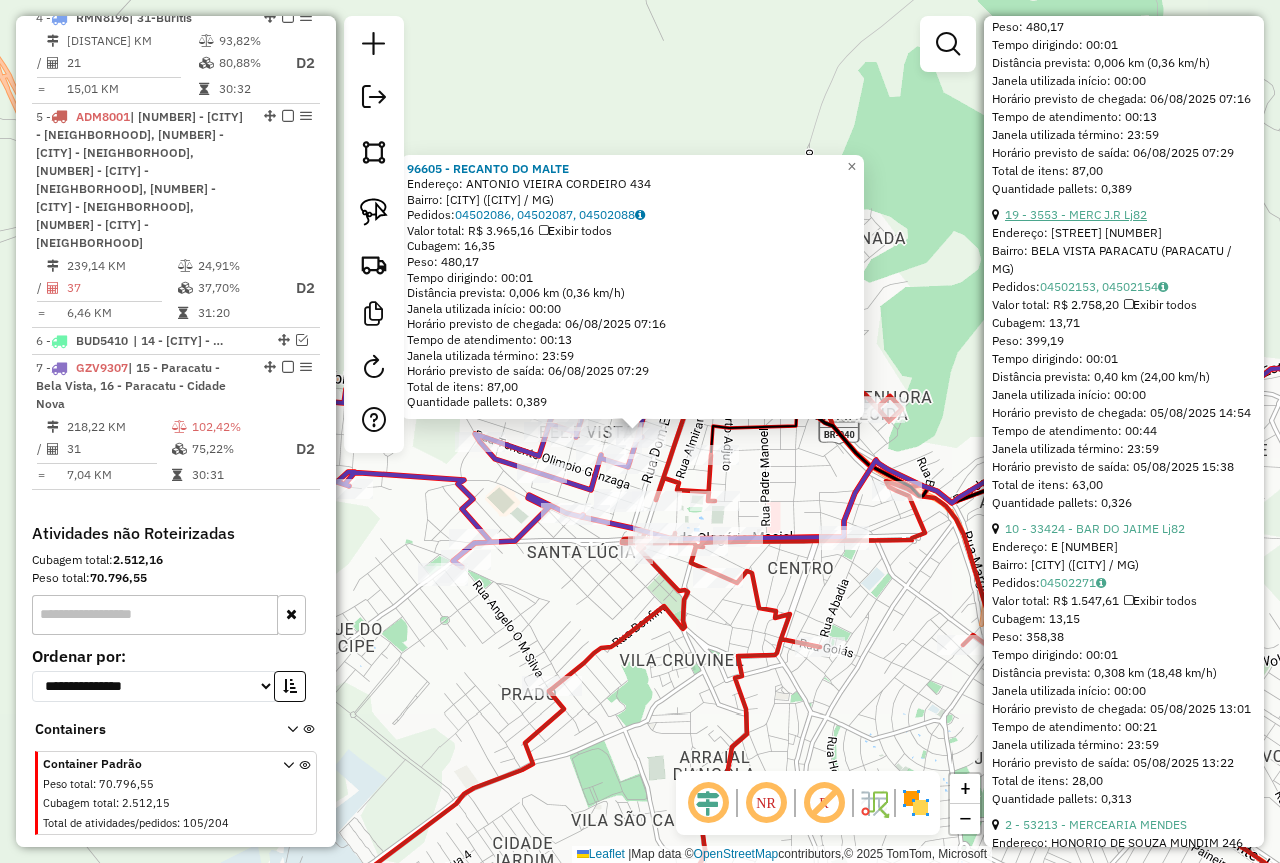click on "19 - 3553 - MERC J.R Lj82" at bounding box center [1076, 214] 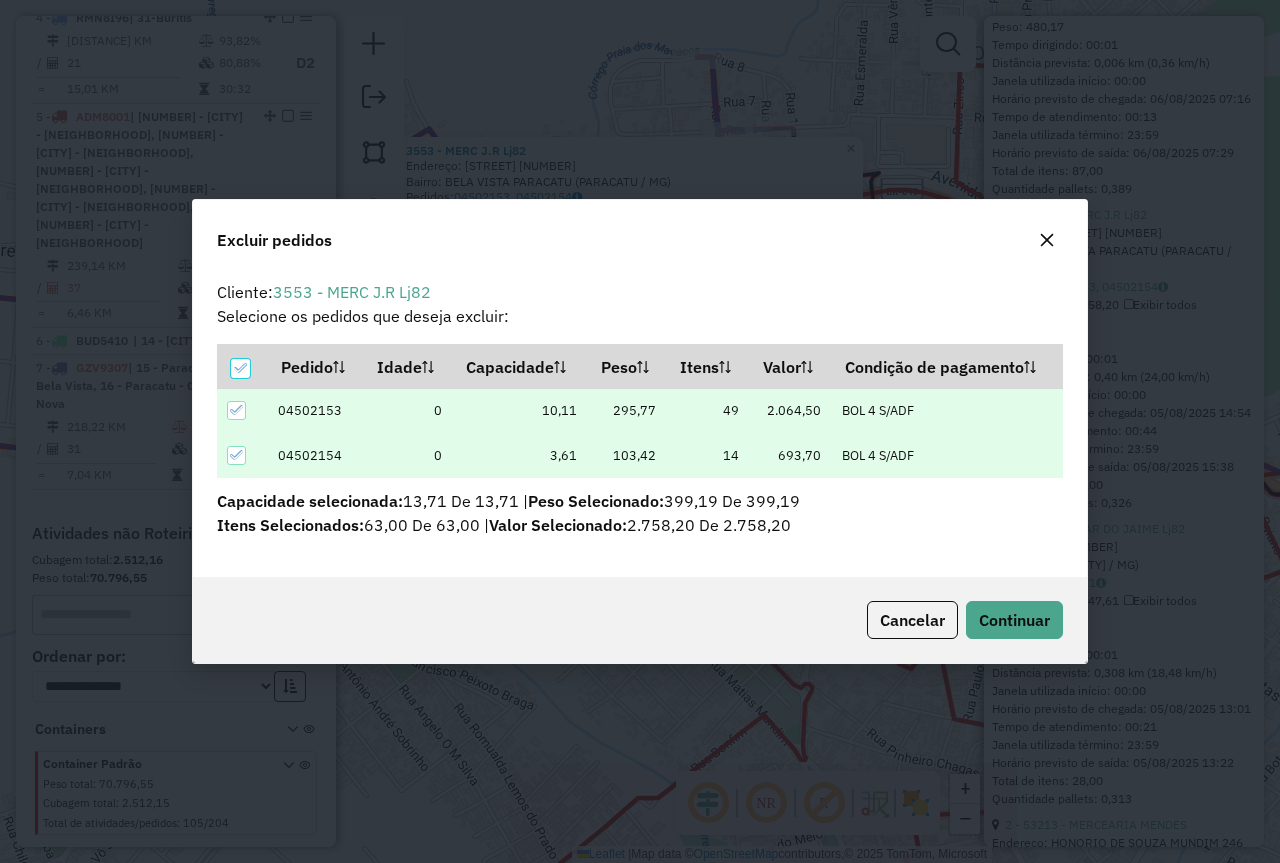 scroll, scrollTop: 82, scrollLeft: 0, axis: vertical 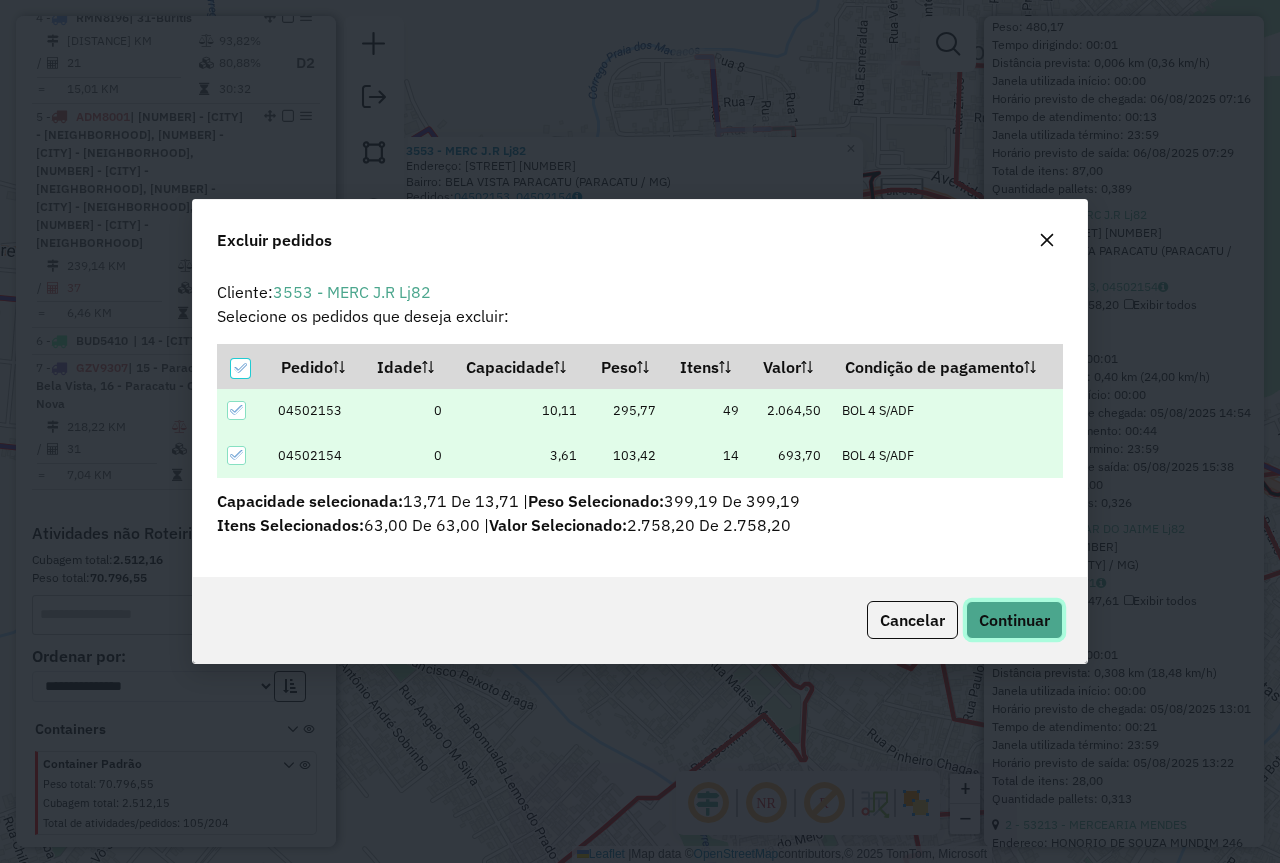 click on "Continuar" 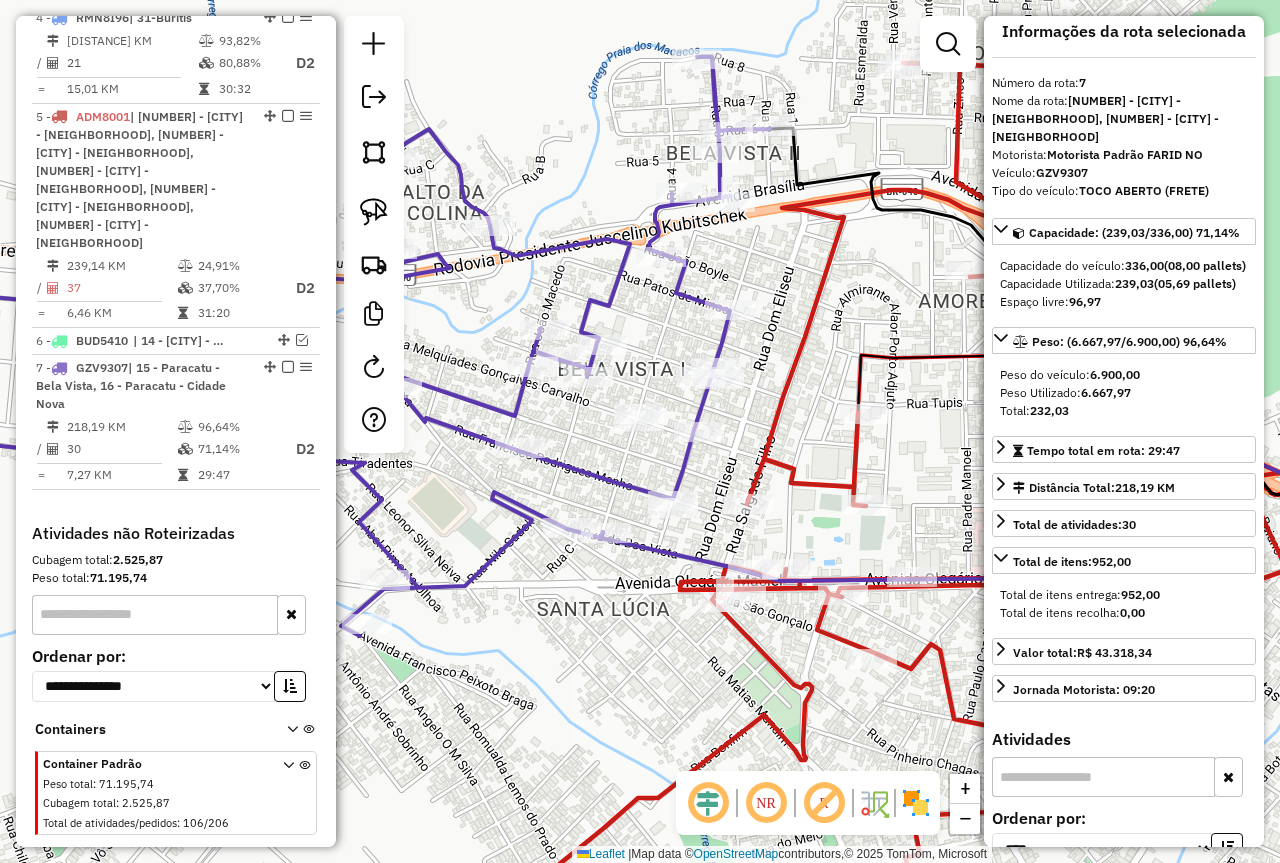 scroll, scrollTop: 0, scrollLeft: 0, axis: both 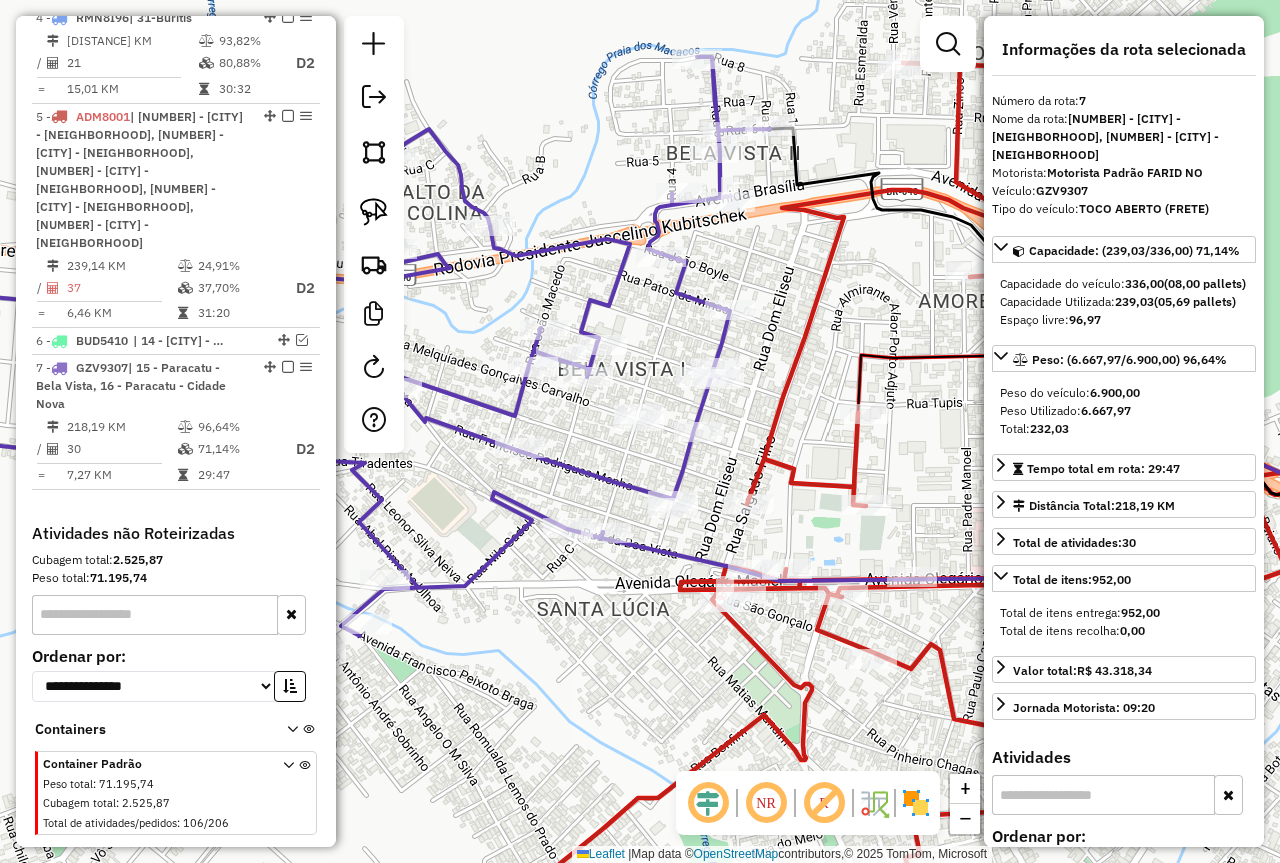click on "239,03" at bounding box center (1134, 301) 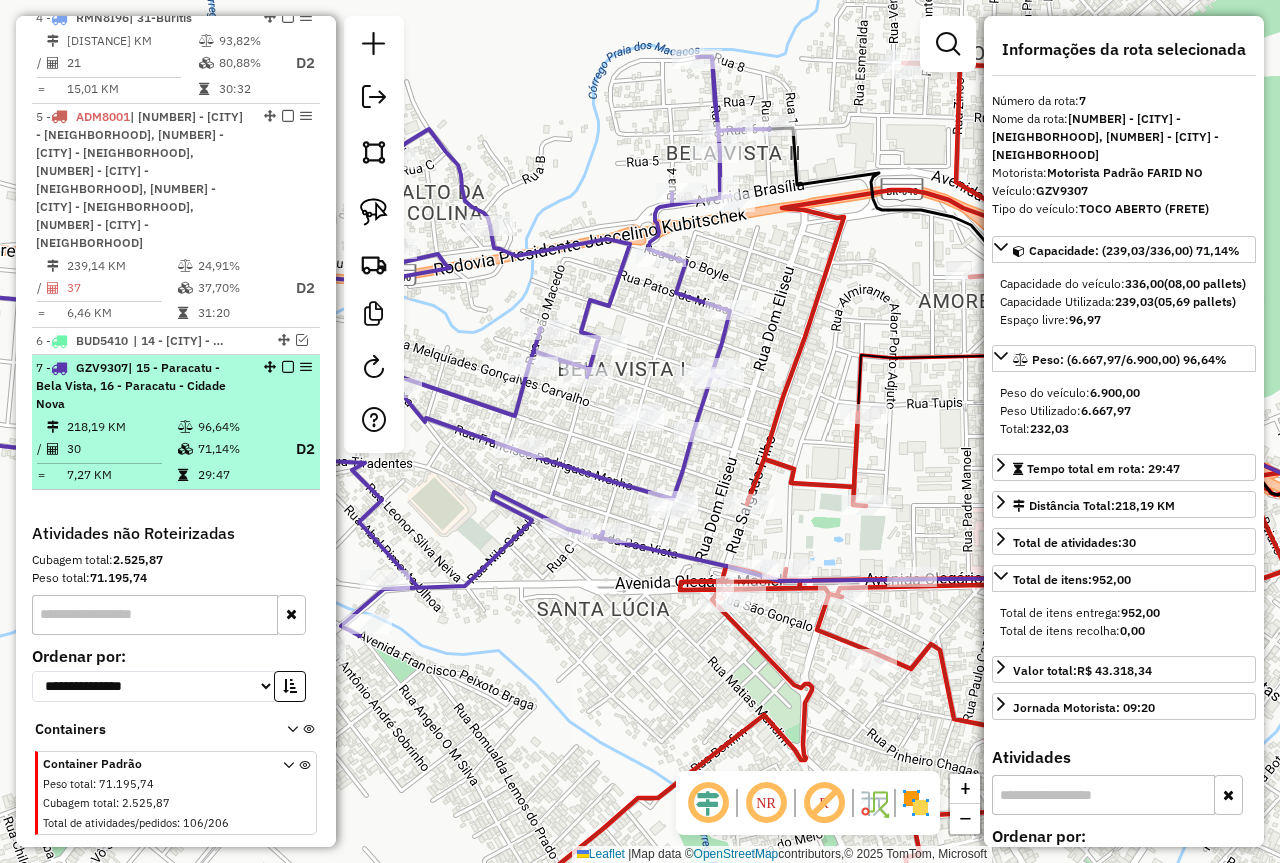 click at bounding box center (288, 367) 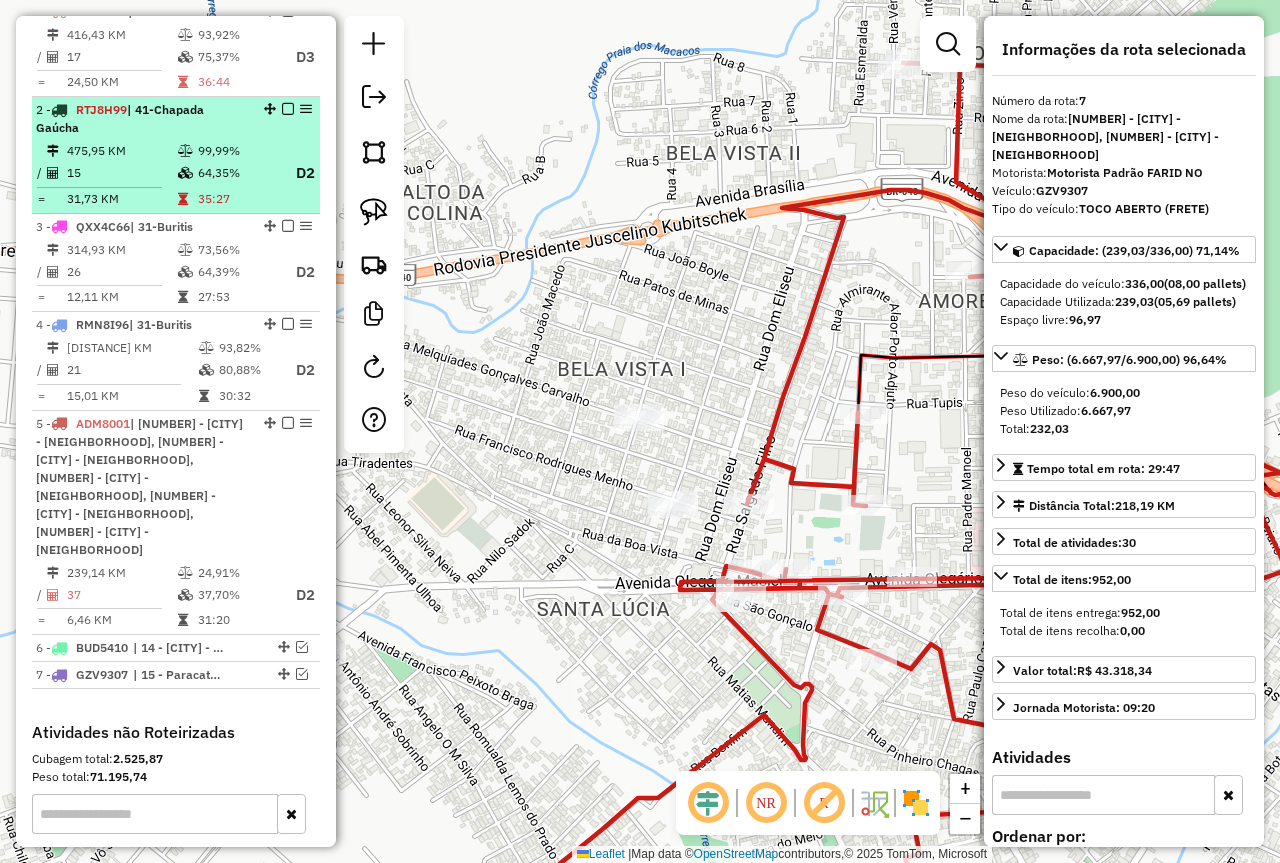 scroll, scrollTop: 667, scrollLeft: 0, axis: vertical 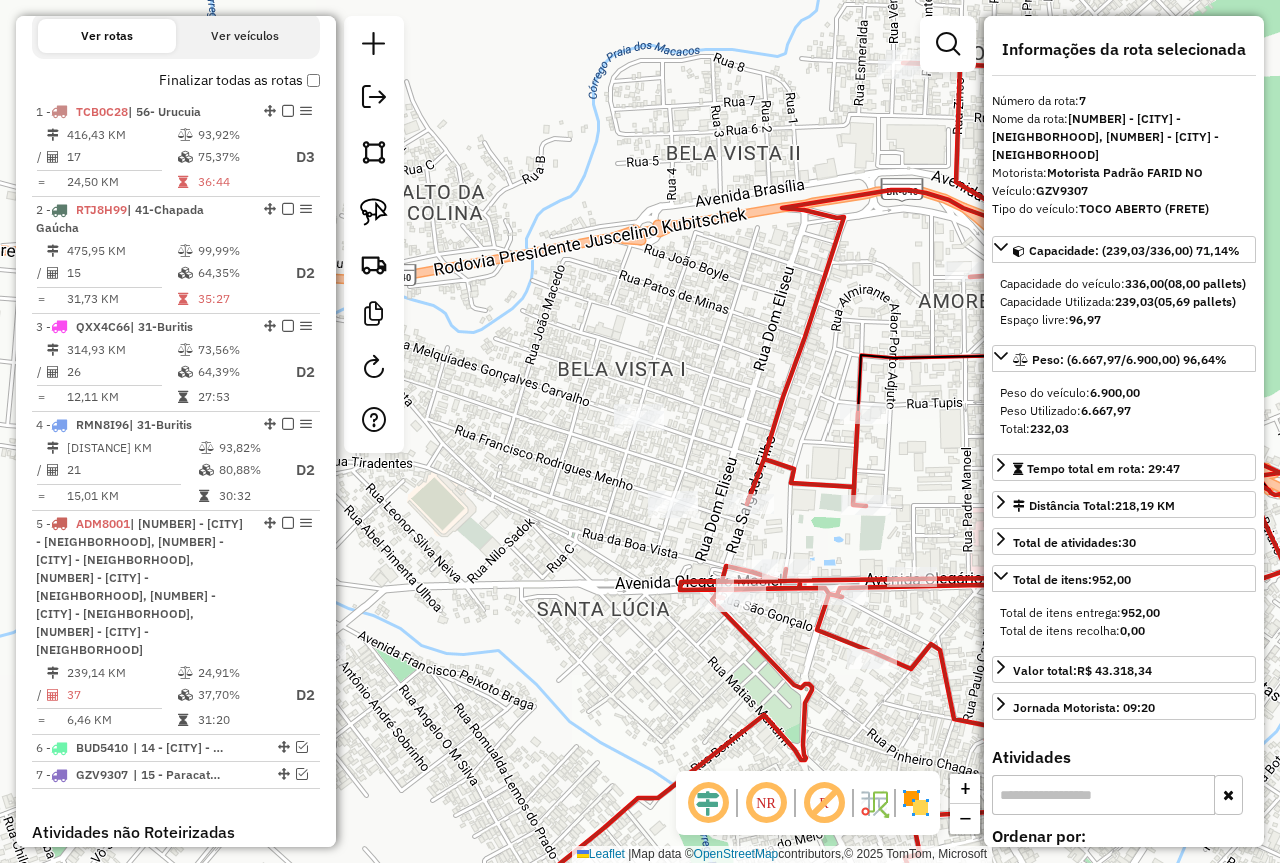 drag, startPoint x: 408, startPoint y: 577, endPoint x: 452, endPoint y: 427, distance: 156.32019 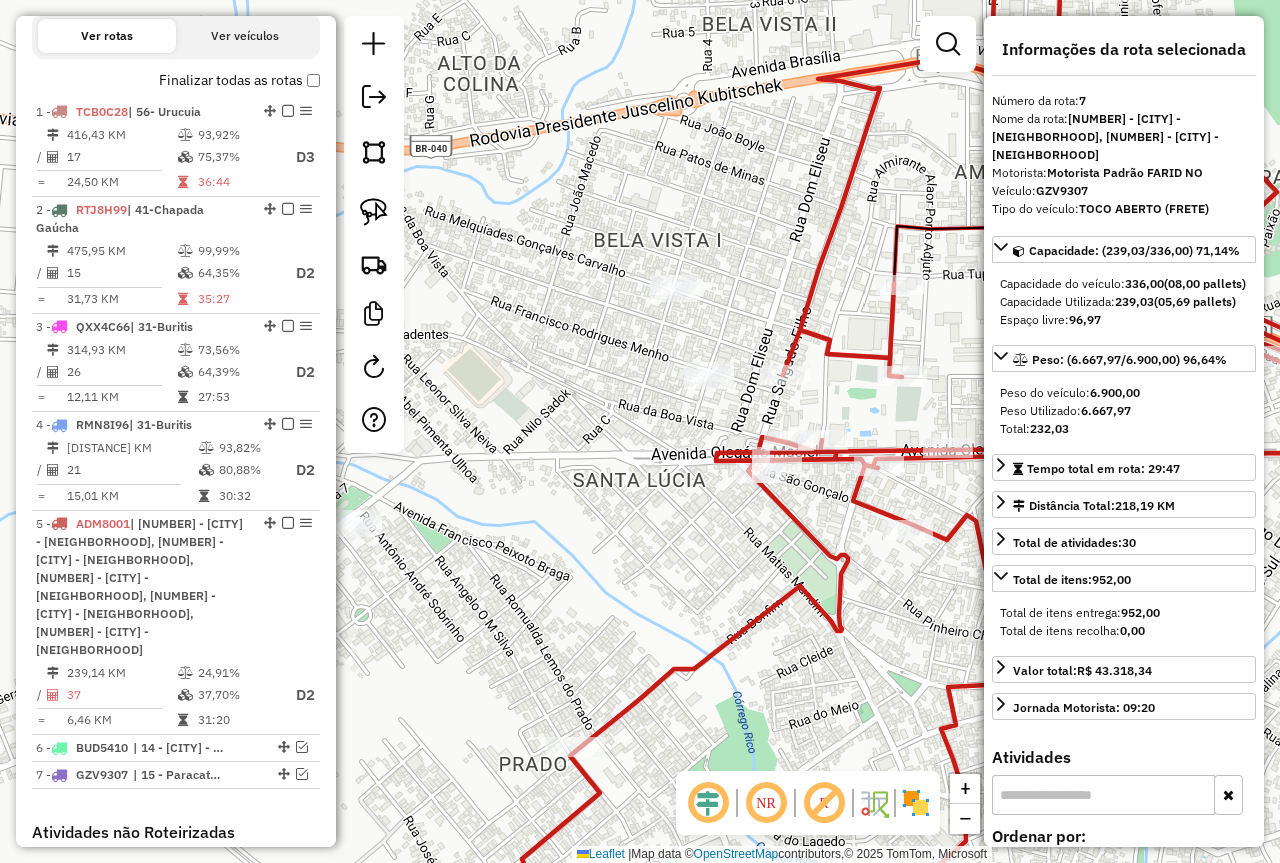drag, startPoint x: 683, startPoint y: 455, endPoint x: 658, endPoint y: 439, distance: 29.681644 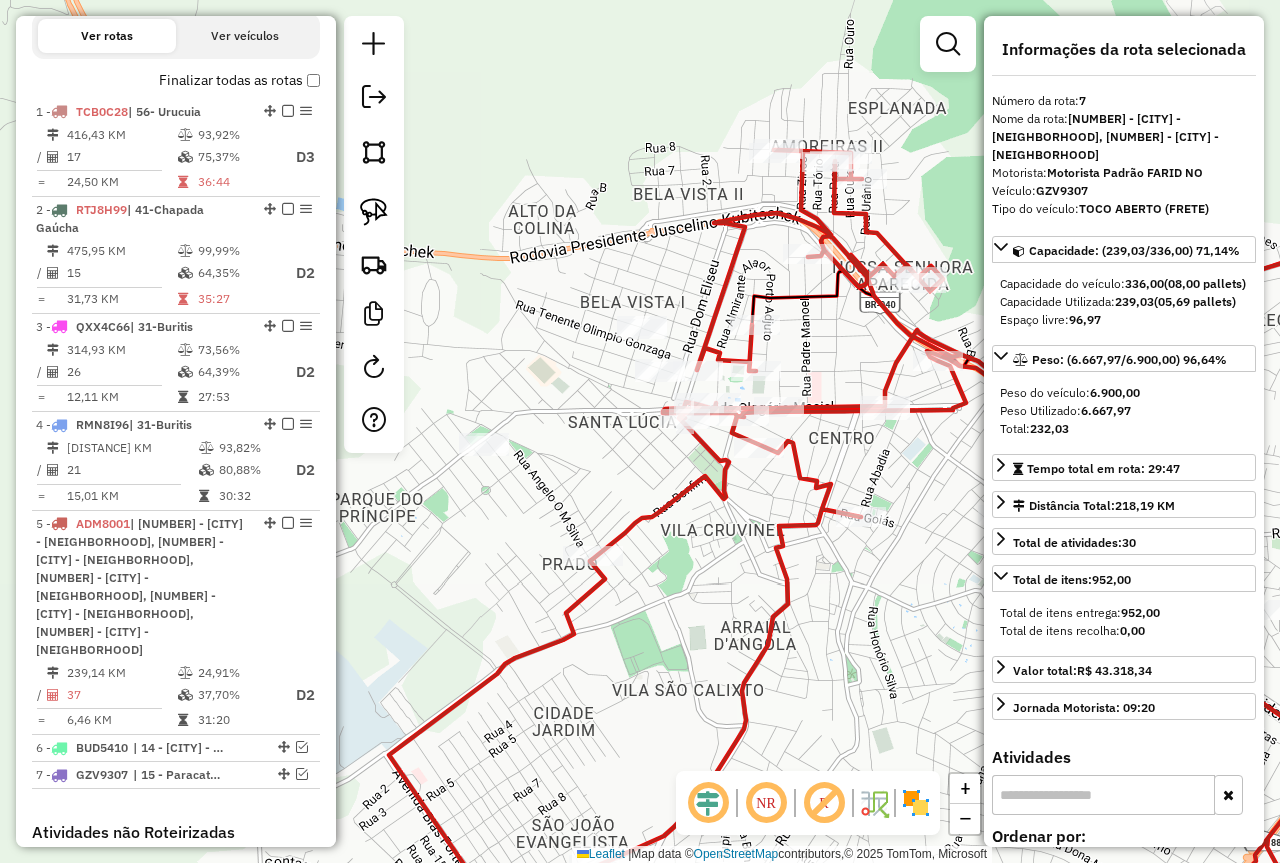 drag, startPoint x: 881, startPoint y: 486, endPoint x: 809, endPoint y: 485, distance: 72.00694 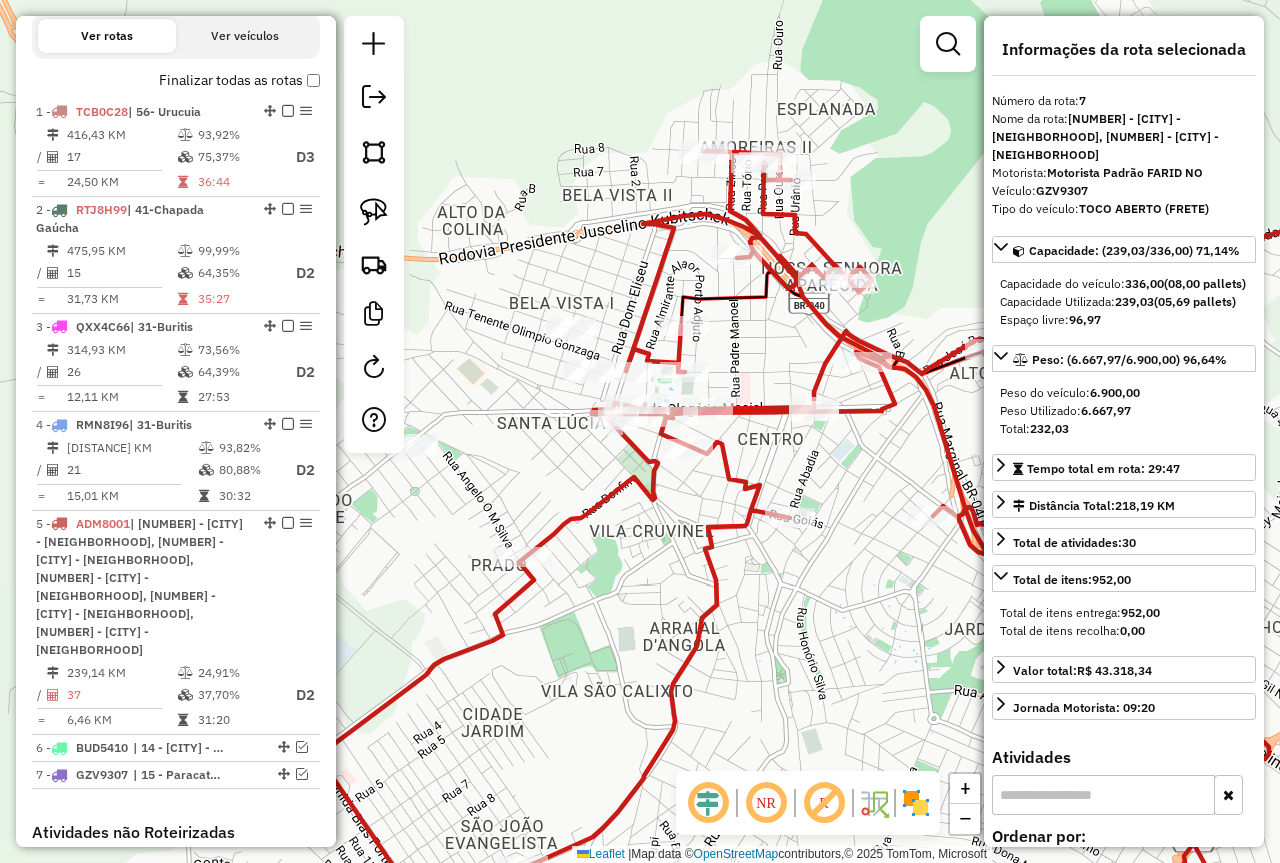 click on "Janela de atendimento Grade de atendimento Capacidade Transportadoras Veículos Cliente Pedidos  Rotas Selecione os dias de semana para filtrar as janelas de atendimento  Seg   Ter   Qua   Qui   Sex   Sáb   Dom  Informe o período da janela de atendimento: De: Até:  Filtrar exatamente a janela do cliente  Considerar janela de atendimento padrão  Selecione os dias de semana para filtrar as grades de atendimento  Seg   Ter   Qua   Qui   Sex   Sáb   Dom   Considerar clientes sem dia de atendimento cadastrado  Clientes fora do dia de atendimento selecionado Filtrar as atividades entre os valores definidos abaixo:  Peso mínimo:   Peso máximo:   Cubagem mínima:   Cubagem máxima:   De:   Até:  Filtrar as atividades entre o tempo de atendimento definido abaixo:  De:   Até:   Considerar capacidade total dos clientes não roteirizados Transportadora: Selecione um ou mais itens Tipo de veículo: Selecione um ou mais itens Veículo: Selecione um ou mais itens Motorista: Selecione um ou mais itens Nome: Rótulo:" 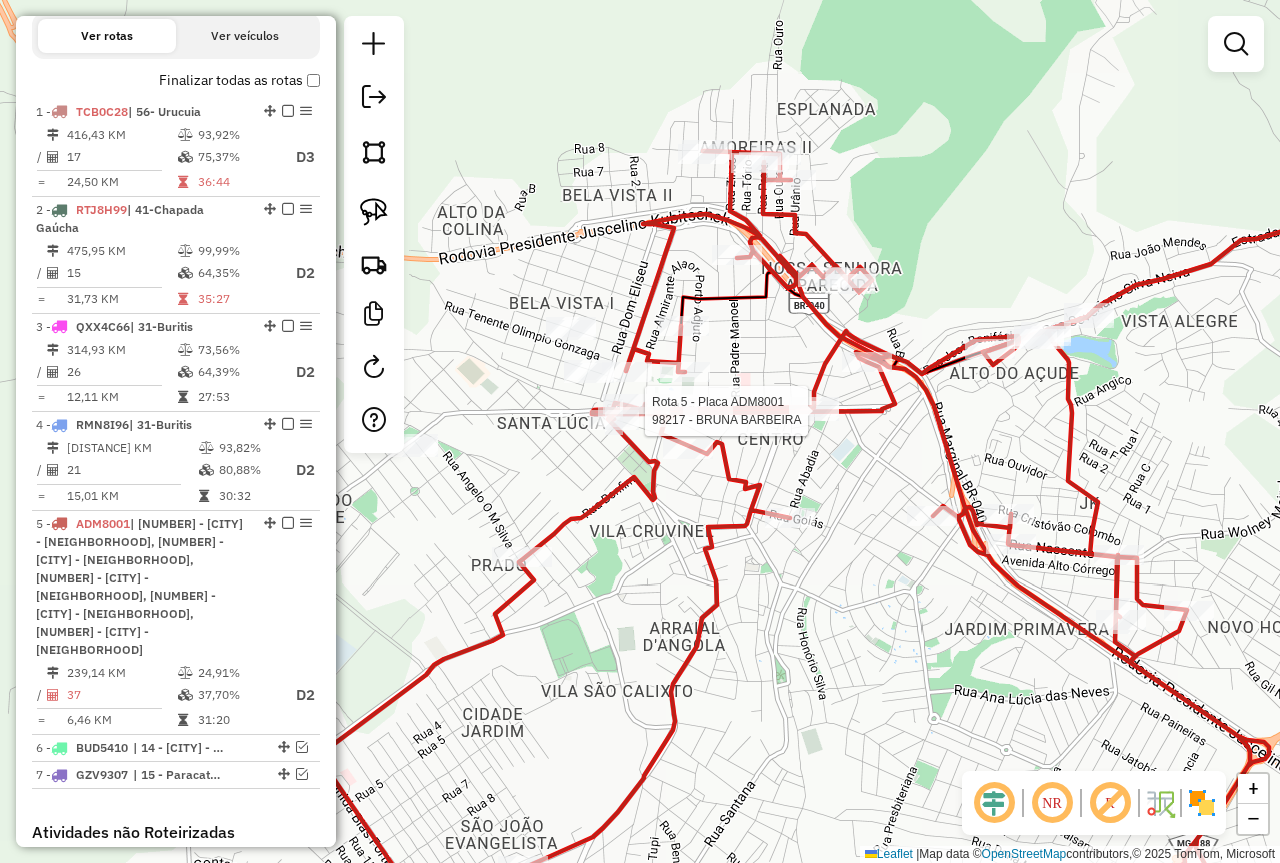 select on "*********" 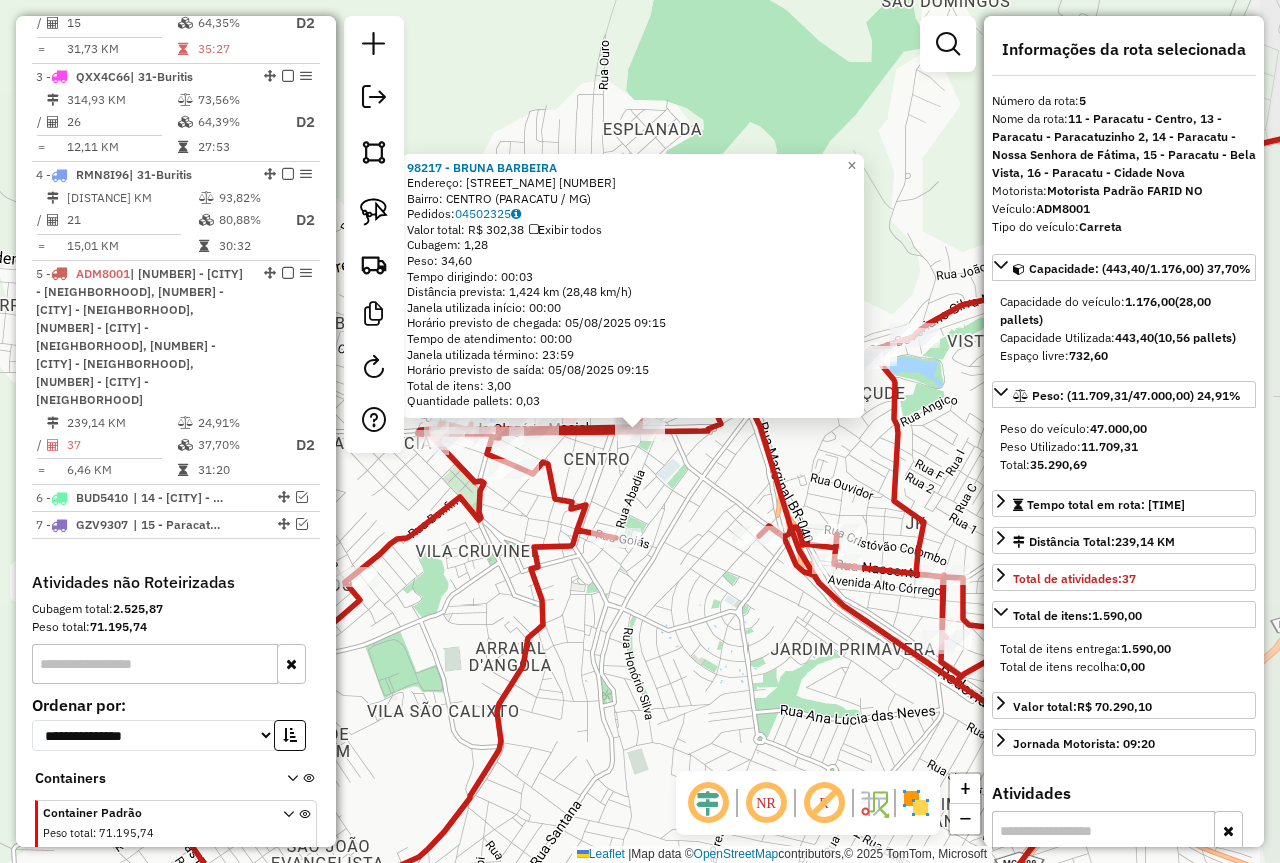 scroll, scrollTop: 967, scrollLeft: 0, axis: vertical 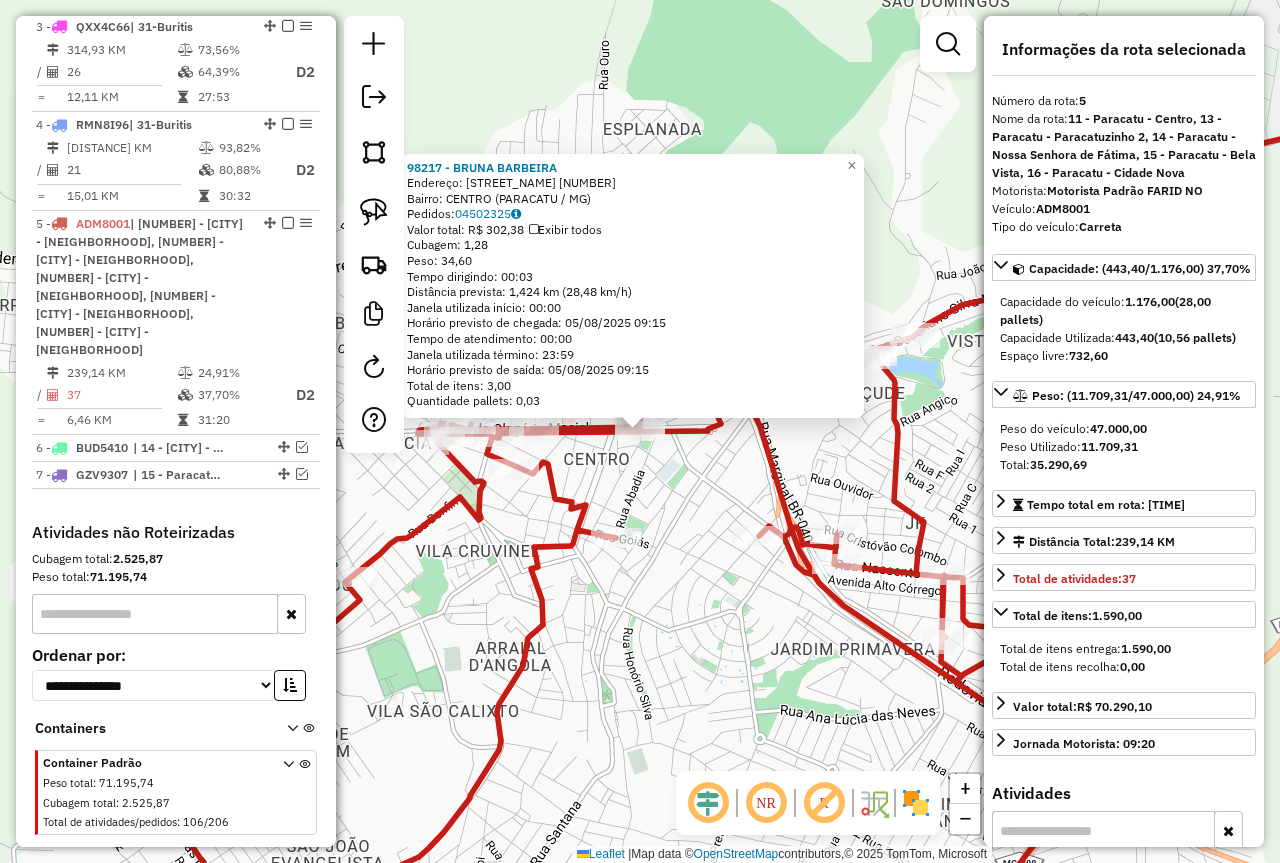 click on "98217 - BRUNA BARBEIRA  Endereço:  DEPUTADO CANDIDO DE MELO ULHOA 314   Bairro: CENTRO (PARACATU / MG)   Pedidos:  04502325   Valor total: R$ 302,38   Exibir todos   Cubagem: 1,28  Peso: 34,60  Tempo dirigindo: 00:03   Distância prevista: 1,424 km (28,48 km/h)   Janela utilizada início: 00:00   Horário previsto de chegada: 05/08/2025 09:15   Tempo de atendimento: 00:00   Janela utilizada término: 23:59   Horário previsto de saída: 05/08/2025 09:15   Total de itens: 3,00   Quantidade pallets: 0,03  × Janela de atendimento Grade de atendimento Capacidade Transportadoras Veículos Cliente Pedidos  Rotas Selecione os dias de semana para filtrar as janelas de atendimento  Seg   Ter   Qua   Qui   Sex   Sáb   Dom  Informe o período da janela de atendimento: De: Até:  Filtrar exatamente a janela do cliente  Considerar janela de atendimento padrão  Selecione os dias de semana para filtrar as grades de atendimento  Seg   Ter   Qua   Qui   Sex   Sáb   Dom   Clientes fora do dia de atendimento selecionado +" 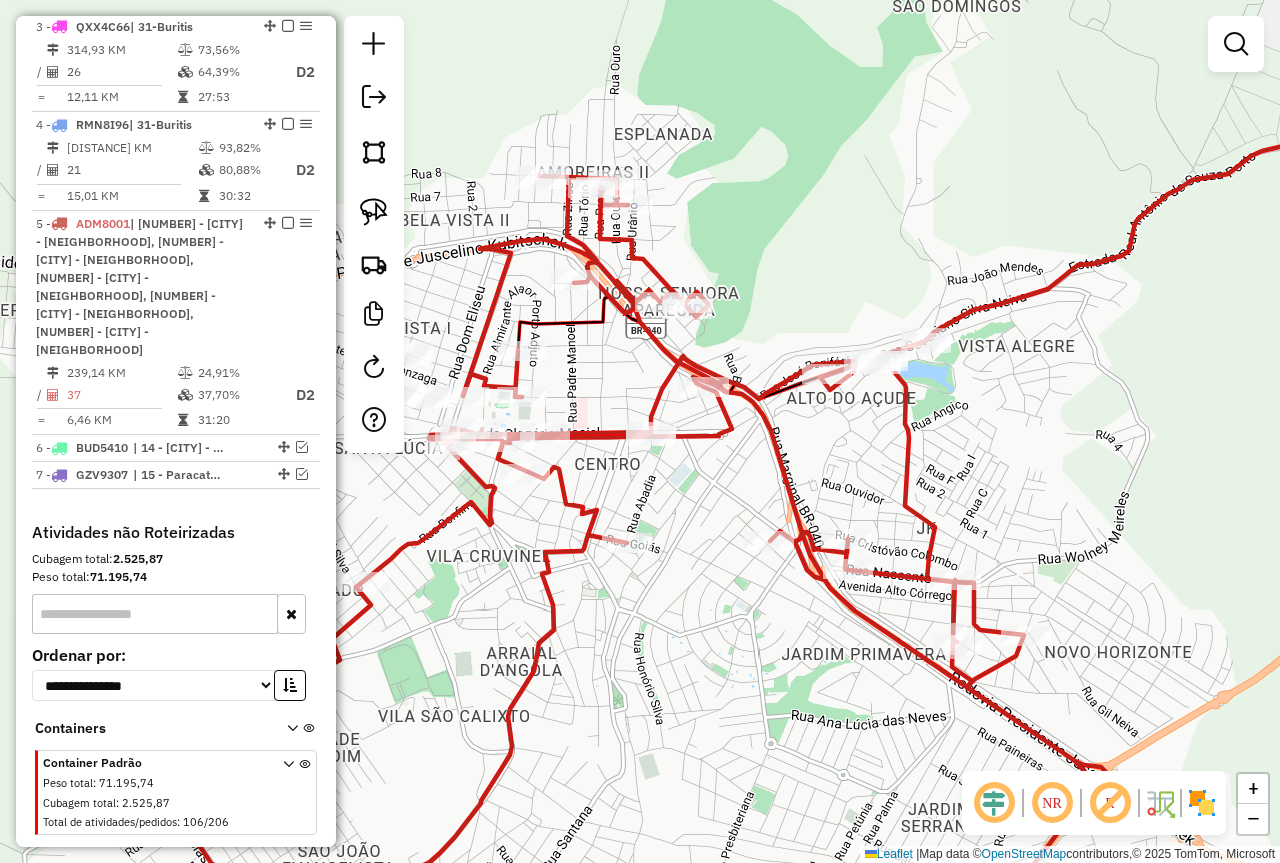 drag, startPoint x: 789, startPoint y: 683, endPoint x: 874, endPoint y: 663, distance: 87.32124 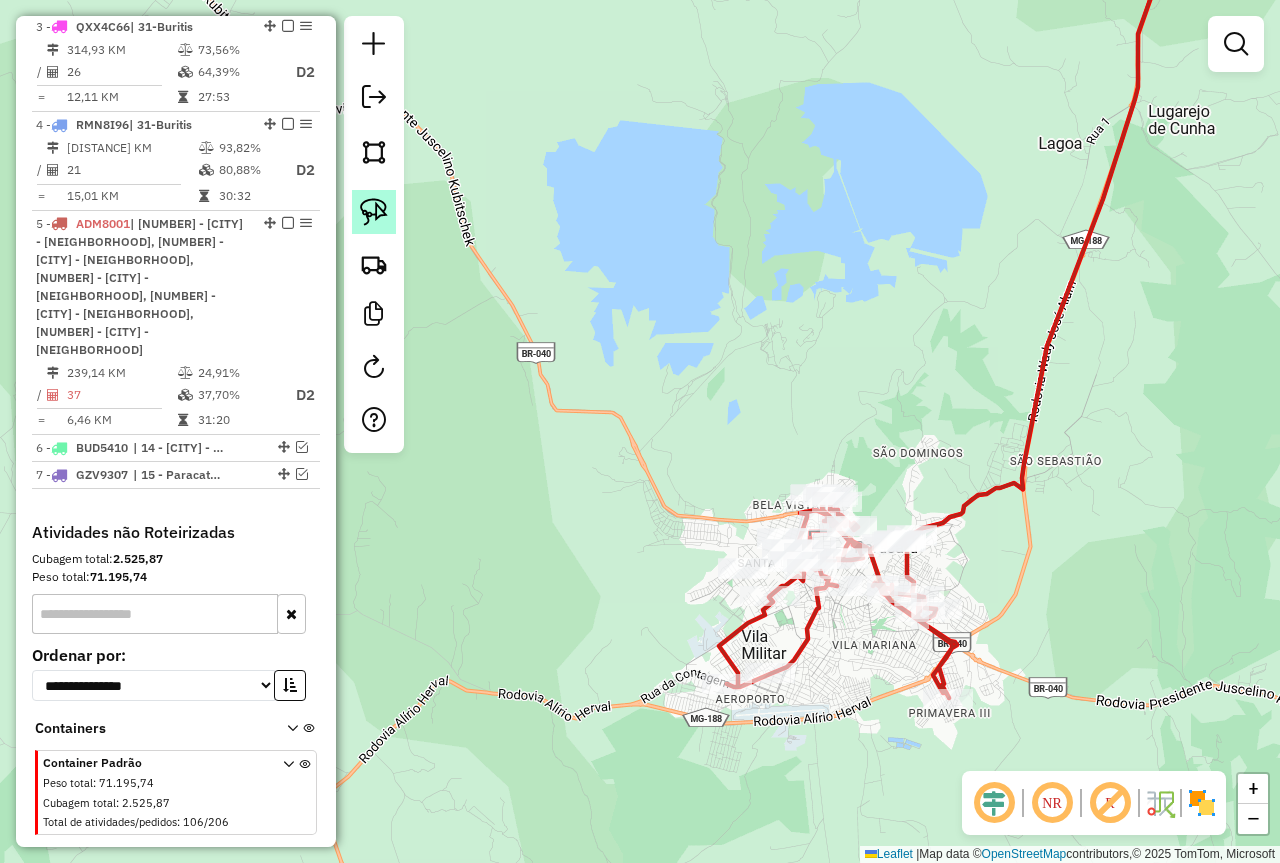 click 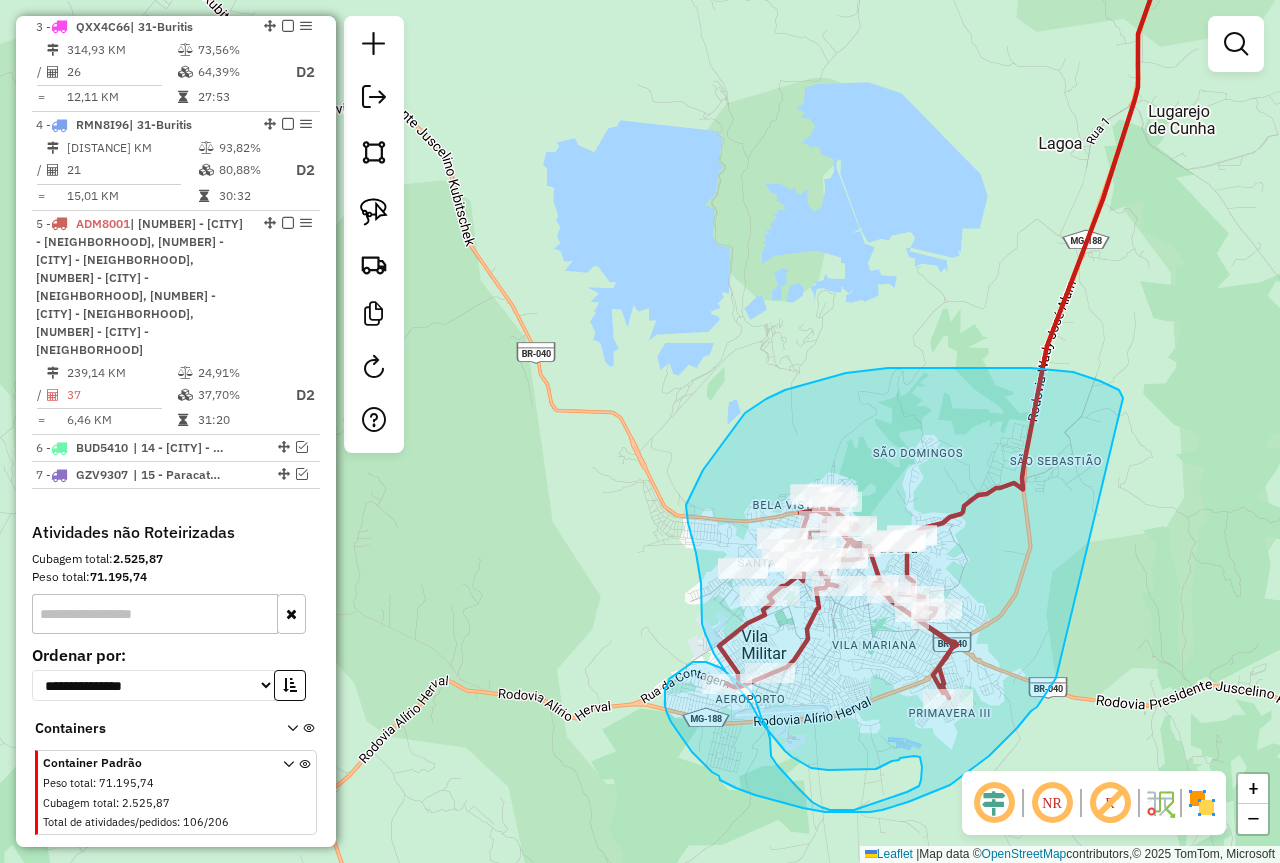 drag, startPoint x: 1123, startPoint y: 398, endPoint x: 1057, endPoint y: 676, distance: 285.72714 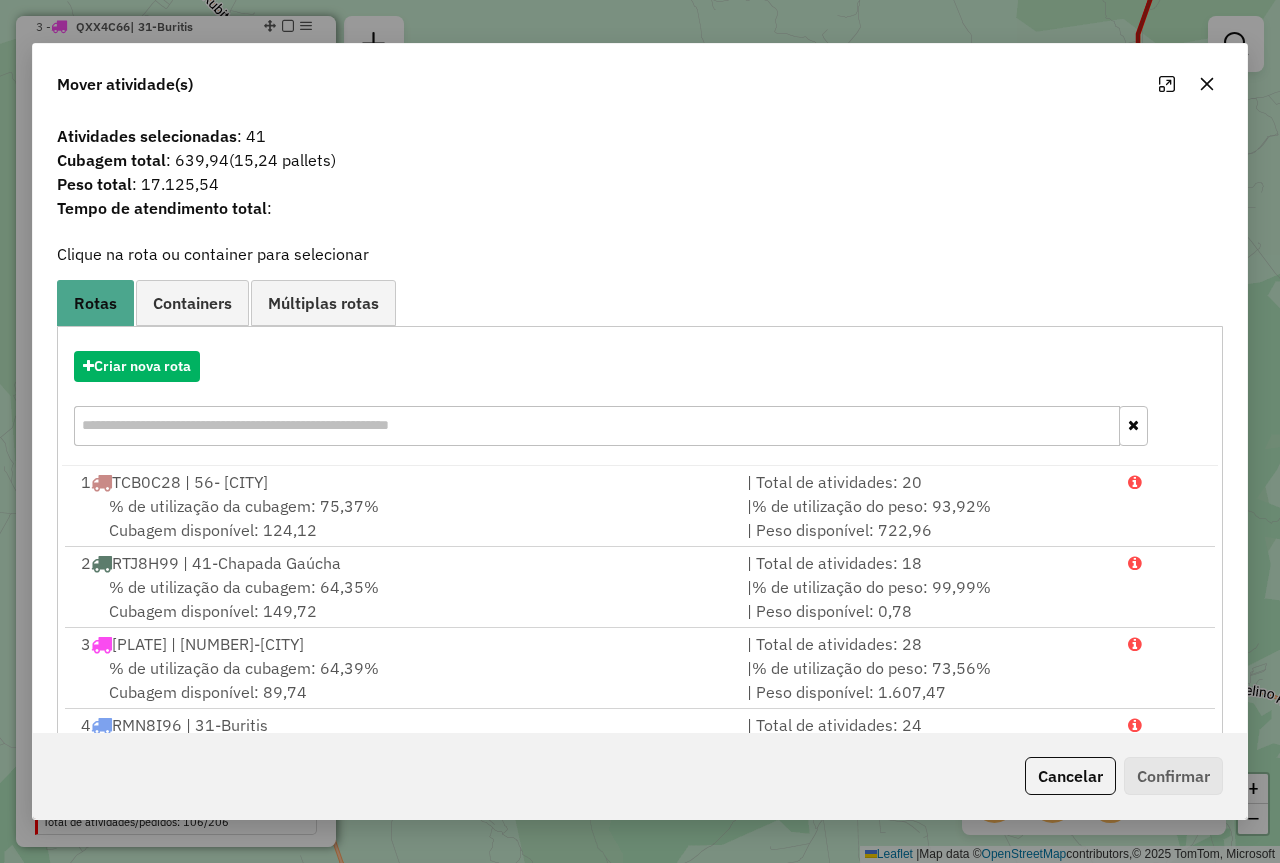 click on "Cancelar" 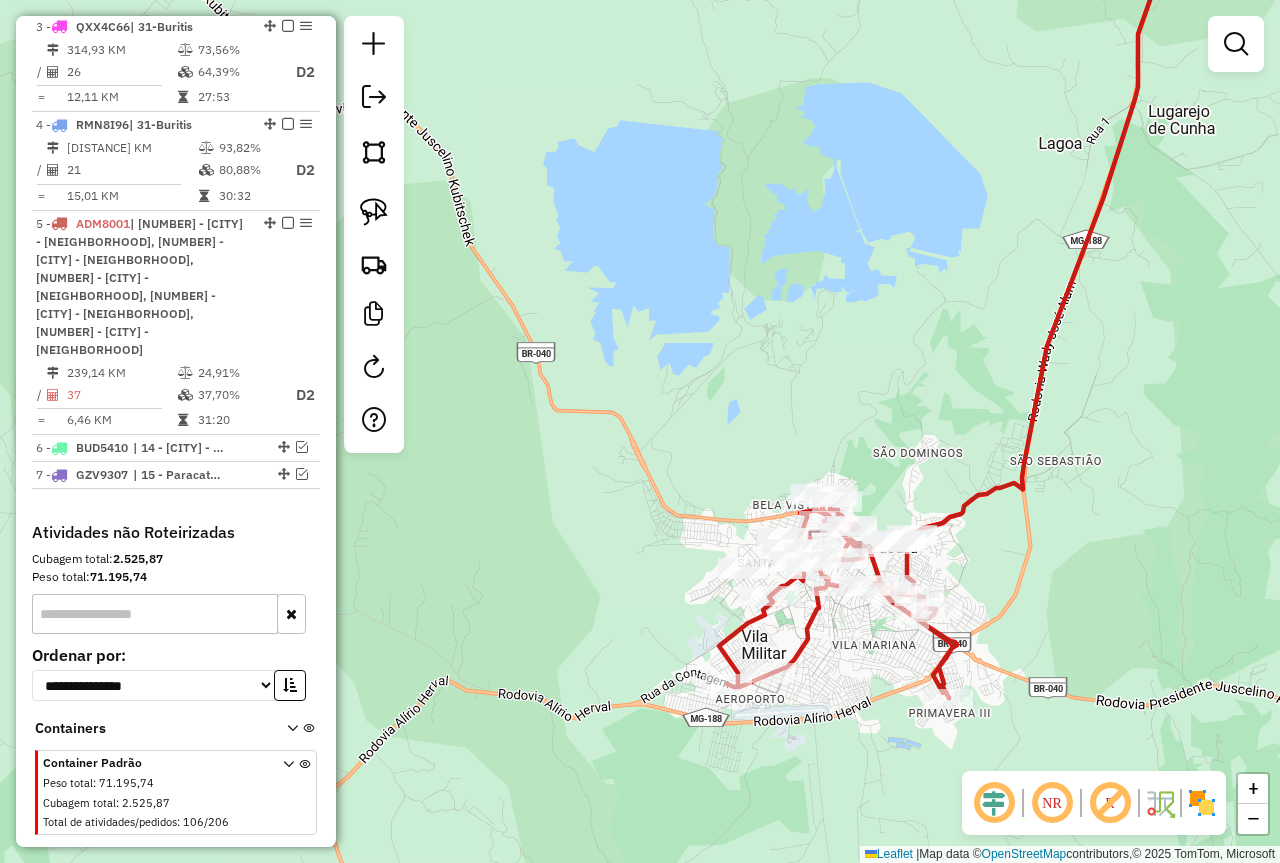 drag, startPoint x: 1063, startPoint y: 610, endPoint x: 1017, endPoint y: 362, distance: 252.23006 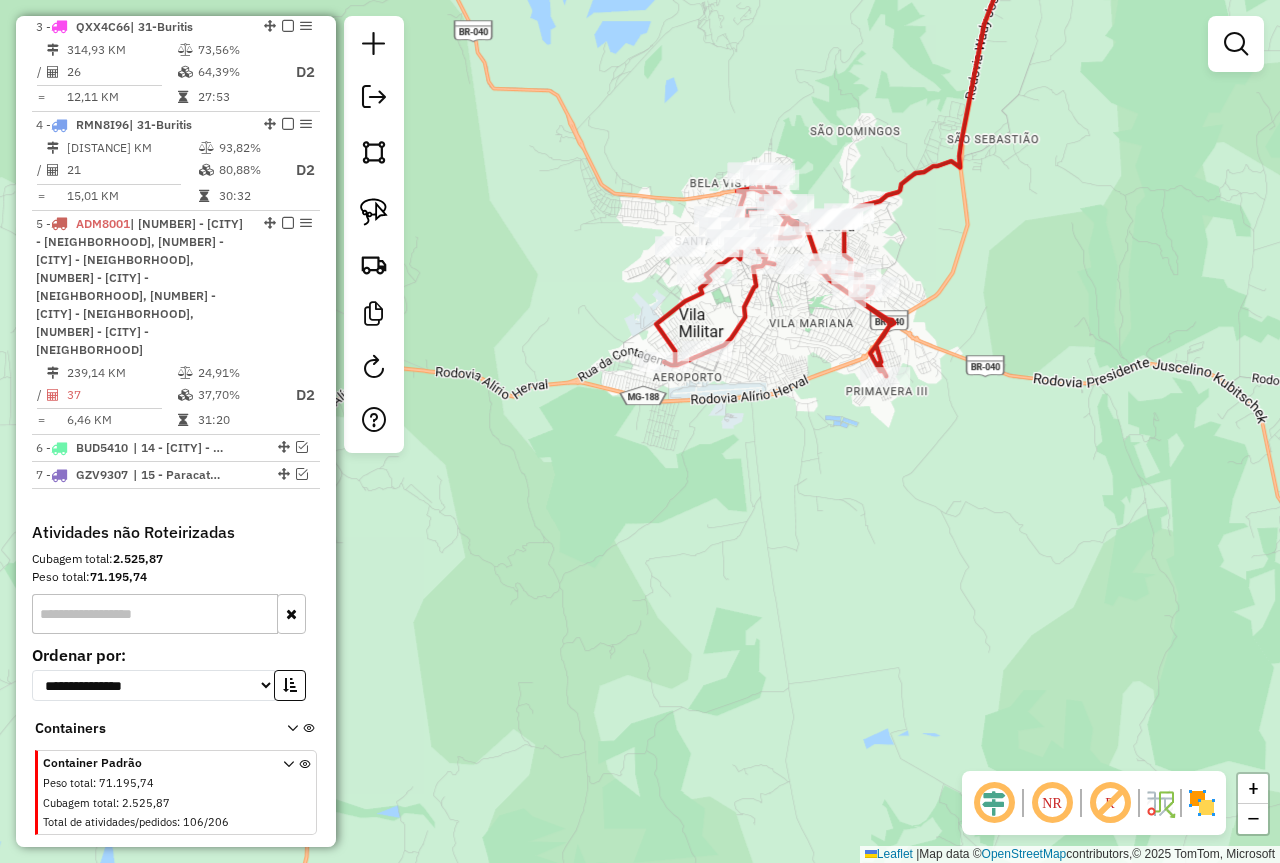 drag, startPoint x: 987, startPoint y: 382, endPoint x: 1048, endPoint y: 437, distance: 82.13403 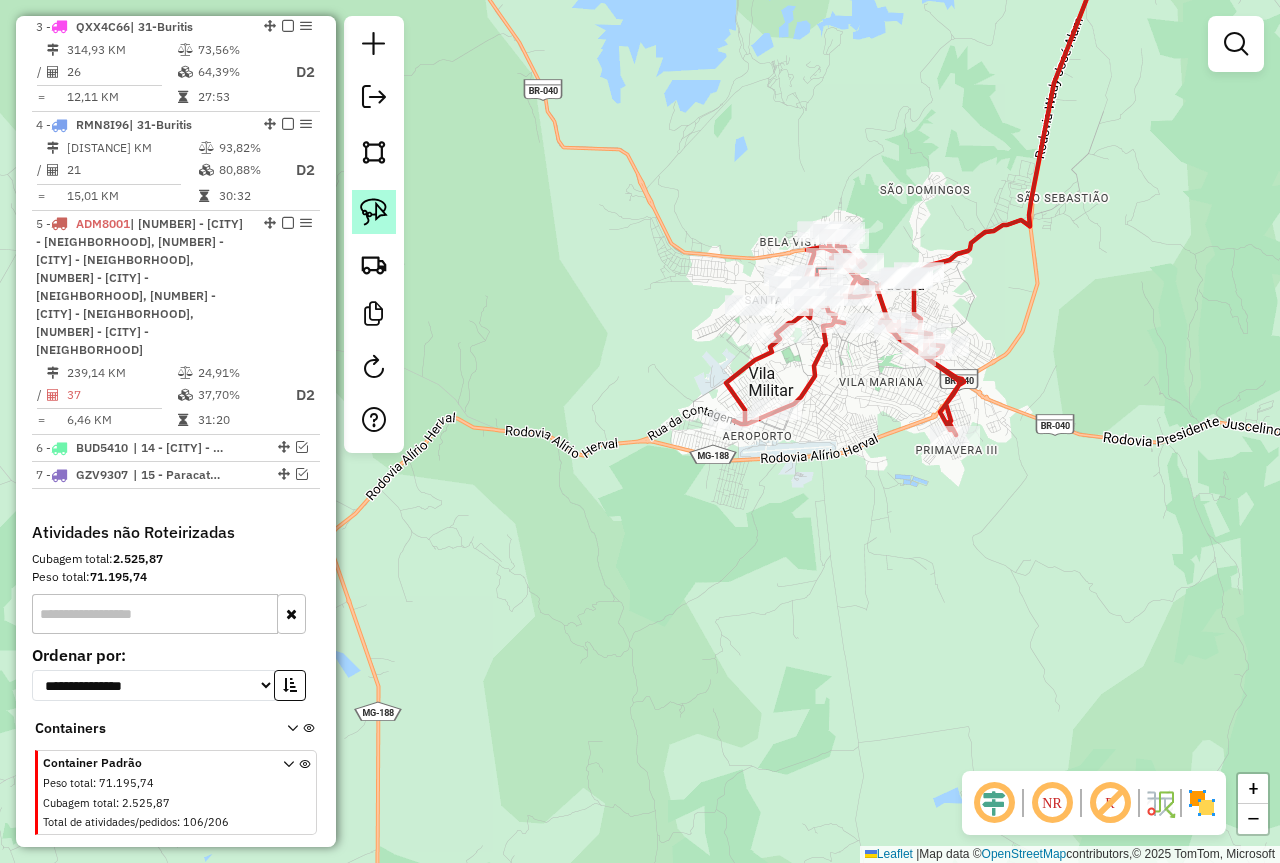click 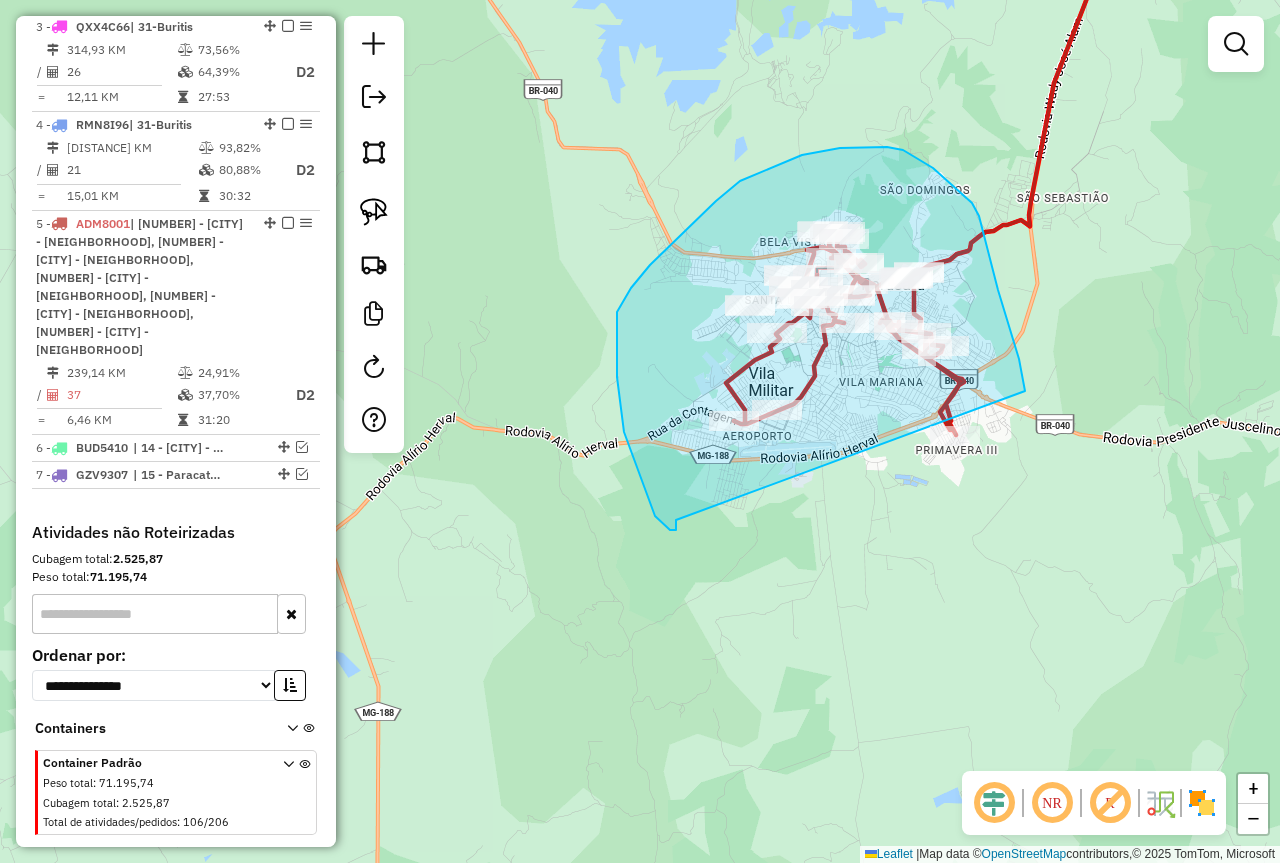drag, startPoint x: 674, startPoint y: 530, endPoint x: 997, endPoint y: 526, distance: 323.02478 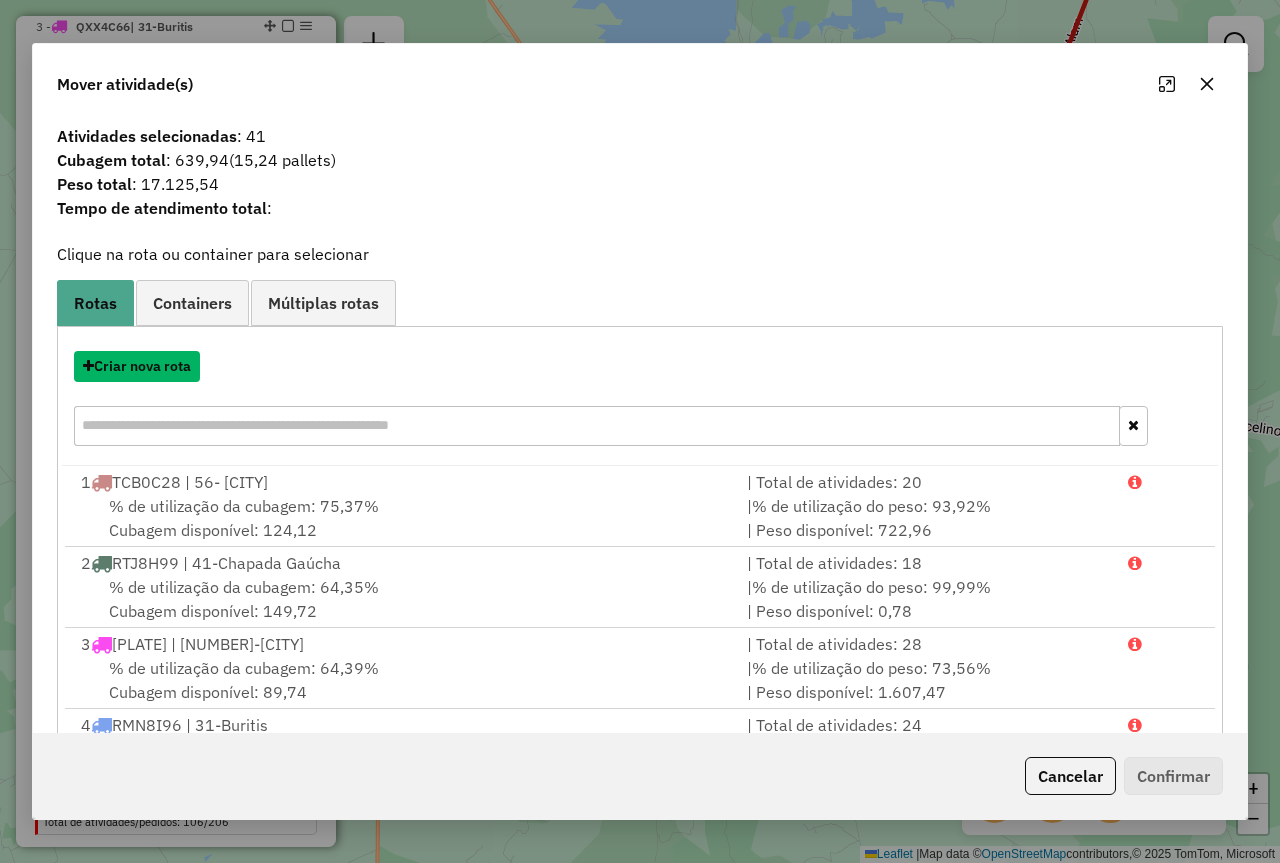 click on "Criar nova rota" at bounding box center (137, 366) 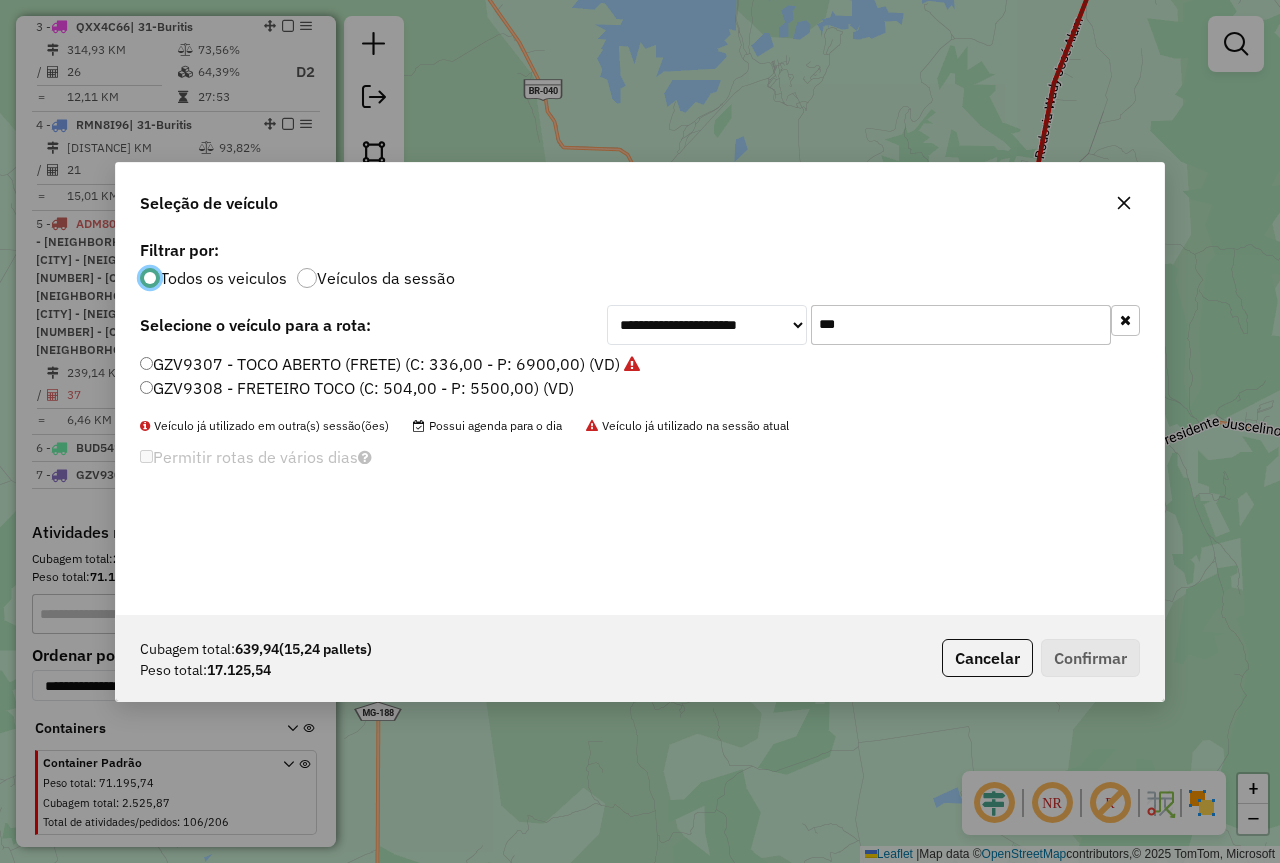 scroll, scrollTop: 11, scrollLeft: 6, axis: both 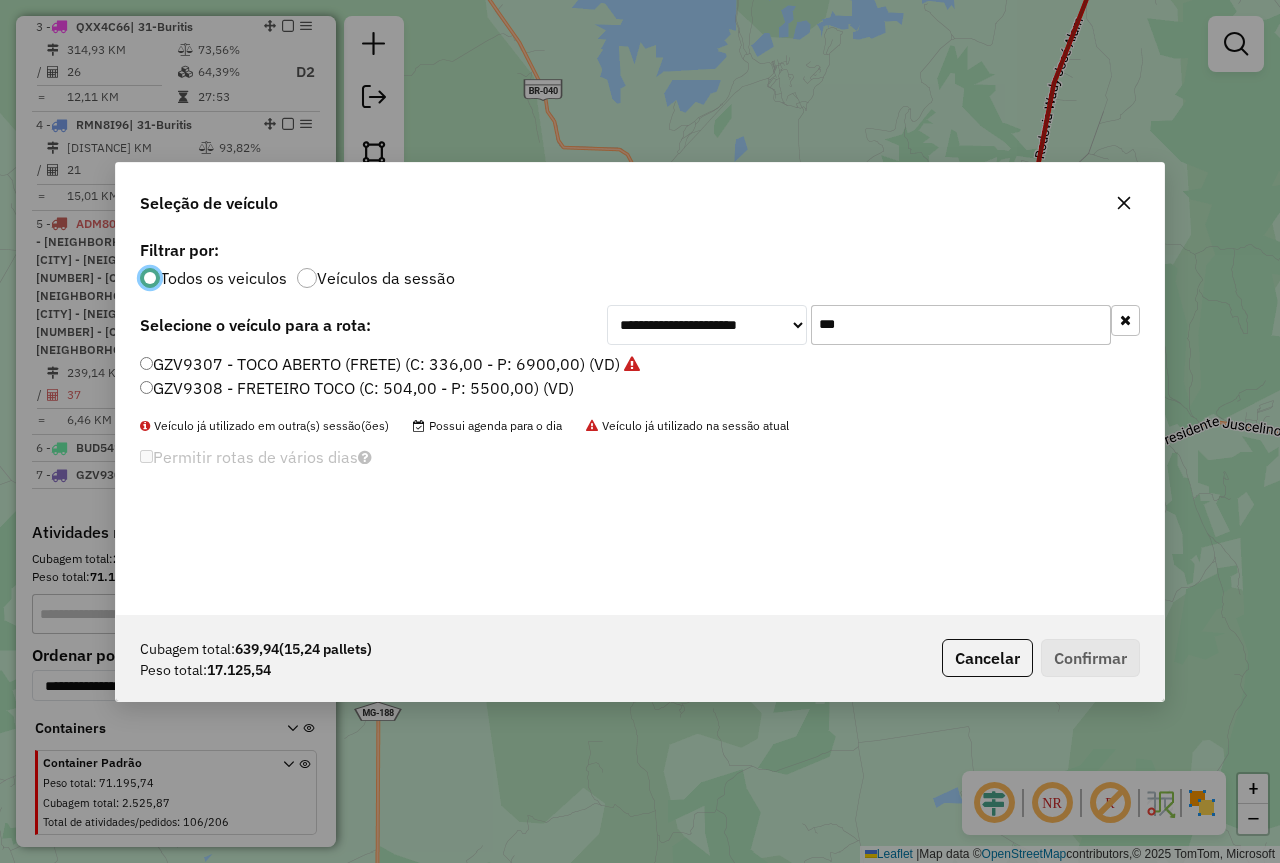 click on "***" 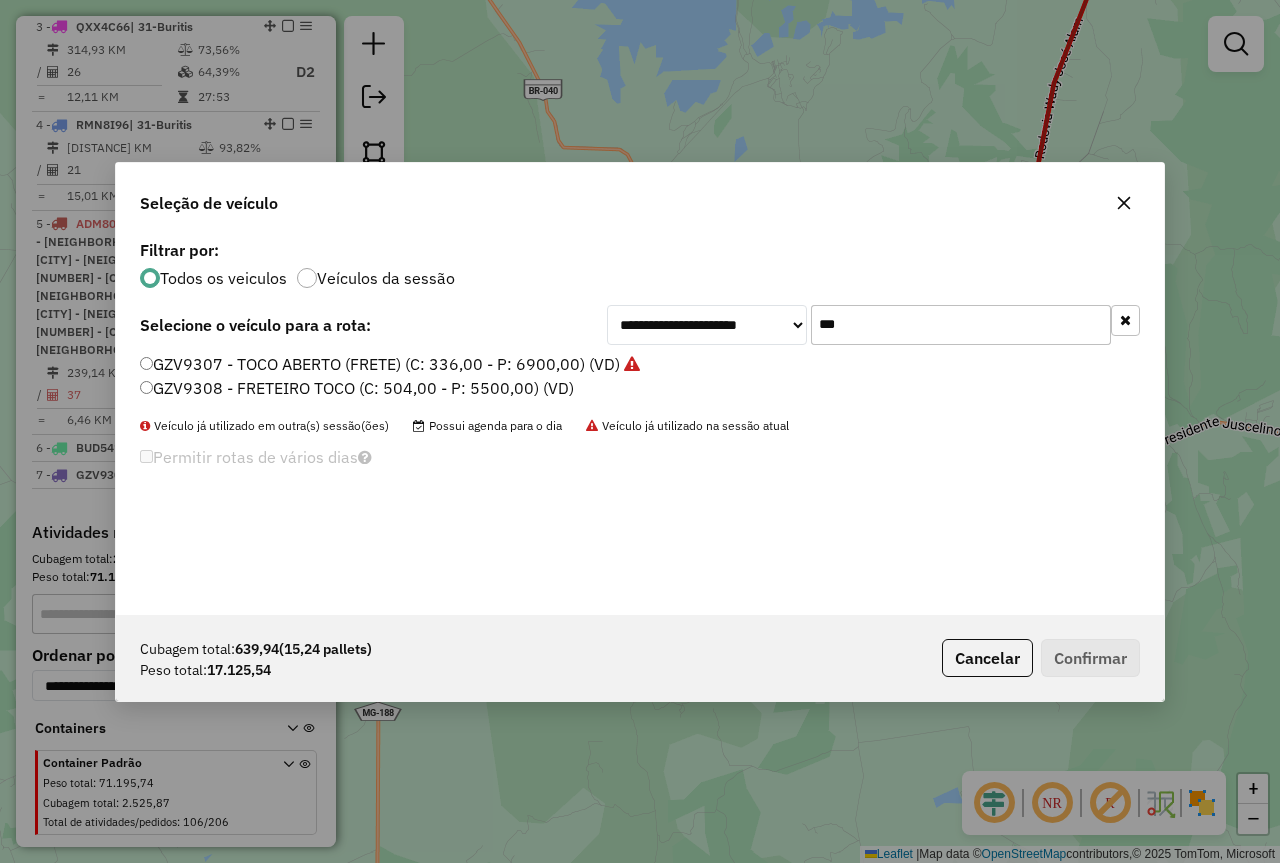 click on "***" 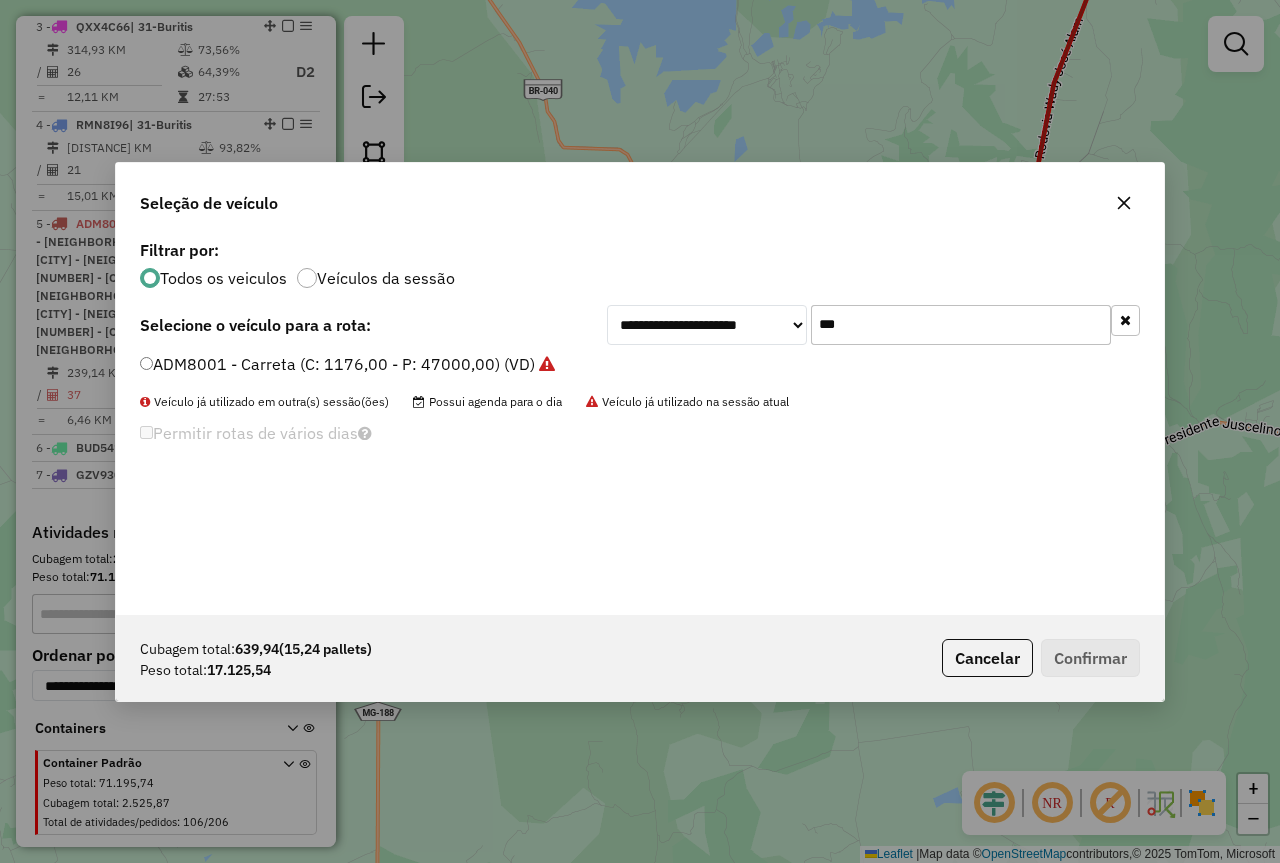 type on "***" 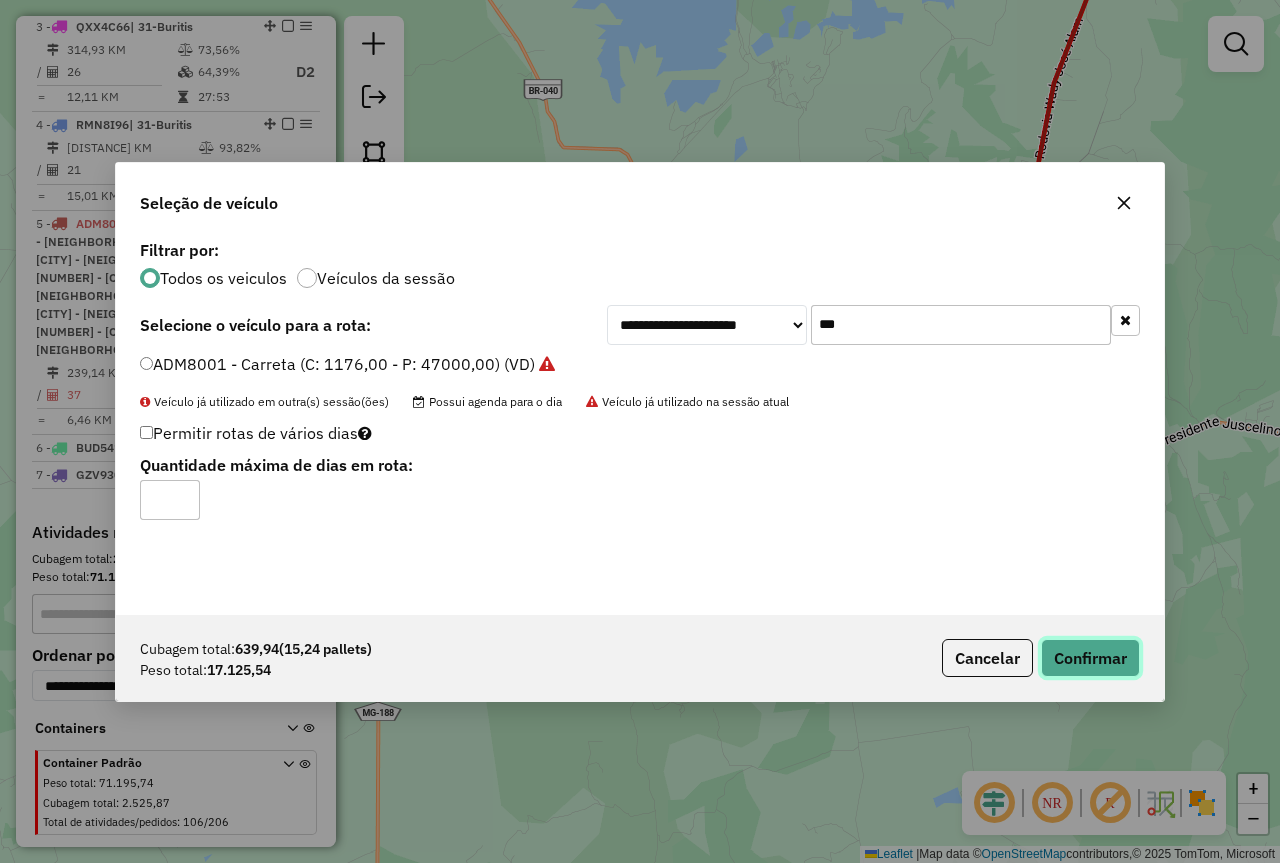 click on "Confirmar" 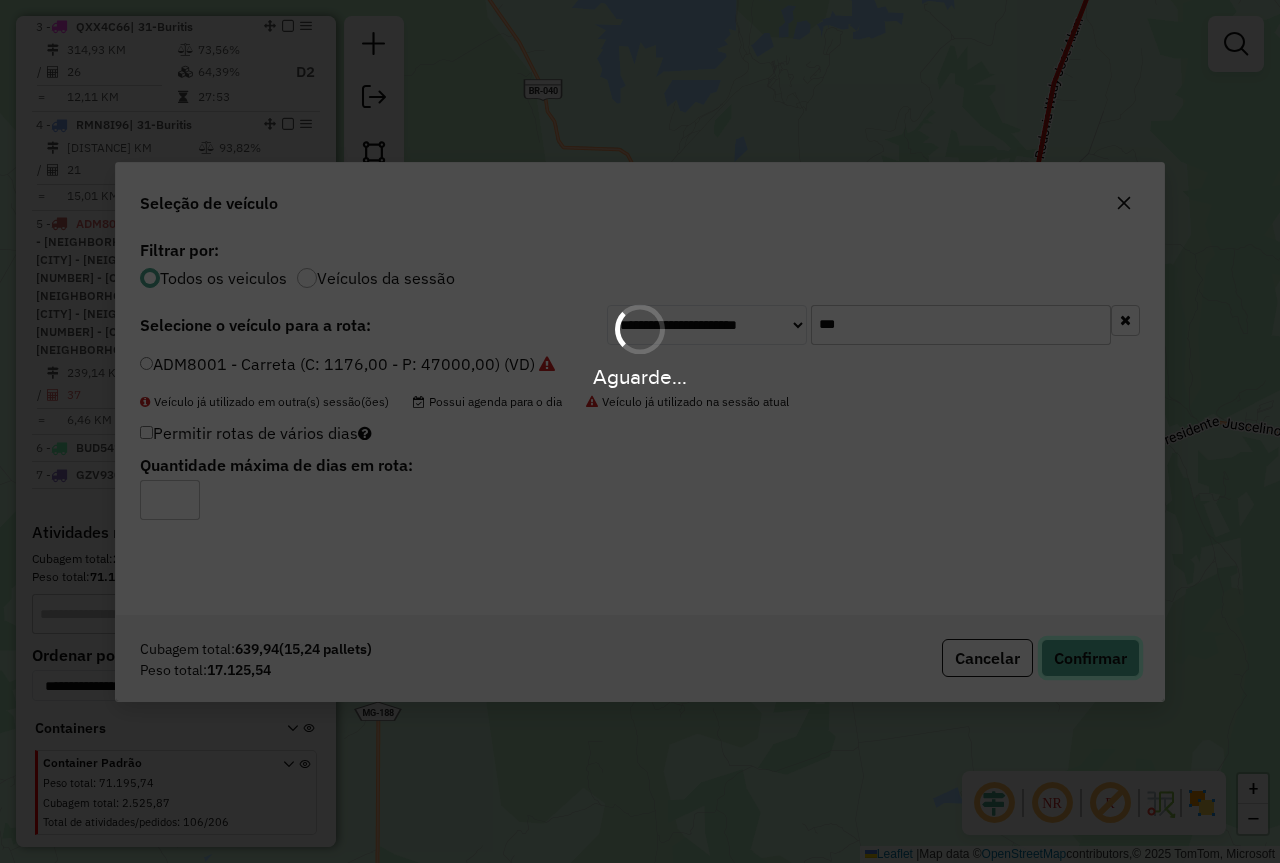 type 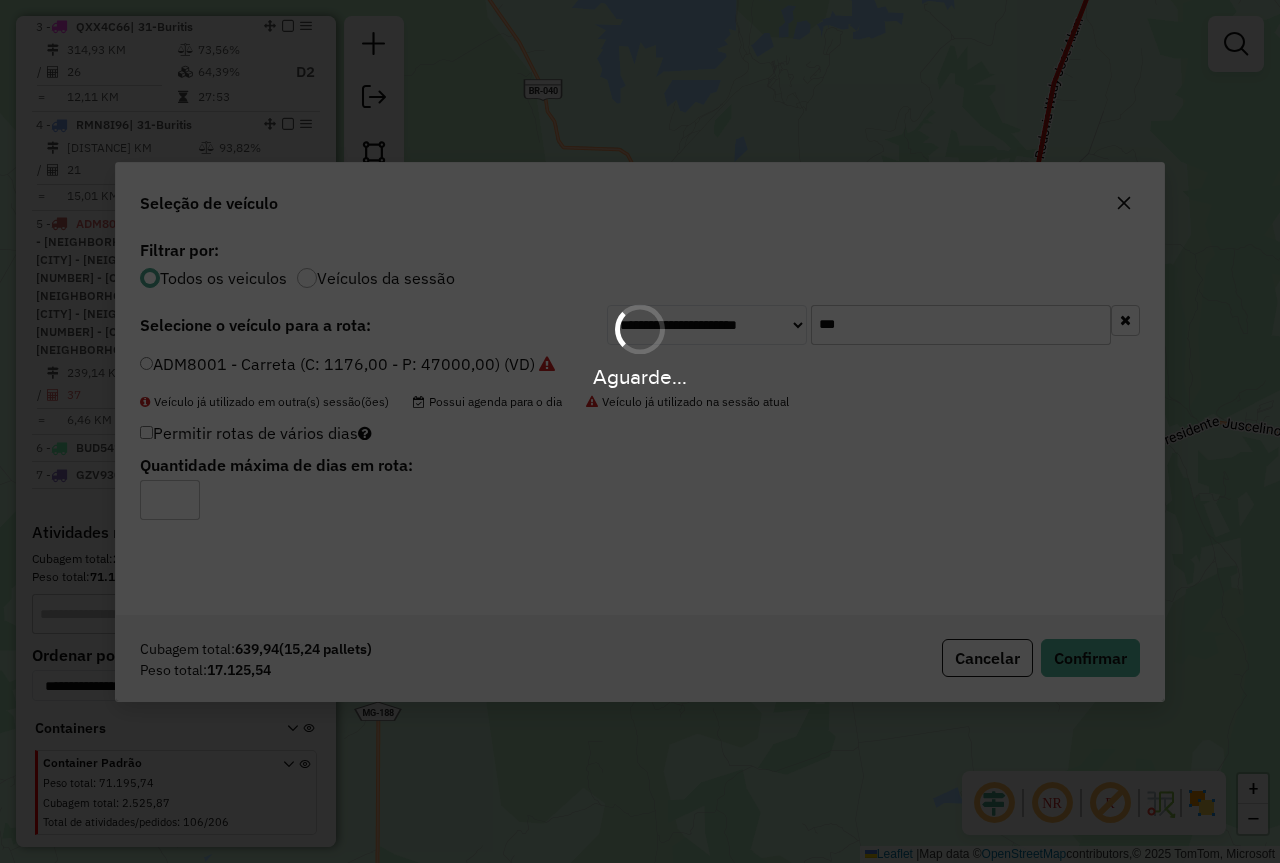 drag, startPoint x: 794, startPoint y: 331, endPoint x: 556, endPoint y: 681, distance: 423.25406 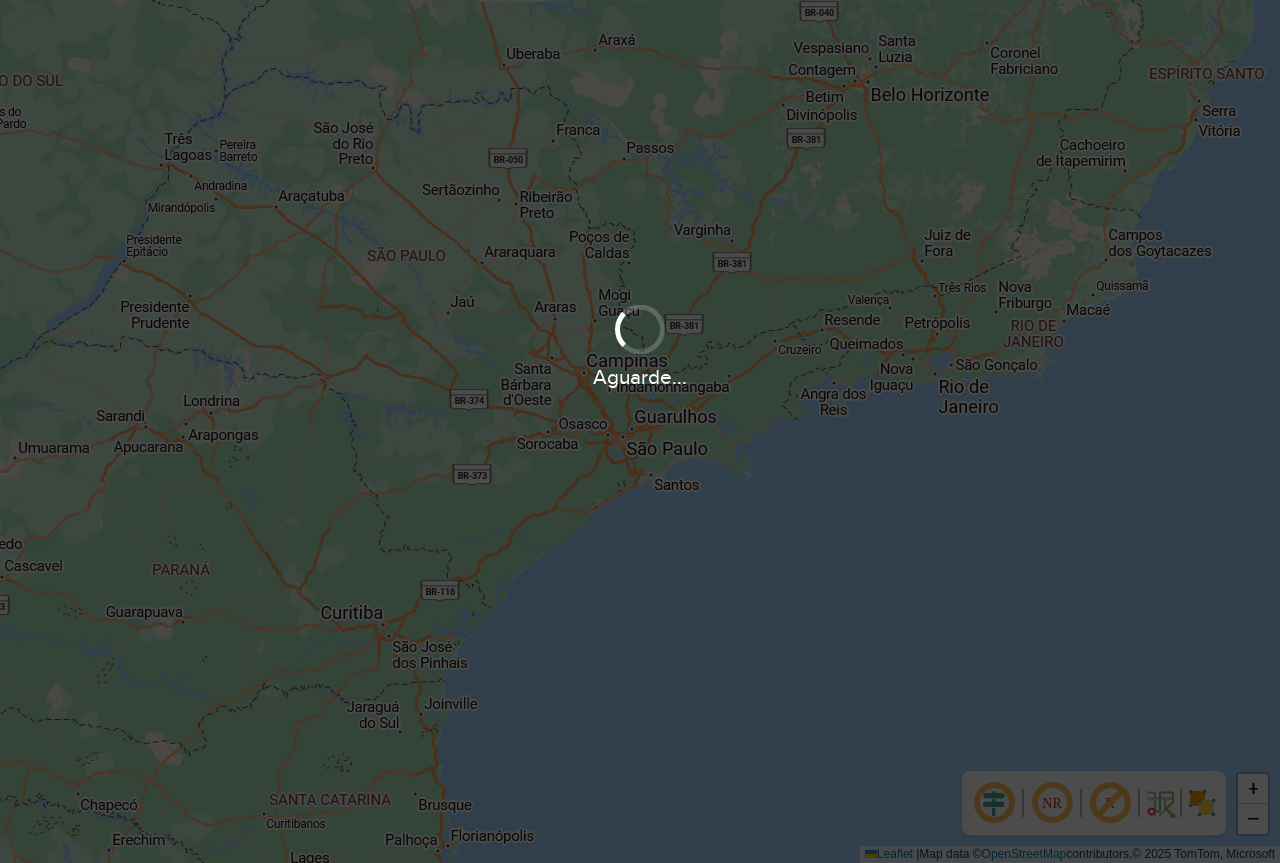 scroll, scrollTop: 0, scrollLeft: 0, axis: both 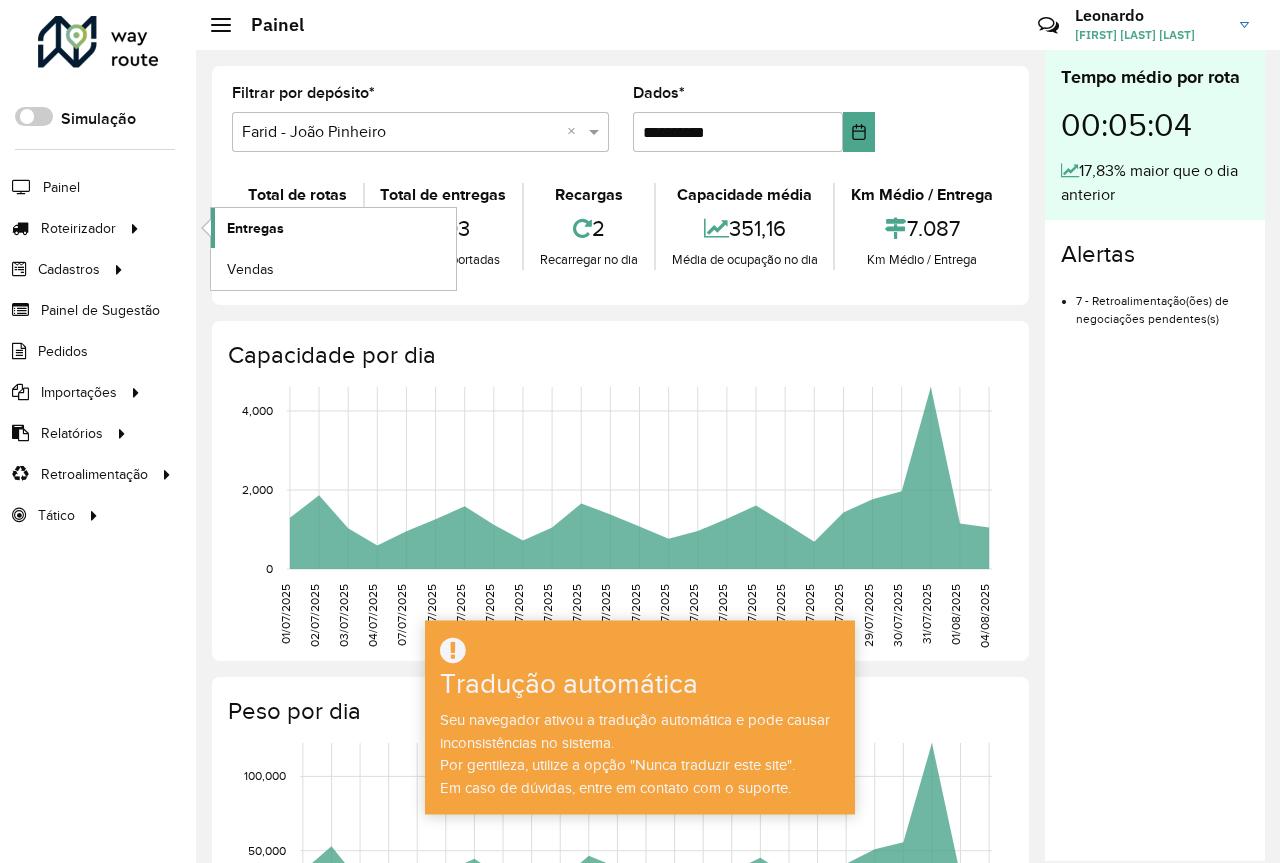 click on "Entregas" 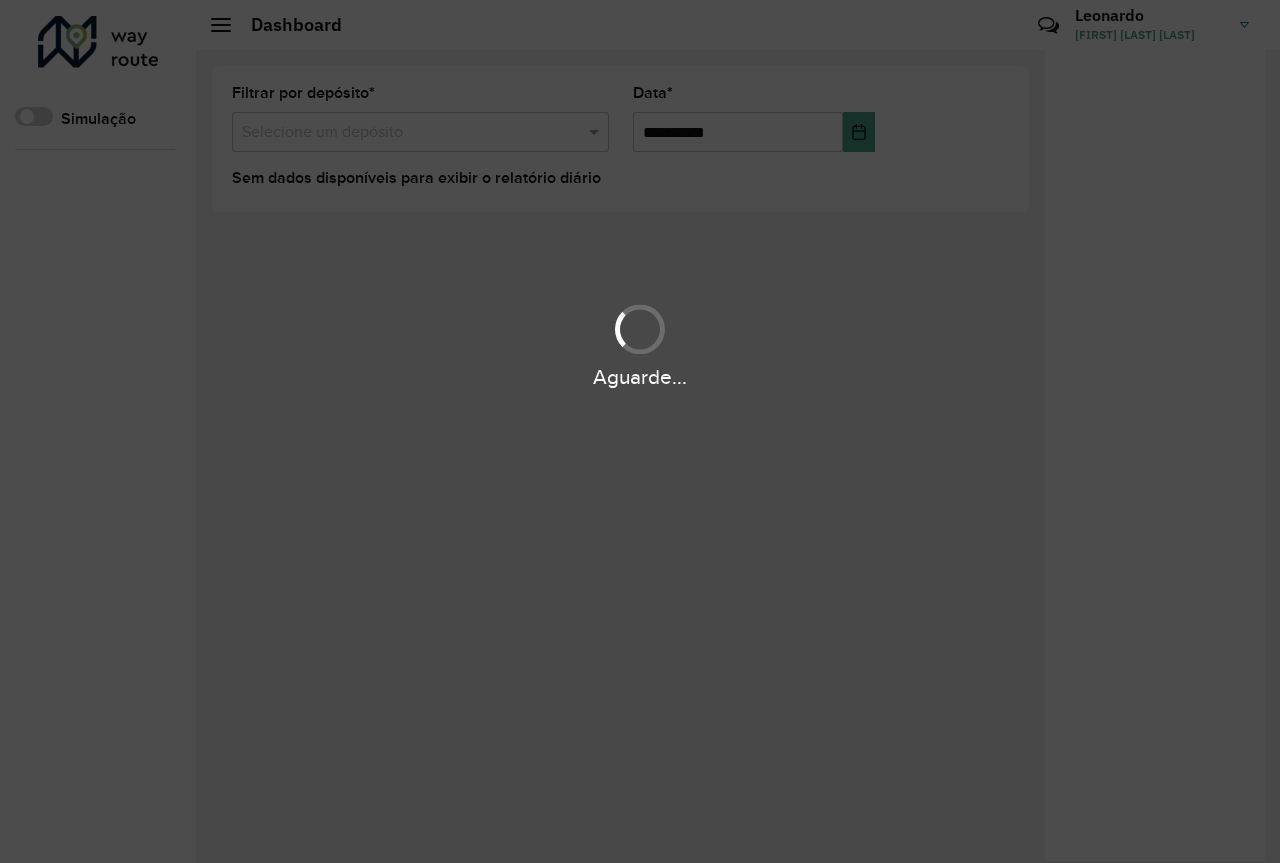 scroll, scrollTop: 0, scrollLeft: 0, axis: both 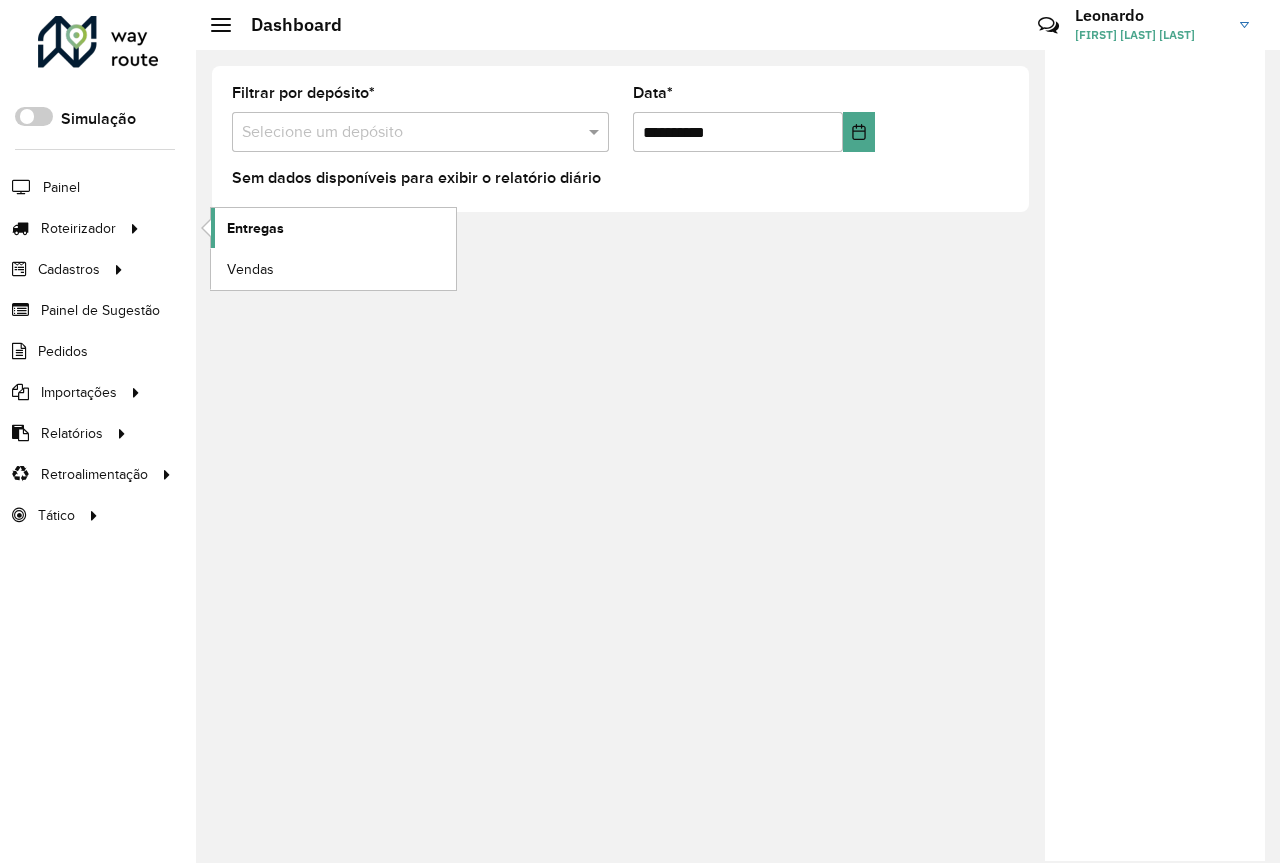 click on "Entregas" 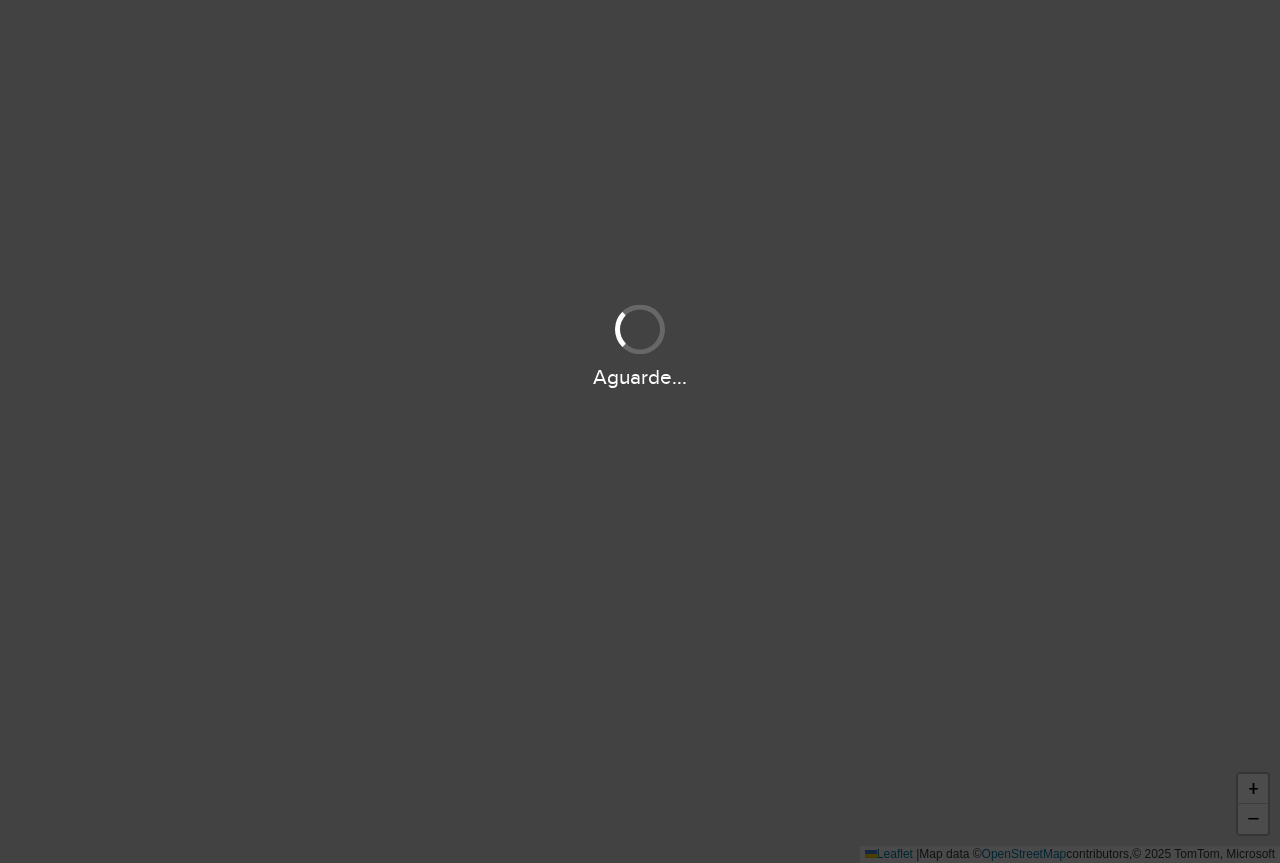 scroll, scrollTop: 0, scrollLeft: 0, axis: both 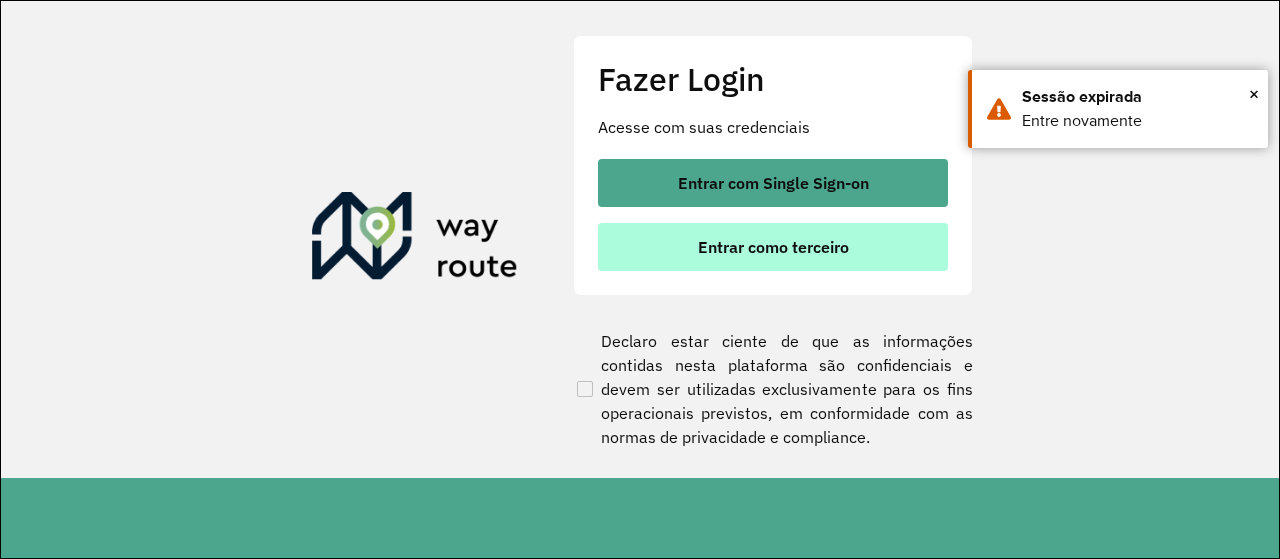 click on "Entrar como terceiro" at bounding box center [773, 247] 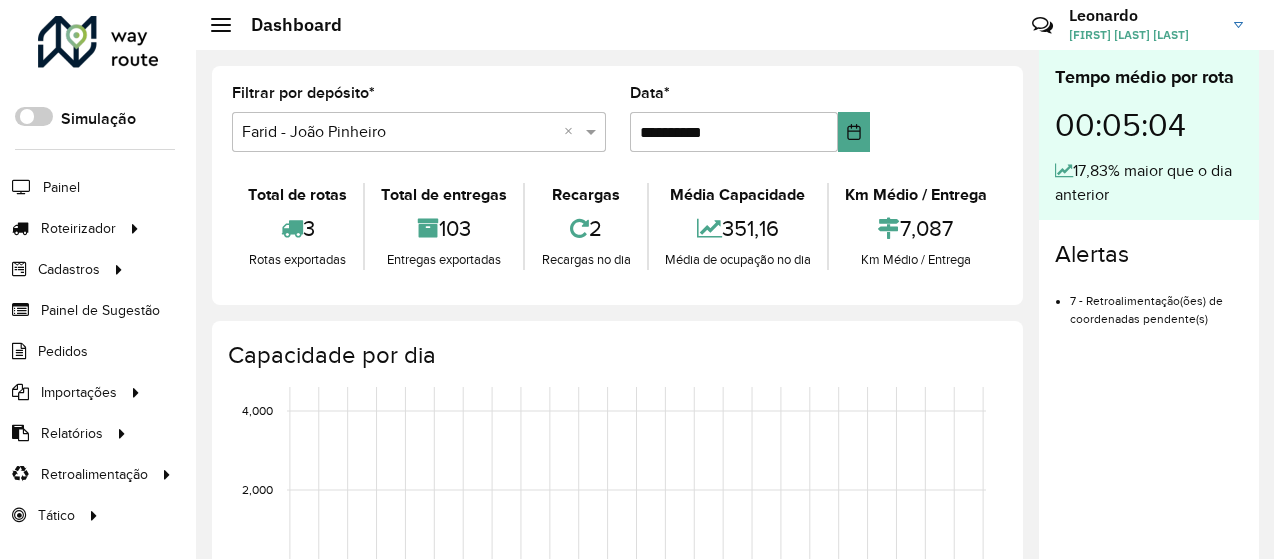 scroll, scrollTop: 0, scrollLeft: 0, axis: both 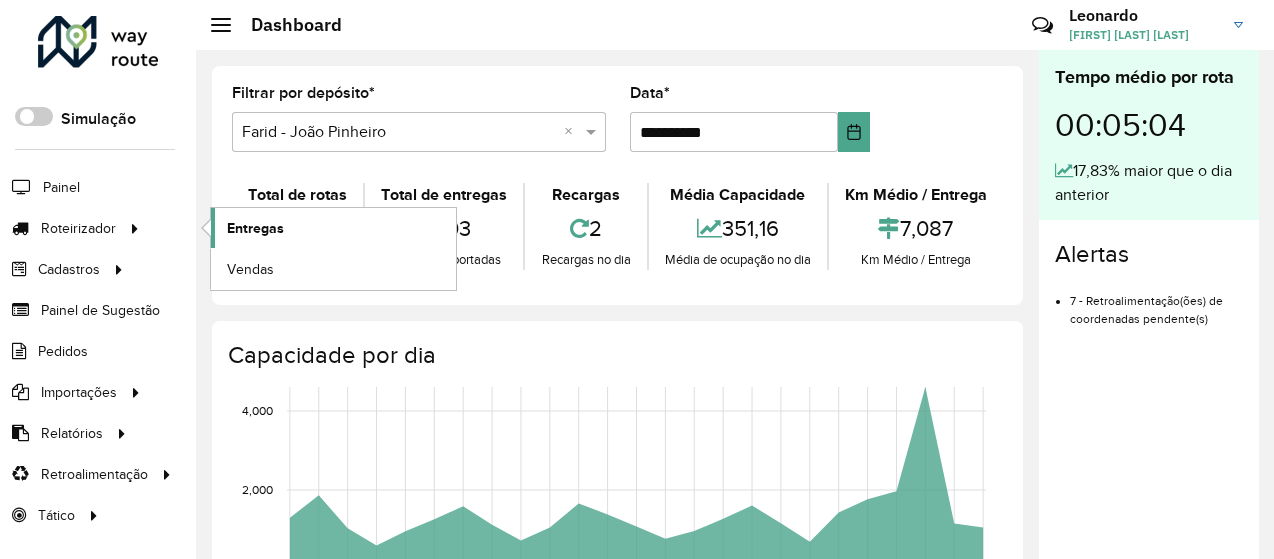 click on "Entregas" 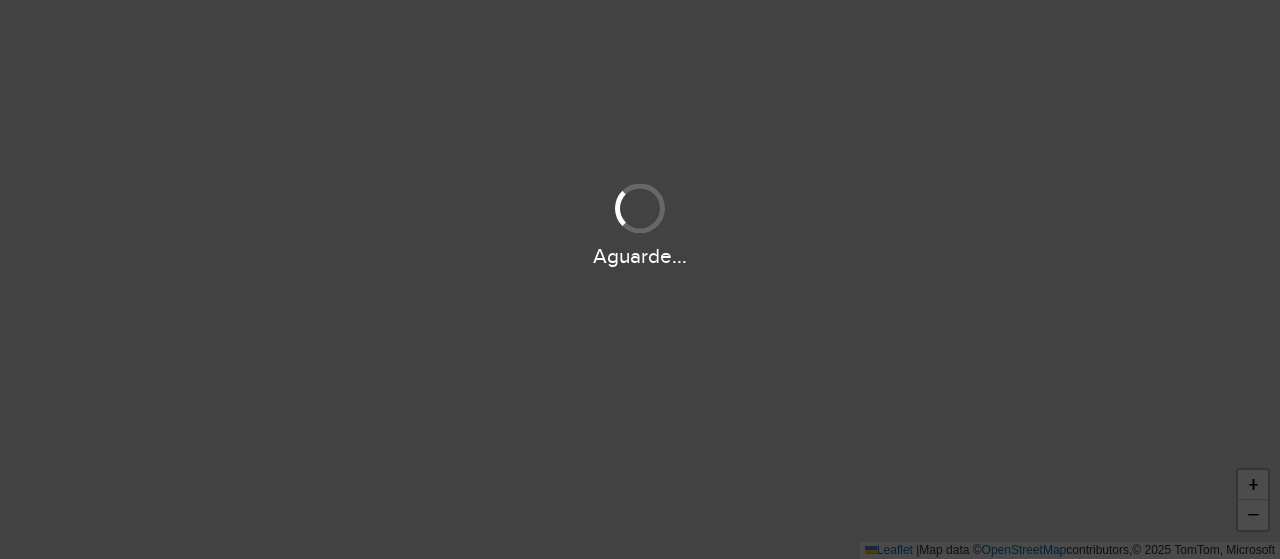 scroll, scrollTop: 0, scrollLeft: 0, axis: both 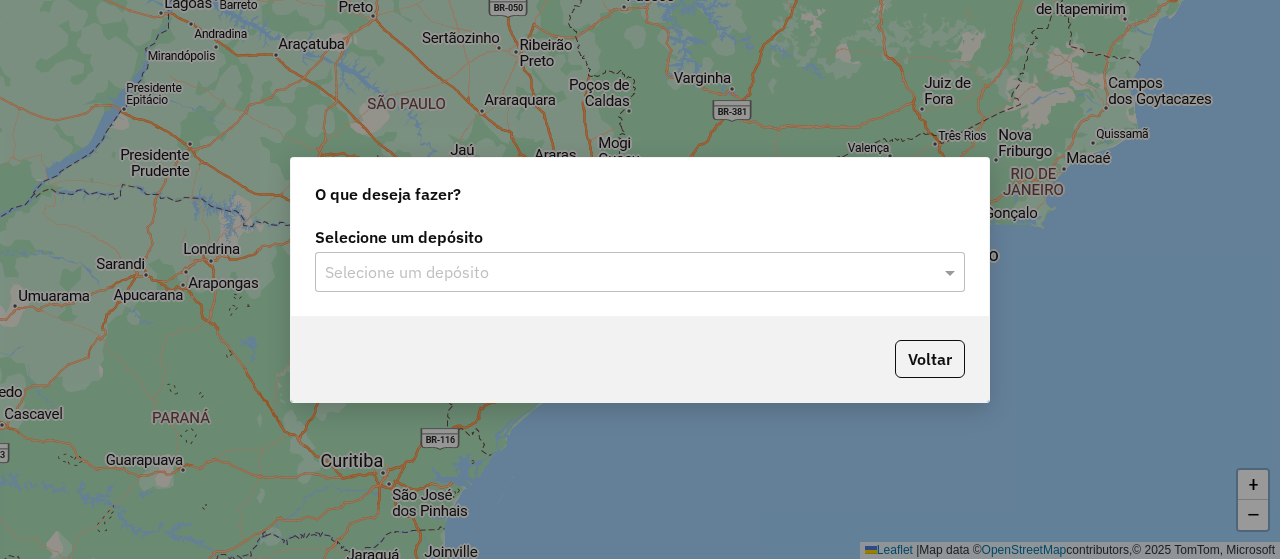 click 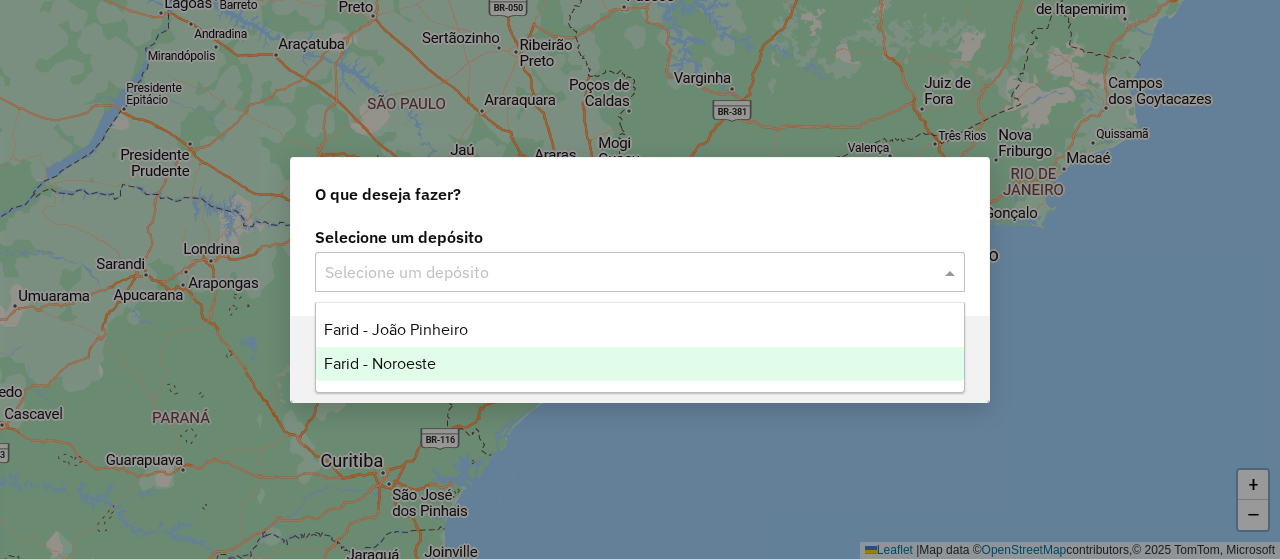click on "Farid - Noroeste" at bounding box center (639, 364) 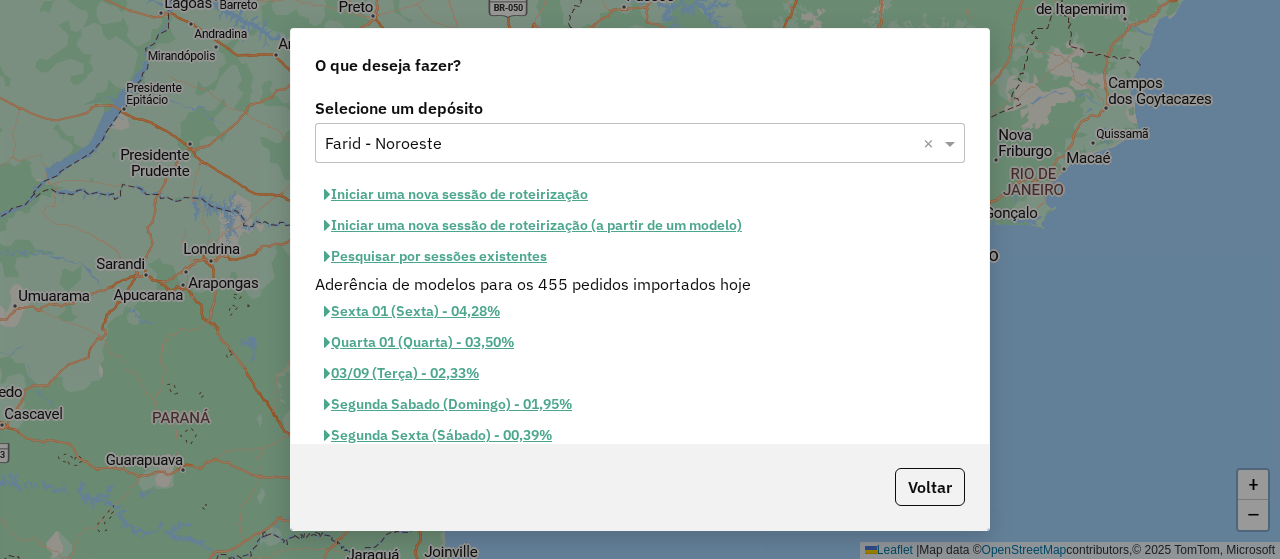 click on "Pesquisar por sessões existentes" 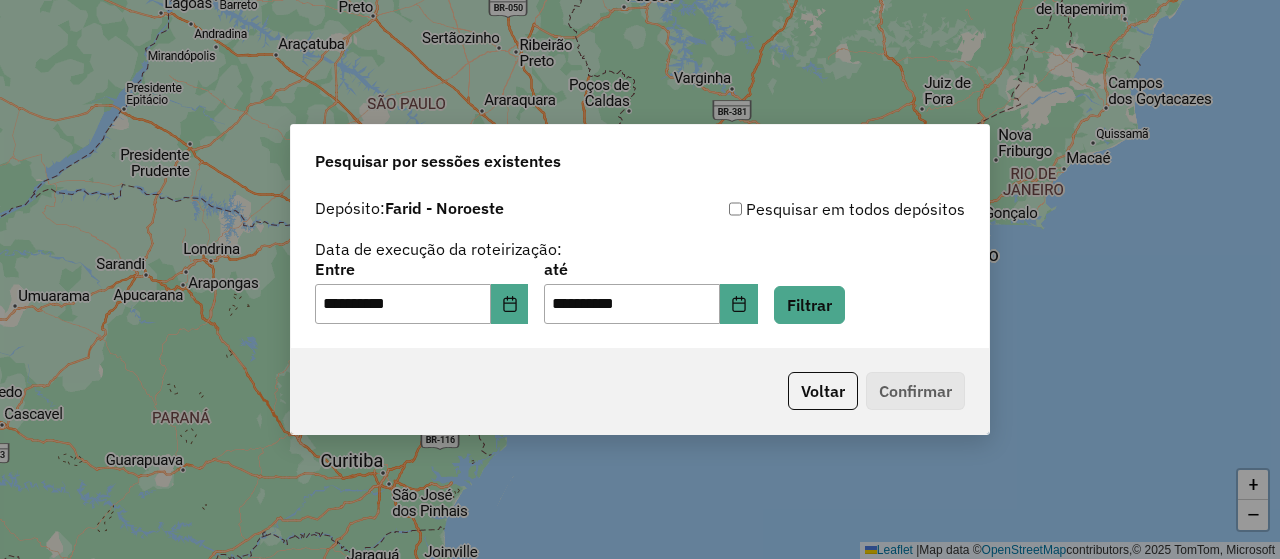 click on "**********" 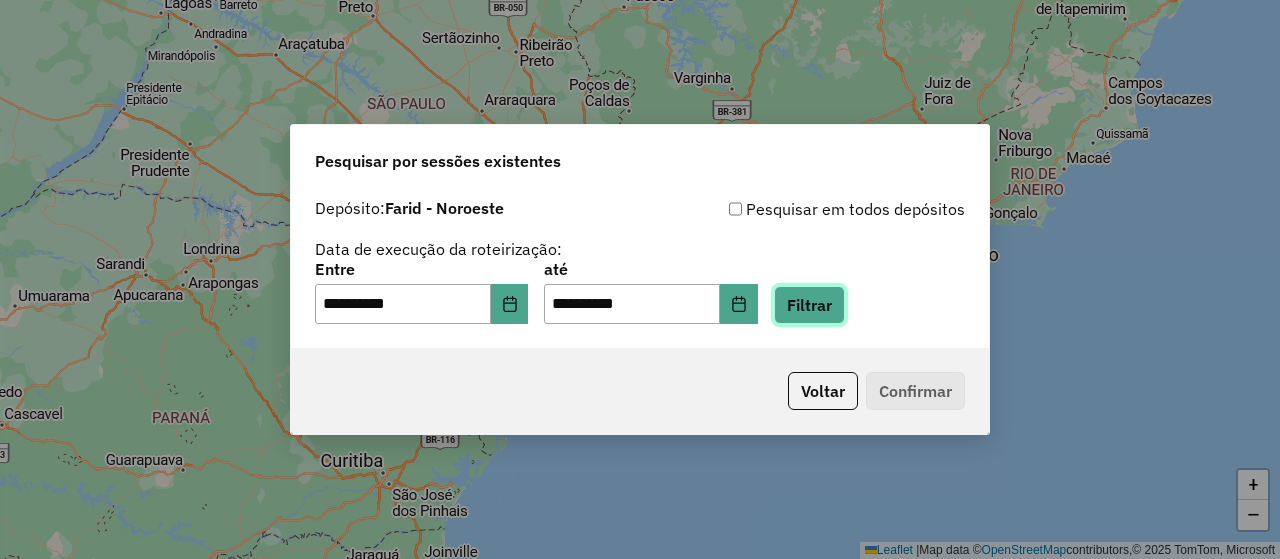 click on "Filtrar" 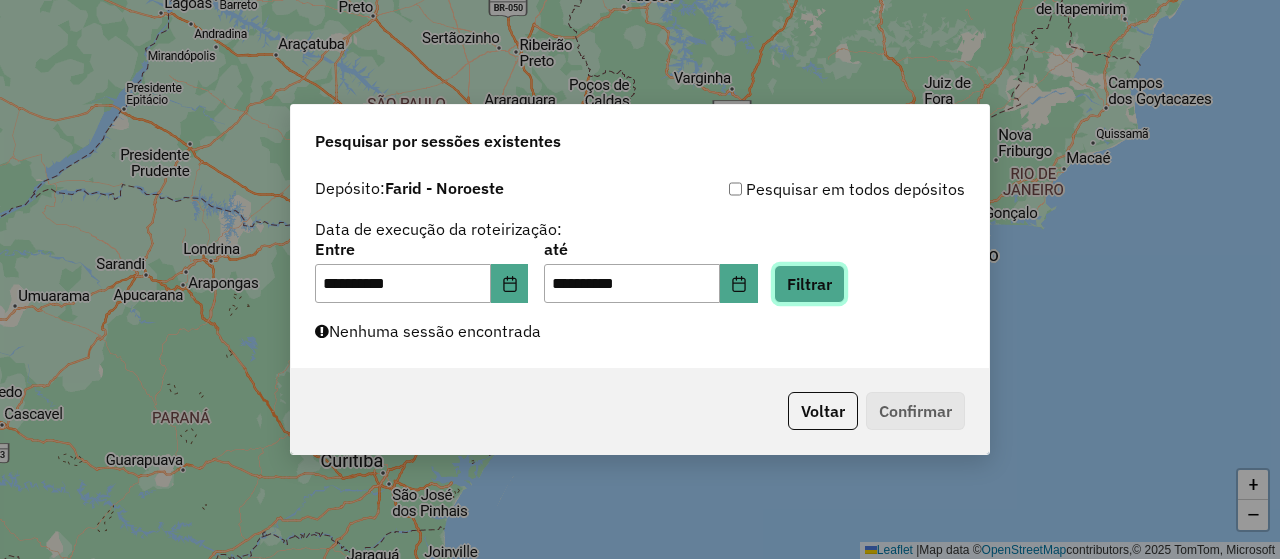 click on "Filtrar" 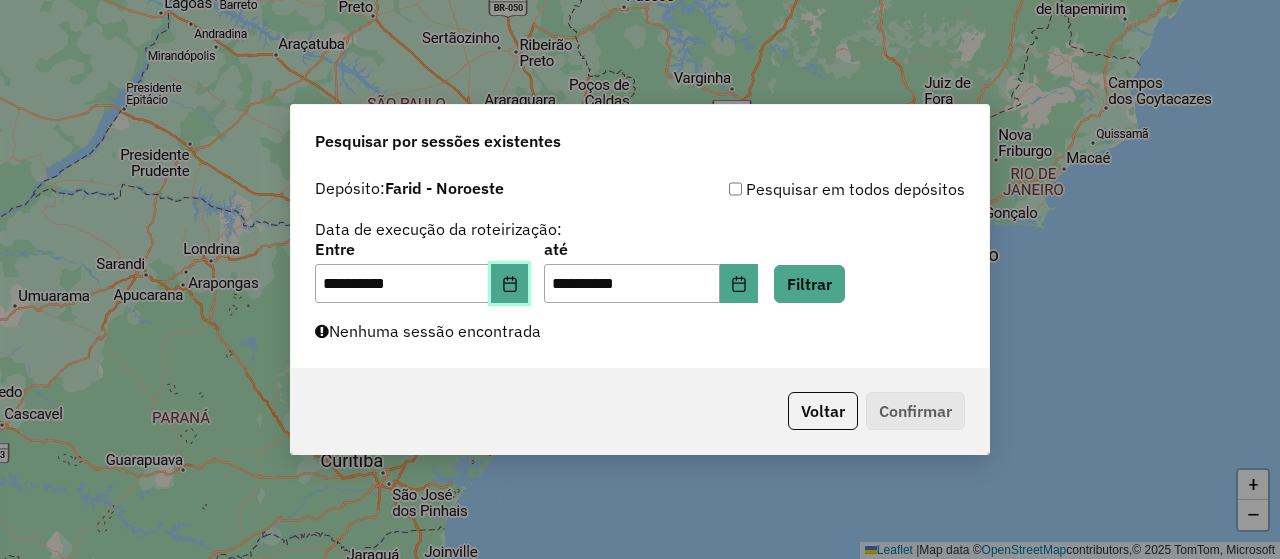 click at bounding box center (510, 284) 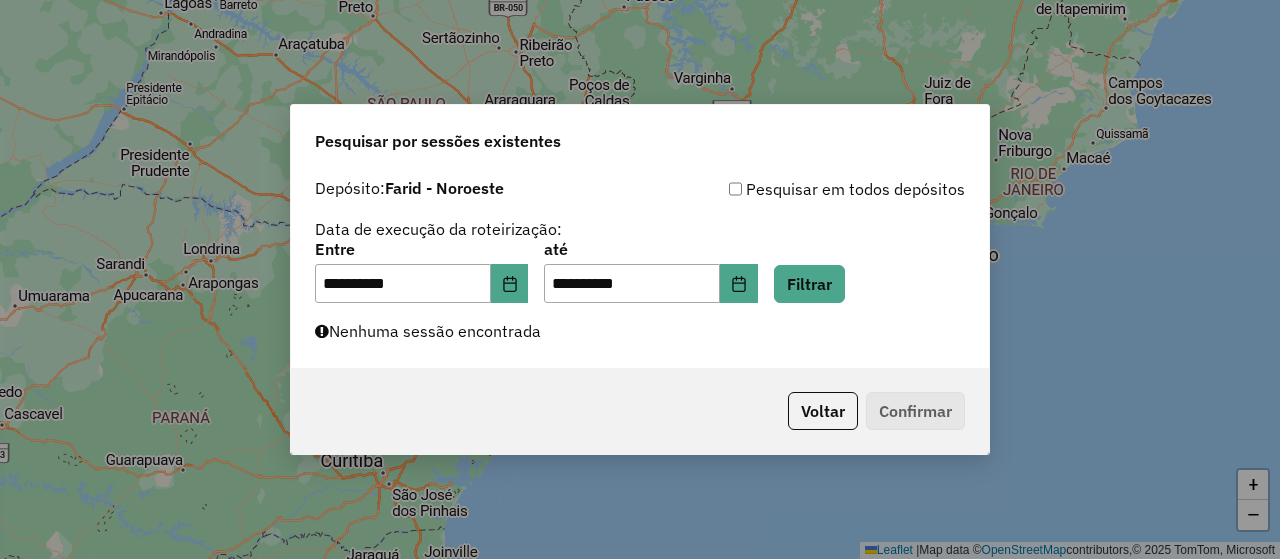 click on "**********" 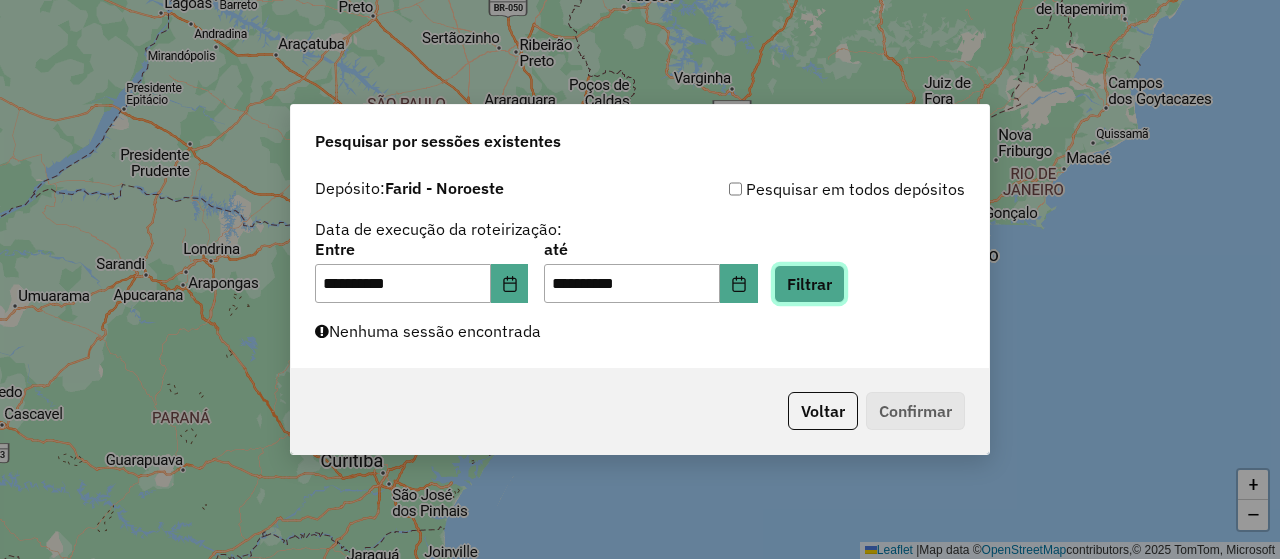 click on "Filtrar" 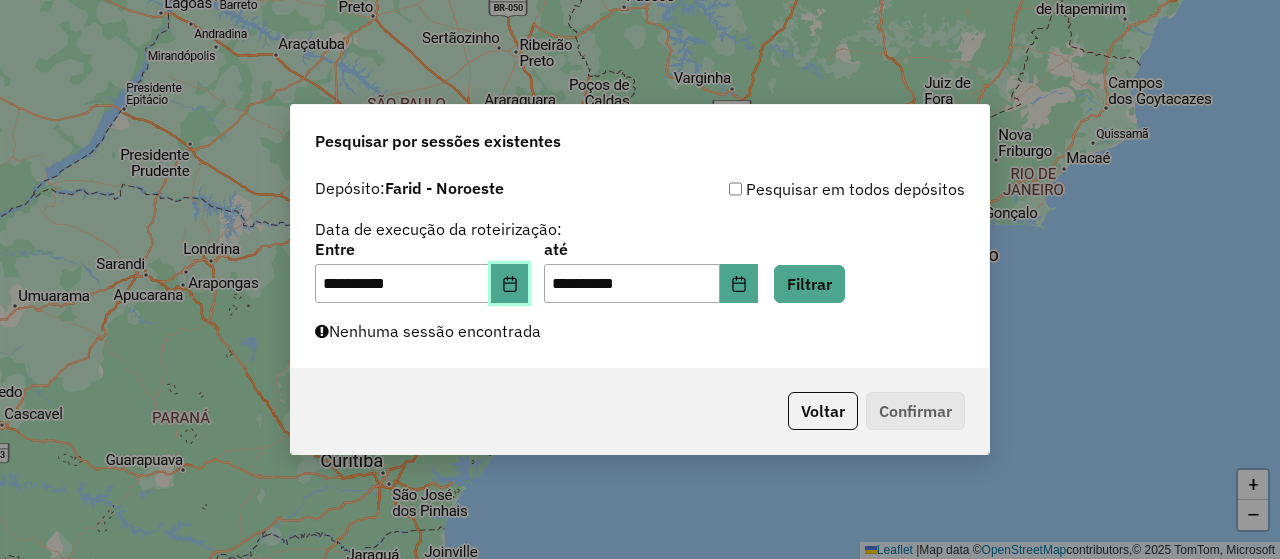 click 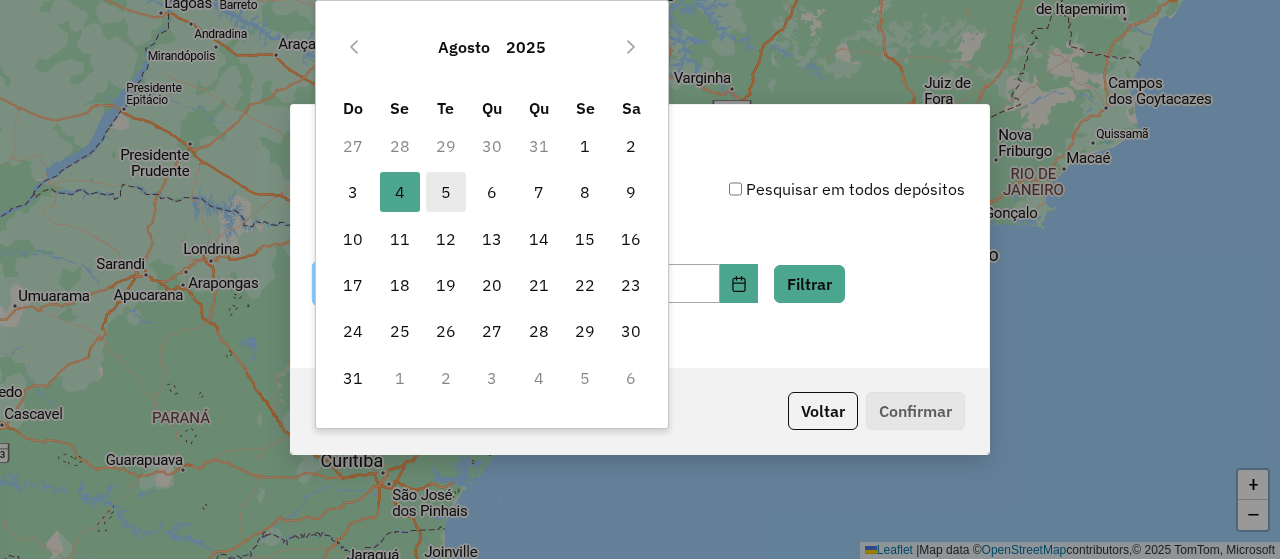 click on "5" at bounding box center [446, 192] 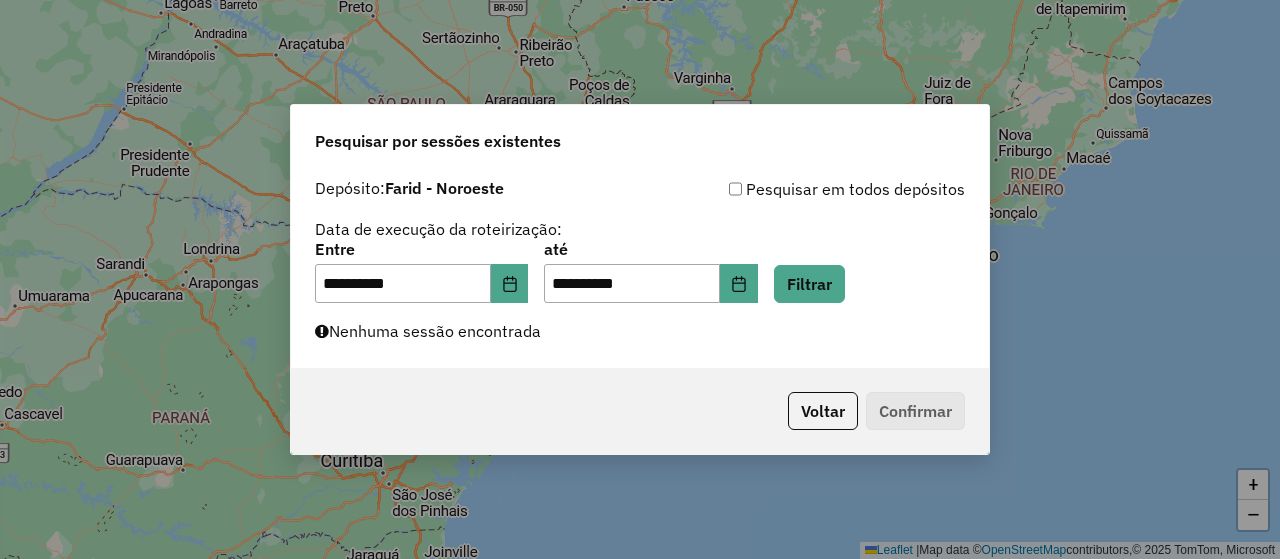 click on "**********" 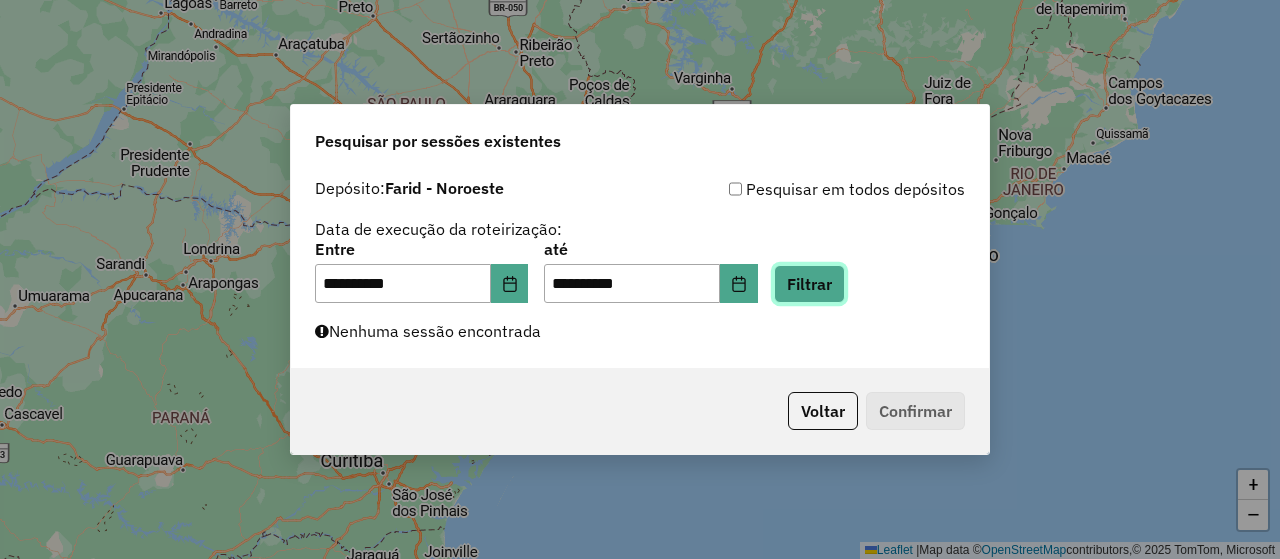 click on "Filtrar" 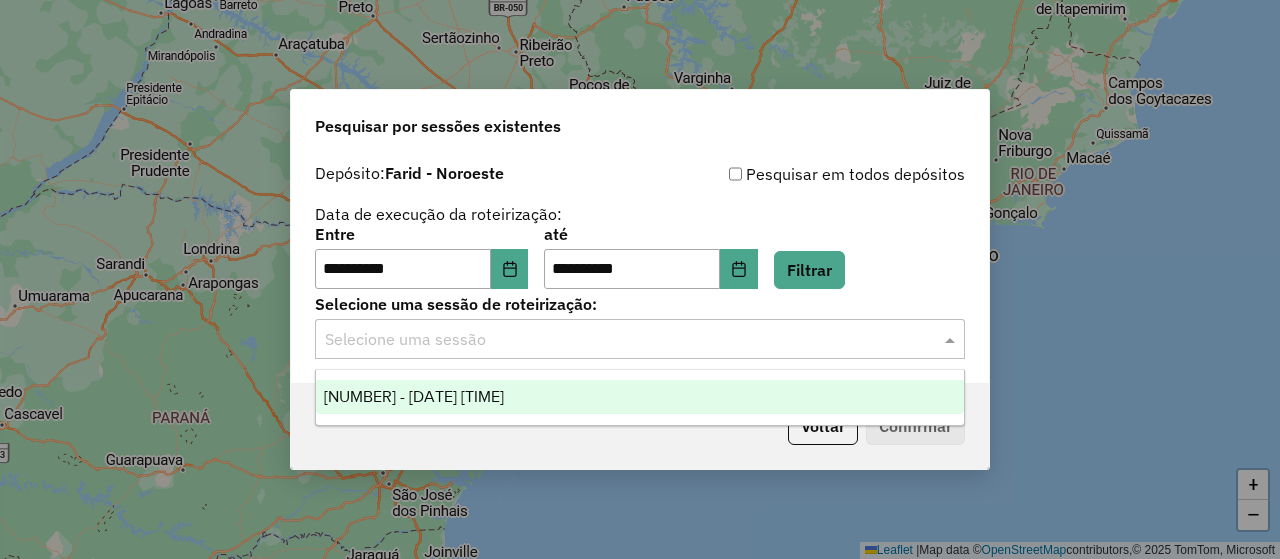 click on "Selecione uma sessão" 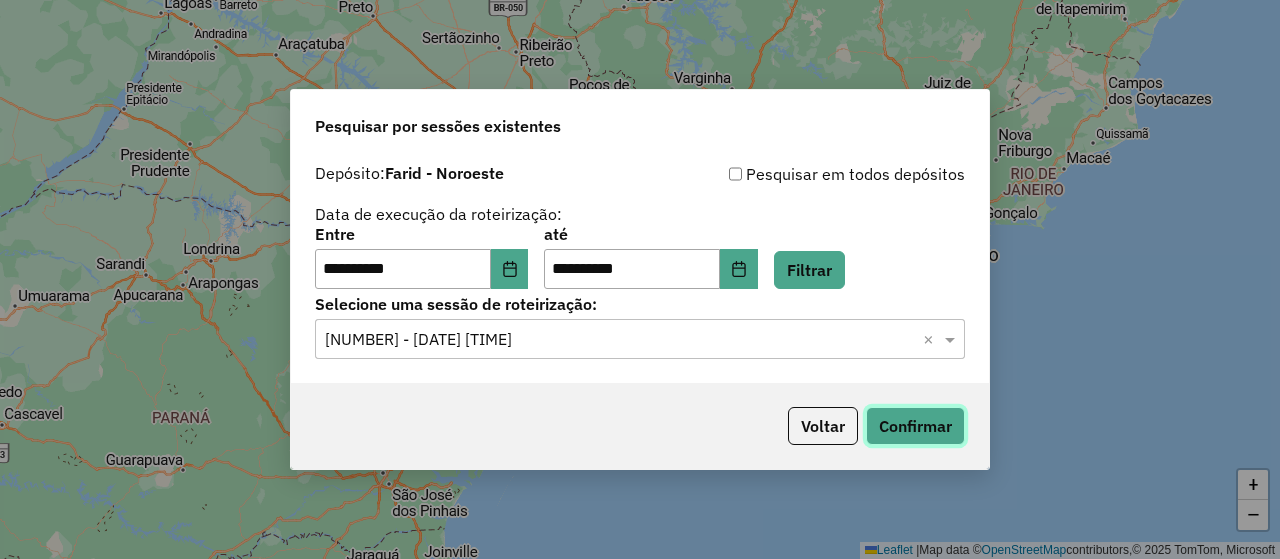 click on "Confirmar" 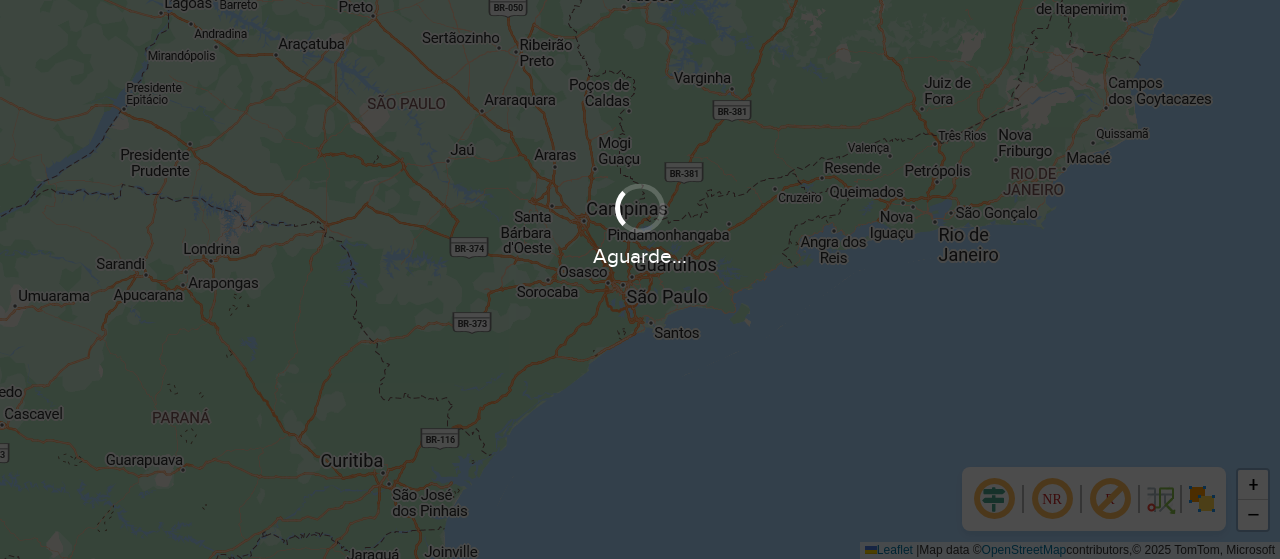 scroll, scrollTop: 0, scrollLeft: 0, axis: both 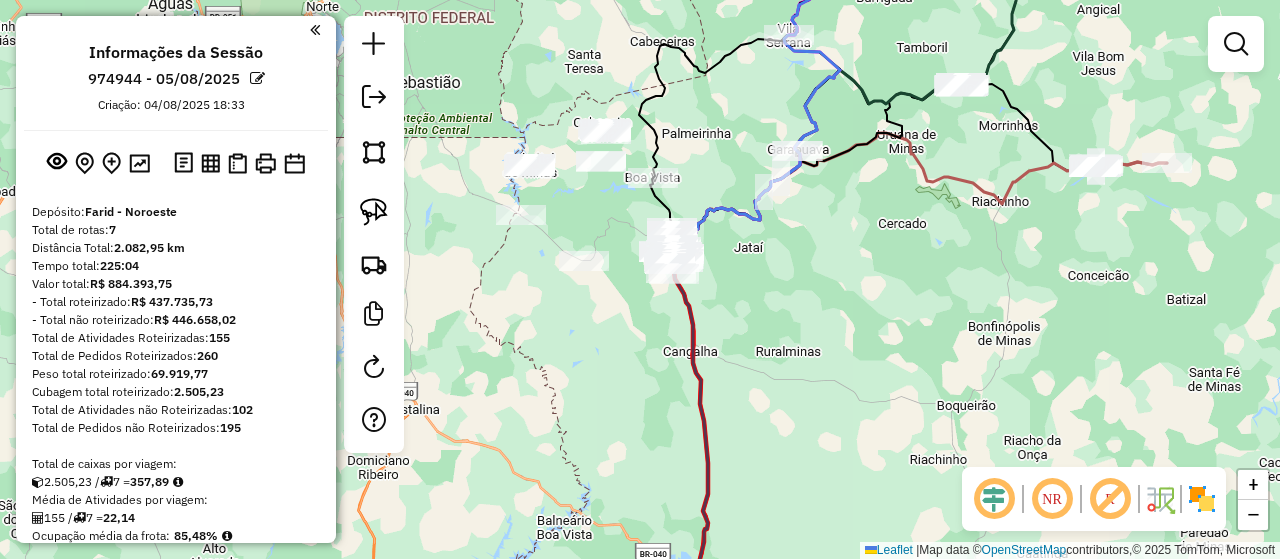 drag, startPoint x: 742, startPoint y: 244, endPoint x: 757, endPoint y: 301, distance: 58.940647 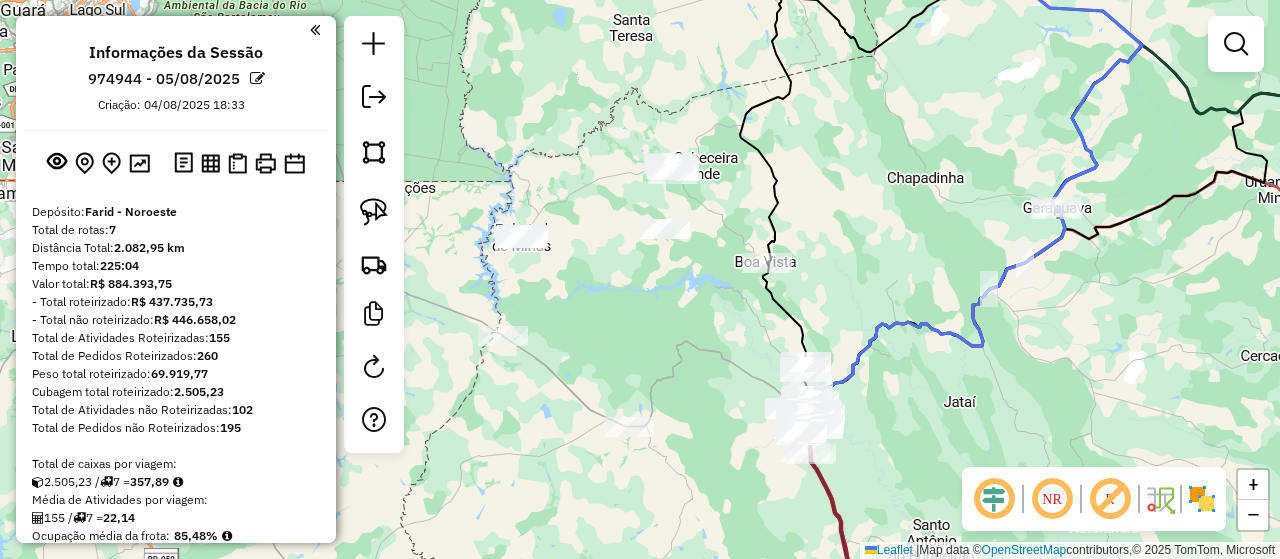 drag, startPoint x: 676, startPoint y: 295, endPoint x: 698, endPoint y: 333, distance: 43.908997 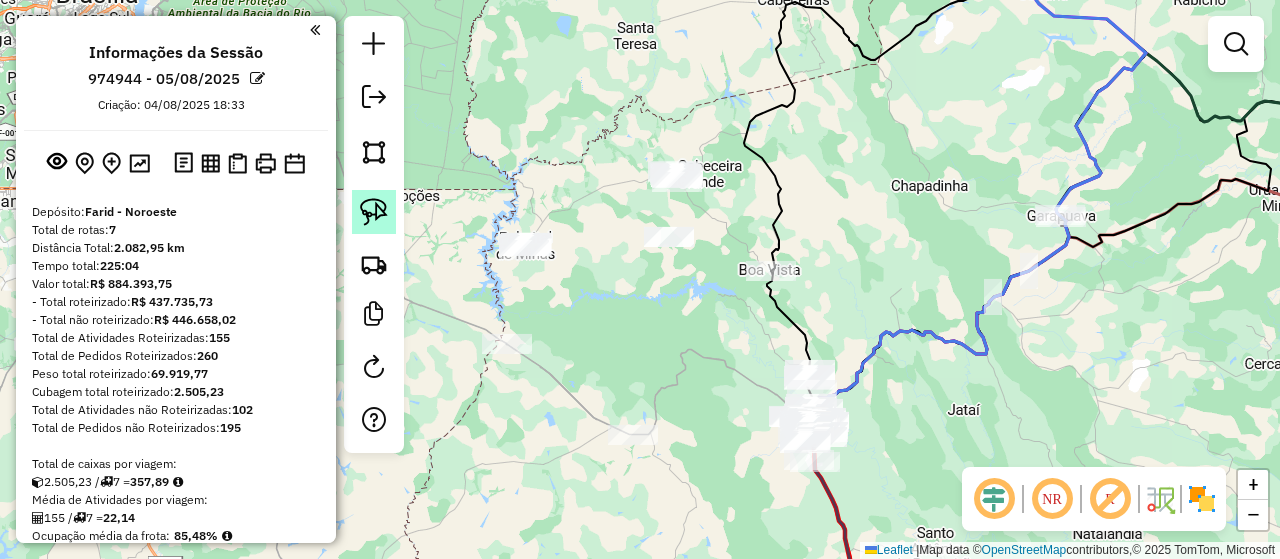 click 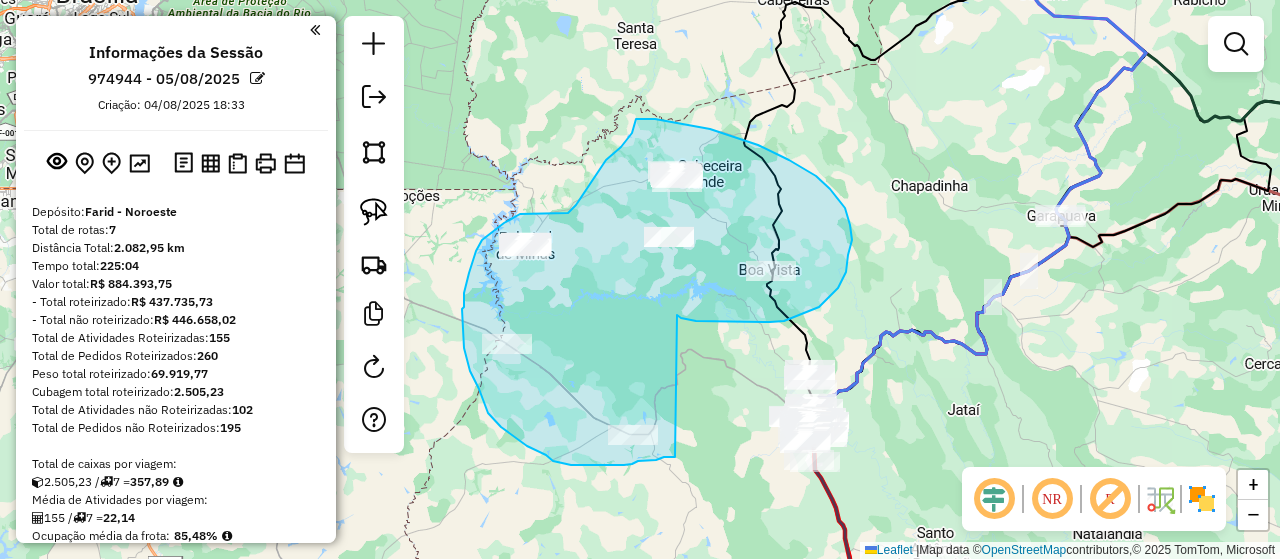 drag, startPoint x: 681, startPoint y: 318, endPoint x: 675, endPoint y: 457, distance: 139.12944 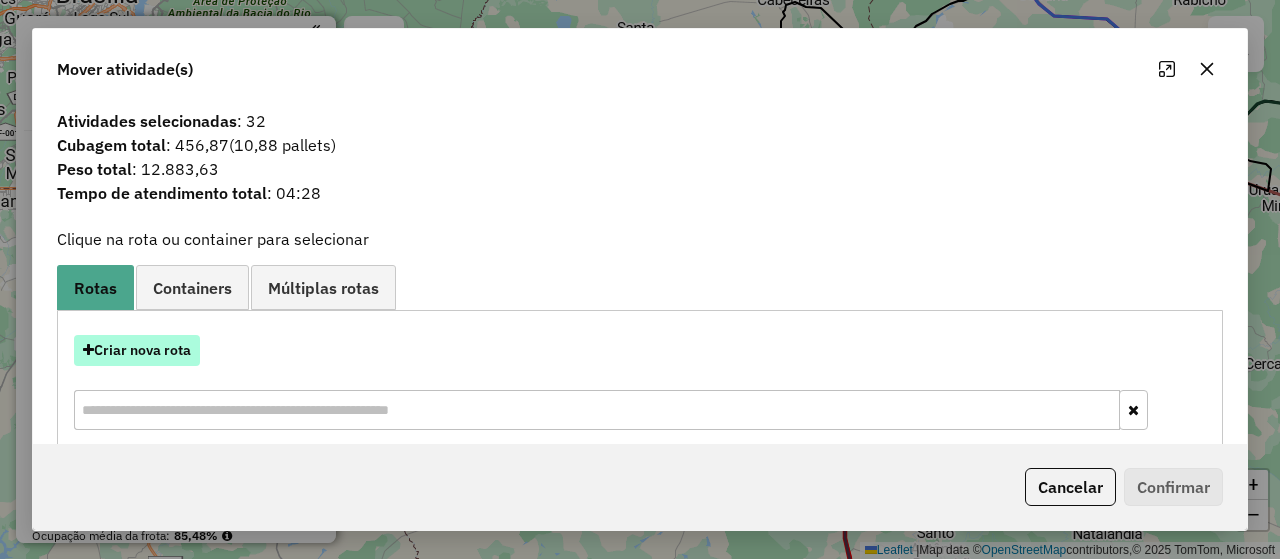 click on "Criar nova rota" at bounding box center [137, 350] 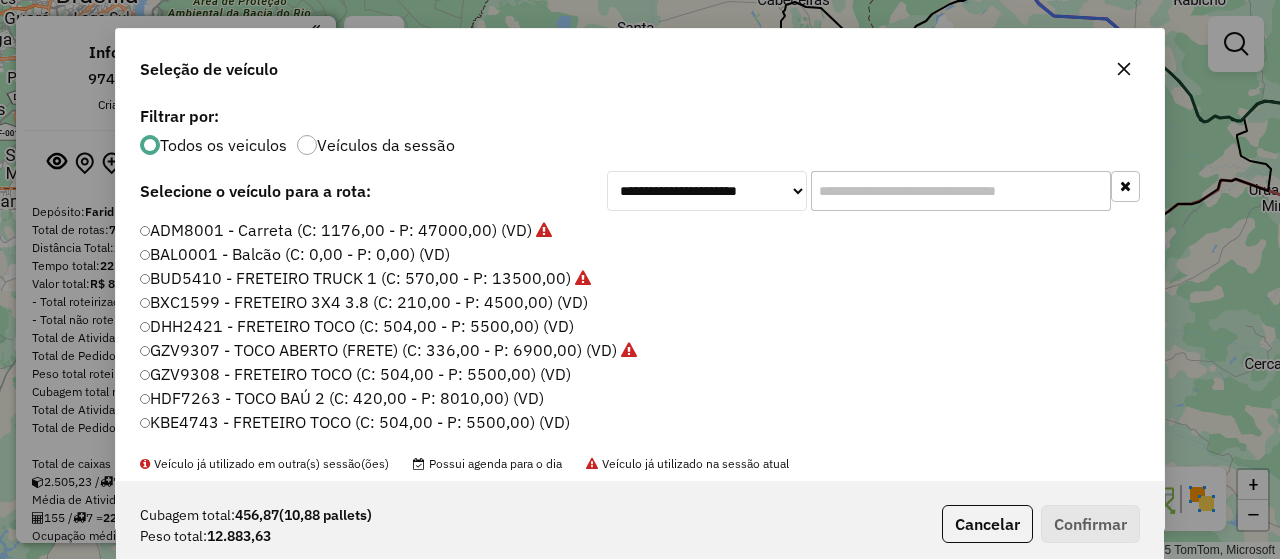 scroll, scrollTop: 10, scrollLeft: 6, axis: both 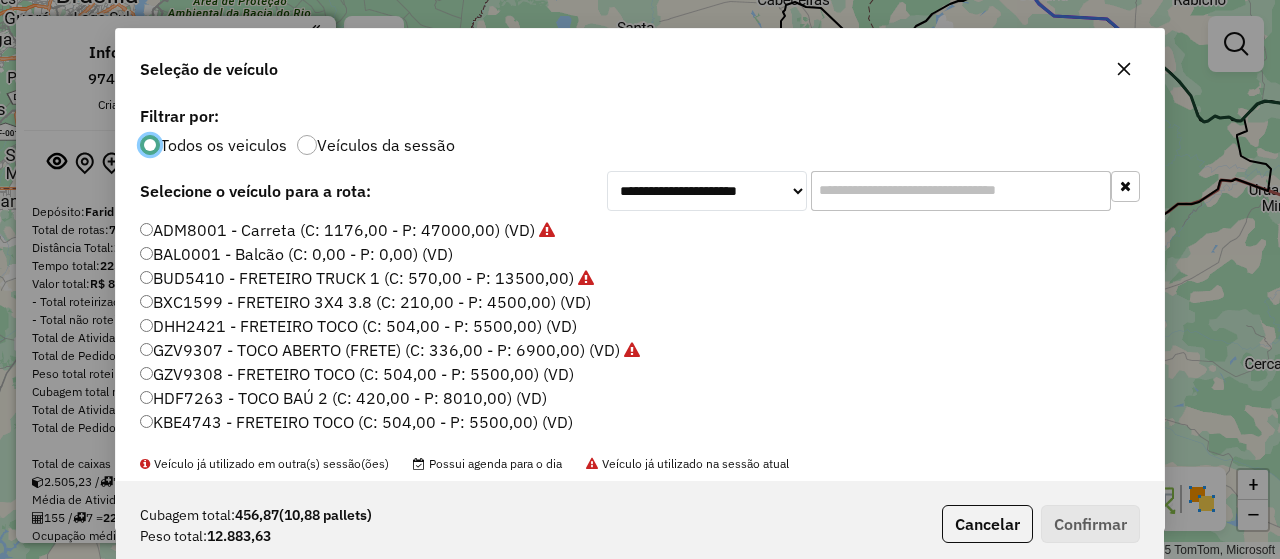 click 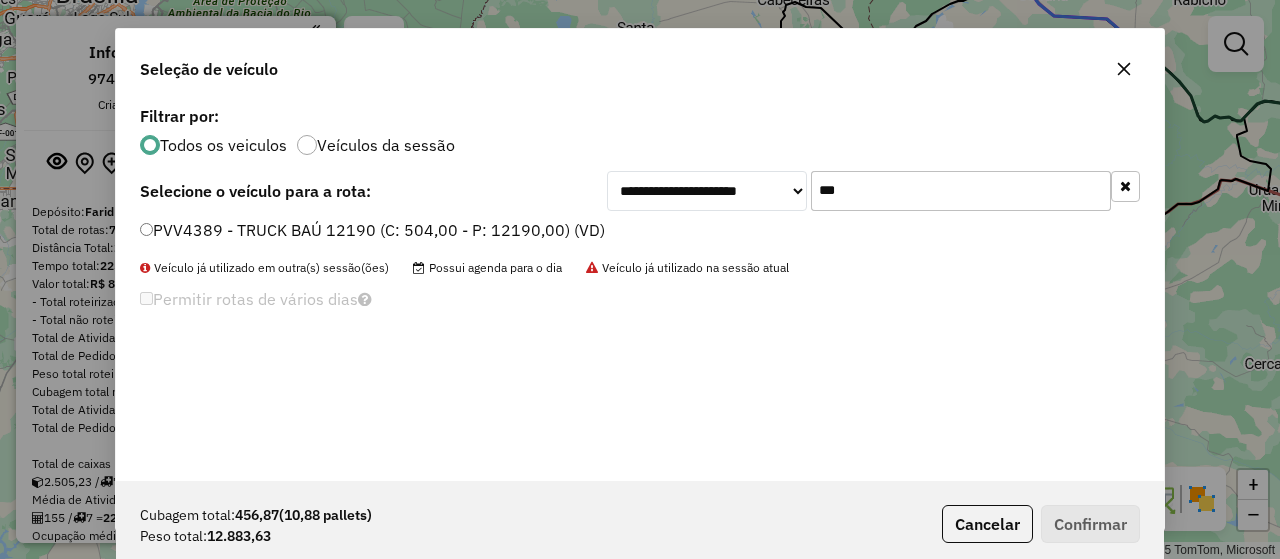 type on "***" 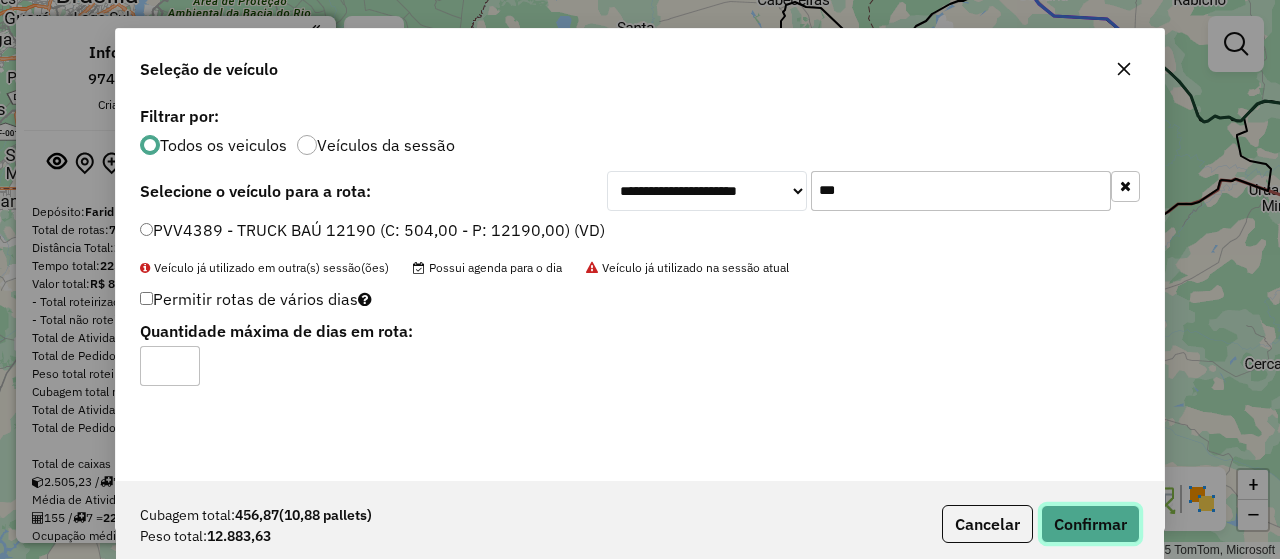 click on "Confirmar" 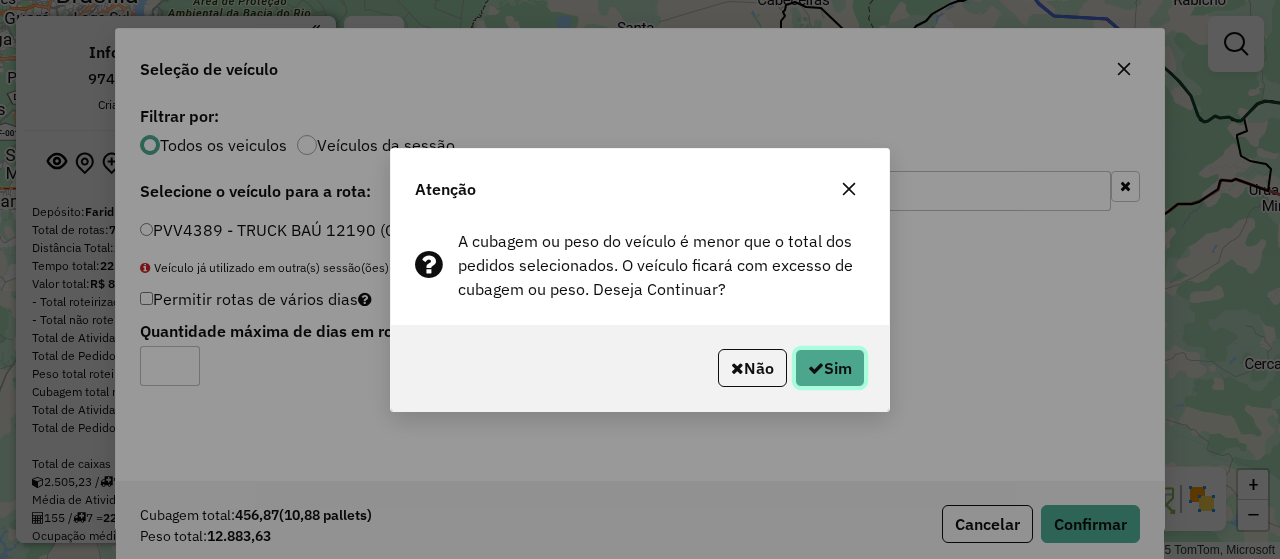 click on "Sim" 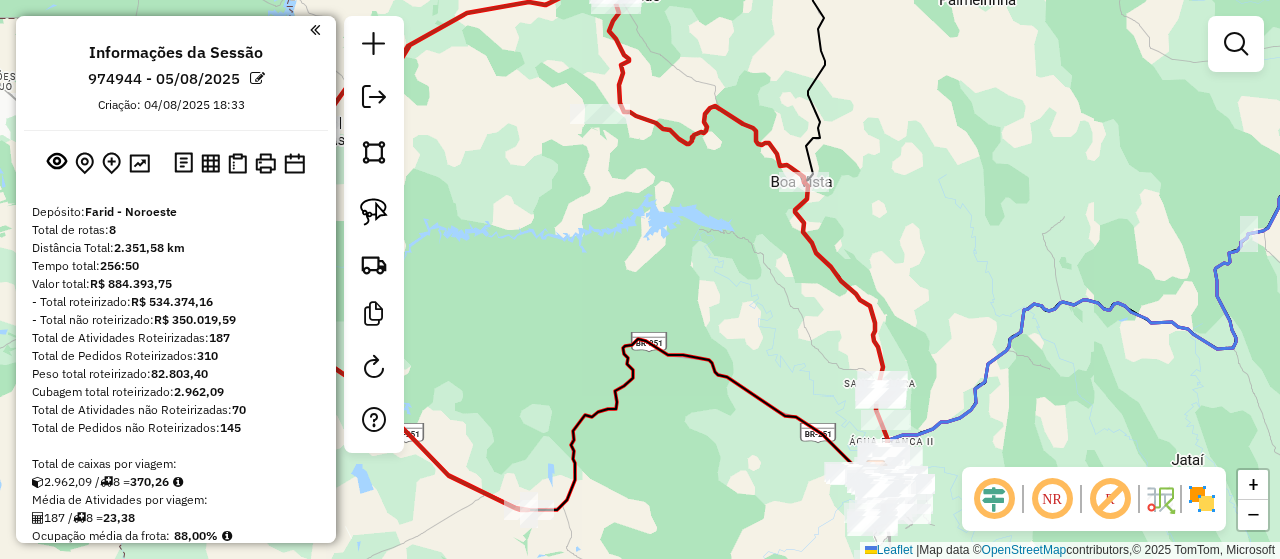 drag, startPoint x: 928, startPoint y: 371, endPoint x: 884, endPoint y: 270, distance: 110.16805 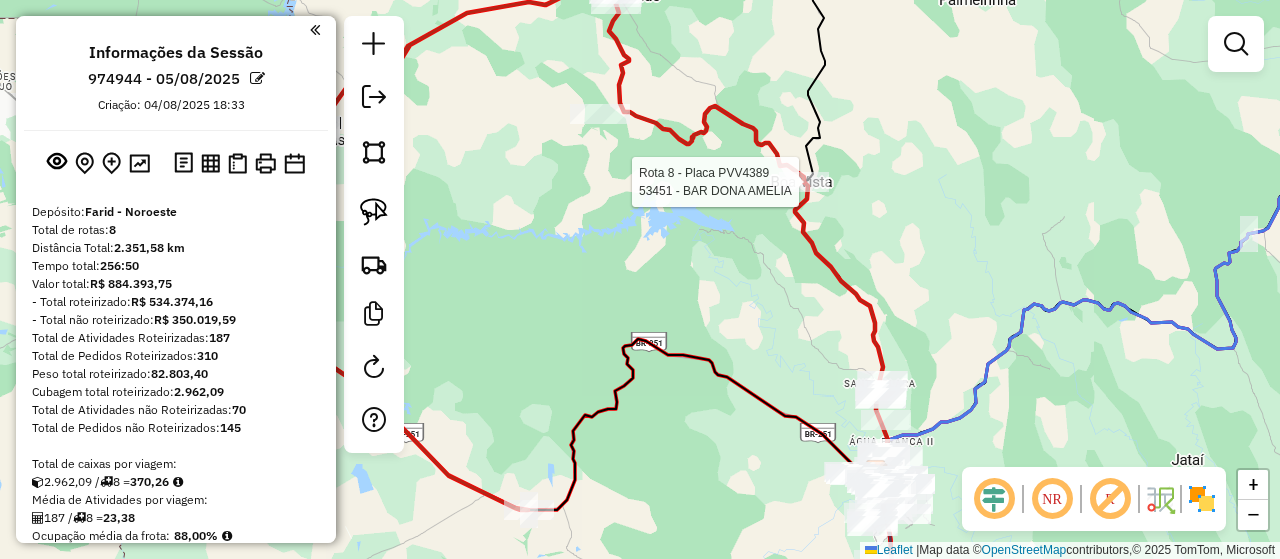 click 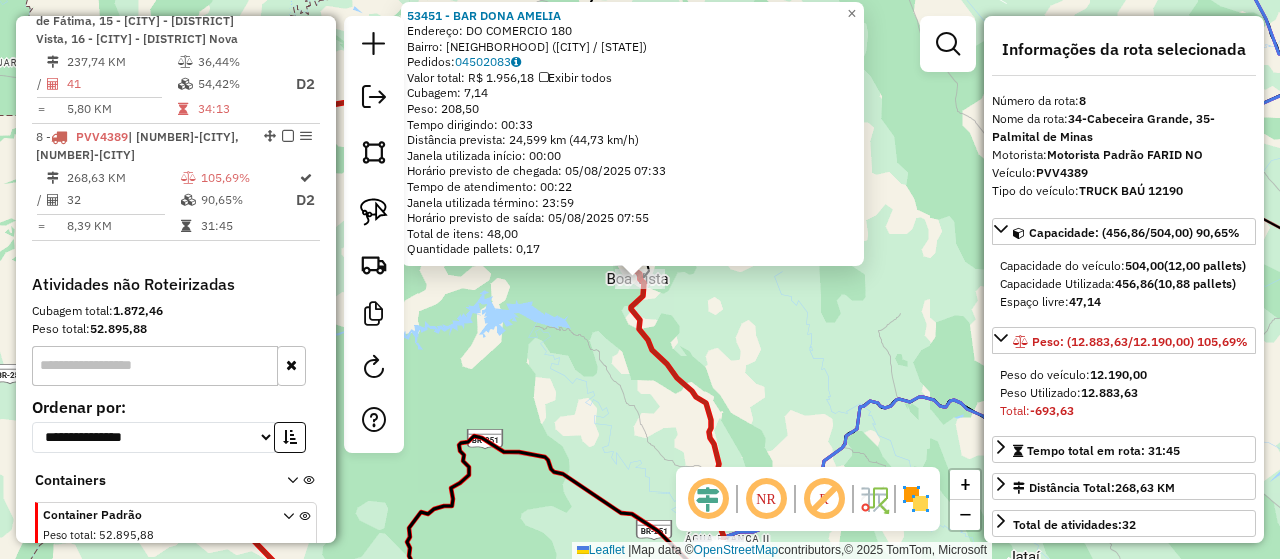 scroll, scrollTop: 1382, scrollLeft: 0, axis: vertical 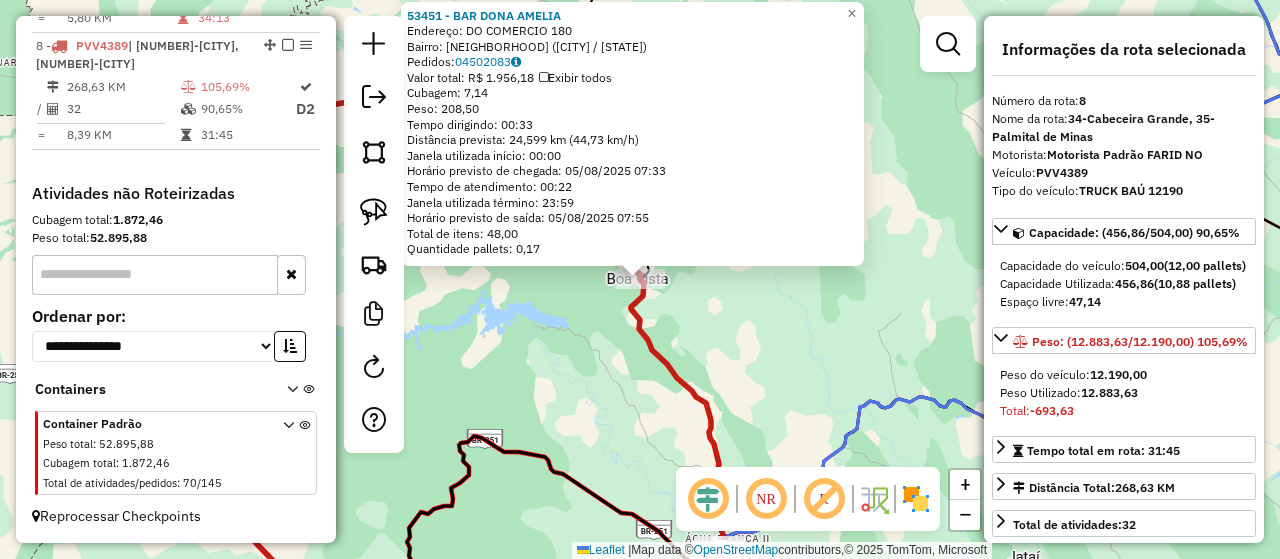 click on "53451 - BAR DONA AMELIA  Endereço:  DO COMERCIO 180   Bairro: BARROCA (UNAI / MG)   Pedidos:  04502083   Valor total: R$ 1.956,18   Exibir todos   Cubagem: 7,14  Peso: 208,50  Tempo dirigindo: 00:33   Distância prevista: 24,599 km (44,73 km/h)   Janela utilizada início: 00:00   Horário previsto de chegada: 05/08/2025 07:33   Tempo de atendimento: 00:22   Janela utilizada término: 23:59   Horário previsto de saída: 05/08/2025 07:55   Total de itens: 48,00   Quantidade pallets: 0,17  × Janela de atendimento Grade de atendimento Capacidade Transportadoras Veículos Cliente Pedidos  Rotas Selecione os dias de semana para filtrar as janelas de atendimento  Seg   Ter   Qua   Qui   Sex   Sáb   Dom  Informe o período da janela de atendimento: De: Até:  Filtrar exatamente a janela do cliente  Considerar janela de atendimento padrão  Selecione os dias de semana para filtrar as grades de atendimento  Seg   Ter   Qua   Qui   Sex   Sáb   Dom   Considerar clientes sem dia de atendimento cadastrado  De:   De:" 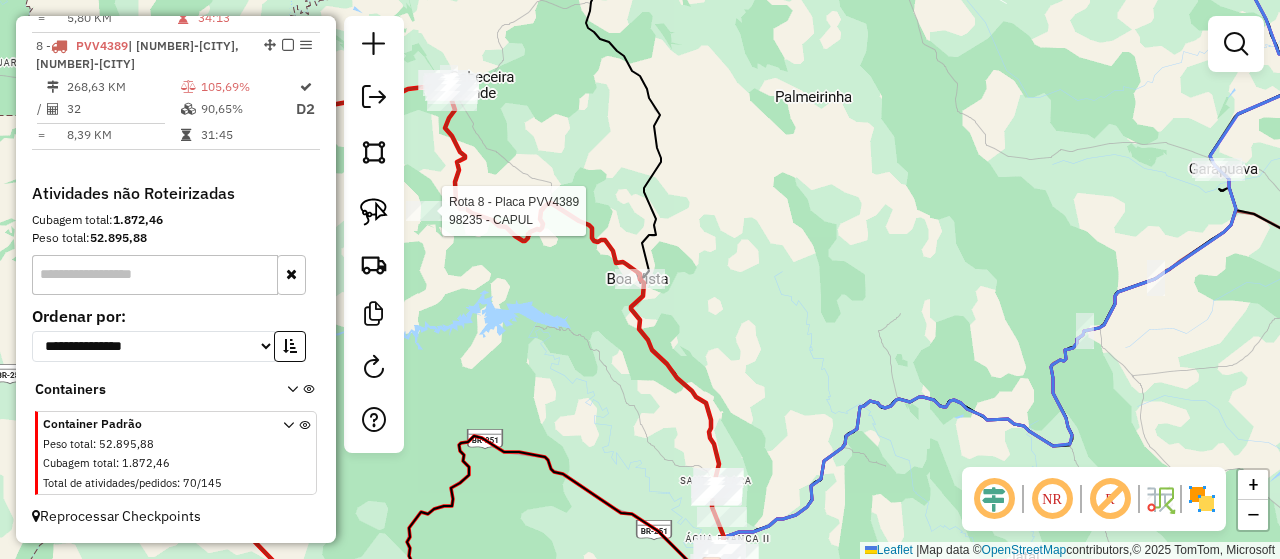 select on "**********" 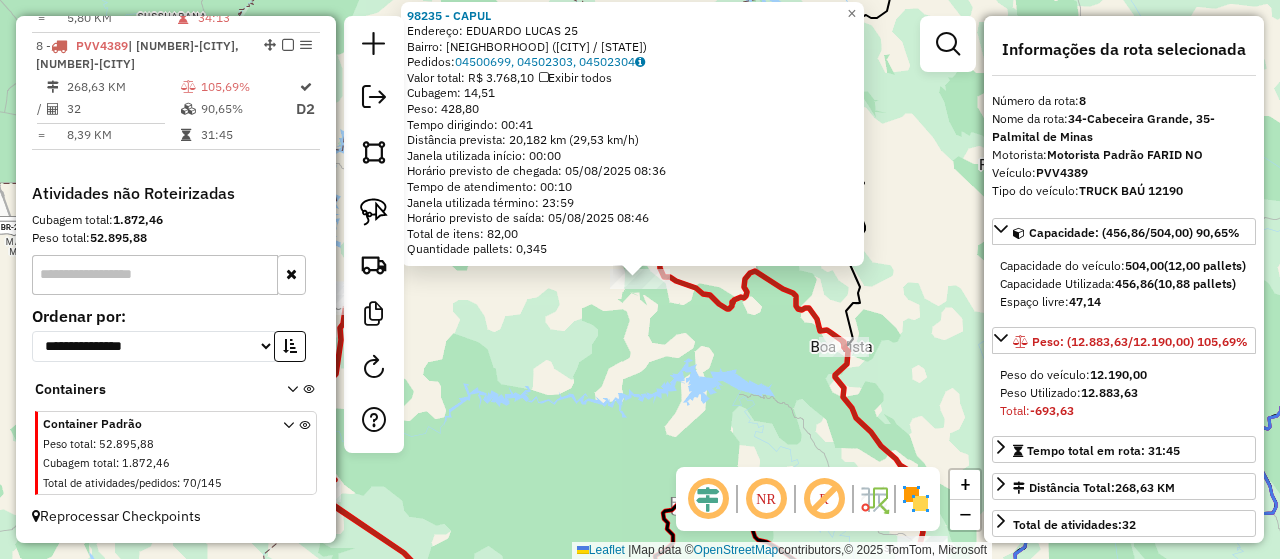 click on "98235 - CAPUL  Endereço:  EDUARDO LUCAS 25   Bairro: CENTRO (CABECEIRA GRANDE / MG)   Pedidos:  04500699, 04502303, 04502304   Valor total: R$ 3.768,10   Exibir todos   Cubagem: 14,51  Peso: 428,80  Tempo dirigindo: 00:41   Distância prevista: 20,182 km (29,53 km/h)   Janela utilizada início: 00:00   Horário previsto de chegada: 05/08/2025 08:36   Tempo de atendimento: 00:10   Janela utilizada término: 23:59   Horário previsto de saída: 05/08/2025 08:46   Total de itens: 82,00   Quantidade pallets: 0,345  × Janela de atendimento Grade de atendimento Capacidade Transportadoras Veículos Cliente Pedidos  Rotas Selecione os dias de semana para filtrar as janelas de atendimento  Seg   Ter   Qua   Qui   Sex   Sáb   Dom  Informe o período da janela de atendimento: De: Até:  Filtrar exatamente a janela do cliente  Considerar janela de atendimento padrão  Selecione os dias de semana para filtrar as grades de atendimento  Seg   Ter   Qua   Qui   Sex   Sáb   Dom   Peso mínimo:   Peso máximo:   De:   De:" 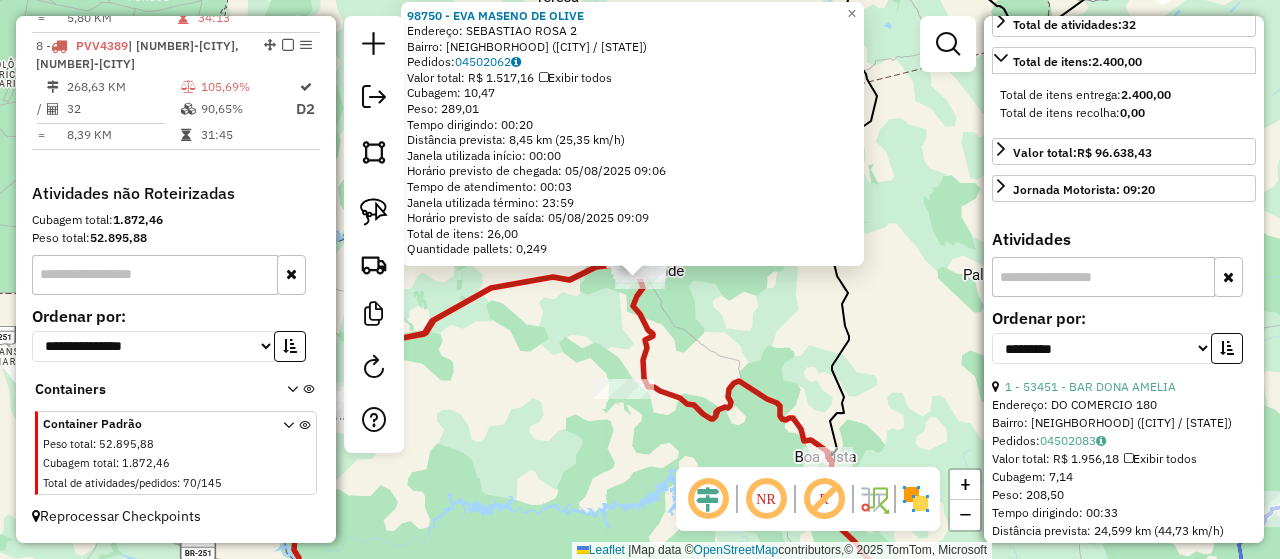 scroll, scrollTop: 600, scrollLeft: 0, axis: vertical 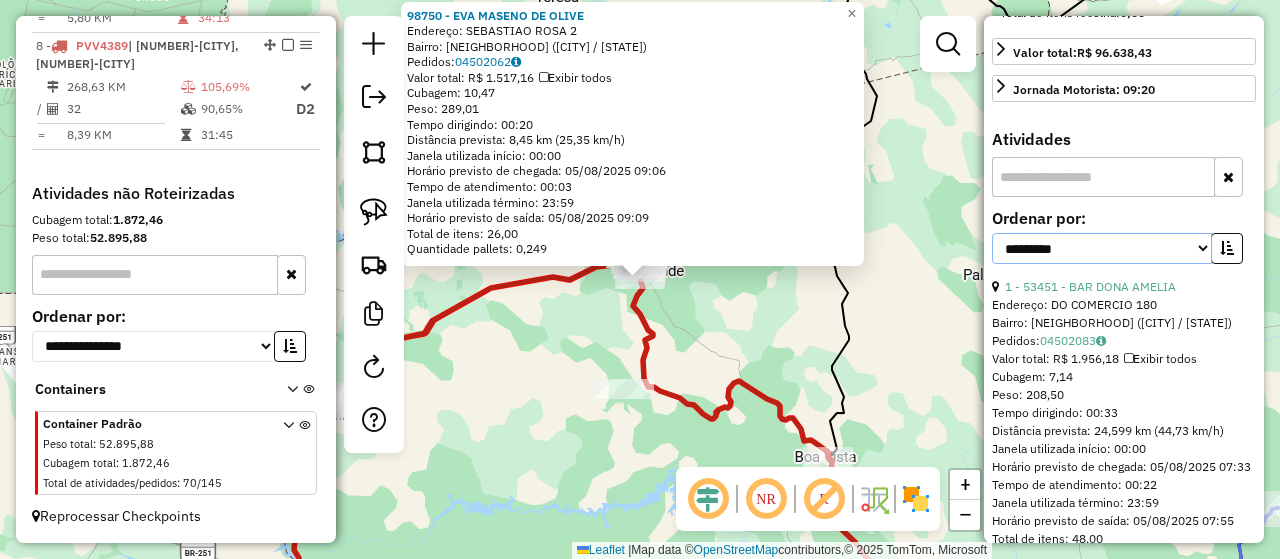 click on "**********" at bounding box center [1102, 248] 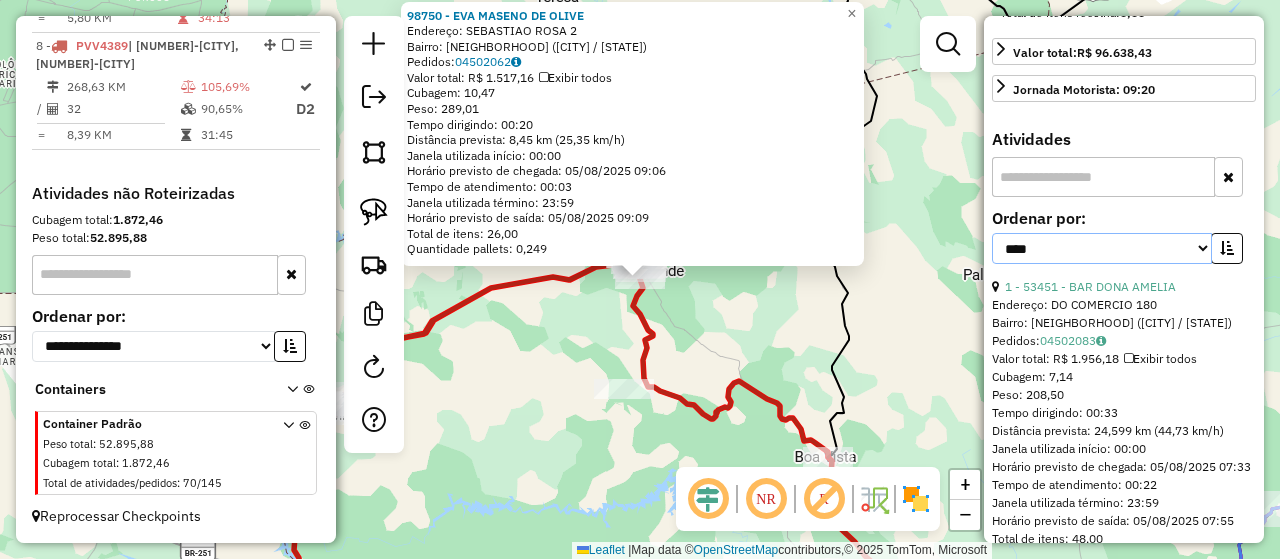 click on "**********" at bounding box center [1102, 248] 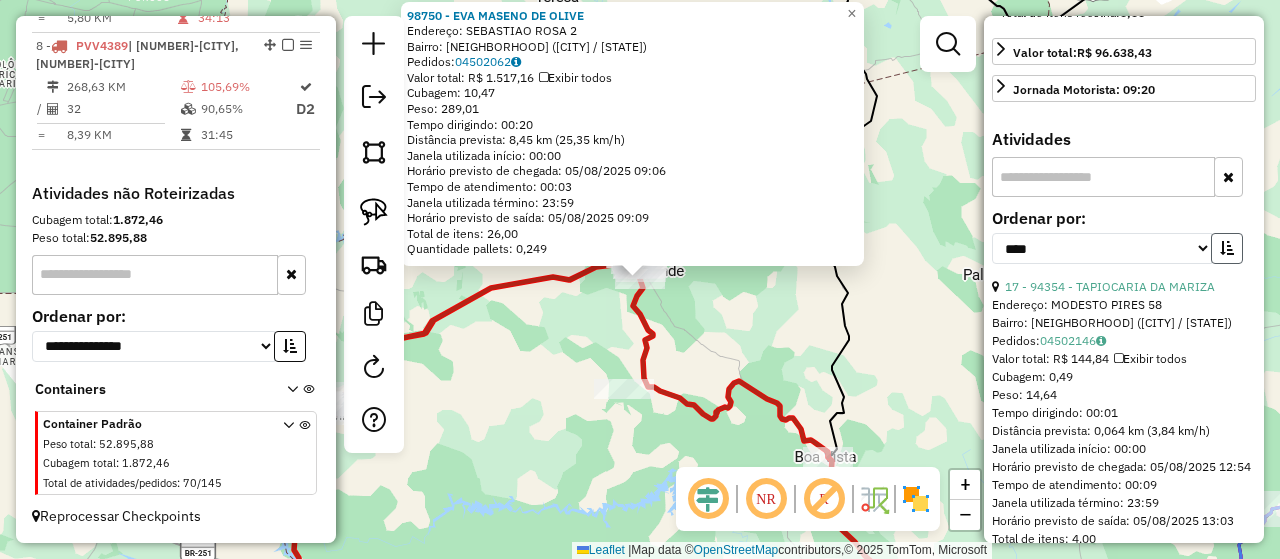 click at bounding box center [1227, 248] 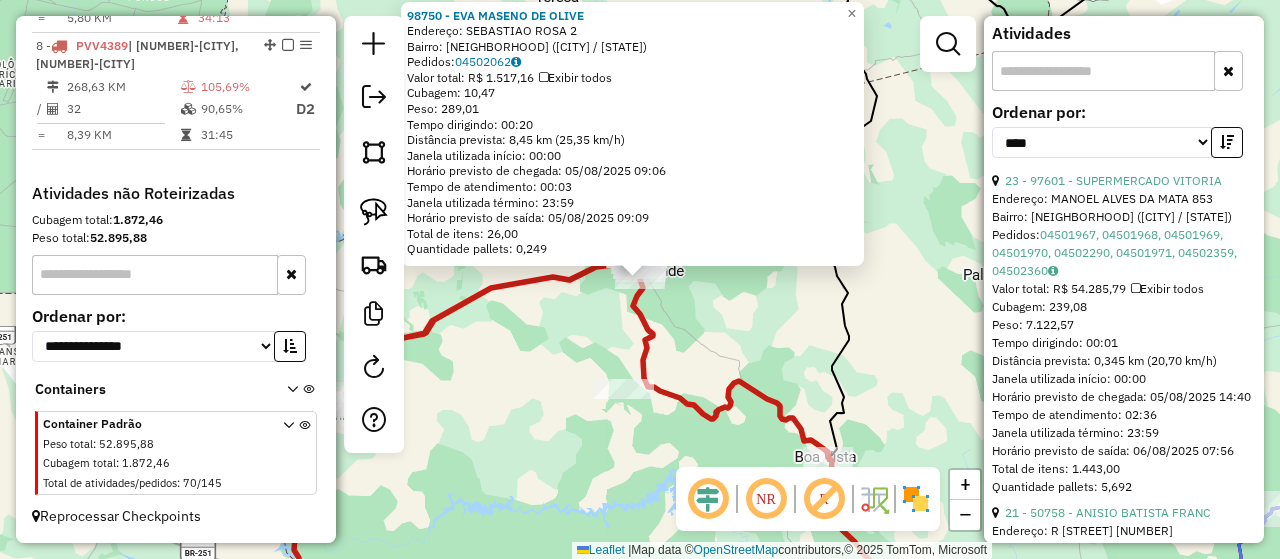 scroll, scrollTop: 700, scrollLeft: 0, axis: vertical 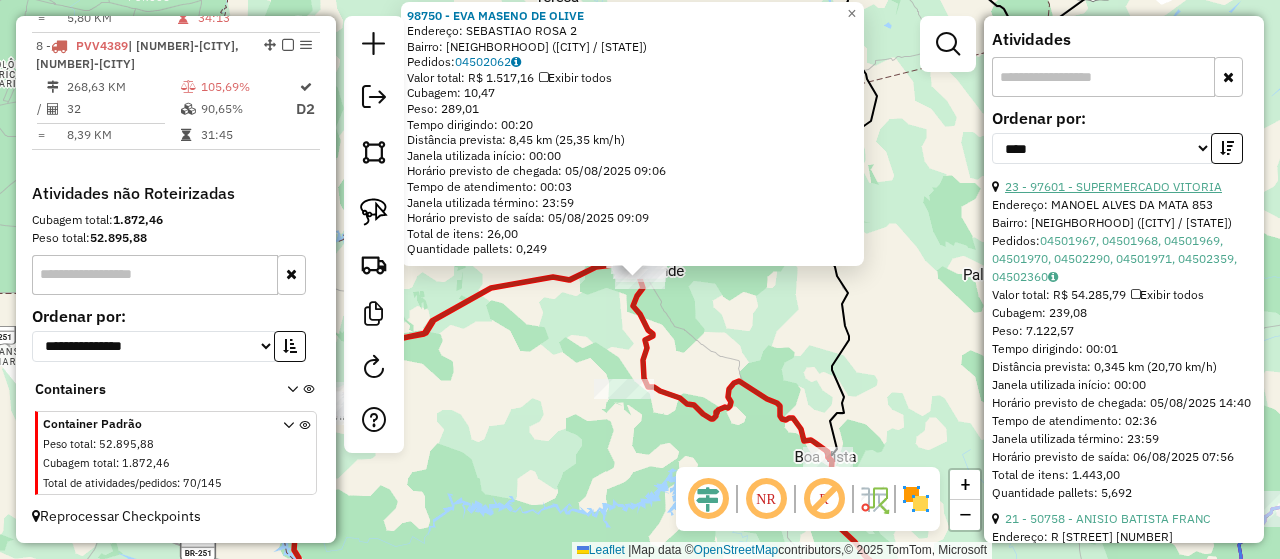click on "23 - 97601 - SUPERMERCADO VITORIA" at bounding box center [1113, 186] 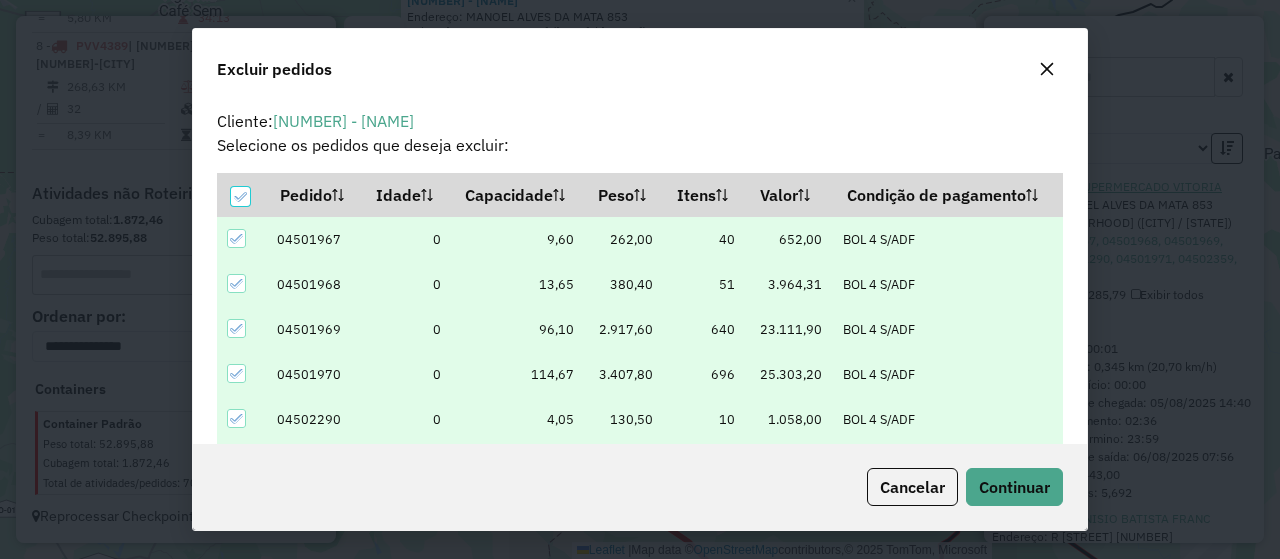 scroll, scrollTop: 68, scrollLeft: 0, axis: vertical 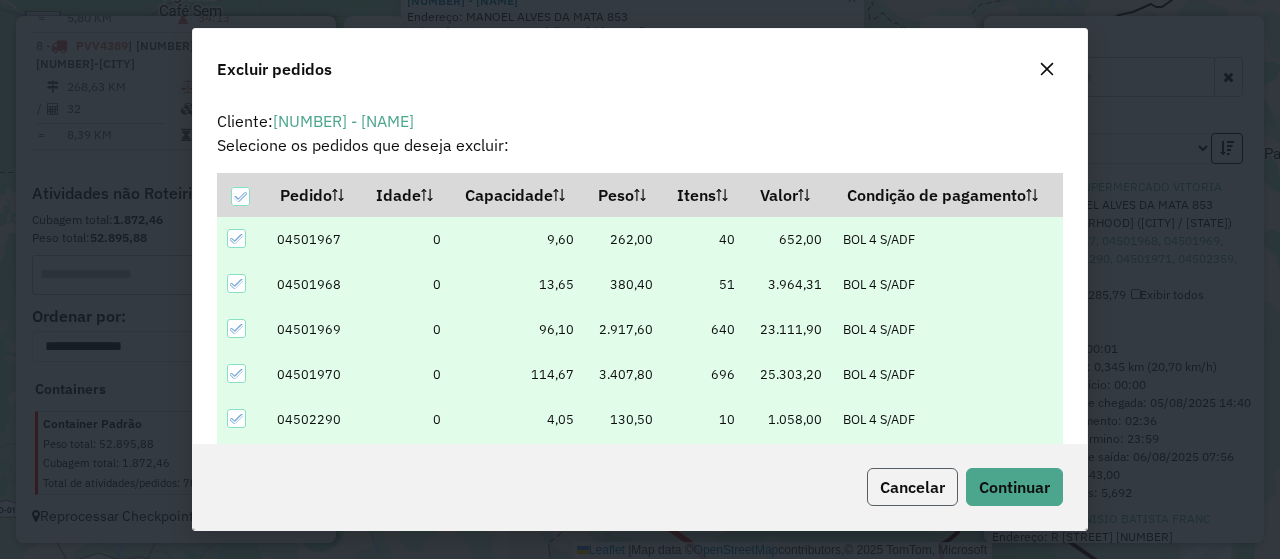 click on "Cancelar" 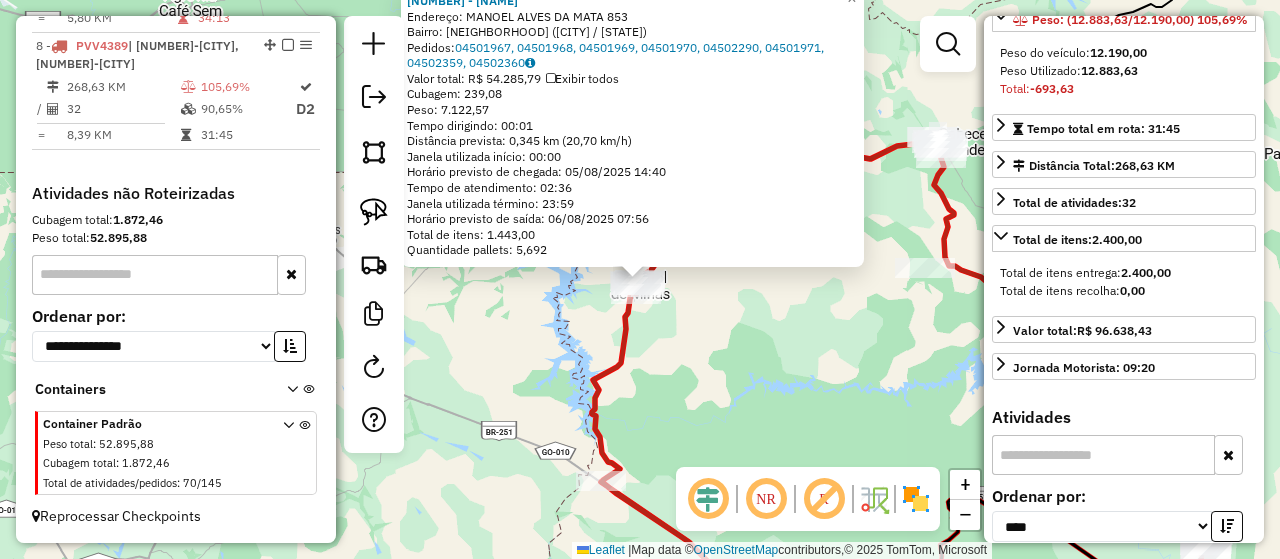 scroll, scrollTop: 200, scrollLeft: 0, axis: vertical 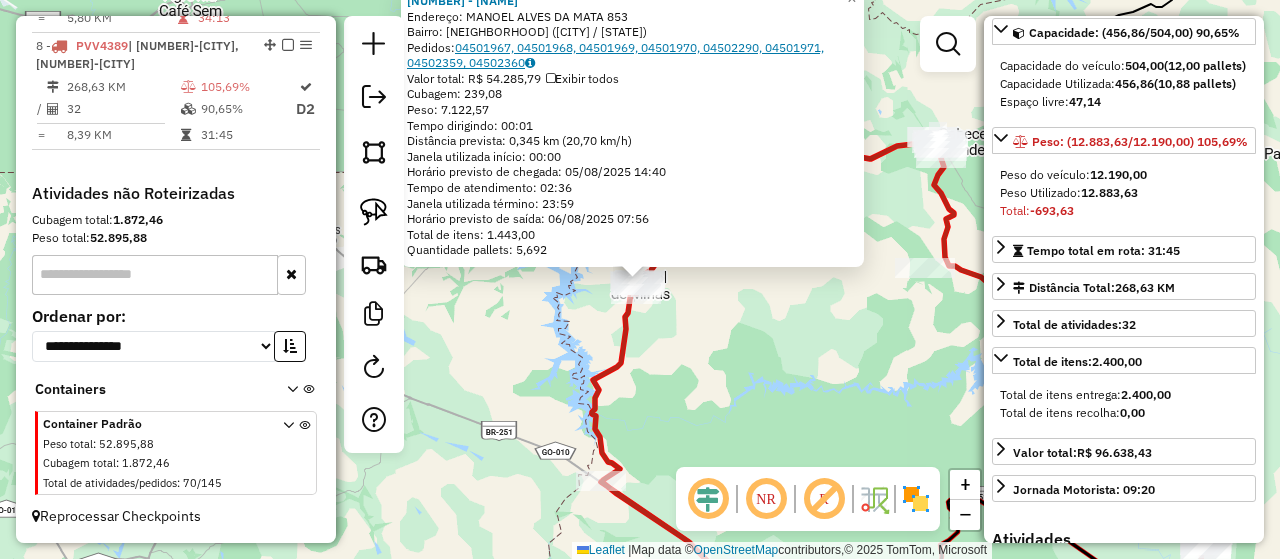 click on "04501967, 04501968, 04501969, 04501970, 04502290, 04501971, 04502359, 04502360" 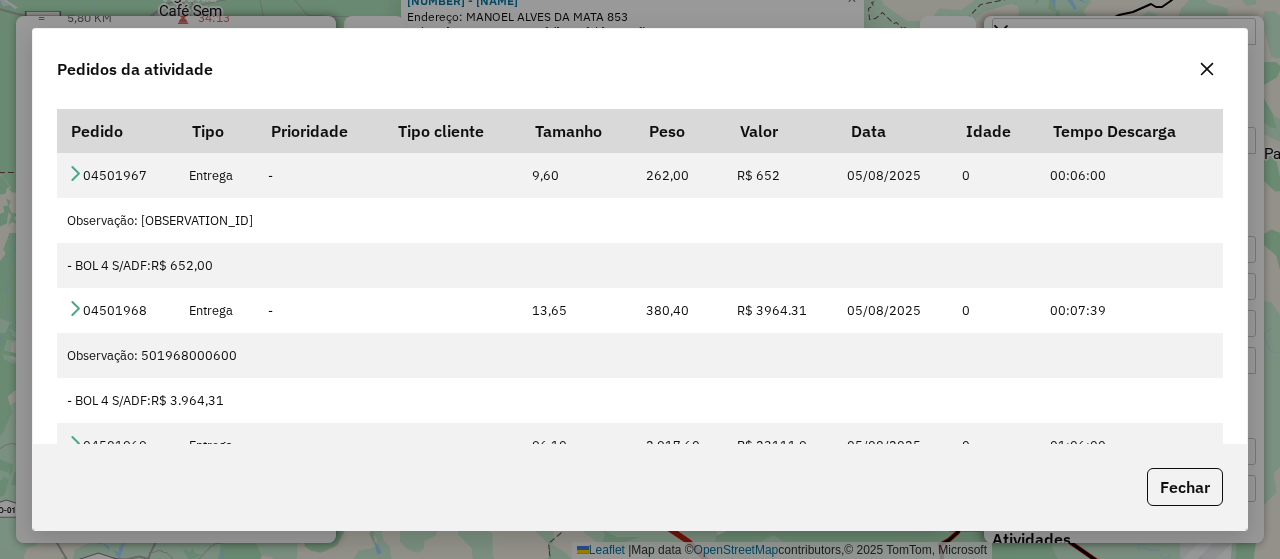click 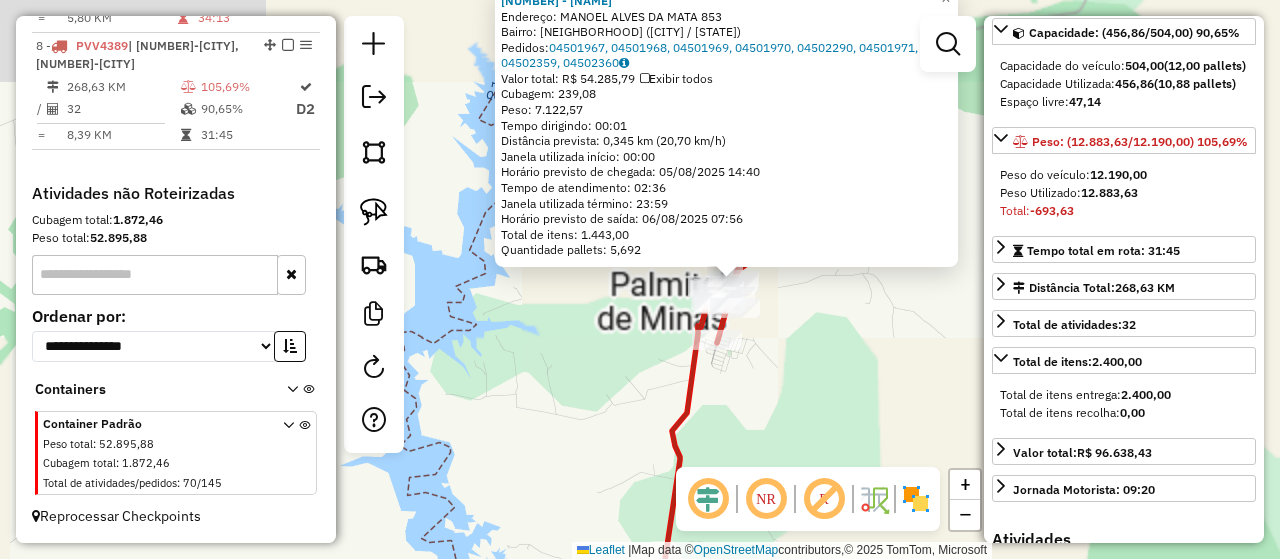 drag, startPoint x: 783, startPoint y: 157, endPoint x: 752, endPoint y: 362, distance: 207.33066 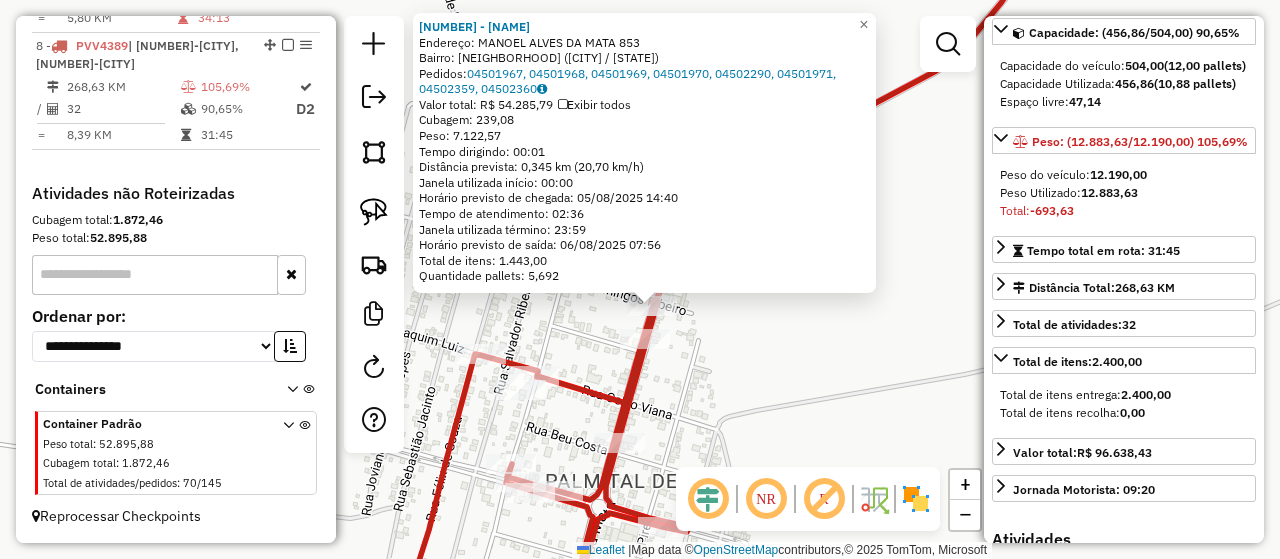 click on "97601 - SUPERMERCADO VITORIA  Endereço:  MANOEL ALVES DA MATA 853   Bairro: PALMITAL (CABECEIRA GRANDE / MG)   Pedidos:  04501967, 04501968, 04501969, 04501970, 04502290, 04501971, 04502359, 04502360   Valor total: R$ 54.285,79   Exibir todos   Cubagem: 239,08  Peso: 7.122,57  Tempo dirigindo: 00:01   Distância prevista: 0,345 km (20,70 km/h)   Janela utilizada início: 00:00   Horário previsto de chegada: 05/08/2025 14:40   Tempo de atendimento: 02:36   Janela utilizada término: 23:59   Horário previsto de saída: 06/08/2025 07:56   Total de itens: 1.443,00   Quantidade pallets: 5,692  × Janela de atendimento Grade de atendimento Capacidade Transportadoras Veículos Cliente Pedidos  Rotas Selecione os dias de semana para filtrar as janelas de atendimento  Seg   Ter   Qua   Qui   Sex   Sáb   Dom  Informe o período da janela de atendimento: De: Até:  Filtrar exatamente a janela do cliente  Considerar janela de atendimento padrão  Selecione os dias de semana para filtrar as grades de atendimento  Seg" 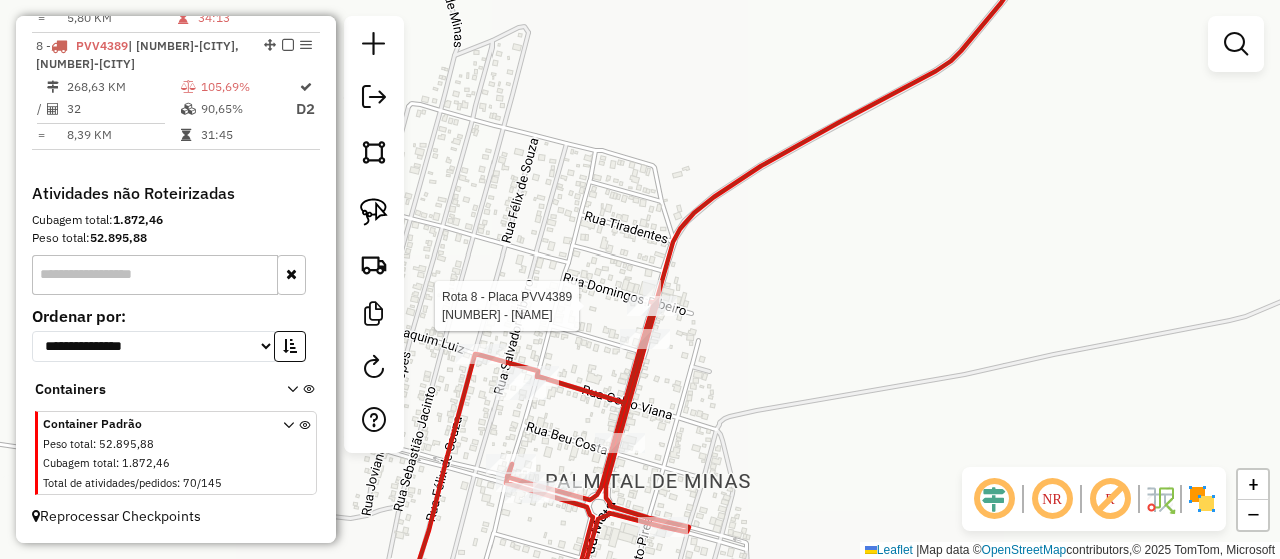 select on "*********" 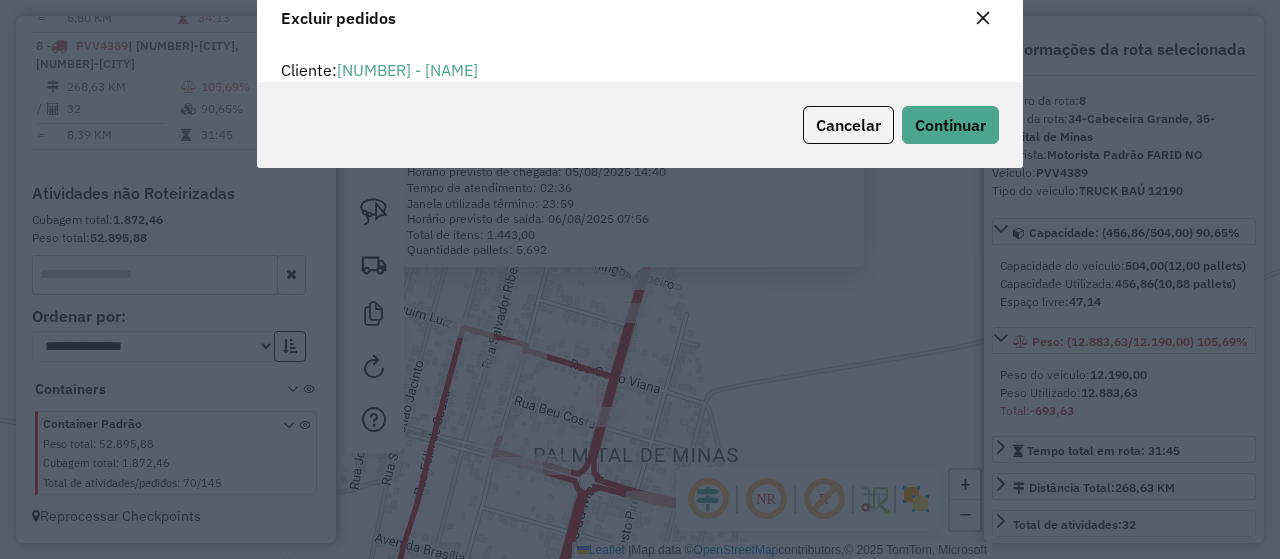 scroll, scrollTop: 11, scrollLeft: 6, axis: both 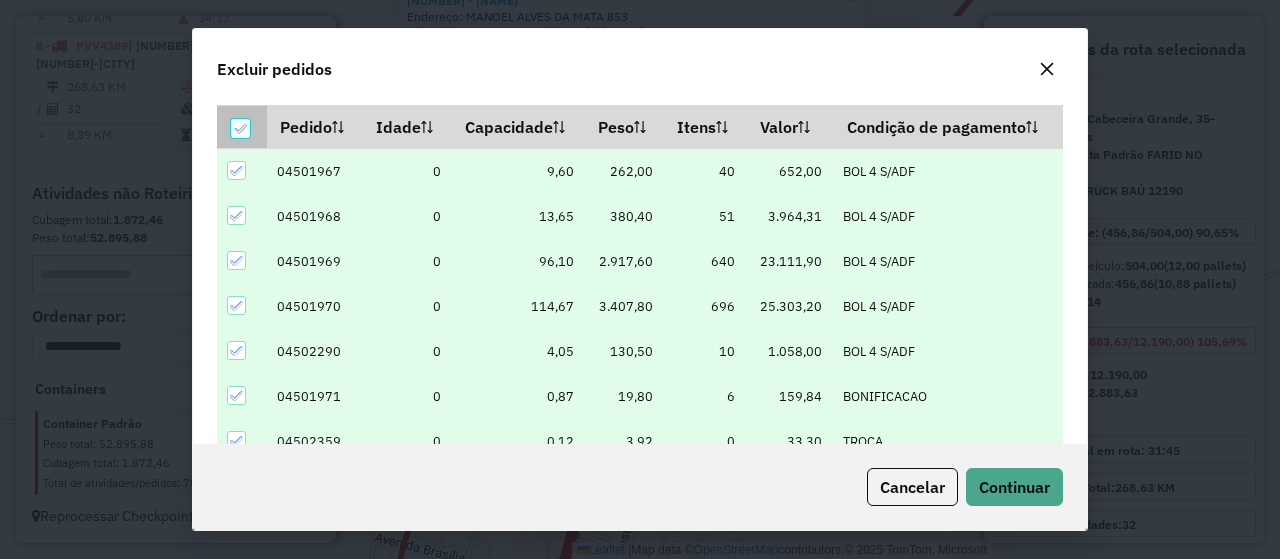 click at bounding box center [242, 126] 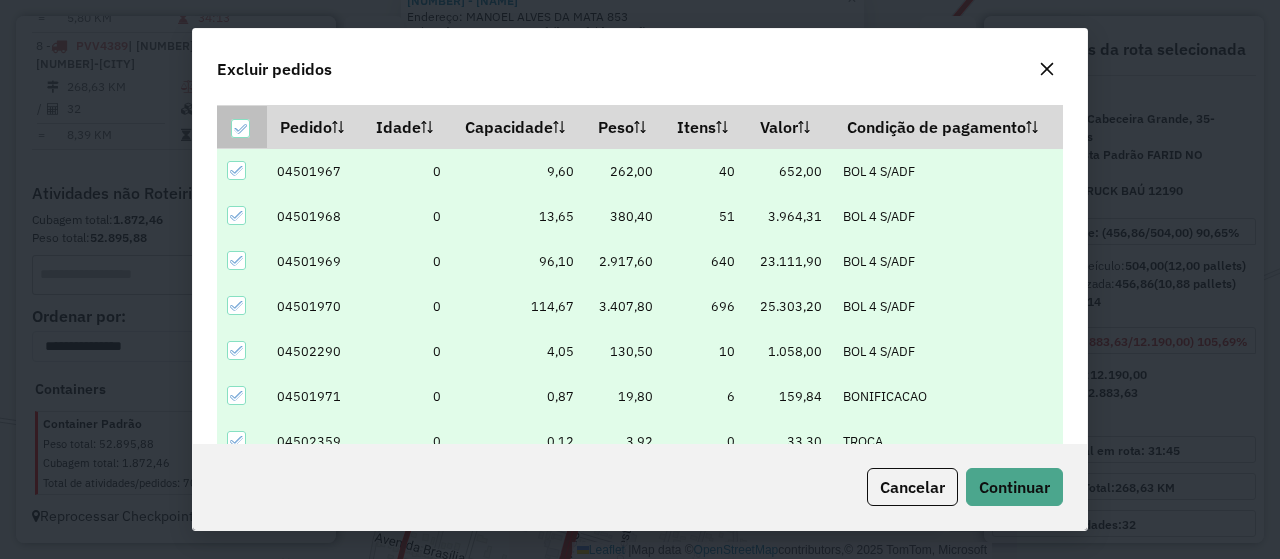 click at bounding box center [242, 126] 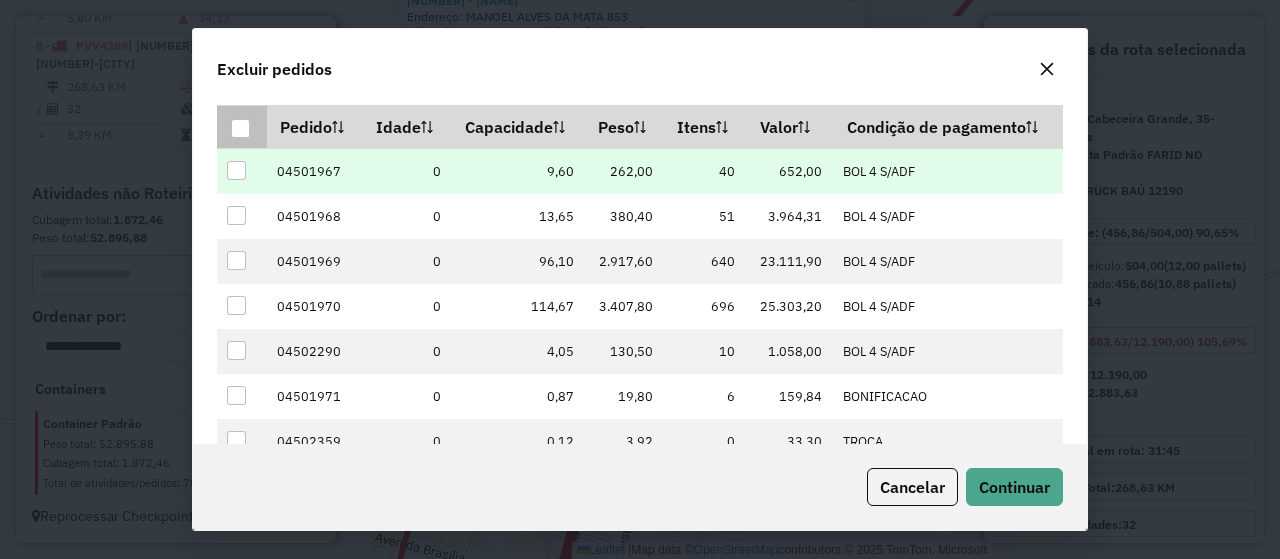 click at bounding box center (236, 170) 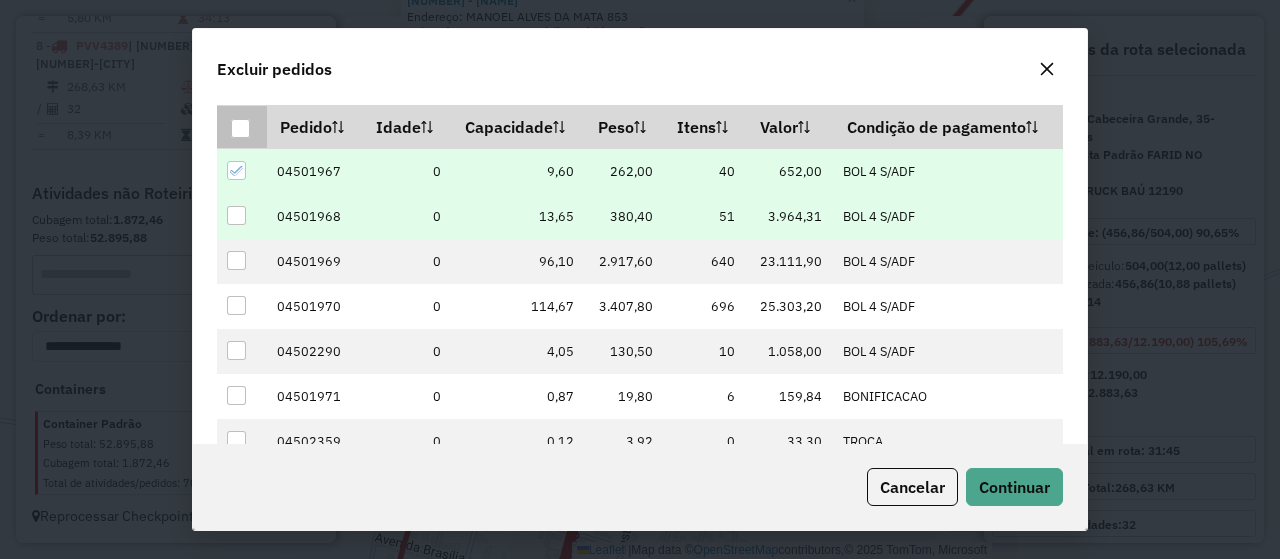 click at bounding box center (242, 216) 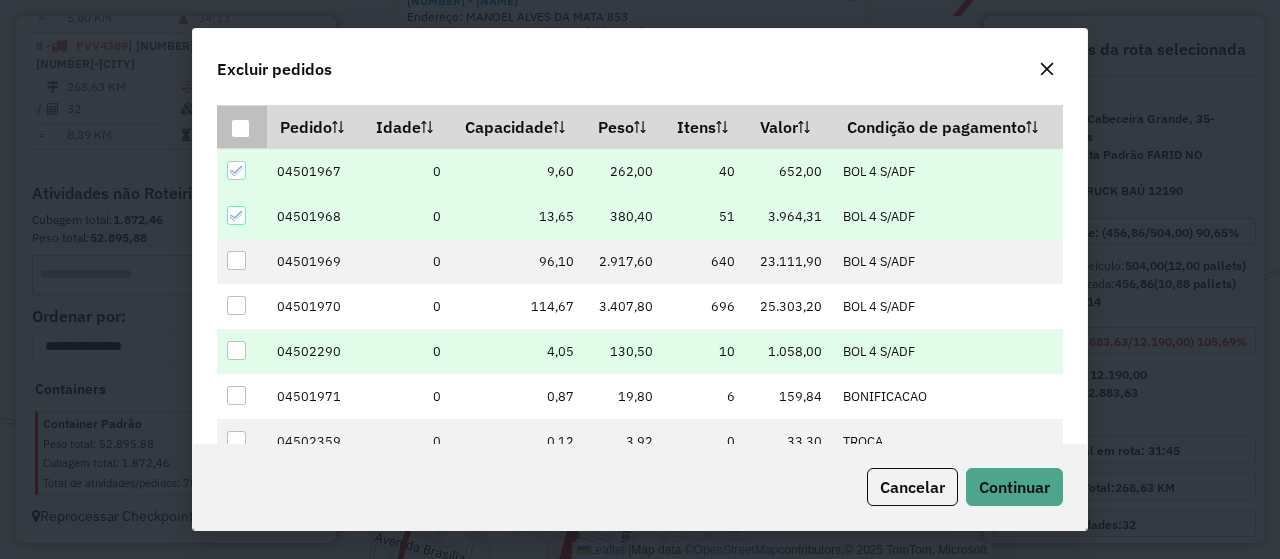 click at bounding box center [236, 350] 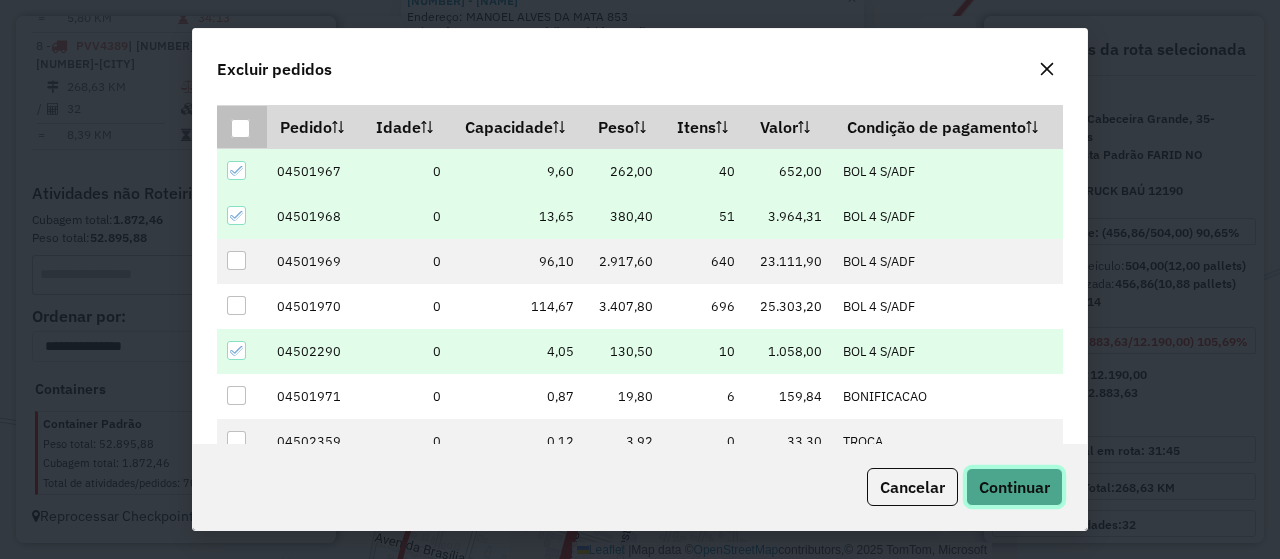 click on "Continuar" 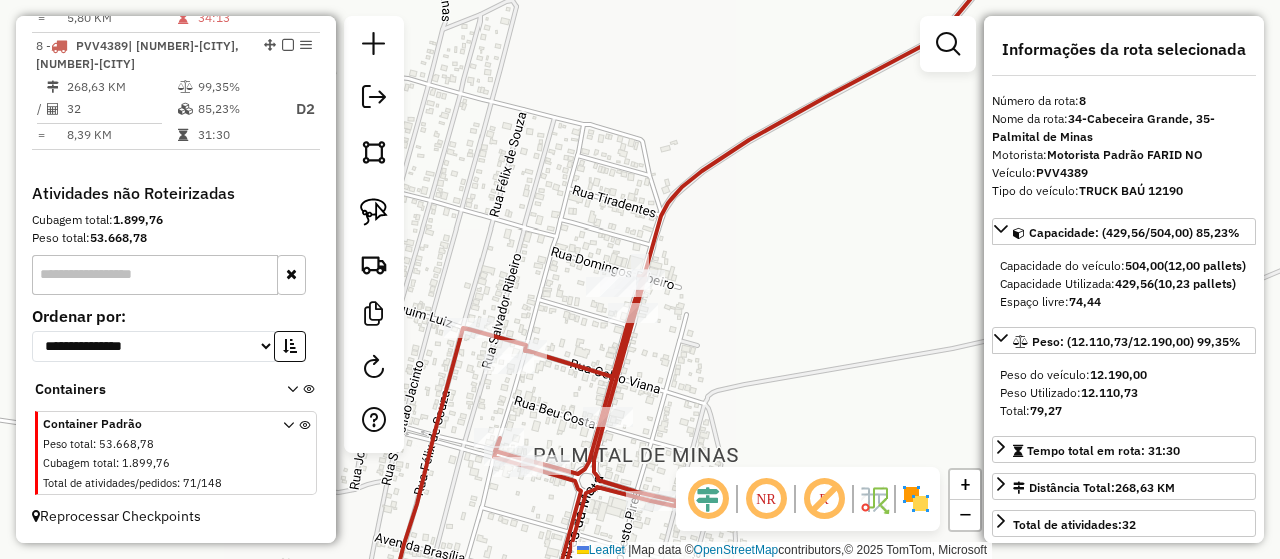 click on "Janela de atendimento Grade de atendimento Capacidade Transportadoras Veículos Cliente Pedidos  Rotas Selecione os dias de semana para filtrar as janelas de atendimento  Seg   Ter   Qua   Qui   Sex   Sáb   Dom  Informe o período da janela de atendimento: De: Até:  Filtrar exatamente a janela do cliente  Considerar janela de atendimento padrão  Selecione os dias de semana para filtrar as grades de atendimento  Seg   Ter   Qua   Qui   Sex   Sáb   Dom   Considerar clientes sem dia de atendimento cadastrado  Clientes fora do dia de atendimento selecionado Filtrar as atividades entre os valores definidos abaixo:  Peso mínimo:   Peso máximo:   Cubagem mínima:   Cubagem máxima:   De:   Até:  Filtrar as atividades entre o tempo de atendimento definido abaixo:  De:   Até:   Considerar capacidade total dos clientes não roteirizados Transportadora: Selecione um ou mais itens Tipo de veículo: Selecione um ou mais itens Veículo: Selecione um ou mais itens Motorista: Selecione um ou mais itens Nome: Rótulo:" 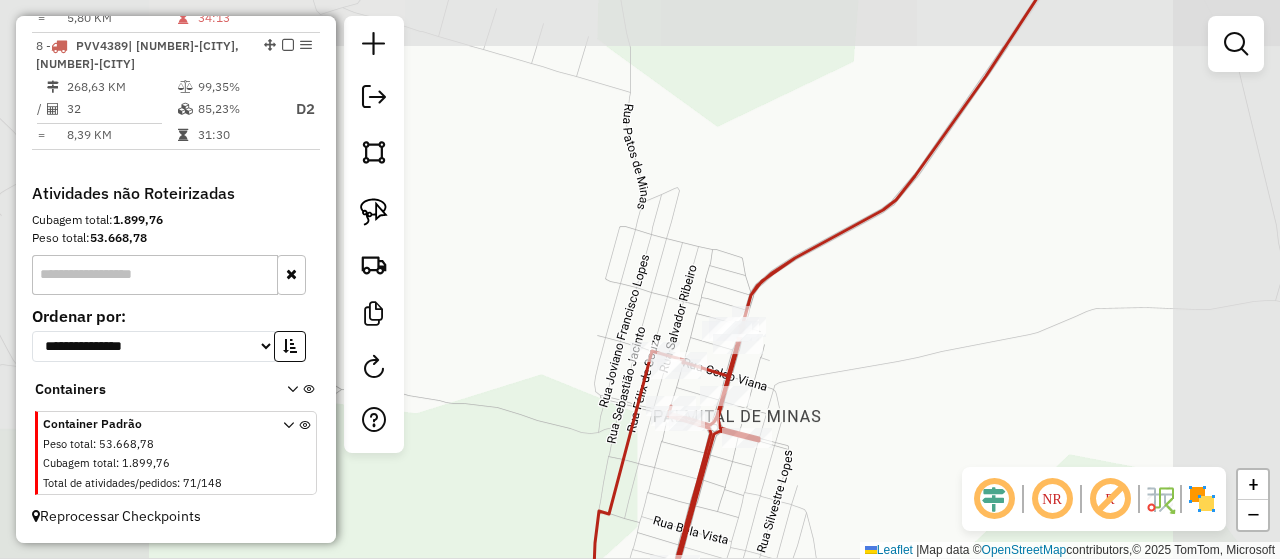 drag, startPoint x: 836, startPoint y: 408, endPoint x: 813, endPoint y: 286, distance: 124.1491 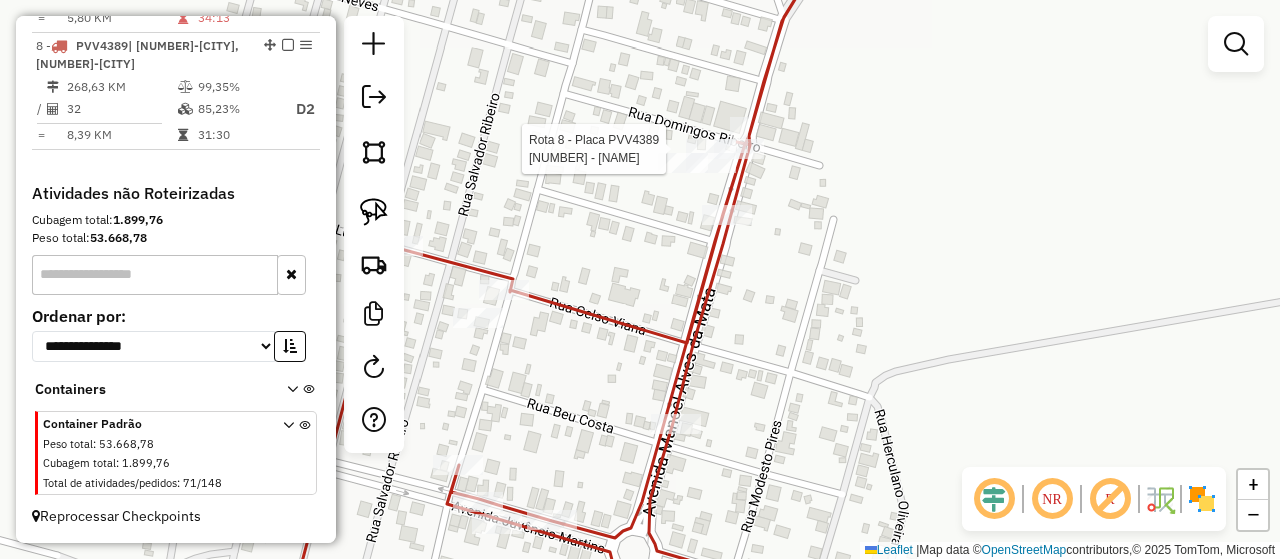 select on "*********" 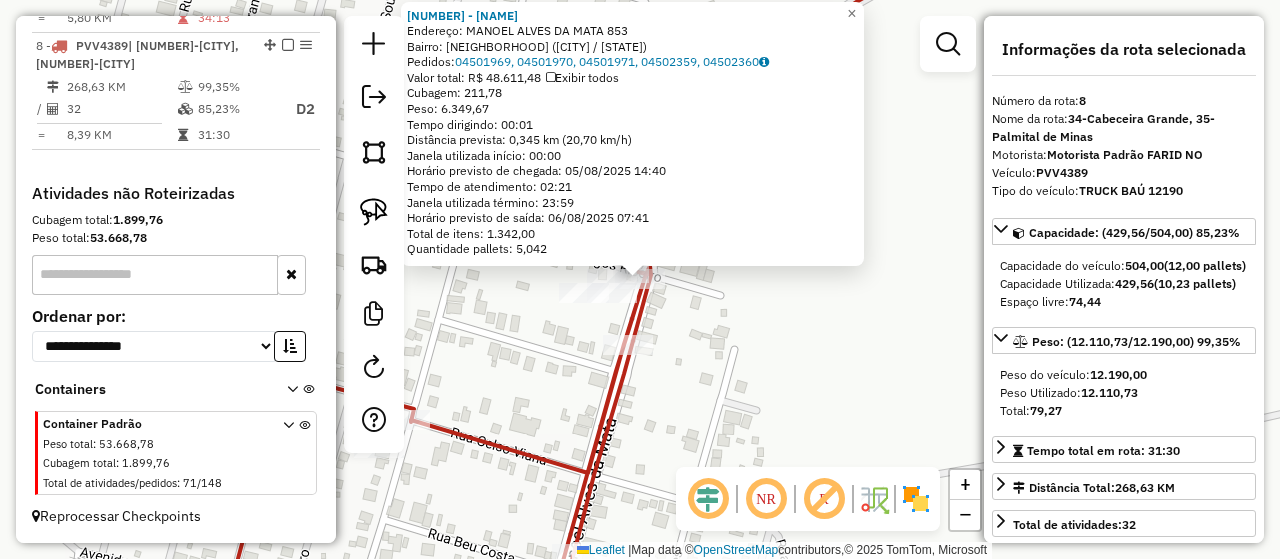 click on "97601 - SUPERMERCADO VITORIA  Endereço:  MANOEL ALVES DA MATA 853   Bairro: PALMITAL (CABECEIRA GRANDE / MG)   Pedidos:  04501969, 04501970, 04501971, 04502359, 04502360   Valor total: R$ 48.611,48   Exibir todos   Cubagem: 211,78  Peso: 6.349,67  Tempo dirigindo: 00:01   Distância prevista: 0,345 km (20,70 km/h)   Janela utilizada início: 00:00   Horário previsto de chegada: 05/08/2025 14:40   Tempo de atendimento: 02:21   Janela utilizada término: 23:59   Horário previsto de saída: 06/08/2025 07:41   Total de itens: 1.342,00   Quantidade pallets: 5,042  × Janela de atendimento Grade de atendimento Capacidade Transportadoras Veículos Cliente Pedidos  Rotas Selecione os dias de semana para filtrar as janelas de atendimento  Seg   Ter   Qua   Qui   Sex   Sáb   Dom  Informe o período da janela de atendimento: De: Até:  Filtrar exatamente a janela do cliente  Considerar janela de atendimento padrão  Selecione os dias de semana para filtrar as grades de atendimento  Seg   Ter   Qua   Qui   Sex   Dom" 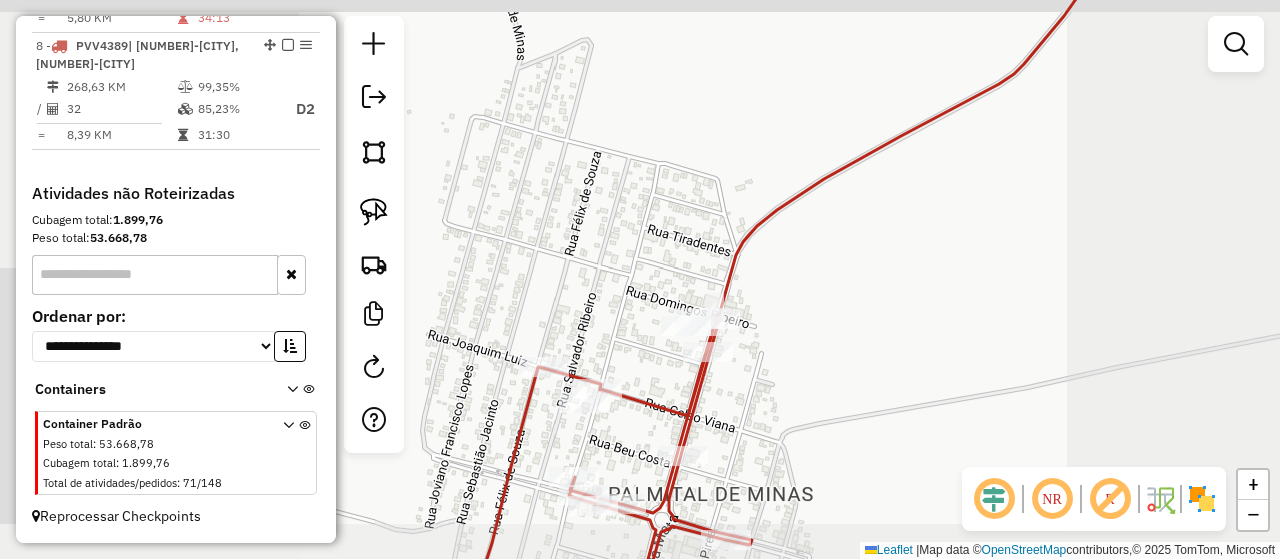 drag, startPoint x: 772, startPoint y: 421, endPoint x: 786, endPoint y: 197, distance: 224.43707 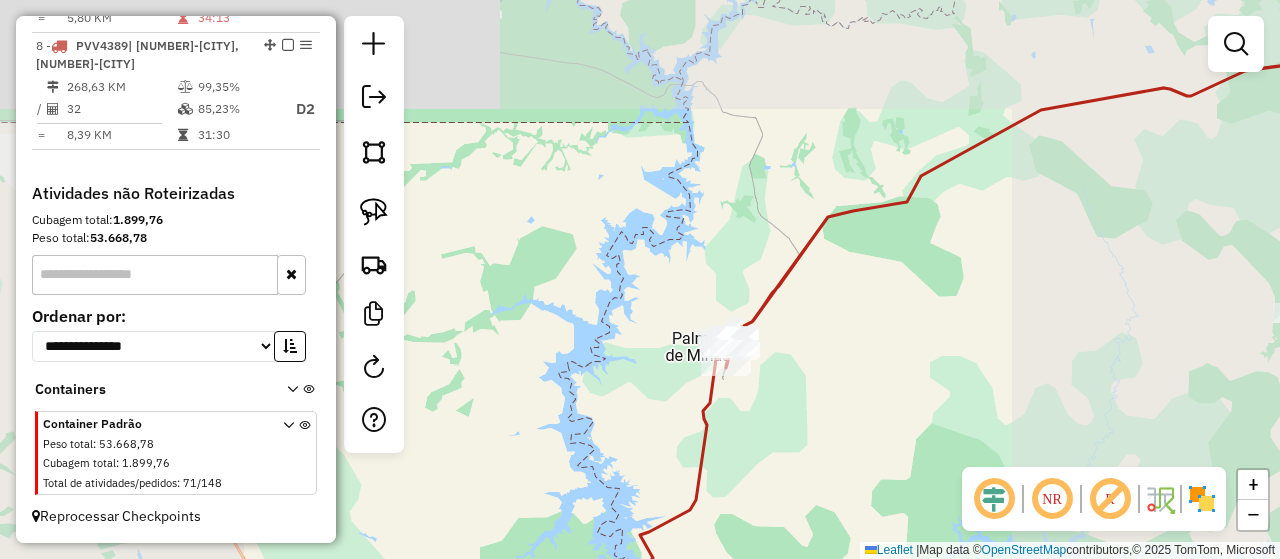 drag, startPoint x: 758, startPoint y: 427, endPoint x: 740, endPoint y: 276, distance: 152.06906 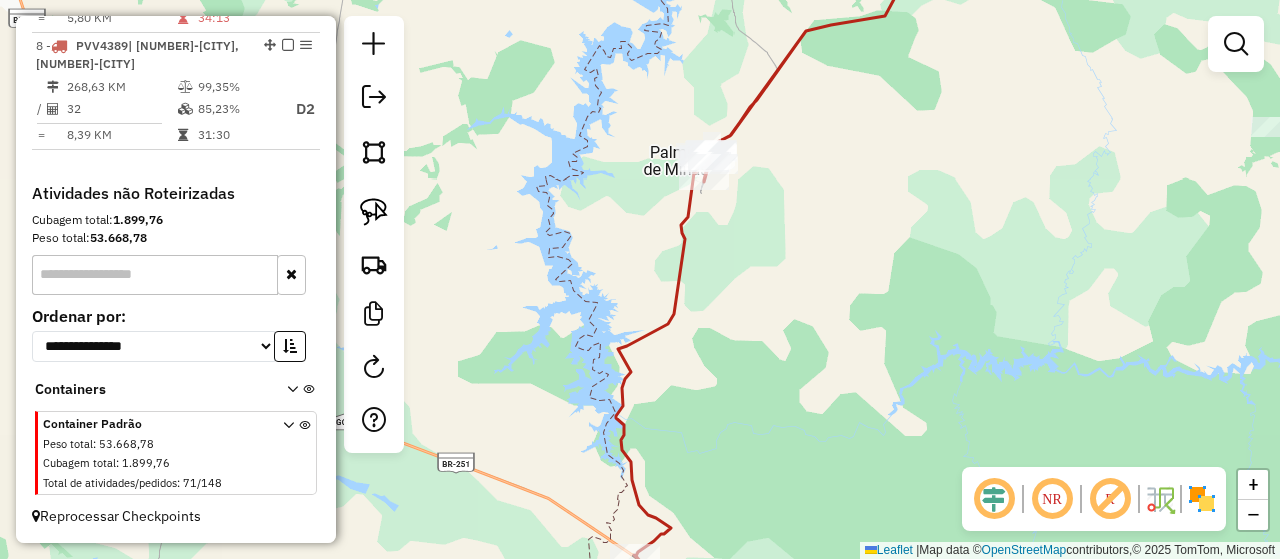 drag, startPoint x: 659, startPoint y: 356, endPoint x: 595, endPoint y: 143, distance: 222.40729 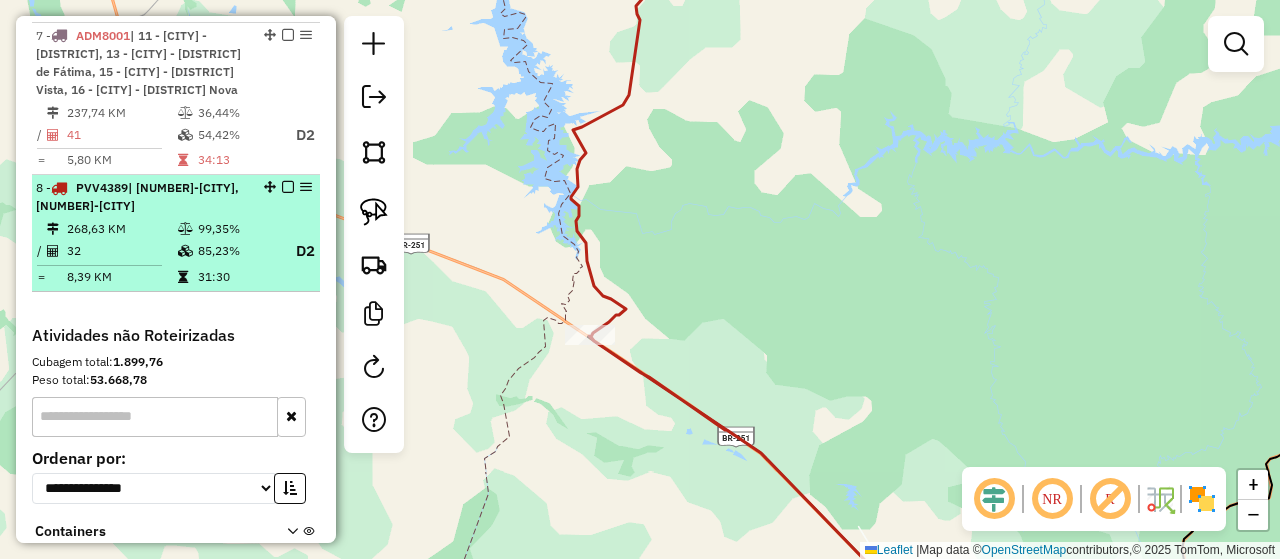 scroll, scrollTop: 1082, scrollLeft: 0, axis: vertical 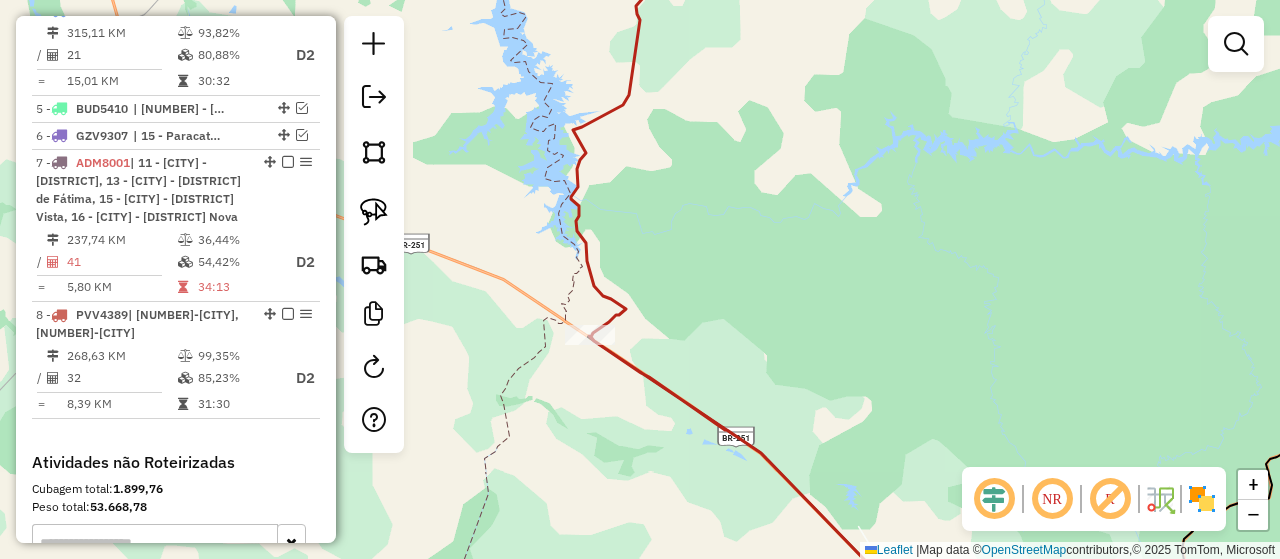 drag, startPoint x: 730, startPoint y: 435, endPoint x: 649, endPoint y: 241, distance: 210.23082 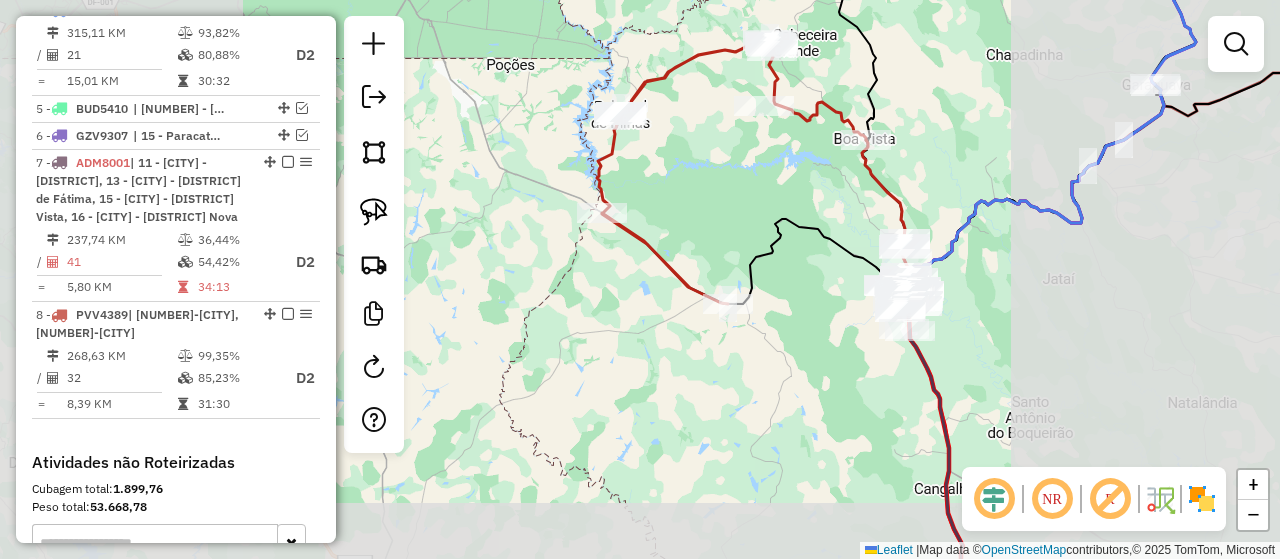 drag, startPoint x: 756, startPoint y: 366, endPoint x: 715, endPoint y: 149, distance: 220.83931 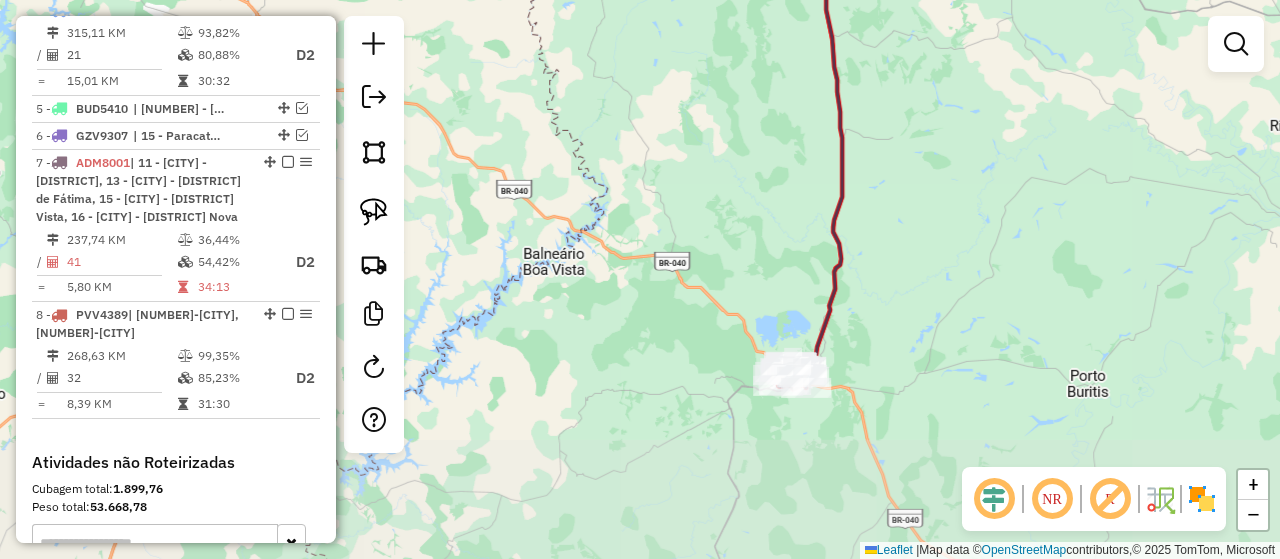 drag, startPoint x: 789, startPoint y: 239, endPoint x: 712, endPoint y: 28, distance: 224.61078 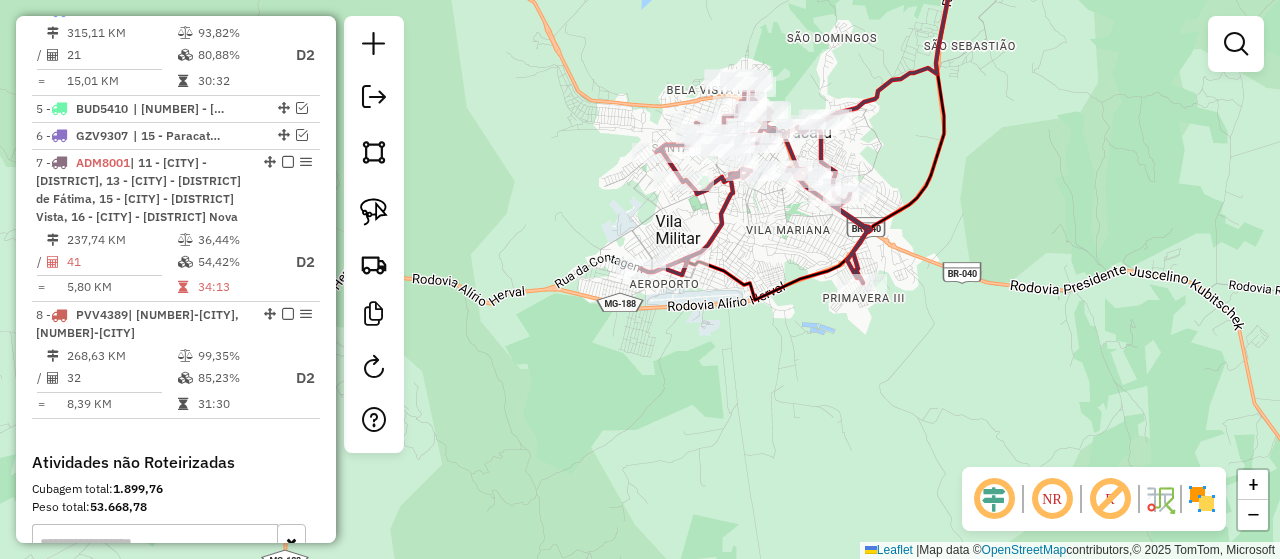 click on "Rota 8 - Placa PVV4389  99106 - BAR DA ANDREIA Janela de atendimento Grade de atendimento Capacidade Transportadoras Veículos Cliente Pedidos  Rotas Selecione os dias de semana para filtrar as janelas de atendimento  Seg   Ter   Qua   Qui   Sex   Sáb   Dom  Informe o período da janela de atendimento: De: Até:  Filtrar exatamente a janela do cliente  Considerar janela de atendimento padrão  Selecione os dias de semana para filtrar as grades de atendimento  Seg   Ter   Qua   Qui   Sex   Sáb   Dom   Considerar clientes sem dia de atendimento cadastrado  Clientes fora do dia de atendimento selecionado Filtrar as atividades entre os valores definidos abaixo:  Peso mínimo:   Peso máximo:   Cubagem mínima:   Cubagem máxima:   De:   Até:  Filtrar as atividades entre o tempo de atendimento definido abaixo:  De:   Até:   Considerar capacidade total dos clientes não roteirizados Transportadora: Selecione um ou mais itens Tipo de veículo: Selecione um ou mais itens Veículo: Selecione um ou mais itens Nome:" 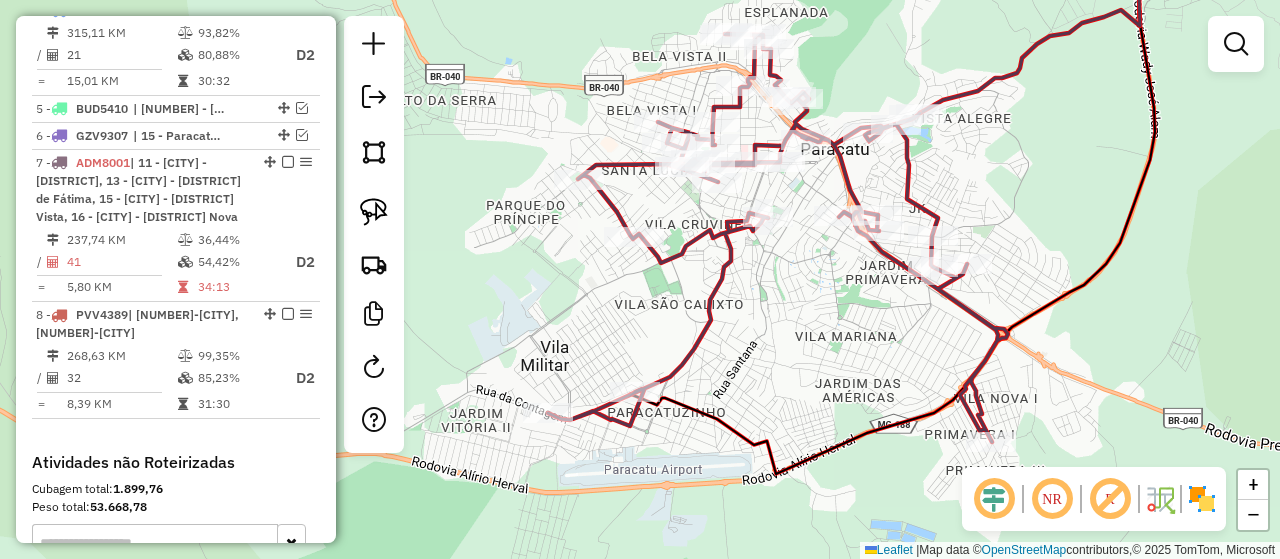 drag, startPoint x: 842, startPoint y: 175, endPoint x: 854, endPoint y: 199, distance: 26.832815 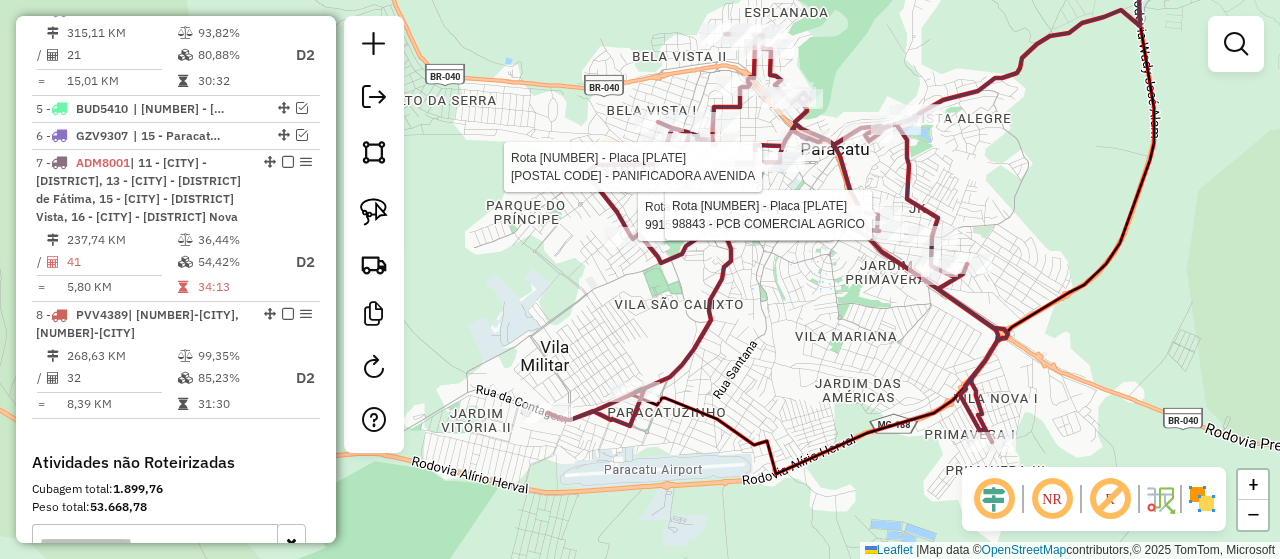 select on "*********" 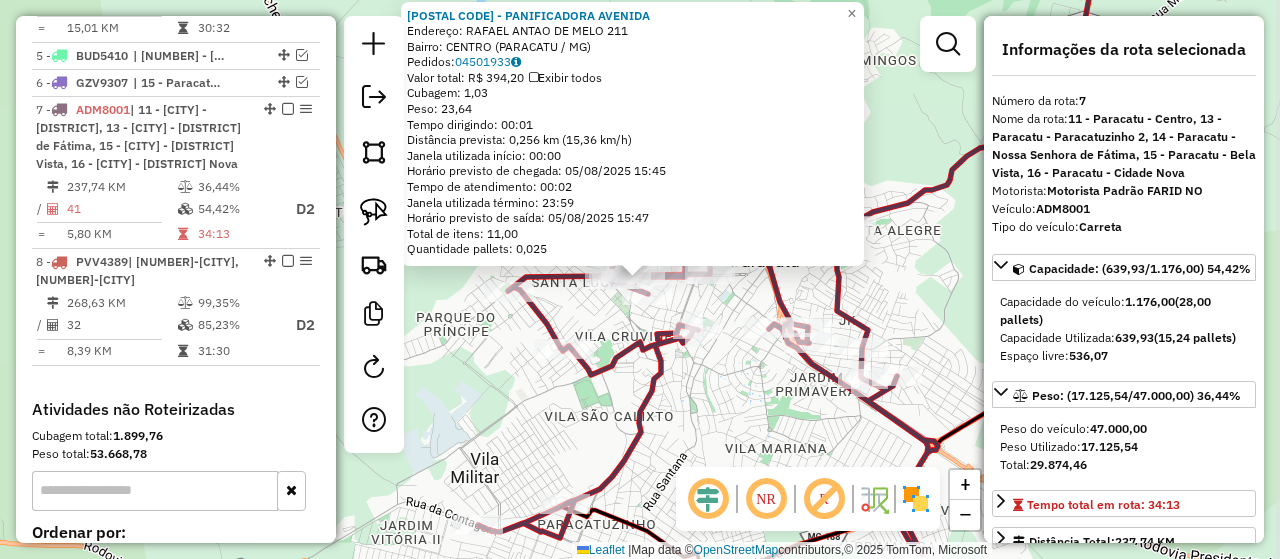 scroll, scrollTop: 1213, scrollLeft: 0, axis: vertical 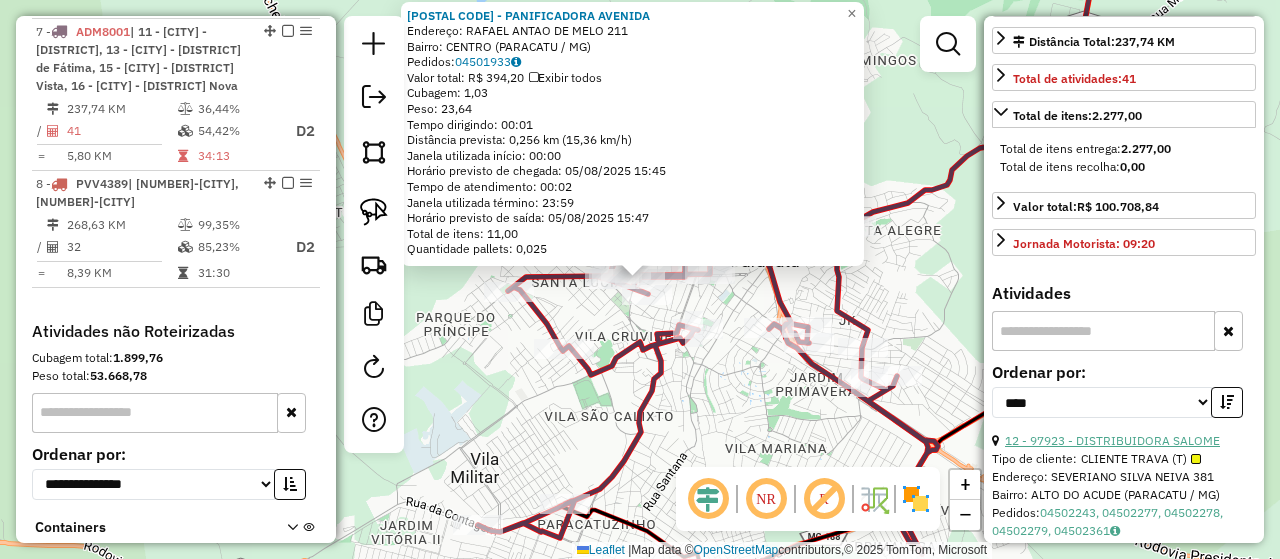click on "12 - 97923 - DISTRIBUIDORA SALOME" at bounding box center (1112, 440) 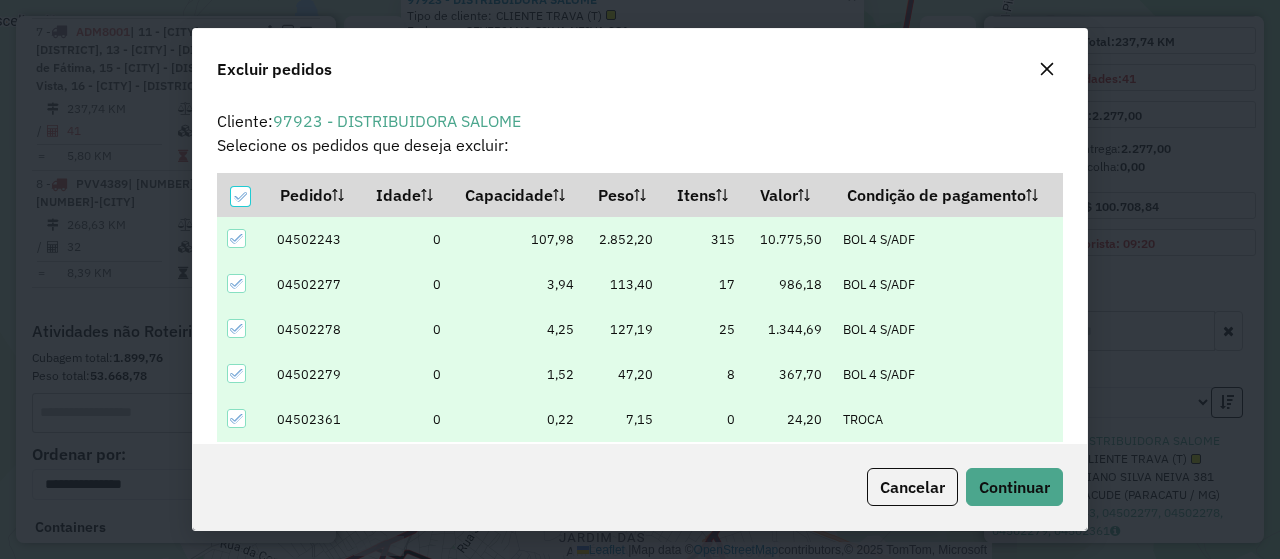 scroll, scrollTop: 68, scrollLeft: 0, axis: vertical 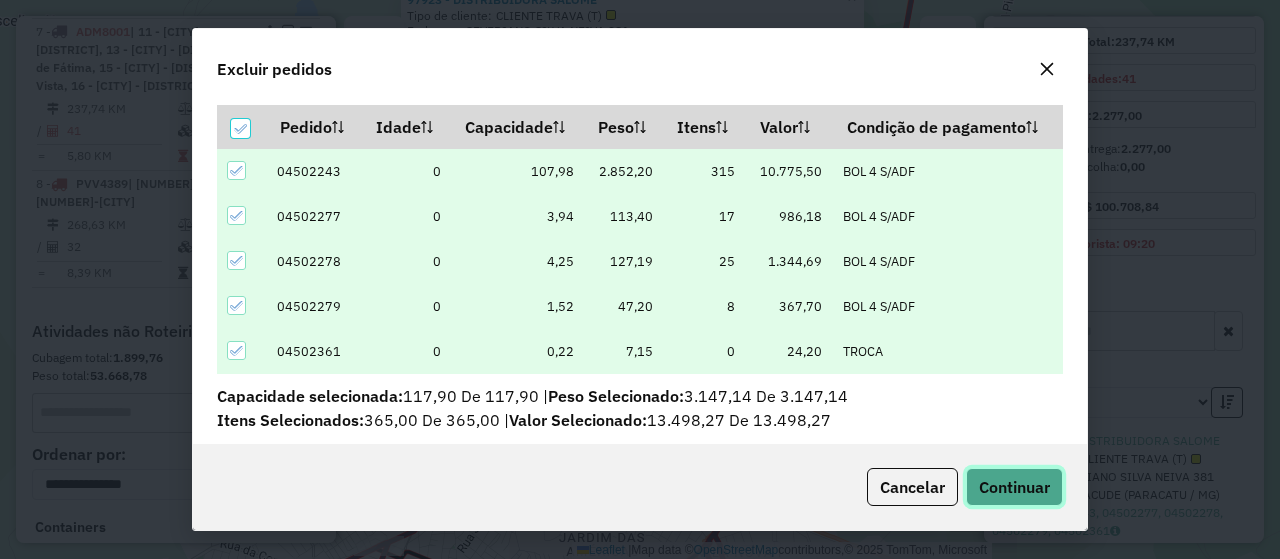 click on "Continuar" 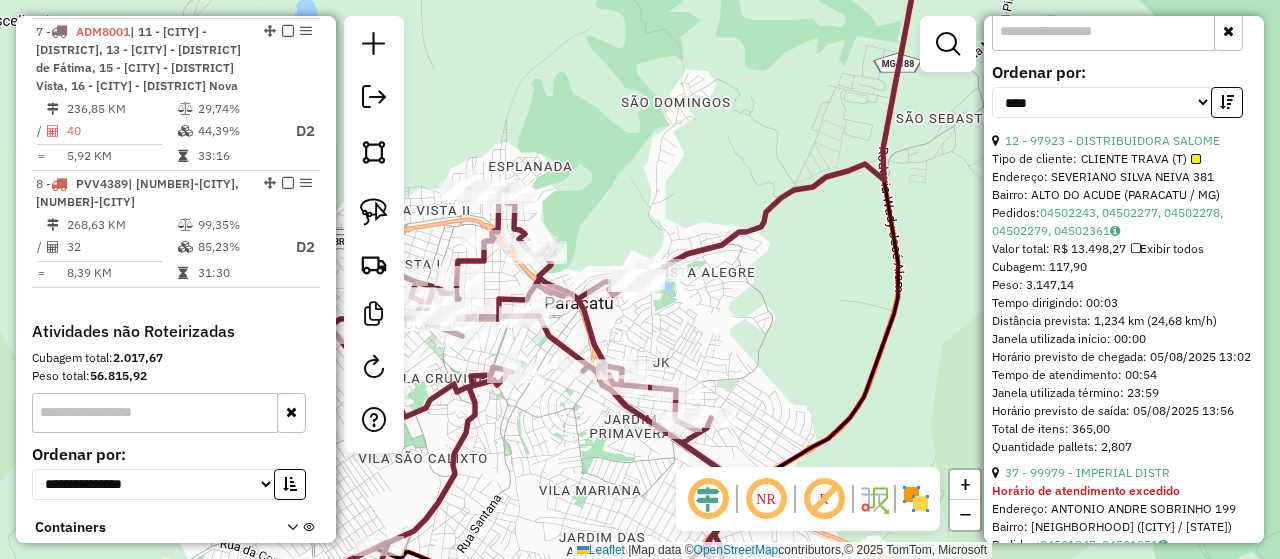 scroll, scrollTop: 900, scrollLeft: 0, axis: vertical 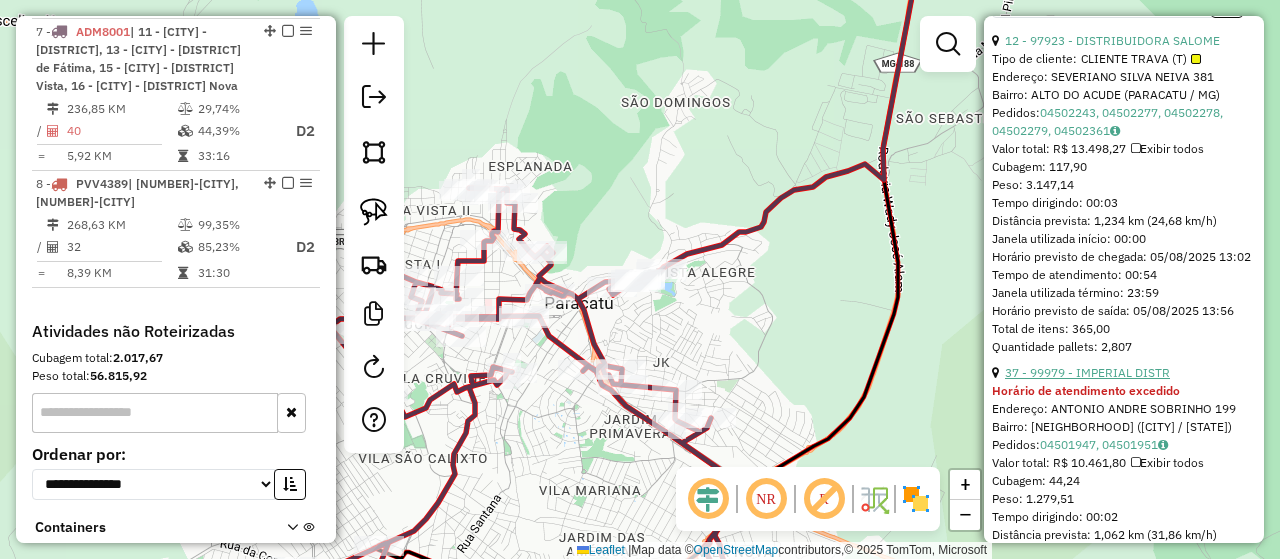 click on "37 - 99979 - IMPERIAL DISTR" at bounding box center (1087, 372) 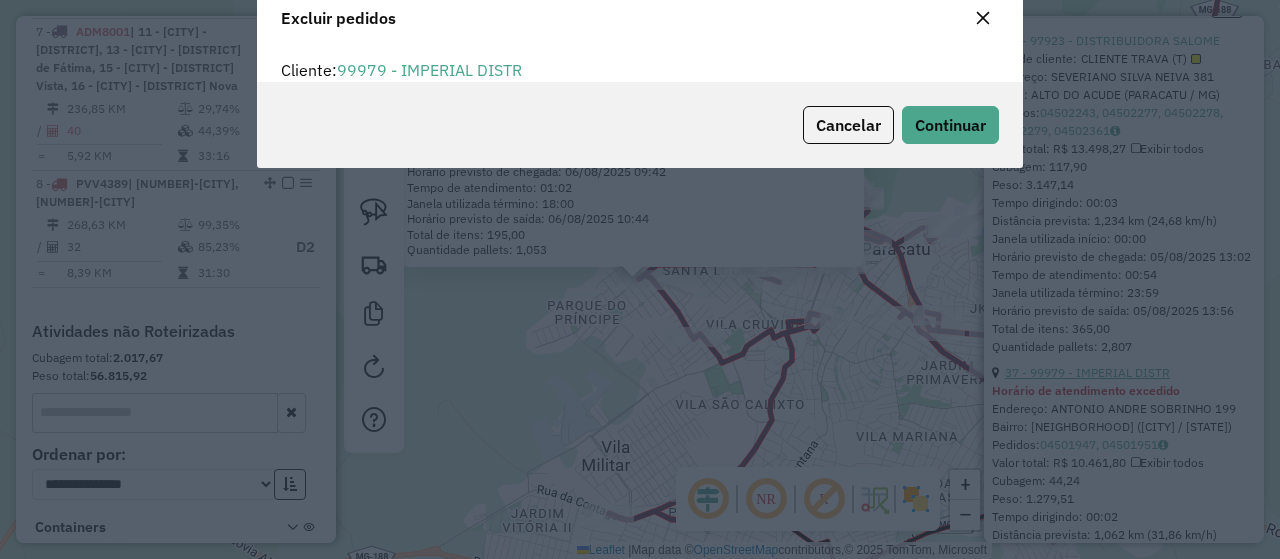 scroll, scrollTop: 80, scrollLeft: 0, axis: vertical 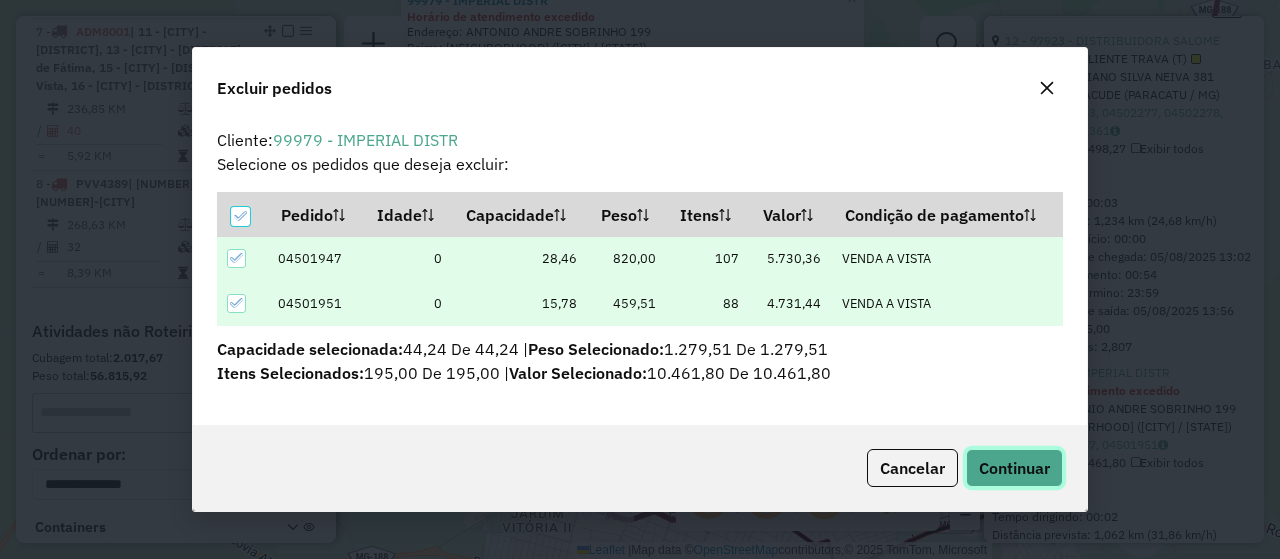 click on "Continuar" 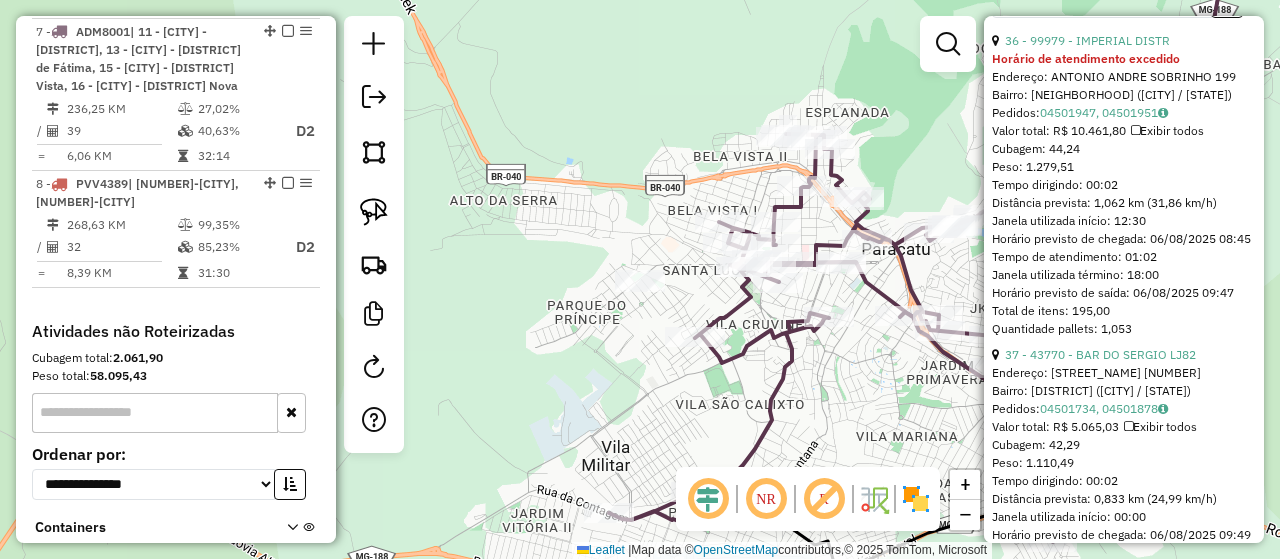 scroll, scrollTop: 1000, scrollLeft: 0, axis: vertical 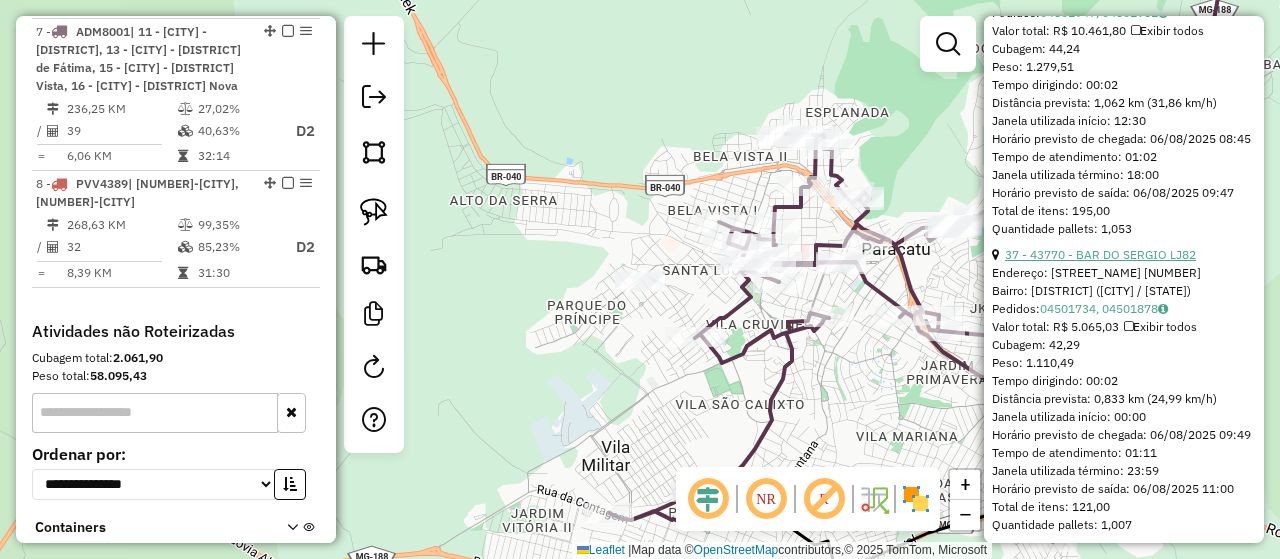 click on "37 - 43770 - BAR DO SERGIO LJ82" at bounding box center (1100, 254) 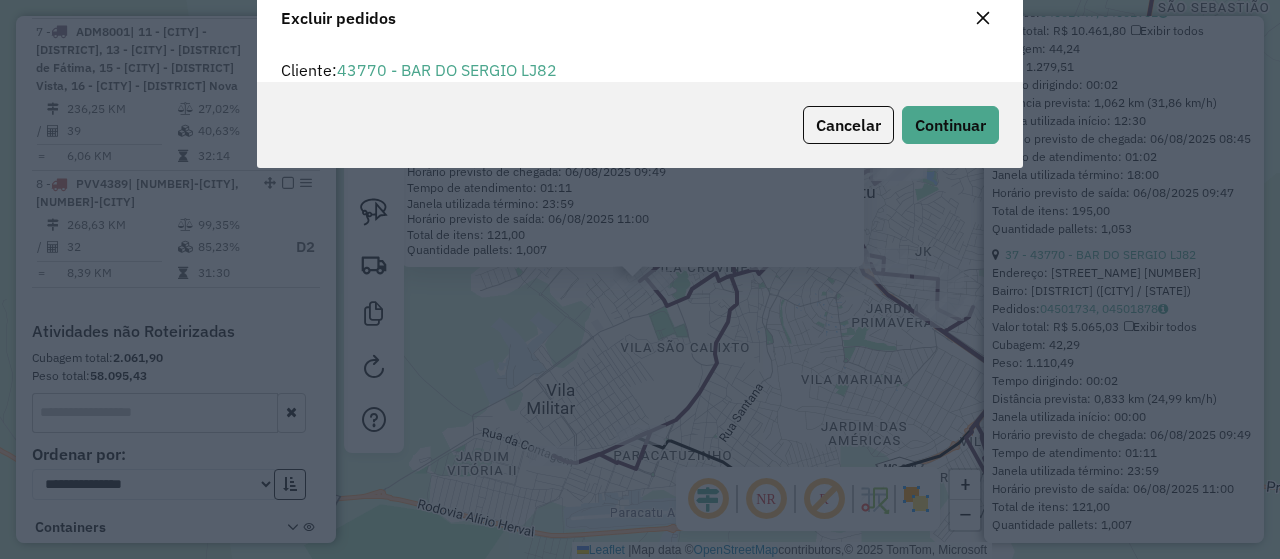 scroll, scrollTop: 11, scrollLeft: 6, axis: both 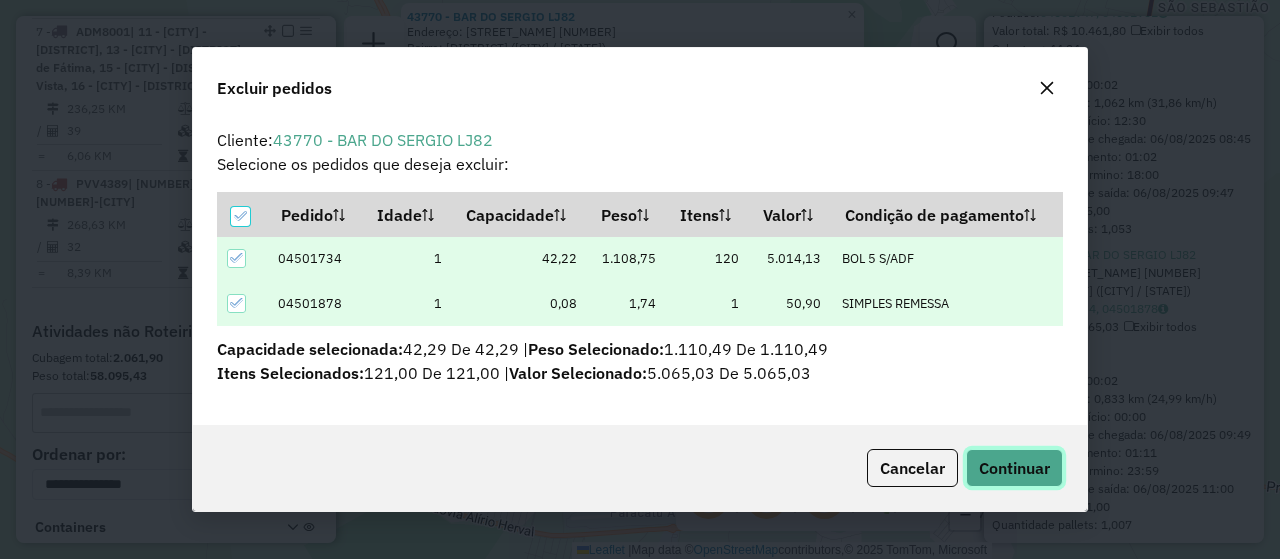 click on "Continuar" 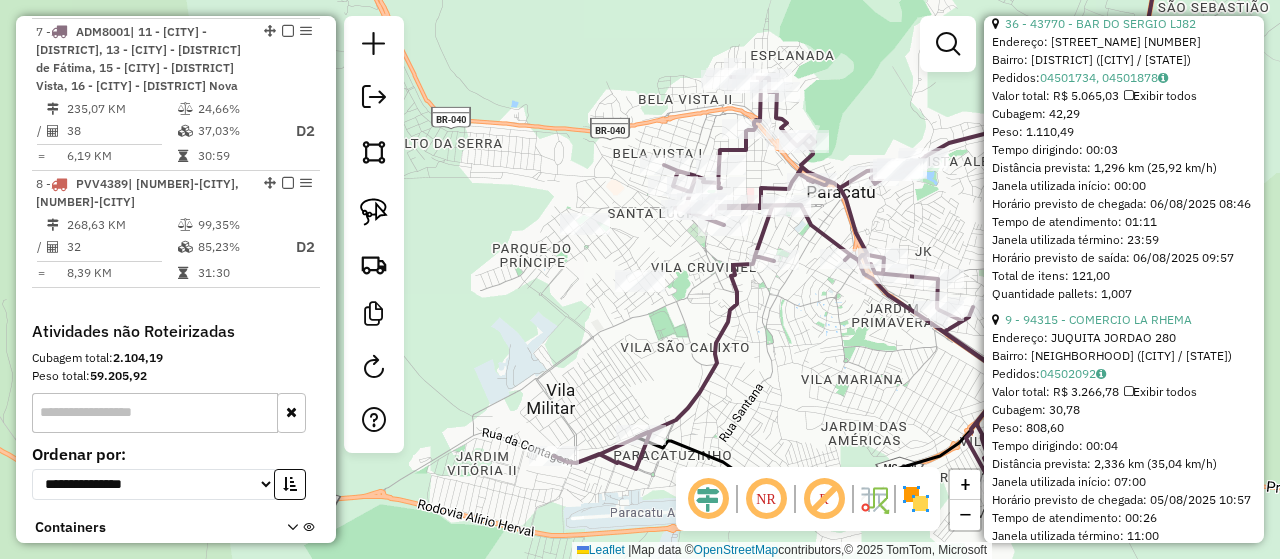 scroll, scrollTop: 968, scrollLeft: 0, axis: vertical 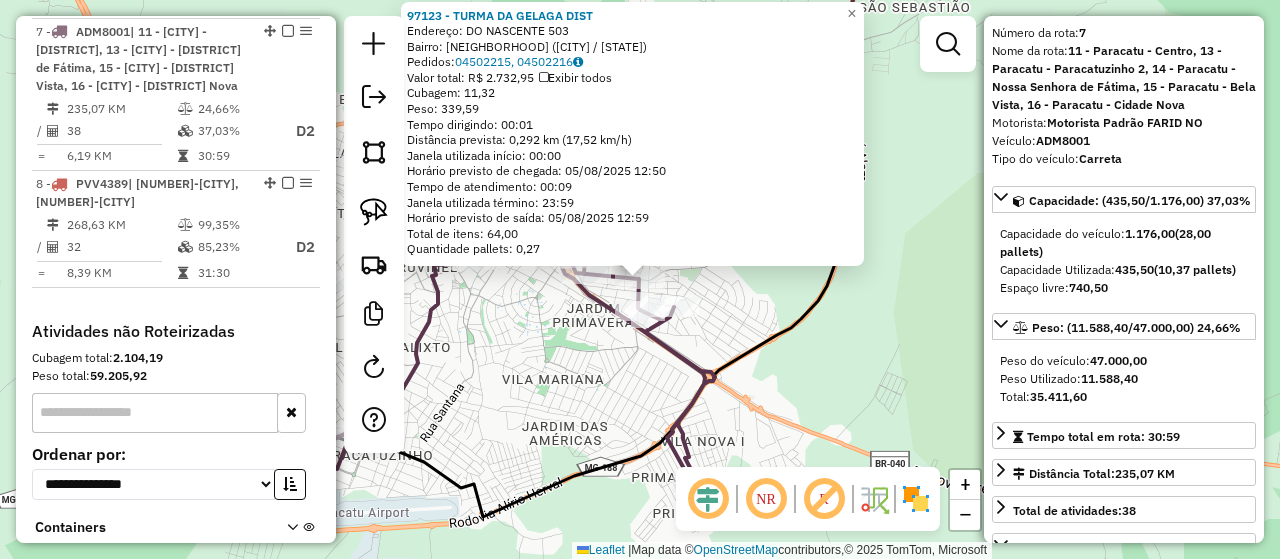 click on "97123 - TURMA DA GELAGA DIST  Endereço:  DO NASCENTE 503   Bairro: NOSSA SENHORA DE FATIMA (PARACATU / MG)   Pedidos:  04502215, 04502216   Valor total: R$ 2.732,95   Exibir todos   Cubagem: 11,32  Peso: 339,59  Tempo dirigindo: 00:01   Distância prevista: 0,292 km (17,52 km/h)   Janela utilizada início: 00:00   Horário previsto de chegada: 05/08/2025 12:50   Tempo de atendimento: 00:09   Janela utilizada término: 23:59   Horário previsto de saída: 05/08/2025 12:59   Total de itens: 64,00   Quantidade pallets: 0,27  × Janela de atendimento Grade de atendimento Capacidade Transportadoras Veículos Cliente Pedidos  Rotas Selecione os dias de semana para filtrar as janelas de atendimento  Seg   Ter   Qua   Qui   Sex   Sáb   Dom  Informe o período da janela de atendimento: De: Até:  Filtrar exatamente a janela do cliente  Considerar janela de atendimento padrão  Selecione os dias de semana para filtrar as grades de atendimento  Seg   Ter   Qua   Qui   Sex   Sáb   Dom   Peso mínimo:   Peso máximo:" 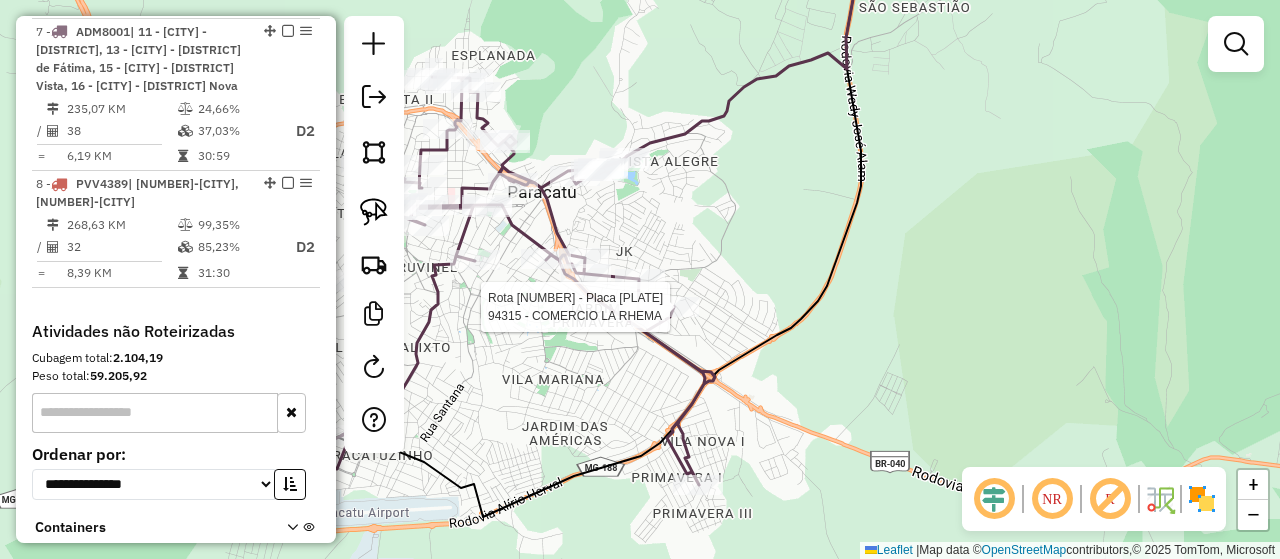 select on "*********" 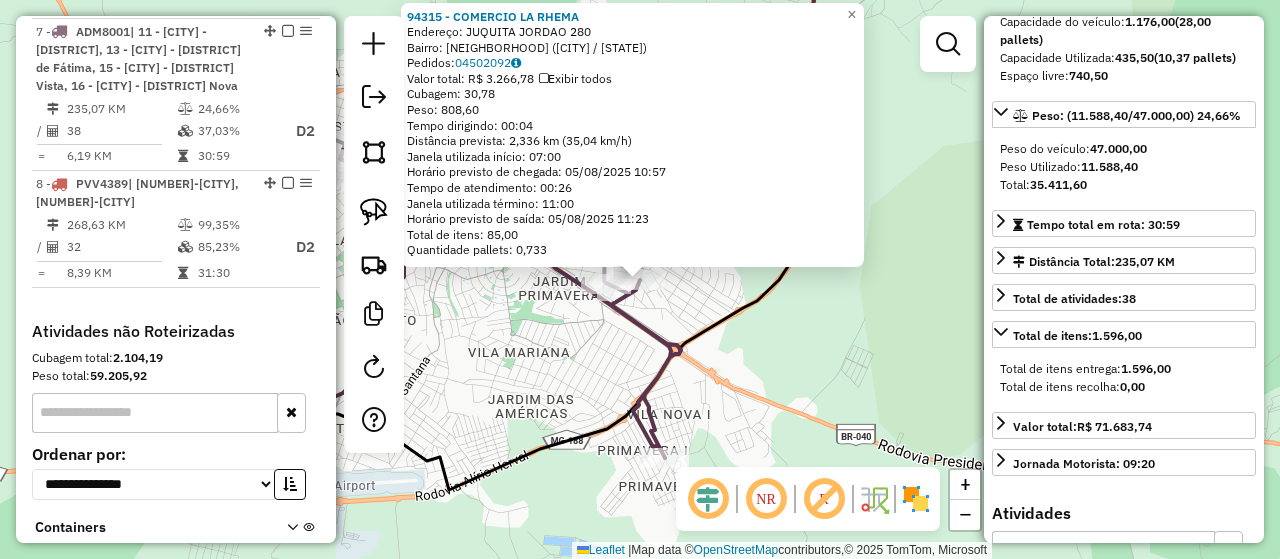 scroll, scrollTop: 400, scrollLeft: 0, axis: vertical 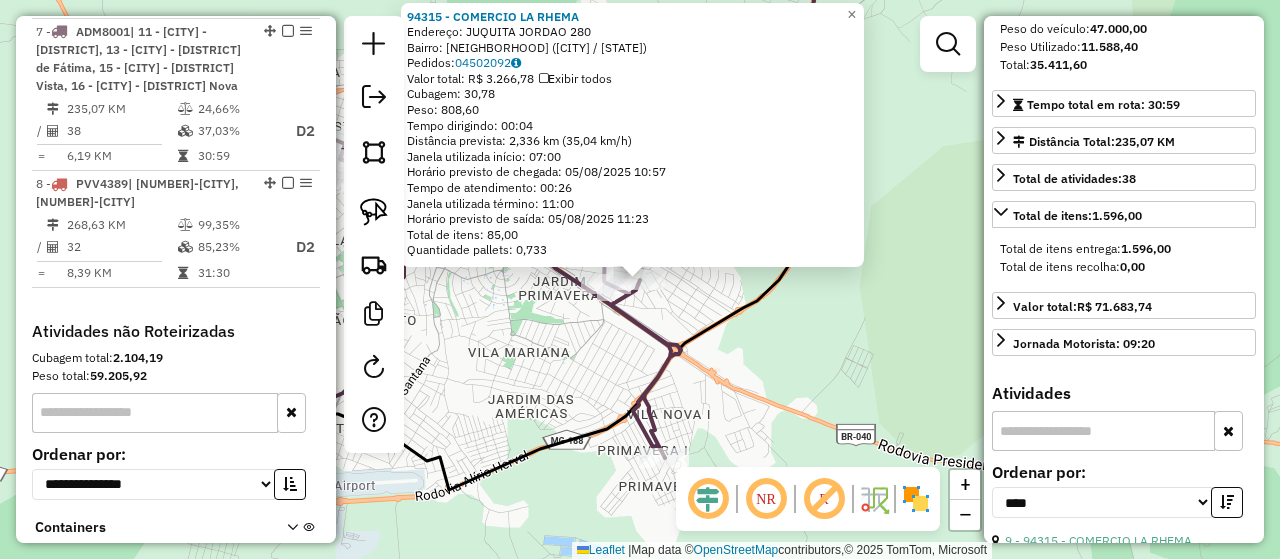 click on "94315 - COMERCIO LA RHEMA  Endereço:  JUQUITA JORDAO 280   Bairro: NOSSA SENHORA DE FATIMA (PARACATU / MG)   Pedidos:  04502092   Valor total: R$ 3.266,78   Exibir todos   Cubagem: 30,78  Peso: 808,60  Tempo dirigindo: 00:04   Distância prevista: 2,336 km (35,04 km/h)   Janela utilizada início: 07:00   Horário previsto de chegada: 05/08/2025 10:57   Tempo de atendimento: 00:26   Janela utilizada término: 11:00   Horário previsto de saída: 05/08/2025 11:23   Total de itens: 85,00   Quantidade pallets: 0,733  × Janela de atendimento Grade de atendimento Capacidade Transportadoras Veículos Cliente Pedidos  Rotas Selecione os dias de semana para filtrar as janelas de atendimento  Seg   Ter   Qua   Qui   Sex   Sáb   Dom  Informe o período da janela de atendimento: De: Até:  Filtrar exatamente a janela do cliente  Considerar janela de atendimento padrão  Selecione os dias de semana para filtrar as grades de atendimento  Seg   Ter   Qua   Qui   Sex   Sáb   Dom   Peso mínimo:   Peso máximo:   De:  De:" 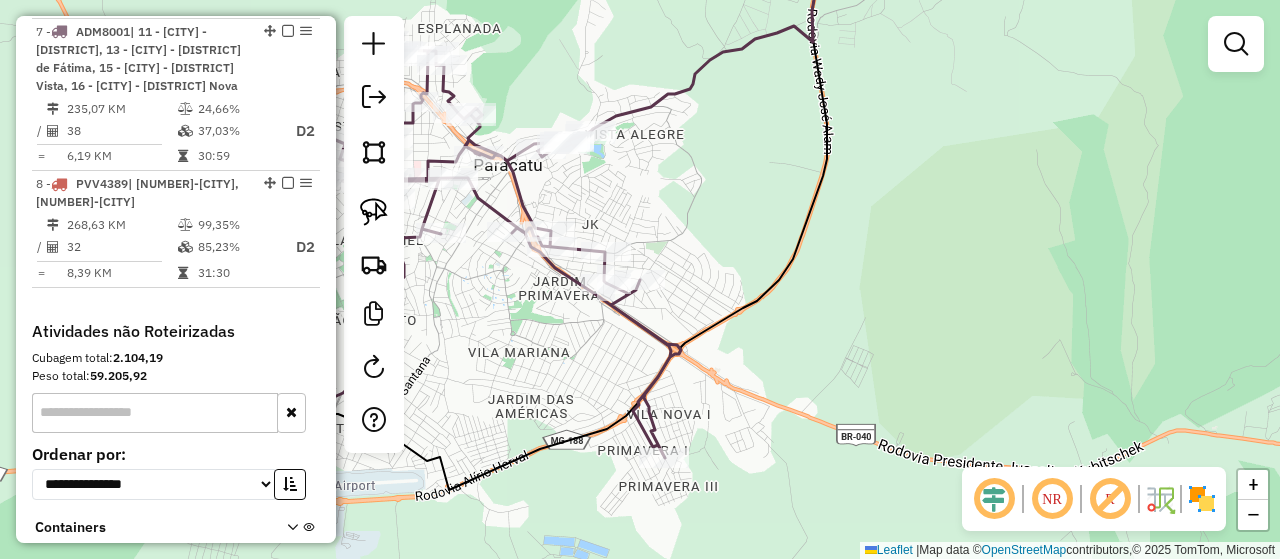 drag, startPoint x: 746, startPoint y: 365, endPoint x: 1014, endPoint y: 270, distance: 284.3396 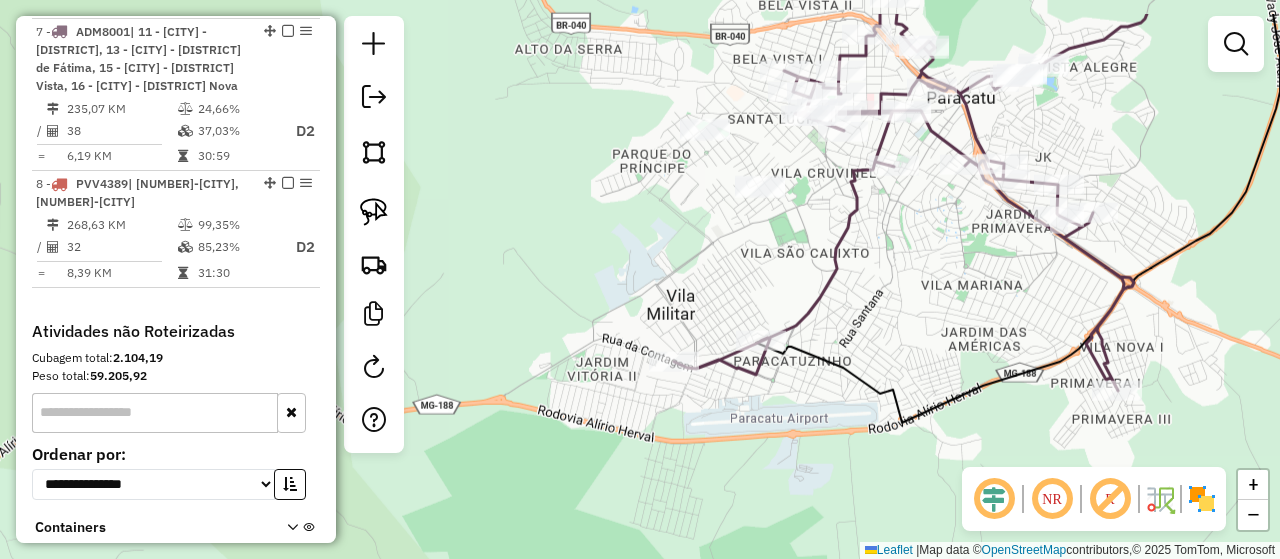 drag, startPoint x: 895, startPoint y: 292, endPoint x: 900, endPoint y: 378, distance: 86.145226 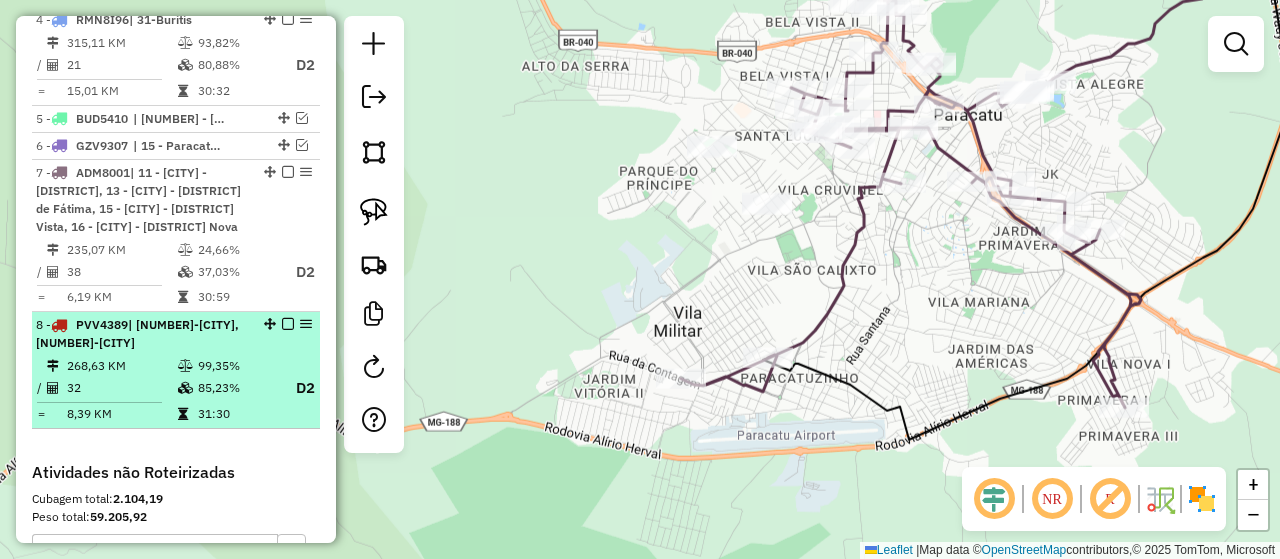 scroll, scrollTop: 1013, scrollLeft: 0, axis: vertical 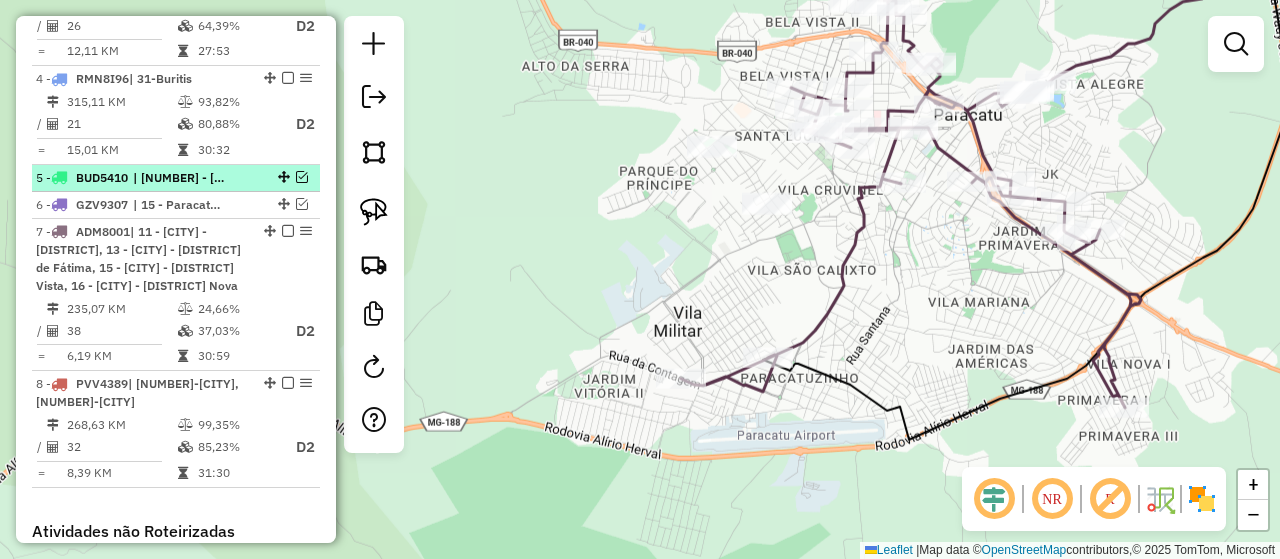 click at bounding box center (302, 177) 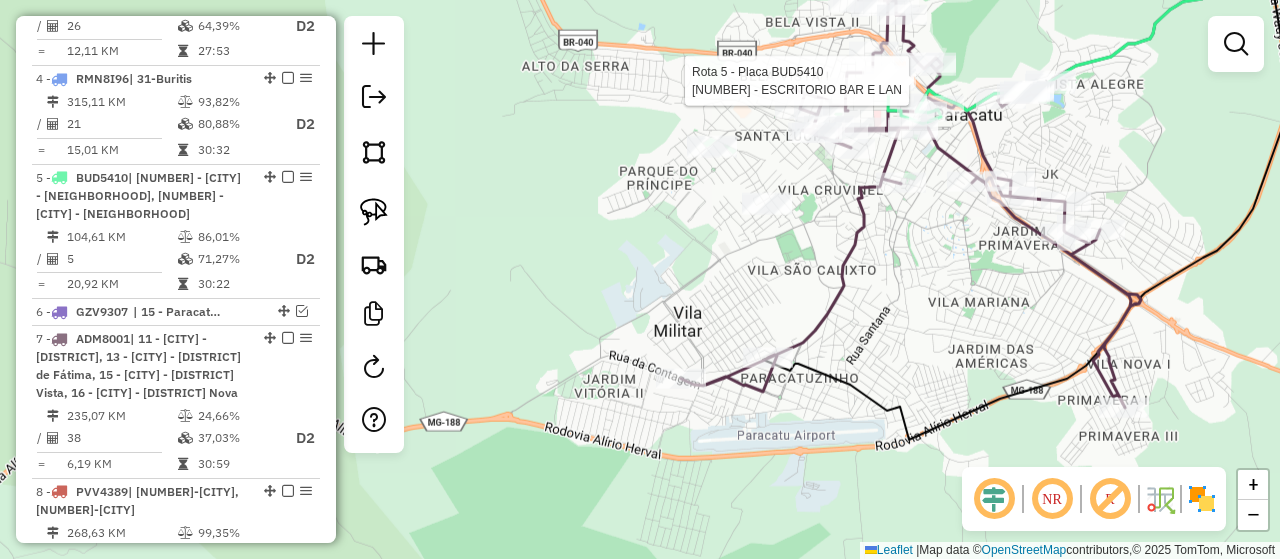 select on "*********" 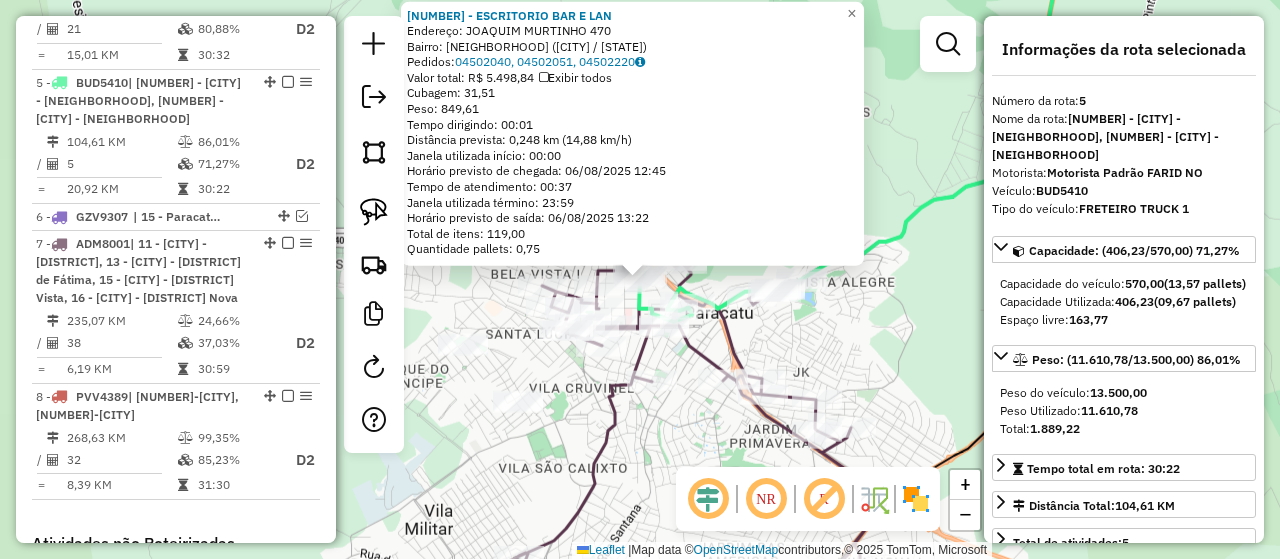 scroll, scrollTop: 1160, scrollLeft: 0, axis: vertical 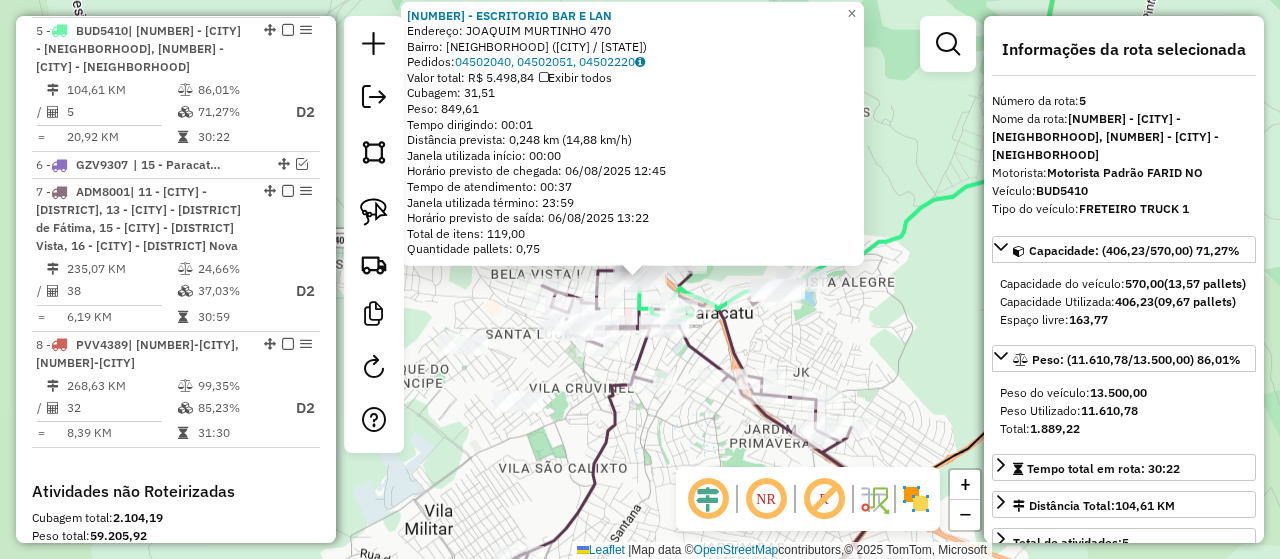 click on "95369 - ESCRITORIO BAR E LAN  Endereço:  JOAQUIM MURTINHO 470   Bairro: AMOREIRAS (PARACATU / MG)   Pedidos:  04502040, 04502051, 04502220   Valor total: R$ 5.498,84   Exibir todos   Cubagem: 31,51  Peso: 849,61  Tempo dirigindo: 00:01   Distância prevista: 0,248 km (14,88 km/h)   Janela utilizada início: 00:00   Horário previsto de chegada: 06/08/2025 12:45   Tempo de atendimento: 00:37   Janela utilizada término: 23:59   Horário previsto de saída: 06/08/2025 13:22   Total de itens: 119,00   Quantidade pallets: 0,75  × Janela de atendimento Grade de atendimento Capacidade Transportadoras Veículos Cliente Pedidos  Rotas Selecione os dias de semana para filtrar as janelas de atendimento  Seg   Ter   Qua   Qui   Sex   Sáb   Dom  Informe o período da janela de atendimento: De: Até:  Filtrar exatamente a janela do cliente  Considerar janela de atendimento padrão  Selecione os dias de semana para filtrar as grades de atendimento  Seg   Ter   Qua   Qui   Sex   Sáb   Dom   Peso mínimo:   De:   Até:" 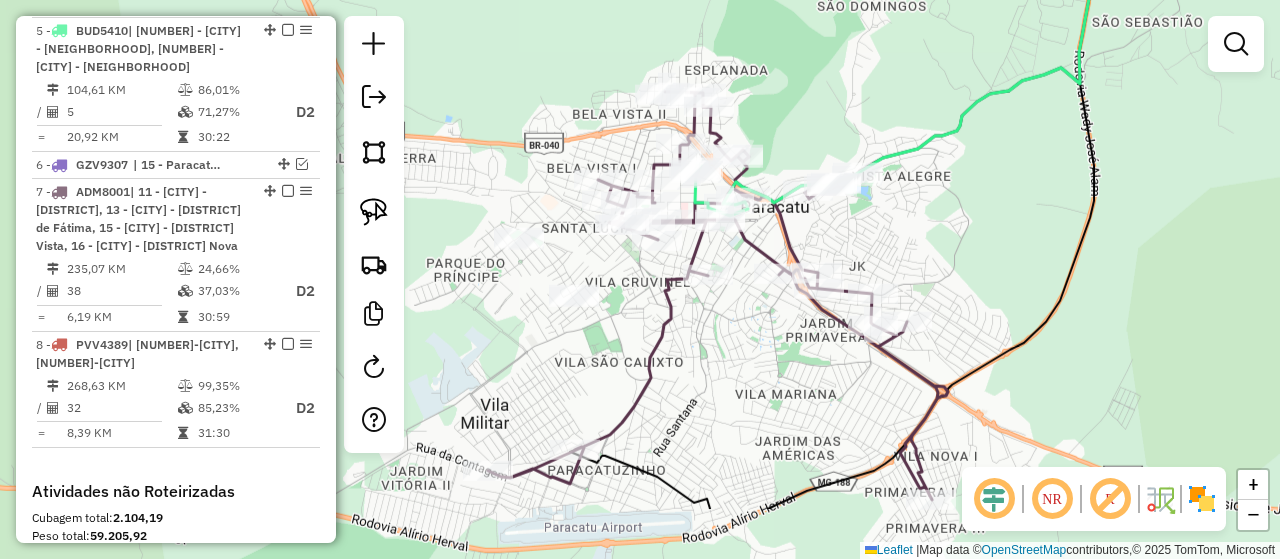 drag, startPoint x: 636, startPoint y: 468, endPoint x: 778, endPoint y: 230, distance: 277.14255 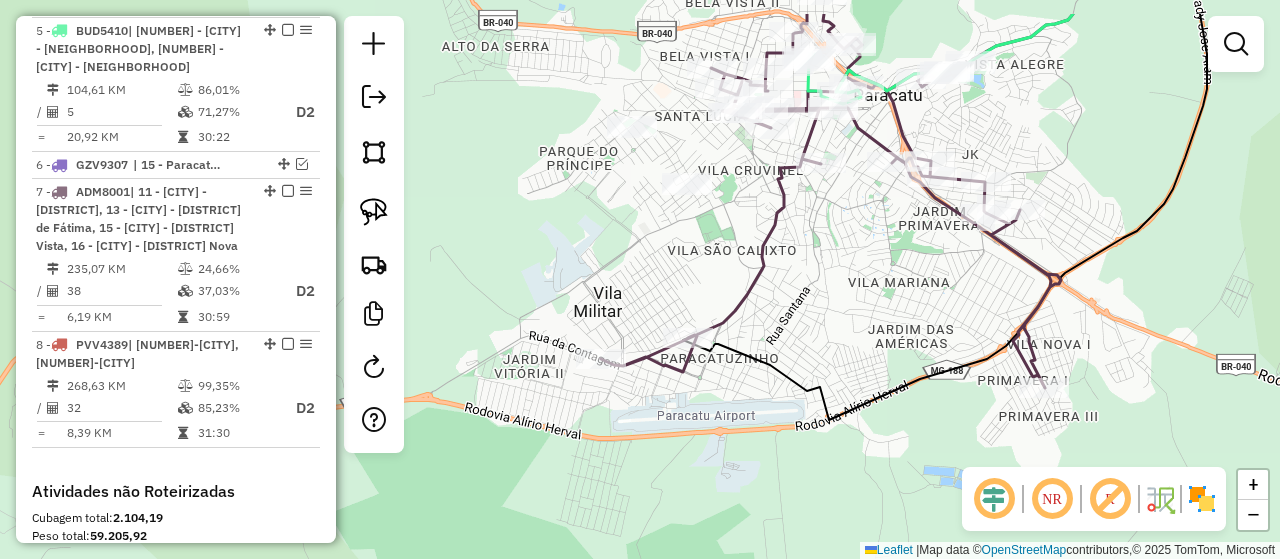 drag, startPoint x: 810, startPoint y: 201, endPoint x: 806, endPoint y: 271, distance: 70.11419 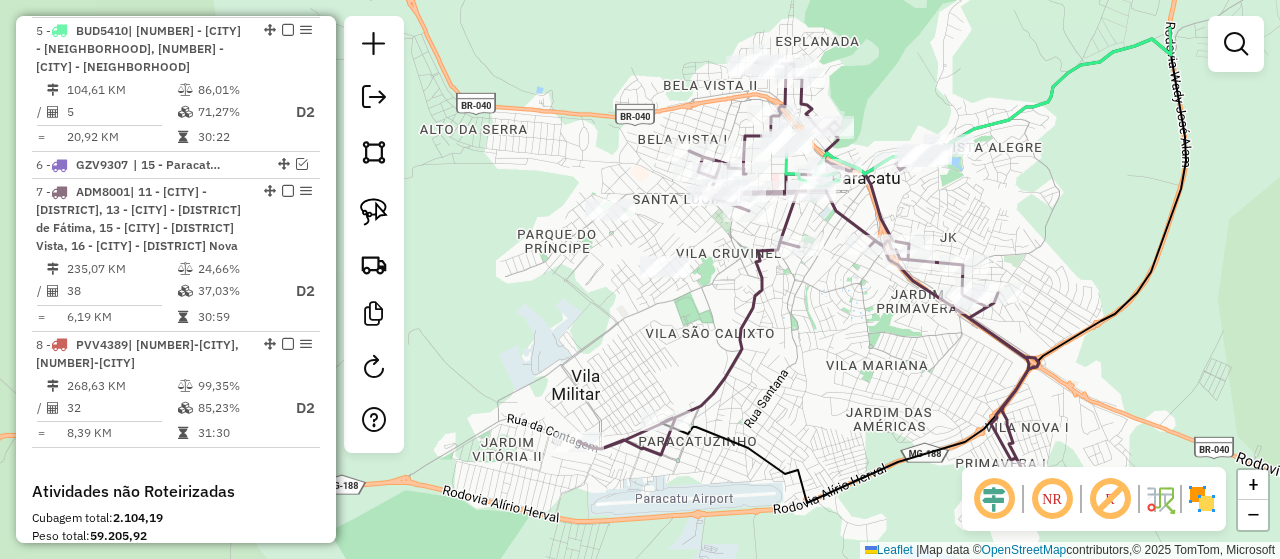 click on "Janela de atendimento Grade de atendimento Capacidade Transportadoras Veículos Cliente Pedidos  Rotas Selecione os dias de semana para filtrar as janelas de atendimento  Seg   Ter   Qua   Qui   Sex   Sáb   Dom  Informe o período da janela de atendimento: De: Até:  Filtrar exatamente a janela do cliente  Considerar janela de atendimento padrão  Selecione os dias de semana para filtrar as grades de atendimento  Seg   Ter   Qua   Qui   Sex   Sáb   Dom   Considerar clientes sem dia de atendimento cadastrado  Clientes fora do dia de atendimento selecionado Filtrar as atividades entre os valores definidos abaixo:  Peso mínimo:   Peso máximo:   Cubagem mínima:   Cubagem máxima:   De:   Até:  Filtrar as atividades entre o tempo de atendimento definido abaixo:  De:   Até:   Considerar capacidade total dos clientes não roteirizados Transportadora: Selecione um ou mais itens Tipo de veículo: Selecione um ou mais itens Veículo: Selecione um ou mais itens Motorista: Selecione um ou mais itens Nome: Rótulo:" 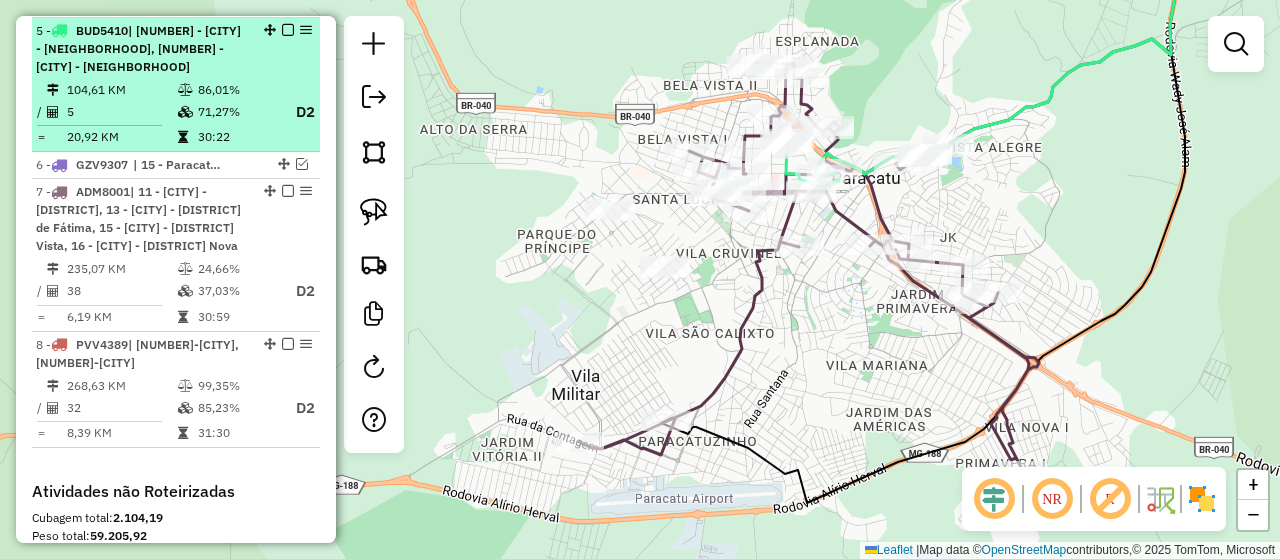 click at bounding box center (288, 30) 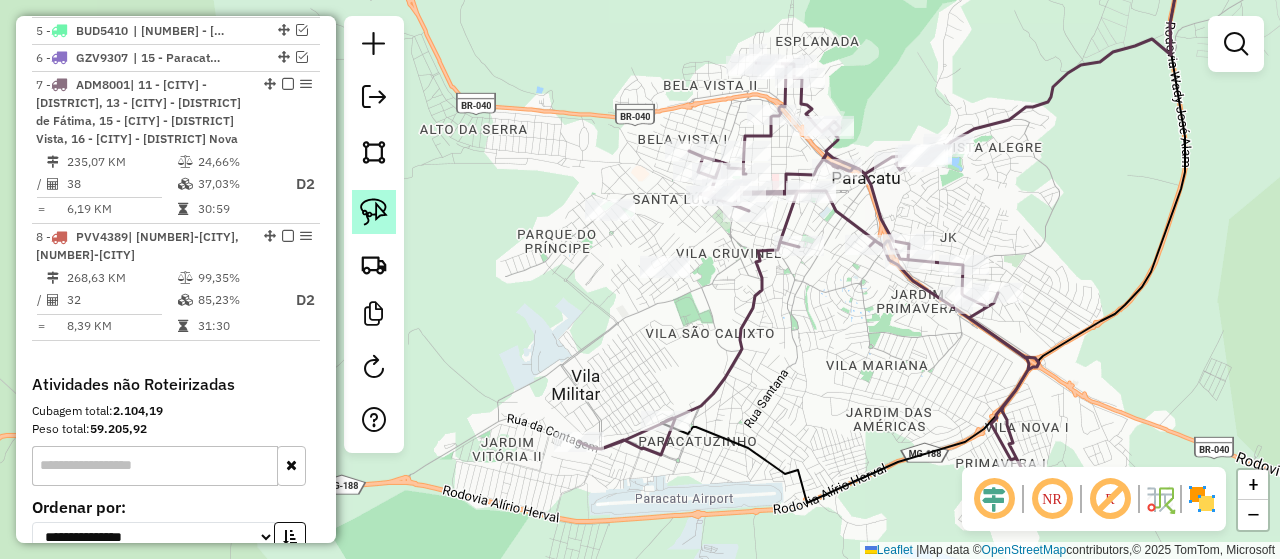 click 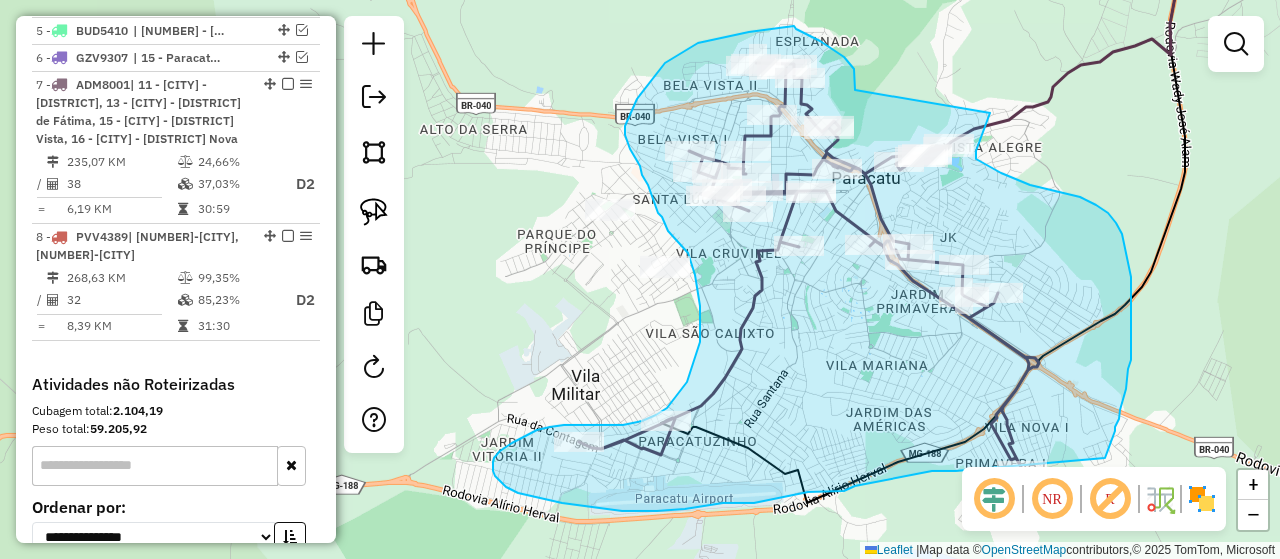 drag, startPoint x: 855, startPoint y: 90, endPoint x: 990, endPoint y: 113, distance: 136.94525 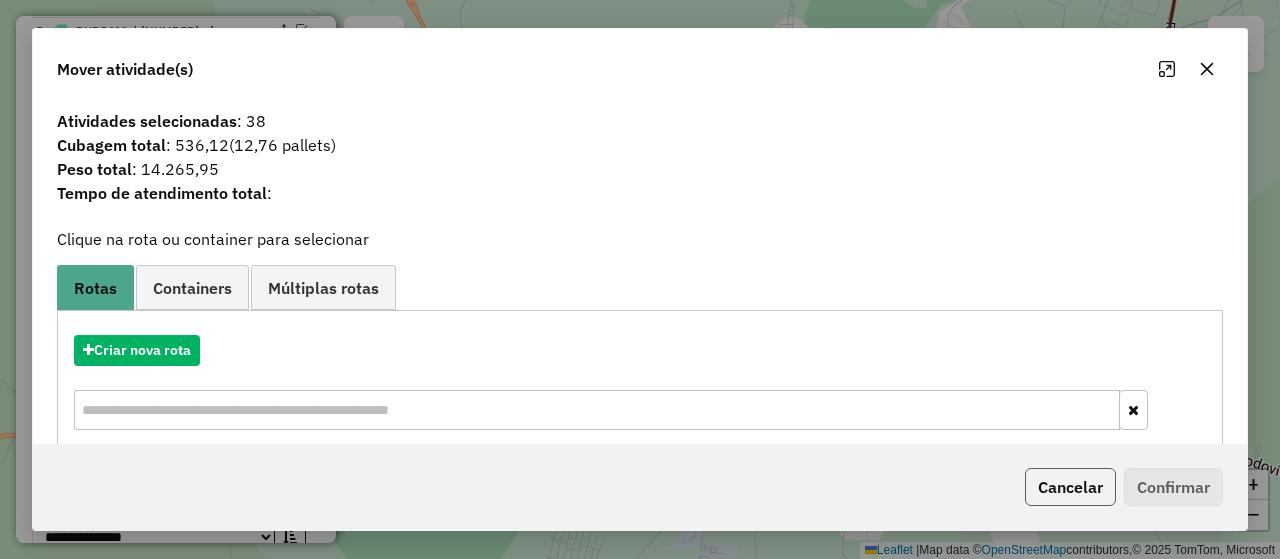 click on "Cancelar" 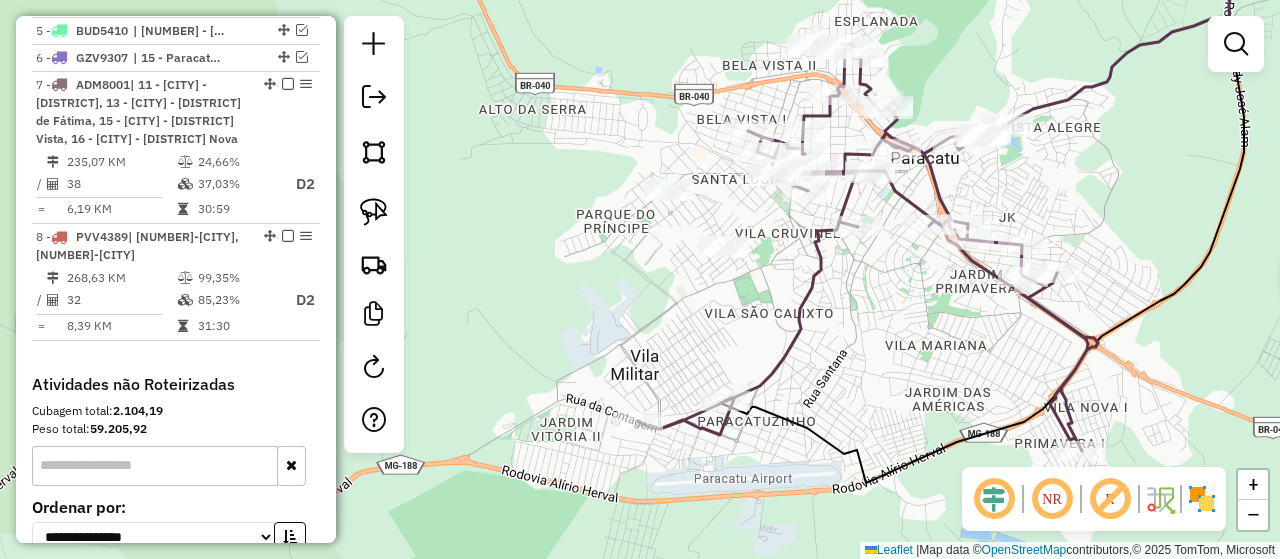drag, startPoint x: 893, startPoint y: 390, endPoint x: 848, endPoint y: 349, distance: 60.876926 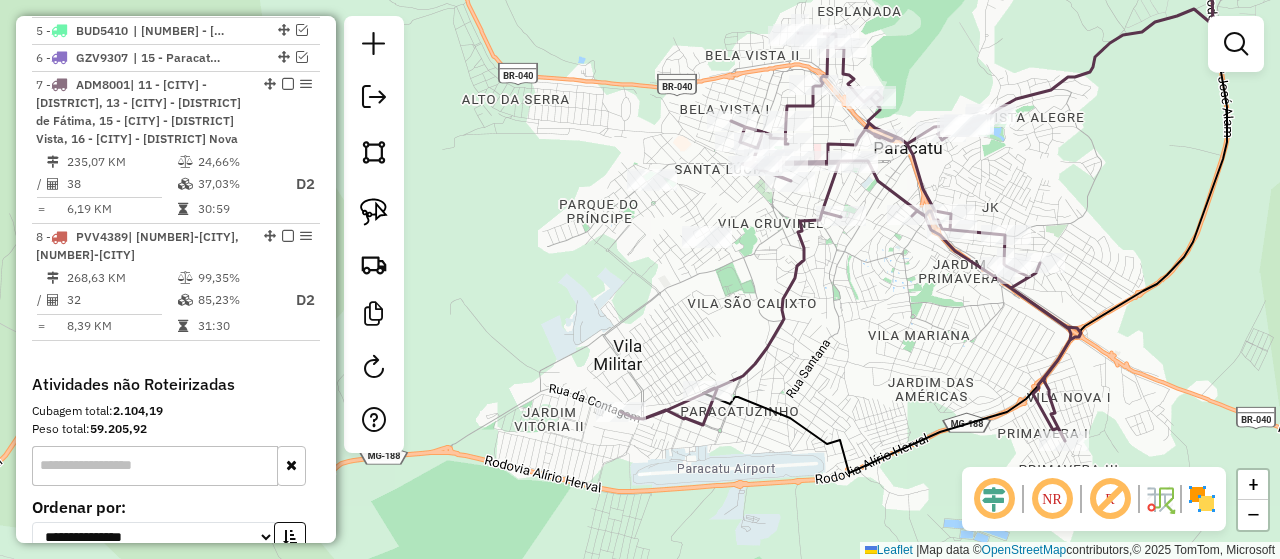 click on "Janela de atendimento Grade de atendimento Capacidade Transportadoras Veículos Cliente Pedidos  Rotas Selecione os dias de semana para filtrar as janelas de atendimento  Seg   Ter   Qua   Qui   Sex   Sáb   Dom  Informe o período da janela de atendimento: De: Até:  Filtrar exatamente a janela do cliente  Considerar janela de atendimento padrão  Selecione os dias de semana para filtrar as grades de atendimento  Seg   Ter   Qua   Qui   Sex   Sáb   Dom   Considerar clientes sem dia de atendimento cadastrado  Clientes fora do dia de atendimento selecionado Filtrar as atividades entre os valores definidos abaixo:  Peso mínimo:   Peso máximo:   Cubagem mínima:   Cubagem máxima:   De:   Até:  Filtrar as atividades entre o tempo de atendimento definido abaixo:  De:   Até:   Considerar capacidade total dos clientes não roteirizados Transportadora: Selecione um ou mais itens Tipo de veículo: Selecione um ou mais itens Veículo: Selecione um ou mais itens Motorista: Selecione um ou mais itens Nome: Rótulo:" 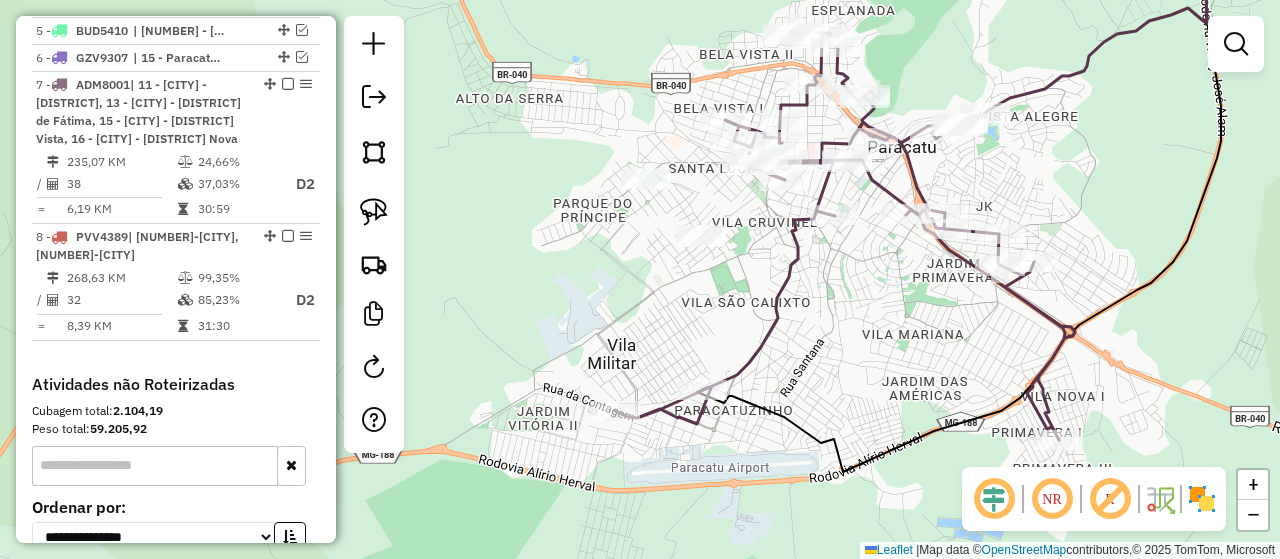 click on "Janela de atendimento Grade de atendimento Capacidade Transportadoras Veículos Cliente Pedidos  Rotas Selecione os dias de semana para filtrar as janelas de atendimento  Seg   Ter   Qua   Qui   Sex   Sáb   Dom  Informe o período da janela de atendimento: De: Até:  Filtrar exatamente a janela do cliente  Considerar janela de atendimento padrão  Selecione os dias de semana para filtrar as grades de atendimento  Seg   Ter   Qua   Qui   Sex   Sáb   Dom   Considerar clientes sem dia de atendimento cadastrado  Clientes fora do dia de atendimento selecionado Filtrar as atividades entre os valores definidos abaixo:  Peso mínimo:   Peso máximo:   Cubagem mínima:   Cubagem máxima:   De:   Até:  Filtrar as atividades entre o tempo de atendimento definido abaixo:  De:   Até:   Considerar capacidade total dos clientes não roteirizados Transportadora: Selecione um ou mais itens Tipo de veículo: Selecione um ou mais itens Veículo: Selecione um ou mais itens Motorista: Selecione um ou mais itens Nome: Rótulo:" 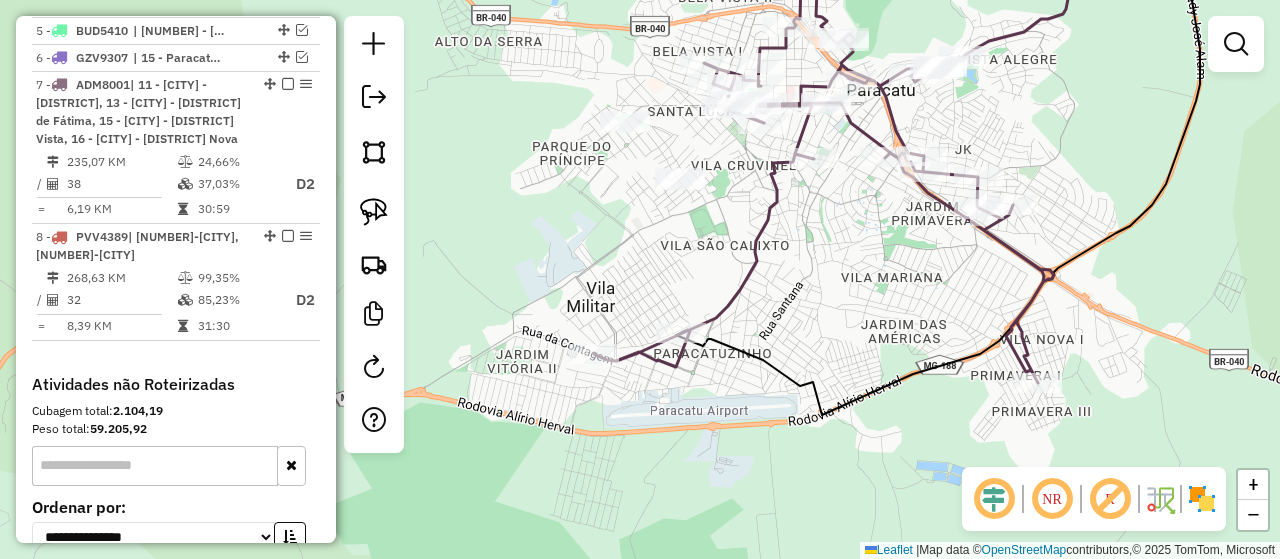 drag, startPoint x: 832, startPoint y: 335, endPoint x: 812, endPoint y: 279, distance: 59.464275 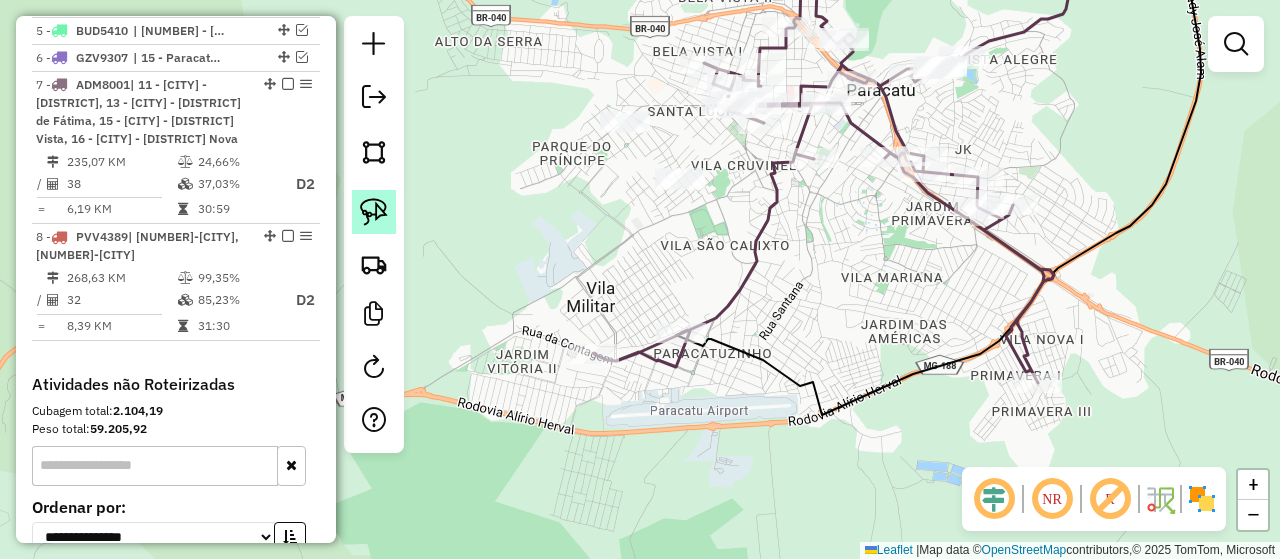 click 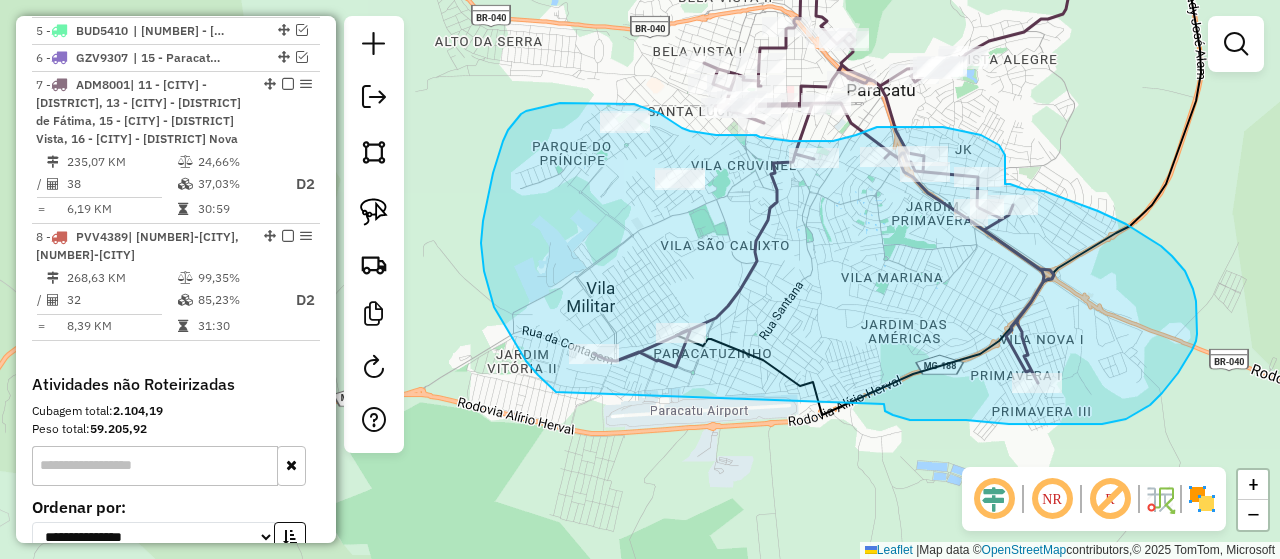 drag, startPoint x: 886, startPoint y: 411, endPoint x: 578, endPoint y: 415, distance: 308.02597 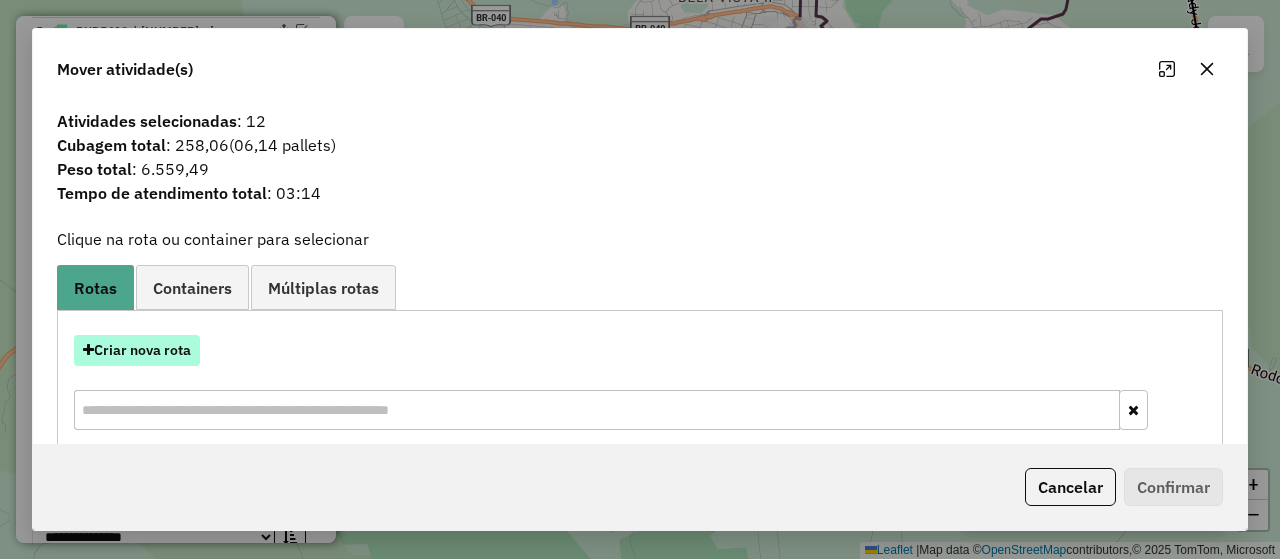 click on "Criar nova rota" at bounding box center (137, 350) 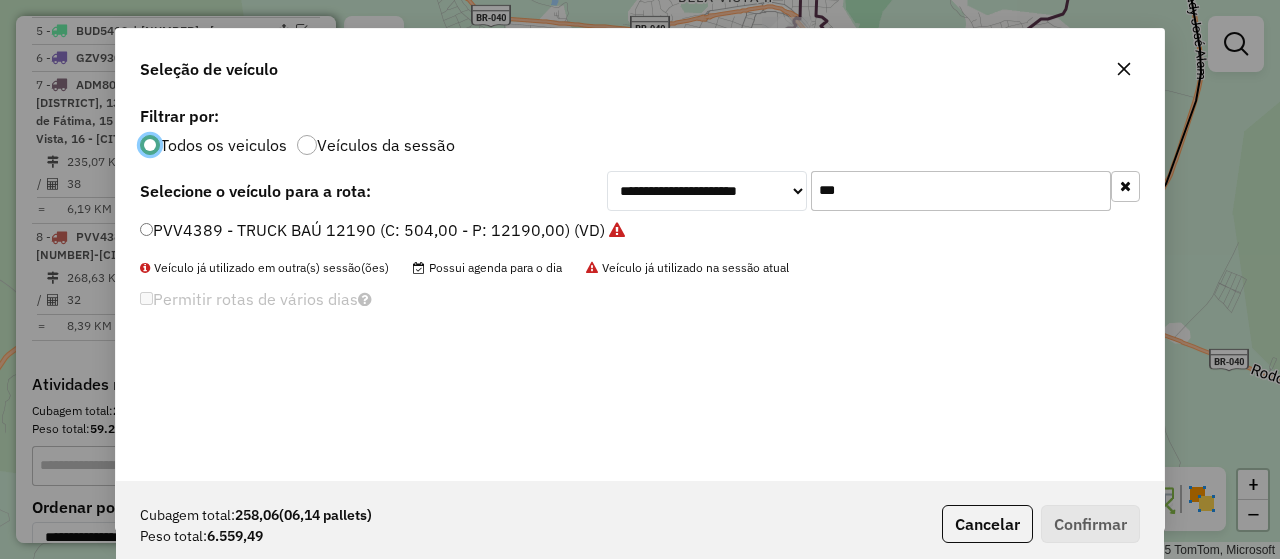 scroll, scrollTop: 10, scrollLeft: 6, axis: both 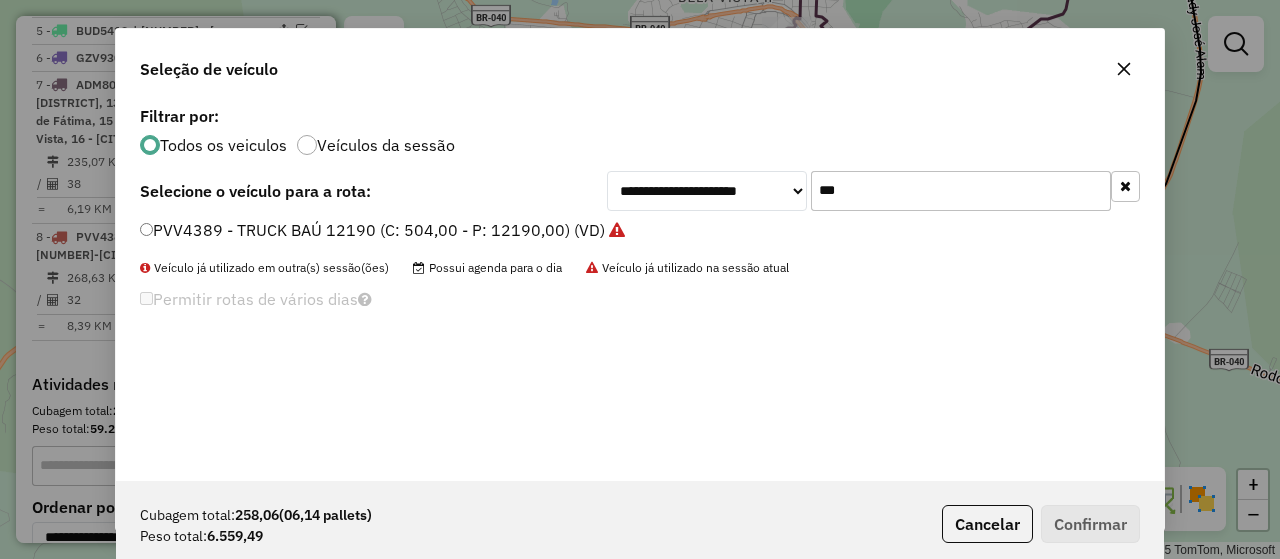 click on "***" 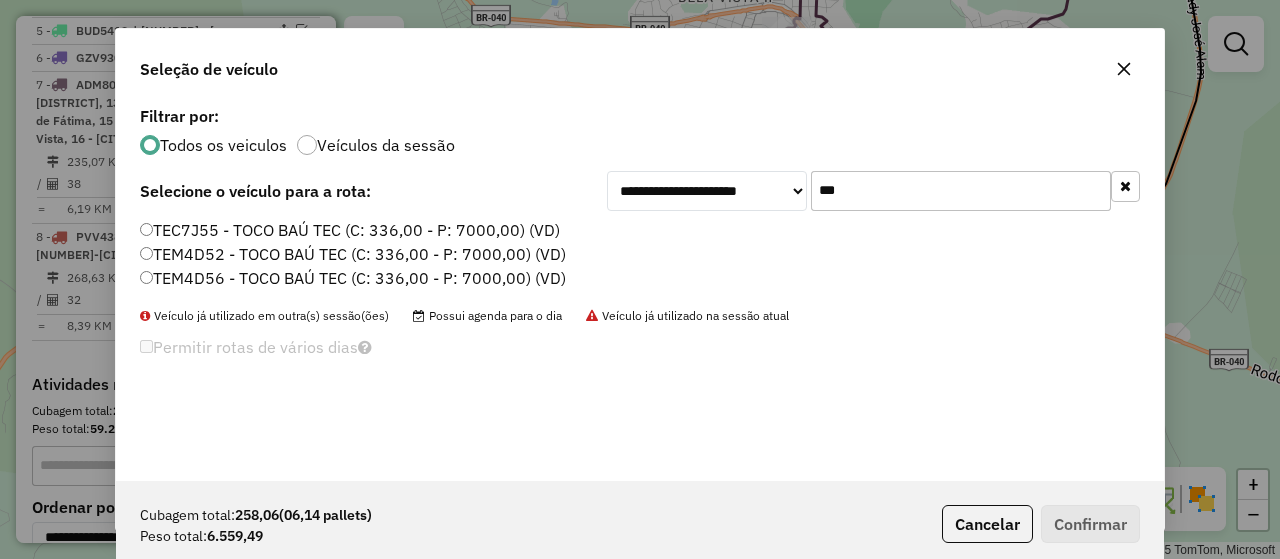 type on "***" 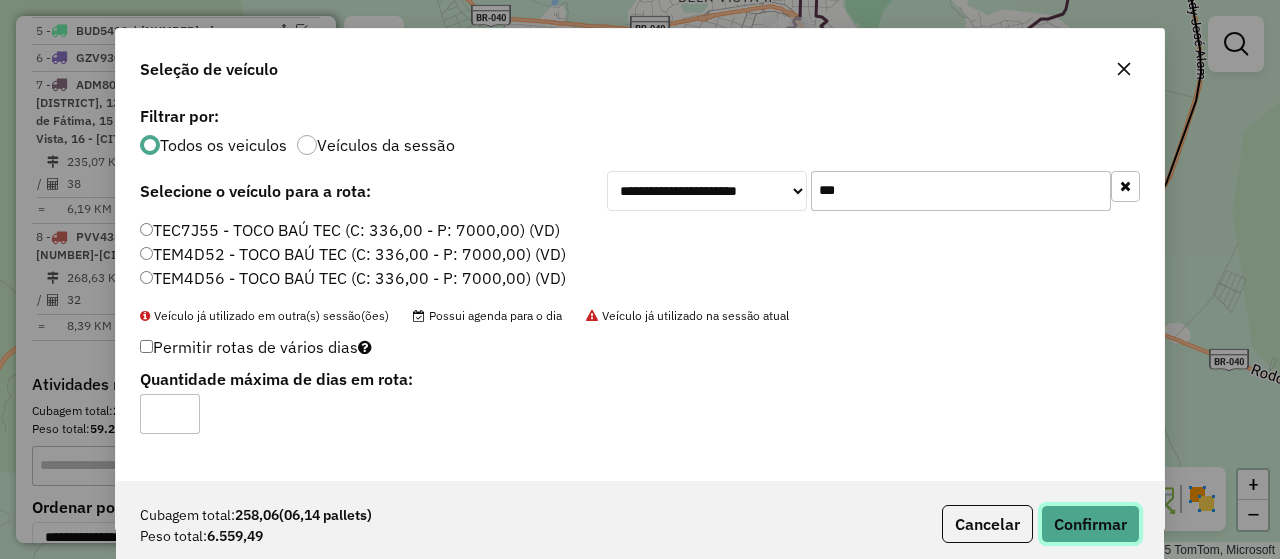 click on "Confirmar" 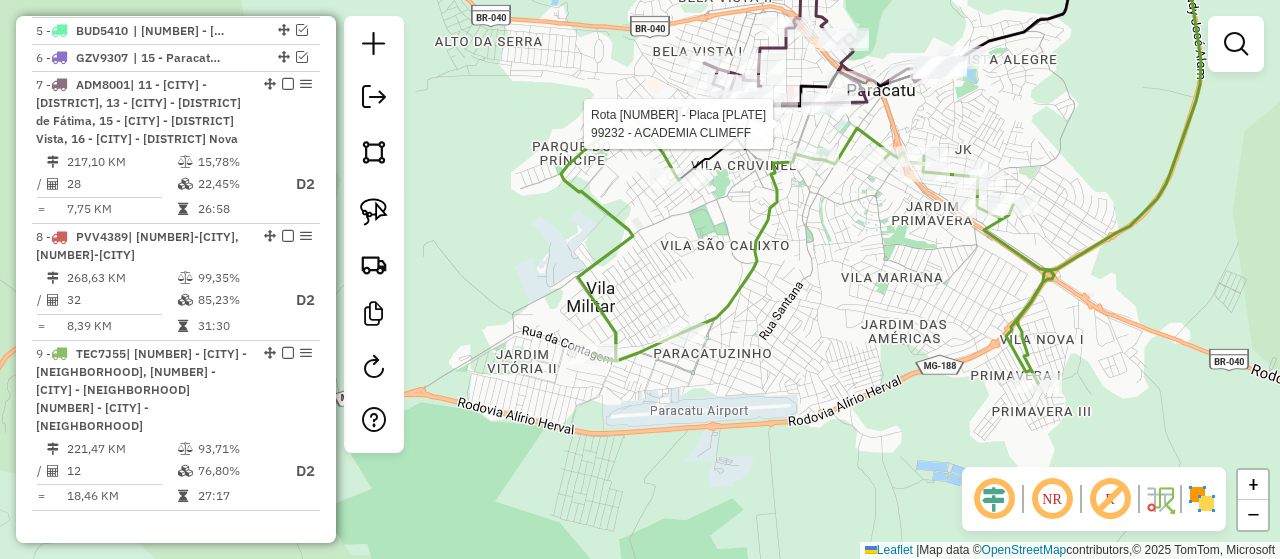 select on "*********" 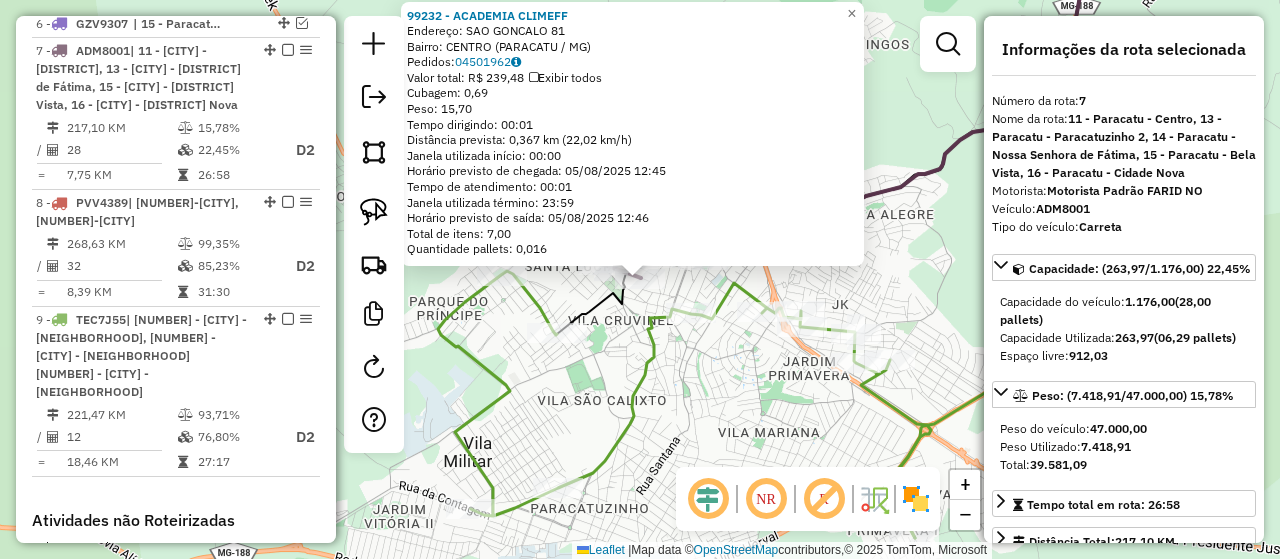 scroll, scrollTop: 1213, scrollLeft: 0, axis: vertical 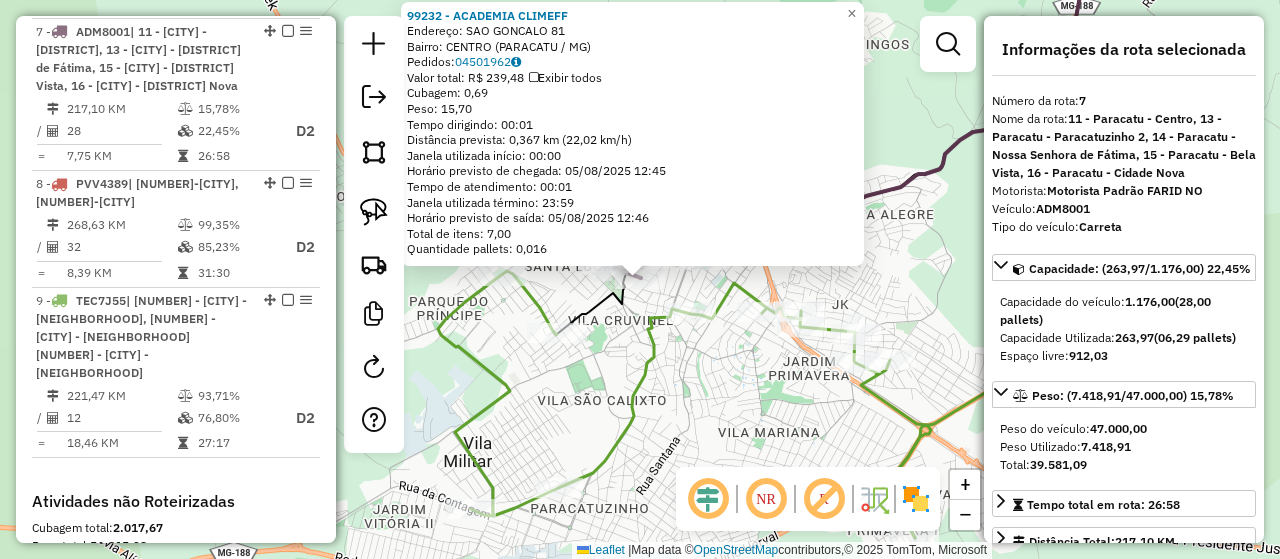 click on "99232 - ACADEMIA CLIMEFF  Endereço:  SAO GONCALO 81   Bairro: CENTRO (PARACATU / MG)   Pedidos:  04501962   Valor total: R$ 239,48   Exibir todos   Cubagem: 0,69  Peso: 15,70  Tempo dirigindo: 00:01   Distância prevista: 0,367 km (22,02 km/h)   Janela utilizada início: 00:00   Horário previsto de chegada: 05/08/2025 12:45   Tempo de atendimento: 00:01   Janela utilizada término: 23:59   Horário previsto de saída: 05/08/2025 12:46   Total de itens: 7,00   Quantidade pallets: 0,016  × Janela de atendimento Grade de atendimento Capacidade Transportadoras Veículos Cliente Pedidos  Rotas Selecione os dias de semana para filtrar as janelas de atendimento  Seg   Ter   Qua   Qui   Sex   Sáb   Dom  Informe o período da janela de atendimento: De: Até:  Filtrar exatamente a janela do cliente  Considerar janela de atendimento padrão  Selecione os dias de semana para filtrar as grades de atendimento  Seg   Ter   Qua   Qui   Sex   Sáb   Dom   Considerar clientes sem dia de atendimento cadastrado  De:   Até:" 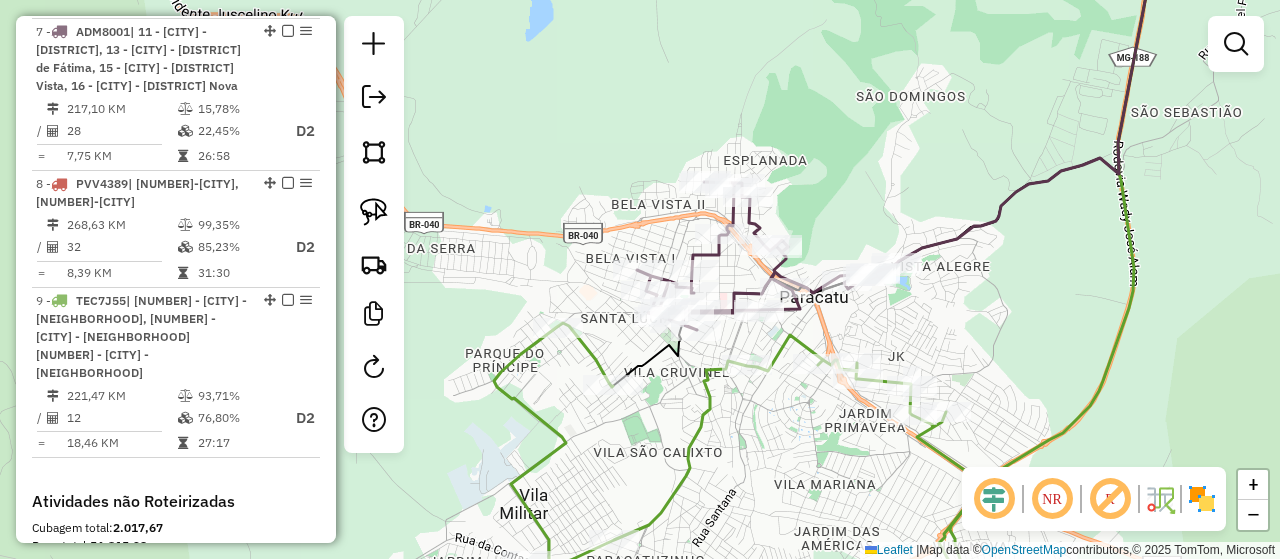 drag, startPoint x: 693, startPoint y: 395, endPoint x: 772, endPoint y: 466, distance: 106.21676 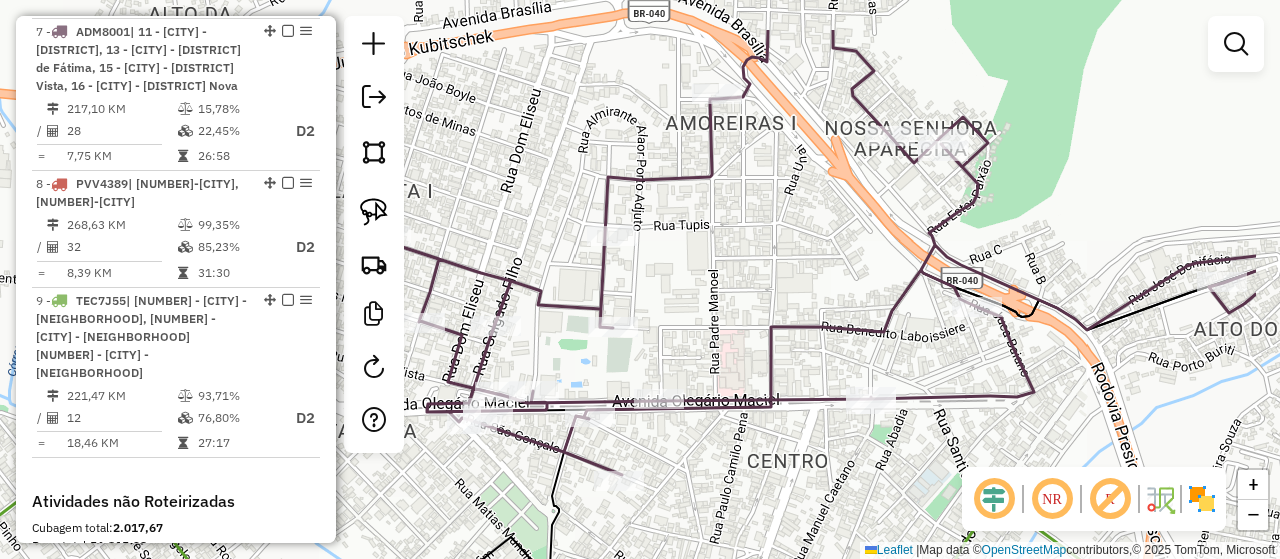 drag, startPoint x: 1088, startPoint y: 319, endPoint x: 934, endPoint y: 297, distance: 155.56349 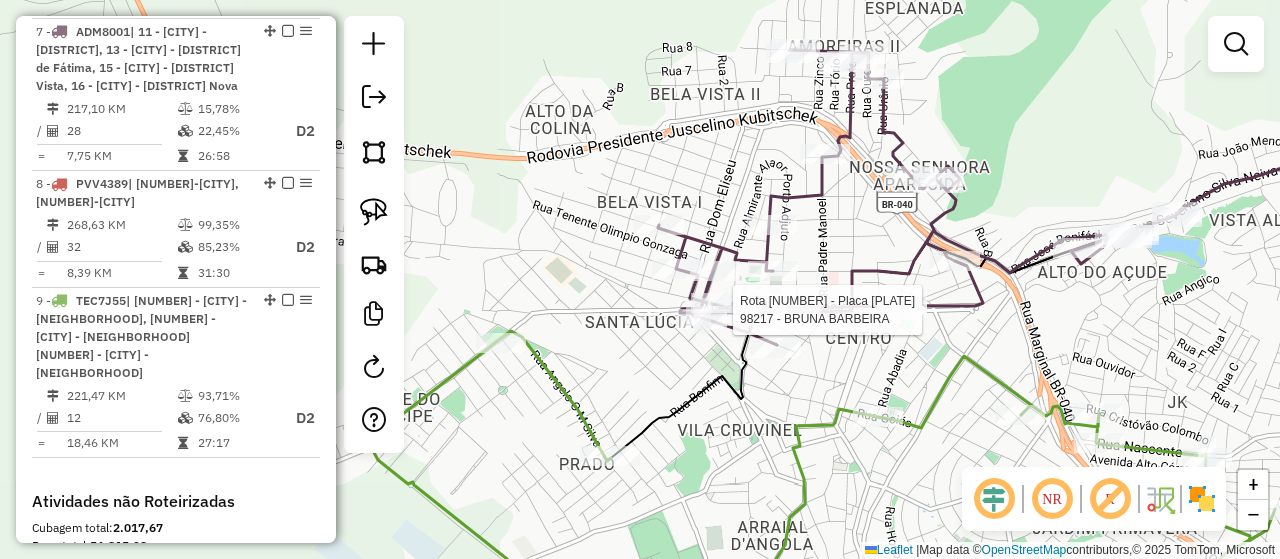 select on "*********" 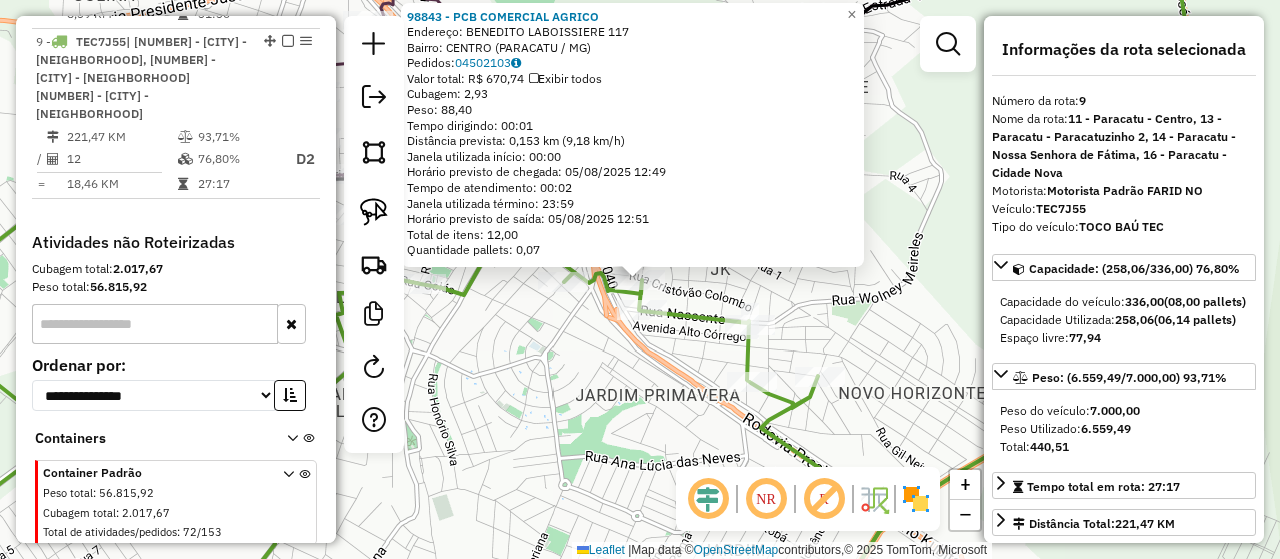 scroll, scrollTop: 1517, scrollLeft: 0, axis: vertical 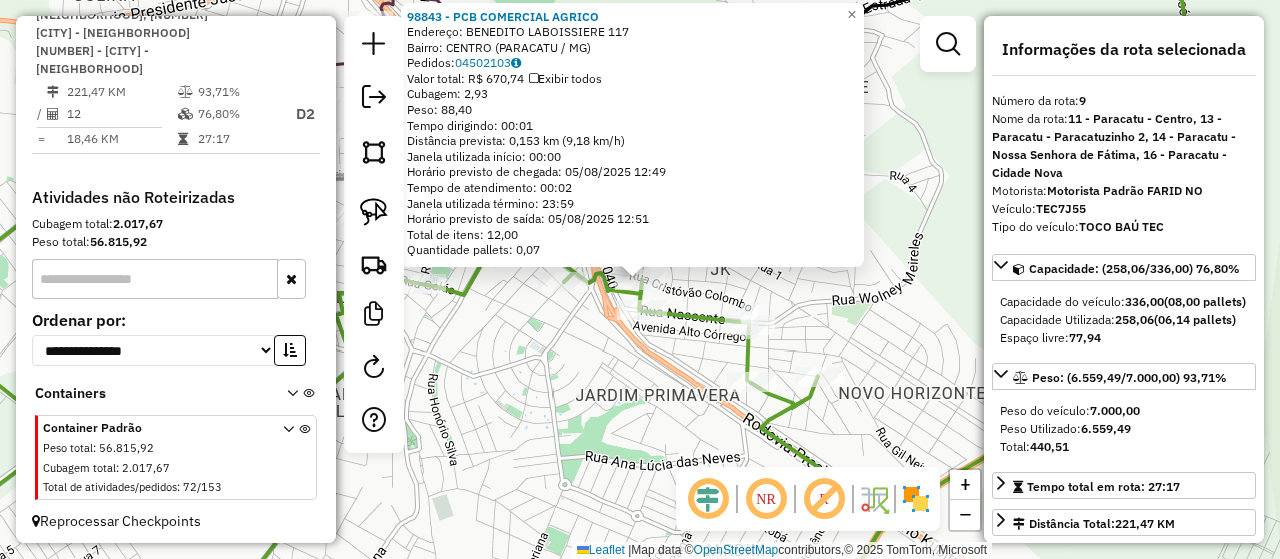 click on "98843 - PCB COMERCIAL AGRICO  Endereço:  BENEDITO LABOISSIERE 117   Bairro: CENTRO (PARACATU / MG)   Pedidos:  04502103   Valor total: R$ 670,74   Exibir todos   Cubagem: 2,93  Peso: 88,40  Tempo dirigindo: 00:01   Distância prevista: 0,153 km (9,18 km/h)   Janela utilizada início: 00:00   Horário previsto de chegada: 05/08/2025 12:49   Tempo de atendimento: 00:02   Janela utilizada término: 23:59   Horário previsto de saída: 05/08/2025 12:51   Total de itens: 12,00   Quantidade pallets: 0,07  × Janela de atendimento Grade de atendimento Capacidade Transportadoras Veículos Cliente Pedidos  Rotas Selecione os dias de semana para filtrar as janelas de atendimento  Seg   Ter   Qua   Qui   Sex   Sáb   Dom  Informe o período da janela de atendimento: De: Até:  Filtrar exatamente a janela do cliente  Considerar janela de atendimento padrão  Selecione os dias de semana para filtrar as grades de atendimento  Seg   Ter   Qua   Qui   Sex   Sáb   Dom   Considerar clientes sem dia de atendimento cadastrado" 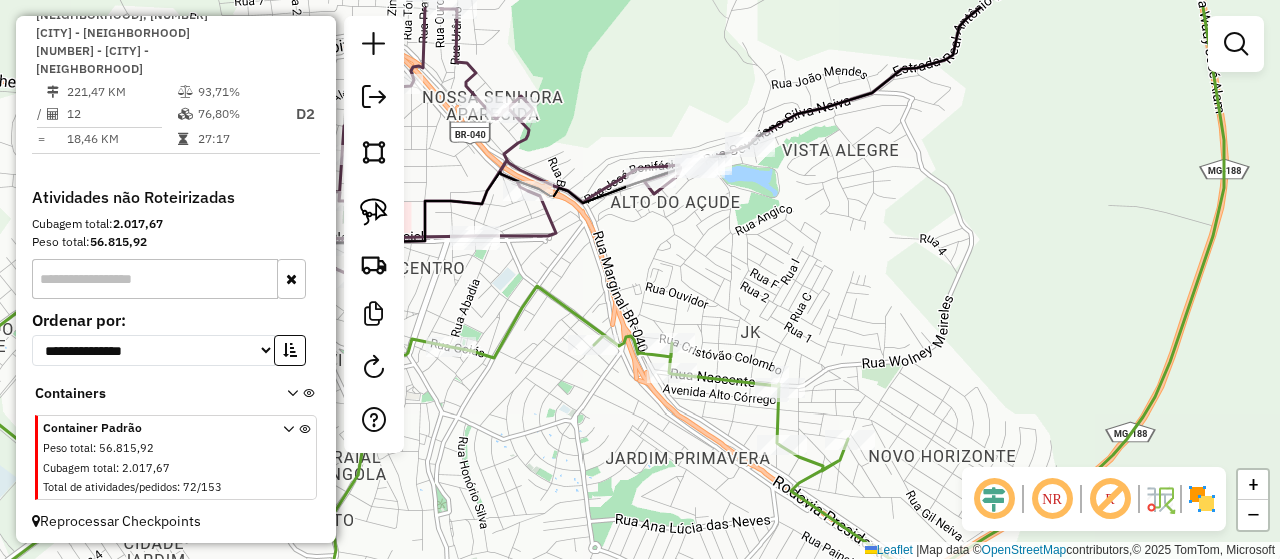 drag, startPoint x: 917, startPoint y: 355, endPoint x: 958, endPoint y: 405, distance: 64.66065 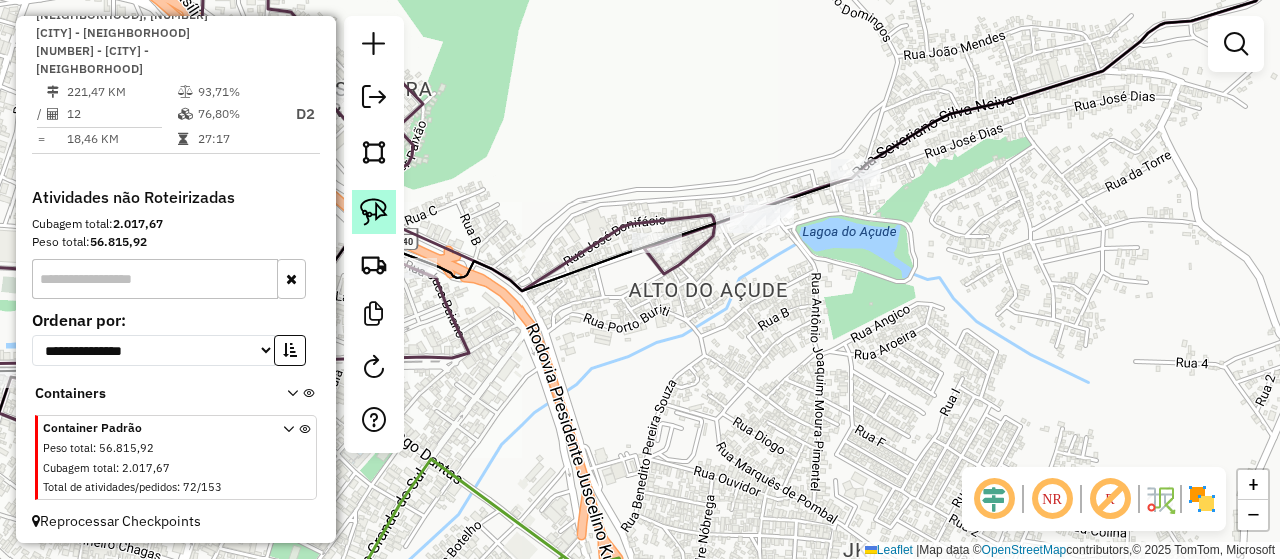 click 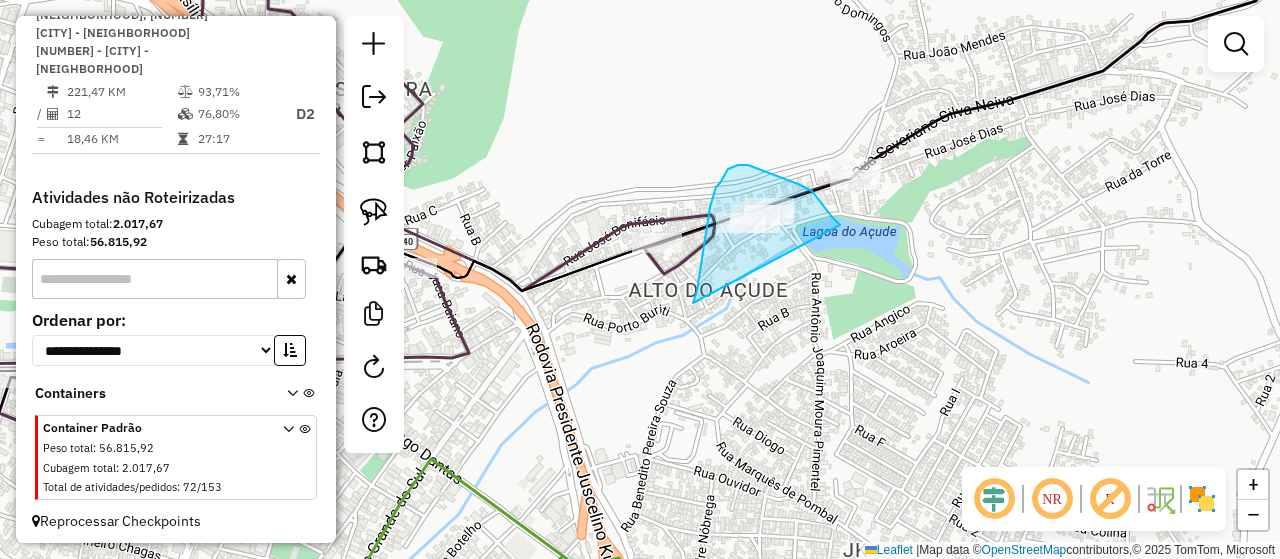 drag, startPoint x: 698, startPoint y: 281, endPoint x: 852, endPoint y: 253, distance: 156.52477 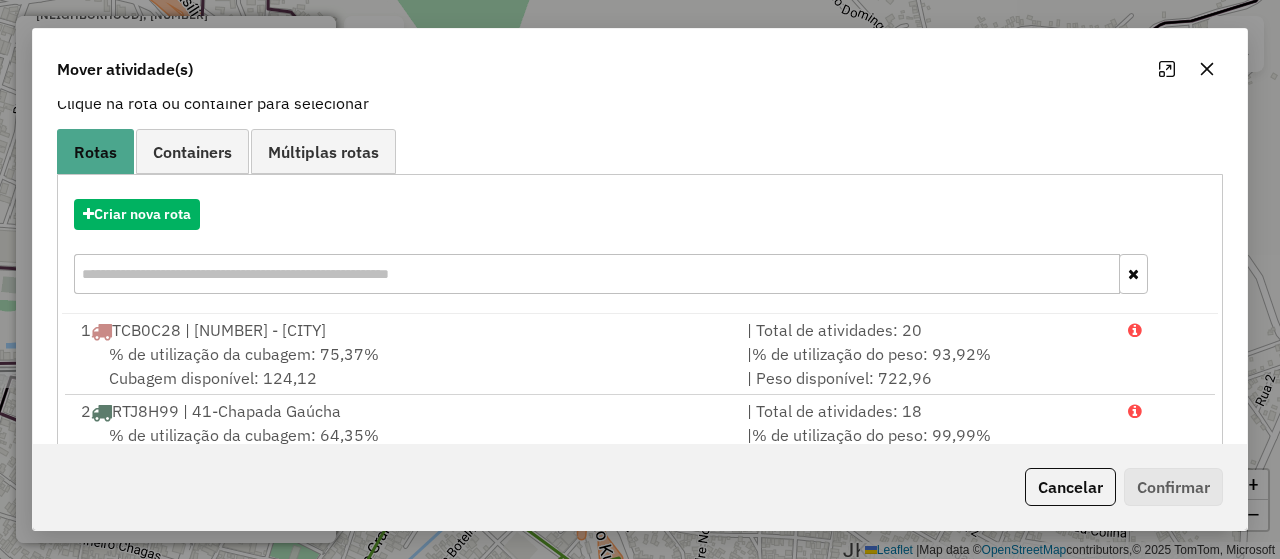 scroll, scrollTop: 300, scrollLeft: 0, axis: vertical 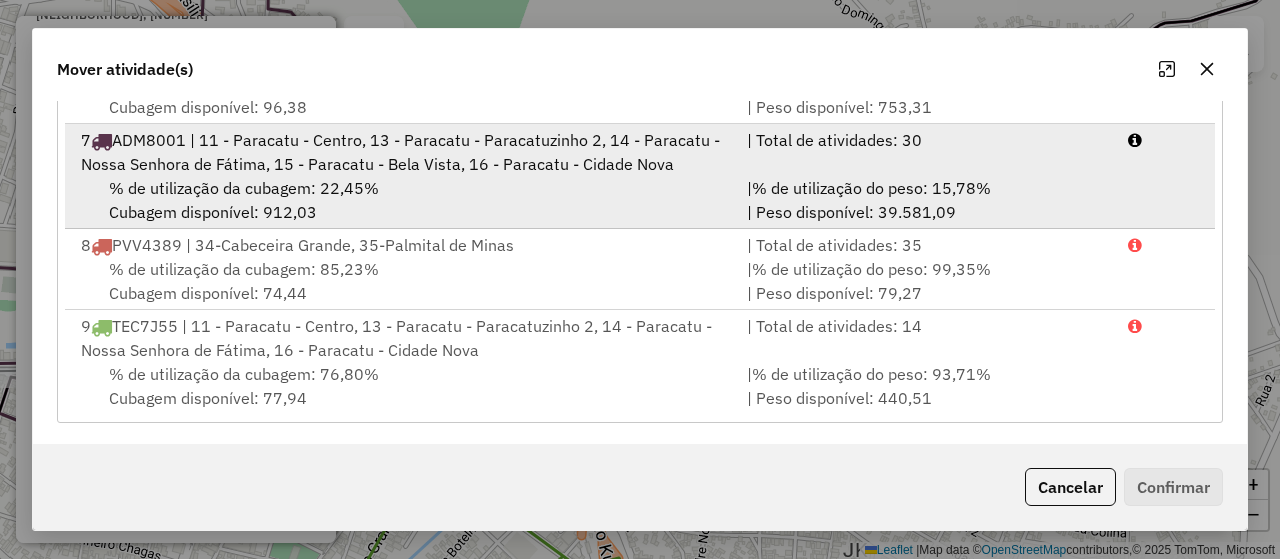 click on "% de utilização da cubagem: 22,45%  Cubagem disponível: 912,03" at bounding box center (402, 200) 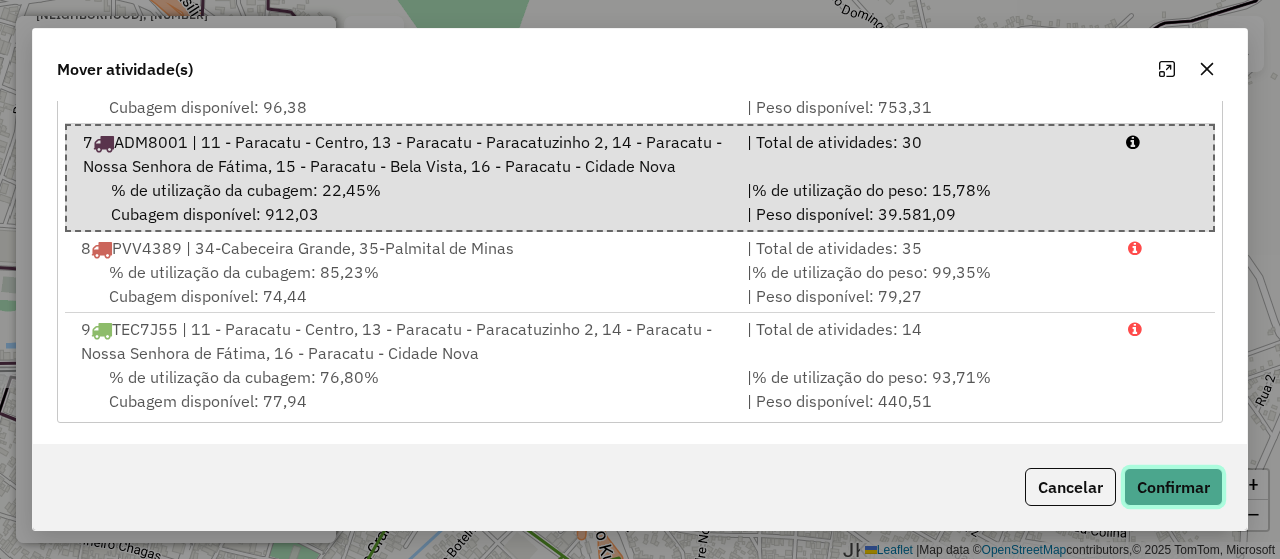 click on "Confirmar" 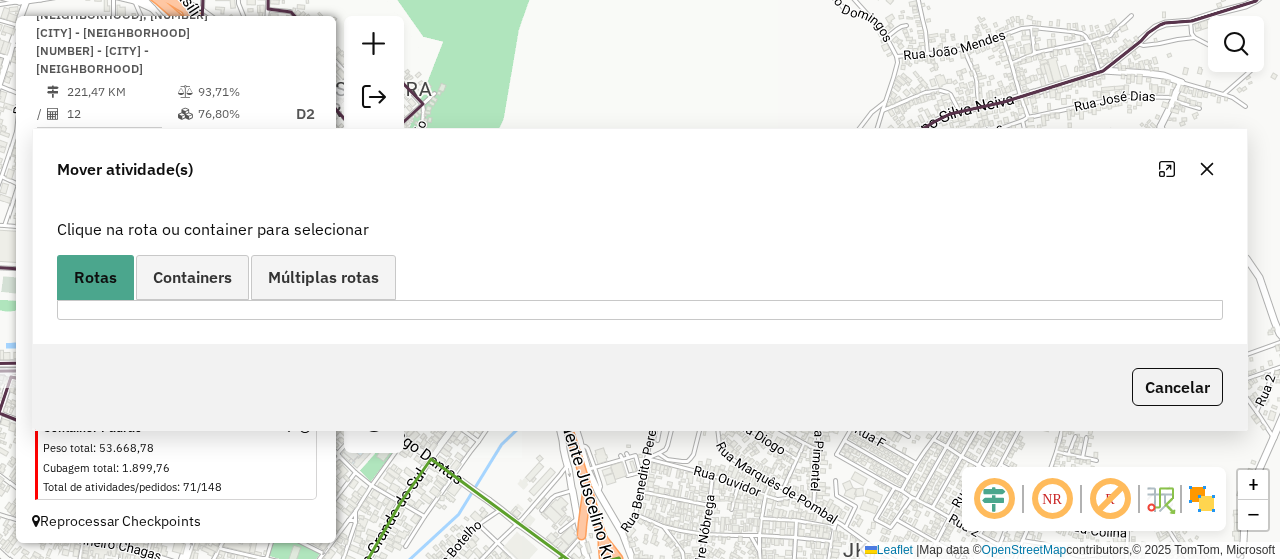 scroll, scrollTop: 0, scrollLeft: 0, axis: both 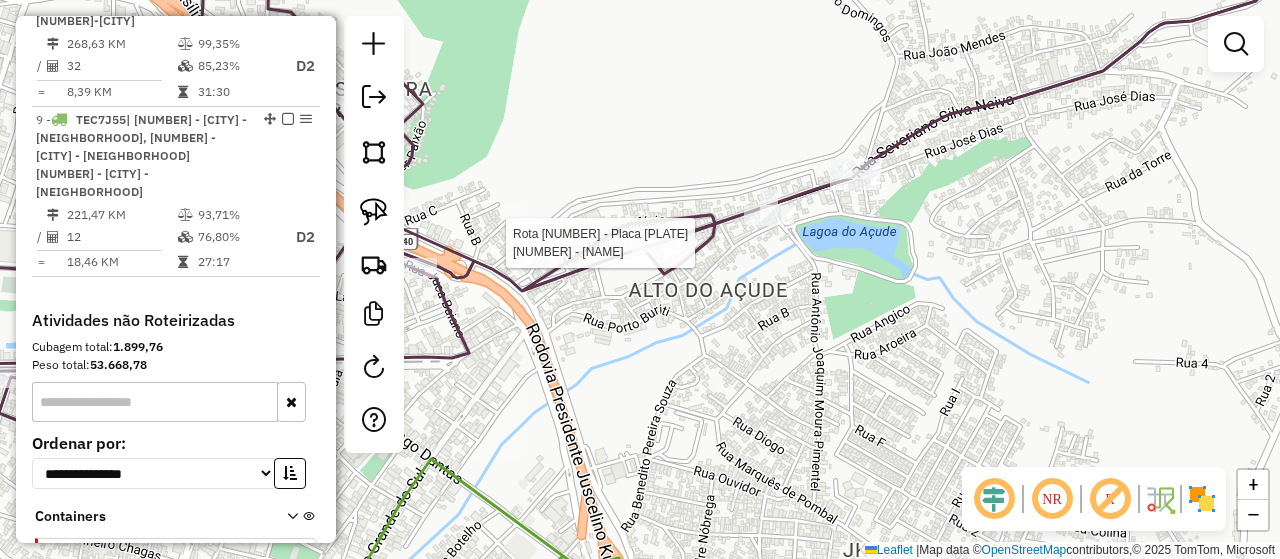 select on "*********" 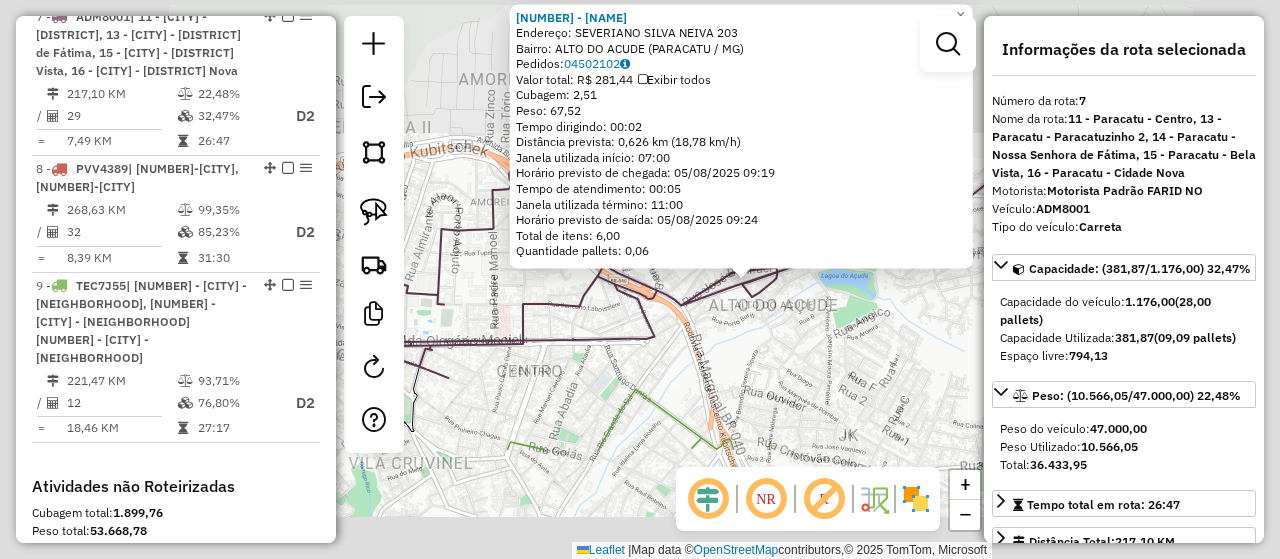 scroll, scrollTop: 1213, scrollLeft: 0, axis: vertical 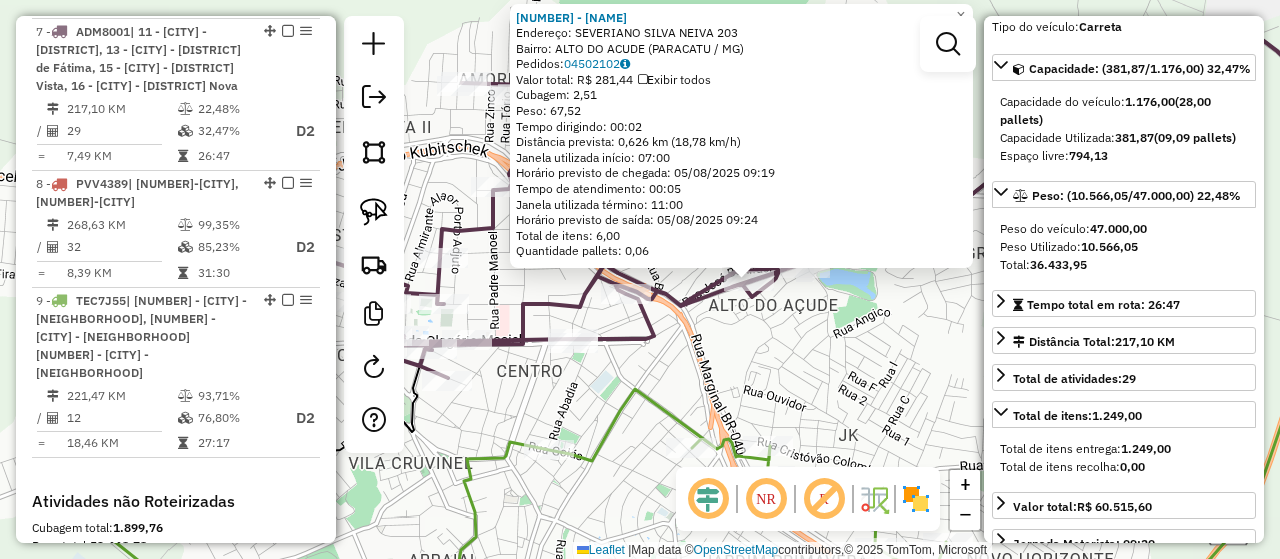 click on "3504 - BAR MENDES  Endereço:  SEVERIANO SILVA NEIVA 203   Bairro: ALTO DO ACUDE (PARACATU / MG)   Pedidos:  04502102   Valor total: R$ 281,44   Exibir todos   Cubagem: 2,51  Peso: 67,52  Tempo dirigindo: 00:02   Distância prevista: 0,626 km (18,78 km/h)   Janela utilizada início: 07:00   Horário previsto de chegada: 05/08/2025 09:19   Tempo de atendimento: 00:05   Janela utilizada término: 11:00   Horário previsto de saída: 05/08/2025 09:24   Total de itens: 6,00   Quantidade pallets: 0,06  × Janela de atendimento Grade de atendimento Capacidade Transportadoras Veículos Cliente Pedidos  Rotas Selecione os dias de semana para filtrar as janelas de atendimento  Seg   Ter   Qua   Qui   Sex   Sáb   Dom  Informe o período da janela de atendimento: De: Até:  Filtrar exatamente a janela do cliente  Considerar janela de atendimento padrão  Selecione os dias de semana para filtrar as grades de atendimento  Seg   Ter   Qua   Qui   Sex   Sáb   Dom   Considerar clientes sem dia de atendimento cadastrado De:" 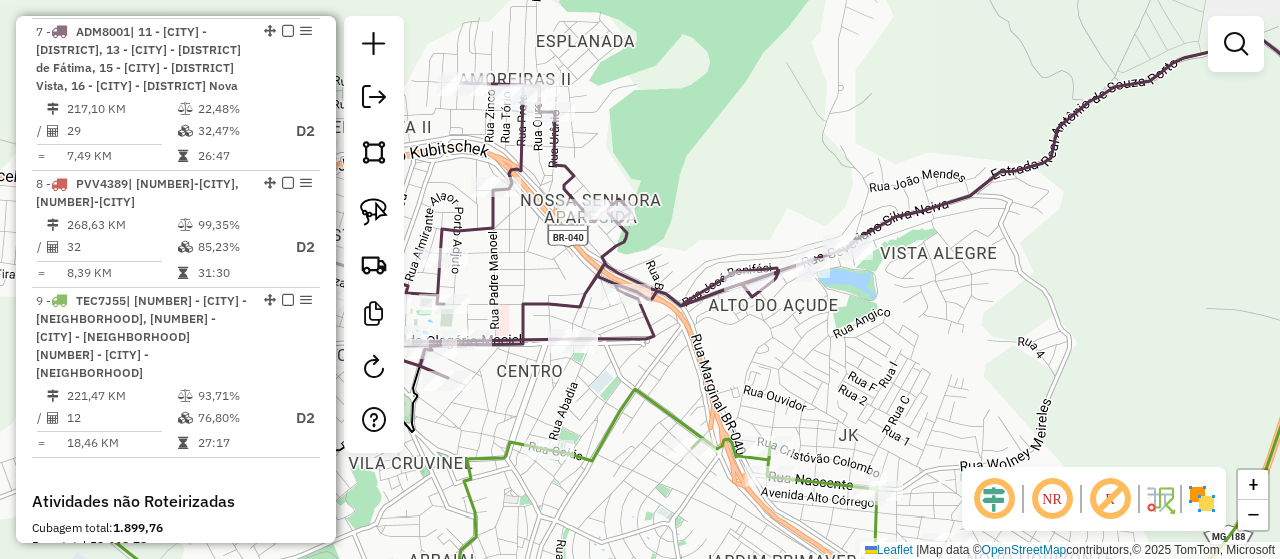 click on "3504 - BAR MENDES  Endereço:  SEVERIANO SILVA NEIVA 203   Bairro: ALTO DO ACUDE (PARACATU / MG)   Pedidos:  04502102   Valor total: R$ 281,44   Exibir todos   Cubagem: 2,51  Peso: 67,52  Tempo dirigindo: 00:02   Distância prevista: 0,626 km (18,78 km/h)   Janela utilizada início: 07:00   Horário previsto de chegada: 05/08/2025 09:19   Tempo de atendimento: 00:05   Janela utilizada término: 11:00   Horário previsto de saída: 05/08/2025 09:24   Total de itens: 6,00   Quantidade pallets: 0,06  × Janela de atendimento Grade de atendimento Capacidade Transportadoras Veículos Cliente Pedidos  Rotas Selecione os dias de semana para filtrar as janelas de atendimento  Seg   Ter   Qua   Qui   Sex   Sáb   Dom  Informe o período da janela de atendimento: De: Até:  Filtrar exatamente a janela do cliente  Considerar janela de atendimento padrão  Selecione os dias de semana para filtrar as grades de atendimento  Seg   Ter   Qua   Qui   Sex   Sáb   Dom   Considerar clientes sem dia de atendimento cadastrado De:" 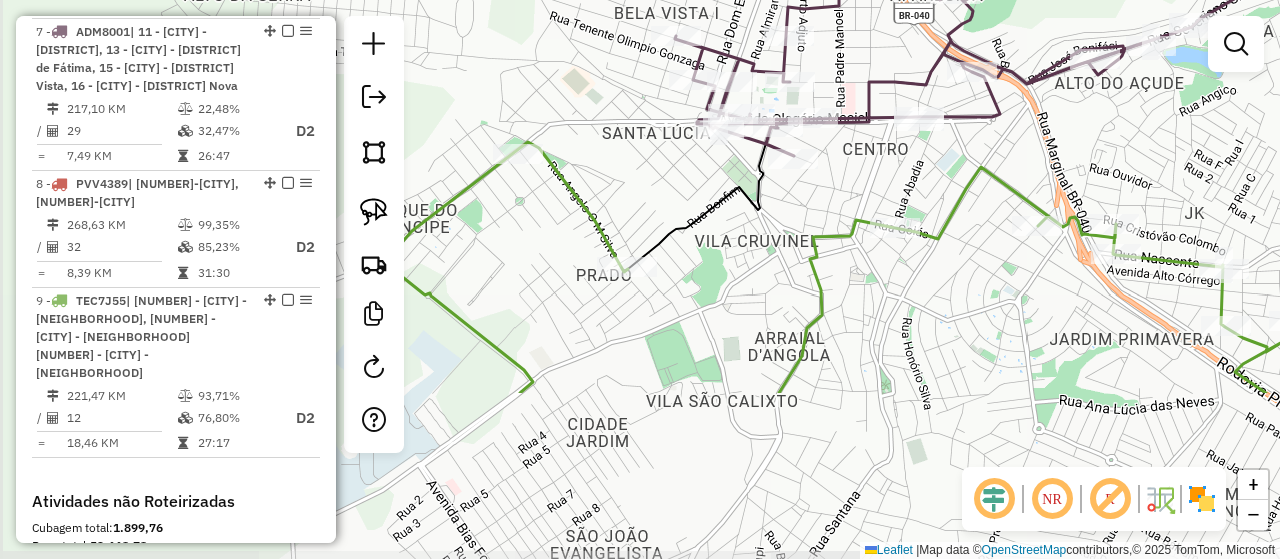 drag, startPoint x: 914, startPoint y: 341, endPoint x: 894, endPoint y: 342, distance: 20.024984 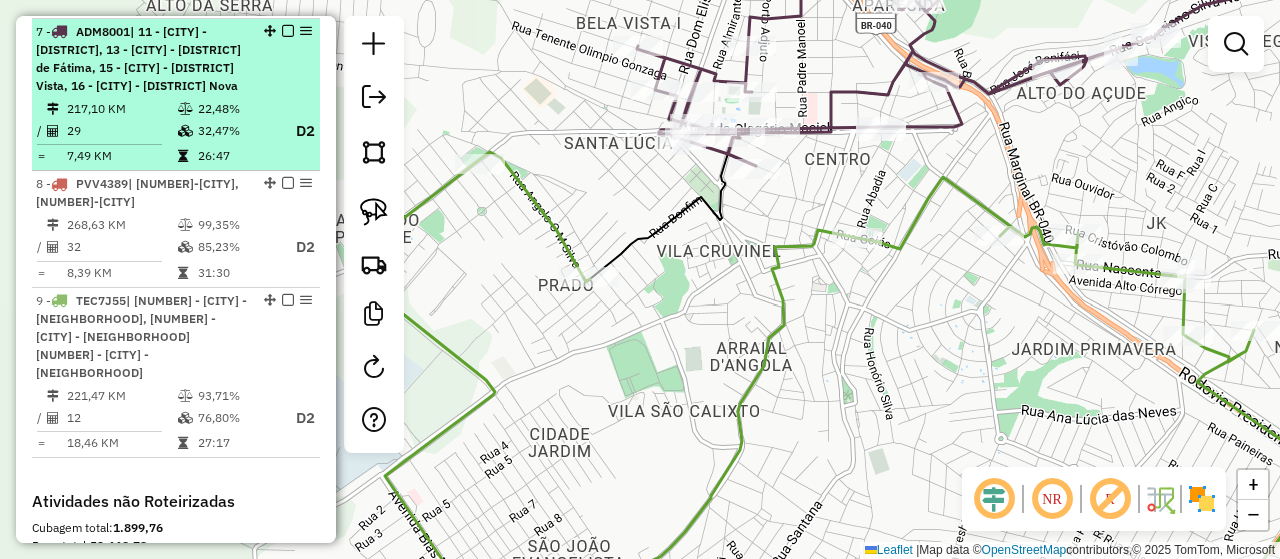 select on "*********" 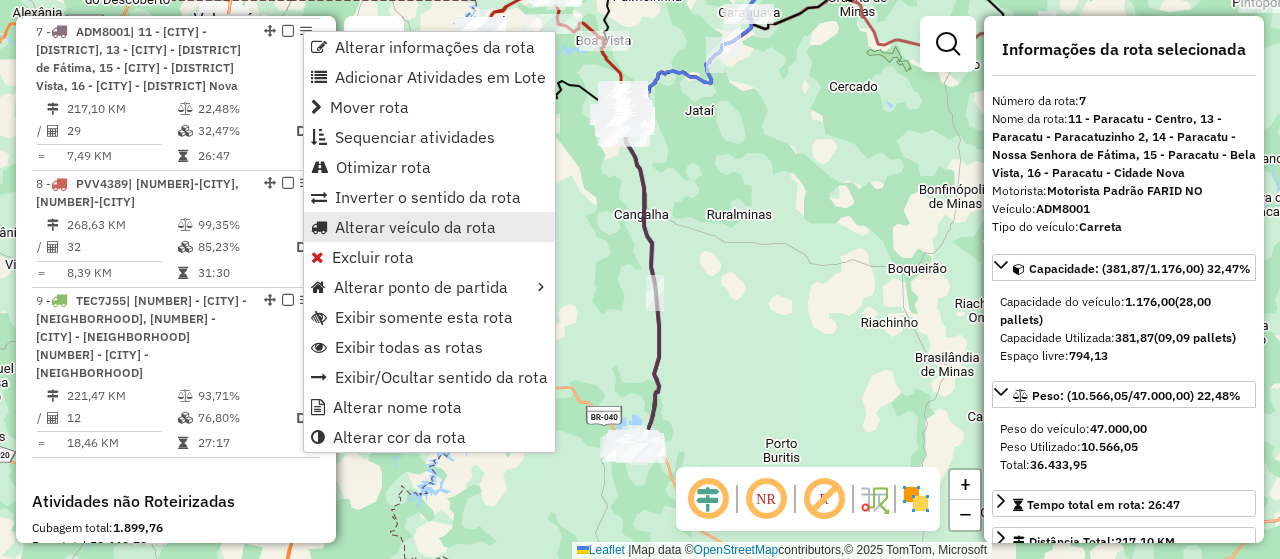 click on "Alterar veículo da rota" at bounding box center [415, 227] 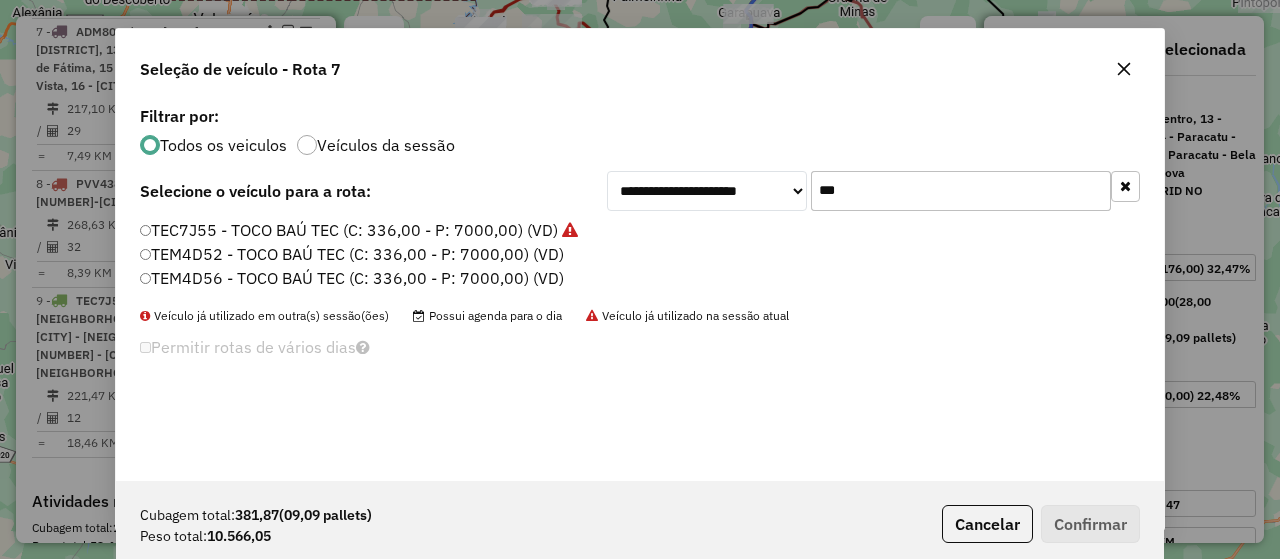 scroll, scrollTop: 10, scrollLeft: 6, axis: both 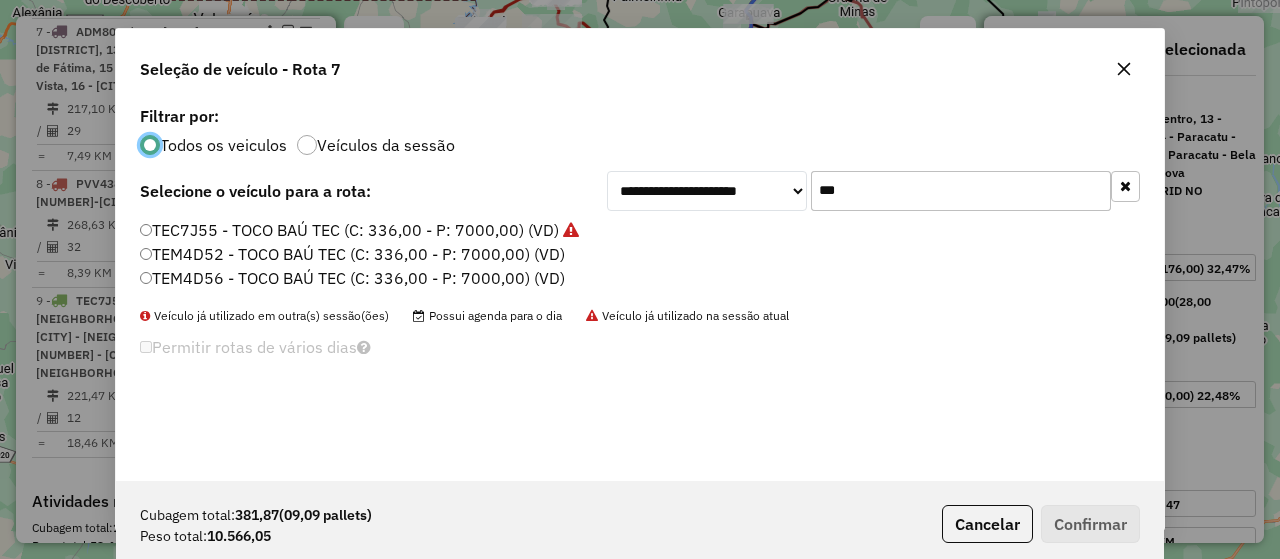 click on "***" 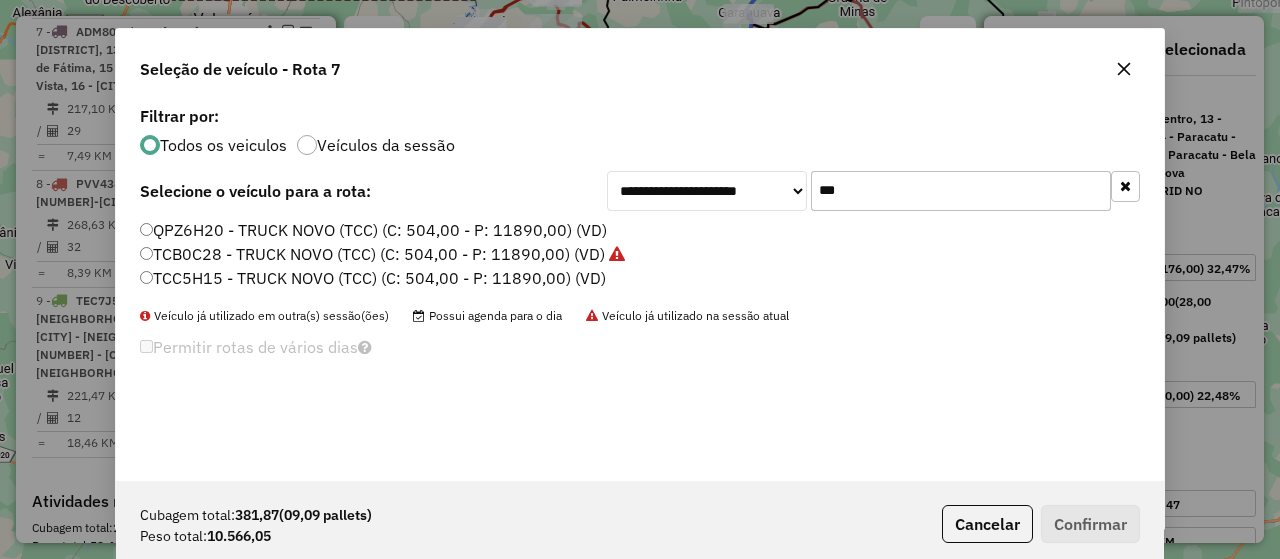 type on "***" 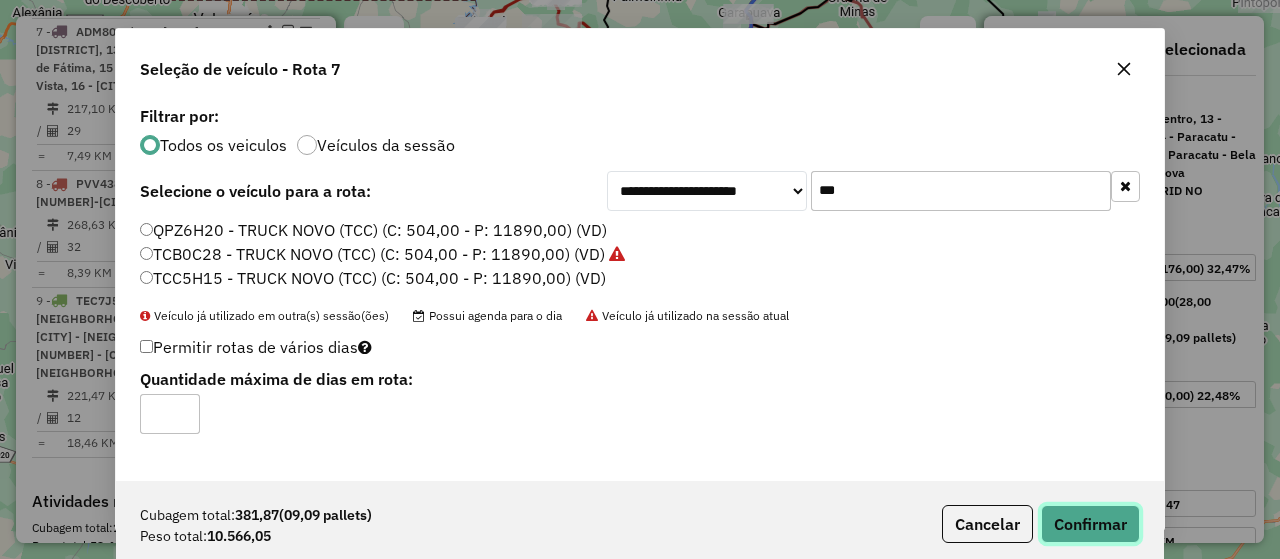 click on "Confirmar" 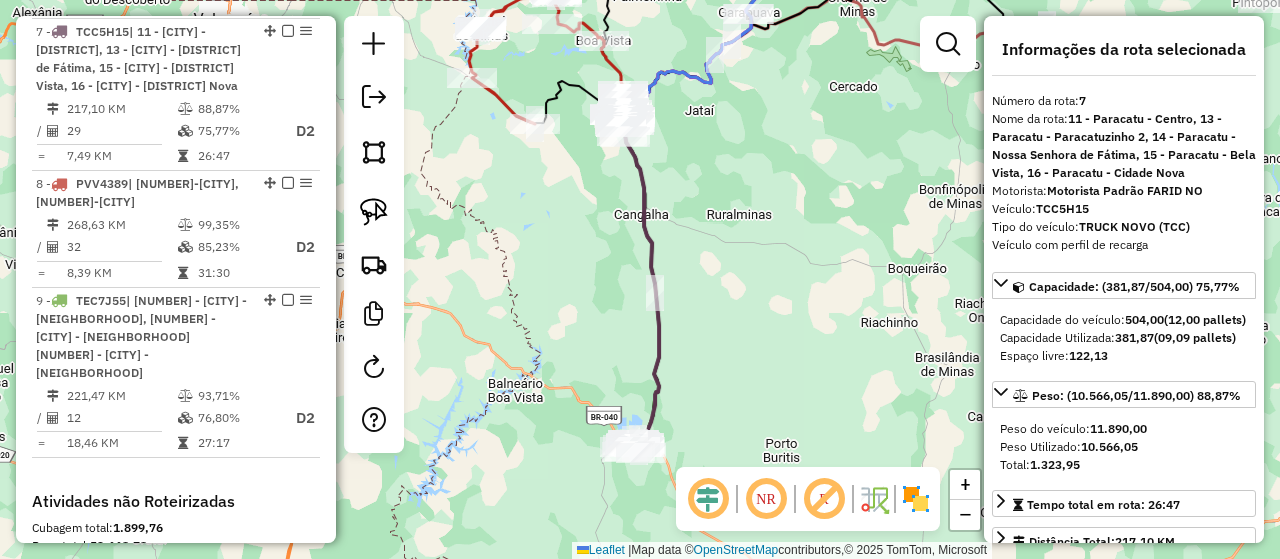 drag, startPoint x: 768, startPoint y: 351, endPoint x: 760, endPoint y: 306, distance: 45.705578 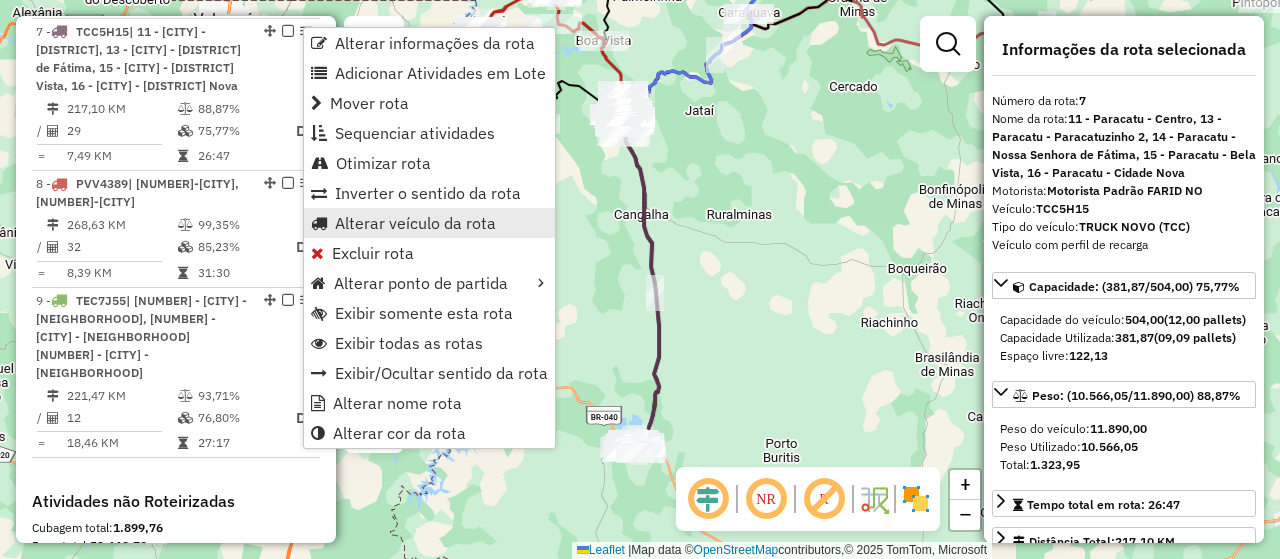 click on "Alterar veículo da rota" at bounding box center [415, 223] 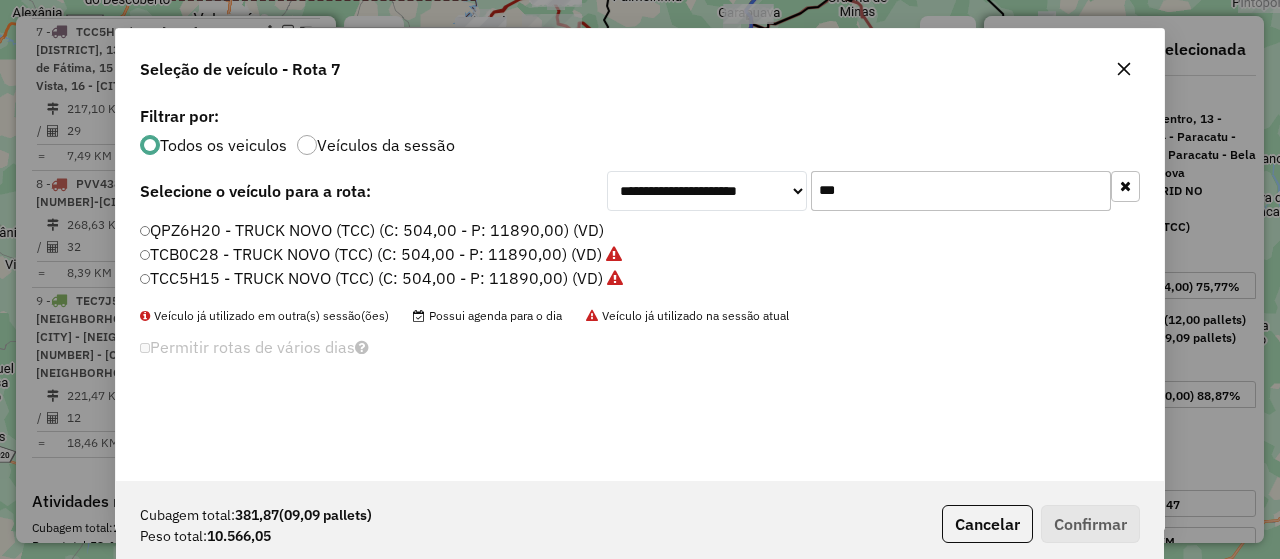scroll, scrollTop: 10, scrollLeft: 6, axis: both 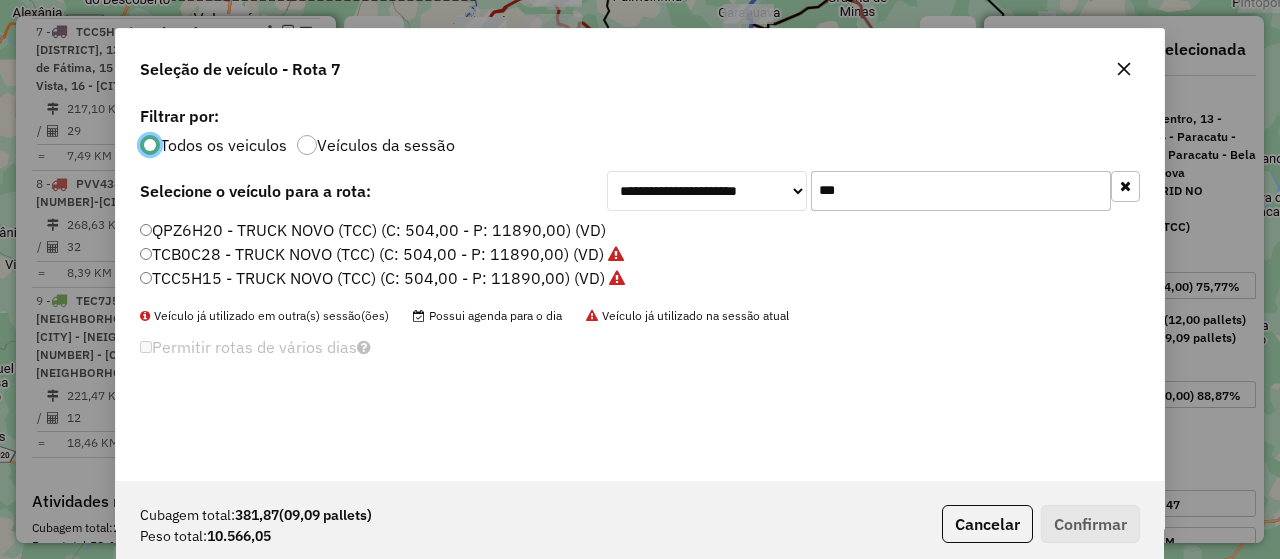 click on "***" 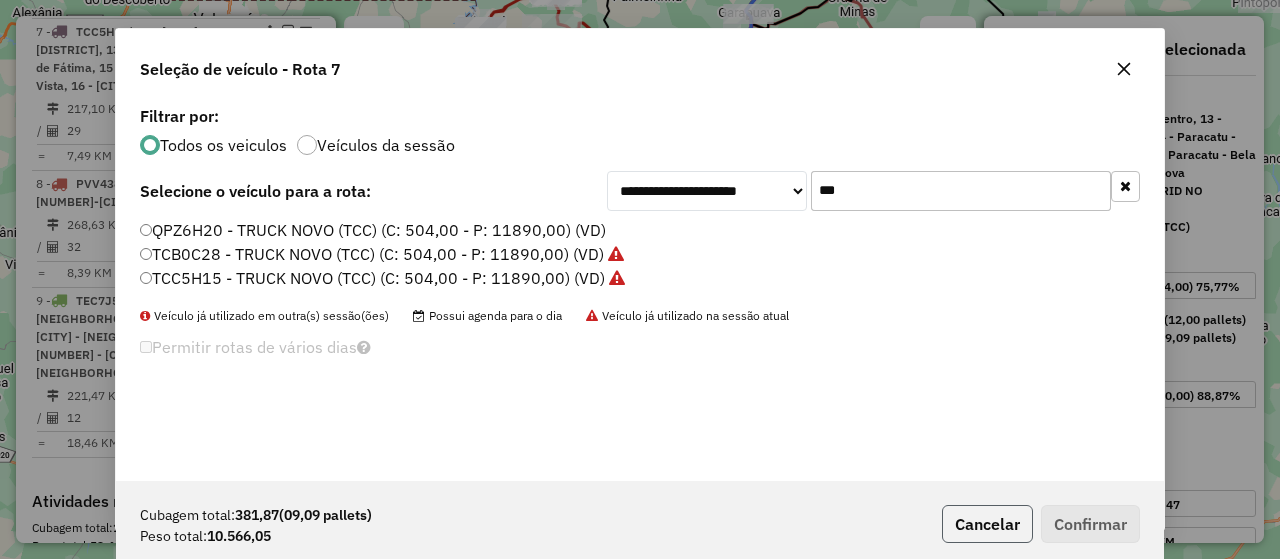 click on "Cancelar" 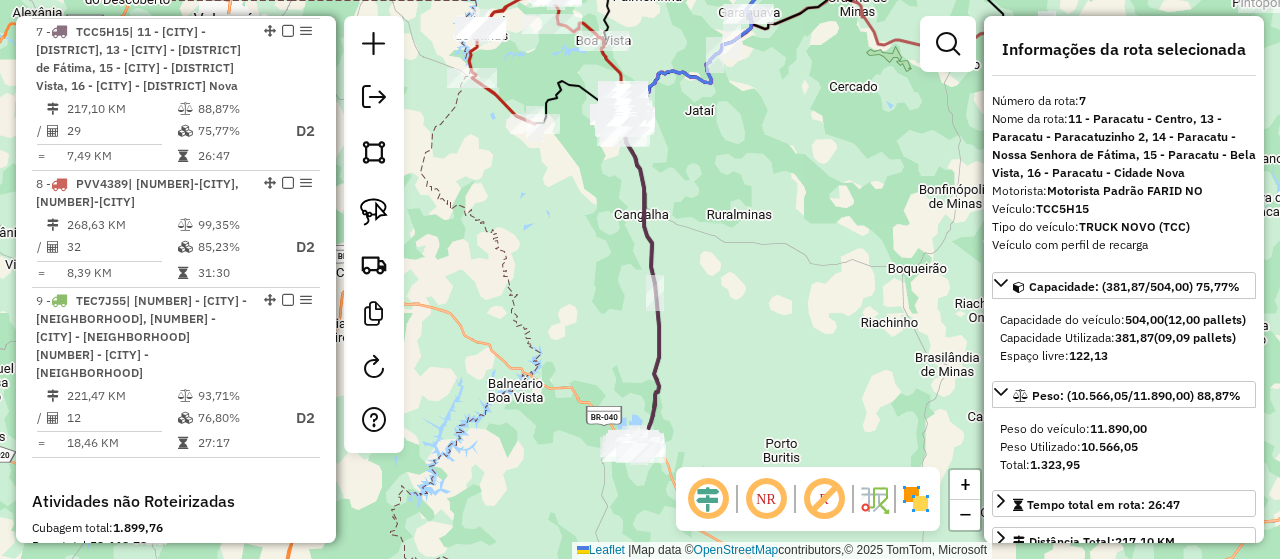 drag, startPoint x: 746, startPoint y: 455, endPoint x: 746, endPoint y: 326, distance: 129 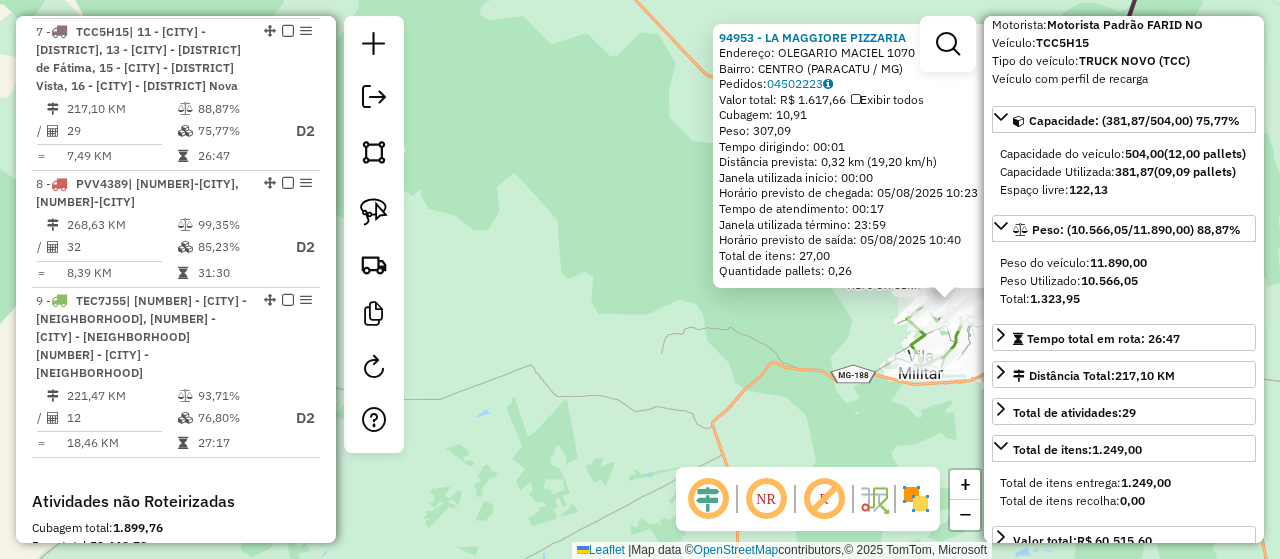 scroll, scrollTop: 300, scrollLeft: 0, axis: vertical 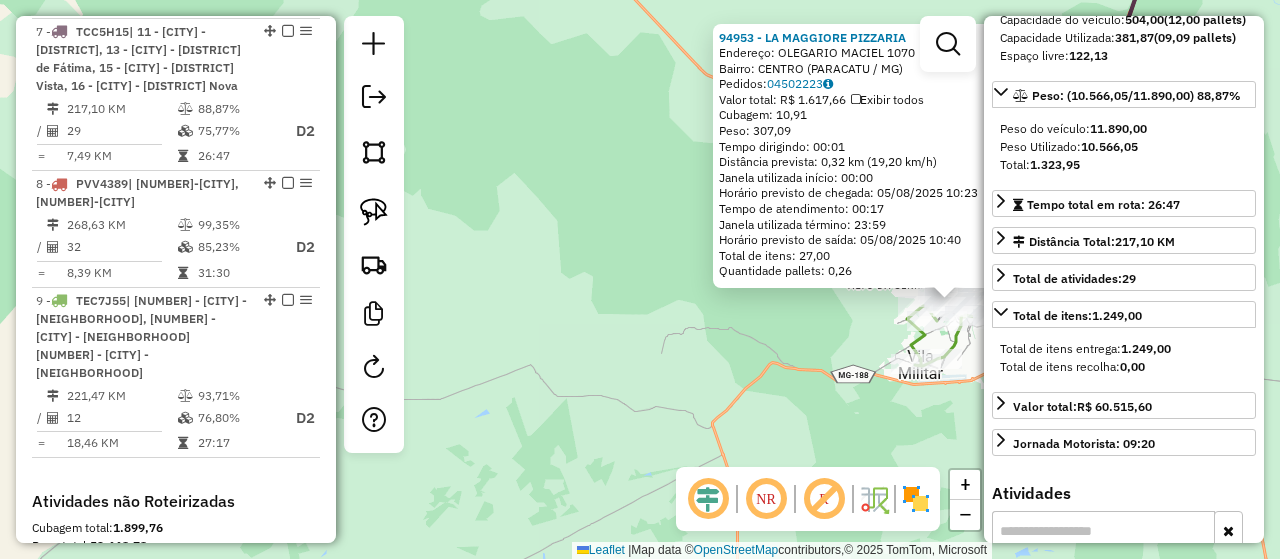 click on "94953 - LA MAGGIORE PIZZARIA  Endereço:  OLEGARIO MACIEL 1070   Bairro: CENTRO (PARACATU / MG)   Pedidos:  04502223   Valor total: R$ 1.617,66   Exibir todos   Cubagem: 10,91  Peso: 307,09  Tempo dirigindo: 00:01   Distância prevista: 0,32 km (19,20 km/h)   Janela utilizada início: 00:00   Horário previsto de chegada: 05/08/2025 10:23   Tempo de atendimento: 00:17   Janela utilizada término: 23:59   Horário previsto de saída: 05/08/2025 10:40   Total de itens: 27,00   Quantidade pallets: 0,26  × Janela de atendimento Grade de atendimento Capacidade Transportadoras Veículos Cliente Pedidos  Rotas Selecione os dias de semana para filtrar as janelas de atendimento  Seg   Ter   Qua   Qui   Sex   Sáb   Dom  Informe o período da janela de atendimento: De: Até:  Filtrar exatamente a janela do cliente  Considerar janela de atendimento padrão  Selecione os dias de semana para filtrar as grades de atendimento  Seg   Ter   Qua   Qui   Sex   Sáb   Dom   Considerar clientes sem dia de atendimento cadastrado" 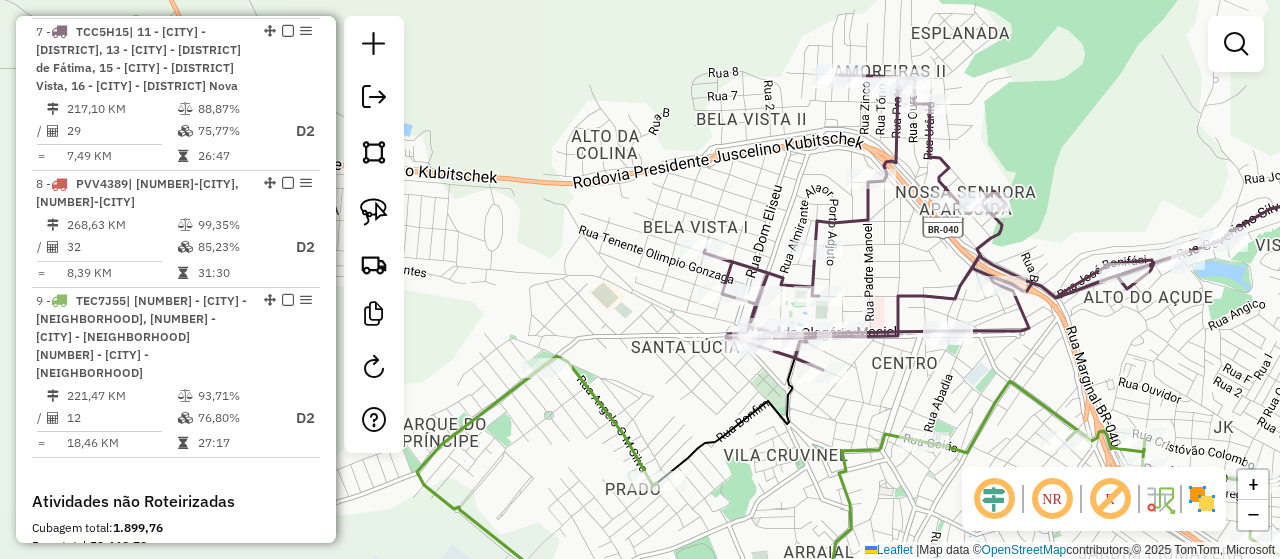 click 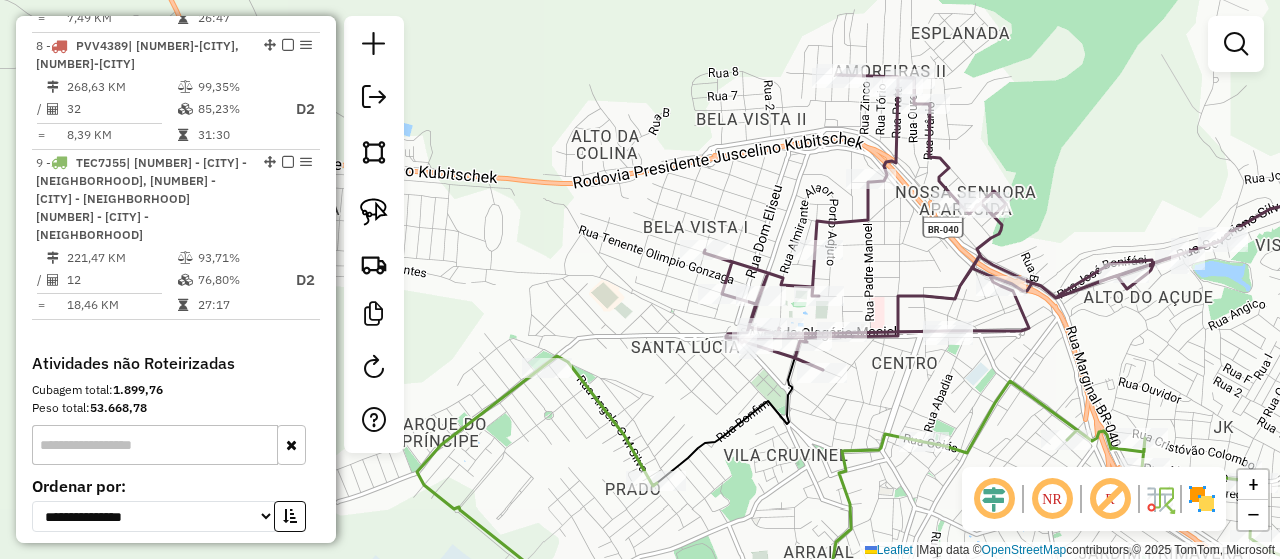 select on "*********" 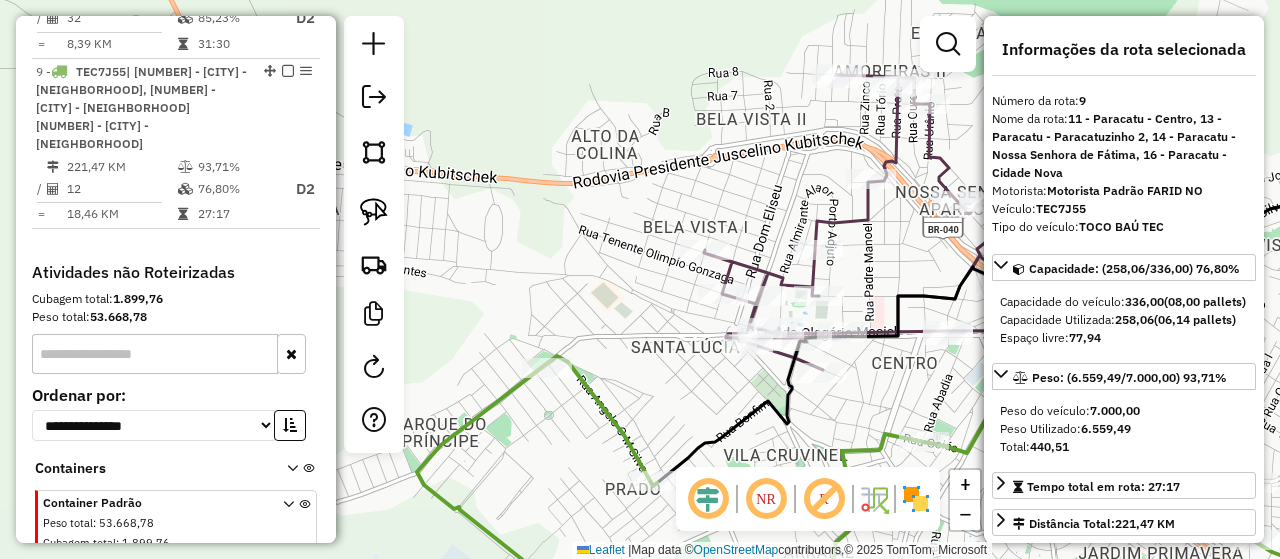 scroll, scrollTop: 1517, scrollLeft: 0, axis: vertical 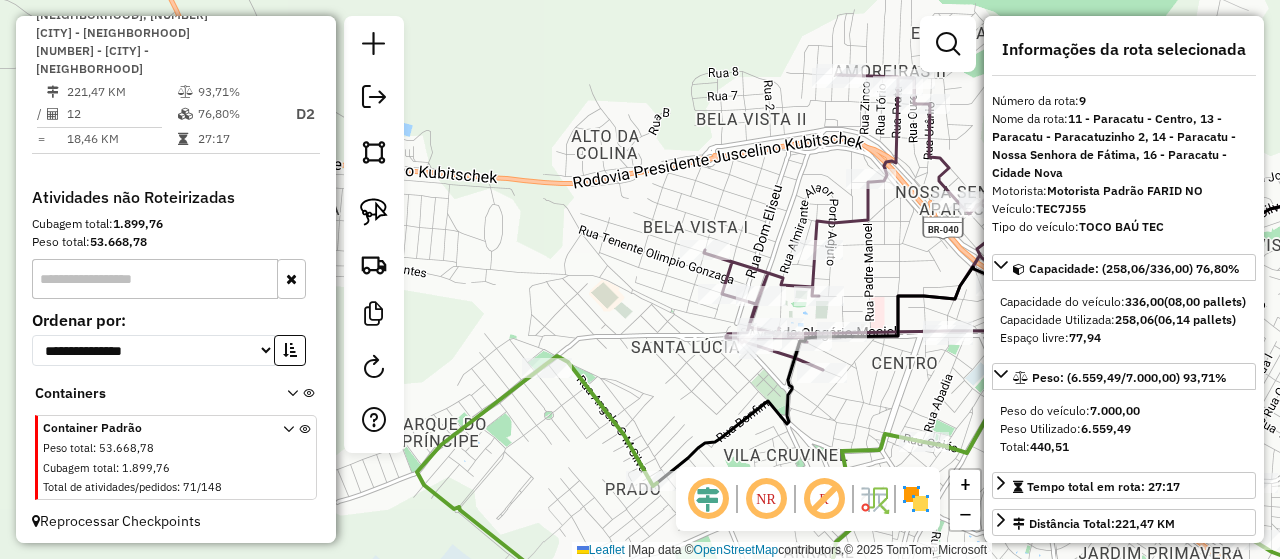drag, startPoint x: 999, startPoint y: 378, endPoint x: 943, endPoint y: 223, distance: 164.80595 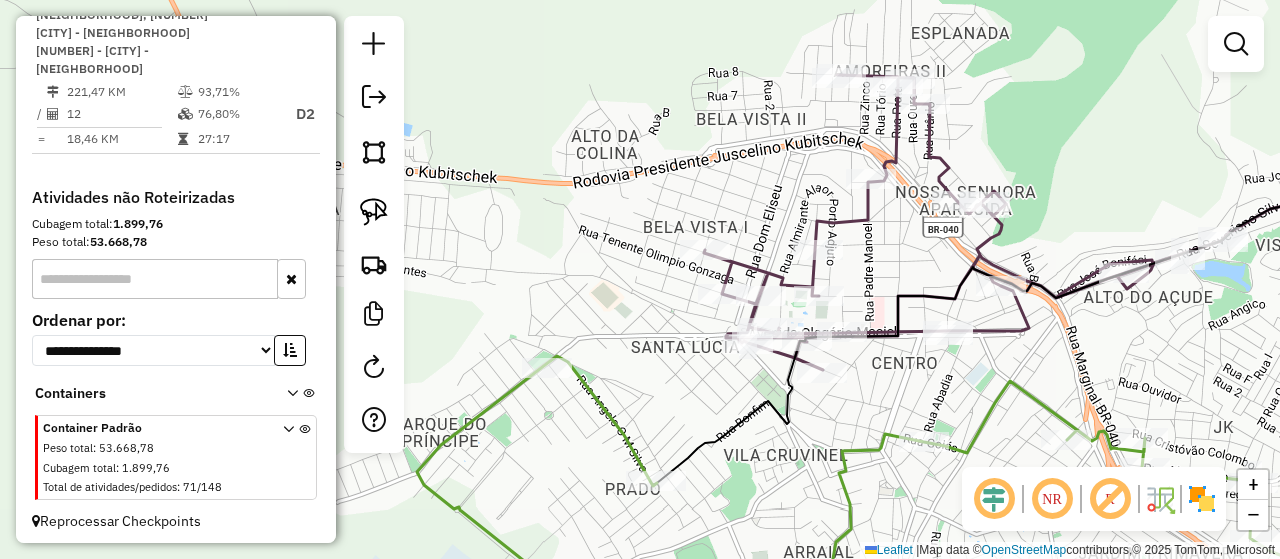 drag, startPoint x: 916, startPoint y: 392, endPoint x: 792, endPoint y: 160, distance: 263.05893 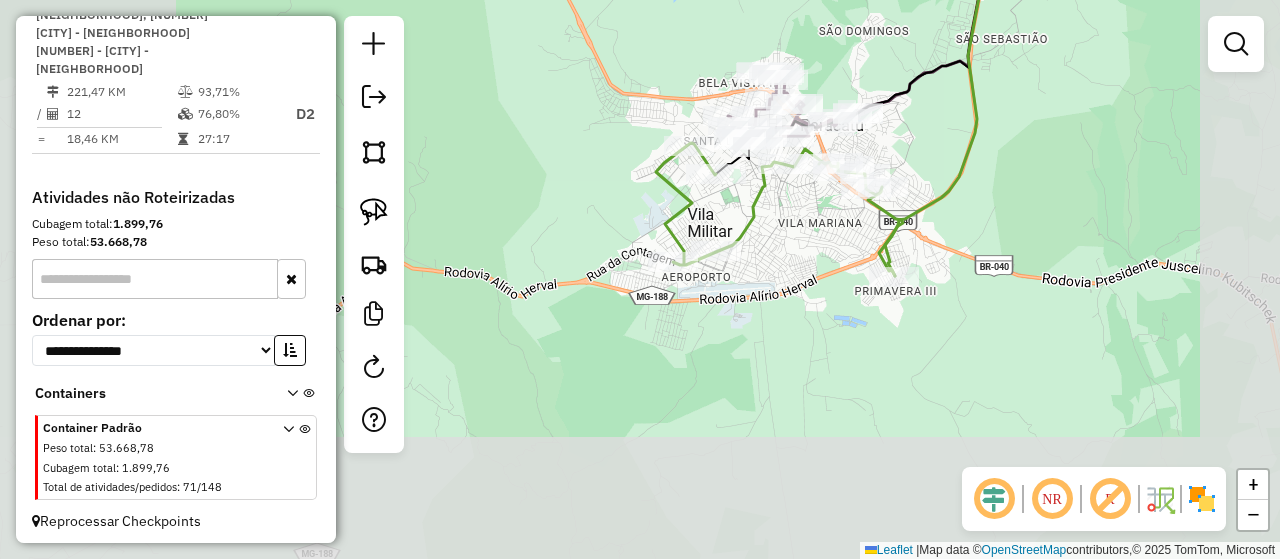 click on "Janela de atendimento Grade de atendimento Capacidade Transportadoras Veículos Cliente Pedidos  Rotas Selecione os dias de semana para filtrar as janelas de atendimento  Seg   Ter   Qua   Qui   Sex   Sáb   Dom  Informe o período da janela de atendimento: De: Até:  Filtrar exatamente a janela do cliente  Considerar janela de atendimento padrão  Selecione os dias de semana para filtrar as grades de atendimento  Seg   Ter   Qua   Qui   Sex   Sáb   Dom   Considerar clientes sem dia de atendimento cadastrado  Clientes fora do dia de atendimento selecionado Filtrar as atividades entre os valores definidos abaixo:  Peso mínimo:   Peso máximo:   Cubagem mínima:   Cubagem máxima:   De:   Até:  Filtrar as atividades entre o tempo de atendimento definido abaixo:  De:   Até:   Considerar capacidade total dos clientes não roteirizados Transportadora: Selecione um ou mais itens Tipo de veículo: Selecione um ou mais itens Veículo: Selecione um ou mais itens Motorista: Selecione um ou mais itens Nome: Rótulo:" 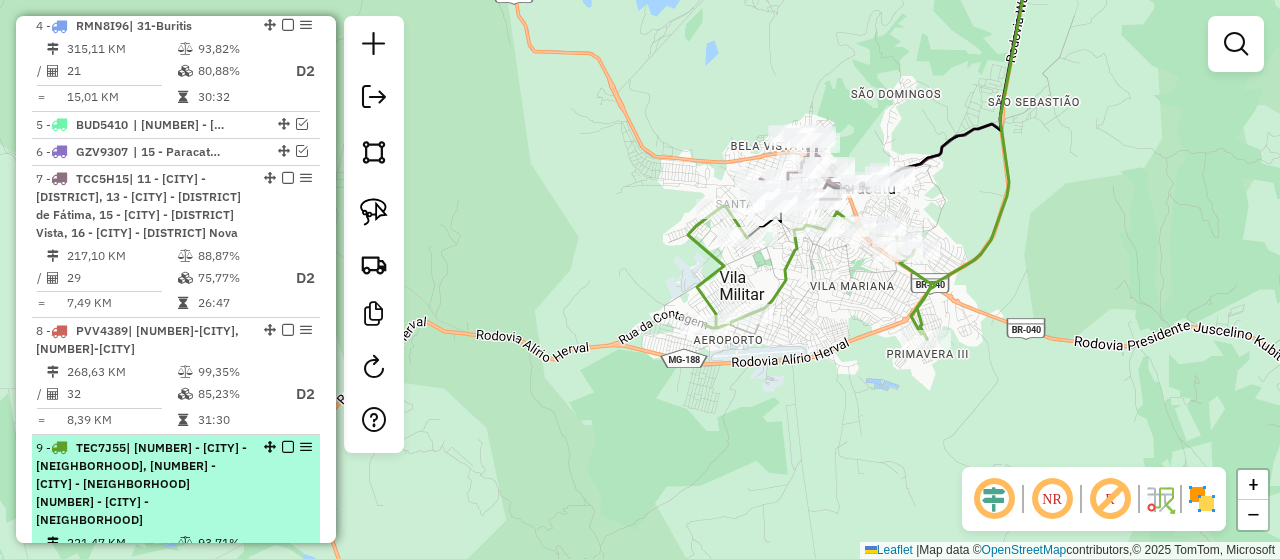 scroll, scrollTop: 1052, scrollLeft: 0, axis: vertical 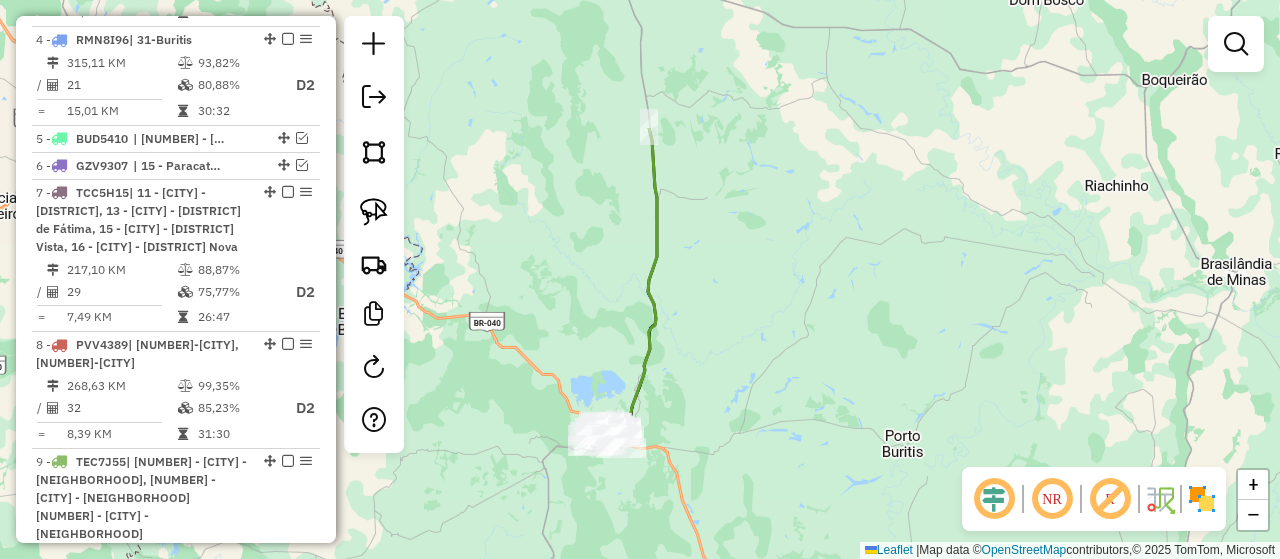 drag, startPoint x: 754, startPoint y: 373, endPoint x: 751, endPoint y: 461, distance: 88.051125 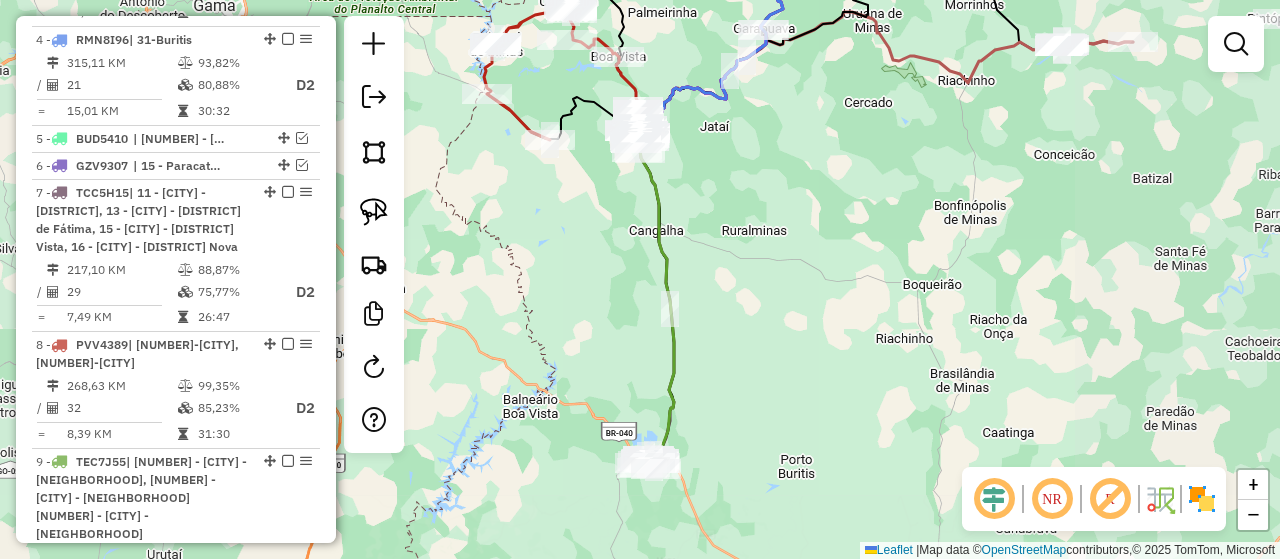 drag, startPoint x: 690, startPoint y: 230, endPoint x: 721, endPoint y: 333, distance: 107.563934 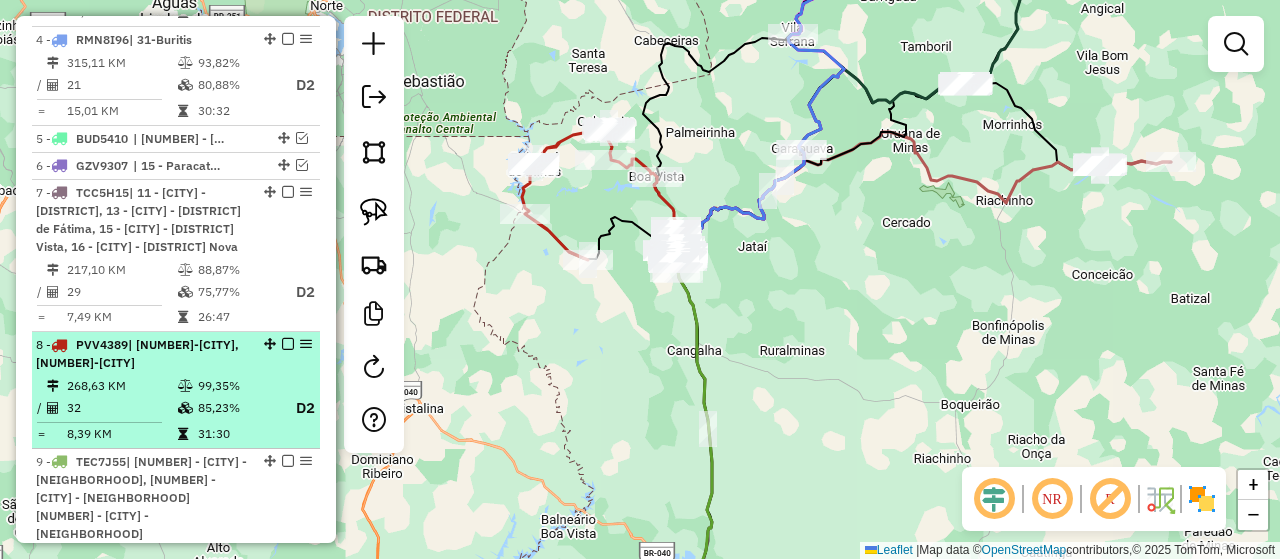 click at bounding box center [288, 344] 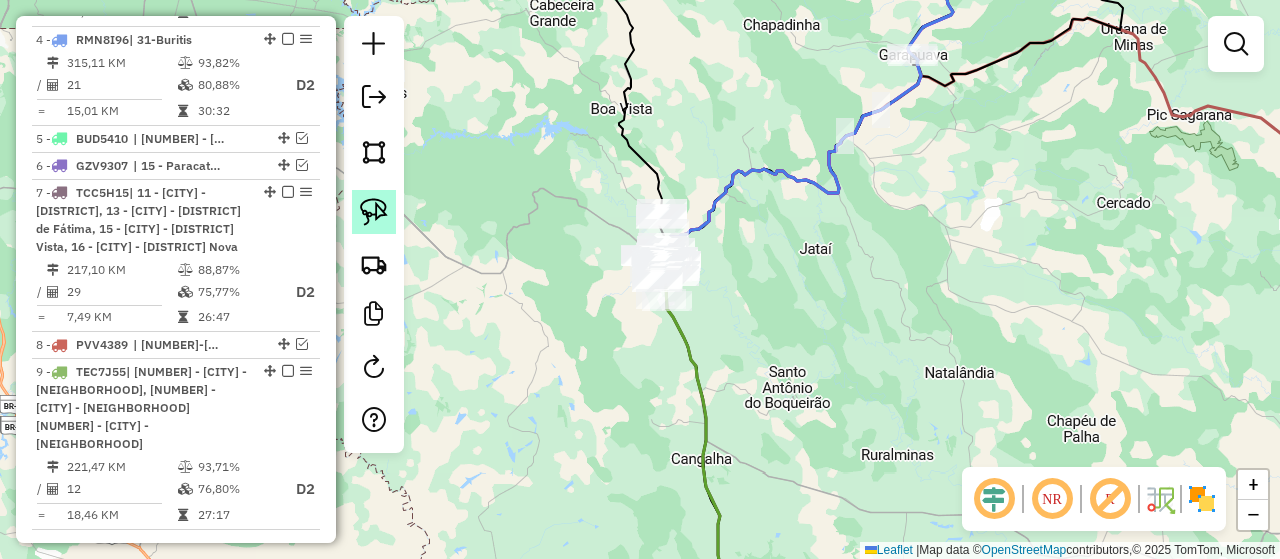 click 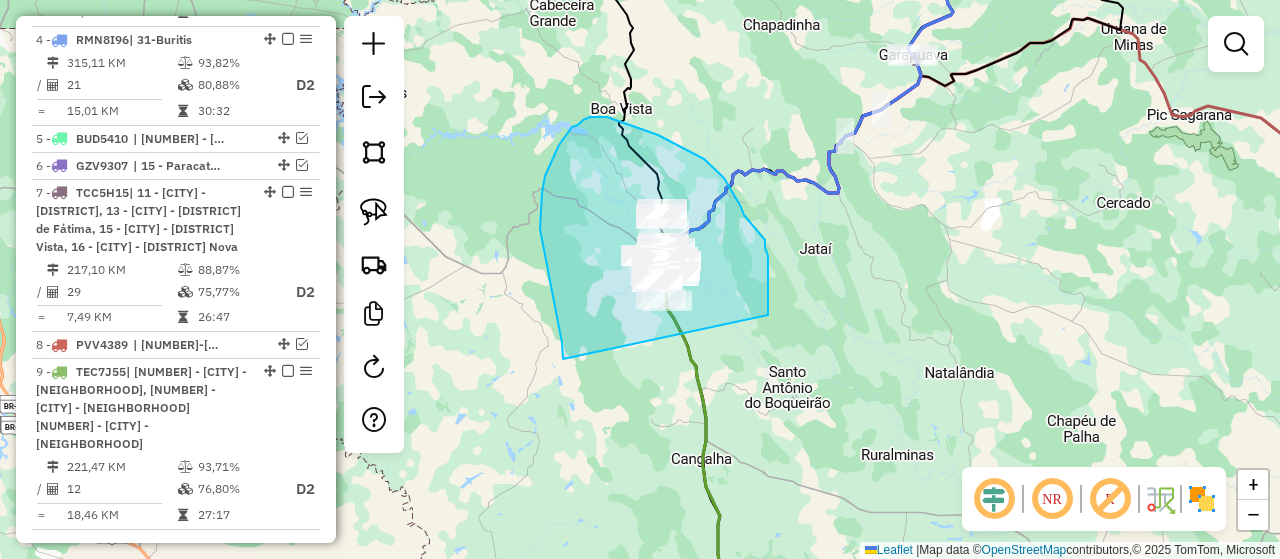 drag, startPoint x: 562, startPoint y: 343, endPoint x: 768, endPoint y: 318, distance: 207.51144 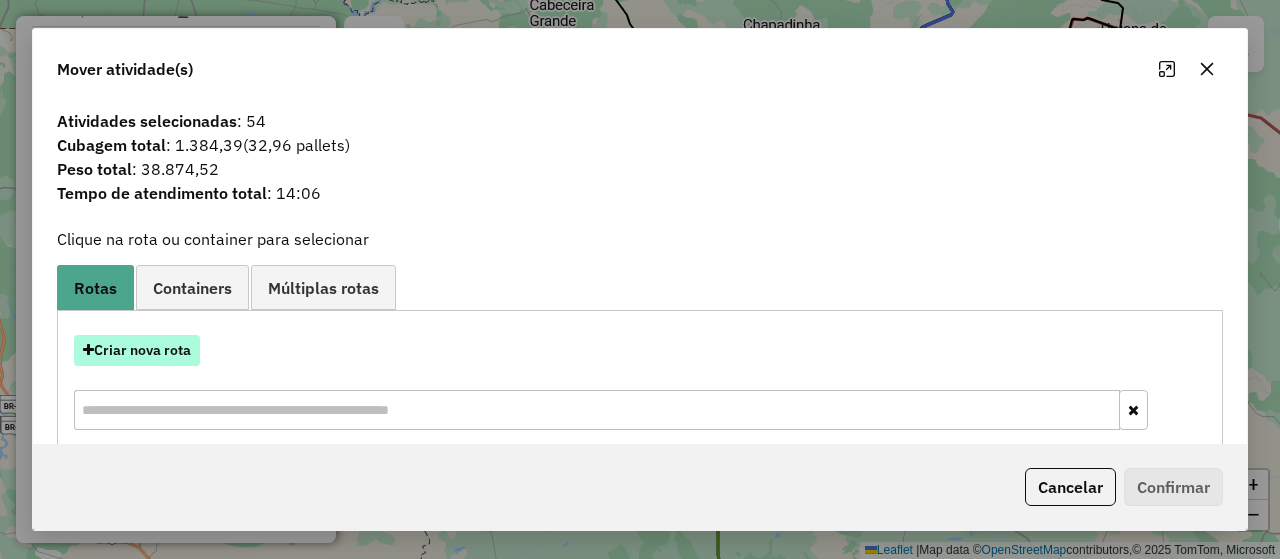 click on "Criar nova rota" at bounding box center [137, 350] 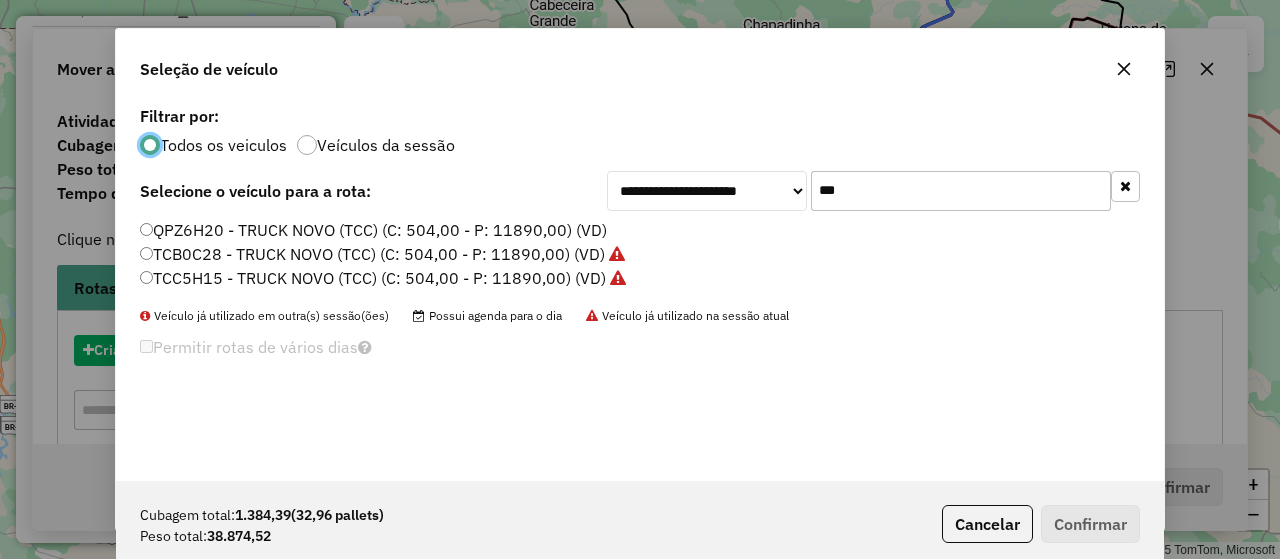 scroll, scrollTop: 10, scrollLeft: 6, axis: both 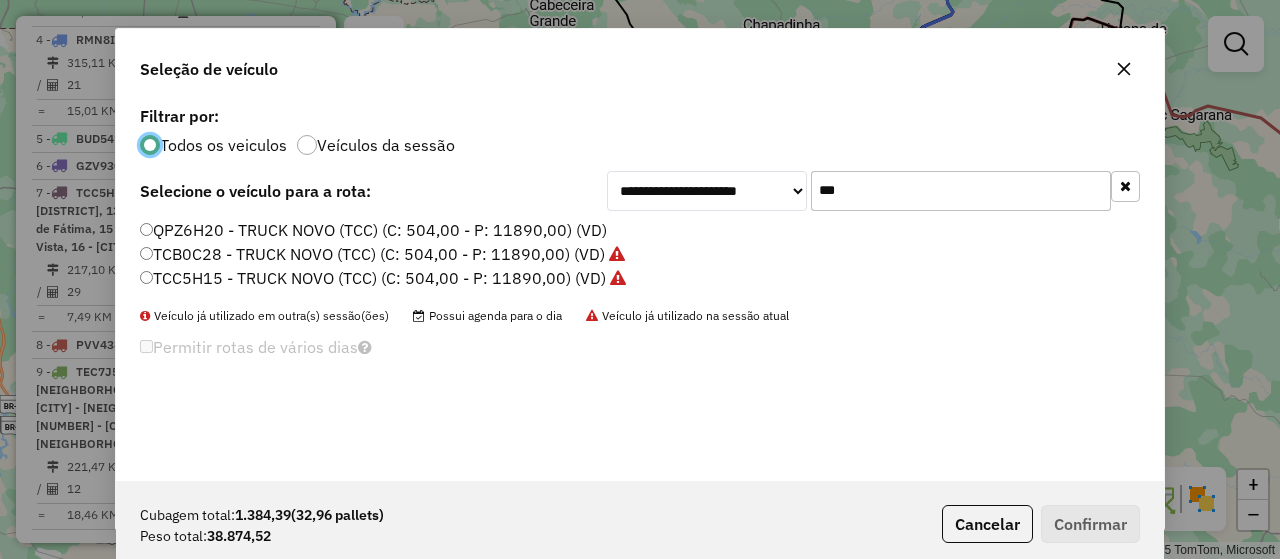 click on "***" 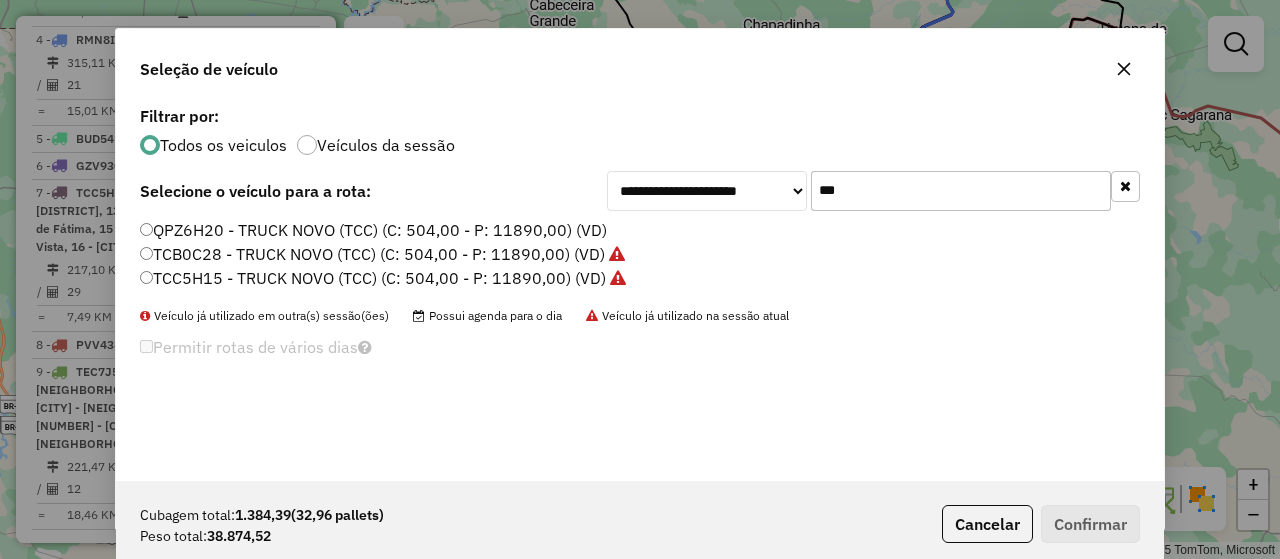 click on "***" 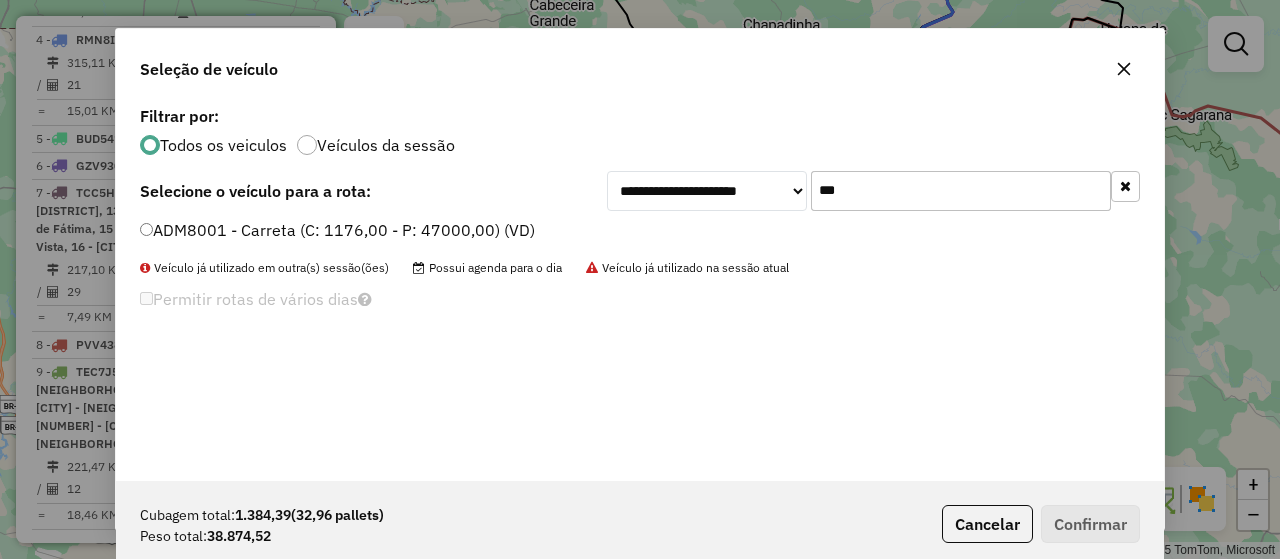 type on "***" 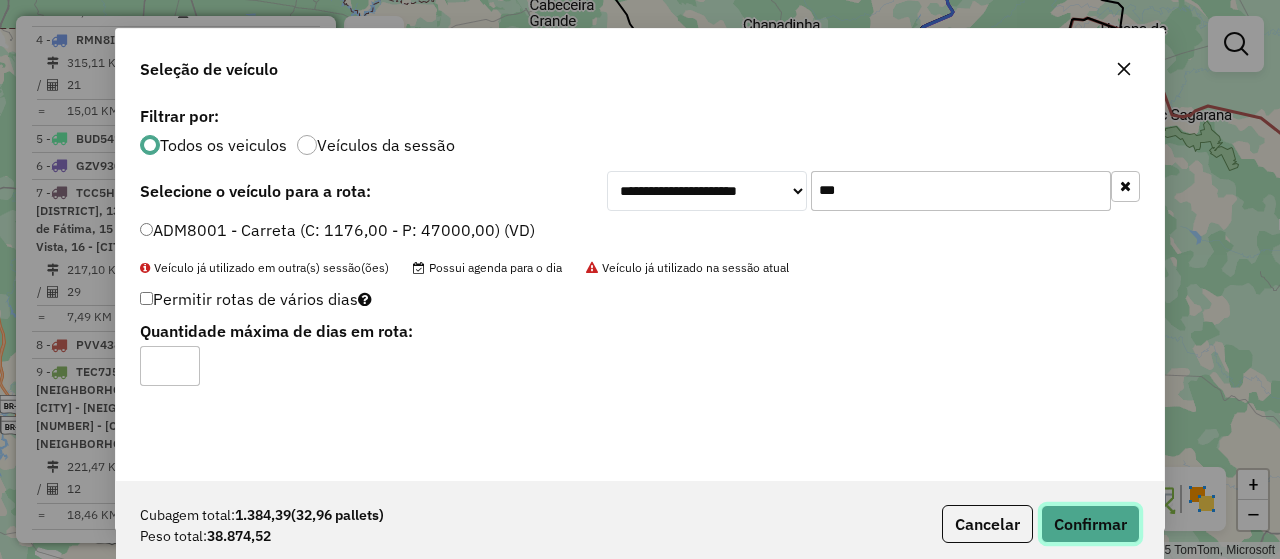 click on "Confirmar" 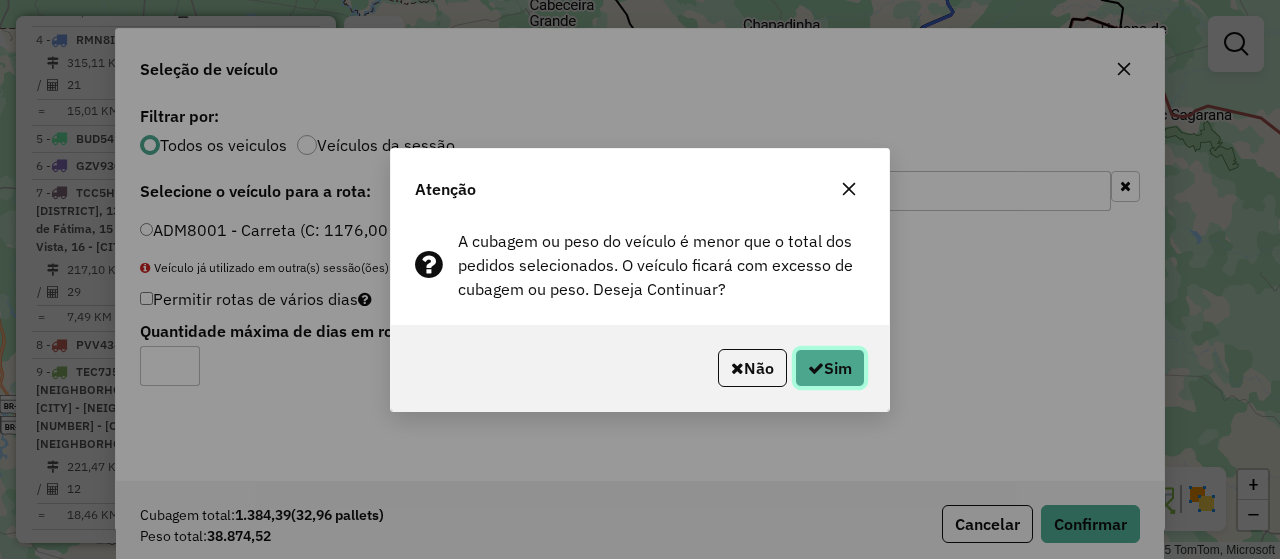 click on "Sim" 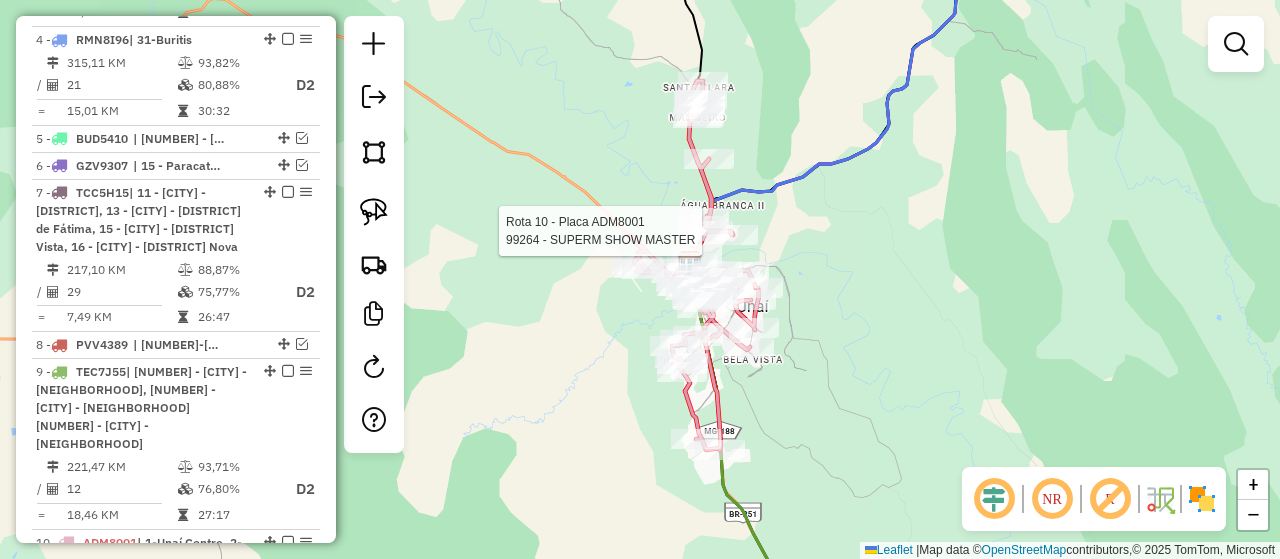 select on "*********" 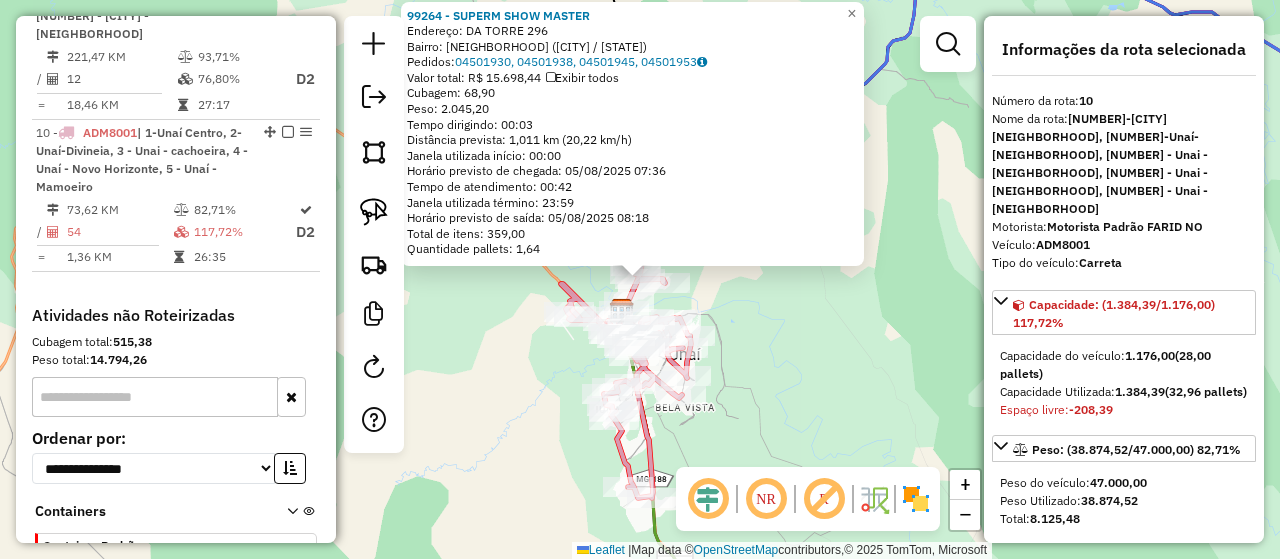 scroll, scrollTop: 1598, scrollLeft: 0, axis: vertical 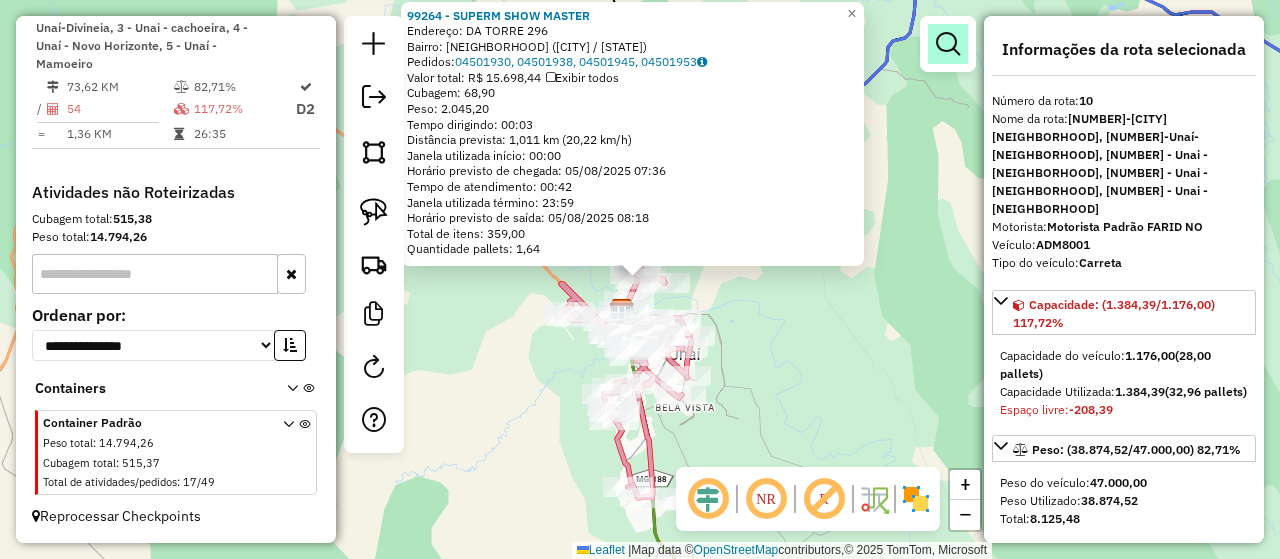 click at bounding box center [948, 44] 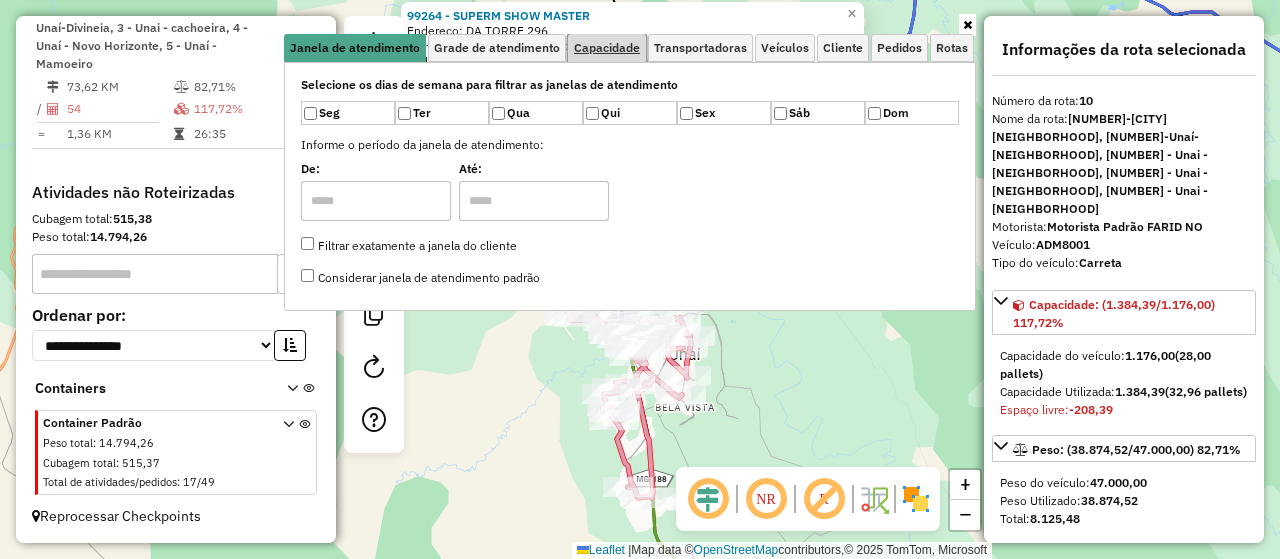 click on "Capacidade" at bounding box center (607, 48) 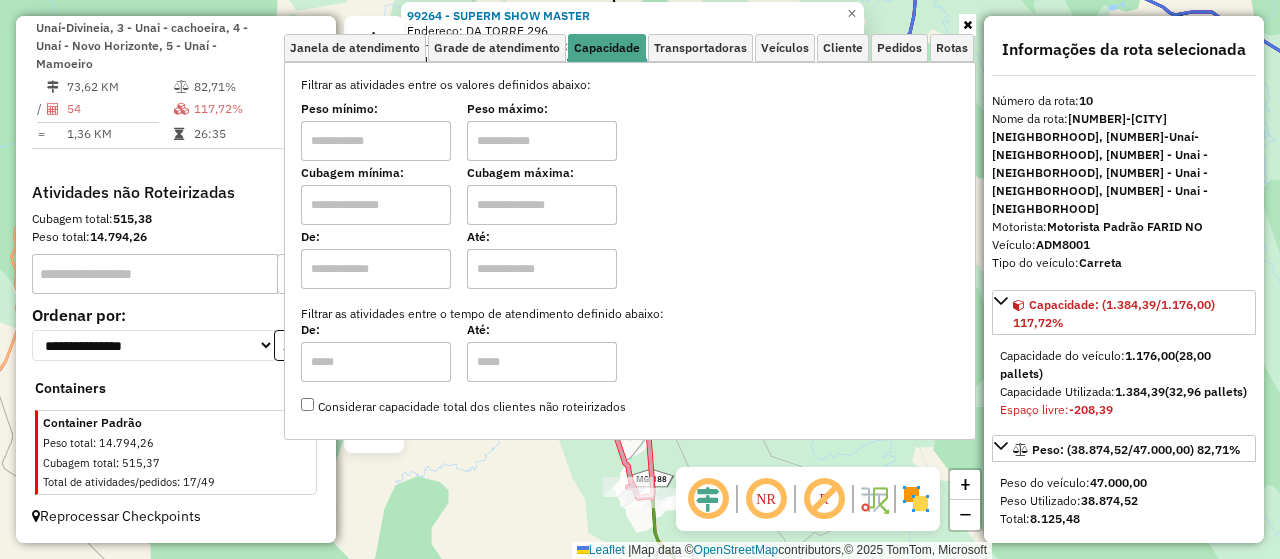 click on "Filtrar as atividades entre os valores definidos abaixo:  Peso mínimo:   Peso máximo:   Cubagem mínima:   Cubagem máxima:   De:   Até:  Filtrar as atividades entre o tempo de atendimento definido abaixo:  De:   Até:   Considerar capacidade total dos clientes não roteirizados" at bounding box center (630, 246) 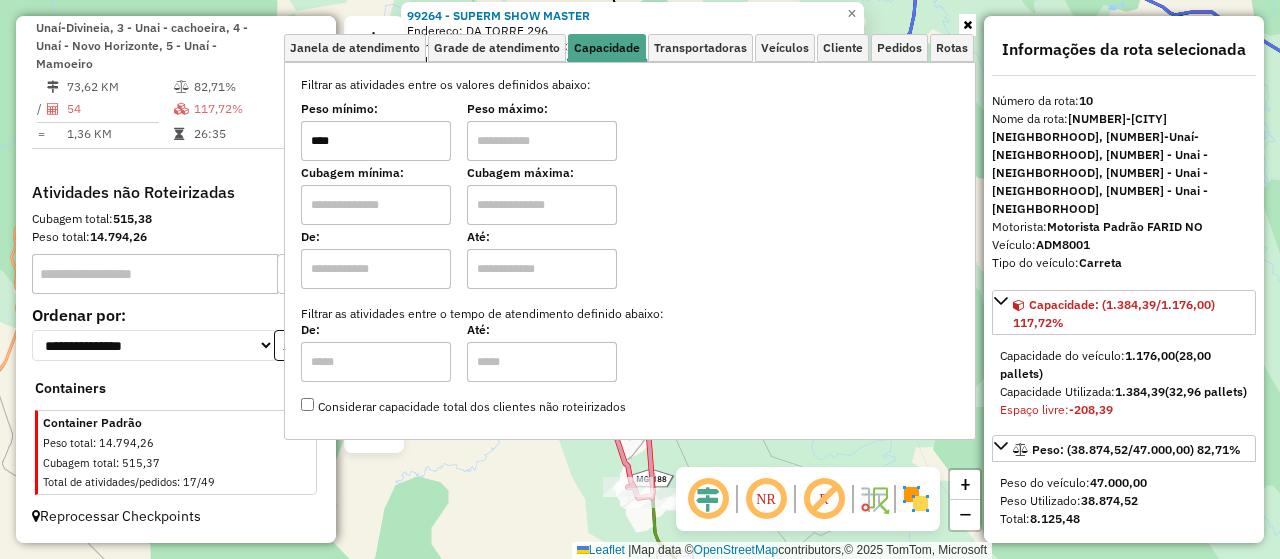 click at bounding box center (542, 141) 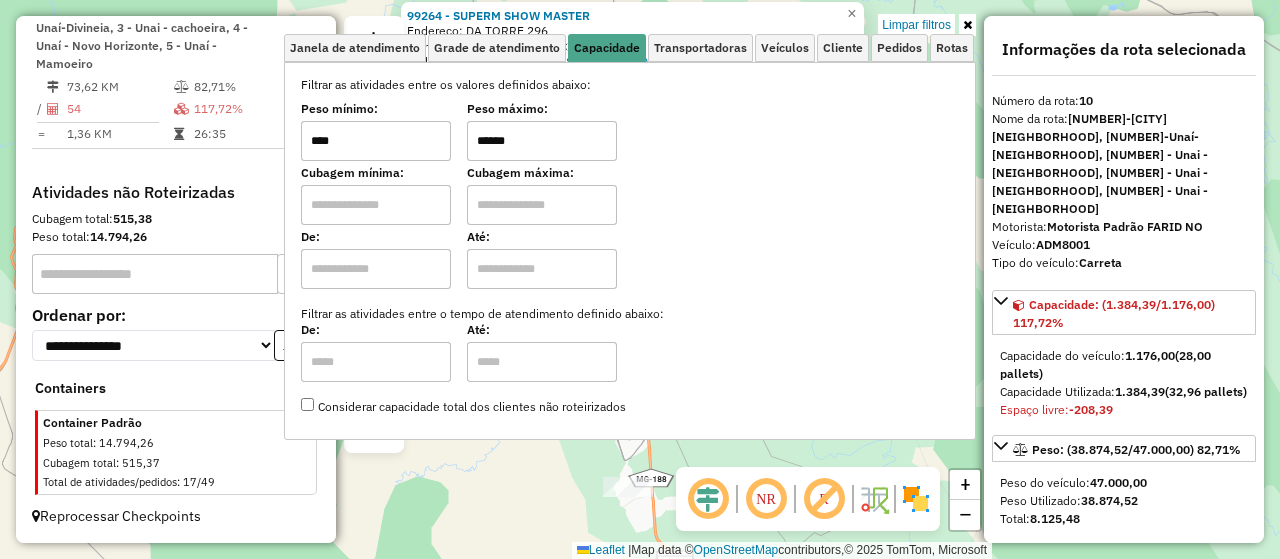 click on "Limpar filtros Janela de atendimento Grade de atendimento Capacidade Transportadoras Veículos Cliente Pedidos  Rotas Selecione os dias de semana para filtrar as janelas de atendimento  Seg   Ter   Qua   Qui   Sex   Sáb   Dom  Informe o período da janela de atendimento: De: Até:  Filtrar exatamente a janela do cliente  Considerar janela de atendimento padrão  Selecione os dias de semana para filtrar as grades de atendimento  Seg   Ter   Qua   Qui   Sex   Sáb   Dom   Considerar clientes sem dia de atendimento cadastrado  Clientes fora do dia de atendimento selecionado Filtrar as atividades entre os valores definidos abaixo:  Peso mínimo:  ****  Peso máximo:  ******  Cubagem mínima:   Cubagem máxima:   De:   Até:  Filtrar as atividades entre o tempo de atendimento definido abaixo:  De:   Até:   Considerar capacidade total dos clientes não roteirizados Transportadora: Selecione um ou mais itens Tipo de veículo: Selecione um ou mais itens Veículo: Selecione um ou mais itens Motorista: Nome: Rótulo:" at bounding box center (630, 237) 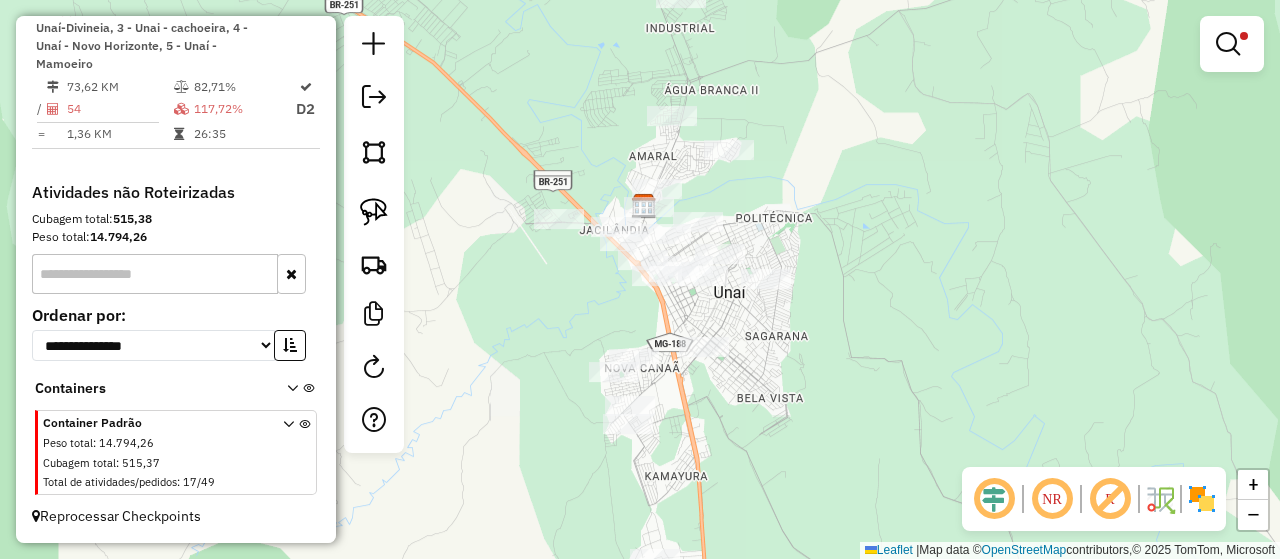 drag, startPoint x: 809, startPoint y: 263, endPoint x: 814, endPoint y: 188, distance: 75.16648 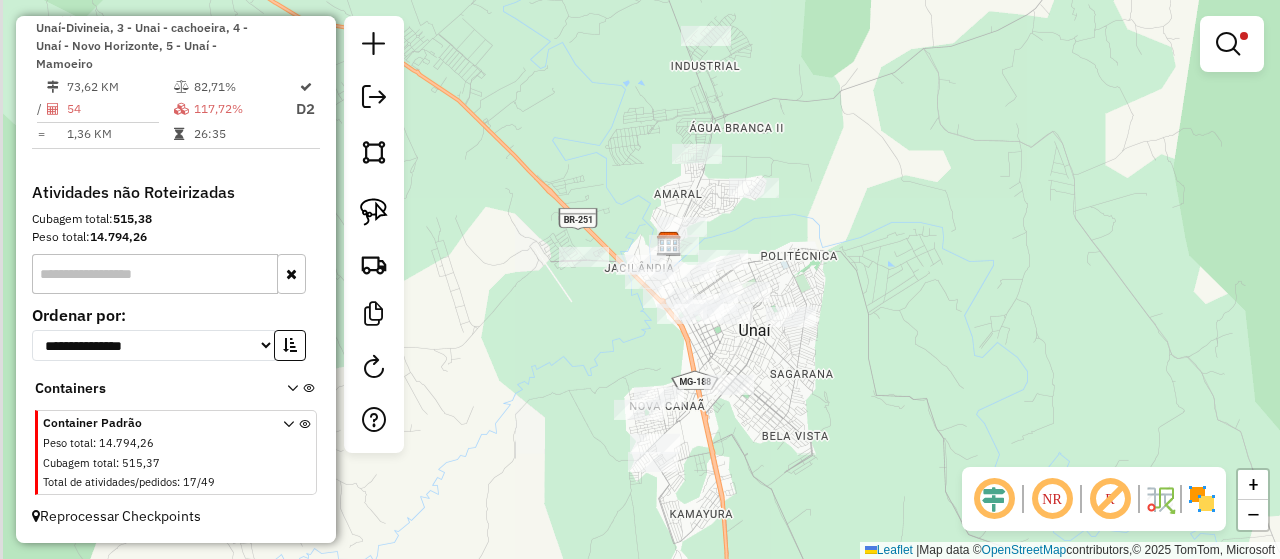 drag, startPoint x: 615, startPoint y: 249, endPoint x: 632, endPoint y: 389, distance: 141.02837 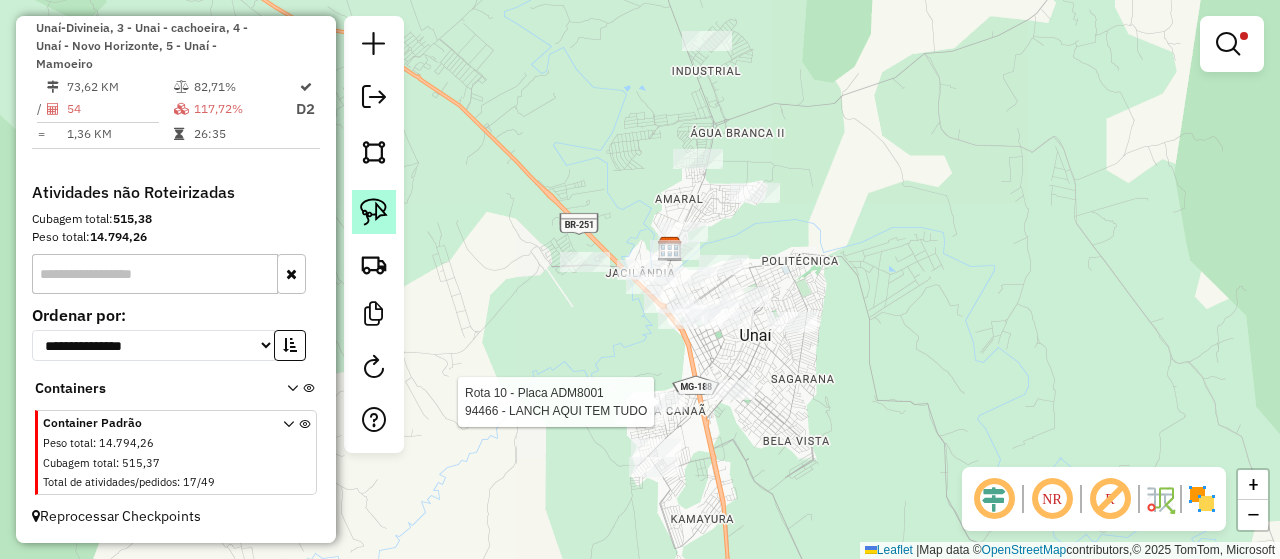 click 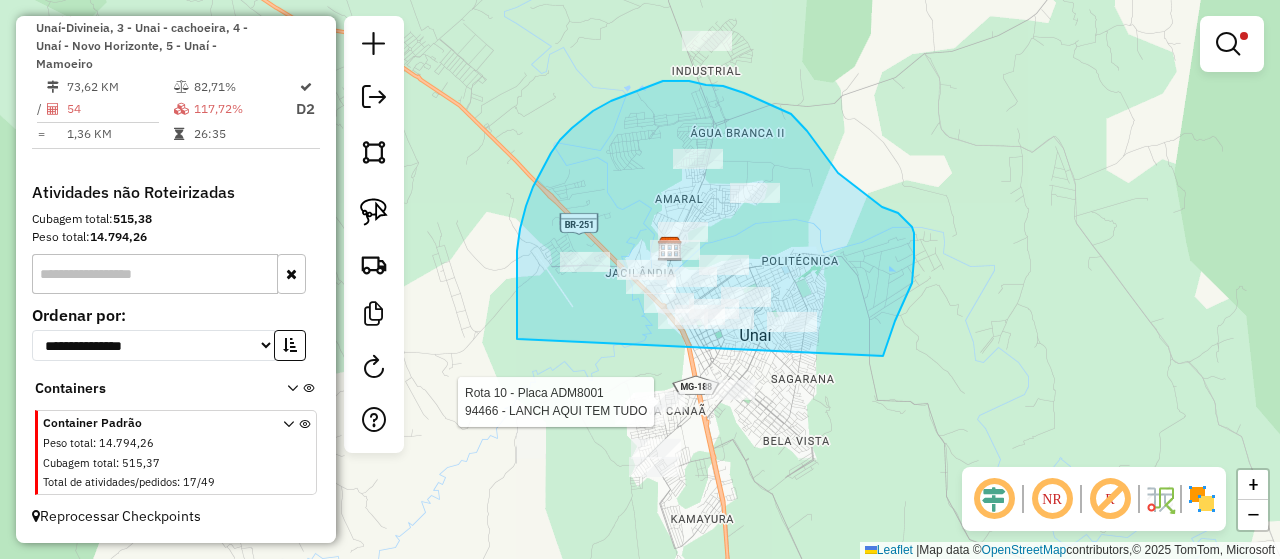 drag, startPoint x: 517, startPoint y: 339, endPoint x: 883, endPoint y: 356, distance: 366.3946 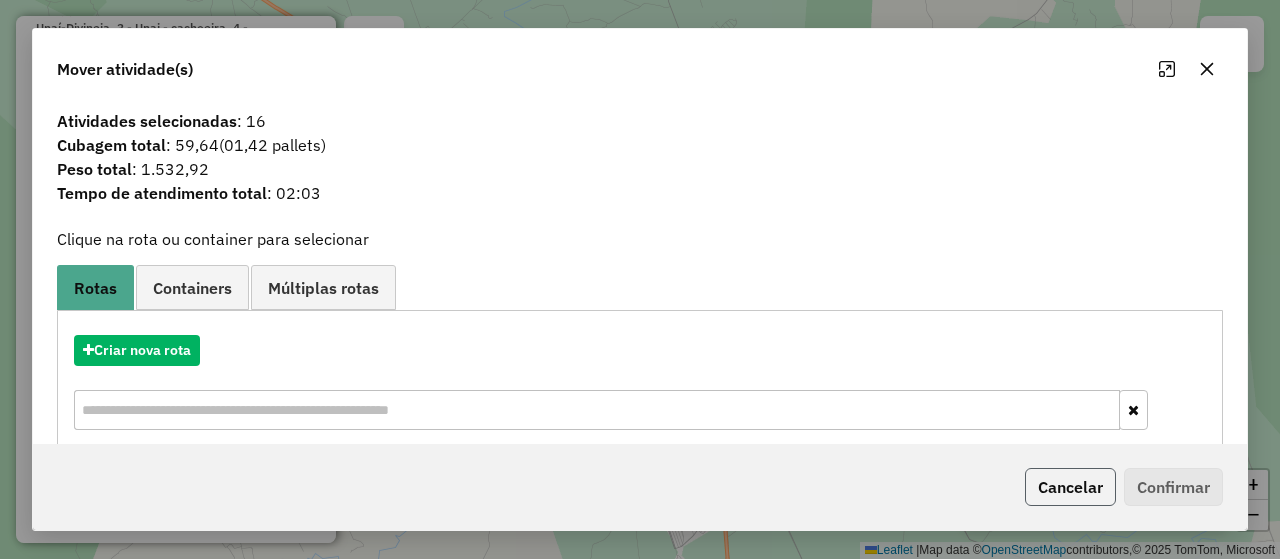 click on "Cancelar" 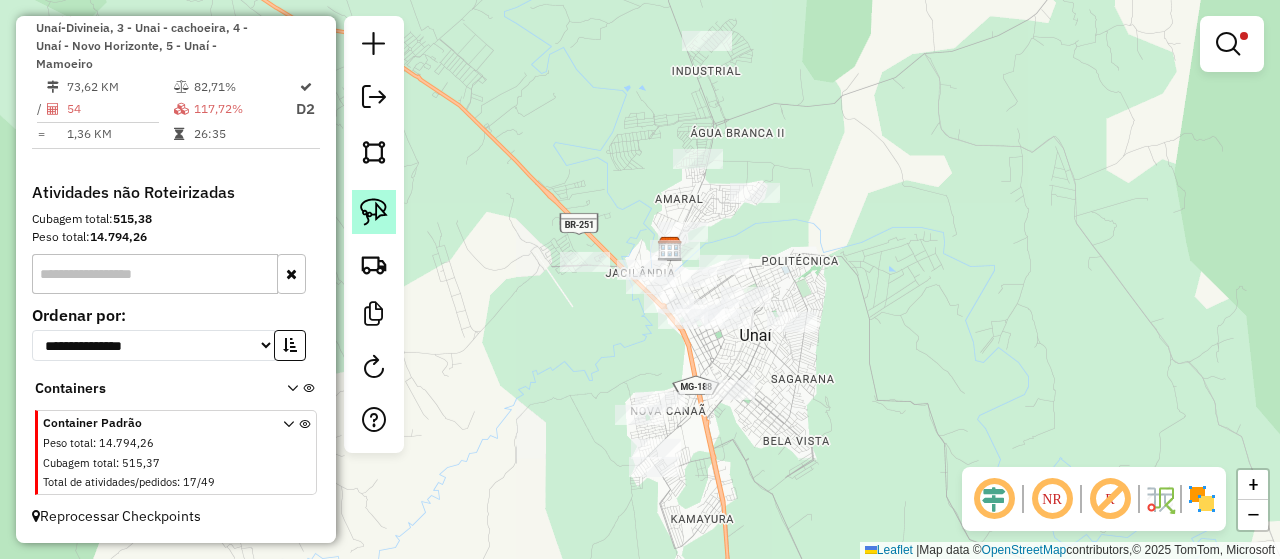 click 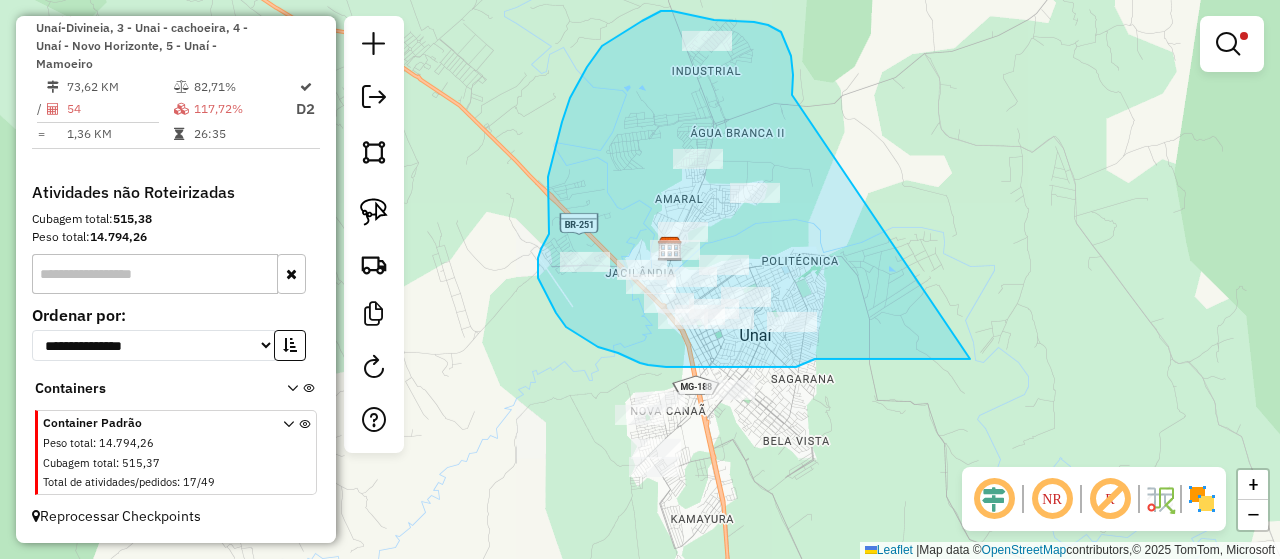 drag, startPoint x: 792, startPoint y: 95, endPoint x: 970, endPoint y: 359, distance: 318.40225 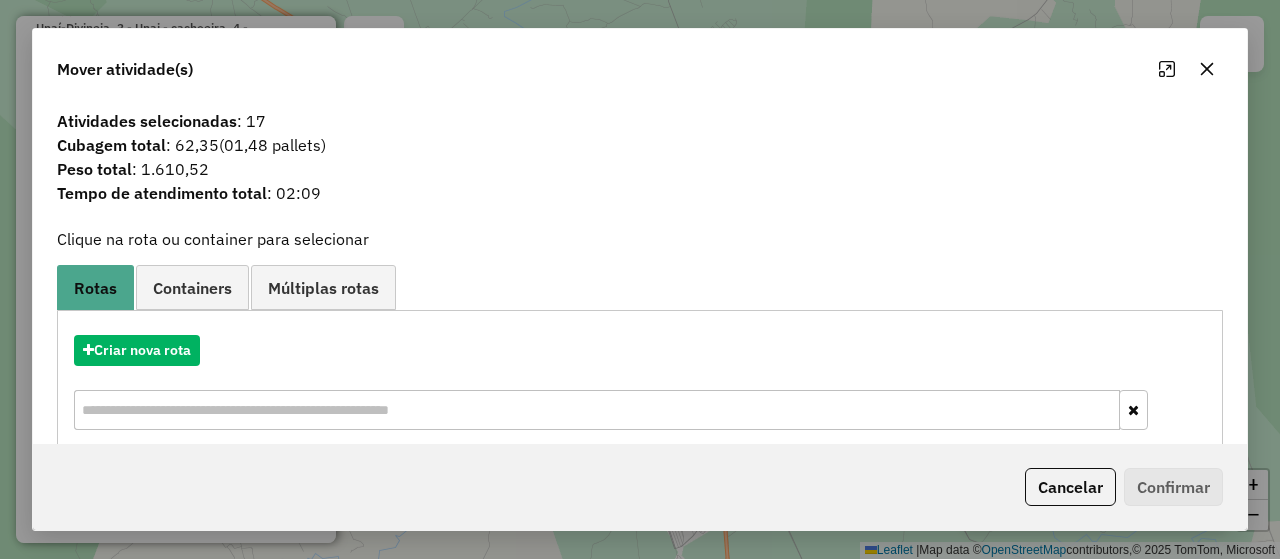 click on "Cancelar   Confirmar" 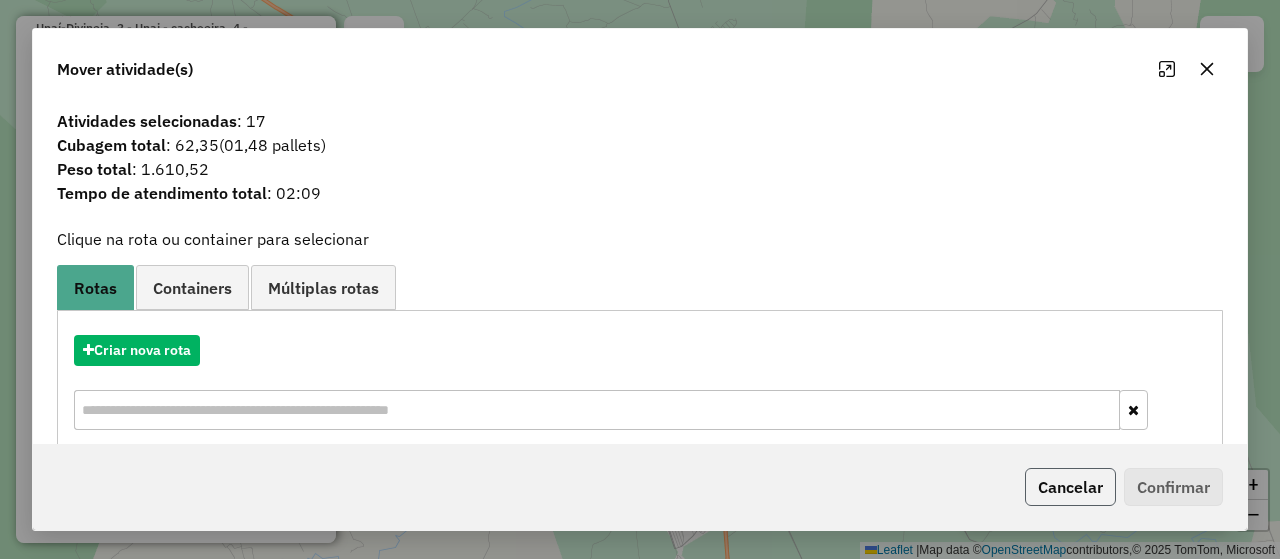 click on "Cancelar" 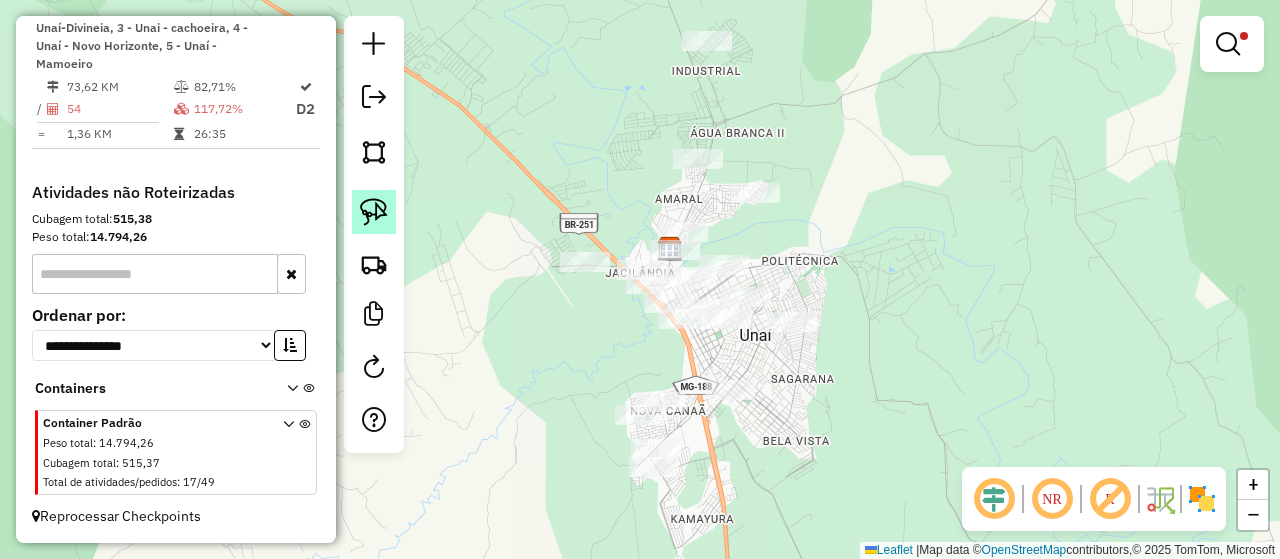 click 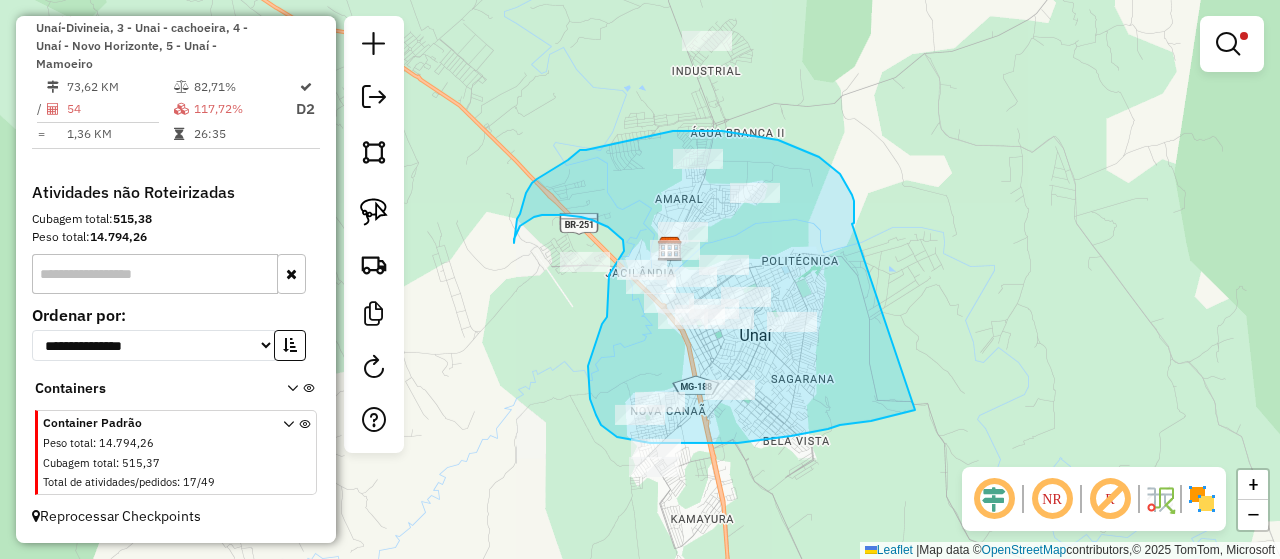drag, startPoint x: 854, startPoint y: 201, endPoint x: 915, endPoint y: 410, distance: 217.72 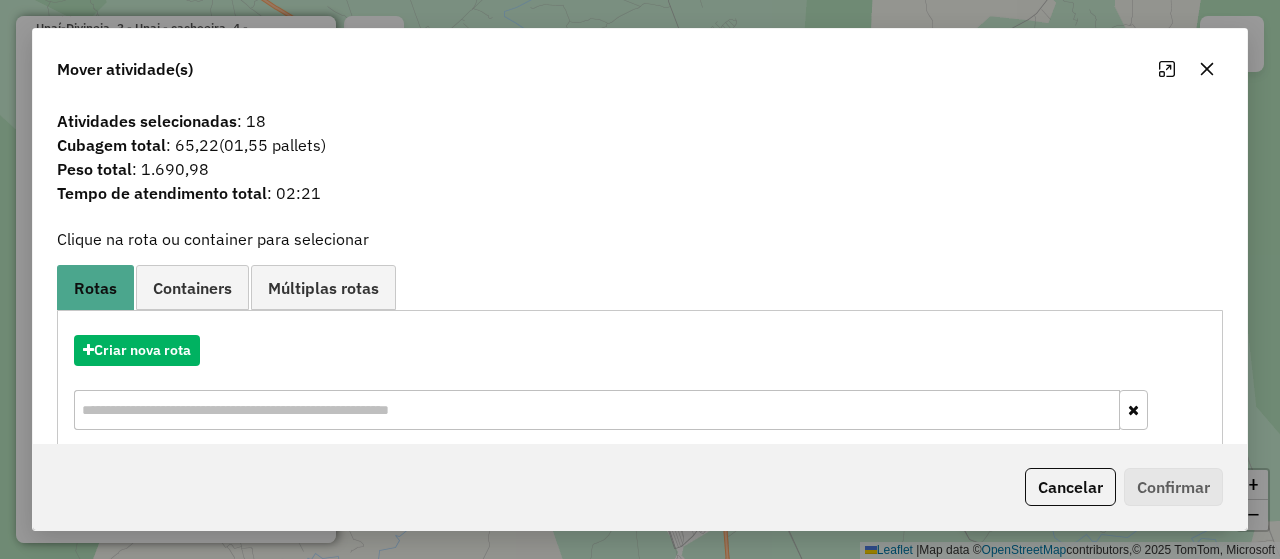 click on "Criar nova rota" at bounding box center [640, 385] 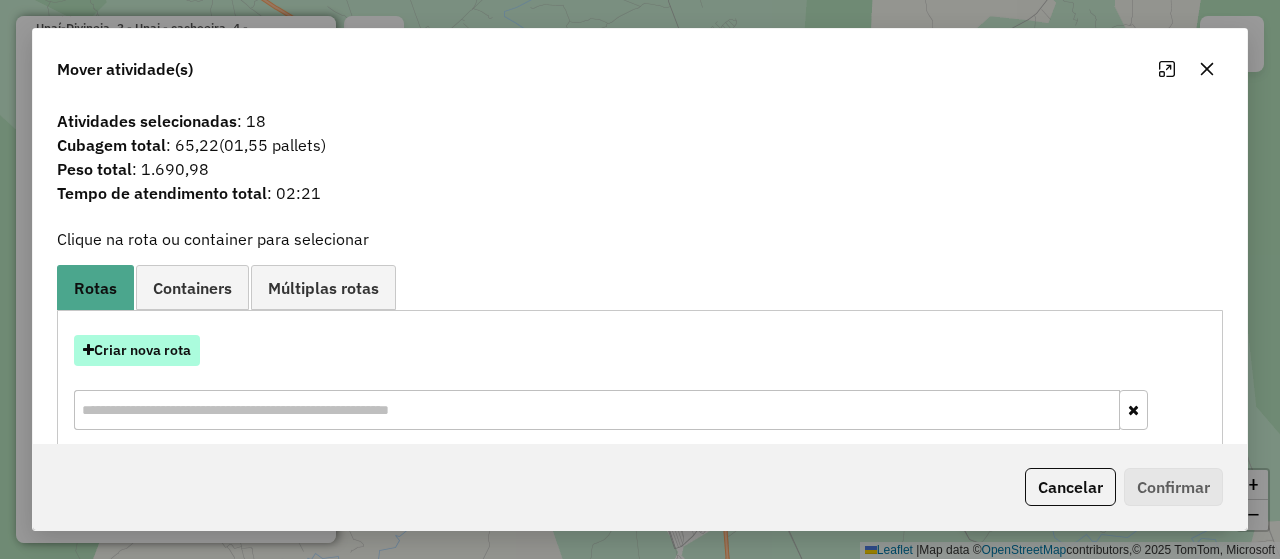 click on "Criar nova rota" at bounding box center [137, 350] 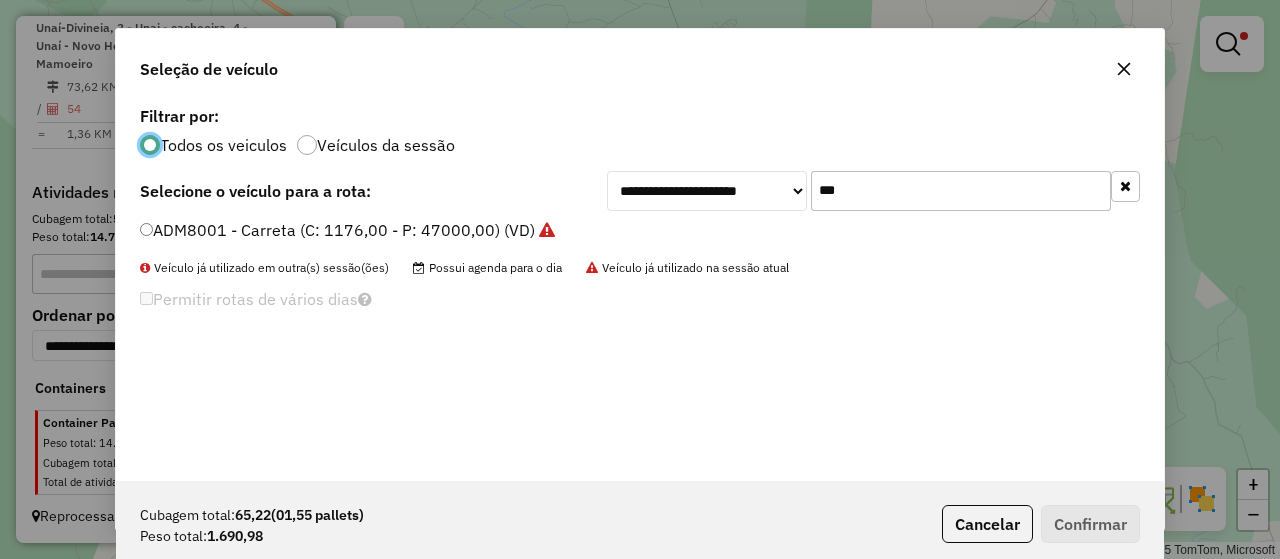 scroll, scrollTop: 10, scrollLeft: 6, axis: both 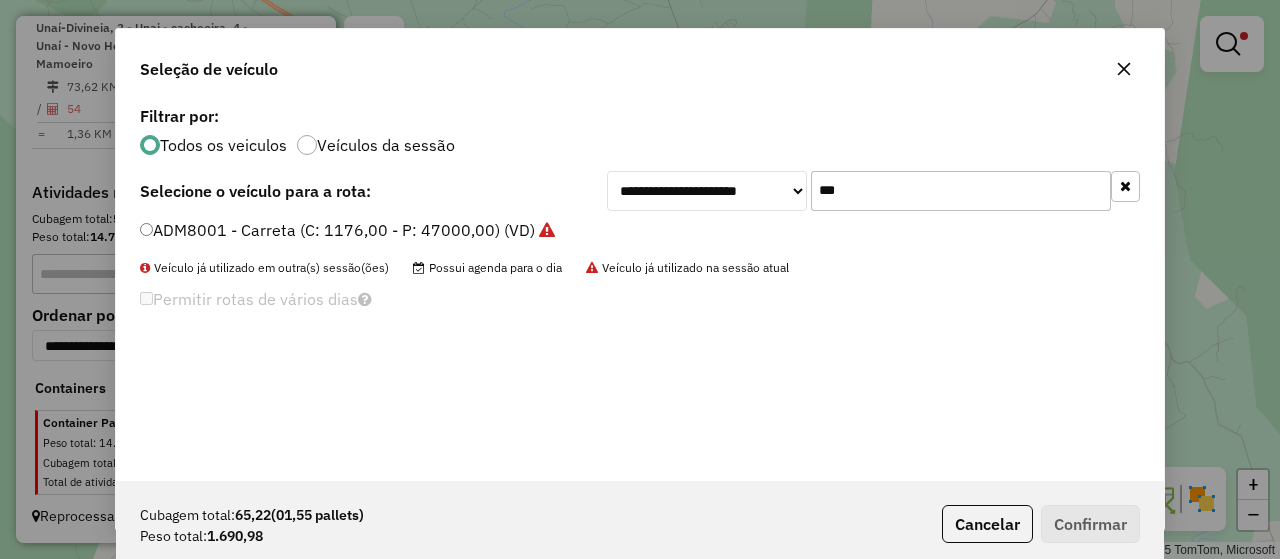 click on "***" 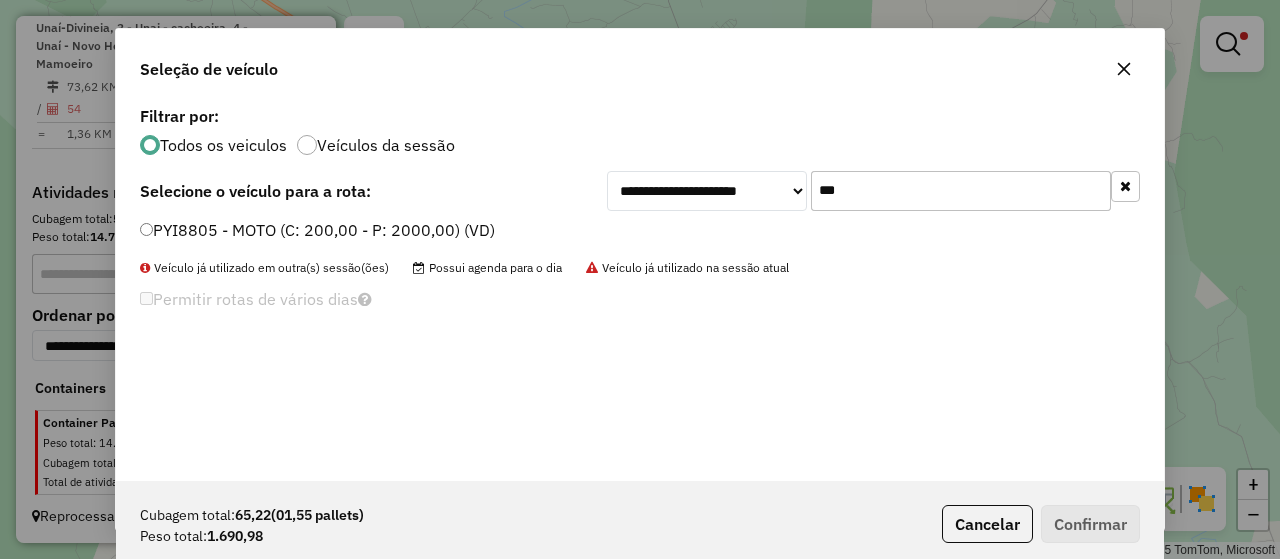 type on "***" 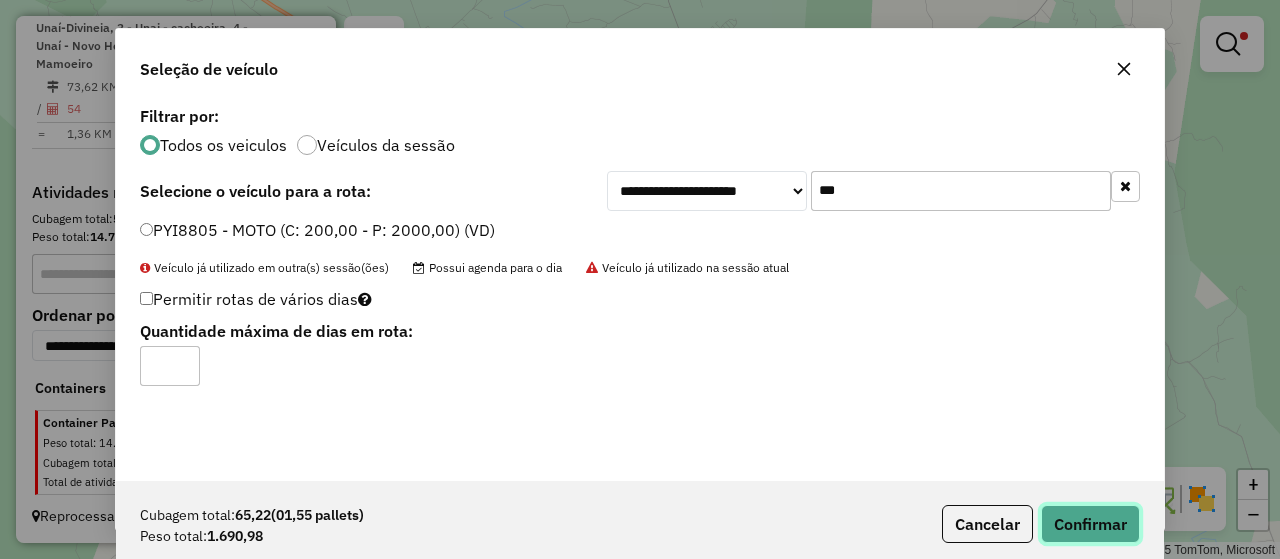 click on "Confirmar" 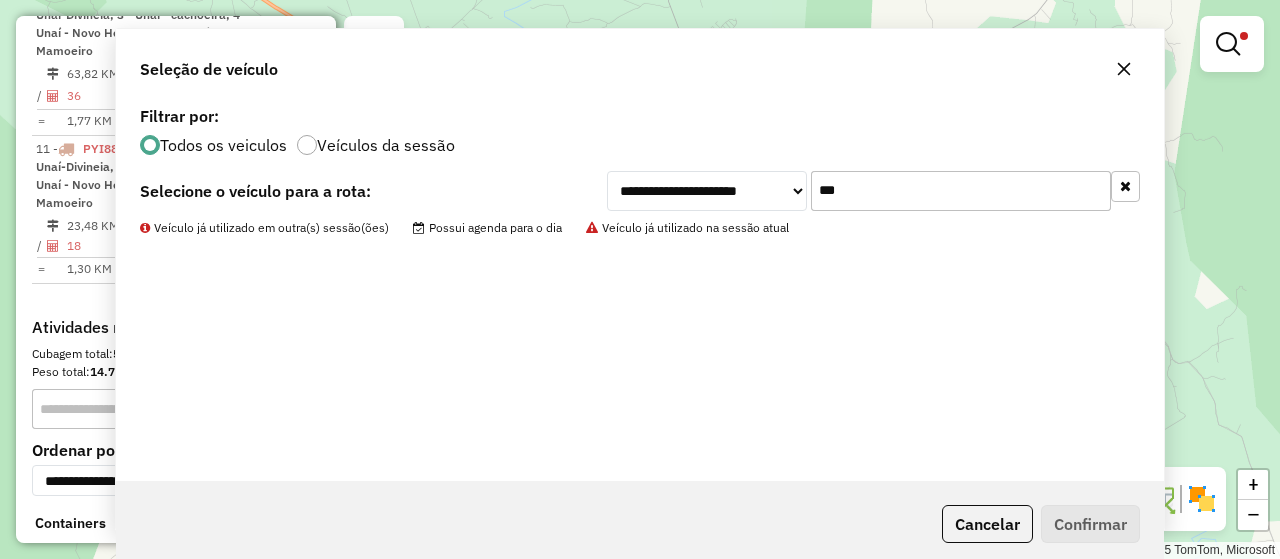 scroll, scrollTop: 1446, scrollLeft: 0, axis: vertical 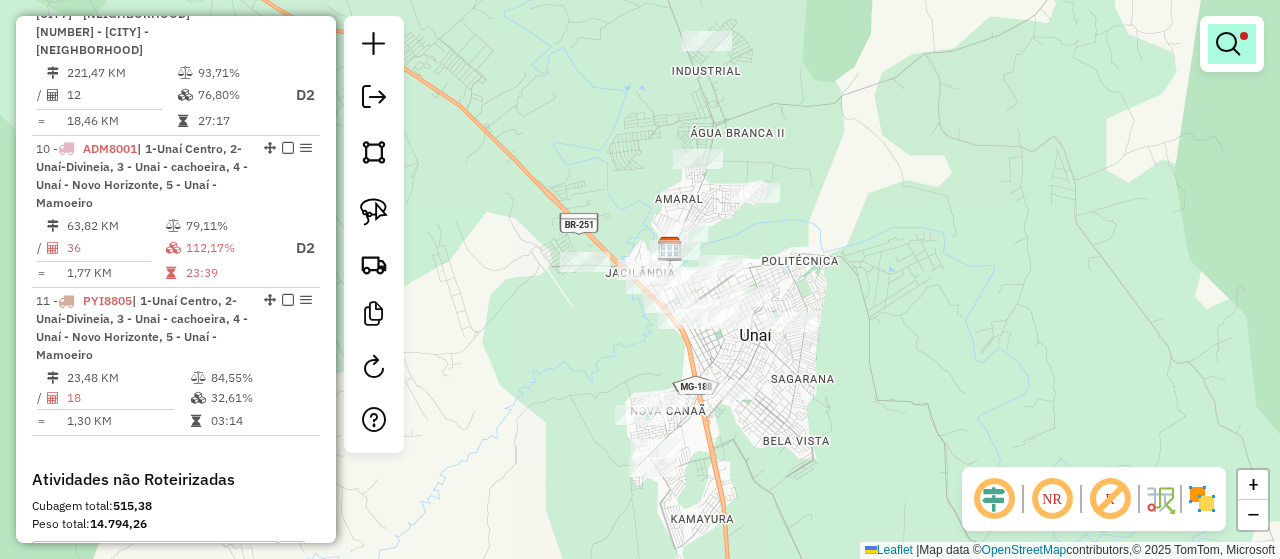 click at bounding box center (1244, 36) 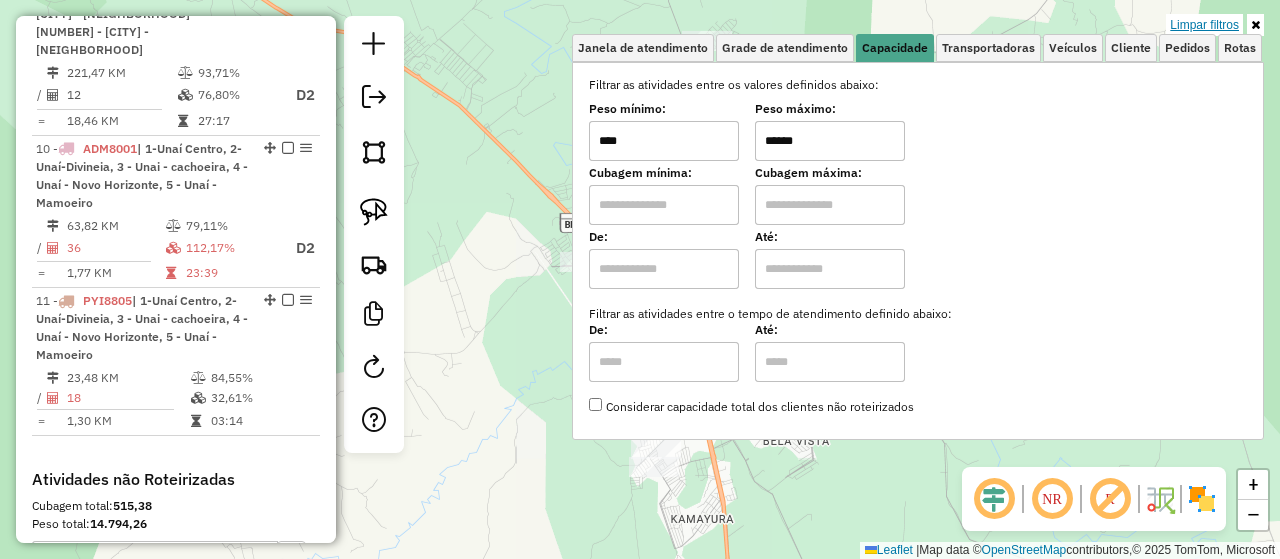 click on "Limpar filtros" at bounding box center [1204, 25] 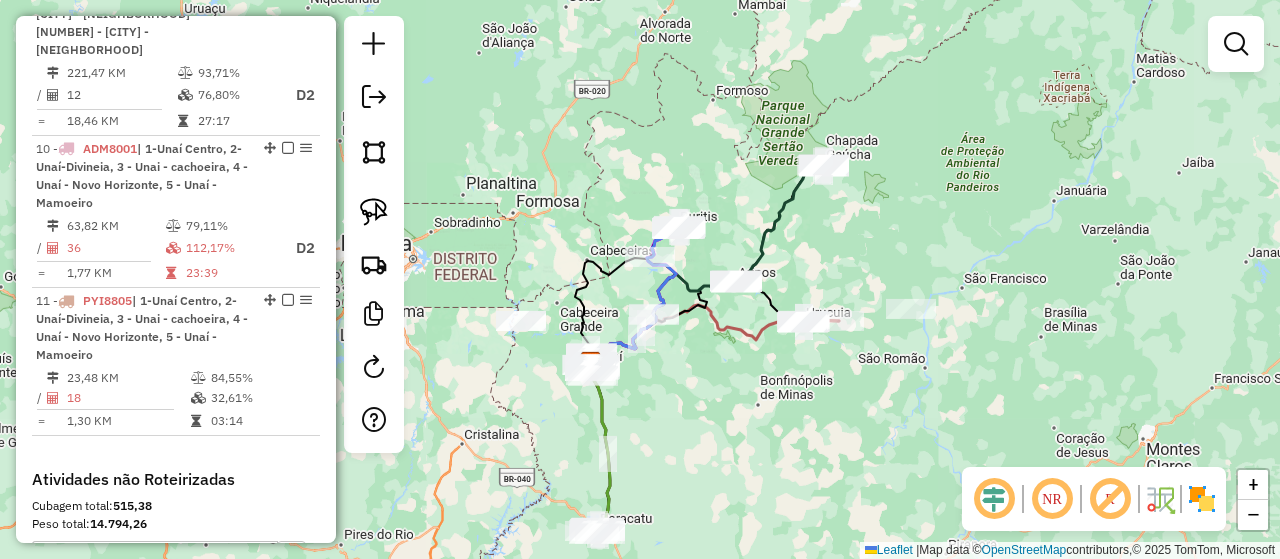 drag, startPoint x: 627, startPoint y: 435, endPoint x: 702, endPoint y: 161, distance: 284.07922 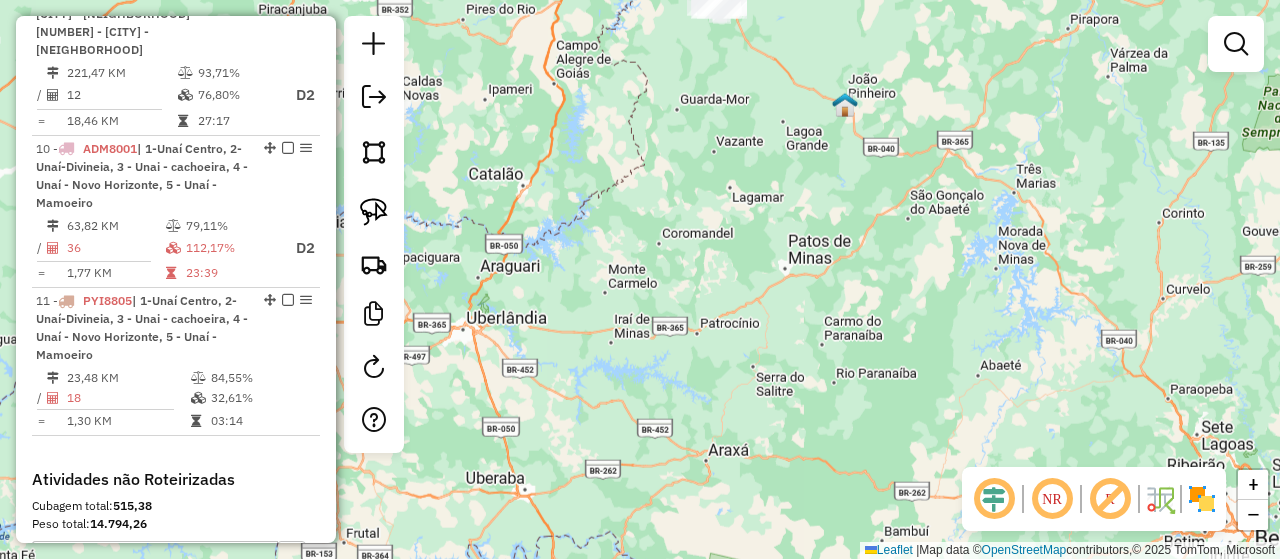 drag, startPoint x: 719, startPoint y: 157, endPoint x: 685, endPoint y: 292, distance: 139.21565 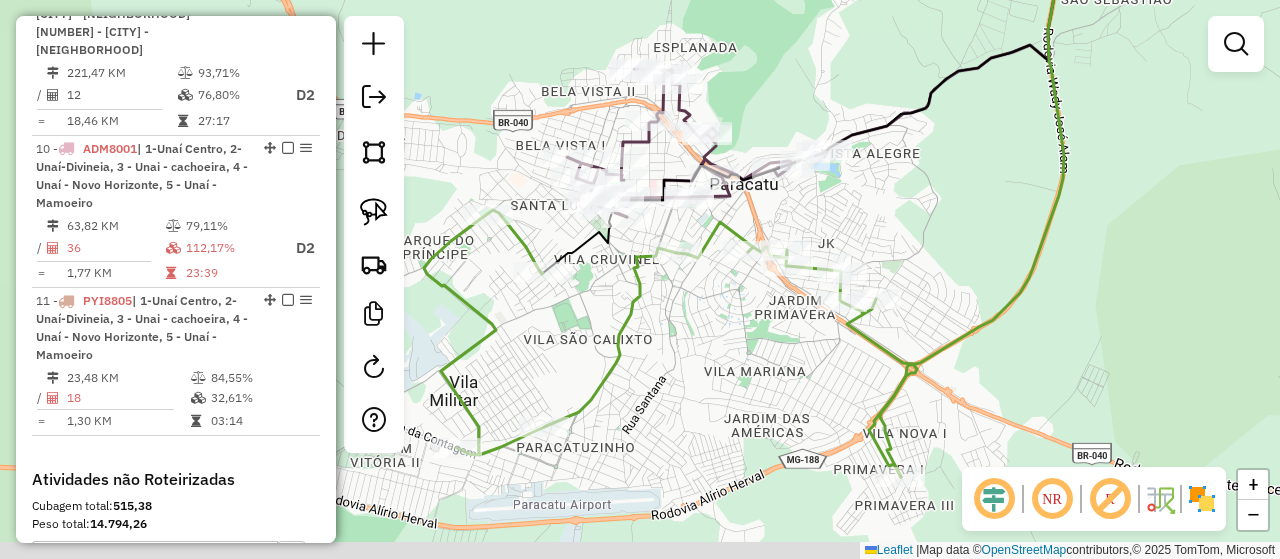 drag, startPoint x: 837, startPoint y: 247, endPoint x: 945, endPoint y: 131, distance: 158.4929 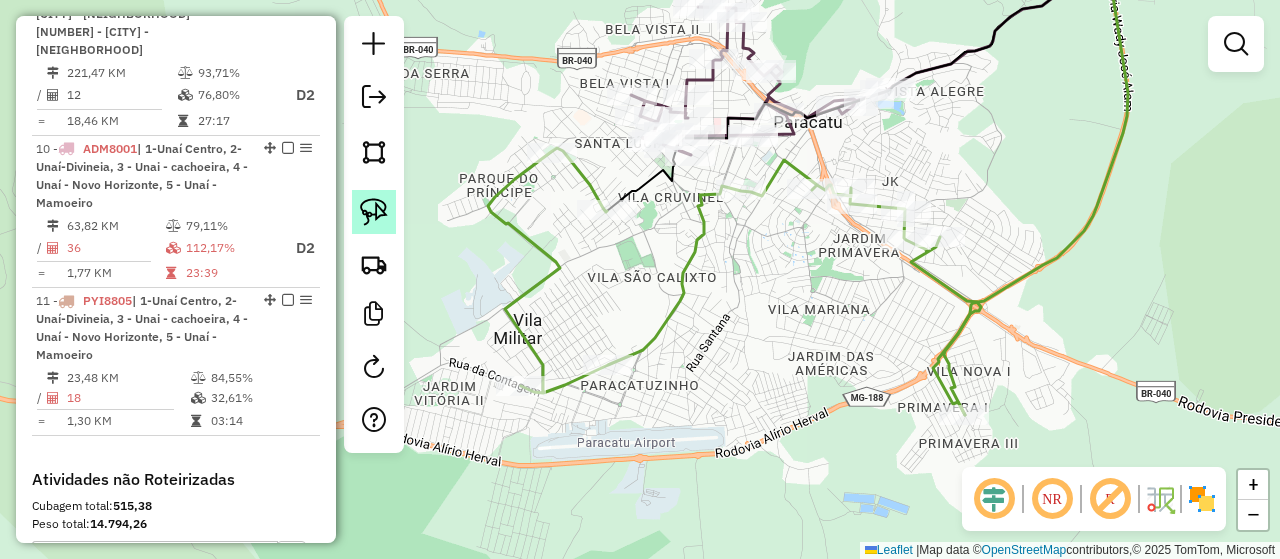 click 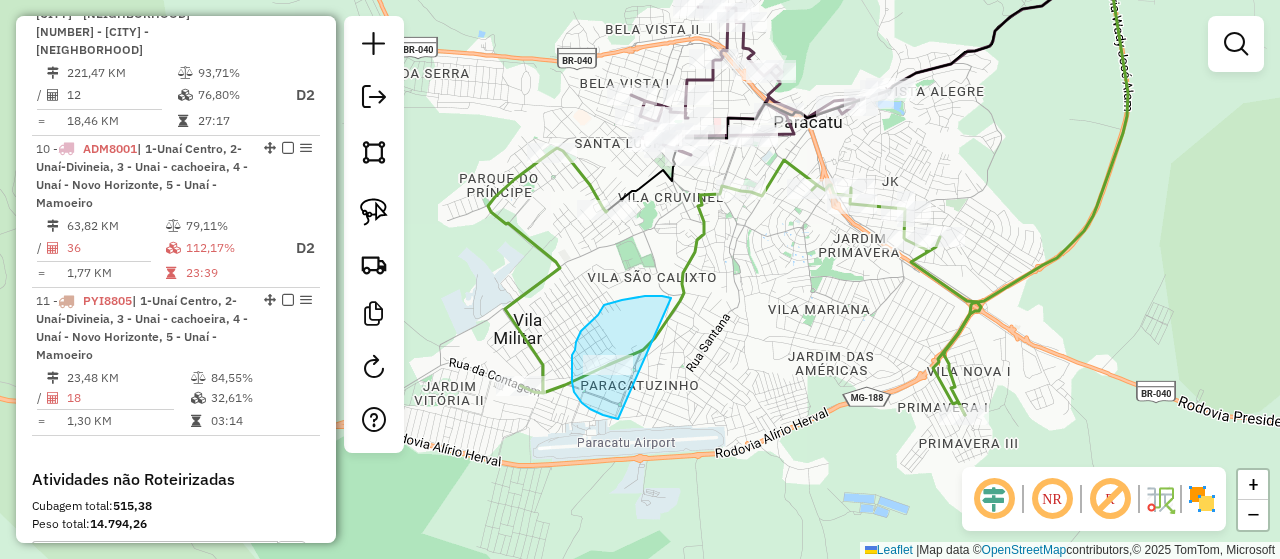 drag, startPoint x: 671, startPoint y: 298, endPoint x: 698, endPoint y: 433, distance: 137.67352 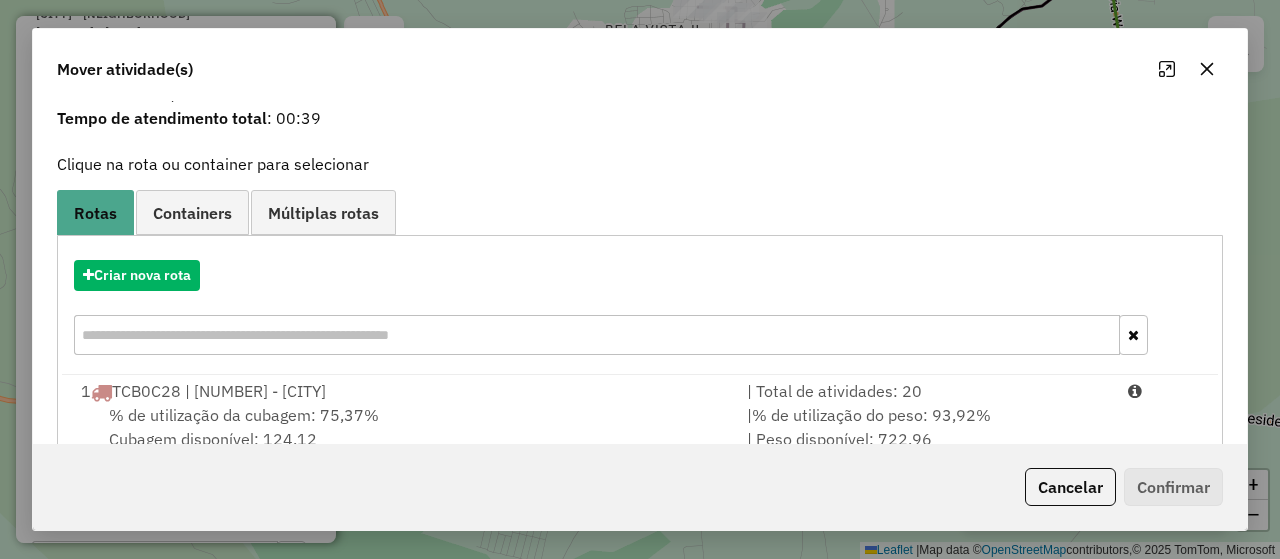 scroll, scrollTop: 200, scrollLeft: 0, axis: vertical 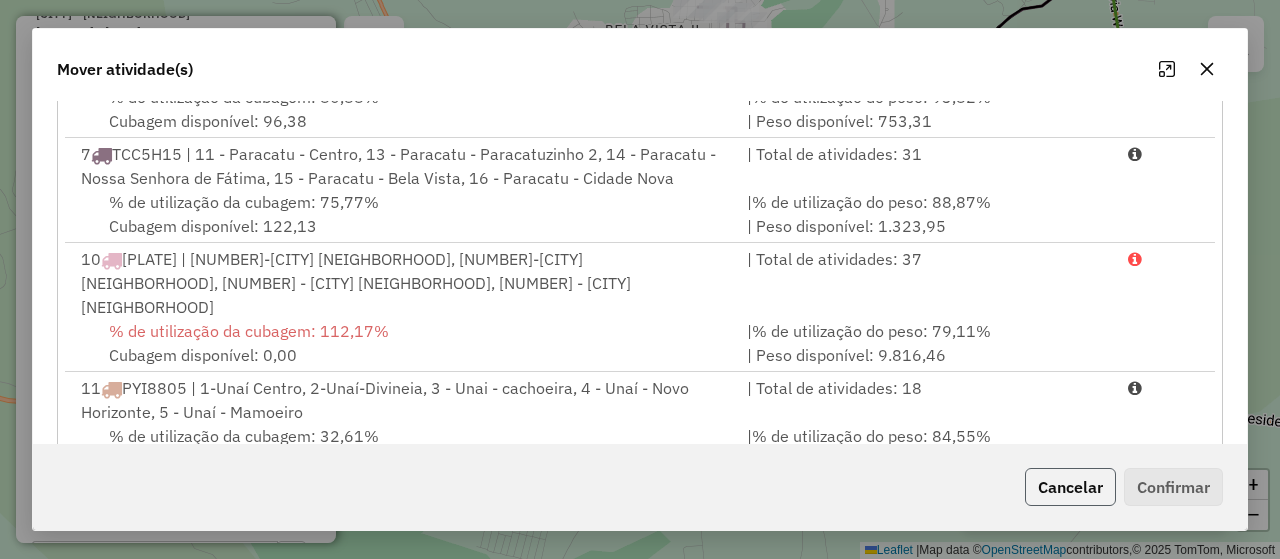 click on "Cancelar" 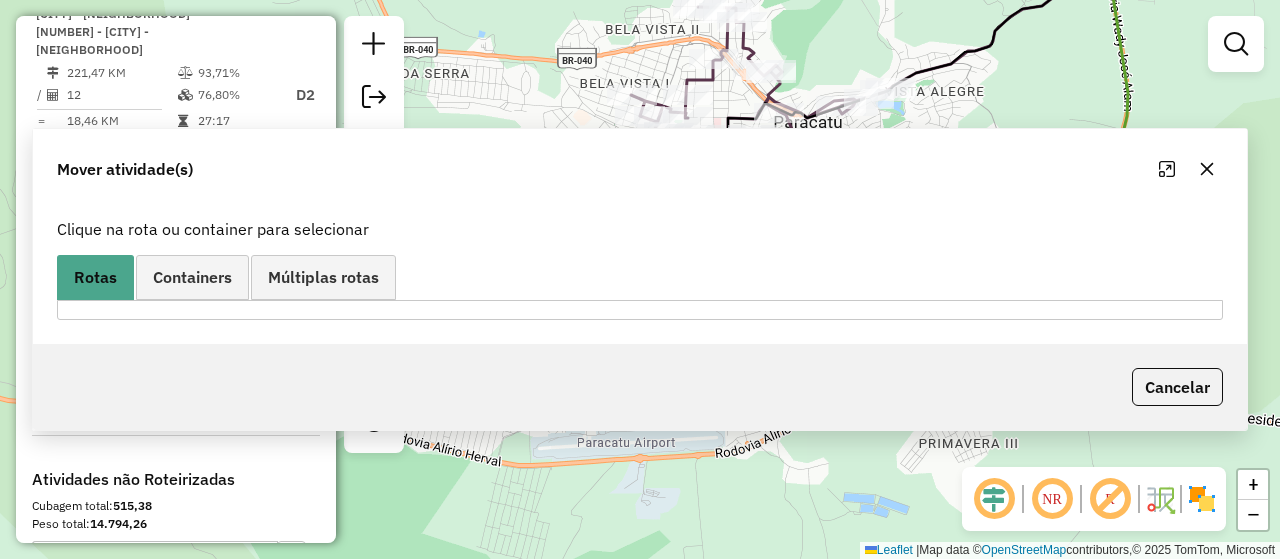 scroll, scrollTop: 0, scrollLeft: 0, axis: both 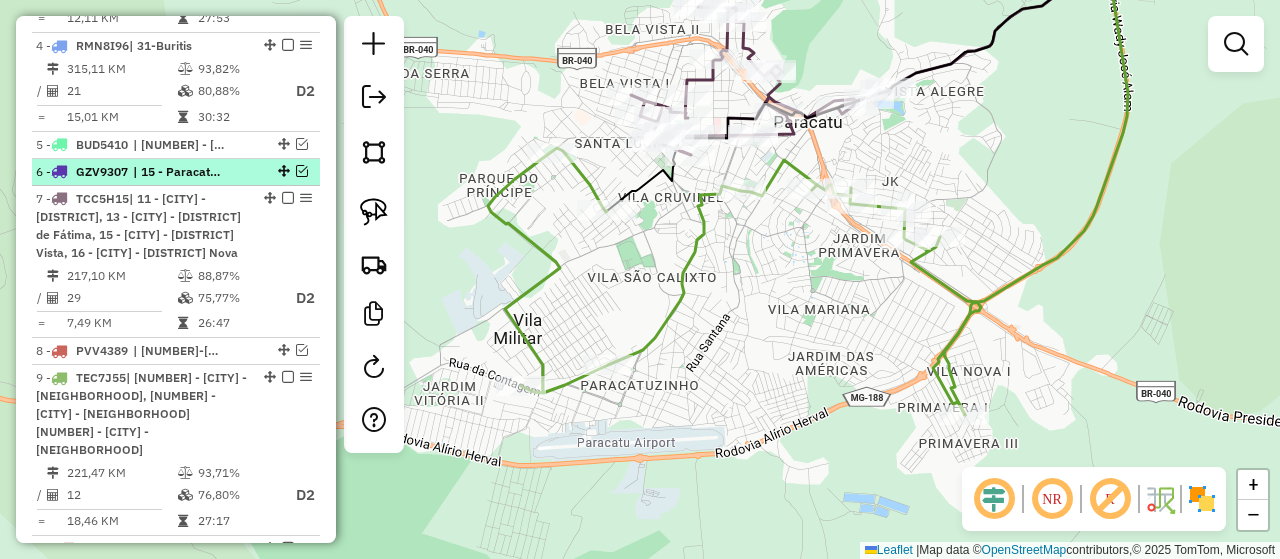 click at bounding box center (302, 171) 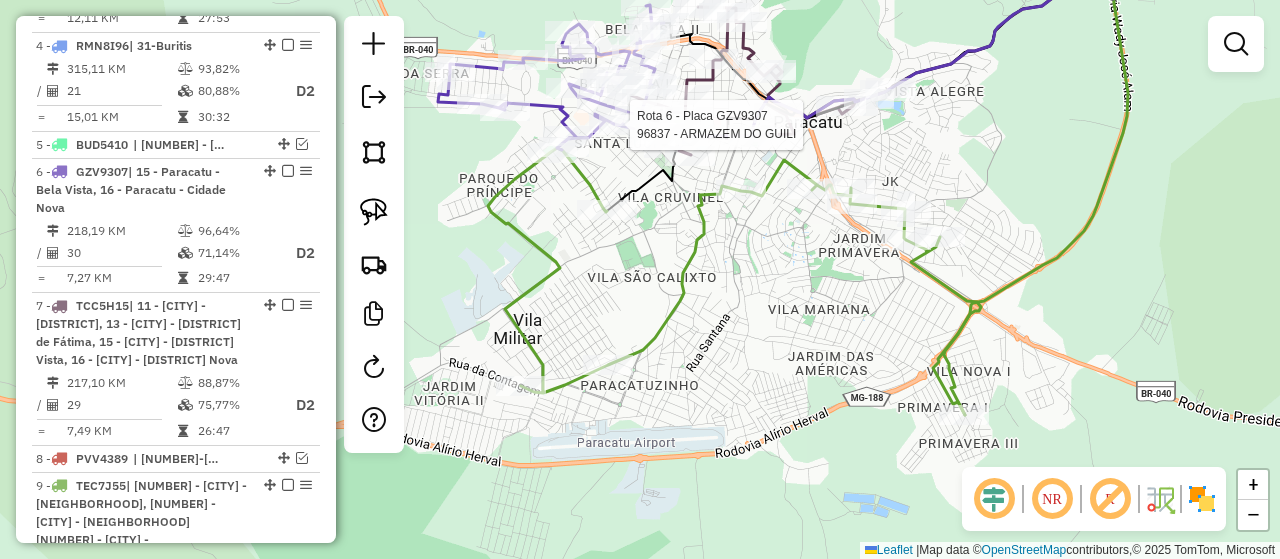 select on "*********" 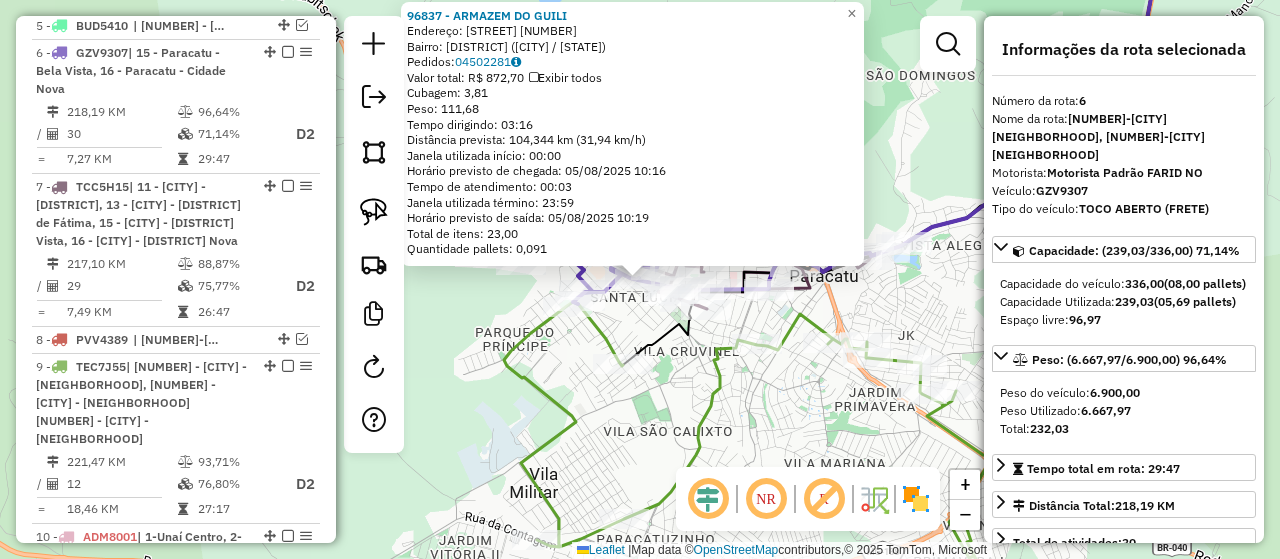 scroll, scrollTop: 1186, scrollLeft: 0, axis: vertical 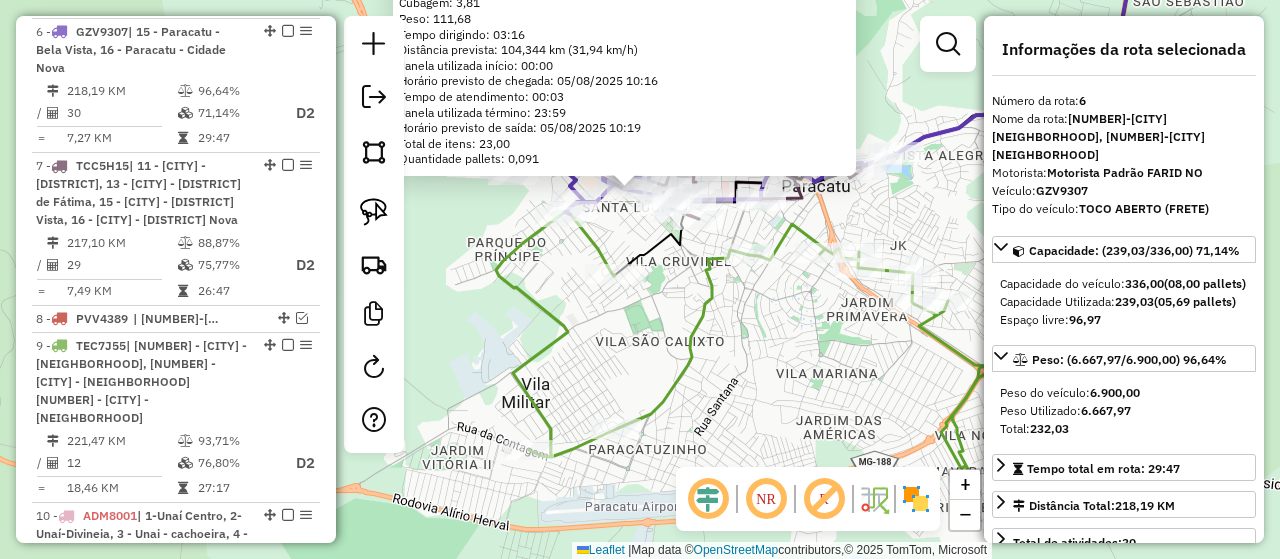 drag, startPoint x: 758, startPoint y: 431, endPoint x: 750, endPoint y: 341, distance: 90.35486 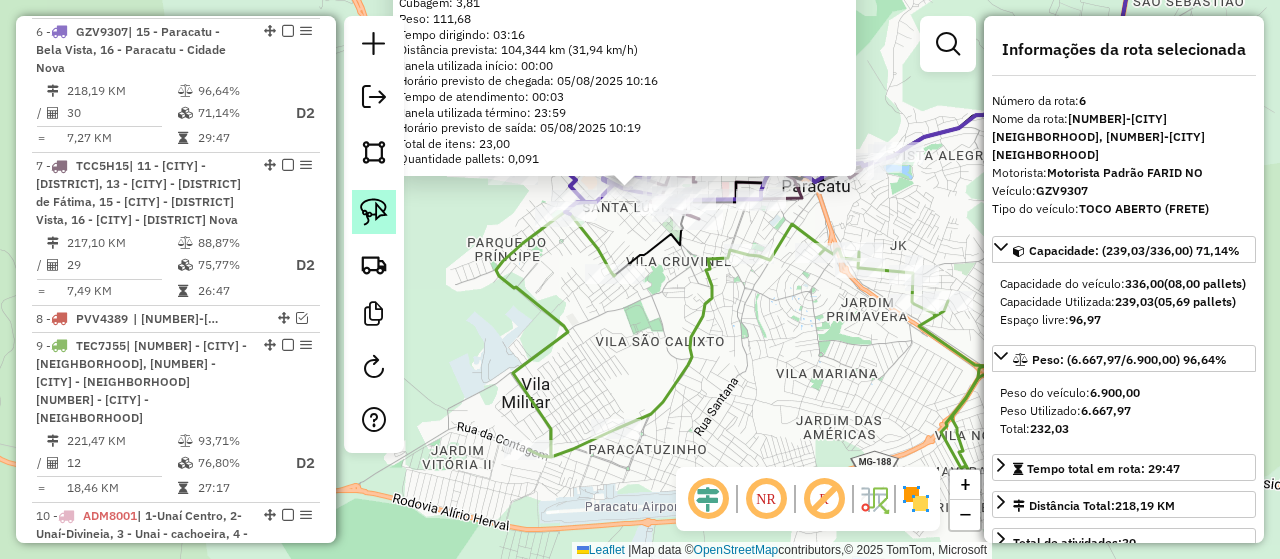 click 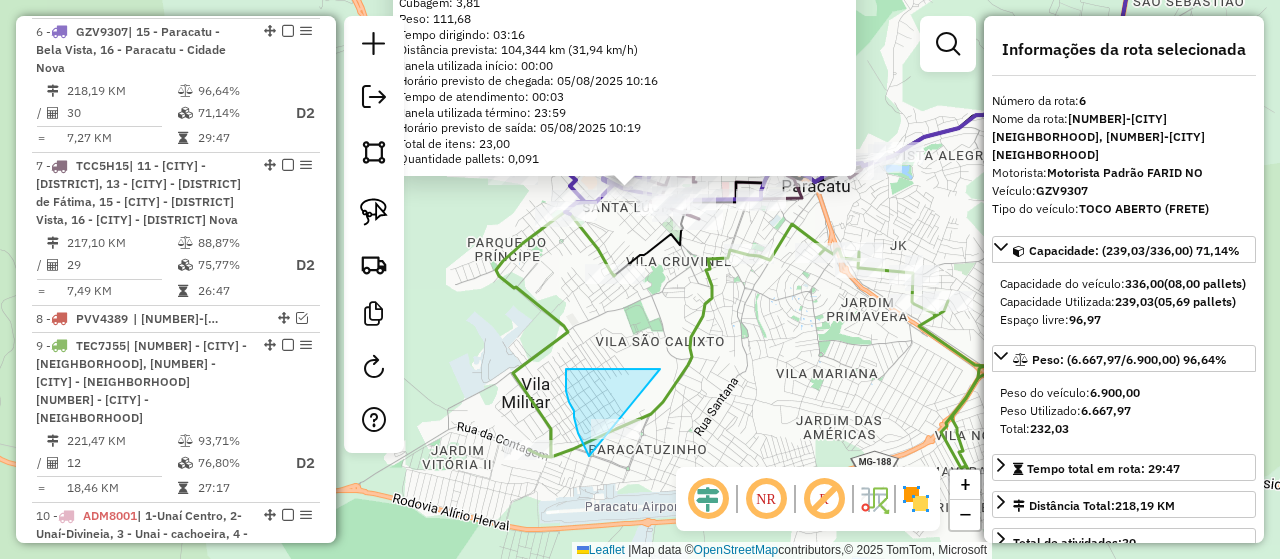 drag, startPoint x: 660, startPoint y: 369, endPoint x: 704, endPoint y: 473, distance: 112.92475 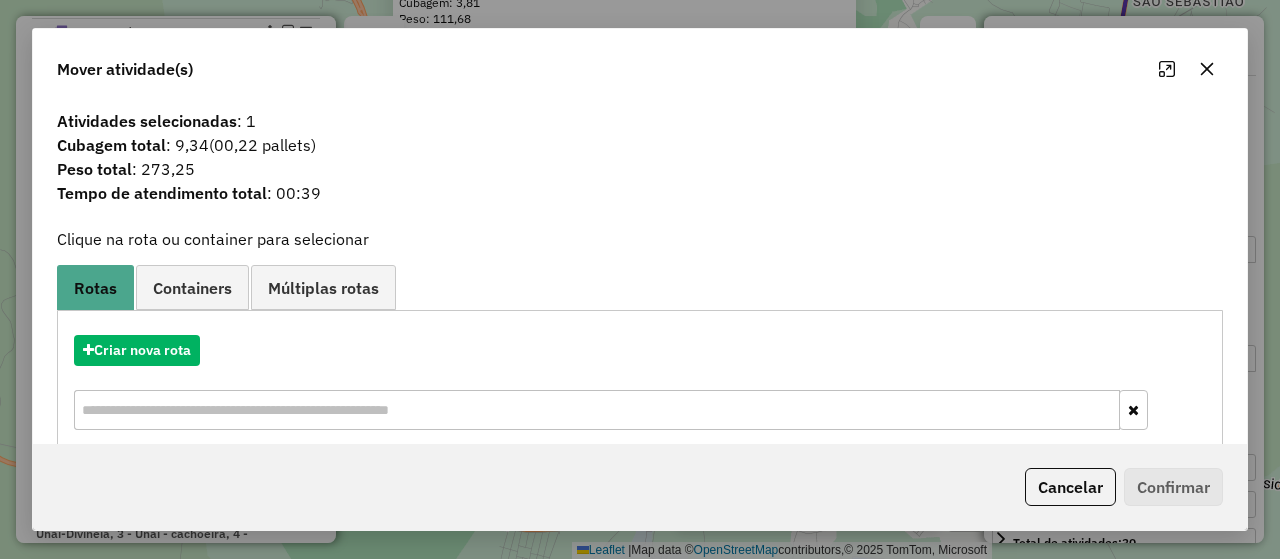 scroll, scrollTop: 400, scrollLeft: 0, axis: vertical 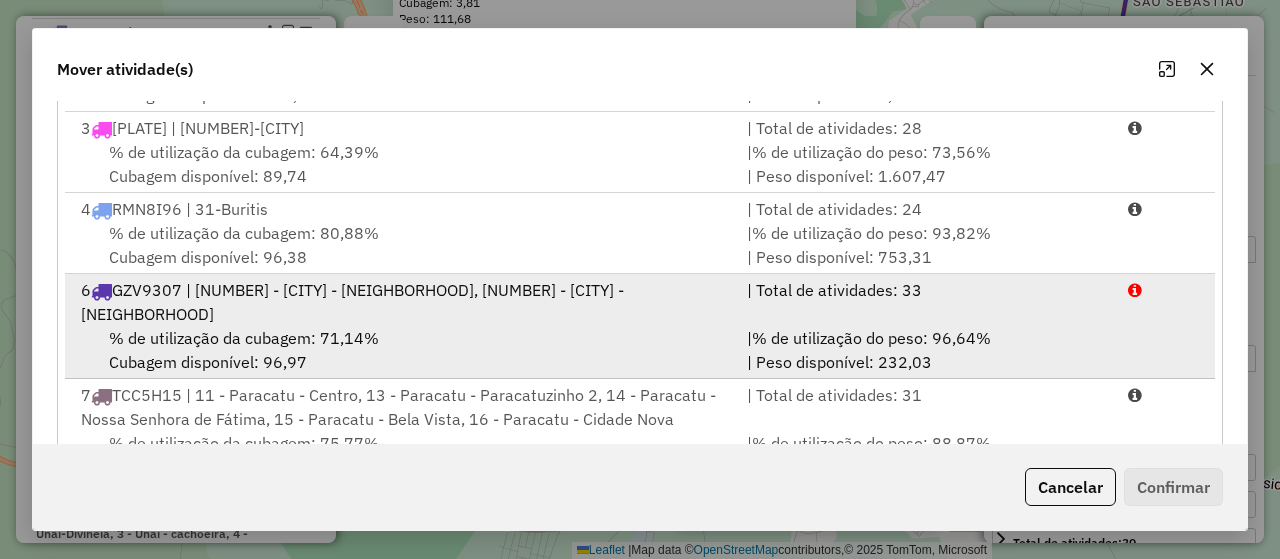 click on "% de utilização da cubagem: 71,14%  Cubagem disponível: 96,97" at bounding box center (402, 350) 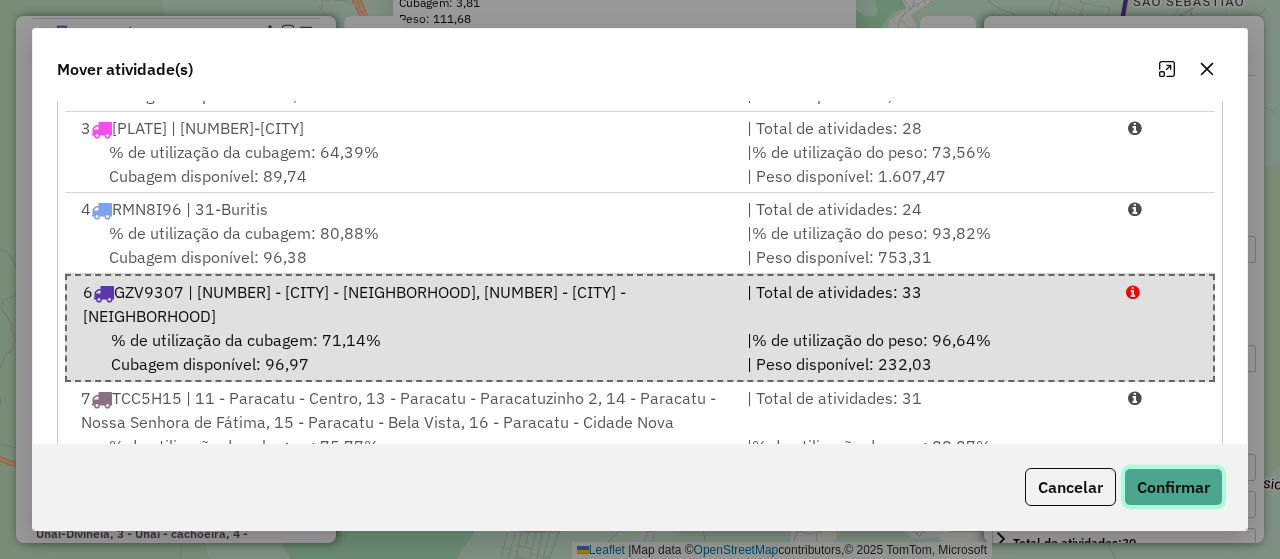 click on "Confirmar" 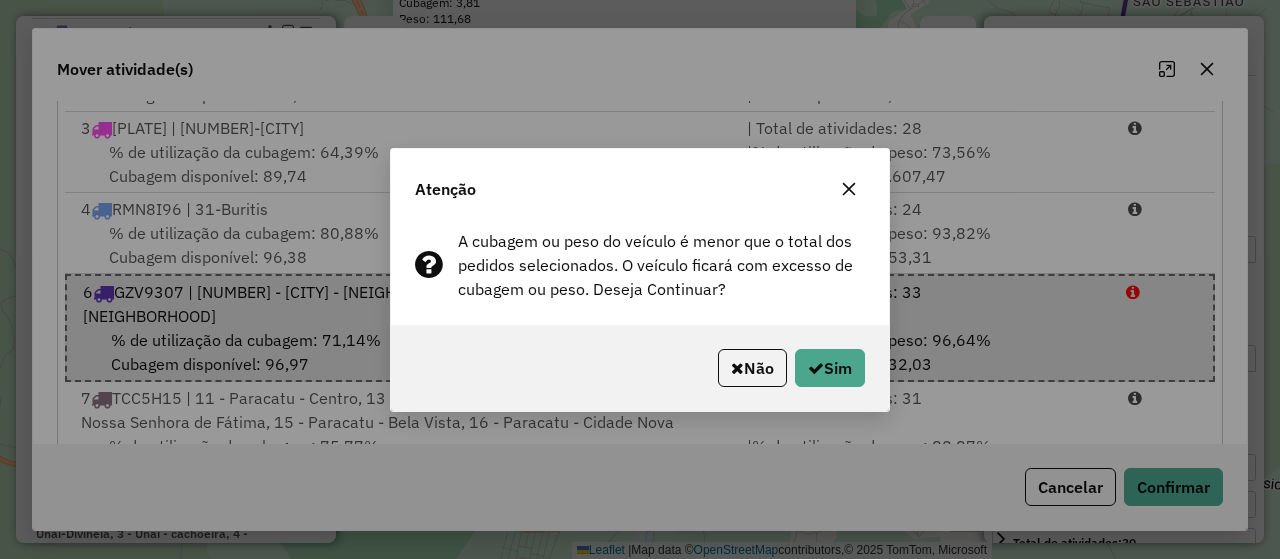 click 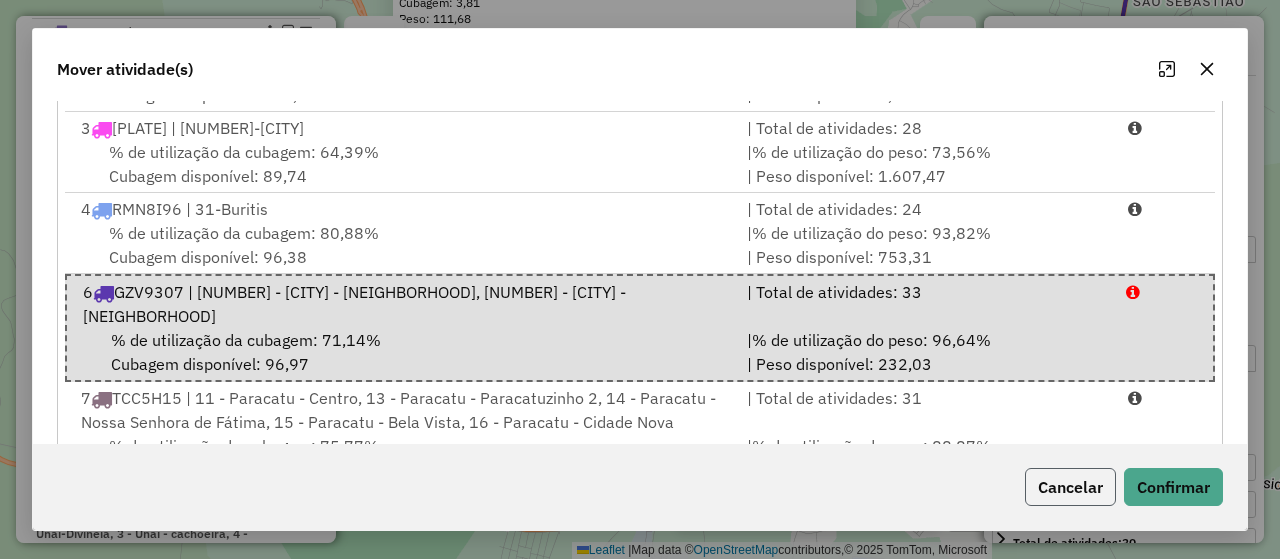 click on "Cancelar" 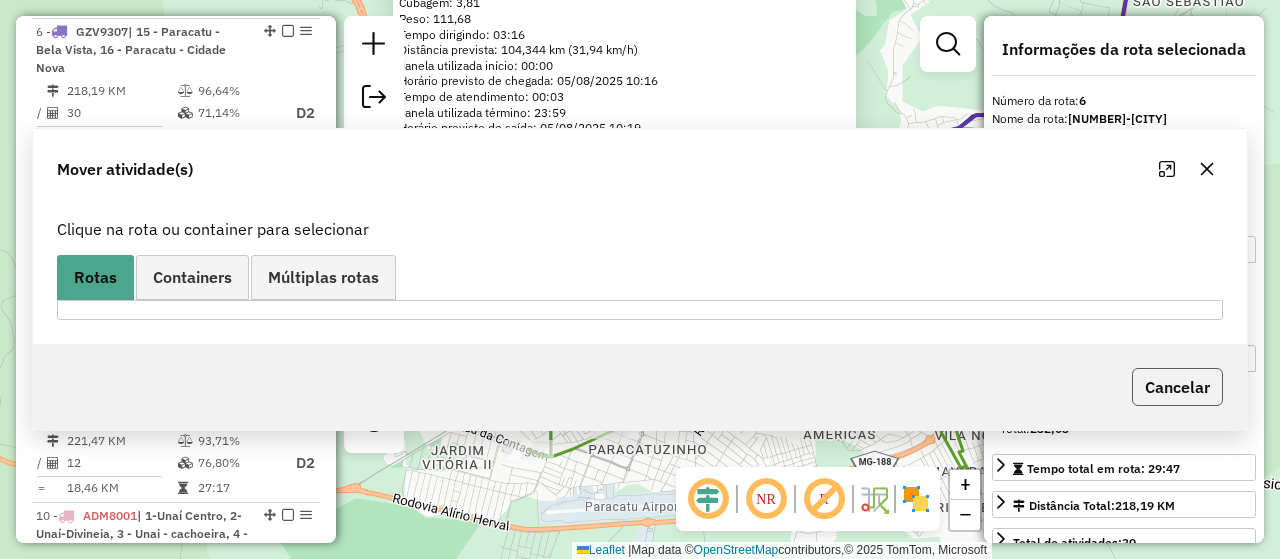 scroll, scrollTop: 0, scrollLeft: 0, axis: both 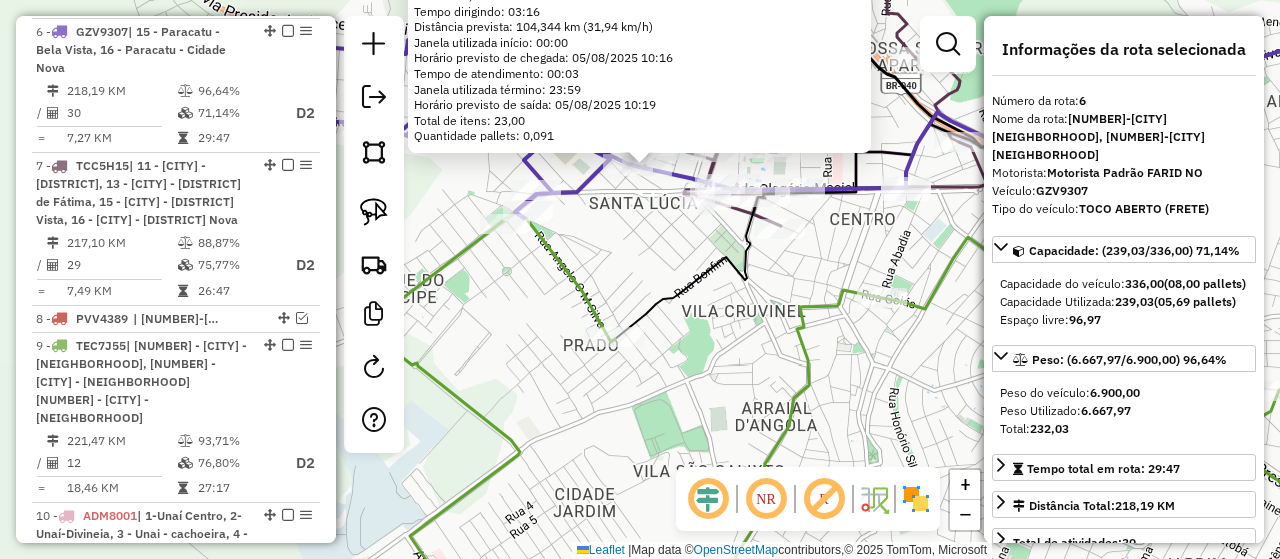 click on "96837 - ARMAZEM DO GUILI  Endereço:  OLEGARIO MACIEL 146   Bairro: BELA VISTA (PARACATU / MG)   Pedidos:  04502281   Valor total: R$ 872,70   Exibir todos   Cubagem: 3,81  Peso: 111,68  Tempo dirigindo: 03:16   Distância prevista: 104,344 km (31,94 km/h)   Janela utilizada início: 00:00   Horário previsto de chegada: 05/08/2025 10:16   Tempo de atendimento: 00:03   Janela utilizada término: 23:59   Horário previsto de saída: 05/08/2025 10:19   Total de itens: 23,00   Quantidade pallets: 0,091  × Janela de atendimento Grade de atendimento Capacidade Transportadoras Veículos Cliente Pedidos  Rotas Selecione os dias de semana para filtrar as janelas de atendimento  Seg   Ter   Qua   Qui   Sex   Sáb   Dom  Informe o período da janela de atendimento: De: Até:  Filtrar exatamente a janela do cliente  Considerar janela de atendimento padrão  Selecione os dias de semana para filtrar as grades de atendimento  Seg   Ter   Qua   Qui   Sex   Sáb   Dom   Considerar clientes sem dia de atendimento cadastrado" 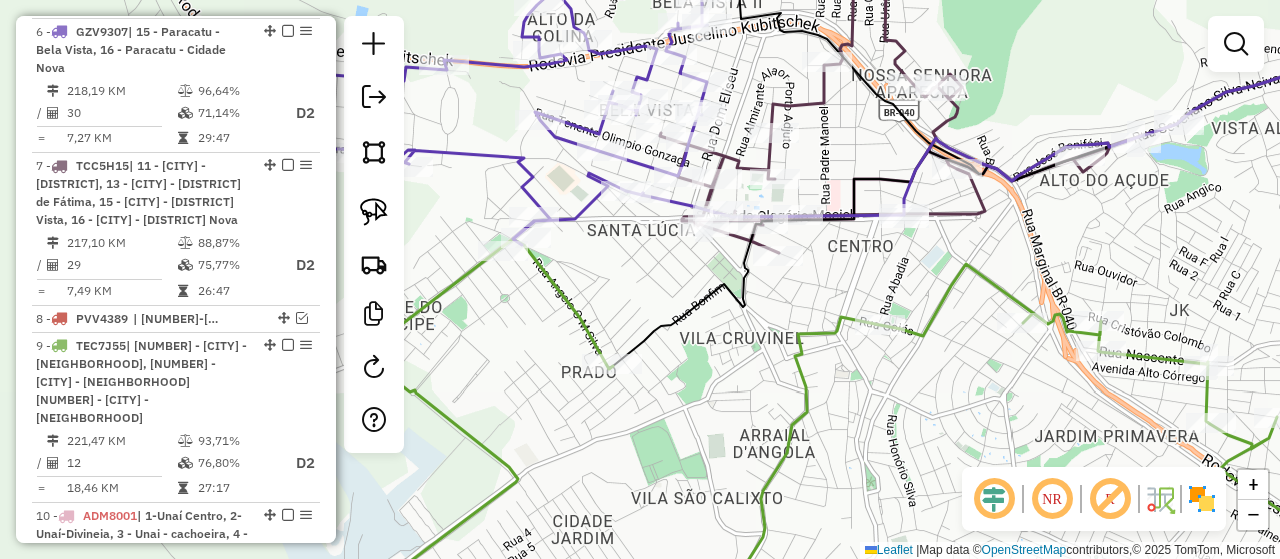drag, startPoint x: 650, startPoint y: 246, endPoint x: 644, endPoint y: 339, distance: 93.193344 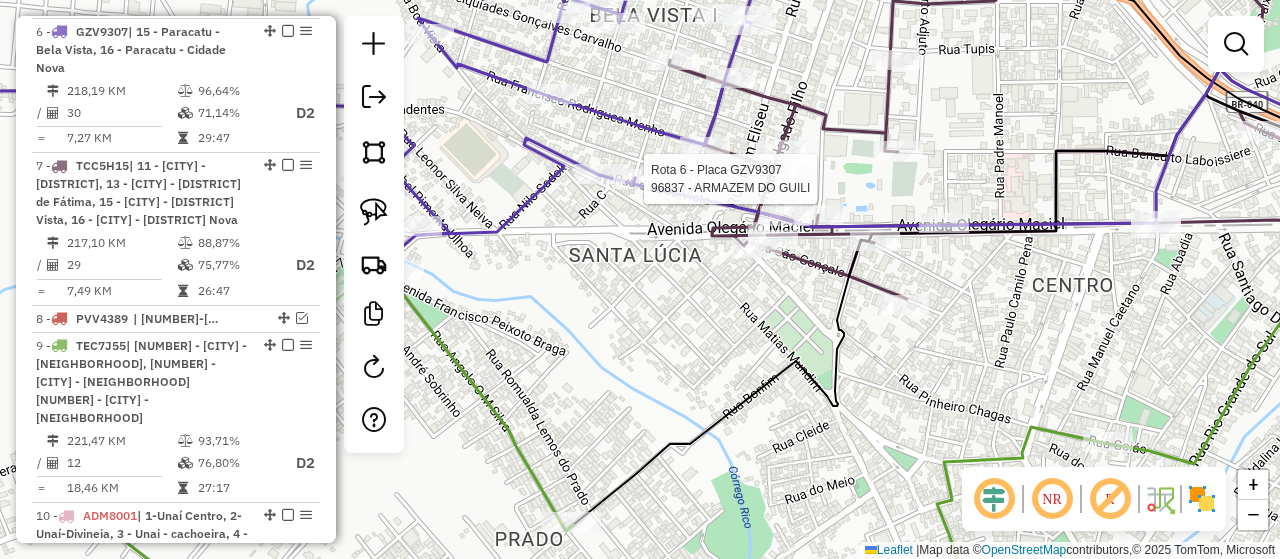 select on "*********" 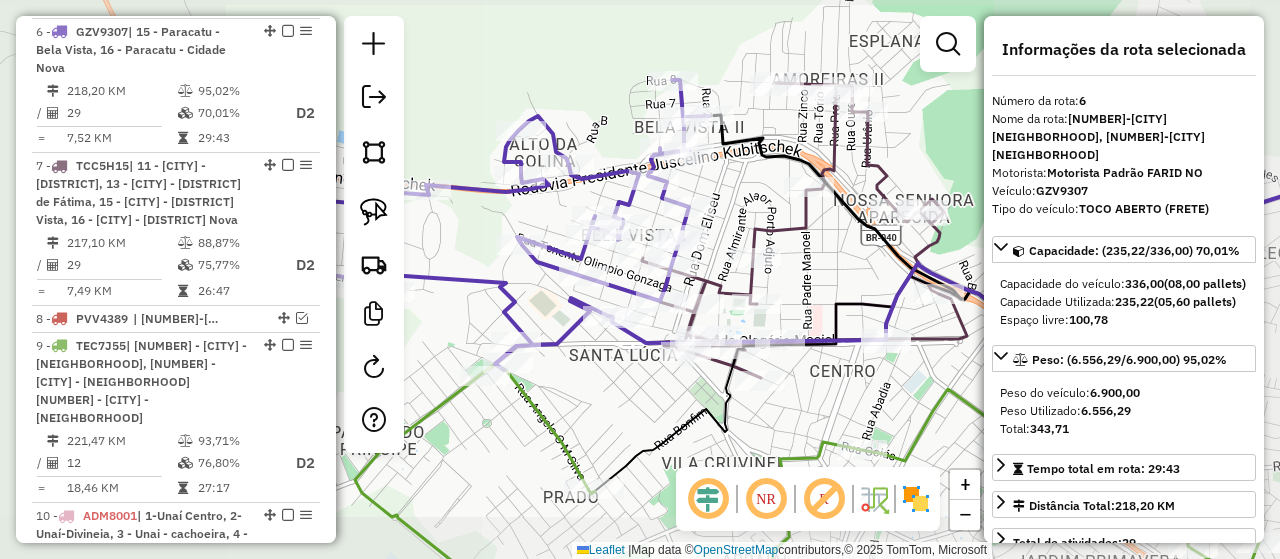 drag, startPoint x: 606, startPoint y: 403, endPoint x: 649, endPoint y: 197, distance: 210.44002 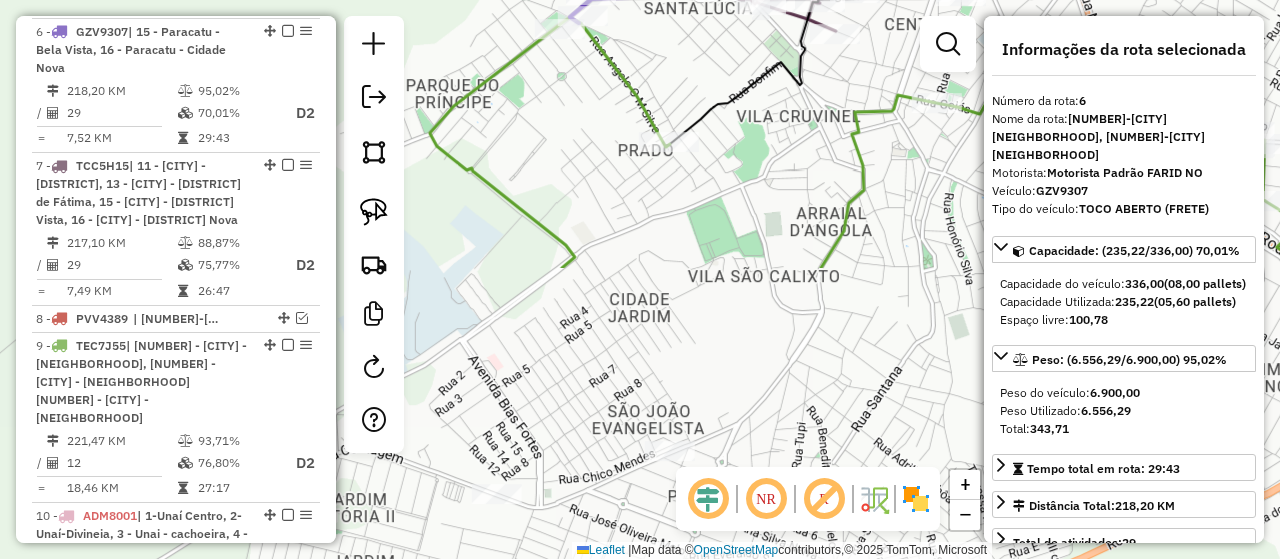 drag, startPoint x: 660, startPoint y: 281, endPoint x: 660, endPoint y: 132, distance: 149 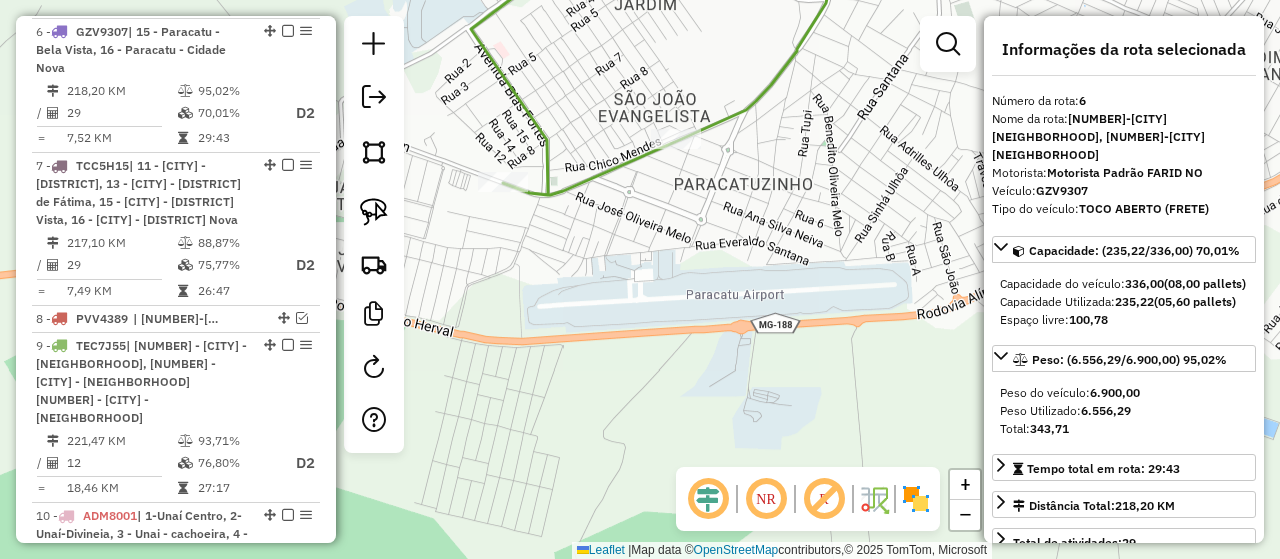 drag, startPoint x: 642, startPoint y: 225, endPoint x: 622, endPoint y: 281, distance: 59.464275 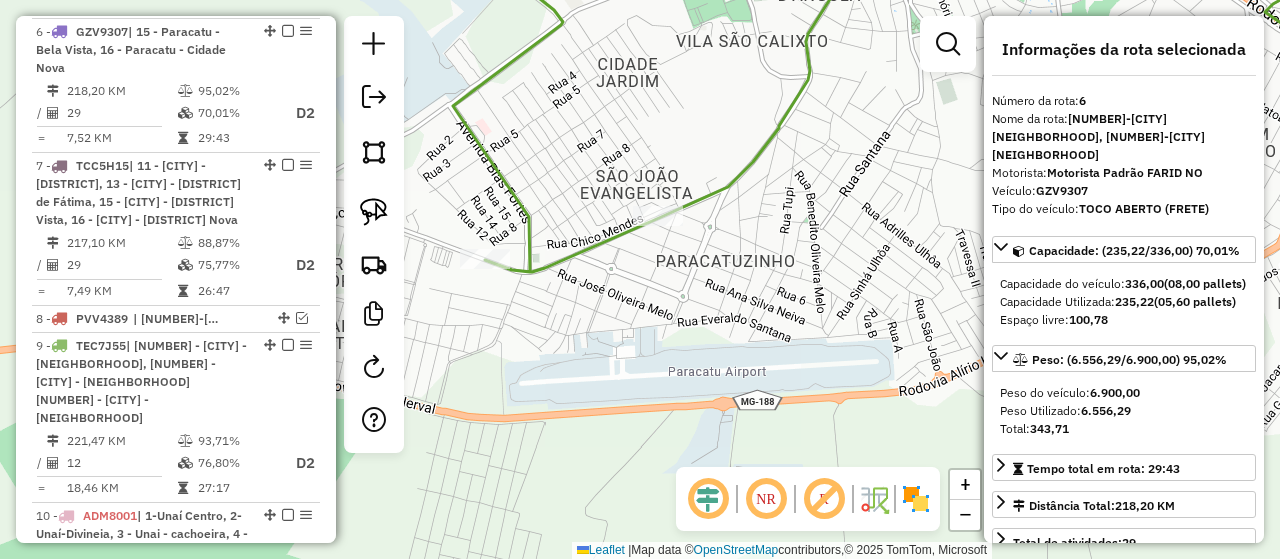 drag, startPoint x: 384, startPoint y: 216, endPoint x: 602, endPoint y: 283, distance: 228.06358 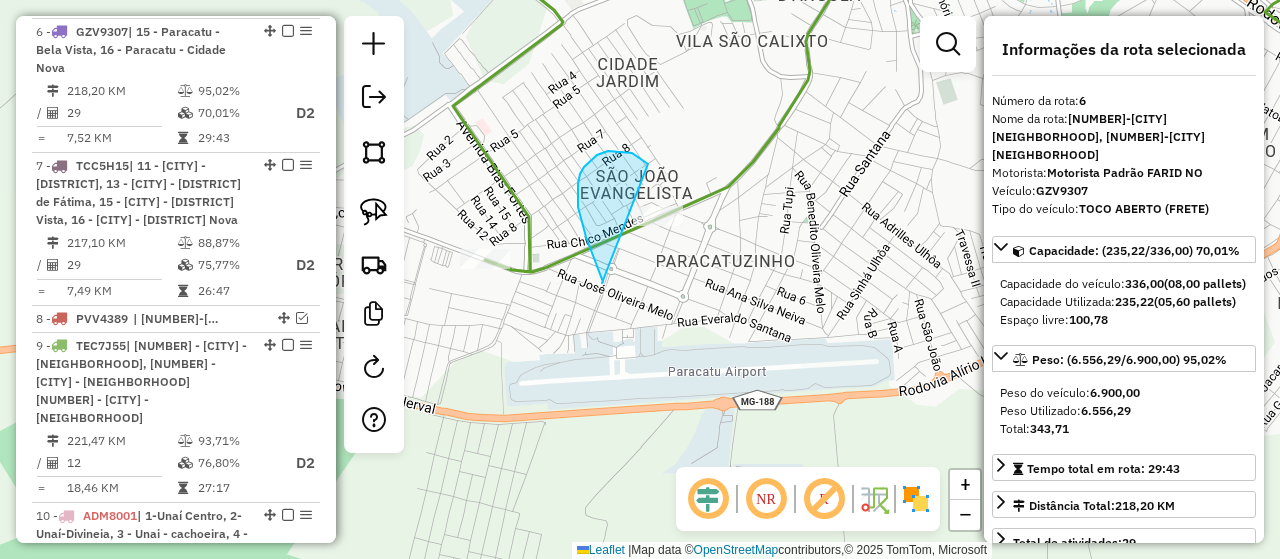 drag, startPoint x: 602, startPoint y: 283, endPoint x: 730, endPoint y: 235, distance: 136.70406 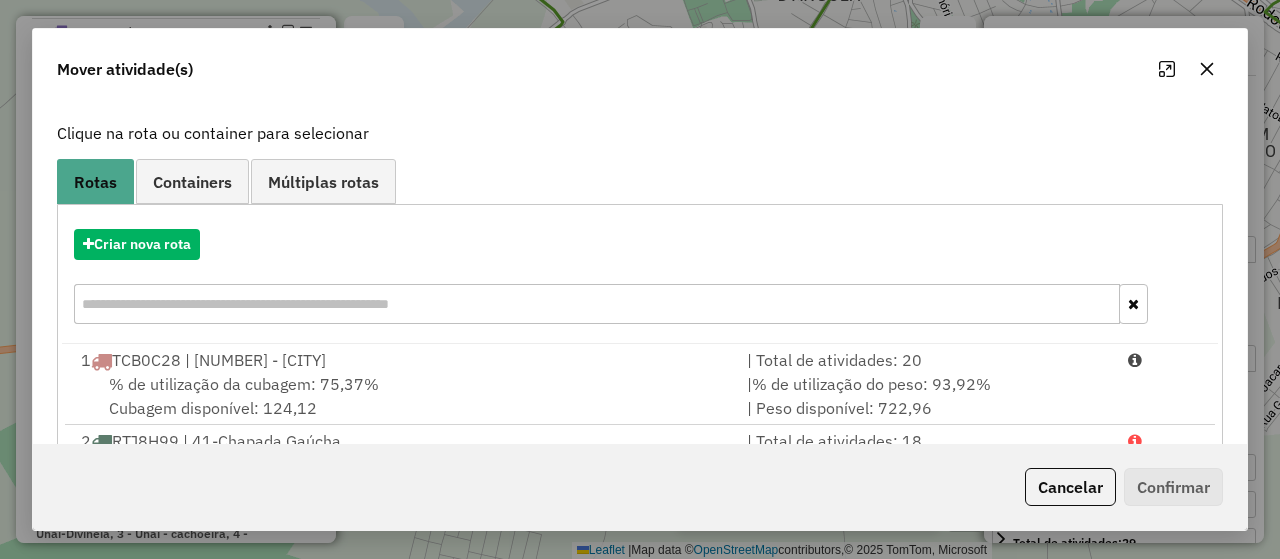 scroll, scrollTop: 200, scrollLeft: 0, axis: vertical 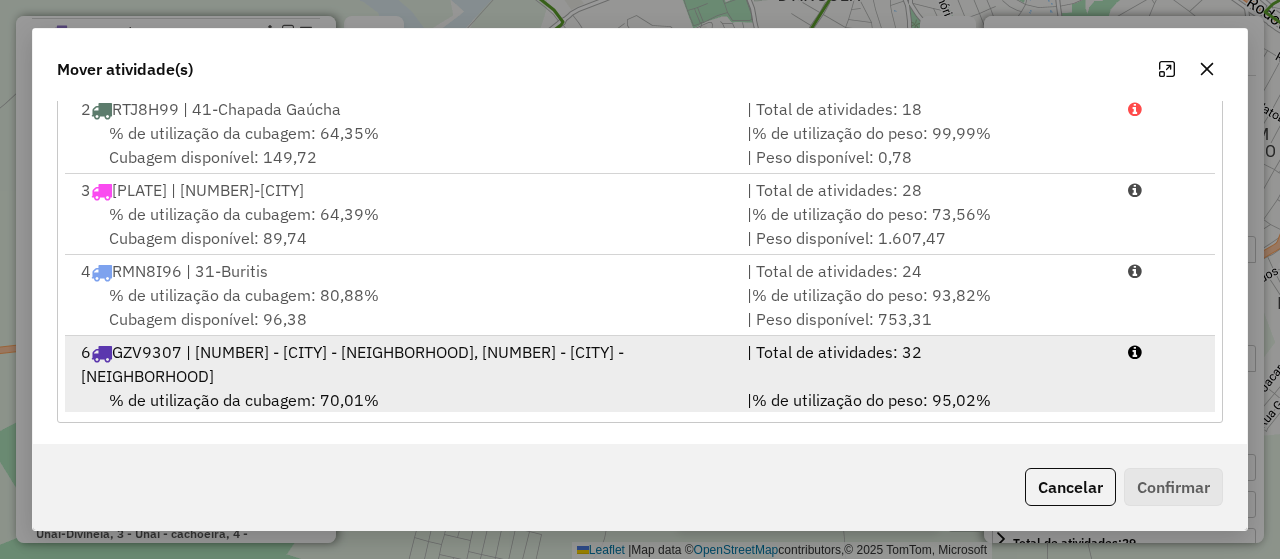 click on "6  GZV9307 | 15 - Paracatu - Bela Vista, 16 - Paracatu - Cidade Nova" at bounding box center [402, 364] 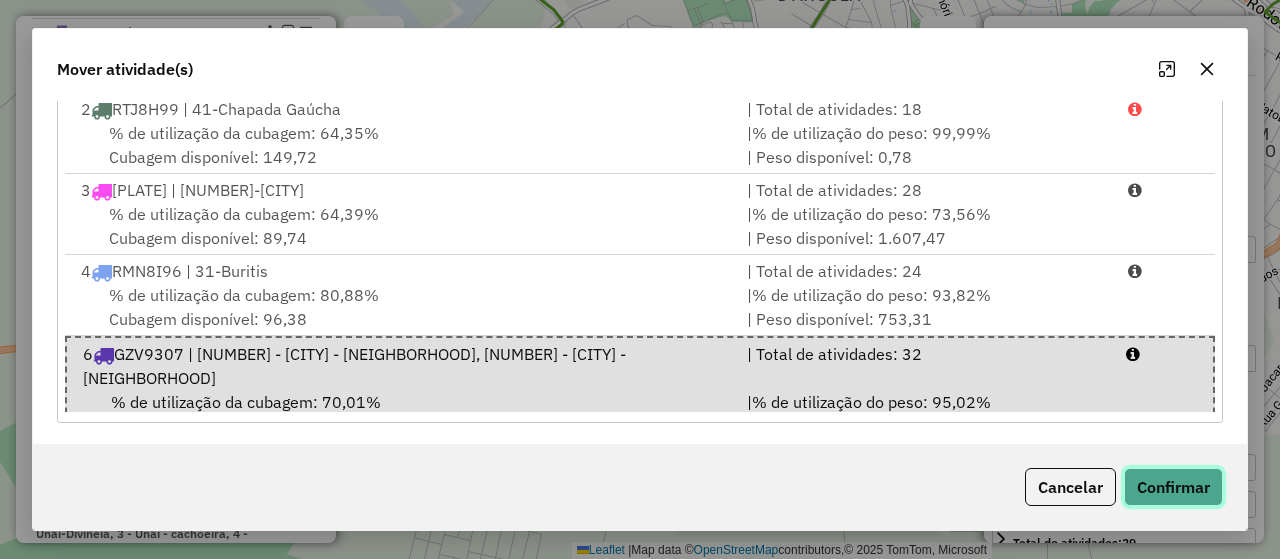 click on "Confirmar" 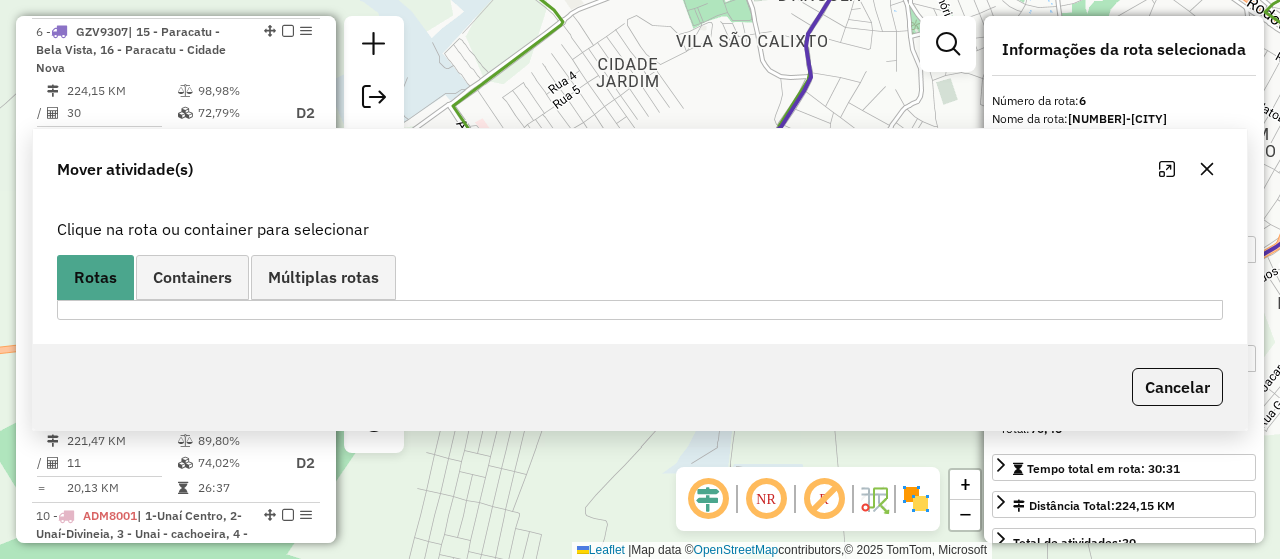 scroll, scrollTop: 0, scrollLeft: 0, axis: both 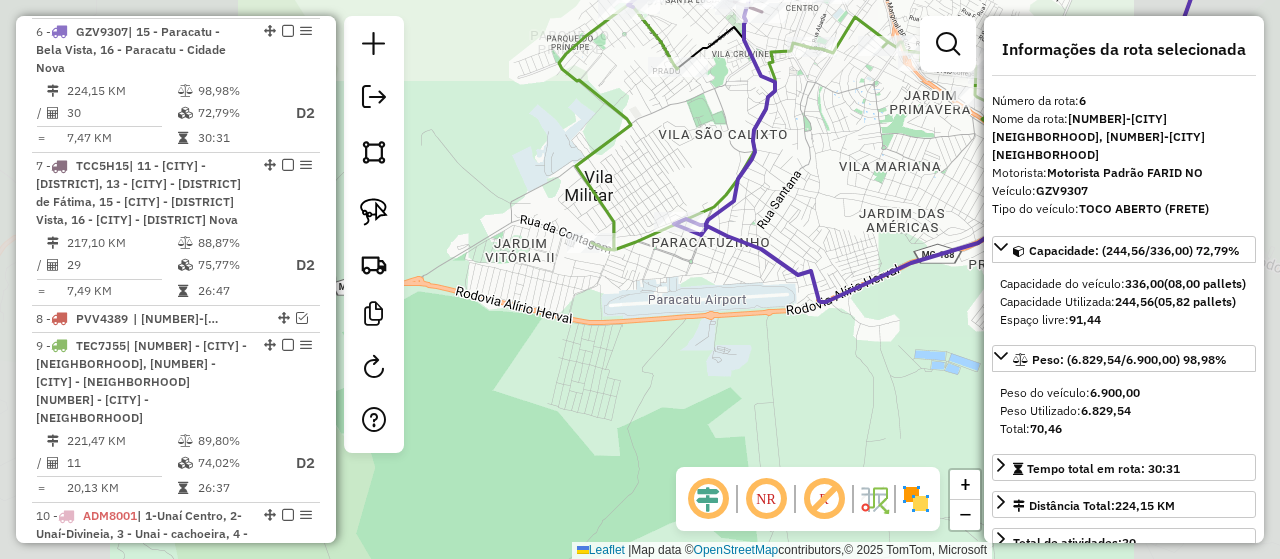 click 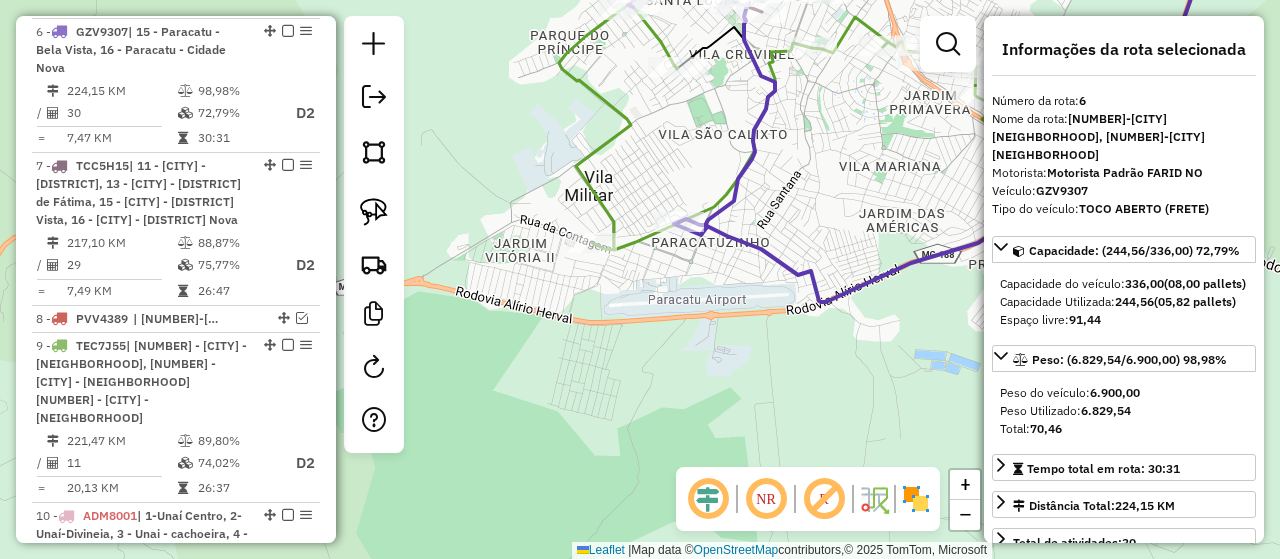 click on "Rota 9 - Placa TEC7J55  33917 - DIST BRANQUINHO Janela de atendimento Grade de atendimento Capacidade Transportadoras Veículos Cliente Pedidos  Rotas Selecione os dias de semana para filtrar as janelas de atendimento  Seg   Ter   Qua   Qui   Sex   Sáb   Dom  Informe o período da janela de atendimento: De: Até:  Filtrar exatamente a janela do cliente  Considerar janela de atendimento padrão  Selecione os dias de semana para filtrar as grades de atendimento  Seg   Ter   Qua   Qui   Sex   Sáb   Dom   Considerar clientes sem dia de atendimento cadastrado  Clientes fora do dia de atendimento selecionado Filtrar as atividades entre os valores definidos abaixo:  Peso mínimo:   Peso máximo:   Cubagem mínima:   Cubagem máxima:   De:   Até:  Filtrar as atividades entre o tempo de atendimento definido abaixo:  De:   Até:   Considerar capacidade total dos clientes não roteirizados Transportadora: Selecione um ou mais itens Tipo de veículo: Selecione um ou mais itens Veículo: Selecione um ou mais itens De:" 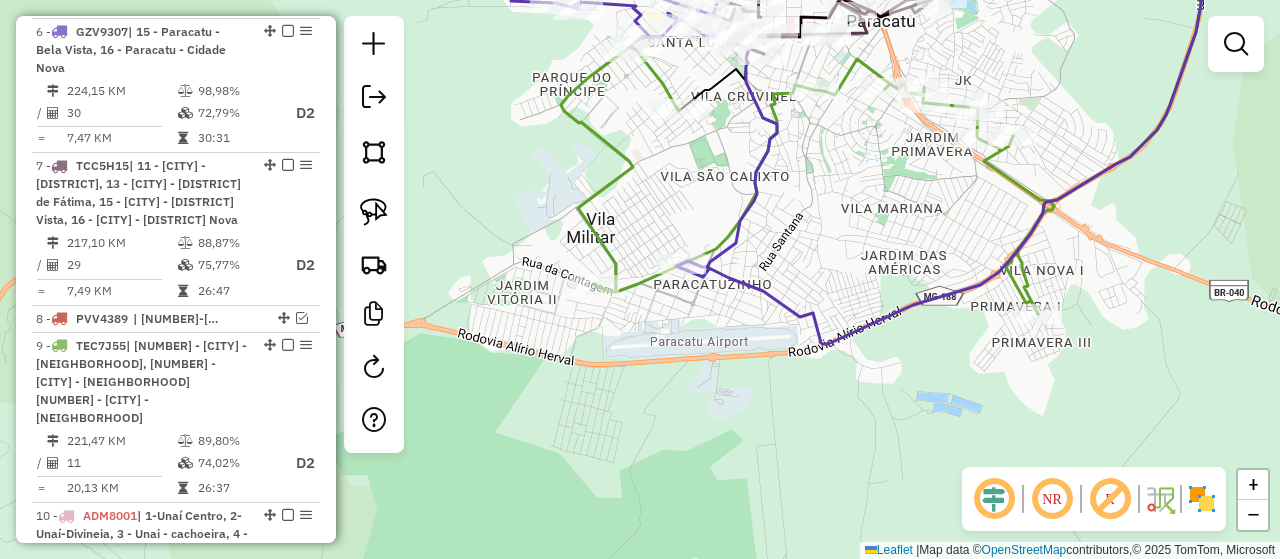drag, startPoint x: 822, startPoint y: 137, endPoint x: 846, endPoint y: 269, distance: 134.16408 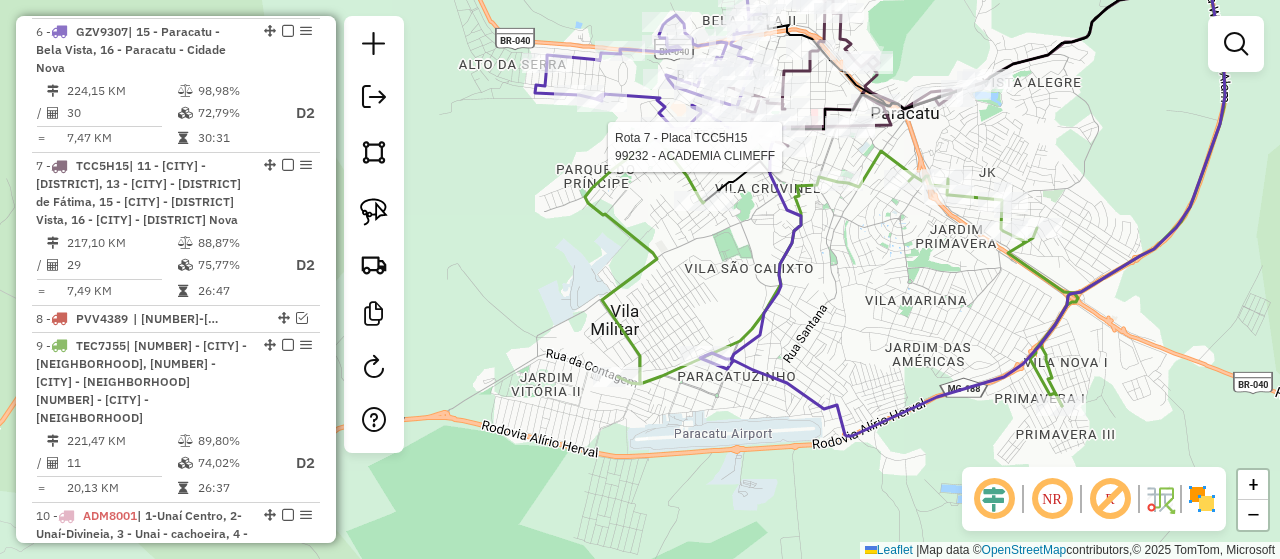 select on "*********" 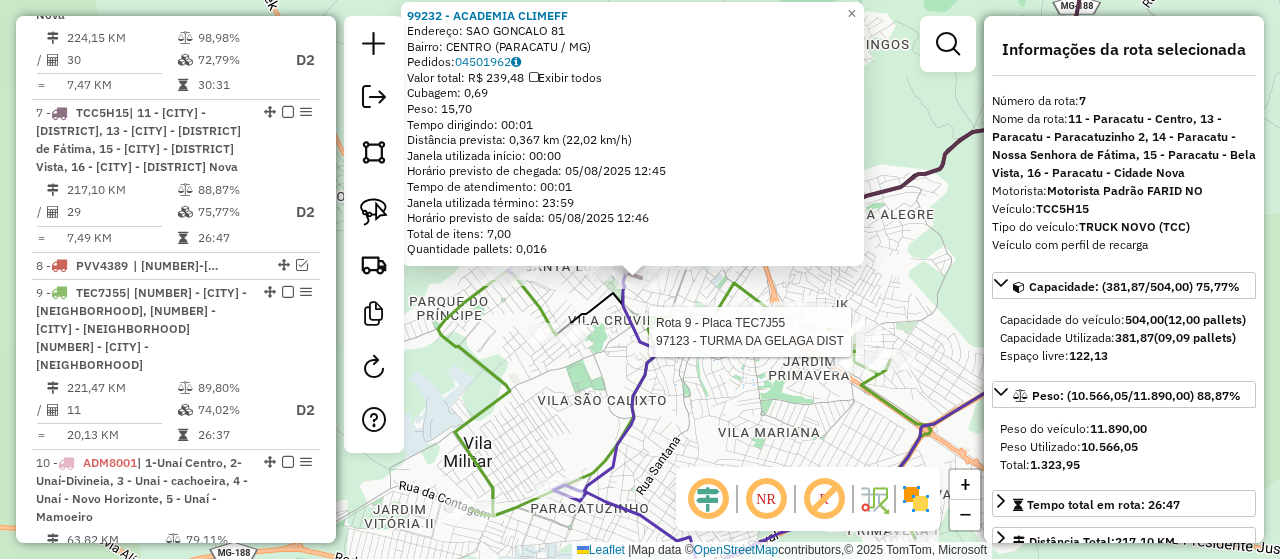 scroll, scrollTop: 1320, scrollLeft: 0, axis: vertical 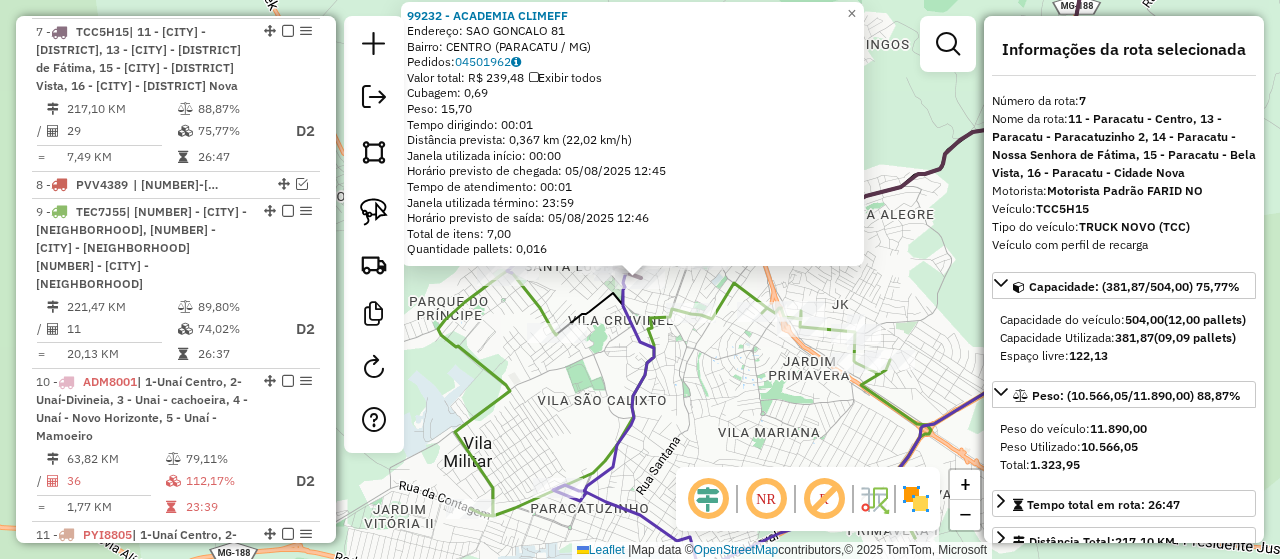 click on "99232 - ACADEMIA CLIMEFF  Endereço:  SAO GONCALO 81   Bairro: CENTRO (PARACATU / MG)   Pedidos:  04501962   Valor total: R$ 239,48   Exibir todos   Cubagem: 0,69  Peso: 15,70  Tempo dirigindo: 00:01   Distância prevista: 0,367 km (22,02 km/h)   Janela utilizada início: 00:00   Horário previsto de chegada: 05/08/2025 12:45   Tempo de atendimento: 00:01   Janela utilizada término: 23:59   Horário previsto de saída: 05/08/2025 12:46   Total de itens: 7,00   Quantidade pallets: 0,016  × Janela de atendimento Grade de atendimento Capacidade Transportadoras Veículos Cliente Pedidos  Rotas Selecione os dias de semana para filtrar as janelas de atendimento  Seg   Ter   Qua   Qui   Sex   Sáb   Dom  Informe o período da janela de atendimento: De: Até:  Filtrar exatamente a janela do cliente  Considerar janela de atendimento padrão  Selecione os dias de semana para filtrar as grades de atendimento  Seg   Ter   Qua   Qui   Sex   Sáb   Dom   Considerar clientes sem dia de atendimento cadastrado  De:   Até:" 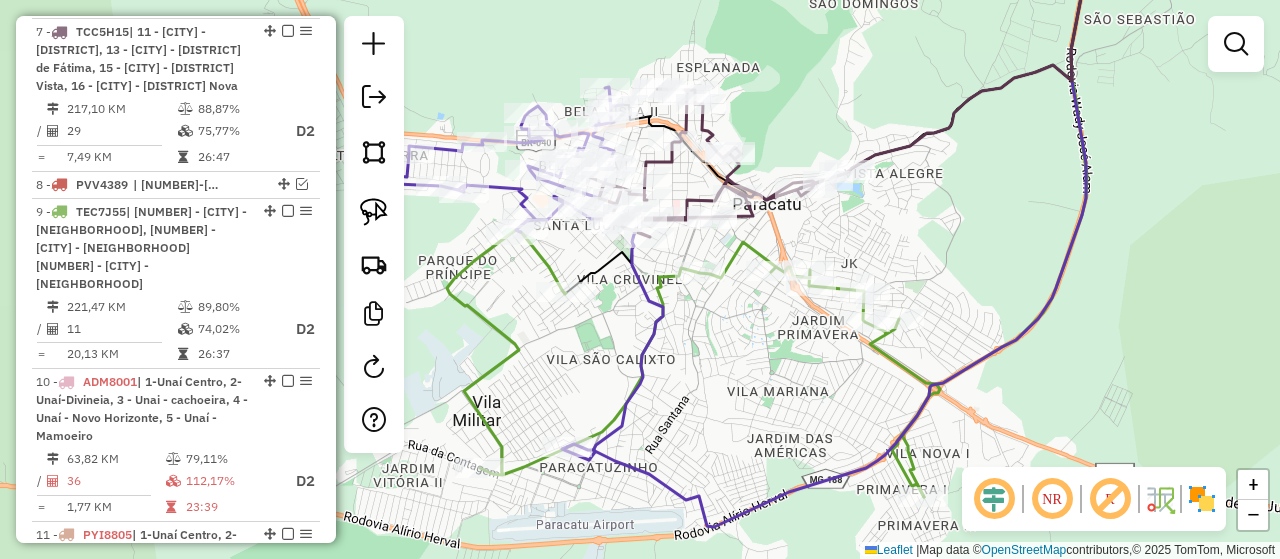 drag, startPoint x: 758, startPoint y: 416, endPoint x: 806, endPoint y: 303, distance: 122.77215 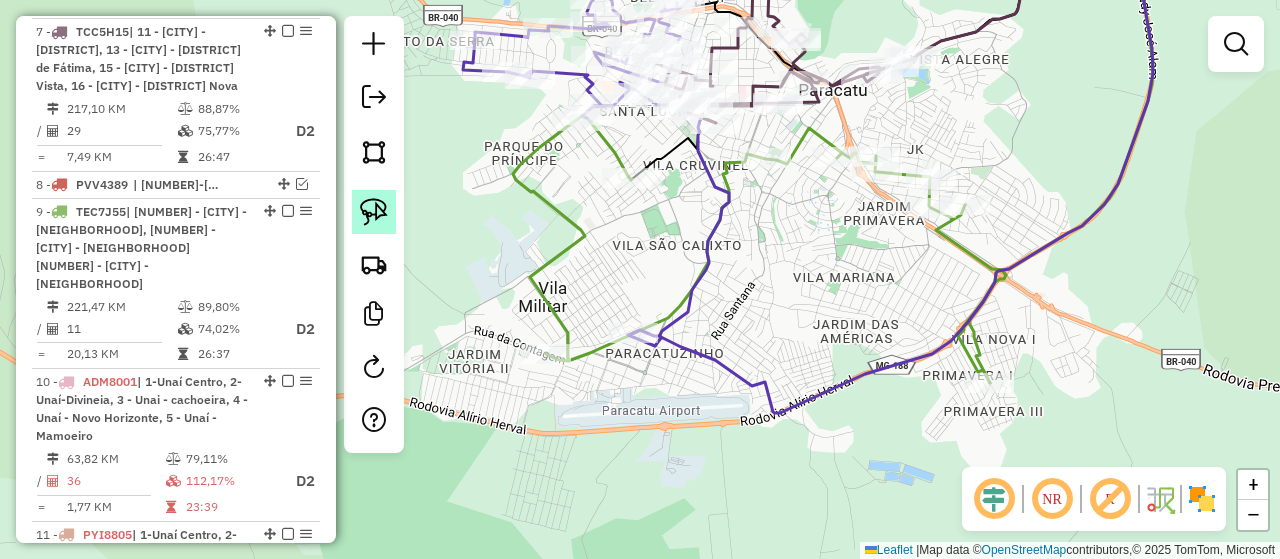click 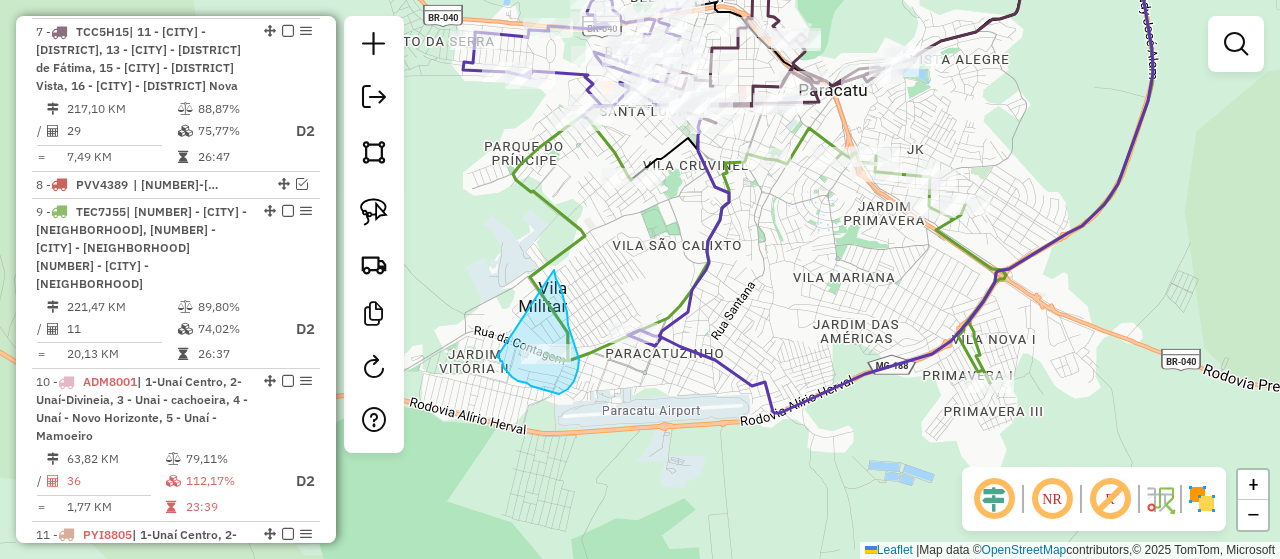 drag, startPoint x: 554, startPoint y: 270, endPoint x: 497, endPoint y: 357, distance: 104.00961 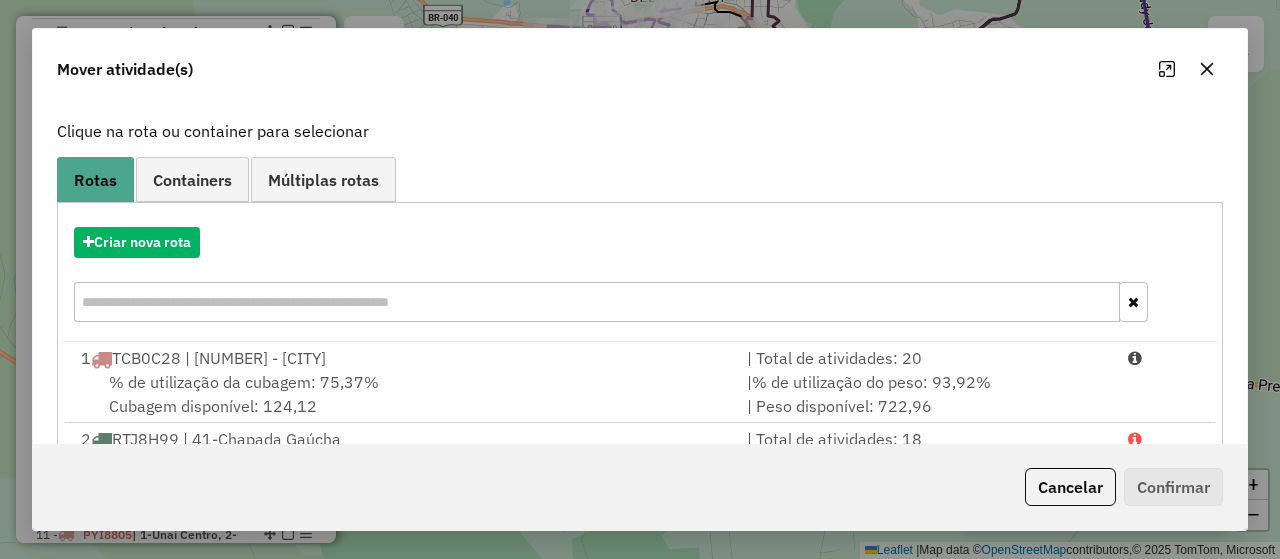 scroll, scrollTop: 300, scrollLeft: 0, axis: vertical 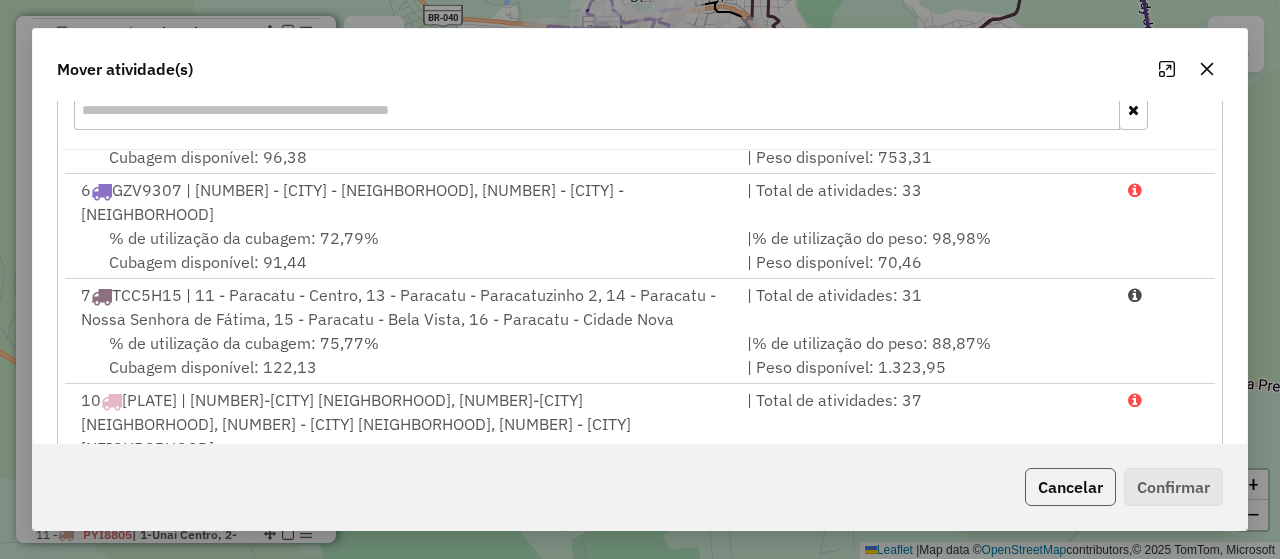 click on "Cancelar" 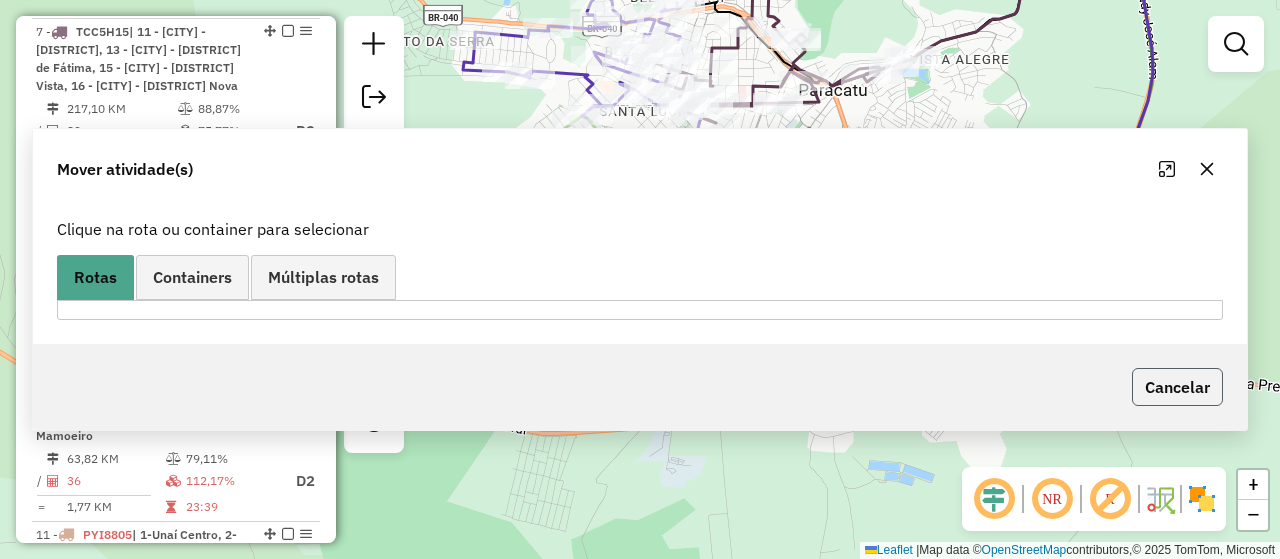 scroll, scrollTop: 0, scrollLeft: 0, axis: both 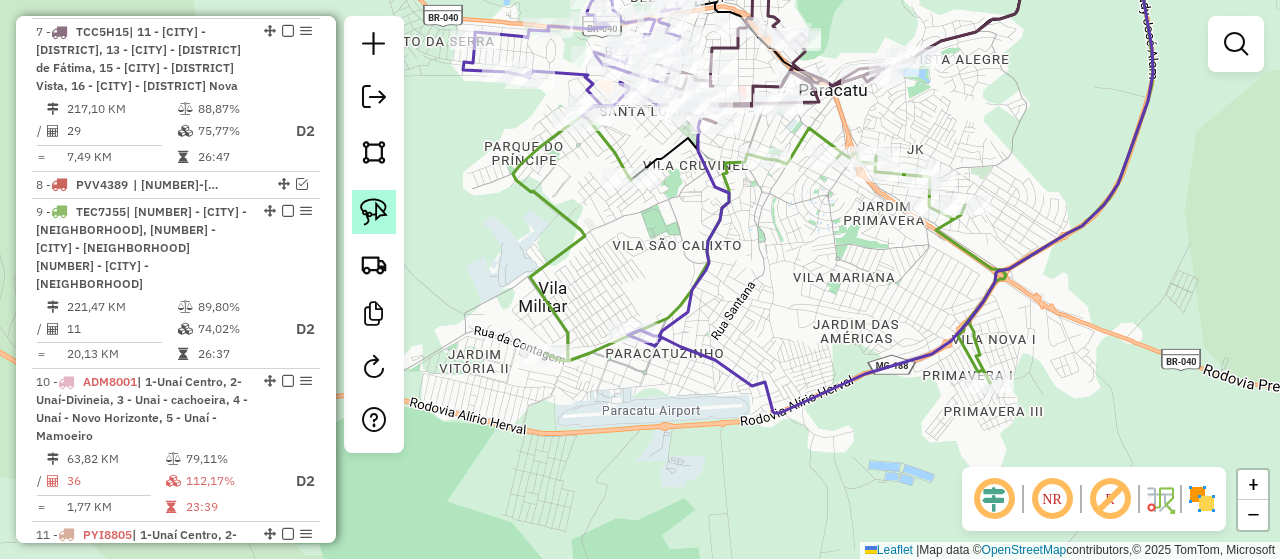 drag, startPoint x: 370, startPoint y: 209, endPoint x: 377, endPoint y: 220, distance: 13.038404 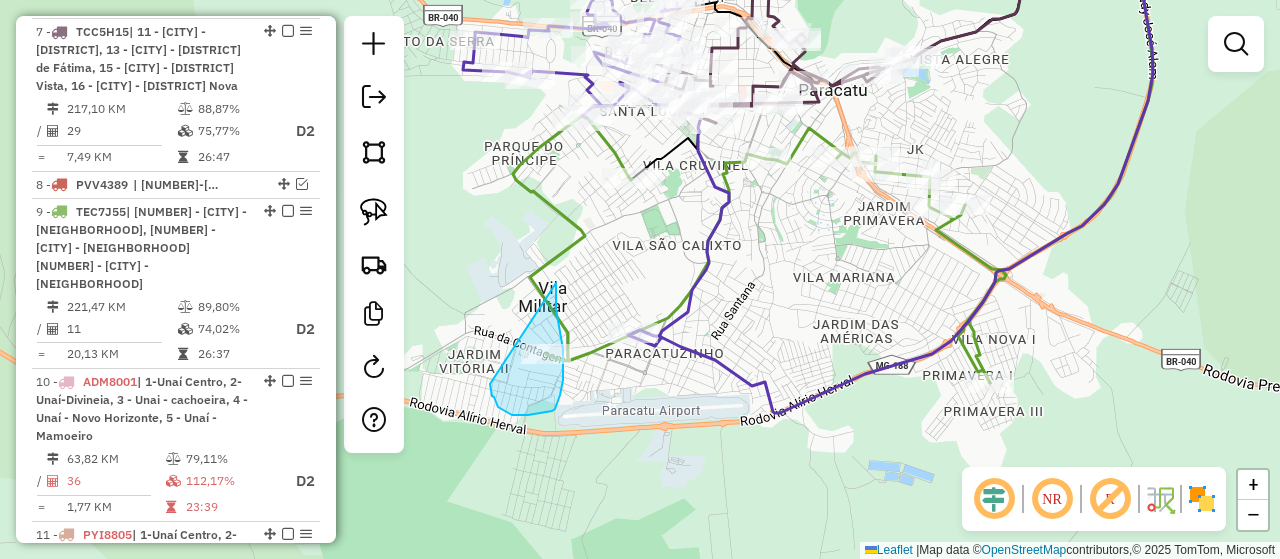drag, startPoint x: 556, startPoint y: 283, endPoint x: 490, endPoint y: 384, distance: 120.65239 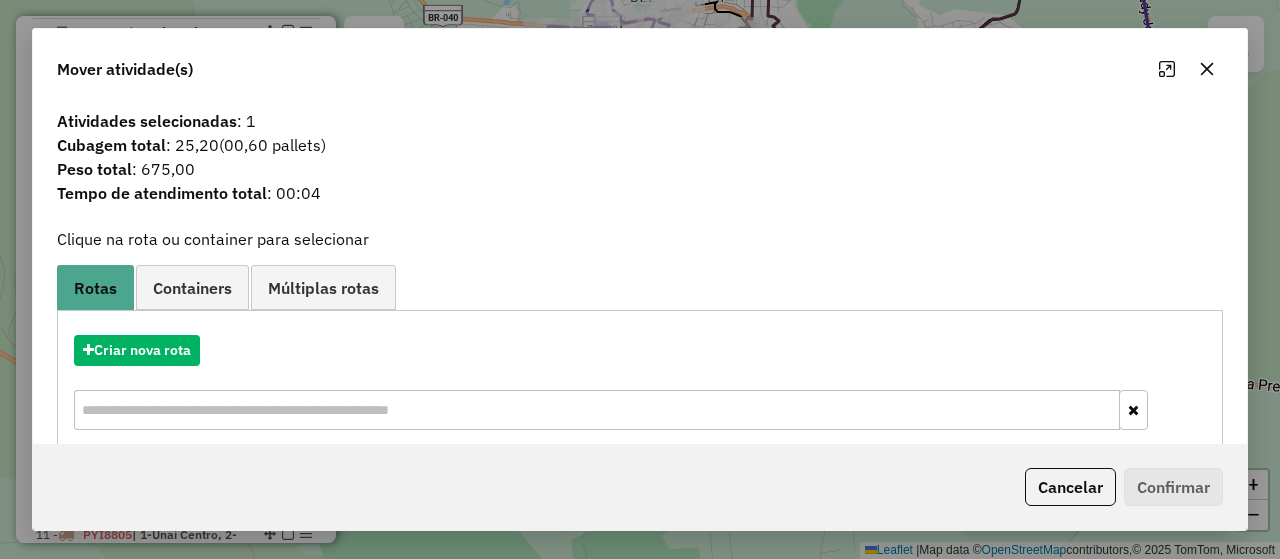 scroll, scrollTop: 300, scrollLeft: 0, axis: vertical 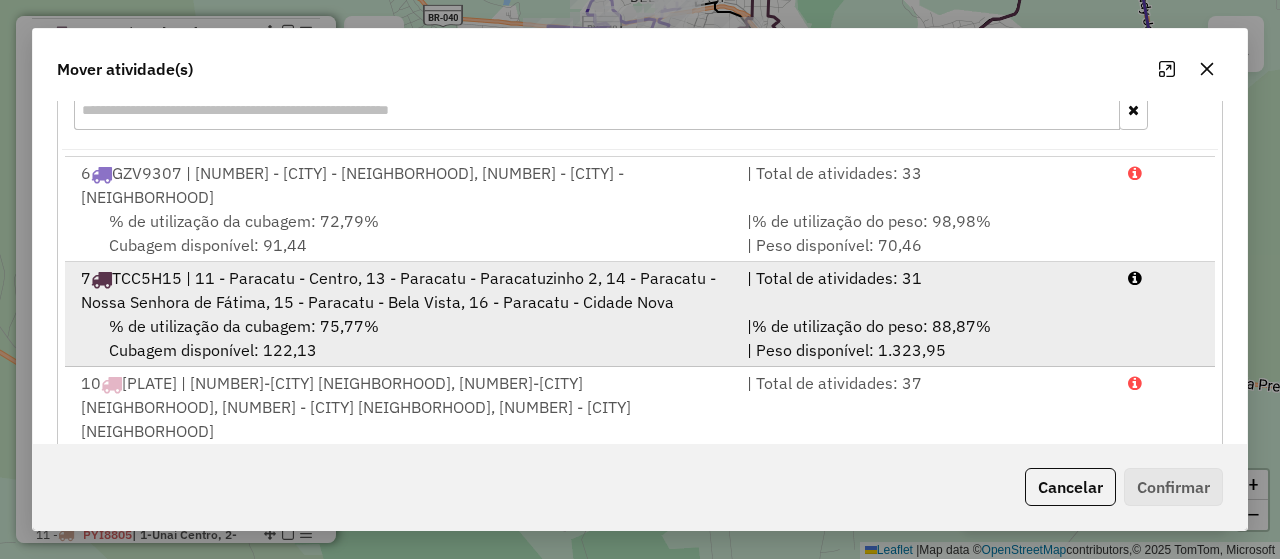 click on "7  TCC5H15 | 11 - Paracatu - Centro, 13 - Paracatu - Paracatuzinho 2, 14 - Paracatu - Nossa Senhora de Fátima, 15 - Paracatu - Bela Vista, 16 - Paracatu - Cidade Nova" at bounding box center [402, 290] 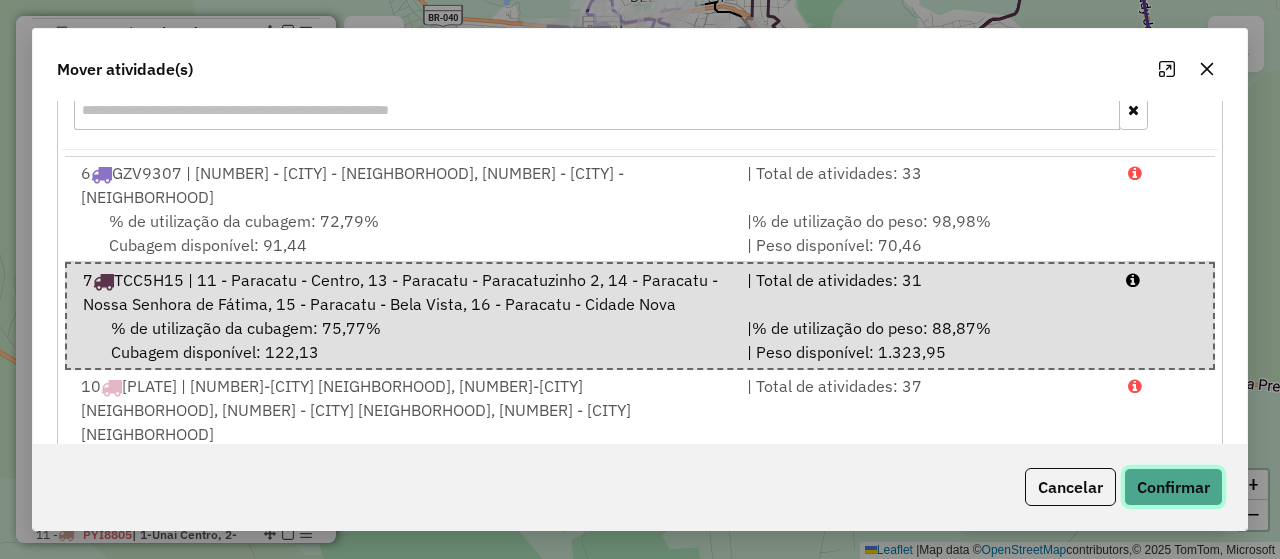 click on "Confirmar" 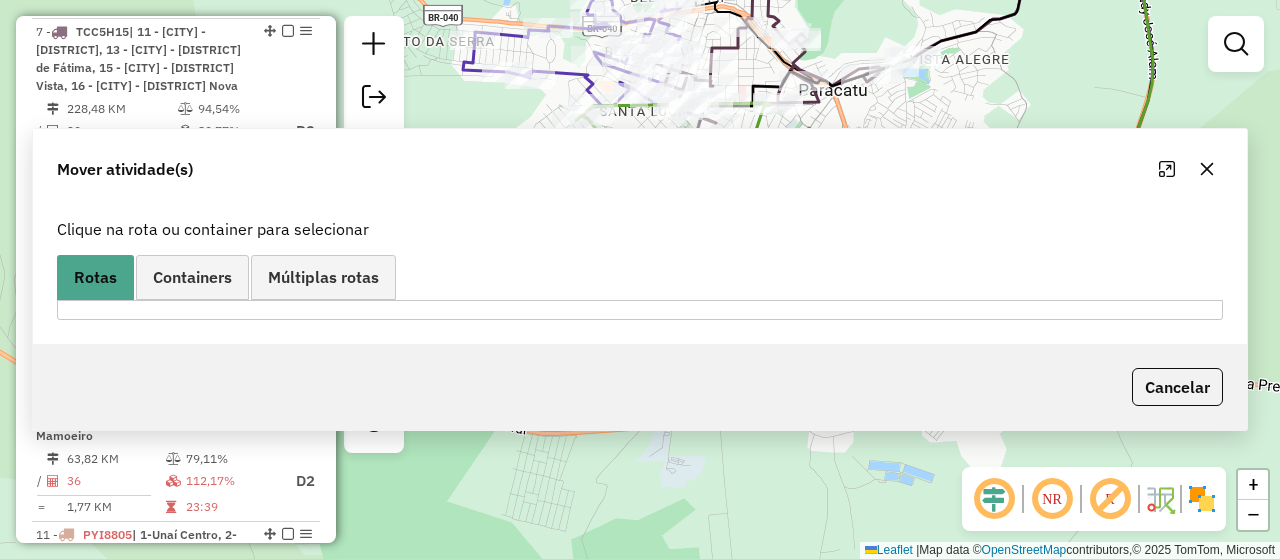 scroll, scrollTop: 0, scrollLeft: 0, axis: both 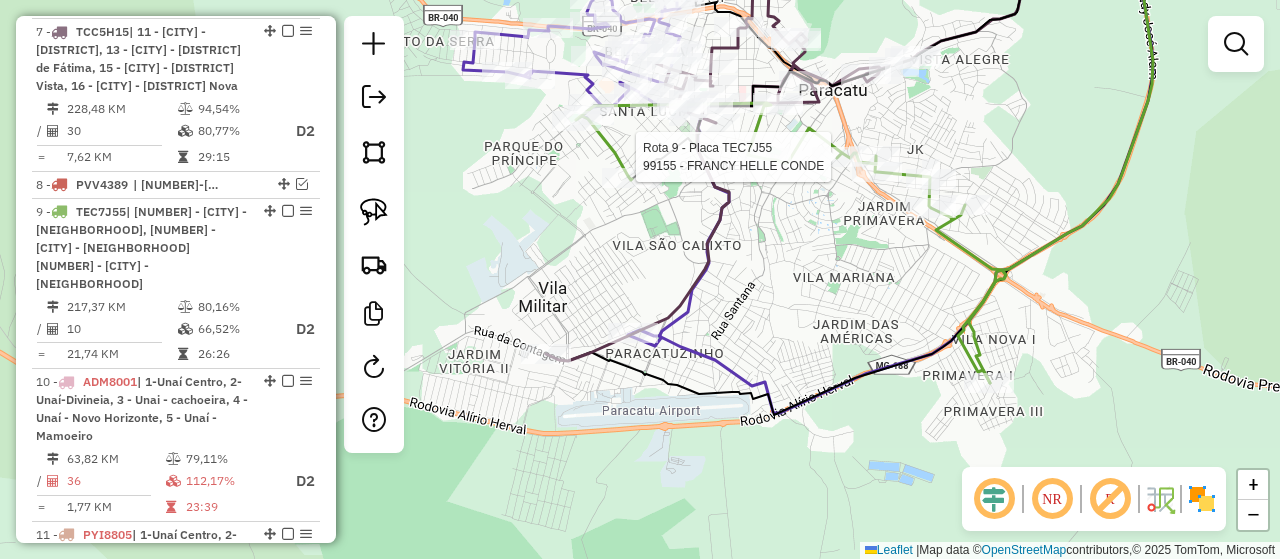 select on "*********" 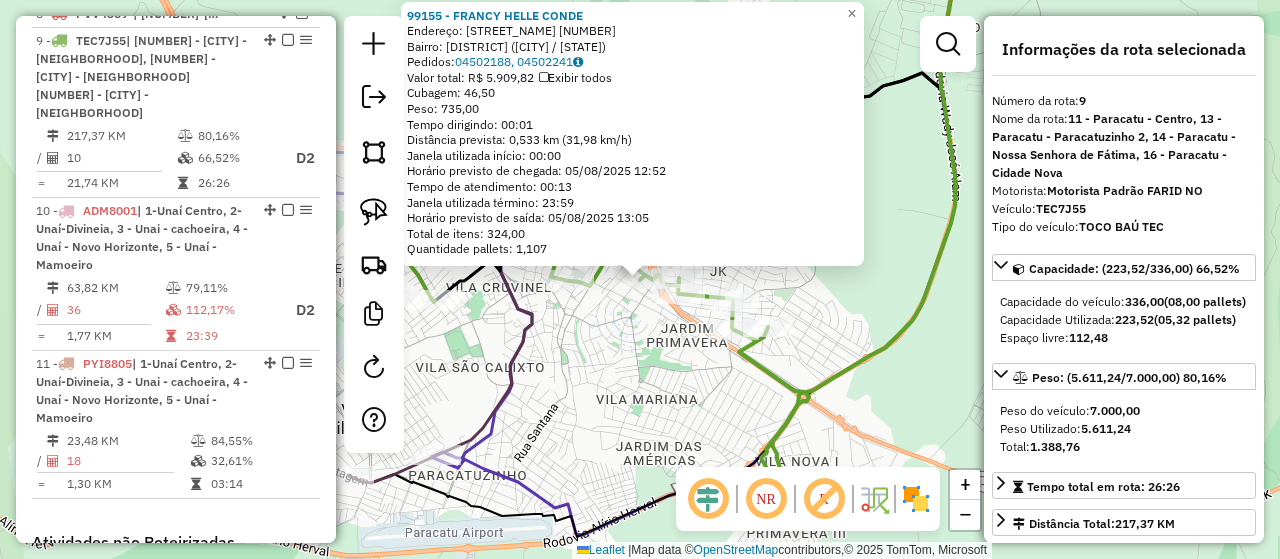 scroll, scrollTop: 1535, scrollLeft: 0, axis: vertical 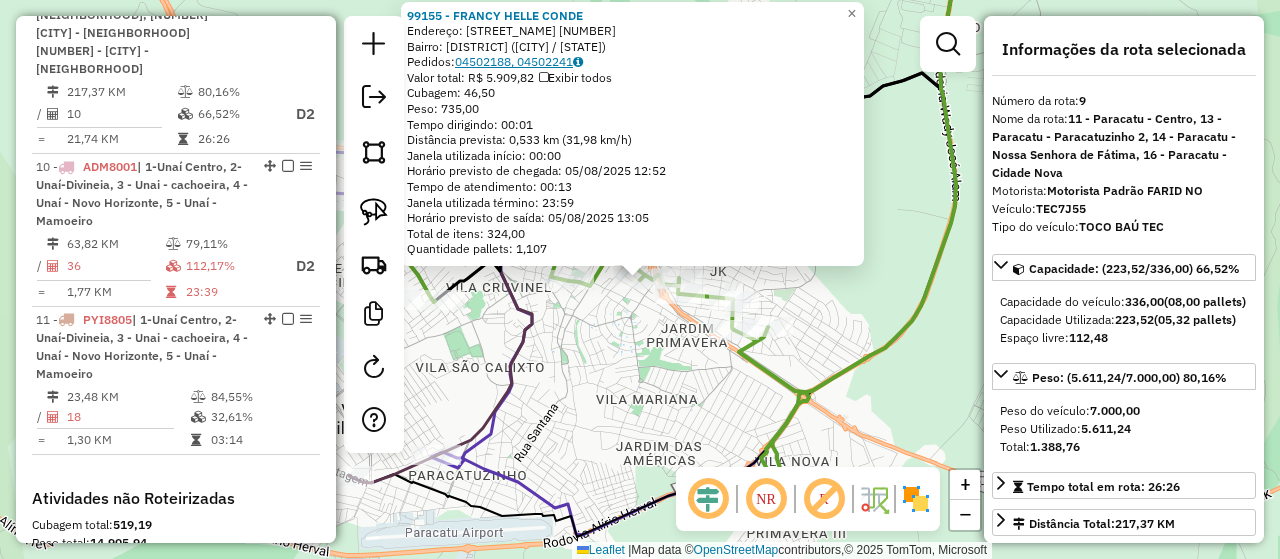 click on "04502188, 04502241" 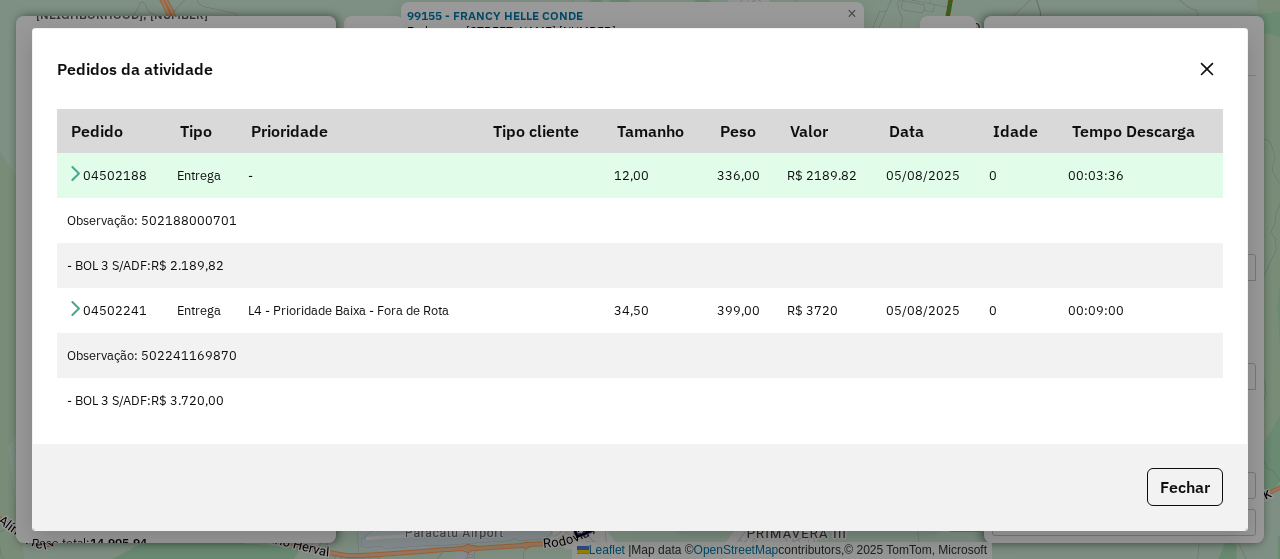 click at bounding box center (75, 173) 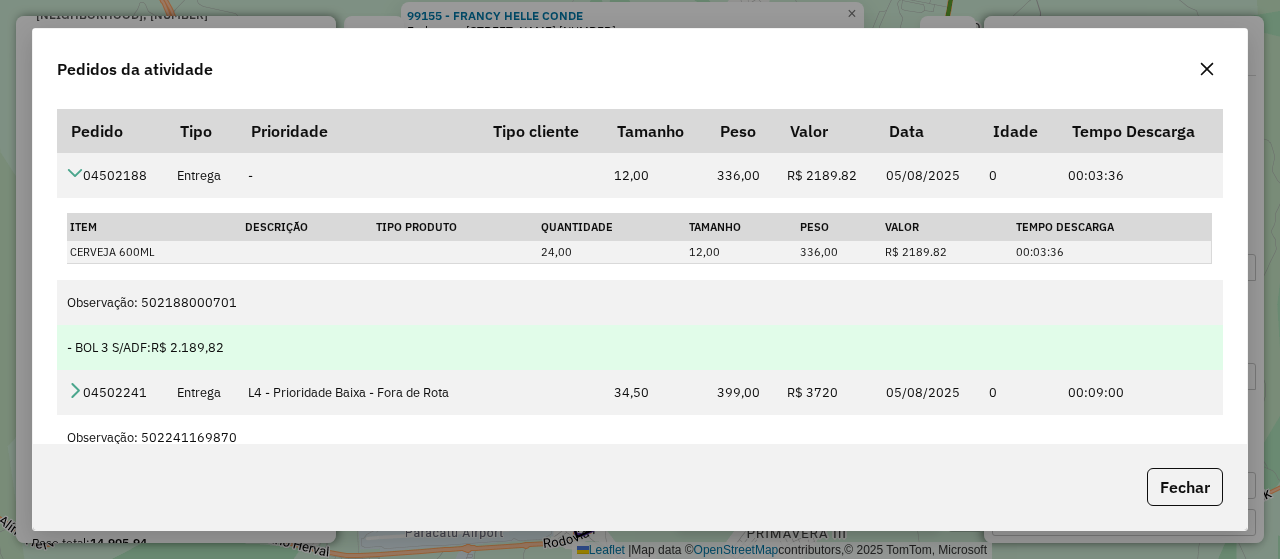 scroll, scrollTop: 83, scrollLeft: 0, axis: vertical 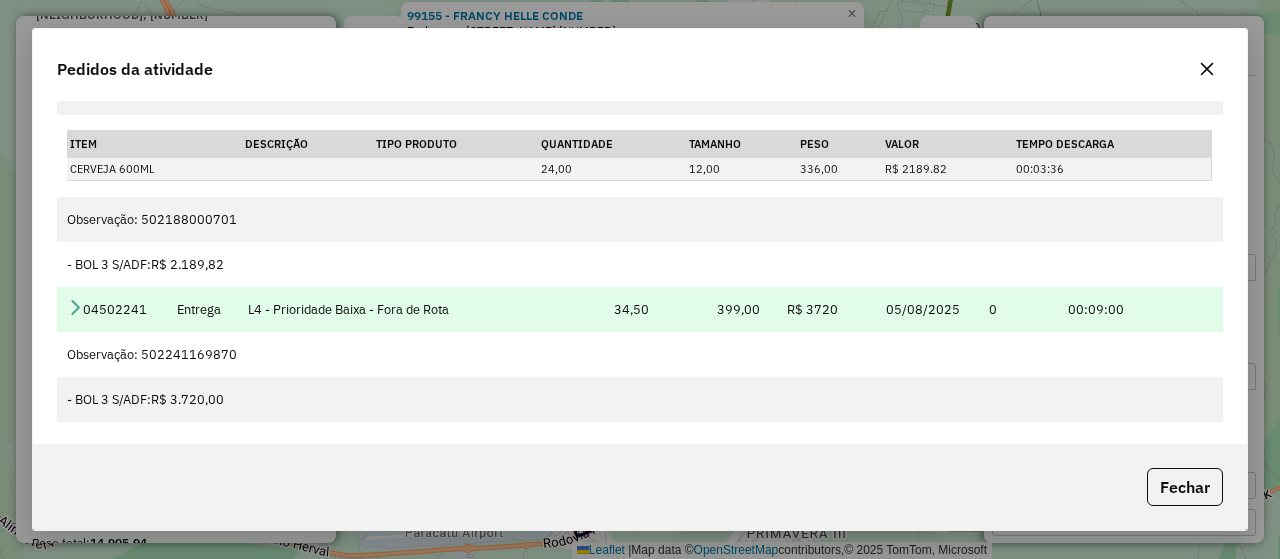 click at bounding box center (75, 307) 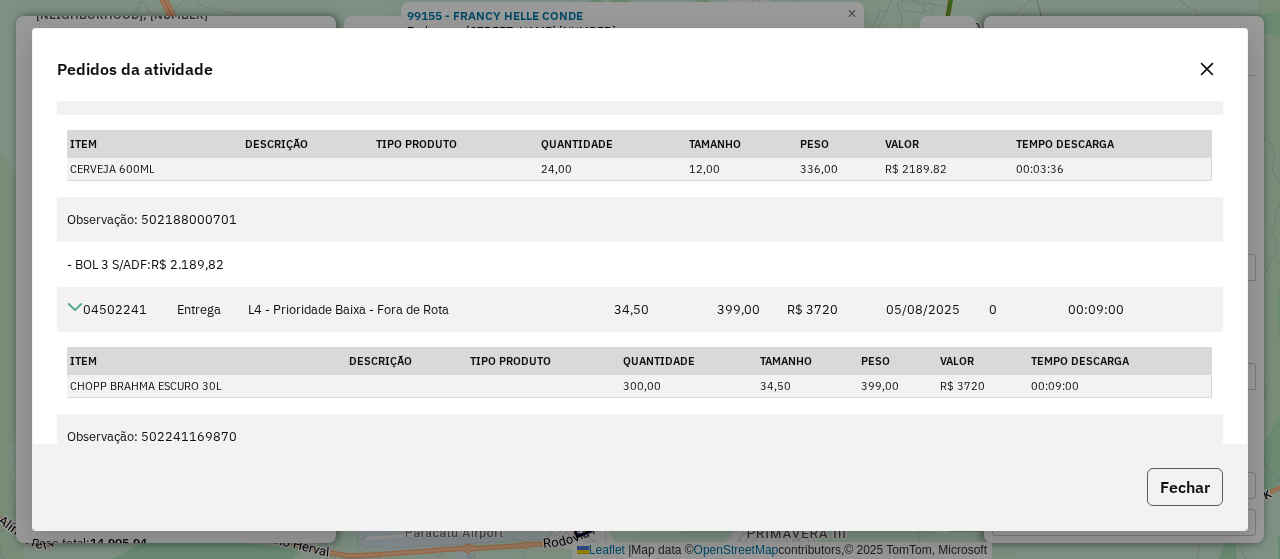 click on "Fechar" 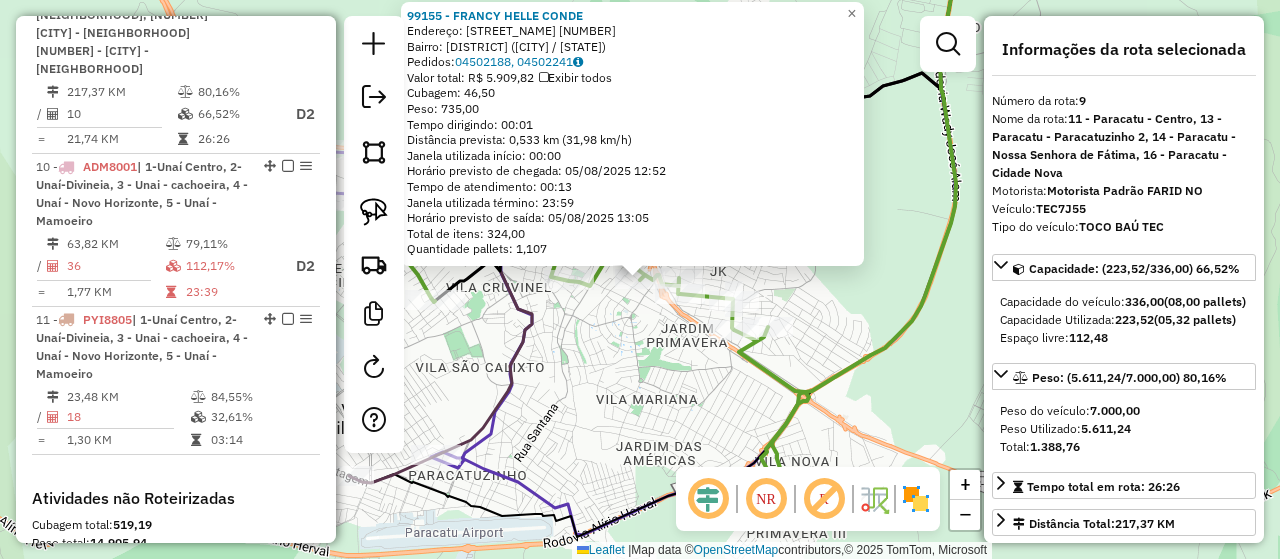 click on "99155 - FRANCY HELLE CONDE  Endereço:  MANOEL NEIVA 300   Bairro: ALTO DO CORREGO (PARACATU / MG)   Pedidos:  04502188, 04502241   Valor total: R$ 5.909,82   Exibir todos   Cubagem: 46,50  Peso: 735,00  Tempo dirigindo: 00:01   Distância prevista: 0,533 km (31,98 km/h)   Janela utilizada início: 00:00   Horário previsto de chegada: 05/08/2025 12:52   Tempo de atendimento: 00:13   Janela utilizada término: 23:59   Horário previsto de saída: 05/08/2025 13:05   Total de itens: 324,00   Quantidade pallets: 1,107  × Janela de atendimento Grade de atendimento Capacidade Transportadoras Veículos Cliente Pedidos  Rotas Selecione os dias de semana para filtrar as janelas de atendimento  Seg   Ter   Qua   Qui   Sex   Sáb   Dom  Informe o período da janela de atendimento: De: Até:  Filtrar exatamente a janela do cliente  Considerar janela de atendimento padrão  Selecione os dias de semana para filtrar as grades de atendimento  Seg   Ter   Qua   Qui   Sex   Sáb   Dom   Peso mínimo:   Peso máximo:   De:  +" 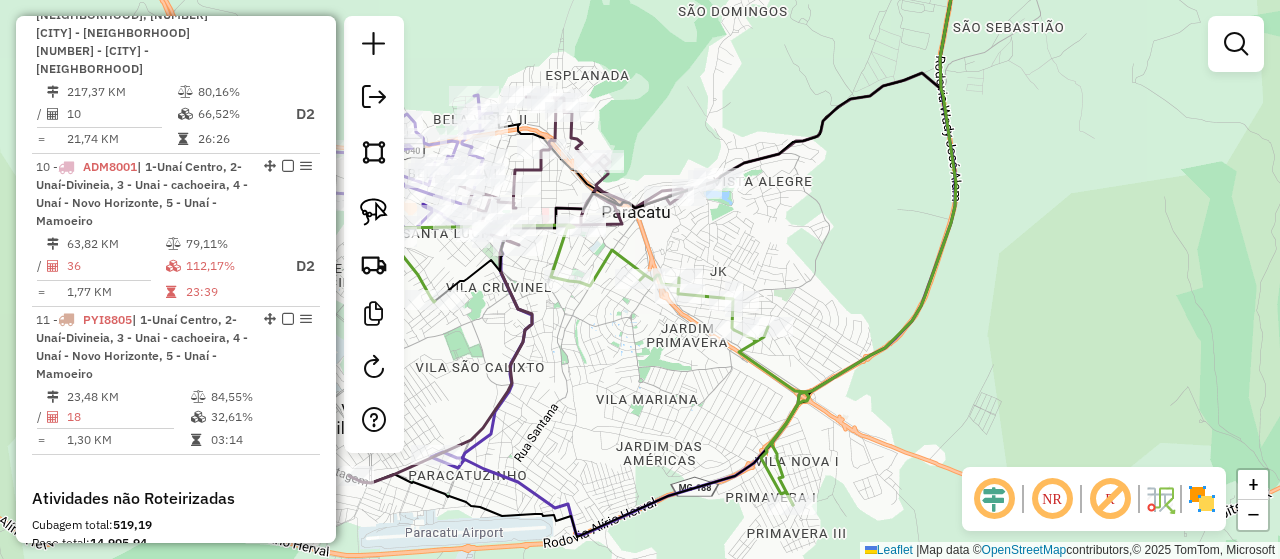 drag, startPoint x: 596, startPoint y: 382, endPoint x: 823, endPoint y: 386, distance: 227.03523 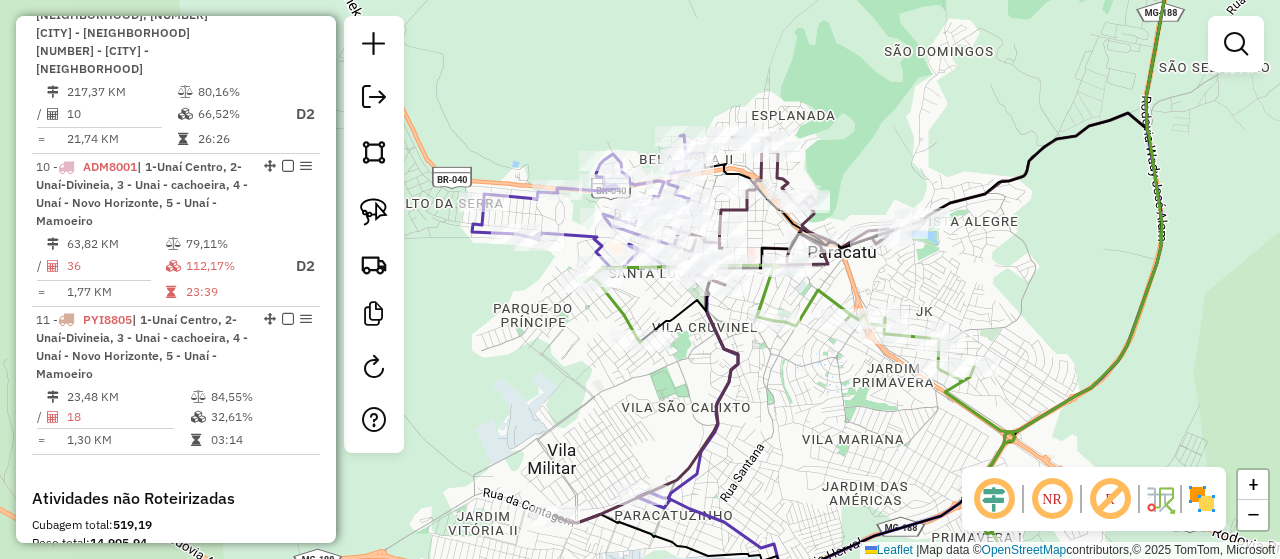 drag, startPoint x: 844, startPoint y: 385, endPoint x: 802, endPoint y: 427, distance: 59.39697 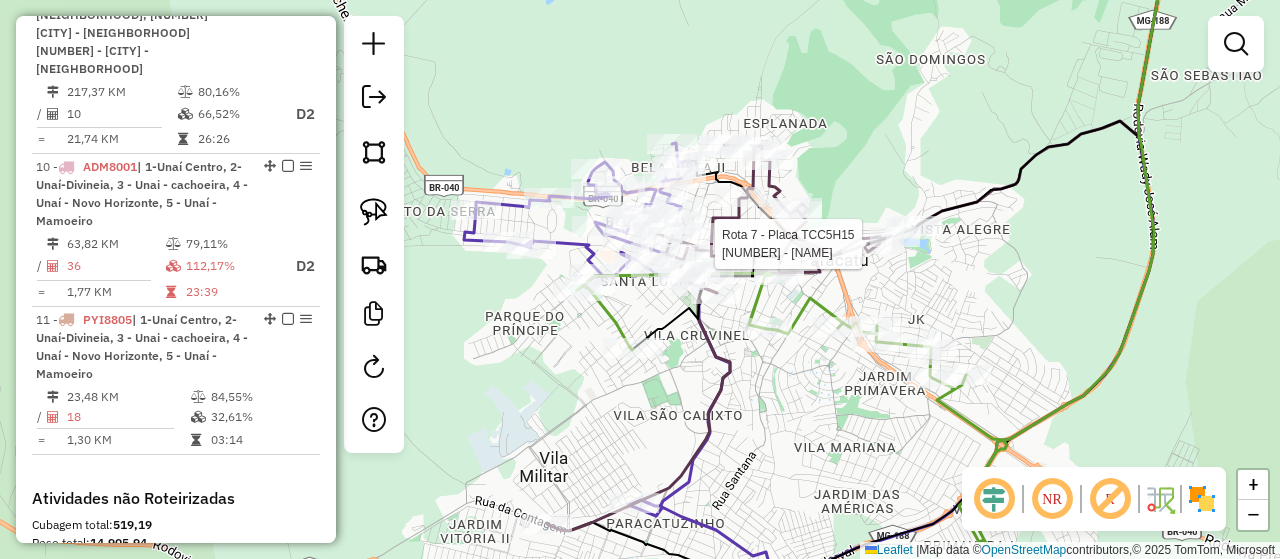 select on "*********" 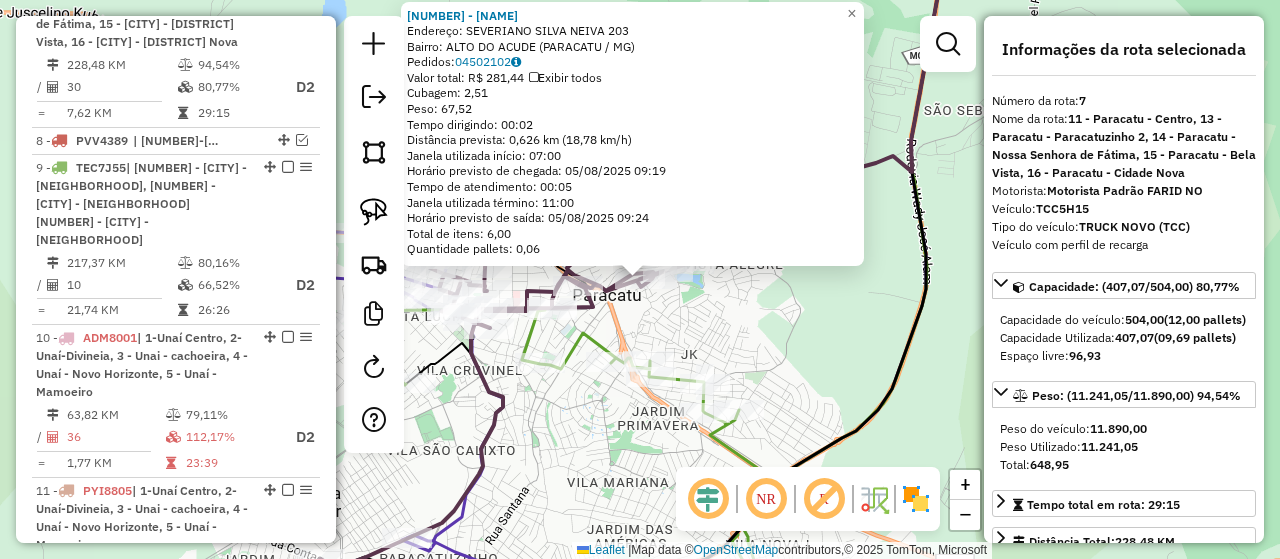 scroll, scrollTop: 1320, scrollLeft: 0, axis: vertical 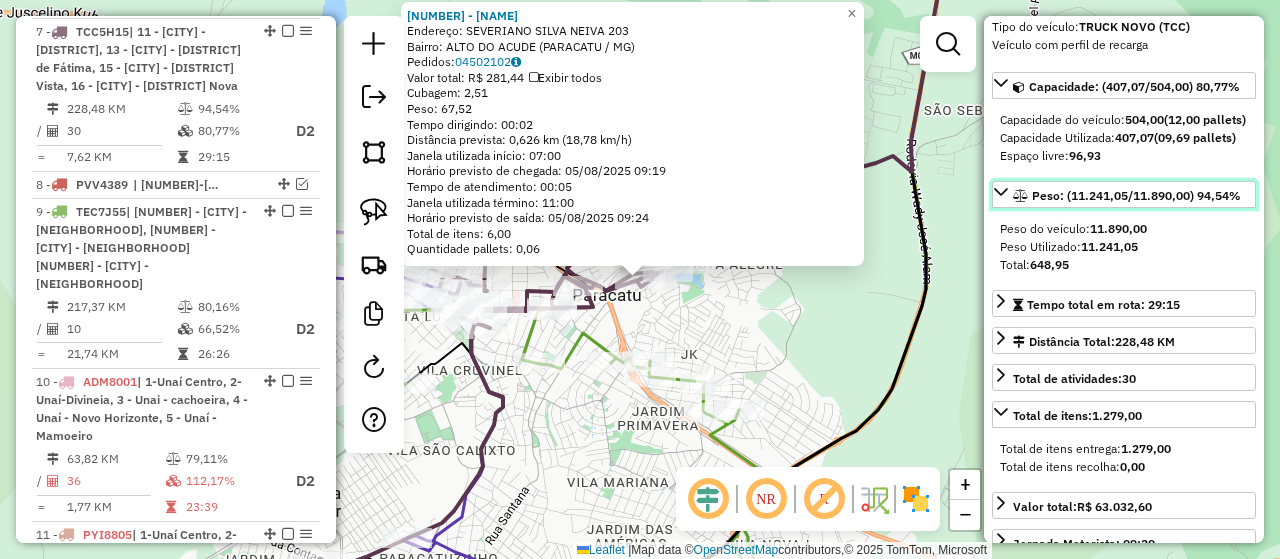 drag, startPoint x: 1071, startPoint y: 229, endPoint x: 1154, endPoint y: 223, distance: 83.21658 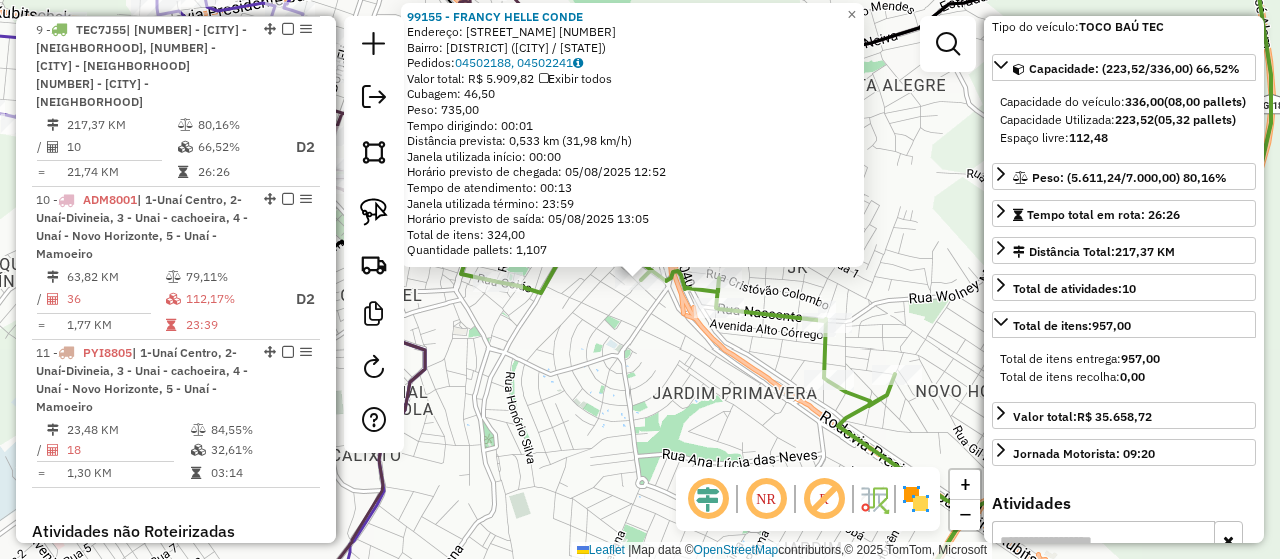 scroll, scrollTop: 1535, scrollLeft: 0, axis: vertical 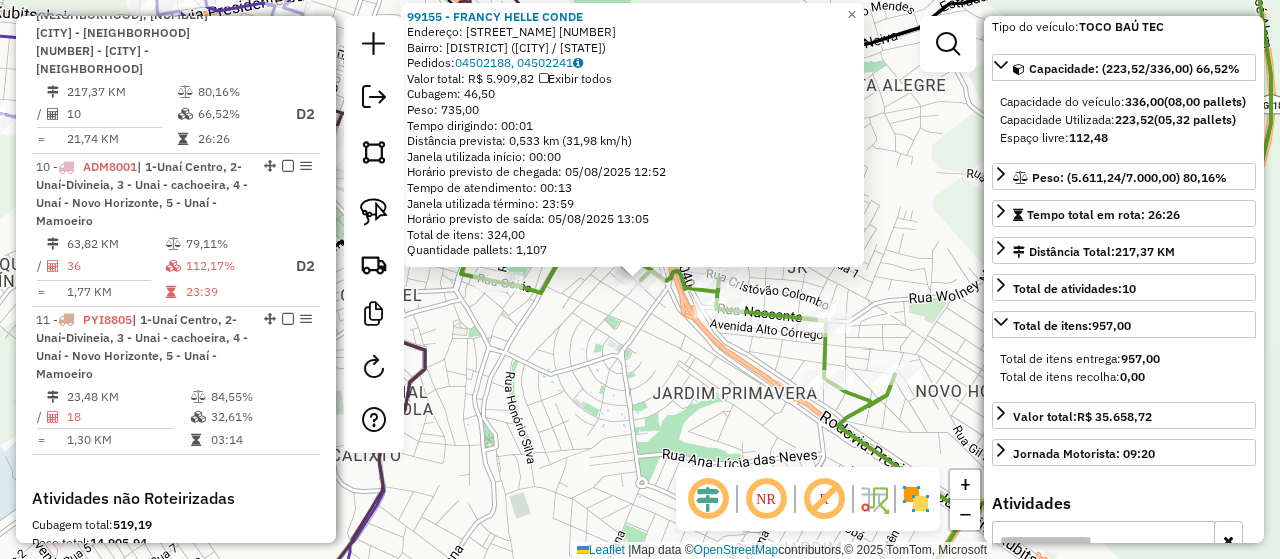 click on "99155 - FRANCY HELLE CONDE  Endereço:  MANOEL NEIVA 300   Bairro: ALTO DO CORREGO (PARACATU / MG)   Pedidos:  04502188, 04502241   Valor total: R$ 5.909,82   Exibir todos   Cubagem: 46,50  Peso: 735,00  Tempo dirigindo: 00:01   Distância prevista: 0,533 km (31,98 km/h)   Janela utilizada início: 00:00   Horário previsto de chegada: 05/08/2025 12:52   Tempo de atendimento: 00:13   Janela utilizada término: 23:59   Horário previsto de saída: 05/08/2025 13:05   Total de itens: 324,00   Quantidade pallets: 1,107  × Janela de atendimento Grade de atendimento Capacidade Transportadoras Veículos Cliente Pedidos  Rotas Selecione os dias de semana para filtrar as janelas de atendimento  Seg   Ter   Qua   Qui   Sex   Sáb   Dom  Informe o período da janela de atendimento: De: Até:  Filtrar exatamente a janela do cliente  Considerar janela de atendimento padrão  Selecione os dias de semana para filtrar as grades de atendimento  Seg   Ter   Qua   Qui   Sex   Sáb   Dom   Peso mínimo:   Peso máximo:   De:  +" 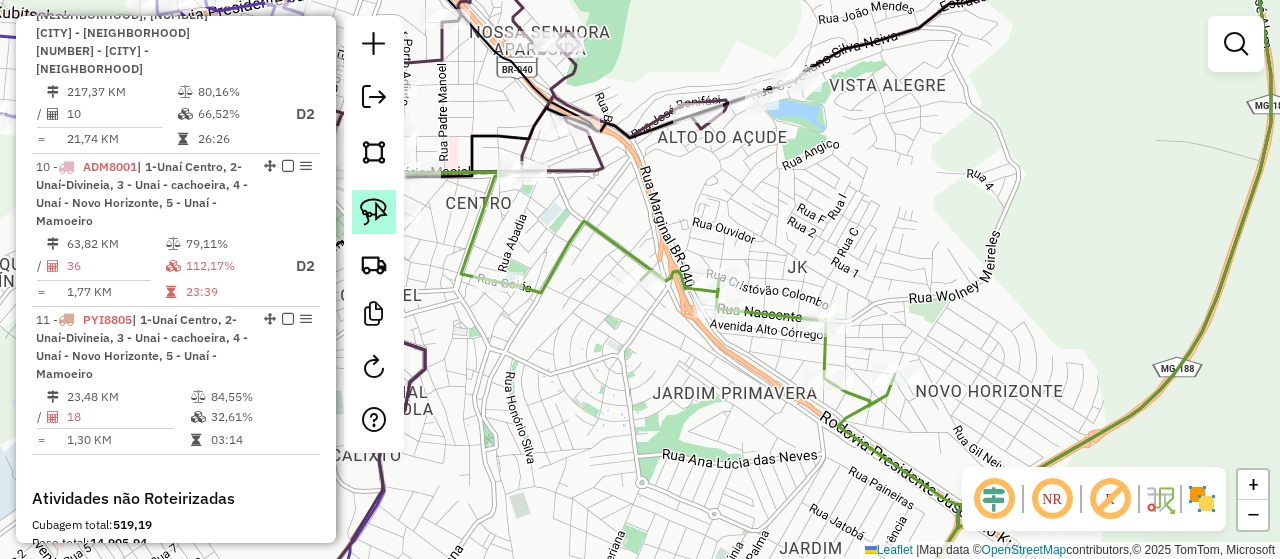click 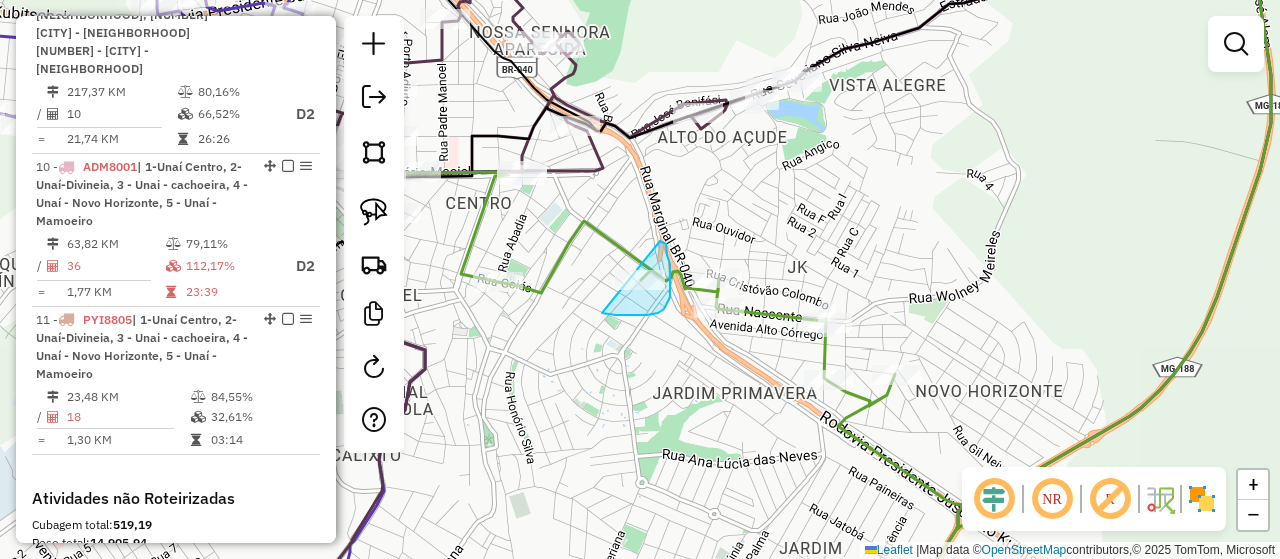 drag, startPoint x: 670, startPoint y: 264, endPoint x: 556, endPoint y: 269, distance: 114.1096 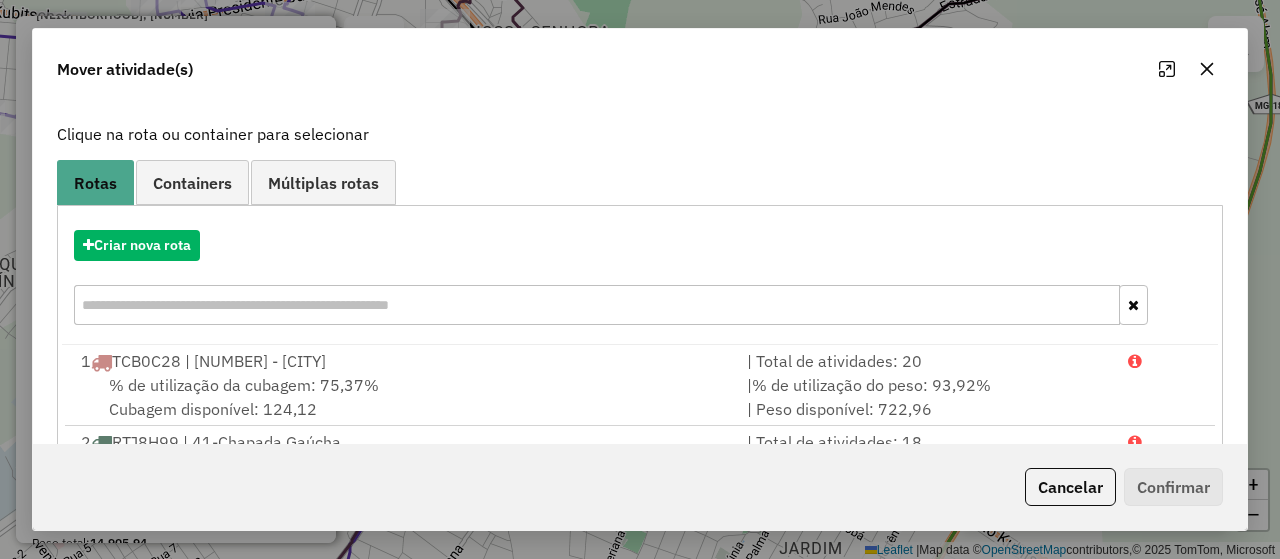 scroll, scrollTop: 200, scrollLeft: 0, axis: vertical 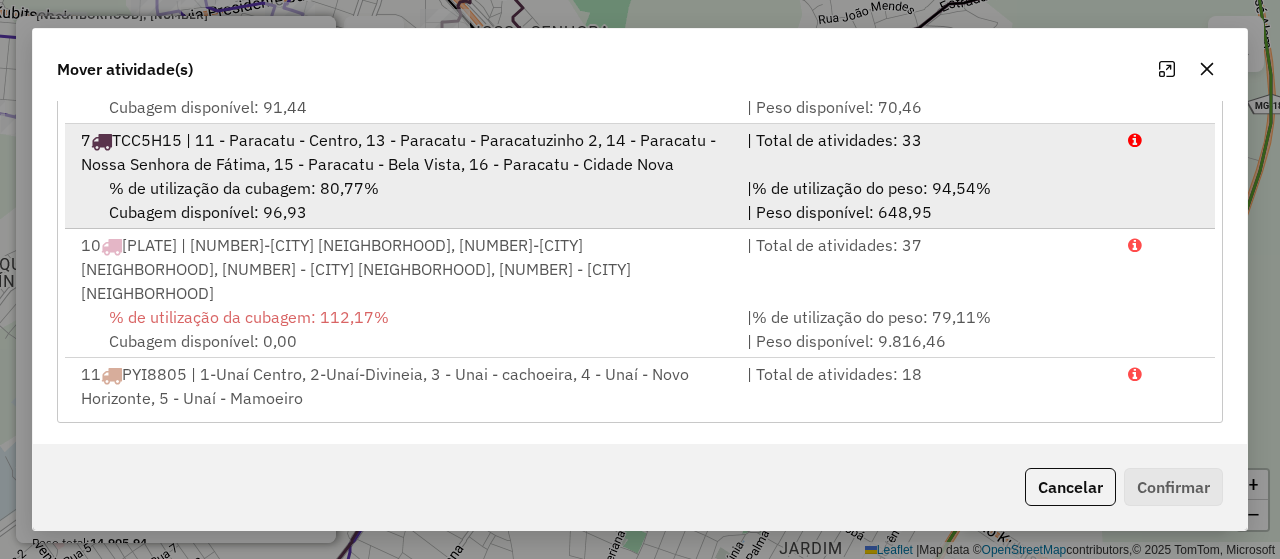 click on "% de utilização da cubagem: 80,77%  Cubagem disponível: 96,93" at bounding box center (402, 200) 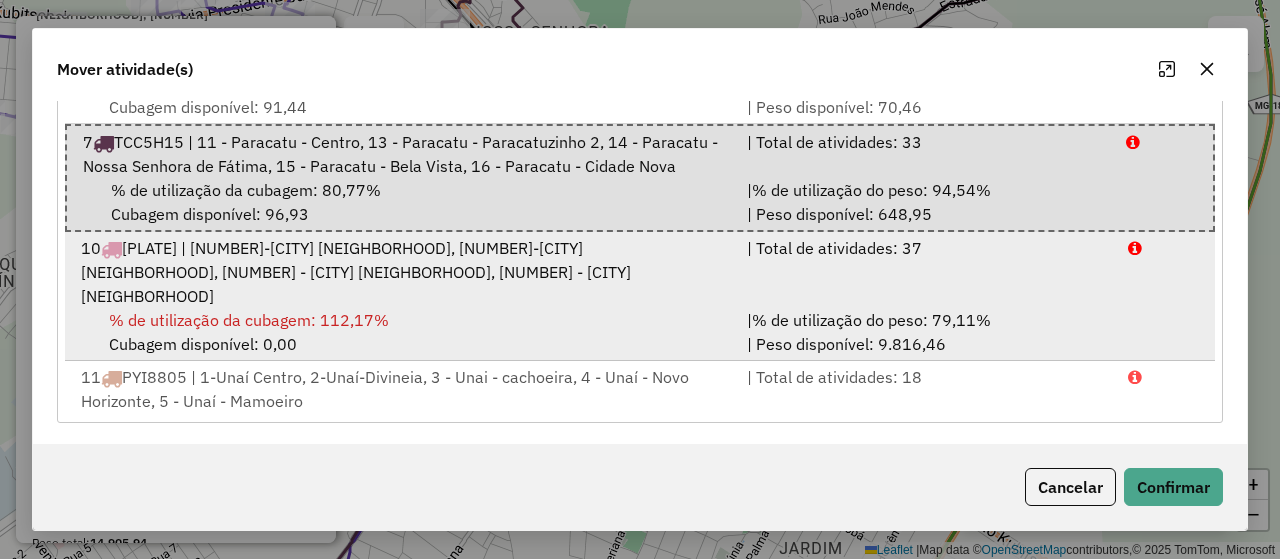 scroll, scrollTop: 438, scrollLeft: 0, axis: vertical 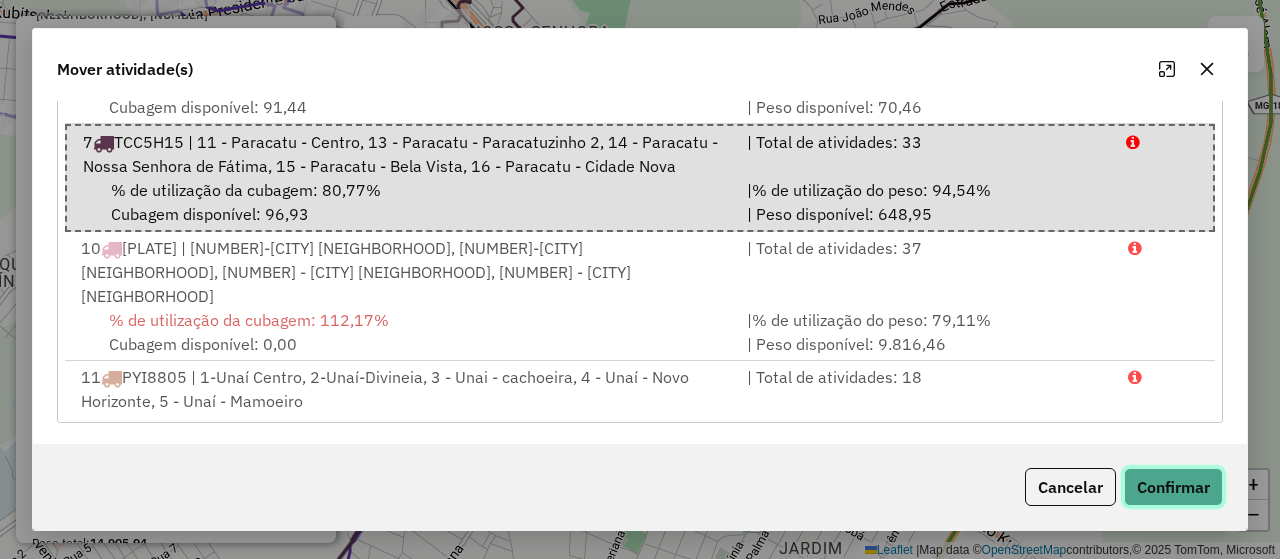 click on "Confirmar" 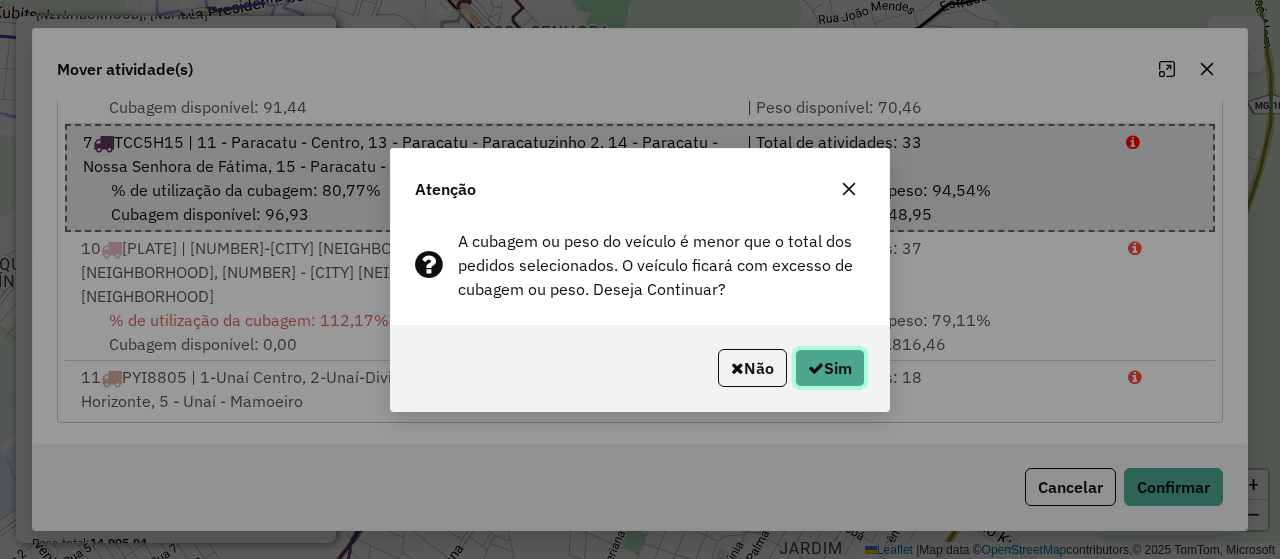 click on "Sim" 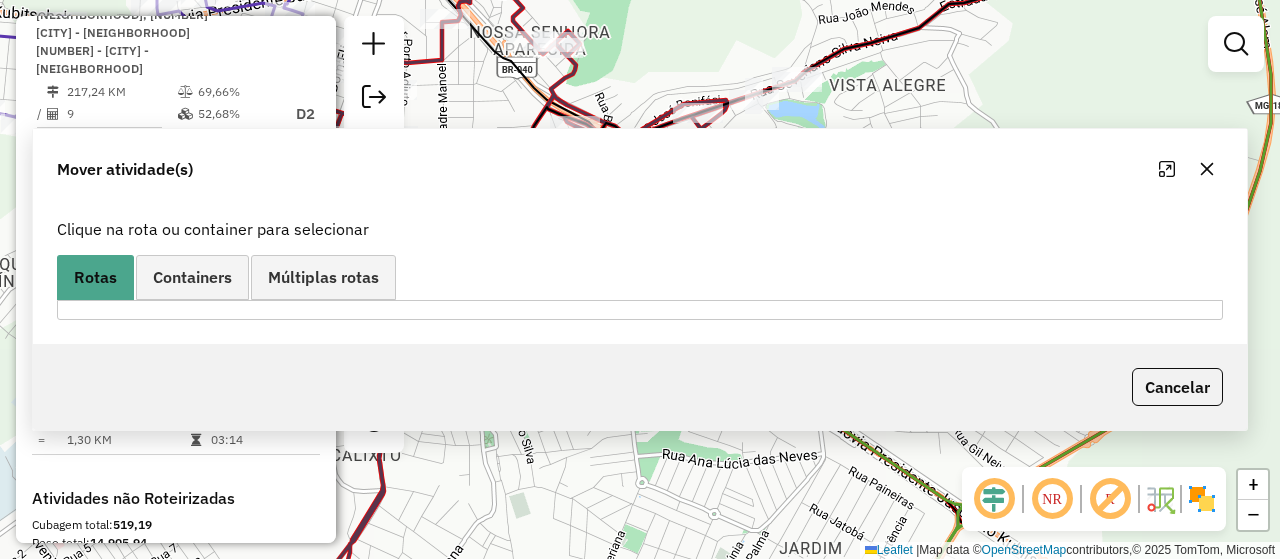 scroll, scrollTop: 0, scrollLeft: 0, axis: both 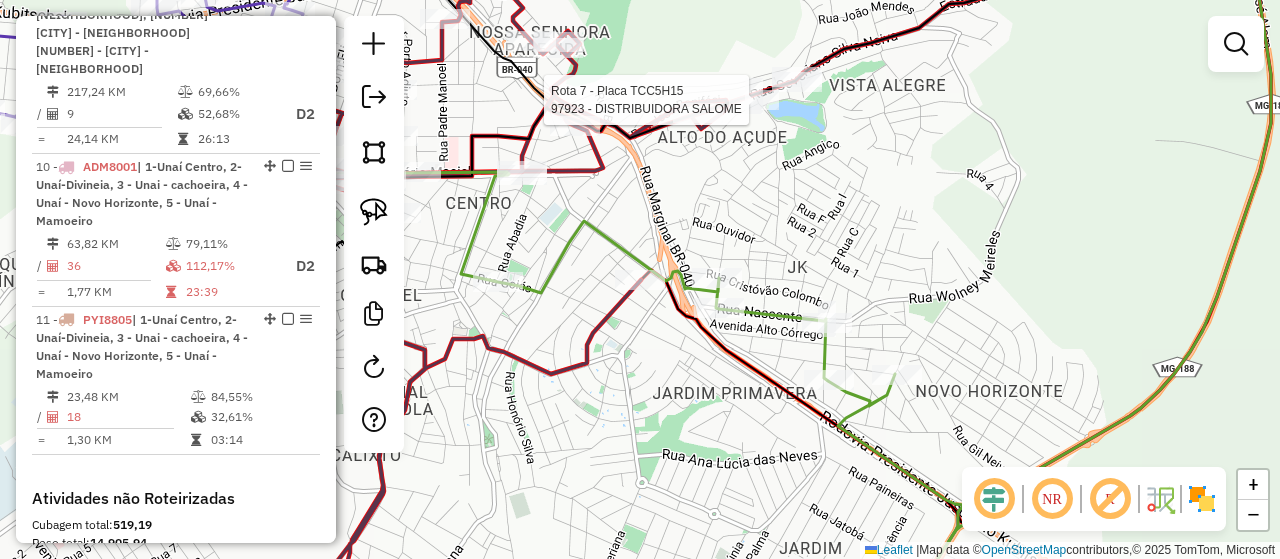 click 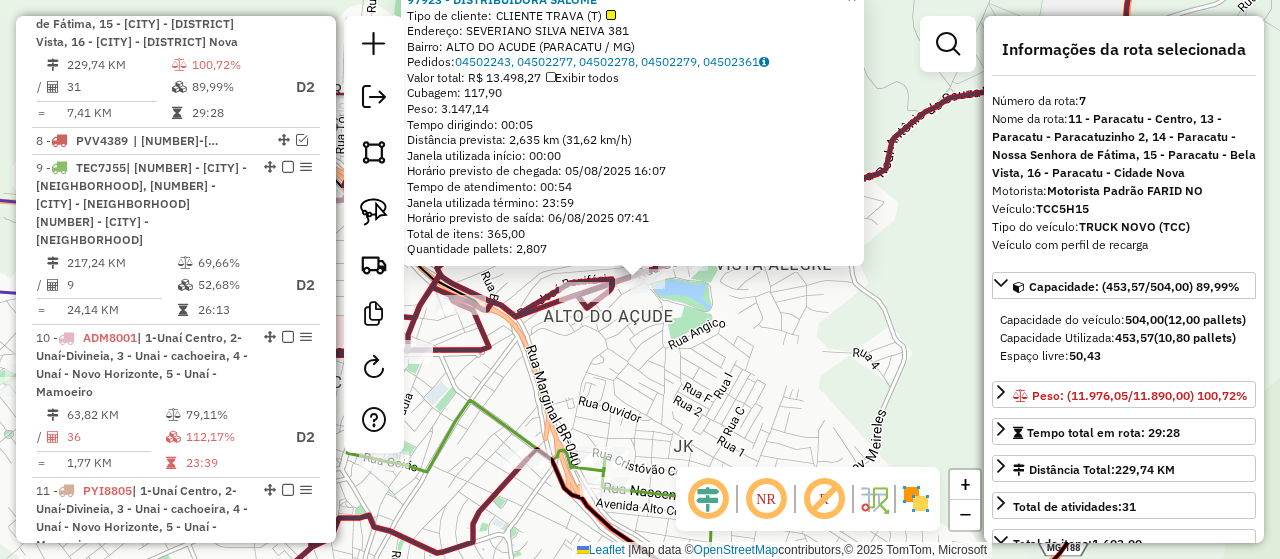 scroll, scrollTop: 1320, scrollLeft: 0, axis: vertical 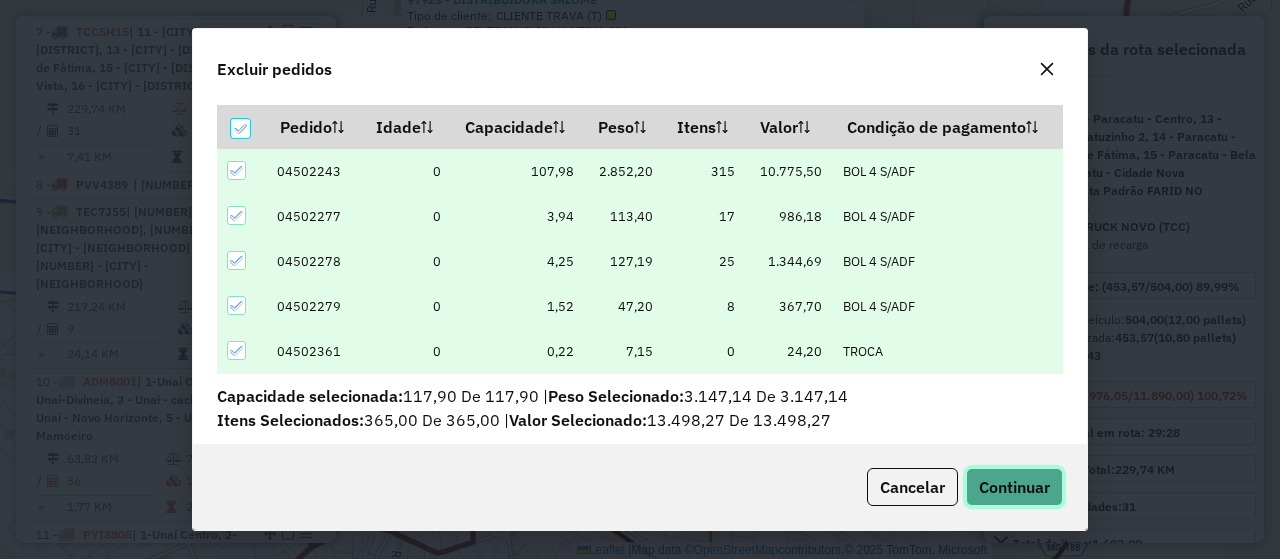 click on "Continuar" 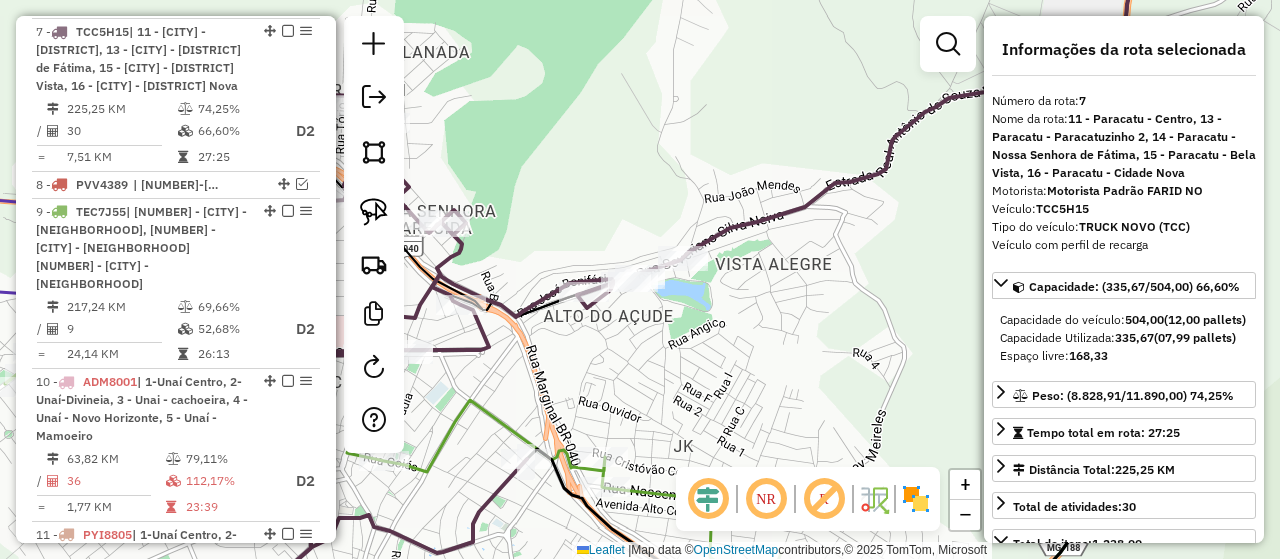 drag, startPoint x: 724, startPoint y: 297, endPoint x: 770, endPoint y: 276, distance: 50.566788 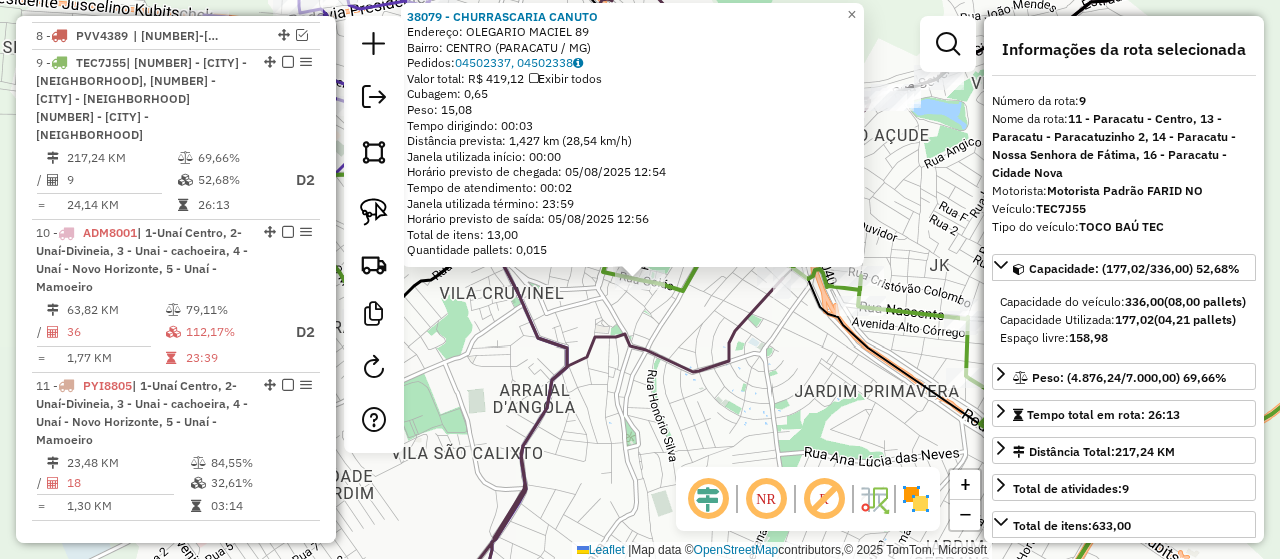 scroll, scrollTop: 1535, scrollLeft: 0, axis: vertical 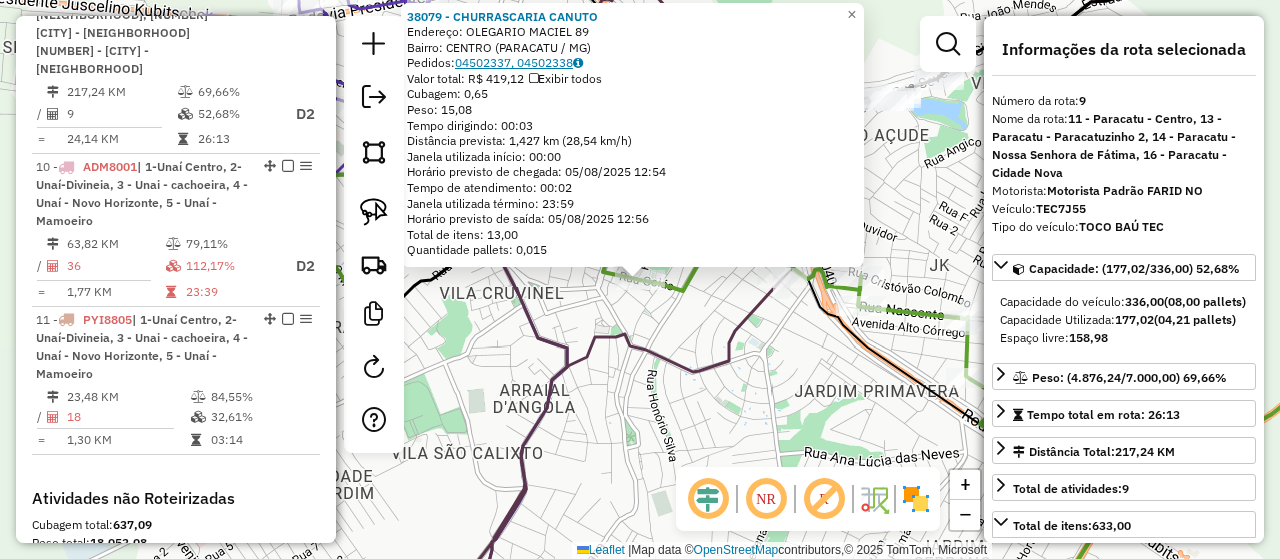 click on "04502337, 04502338" 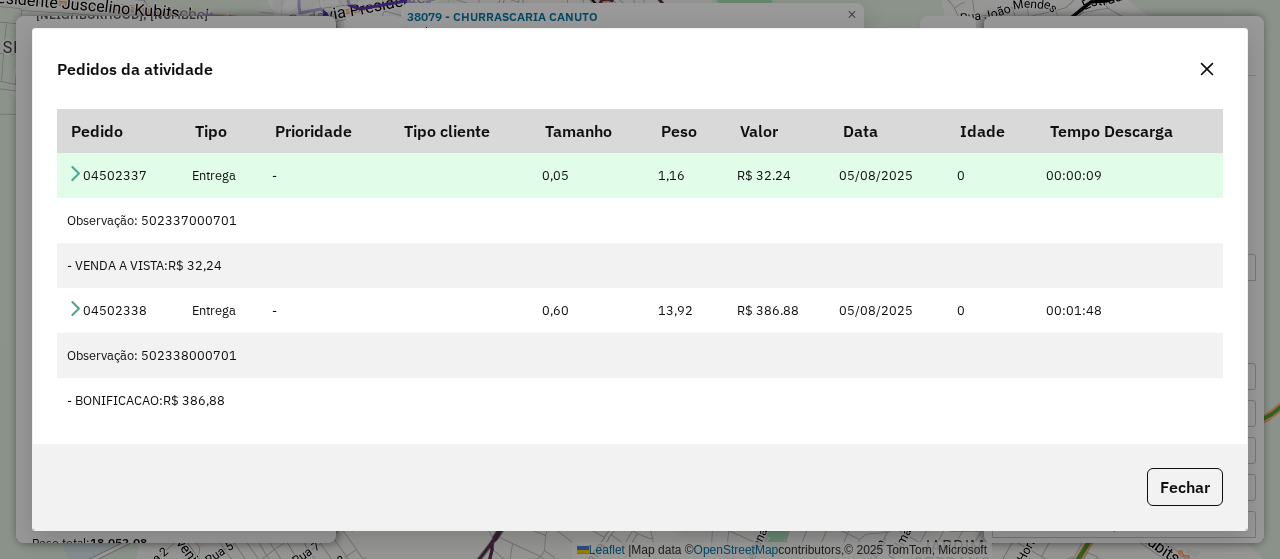 click at bounding box center (75, 173) 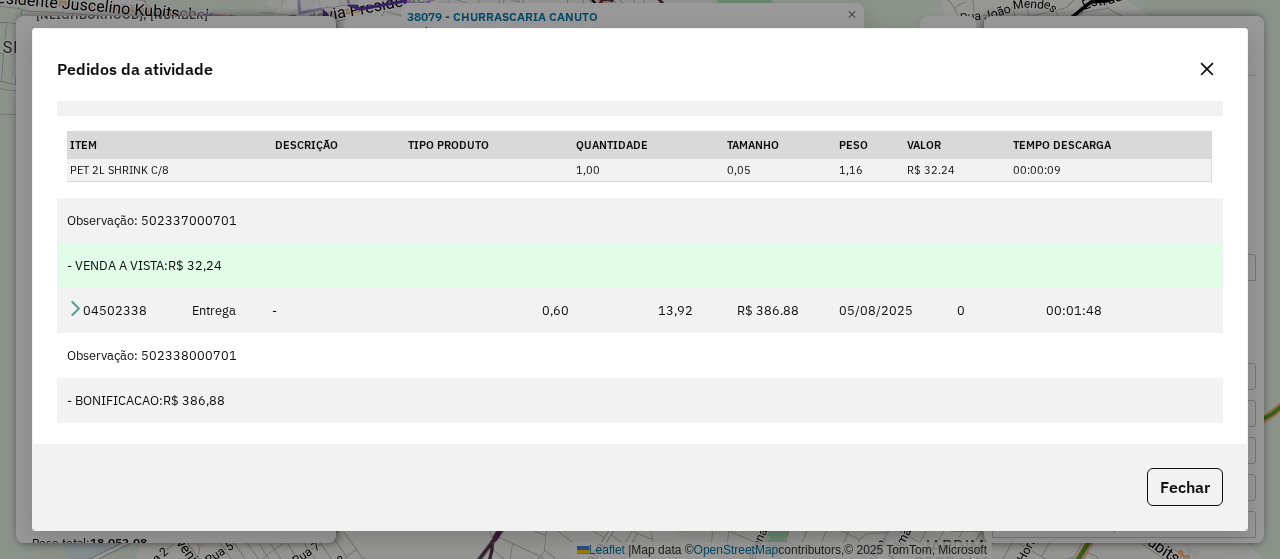 scroll, scrollTop: 83, scrollLeft: 0, axis: vertical 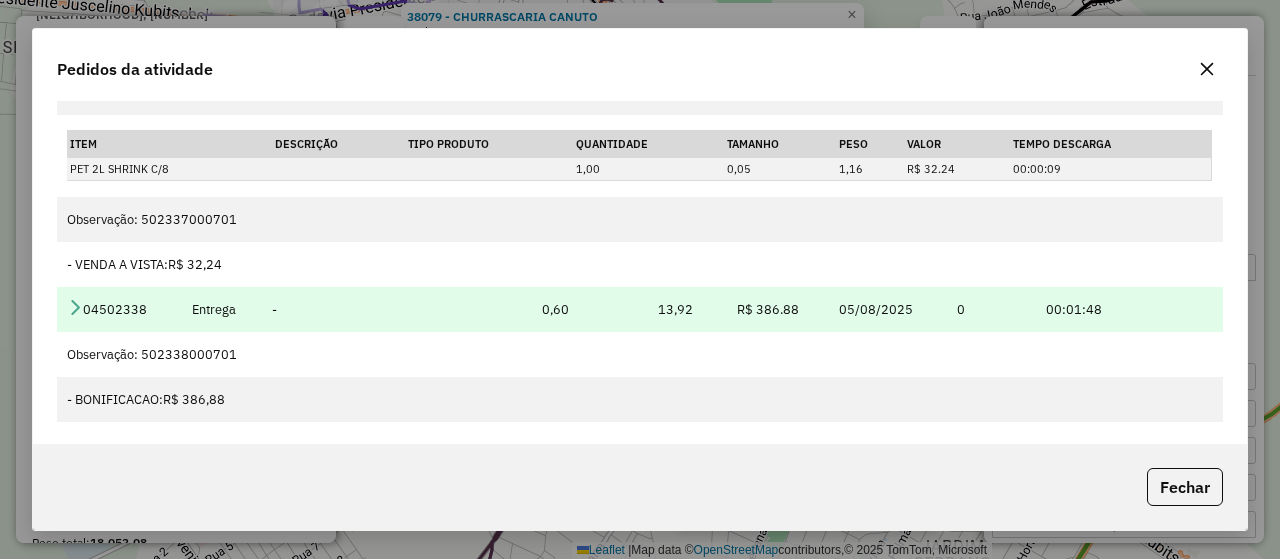 click at bounding box center [75, 307] 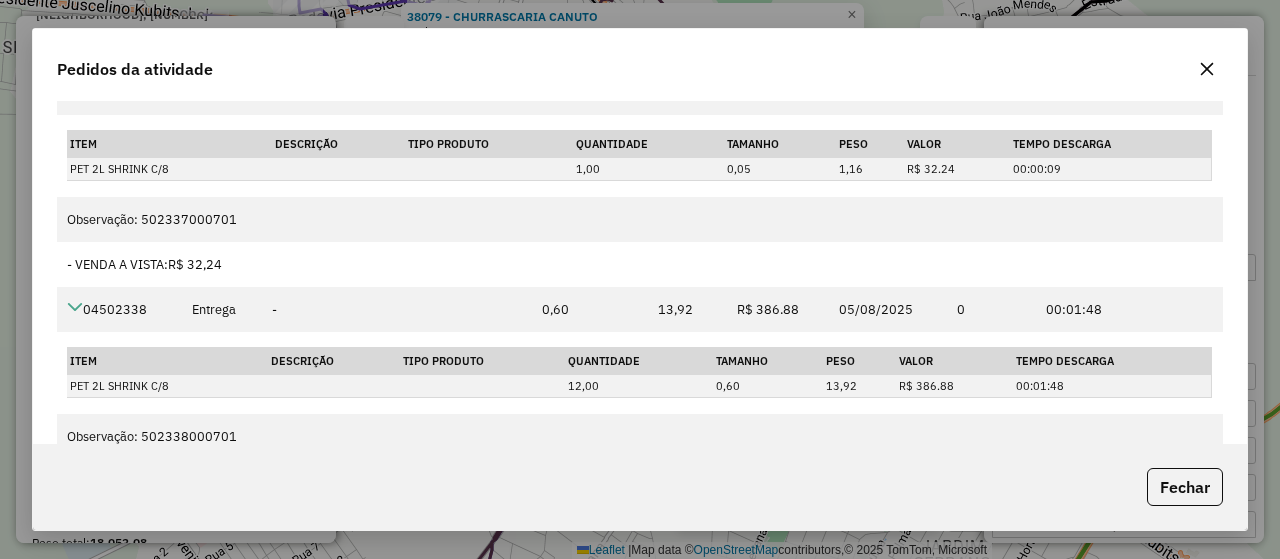 click on "Fechar" 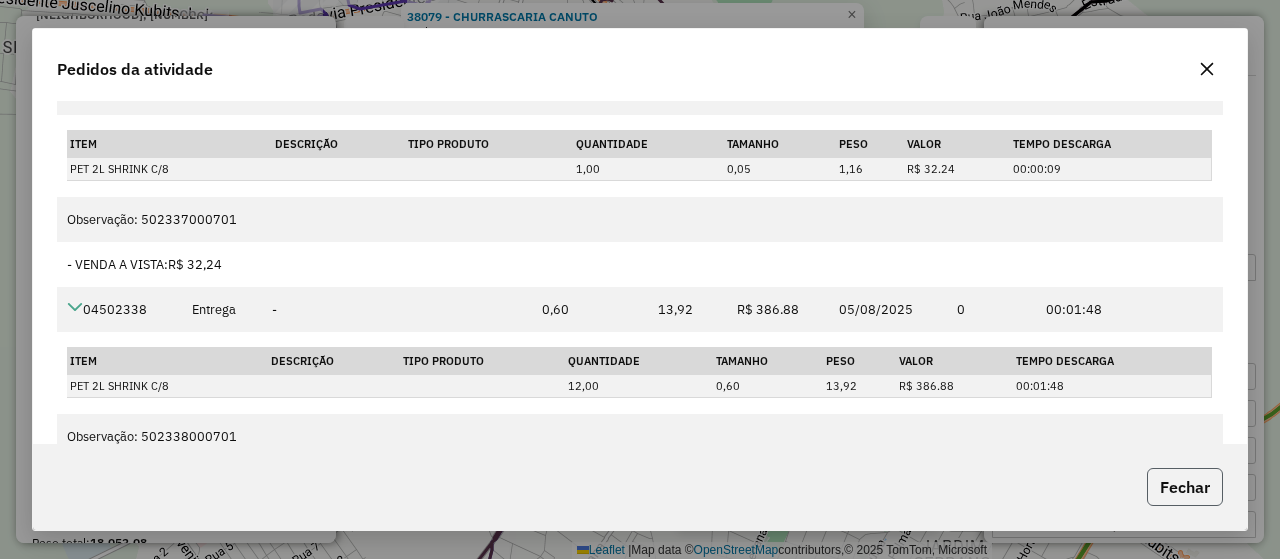 click on "Fechar" 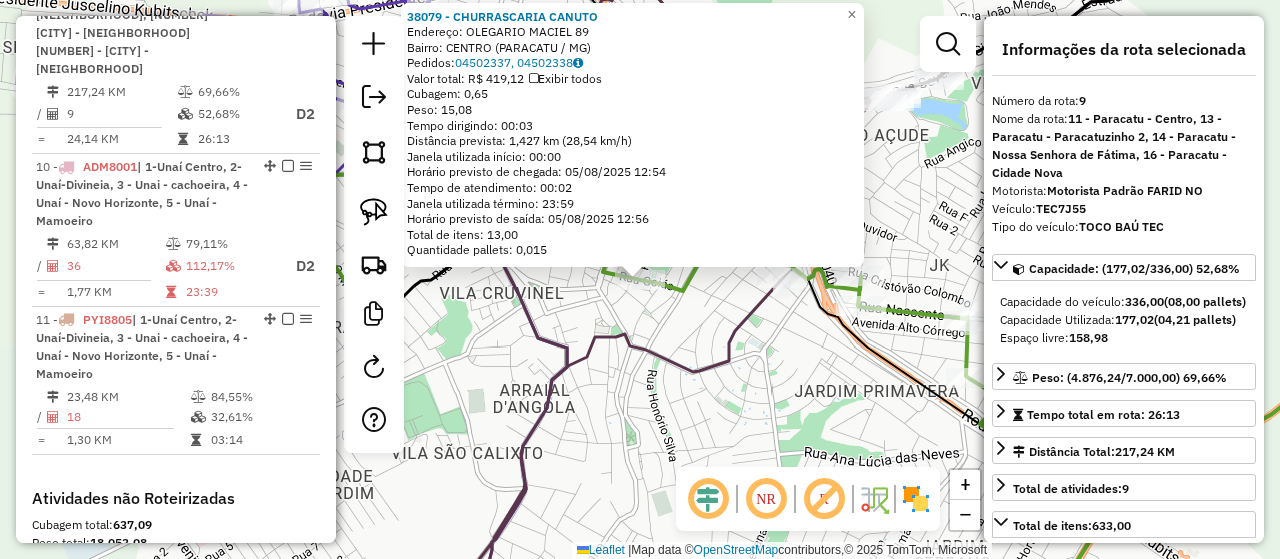 click on "38079 - CHURRASCARIA CANUTO  Endereço:  OLEGARIO MACIEL 89   Bairro: CENTRO (PARACATU / MG)   Pedidos:  04502337, 04502338   Valor total: R$ 419,12   Exibir todos   Cubagem: 0,65  Peso: 15,08  Tempo dirigindo: 00:03   Distância prevista: 1,427 km (28,54 km/h)   Janela utilizada início: 00:00   Horário previsto de chegada: 05/08/2025 12:54   Tempo de atendimento: 00:02   Janela utilizada término: 23:59   Horário previsto de saída: 05/08/2025 12:56   Total de itens: 13,00   Quantidade pallets: 0,015  × Janela de atendimento Grade de atendimento Capacidade Transportadoras Veículos Cliente Pedidos  Rotas Selecione os dias de semana para filtrar as janelas de atendimento  Seg   Ter   Qua   Qui   Sex   Sáb   Dom  Informe o período da janela de atendimento: De: Até:  Filtrar exatamente a janela do cliente  Considerar janela de atendimento padrão  Selecione os dias de semana para filtrar as grades de atendimento  Seg   Ter   Qua   Qui   Sex   Sáb   Dom   Clientes fora do dia de atendimento selecionado +" 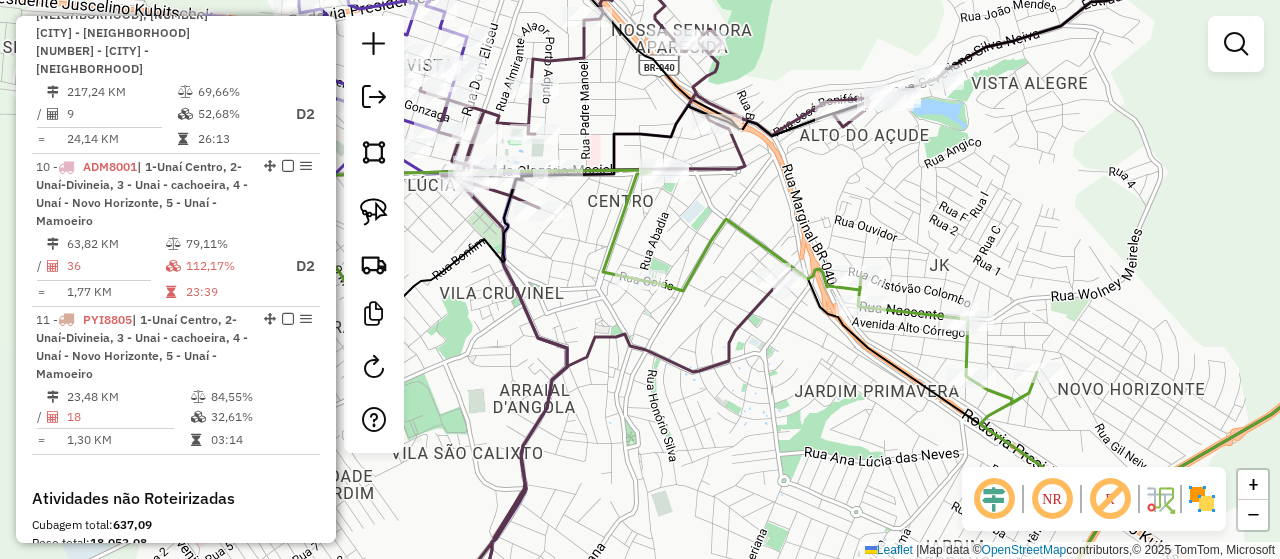 drag, startPoint x: 723, startPoint y: 381, endPoint x: 752, endPoint y: 419, distance: 47.801674 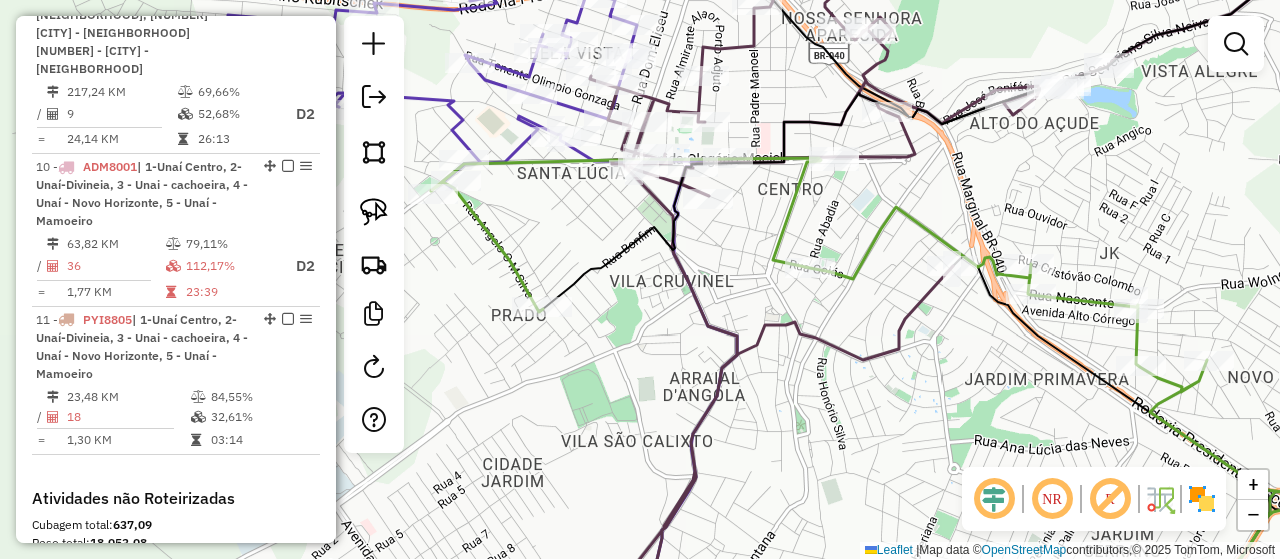 drag, startPoint x: 867, startPoint y: 349, endPoint x: 900, endPoint y: 343, distance: 33.54102 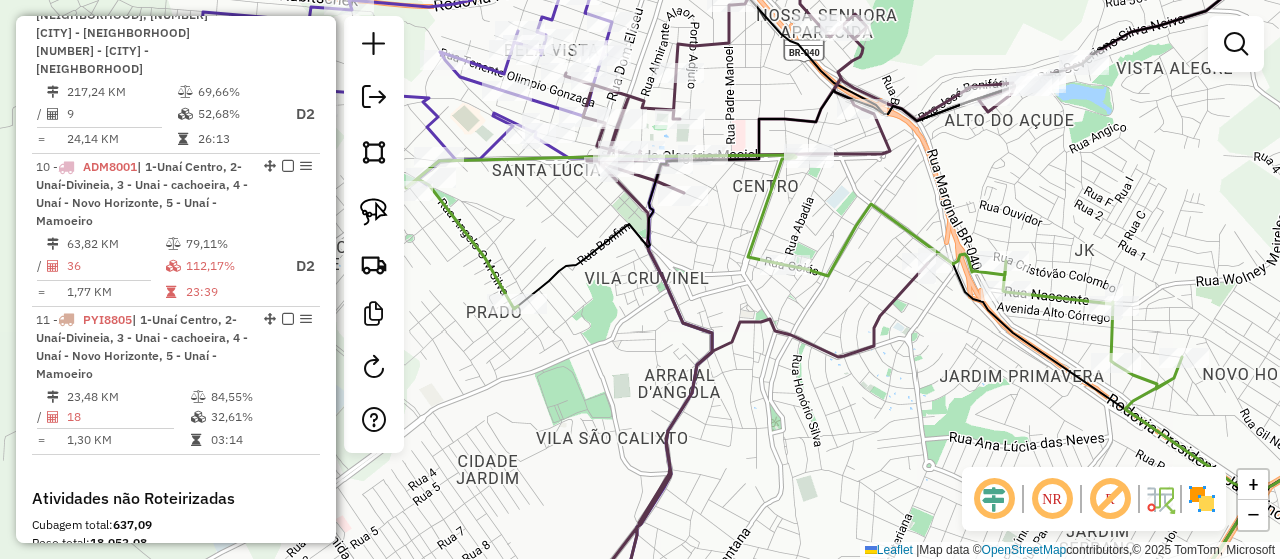 drag, startPoint x: 967, startPoint y: 331, endPoint x: 710, endPoint y: 286, distance: 260.90994 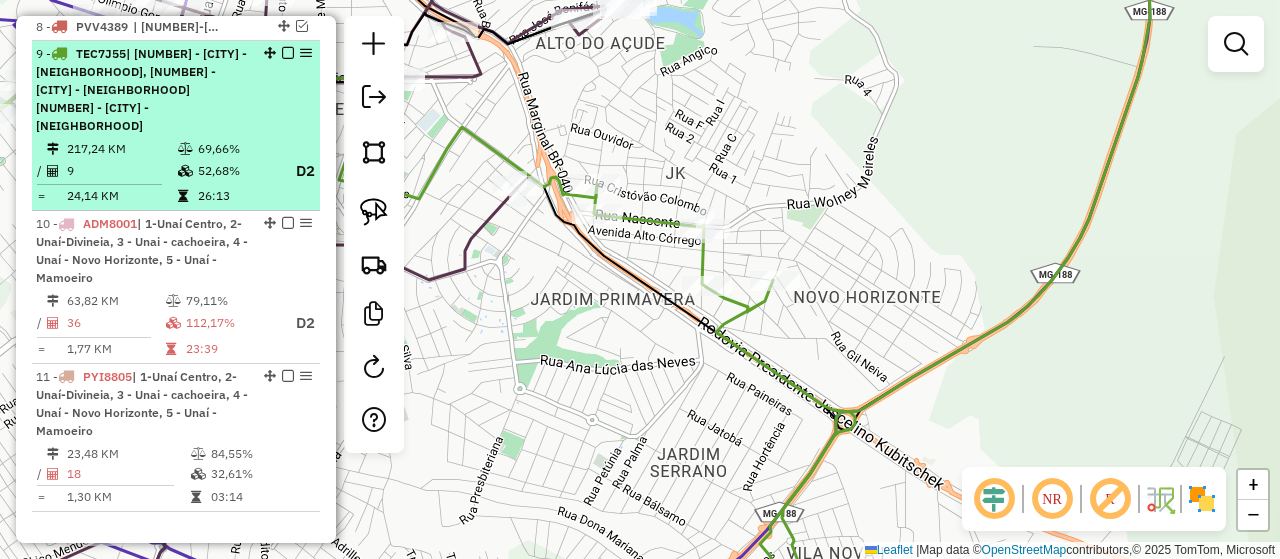 scroll, scrollTop: 1370, scrollLeft: 0, axis: vertical 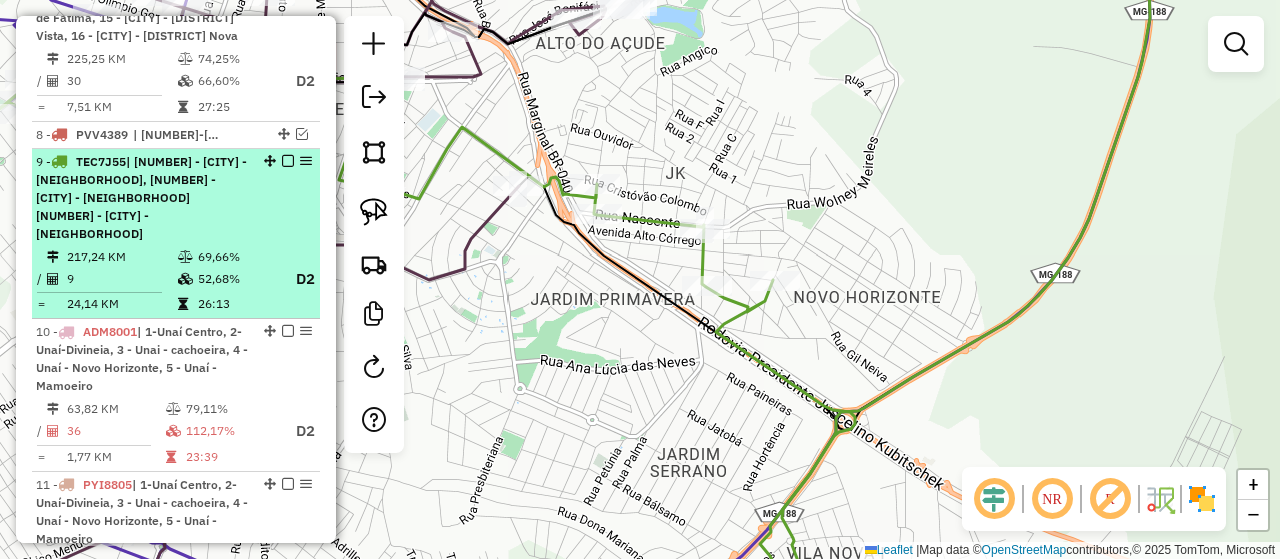 select on "*********" 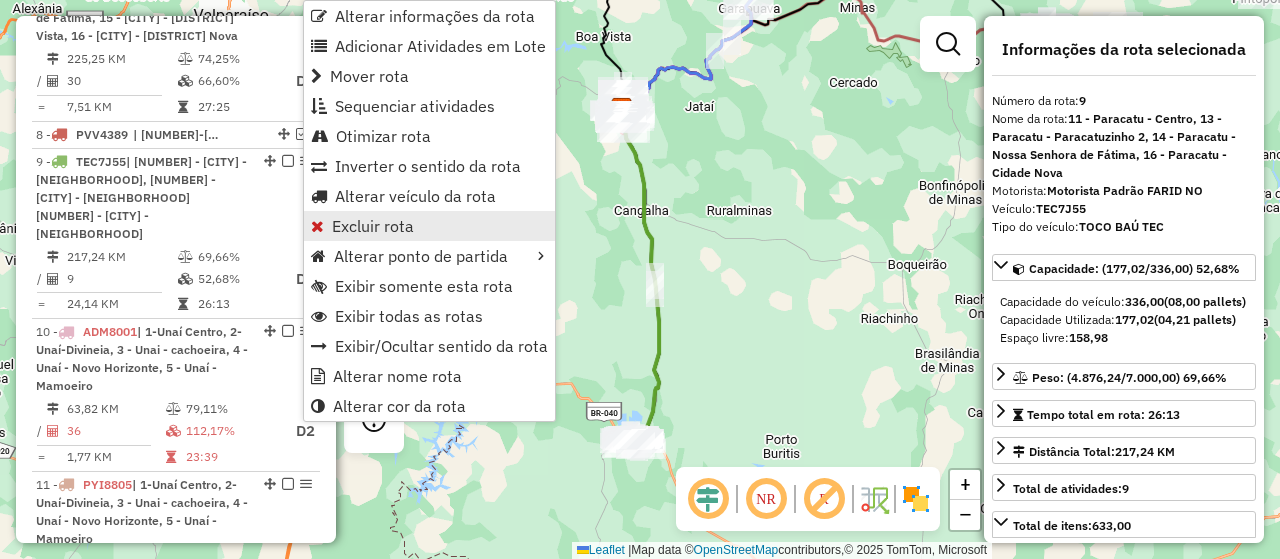 click on "Excluir rota" at bounding box center [429, 226] 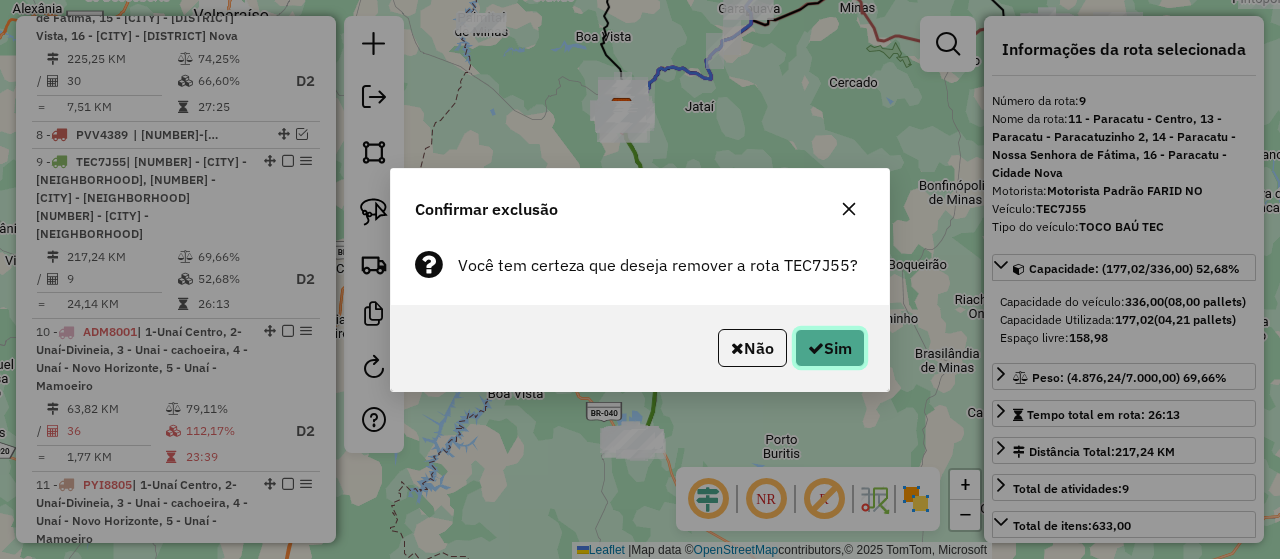 click on "Sim" 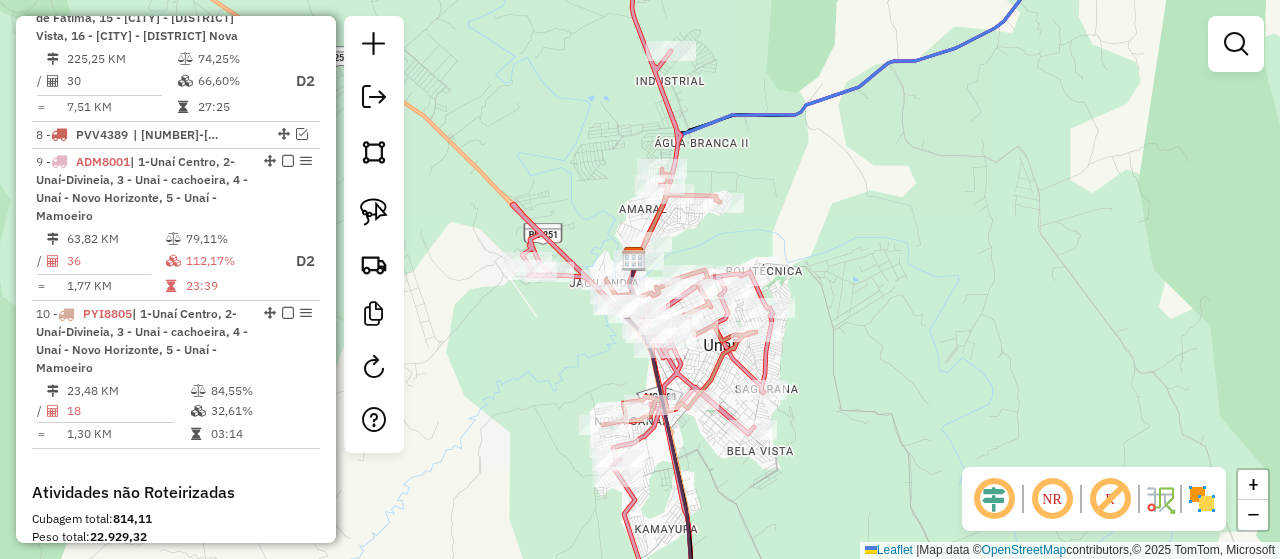 drag, startPoint x: 804, startPoint y: 255, endPoint x: 974, endPoint y: 143, distance: 203.57799 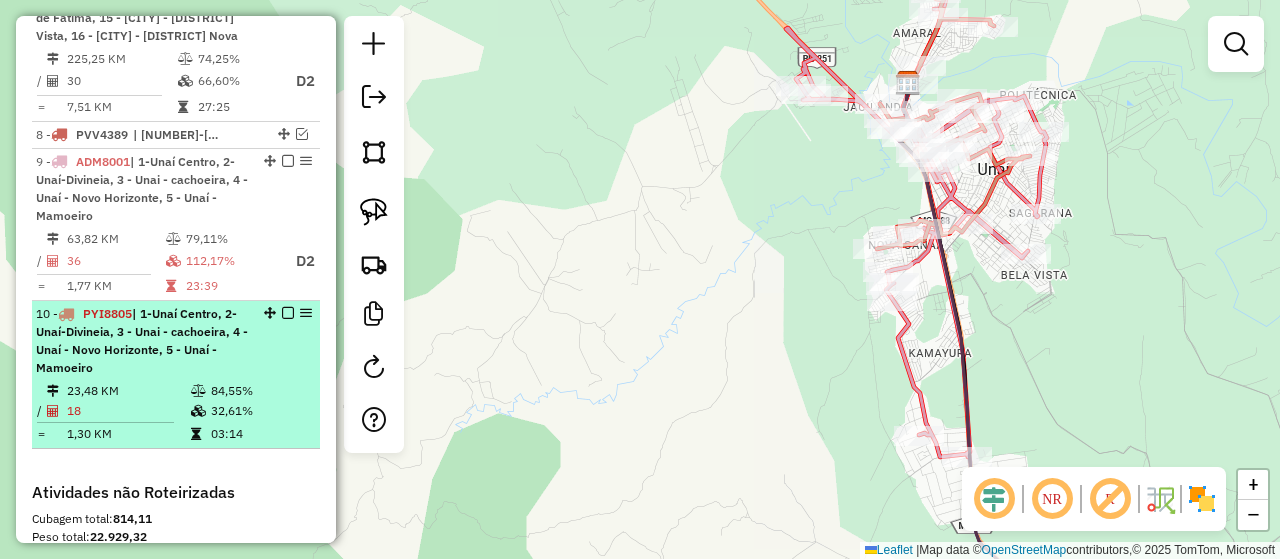 click at bounding box center [288, 313] 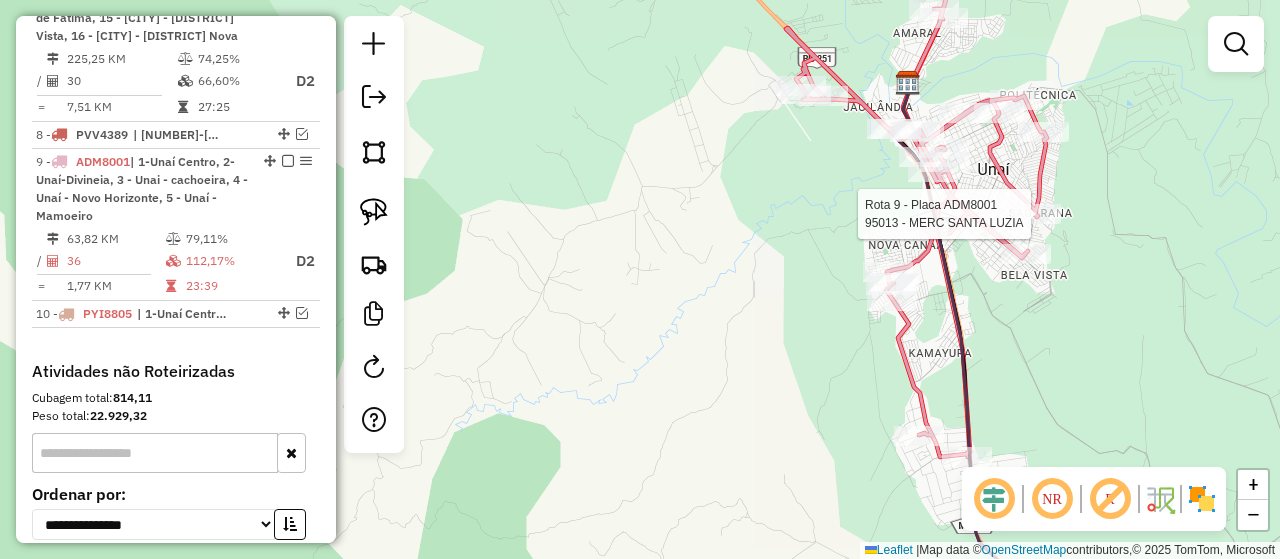 select on "*********" 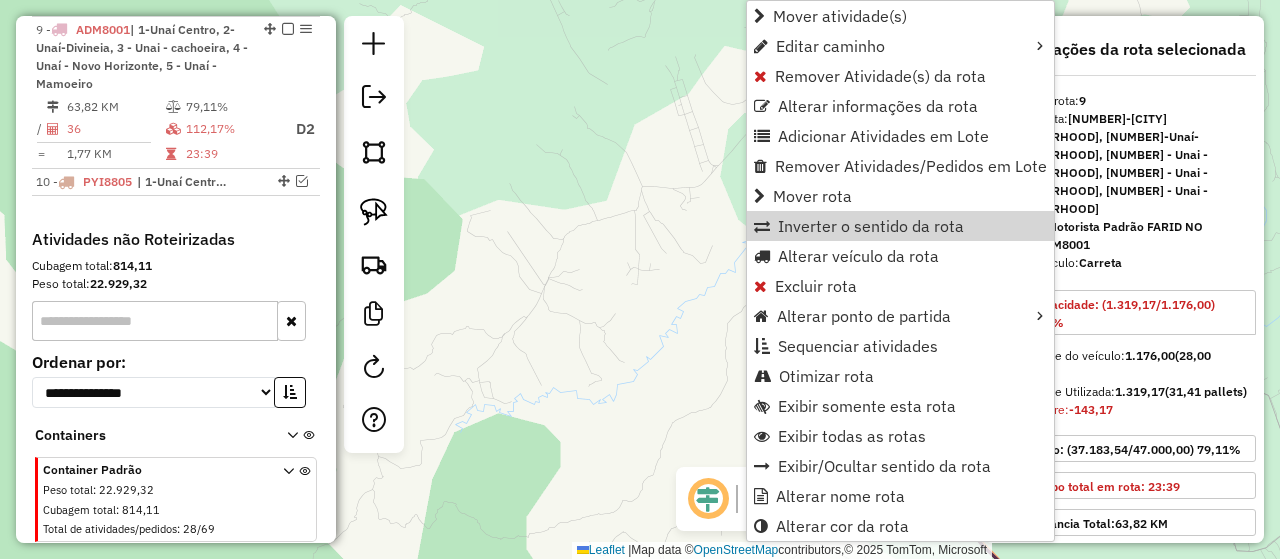 scroll, scrollTop: 1535, scrollLeft: 0, axis: vertical 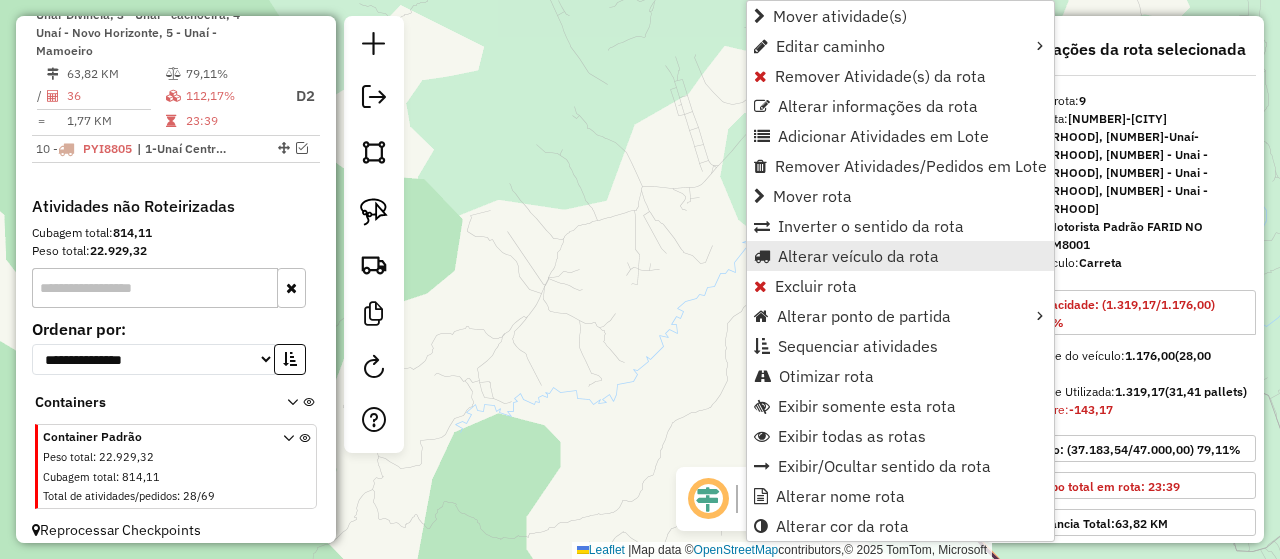 click on "Alterar veículo da rota" at bounding box center [858, 256] 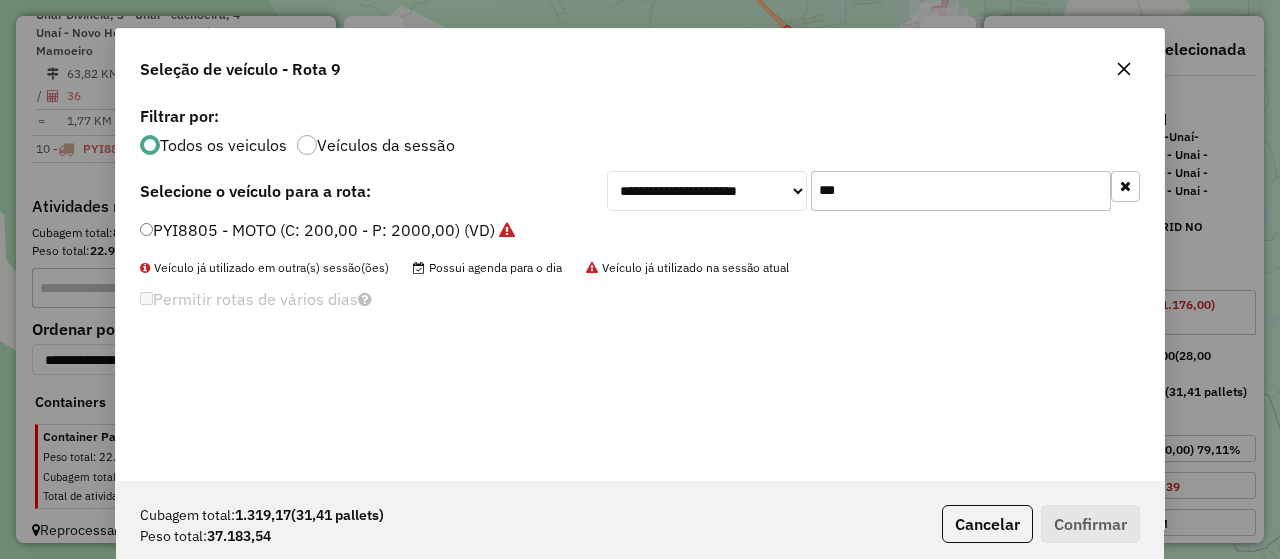 scroll, scrollTop: 10, scrollLeft: 6, axis: both 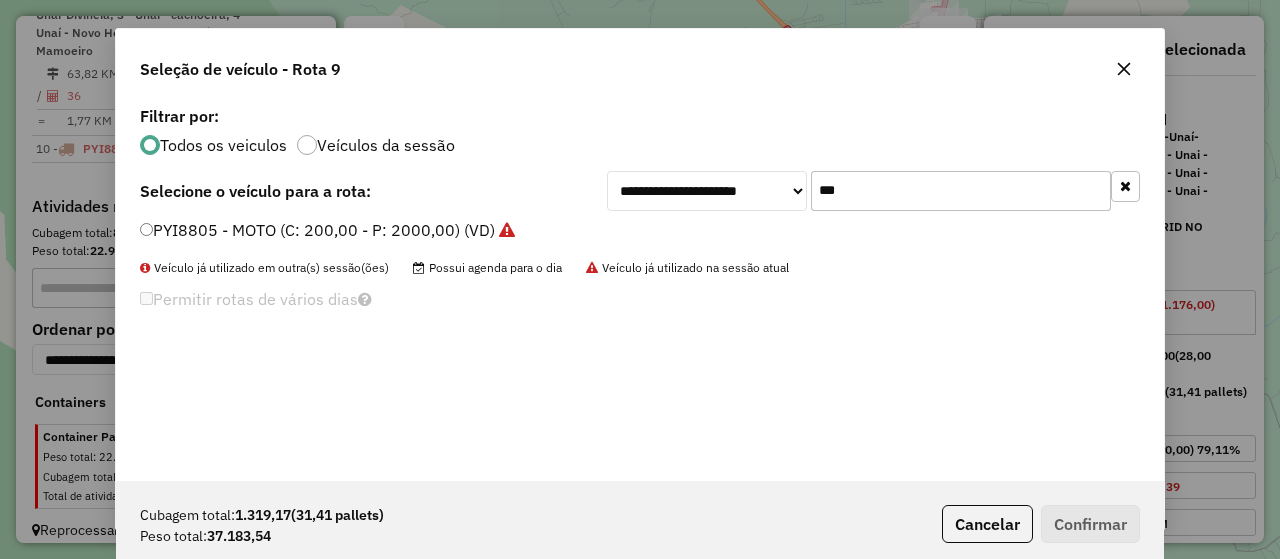 click 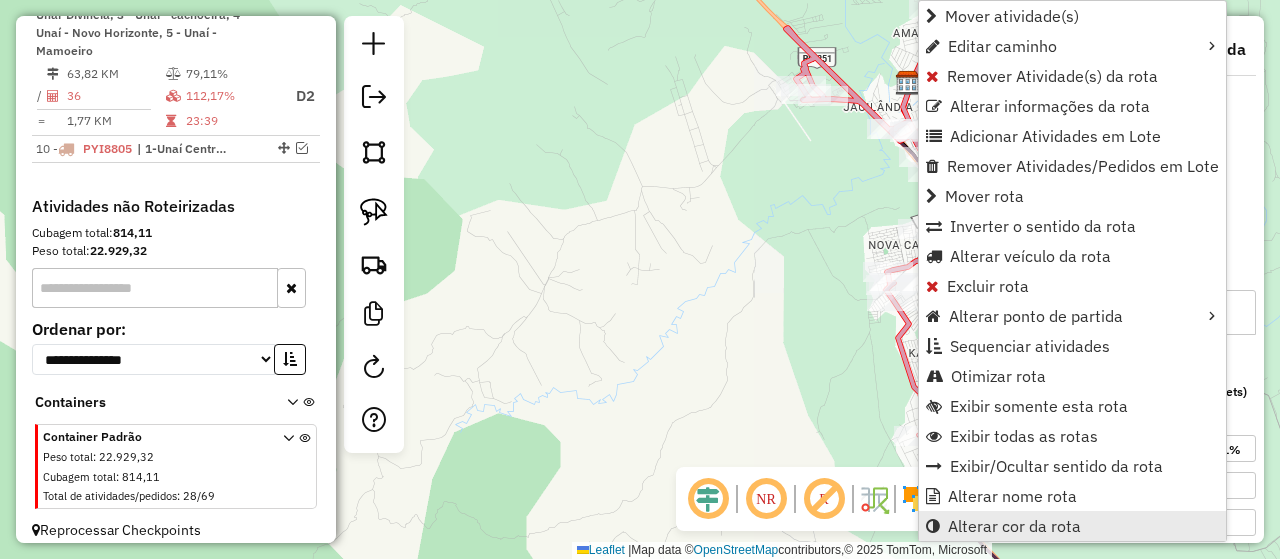 click on "Alterar cor da rota" at bounding box center (1014, 526) 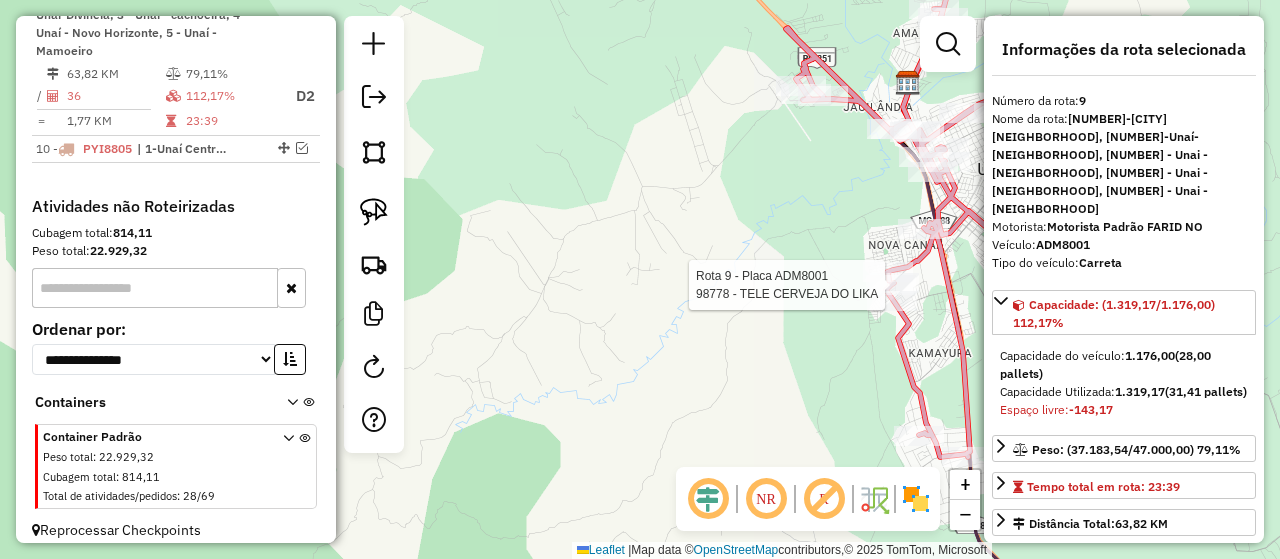 select on "*********" 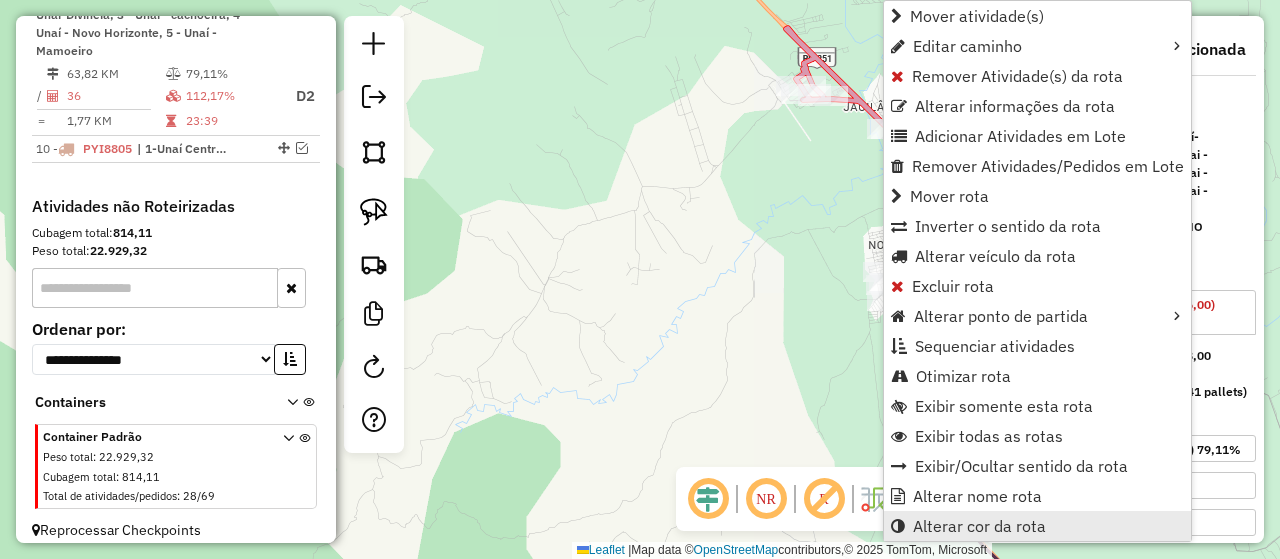 click on "Alterar cor da rota" at bounding box center (979, 526) 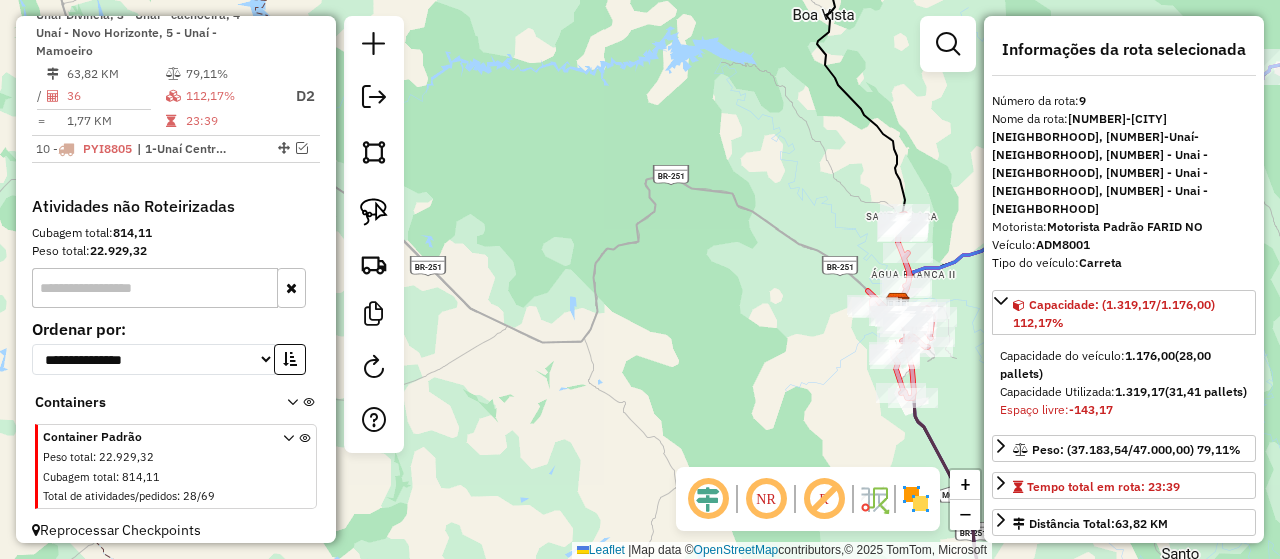 drag, startPoint x: 764, startPoint y: 391, endPoint x: 744, endPoint y: 389, distance: 20.09975 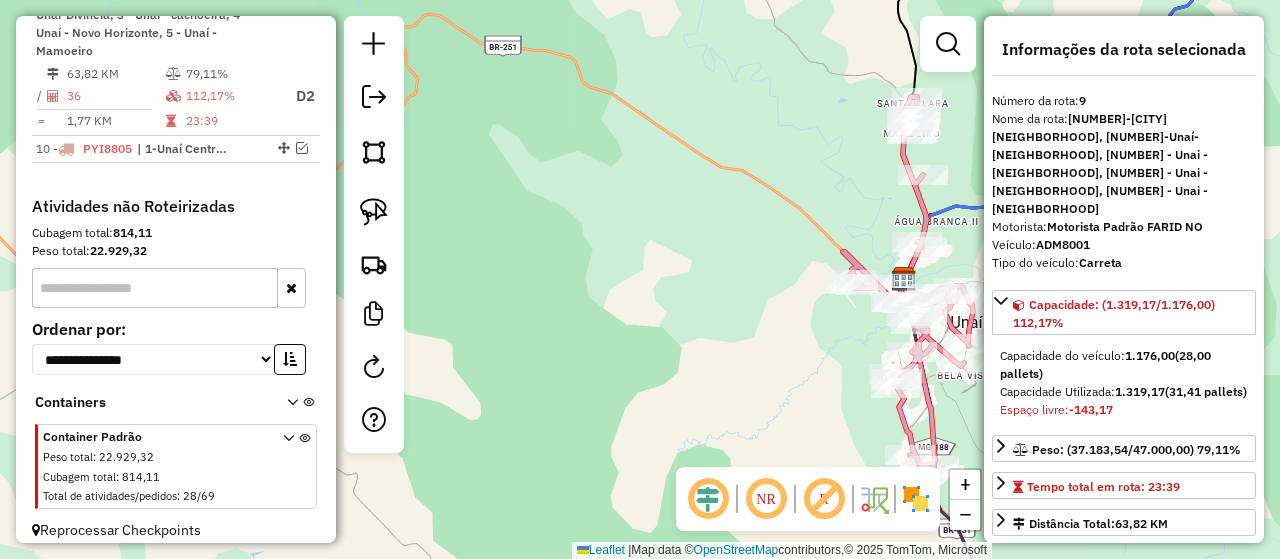 click on "Janela de atendimento Grade de atendimento Capacidade Transportadoras Veículos Cliente Pedidos  Rotas Selecione os dias de semana para filtrar as janelas de atendimento  Seg   Ter   Qua   Qui   Sex   Sáb   Dom  Informe o período da janela de atendimento: De: Até:  Filtrar exatamente a janela do cliente  Considerar janela de atendimento padrão  Selecione os dias de semana para filtrar as grades de atendimento  Seg   Ter   Qua   Qui   Sex   Sáb   Dom   Considerar clientes sem dia de atendimento cadastrado  Clientes fora do dia de atendimento selecionado Filtrar as atividades entre os valores definidos abaixo:  Peso mínimo:   Peso máximo:   Cubagem mínima:   Cubagem máxima:   De:   Até:  Filtrar as atividades entre o tempo de atendimento definido abaixo:  De:   Até:   Considerar capacidade total dos clientes não roteirizados Transportadora: Selecione um ou mais itens Tipo de veículo: Selecione um ou mais itens Veículo: Selecione um ou mais itens Motorista: Selecione um ou mais itens Nome: Rótulo:" 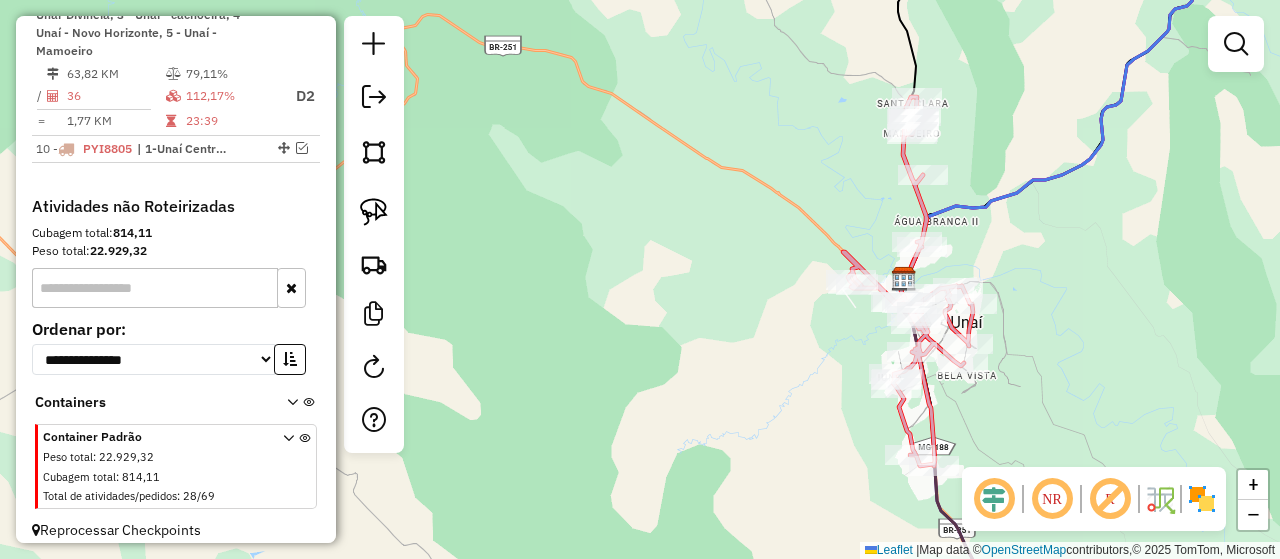 drag, startPoint x: 730, startPoint y: 259, endPoint x: 663, endPoint y: 246, distance: 68.24954 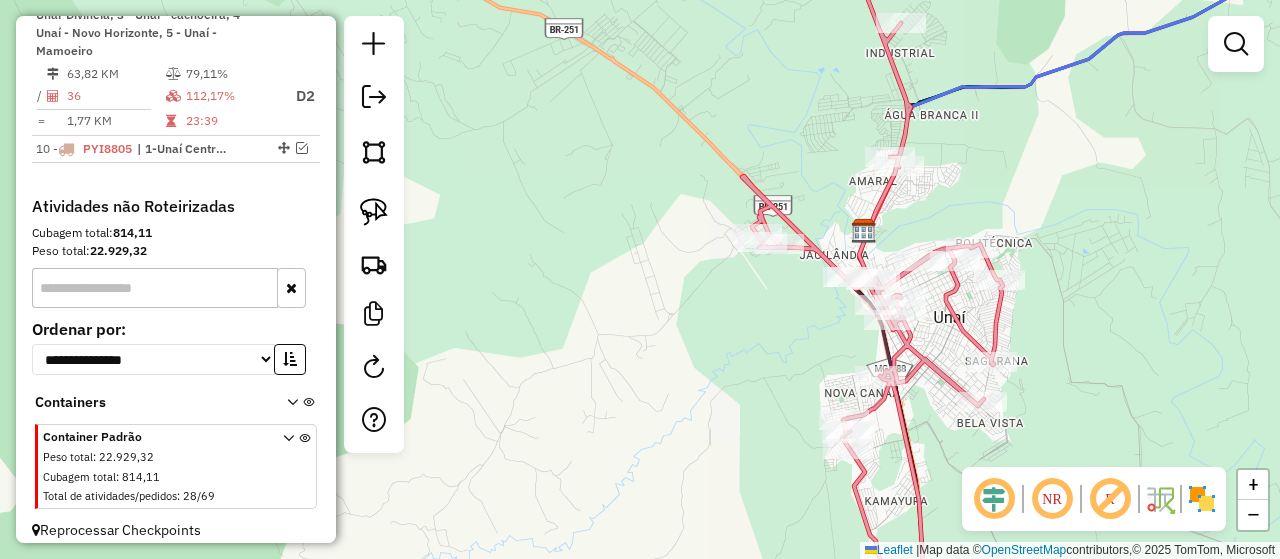 drag, startPoint x: 790, startPoint y: 365, endPoint x: 634, endPoint y: 242, distance: 198.658 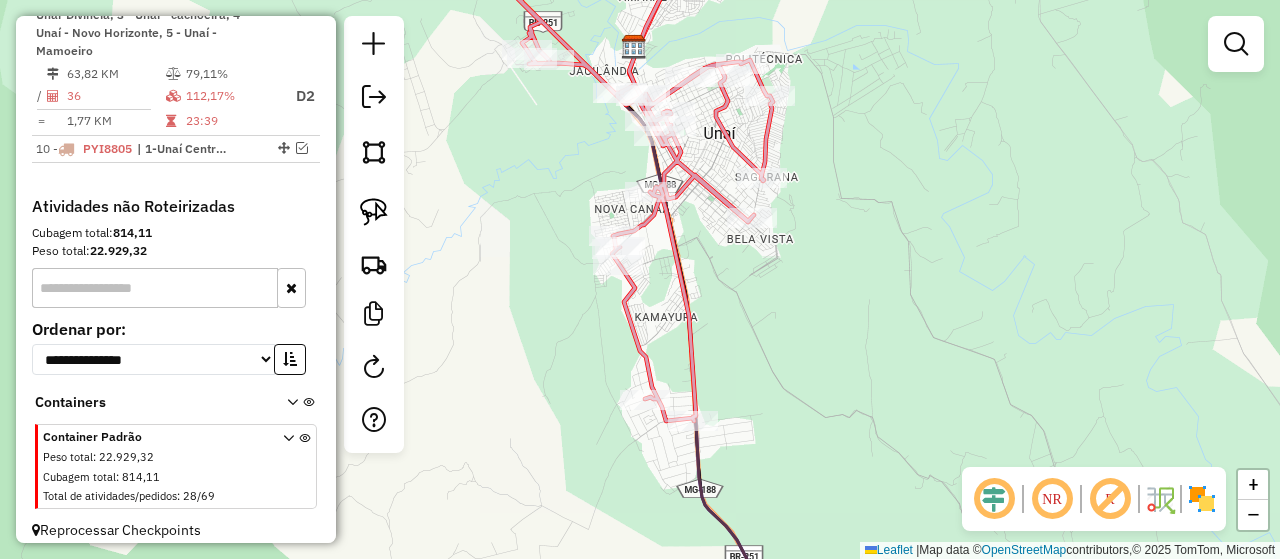 drag, startPoint x: 697, startPoint y: 279, endPoint x: 730, endPoint y: 350, distance: 78.29432 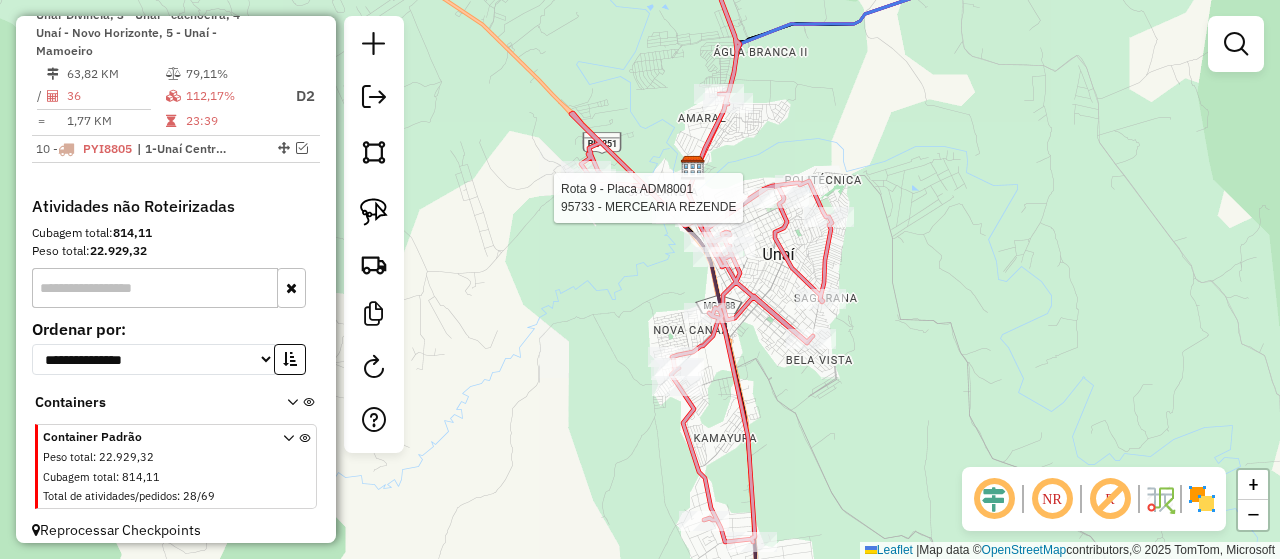 select on "*********" 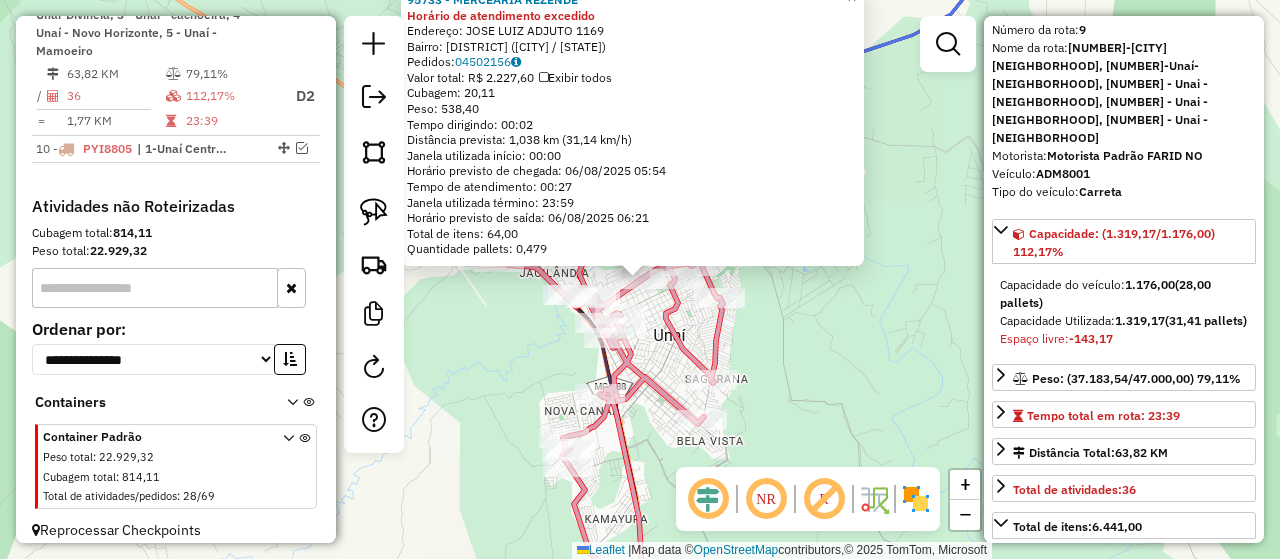 scroll, scrollTop: 100, scrollLeft: 0, axis: vertical 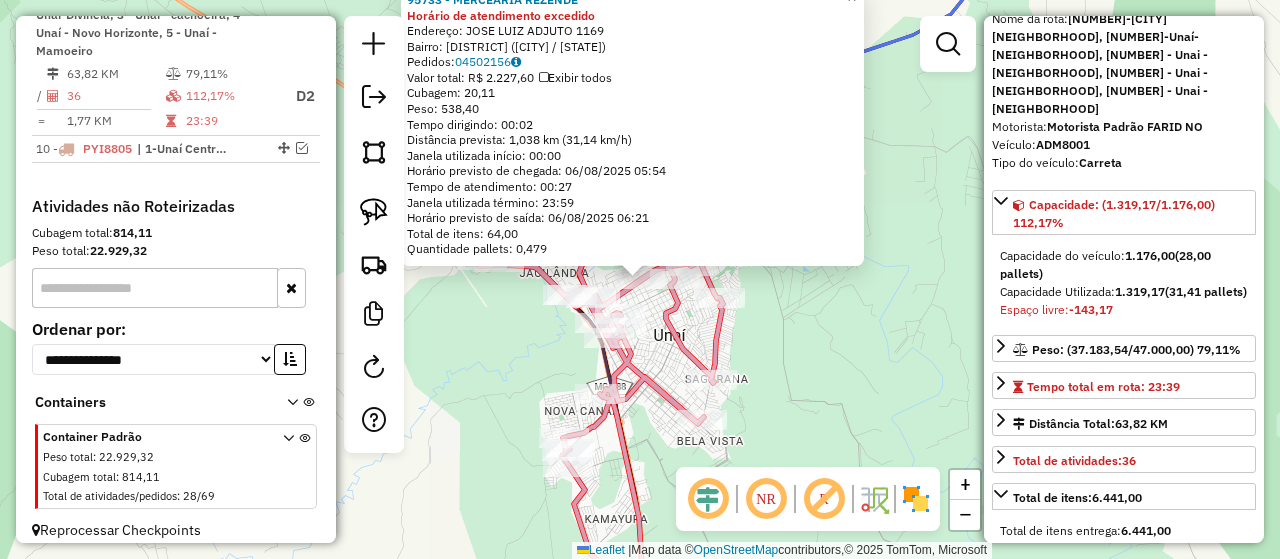 click on "95733 - MERCEARIA REZENDE Horário de atendimento excedido  Endereço:  JOSE LUIZ ADJUTO 1169   Bairro: CACHOEIRA (UNAI / MG)   Pedidos:  04502156   Valor total: R$ 2.227,60   Exibir todos   Cubagem: 20,11  Peso: 538,40  Tempo dirigindo: 00:02   Distância prevista: 1,038 km (31,14 km/h)   Janela utilizada início: 00:00   Horário previsto de chegada: 06/08/2025 05:54   Tempo de atendimento: 00:27   Janela utilizada término: 23:59   Horário previsto de saída: 06/08/2025 06:21   Total de itens: 64,00   Quantidade pallets: 0,479  × Janela de atendimento Grade de atendimento Capacidade Transportadoras Veículos Cliente Pedidos  Rotas Selecione os dias de semana para filtrar as janelas de atendimento  Seg   Ter   Qua   Qui   Sex   Sáb   Dom  Informe o período da janela de atendimento: De: Até:  Filtrar exatamente a janela do cliente  Considerar janela de atendimento padrão  Selecione os dias de semana para filtrar as grades de atendimento  Seg   Ter   Qua   Qui   Sex   Sáb   Dom   Peso mínimo:   De:  +" 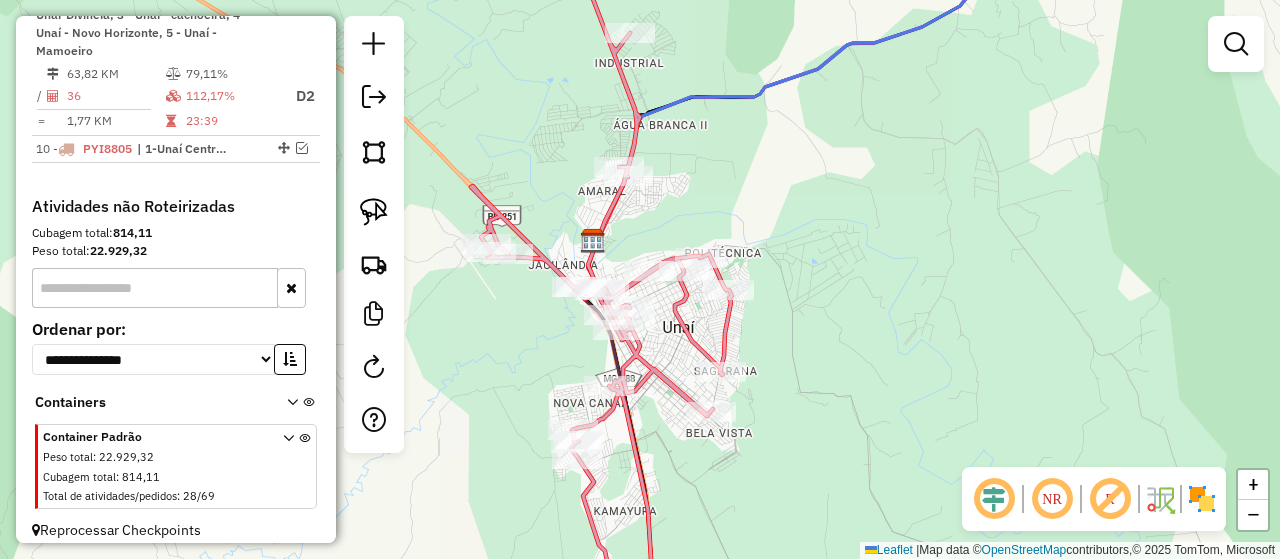 drag, startPoint x: 816, startPoint y: 356, endPoint x: 877, endPoint y: 315, distance: 73.4983 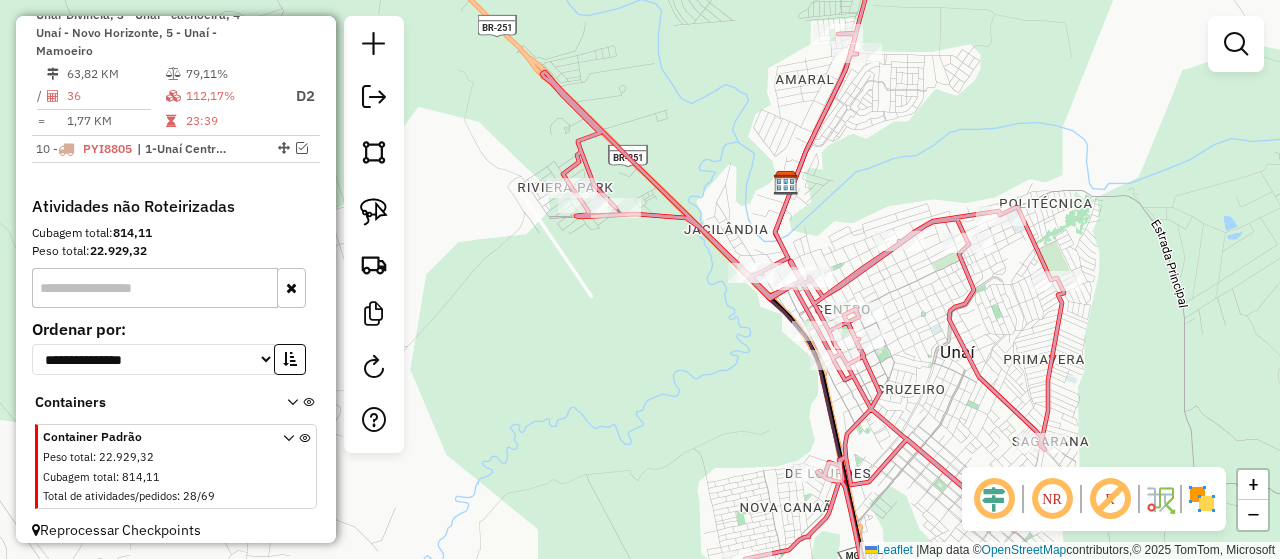 drag, startPoint x: 602, startPoint y: 255, endPoint x: 713, endPoint y: 325, distance: 131.2288 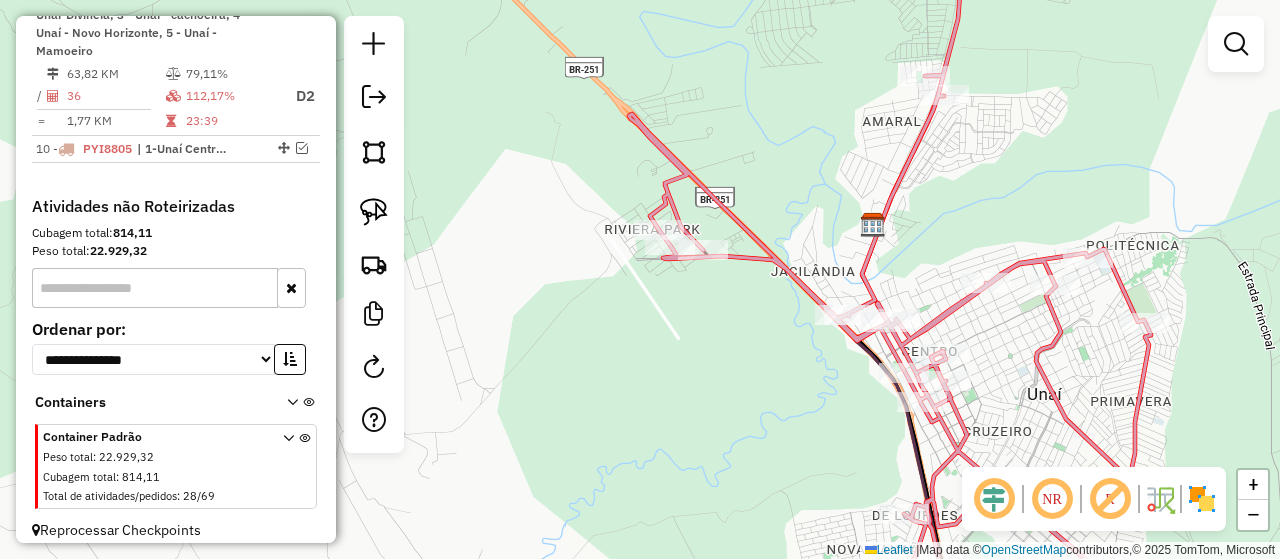 click on "Janela de atendimento Grade de atendimento Capacidade Transportadoras Veículos Cliente Pedidos  Rotas Selecione os dias de semana para filtrar as janelas de atendimento  Seg   Ter   Qua   Qui   Sex   Sáb   Dom  Informe o período da janela de atendimento: De: Até:  Filtrar exatamente a janela do cliente  Considerar janela de atendimento padrão  Selecione os dias de semana para filtrar as grades de atendimento  Seg   Ter   Qua   Qui   Sex   Sáb   Dom   Considerar clientes sem dia de atendimento cadastrado  Clientes fora do dia de atendimento selecionado Filtrar as atividades entre os valores definidos abaixo:  Peso mínimo:   Peso máximo:   Cubagem mínima:   Cubagem máxima:   De:   Até:  Filtrar as atividades entre o tempo de atendimento definido abaixo:  De:   Até:   Considerar capacidade total dos clientes não roteirizados Transportadora: Selecione um ou mais itens Tipo de veículo: Selecione um ou mais itens Veículo: Selecione um ou mais itens Motorista: Selecione um ou mais itens Nome: Rótulo:" 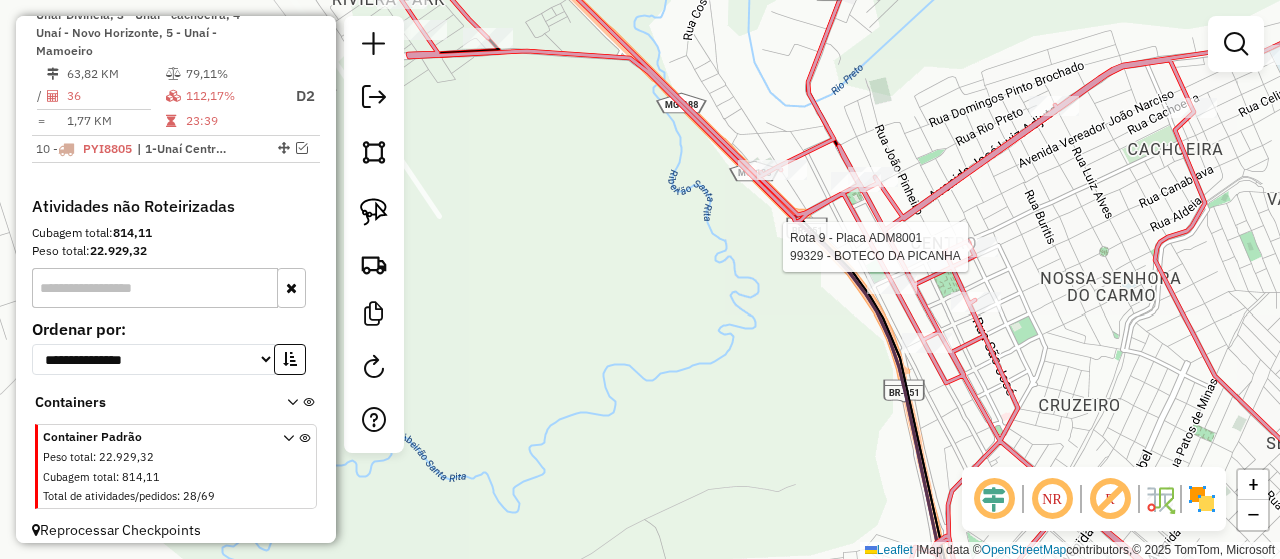 select on "*********" 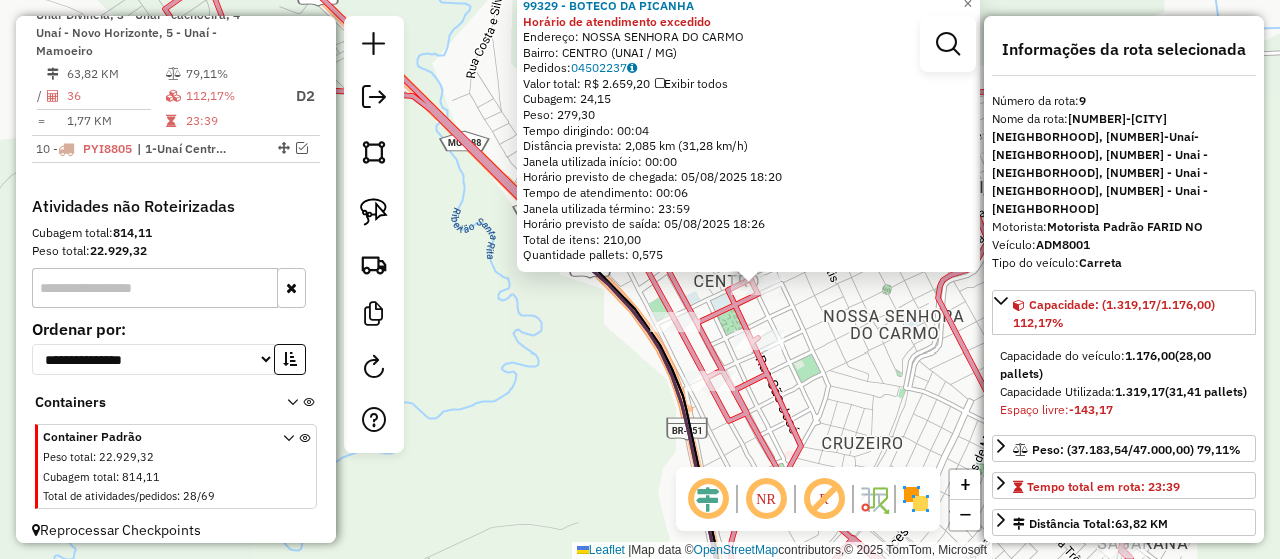 drag, startPoint x: 745, startPoint y: 343, endPoint x: 861, endPoint y: 349, distance: 116.15507 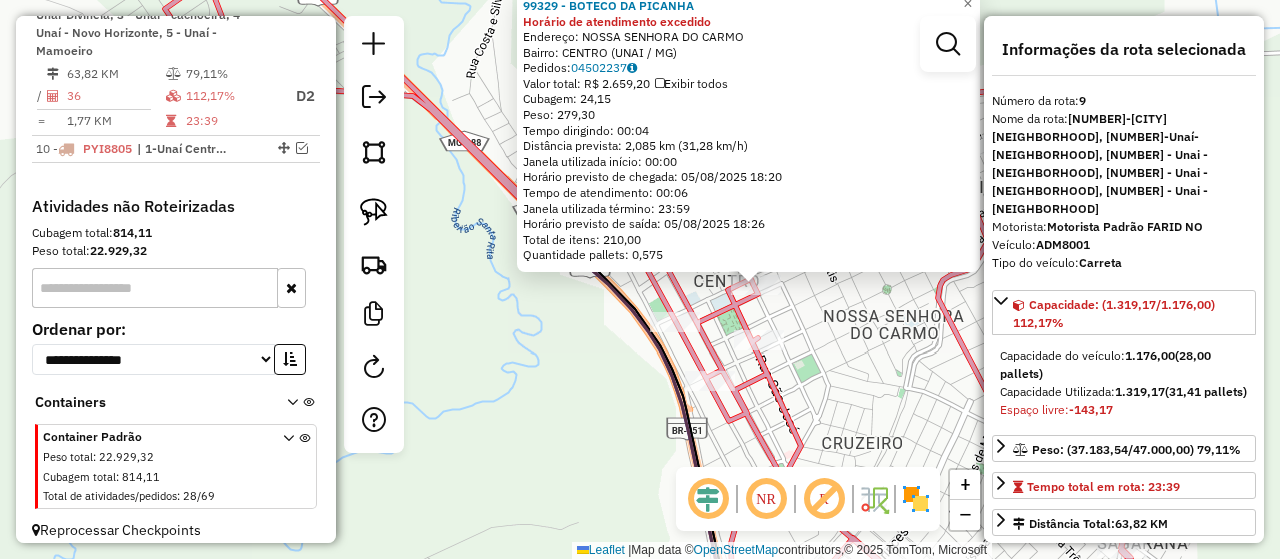 click on "[NUMBER] - BOTECO DA PICANHA Horário de atendimento excedido  Endereço: NOSSA SENHORA DO CARMO   Bairro: CENTRO ([CITY] / [STATE])   Pedidos:  [ORDER_ID]   Valor total: R$ 2.659,20   Exibir todos   Cubagem: 24,15  Peso: 279,30  Tempo dirigindo: 00:04   Distância prevista: 2,085 km (31,28 km/h)   Janela utilizada início: 00:00   Horário previsto de chegada: 05/08/2025 18:20   Tempo de atendimento: 00:06   Janela utilizada término: 23:59   Horário previsto de saída: 05/08/2025 18:26   Total de itens: 210,00   Quantidade pallets: 0,575  × Janela de atendimento Grade de atendimento Capacidade Transportadoras Veículos Cliente Pedidos  Rotas Selecione os dias de semana para filtrar as janelas de atendimento  Seg   Ter   Qua   Qui   Sex   Sáb   Dom  Informe o período da janela de atendimento: De: Até:  Filtrar exatamente a janela do cliente  Considerar janela de atendimento padrão  Selecione os dias de semana para filtrar as grades de atendimento  Seg   Ter   Qua   Qui   Sex   Sáb   Dom   Peso mínimo:   De:  De:" 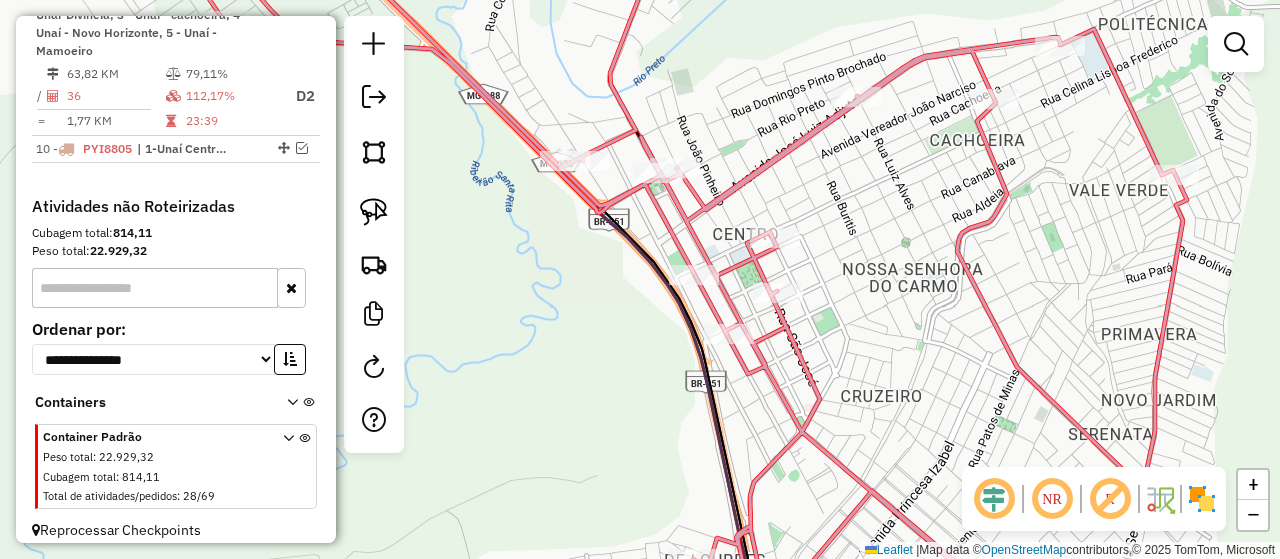 drag, startPoint x: 804, startPoint y: 371, endPoint x: 890, endPoint y: 229, distance: 166.01205 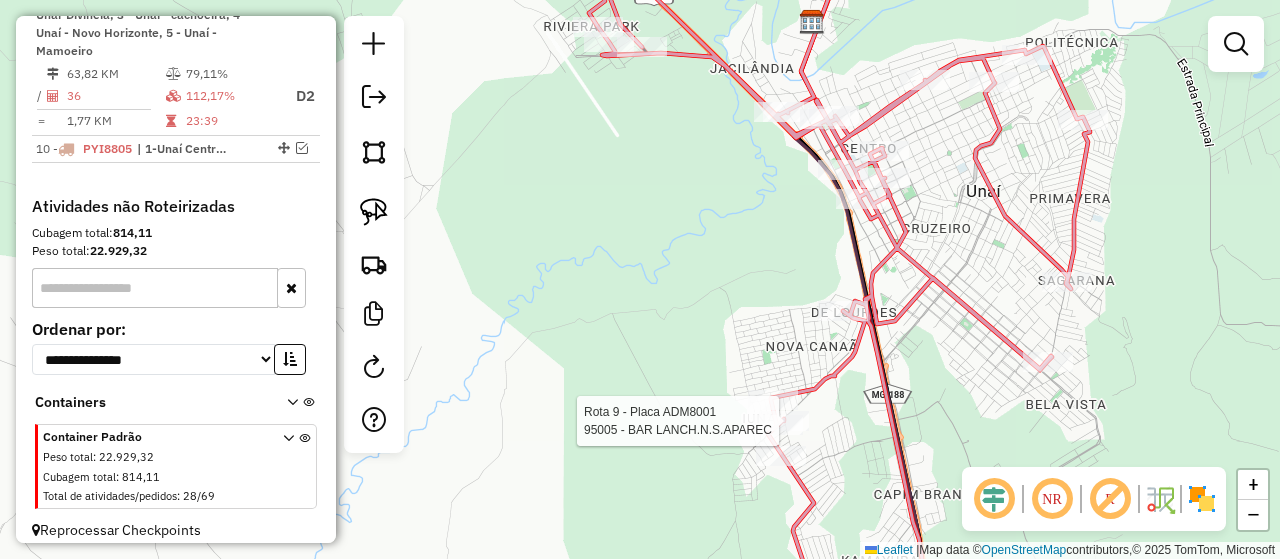 select on "*********" 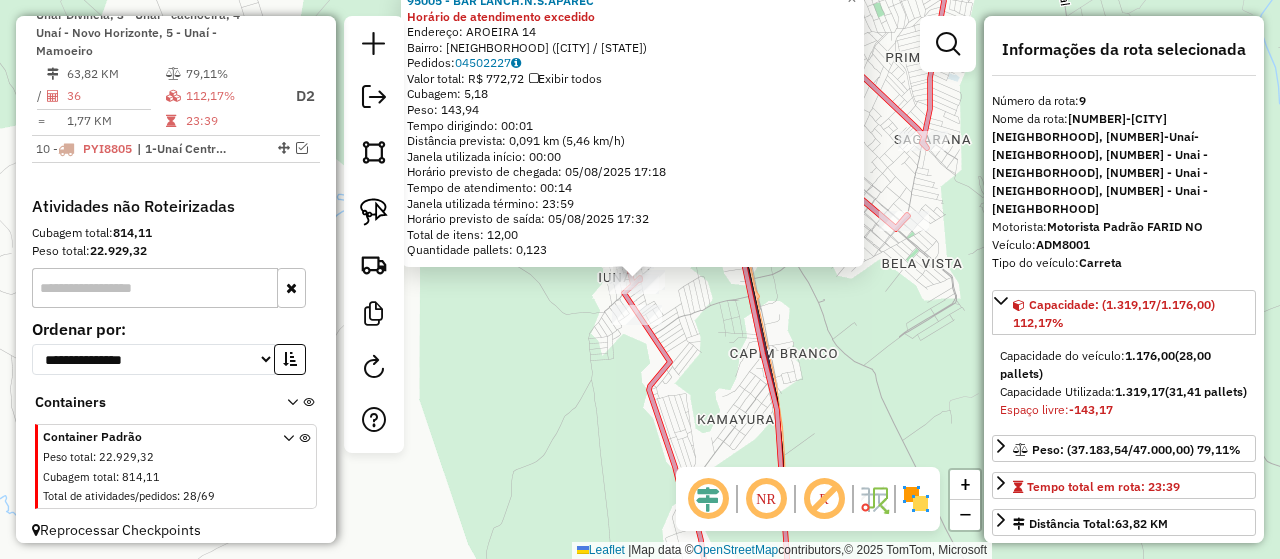 click on "95005 - BAR LANCH.N.S.APAREC Horário de atendimento excedido  Endereço:  AROEIRA 14   Bairro: CIDADE NOVA (UNAI / MG)   Pedidos:  04502227   Valor total: R$ 772,72   Exibir todos   Cubagem: 5,18  Peso: 143,94  Tempo dirigindo: 00:01   Distância prevista: 0,091 km (5,46 km/h)   Janela utilizada início: 00:00   Horário previsto de chegada: 05/08/2025 17:18   Tempo de atendimento: 00:14   Janela utilizada término: 23:59   Horário previsto de saída: 05/08/2025 17:32   Total de itens: 12,00   Quantidade pallets: 0,123  × Janela de atendimento Grade de atendimento Capacidade Transportadoras Veículos Cliente Pedidos  Rotas Selecione os dias de semana para filtrar as janelas de atendimento  Seg   Ter   Qua   Qui   Sex   Sáb   Dom  Informe o período da janela de atendimento: De: Até:  Filtrar exatamente a janela do cliente  Considerar janela de atendimento padrão  Selecione os dias de semana para filtrar as grades de atendimento  Seg   Ter   Qua   Qui   Sex   Sáb   Dom   Peso mínimo:   Peso máximo:  +" 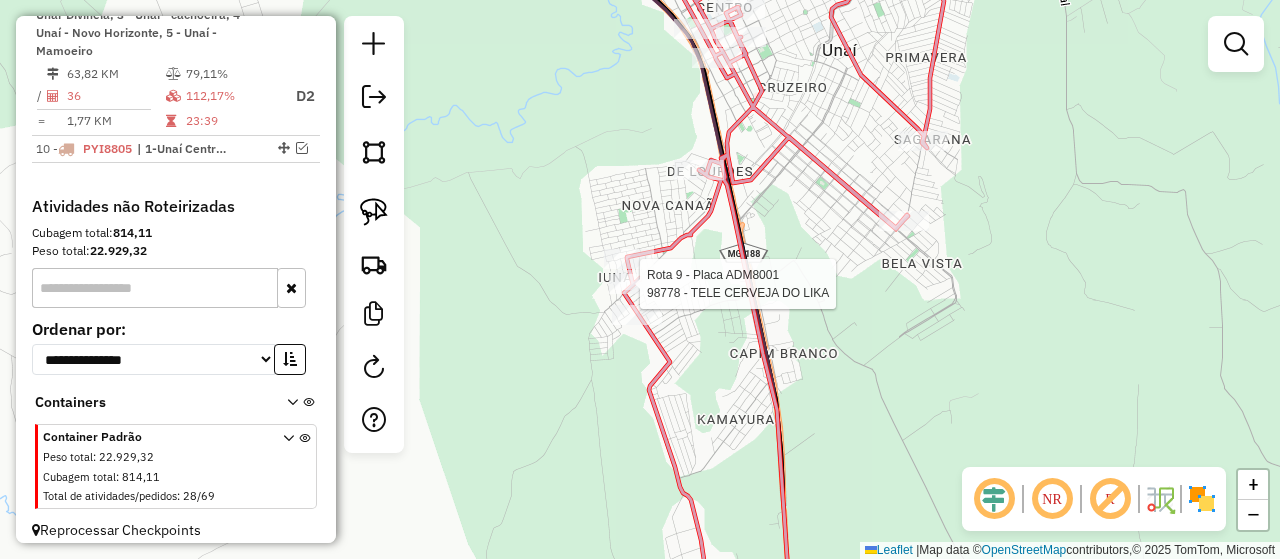 select on "*********" 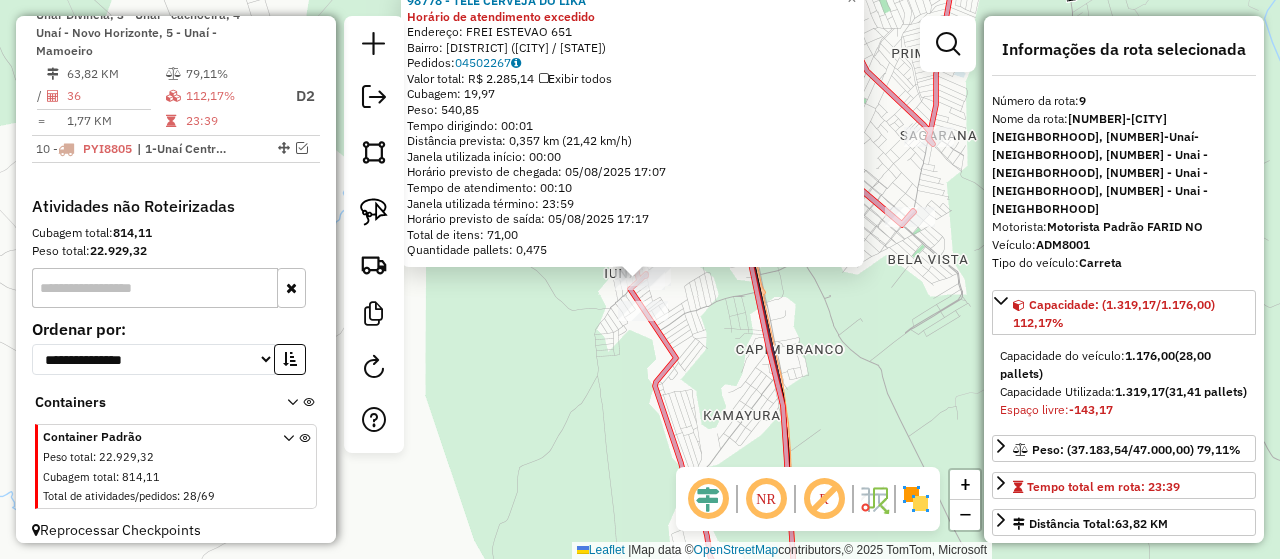 click 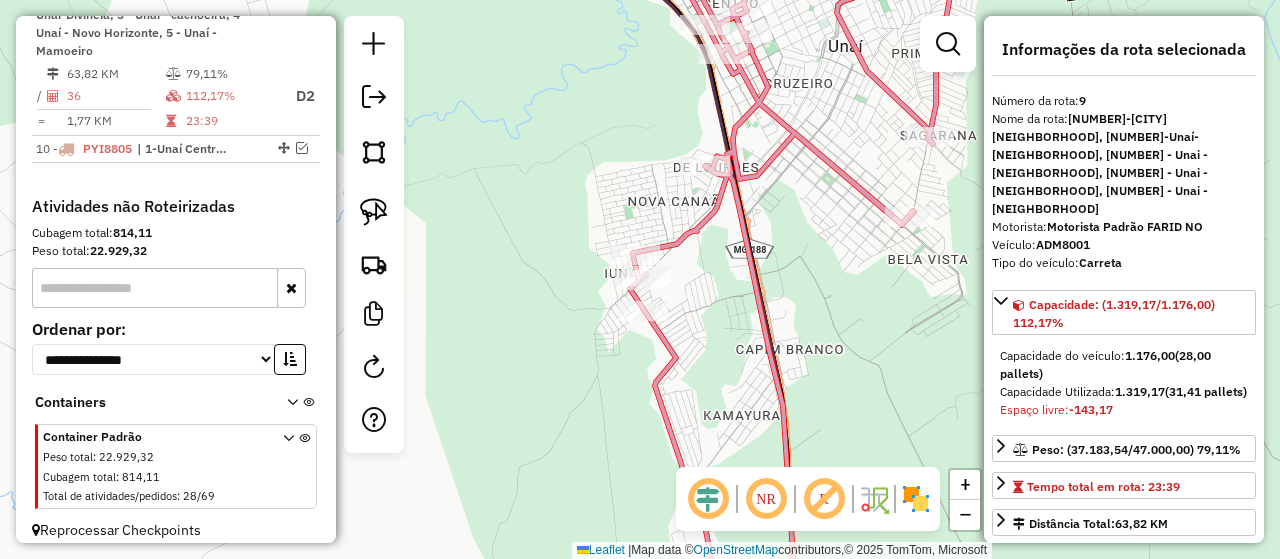 drag, startPoint x: 784, startPoint y: 301, endPoint x: 784, endPoint y: 363, distance: 62 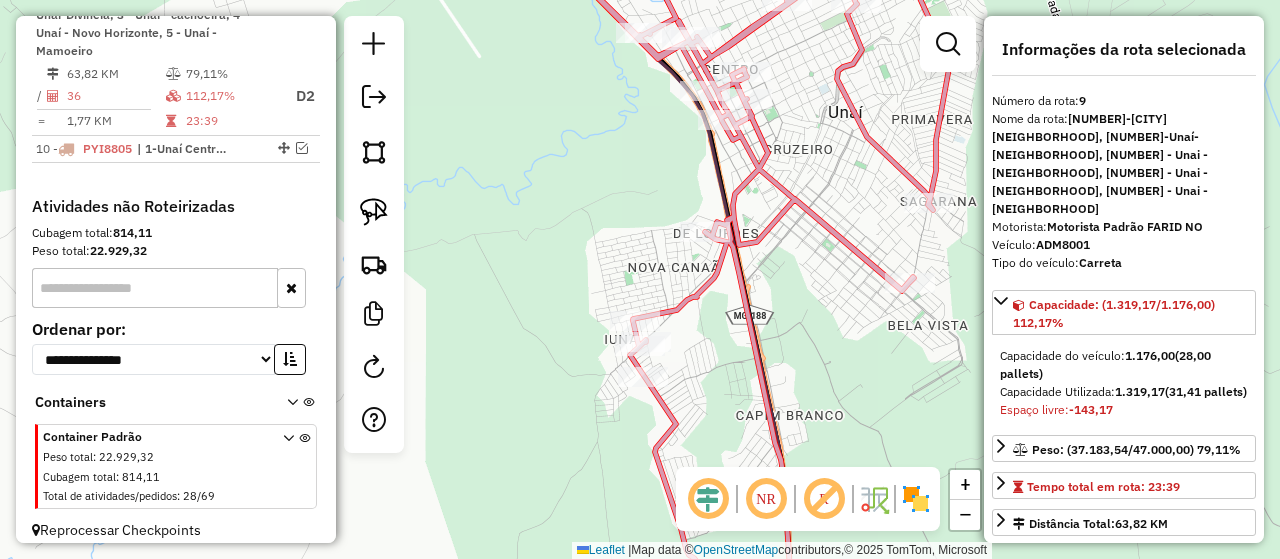 drag, startPoint x: 784, startPoint y: 363, endPoint x: 688, endPoint y: 228, distance: 165.65326 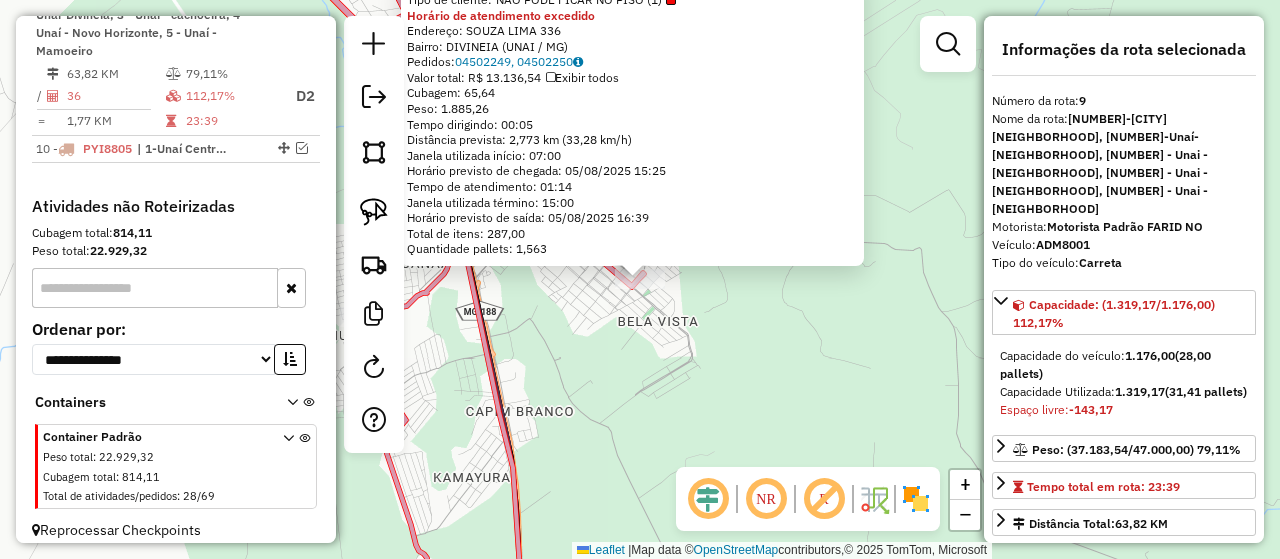 click on "43260 - HELIO SUPERMERCADO  Tipo de cliente:   NÃO PODE FICAR NO PISO (1)  Horário de atendimento excedido  Endereço:  SOUZA LIMA 336   Bairro: DIVINEIA (UNAI / MG)   Pedidos:  04502249, 04502250   Valor total: R$ 13.136,54   Exibir todos   Cubagem: 65,64  Peso: 1.885,26  Tempo dirigindo: 00:05   Distância prevista: 2,773 km (33,28 km/h)   Janela utilizada início: 07:00   Horário previsto de chegada: 05/08/2025 15:25   Tempo de atendimento: 01:14   Janela utilizada término: 15:00   Horário previsto de saída: 05/08/2025 16:39   Total de itens: 287,00   Quantidade pallets: 1,563  × Janela de atendimento Grade de atendimento Capacidade Transportadoras Veículos Cliente Pedidos  Rotas Selecione os dias de semana para filtrar as janelas de atendimento  Seg   Ter   Qua   Qui   Sex   Sáb   Dom  Informe o período da janela de atendimento: De: Até:  Filtrar exatamente a janela do cliente  Considerar janela de atendimento padrão  Selecione os dias de semana para filtrar as grades de atendimento  Seg  De:" 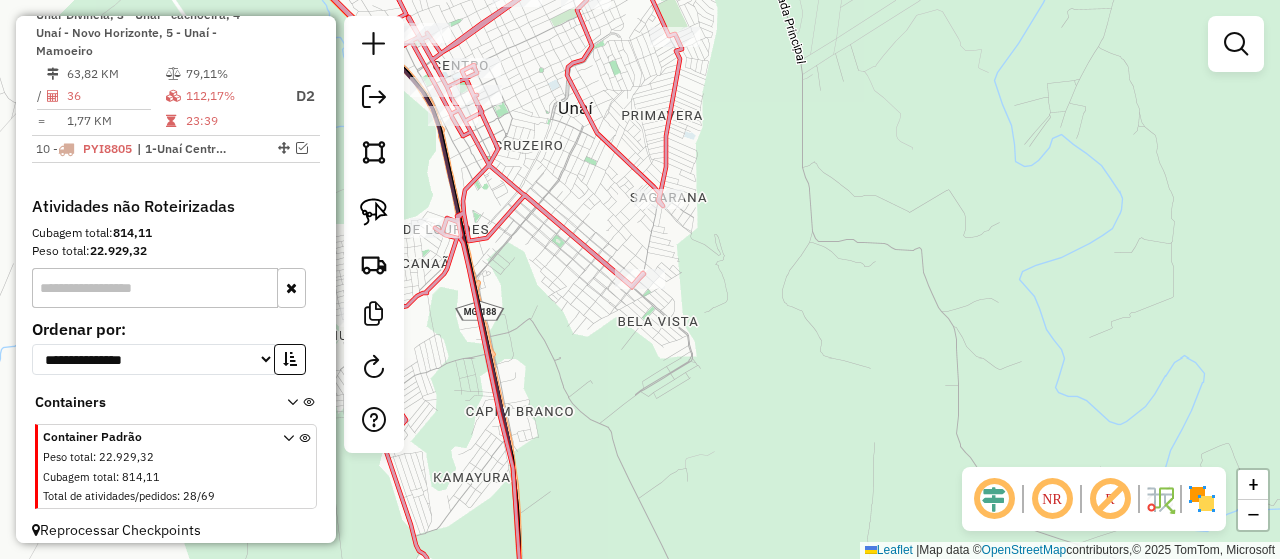 drag, startPoint x: 606, startPoint y: 378, endPoint x: 704, endPoint y: 262, distance: 151.8552 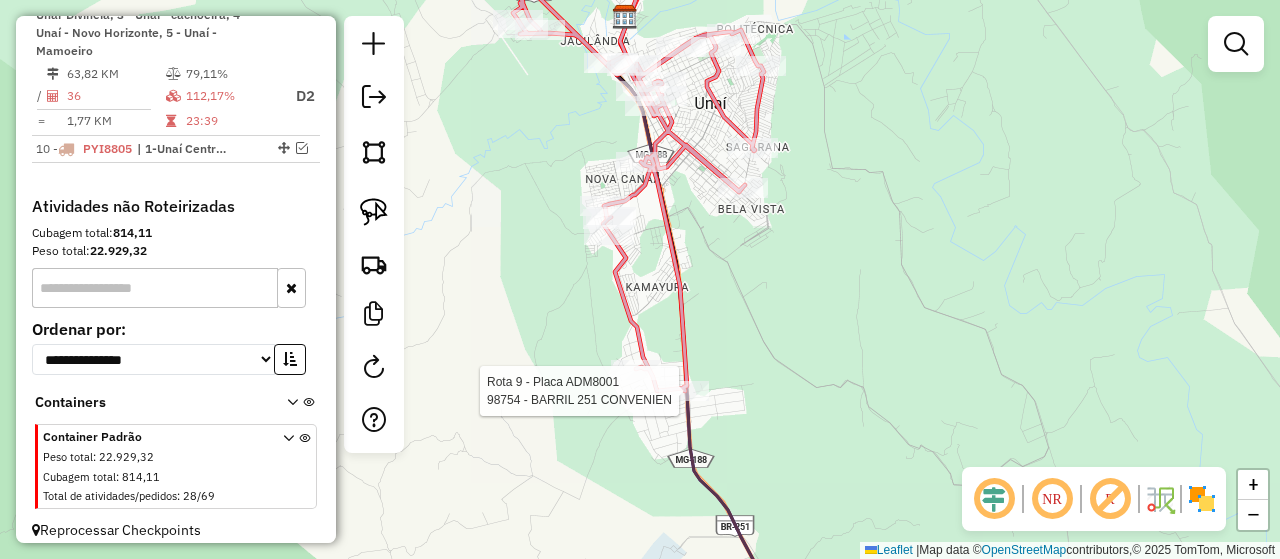 select on "*********" 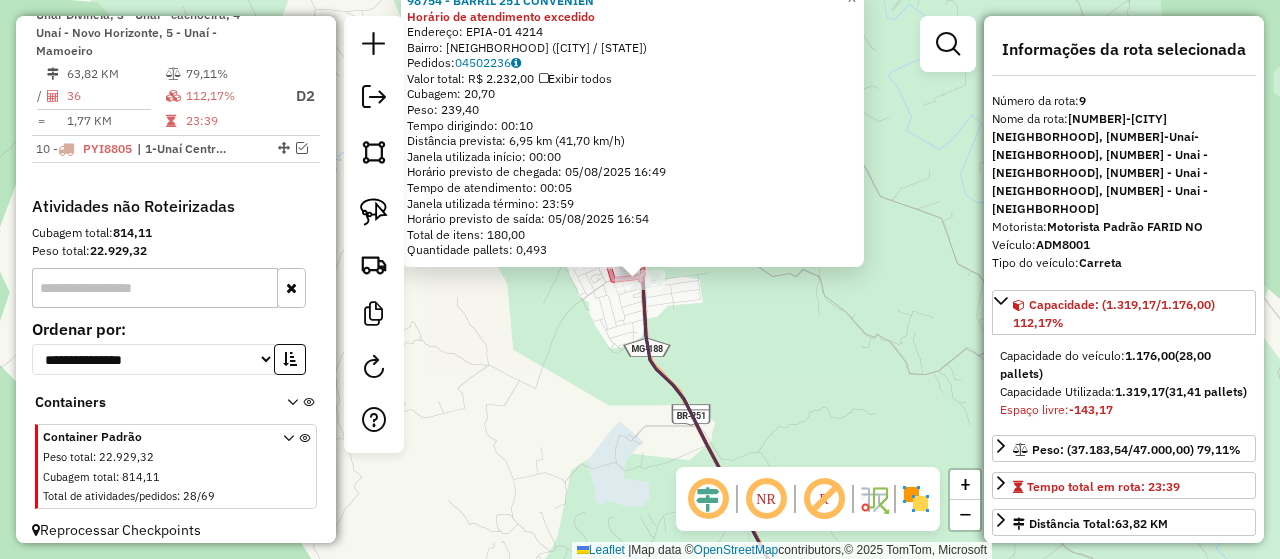click on "98754 - BARRIL 251 CONVENIEN Horário de atendimento excedido  Endereço:  EPIA-01 4214   Bairro: MANSOES SUL (UNAI / MG)   Pedidos:  04502236   Valor total: R$ 2.232,00   Exibir todos   Cubagem: 20,70  Peso: 239,40  Tempo dirigindo: 00:10   Distância prevista: 6,95 km (41,70 km/h)   Janela utilizada início: 00:00   Horário previsto de chegada: 05/08/2025 16:49   Tempo de atendimento: 00:05   Janela utilizada término: 23:59   Horário previsto de saída: 05/08/2025 16:54   Total de itens: 180,00   Quantidade pallets: 0,493  × Janela de atendimento Grade de atendimento Capacidade Transportadoras Veículos Cliente Pedidos  Rotas Selecione os dias de semana para filtrar as janelas de atendimento  Seg   Ter   Qua   Qui   Sex   Sáb   Dom  Informe o período da janela de atendimento: De: Até:  Filtrar exatamente a janela do cliente  Considerar janela de atendimento padrão  Selecione os dias de semana para filtrar as grades de atendimento  Seg   Ter   Qua   Qui   Sex   Sáb   Dom   Peso mínimo:   De:   De:" 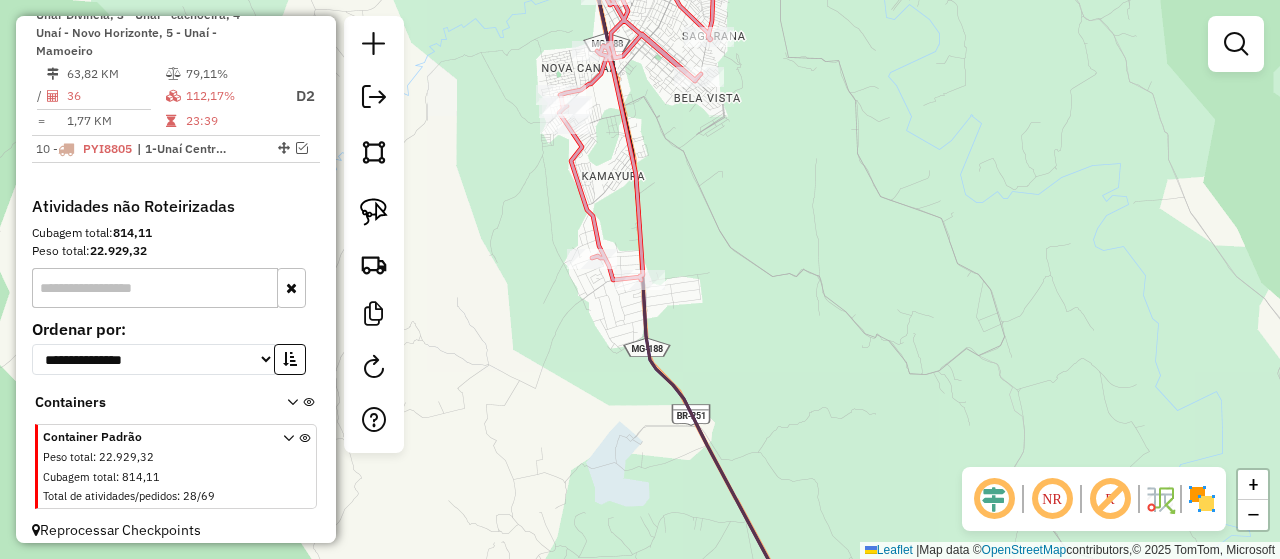 drag, startPoint x: 740, startPoint y: 295, endPoint x: 834, endPoint y: 433, distance: 166.97305 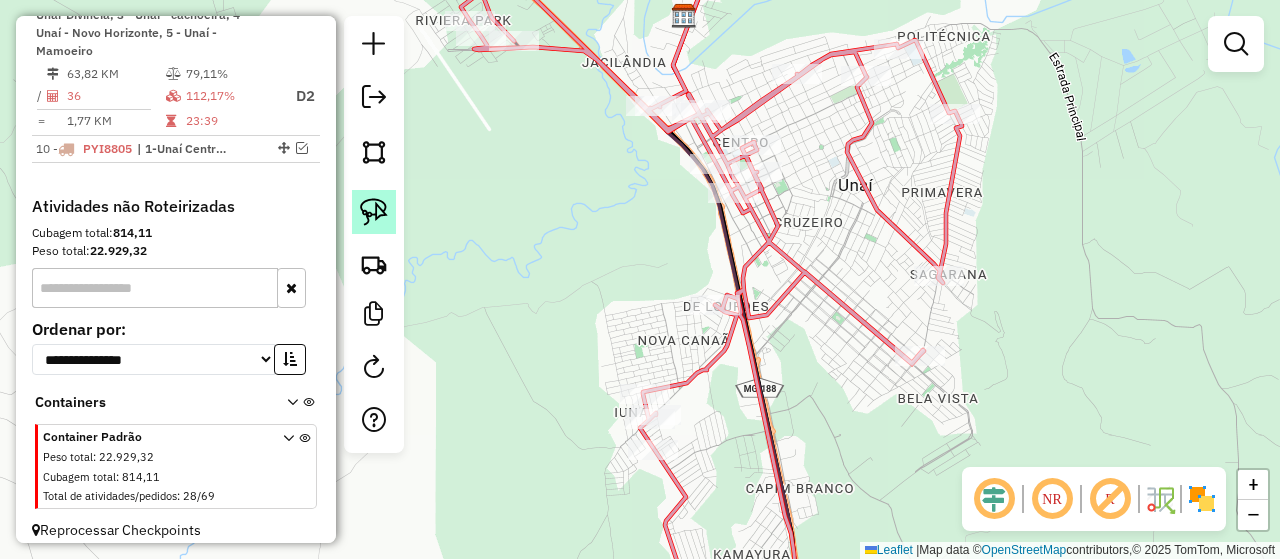 click 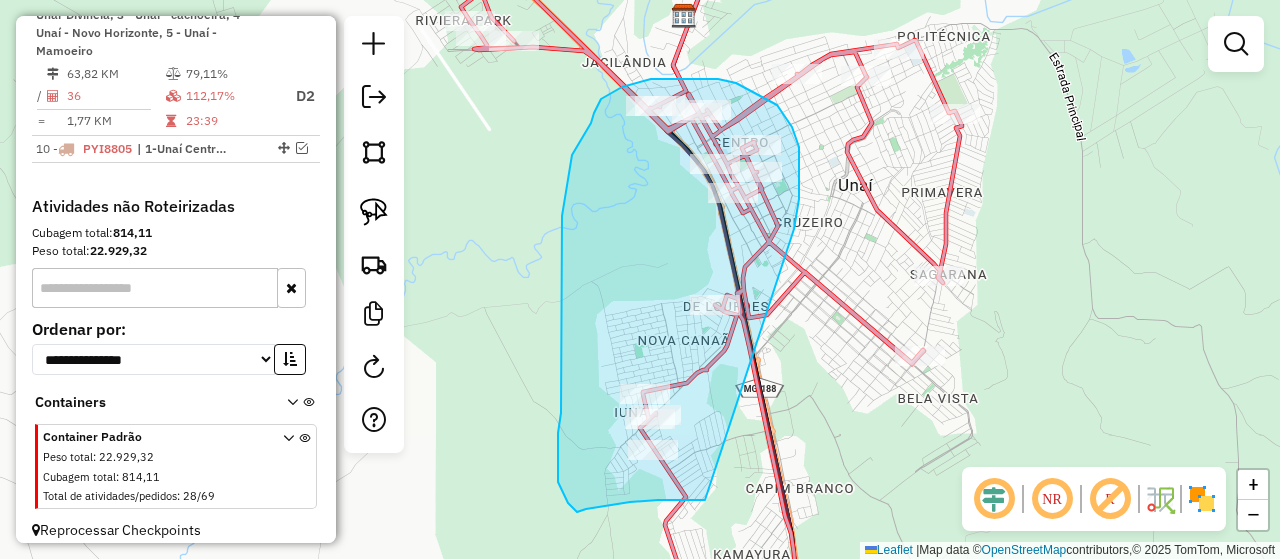 drag, startPoint x: 794, startPoint y: 229, endPoint x: 705, endPoint y: 500, distance: 285.24023 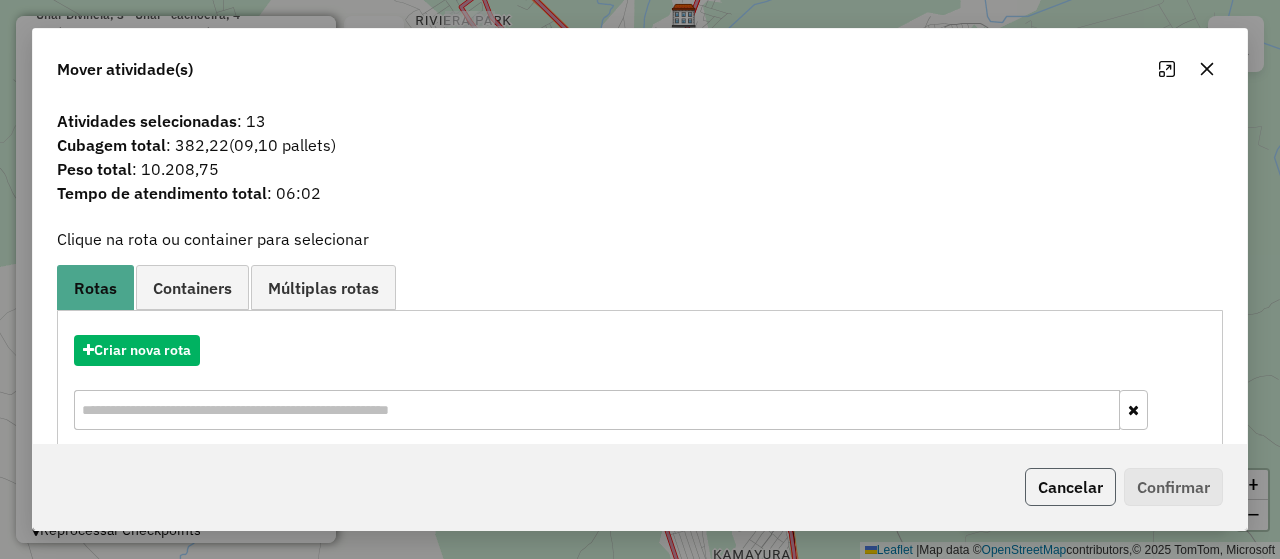 click on "Cancelar" 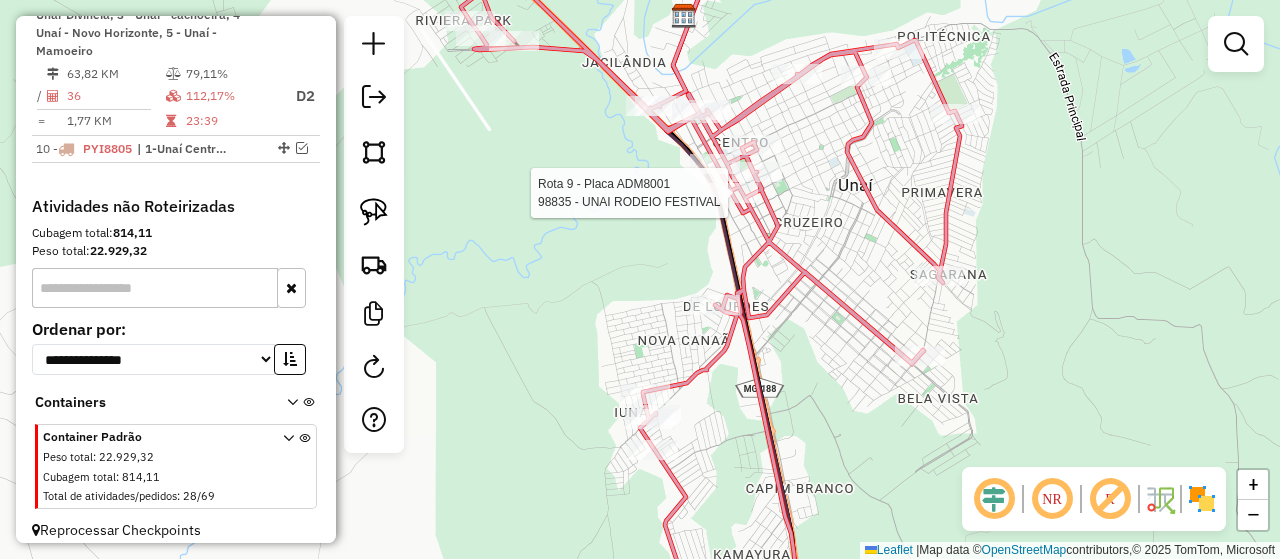 select on "*********" 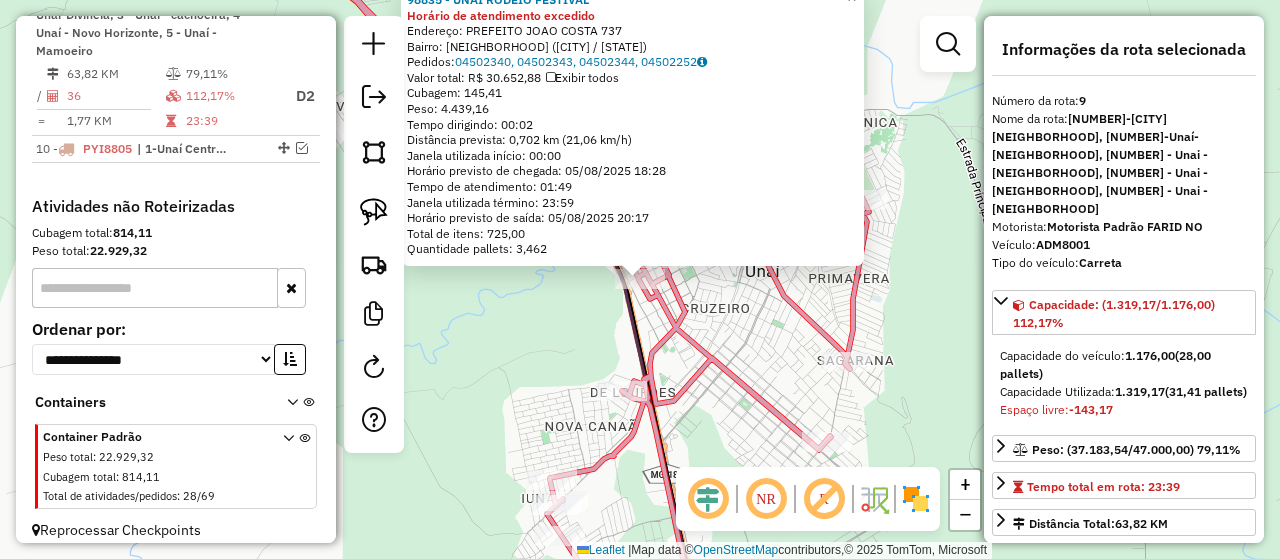 click on "98835 - UNAI RODEIO FESTIVAL Horário de atendimento excedido  Endereço:  PREFEITO JOAO COSTA 737   Bairro: BARROCA (UNAI / MG)   Pedidos:  04502340, 04502343, 04502344, 04502252   Valor total: R$ 30.652,88   Exibir todos   Cubagem: 145,41  Peso: 4.439,16  Tempo dirigindo: 00:02   Distância prevista: 0,702 km (21,06 km/h)   Janela utilizada início: 00:00   Horário previsto de chegada: 05/08/2025 18:28   Tempo de atendimento: 01:49   Janela utilizada término: 23:59   Horário previsto de saída: 05/08/2025 20:17   Total de itens: 725,00   Quantidade pallets: 3,462  × Janela de atendimento Grade de atendimento Capacidade Transportadoras Veículos Cliente Pedidos  Rotas Selecione os dias de semana para filtrar as janelas de atendimento  Seg   Ter   Qua   Qui   Sex   Sáb   Dom  Informe o período da janela de atendimento: De: Até:  Filtrar exatamente a janela do cliente  Considerar janela de atendimento padrão  Selecione os dias de semana para filtrar as grades de atendimento  Seg   Ter   Qua   Qui  De:" 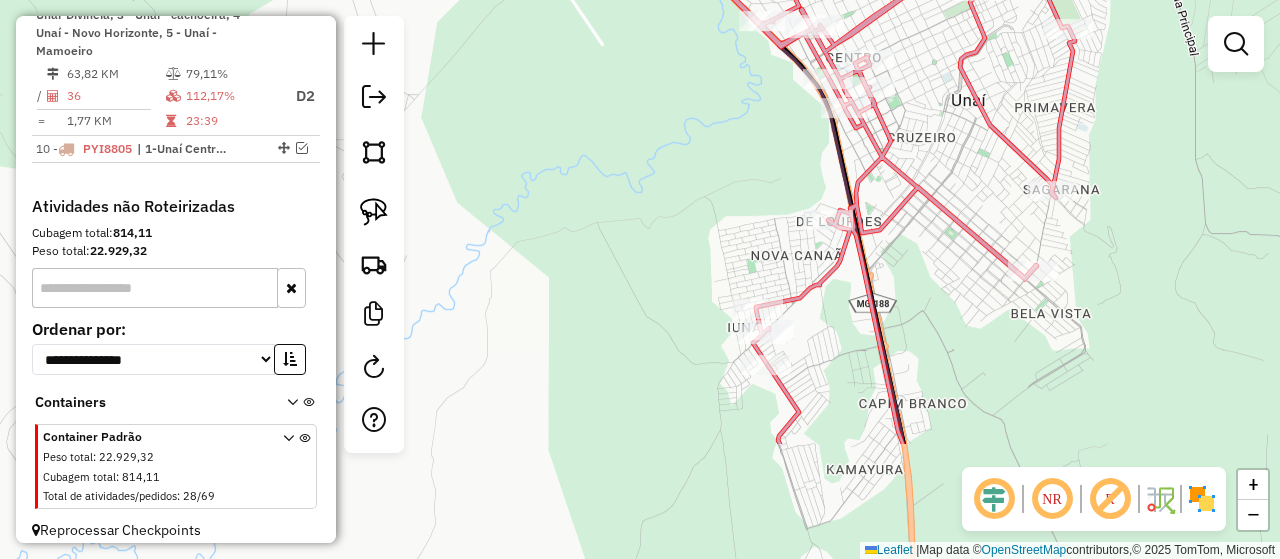 drag, startPoint x: 680, startPoint y: 348, endPoint x: 883, endPoint y: 120, distance: 305.2753 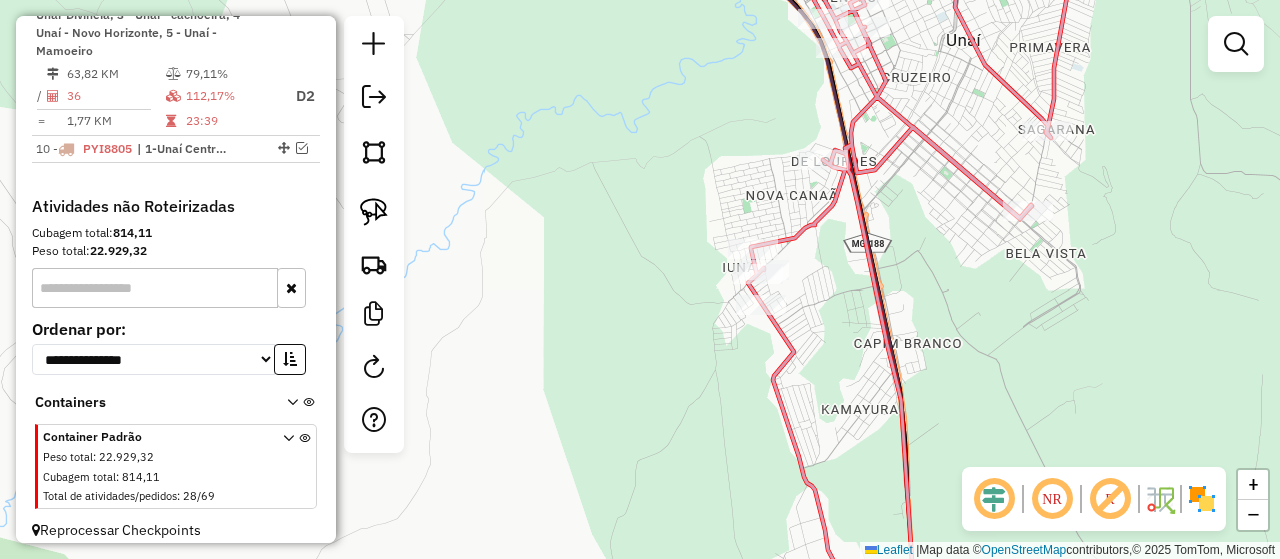 click on "Janela de atendimento Grade de atendimento Capacidade Transportadoras Veículos Cliente Pedidos  Rotas Selecione os dias de semana para filtrar as janelas de atendimento  Seg   Ter   Qua   Qui   Sex   Sáb   Dom  Informe o período da janela de atendimento: De: Até:  Filtrar exatamente a janela do cliente  Considerar janela de atendimento padrão  Selecione os dias de semana para filtrar as grades de atendimento  Seg   Ter   Qua   Qui   Sex   Sáb   Dom   Considerar clientes sem dia de atendimento cadastrado  Clientes fora do dia de atendimento selecionado Filtrar as atividades entre os valores definidos abaixo:  Peso mínimo:   Peso máximo:   Cubagem mínima:   Cubagem máxima:   De:   Até:  Filtrar as atividades entre o tempo de atendimento definido abaixo:  De:   Até:   Considerar capacidade total dos clientes não roteirizados Transportadora: Selecione um ou mais itens Tipo de veículo: Selecione um ou mais itens Veículo: Selecione um ou mais itens Motorista: Selecione um ou mais itens Nome: Rótulo:" 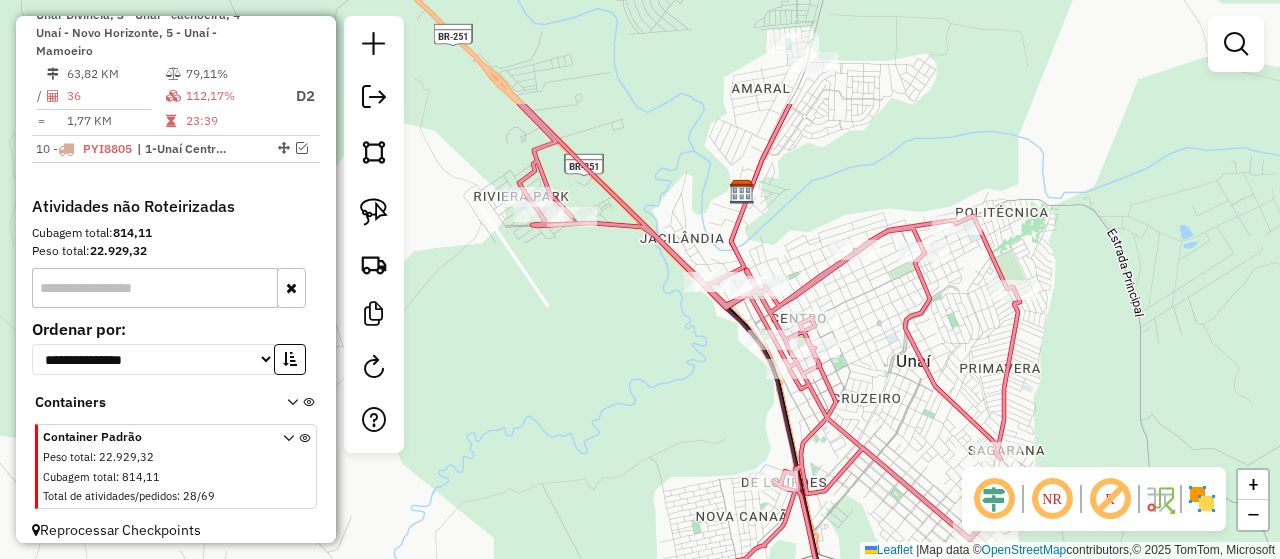 drag, startPoint x: 948, startPoint y: 255, endPoint x: 908, endPoint y: 319, distance: 75.47185 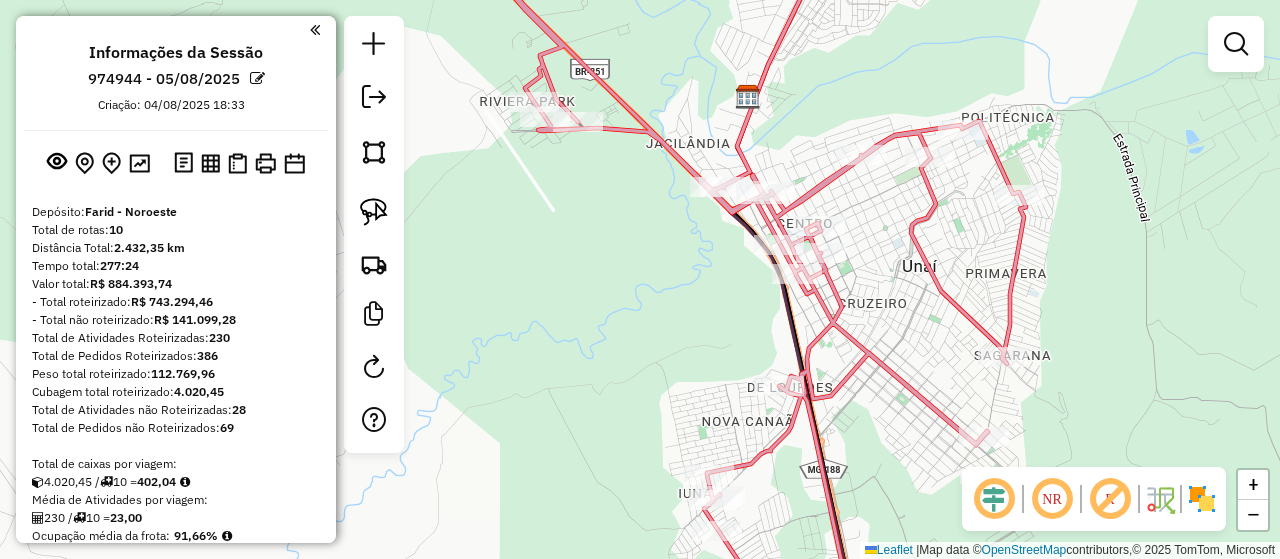 scroll, scrollTop: 0, scrollLeft: 0, axis: both 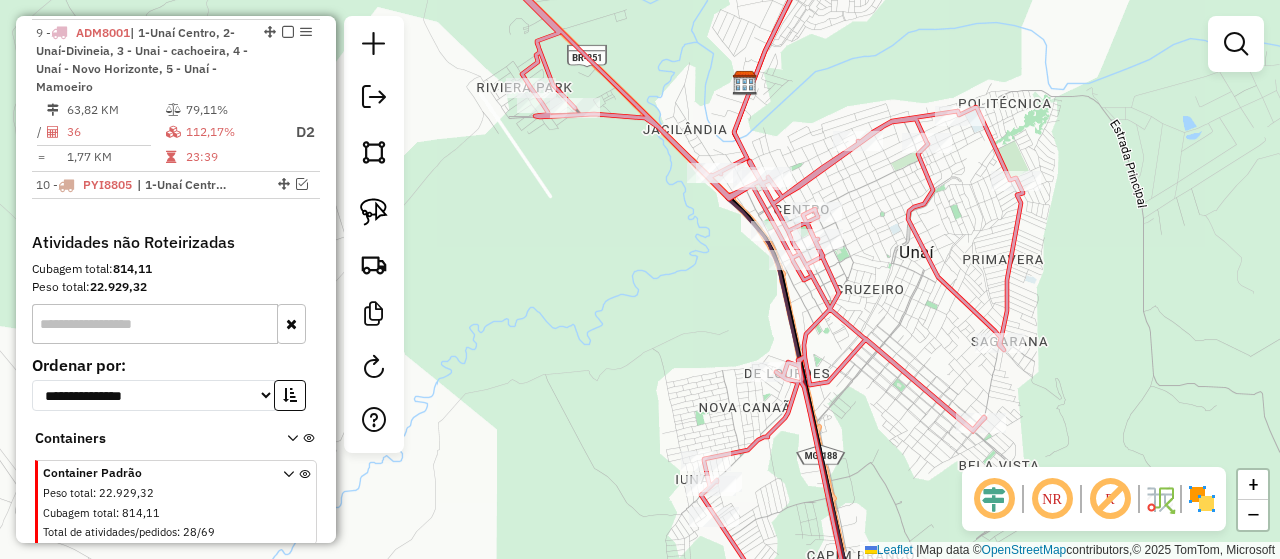 drag, startPoint x: 869, startPoint y: 433, endPoint x: 862, endPoint y: 267, distance: 166.14752 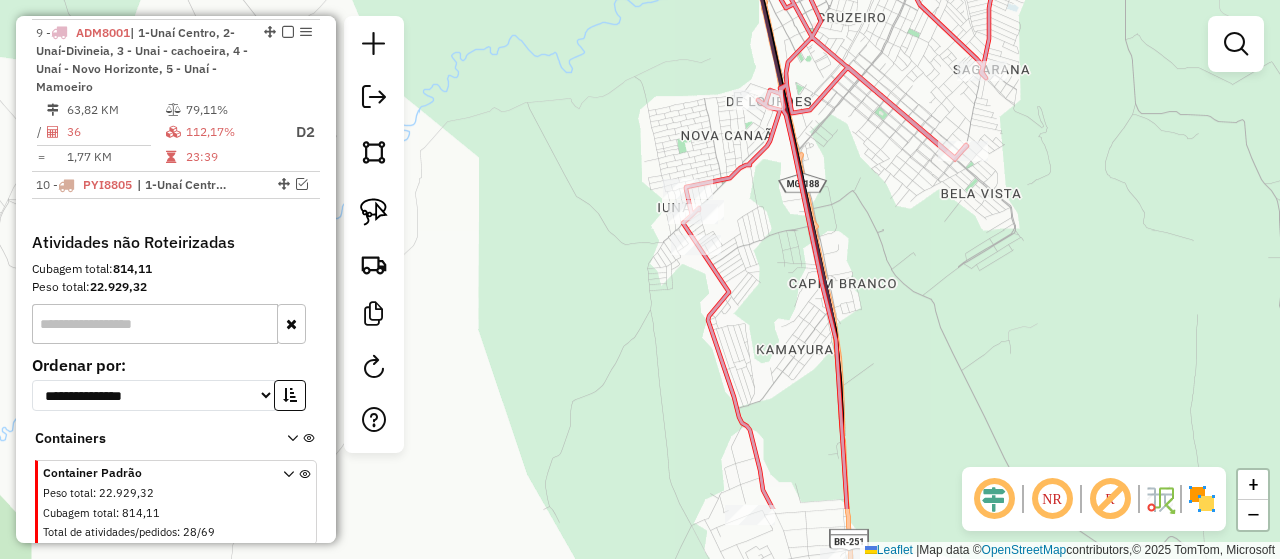 drag, startPoint x: 786, startPoint y: 424, endPoint x: 724, endPoint y: 153, distance: 278.0018 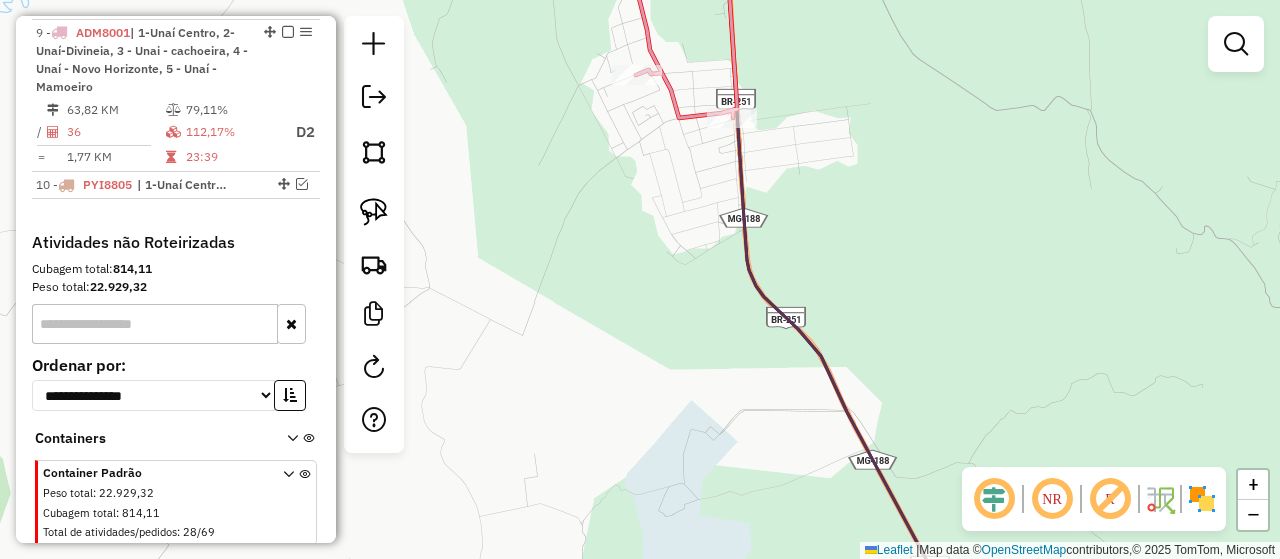 click 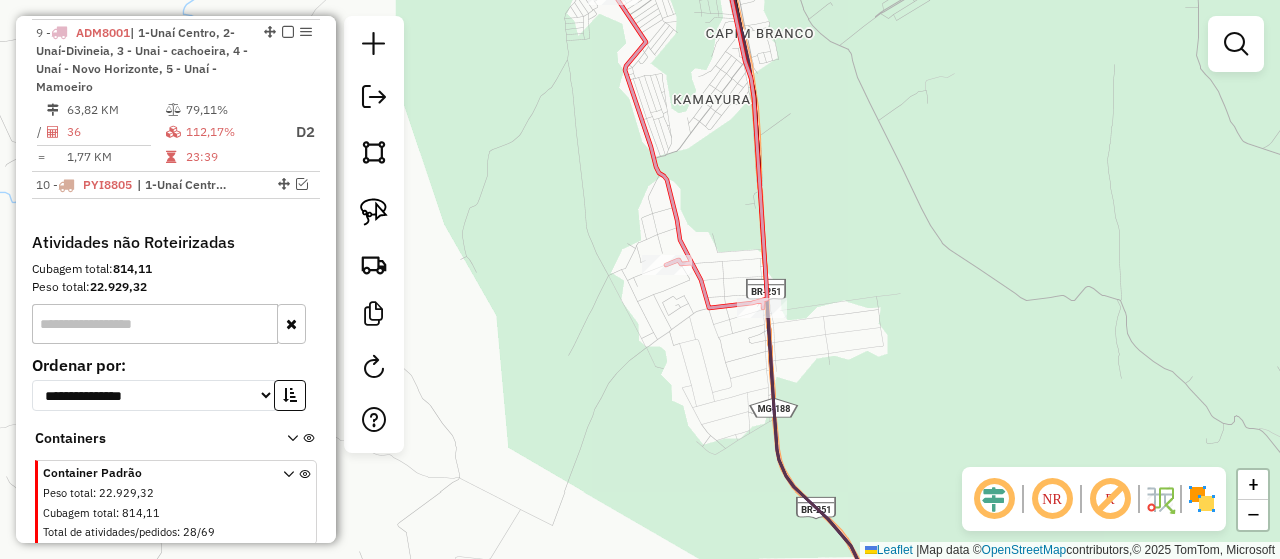 click 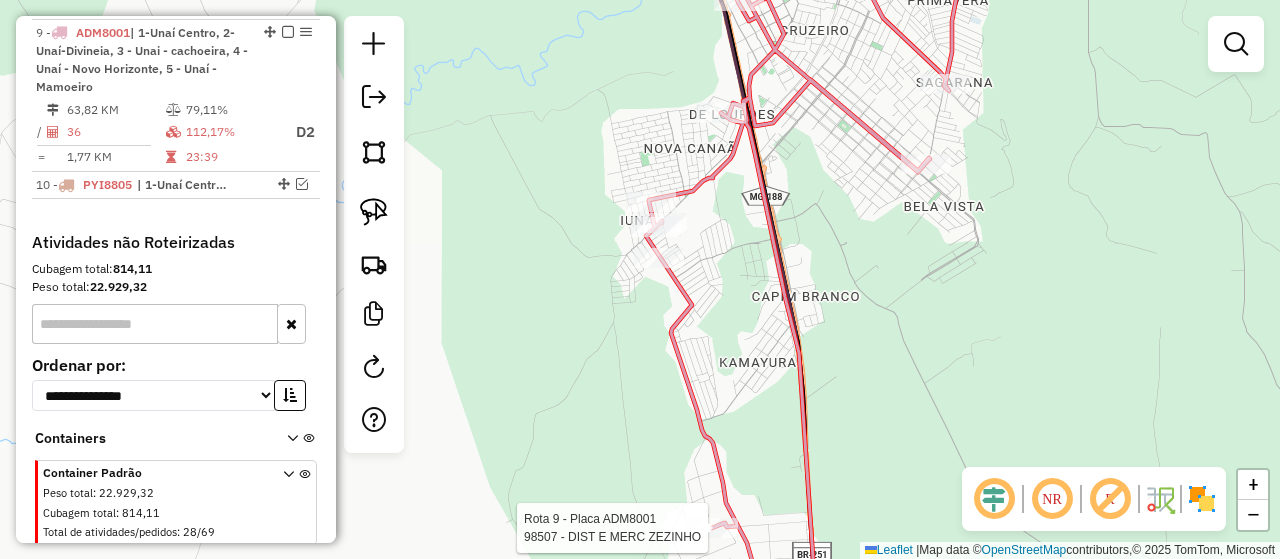 drag, startPoint x: 720, startPoint y: 265, endPoint x: 752, endPoint y: 443, distance: 180.85353 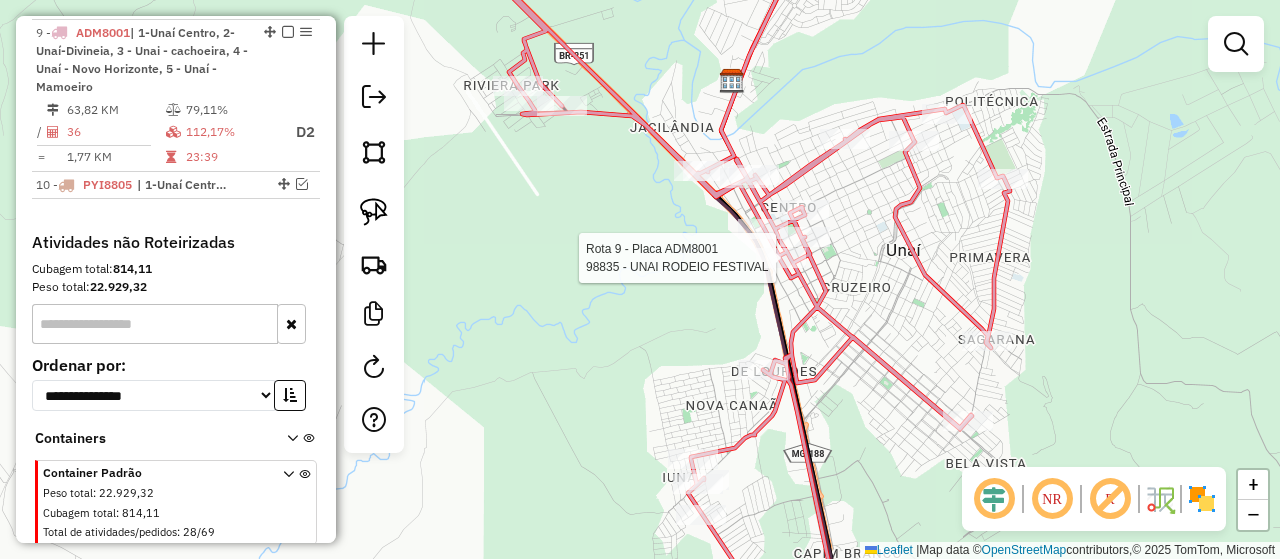 select on "*********" 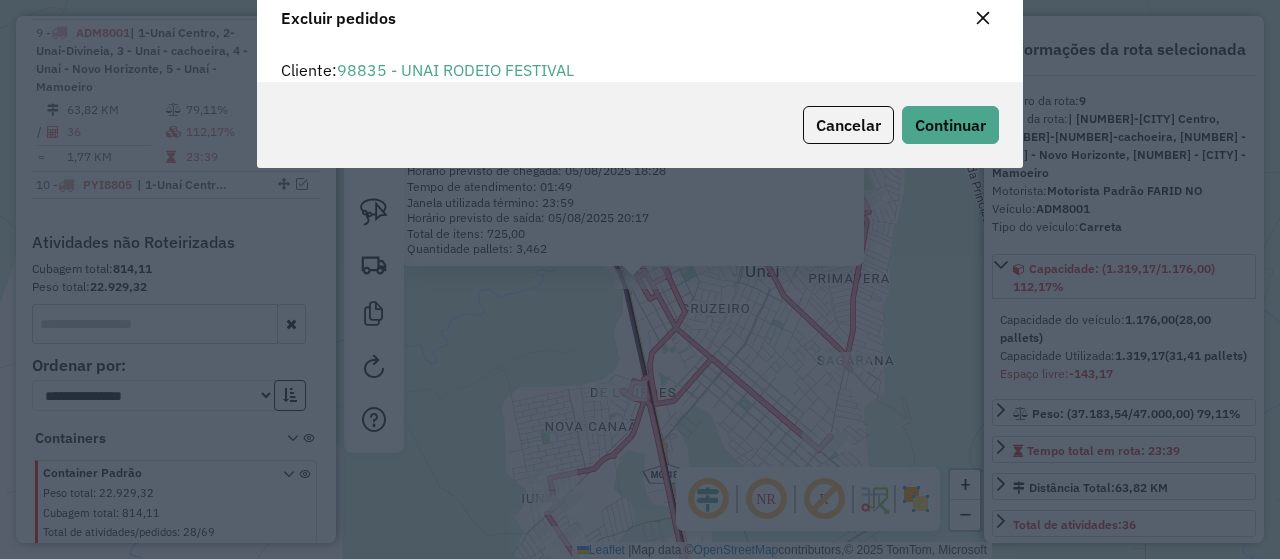 scroll, scrollTop: 80, scrollLeft: 0, axis: vertical 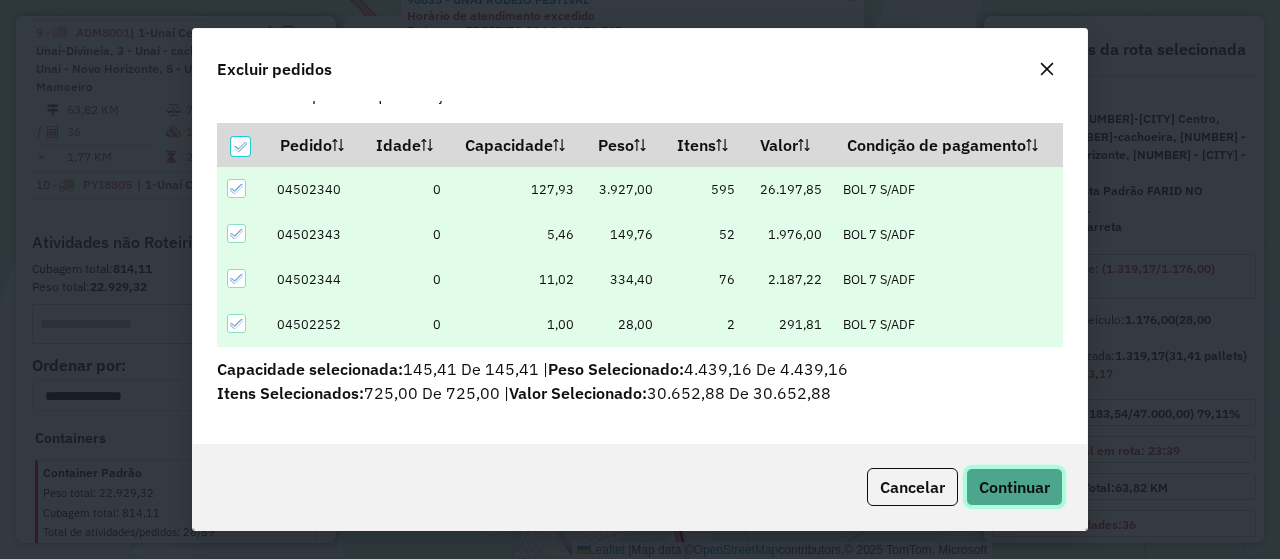 click on "Continuar" 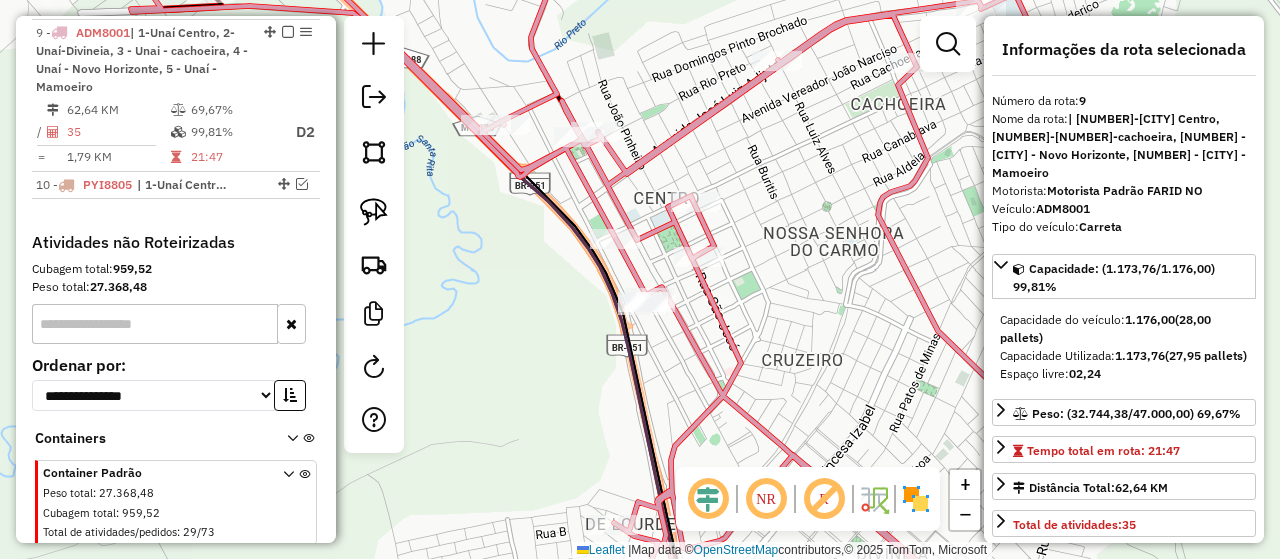 click on "Janela de atendimento Grade de atendimento Capacidade Transportadoras Veículos Cliente Pedidos  Rotas Selecione os dias de semana para filtrar as janelas de atendimento  Seg   Ter   Qua   Qui   Sex   Sáb   Dom  Informe o período da janela de atendimento: De: Até:  Filtrar exatamente a janela do cliente  Considerar janela de atendimento padrão  Selecione os dias de semana para filtrar as grades de atendimento  Seg   Ter   Qua   Qui   Sex   Sáb   Dom   Considerar clientes sem dia de atendimento cadastrado  Clientes fora do dia de atendimento selecionado Filtrar as atividades entre os valores definidos abaixo:  Peso mínimo:   Peso máximo:   Cubagem mínima:   Cubagem máxima:   De:   Até:  Filtrar as atividades entre o tempo de atendimento definido abaixo:  De:   Até:   Considerar capacidade total dos clientes não roteirizados Transportadora: Selecione um ou mais itens Tipo de veículo: Selecione um ou mais itens Veículo: Selecione um ou mais itens Motorista: Selecione um ou mais itens Nome: Rótulo:" 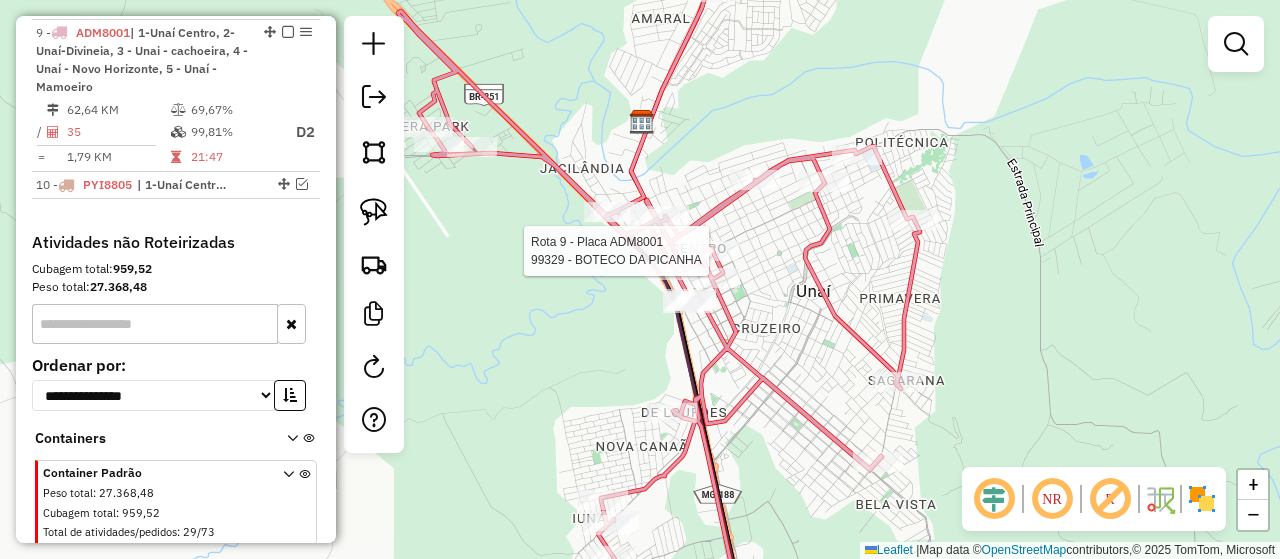 select on "*********" 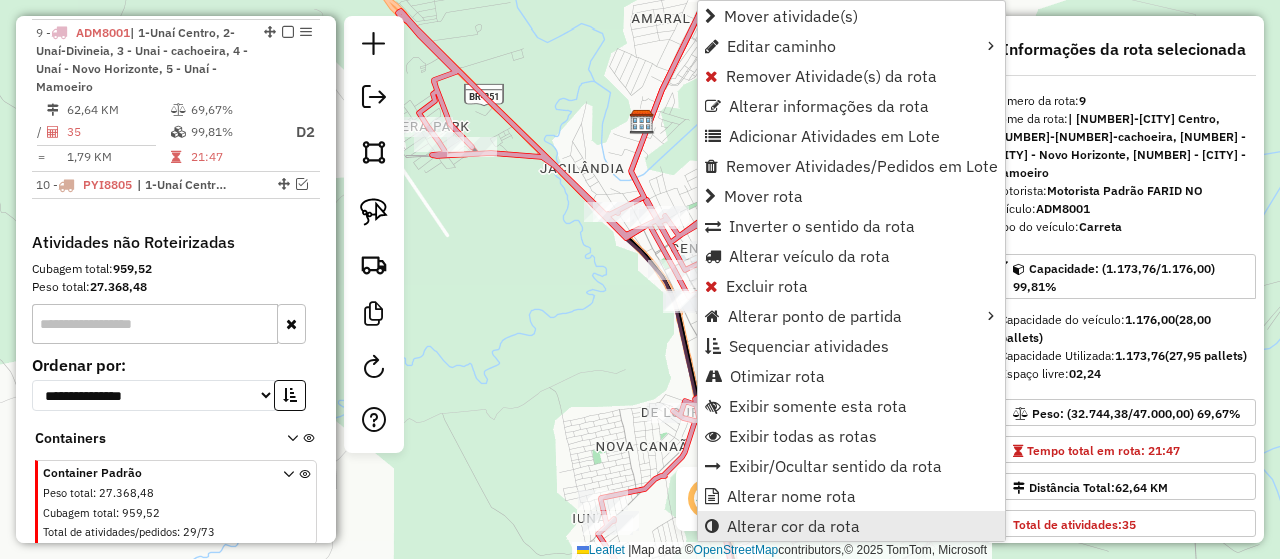 click on "Alterar cor da rota" at bounding box center [793, 526] 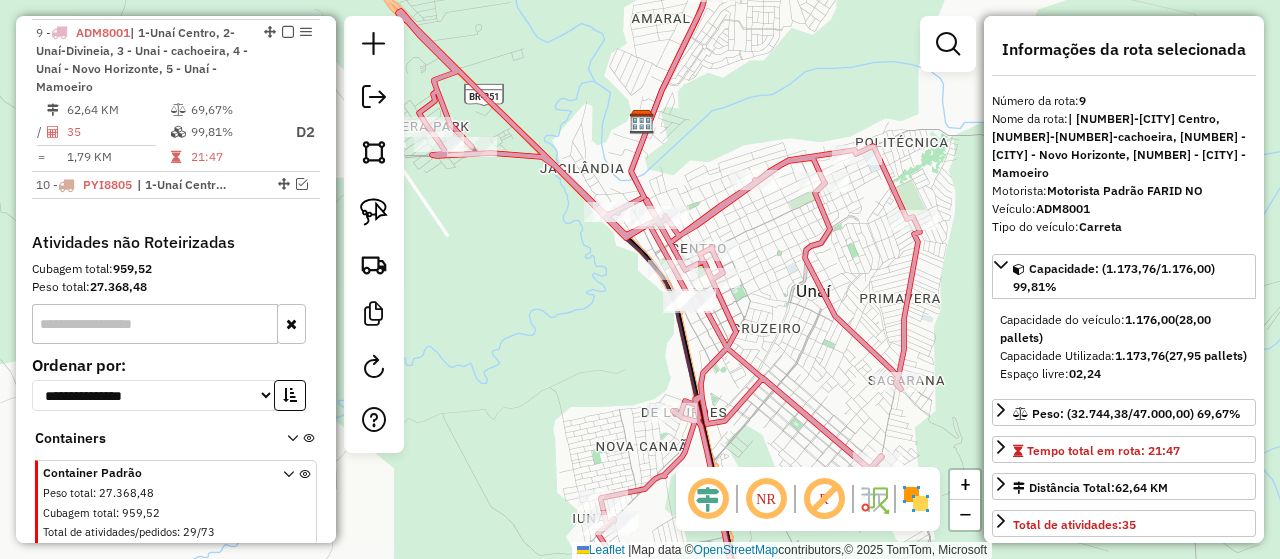 click 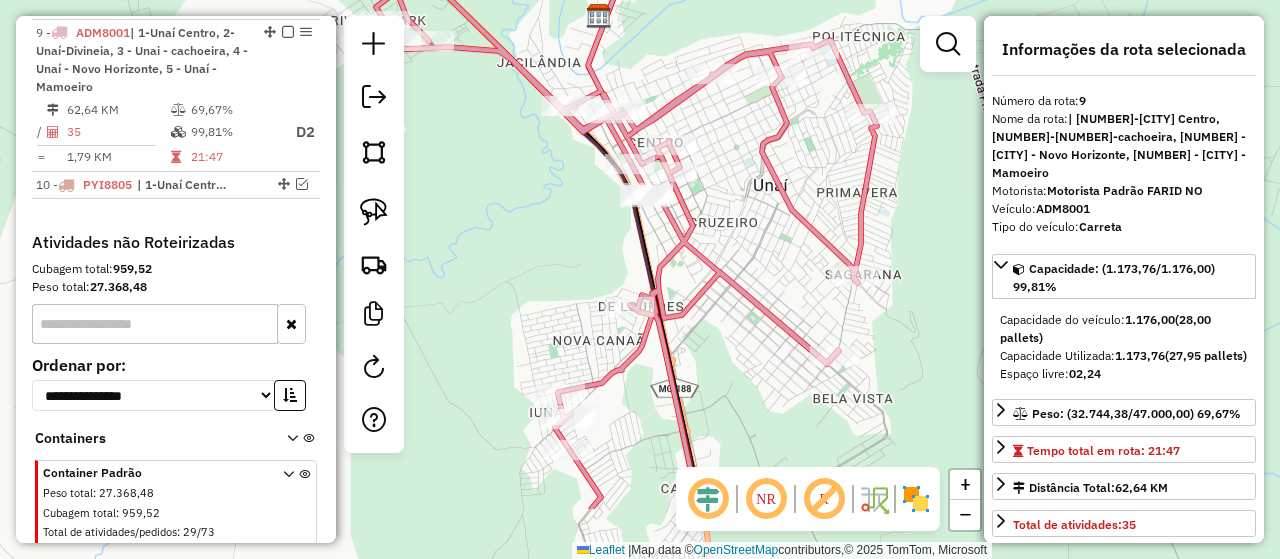 drag, startPoint x: 794, startPoint y: 351, endPoint x: 737, endPoint y: 225, distance: 138.29317 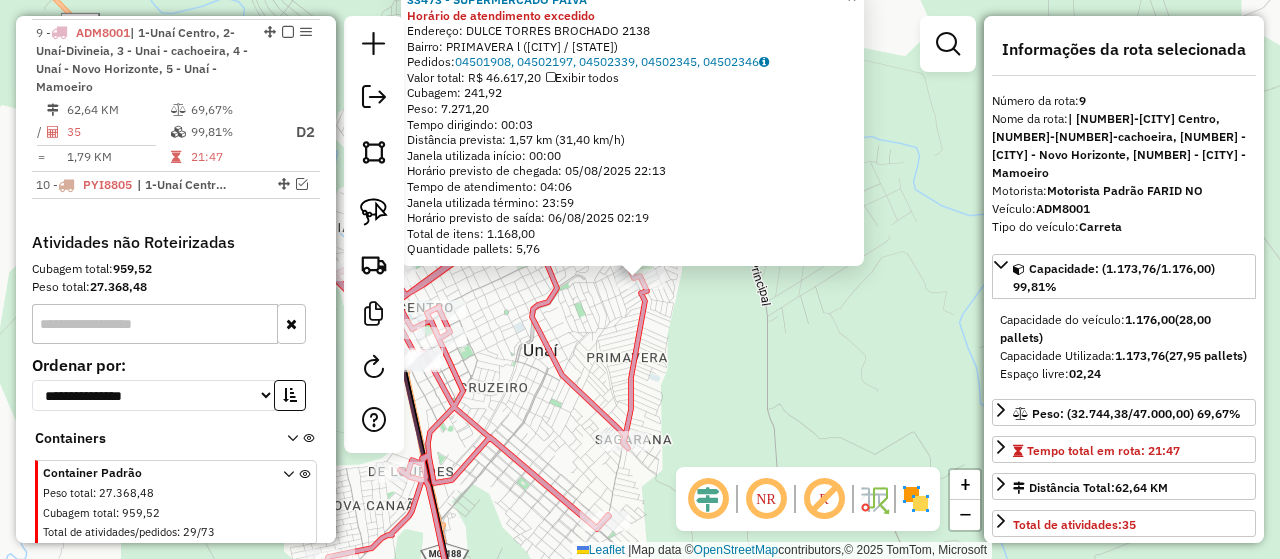 click on "[NUMBER] - SUPERMERCADO PAIVA Horário de atendimento excedido  Endereço:  [NAME] [NUMBER]   Bairro: PRIMAVERA l ([CITY] / [STATE])   Pedidos:  [ORDER_ID], [ORDER_ID], [ORDER_ID], [ORDER_ID], [ORDER_ID]   Valor total: R$ 46.617,20   Exibir todos   Cubagem: 241,92  Peso: 7.271,20  Tempo dirigindo: 00:03   Distância prevista: 1,57 km (31,40 km/h)   Janela utilizada início: 00:00   Horário previsto de chegada: 05/08/2025 22:13   Tempo de atendimento: 04:06   Janela utilizada término: 23:59   Horário previsto de saída: 06/08/2025 02:19   Total de itens: 1.168,00   Quantidade pallets: 5,76  × Janela de atendimento Grade de atendimento Capacidade Transportadoras Veículos Cliente Pedidos  Rotas Selecione os dias de semana para filtrar as janelas de atendimento  Seg   Ter   Qua   Qui   Sex   Sáb   Dom  Informe o período da janela de atendimento: De: Até:  Filtrar exatamente a janela do cliente  Considerar janela de atendimento padrão  Selecione os dias de semana para filtrar as grades de atendimento  Seg   Ter" 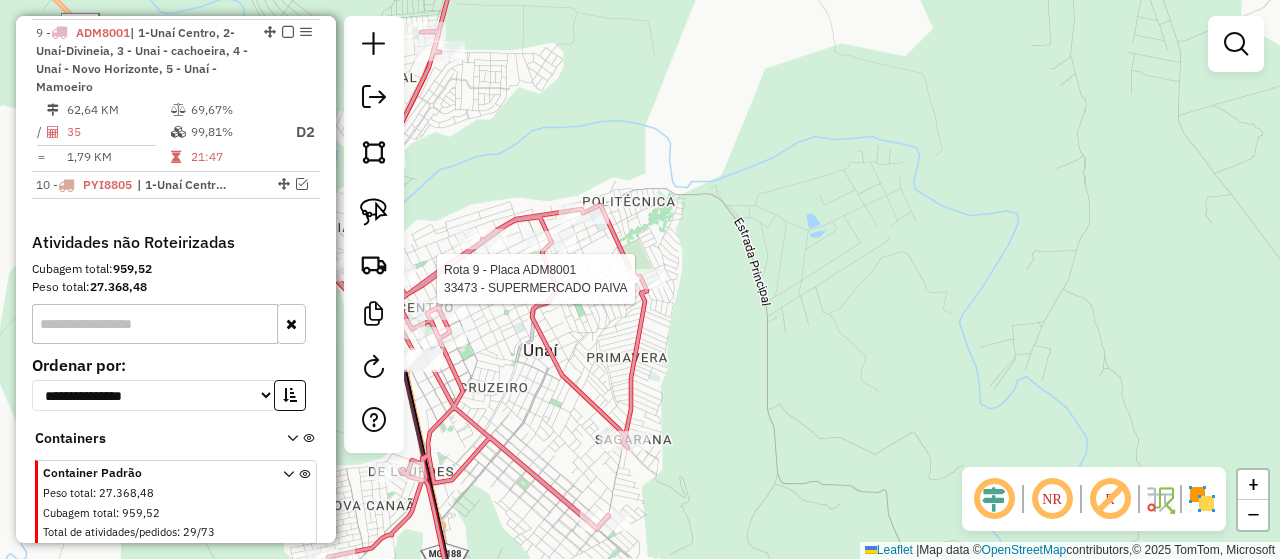 select on "*********" 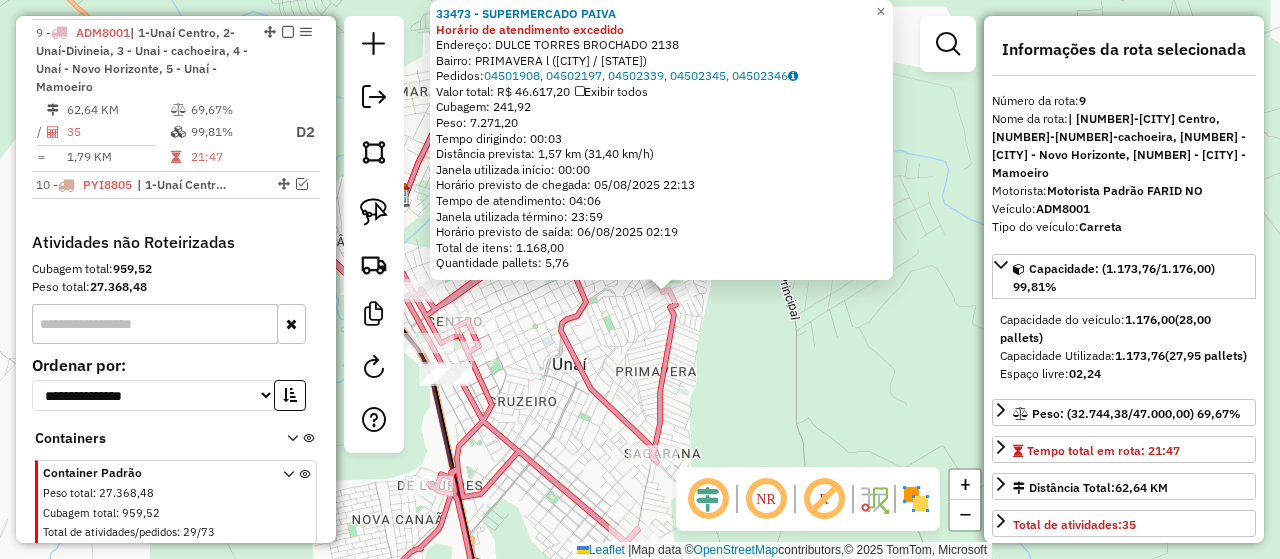 drag, startPoint x: 626, startPoint y: 343, endPoint x: 714, endPoint y: 389, distance: 99.29753 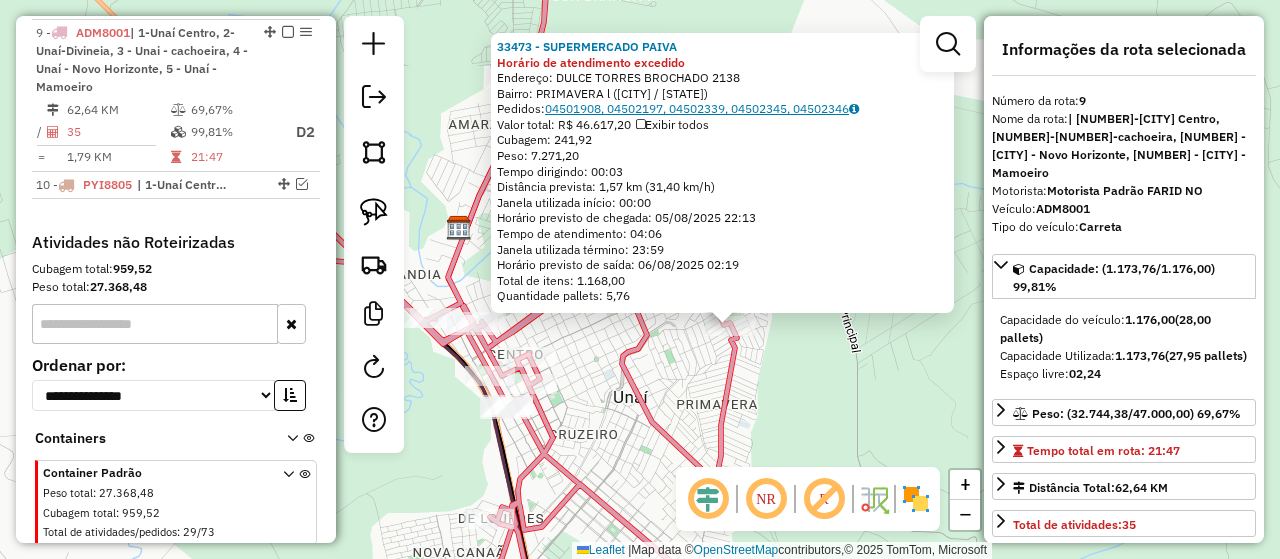 click on "04501908, 04502197, 04502339, 04502345, 04502346" 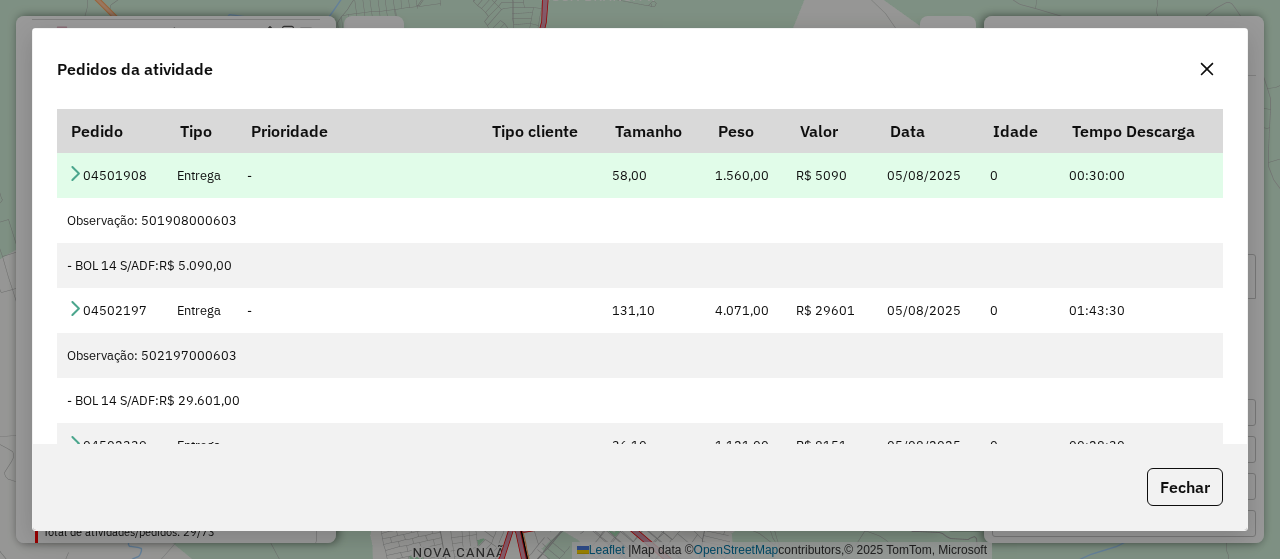 click at bounding box center (75, 173) 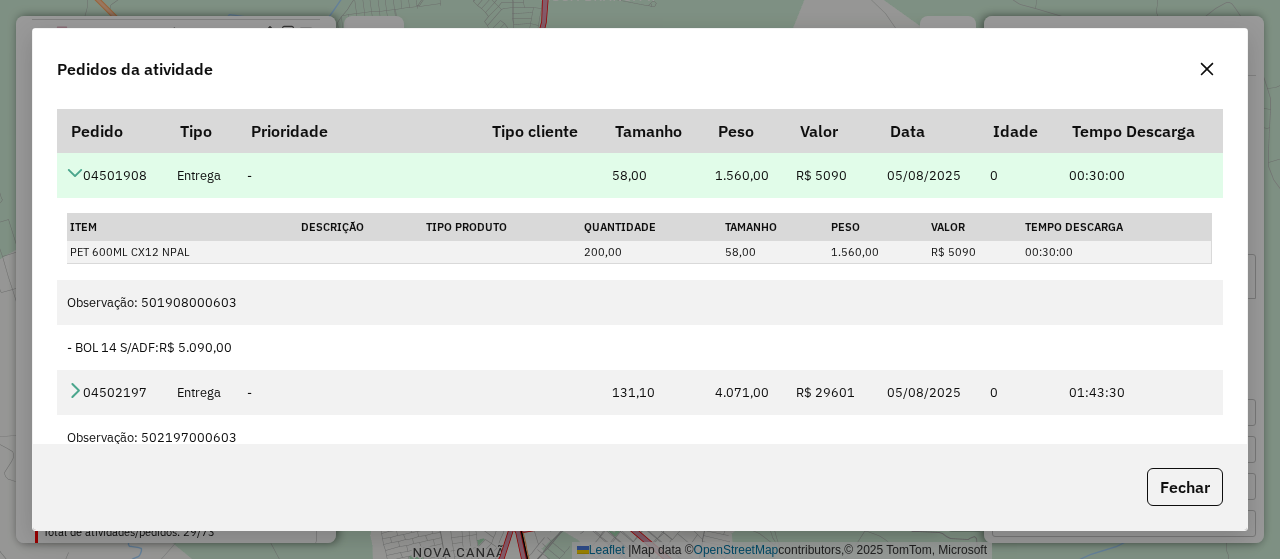 click on "04501908" at bounding box center [111, 175] 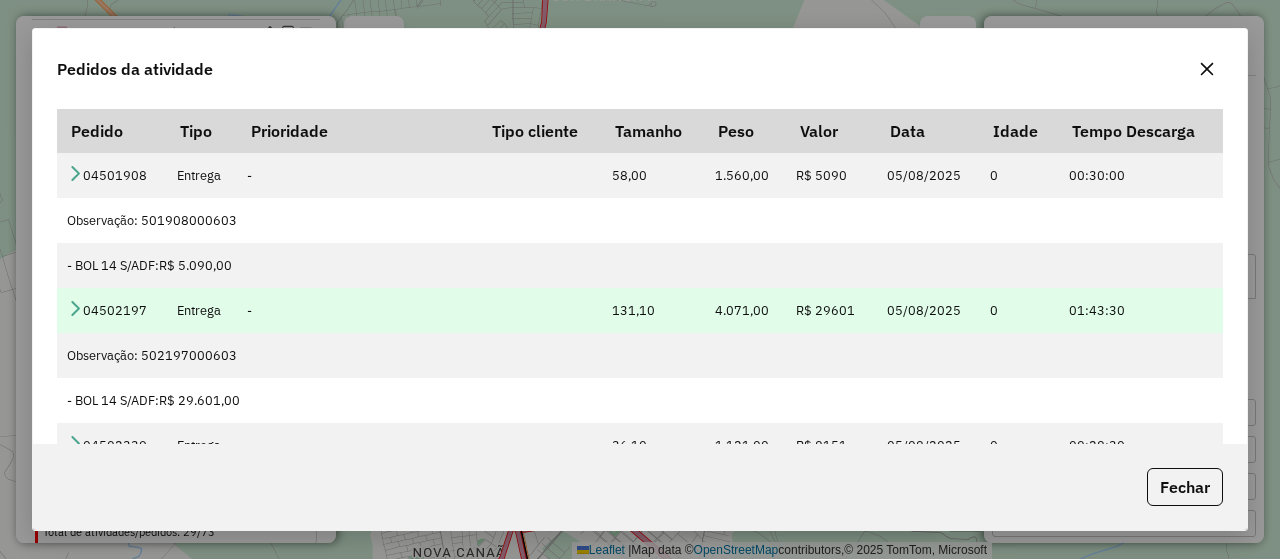 click at bounding box center [75, 308] 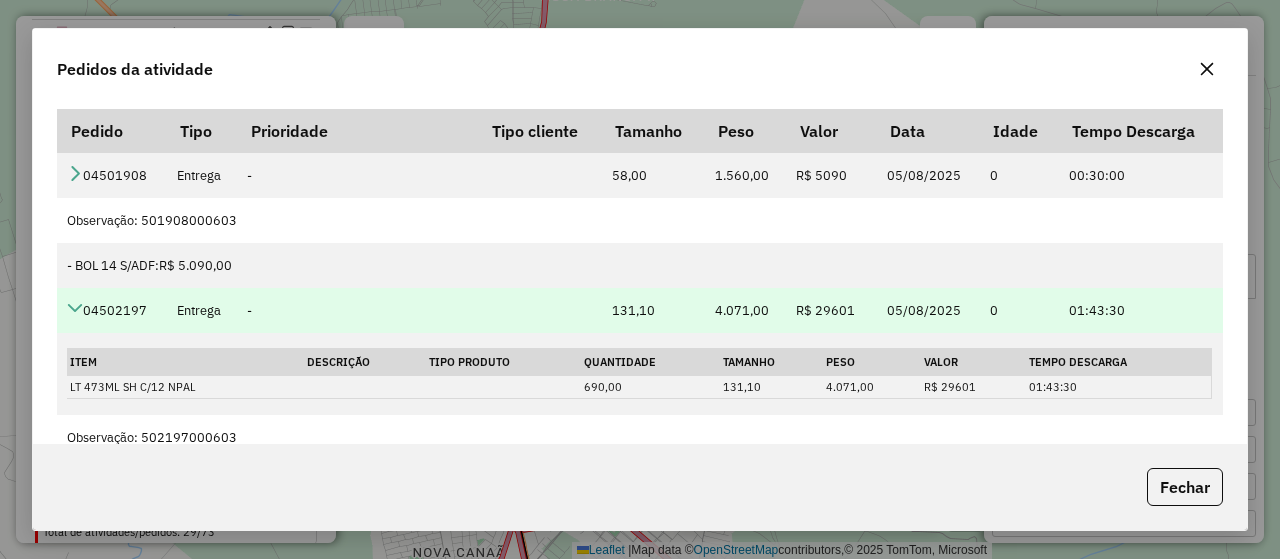 click at bounding box center (75, 308) 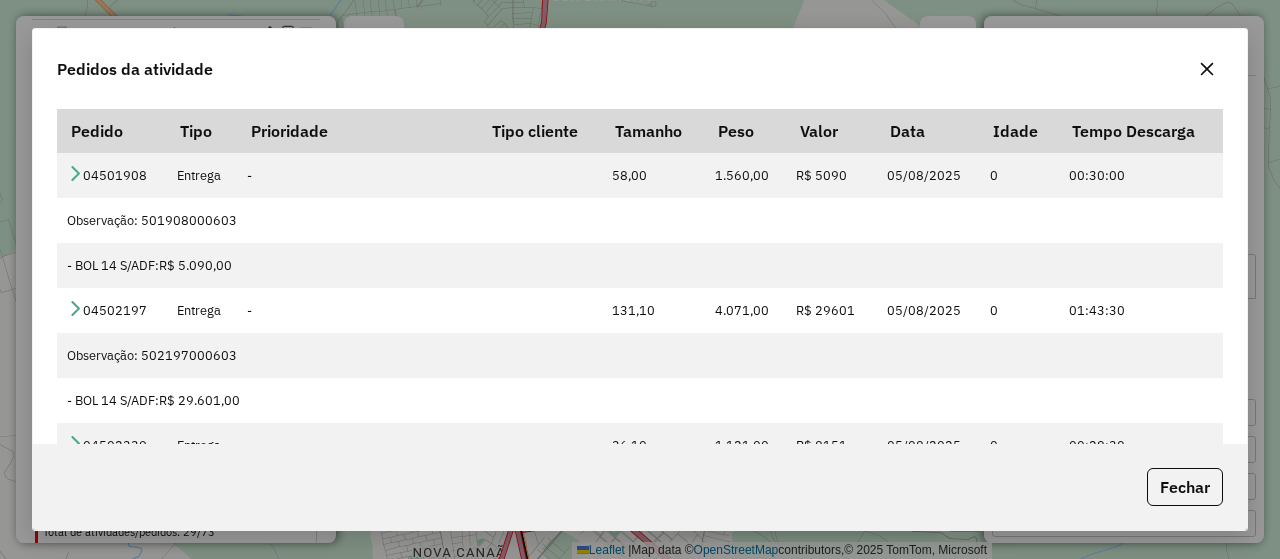 click 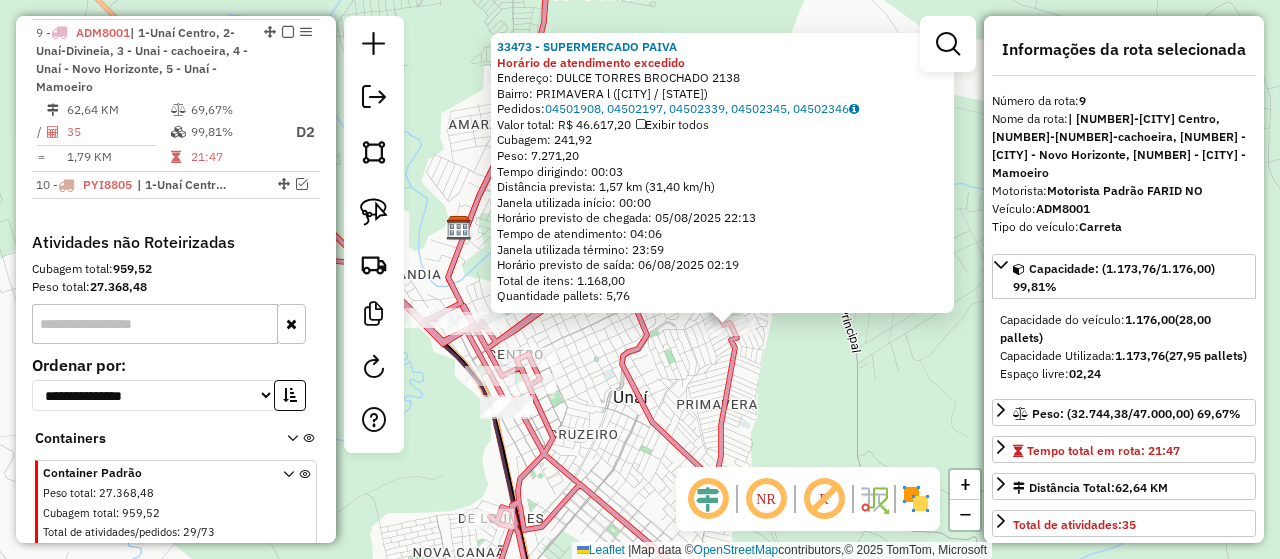 click on "[NUMBER] - SUPERMERCADO PAIVA Horário de atendimento excedido  Endereço:  [NAME] [NUMBER]   Bairro: PRIMAVERA l ([CITY] / [STATE])   Pedidos:  [ORDER_ID], [ORDER_ID], [ORDER_ID], [ORDER_ID], [ORDER_ID]   Valor total: R$ 46.617,20   Exibir todos   Cubagem: 241,92  Peso: 7.271,20  Tempo dirigindo: 00:03   Distância prevista: 1,57 km (31,40 km/h)   Janela utilizada início: 00:00   Horário previsto de chegada: 05/08/2025 22:13   Tempo de atendimento: 04:06   Janela utilizada término: 23:59   Horário previsto de saída: 06/08/2025 02:19   Total de itens: 1.168,00   Quantidade pallets: 5,76  × Janela de atendimento Grade de atendimento Capacidade Transportadoras Veículos Cliente Pedidos  Rotas Selecione os dias de semana para filtrar as janelas de atendimento  Seg   Ter   Qua   Qui   Sex   Sáb   Dom  Informe o período da janela de atendimento: De: Até:  Filtrar exatamente a janela do cliente  Considerar janela de atendimento padrão  Selecione os dias de semana para filtrar as grades de atendimento  Seg   Ter" 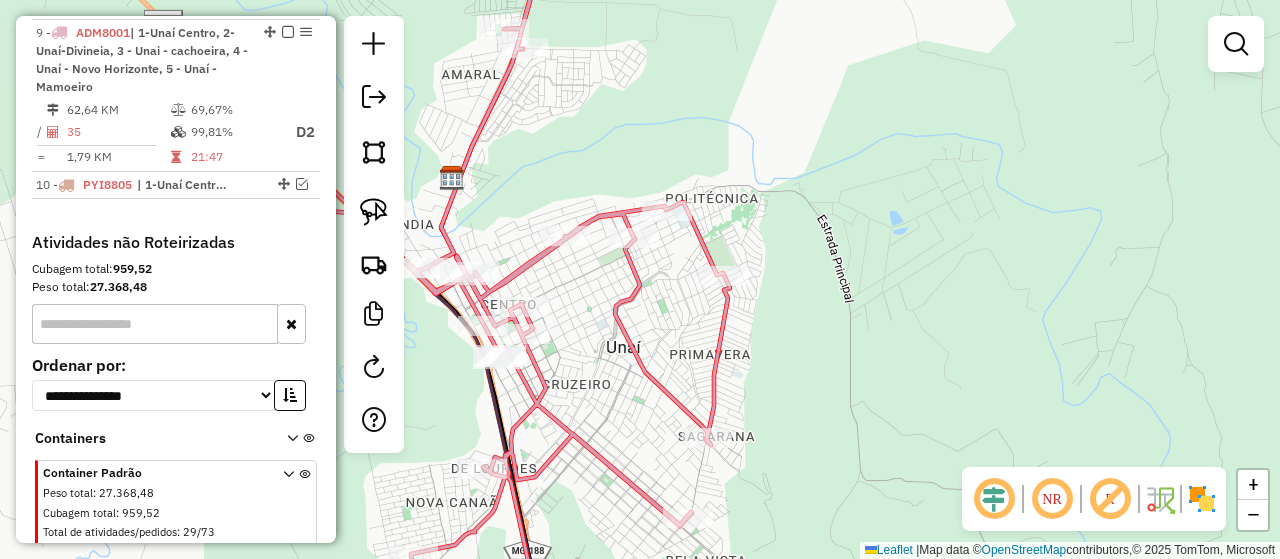 drag, startPoint x: 676, startPoint y: 345, endPoint x: 721, endPoint y: 334, distance: 46.32494 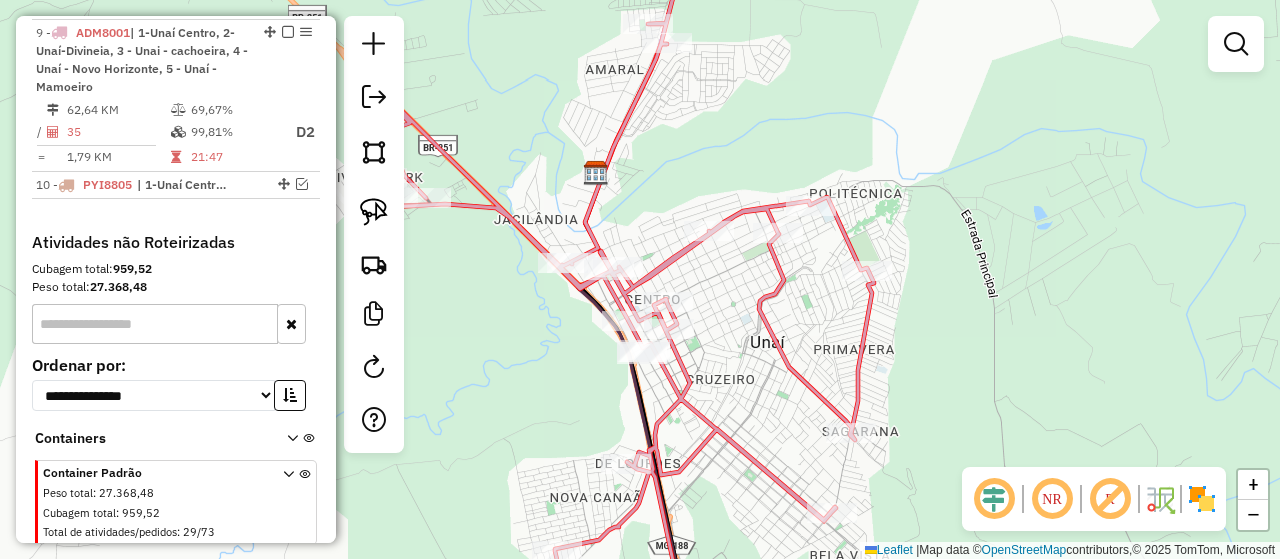 drag, startPoint x: 593, startPoint y: 115, endPoint x: 770, endPoint y: 71, distance: 182.38695 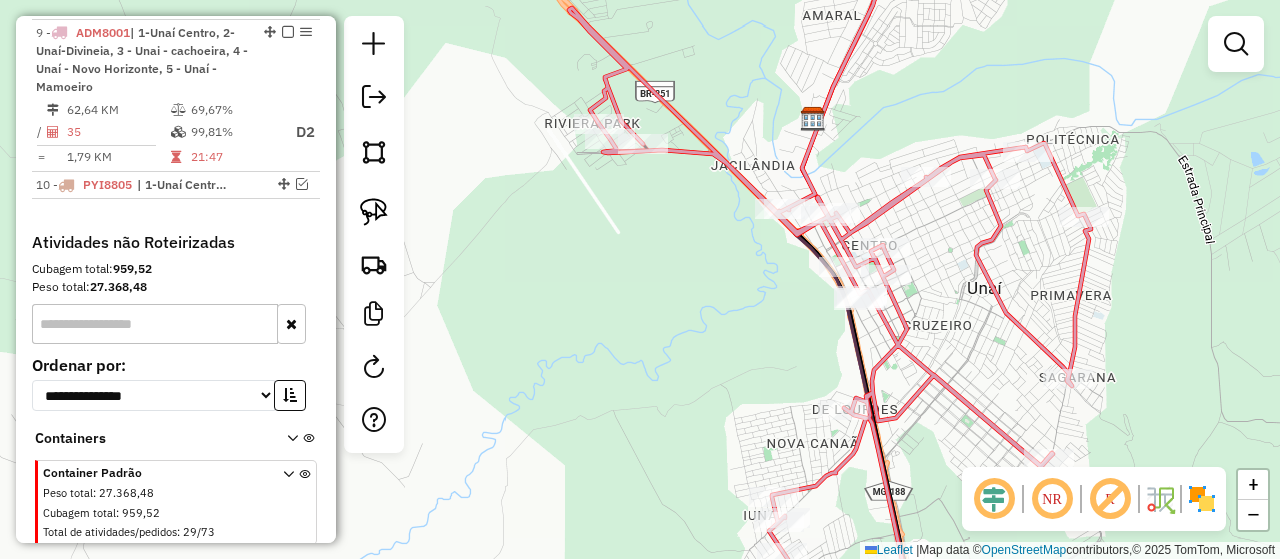 drag, startPoint x: 1028, startPoint y: 265, endPoint x: 834, endPoint y: 301, distance: 197.31194 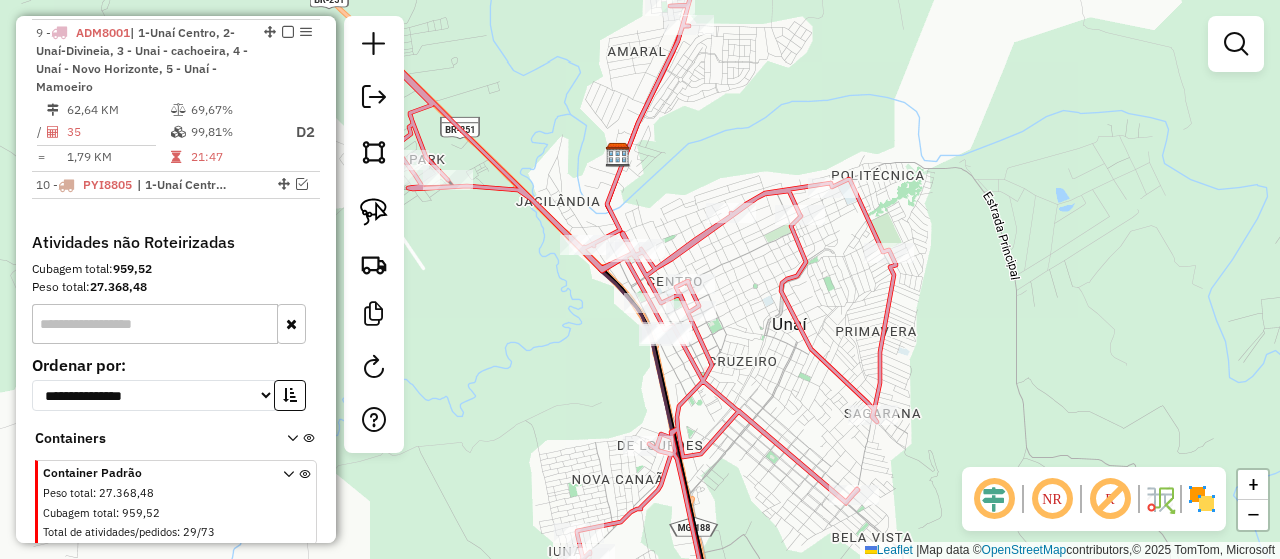 click 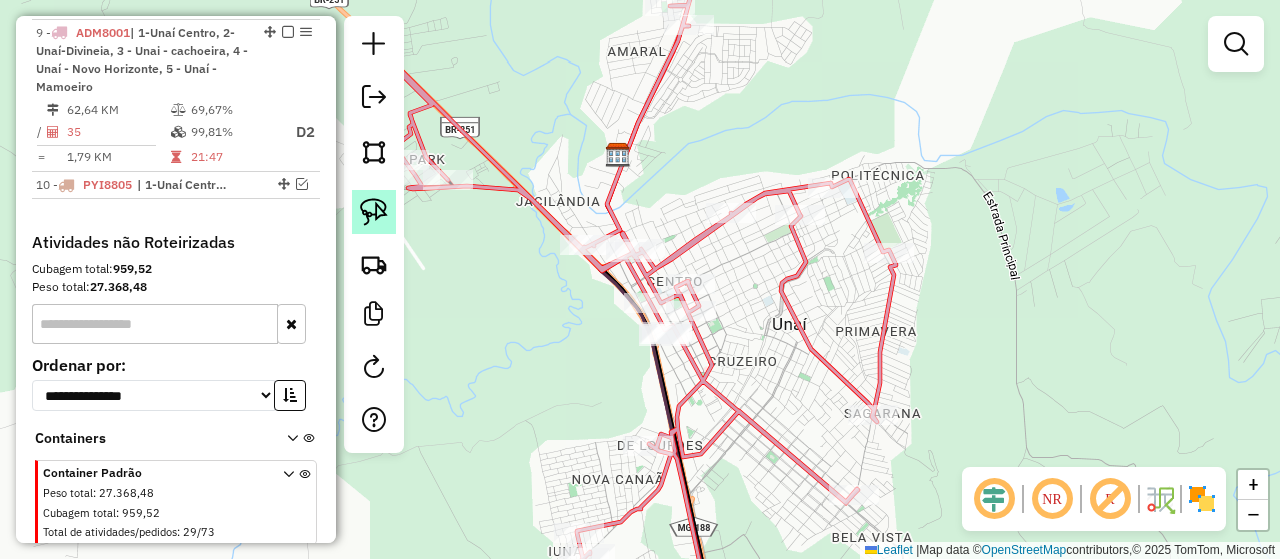 click 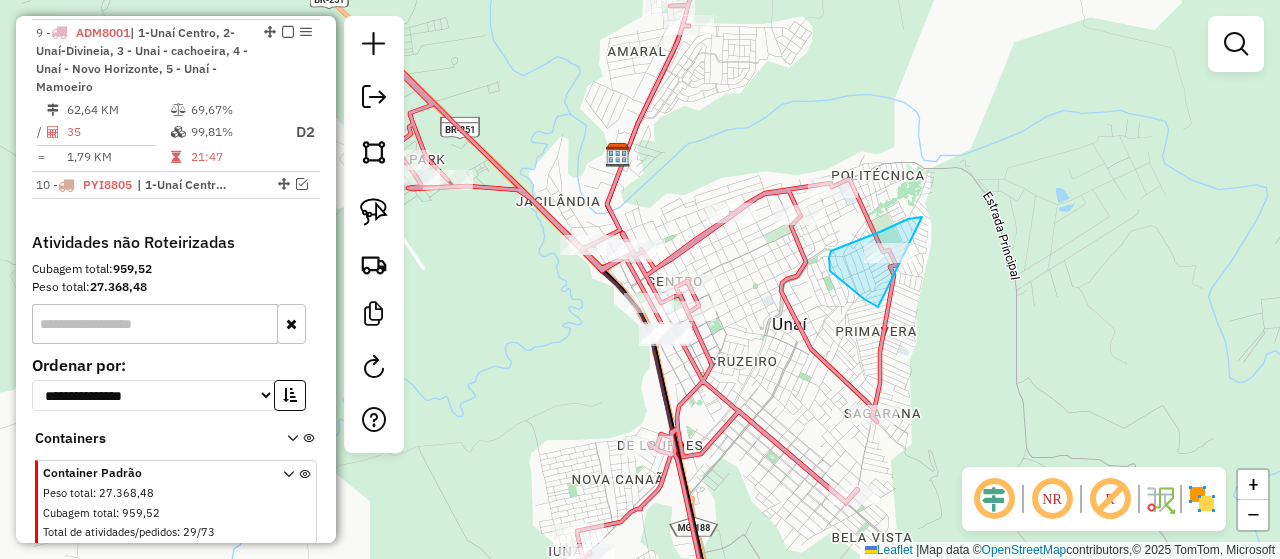 drag, startPoint x: 878, startPoint y: 307, endPoint x: 966, endPoint y: 228, distance: 118.258194 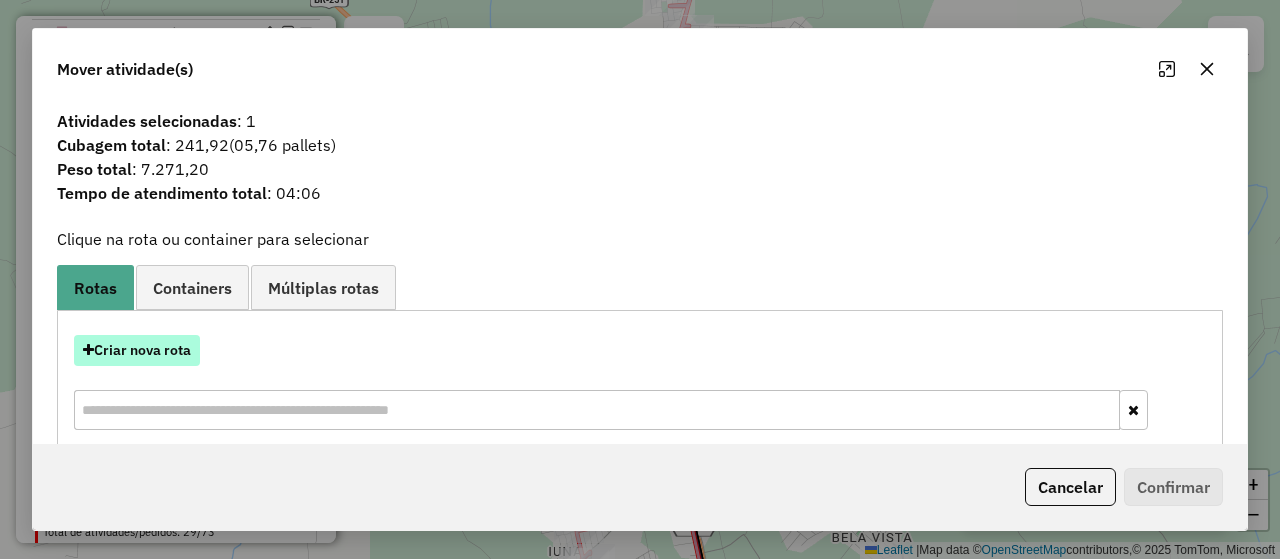 click on "Criar nova rota" at bounding box center [137, 350] 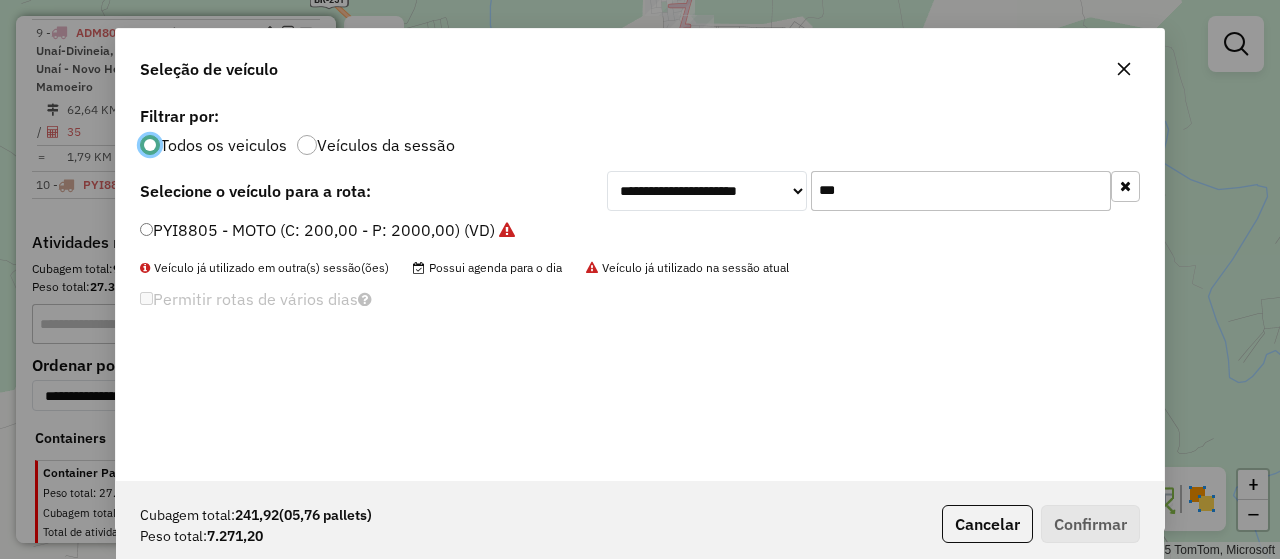 scroll, scrollTop: 11, scrollLeft: 6, axis: both 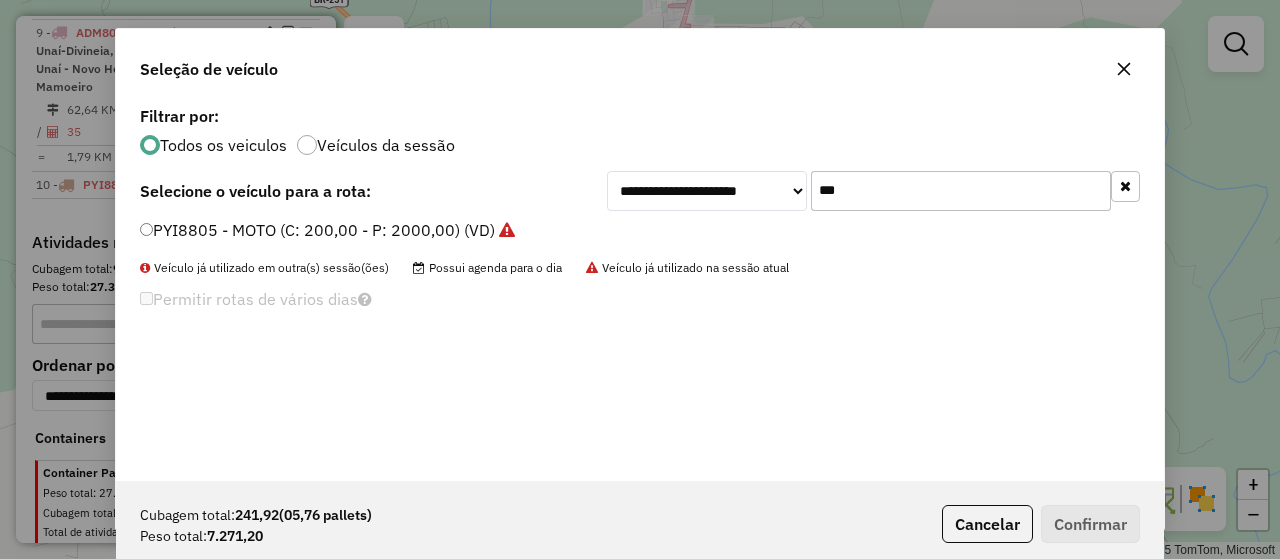 click on "***" 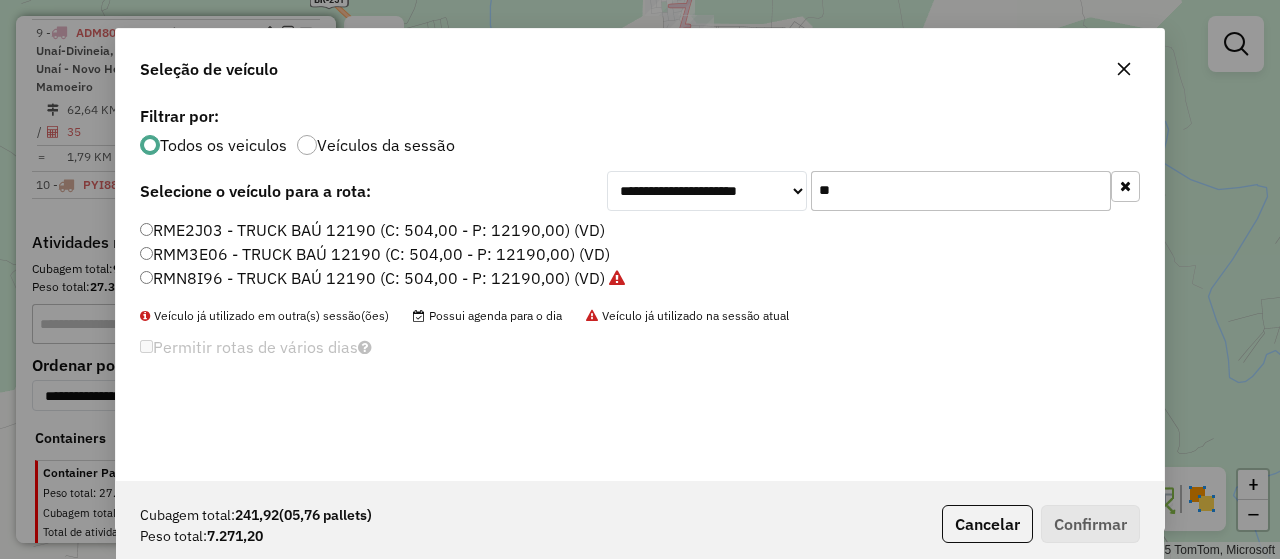type on "**" 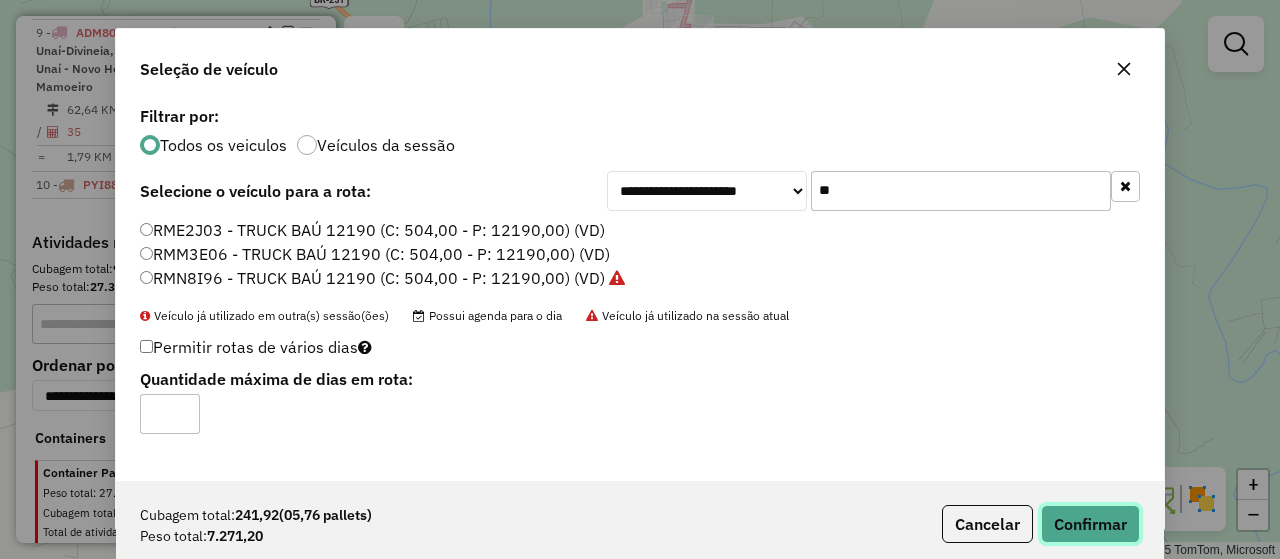 click on "Confirmar" 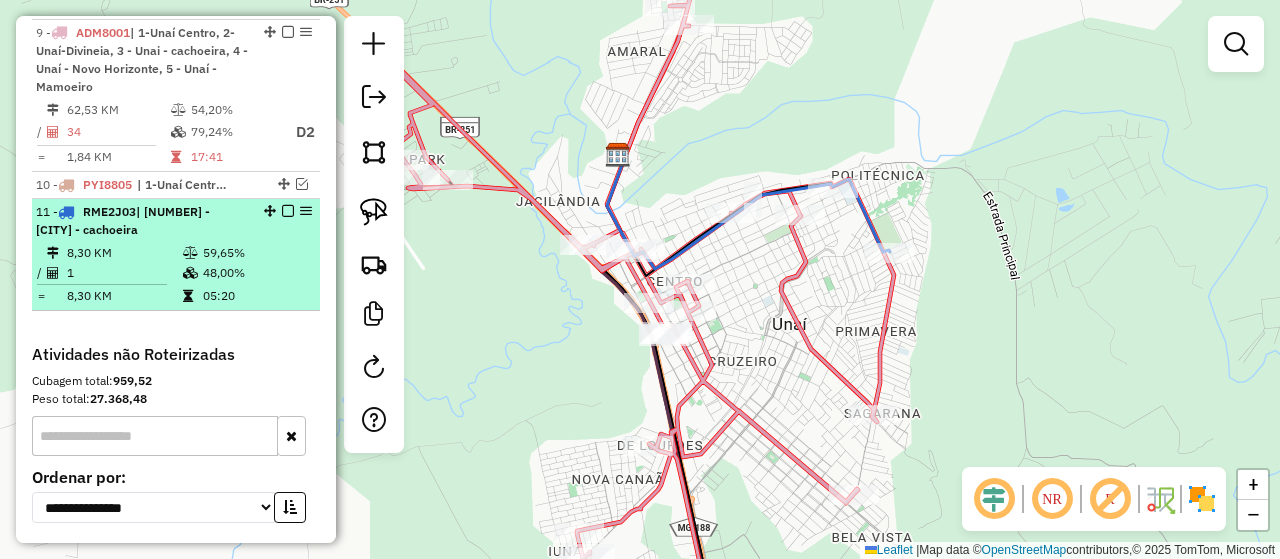 click at bounding box center [288, 211] 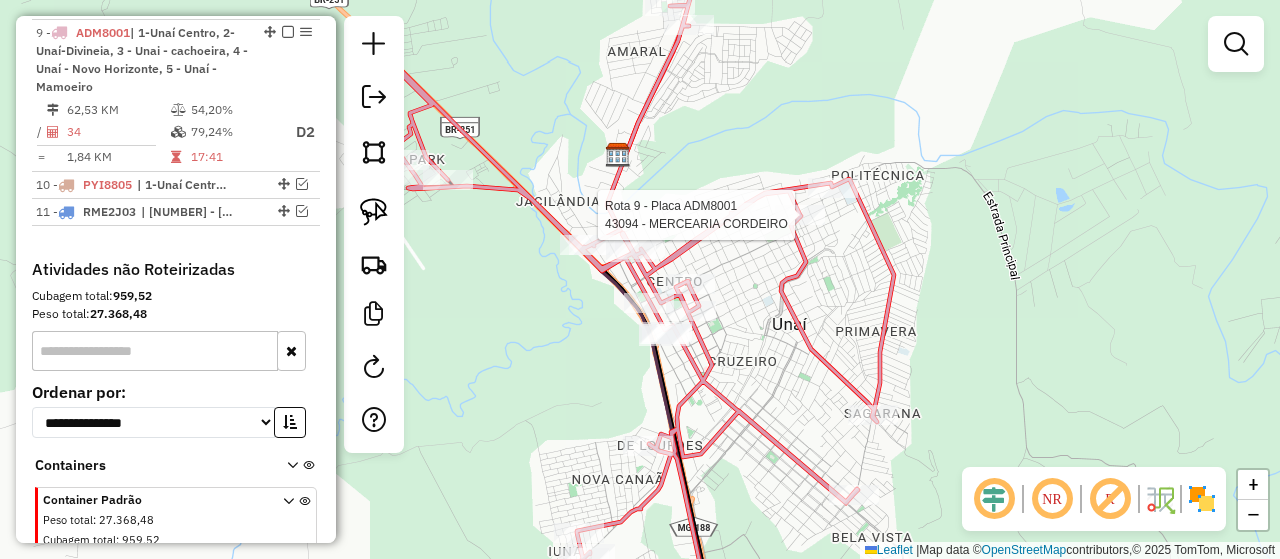 select on "*********" 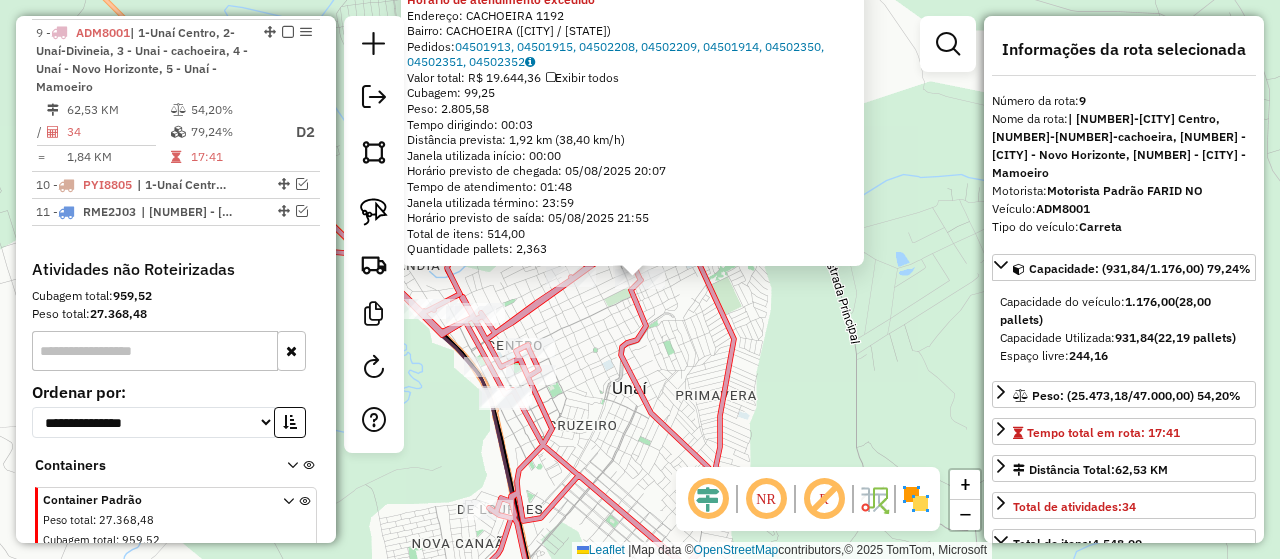 drag, startPoint x: 782, startPoint y: 387, endPoint x: 804, endPoint y: 330, distance: 61.09828 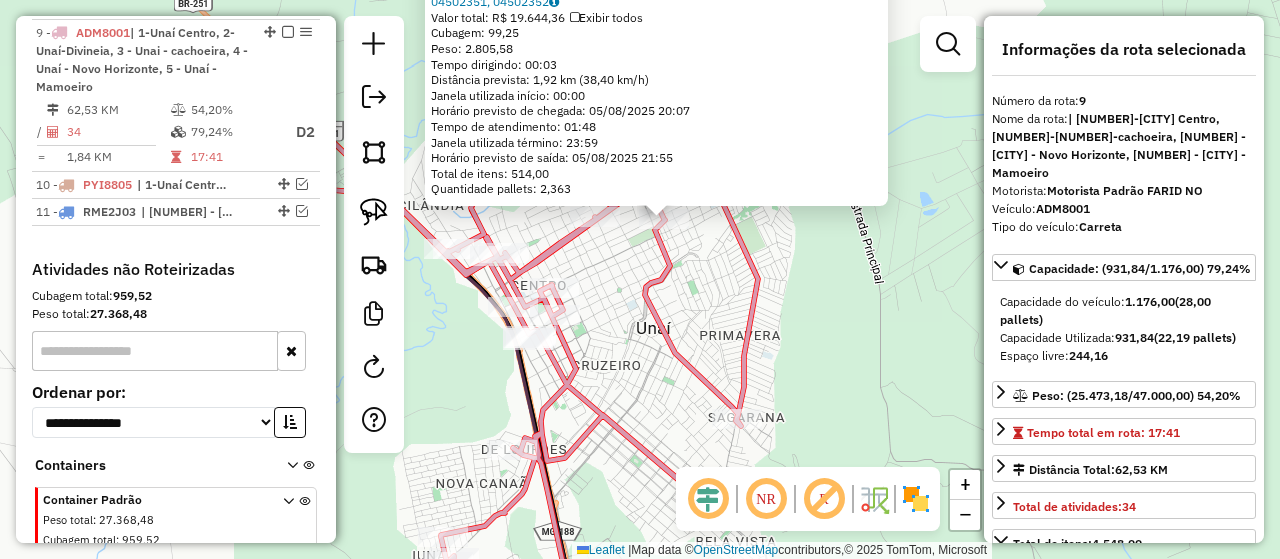 click 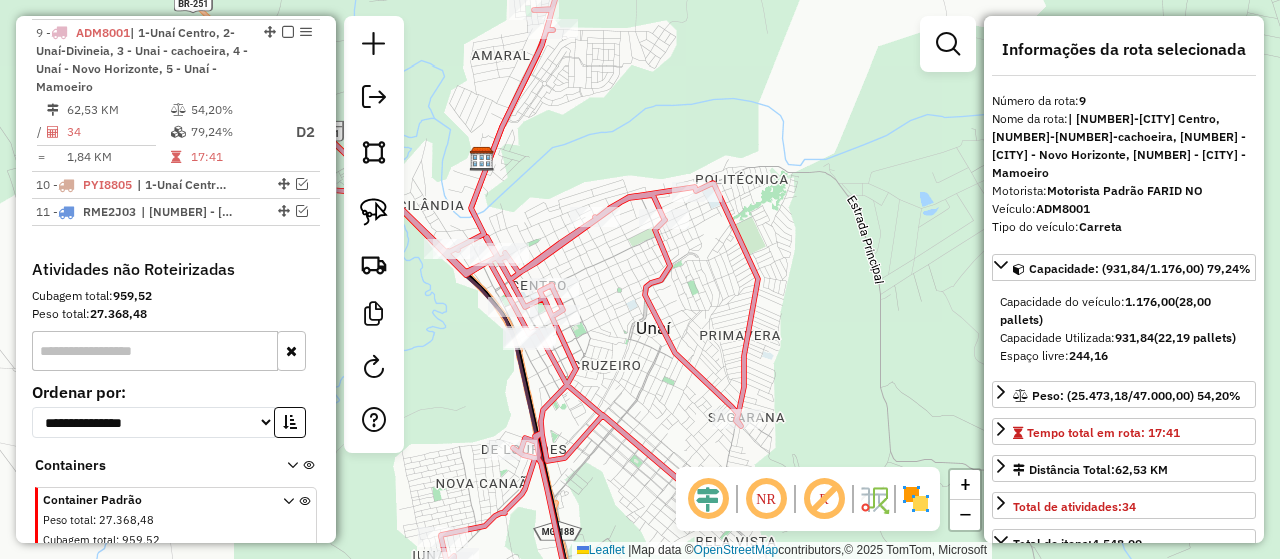 drag, startPoint x: 703, startPoint y: 329, endPoint x: 836, endPoint y: 262, distance: 148.9228 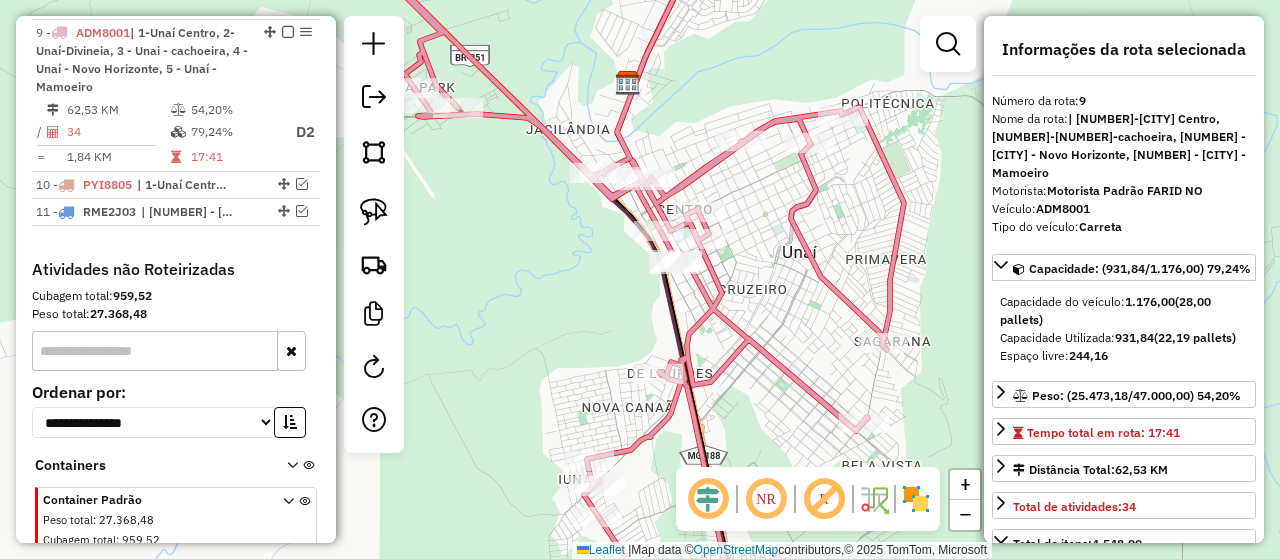 click 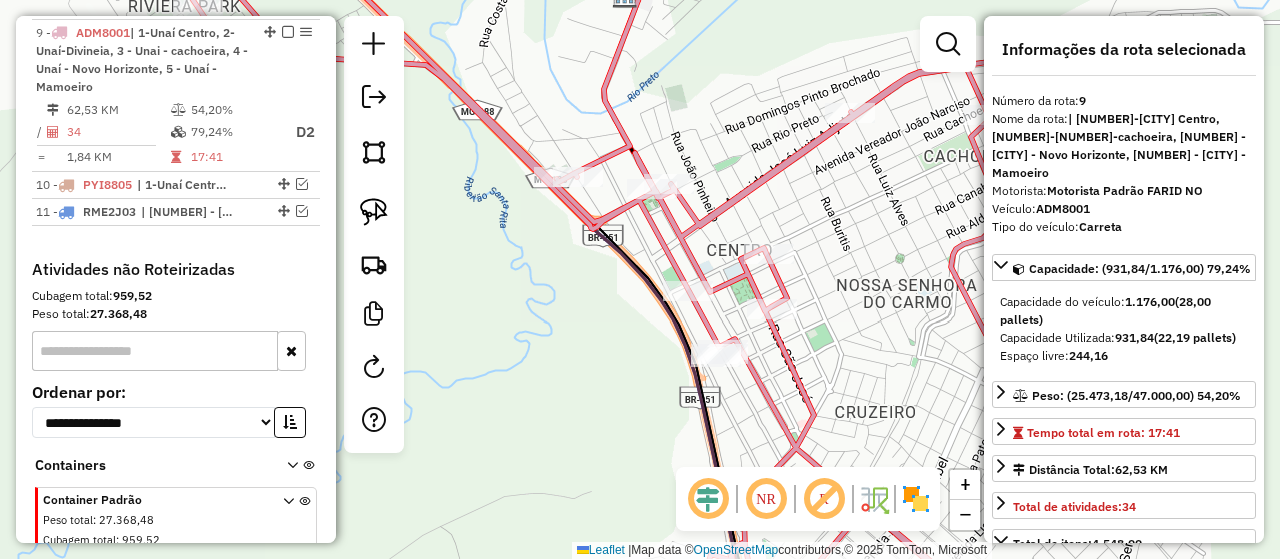 click 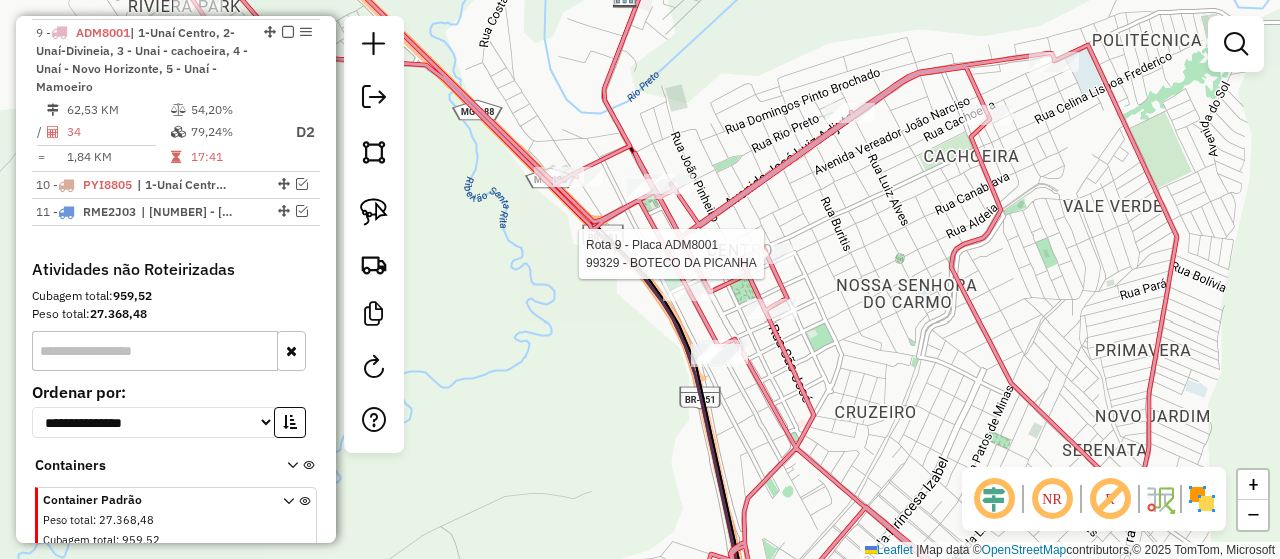 select on "*********" 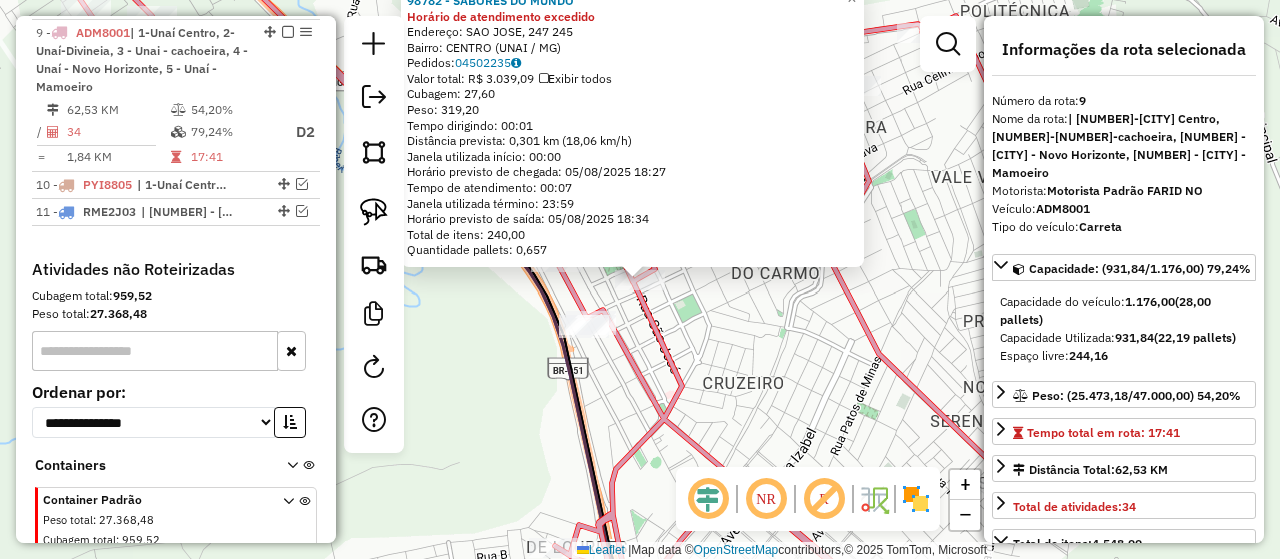 click on "98782 - SABORES DO MUNDO Horário de atendimento excedido  Endereço:  SAO JOSE, 247 245   Bairro: CENTRO (UNAI / MG)   Pedidos:  04502235   Valor total: R$ 3.039,09   Exibir todos   Cubagem: 27,60  Peso: 319,20  Tempo dirigindo: 00:01   Distância prevista: 0,301 km (18,06 km/h)   Janela utilizada início: 00:00   Horário previsto de chegada: 05/08/2025 18:27   Tempo de atendimento: 00:07   Janela utilizada término: 23:59   Horário previsto de saída: 05/08/2025 18:34   Total de itens: 240,00   Quantidade pallets: 0,657  × Janela de atendimento Grade de atendimento Capacidade Transportadoras Veículos Cliente Pedidos  Rotas Selecione os dias de semana para filtrar as janelas de atendimento  Seg   Ter   Qua   Qui   Sex   Sáb   Dom  Informe o período da janela de atendimento: De: Até:  Filtrar exatamente a janela do cliente  Considerar janela de atendimento padrão  Selecione os dias de semana para filtrar as grades de atendimento  Seg   Ter   Qua   Qui   Sex   Sáb   Dom   Peso mínimo:   De:   Até:" 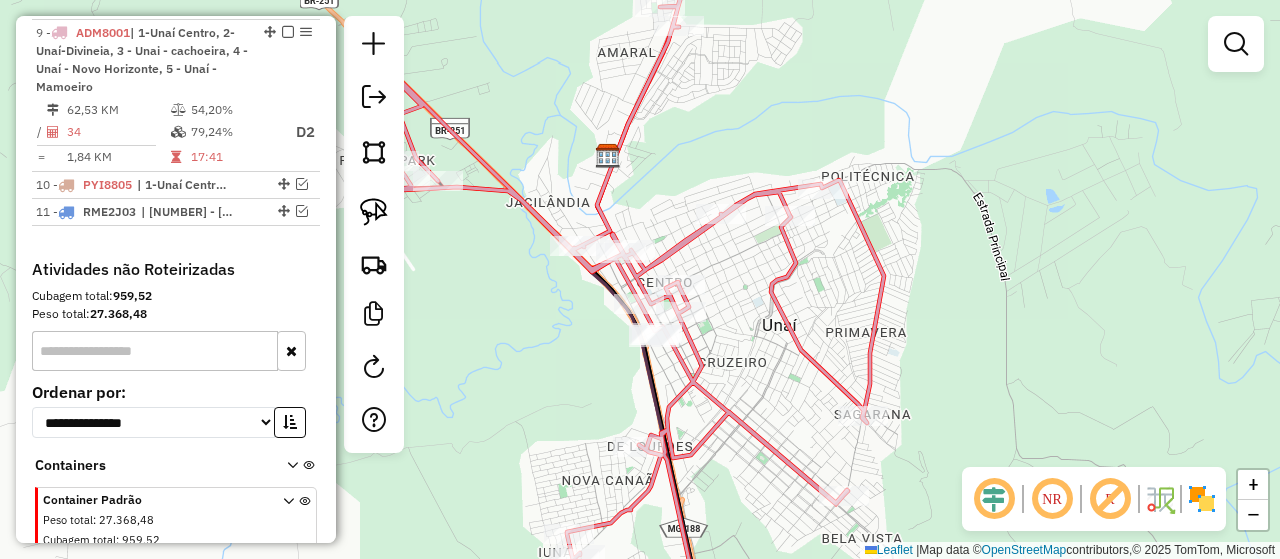 drag, startPoint x: 733, startPoint y: 328, endPoint x: 766, endPoint y: 271, distance: 65.863495 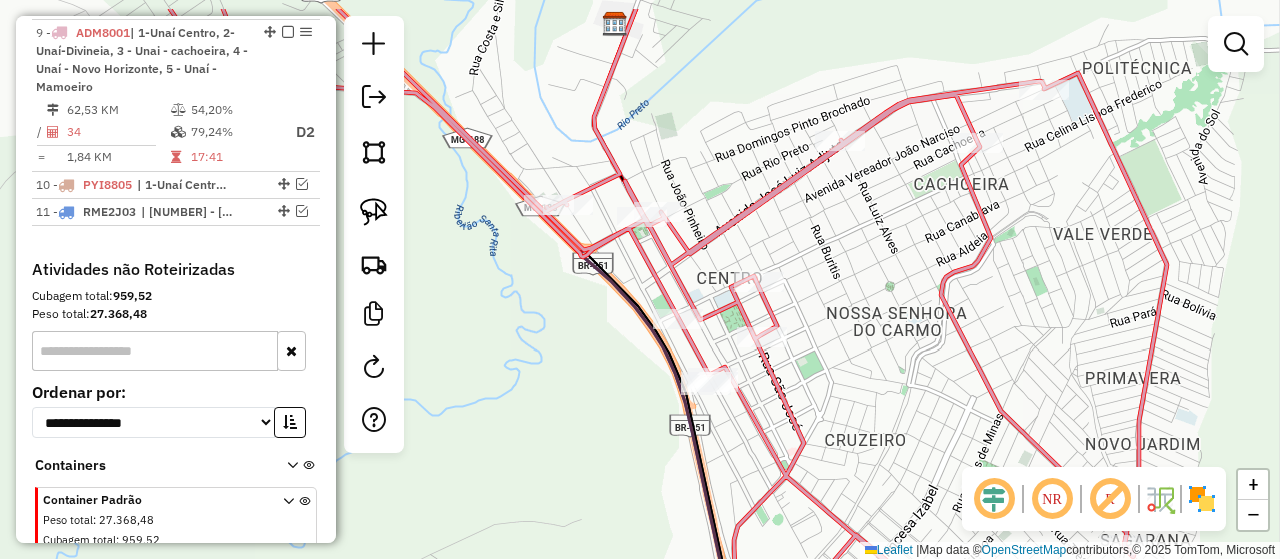 drag, startPoint x: 912, startPoint y: 377, endPoint x: 885, endPoint y: 445, distance: 73.1642 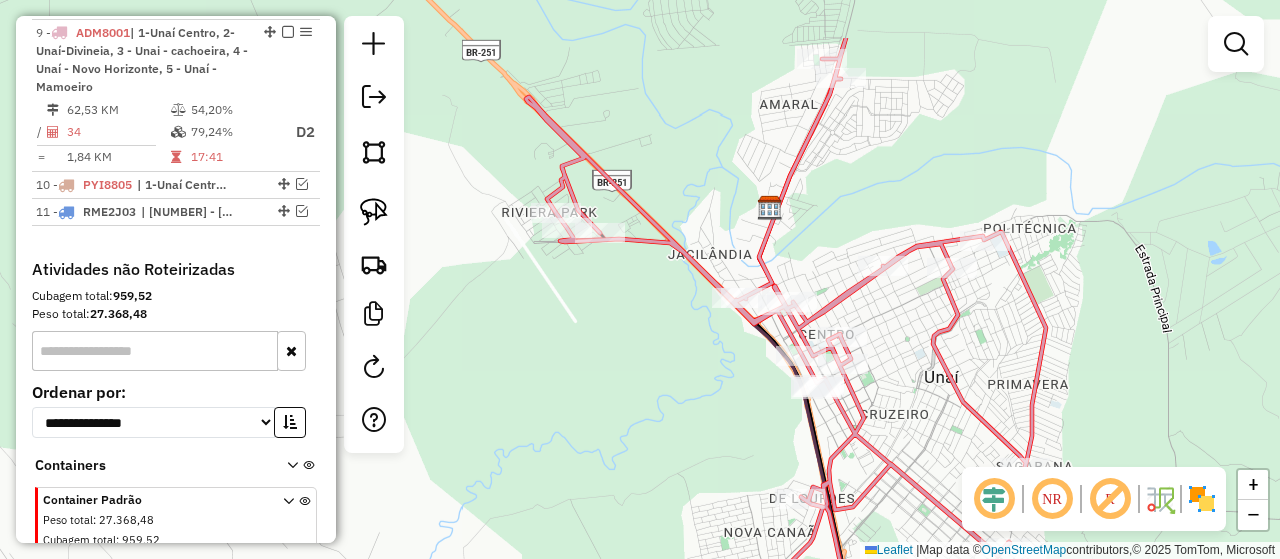 drag, startPoint x: 775, startPoint y: 253, endPoint x: 917, endPoint y: 329, distance: 161.05899 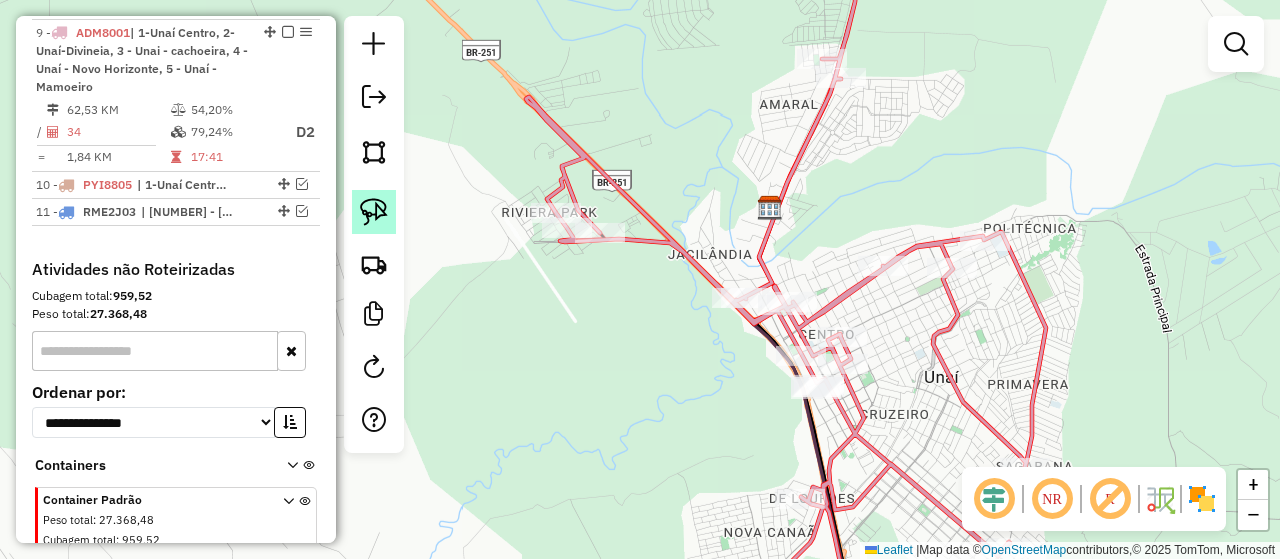 click 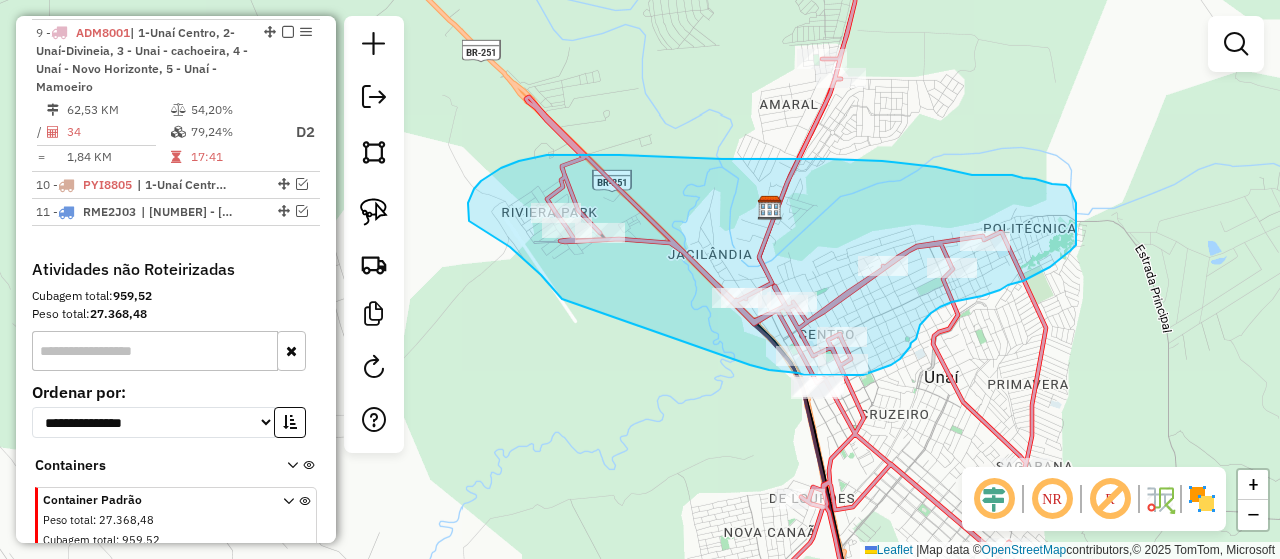drag, startPoint x: 562, startPoint y: 299, endPoint x: 750, endPoint y: 365, distance: 199.24858 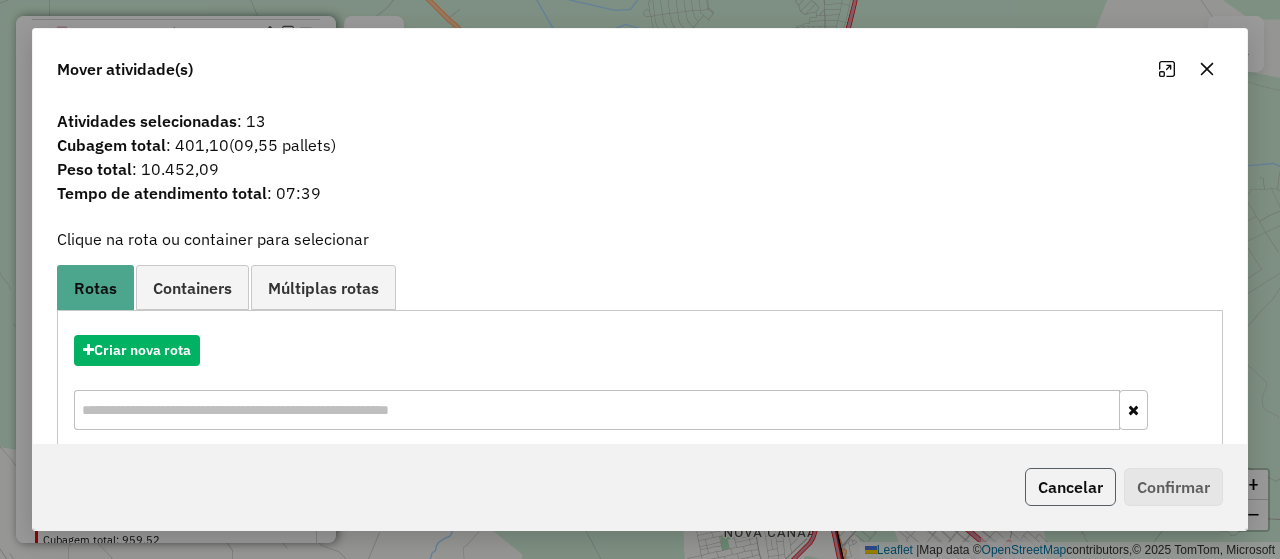 click on "Cancelar" 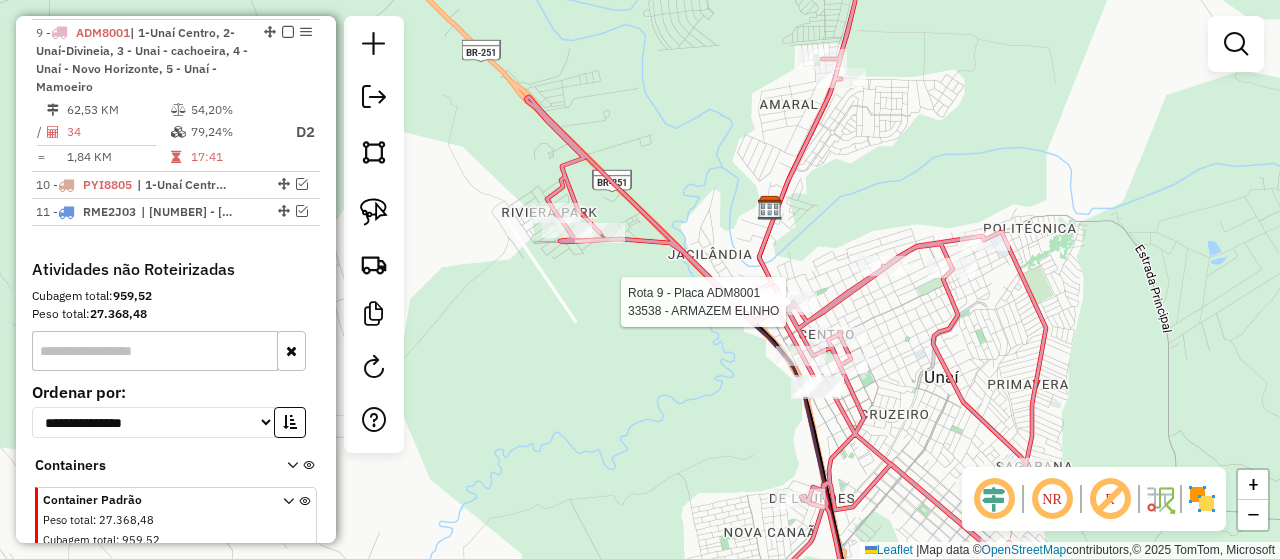 select on "*********" 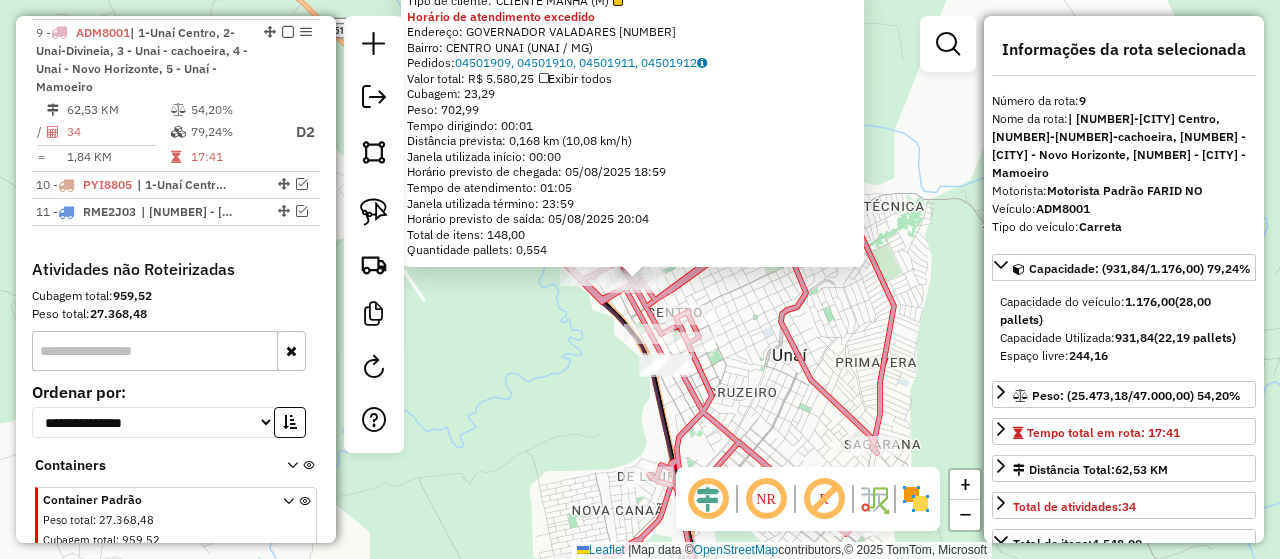 click 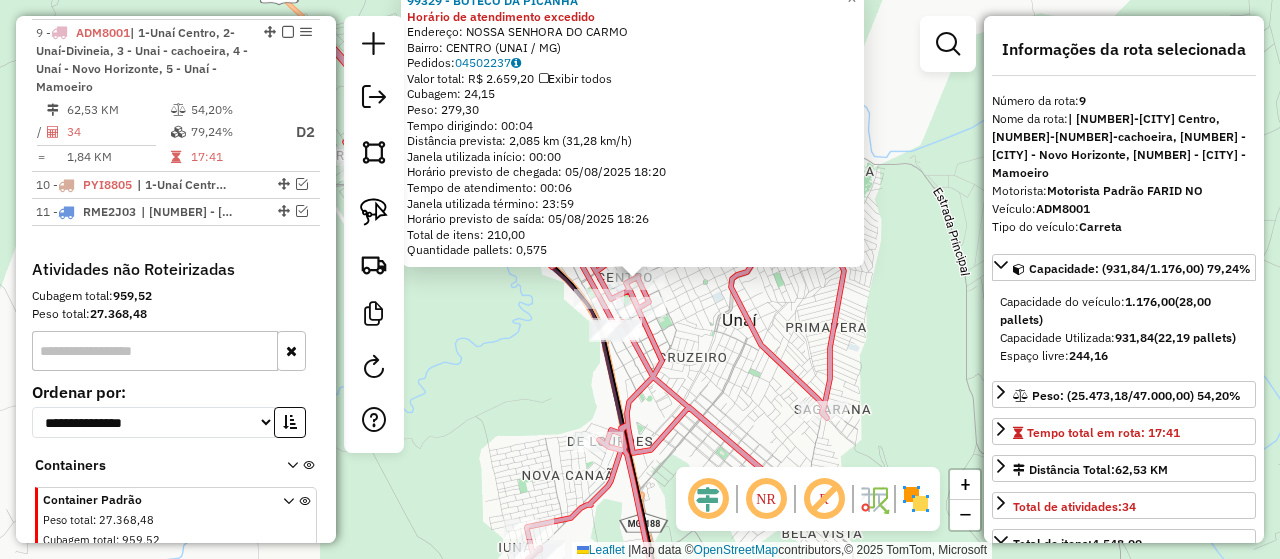 click 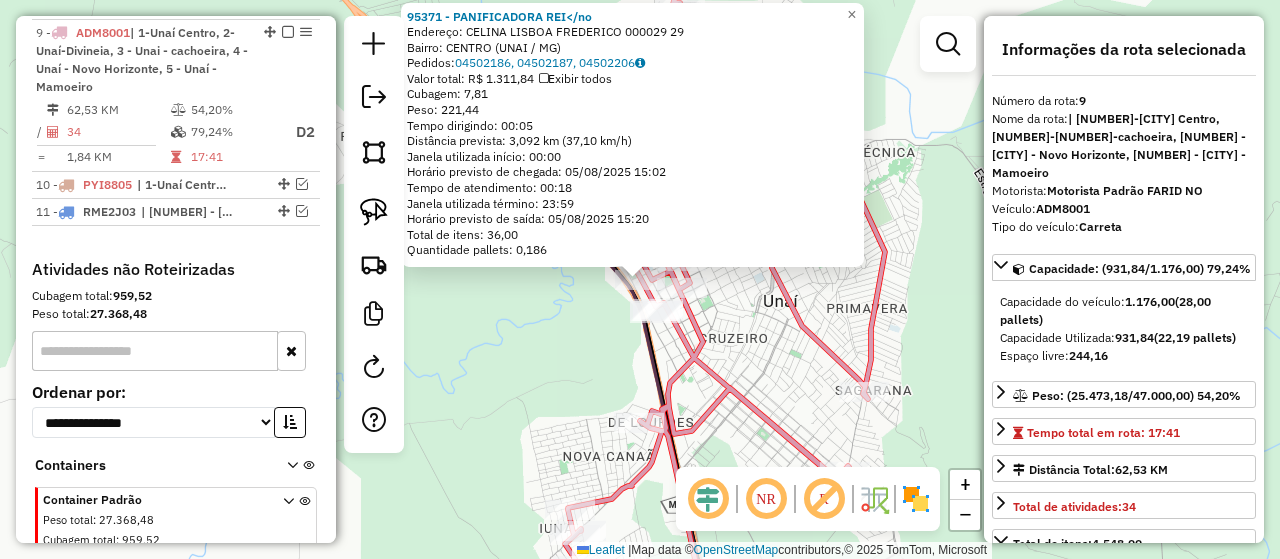 click on "95371 - PANIFICADORA REI</no  Endereço:  CELINA LISBOA FREDERICO 000029 29   Bairro: CENTRO (UNAI / MG)   Pedidos:  04502186, 04502187, 04502206   Valor total: R$ 1.311,84   Exibir todos   Cubagem: 7,81  Peso: 221,44  Tempo dirigindo: 00:05   Distância prevista: 3,092 km (37,10 km/h)   Janela utilizada início: 00:00   Horário previsto de chegada: 05/08/2025 15:02   Tempo de atendimento: 00:18   Janela utilizada término: 23:59   Horário previsto de saída: 05/08/2025 15:20   Total de itens: 36,00   Quantidade pallets: 0,186  × Janela de atendimento Grade de atendimento Capacidade Transportadoras Veículos Cliente Pedidos  Rotas Selecione os dias de semana para filtrar as janelas de atendimento  Seg   Ter   Qua   Qui   Sex   Sáb   Dom  Informe o período da janela de atendimento: De: Até:  Filtrar exatamente a janela do cliente  Considerar janela de atendimento padrão  Selecione os dias de semana para filtrar as grades de atendimento  Seg   Ter   Qua   Qui   Sex   Sáb   Dom   Peso mínimo:   De:  De:" 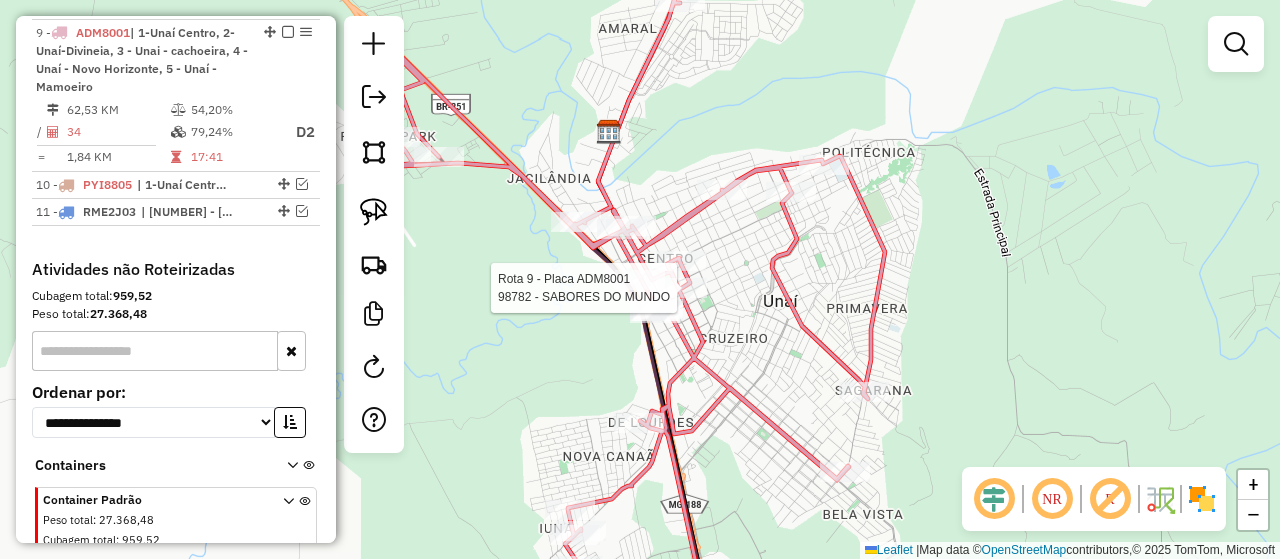 click 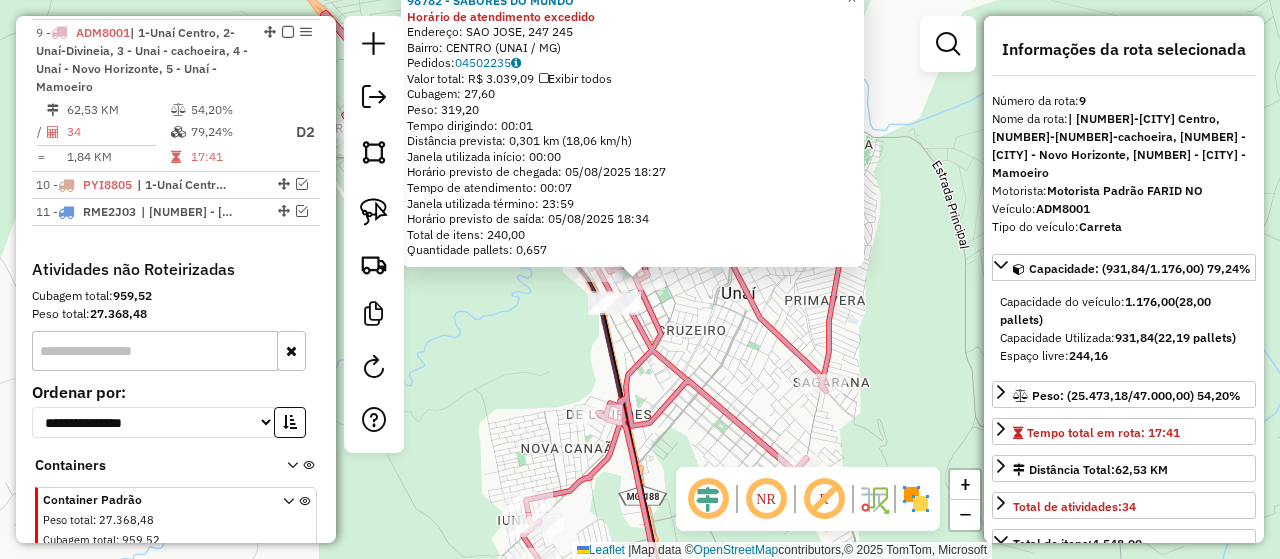 click on "Rota 9 - Placa ADM8001  98782 - SABORES DO MUNDO 98782 - SABORES DO MUNDO Horário de atendimento excedido  Endereço:  SAO JOSE, 247 245   Bairro: CENTRO (UNAI / MG)   Pedidos:  04502235   Valor total: R$ 3.039,09   Exibir todos   Cubagem: 27,60  Peso: 319,20  Tempo dirigindo: 00:01   Distância prevista: 0,301 km (18,06 km/h)   Janela utilizada início: 00:00   Horário previsto de chegada: 05/08/2025 18:27   Tempo de atendimento: 00:07   Janela utilizada término: 23:59   Horário previsto de saída: 05/08/2025 18:34   Total de itens: 240,00   Quantidade pallets: 0,657  × Janela de atendimento Grade de atendimento Capacidade Transportadoras Veículos Cliente Pedidos  Rotas Selecione os dias de semana para filtrar as janelas de atendimento  Seg   Ter   Qua   Qui   Sex   Sáb   Dom  Informe o período da janela de atendimento: De: Até:  Filtrar exatamente a janela do cliente  Considerar janela de atendimento padrão  Selecione os dias de semana para filtrar as grades de atendimento  Seg   Ter   Qua   Qui" 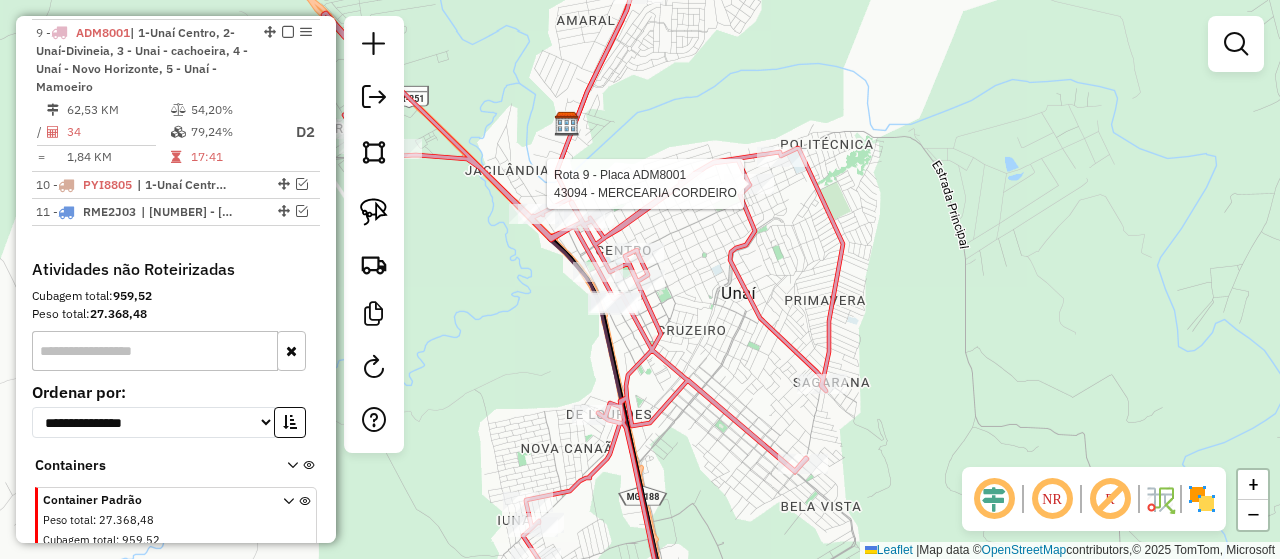 select on "*********" 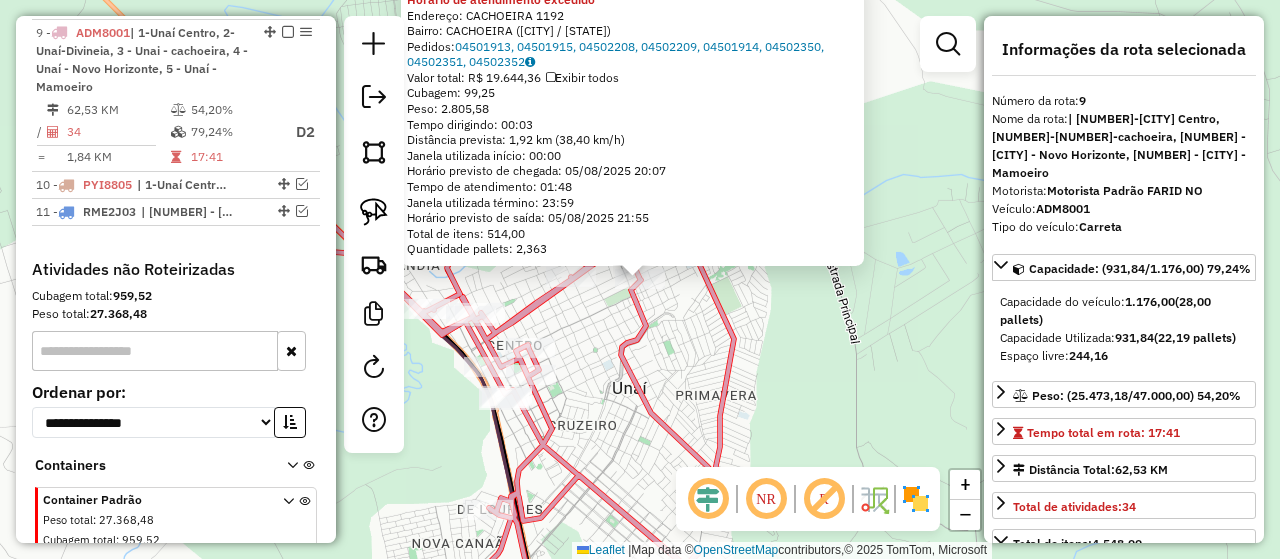 click on "43094 - MERCEARIA CORDEIRO Horário de atendimento excedido  Endereço:  CACHOEIRA 1192   Bairro: CACHOEIRA (UNAI / MG)   Pedidos:  04501913, 04501915, 04502208, 04502209, 04501914, 04502350, 04502351, 04502352   Valor total: R$ 19.644,36   Exibir todos   Cubagem: 99,25  Peso: 2.805,58  Tempo dirigindo: 00:03   Distância prevista: 1,92 km (38,40 km/h)   Janela utilizada início: 00:00   Horário previsto de chegada: 05/08/2025 20:07   Tempo de atendimento: 01:48   Janela utilizada término: 23:59   Horário previsto de saída: 05/08/2025 21:55   Total de itens: 514,00   Quantidade pallets: 2,363  × Janela de atendimento Grade de atendimento Capacidade Transportadoras Veículos Cliente Pedidos  Rotas Selecione os dias de semana para filtrar as janelas de atendimento  Seg   Ter   Qua   Qui   Sex   Sáb   Dom  Informe o período da janela de atendimento: De: Até:  Filtrar exatamente a janela do cliente  Considerar janela de atendimento padrão  Selecione os dias de semana para filtrar as grades de atendimento" 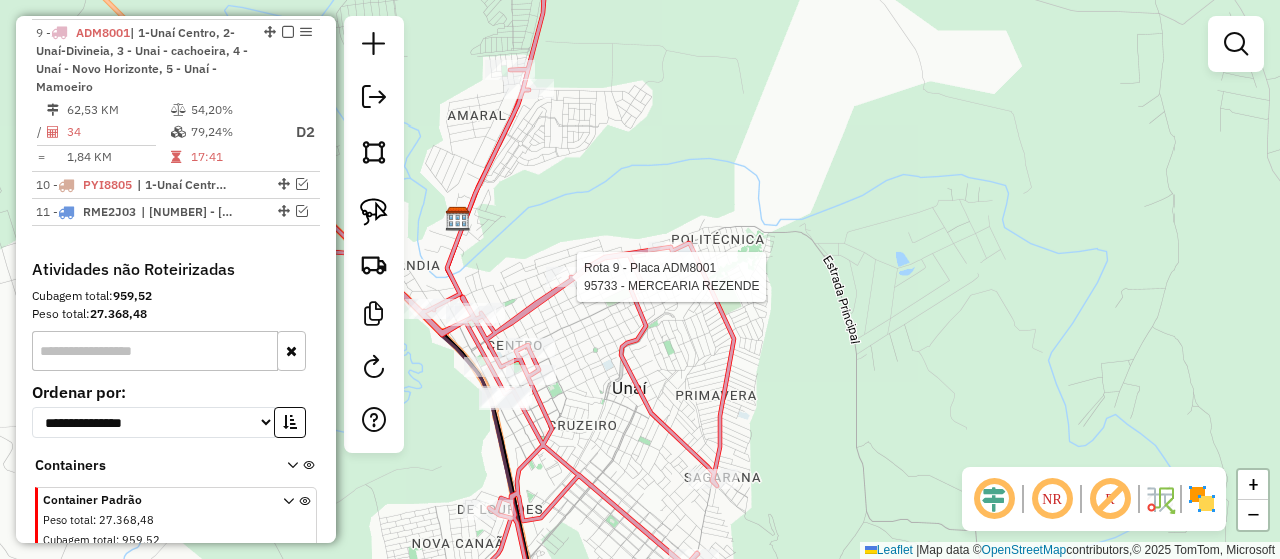 select on "*********" 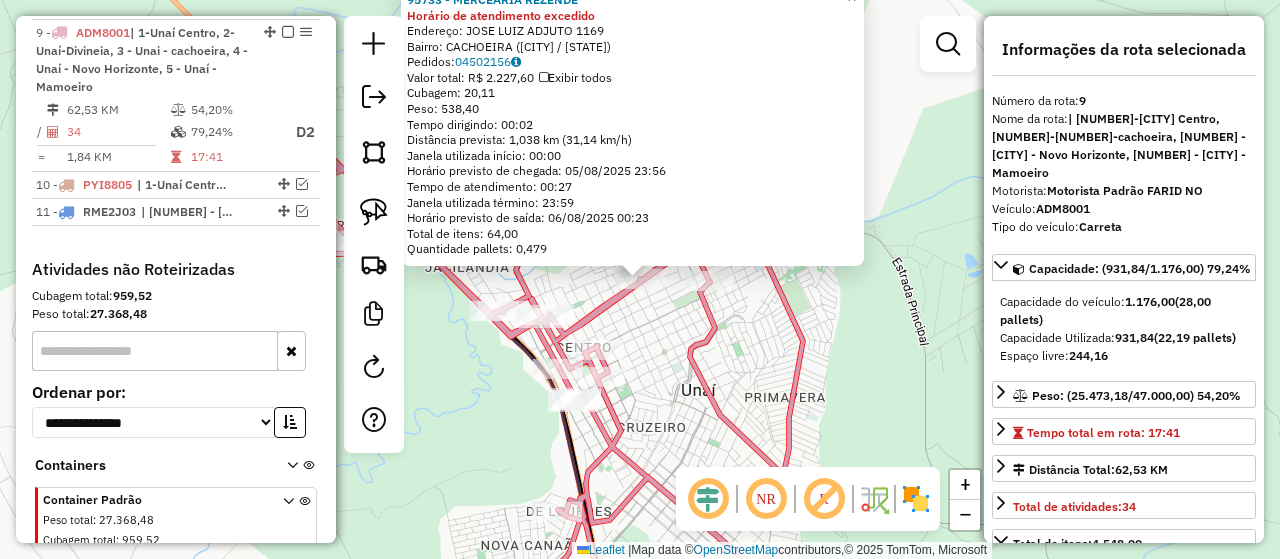 click 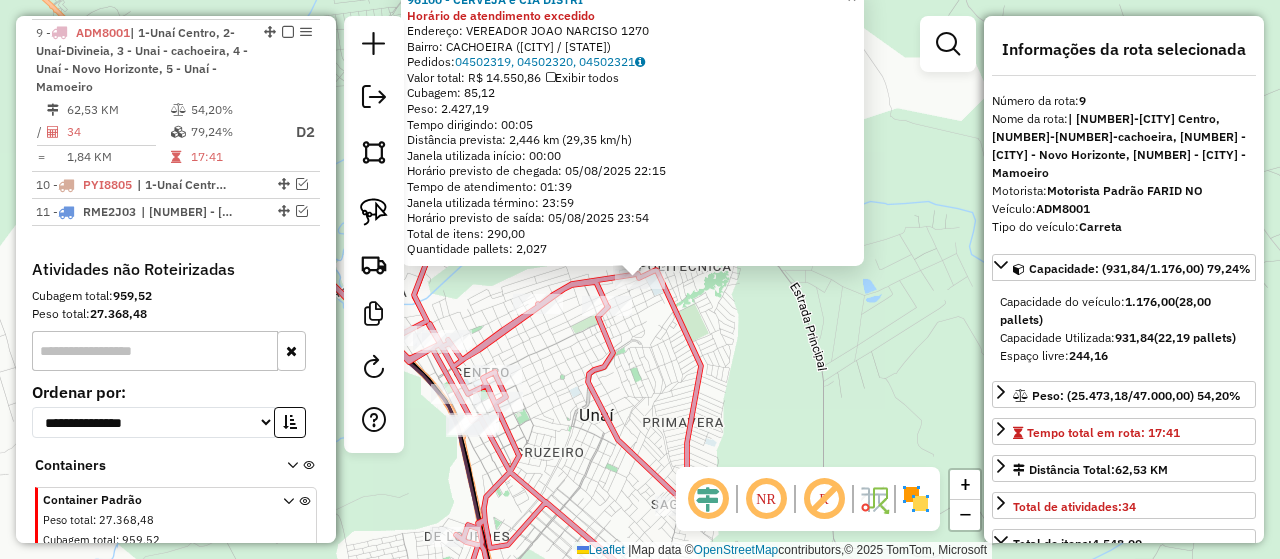 click on "96100 - CERVEJA e CIA DISTRI Horário de atendimento excedido  Endereço:  VEREADOR JOAO NARCISO 1270   Bairro: CACHOEIRA (UNAI / MG)   Pedidos:  04502319, 04502320, 04502321   Valor total: R$ 14.550,86   Exibir todos   Cubagem: 85,12  Peso: 2.427,19  Tempo dirigindo: 00:05   Distância prevista: 2,446 km (29,35 km/h)   Janela utilizada início: 00:00   Horário previsto de chegada: 05/08/2025 22:15   Tempo de atendimento: 01:39   Janela utilizada término: 23:59   Horário previsto de saída: 05/08/2025 23:54   Total de itens: 290,00   Quantidade pallets: 2,027  × Janela de atendimento Grade de atendimento Capacidade Transportadoras Veículos Cliente Pedidos  Rotas Selecione os dias de semana para filtrar as janelas de atendimento  Seg   Ter   Qua   Qui   Sex   Sáb   Dom  Informe o período da janela de atendimento: De: Até:  Filtrar exatamente a janela do cliente  Considerar janela de atendimento padrão  Selecione os dias de semana para filtrar as grades de atendimento  Seg   Ter   Qua   Qui   Sex  De:" 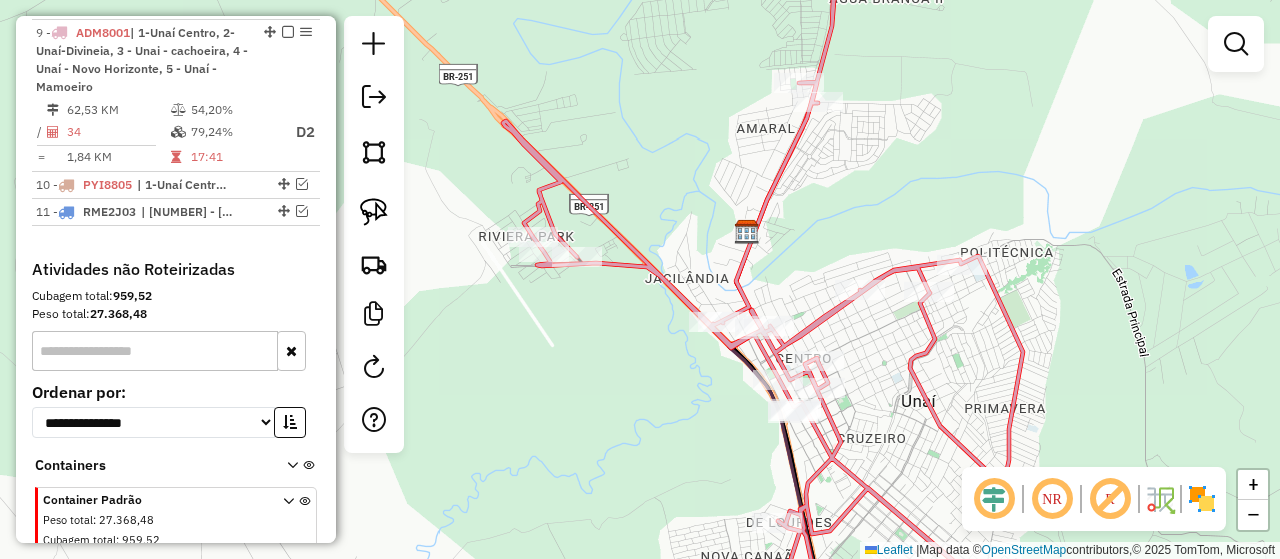 drag, startPoint x: 733, startPoint y: 333, endPoint x: 948, endPoint y: 359, distance: 216.56639 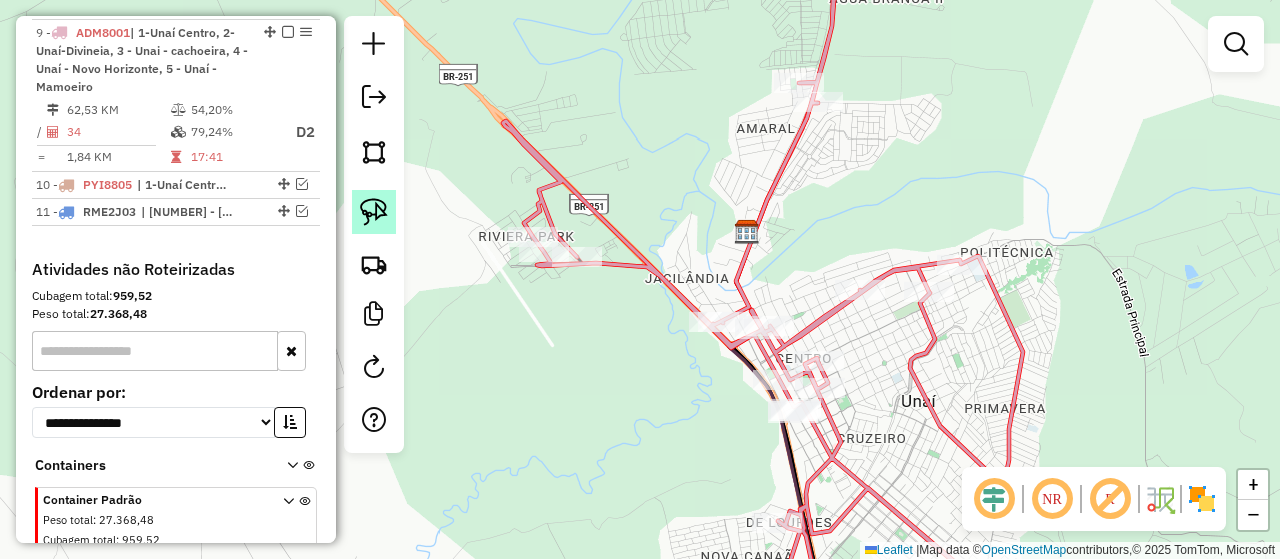 click 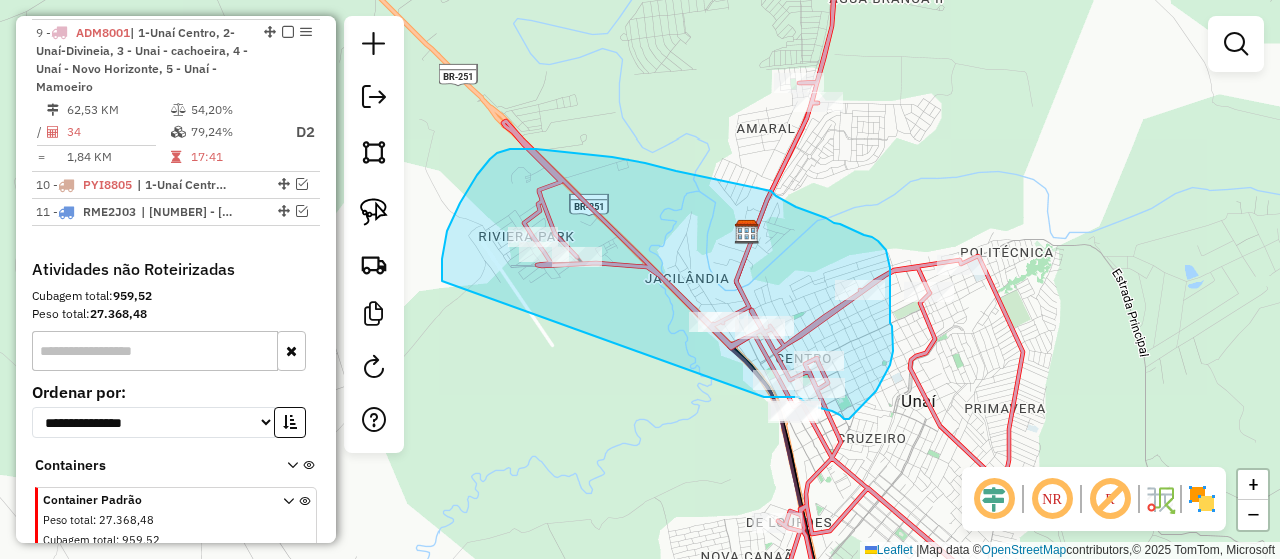 drag, startPoint x: 442, startPoint y: 281, endPoint x: 751, endPoint y: 397, distance: 330.05606 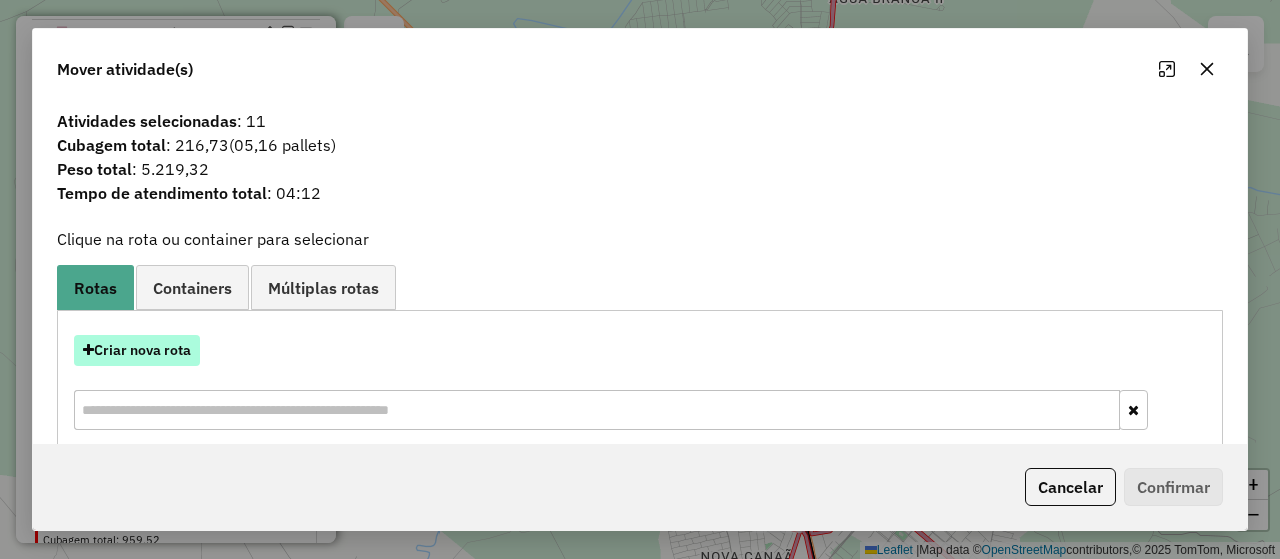 click on "Criar nova rota" at bounding box center (137, 350) 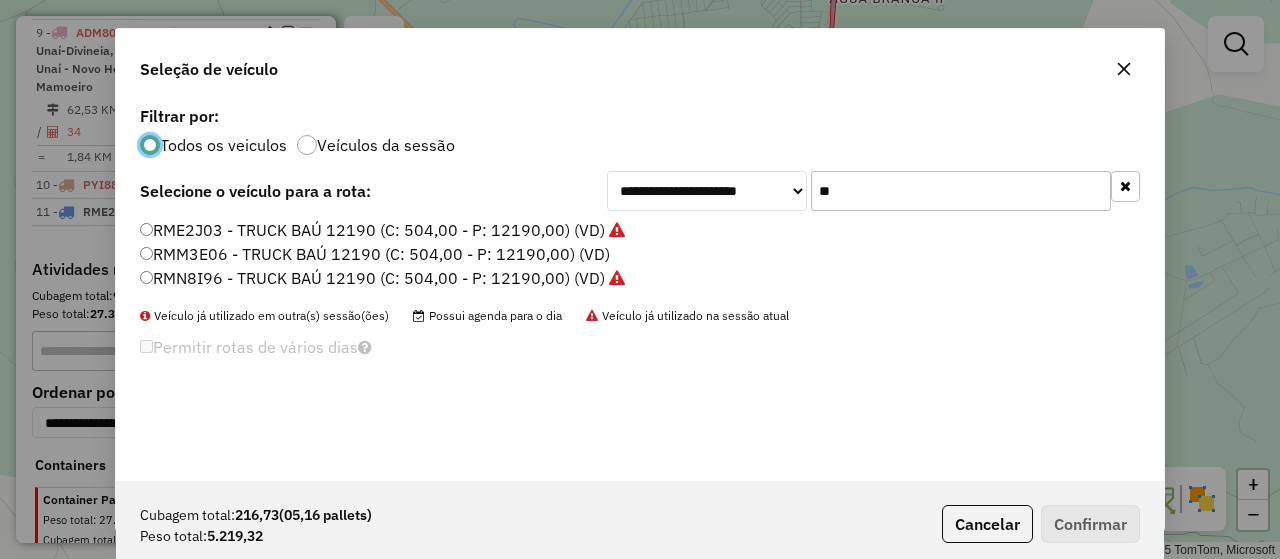 scroll, scrollTop: 10, scrollLeft: 6, axis: both 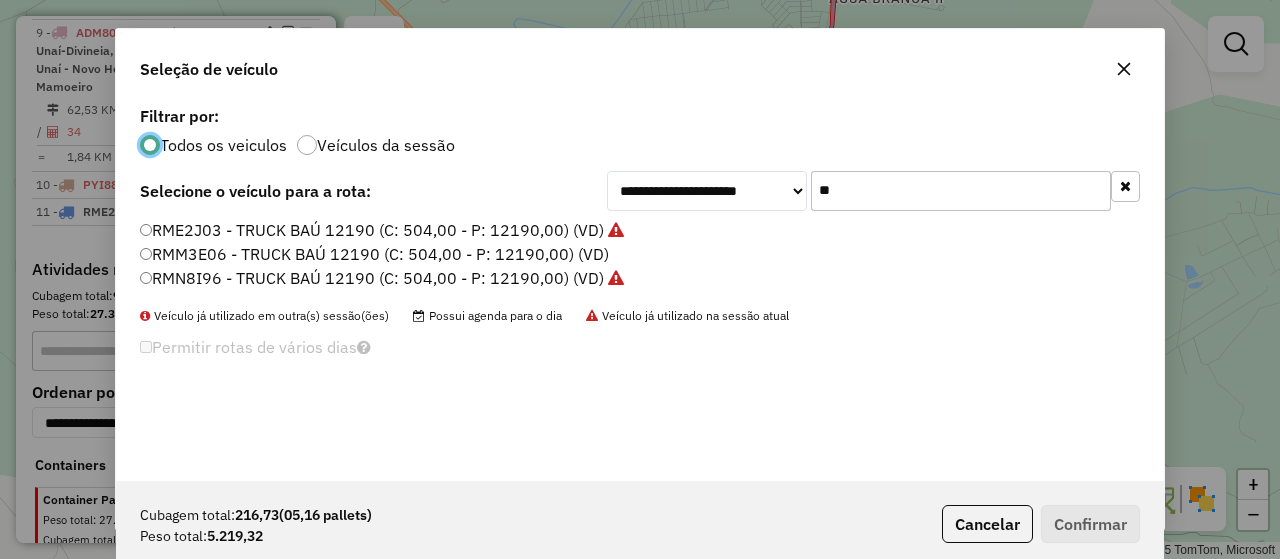 click on "**" 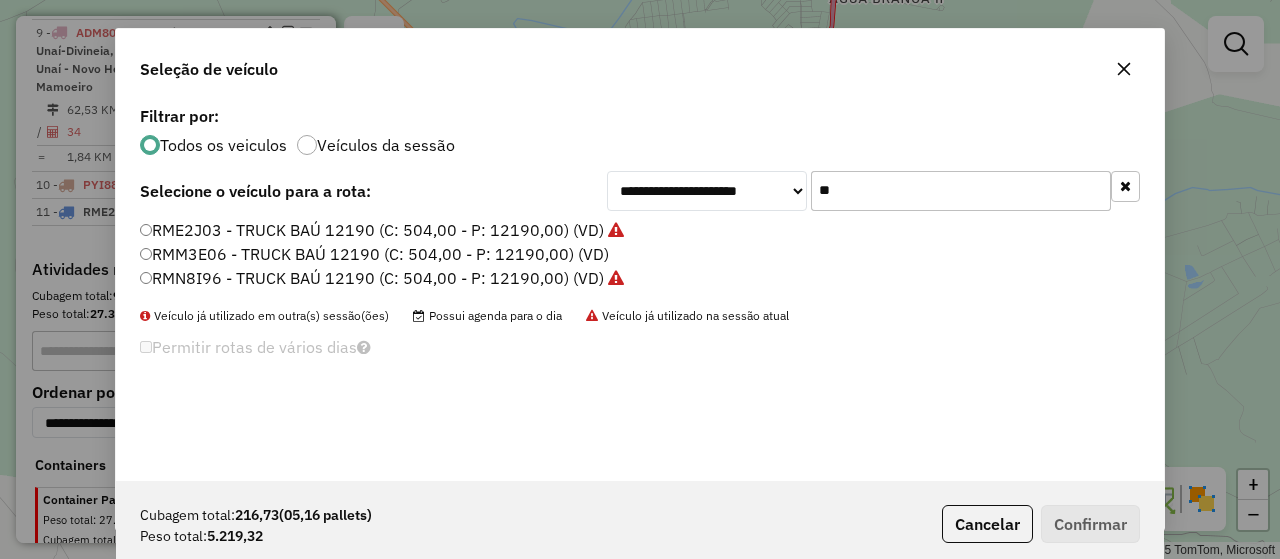 click on "**" 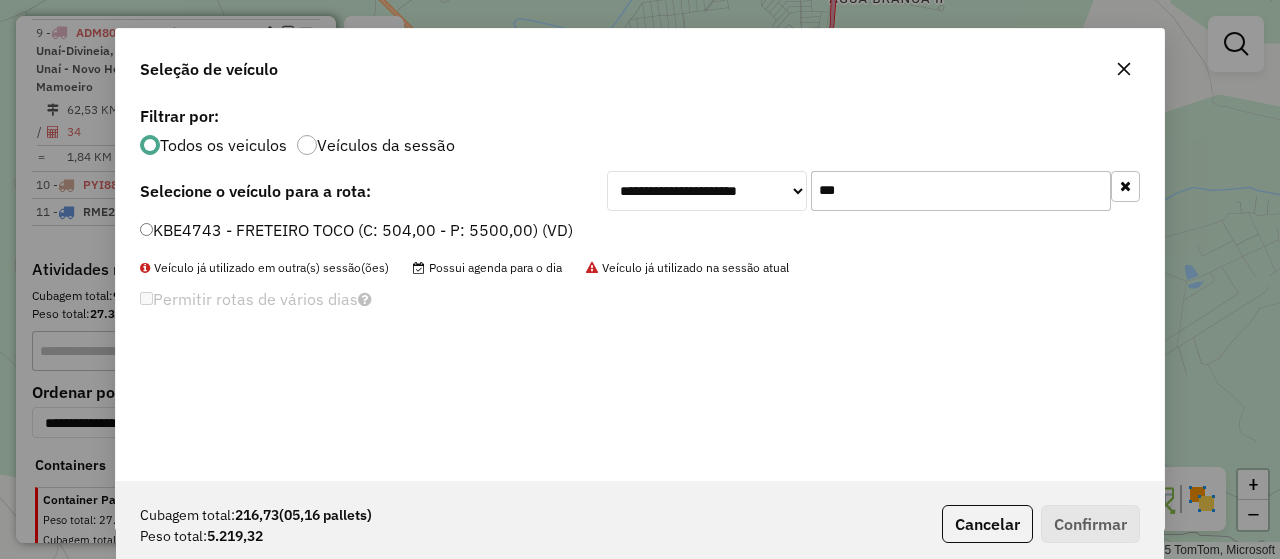 type on "***" 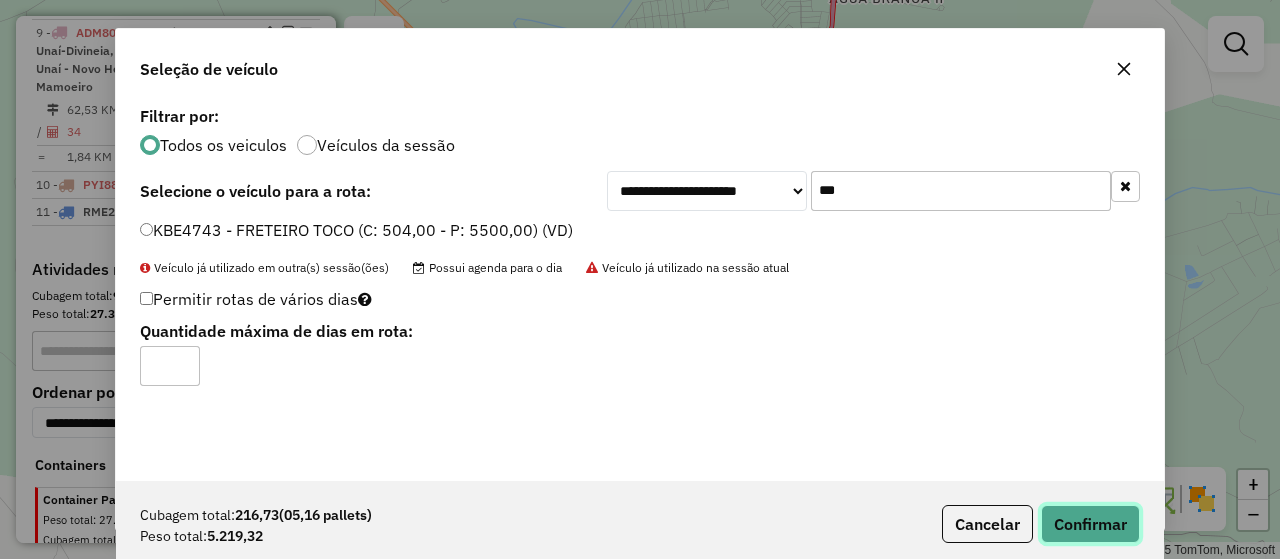 click on "Confirmar" 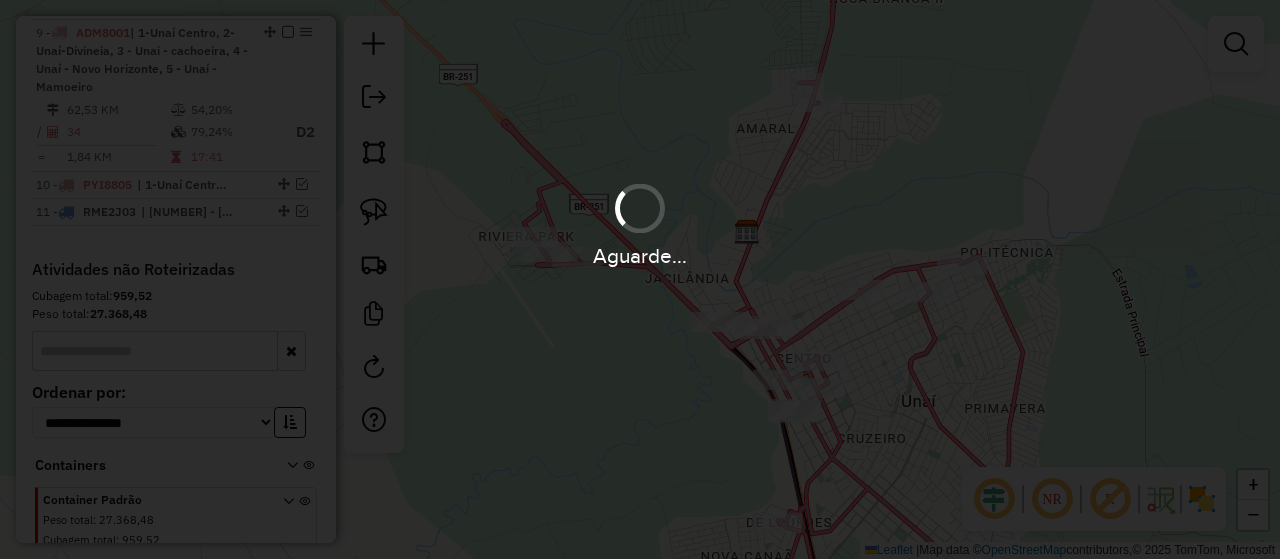 scroll, scrollTop: 1530, scrollLeft: 0, axis: vertical 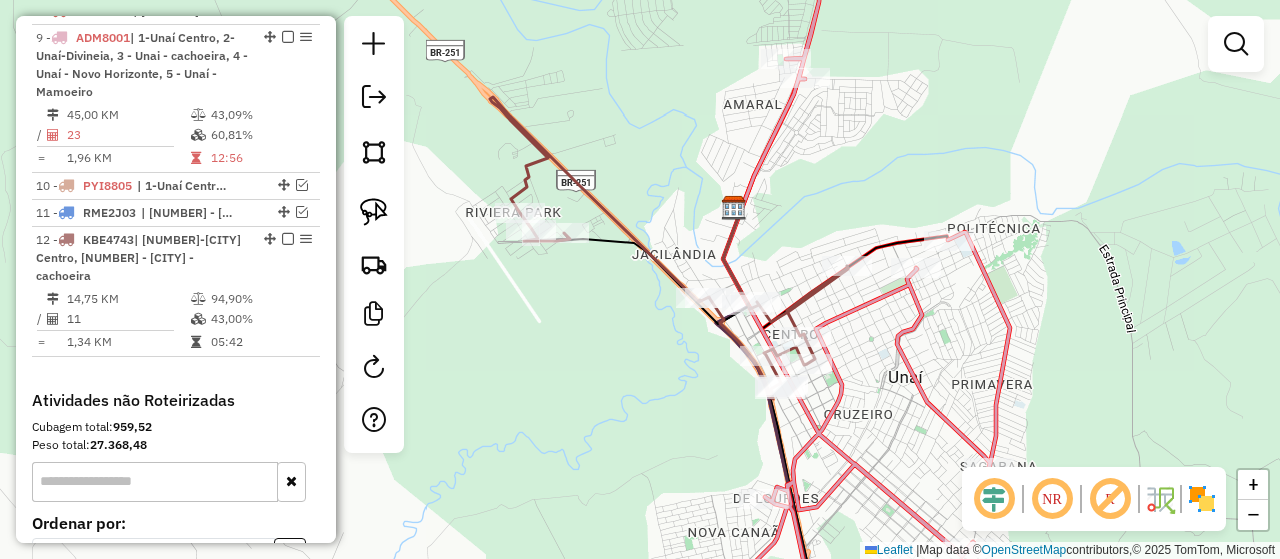drag, startPoint x: 731, startPoint y: 226, endPoint x: 710, endPoint y: 194, distance: 38.27532 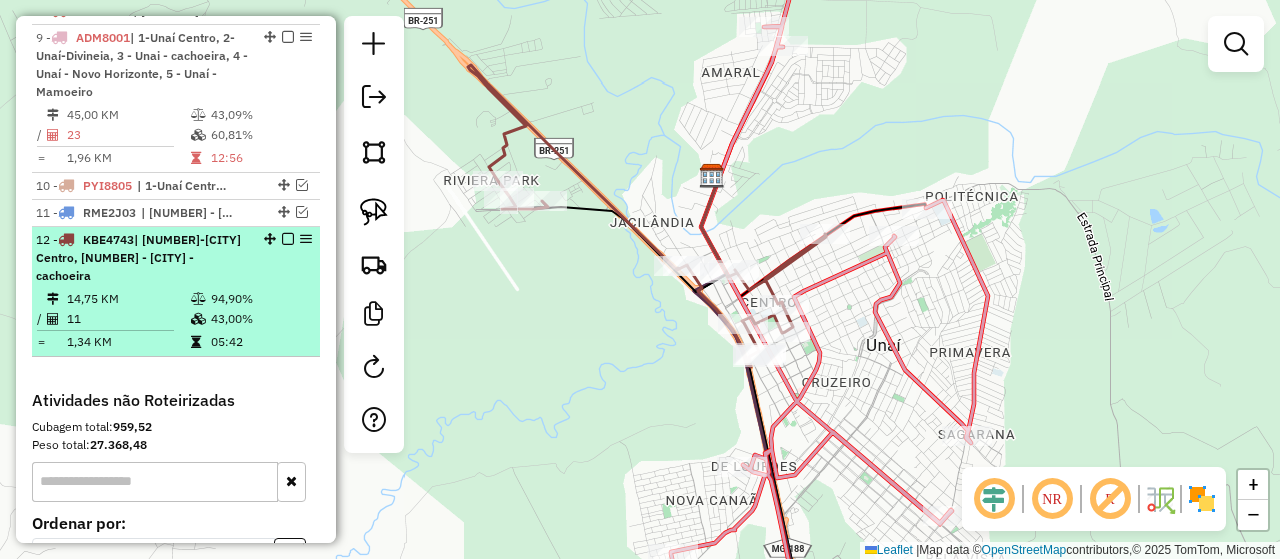 click at bounding box center (288, 239) 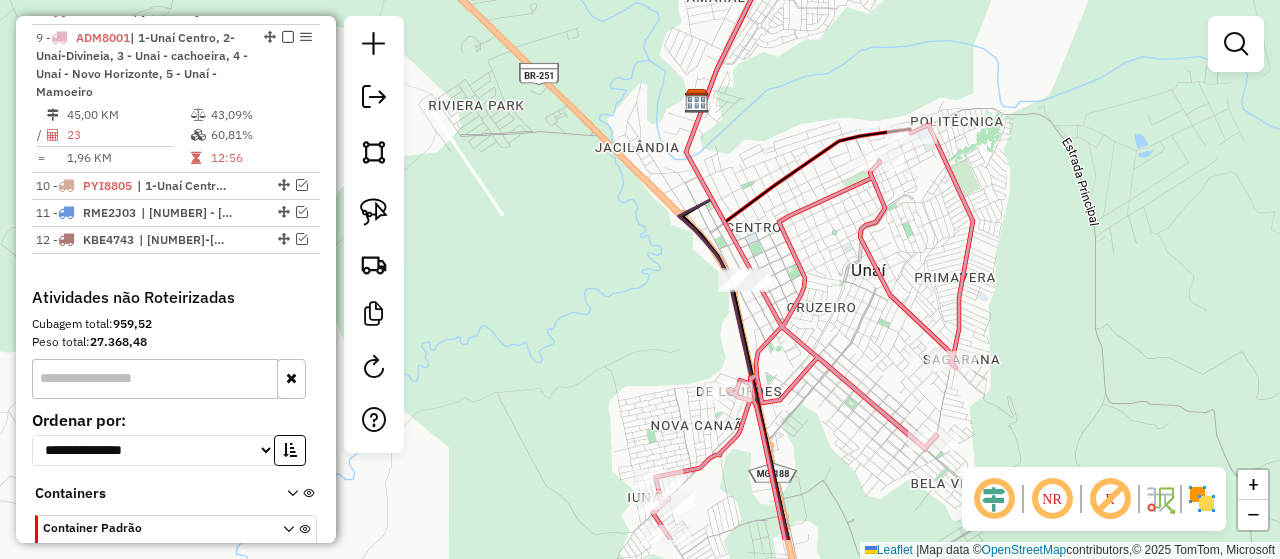 drag, startPoint x: 963, startPoint y: 269, endPoint x: 954, endPoint y: 222, distance: 47.853943 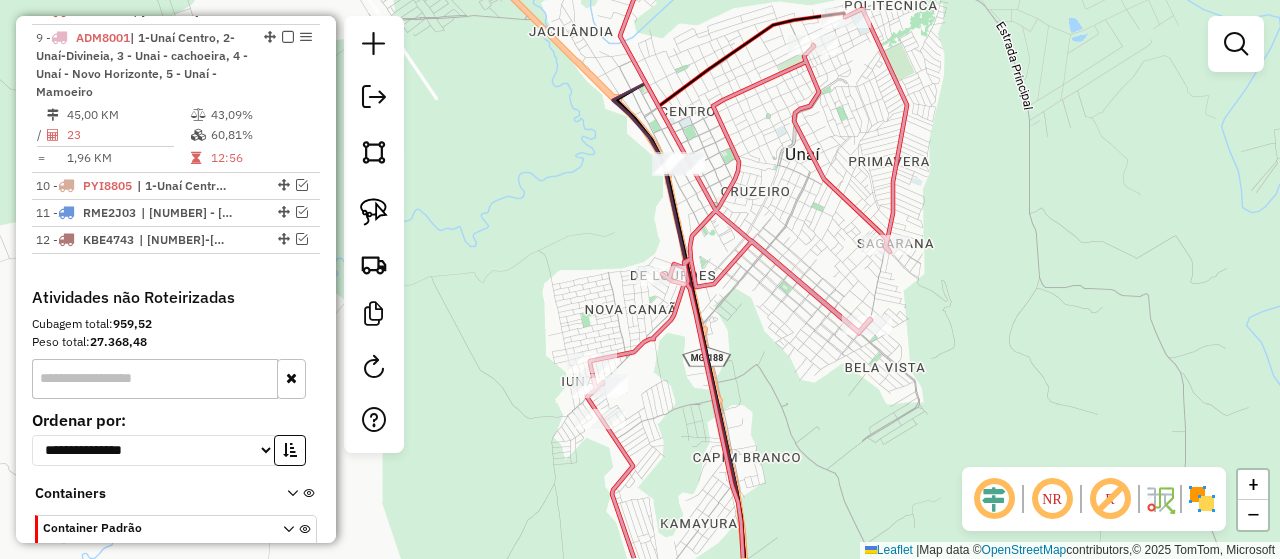 drag, startPoint x: 816, startPoint y: 342, endPoint x: 740, endPoint y: 345, distance: 76.05919 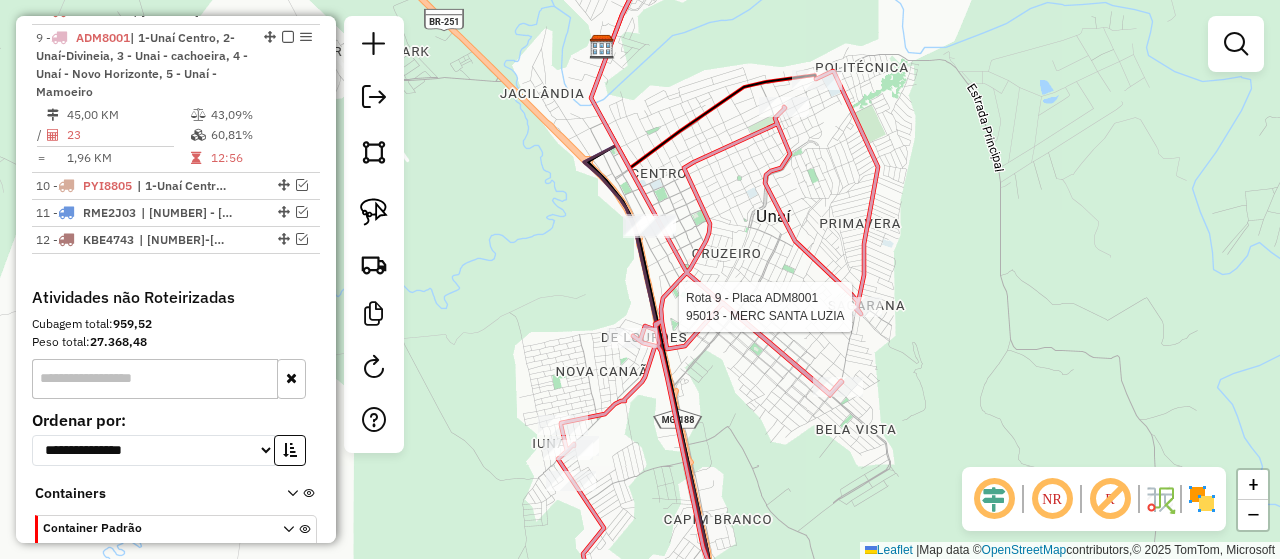 select on "*********" 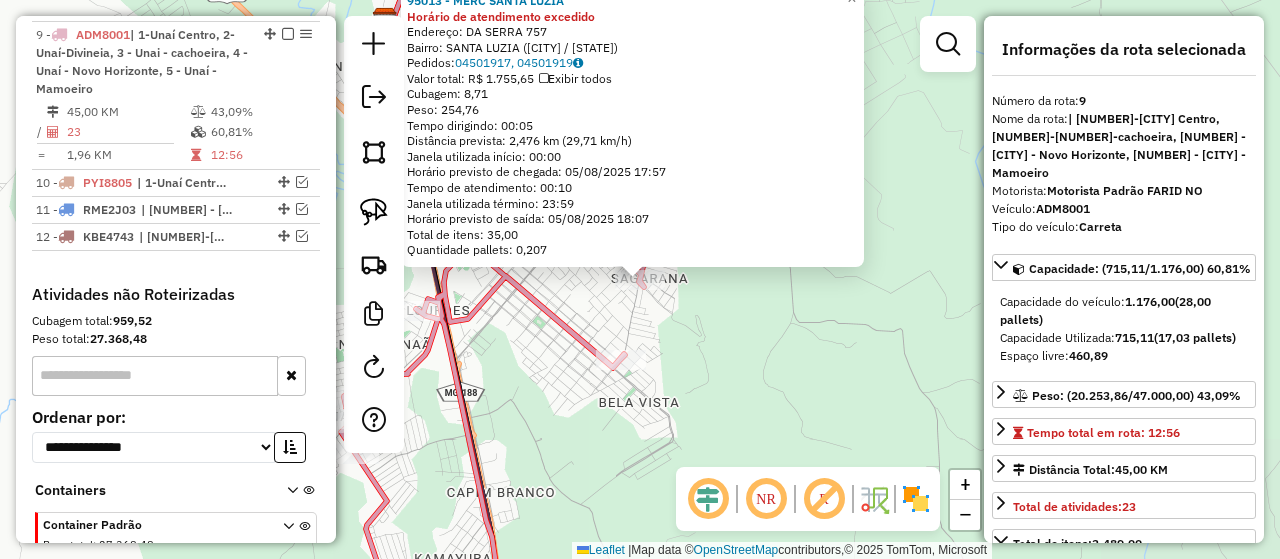 scroll, scrollTop: 1535, scrollLeft: 0, axis: vertical 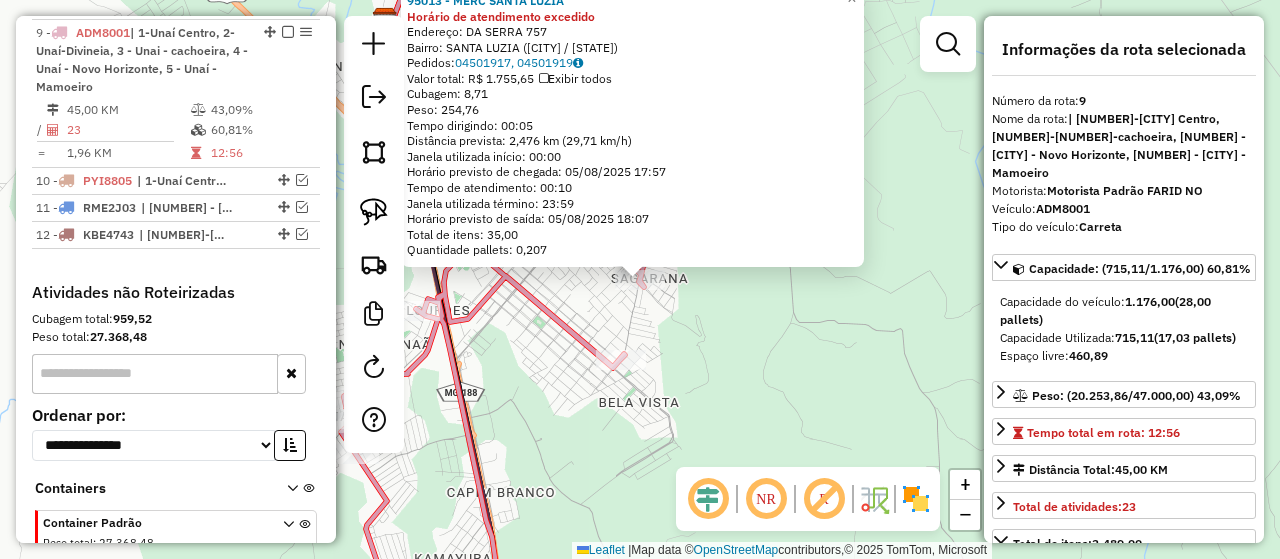 click on "95013 - MERC SANTA LUZIA Horário de atendimento excedido  Endereço:  DA SERRA 757   Bairro: SANTA LUZIA (UNAI / MG)   Pedidos:  04501917, 04501919   Valor total: R$ 1.755,65   Exibir todos   Cubagem: 8,71  Peso: 254,76  Tempo dirigindo: 00:05   Distância prevista: 2,476 km (29,71 km/h)   Janela utilizada início: 00:00   Horário previsto de chegada: 05/08/2025 17:57   Tempo de atendimento: 00:10   Janela utilizada término: 23:59   Horário previsto de saída: 05/08/2025 18:07   Total de itens: 35,00   Quantidade pallets: 0,207  × Janela de atendimento Grade de atendimento Capacidade Transportadoras Veículos Cliente Pedidos  Rotas Selecione os dias de semana para filtrar as janelas de atendimento  Seg   Ter   Qua   Qui   Sex   Sáb   Dom  Informe o período da janela de atendimento: De: Até:  Filtrar exatamente a janela do cliente  Considerar janela de atendimento padrão  Selecione os dias de semana para filtrar as grades de atendimento  Seg   Ter   Qua   Qui   Sex   Sáb   Dom   Peso mínimo:   De:" 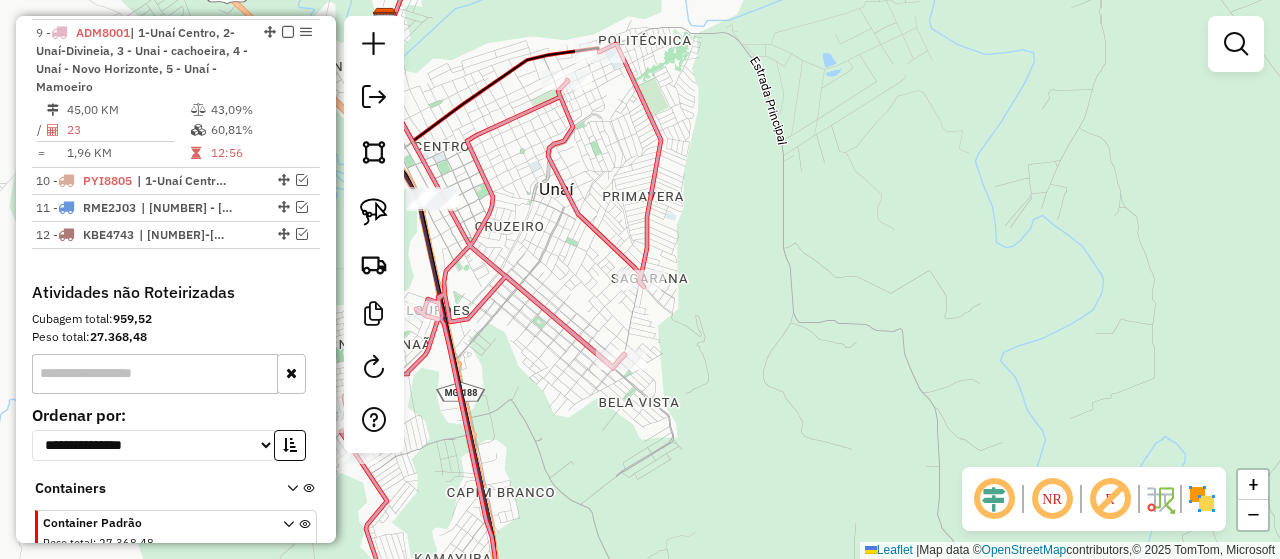 drag, startPoint x: 690, startPoint y: 241, endPoint x: 948, endPoint y: 105, distance: 291.65048 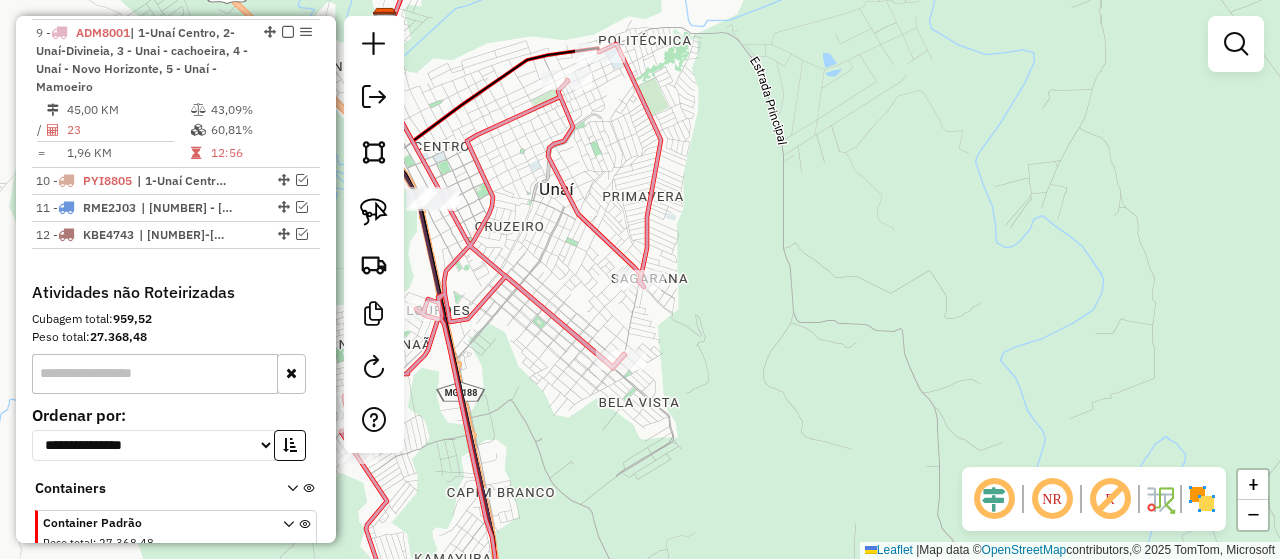 click on "Janela de atendimento Grade de atendimento Capacidade Transportadoras Veículos Cliente Pedidos  Rotas Selecione os dias de semana para filtrar as janelas de atendimento  Seg   Ter   Qua   Qui   Sex   Sáb   Dom  Informe o período da janela de atendimento: De: Até:  Filtrar exatamente a janela do cliente  Considerar janela de atendimento padrão  Selecione os dias de semana para filtrar as grades de atendimento  Seg   Ter   Qua   Qui   Sex   Sáb   Dom   Considerar clientes sem dia de atendimento cadastrado  Clientes fora do dia de atendimento selecionado Filtrar as atividades entre os valores definidos abaixo:  Peso mínimo:   Peso máximo:   Cubagem mínima:   Cubagem máxima:   De:   Até:  Filtrar as atividades entre o tempo de atendimento definido abaixo:  De:   Até:   Considerar capacidade total dos clientes não roteirizados Transportadora: Selecione um ou mais itens Tipo de veículo: Selecione um ou mais itens Veículo: Selecione um ou mais itens Motorista: Selecione um ou mais itens Nome: Rótulo:" 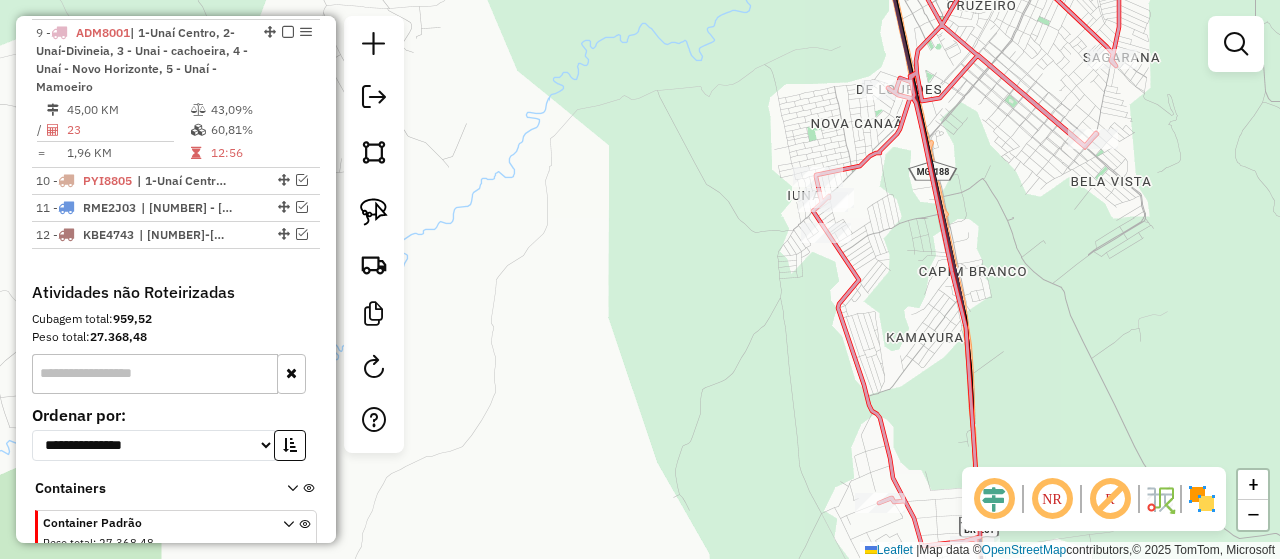 click on "Janela de atendimento Grade de atendimento Capacidade Transportadoras Veículos Cliente Pedidos  Rotas Selecione os dias de semana para filtrar as janelas de atendimento  Seg   Ter   Qua   Qui   Sex   Sáb   Dom  Informe o período da janela de atendimento: De: Até:  Filtrar exatamente a janela do cliente  Considerar janela de atendimento padrão  Selecione os dias de semana para filtrar as grades de atendimento  Seg   Ter   Qua   Qui   Sex   Sáb   Dom   Considerar clientes sem dia de atendimento cadastrado  Clientes fora do dia de atendimento selecionado Filtrar as atividades entre os valores definidos abaixo:  Peso mínimo:   Peso máximo:   Cubagem mínima:   Cubagem máxima:   De:   Até:  Filtrar as atividades entre o tempo de atendimento definido abaixo:  De:   Até:   Considerar capacidade total dos clientes não roteirizados Transportadora: Selecione um ou mais itens Tipo de veículo: Selecione um ou mais itens Veículo: Selecione um ou mais itens Motorista: Selecione um ou mais itens Nome: Rótulo:" 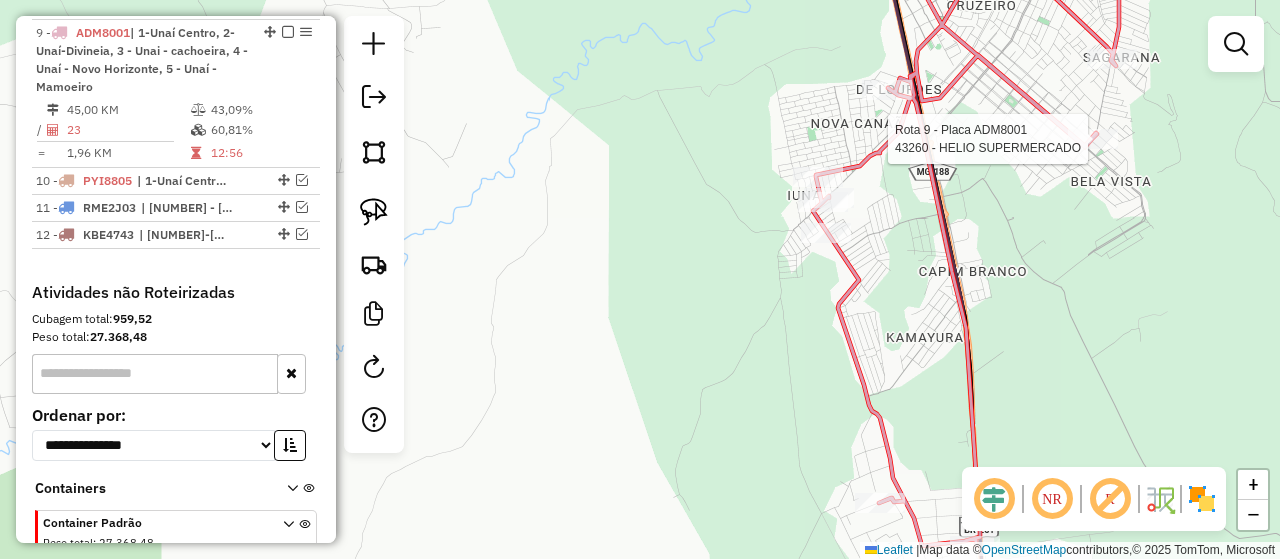 click 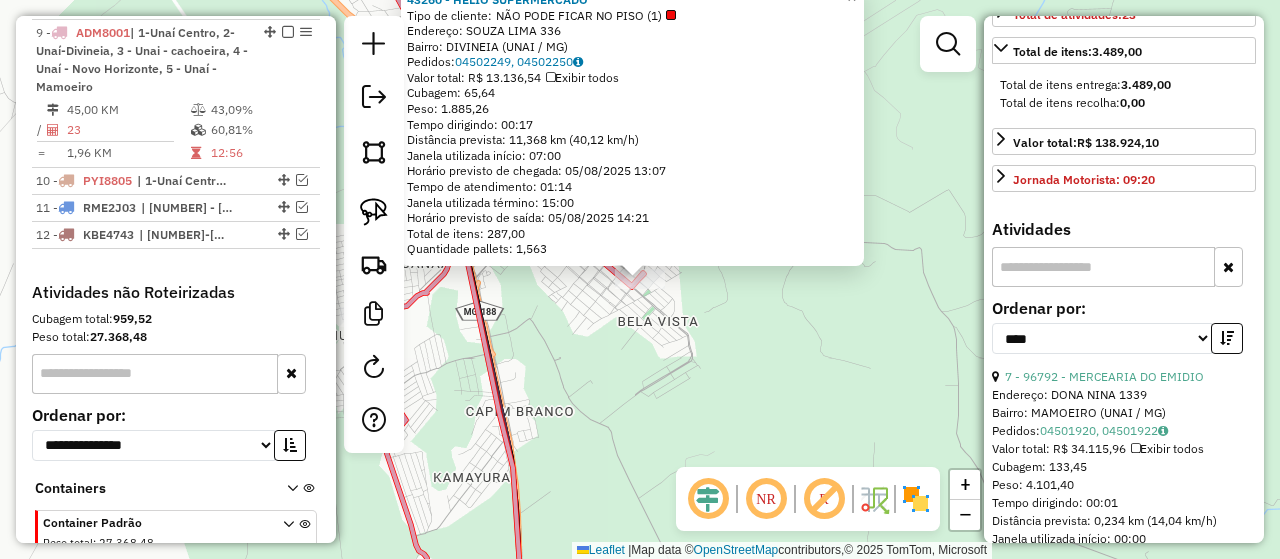 scroll, scrollTop: 500, scrollLeft: 0, axis: vertical 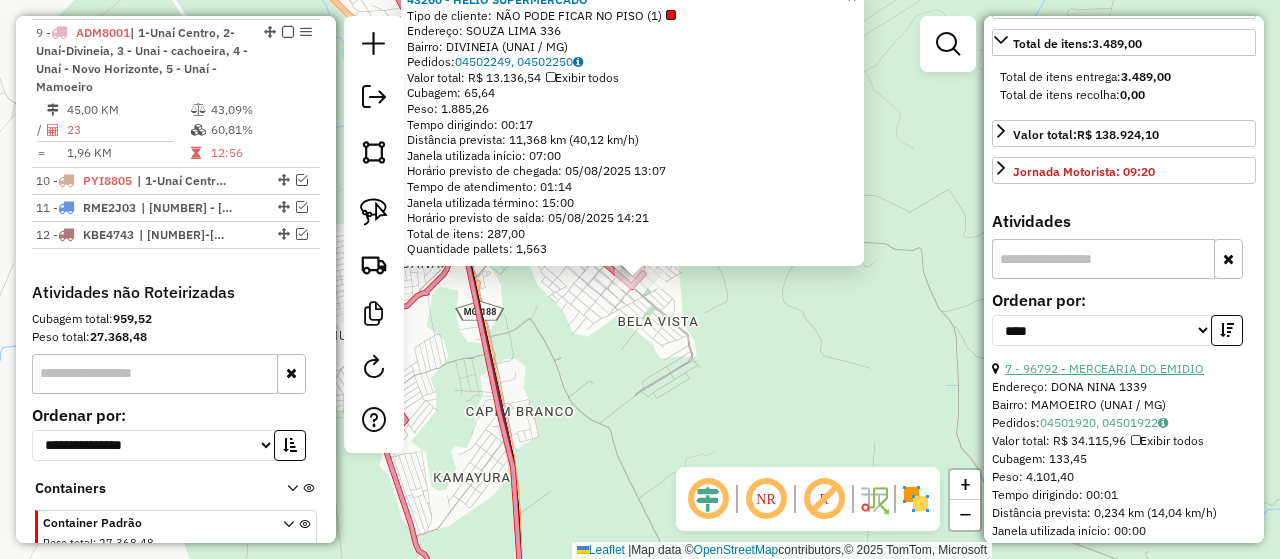 click on "7 - 96792 - MERCEARIA DO EMIDIO" at bounding box center (1104, 368) 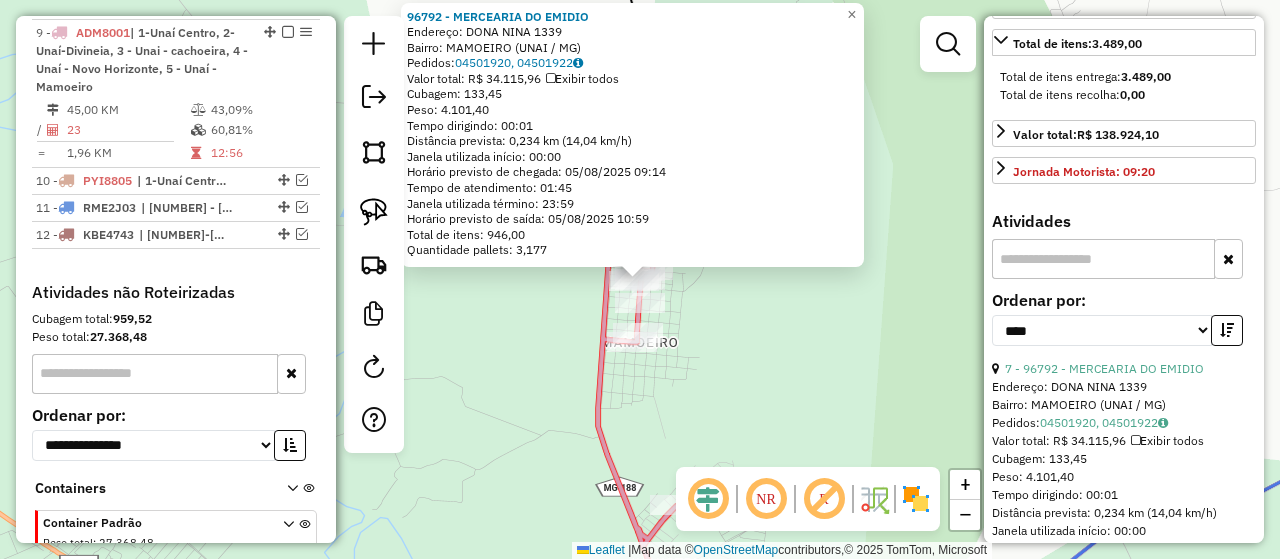 click on "96792 - MERCEARIA DO EMIDIO  Endereço:  DONA NINA 1339   Bairro: MAMOEIRO (UNAI / MG)   Pedidos:  04501920, 04501922   Valor total: R$ 34.115,96   Exibir todos   Cubagem: 133,45  Peso: 4.101,40  Tempo dirigindo: 00:01   Distância prevista: 0,234 km (14,04 km/h)   Janela utilizada início: 00:00   Horário previsto de chegada: 05/08/2025 09:14   Tempo de atendimento: 01:45   Janela utilizada término: 23:59   Horário previsto de saída: 05/08/2025 10:59   Total de itens: 946,00   Quantidade pallets: 3,177  × Janela de atendimento Grade de atendimento Capacidade Transportadoras Veículos Cliente Pedidos  Rotas Selecione os dias de semana para filtrar as janelas de atendimento  Seg   Ter   Qua   Qui   Sex   Sáb   Dom  Informe o período da janela de atendimento: De: Até:  Filtrar exatamente a janela do cliente  Considerar janela de atendimento padrão  Selecione os dias de semana para filtrar as grades de atendimento  Seg   Ter   Qua   Qui   Sex   Sáb   Dom   Peso mínimo:   Peso máximo:   De:   Até:  +" 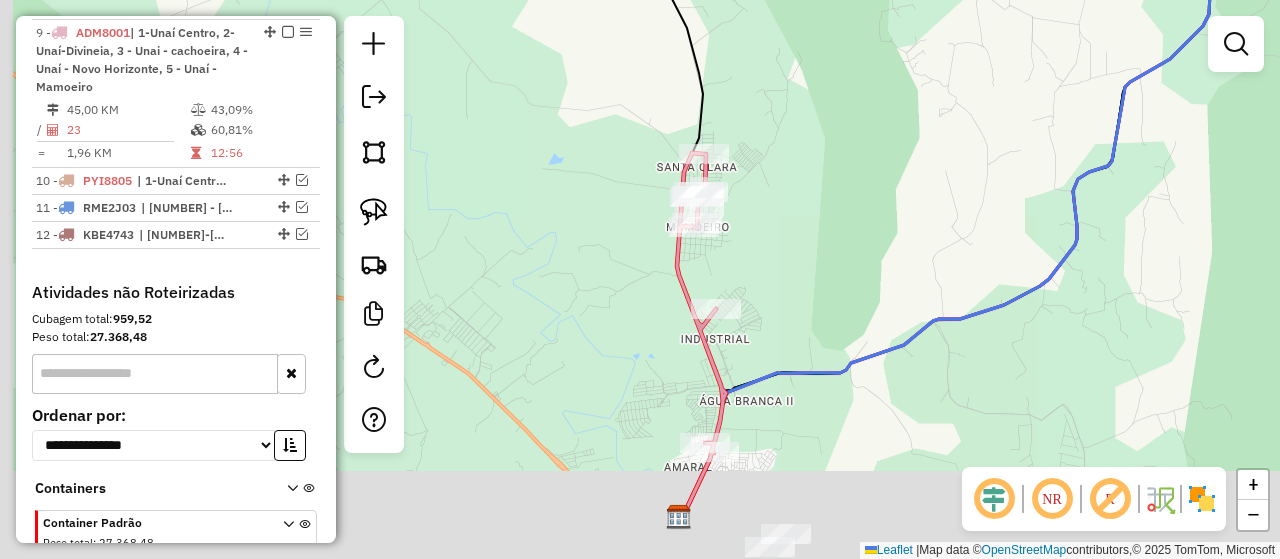 drag, startPoint x: 756, startPoint y: 348, endPoint x: 785, endPoint y: 227, distance: 124.42668 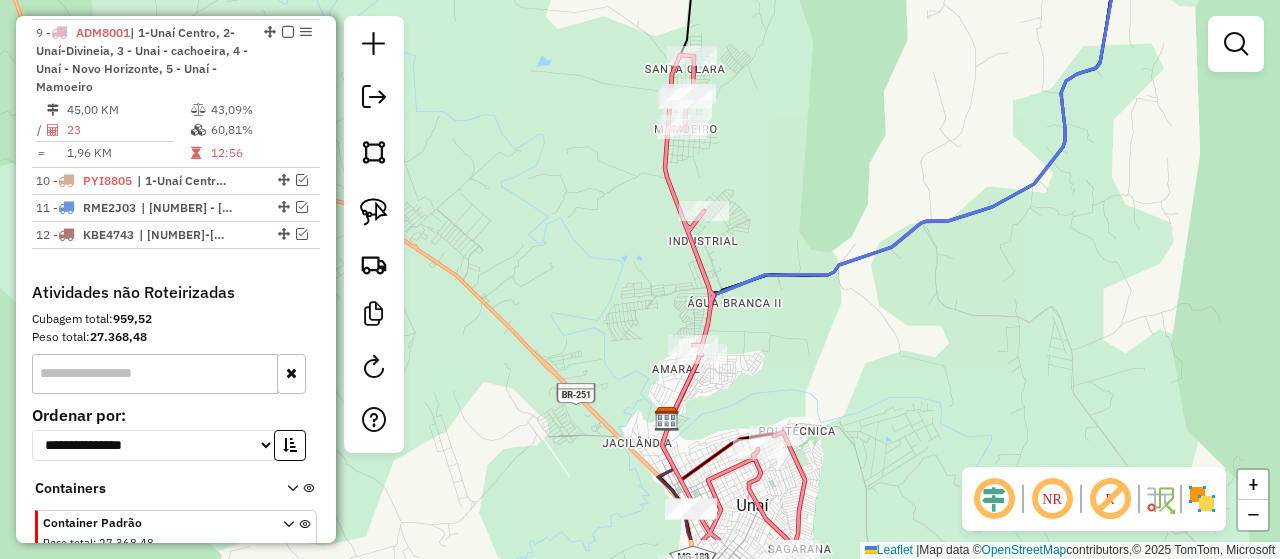 drag, startPoint x: 805, startPoint y: 268, endPoint x: 813, endPoint y: 246, distance: 23.409399 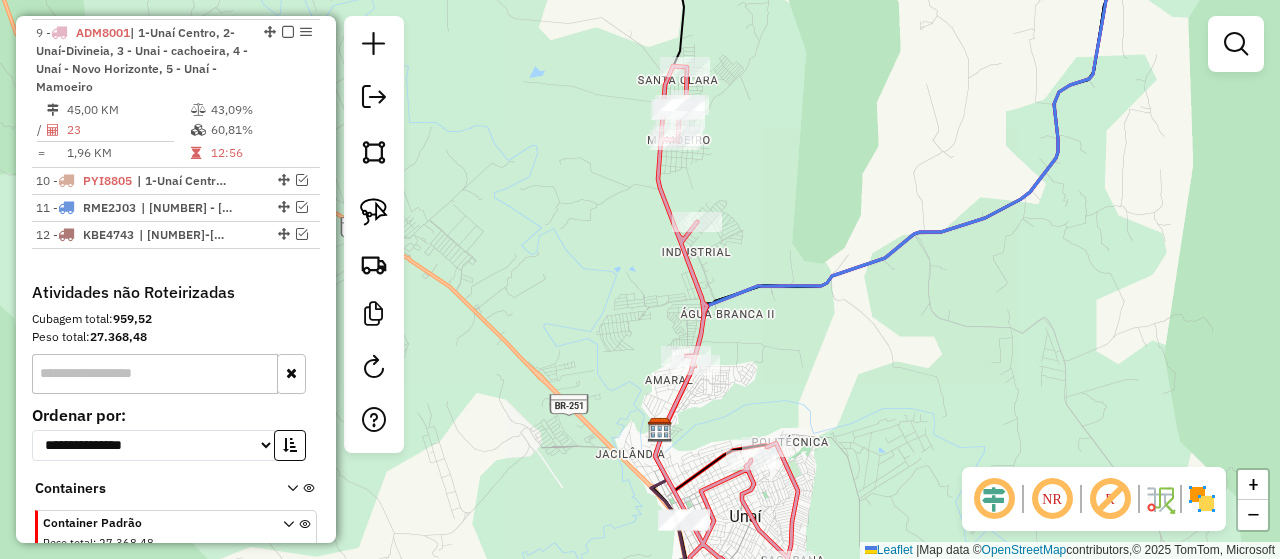 drag, startPoint x: 893, startPoint y: 133, endPoint x: 902, endPoint y: 167, distance: 35.17101 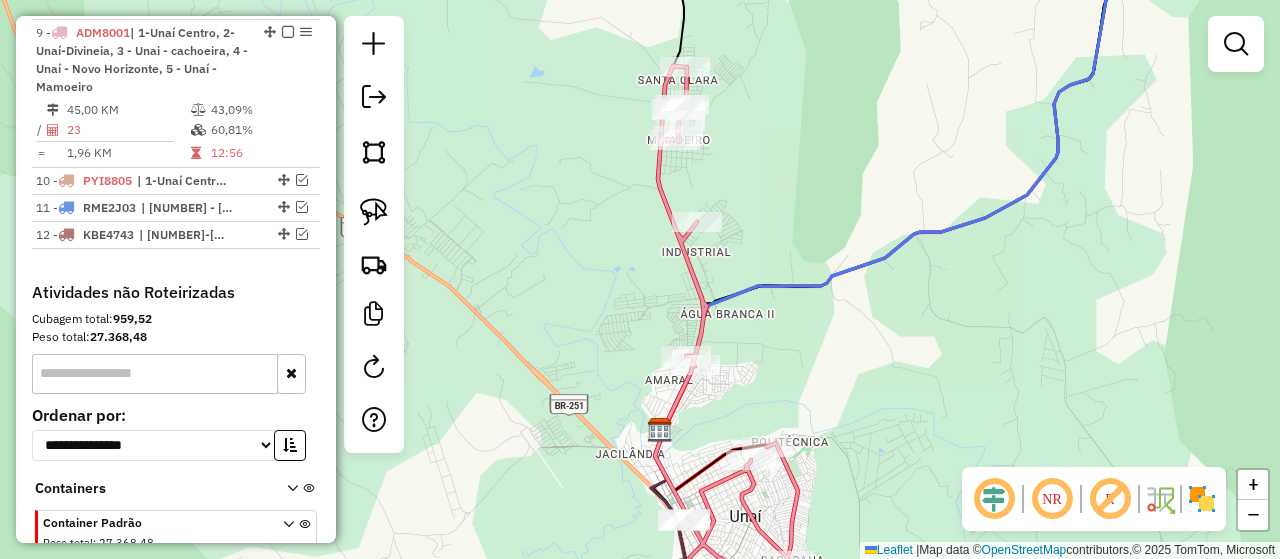 click 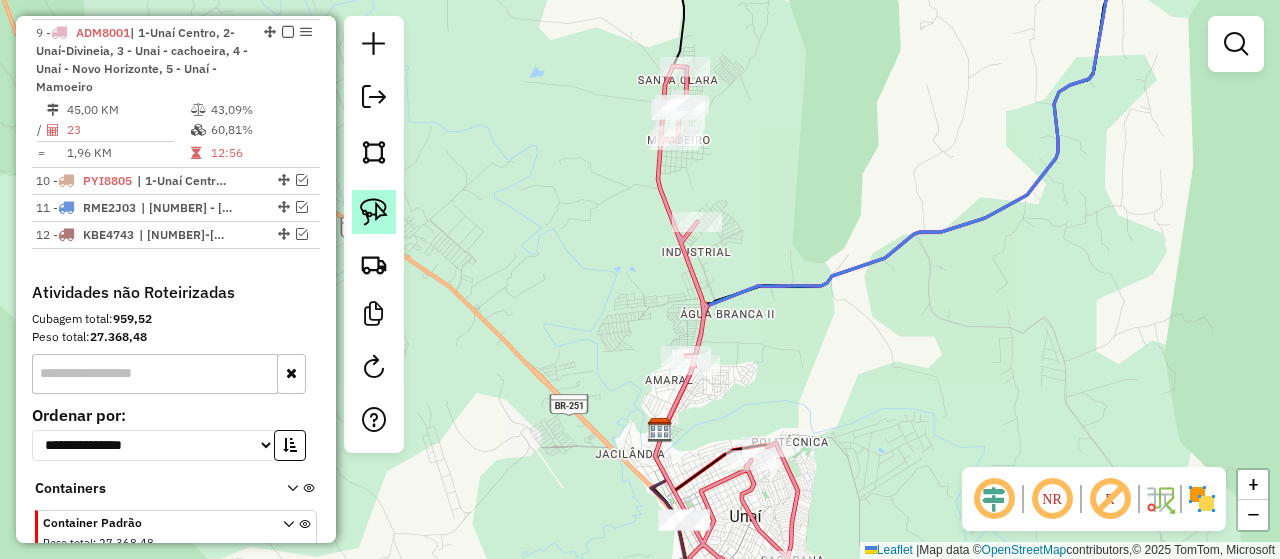 click 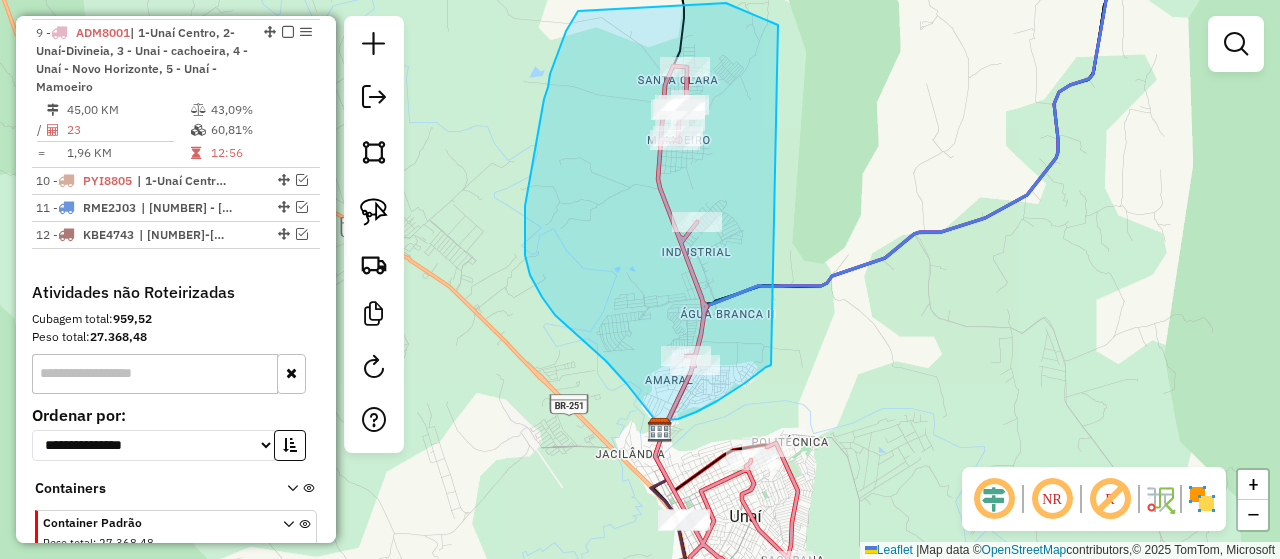 drag, startPoint x: 771, startPoint y: 365, endPoint x: 778, endPoint y: 25, distance: 340.07205 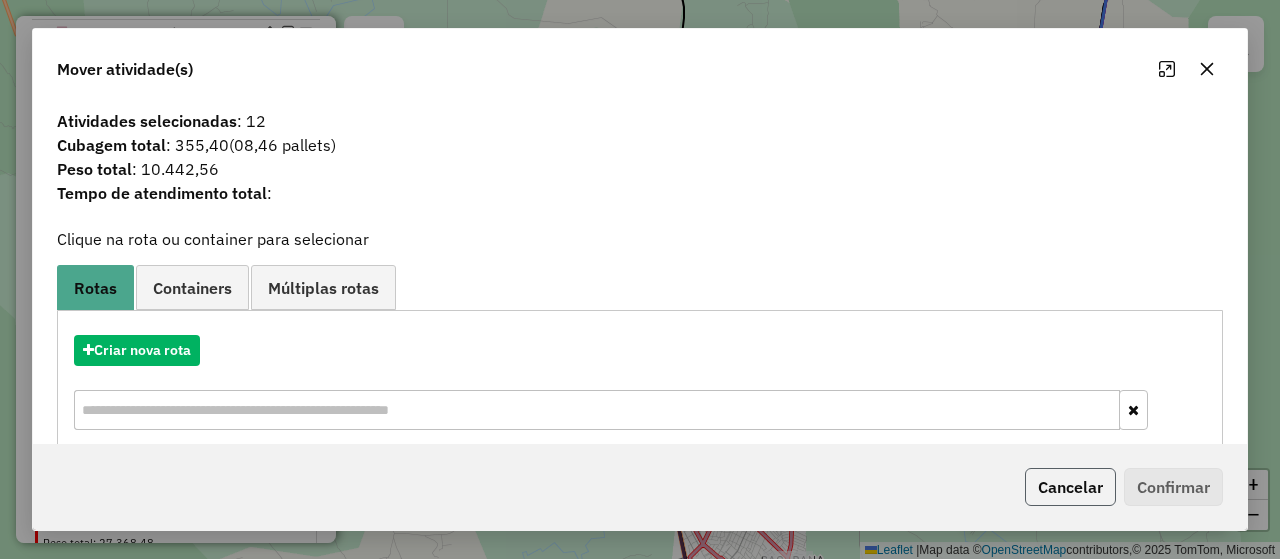 click on "Cancelar" 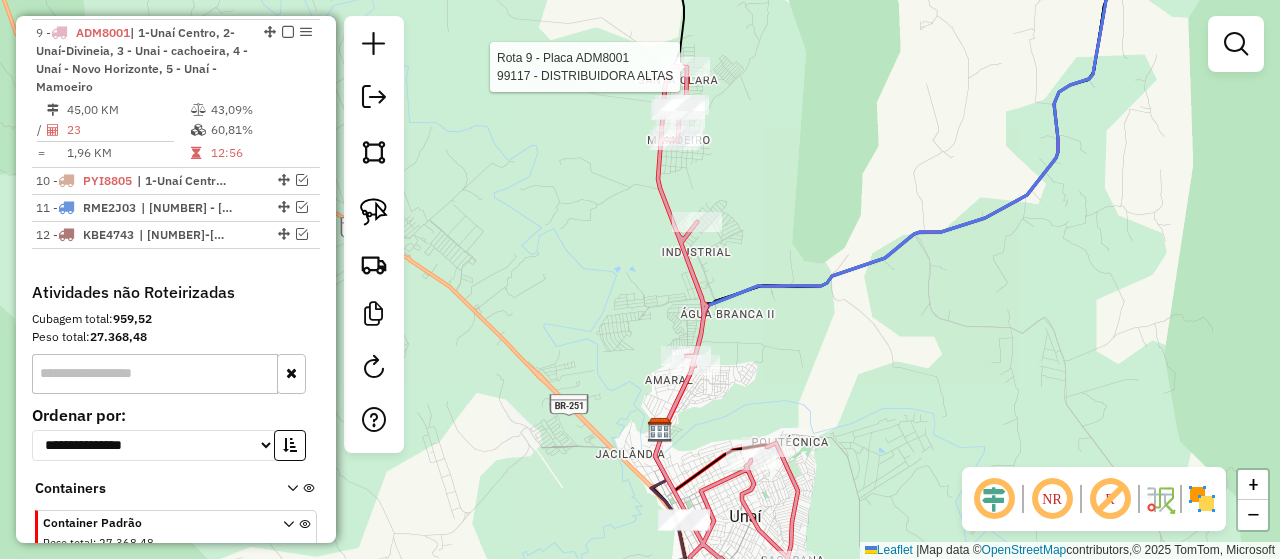 select on "*********" 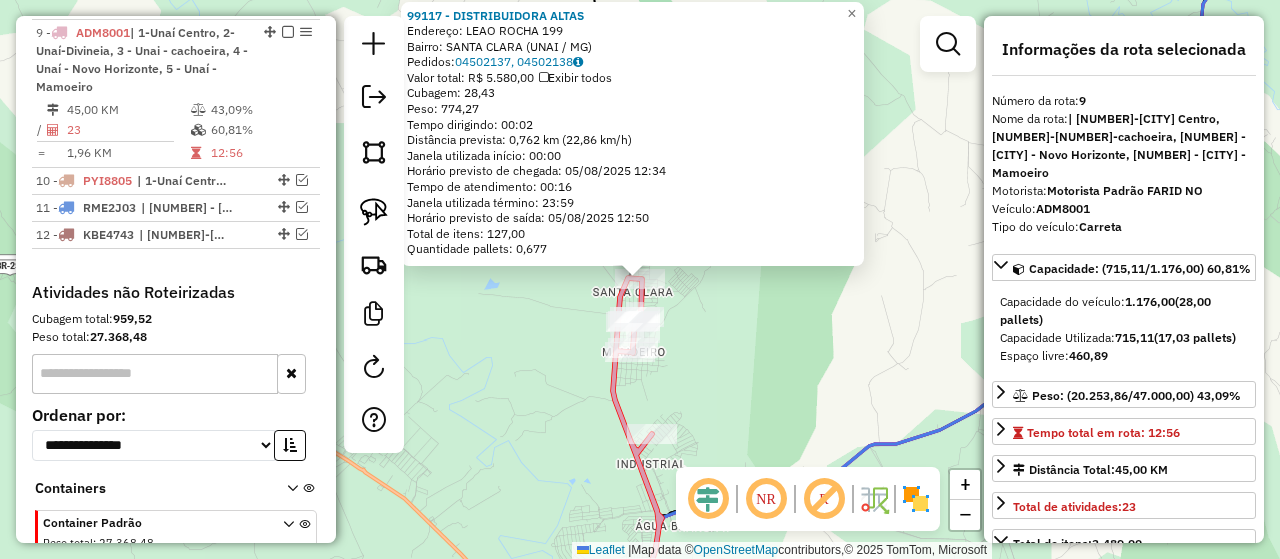 click on "99117 - DISTRIBUIDORA ALTAS  Endereço:  LEAO ROCHA 199   Bairro: SANTA CLARA (UNAI / MG)   Pedidos:  04502137, 04502138   Valor total: R$ 5.580,00   Exibir todos   Cubagem: 28,43  Peso: 774,27  Tempo dirigindo: 00:02   Distância prevista: 0,762 km (22,86 km/h)   Janela utilizada início: 00:00   Horário previsto de chegada: 05/08/2025 12:34   Tempo de atendimento: 00:16   Janela utilizada término: 23:59   Horário previsto de saída: 05/08/2025 12:50   Total de itens: 127,00   Quantidade pallets: 0,677  × Janela de atendimento Grade de atendimento Capacidade Transportadoras Veículos Cliente Pedidos  Rotas Selecione os dias de semana para filtrar as janelas de atendimento  Seg   Ter   Qua   Qui   Sex   Sáb   Dom  Informe o período da janela de atendimento: De: Até:  Filtrar exatamente a janela do cliente  Considerar janela de atendimento padrão  Selecione os dias de semana para filtrar as grades de atendimento  Seg   Ter   Qua   Qui   Sex   Sáb   Dom   Clientes fora do dia de atendimento selecionado" 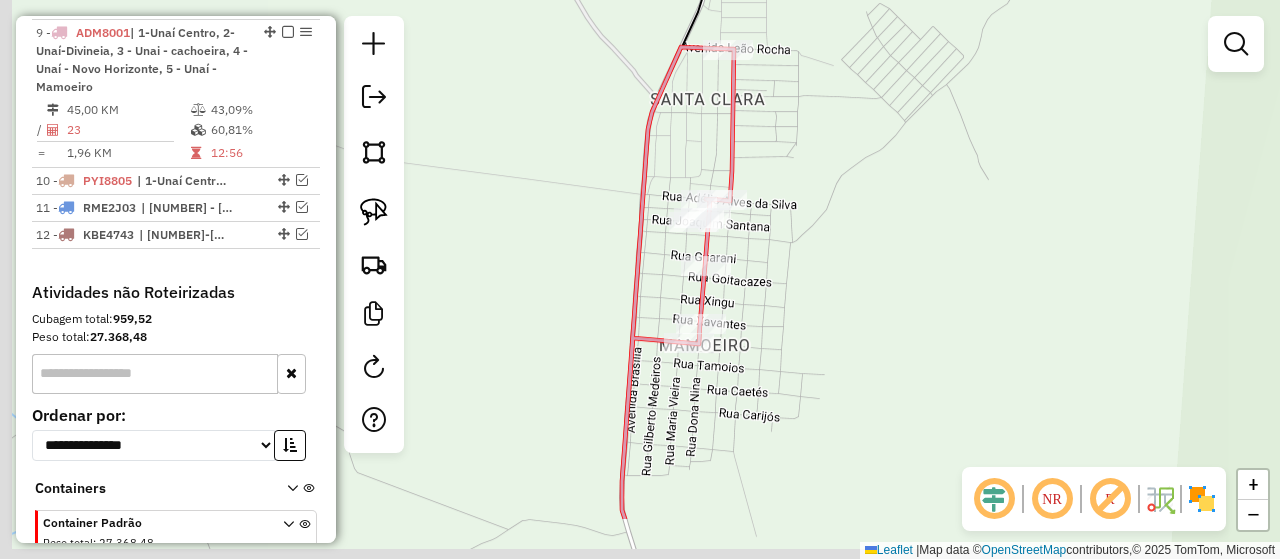 drag, startPoint x: 823, startPoint y: 335, endPoint x: 872, endPoint y: 183, distance: 159.70285 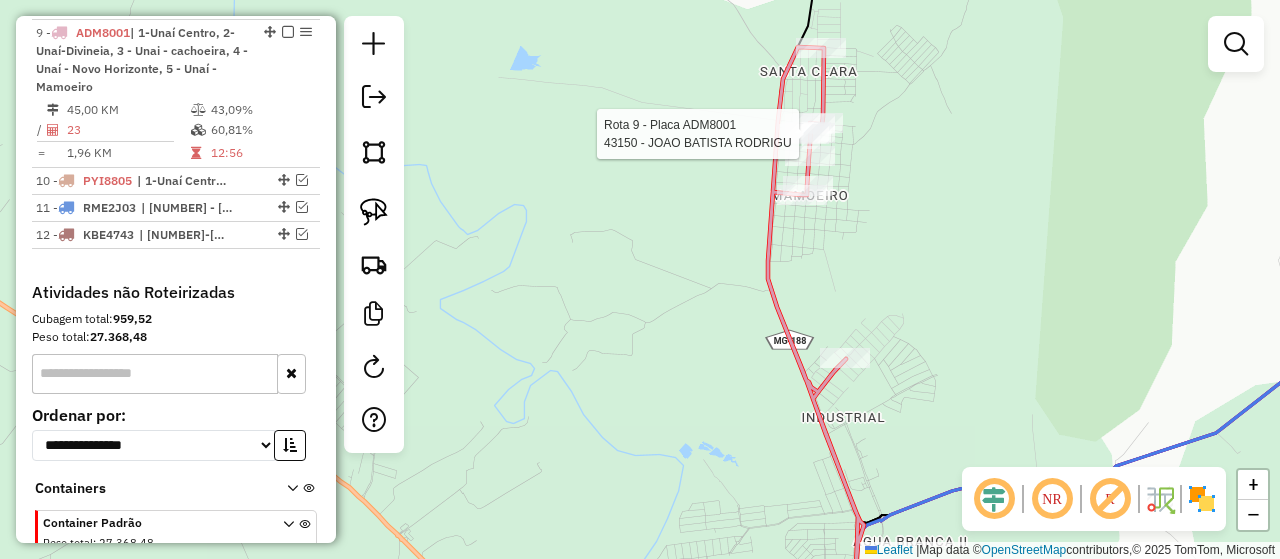 select on "*********" 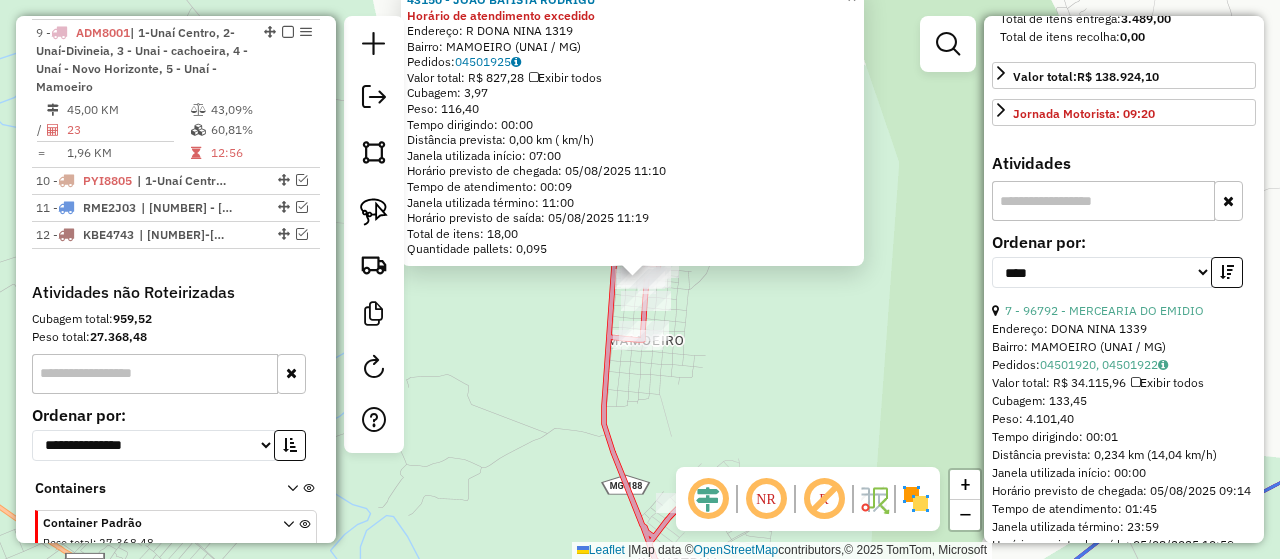 scroll, scrollTop: 600, scrollLeft: 0, axis: vertical 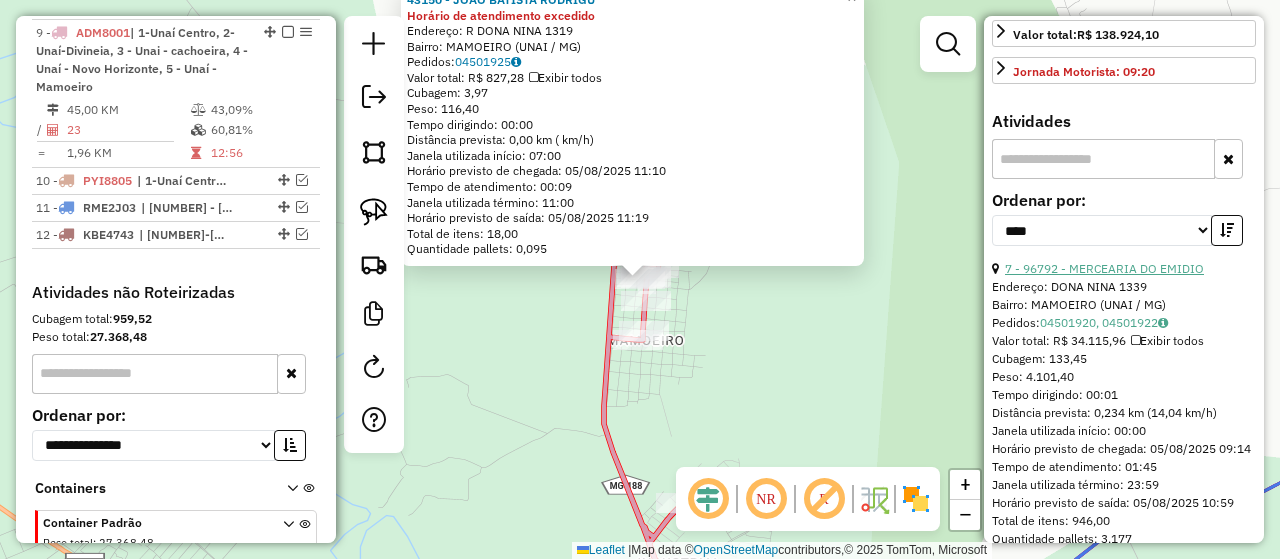click on "7 - 96792 - MERCEARIA DO EMIDIO" at bounding box center [1104, 268] 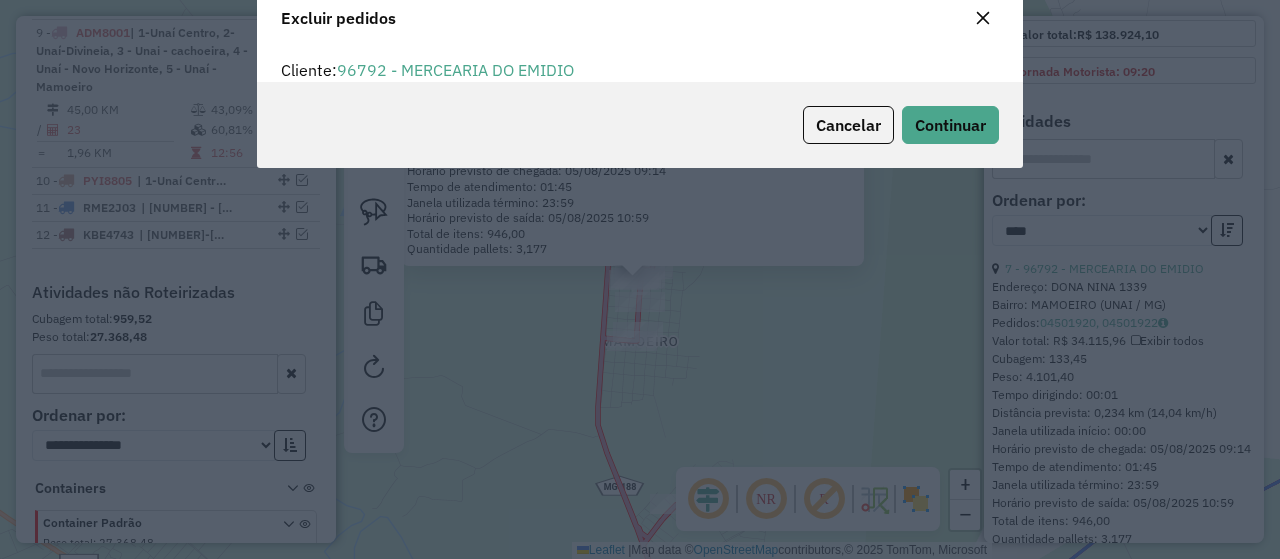 scroll, scrollTop: 11, scrollLeft: 6, axis: both 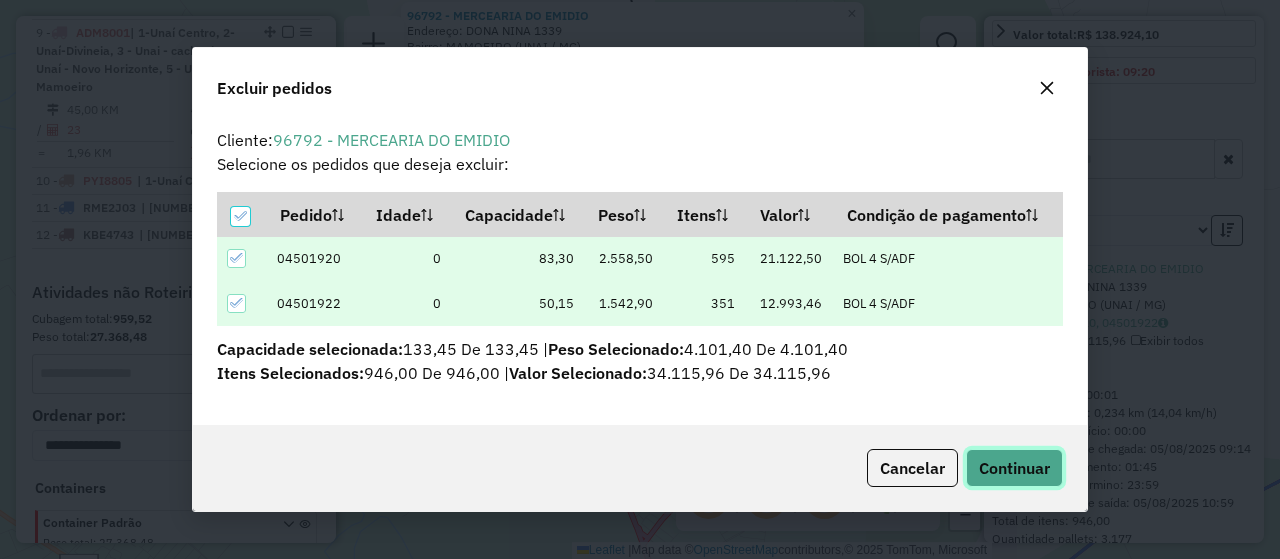 click on "Continuar" 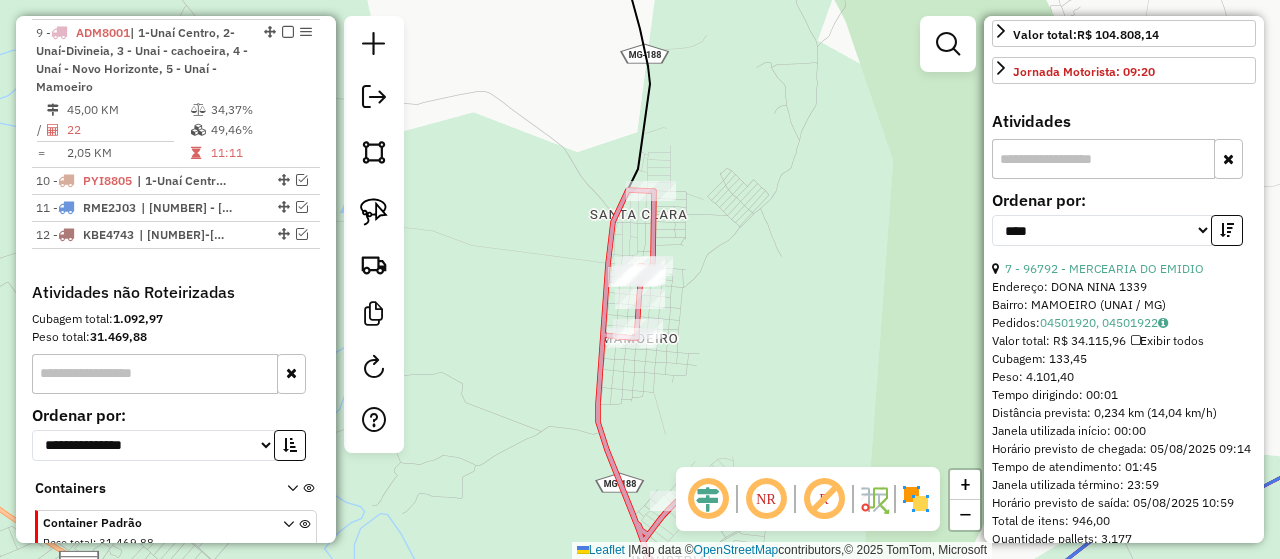 drag, startPoint x: 796, startPoint y: 300, endPoint x: 764, endPoint y: 170, distance: 133.88054 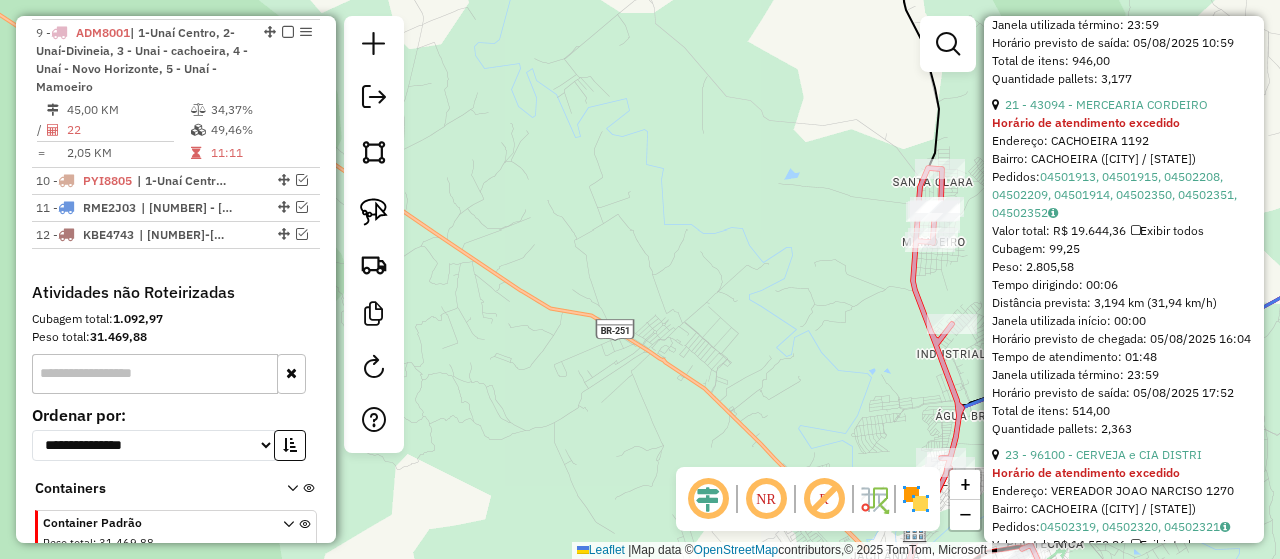 scroll, scrollTop: 1100, scrollLeft: 0, axis: vertical 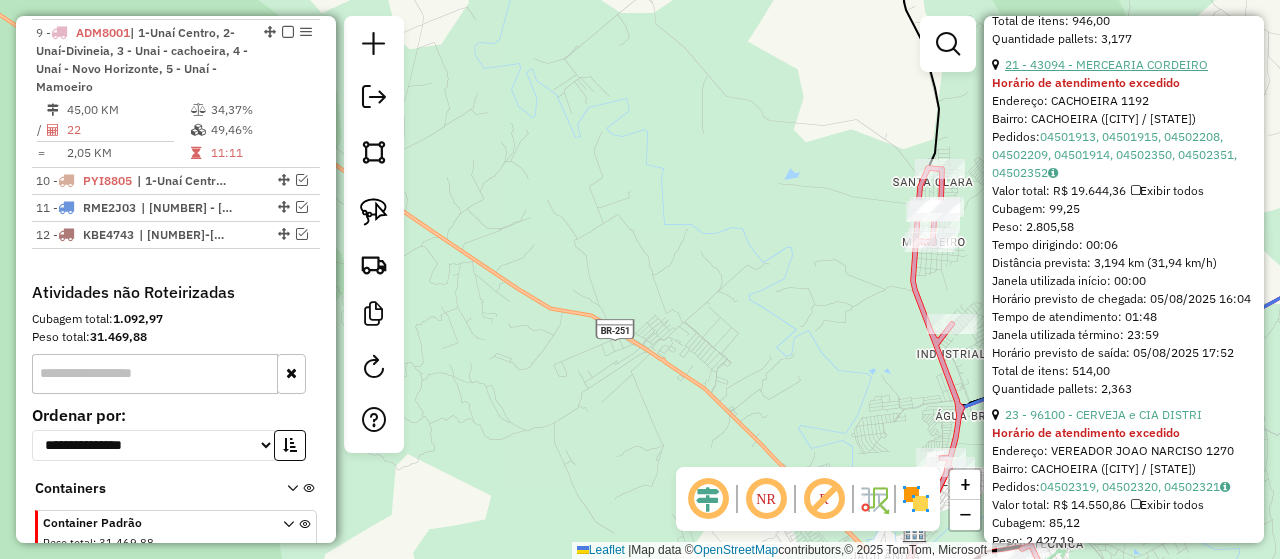 click on "21 - 43094 - MERCEARIA CORDEIRO" at bounding box center [1106, 64] 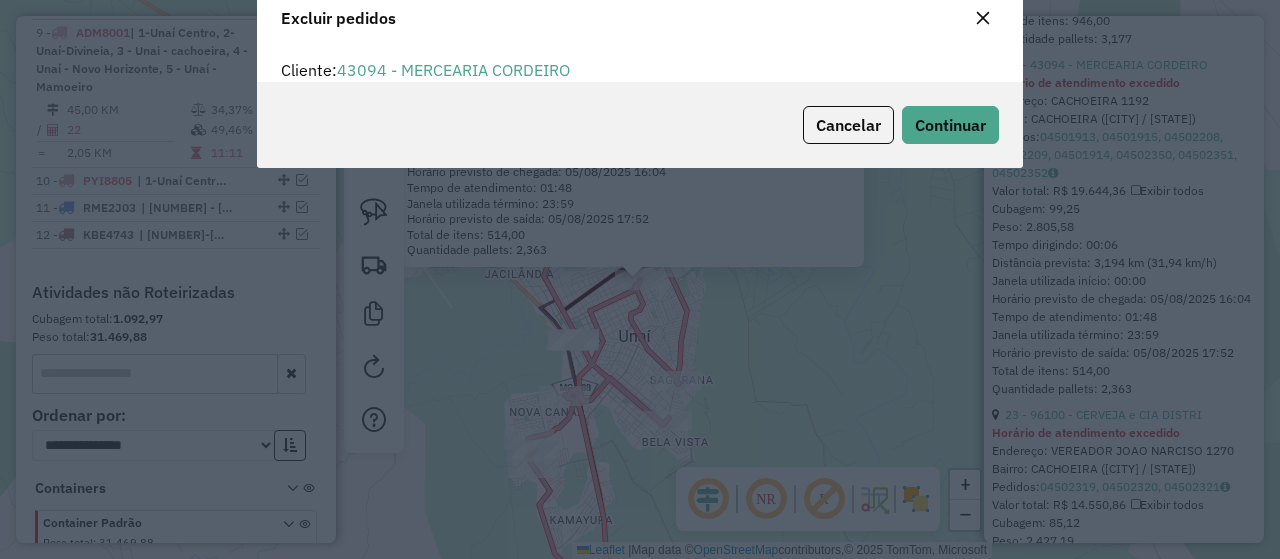 drag, startPoint x: 1146, startPoint y: 86, endPoint x: 1030, endPoint y: 251, distance: 201.69531 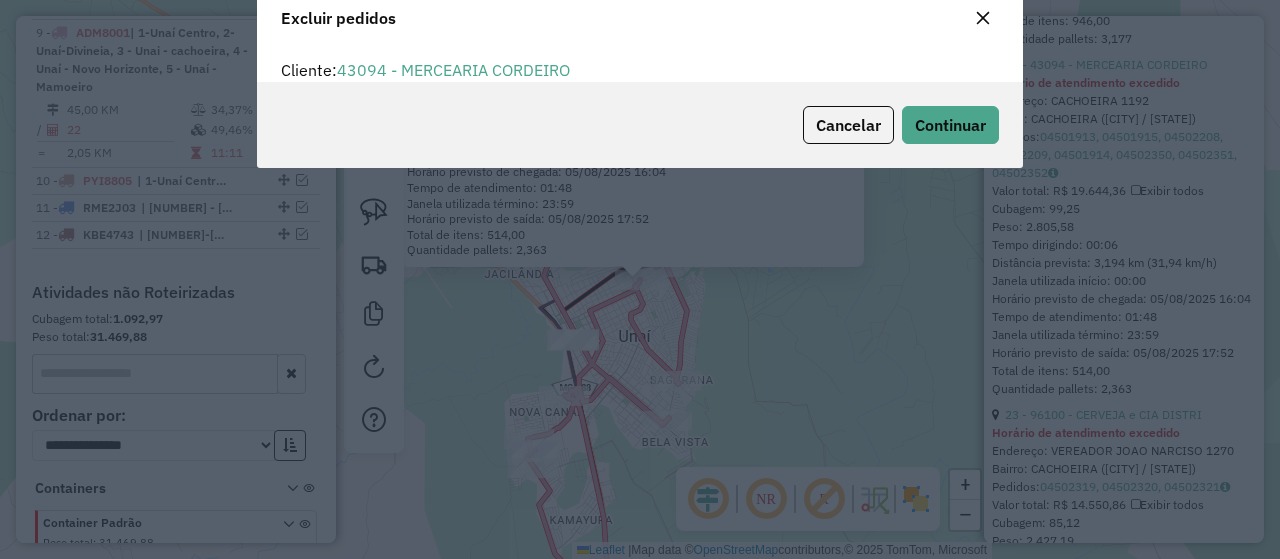 click on "Aguarde...  Pop-up bloqueado!  Seu navegador bloqueou automáticamente a abertura de uma nova janela.   Acesse as configurações e adicione o endereço do sistema a lista de permissão.   Fechar  Informações da Sessão 974944 - 05/08/2025     Criação: 04/08/2025 18:33   Depósito:  Farid - Noroeste  Total de rotas:  12  Distância Total:  2.436,58 km  Tempo total:  275:58  Valor total:  R$ 884.393,74  - Total roteirizado:  R$ 678.525,62  - Total não roteirizado:  R$ 205.868,12  Total de Atividades Roteirizadas:  228  Total de Pedidos Roteirizados:  380  Peso total roteirizado:  104.229,40  Cubagem total roteirizado:  3.741,59  Total de Atividades não Roteirizadas:  30  Total de Pedidos não Roteirizados:  75 Total de caixas por viagem:  3.741,59 /   12 =  311,80 Média de Atividades por viagem:  228 /   12 =  19,00 Ocupação média da frota:  84,04%   Rotas vários dias:  8  Clientes Priorizados NR:  0 Rotas  Recargas: 3   Ver rotas   Ver veículos  Finalizar todas as rotas   1 -       93,92%" at bounding box center [640, 279] 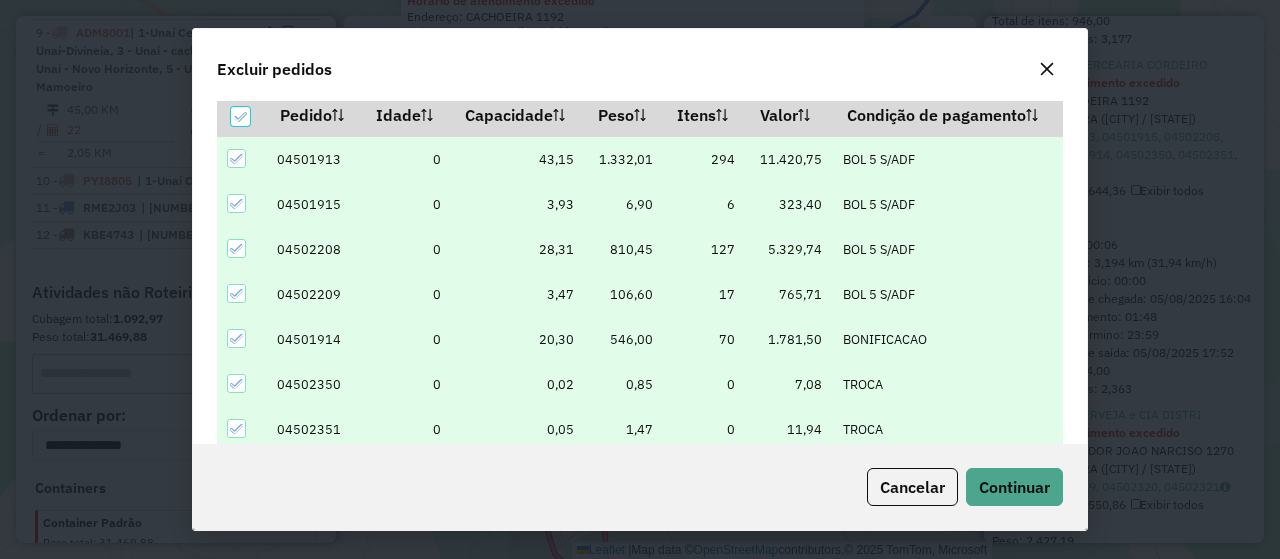 scroll, scrollTop: 68, scrollLeft: 0, axis: vertical 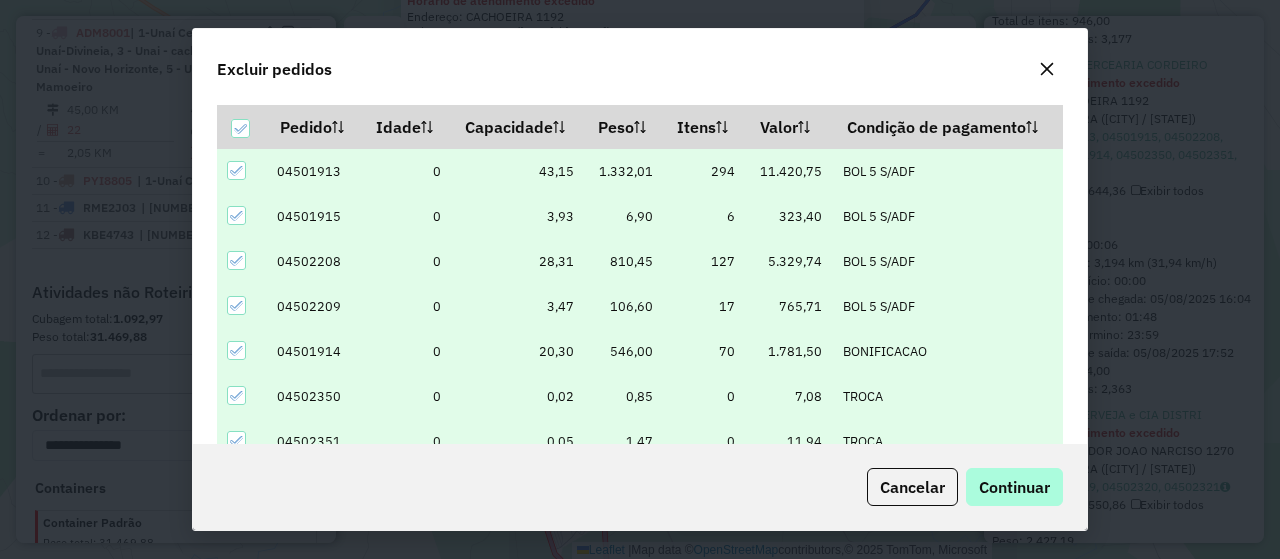 click on "Continuar" 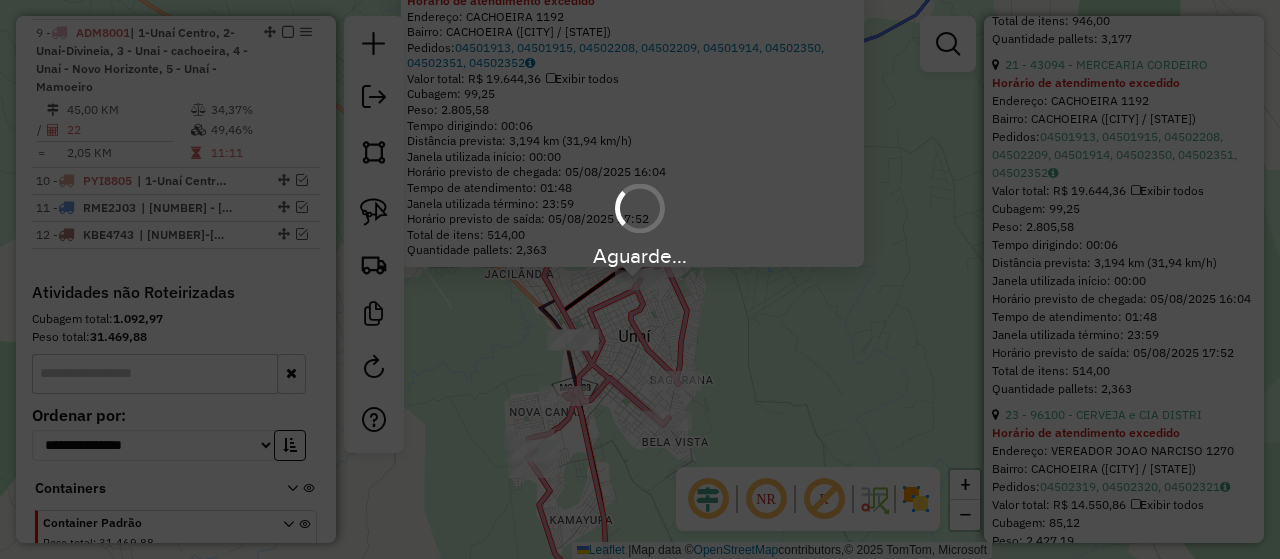 click on "Aguarde..." at bounding box center [640, 279] 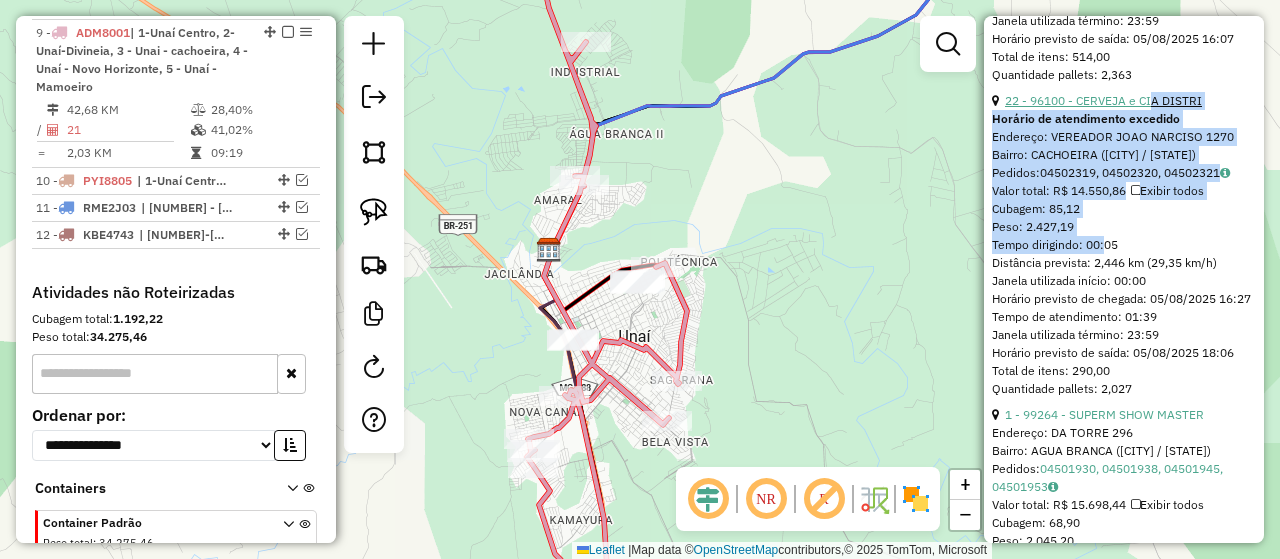 click on "22 - 96100 - CERVEJA e CIA DISTRI" at bounding box center [1103, 100] 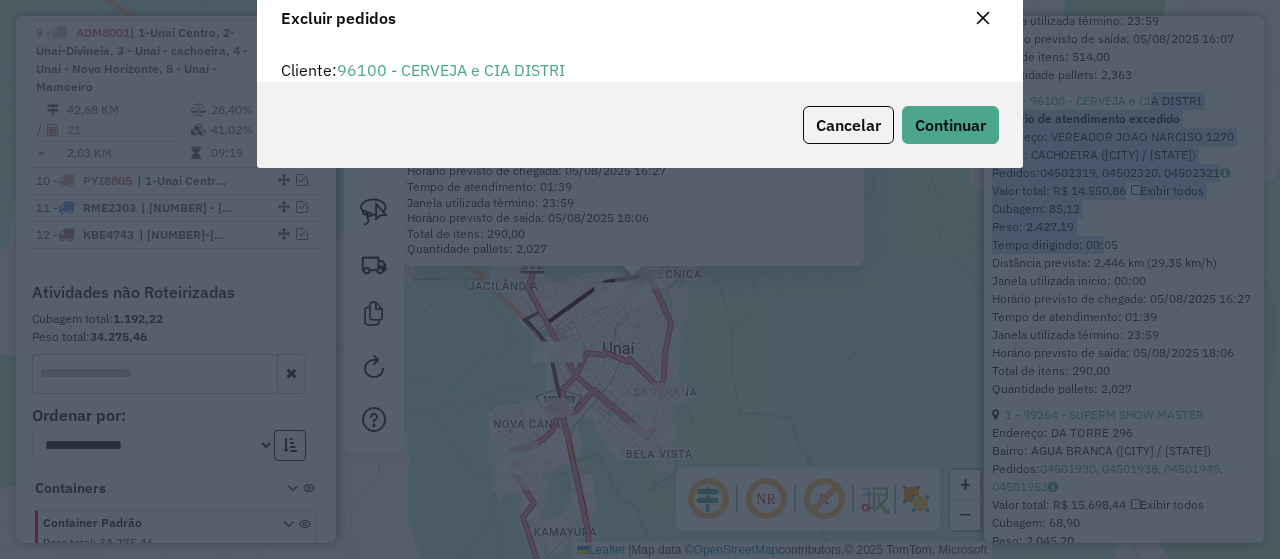 scroll, scrollTop: 11, scrollLeft: 6, axis: both 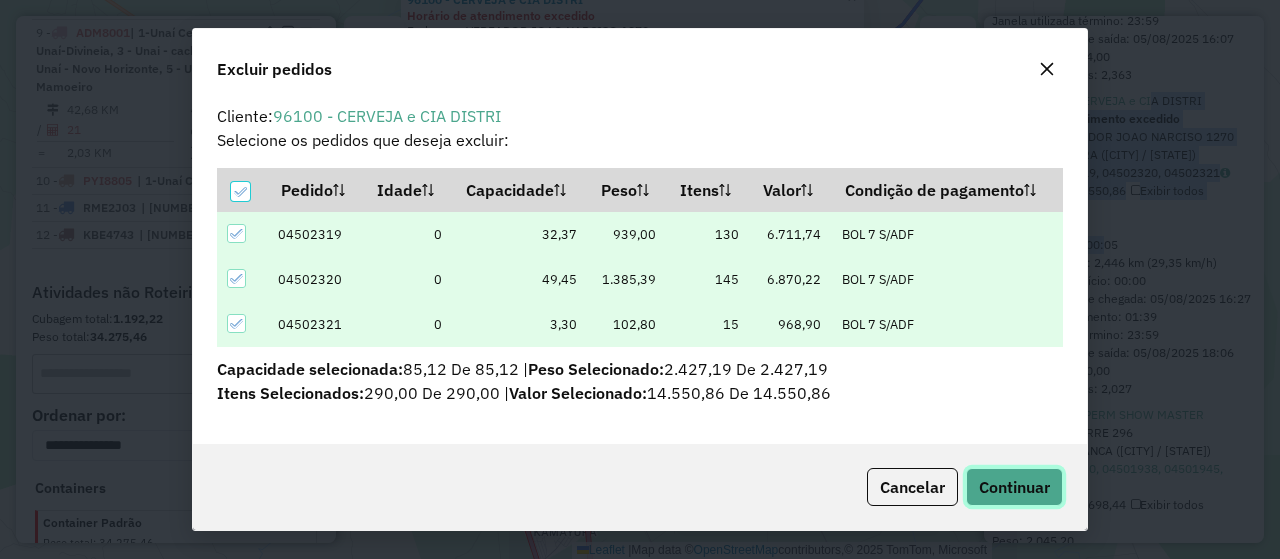 click on "Continuar" 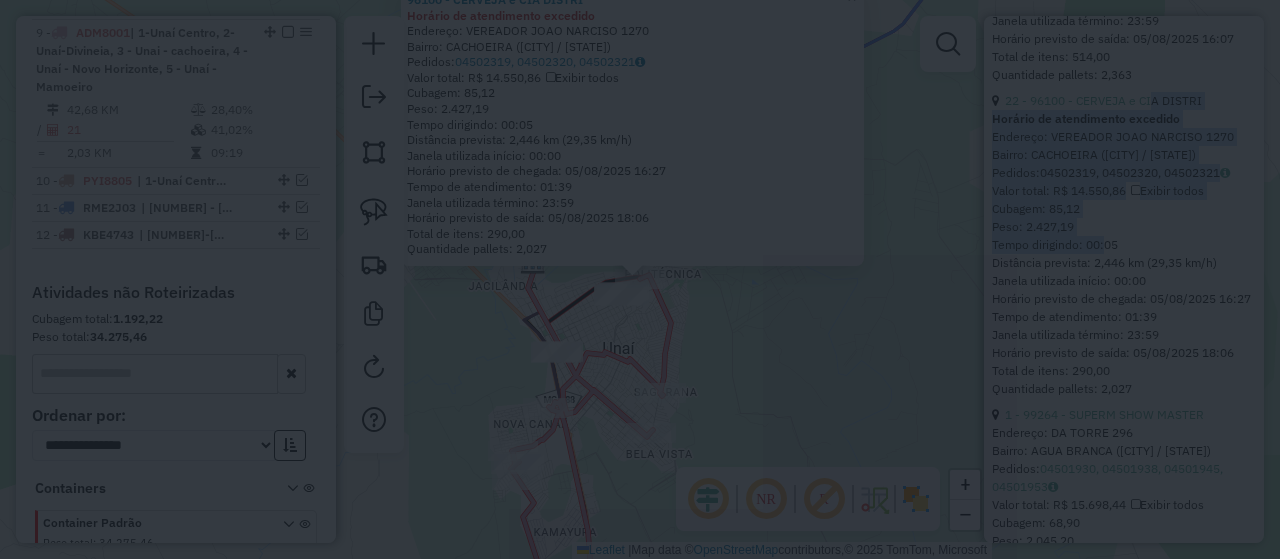 click on "Continuar" 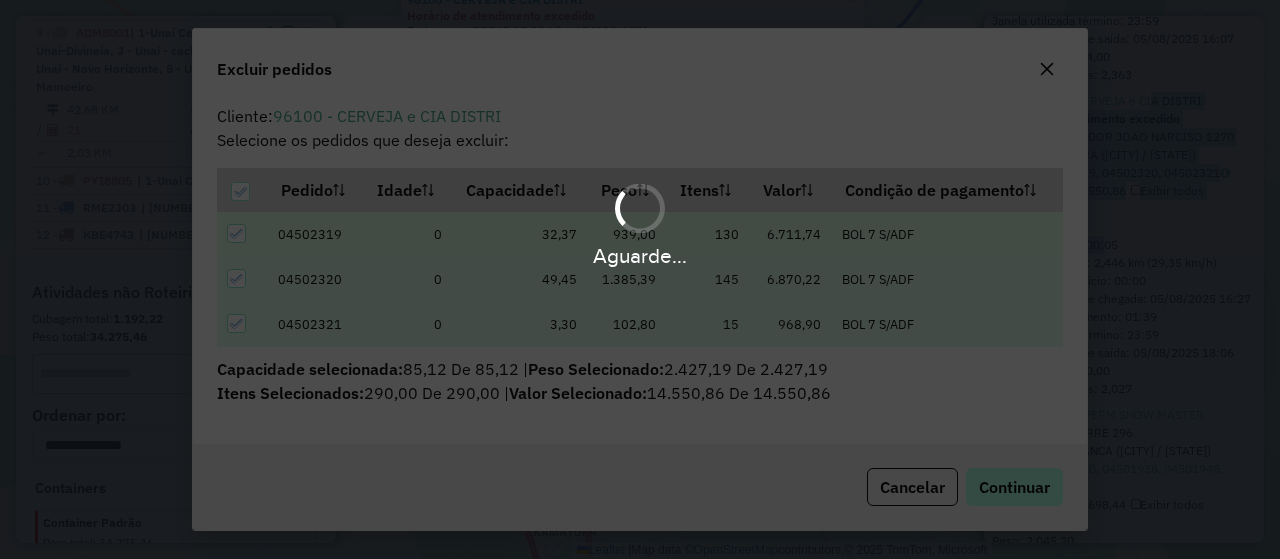 click on "Aguarde..." at bounding box center (640, 279) 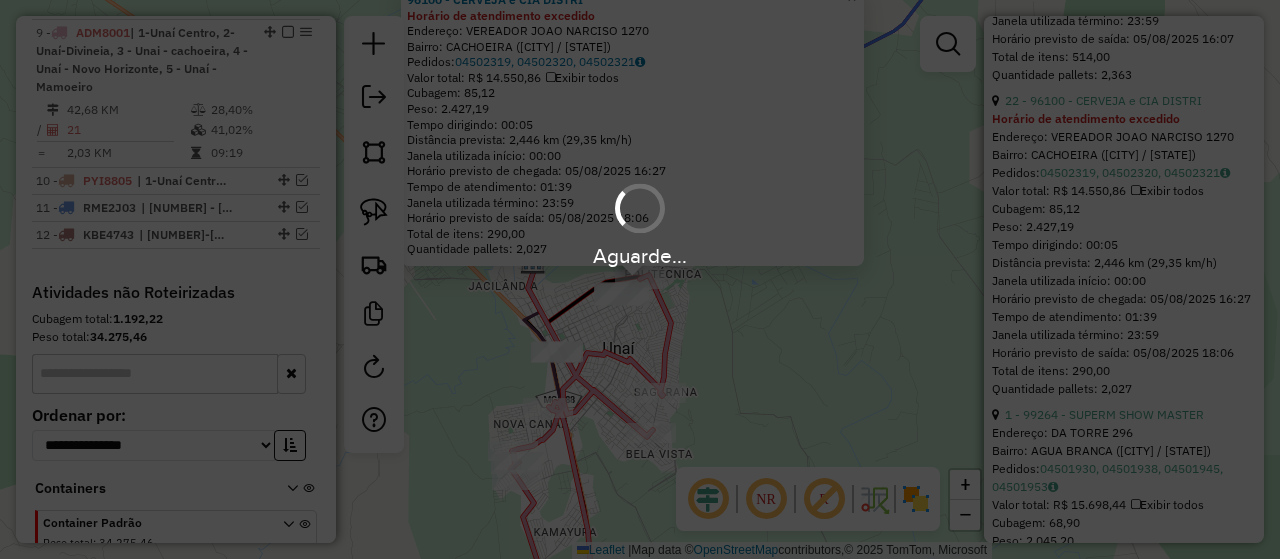 drag, startPoint x: 984, startPoint y: 483, endPoint x: 875, endPoint y: 359, distance: 165.09694 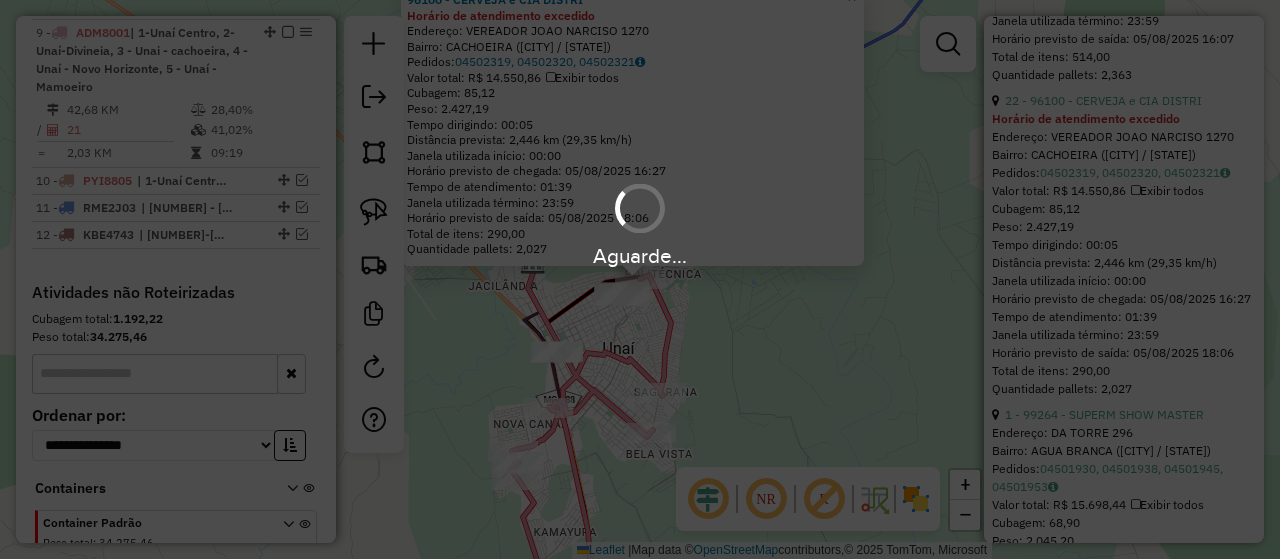 click on "Aguarde..." at bounding box center [640, 279] 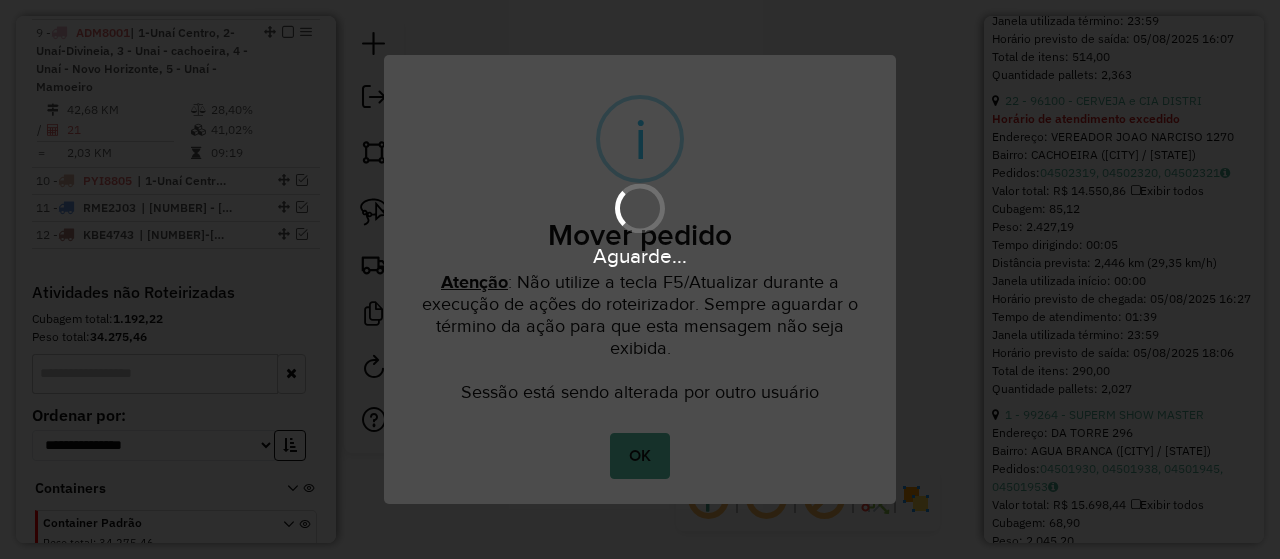 drag, startPoint x: 875, startPoint y: 359, endPoint x: 678, endPoint y: 262, distance: 219.58597 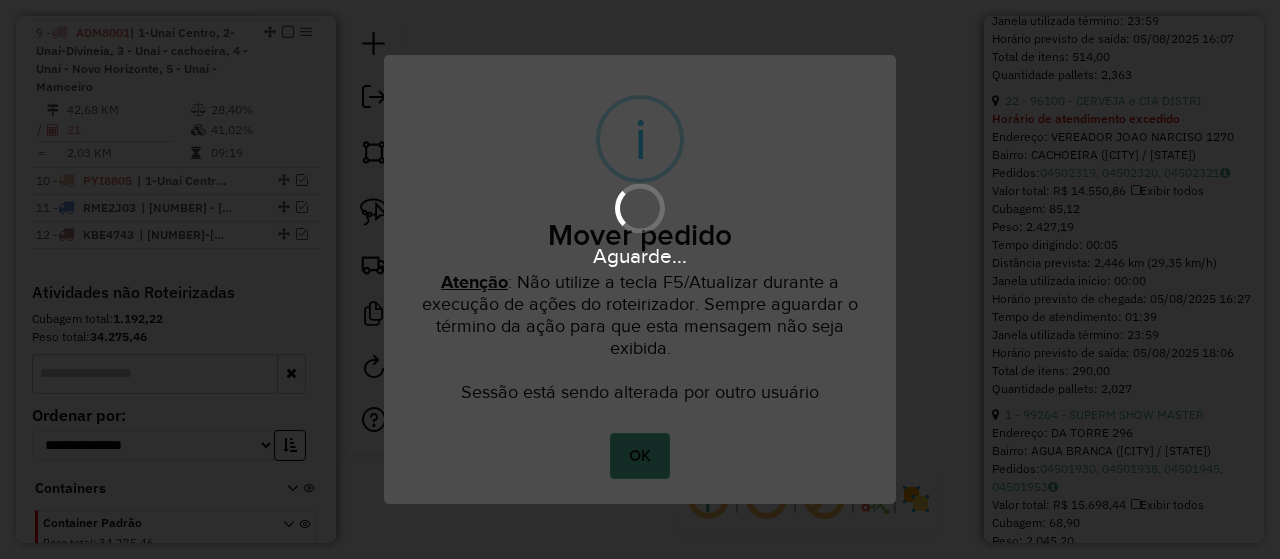 click on "OK" at bounding box center (639, 456) 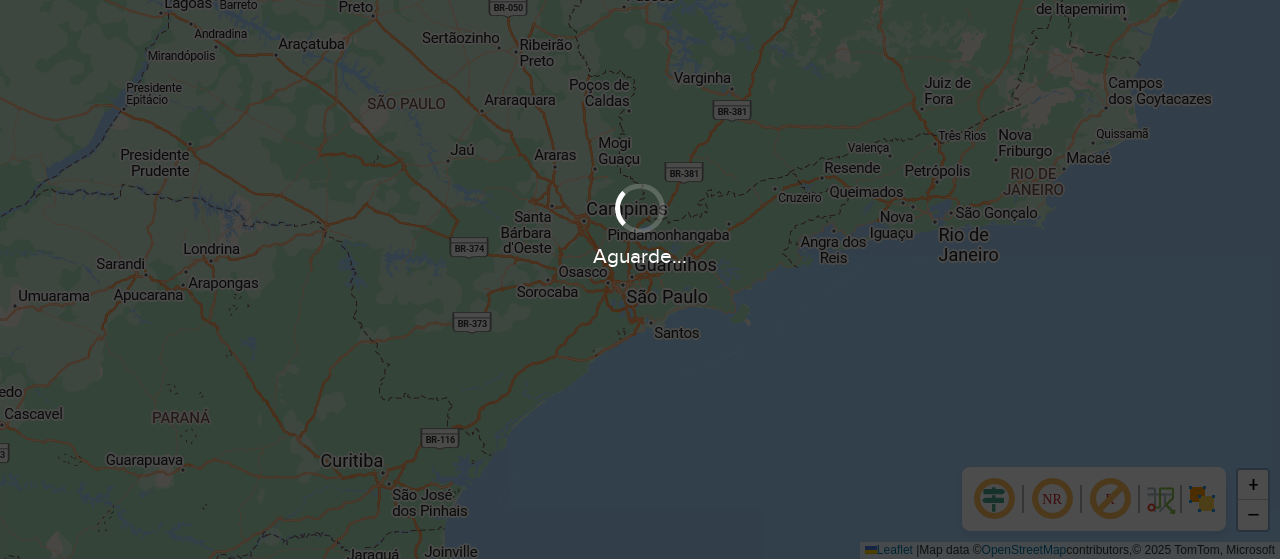 scroll, scrollTop: 0, scrollLeft: 0, axis: both 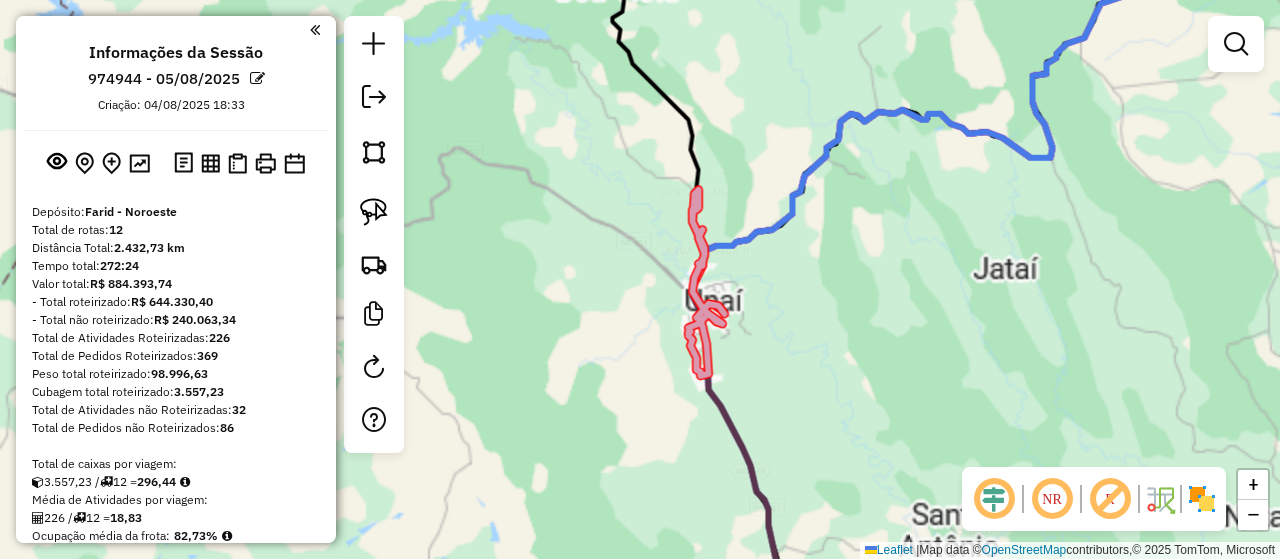 drag, startPoint x: 643, startPoint y: 245, endPoint x: 658, endPoint y: 237, distance: 17 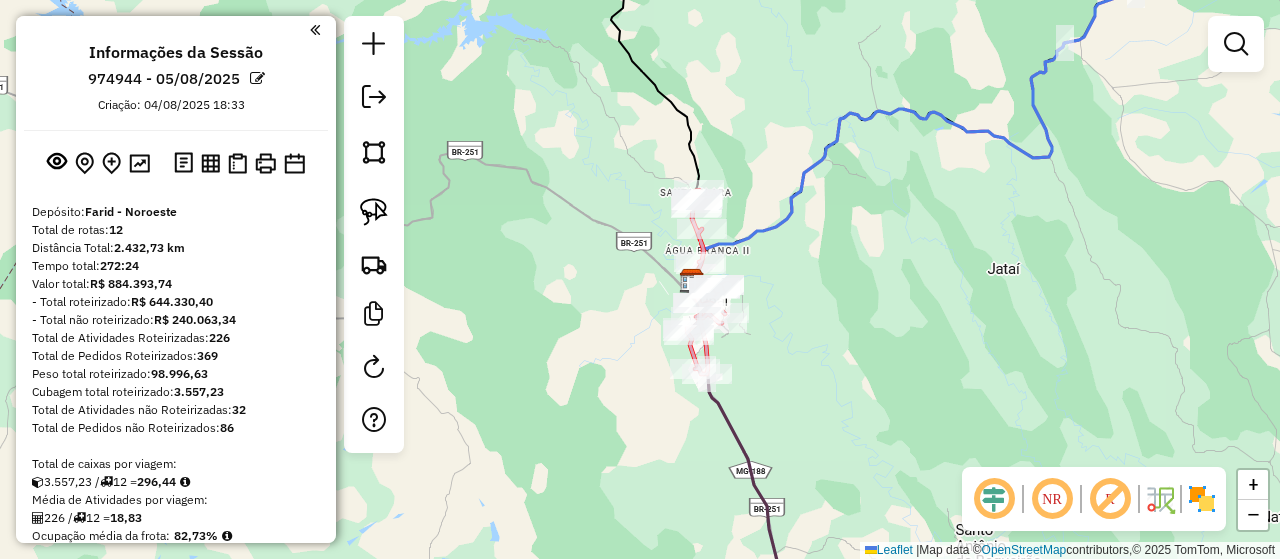 click on "Janela de atendimento Grade de atendimento Capacidade Transportadoras Veículos Cliente Pedidos  Rotas Selecione os dias de semana para filtrar as janelas de atendimento  Seg   Ter   Qua   Qui   Sex   Sáb   Dom  Informe o período da janela de atendimento: De: Até:  Filtrar exatamente a janela do cliente  Considerar janela de atendimento padrão  Selecione os dias de semana para filtrar as grades de atendimento  Seg   Ter   Qua   Qui   Sex   Sáb   Dom   Considerar clientes sem dia de atendimento cadastrado  Clientes fora do dia de atendimento selecionado Filtrar as atividades entre os valores definidos abaixo:  Peso mínimo:   Peso máximo:   Cubagem mínima:   Cubagem máxima:   De:   Até:  Filtrar as atividades entre o tempo de atendimento definido abaixo:  De:   Até:   Considerar capacidade total dos clientes não roteirizados Transportadora: Selecione um ou mais itens Tipo de veículo: Selecione um ou mais itens Veículo: Selecione um ou mais itens Motorista: Selecione um ou mais itens Nome: Rótulo:" 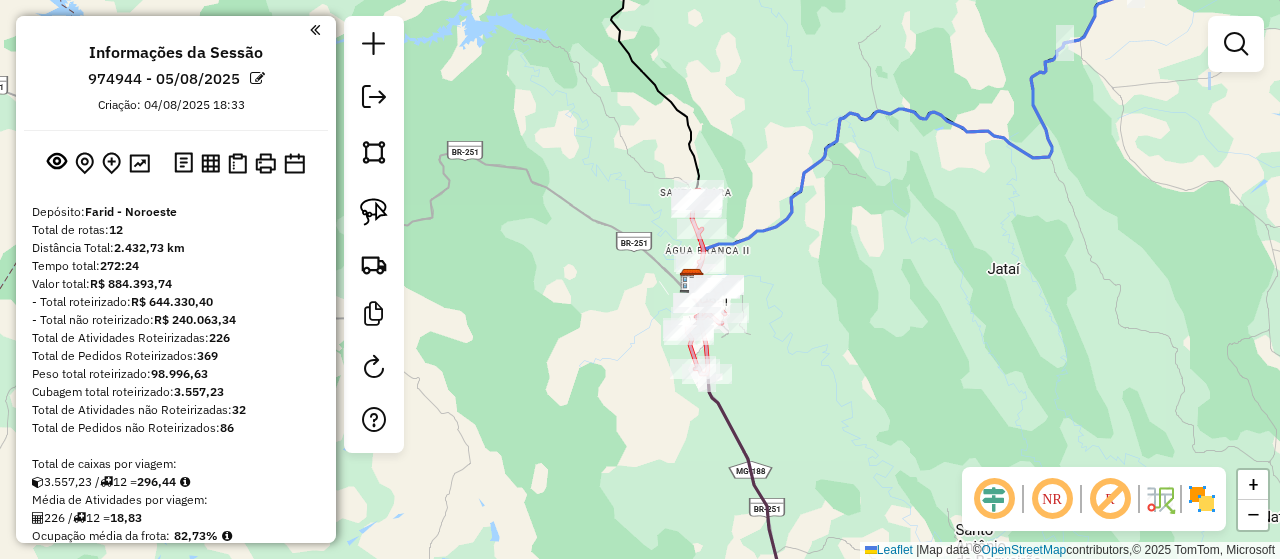 drag, startPoint x: 692, startPoint y: 271, endPoint x: 715, endPoint y: 290, distance: 29.832869 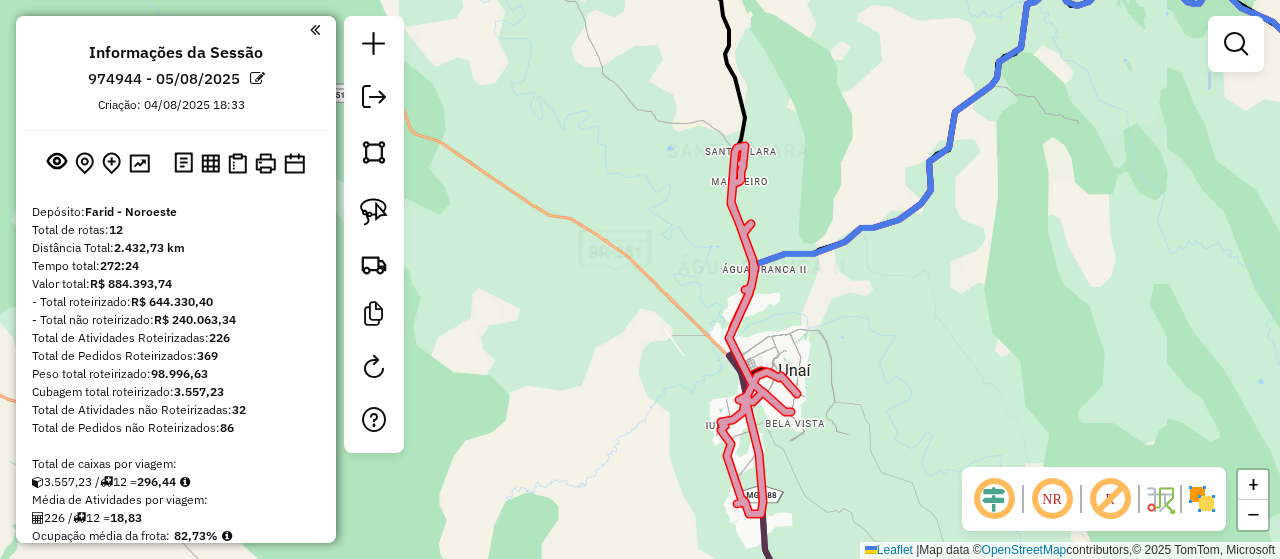 drag, startPoint x: 715, startPoint y: 290, endPoint x: 832, endPoint y: 335, distance: 125.35549 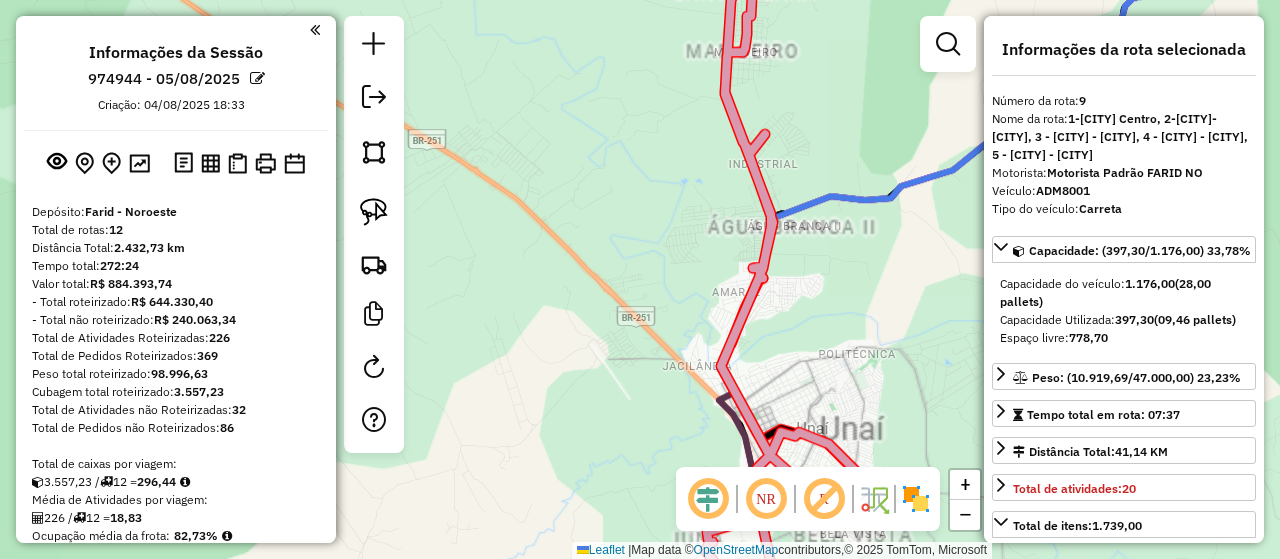 click on "Rota 9 - Placa ADM8001  96878 - MERCADO ALVORADA Rota 9 - Placa ADM8001  99264 - SUPERM SHOW MASTER Janela de atendimento Grade de atendimento Capacidade Transportadoras Veículos Cliente Pedidos  Rotas Selecione os dias de semana para filtrar as janelas de atendimento  Seg   Ter   Qua   Qui   Sex   Sáb   Dom  Informe o período da janela de atendimento: De: Até:  Filtrar exatamente a janela do cliente  Considerar janela de atendimento padrão  Selecione os dias de semana para filtrar as grades de atendimento  Seg   Ter   Qua   Qui   Sex   Sáb   Dom   Considerar clientes sem dia de atendimento cadastrado  Clientes fora do dia de atendimento selecionado Filtrar as atividades entre os valores definidos abaixo:  Peso mínimo:   Peso máximo:   Cubagem mínima:   Cubagem máxima:   De:   Até:  Filtrar as atividades entre o tempo de atendimento definido abaixo:  De:   Até:   Considerar capacidade total dos clientes não roteirizados Transportadora: Selecione um ou mais itens Tipo de veículo: Veículo: Nome:" 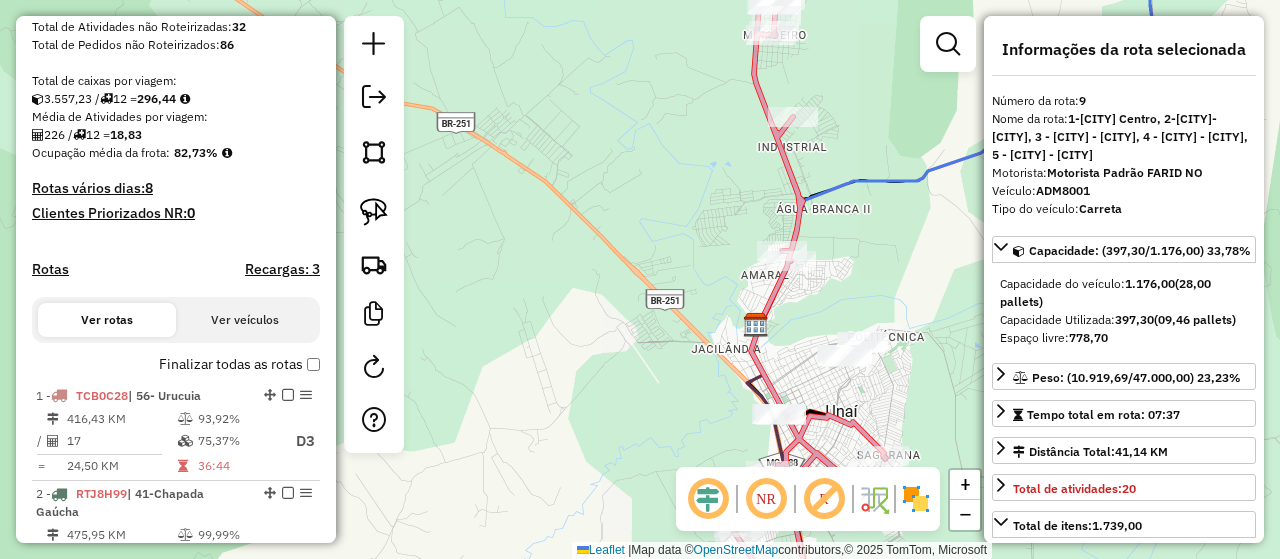 click on "Janela de atendimento Grade de atendimento Capacidade Transportadoras Veículos Cliente Pedidos  Rotas Selecione os dias de semana para filtrar as janelas de atendimento  Seg   Ter   Qua   Qui   Sex   Sáb   Dom  Informe o período da janela de atendimento: De: Até:  Filtrar exatamente a janela do cliente  Considerar janela de atendimento padrão  Selecione os dias de semana para filtrar as grades de atendimento  Seg   Ter   Qua   Qui   Sex   Sáb   Dom   Considerar clientes sem dia de atendimento cadastrado  Clientes fora do dia de atendimento selecionado Filtrar as atividades entre os valores definidos abaixo:  Peso mínimo:   Peso máximo:   Cubagem mínima:   Cubagem máxima:   De:   Até:  Filtrar as atividades entre o tempo de atendimento definido abaixo:  De:   Até:   Considerar capacidade total dos clientes não roteirizados Transportadora: Selecione um ou mais itens Tipo de veículo: Selecione um ou mais itens Veículo: Selecione um ou mais itens Motorista: Selecione um ou mais itens Nome: Rótulo:" 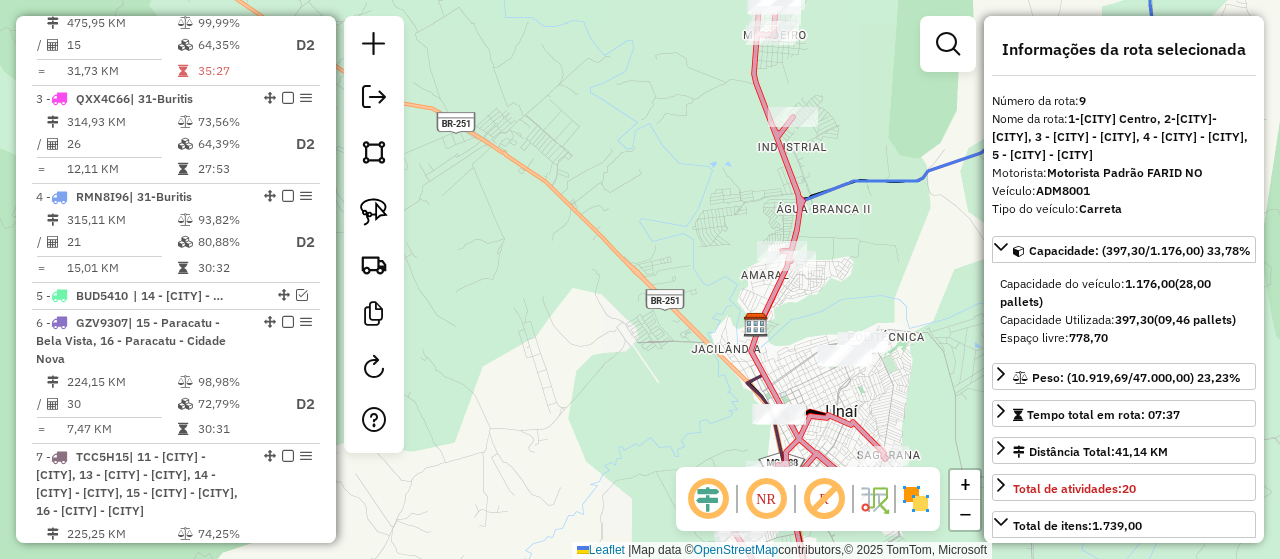 click on "Janela de atendimento Grade de atendimento Capacidade Transportadoras Veículos Cliente Pedidos  Rotas Selecione os dias de semana para filtrar as janelas de atendimento  Seg   Ter   Qua   Qui   Sex   Sáb   Dom  Informe o período da janela de atendimento: De: Até:  Filtrar exatamente a janela do cliente  Considerar janela de atendimento padrão  Selecione os dias de semana para filtrar as grades de atendimento  Seg   Ter   Qua   Qui   Sex   Sáb   Dom   Considerar clientes sem dia de atendimento cadastrado  Clientes fora do dia de atendimento selecionado Filtrar as atividades entre os valores definidos abaixo:  Peso mínimo:   Peso máximo:   Cubagem mínima:   Cubagem máxima:   De:   Até:  Filtrar as atividades entre o tempo de atendimento definido abaixo:  De:   Até:   Considerar capacidade total dos clientes não roteirizados Transportadora: Selecione um ou mais itens Tipo de veículo: Selecione um ou mais itens Veículo: Selecione um ou mais itens Motorista: Selecione um ou mais itens Nome: Rótulo:" 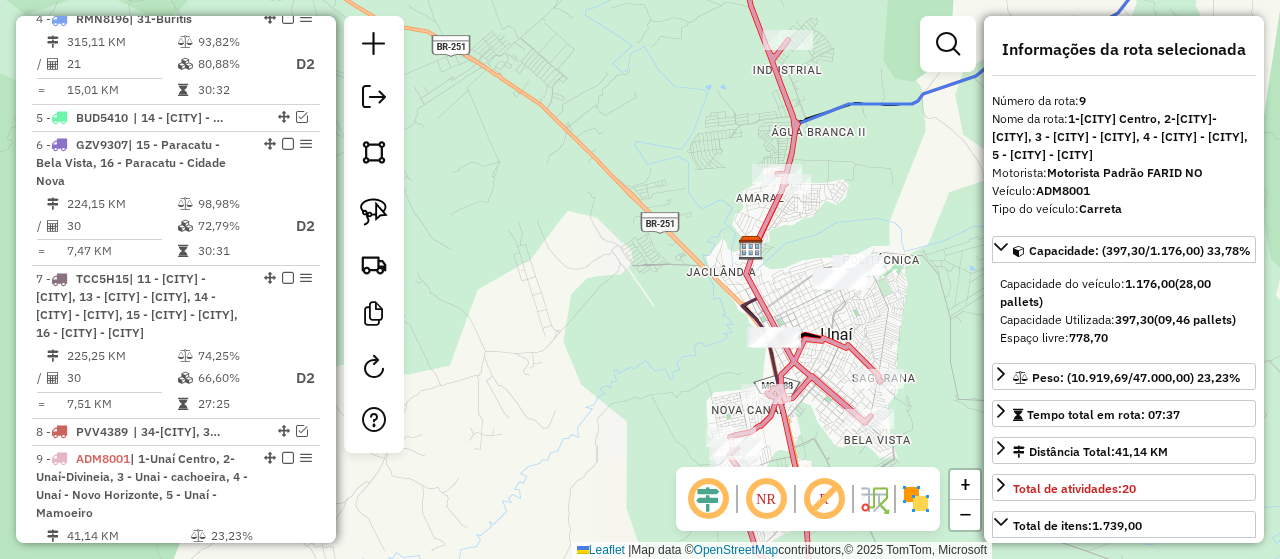 scroll, scrollTop: 1535, scrollLeft: 0, axis: vertical 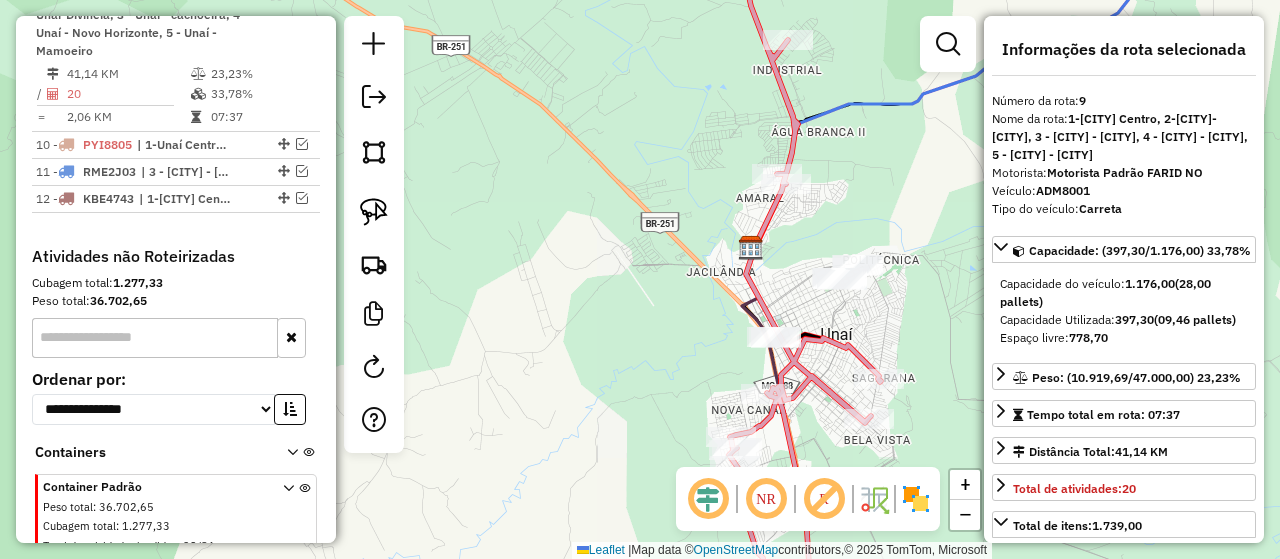 drag, startPoint x: 883, startPoint y: 237, endPoint x: 887, endPoint y: 213, distance: 24.33105 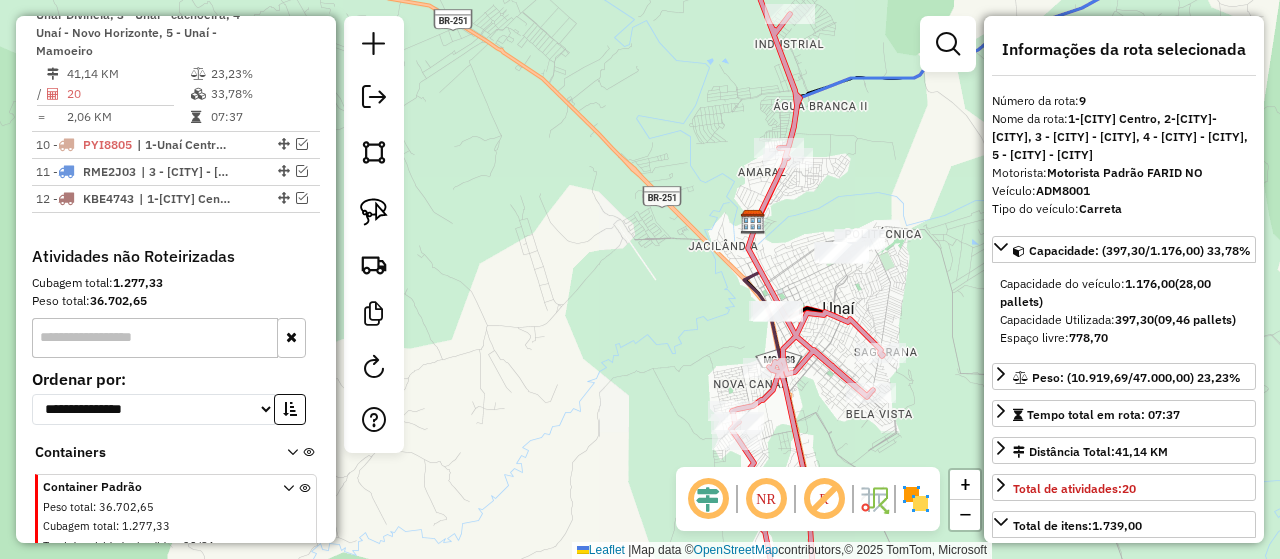 click on "Janela de atendimento Grade de atendimento Capacidade Transportadoras Veículos Cliente Pedidos  Rotas Selecione os dias de semana para filtrar as janelas de atendimento  Seg   Ter   Qua   Qui   Sex   Sáb   Dom  Informe o período da janela de atendimento: De: Até:  Filtrar exatamente a janela do cliente  Considerar janela de atendimento padrão  Selecione os dias de semana para filtrar as grades de atendimento  Seg   Ter   Qua   Qui   Sex   Sáb   Dom   Considerar clientes sem dia de atendimento cadastrado  Clientes fora do dia de atendimento selecionado Filtrar as atividades entre os valores definidos abaixo:  Peso mínimo:   Peso máximo:   Cubagem mínima:   Cubagem máxima:   De:   Até:  Filtrar as atividades entre o tempo de atendimento definido abaixo:  De:   Até:   Considerar capacidade total dos clientes não roteirizados Transportadora: Selecione um ou mais itens Tipo de veículo: Selecione um ou mais itens Veículo: Selecione um ou mais itens Motorista: Selecione um ou mais itens Nome: Rótulo:" 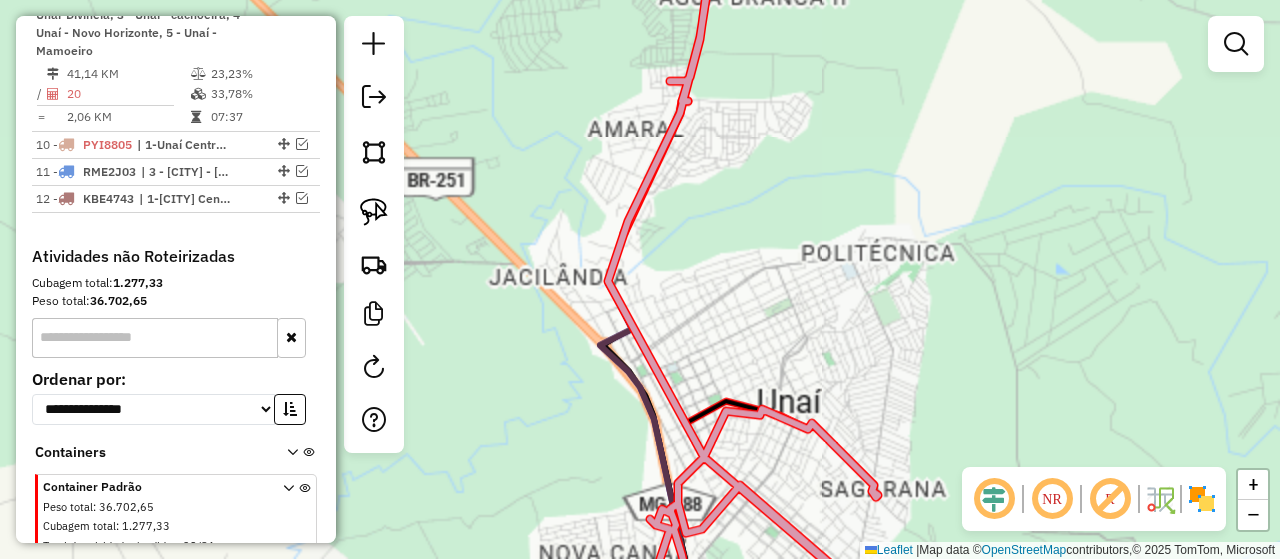 click on "Janela de atendimento Grade de atendimento Capacidade Transportadoras Veículos Cliente Pedidos  Rotas Selecione os dias de semana para filtrar as janelas de atendimento  Seg   Ter   Qua   Qui   Sex   Sáb   Dom  Informe o período da janela de atendimento: De: Até:  Filtrar exatamente a janela do cliente  Considerar janela de atendimento padrão  Selecione os dias de semana para filtrar as grades de atendimento  Seg   Ter   Qua   Qui   Sex   Sáb   Dom   Considerar clientes sem dia de atendimento cadastrado  Clientes fora do dia de atendimento selecionado Filtrar as atividades entre os valores definidos abaixo:  Peso mínimo:   Peso máximo:   Cubagem mínima:   Cubagem máxima:   De:   Até:  Filtrar as atividades entre o tempo de atendimento definido abaixo:  De:   Até:   Considerar capacidade total dos clientes não roteirizados Transportadora: Selecione um ou mais itens Tipo de veículo: Selecione um ou mais itens Veículo: Selecione um ou mais itens Motorista: Selecione um ou mais itens Nome: Rótulo:" 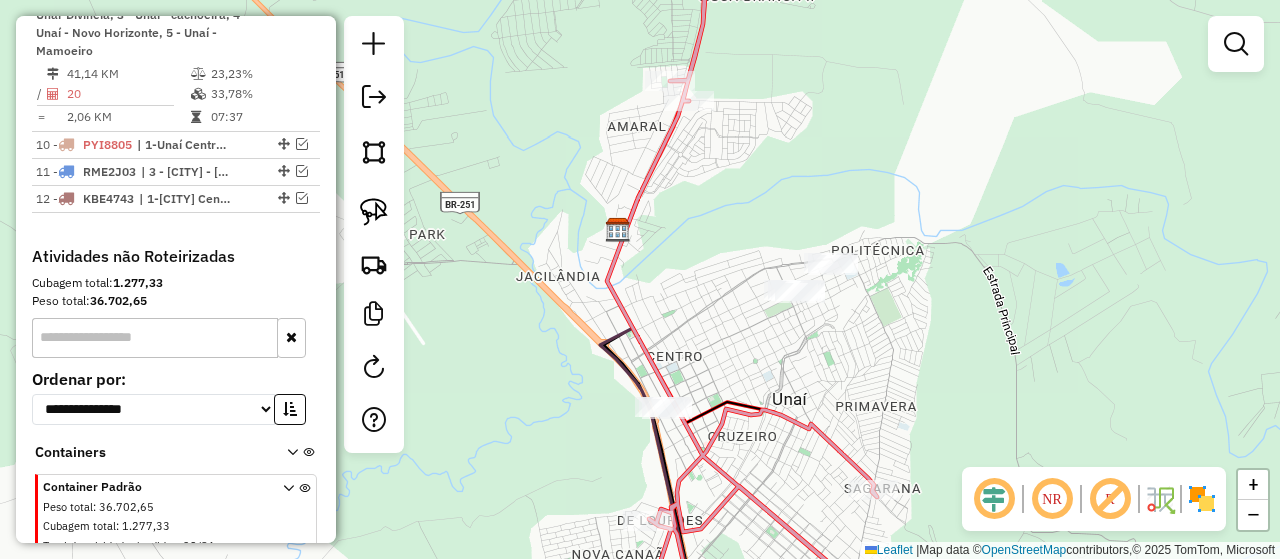 drag, startPoint x: 888, startPoint y: 209, endPoint x: 983, endPoint y: 161, distance: 106.437775 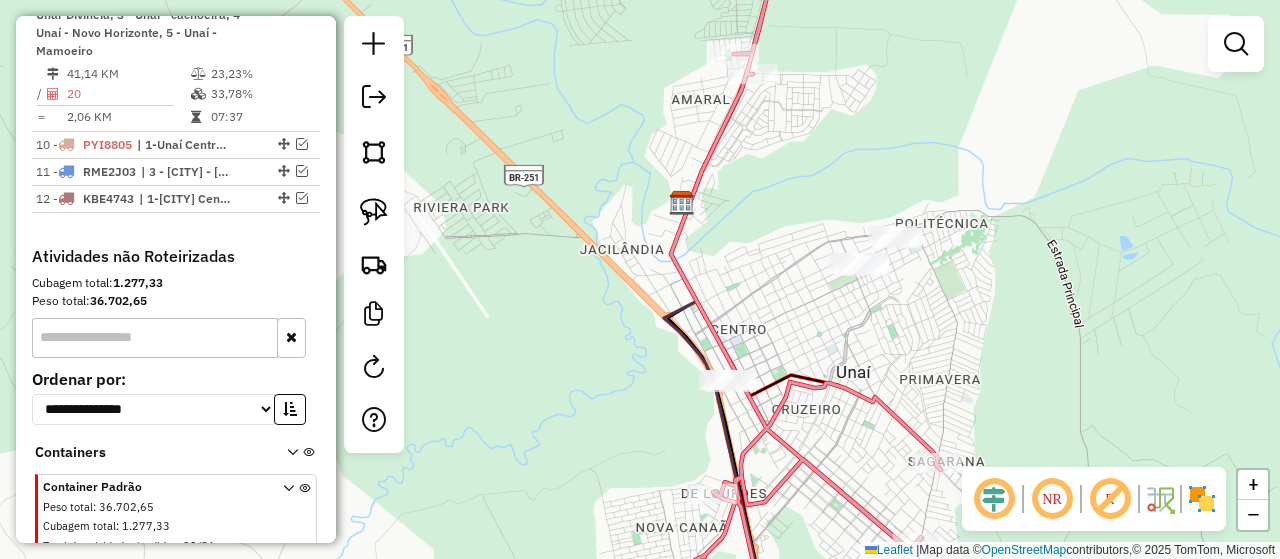 drag, startPoint x: 983, startPoint y: 161, endPoint x: 950, endPoint y: 170, distance: 34.20526 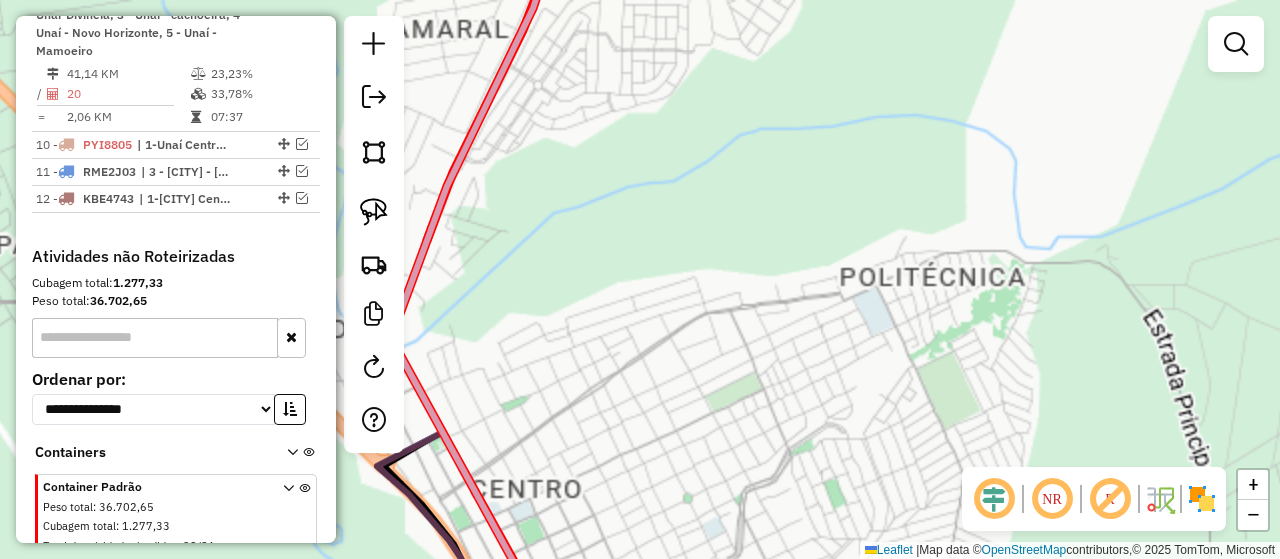 drag, startPoint x: 891, startPoint y: 182, endPoint x: 846, endPoint y: 191, distance: 45.891174 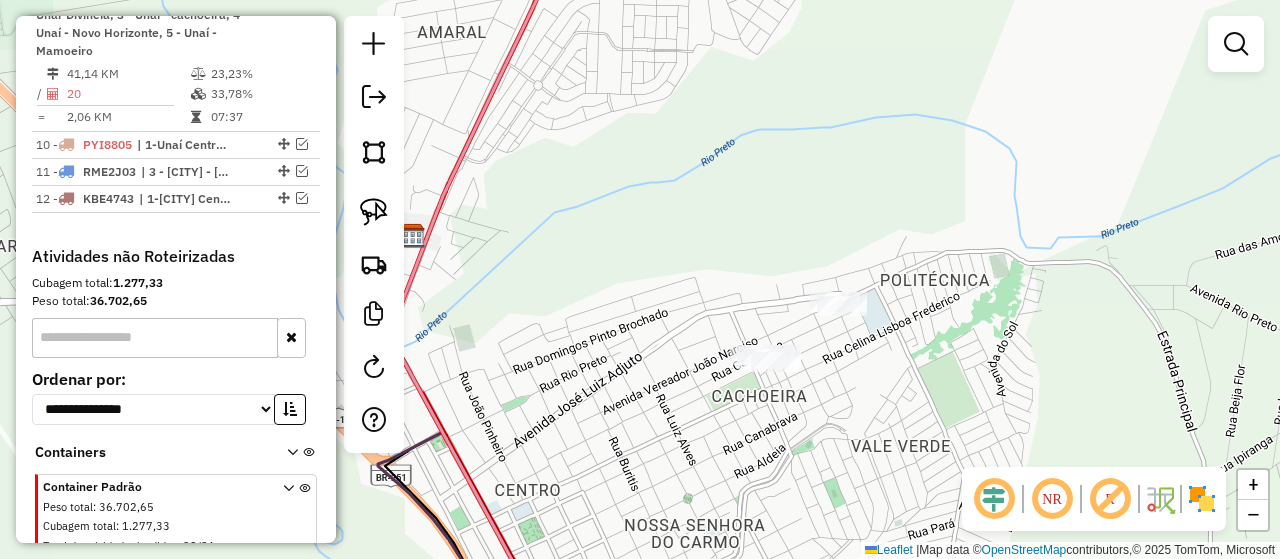 click on "Janela de atendimento Grade de atendimento Capacidade Transportadoras Veículos Cliente Pedidos  Rotas Selecione os dias de semana para filtrar as janelas de atendimento  Seg   Ter   Qua   Qui   Sex   Sáb   Dom  Informe o período da janela de atendimento: De: Até:  Filtrar exatamente a janela do cliente  Considerar janela de atendimento padrão  Selecione os dias de semana para filtrar as grades de atendimento  Seg   Ter   Qua   Qui   Sex   Sáb   Dom   Considerar clientes sem dia de atendimento cadastrado  Clientes fora do dia de atendimento selecionado Filtrar as atividades entre os valores definidos abaixo:  Peso mínimo:   Peso máximo:   Cubagem mínima:   Cubagem máxima:   De:   Até:  Filtrar as atividades entre o tempo de atendimento definido abaixo:  De:   Até:   Considerar capacidade total dos clientes não roteirizados Transportadora: Selecione um ou mais itens Tipo de veículo: Selecione um ou mais itens Veículo: Selecione um ou mais itens Motorista: Selecione um ou mais itens Nome: Rótulo:" 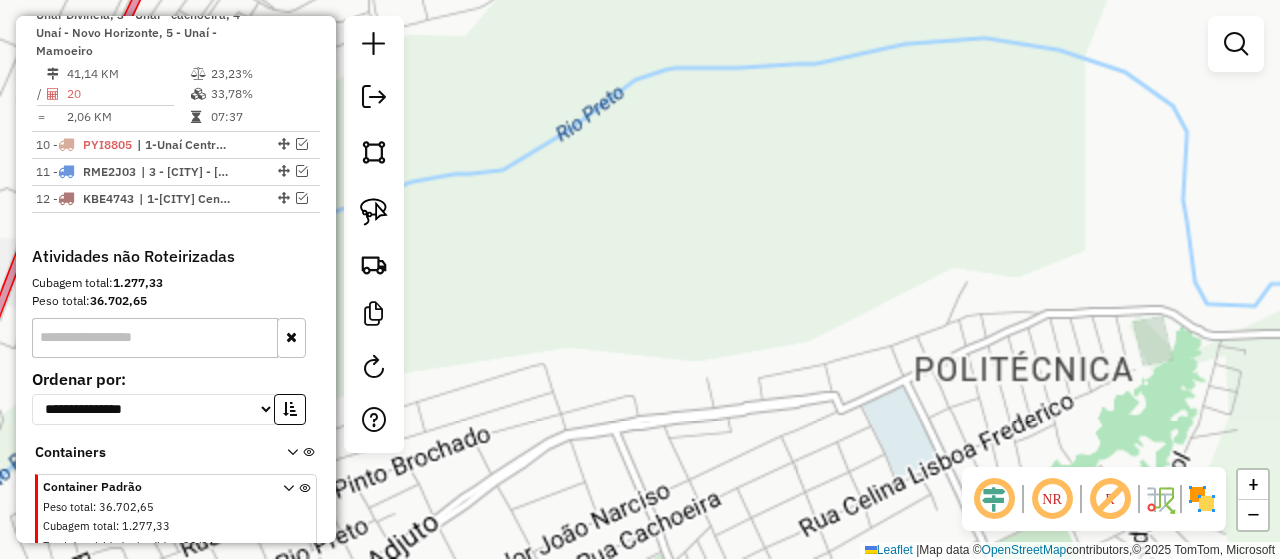 click on "Janela de atendimento Grade de atendimento Capacidade Transportadoras Veículos Cliente Pedidos  Rotas Selecione os dias de semana para filtrar as janelas de atendimento  Seg   Ter   Qua   Qui   Sex   Sáb   Dom  Informe o período da janela de atendimento: De: Até:  Filtrar exatamente a janela do cliente  Considerar janela de atendimento padrão  Selecione os dias de semana para filtrar as grades de atendimento  Seg   Ter   Qua   Qui   Sex   Sáb   Dom   Considerar clientes sem dia de atendimento cadastrado  Clientes fora do dia de atendimento selecionado Filtrar as atividades entre os valores definidos abaixo:  Peso mínimo:   Peso máximo:   Cubagem mínima:   Cubagem máxima:   De:   Até:  Filtrar as atividades entre o tempo de atendimento definido abaixo:  De:   Até:   Considerar capacidade total dos clientes não roteirizados Transportadora: Selecione um ou mais itens Tipo de veículo: Selecione um ou mais itens Veículo: Selecione um ou mais itens Motorista: Selecione um ou mais itens Nome: Rótulo:" 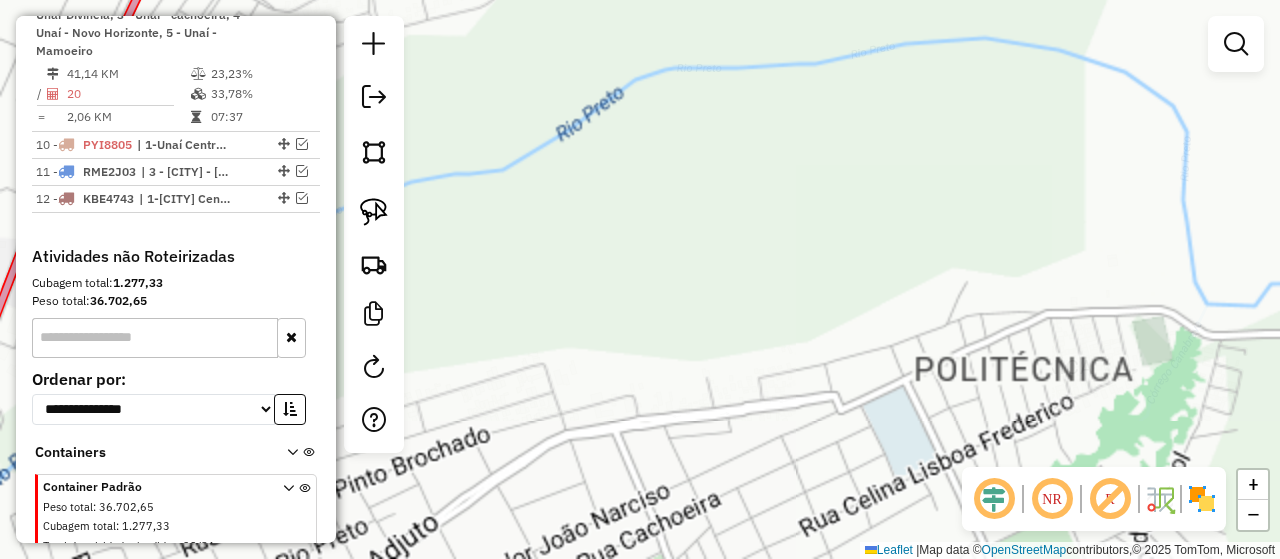 click on "Janela de atendimento Grade de atendimento Capacidade Transportadoras Veículos Cliente Pedidos  Rotas Selecione os dias de semana para filtrar as janelas de atendimento  Seg   Ter   Qua   Qui   Sex   Sáb   Dom  Informe o período da janela de atendimento: De: Até:  Filtrar exatamente a janela do cliente  Considerar janela de atendimento padrão  Selecione os dias de semana para filtrar as grades de atendimento  Seg   Ter   Qua   Qui   Sex   Sáb   Dom   Considerar clientes sem dia de atendimento cadastrado  Clientes fora do dia de atendimento selecionado Filtrar as atividades entre os valores definidos abaixo:  Peso mínimo:   Peso máximo:   Cubagem mínima:   Cubagem máxima:   De:   Até:  Filtrar as atividades entre o tempo de atendimento definido abaixo:  De:   Até:   Considerar capacidade total dos clientes não roteirizados Transportadora: Selecione um ou mais itens Tipo de veículo: Selecione um ou mais itens Veículo: Selecione um ou mais itens Motorista: Selecione um ou mais itens Nome: Rótulo:" 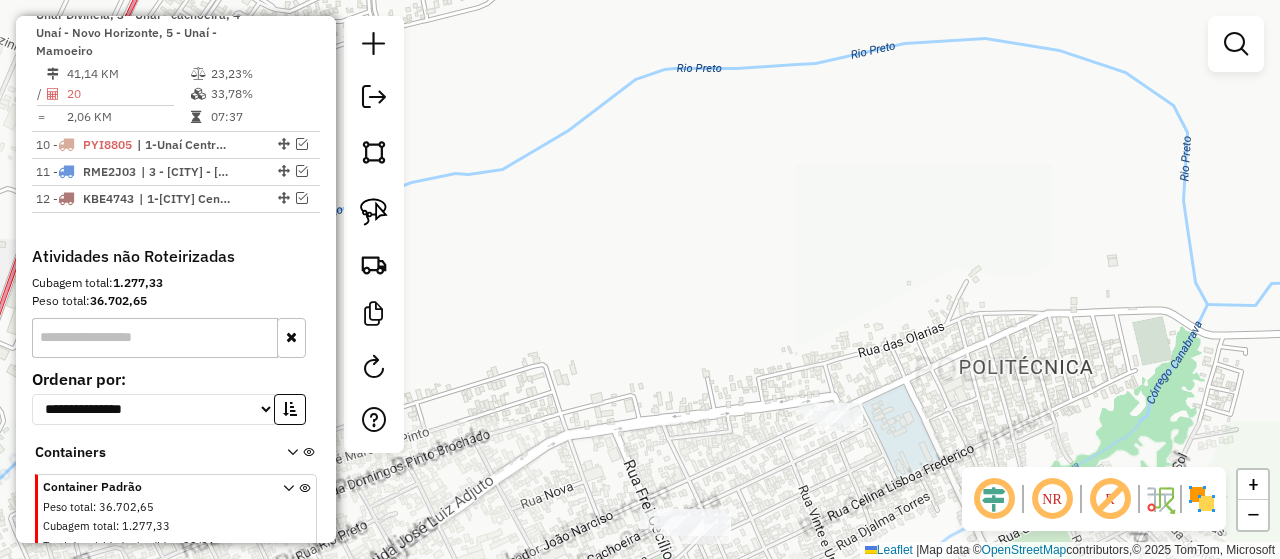click on "Janela de atendimento Grade de atendimento Capacidade Transportadoras Veículos Cliente Pedidos  Rotas Selecione os dias de semana para filtrar as janelas de atendimento  Seg   Ter   Qua   Qui   Sex   Sáb   Dom  Informe o período da janela de atendimento: De: Até:  Filtrar exatamente a janela do cliente  Considerar janela de atendimento padrão  Selecione os dias de semana para filtrar as grades de atendimento  Seg   Ter   Qua   Qui   Sex   Sáb   Dom   Considerar clientes sem dia de atendimento cadastrado  Clientes fora do dia de atendimento selecionado Filtrar as atividades entre os valores definidos abaixo:  Peso mínimo:   Peso máximo:   Cubagem mínima:   Cubagem máxima:   De:   Até:  Filtrar as atividades entre o tempo de atendimento definido abaixo:  De:   Até:   Considerar capacidade total dos clientes não roteirizados Transportadora: Selecione um ou mais itens Tipo de veículo: Selecione um ou mais itens Veículo: Selecione um ou mais itens Motorista: Selecione um ou mais itens Nome: Rótulo:" 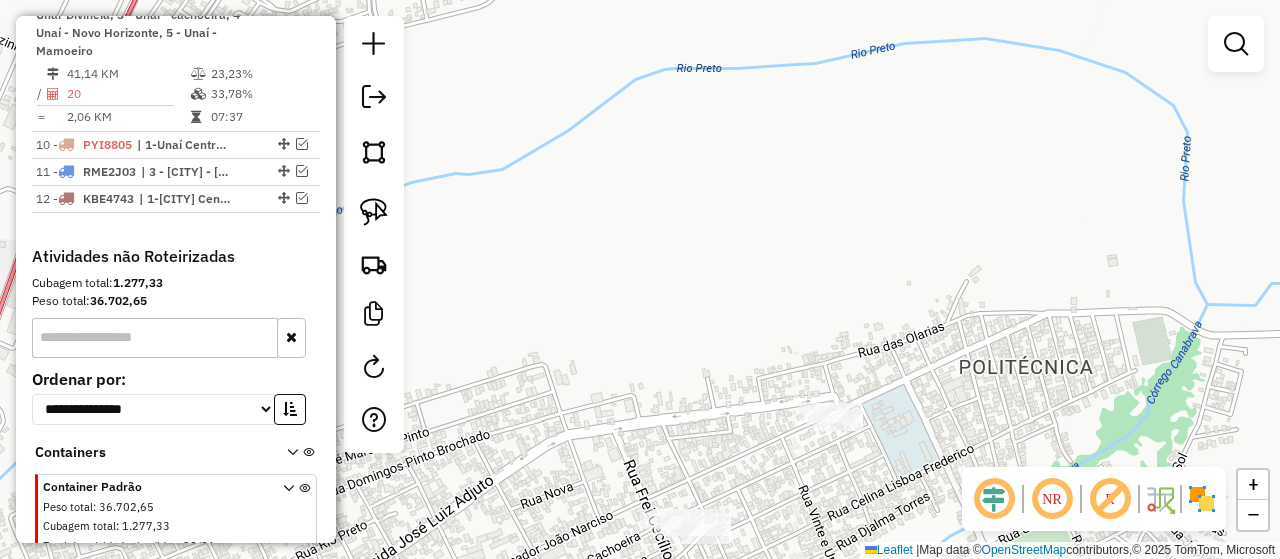 click on "Janela de atendimento Grade de atendimento Capacidade Transportadoras Veículos Cliente Pedidos  Rotas Selecione os dias de semana para filtrar as janelas de atendimento  Seg   Ter   Qua   Qui   Sex   Sáb   Dom  Informe o período da janela de atendimento: De: Até:  Filtrar exatamente a janela do cliente  Considerar janela de atendimento padrão  Selecione os dias de semana para filtrar as grades de atendimento  Seg   Ter   Qua   Qui   Sex   Sáb   Dom   Considerar clientes sem dia de atendimento cadastrado  Clientes fora do dia de atendimento selecionado Filtrar as atividades entre os valores definidos abaixo:  Peso mínimo:   Peso máximo:   Cubagem mínima:   Cubagem máxima:   De:   Até:  Filtrar as atividades entre o tempo de atendimento definido abaixo:  De:   Até:   Considerar capacidade total dos clientes não roteirizados Transportadora: Selecione um ou mais itens Tipo de veículo: Selecione um ou mais itens Veículo: Selecione um ou mais itens Motorista: Selecione um ou mais itens Nome: Rótulo:" 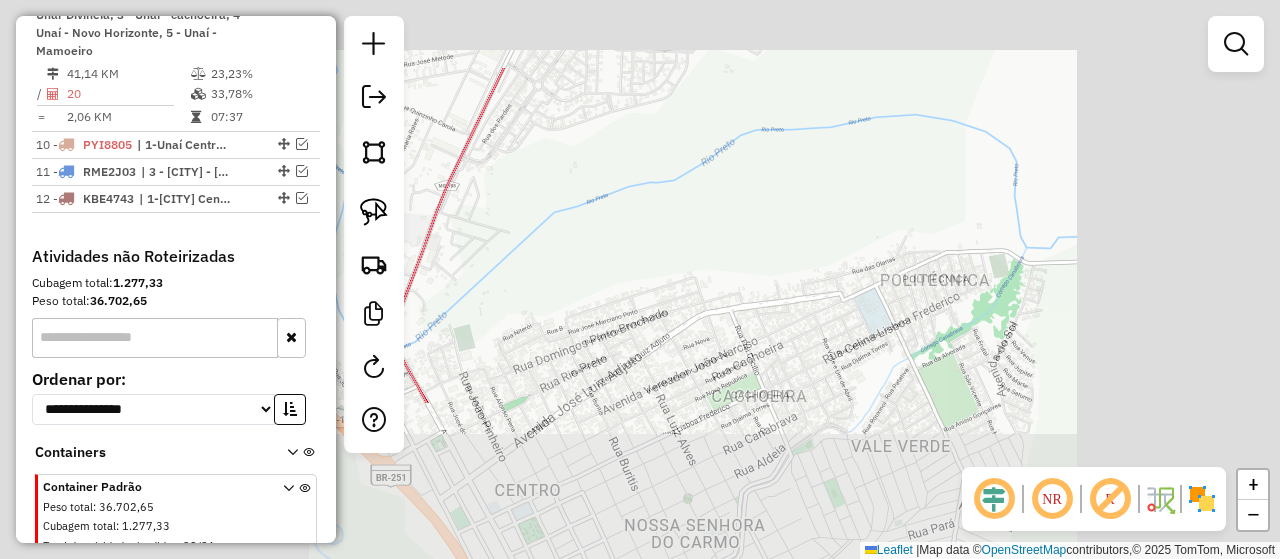 click on "Janela de atendimento Grade de atendimento Capacidade Transportadoras Veículos Cliente Pedidos  Rotas Selecione os dias de semana para filtrar as janelas de atendimento  Seg   Ter   Qua   Qui   Sex   Sáb   Dom  Informe o período da janela de atendimento: De: Até:  Filtrar exatamente a janela do cliente  Considerar janela de atendimento padrão  Selecione os dias de semana para filtrar as grades de atendimento  Seg   Ter   Qua   Qui   Sex   Sáb   Dom   Considerar clientes sem dia de atendimento cadastrado  Clientes fora do dia de atendimento selecionado Filtrar as atividades entre os valores definidos abaixo:  Peso mínimo:   Peso máximo:   Cubagem mínima:   Cubagem máxima:   De:   Até:  Filtrar as atividades entre o tempo de atendimento definido abaixo:  De:   Até:   Considerar capacidade total dos clientes não roteirizados Transportadora: Selecione um ou mais itens Tipo de veículo: Selecione um ou mais itens Veículo: Selecione um ou mais itens Motorista: Selecione um ou mais itens Nome: Rótulo:" 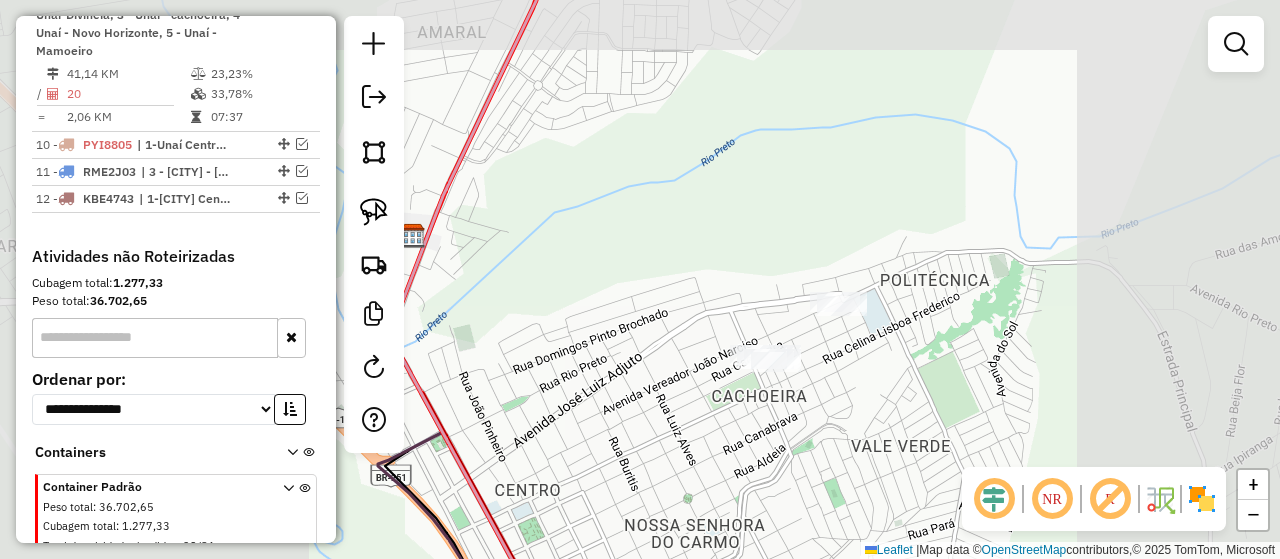 click on "Janela de atendimento Grade de atendimento Capacidade Transportadoras Veículos Cliente Pedidos  Rotas Selecione os dias de semana para filtrar as janelas de atendimento  Seg   Ter   Qua   Qui   Sex   Sáb   Dom  Informe o período da janela de atendimento: De: Até:  Filtrar exatamente a janela do cliente  Considerar janela de atendimento padrão  Selecione os dias de semana para filtrar as grades de atendimento  Seg   Ter   Qua   Qui   Sex   Sáb   Dom   Considerar clientes sem dia de atendimento cadastrado  Clientes fora do dia de atendimento selecionado Filtrar as atividades entre os valores definidos abaixo:  Peso mínimo:   Peso máximo:   Cubagem mínima:   Cubagem máxima:   De:   Até:  Filtrar as atividades entre o tempo de atendimento definido abaixo:  De:   Até:   Considerar capacidade total dos clientes não roteirizados Transportadora: Selecione um ou mais itens Tipo de veículo: Selecione um ou mais itens Veículo: Selecione um ou mais itens Motorista: Selecione um ou mais itens Nome: Rótulo:" 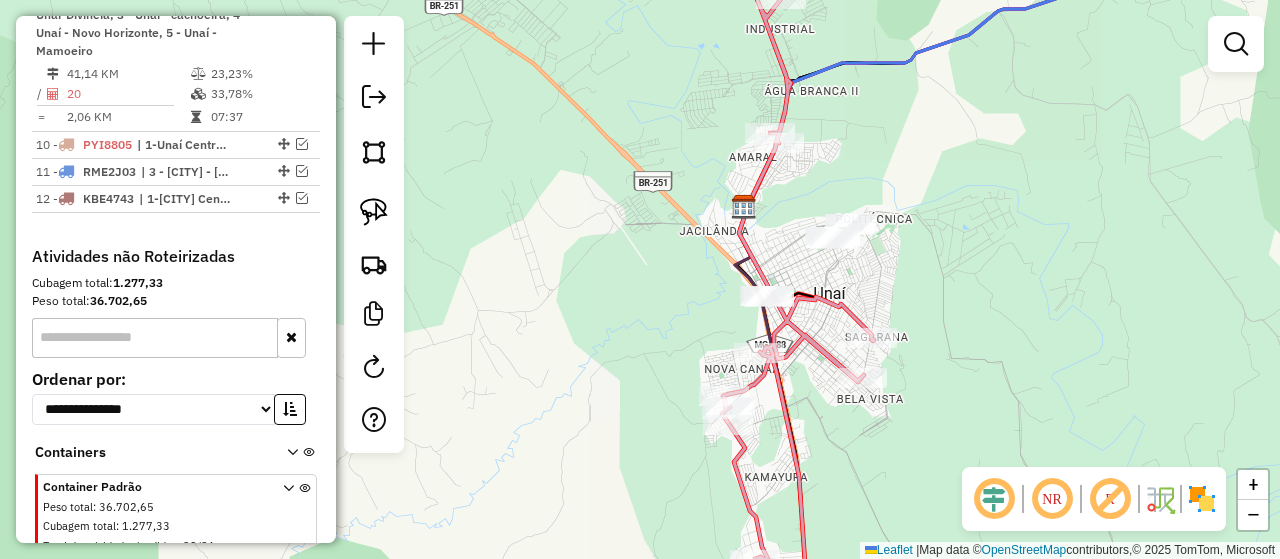 drag, startPoint x: 836, startPoint y: 177, endPoint x: 843, endPoint y: 192, distance: 16.552946 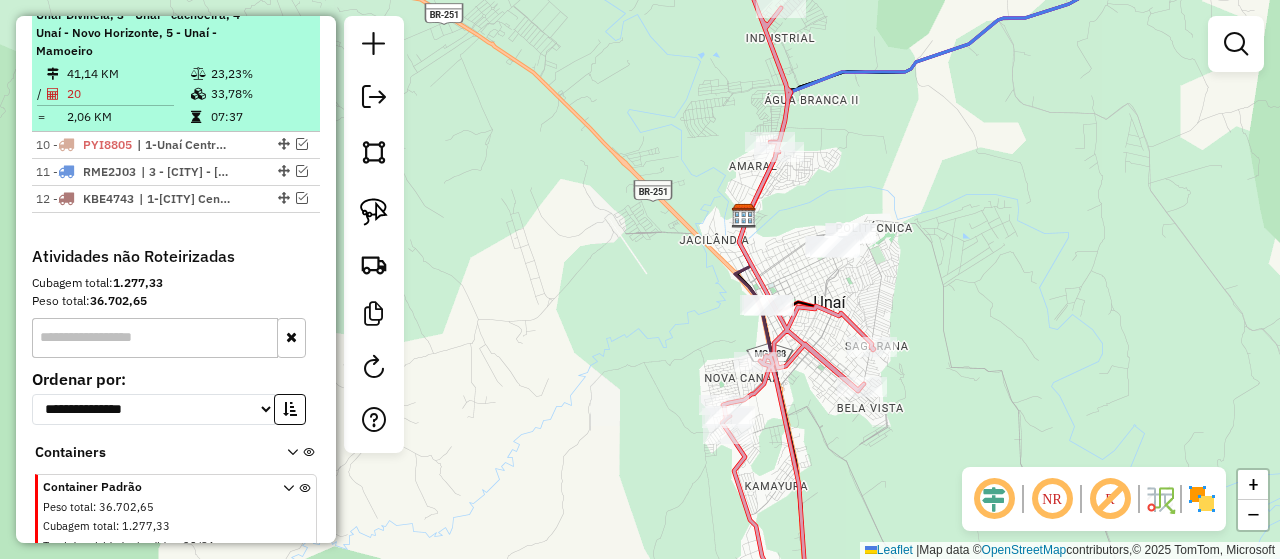 click at bounding box center [288, -4] 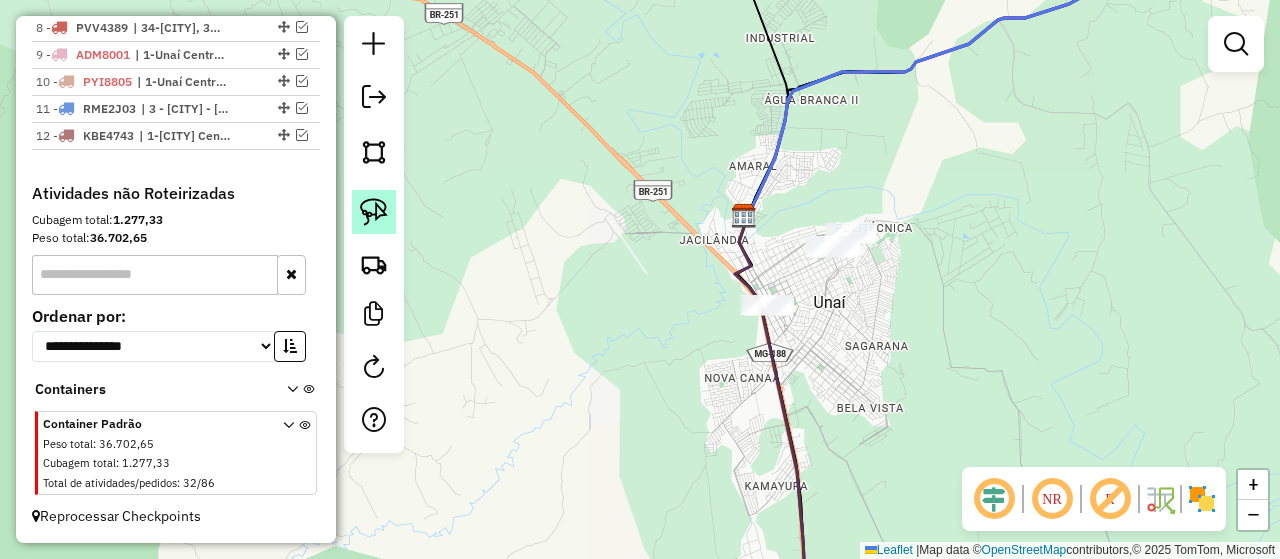 click 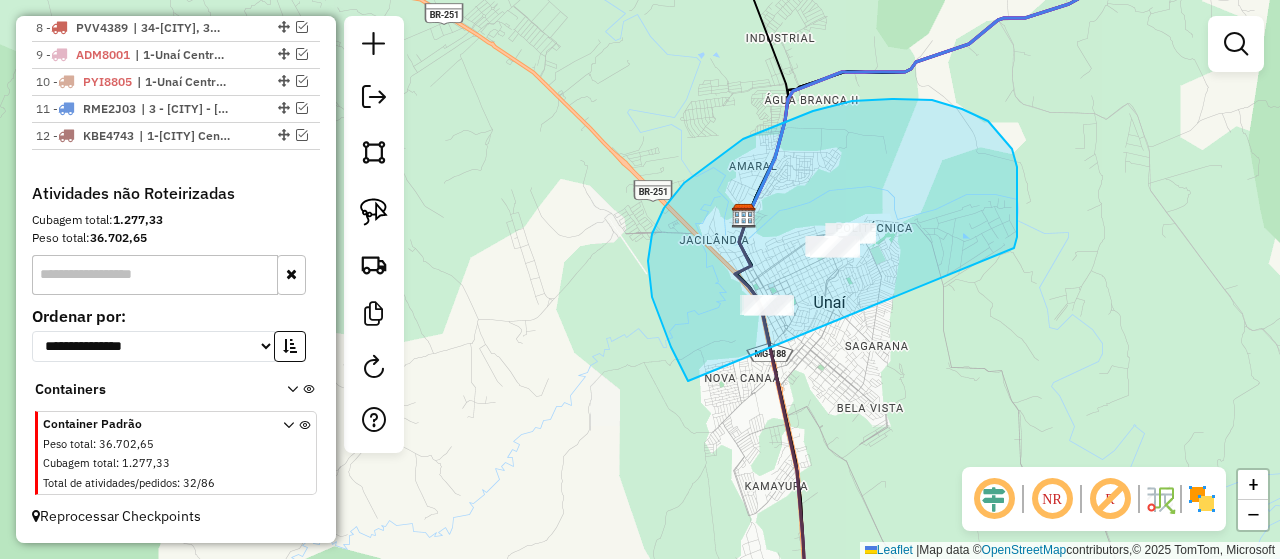 drag, startPoint x: 688, startPoint y: 381, endPoint x: 1006, endPoint y: 281, distance: 333.35266 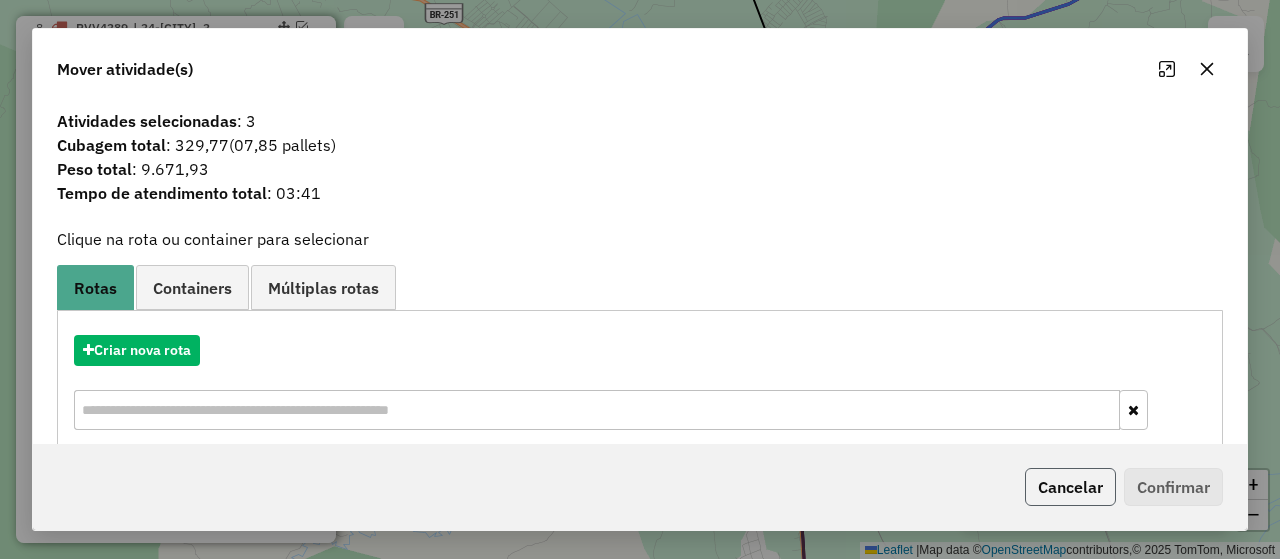 click on "Cancelar" 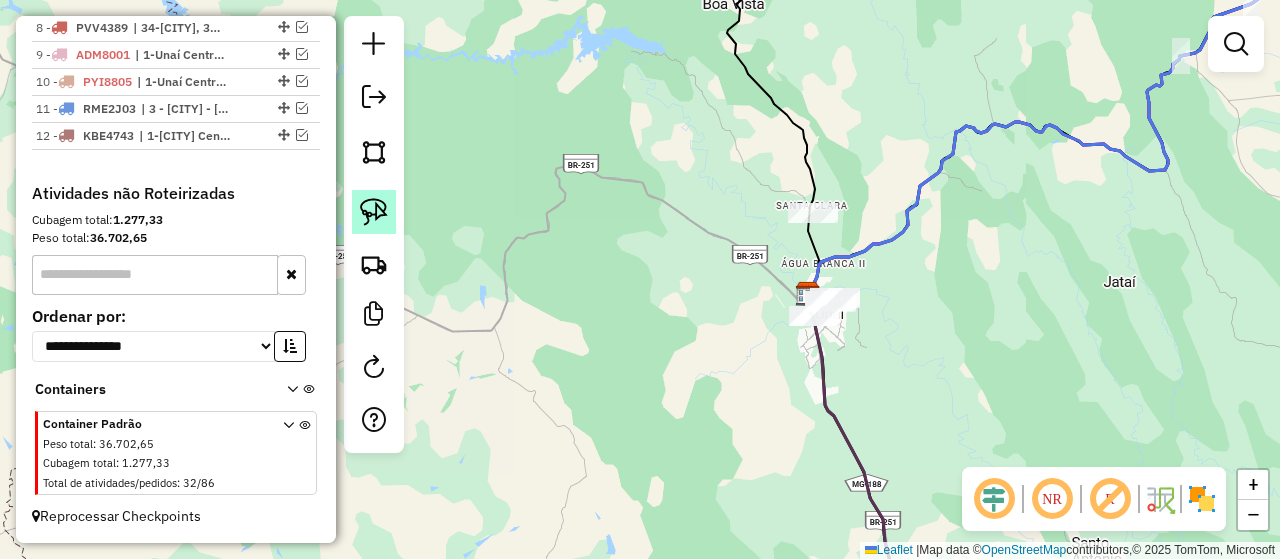 click 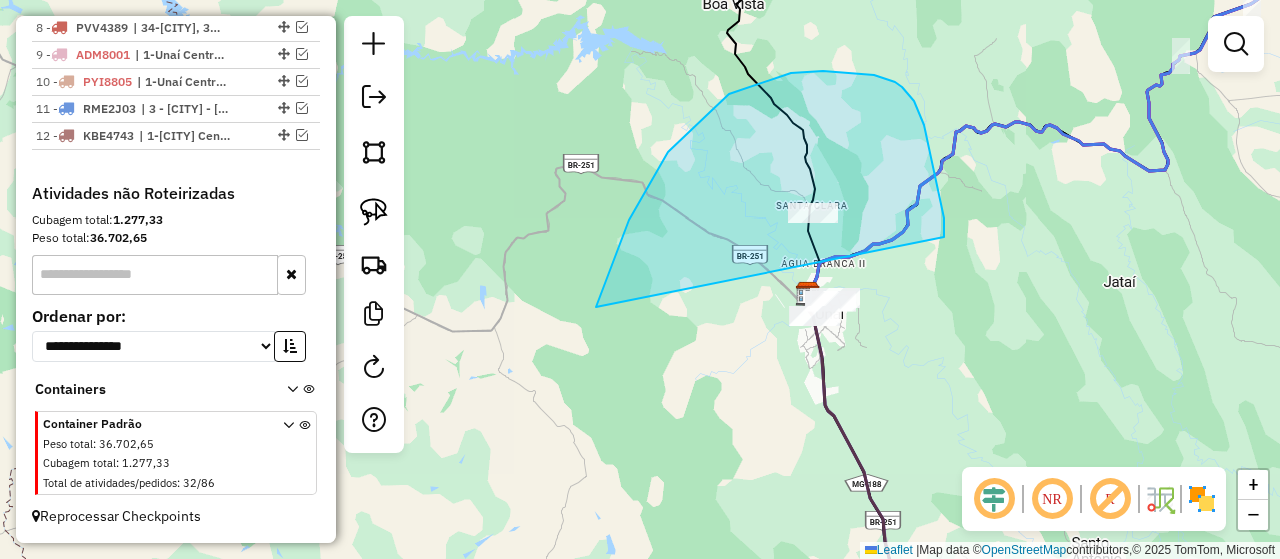 drag, startPoint x: 668, startPoint y: 152, endPoint x: 922, endPoint y: 387, distance: 346.03613 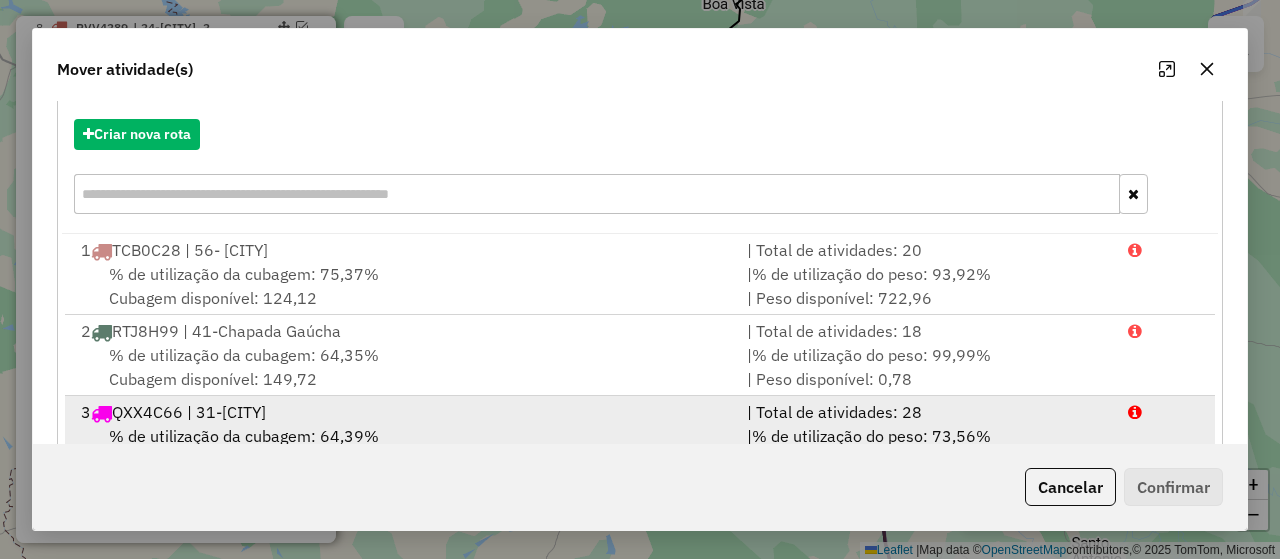 scroll, scrollTop: 300, scrollLeft: 0, axis: vertical 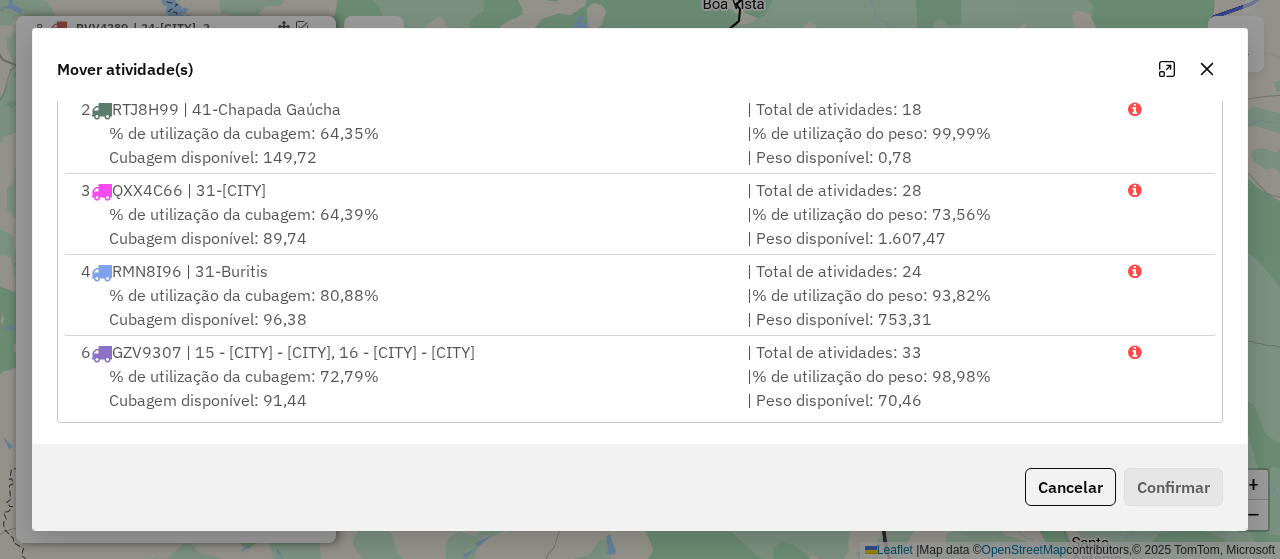 click 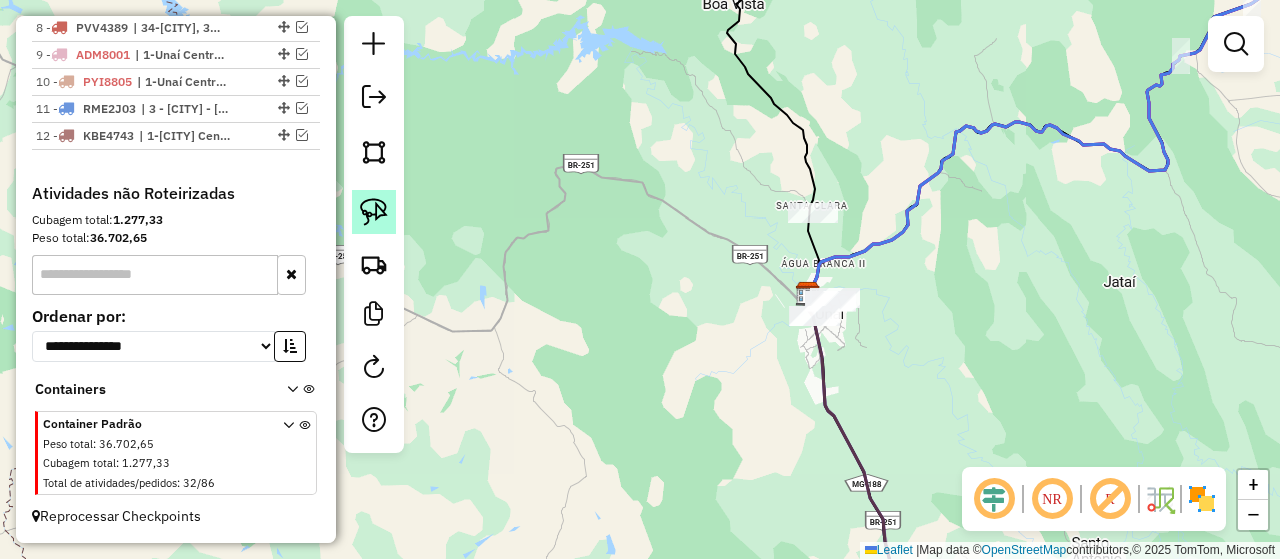 click 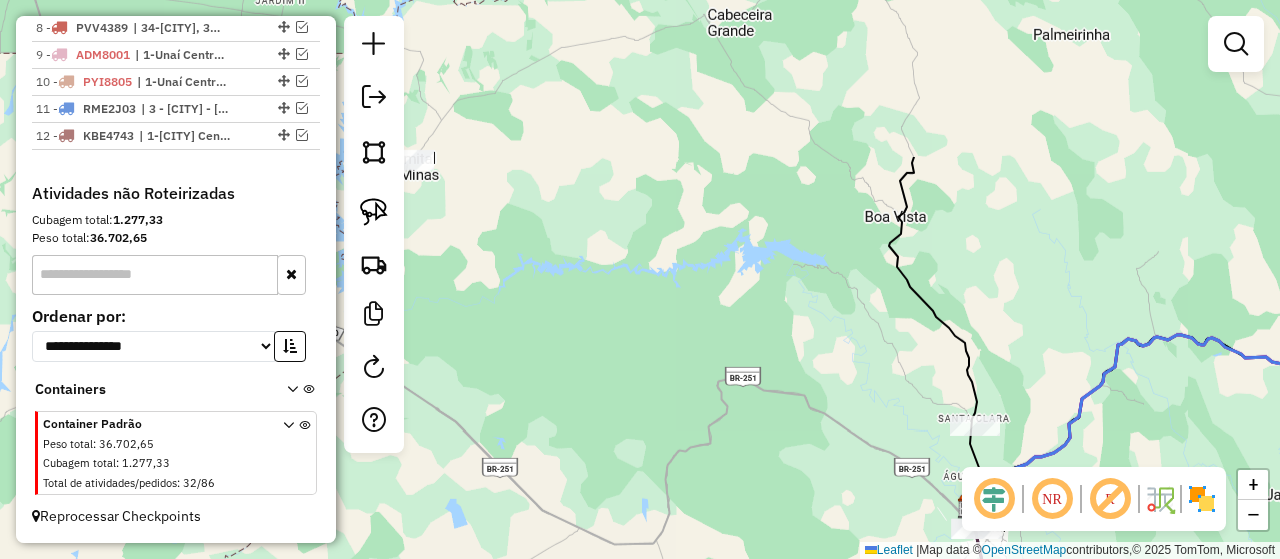 drag, startPoint x: 1053, startPoint y: 177, endPoint x: 858, endPoint y: 141, distance: 198.29523 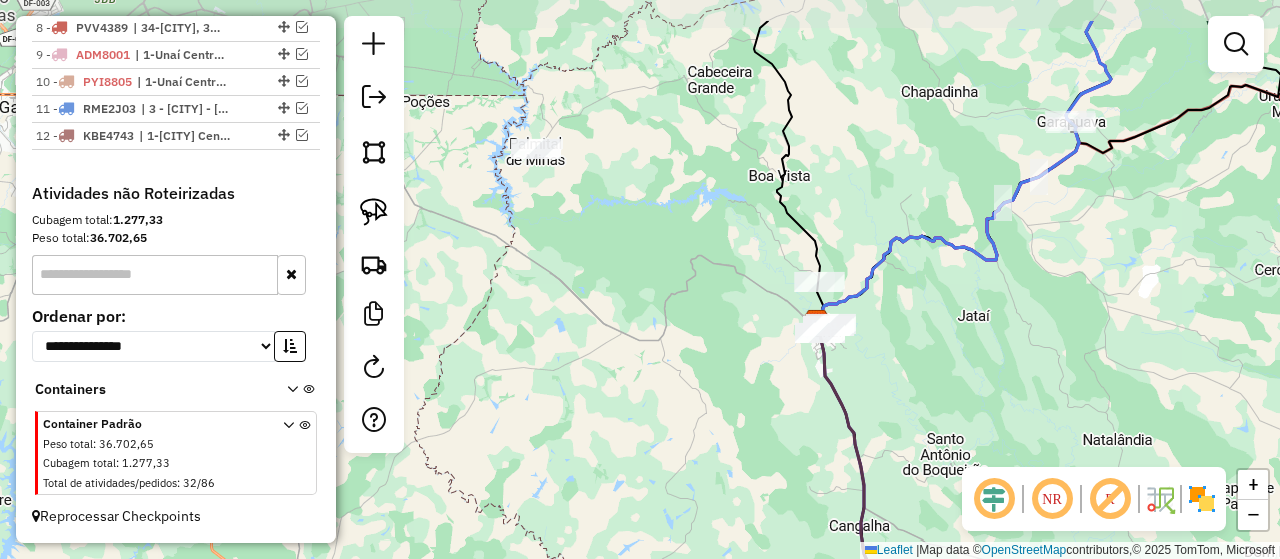 drag, startPoint x: 886, startPoint y: 197, endPoint x: 888, endPoint y: 243, distance: 46.043457 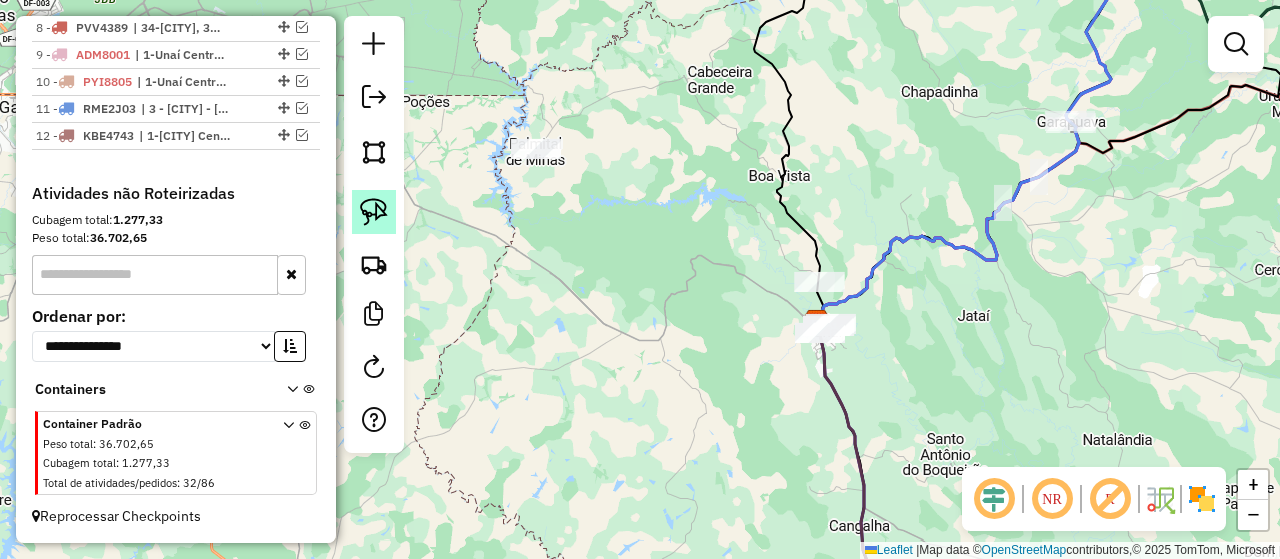 click 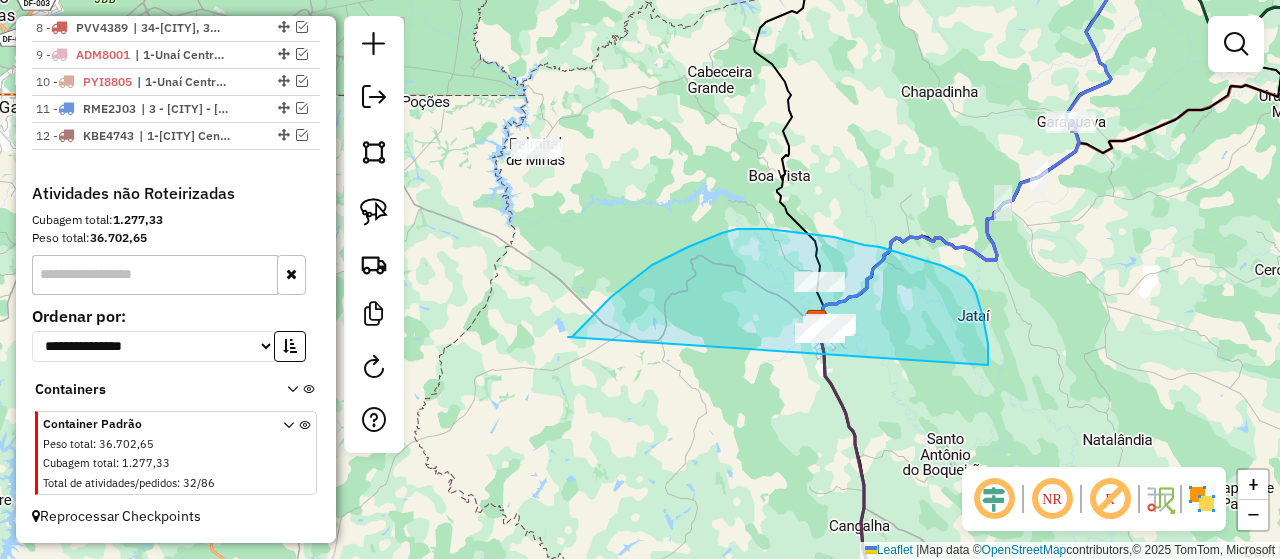 drag, startPoint x: 582, startPoint y: 327, endPoint x: 988, endPoint y: 368, distance: 408.06494 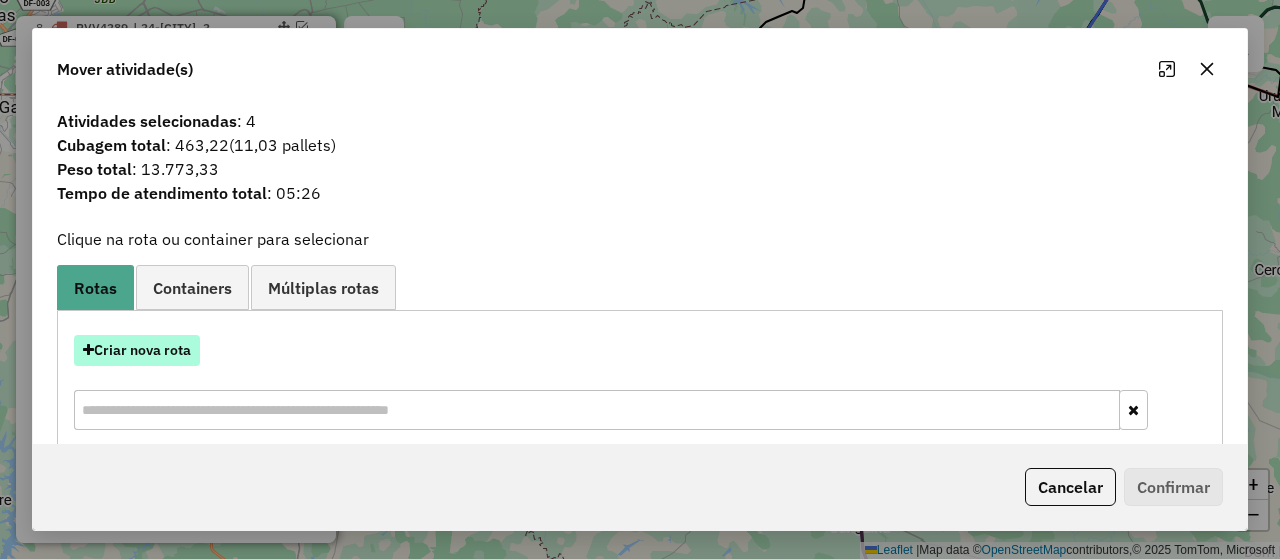 click on "Criar nova rota" at bounding box center (137, 350) 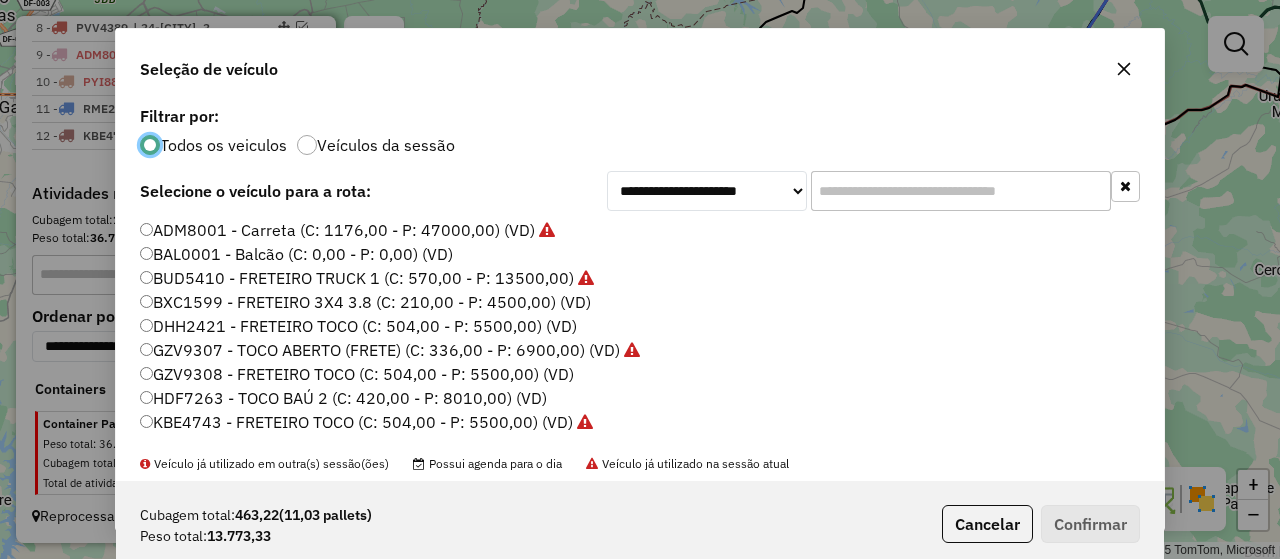 scroll, scrollTop: 10, scrollLeft: 6, axis: both 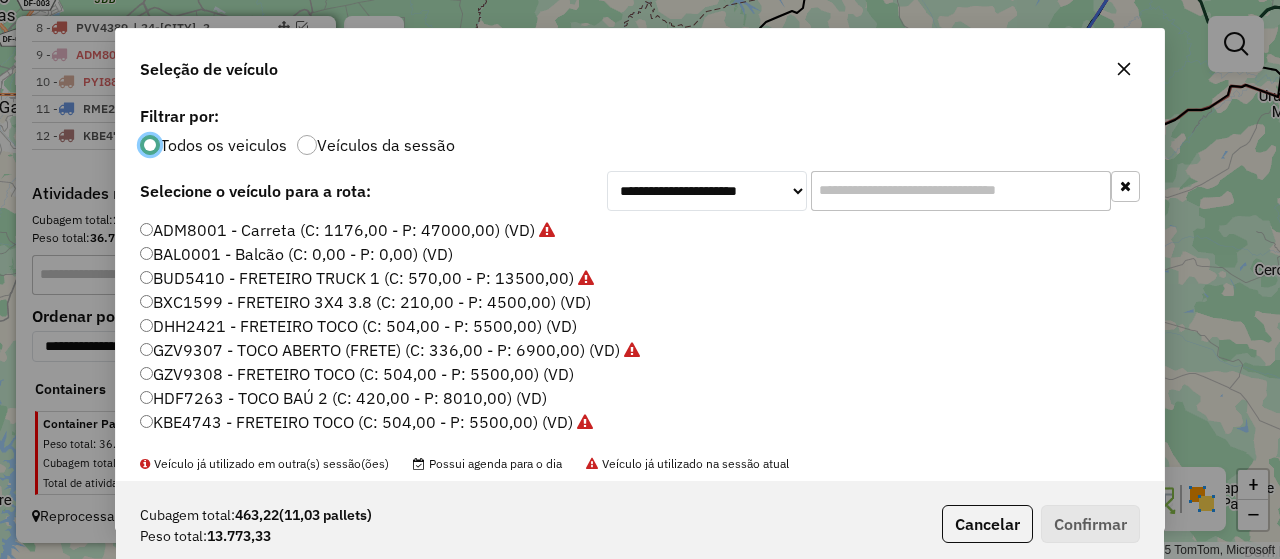 click on "ADM8001 - Carreta (C: 1176,00 - P: 47000,00) (VD)" 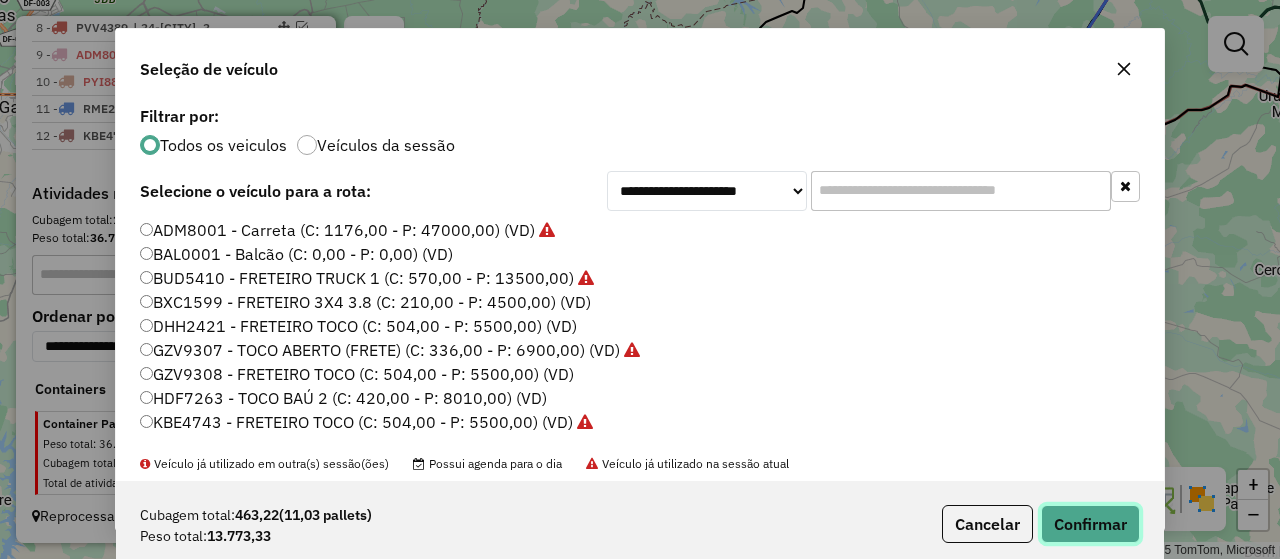 click on "Confirmar" 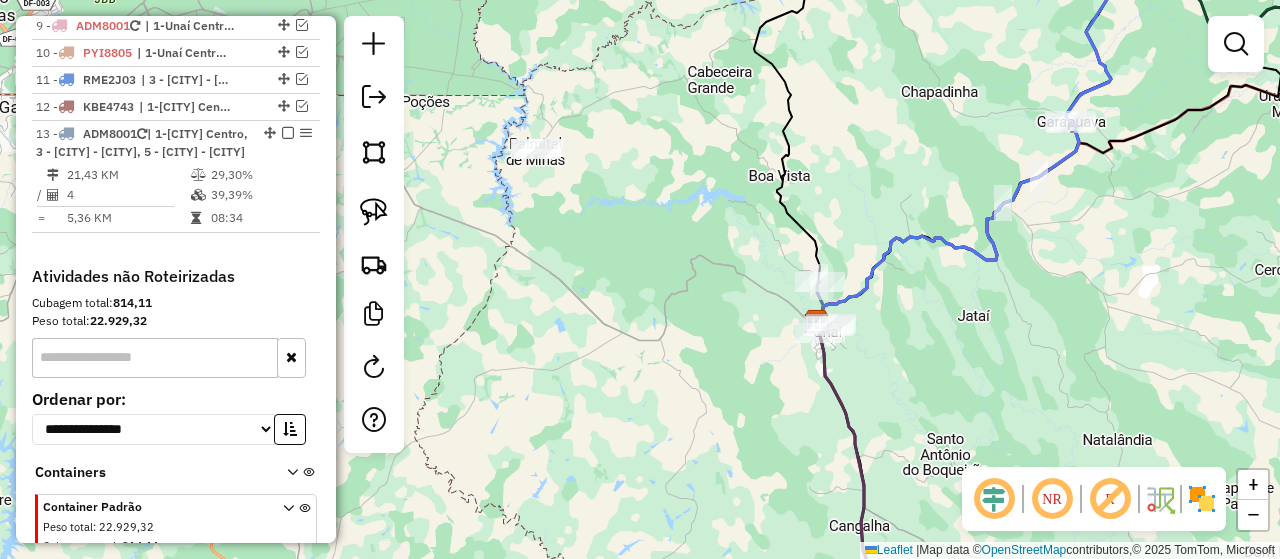 scroll, scrollTop: 1535, scrollLeft: 0, axis: vertical 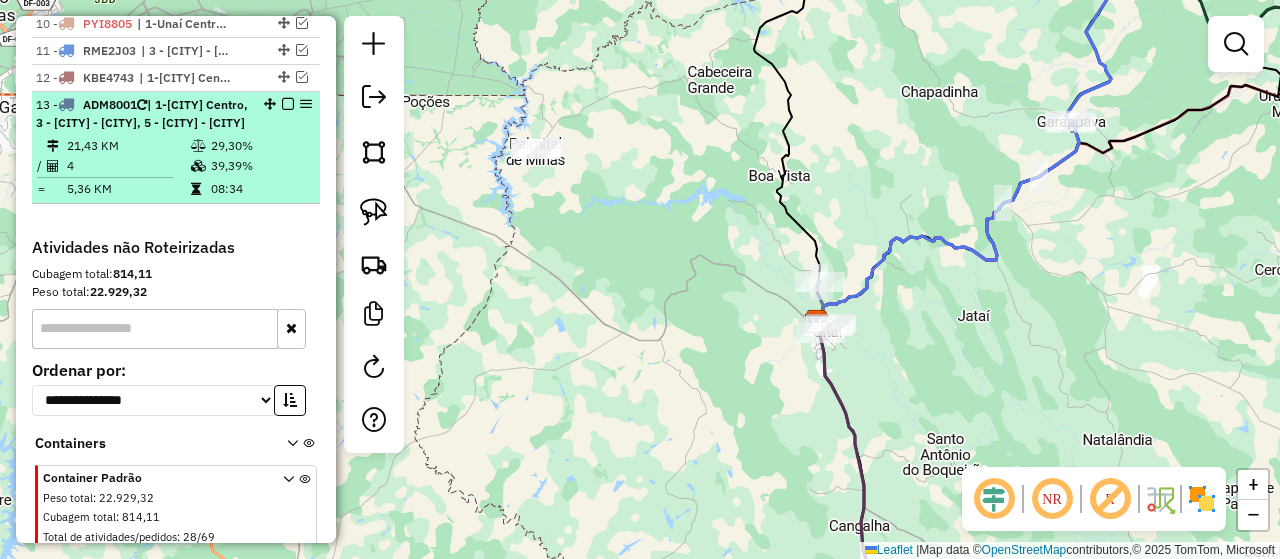 click at bounding box center [288, 104] 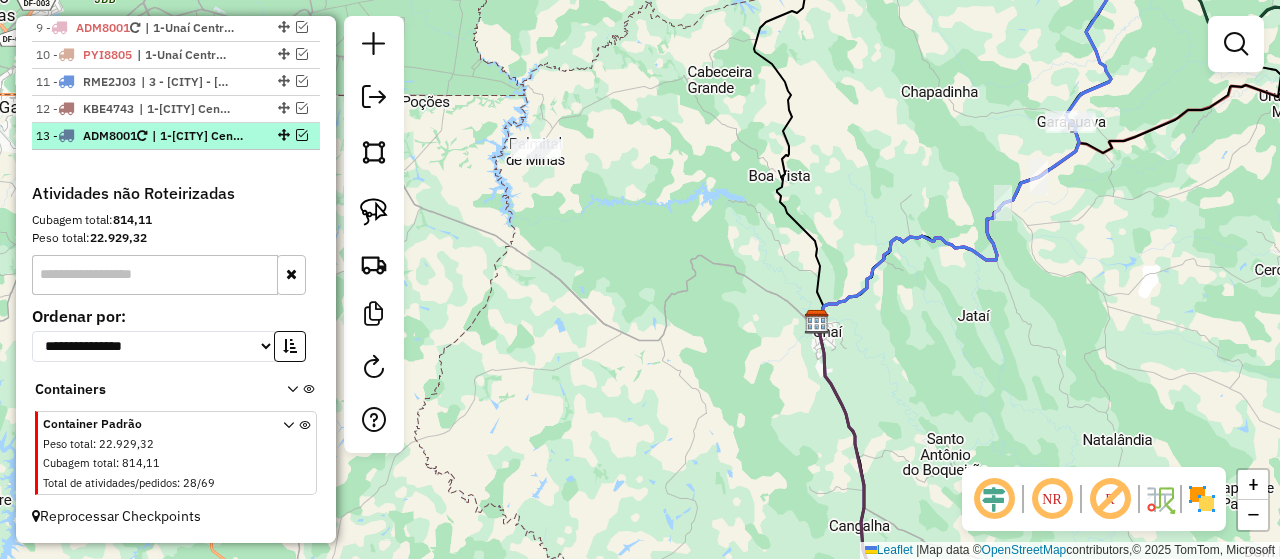 scroll, scrollTop: 1533, scrollLeft: 0, axis: vertical 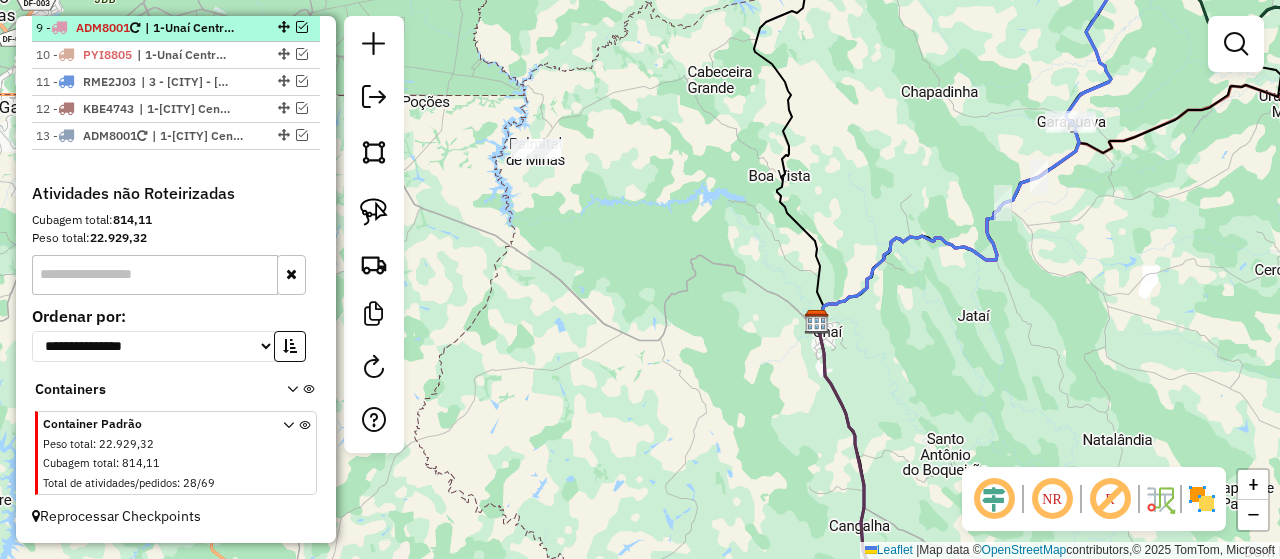 click at bounding box center [302, 27] 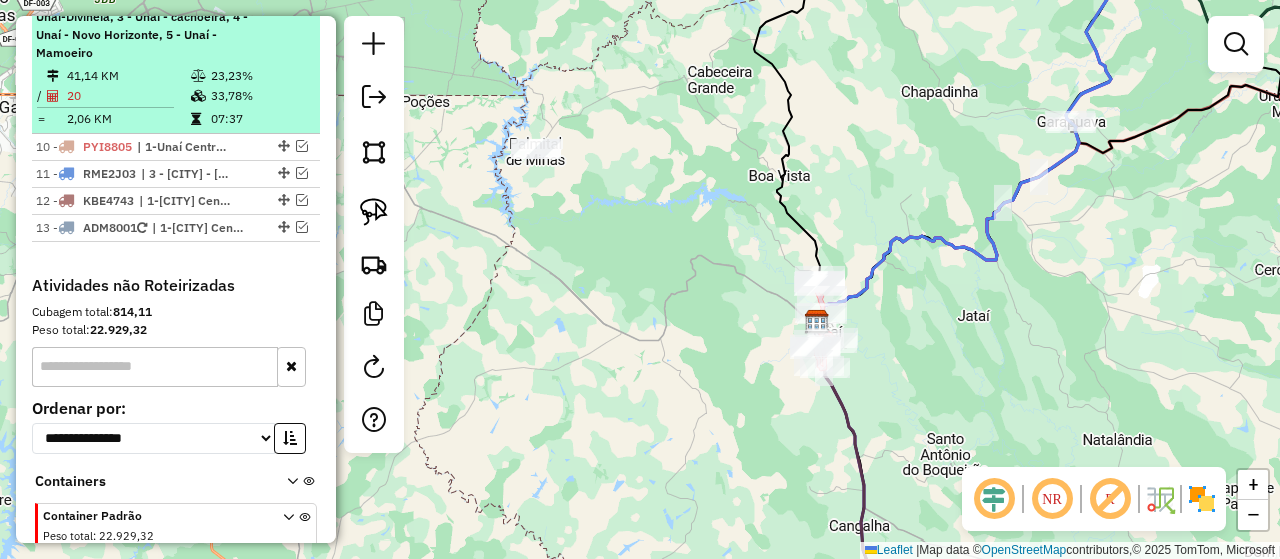 scroll, scrollTop: 1535, scrollLeft: 0, axis: vertical 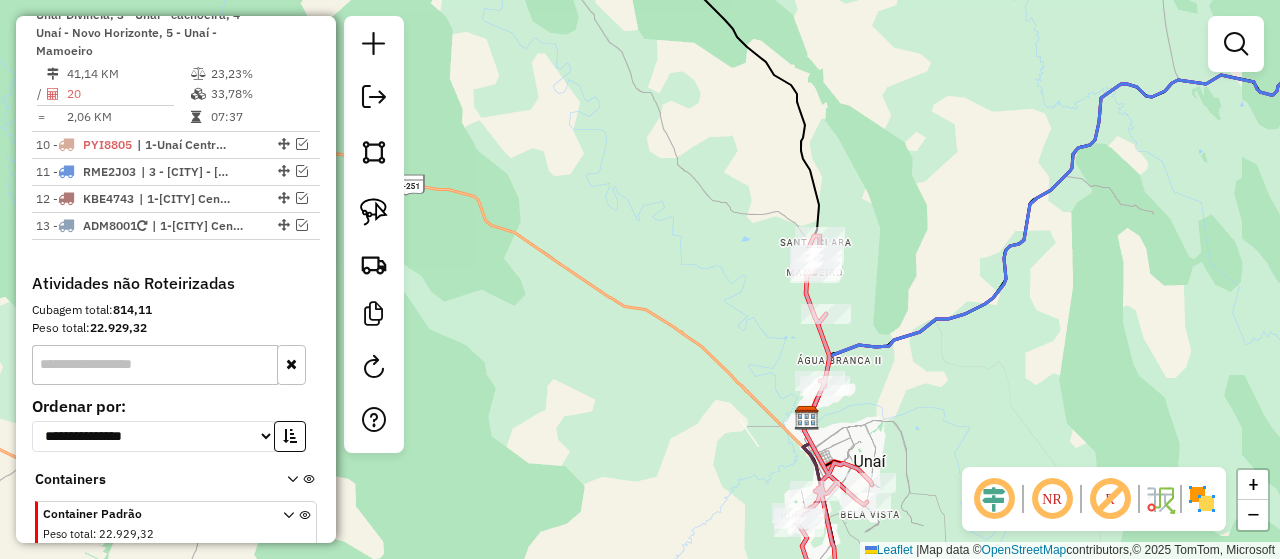 drag, startPoint x: 860, startPoint y: 149, endPoint x: 860, endPoint y: 76, distance: 73 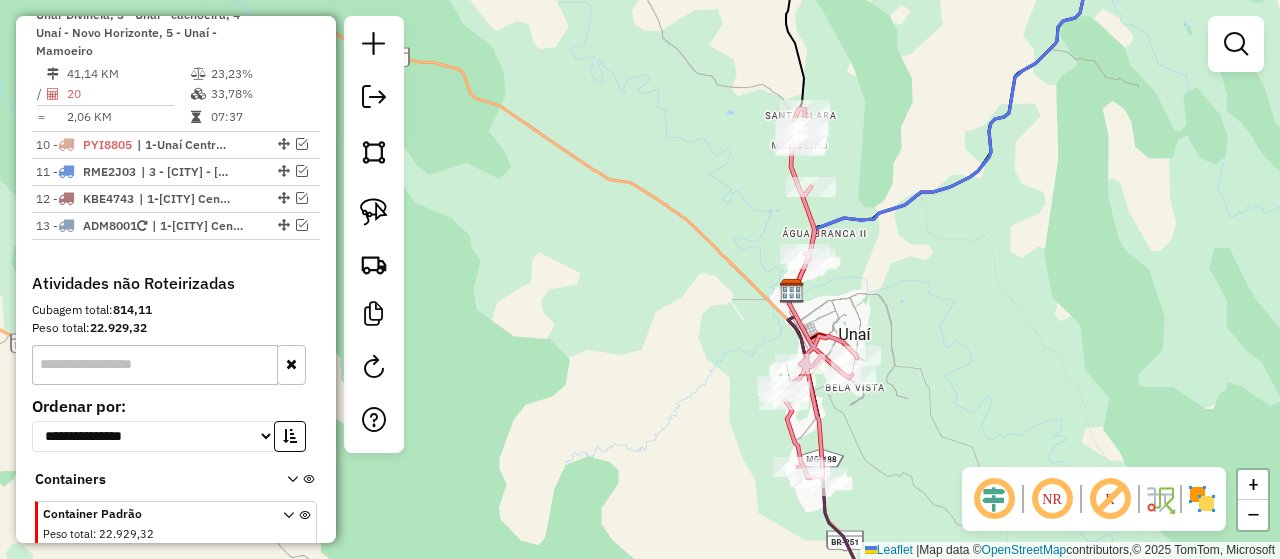 drag, startPoint x: 880, startPoint y: 238, endPoint x: 865, endPoint y: 186, distance: 54.120235 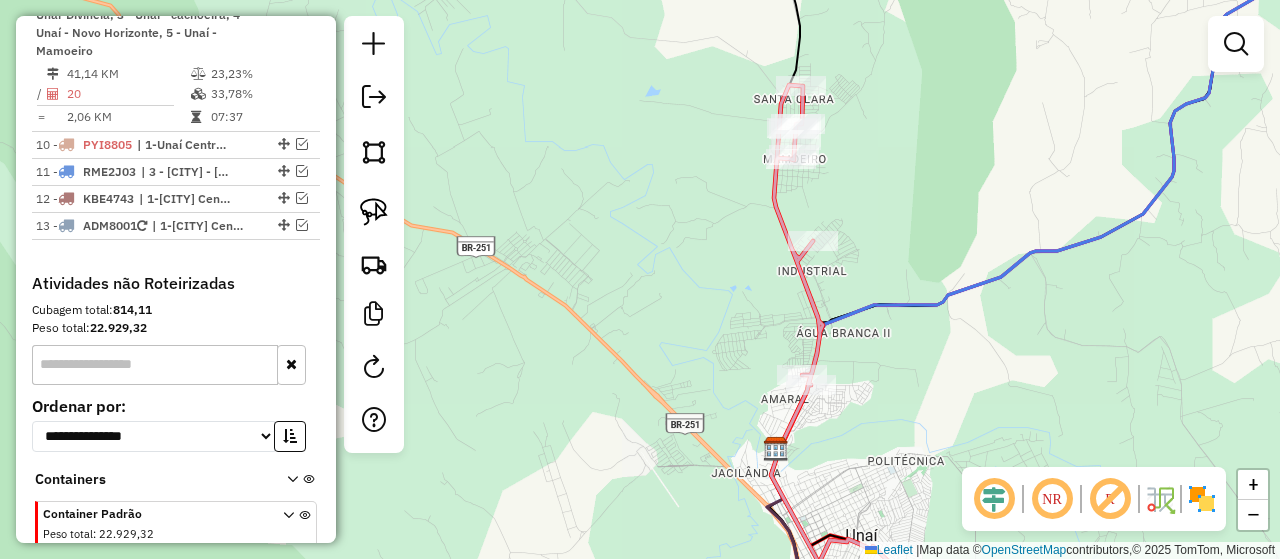 click on "Rota 9 - Placa ADM8001  98700 - BAR DO SEBASTIAO Janela de atendimento Grade de atendimento Capacidade Transportadoras Veículos Cliente Pedidos  Rotas Selecione os dias de semana para filtrar as janelas de atendimento  Seg   Ter   Qua   Qui   Sex   Sáb   Dom  Informe o período da janela de atendimento: De: Até:  Filtrar exatamente a janela do cliente  Considerar janela de atendimento padrão  Selecione os dias de semana para filtrar as grades de atendimento  Seg   Ter   Qua   Qui   Sex   Sáb   Dom   Considerar clientes sem dia de atendimento cadastrado  Clientes fora do dia de atendimento selecionado Filtrar as atividades entre os valores definidos abaixo:  Peso mínimo:   Peso máximo:   Cubagem mínima:   Cubagem máxima:   De:   Até:  Filtrar as atividades entre o tempo de atendimento definido abaixo:  De:   Até:   Considerar capacidade total dos clientes não roteirizados Transportadora: Selecione um ou mais itens Tipo de veículo: Selecione um ou mais itens Veículo: Selecione um ou mais itens De:" 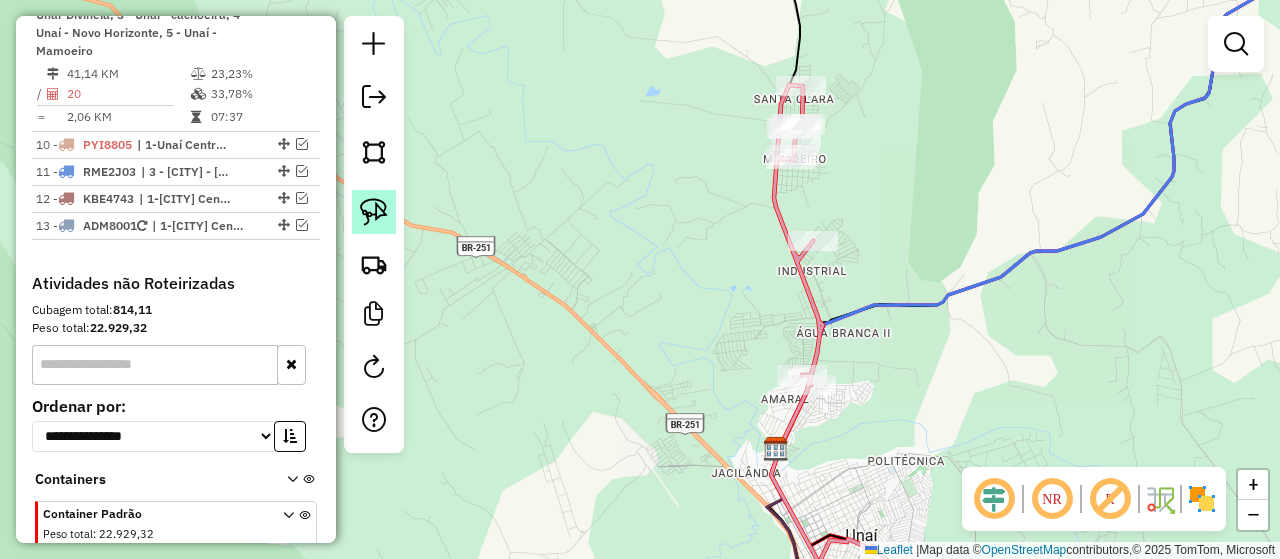 click 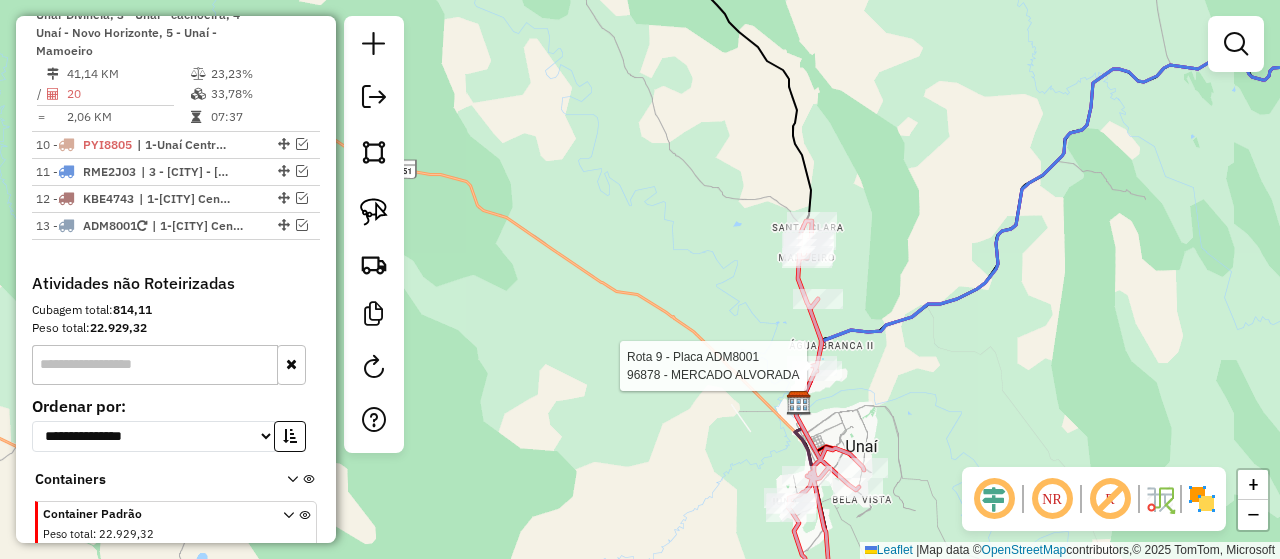 select on "**********" 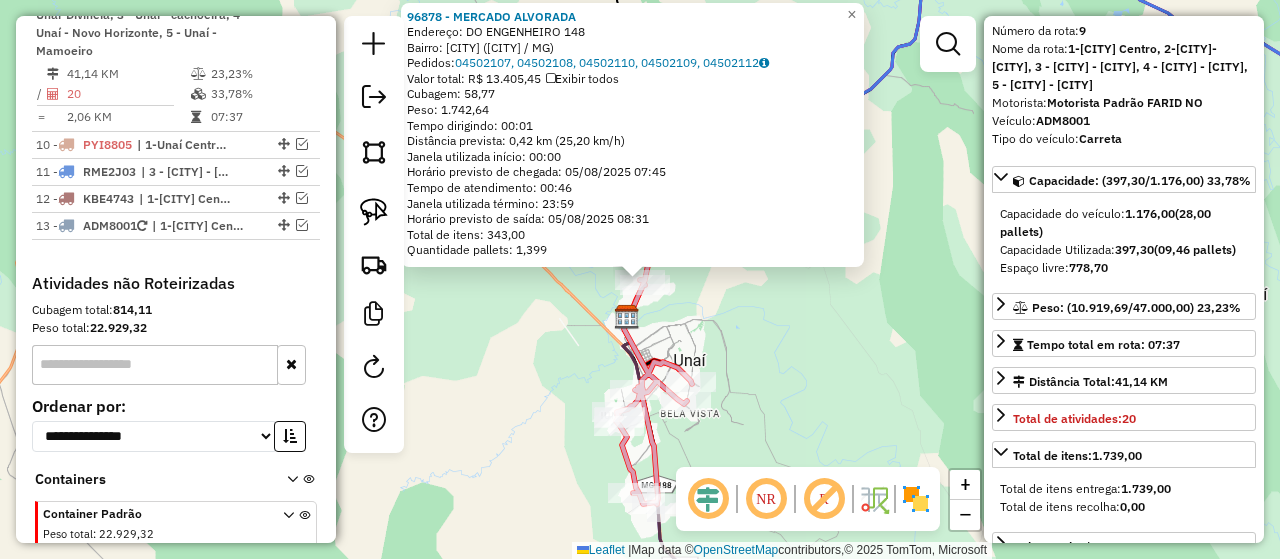 scroll, scrollTop: 100, scrollLeft: 0, axis: vertical 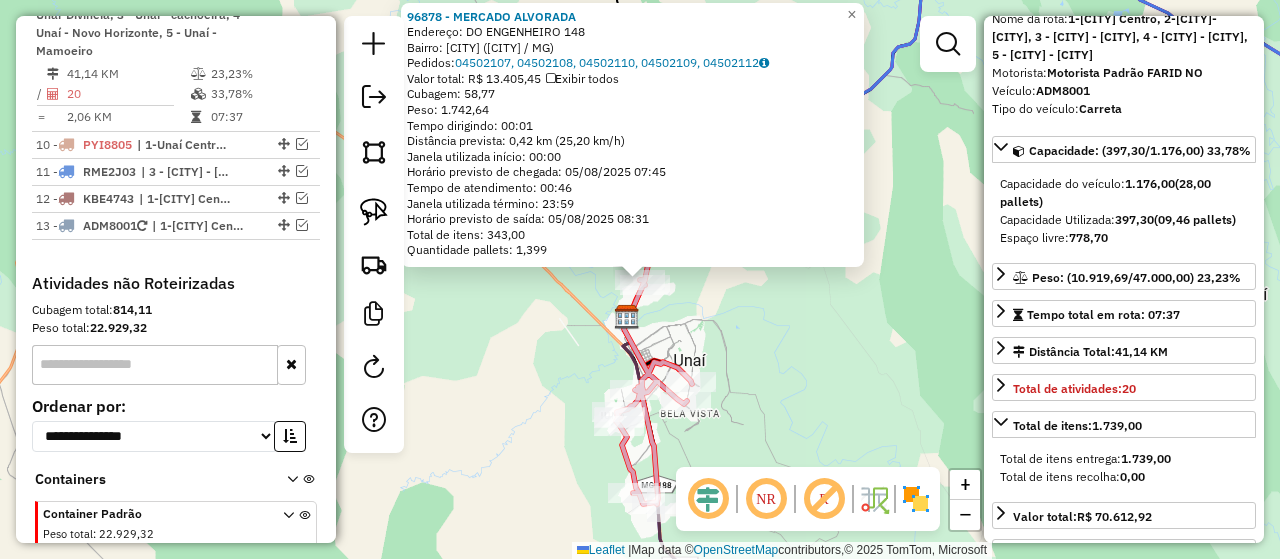 click on "96878 - MERCADO ALVORADA  Endereço:  DO ENGENHEIRO [NUMBER]   Bairro: [CITY] ([CITY] / MG)   Pedidos:  04502107, 04502108, 04502110, 04502109, 04502112   Valor total: R$ 13.405,45   Exibir todos   Cubagem: 58,77  Peso: 1.742,64  Tempo dirigindo: 00:01   Distância prevista: 0,42 km (25,20 km/h)   Janela utilizada início: 00:00   Horário previsto de chegada: 05/08/2025 07:45   Tempo de atendimento: 00:46   Janela utilizada término: 23:59   Horário previsto de saída: 05/08/2025 08:31   Total de itens: 343,00   Quantidade pallets: 1,399  × Janela de atendimento Grade de atendimento Capacidade Transportadoras Veículos Cliente Pedidos  Rotas Selecione os dias de semana para filtrar as janelas de atendimento  Seg   Ter   Qua   Qui   Sex   Sáb   Dom  Informe o período da janela de atendimento: De: Até:  Filtrar exatamente a janela do cliente  Considerar janela de atendimento padrão  Selecione os dias de semana para filtrar as grades de atendimento  Seg   Ter   Qua   Qui   Sex   Sáb   Dom   De:  +" 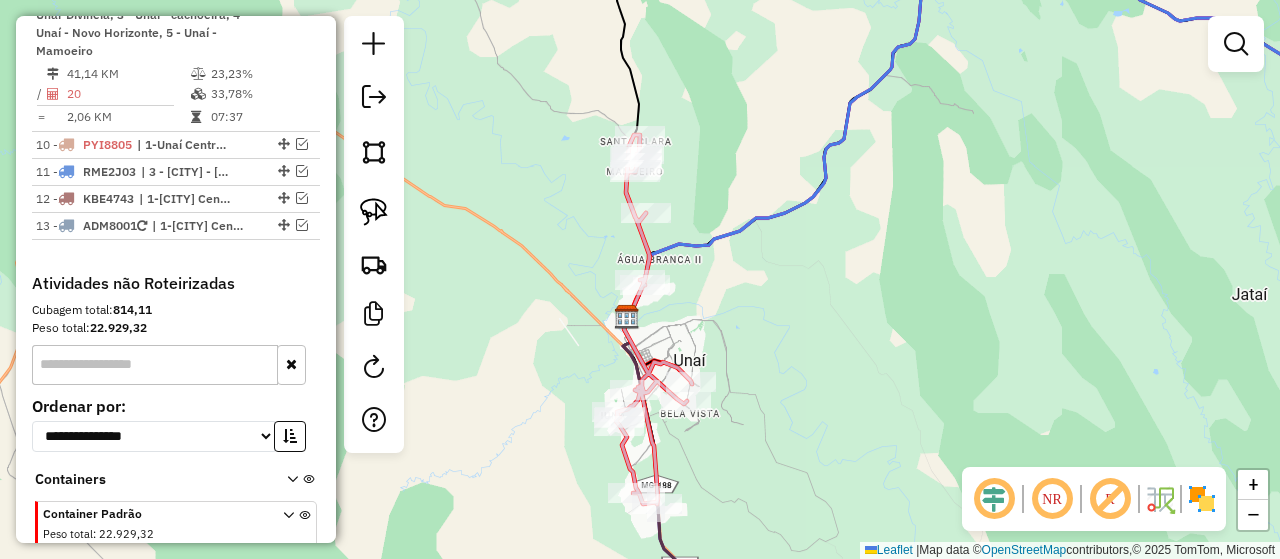 drag, startPoint x: 766, startPoint y: 386, endPoint x: 790, endPoint y: 239, distance: 148.9463 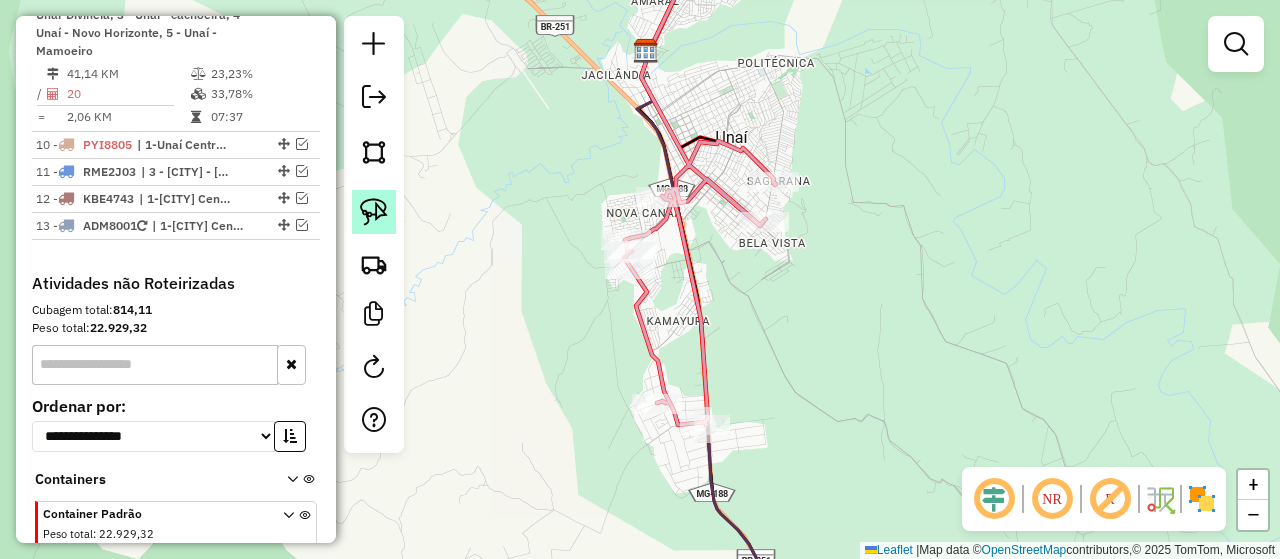 click 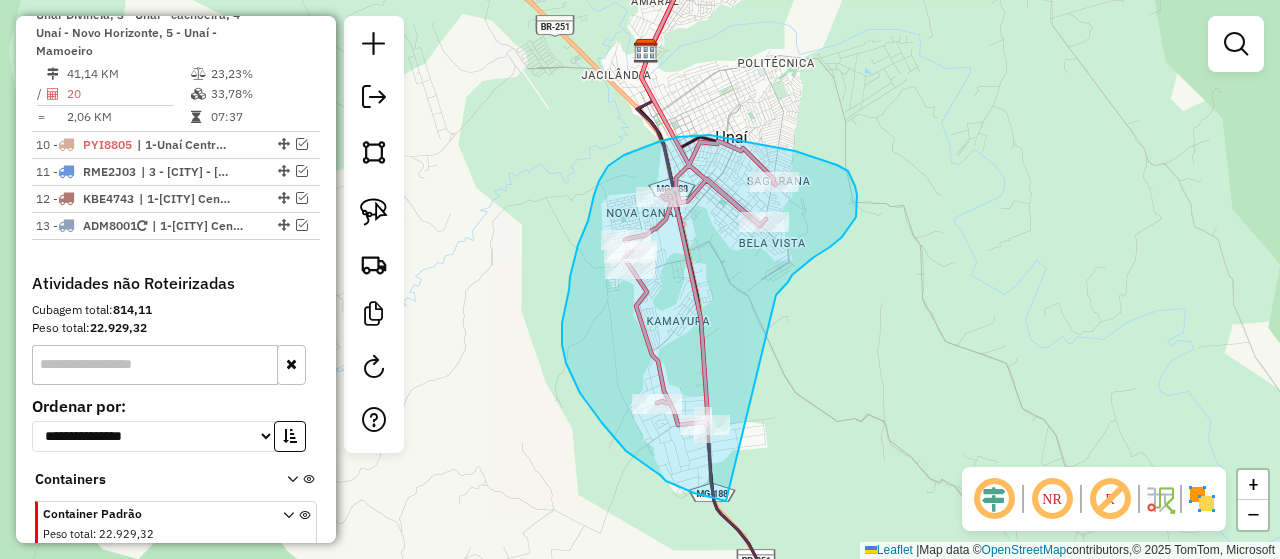 drag, startPoint x: 776, startPoint y: 295, endPoint x: 763, endPoint y: 475, distance: 180.46883 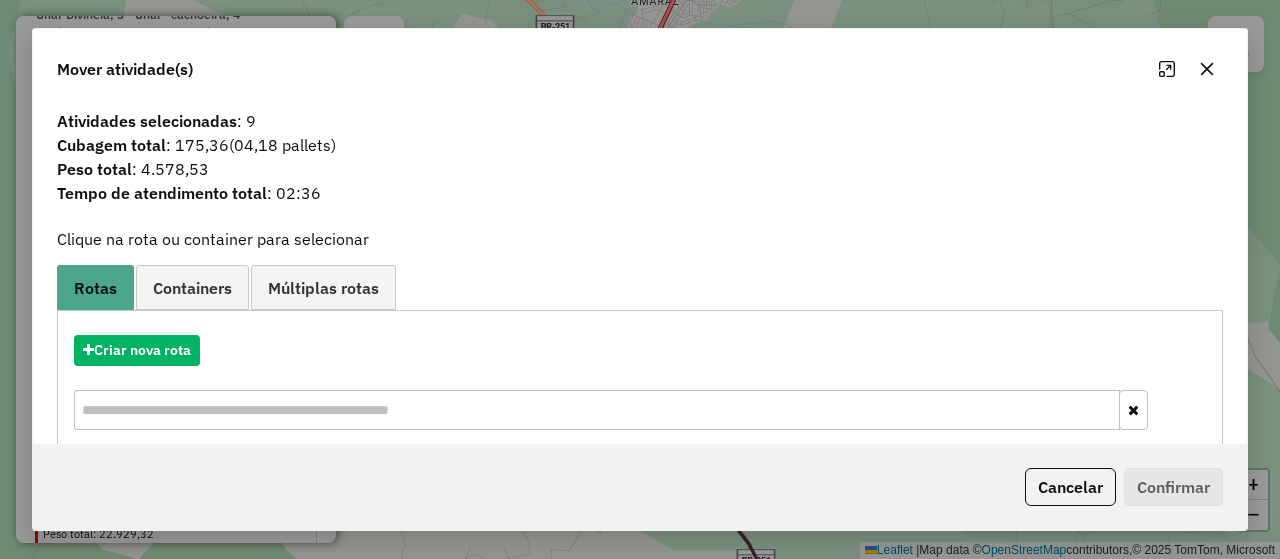 click on "Cancelar   Confirmar" 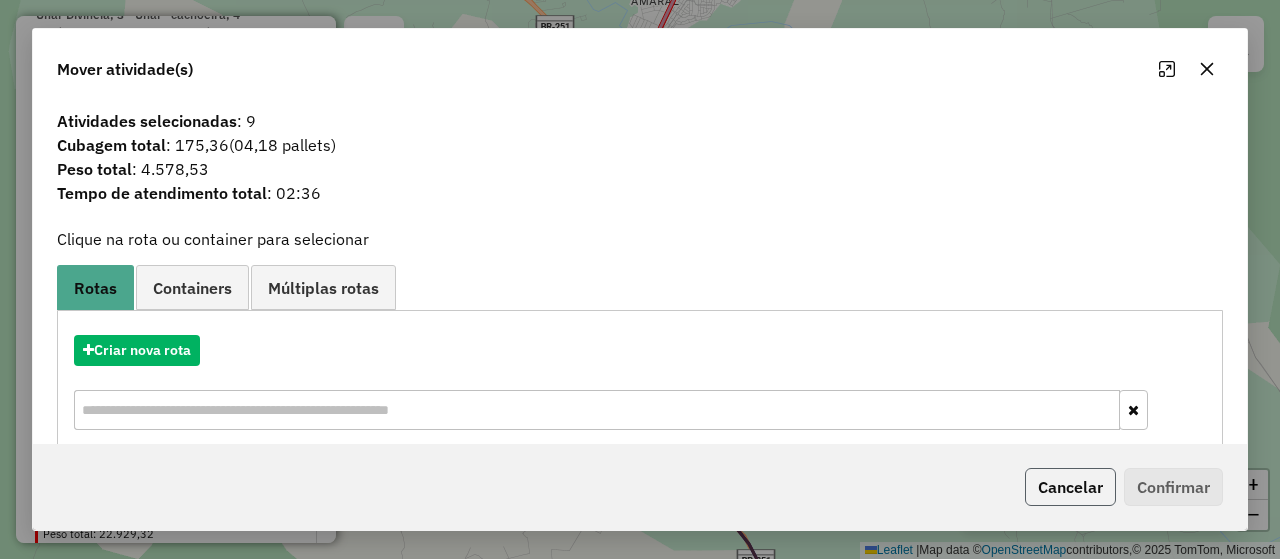 click on "Cancelar" 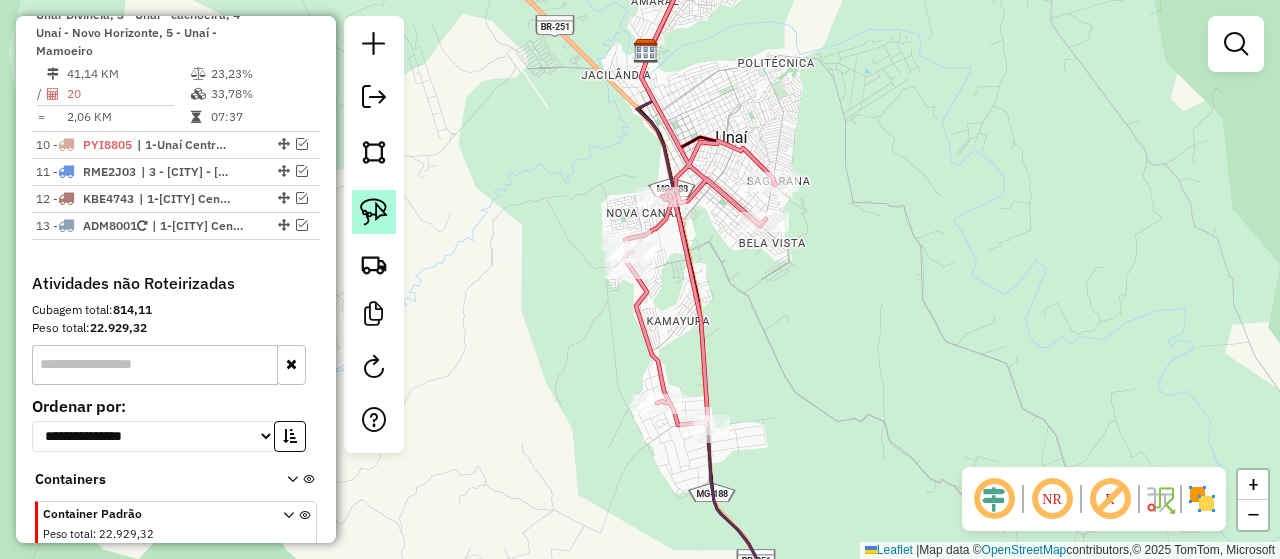 click 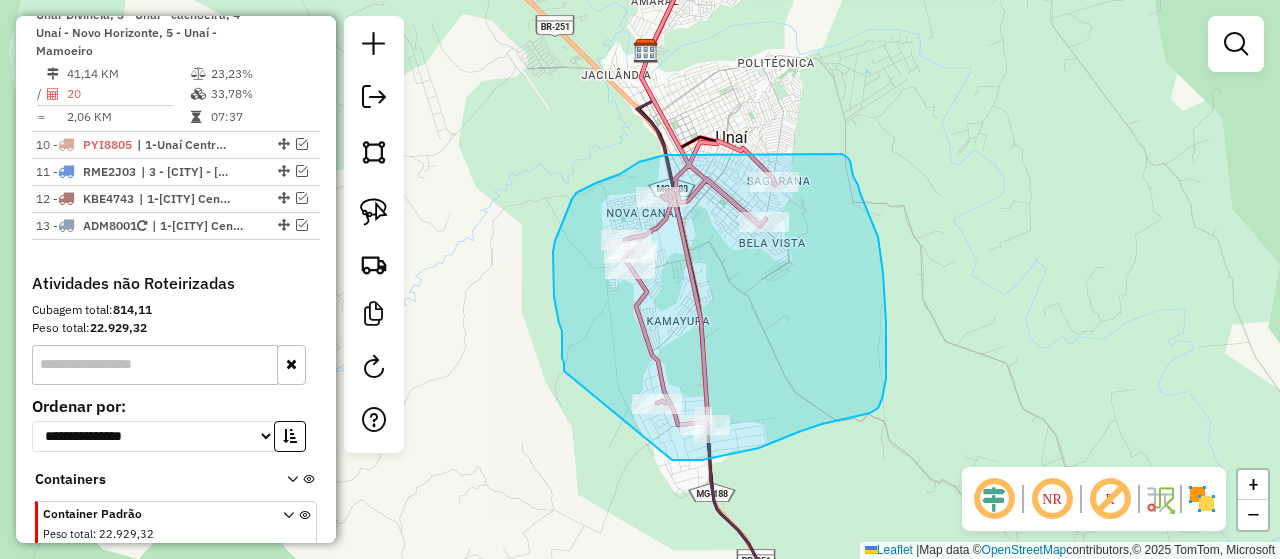 drag, startPoint x: 672, startPoint y: 460, endPoint x: 567, endPoint y: 375, distance: 135.09256 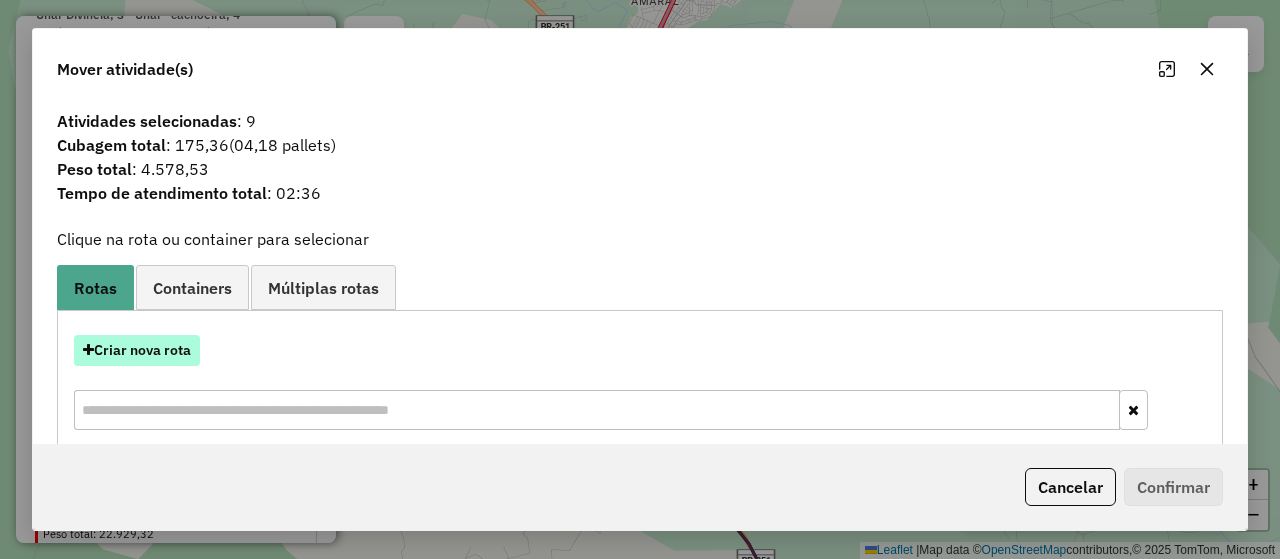 click on "Criar nova rota" at bounding box center [137, 350] 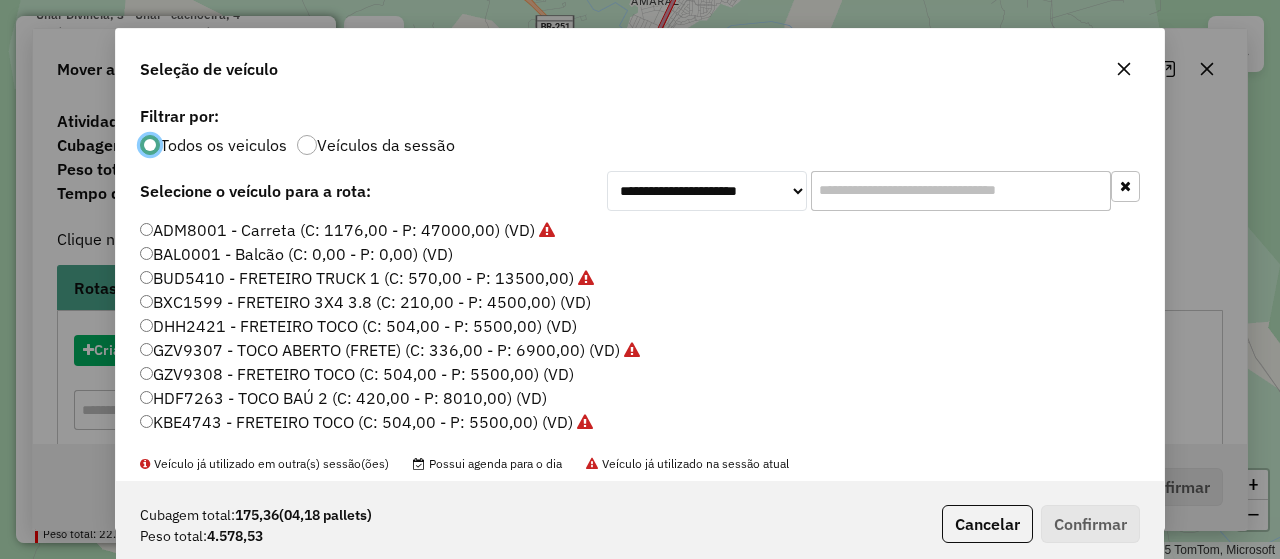 scroll, scrollTop: 10, scrollLeft: 6, axis: both 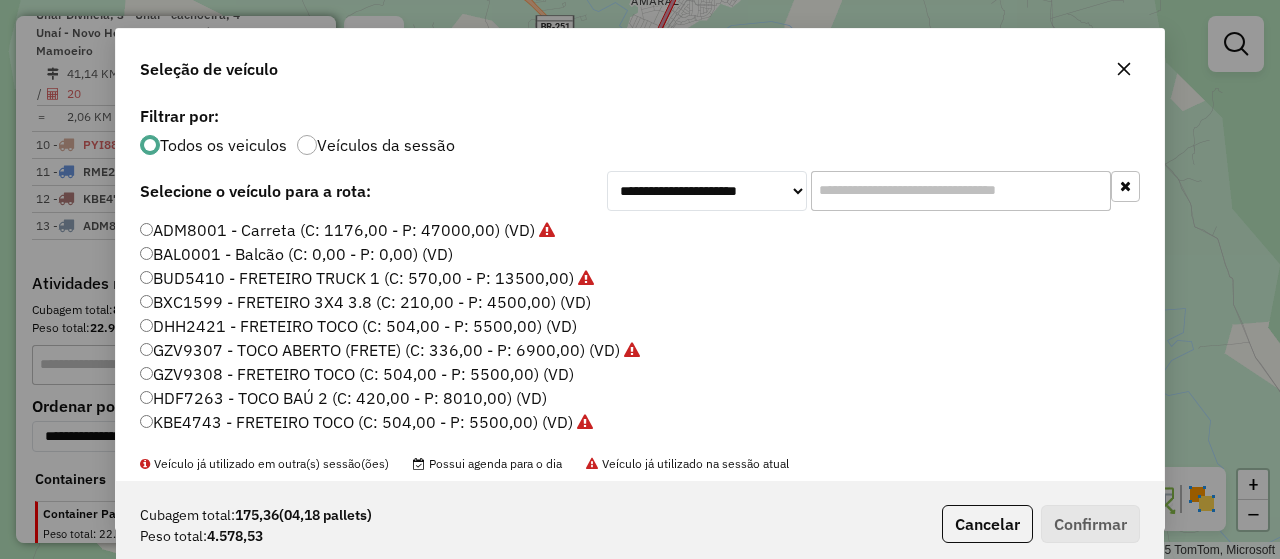 click 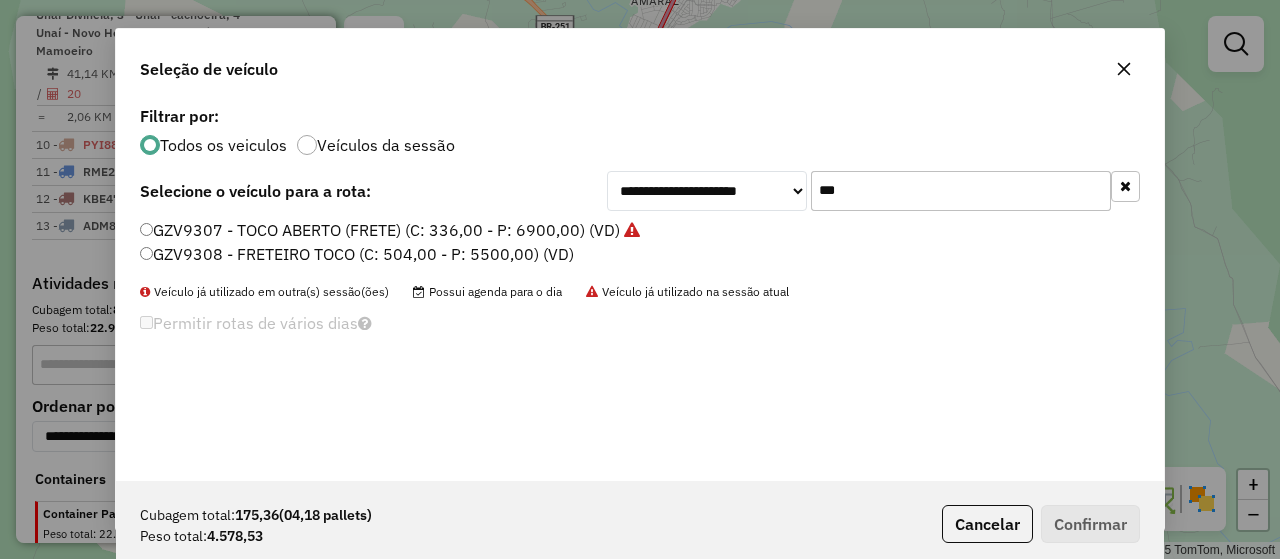 type on "***" 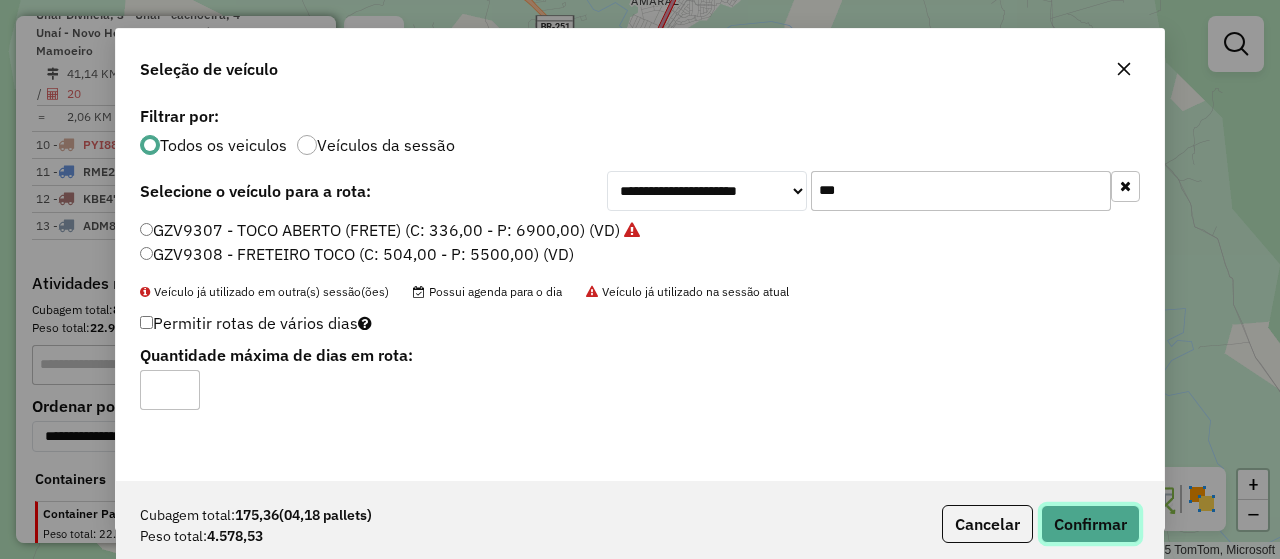 click on "Confirmar" 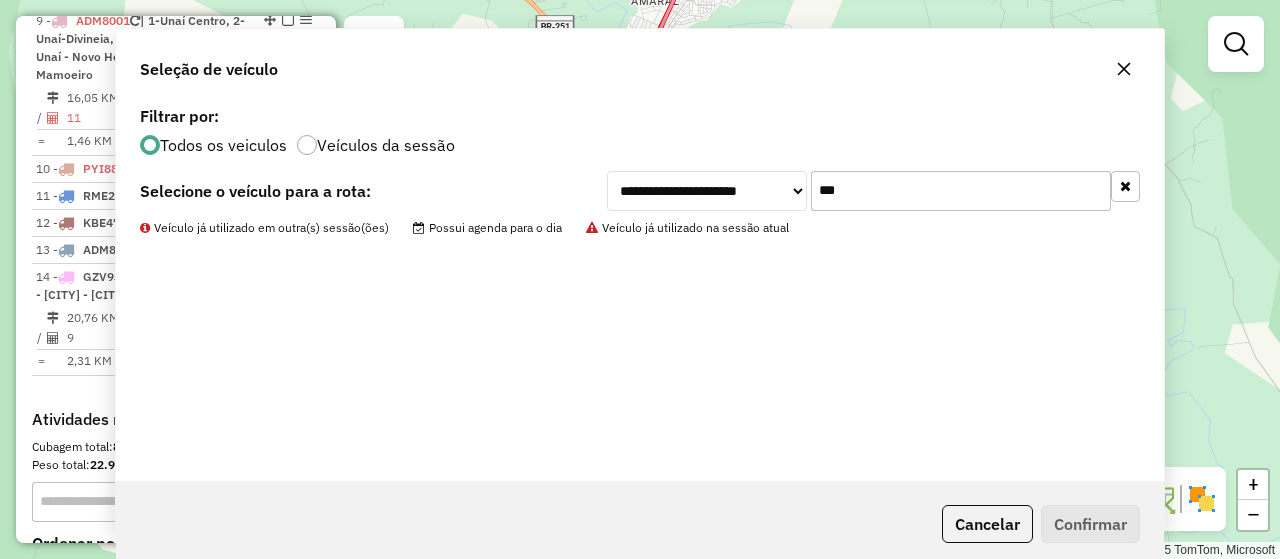 scroll, scrollTop: 1560, scrollLeft: 0, axis: vertical 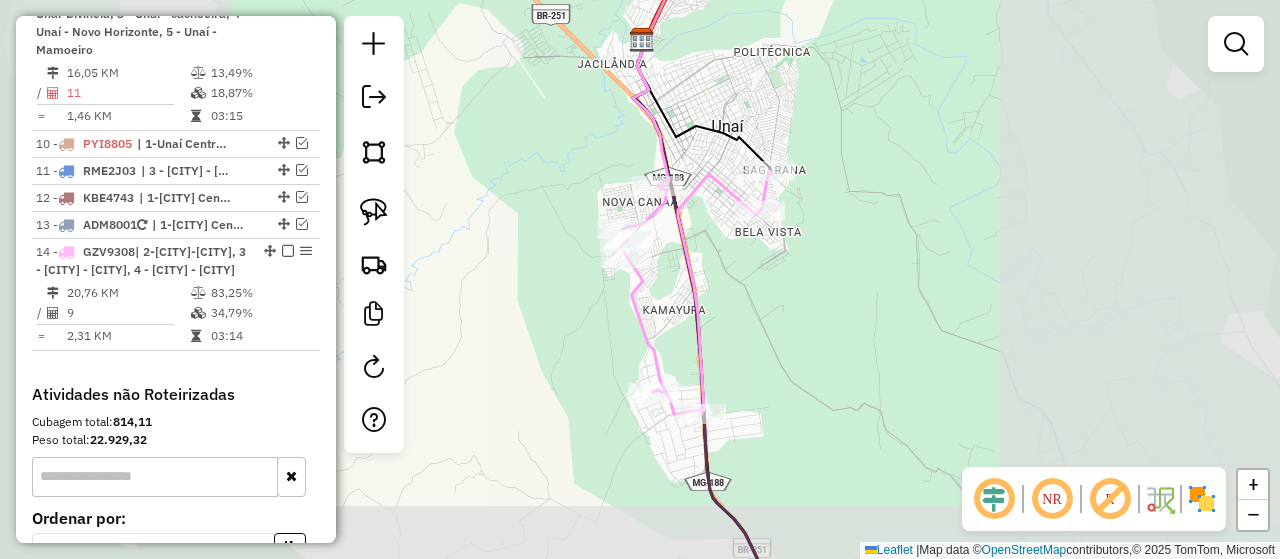 drag, startPoint x: 696, startPoint y: 252, endPoint x: 746, endPoint y: 364, distance: 122.653984 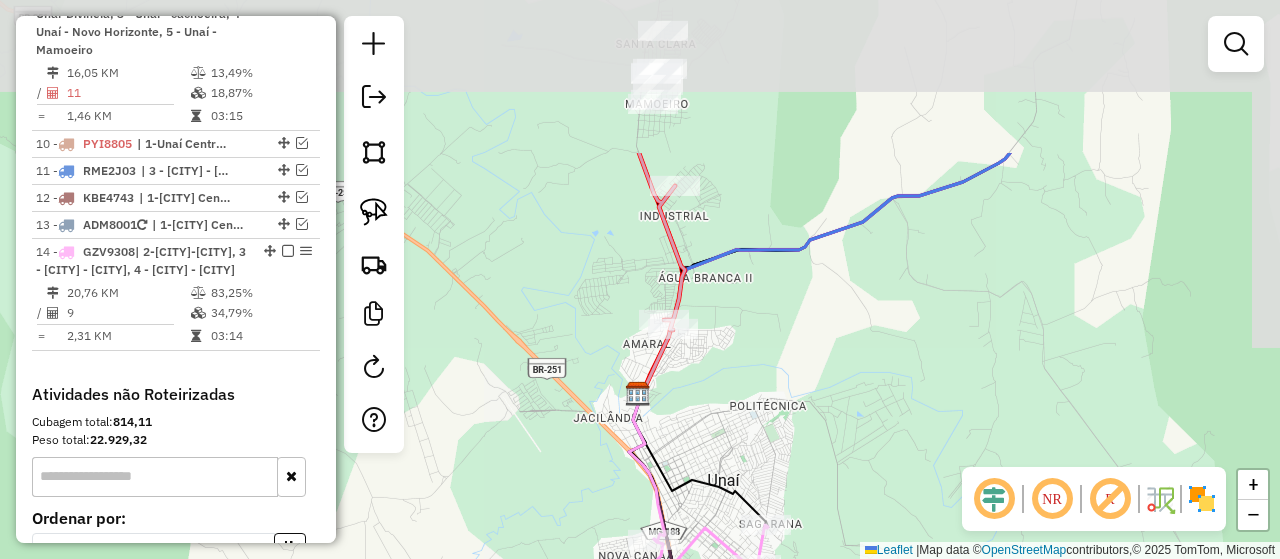 drag, startPoint x: 766, startPoint y: 252, endPoint x: 698, endPoint y: 441, distance: 200.86064 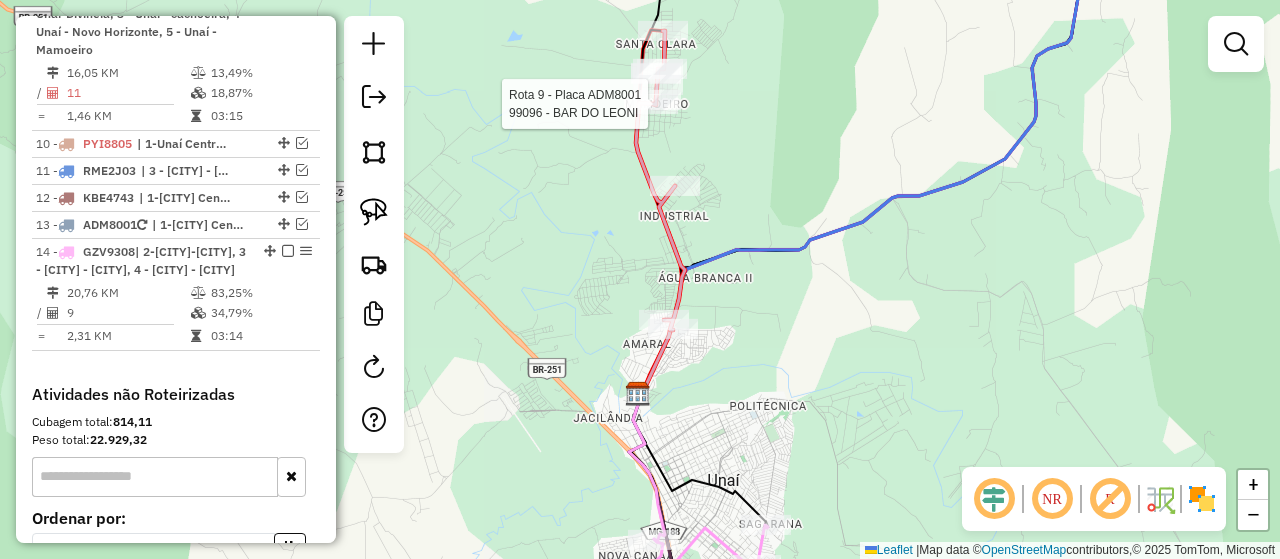 click 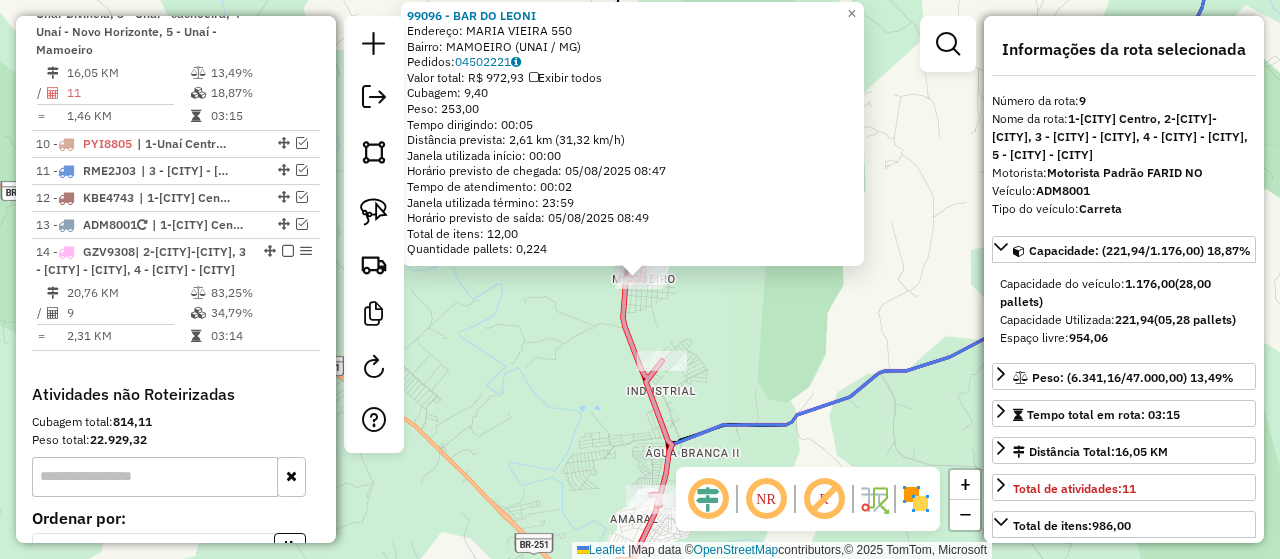 click 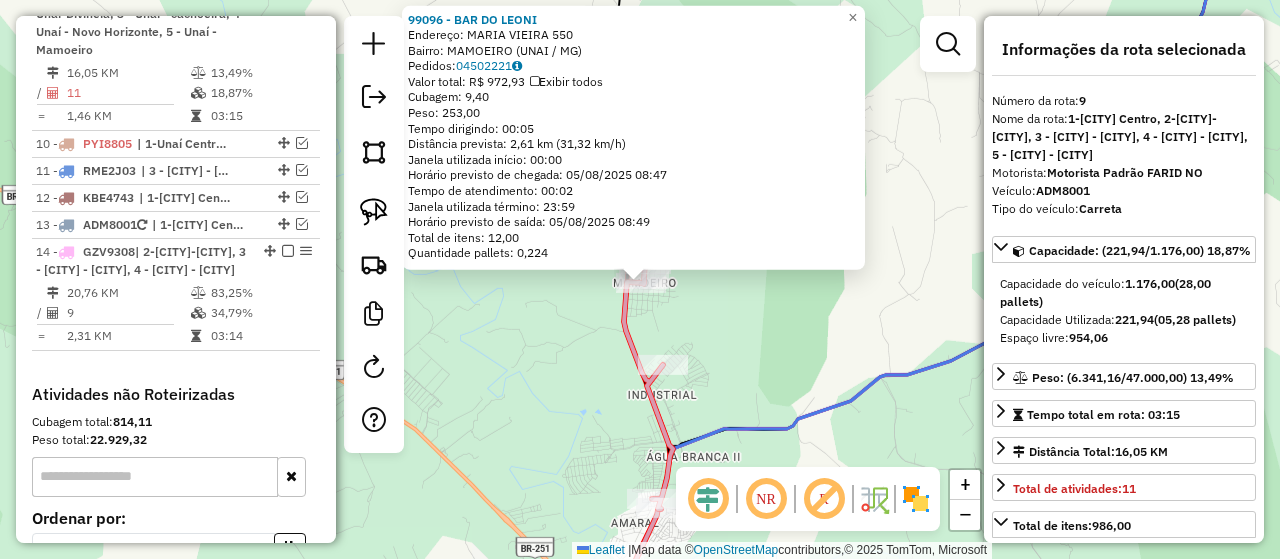 click on "99096 - BAR DO LEONI  Endereço:  MARIA VIEIRA [NUMBER]   Bairro: [CITY] ([CITY] / MG)   Pedidos:  04502221   Valor total: R$ 972,93   Exibir todos   Cubagem: 9,40  Peso: 253,00  Tempo dirigindo: 00:05   Distância prevista: 2,61 km (31,32 km/h)   Janela utilizada início: 00:00   Horário previsto de chegada: 05/08/2025 08:47   Tempo de atendimento: 00:02   Janela utilizada término: 23:59   Horário previsto de saída: 05/08/2025 08:49   Total de itens: 12,00   Quantidade pallets: 0,224  × Janela de atendimento Grade de atendimento Capacidade Transportadoras Veículos Cliente Pedidos  Rotas Selecione os dias de semana para filtrar as janelas de atendimento  Seg   Ter   Qua   Qui   Sex   Sáb   Dom  Informe o período da janela de atendimento: De: Até:  Filtrar exatamente a janela do cliente  Considerar janela de atendimento padrão  Selecione os dias de semana para filtrar as grades de atendimento  Seg   Ter   Qua   Qui   Sex   Sáb   Dom   Peso mínimo:" 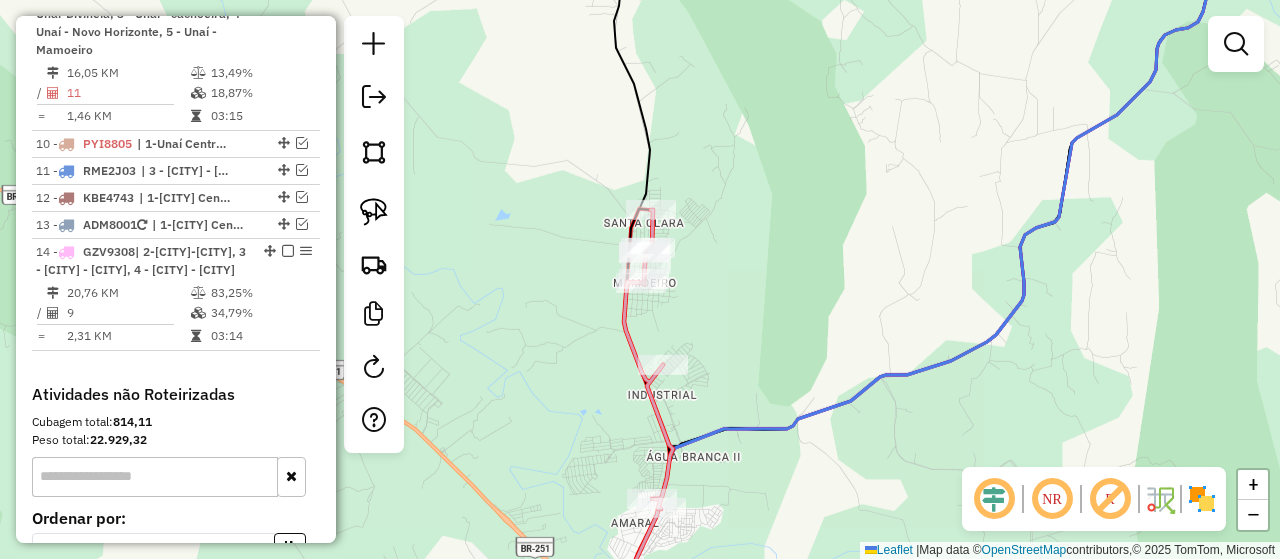 click on "Janela de atendimento Grade de atendimento Capacidade Transportadoras Veículos Cliente Pedidos  Rotas Selecione os dias de semana para filtrar as janelas de atendimento  Seg   Ter   Qua   Qui   Sex   Sáb   Dom  Informe o período da janela de atendimento: De: Até:  Filtrar exatamente a janela do cliente  Considerar janela de atendimento padrão  Selecione os dias de semana para filtrar as grades de atendimento  Seg   Ter   Qua   Qui   Sex   Sáb   Dom   Considerar clientes sem dia de atendimento cadastrado  Clientes fora do dia de atendimento selecionado Filtrar as atividades entre os valores definidos abaixo:  Peso mínimo:   Peso máximo:   Cubagem mínima:   Cubagem máxima:   De:   Até:  Filtrar as atividades entre o tempo de atendimento definido abaixo:  De:   Até:   Considerar capacidade total dos clientes não roteirizados Transportadora: Selecione um ou mais itens Tipo de veículo: Selecione um ou mais itens Veículo: Selecione um ou mais itens Motorista: Selecione um ou mais itens Nome: Rótulo:" 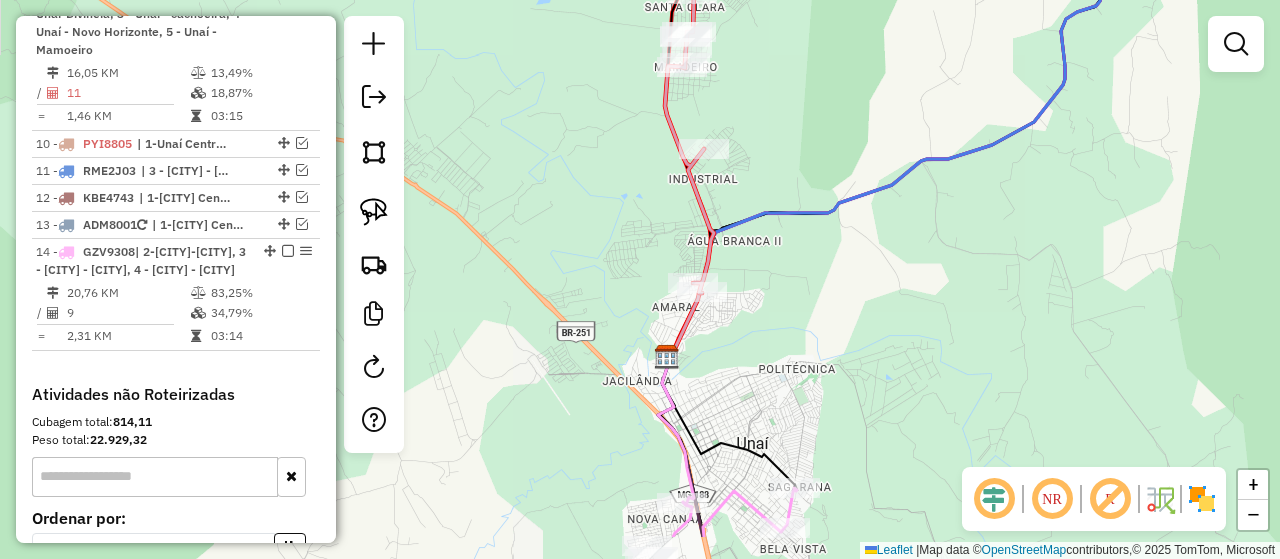drag, startPoint x: 838, startPoint y: 318, endPoint x: 848, endPoint y: 269, distance: 50.01 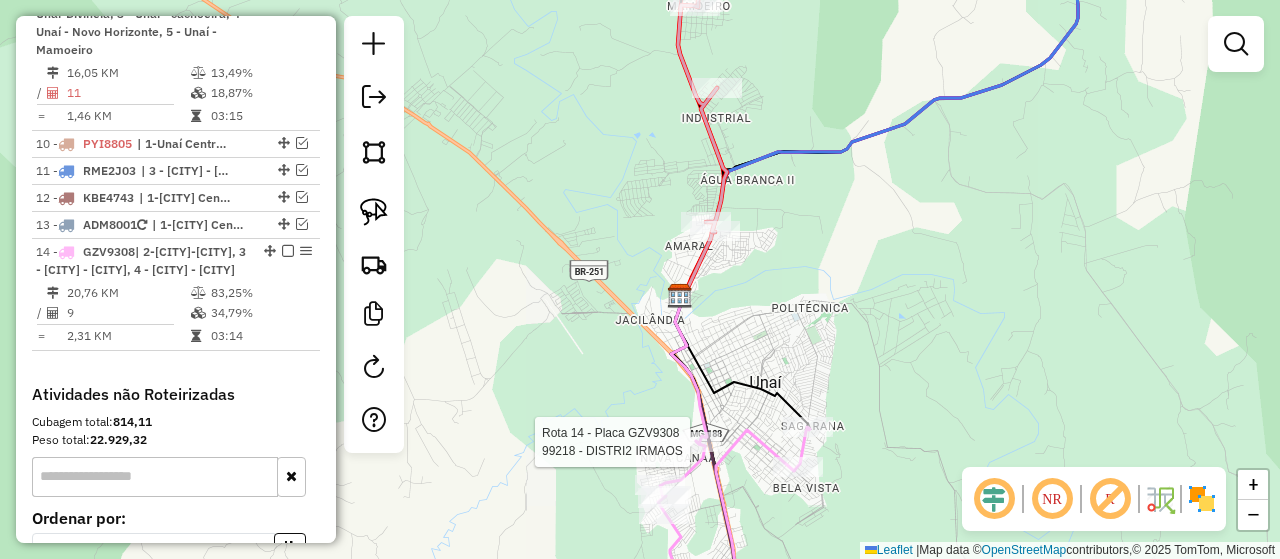 select on "**********" 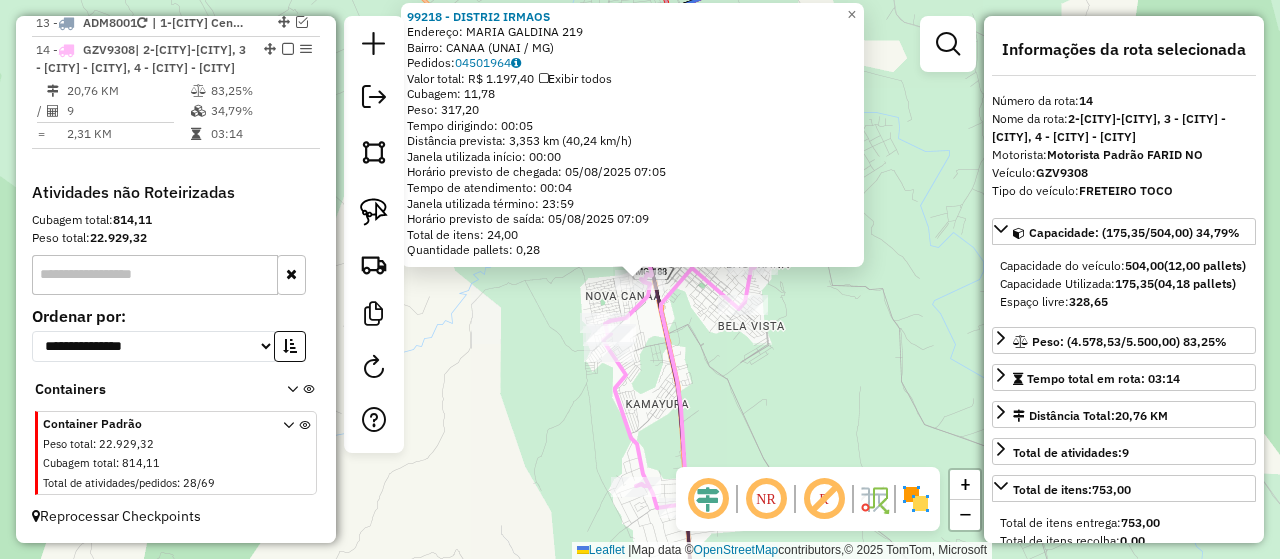 scroll, scrollTop: 1809, scrollLeft: 0, axis: vertical 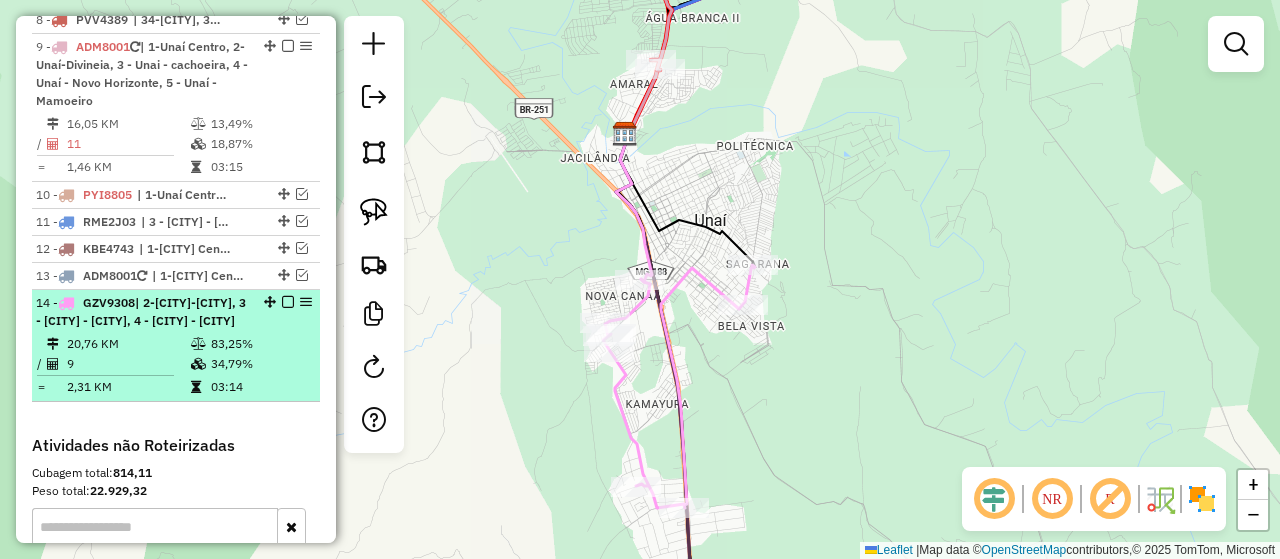 click at bounding box center (288, 302) 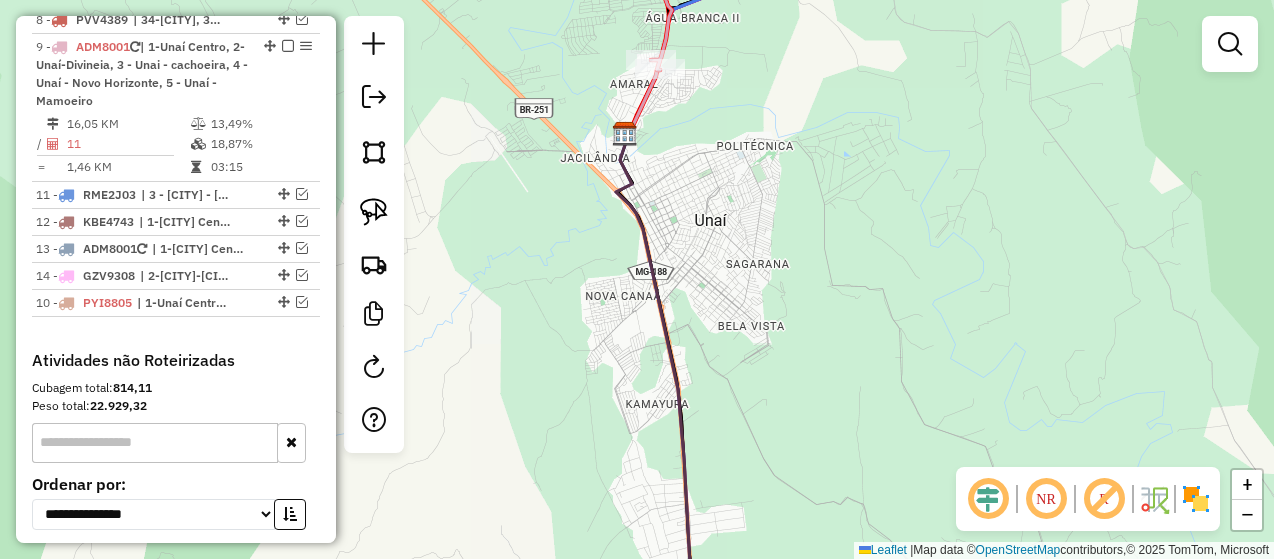 drag, startPoint x: 276, startPoint y: 227, endPoint x: 244, endPoint y: 403, distance: 178.88544 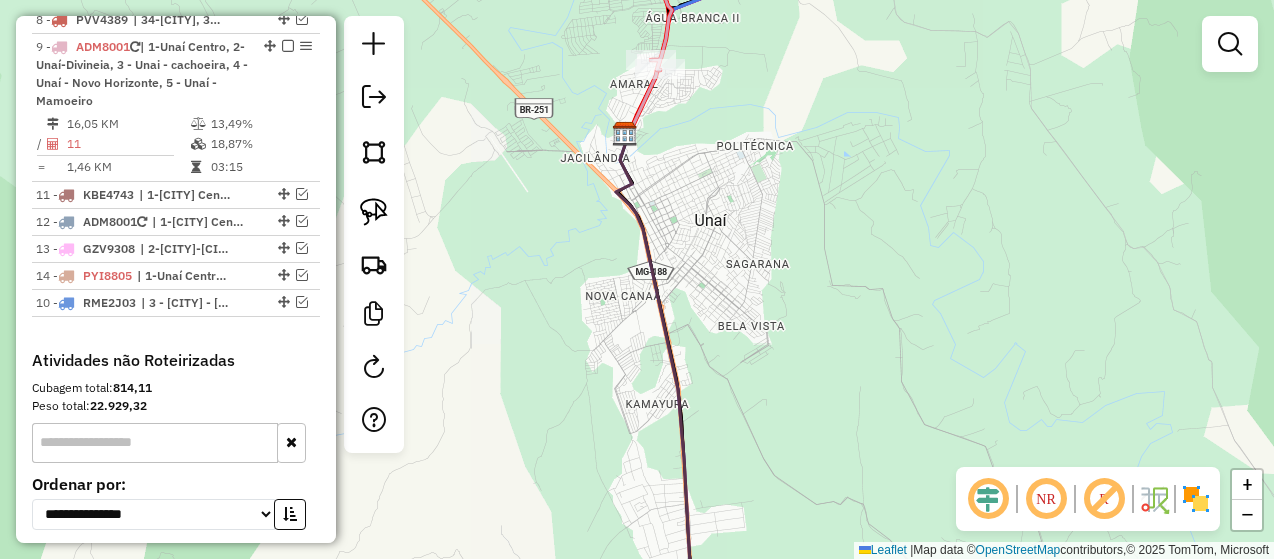 drag, startPoint x: 280, startPoint y: 225, endPoint x: 246, endPoint y: 365, distance: 144.06943 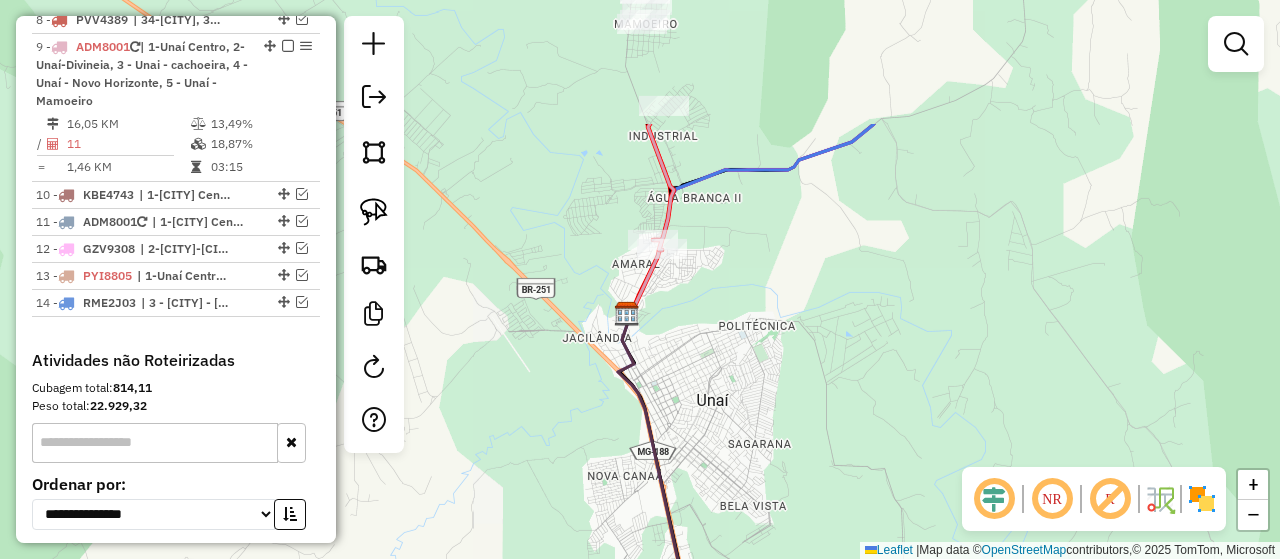 drag, startPoint x: 735, startPoint y: 96, endPoint x: 737, endPoint y: 276, distance: 180.01111 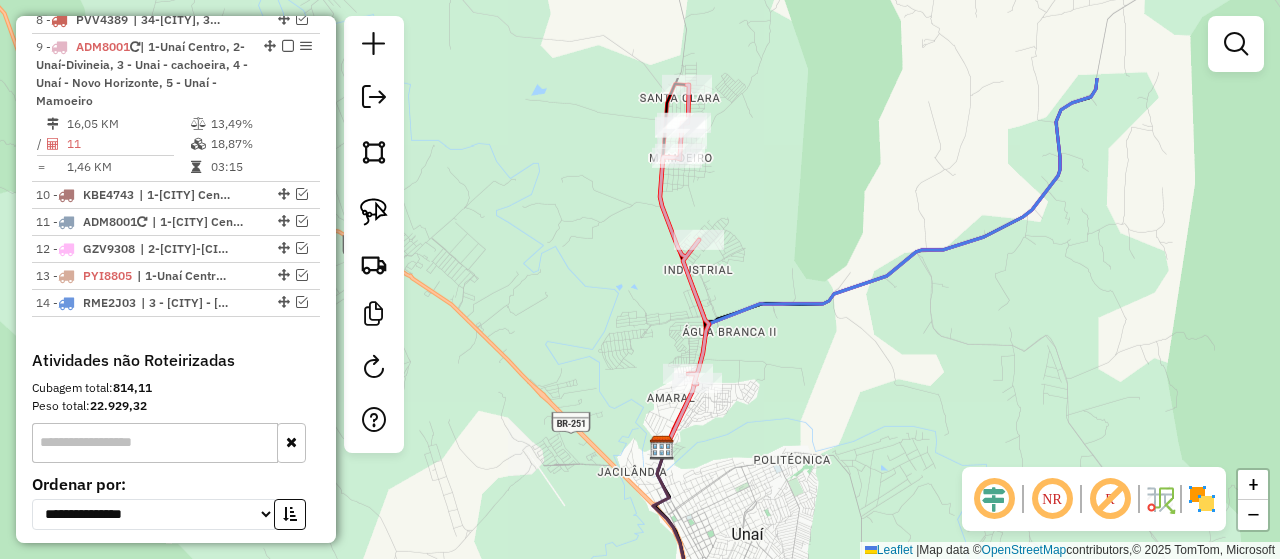 drag, startPoint x: 697, startPoint y: 98, endPoint x: 722, endPoint y: 183, distance: 88.60023 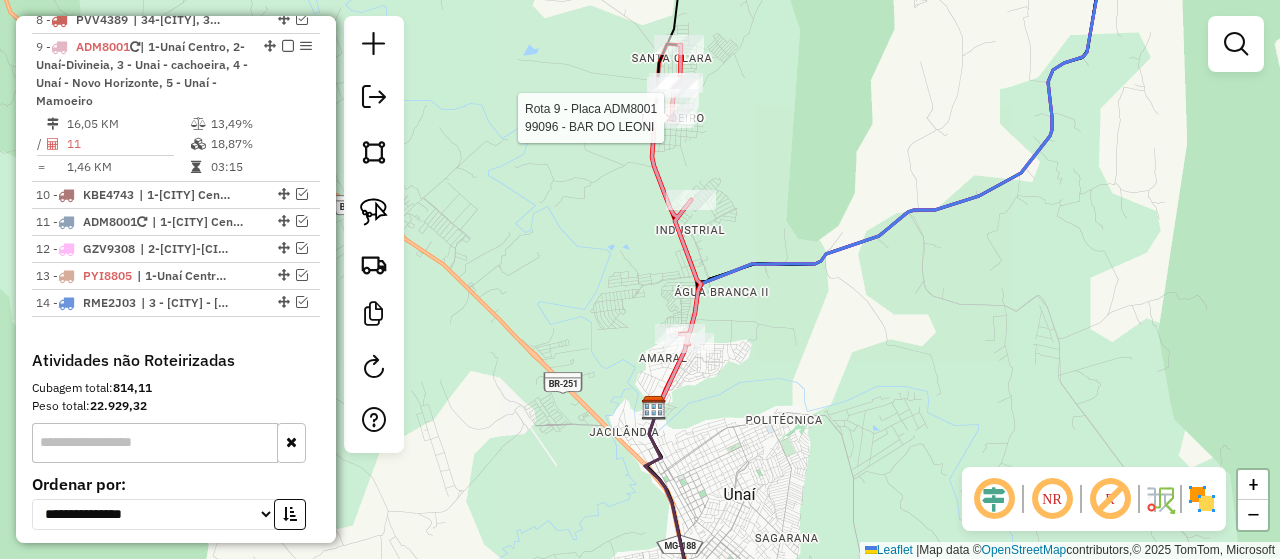 select on "**********" 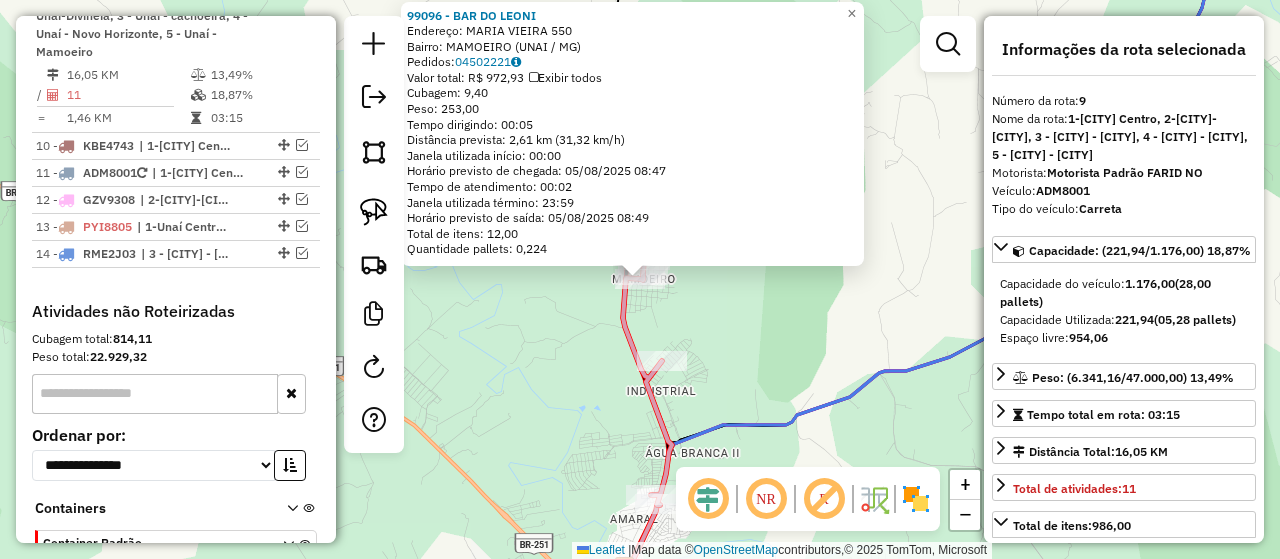 scroll, scrollTop: 1560, scrollLeft: 0, axis: vertical 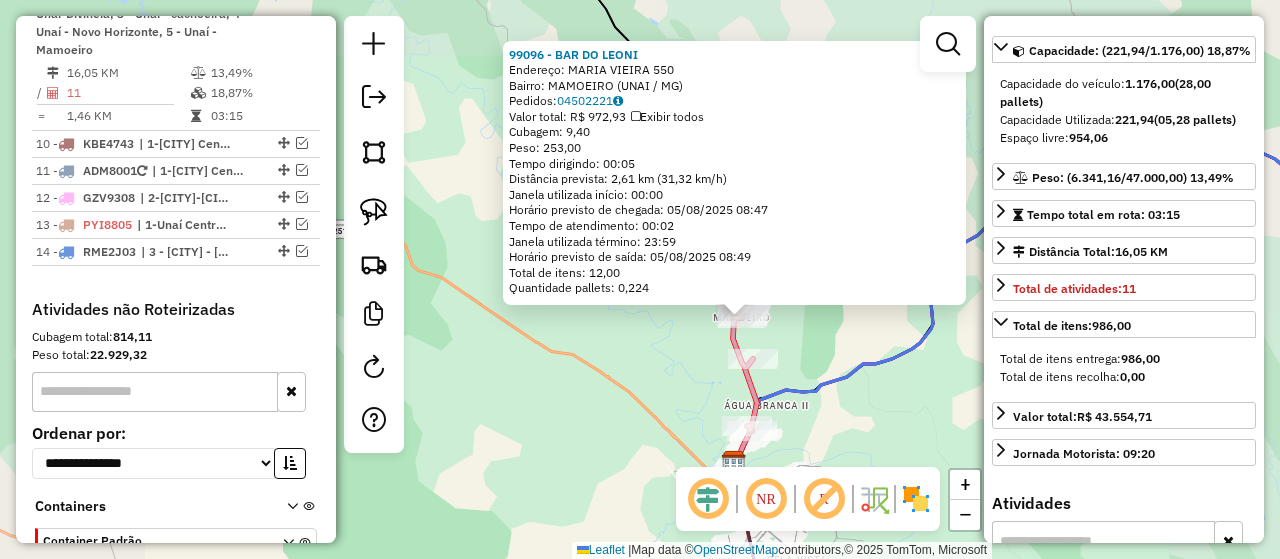 click on "99096 - BAR DO LEONI  Endereço:  MARIA VIEIRA [NUMBER]   Bairro: [CITY] ([CITY] / MG)   Pedidos:  04502221   Valor total: R$ 972,93   Exibir todos   Cubagem: 9,40  Peso: 253,00  Tempo dirigindo: 00:05   Distância prevista: 2,61 km (31,32 km/h)   Janela utilizada início: 00:00   Horário previsto de chegada: 05/08/2025 08:47   Tempo de atendimento: 00:02   Janela utilizada término: 23:59   Horário previsto de saída: 05/08/2025 08:49   Total de itens: 12,00   Quantidade pallets: 0,224  × Janela de atendimento Grade de atendimento Capacidade Transportadoras Veículos Cliente Pedidos  Rotas Selecione os dias de semana para filtrar as janelas de atendimento  Seg   Ter   Qua   Qui   Sex   Sáb   Dom  Informe o período da janela de atendimento: De: Até:  Filtrar exatamente a janela do cliente  Considerar janela de atendimento padrão  Selecione os dias de semana para filtrar as grades de atendimento  Seg   Ter   Qua   Qui   Sex   Sáb   Dom   Peso mínimo:" 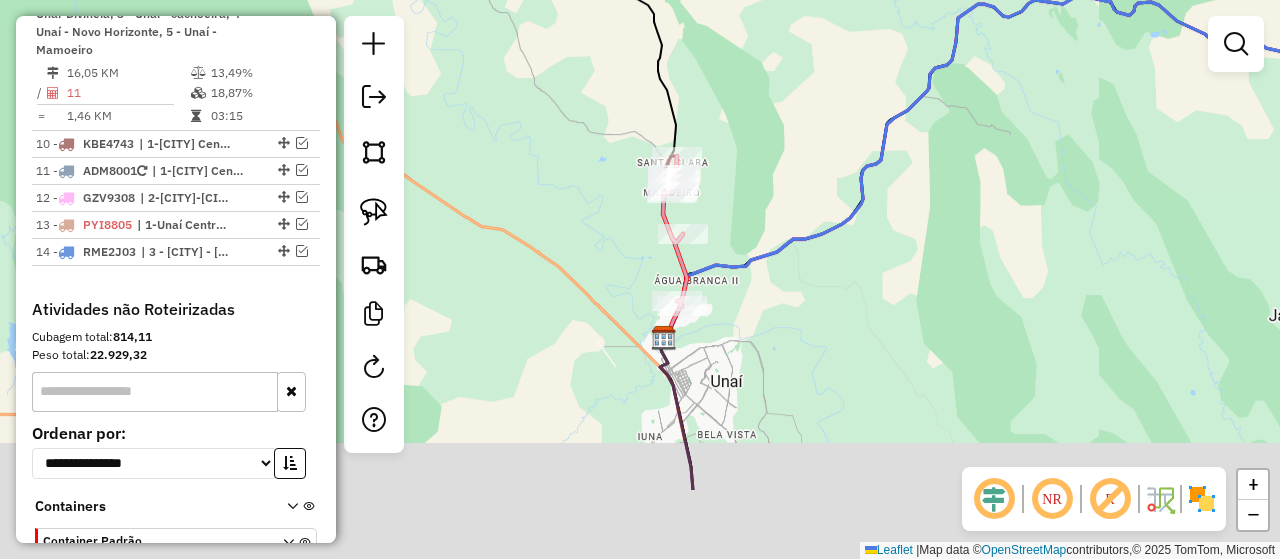drag, startPoint x: 802, startPoint y: 363, endPoint x: 720, endPoint y: 221, distance: 163.9756 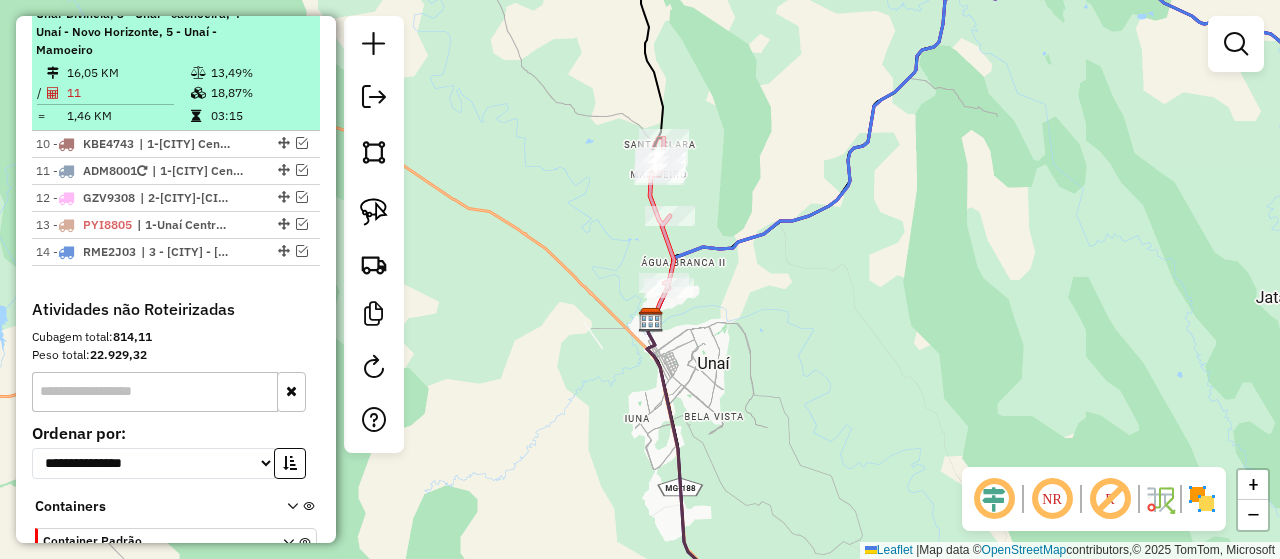 select on "**********" 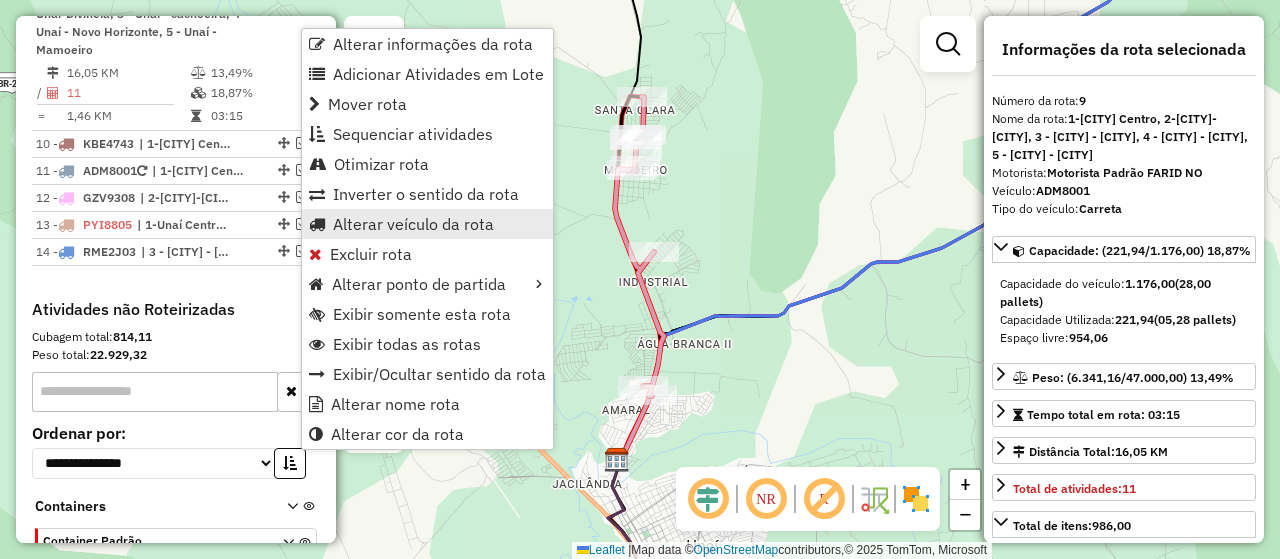 click on "Alterar veículo da rota" at bounding box center [413, 224] 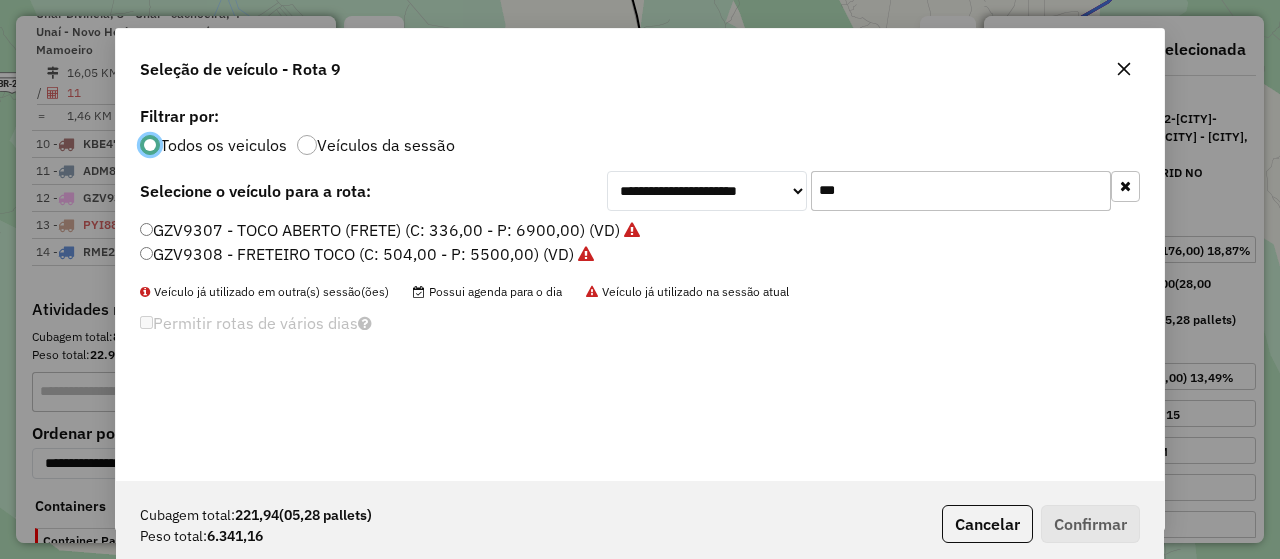 scroll, scrollTop: 10, scrollLeft: 6, axis: both 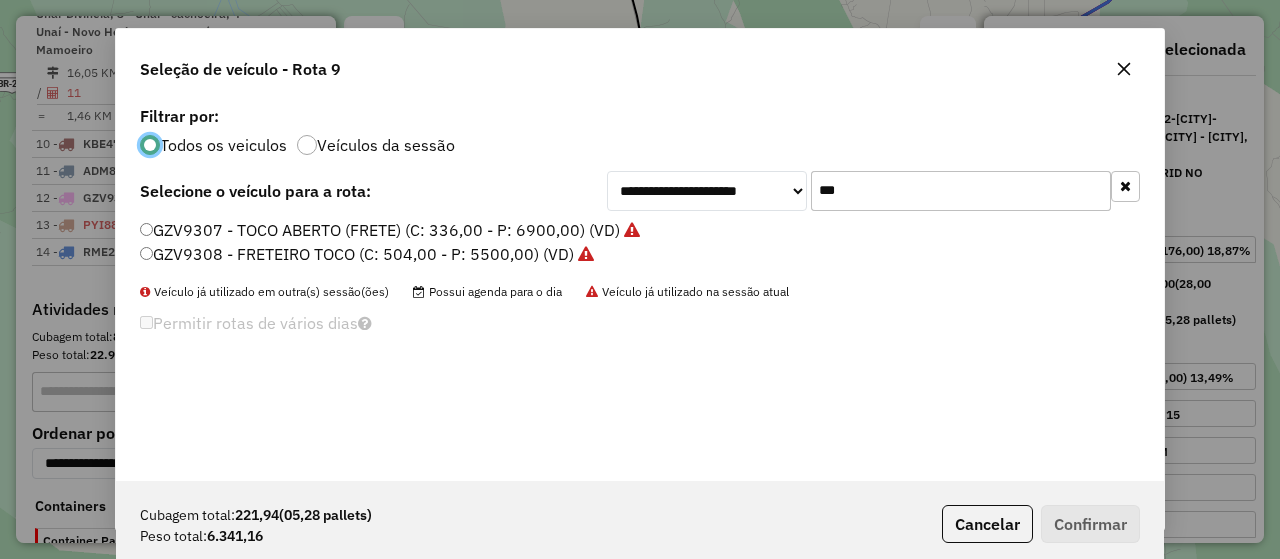click on "***" 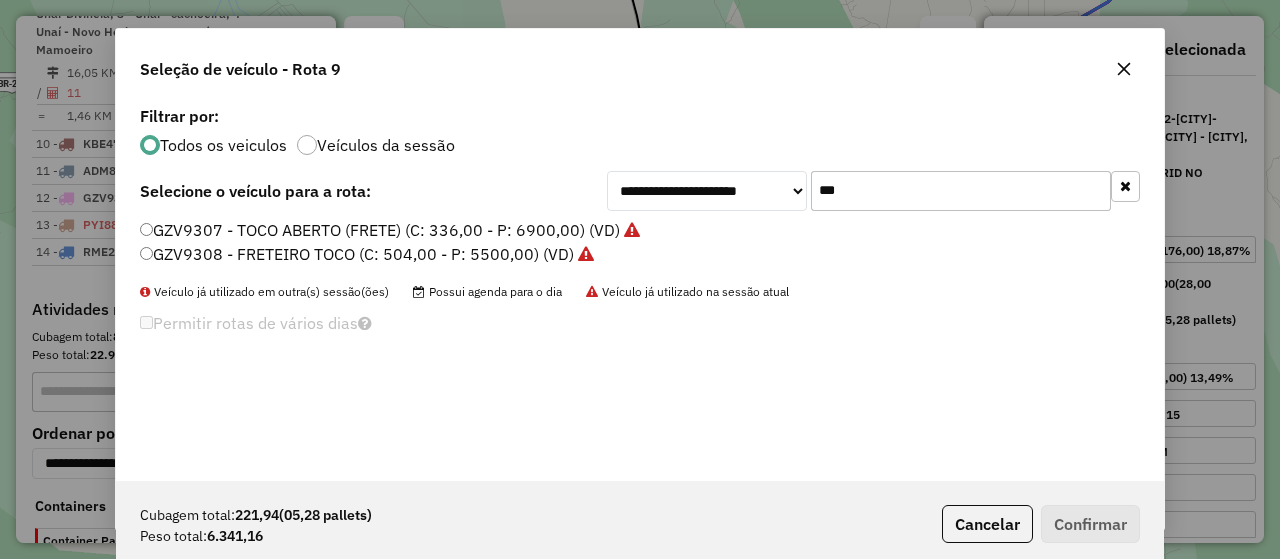 click on "***" 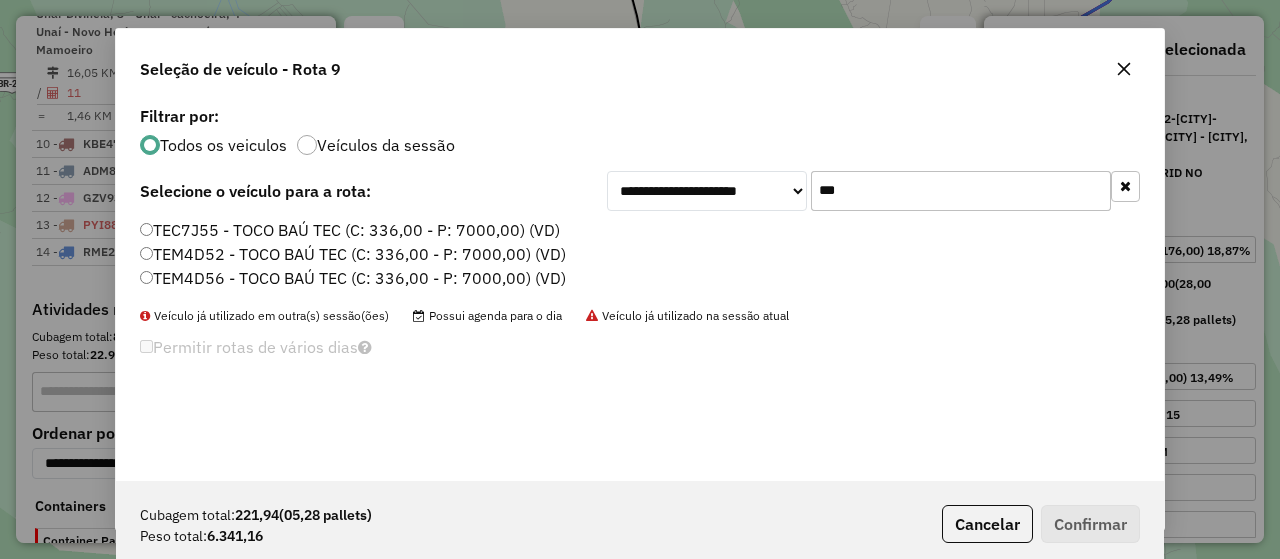 type on "***" 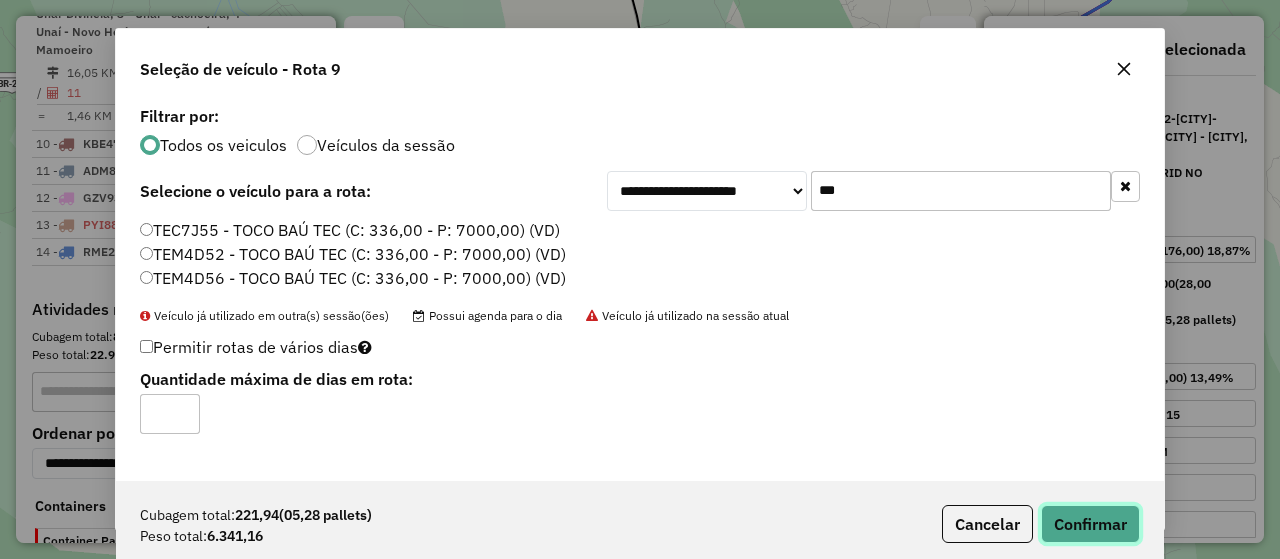click on "Confirmar" 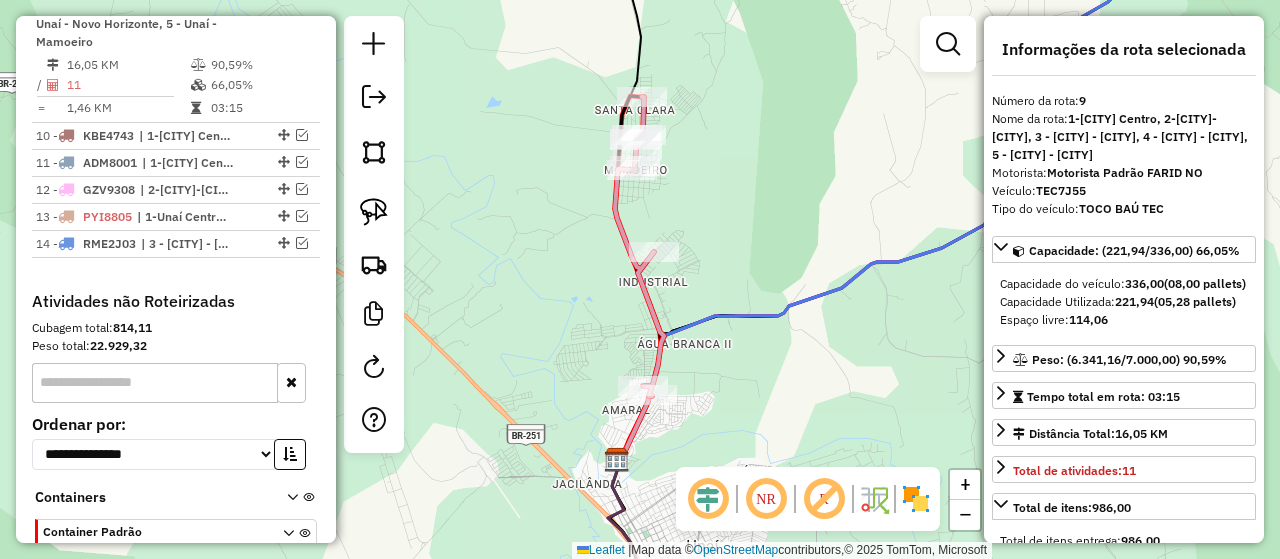 scroll, scrollTop: 1560, scrollLeft: 0, axis: vertical 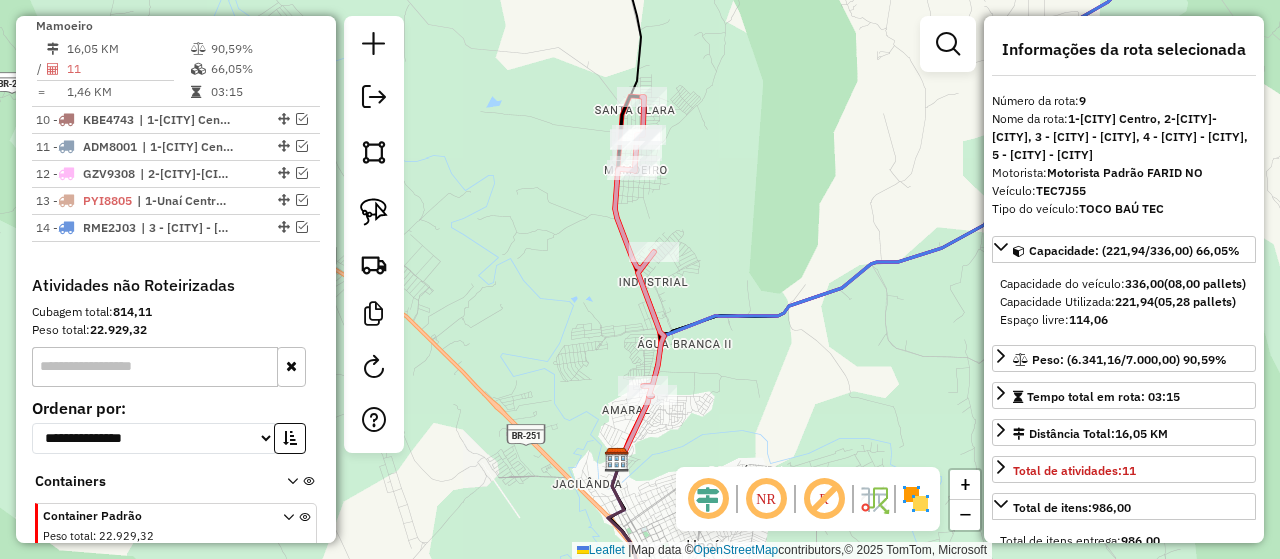 drag, startPoint x: 772, startPoint y: 295, endPoint x: 772, endPoint y: 246, distance: 49 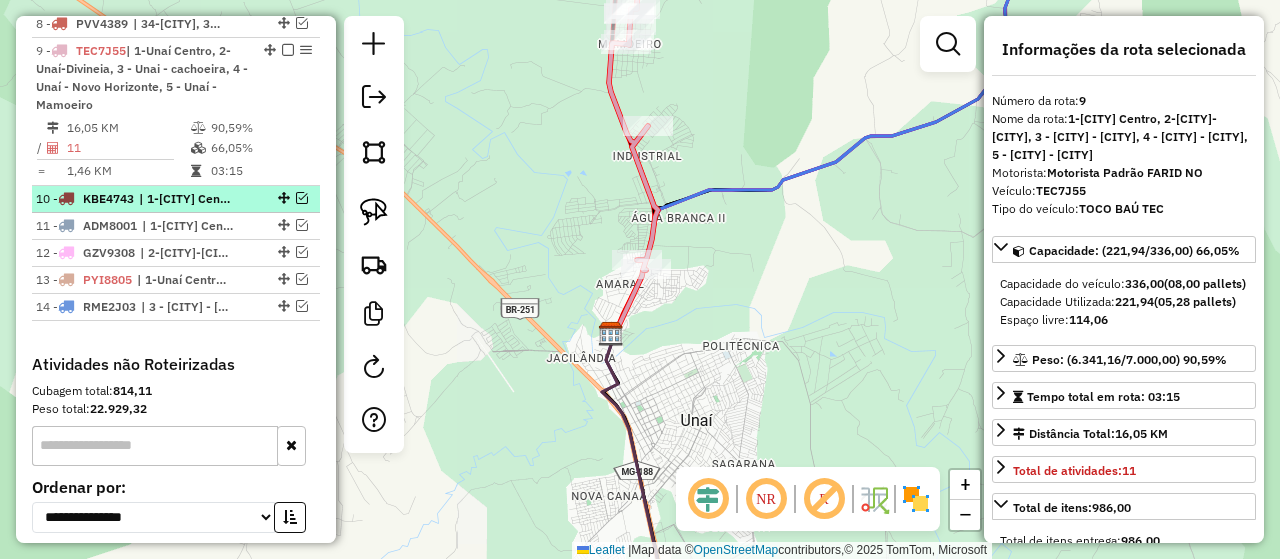 scroll, scrollTop: 1460, scrollLeft: 0, axis: vertical 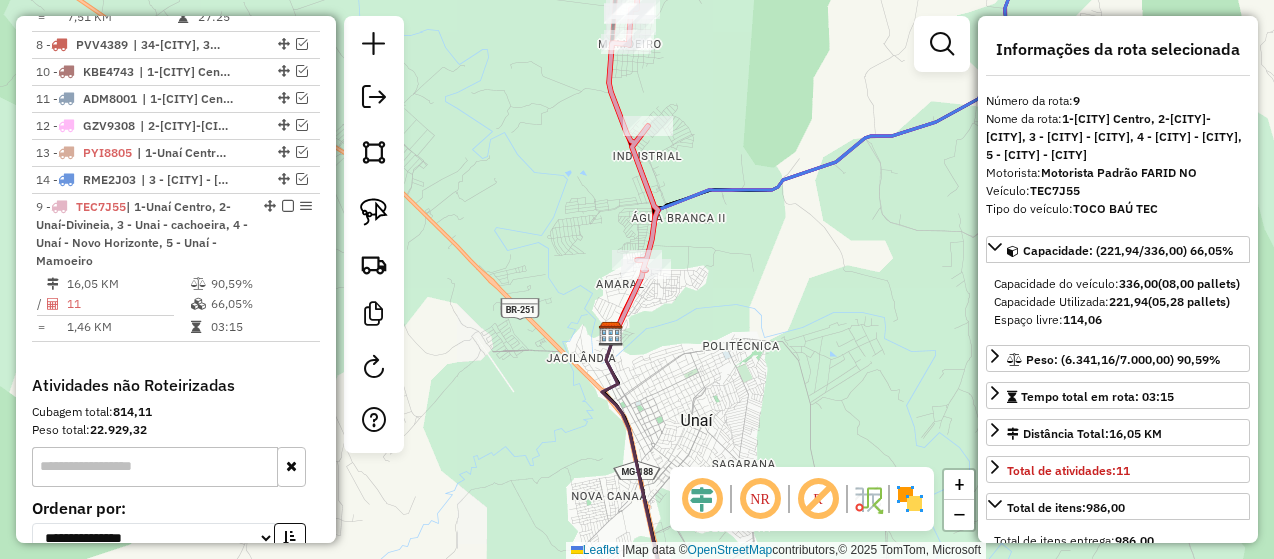 drag, startPoint x: 268, startPoint y: 99, endPoint x: 225, endPoint y: 370, distance: 274.39023 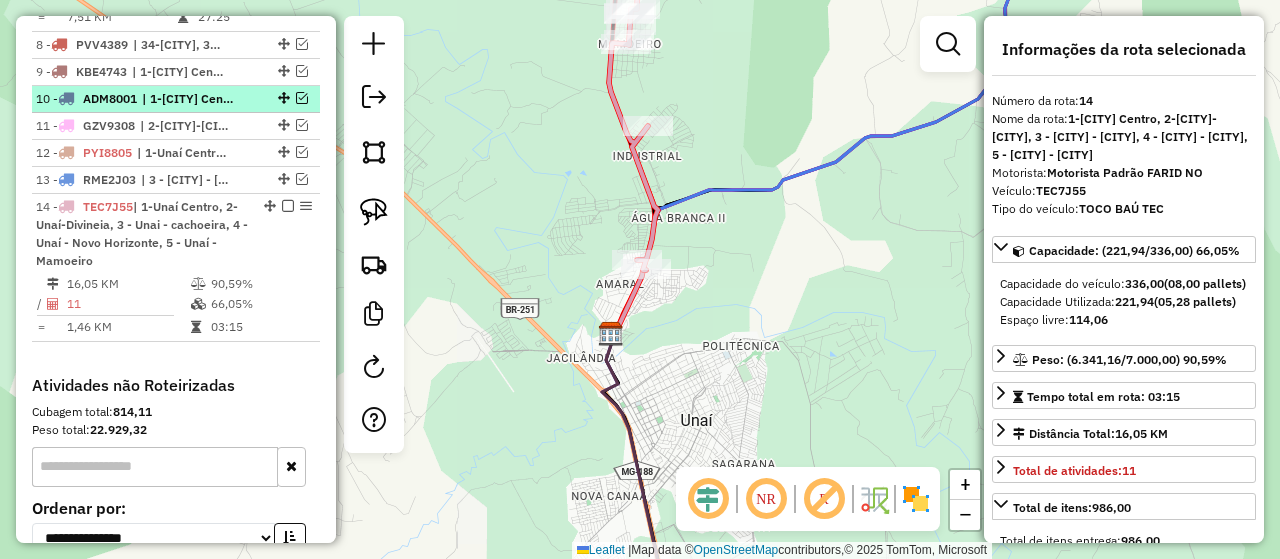 click at bounding box center [302, 98] 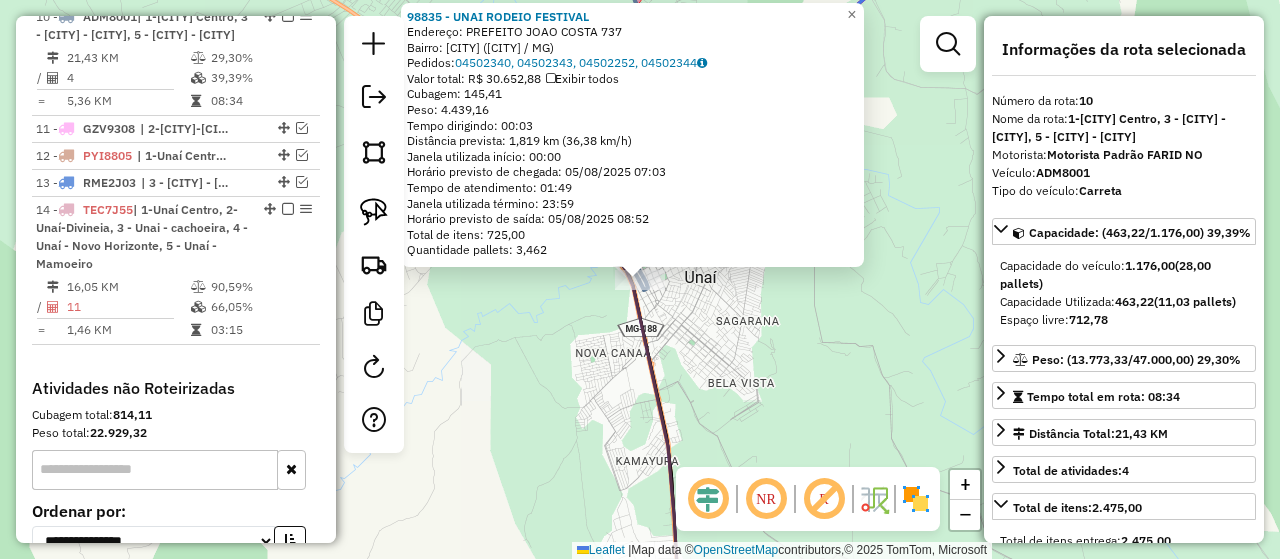 scroll, scrollTop: 1562, scrollLeft: 0, axis: vertical 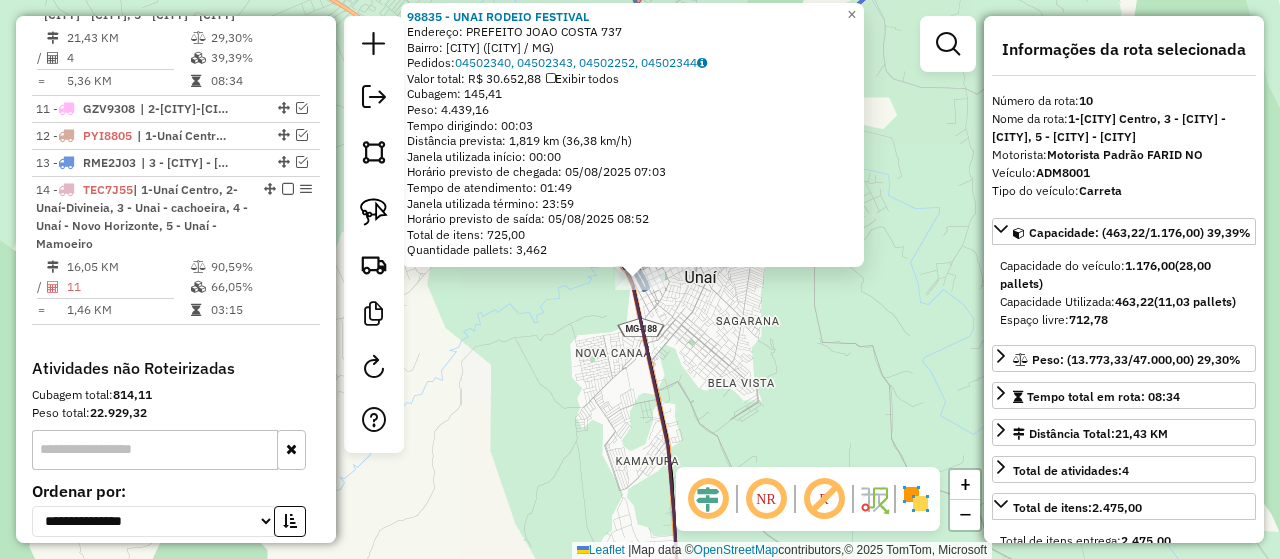 click on "98835 - [CITY] RODEIO FESTIVAL  Endereço:  PREFEITO JOAO COSTA [NUMBER]   Bairro: [CITY] ([CITY] / MG)   Pedidos:  04502340, 04502343, 04502252, 04502344   Valor total: R$ 30.652,88   Exibir todos   Cubagem: 145,41  Peso: 4.439,16  Tempo dirigindo: 00:03   Distância prevista: 1,819 km (36,38 km/h)   Janela utilizada início: 00:00   Horário previsto de chegada: 05/08/2025 07:03   Tempo de atendimento: 01:49   Janela utilizada término: 23:59   Horário previsto de saída: 05/08/2025 08:52   Total de itens: 725,00   Quantidade pallets: 3,462  × Janela de atendimento Grade de atendimento Capacidade Transportadoras Veículos Cliente Pedidos  Rotas Selecione os dias de semana para filtrar as janelas de atendimento  Seg   Ter   Qua   Qui   Sex   Sáb   Dom  Informe o período da janela de atendimento: De: Até:  Filtrar exatamente a janela do cliente  Considerar janela de atendimento padrão  Selecione os dias de semana para filtrar as grades de atendimento  Seg   Ter   Qua   Qui   Sex   Sáb   Dom   Peso mínimo:  +" 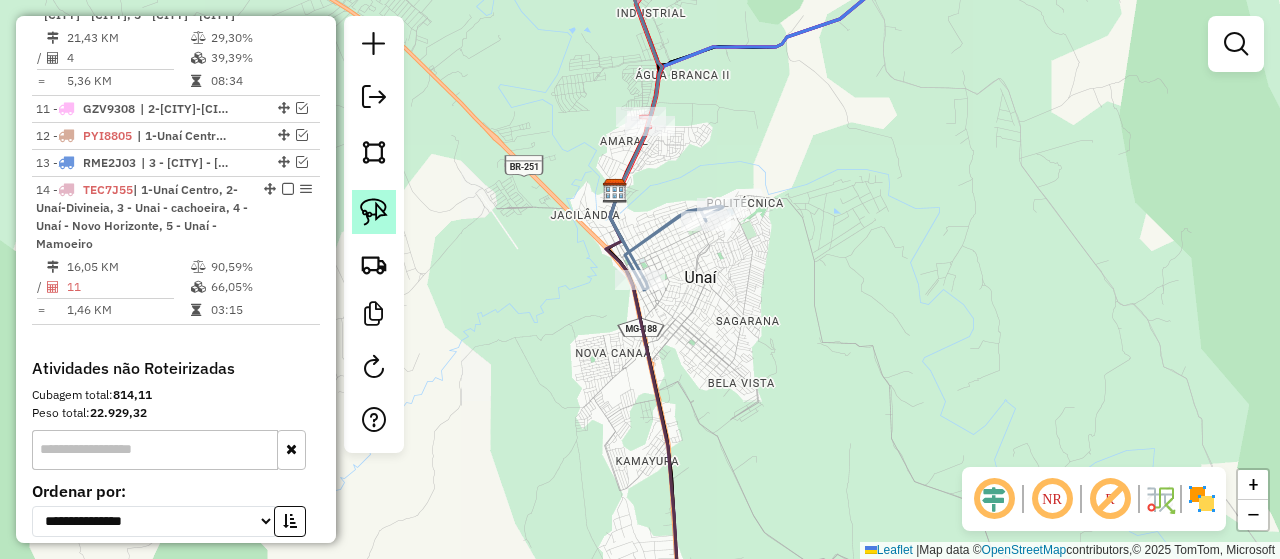 click 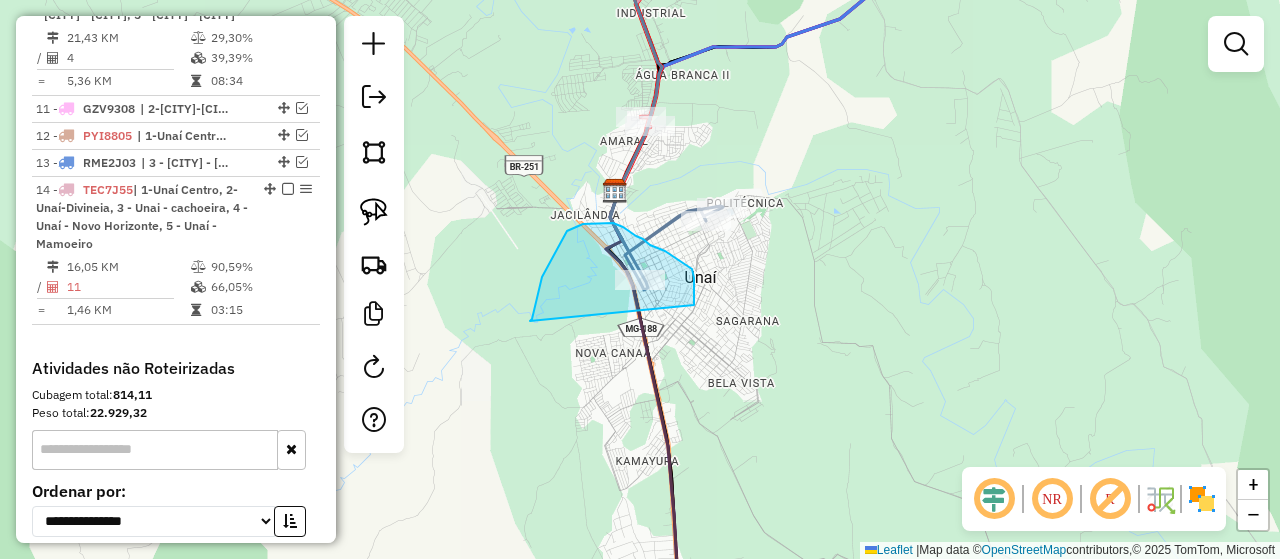 drag, startPoint x: 530, startPoint y: 321, endPoint x: 694, endPoint y: 311, distance: 164.3046 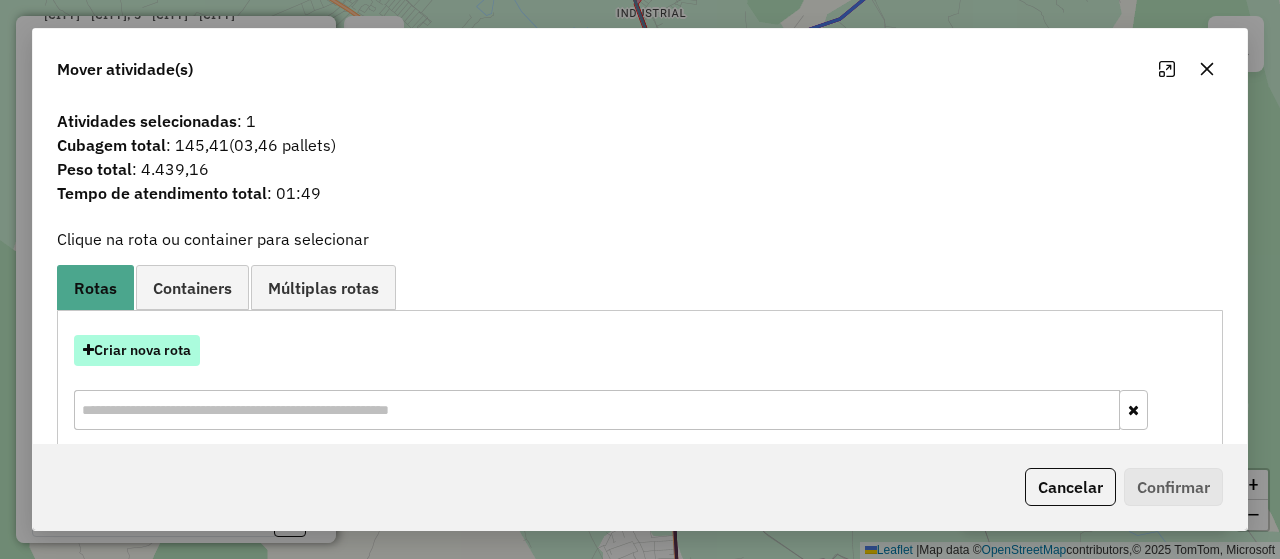 click on "Criar nova rota" at bounding box center [137, 350] 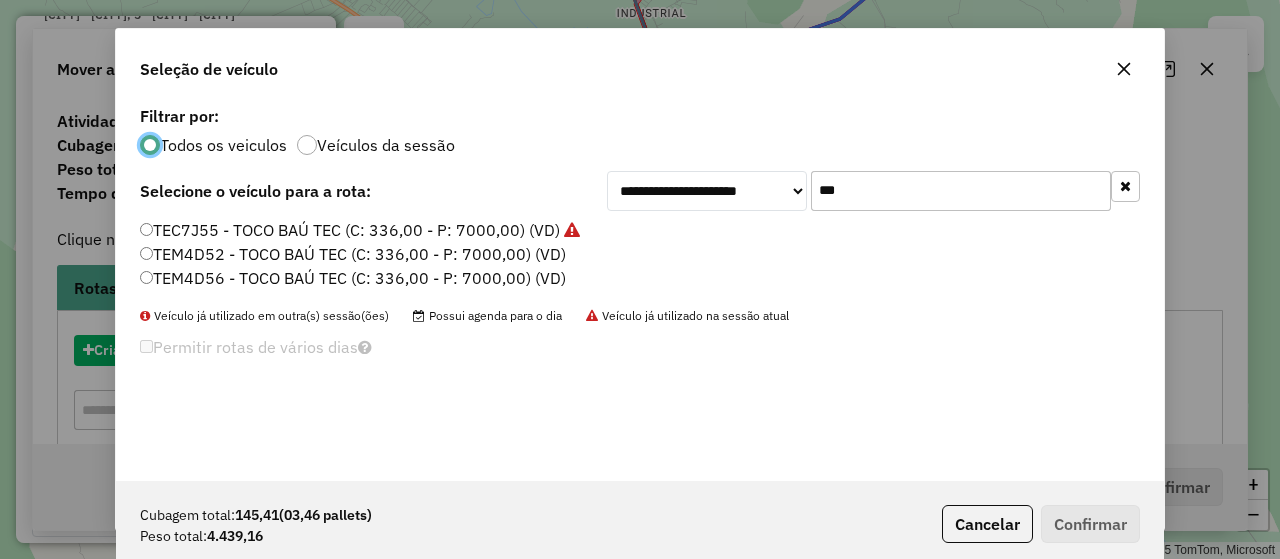 scroll, scrollTop: 10, scrollLeft: 6, axis: both 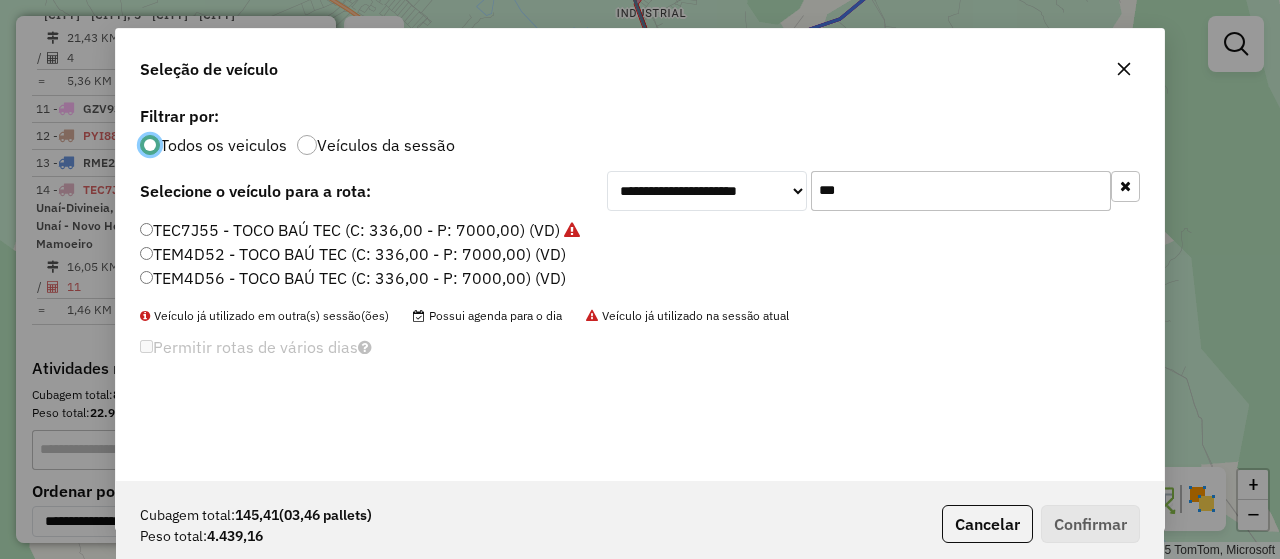 click on "***" 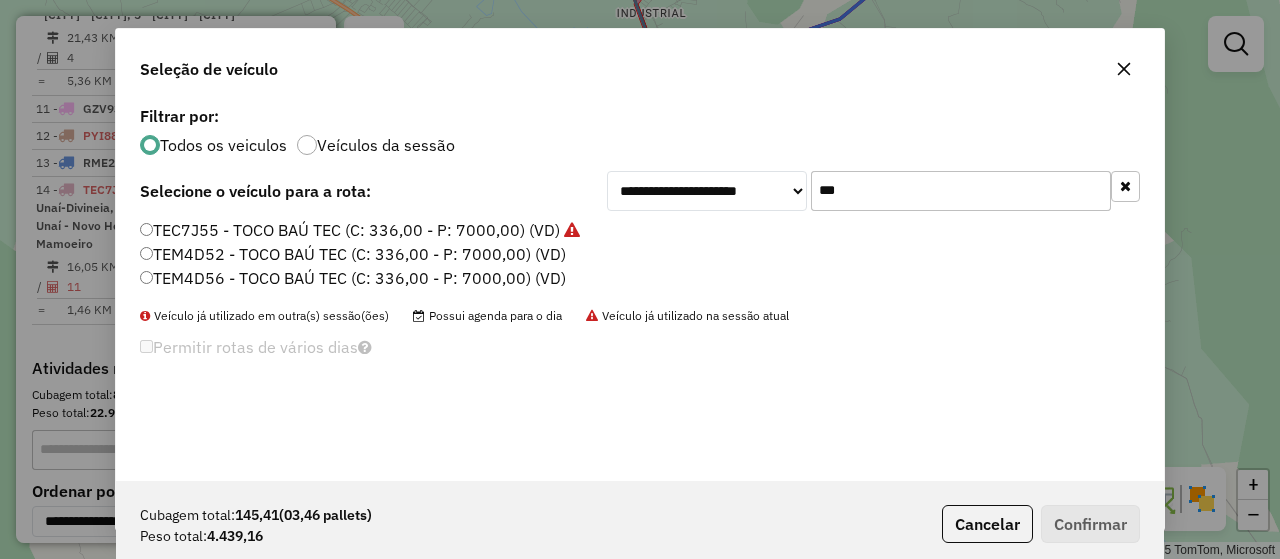 click on "***" 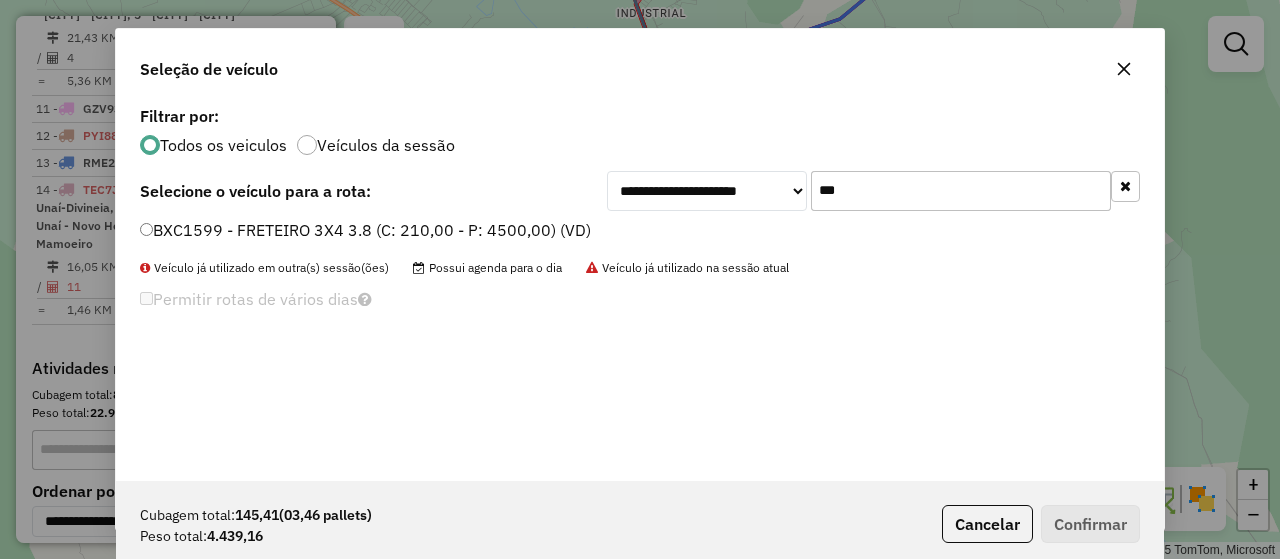 type on "***" 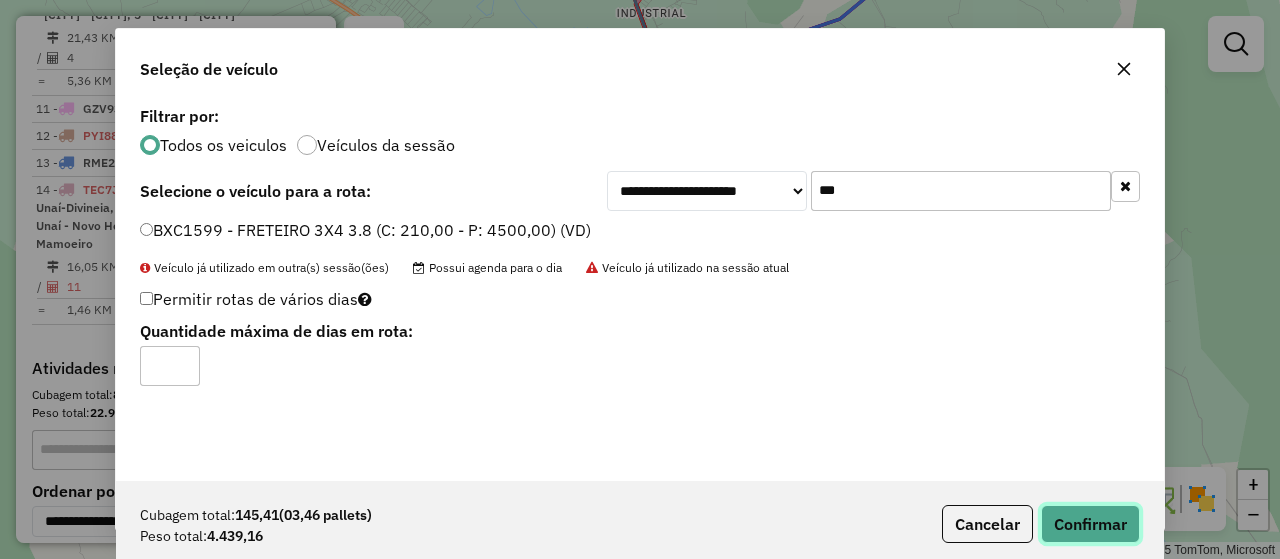 click on "Confirmar" 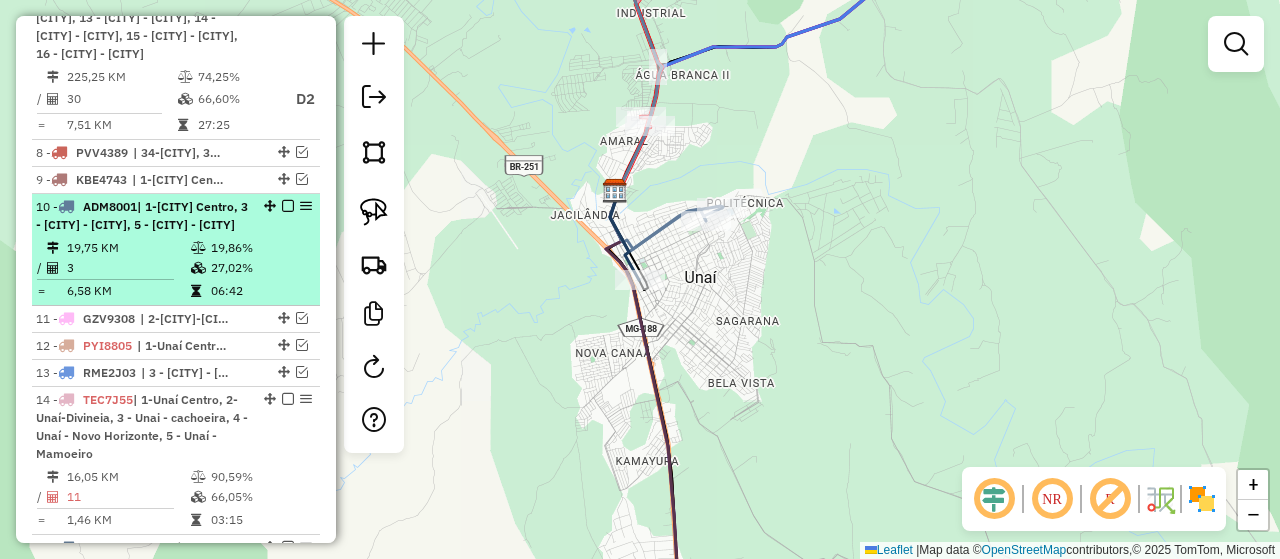 scroll, scrollTop: 1491, scrollLeft: 0, axis: vertical 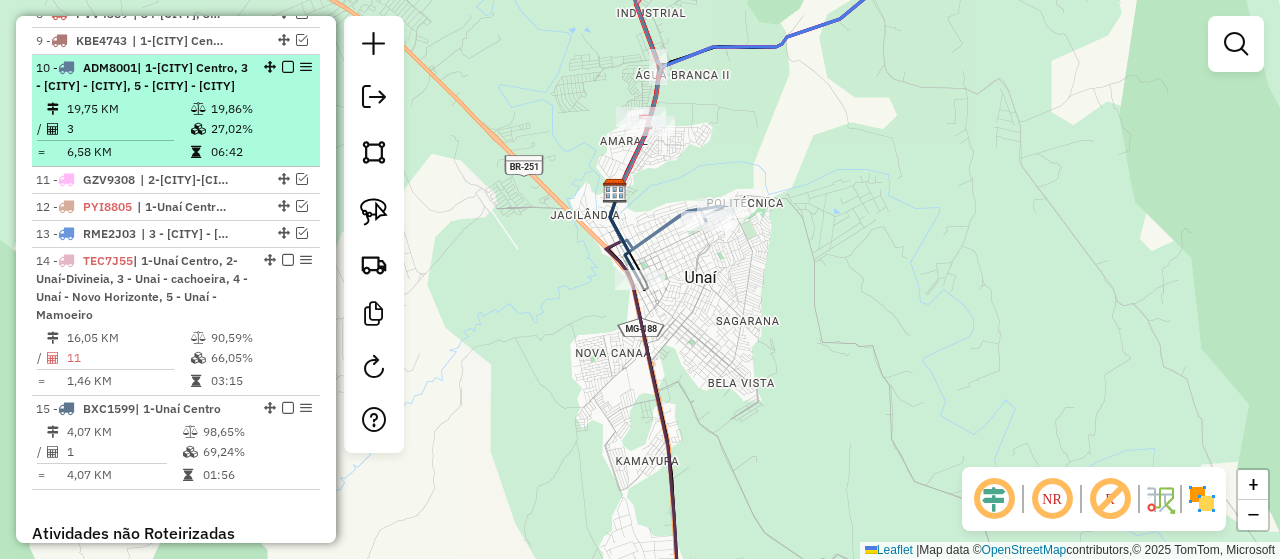 select on "**********" 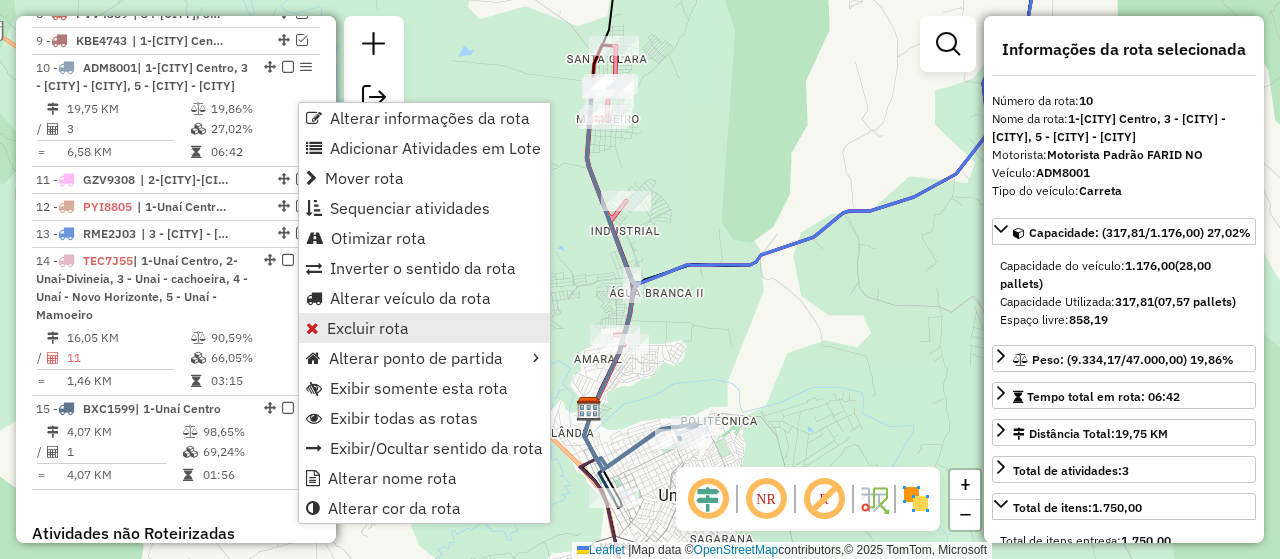 click on "Excluir rota" at bounding box center (368, 328) 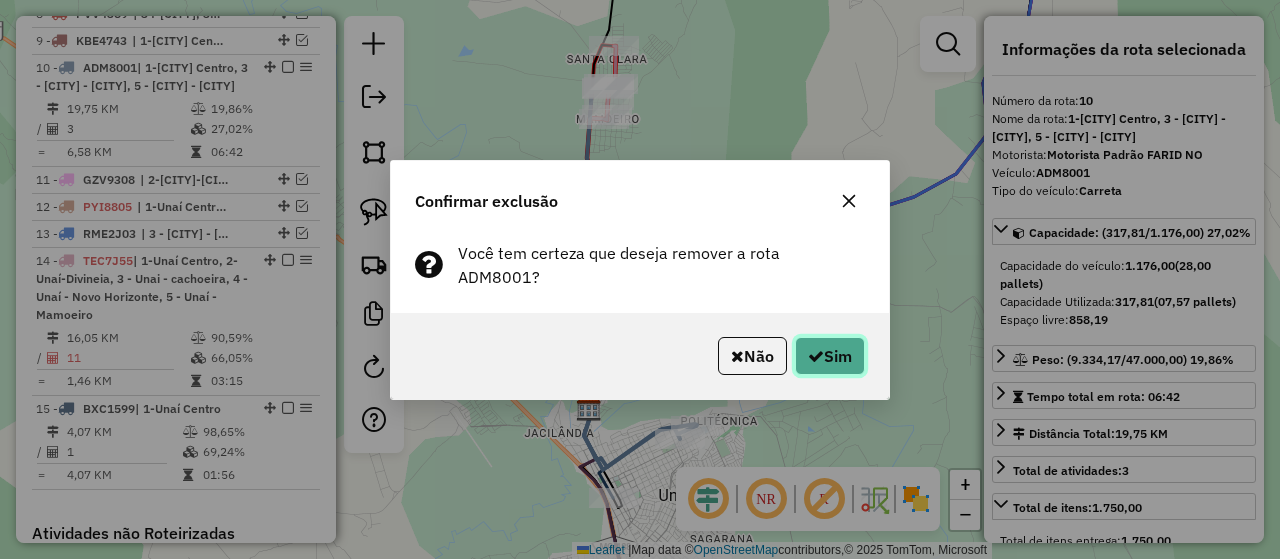 click on "Sim" 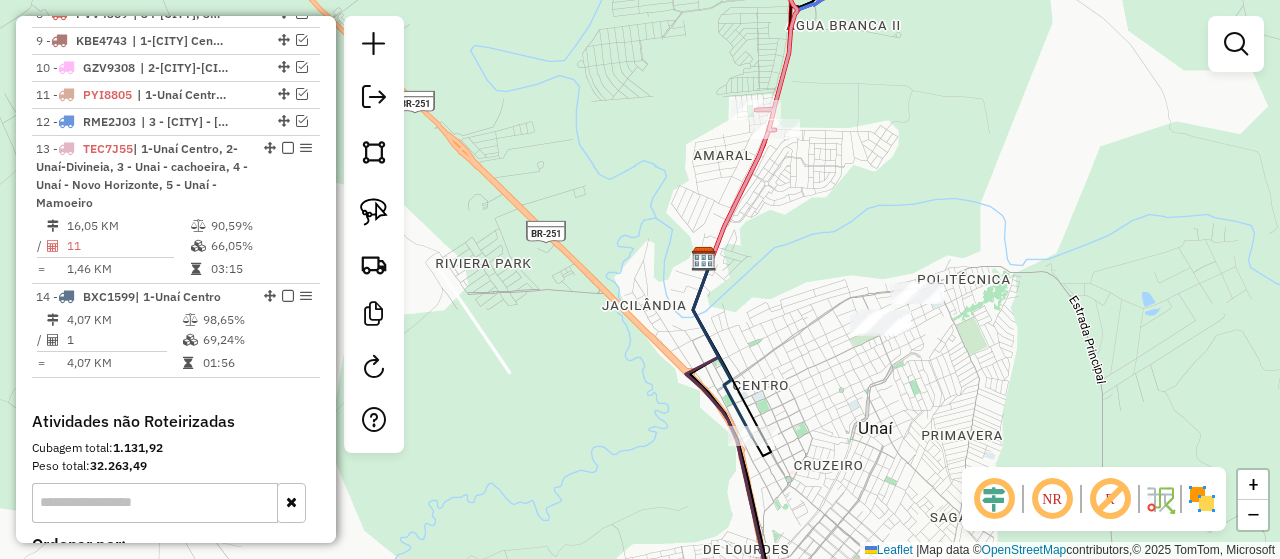 drag, startPoint x: 608, startPoint y: 395, endPoint x: 577, endPoint y: 273, distance: 125.87692 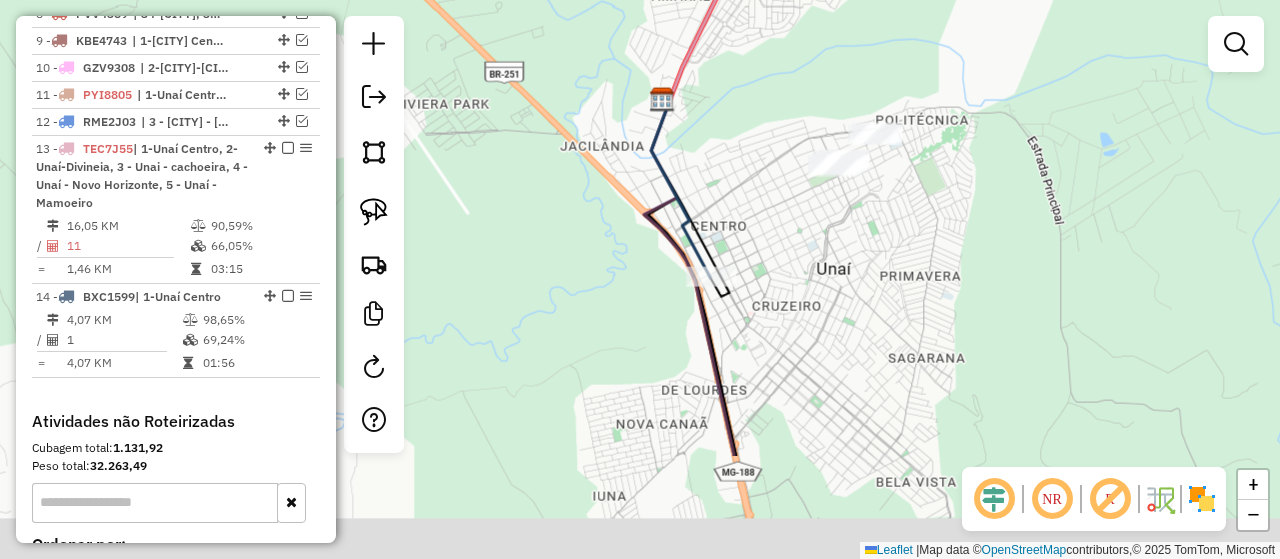 click on "Janela de atendimento Grade de atendimento Capacidade Transportadoras Veículos Cliente Pedidos  Rotas Selecione os dias de semana para filtrar as janelas de atendimento  Seg   Ter   Qua   Qui   Sex   Sáb   Dom  Informe o período da janela de atendimento: De: Até:  Filtrar exatamente a janela do cliente  Considerar janela de atendimento padrão  Selecione os dias de semana para filtrar as grades de atendimento  Seg   Ter   Qua   Qui   Sex   Sáb   Dom   Considerar clientes sem dia de atendimento cadastrado  Clientes fora do dia de atendimento selecionado Filtrar as atividades entre os valores definidos abaixo:  Peso mínimo:   Peso máximo:   Cubagem mínima:   Cubagem máxima:   De:   Até:  Filtrar as atividades entre o tempo de atendimento definido abaixo:  De:   Até:   Considerar capacidade total dos clientes não roteirizados Transportadora: Selecione um ou mais itens Tipo de veículo: Selecione um ou mais itens Veículo: Selecione um ou mais itens Motorista: Selecione um ou mais itens Nome: Rótulo:" 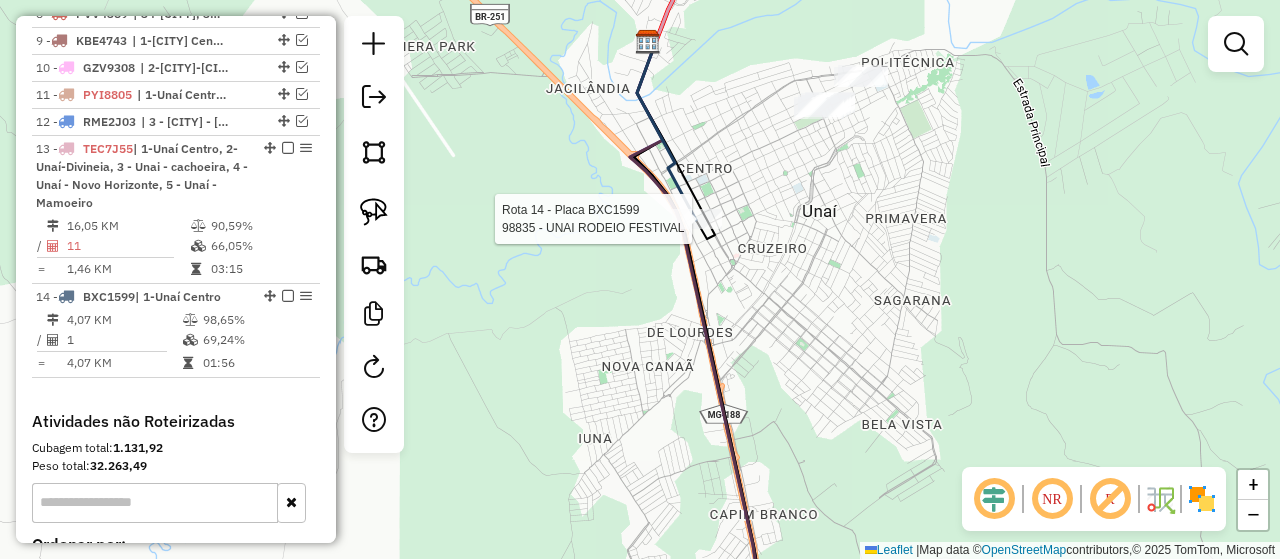 select on "**********" 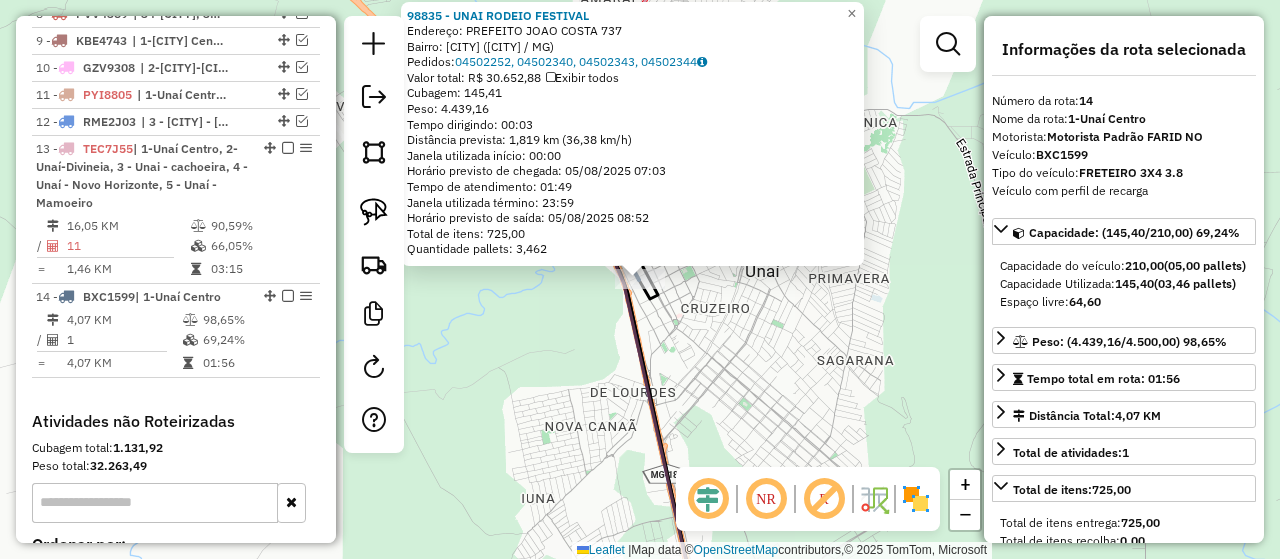 scroll, scrollTop: 1748, scrollLeft: 0, axis: vertical 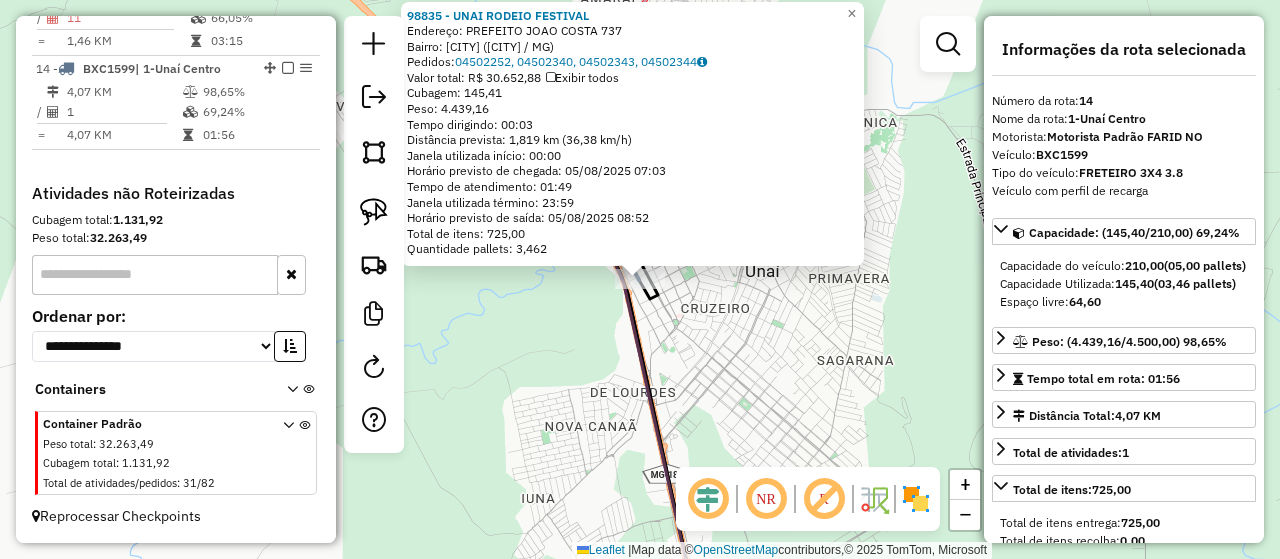 click on "98835 - [CITY] RODEIO FESTIVAL  Endereço:  PREFEITO JOAO COSTA [NUMBER]   Bairro: [CITY] ([CITY] / MG)   Pedidos:  04502252, 04502340, 04502343, 04502344   Valor total: R$ 30.652,88   Exibir todos   Cubagem: 145,41  Peso: 4.439,16  Tempo dirigindo: 00:03   Distância prevista: 1,819 km (36,38 km/h)   Janela utilizada início: 00:00   Horário previsto de chegada: 05/08/2025 07:03   Tempo de atendimento: 01:49   Janela utilizada término: 23:59   Horário previsto de saída: 05/08/2025 08:52   Total de itens: 725,00   Quantidade pallets: 3,462  × Janela de atendimento Grade de atendimento Capacidade Transportadoras Veículos Cliente Pedidos  Rotas Selecione os dias de semana para filtrar as janelas de atendimento  Seg   Ter   Qua   Qui   Sex   Sáb   Dom  Informe o período da janela de atendimento: De: Até:  Filtrar exatamente a janela do cliente  Considerar janela de atendimento padrão  Selecione os dias de semana para filtrar as grades de atendimento  Seg   Ter   Qua   Qui   Sex   Sáb   Dom   Peso mínimo:  +" 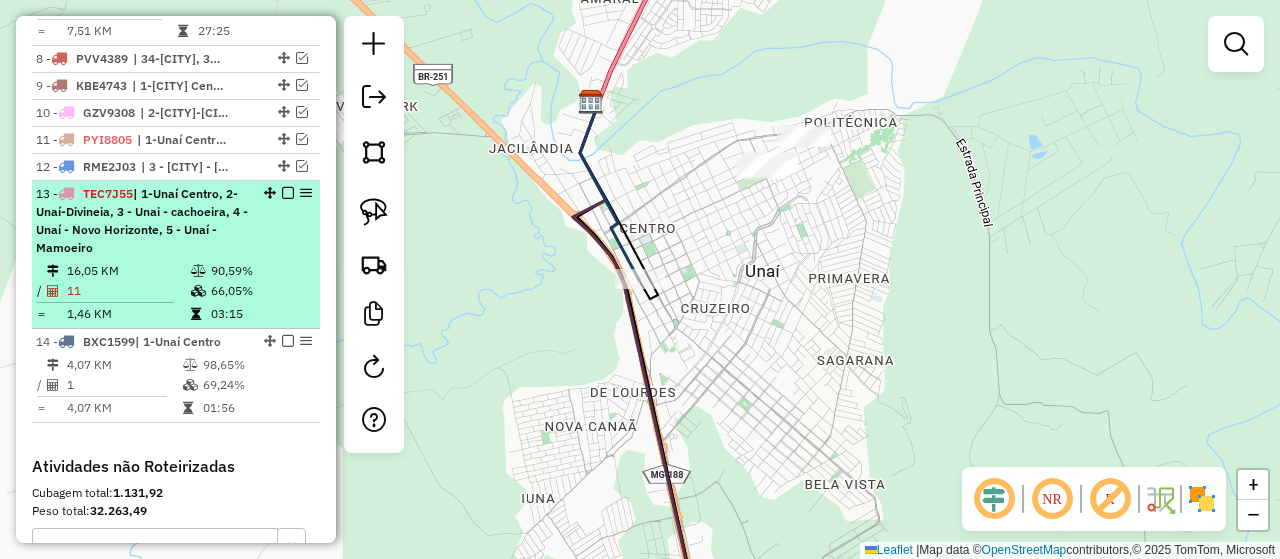 scroll, scrollTop: 1448, scrollLeft: 0, axis: vertical 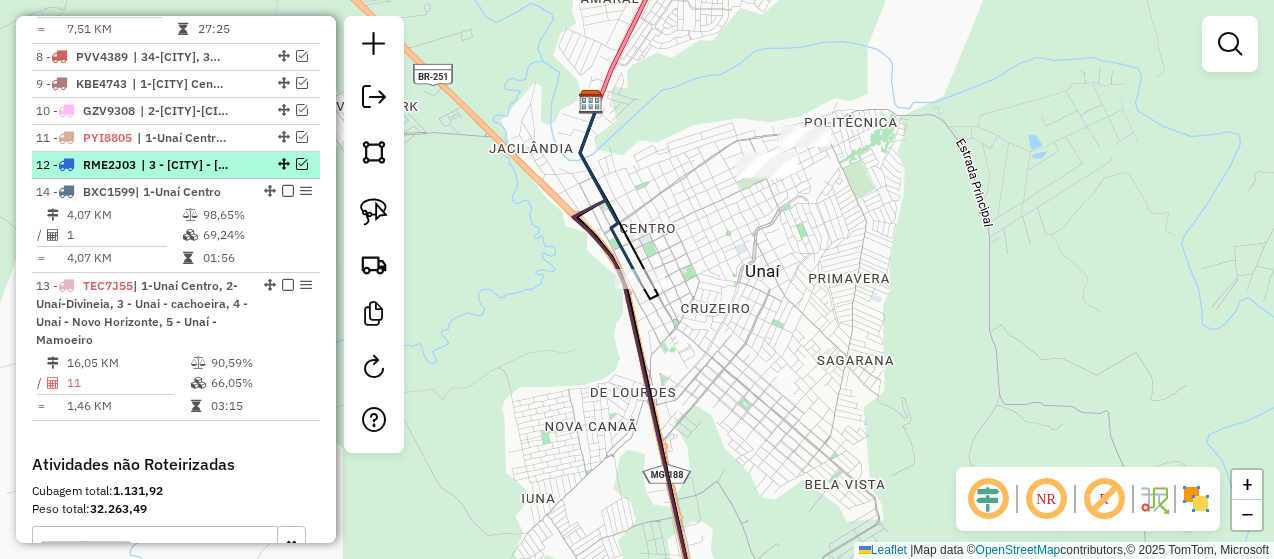 drag, startPoint x: 268, startPoint y: 367, endPoint x: 273, endPoint y: 198, distance: 169.07394 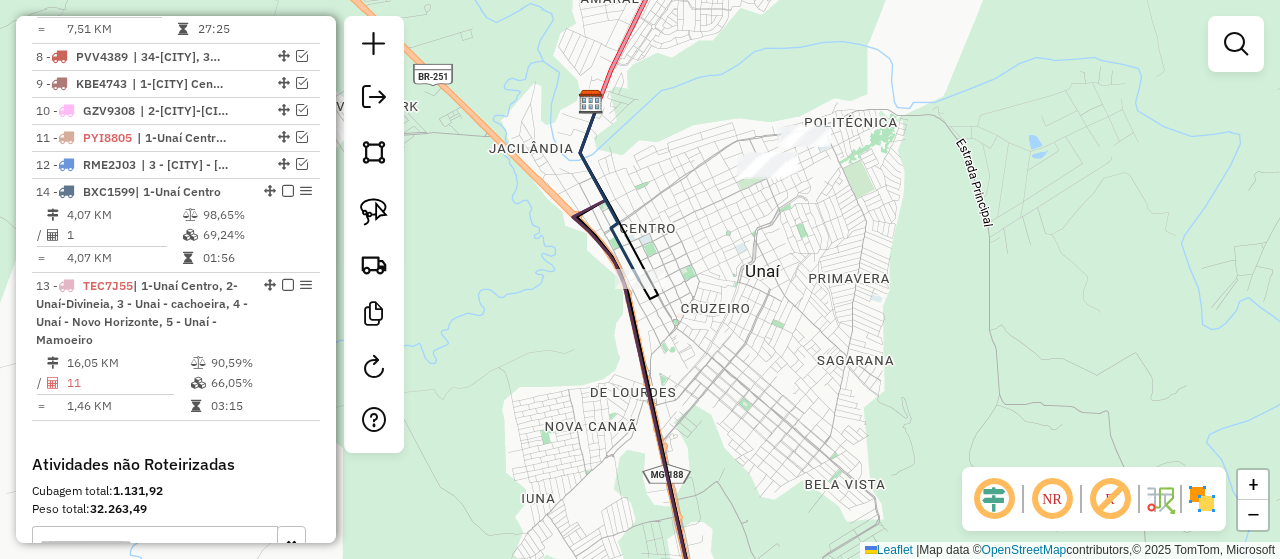 click on "Aguarde..." at bounding box center [0, 0] 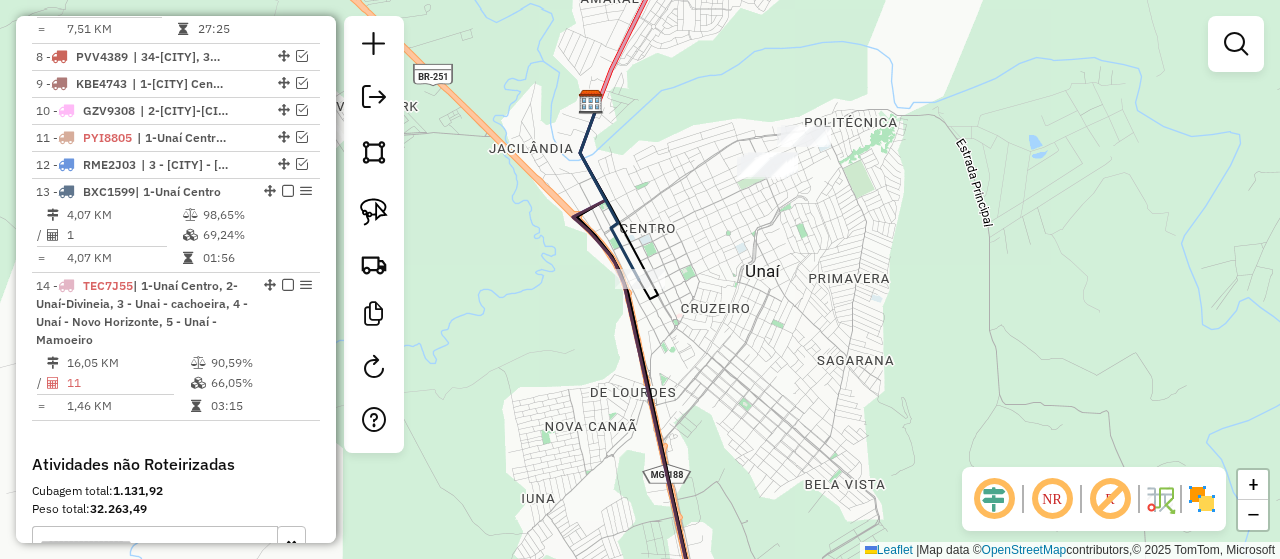 click on "Aguarde...  Pop-up bloqueado!  Seu navegador bloqueou automáticamente a abertura de uma nova janela.   Acesse as configurações e adicione o endereço do sistema a lista de permissão.   Fechar  Informações da Sessão 974944 - 05/08/2025     Criação: 04/08/2025 18:33   Depósito:  Farid - Noroeste  Total de rotas:  14  Distância Total:  2.432,47 km  Tempo total:  273:12  Valor total:  R$ 884.393,74  - Total roteirizado:  R$ 674.983,28  - Total não roteirizado:  R$ 209.410,46  Total de Atividades Roteirizadas:  227  Total de Pedidos Roteirizados:  373  Peso total roteirizado:  103.435,79  Cubagem total roteirizado:  3.702,62  Total de Atividades não Roteirizadas:  31  Total de Pedidos não Roteirizados:  82 Total de caixas por viagem:  3.702,62 /   14 =  264,47 Média de Atividades por viagem:  227 /   14 =  16,21 Ocupação média da frota:  87,96%   Rotas vários dias:  8  Clientes Priorizados NR:  0 Rotas  Recargas: 4   Ver rotas   Ver veículos  Finalizar todas as rotas   1 -       TCB0C28  / =" at bounding box center (640, 279) 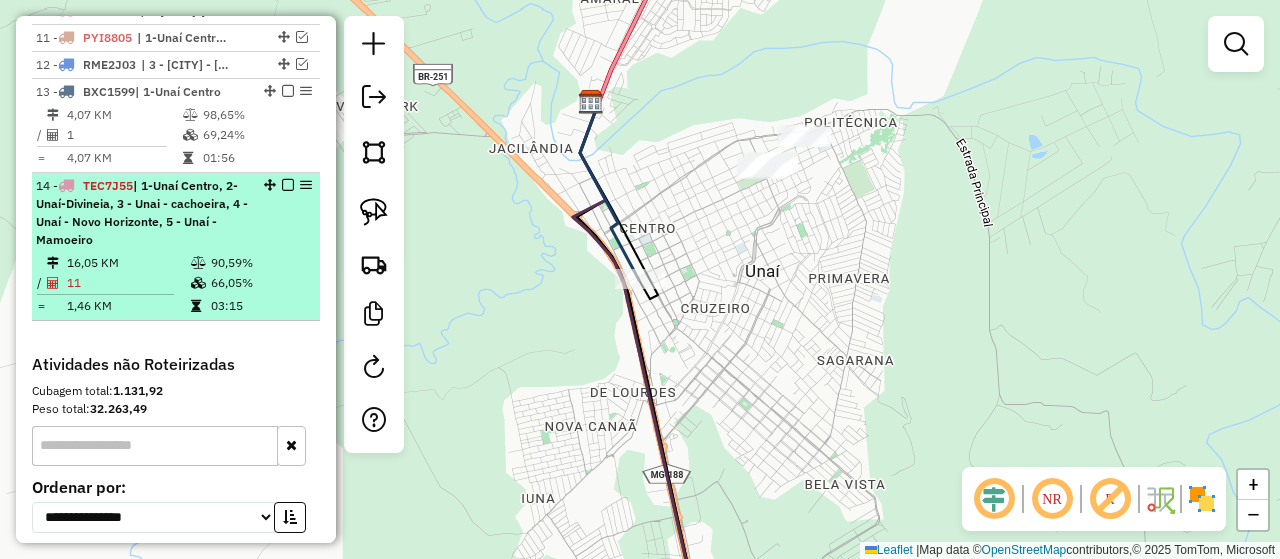 scroll, scrollTop: 1448, scrollLeft: 0, axis: vertical 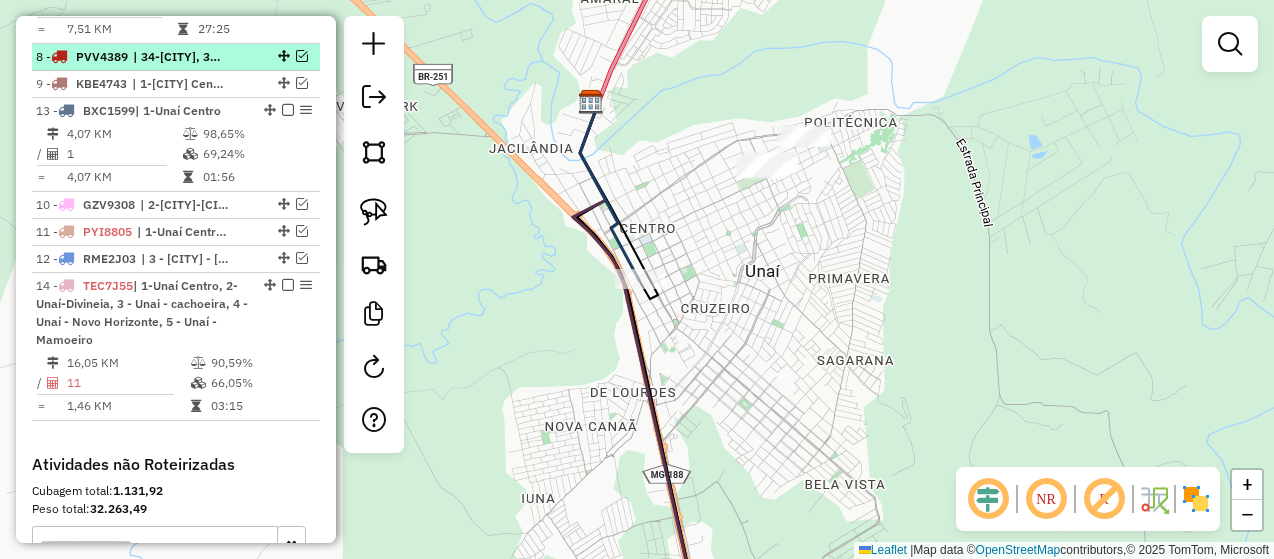drag, startPoint x: 268, startPoint y: 221, endPoint x: 276, endPoint y: 88, distance: 133.24039 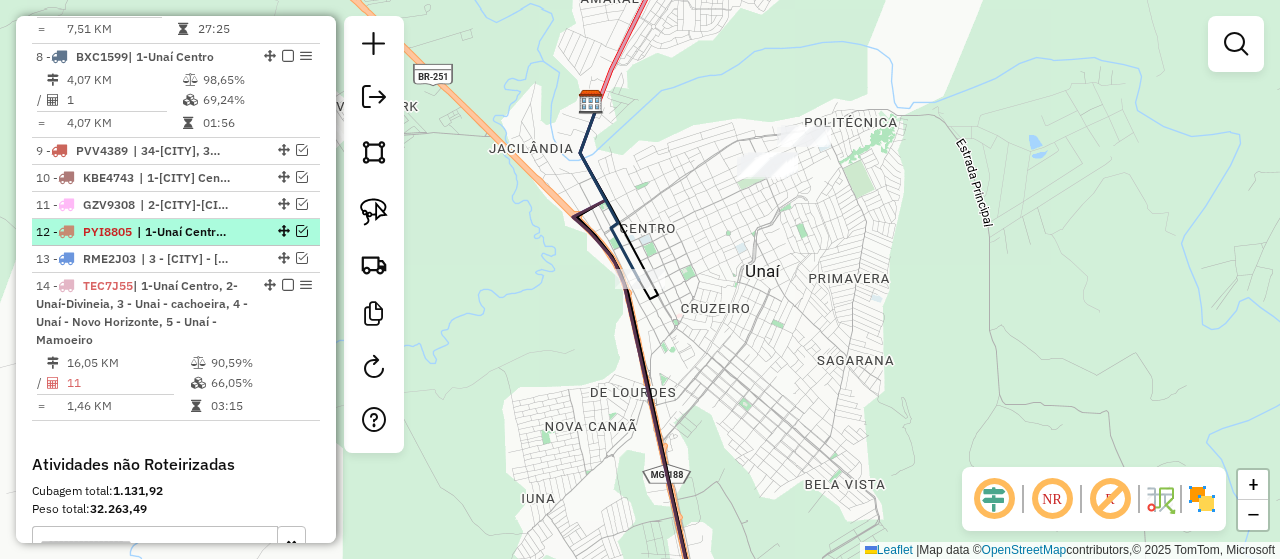 click at bounding box center (302, 231) 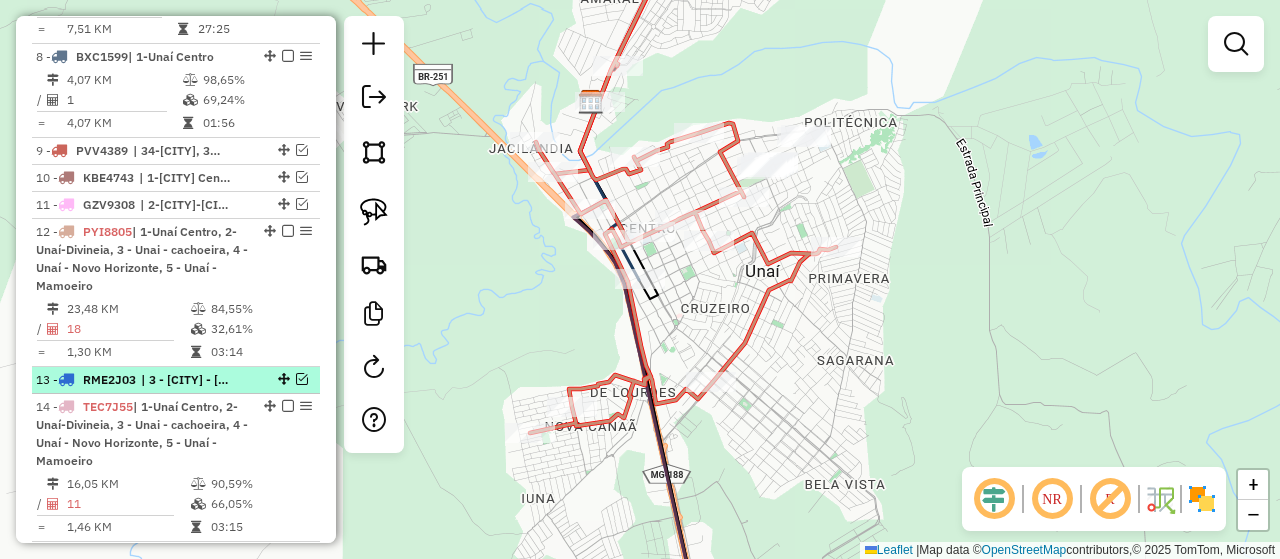 click at bounding box center (302, 379) 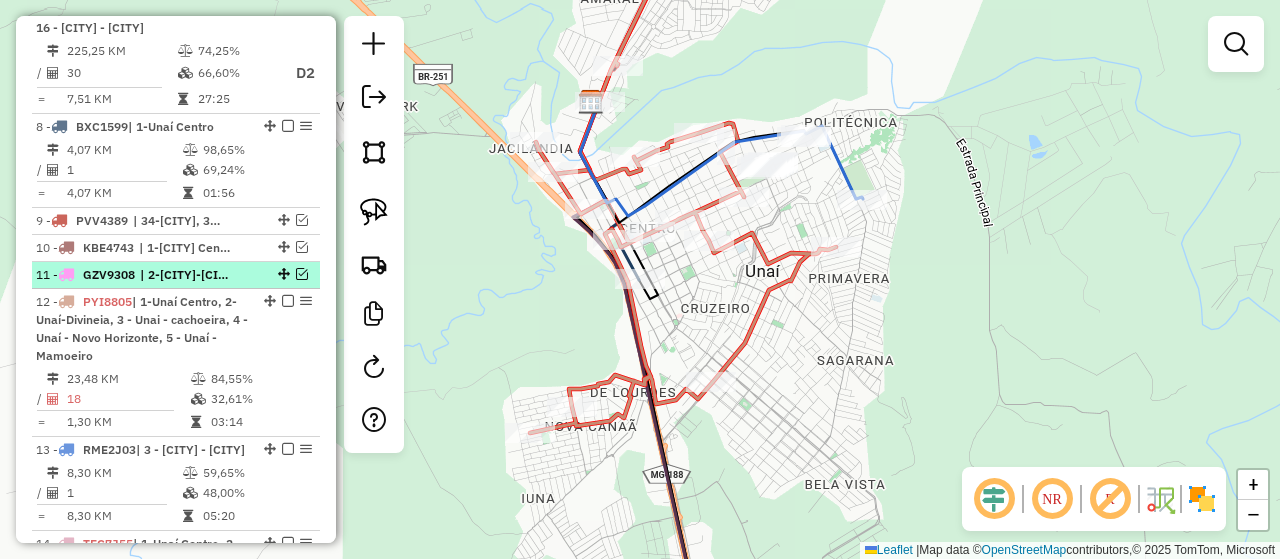 scroll, scrollTop: 1348, scrollLeft: 0, axis: vertical 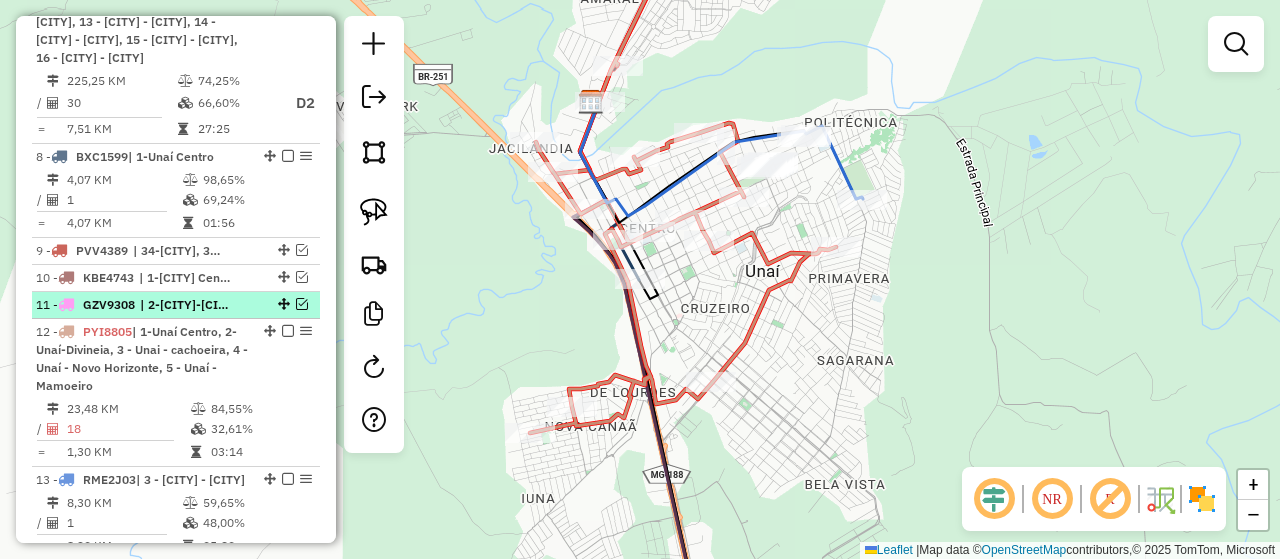 click at bounding box center (302, 304) 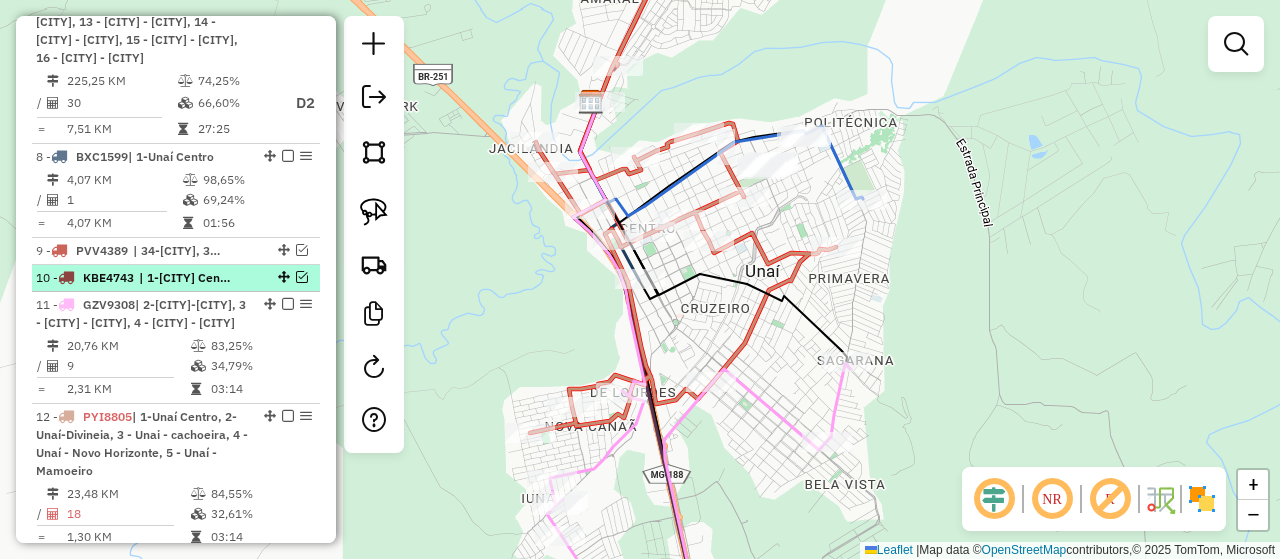 click at bounding box center (302, 277) 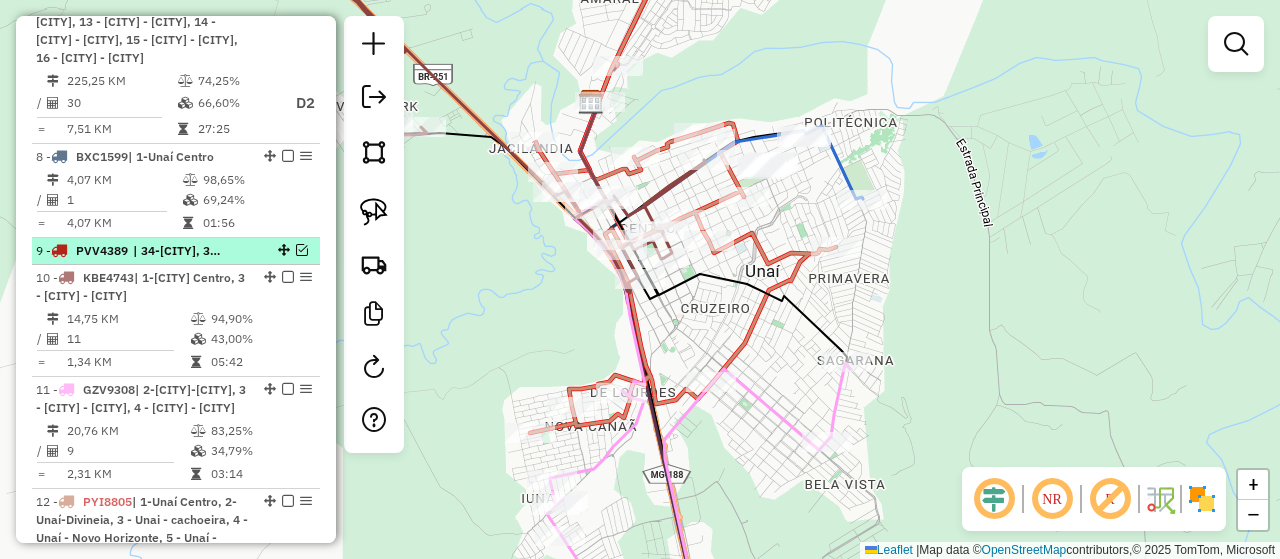 click at bounding box center [302, 250] 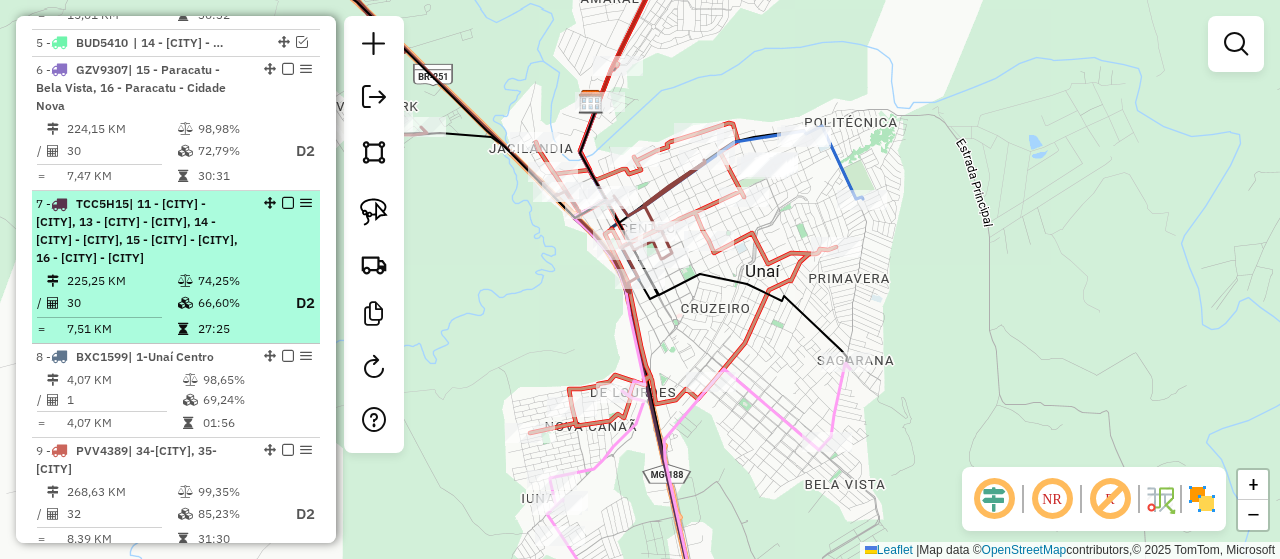 scroll, scrollTop: 1048, scrollLeft: 0, axis: vertical 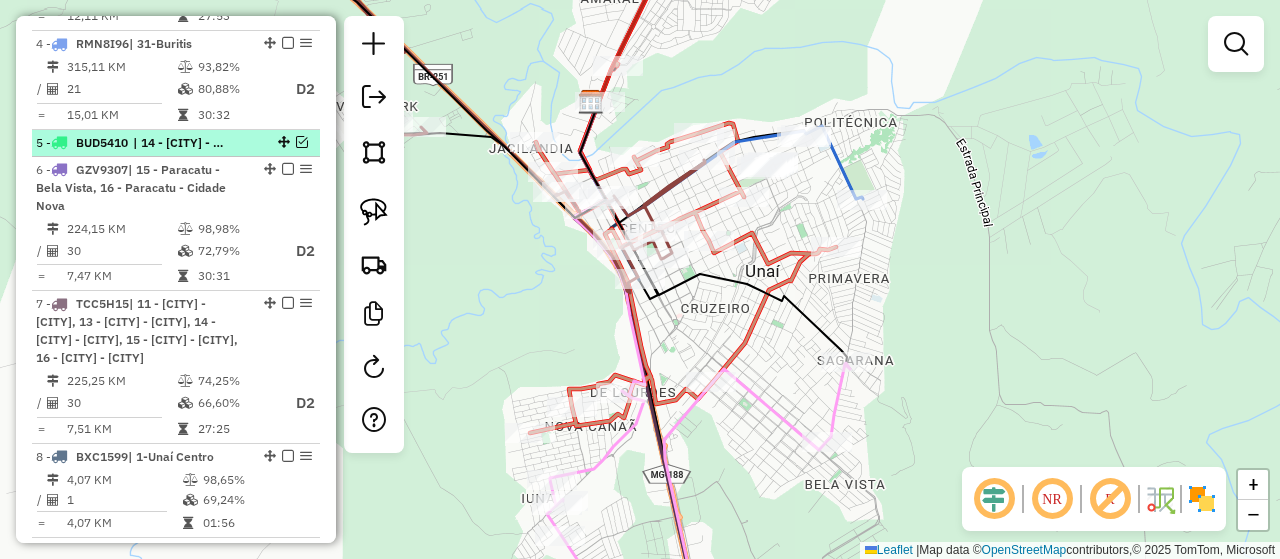 click at bounding box center (302, 142) 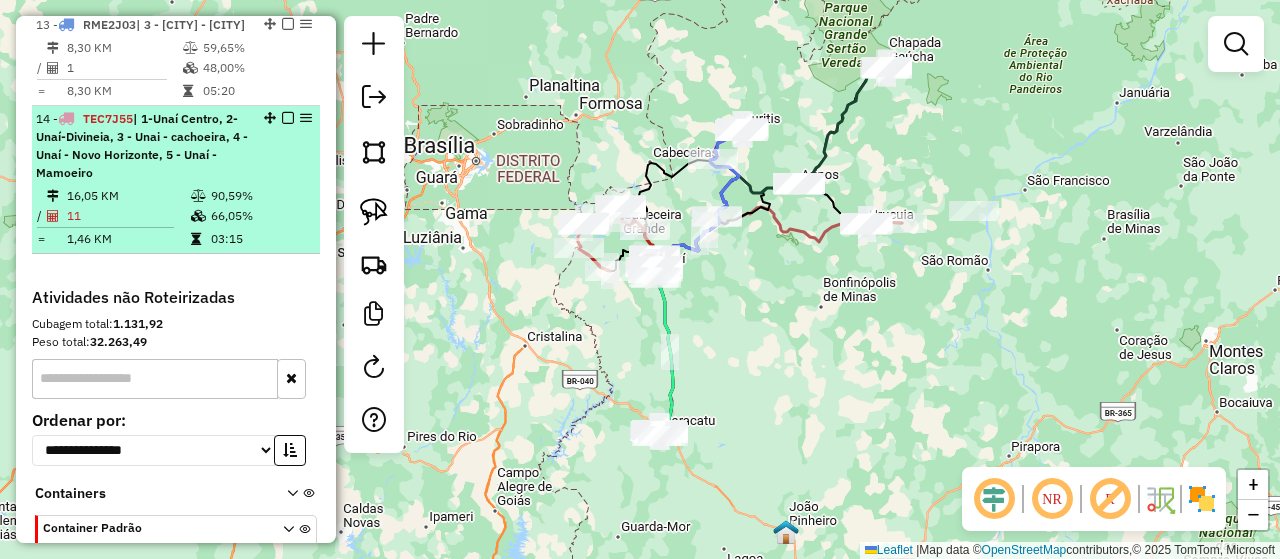 scroll, scrollTop: 2039, scrollLeft: 0, axis: vertical 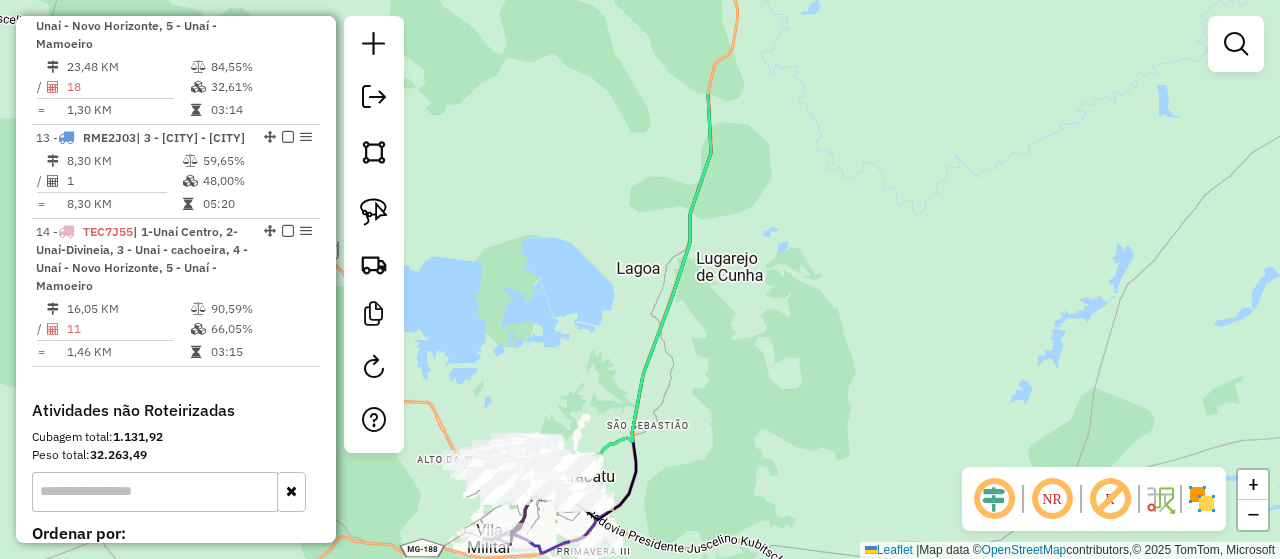 drag, startPoint x: 690, startPoint y: 191, endPoint x: 642, endPoint y: 557, distance: 369.13412 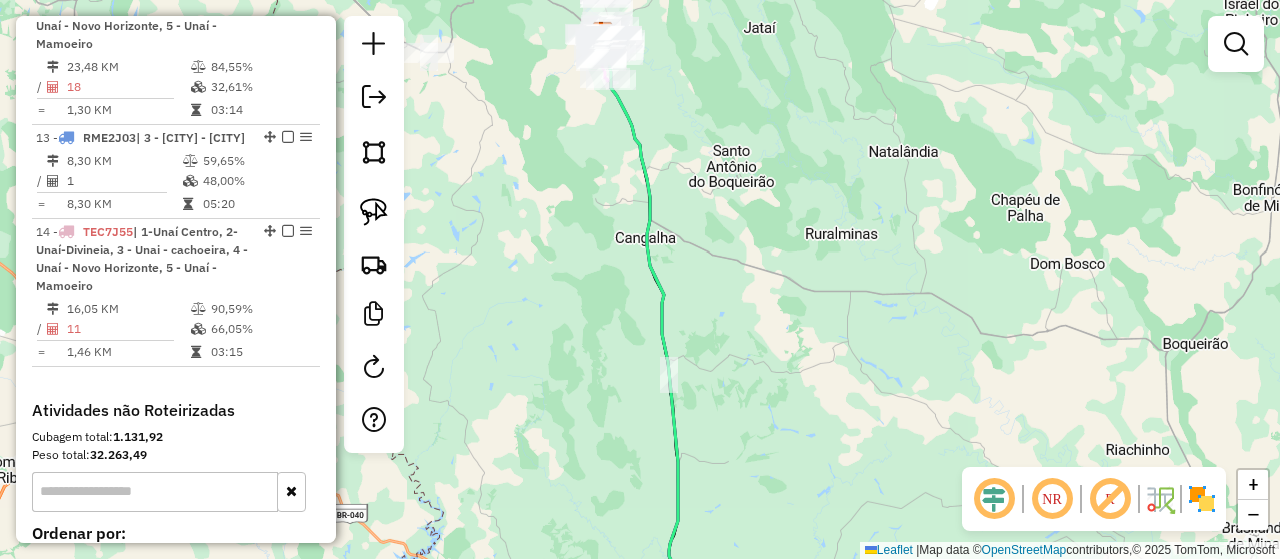 drag, startPoint x: 699, startPoint y: 345, endPoint x: 745, endPoint y: 563, distance: 222.80035 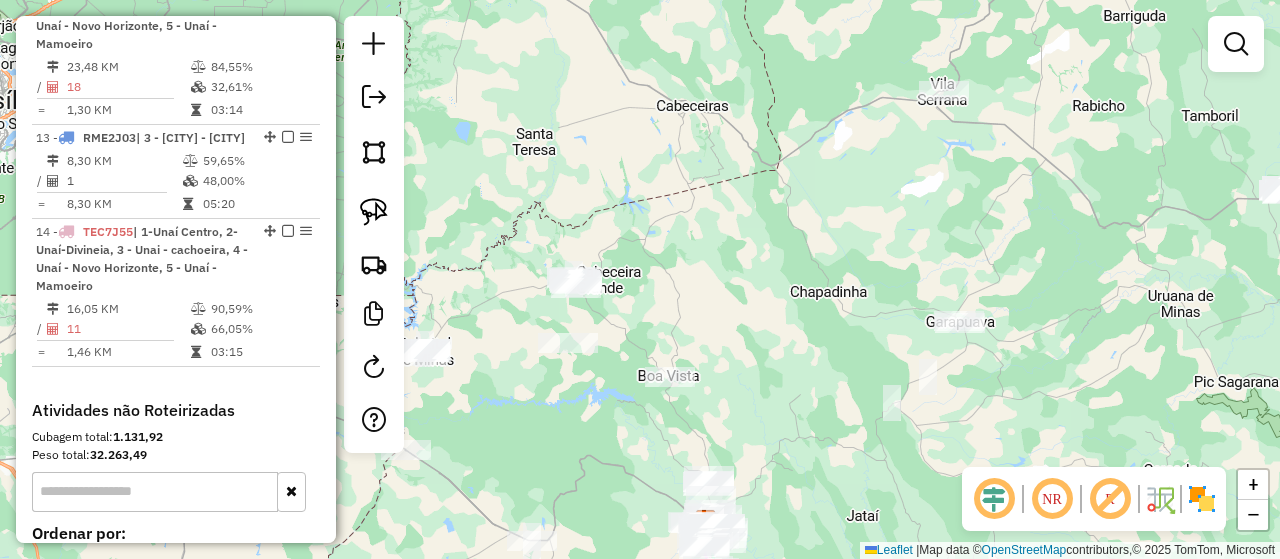 drag, startPoint x: 659, startPoint y: 468, endPoint x: 614, endPoint y: 351, distance: 125.35549 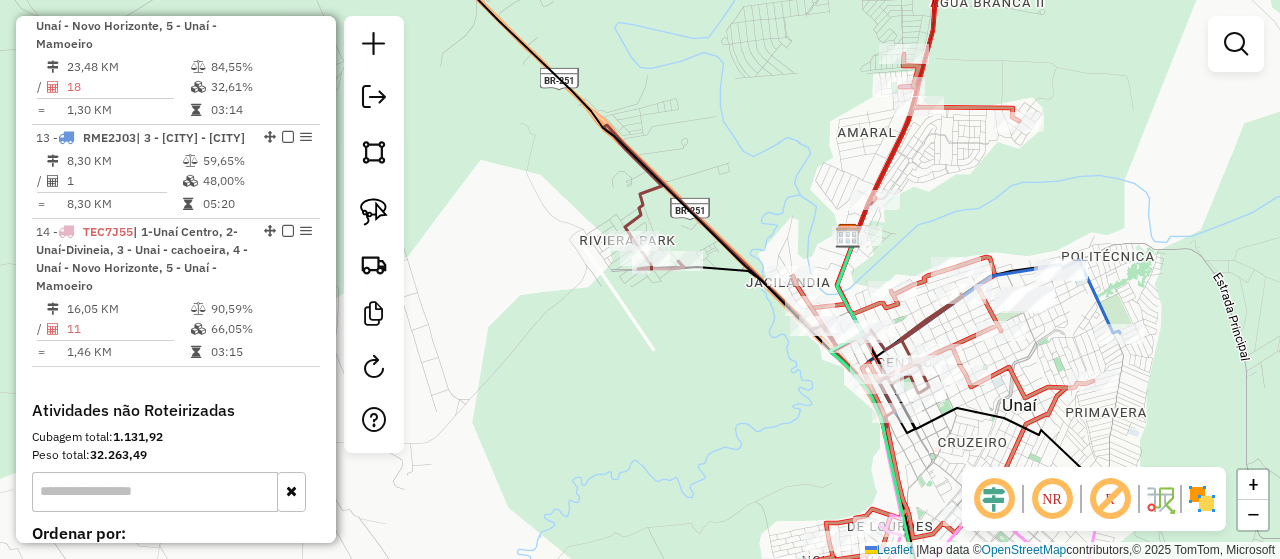 drag, startPoint x: 788, startPoint y: 399, endPoint x: 688, endPoint y: 295, distance: 144.27751 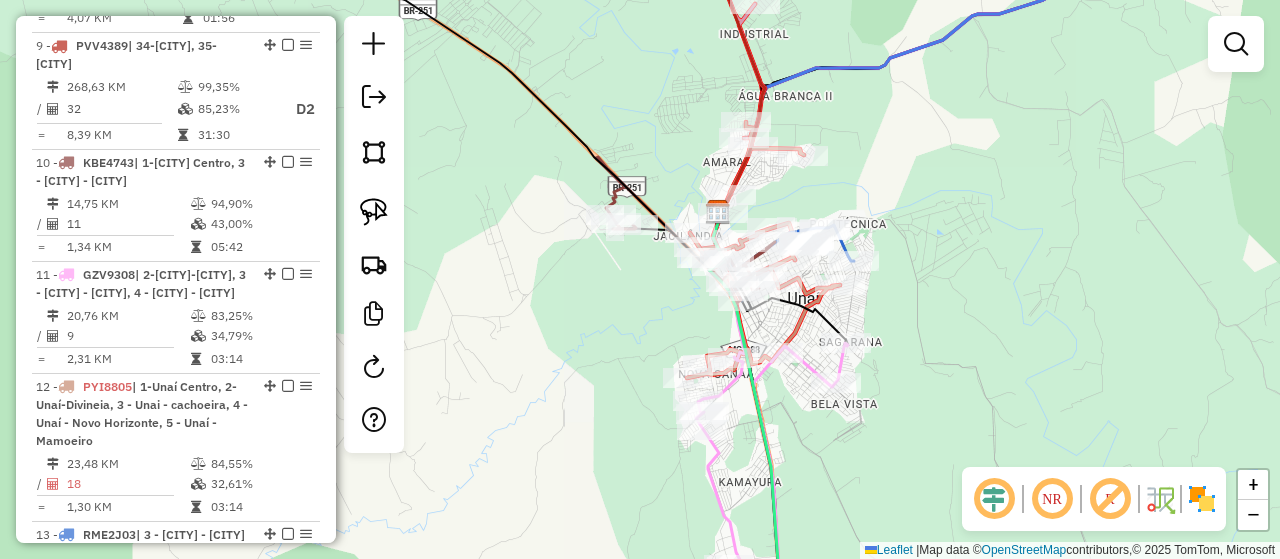 scroll, scrollTop: 1639, scrollLeft: 0, axis: vertical 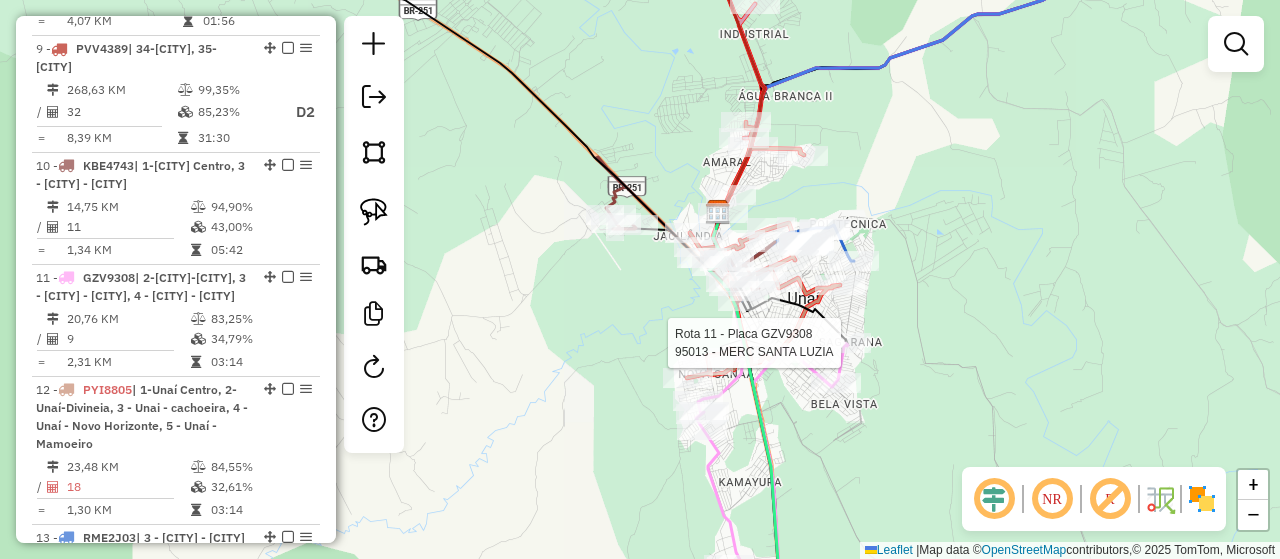 select on "**********" 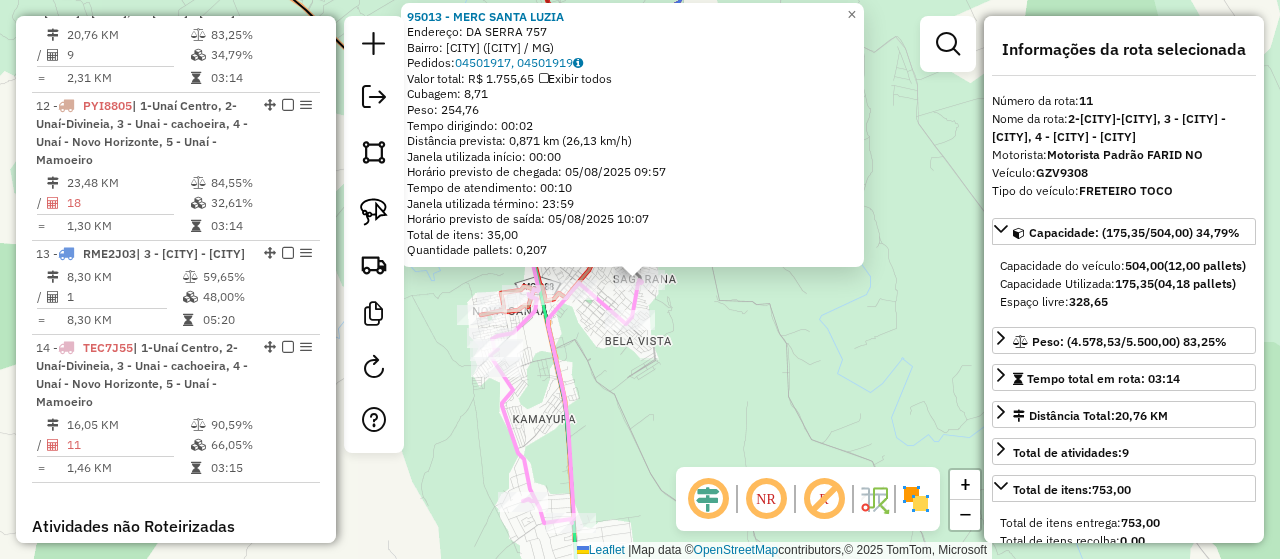 scroll, scrollTop: 1938, scrollLeft: 0, axis: vertical 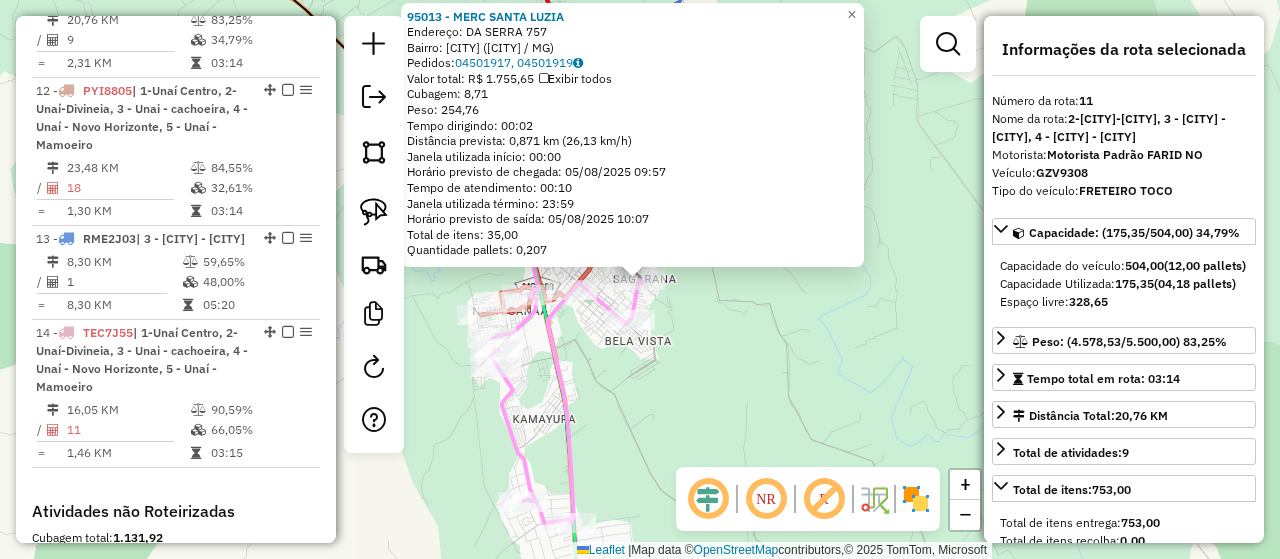 click on "95013 - MERC SANTA LUZIA  Endereço:  DA SERRA [NUMBER]   Bairro: [CITY] ([CITY] / MG)   Pedidos:  04501917, 04501919   Valor total: R$ 1.755,65   Exibir todos   Cubagem: 8,71  Peso: 254,76  Tempo dirigindo: 00:02   Distância prevista: 0,871 km (26,13 km/h)   Janela utilizada início: 00:00   Horário previsto de chegada: 05/08/2025 09:57   Tempo de atendimento: 00:10   Janela utilizada término: 23:59   Horário previsto de saída: 05/08/2025 10:07   Total de itens: 35,00   Quantidade pallets: 0,207  × Janela de atendimento Grade de atendimento Capacidade Transportadoras Veículos Cliente Pedidos  Rotas Selecione os dias de semana para filtrar as janelas de atendimento  Seg   Ter   Qua   Qui   Sex   Sáb   Dom  Informe o período da janela de atendimento: De: Até:  Filtrar exatamente a janela do cliente  Considerar janela de atendimento padrão  Selecione os dias de semana para filtrar as grades de atendimento  Seg   Ter   Qua   Qui   Sex   Sáb   Dom   Considerar clientes sem dia de atendimento cadastrado" 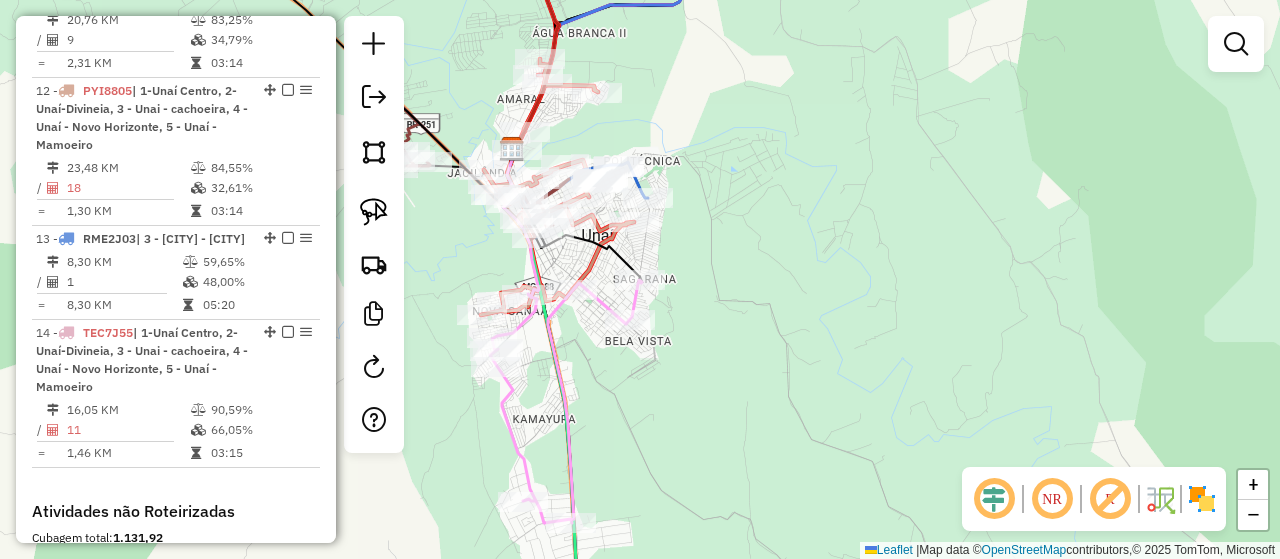 drag, startPoint x: 793, startPoint y: 383, endPoint x: 838, endPoint y: 257, distance: 133.79462 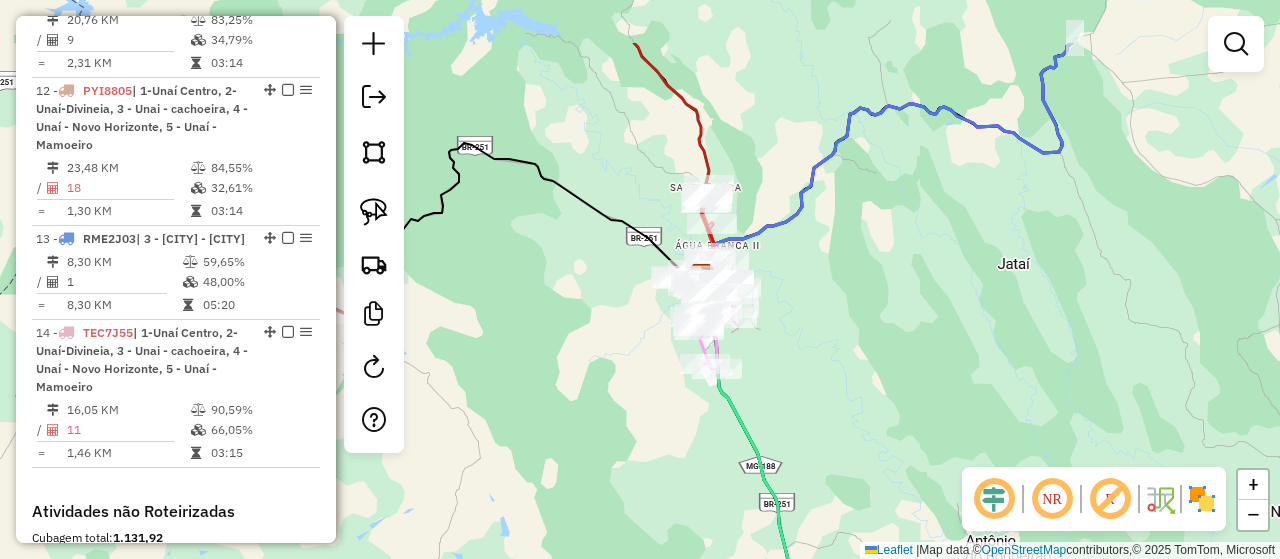 drag, startPoint x: 794, startPoint y: 201, endPoint x: 760, endPoint y: 371, distance: 173.36667 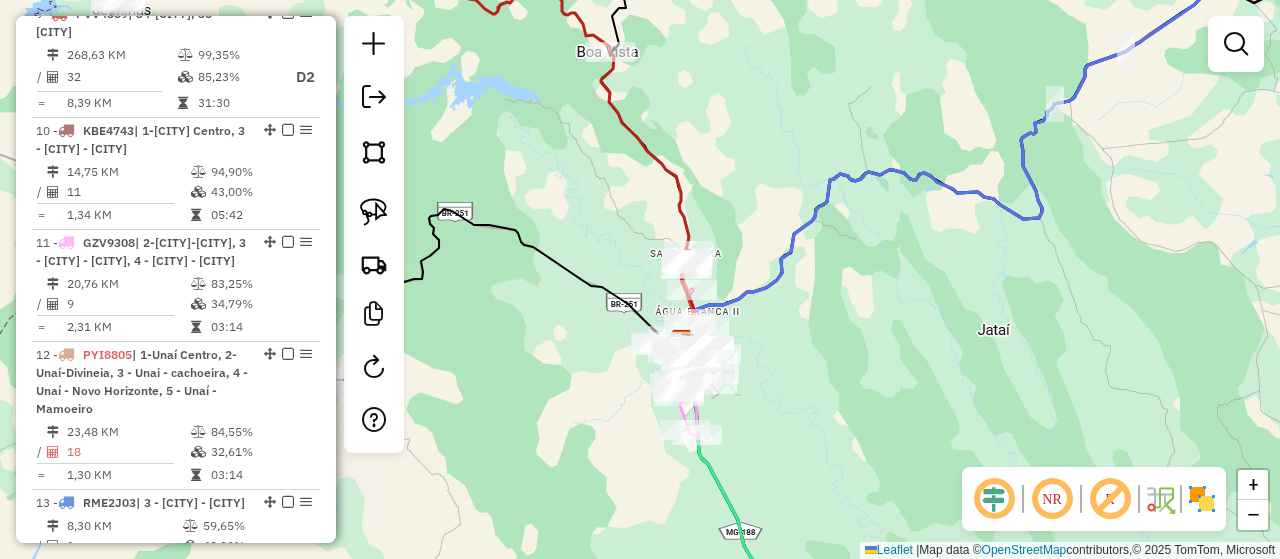 scroll, scrollTop: 1539, scrollLeft: 0, axis: vertical 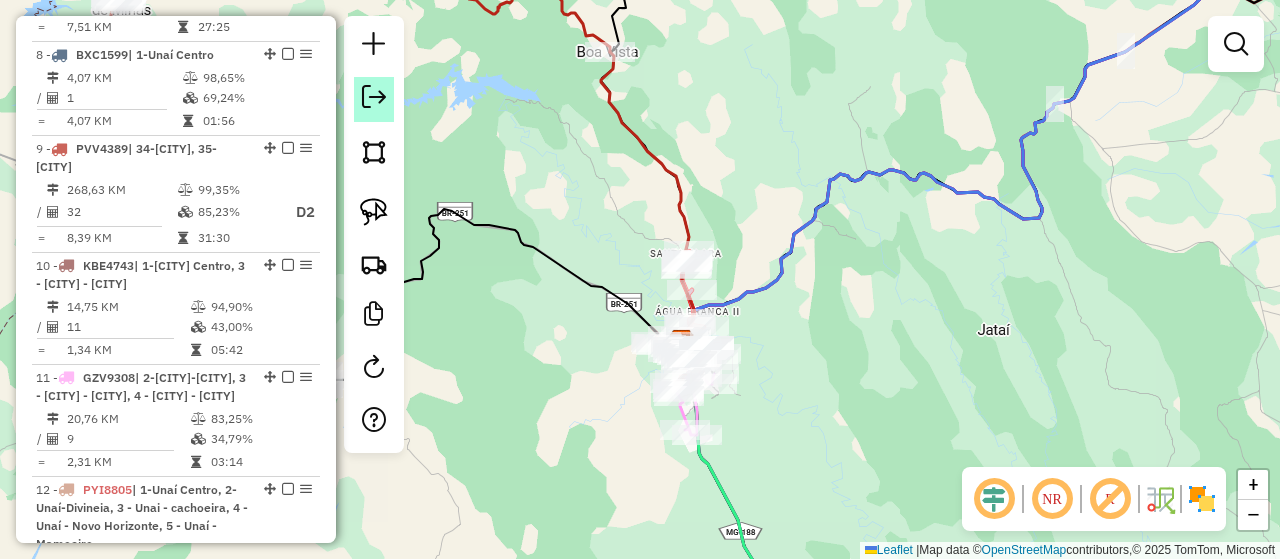 click 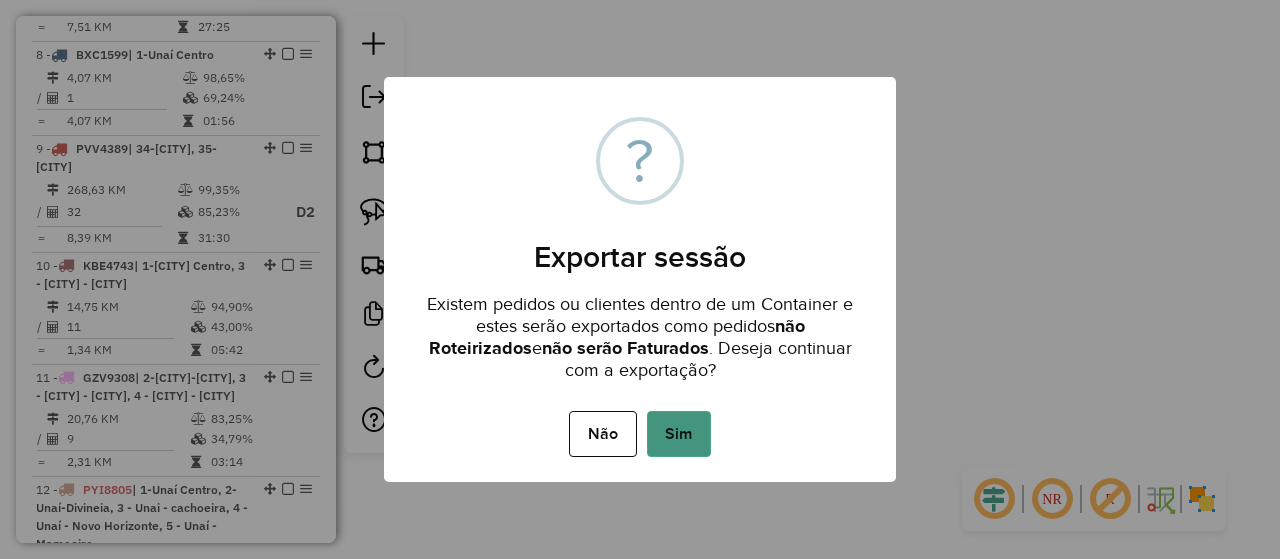 click on "Sim" at bounding box center [679, 434] 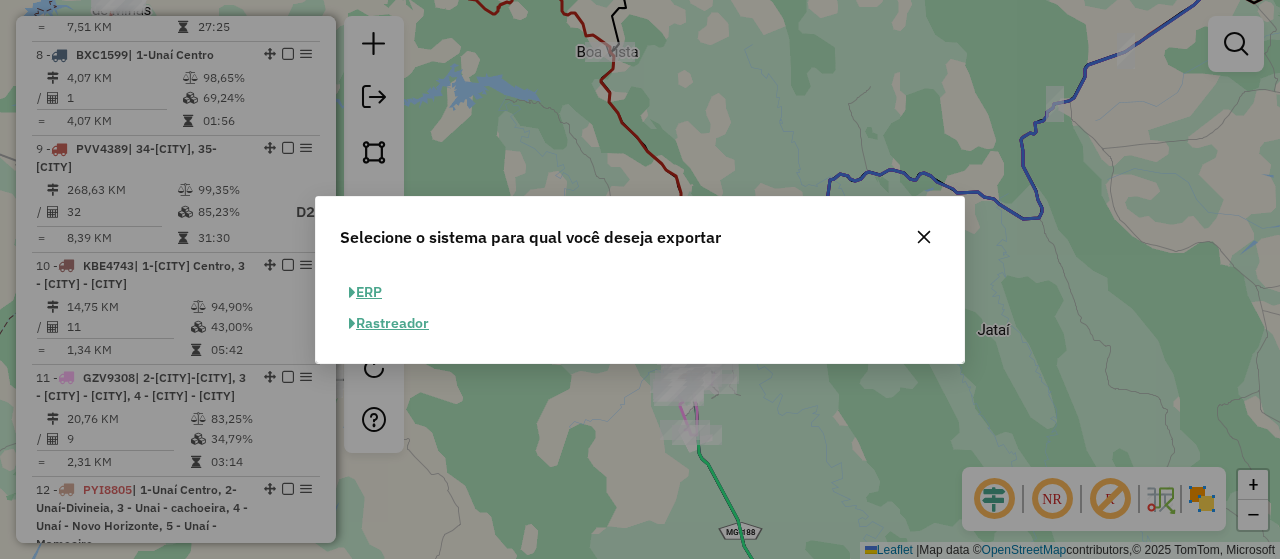 click on "ERP" 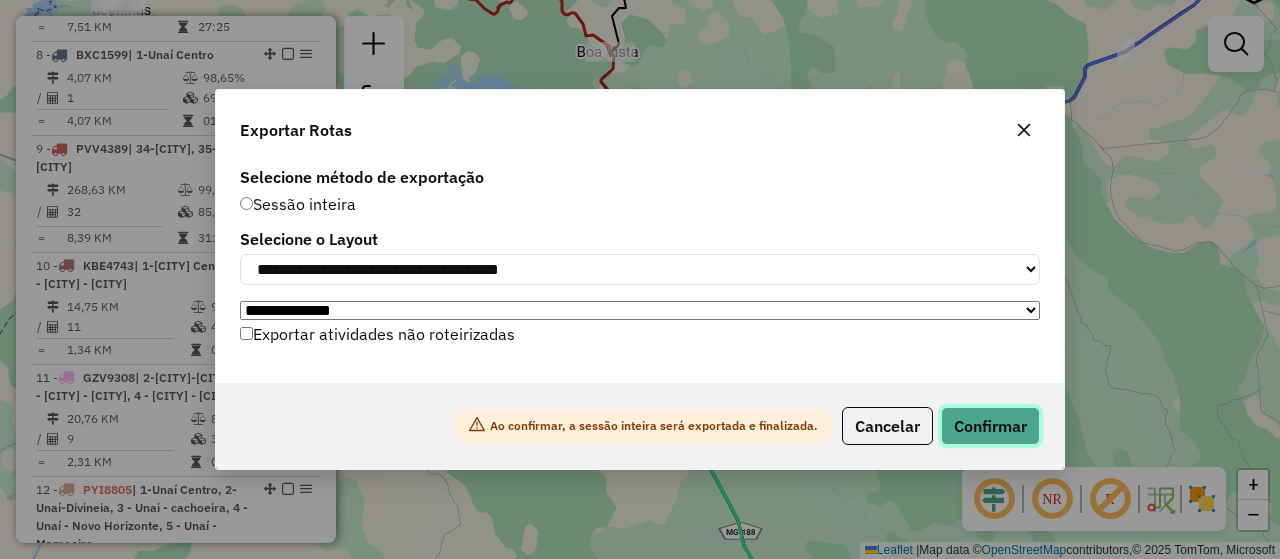 click on "Confirmar" 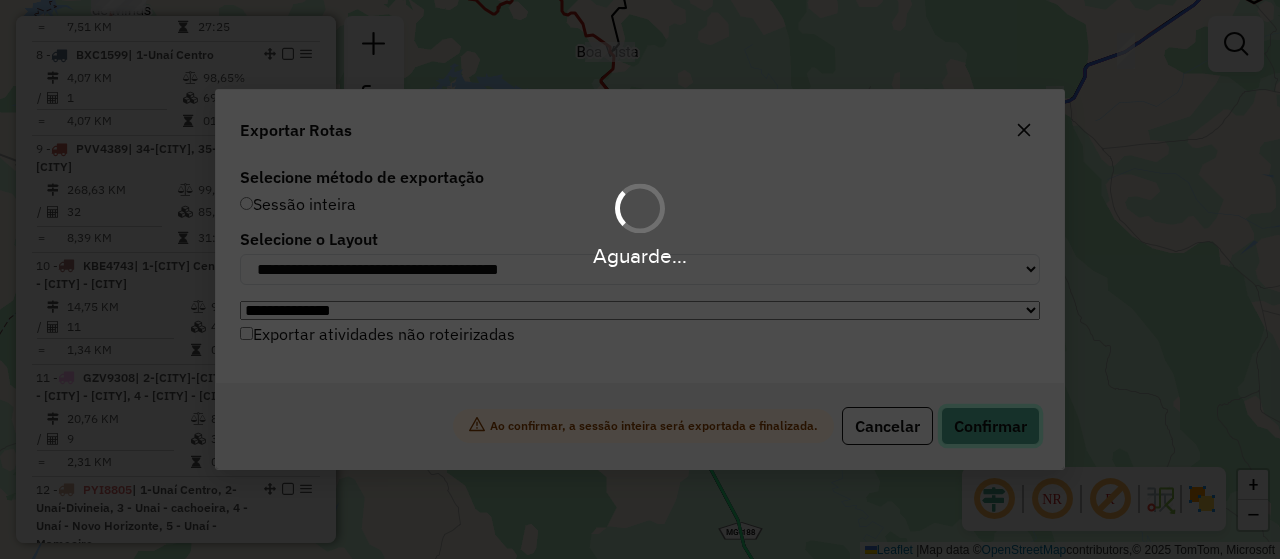 scroll, scrollTop: 1552, scrollLeft: 0, axis: vertical 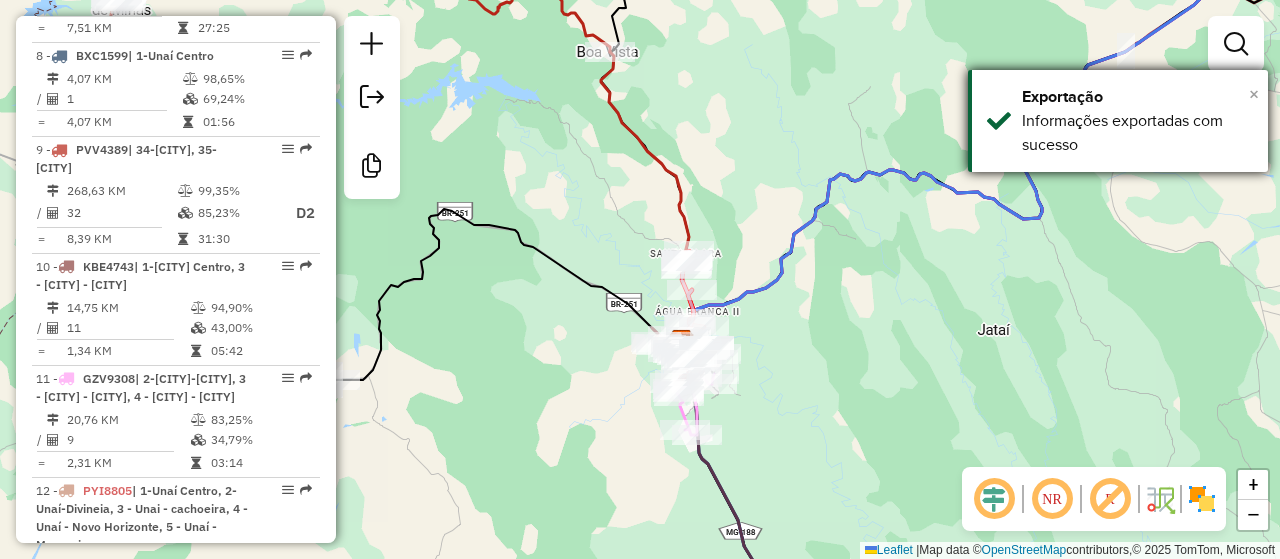 click on "×" at bounding box center [1254, 94] 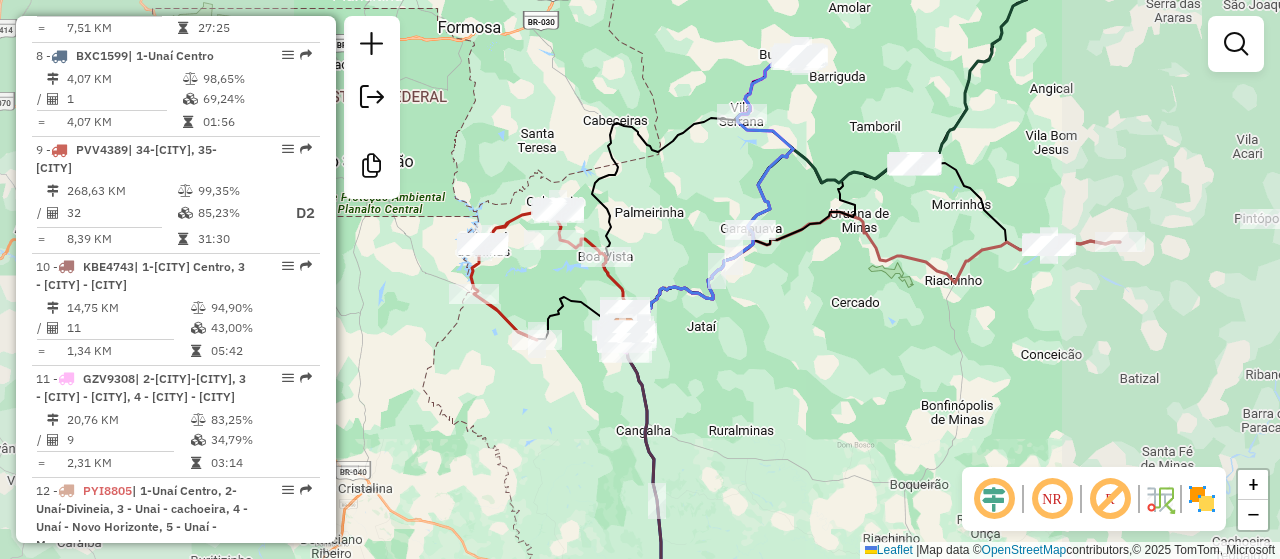 drag, startPoint x: 672, startPoint y: 499, endPoint x: 678, endPoint y: 179, distance: 320.05624 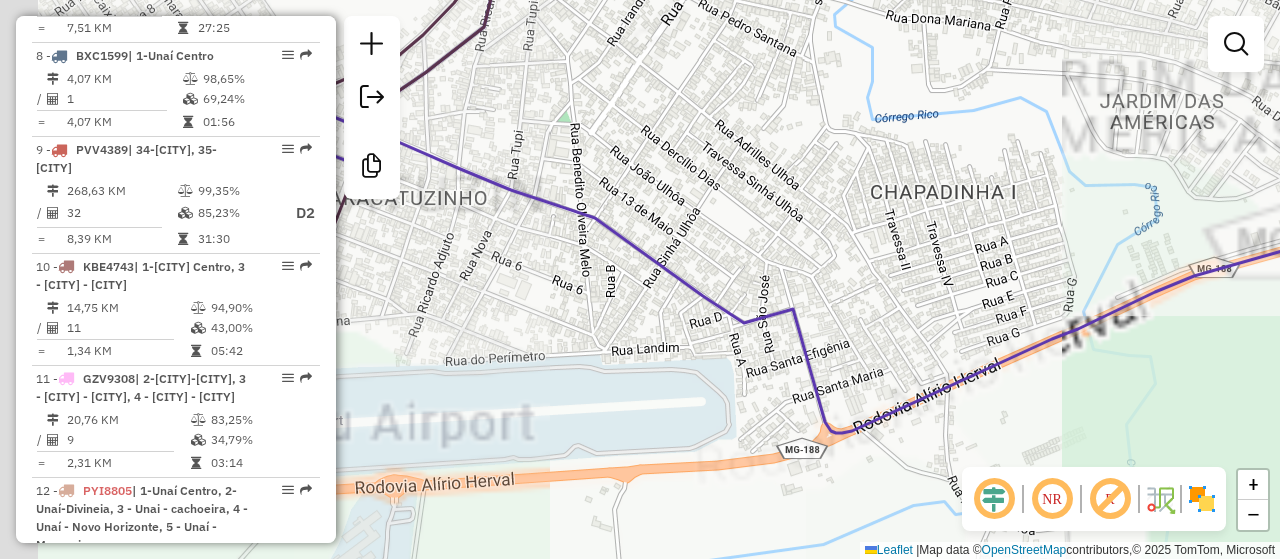 drag, startPoint x: 810, startPoint y: 265, endPoint x: 964, endPoint y: 235, distance: 156.89487 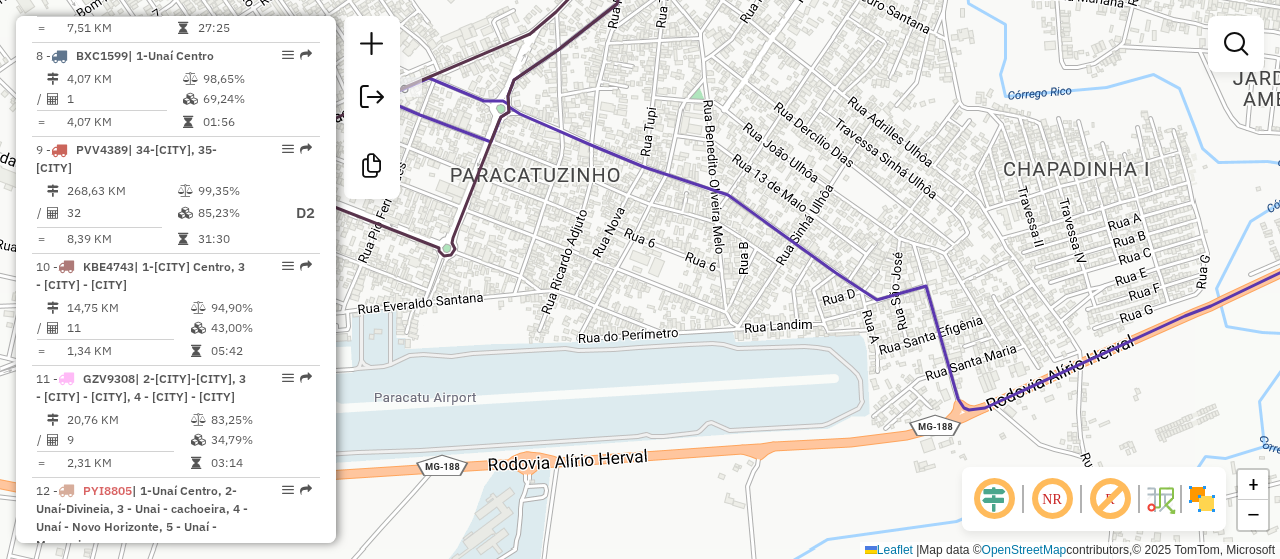 drag, startPoint x: 498, startPoint y: 246, endPoint x: 846, endPoint y: 250, distance: 348.02298 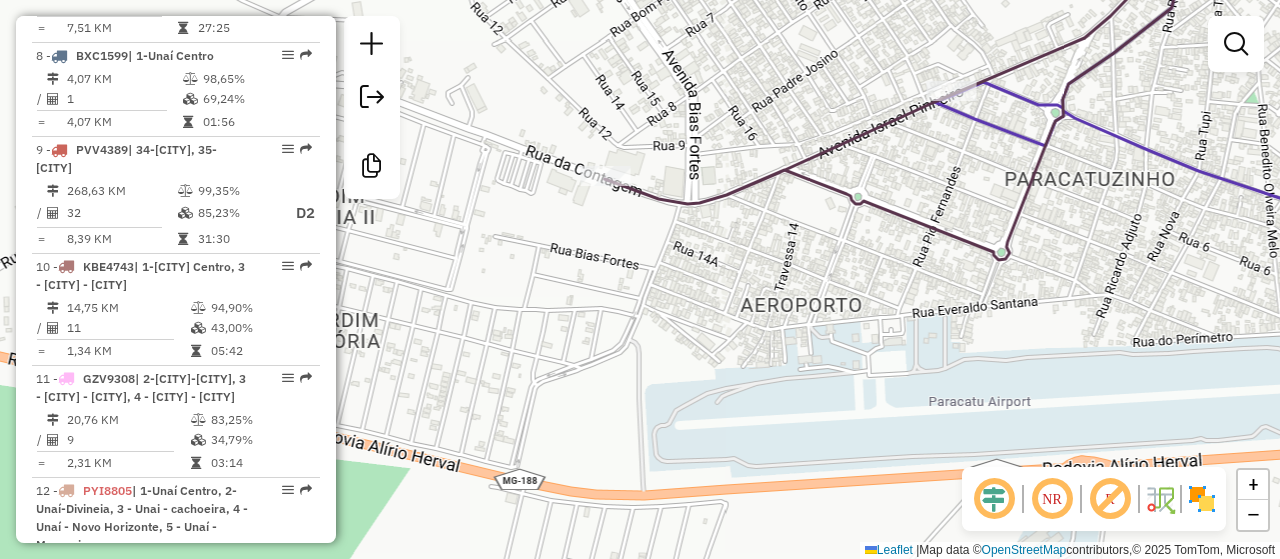 drag, startPoint x: 792, startPoint y: 250, endPoint x: 803, endPoint y: 278, distance: 30.083218 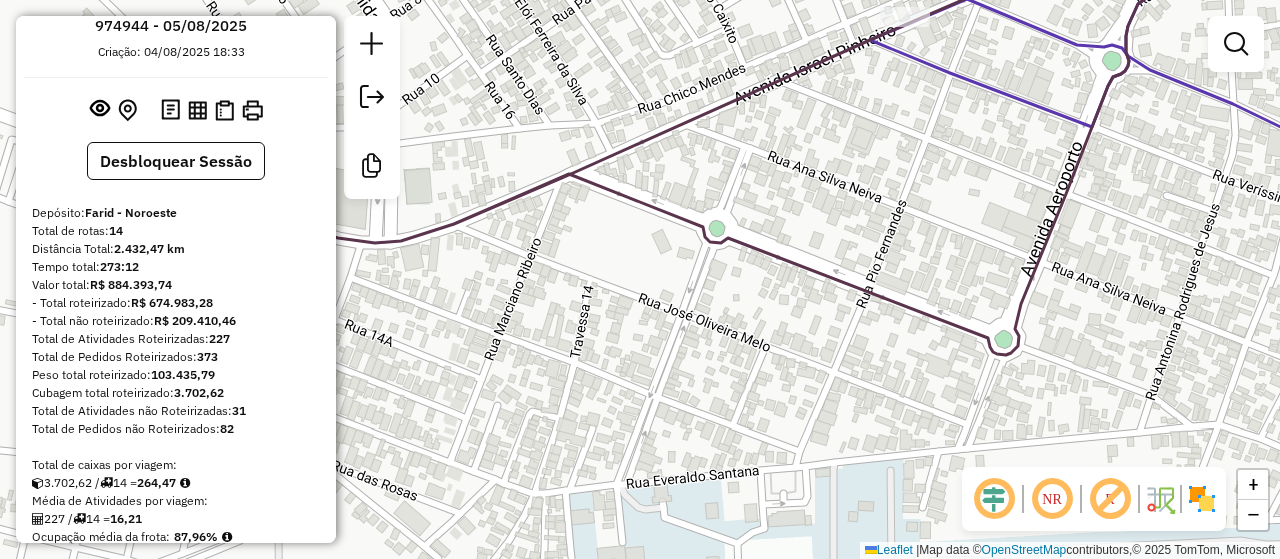 scroll, scrollTop: 52, scrollLeft: 0, axis: vertical 